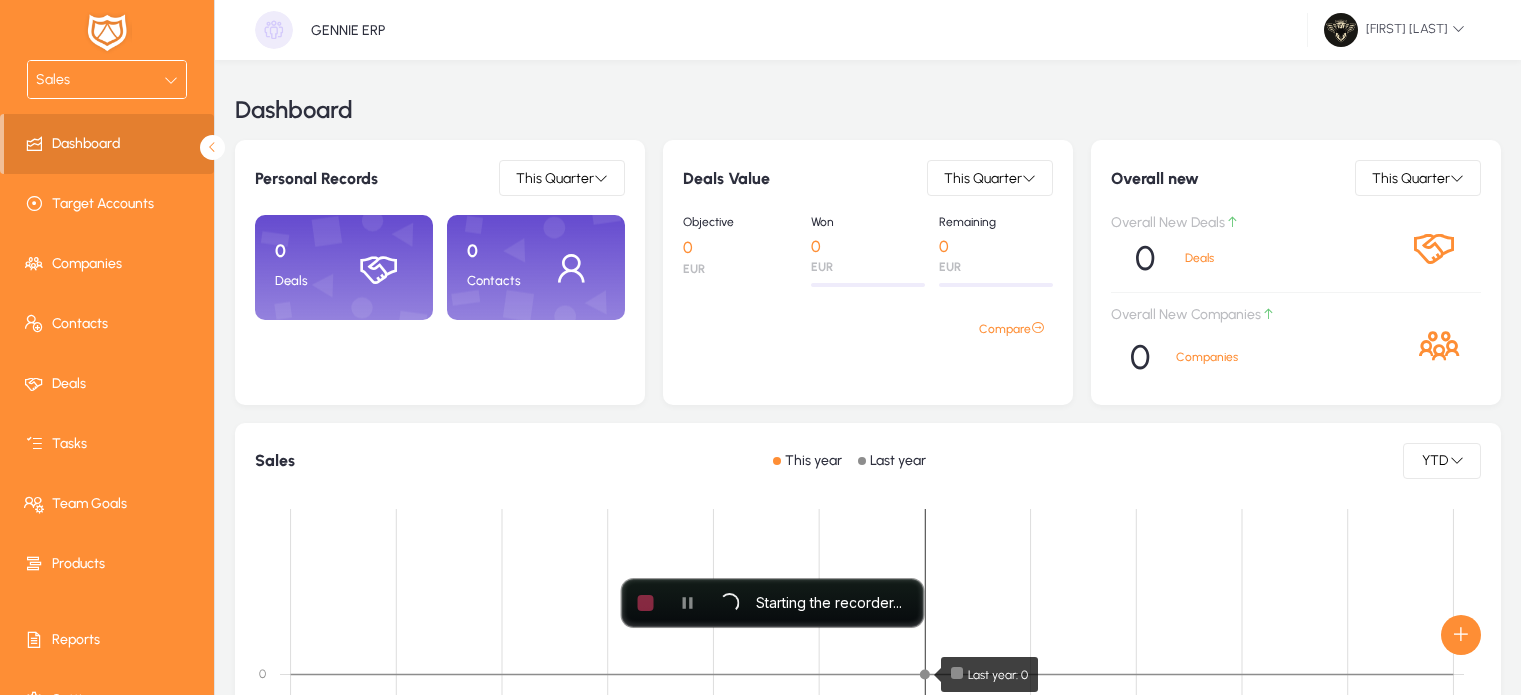 scroll, scrollTop: 0, scrollLeft: 0, axis: both 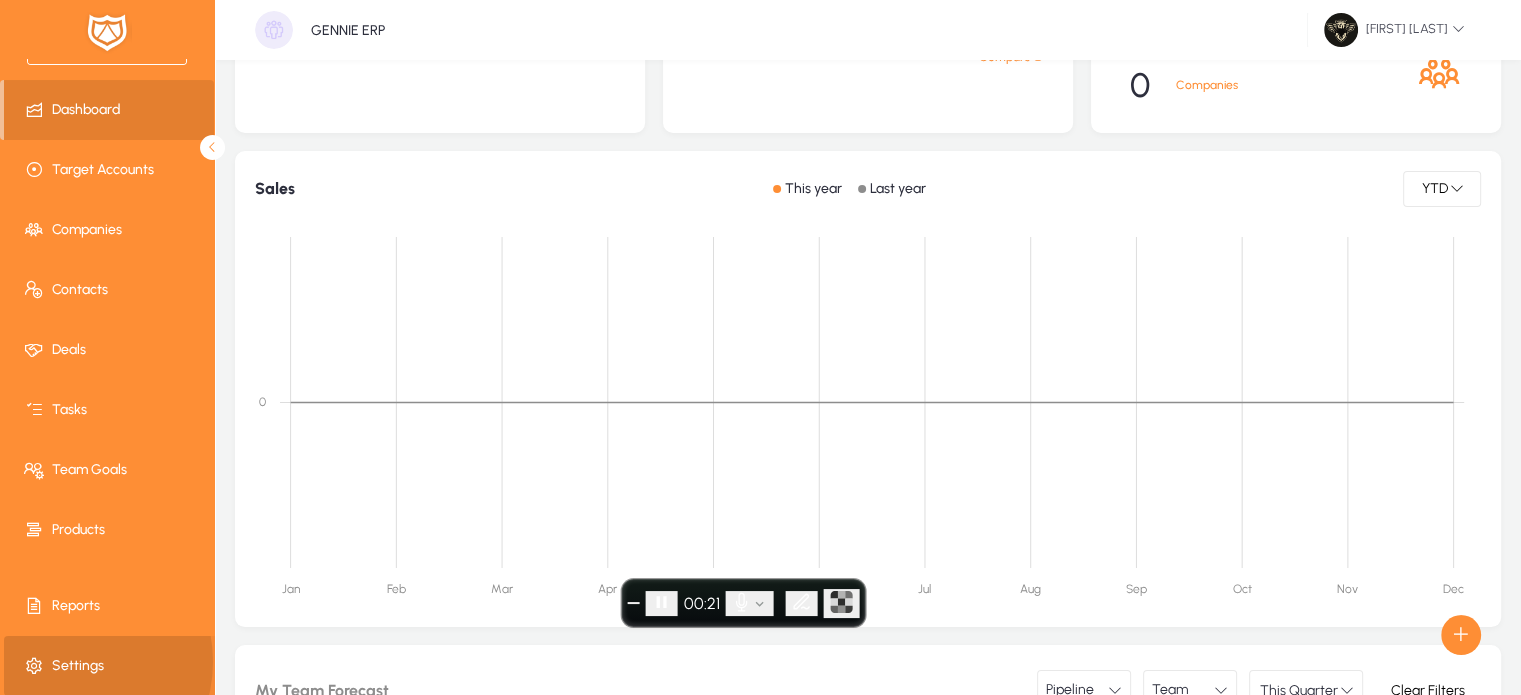 click on "Settings" 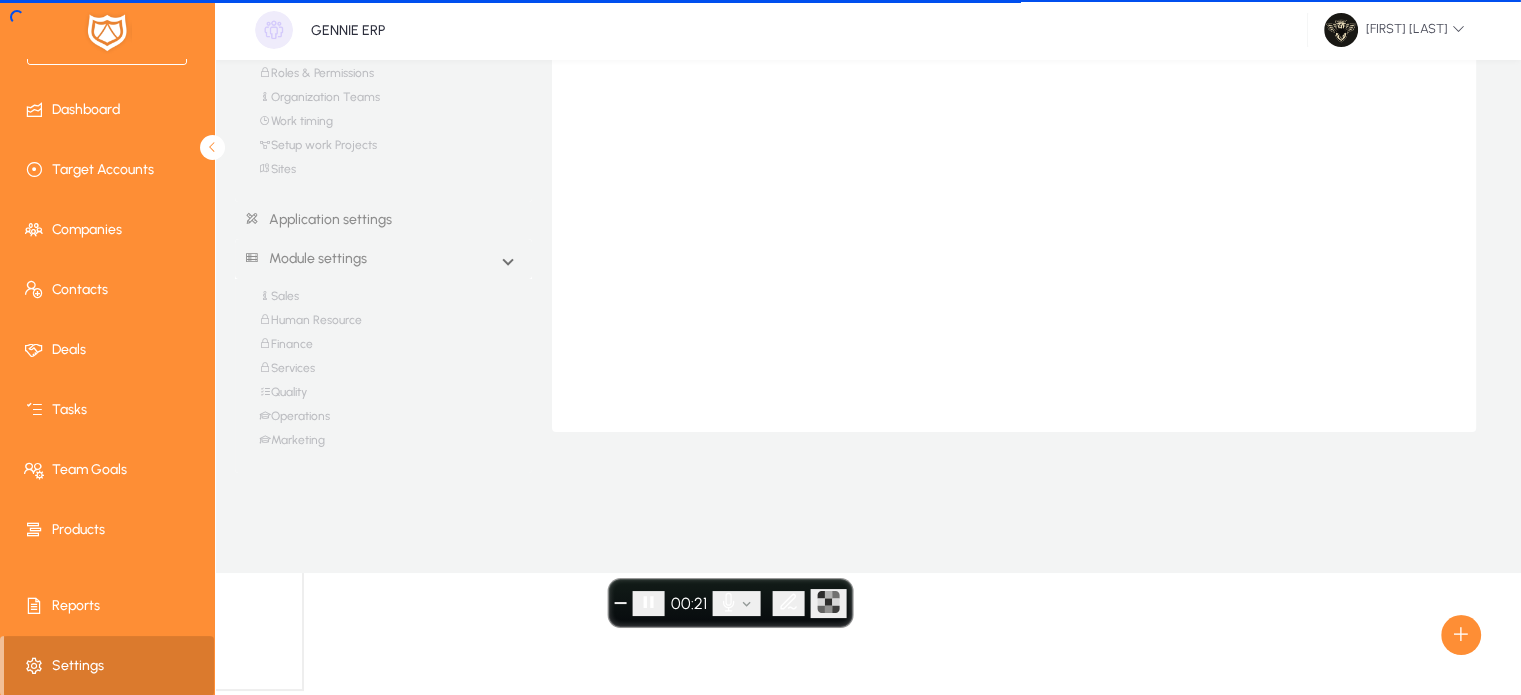 scroll, scrollTop: 0, scrollLeft: 0, axis: both 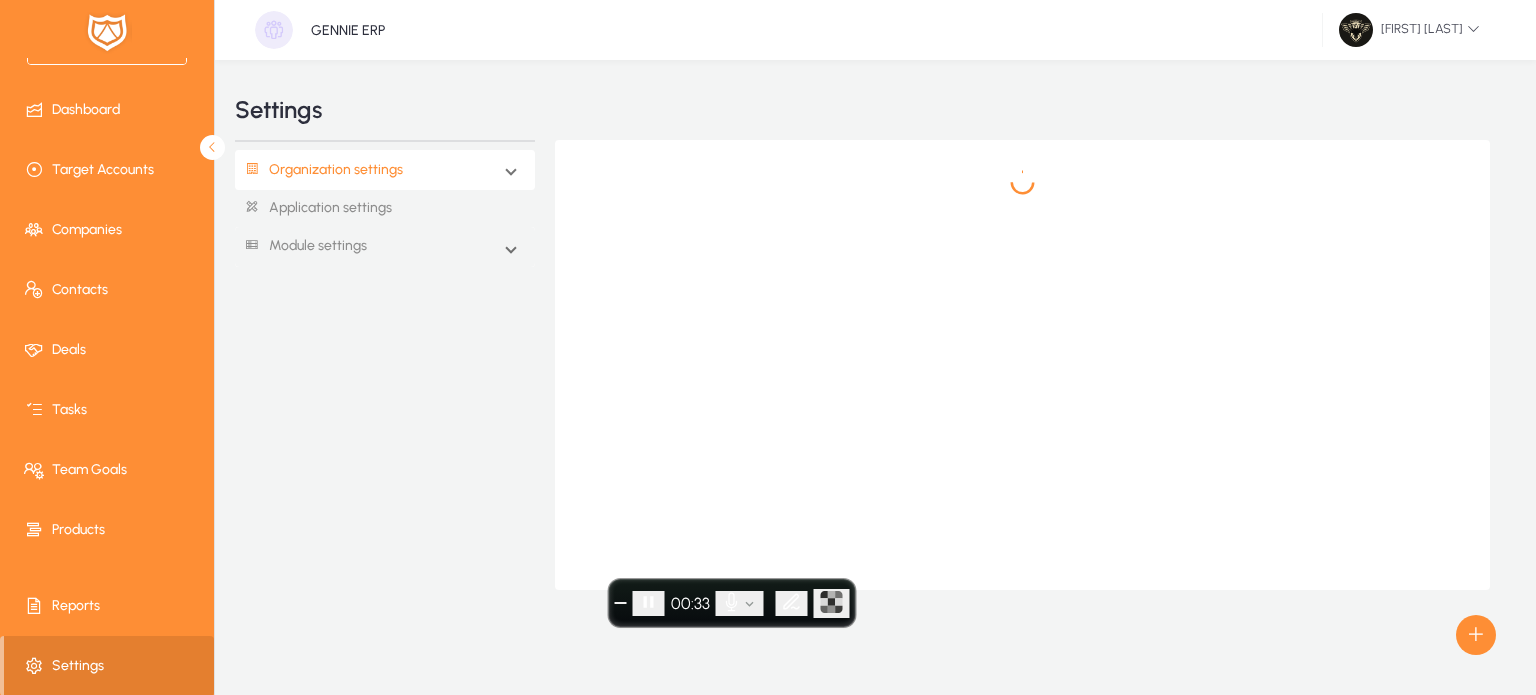 click on "Organization settings" at bounding box center (385, 170) 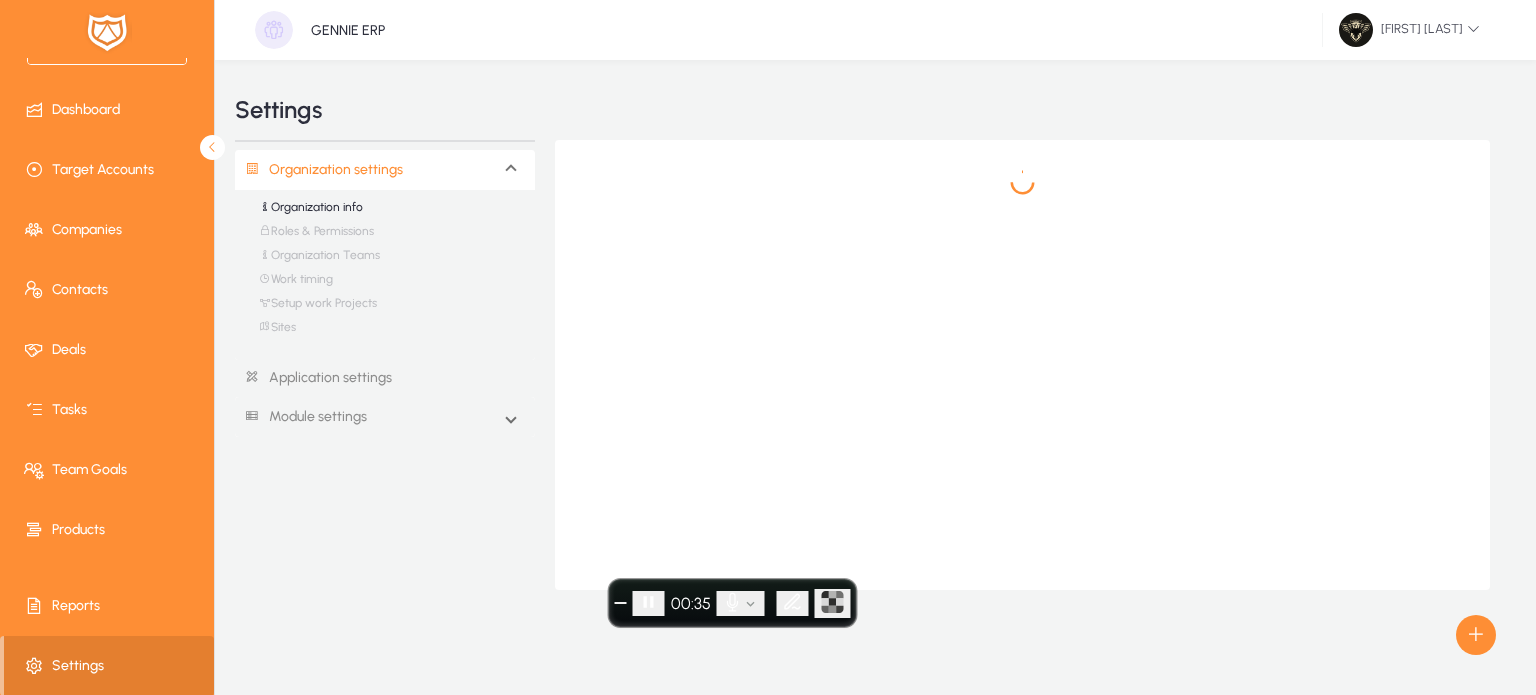 click on "Sites" at bounding box center [277, 332] 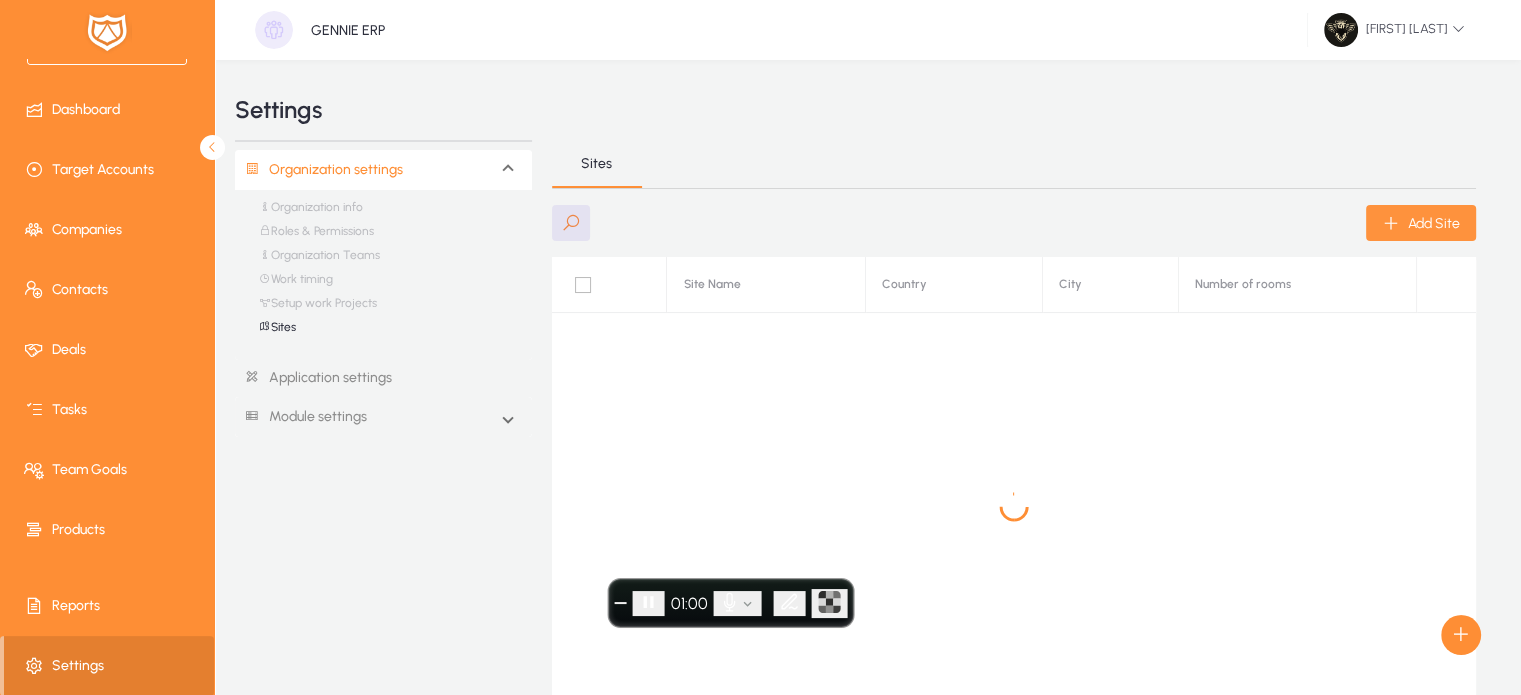 click on "Add Site" 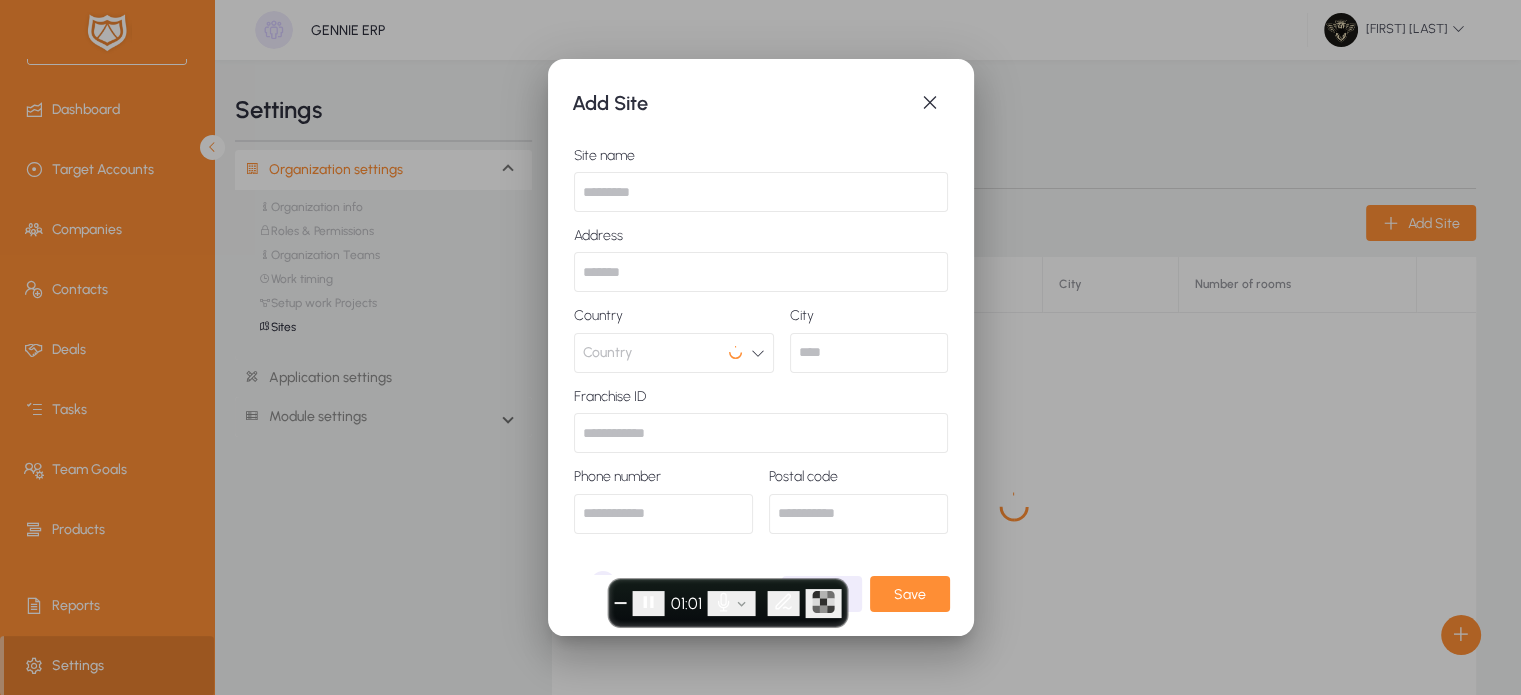 click at bounding box center [761, 192] 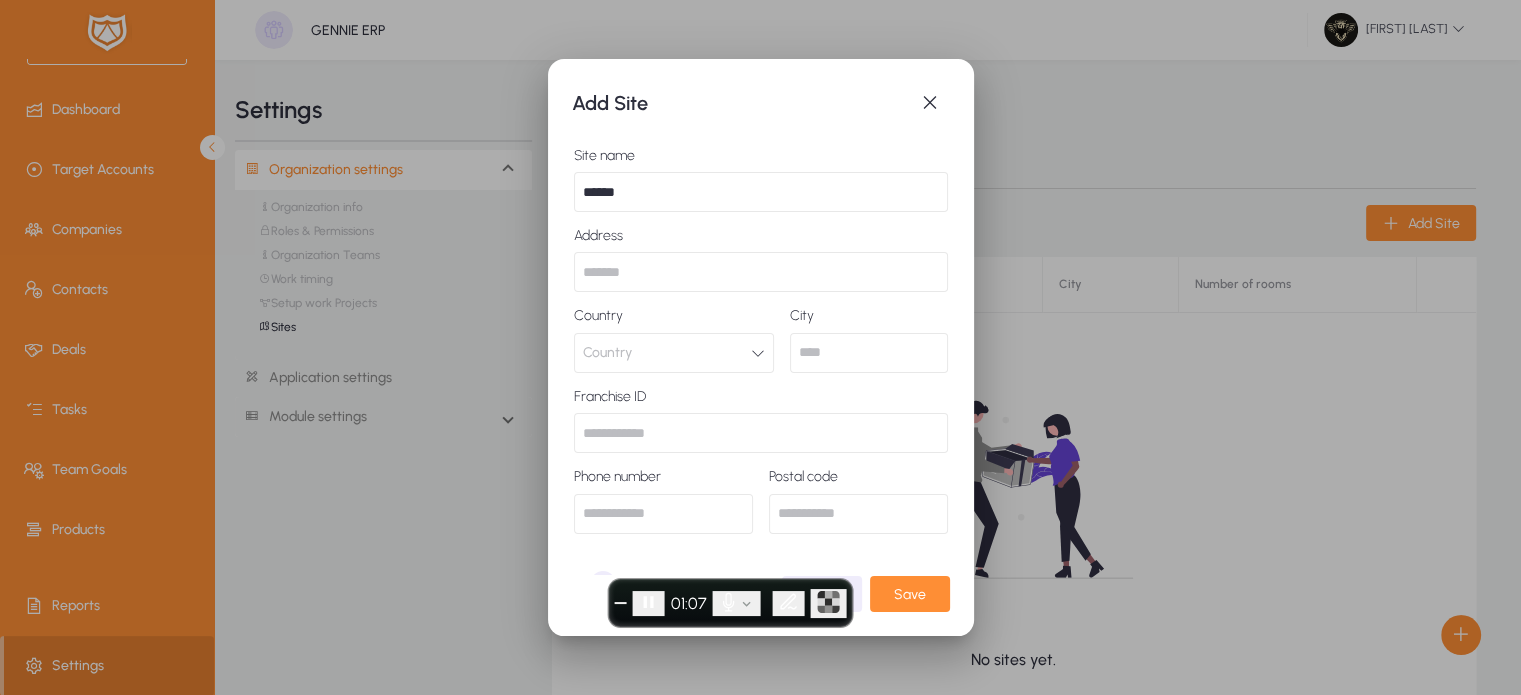 type on "******" 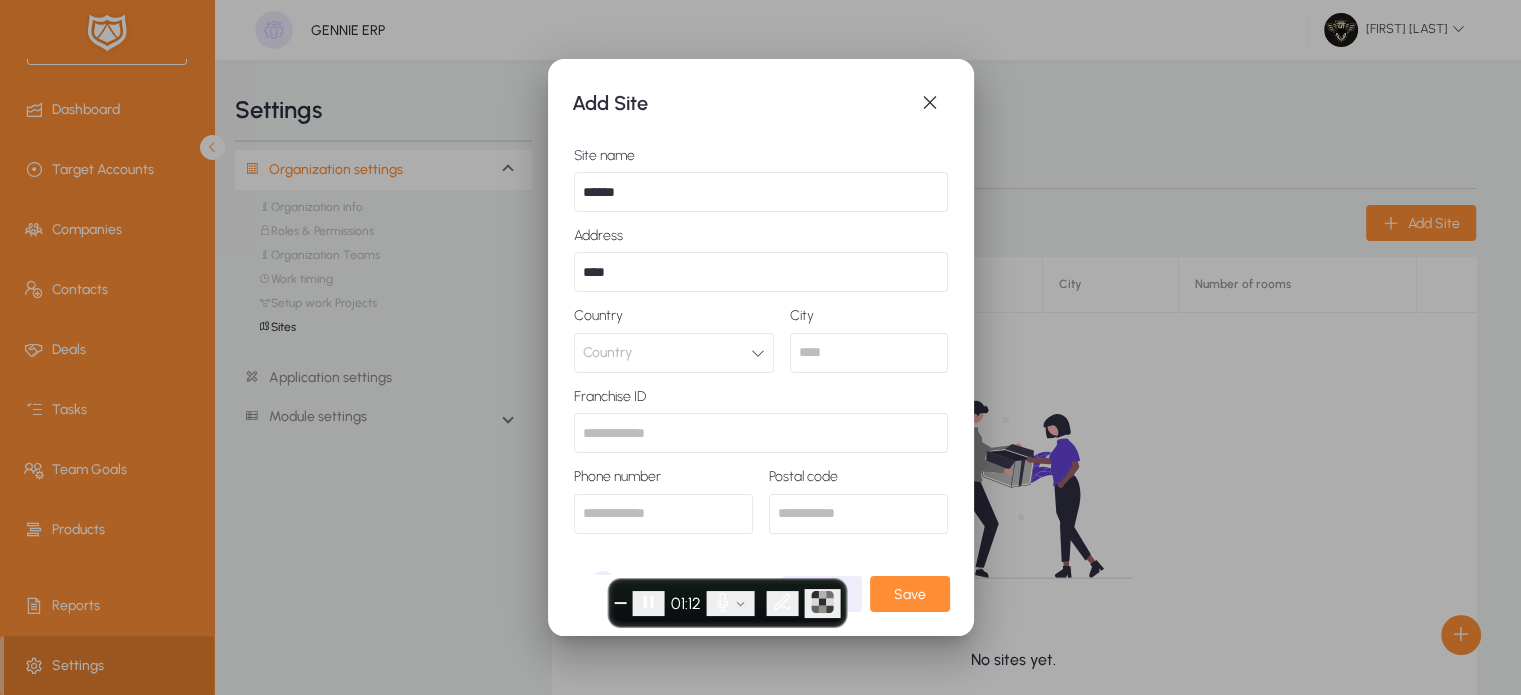 type on "**********" 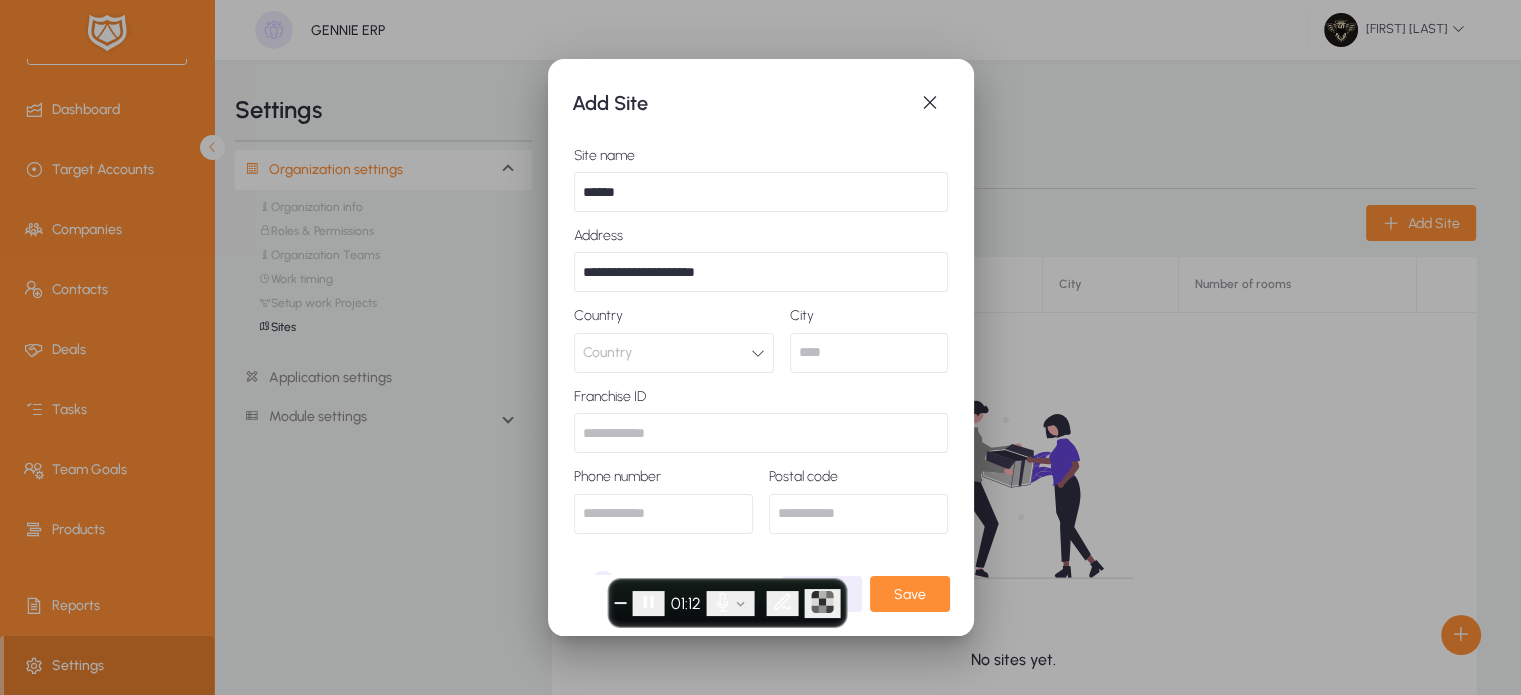 type on "*****" 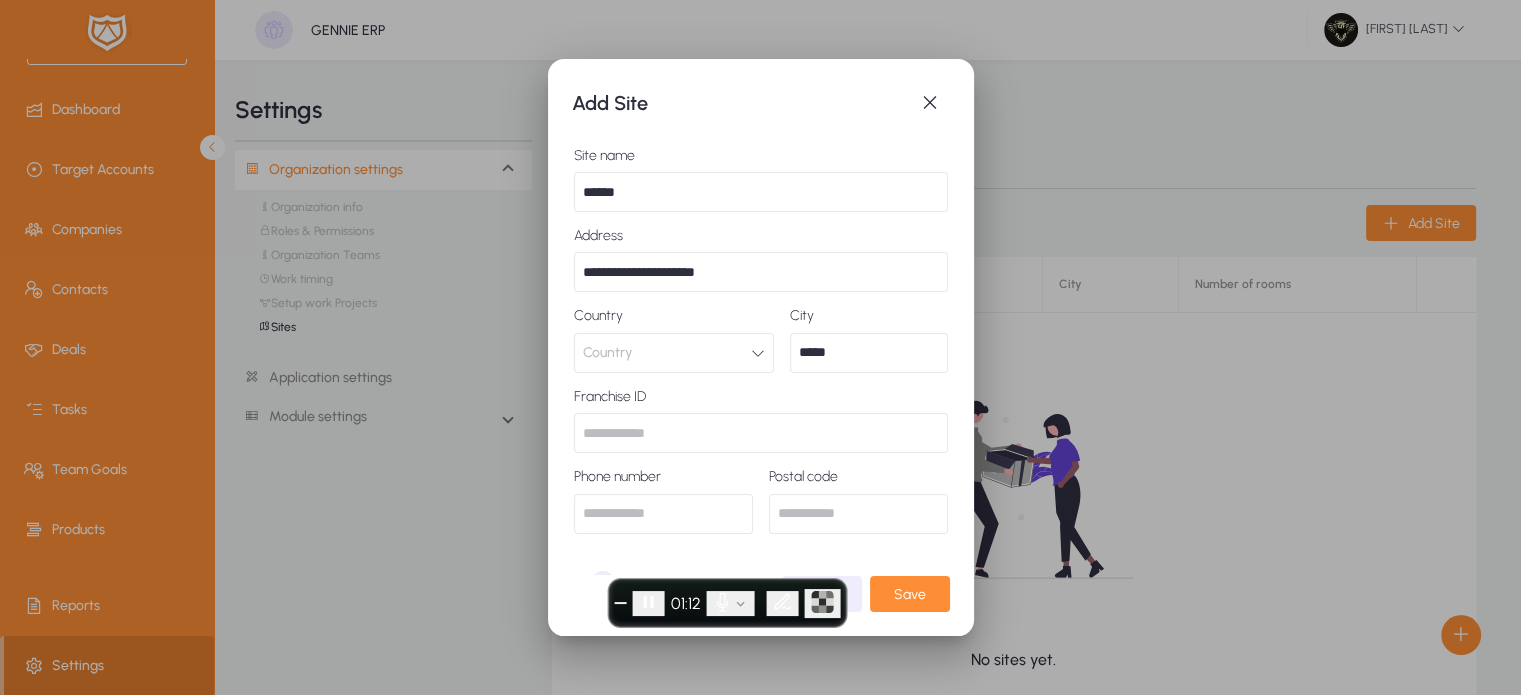 type on "*********" 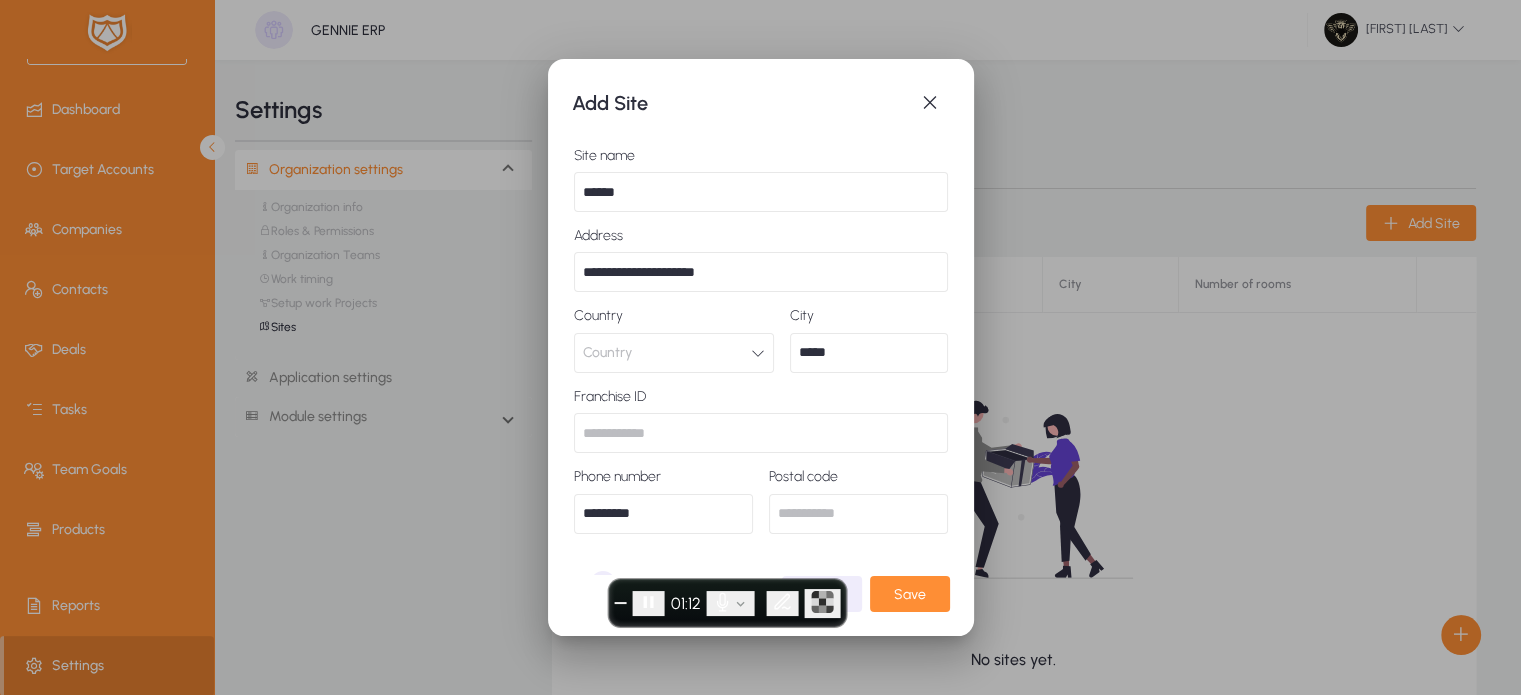 type on "********" 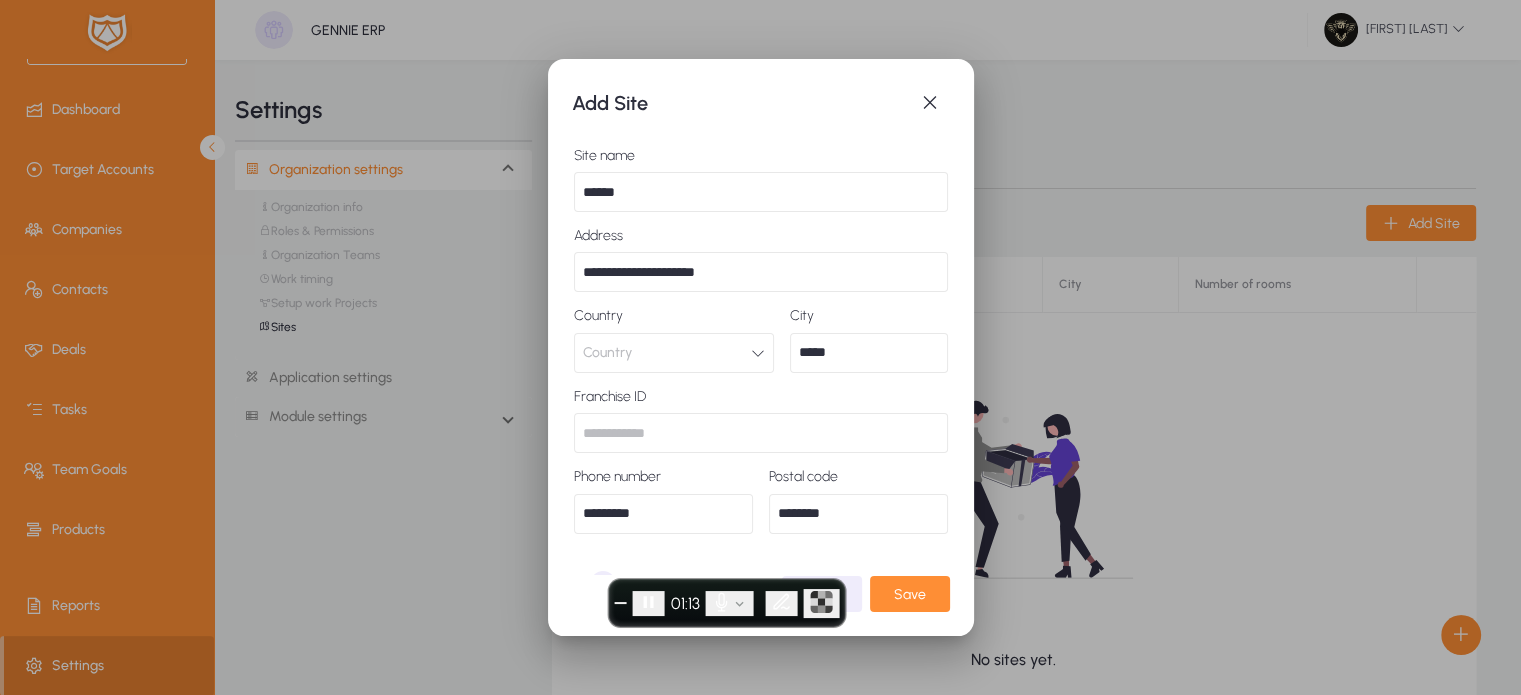 click on "Country" at bounding box center [674, 353] 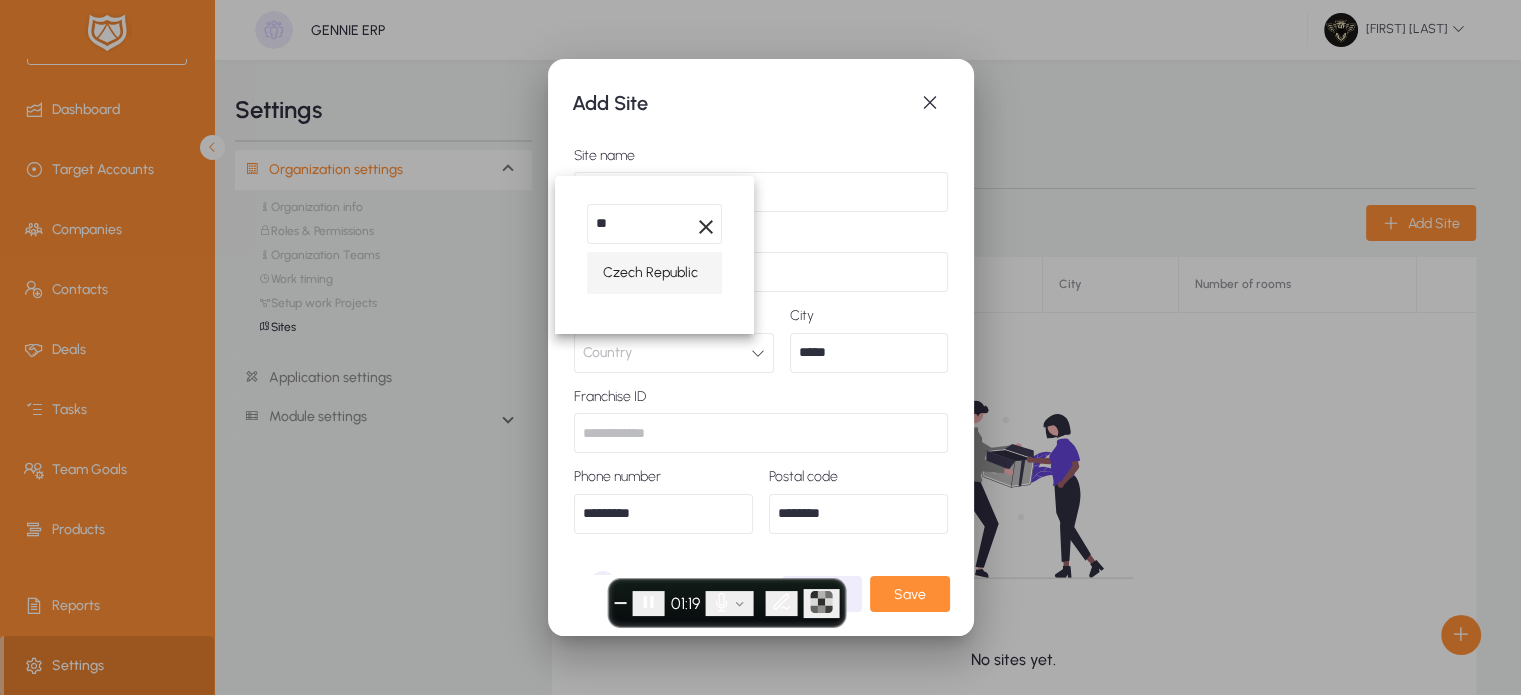 type on "**" 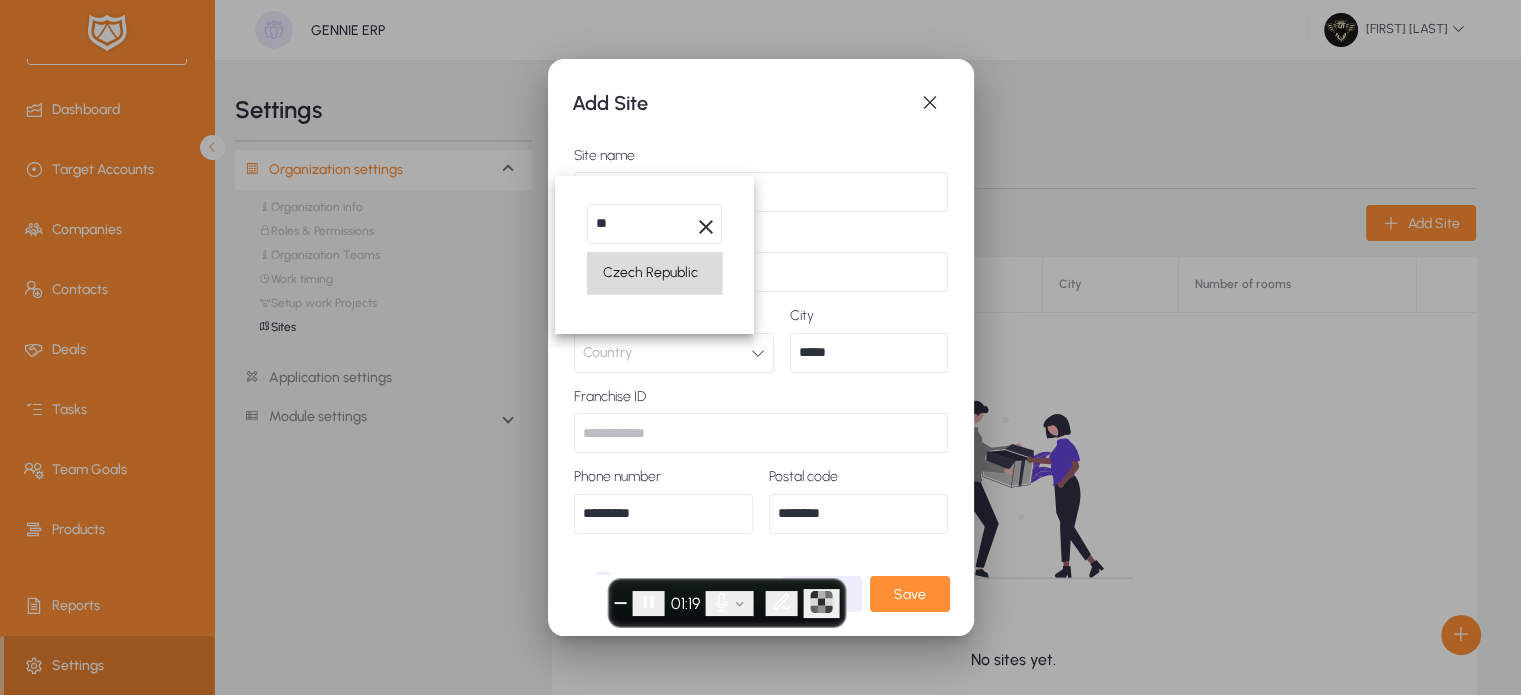 click on "Czech Republic" at bounding box center (650, 273) 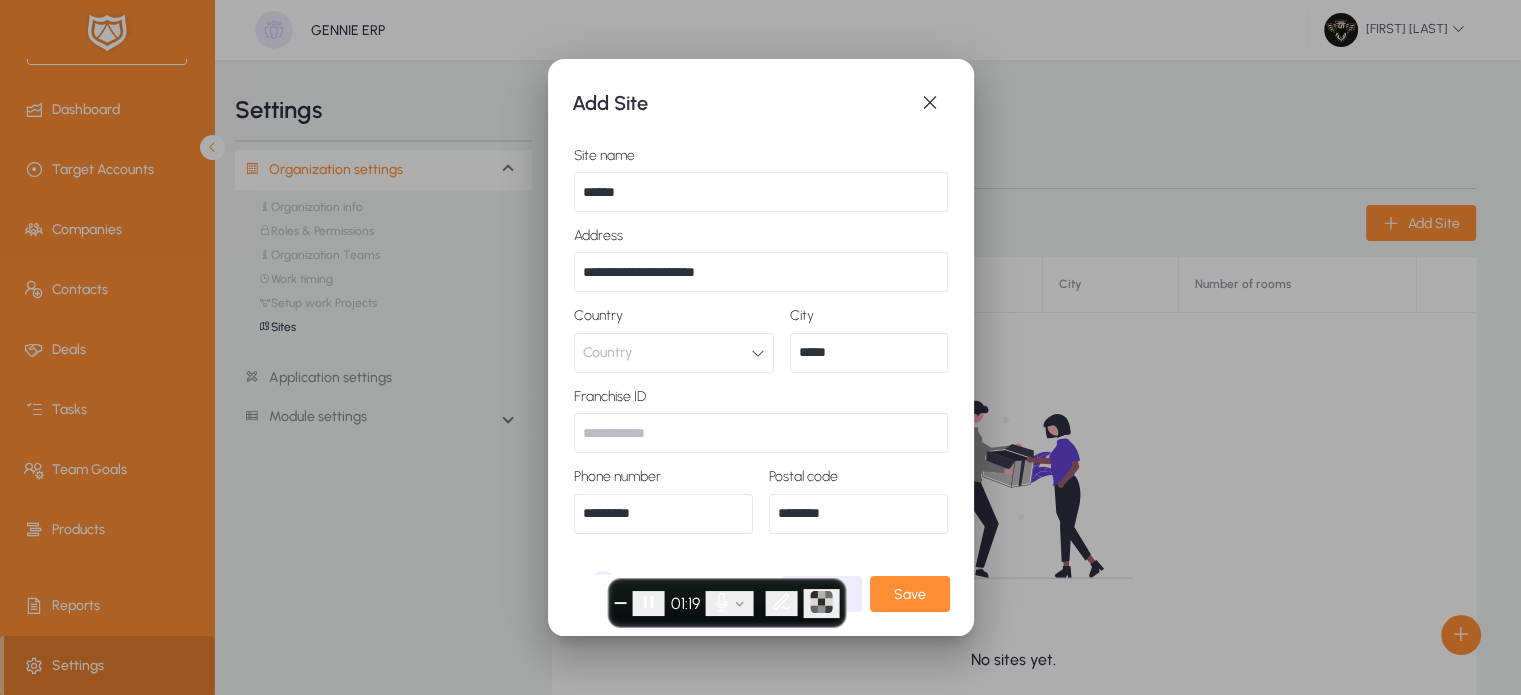 scroll, scrollTop: 0, scrollLeft: 0, axis: both 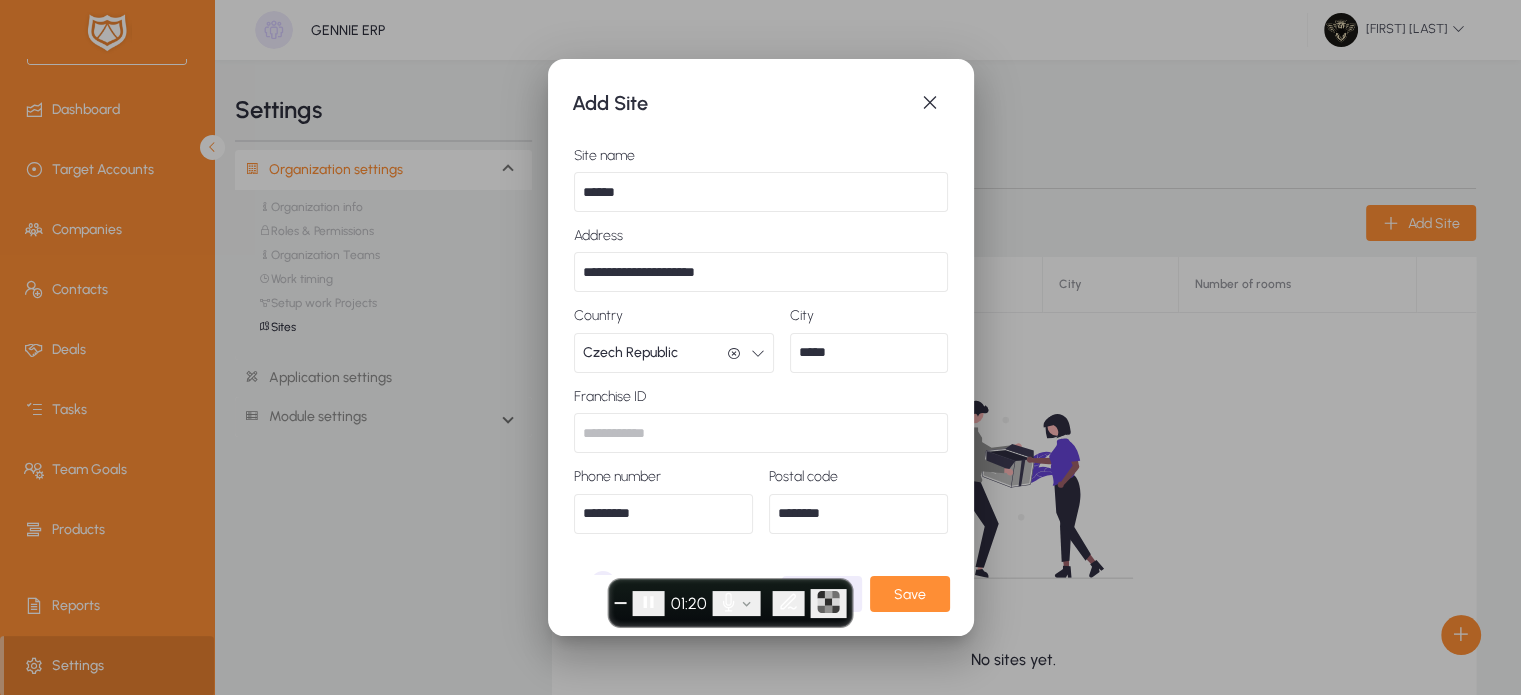 click on "*****" at bounding box center (869, 353) 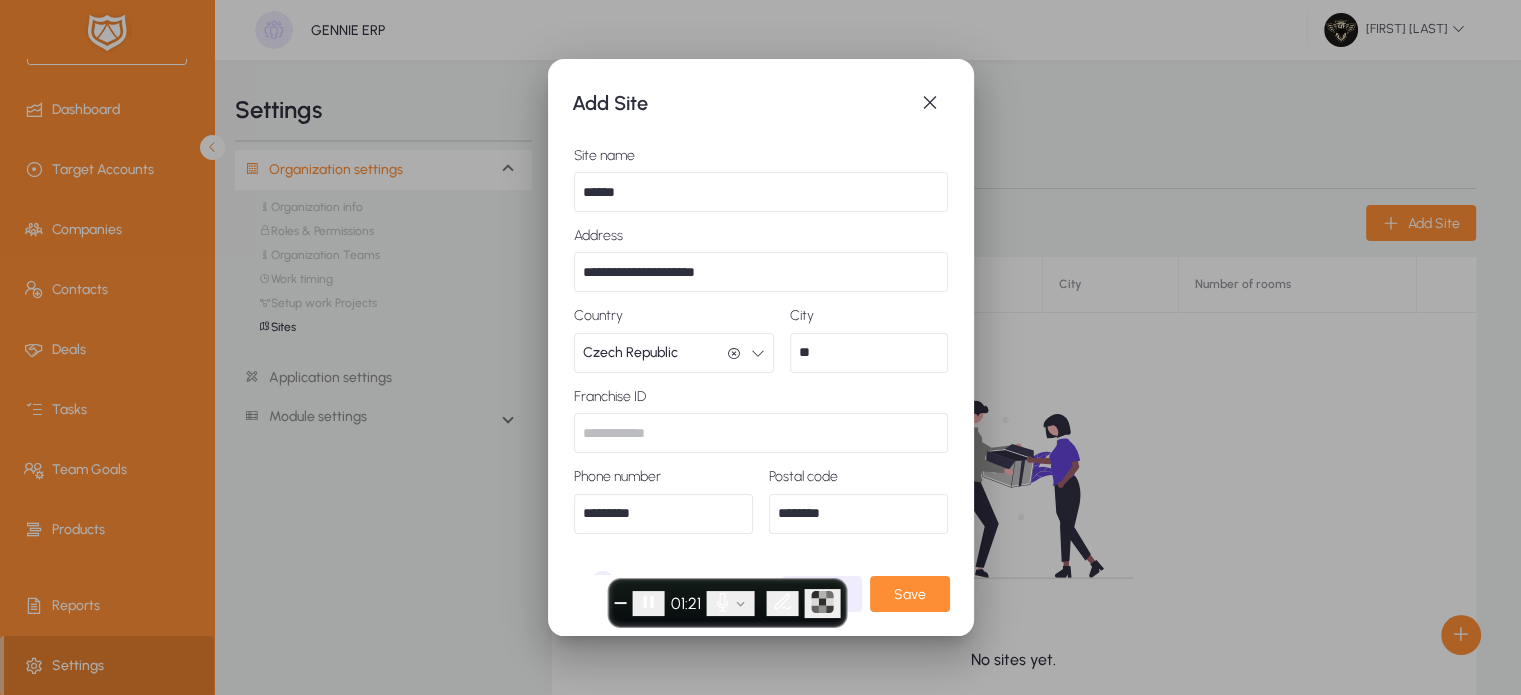type on "*" 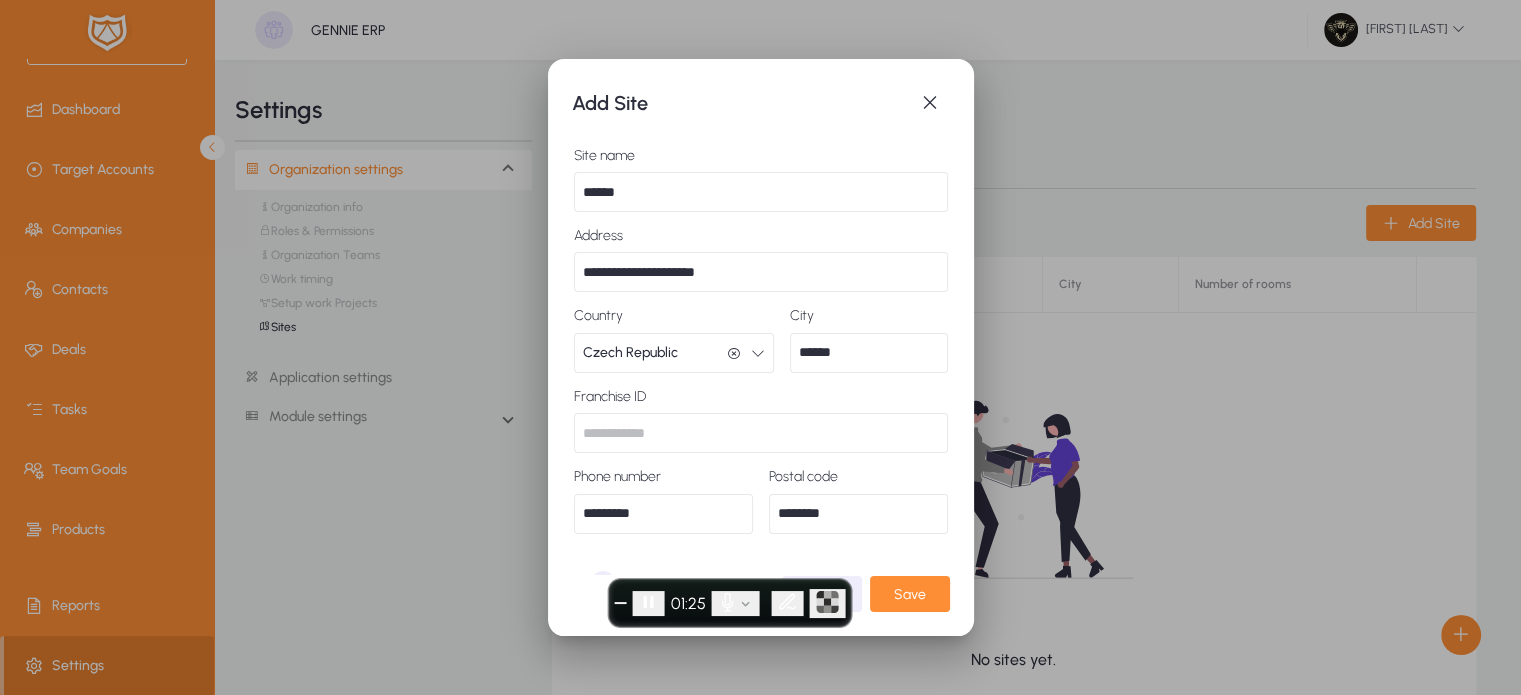 scroll, scrollTop: 57, scrollLeft: 0, axis: vertical 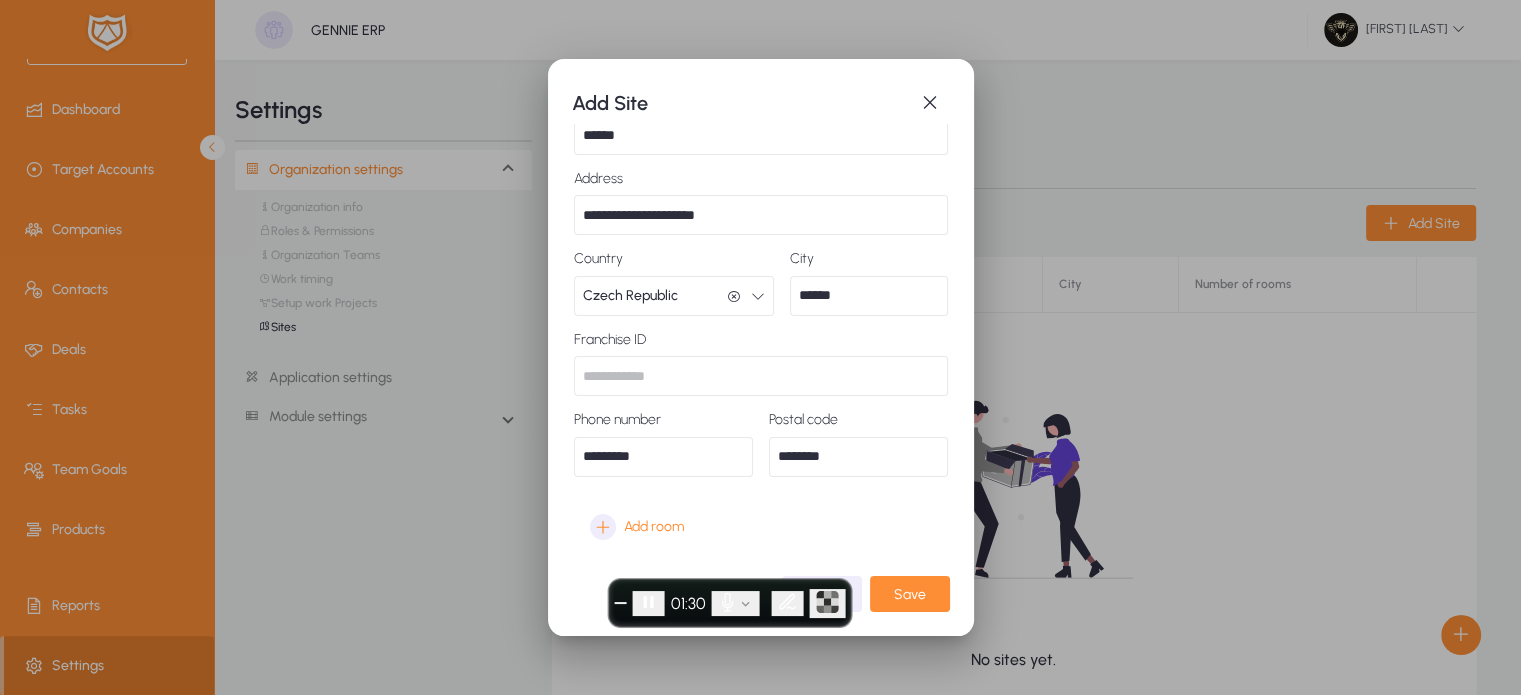 type on "******" 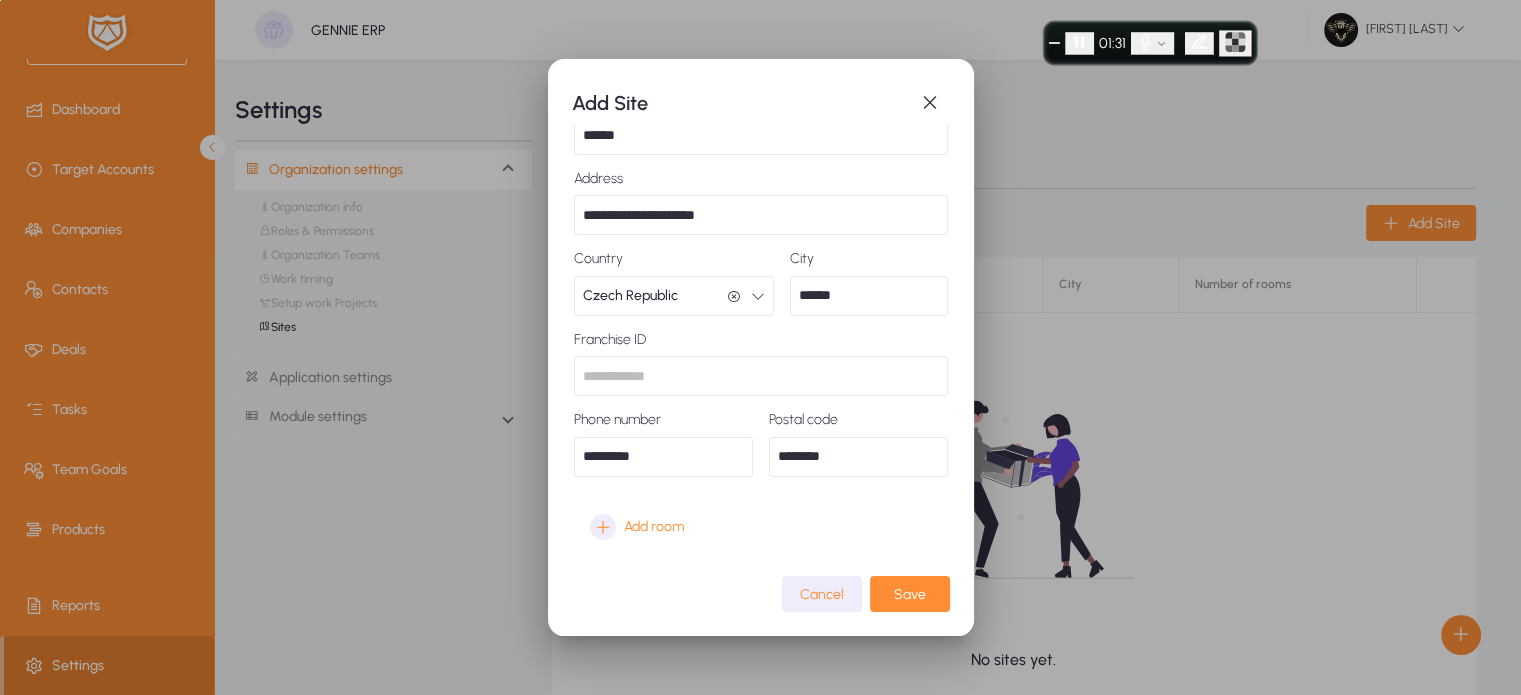 drag, startPoint x: 724, startPoint y: 585, endPoint x: 1148, endPoint y: 23, distance: 704.00287 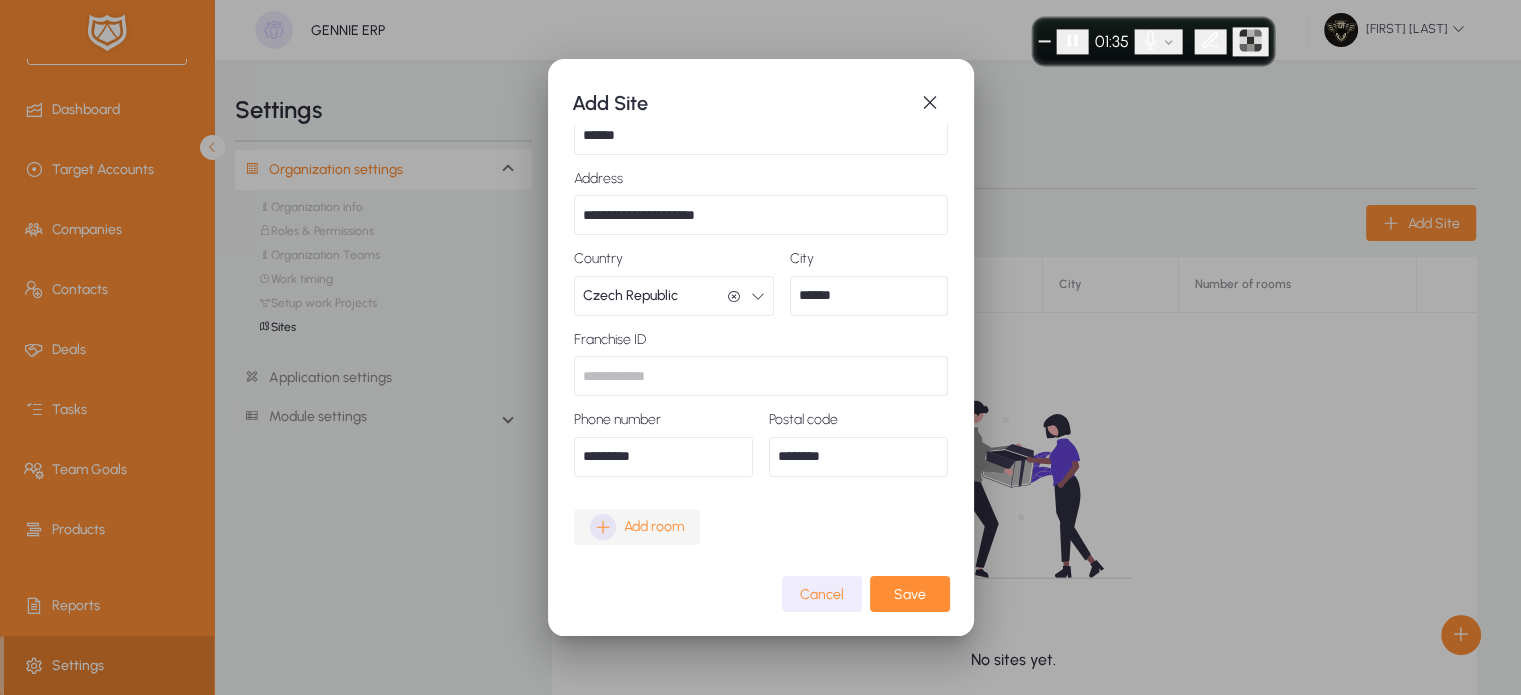 click on "Add room" at bounding box center [637, 527] 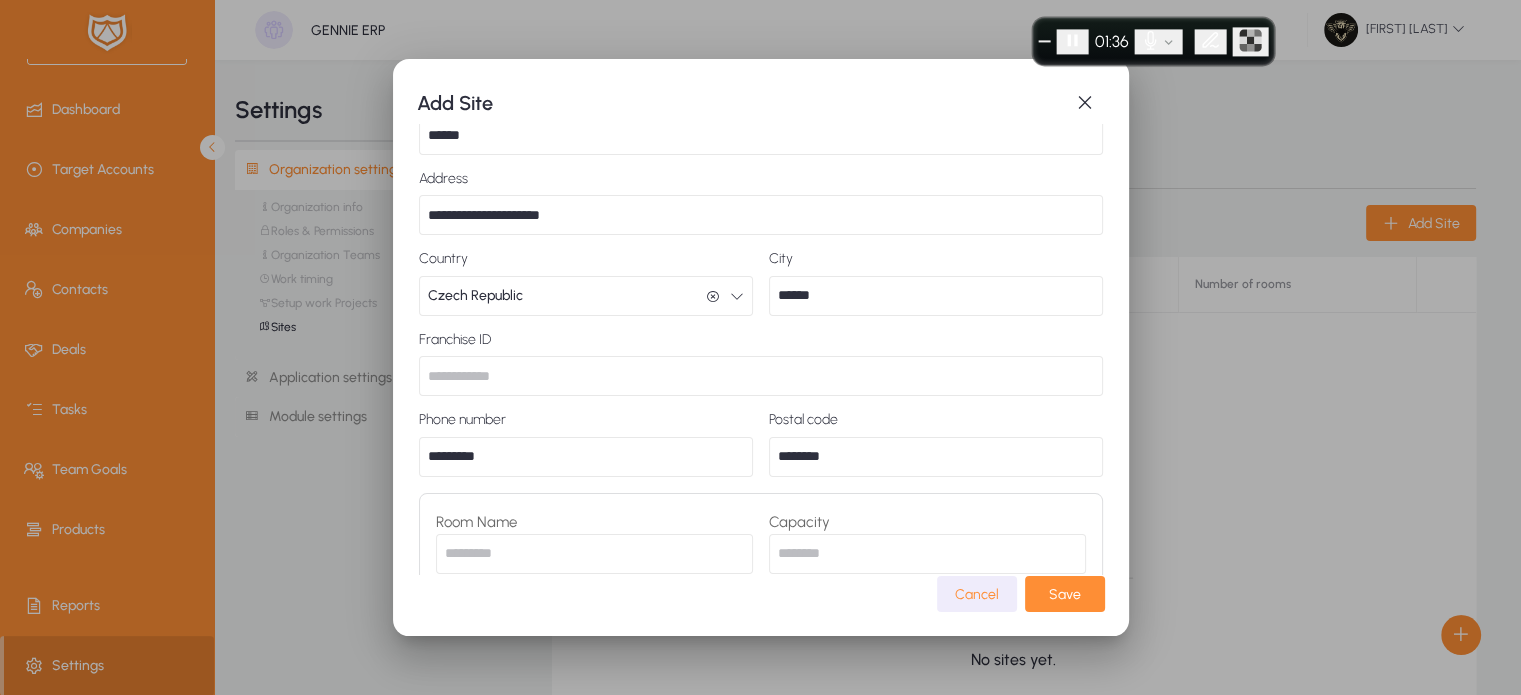 scroll, scrollTop: 160, scrollLeft: 0, axis: vertical 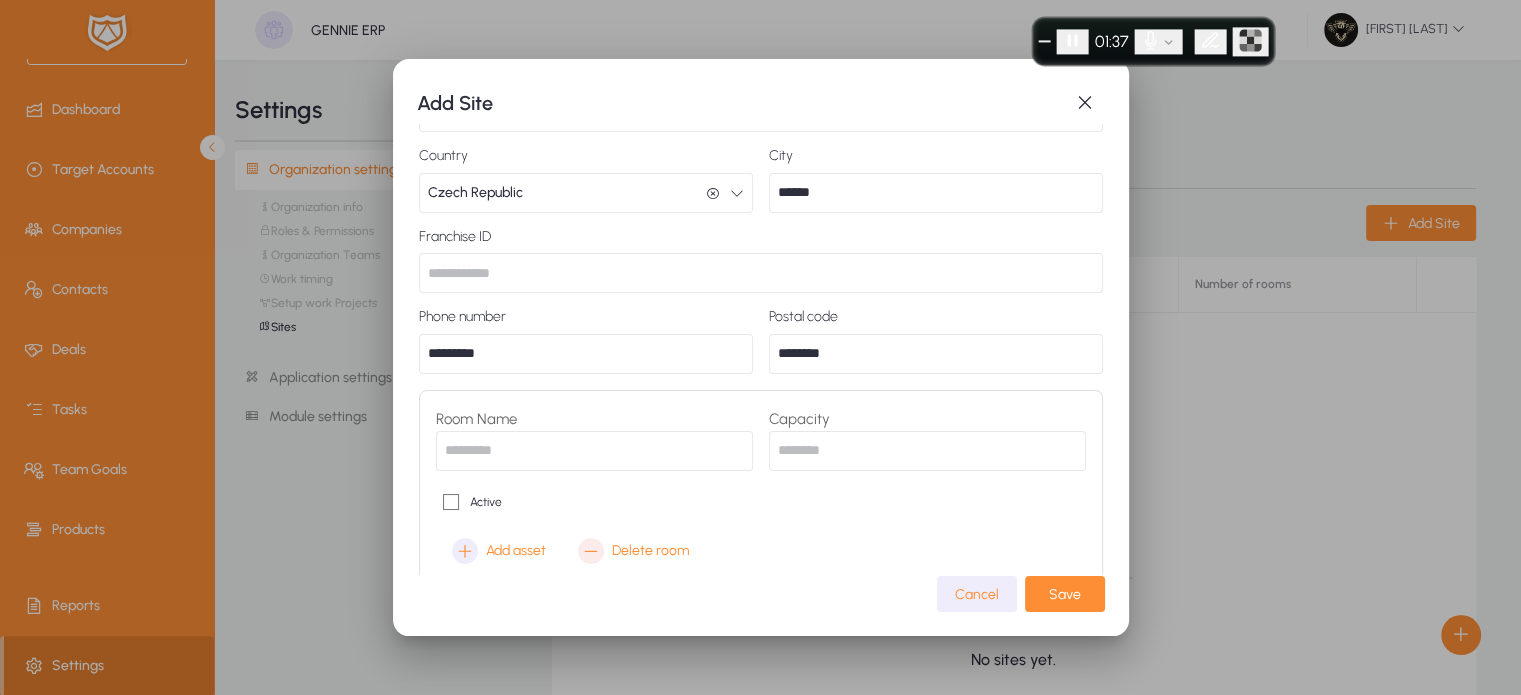click at bounding box center [594, 451] 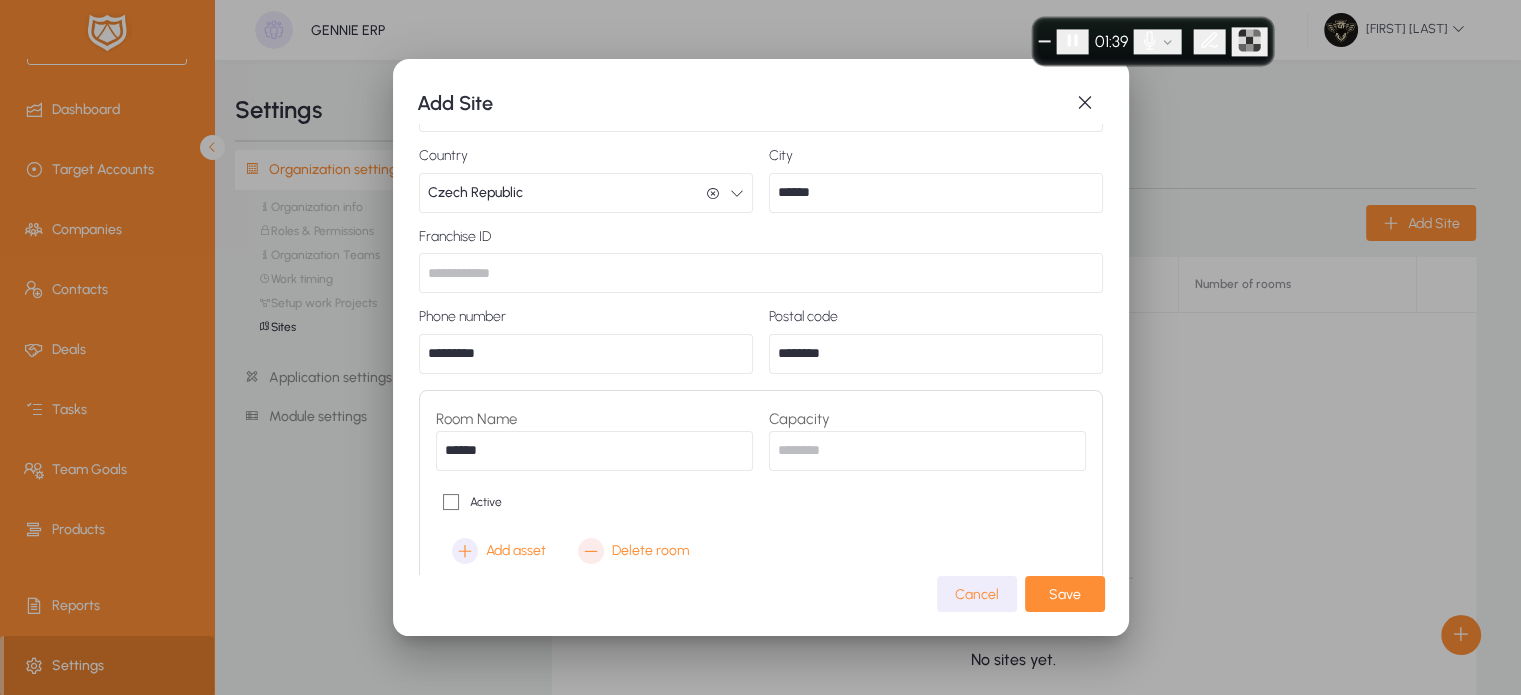 type on "******" 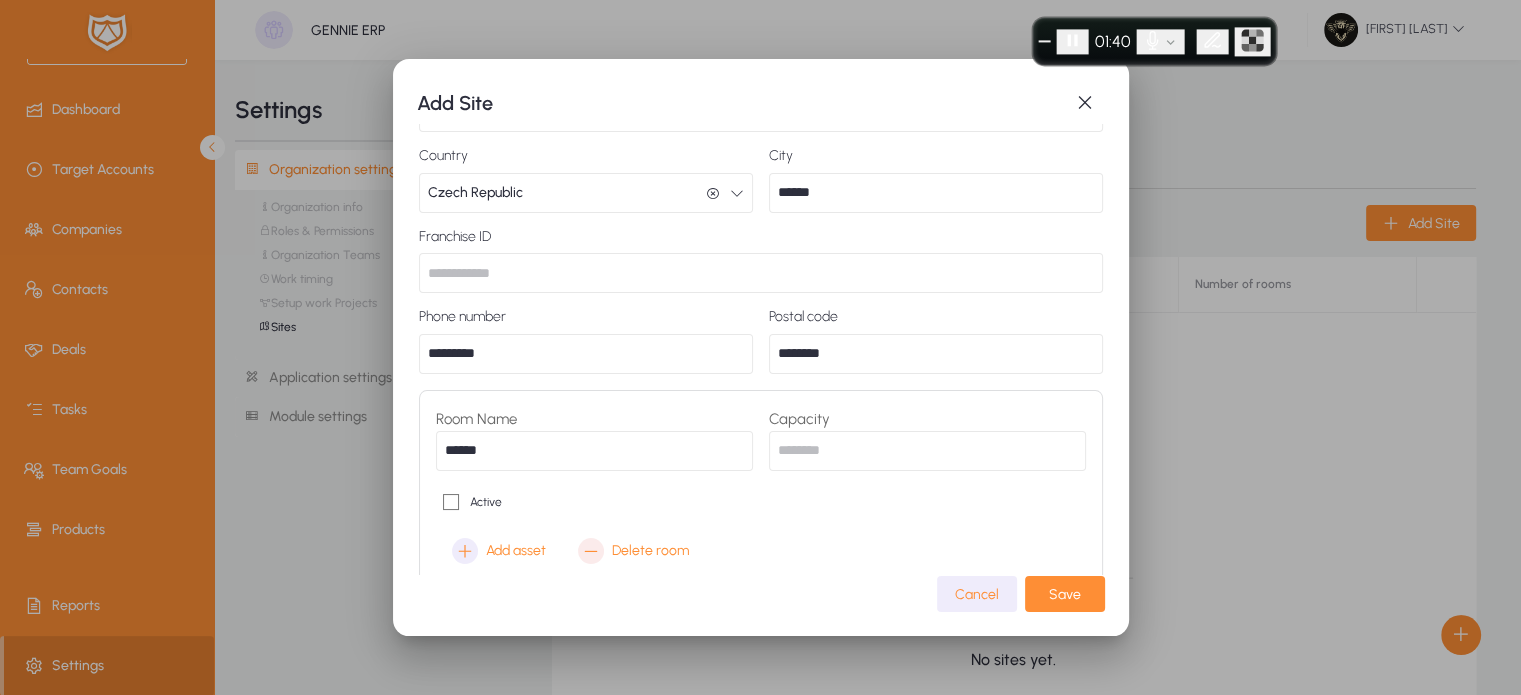 click at bounding box center (927, 451) 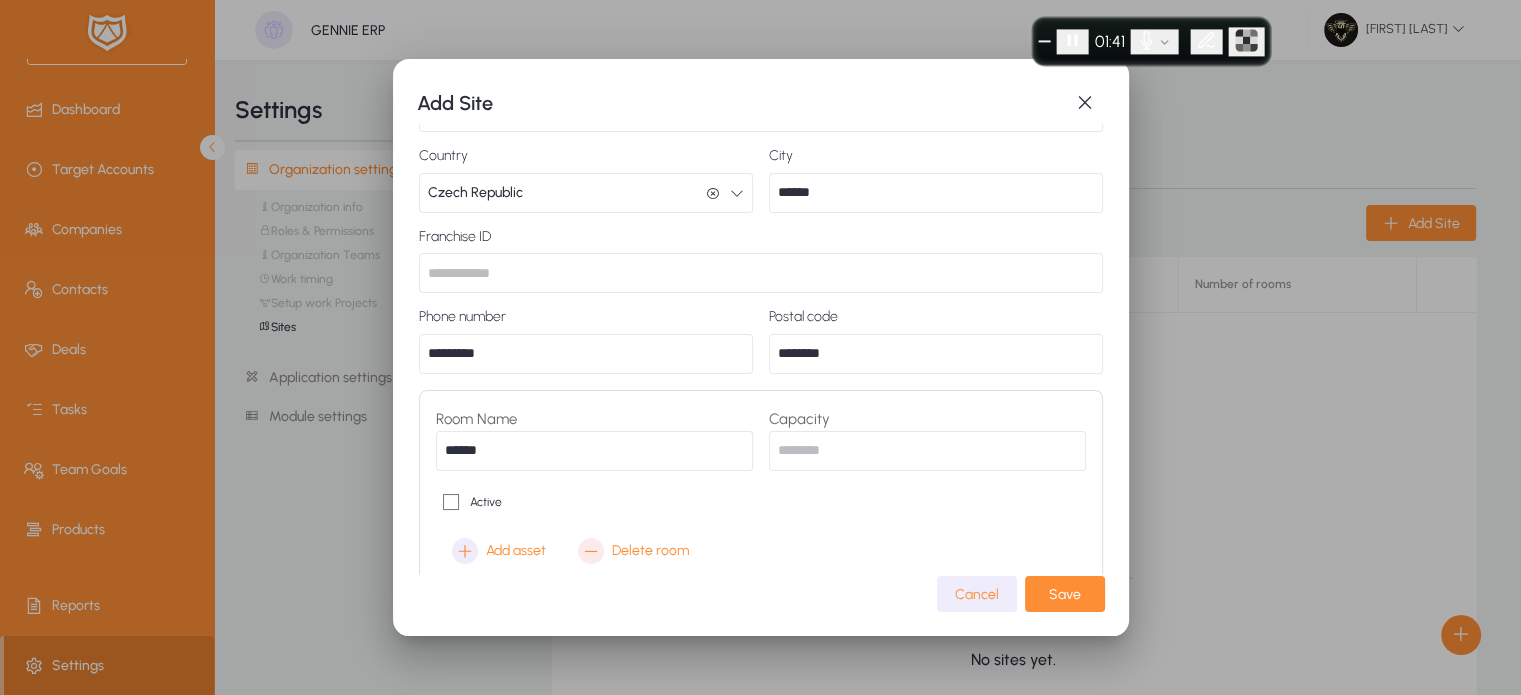 type on "**" 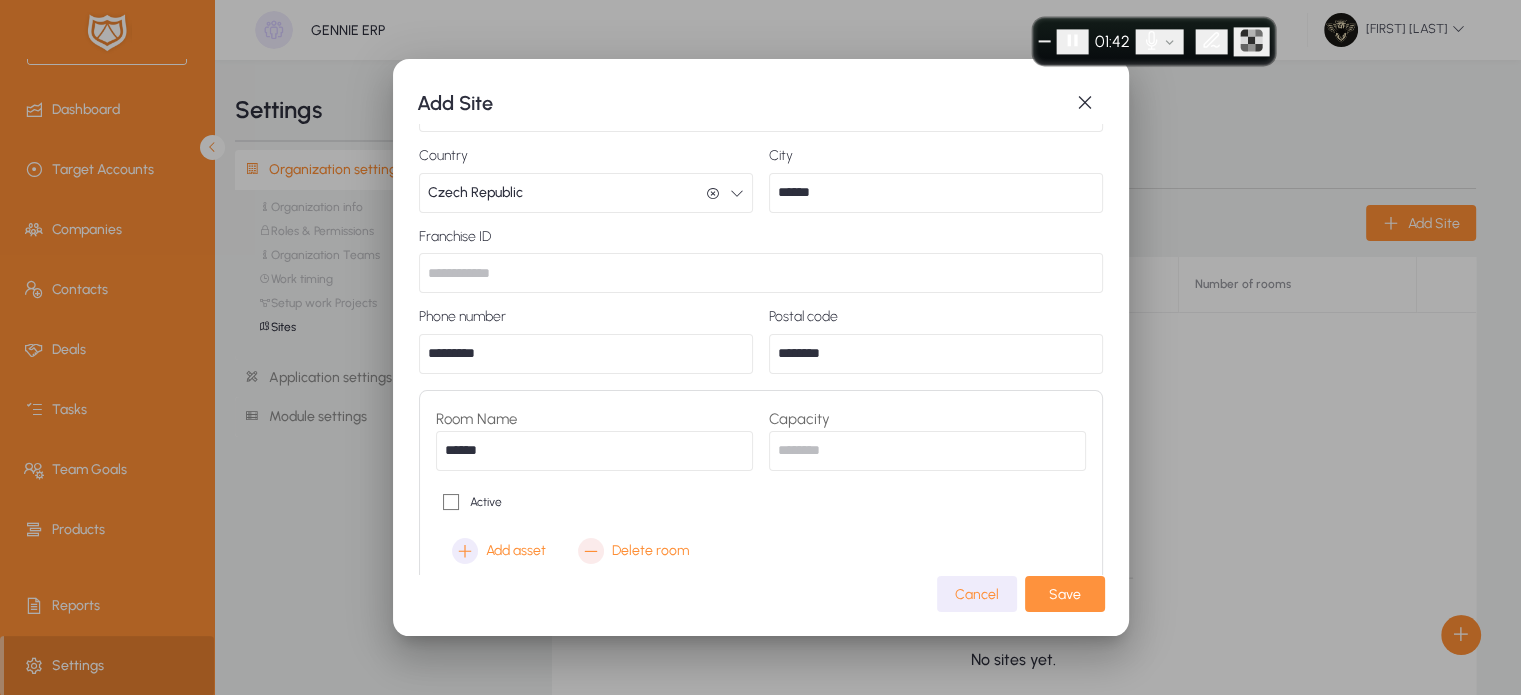 click 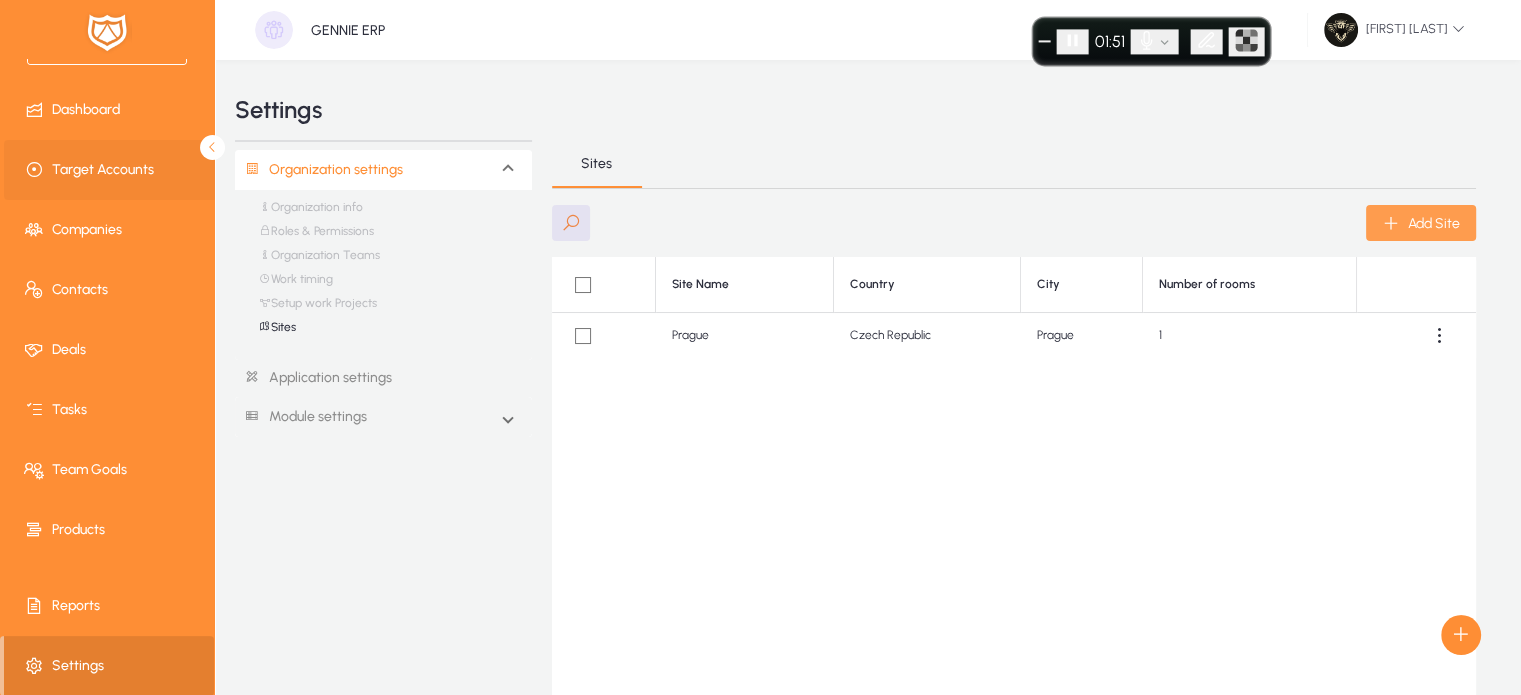 scroll, scrollTop: 0, scrollLeft: 0, axis: both 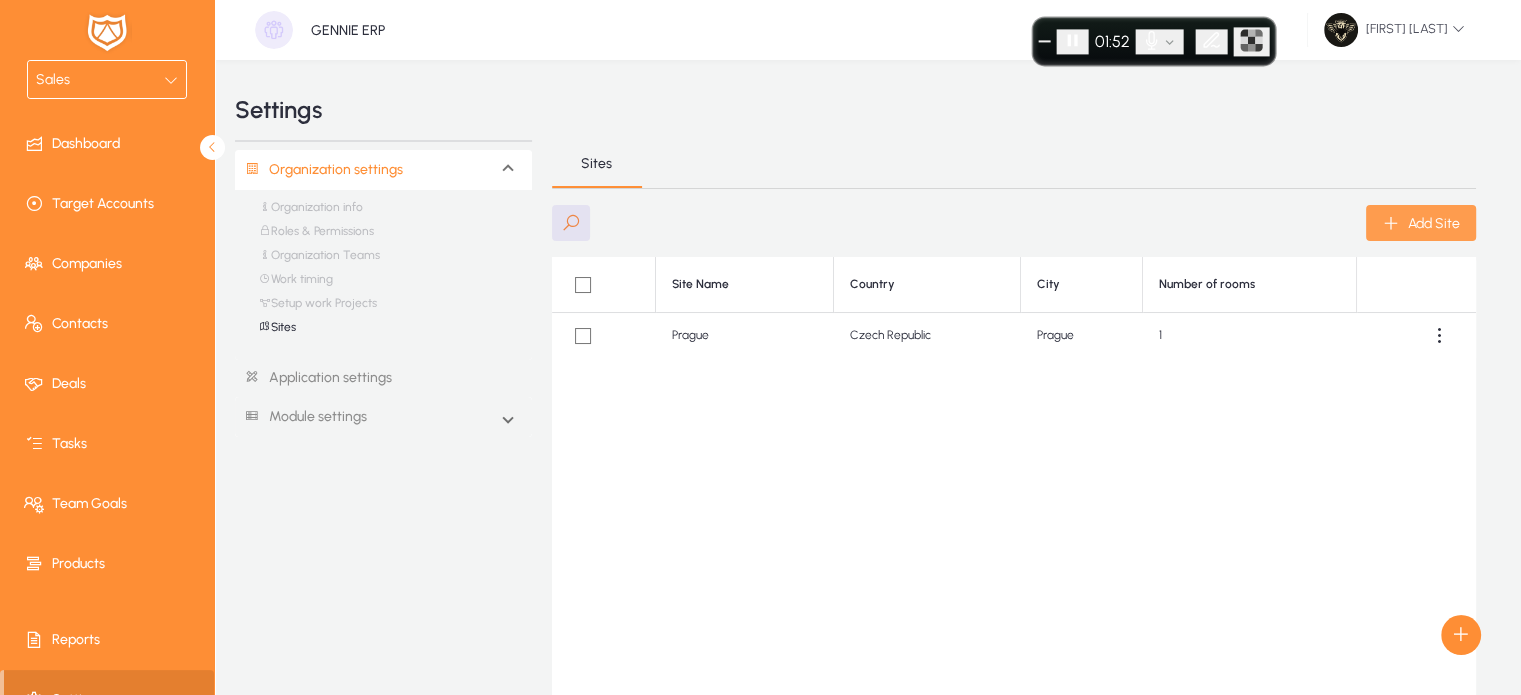 click on "Sales" at bounding box center (100, 80) 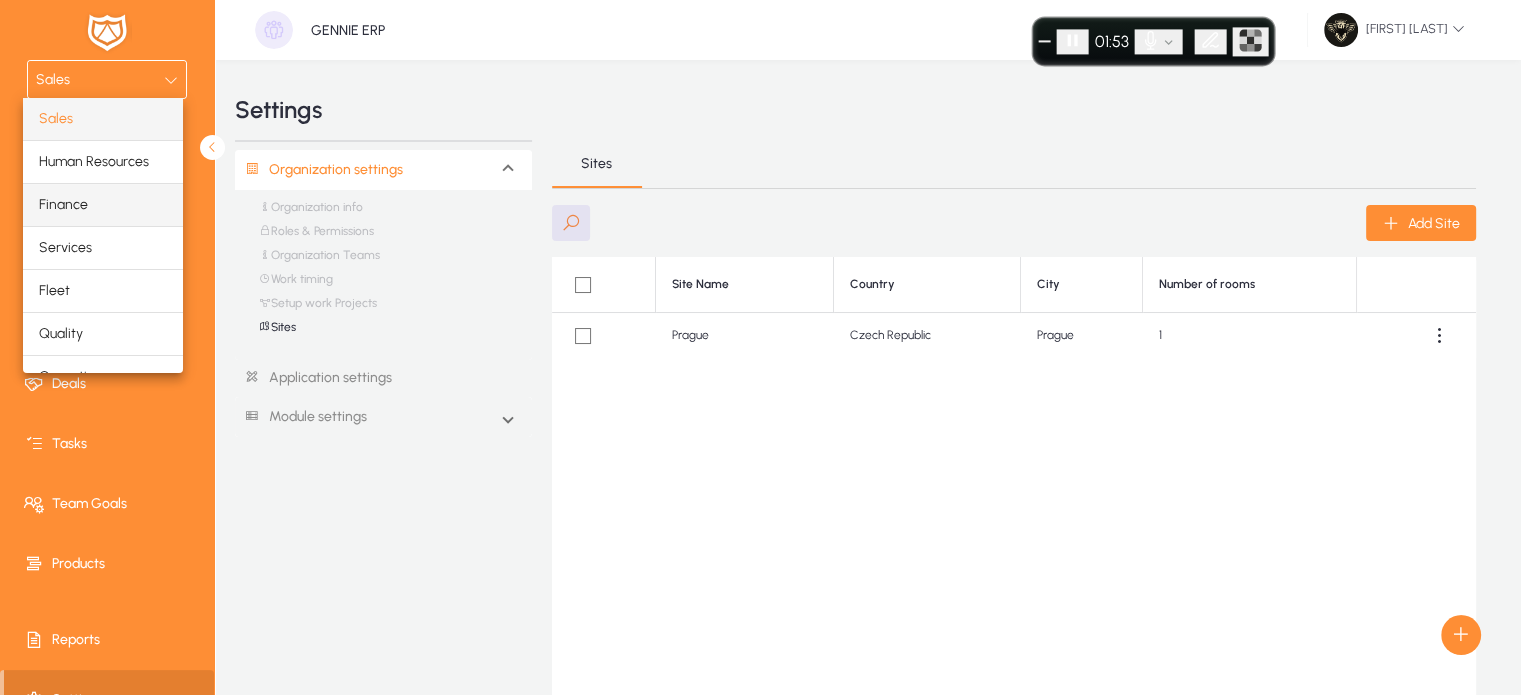 click on "Finance" at bounding box center (103, 205) 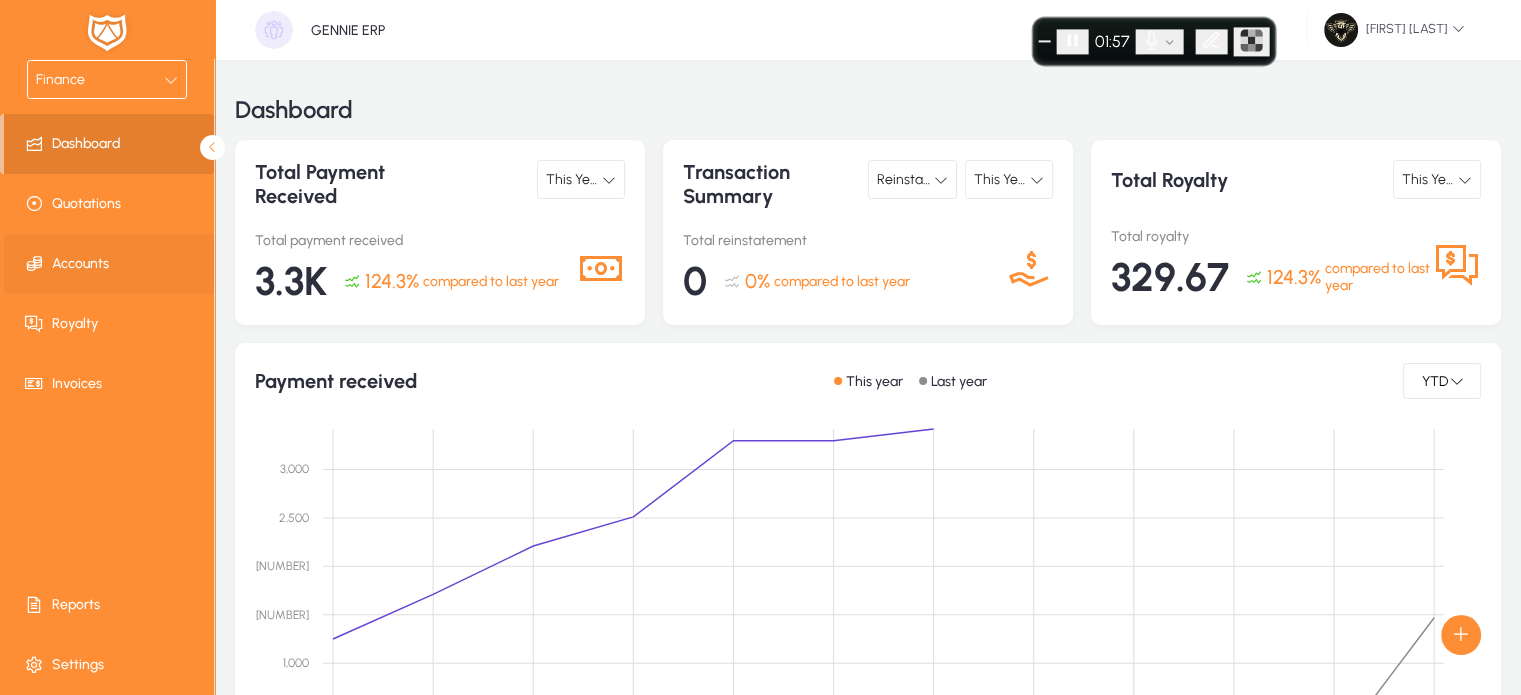 click 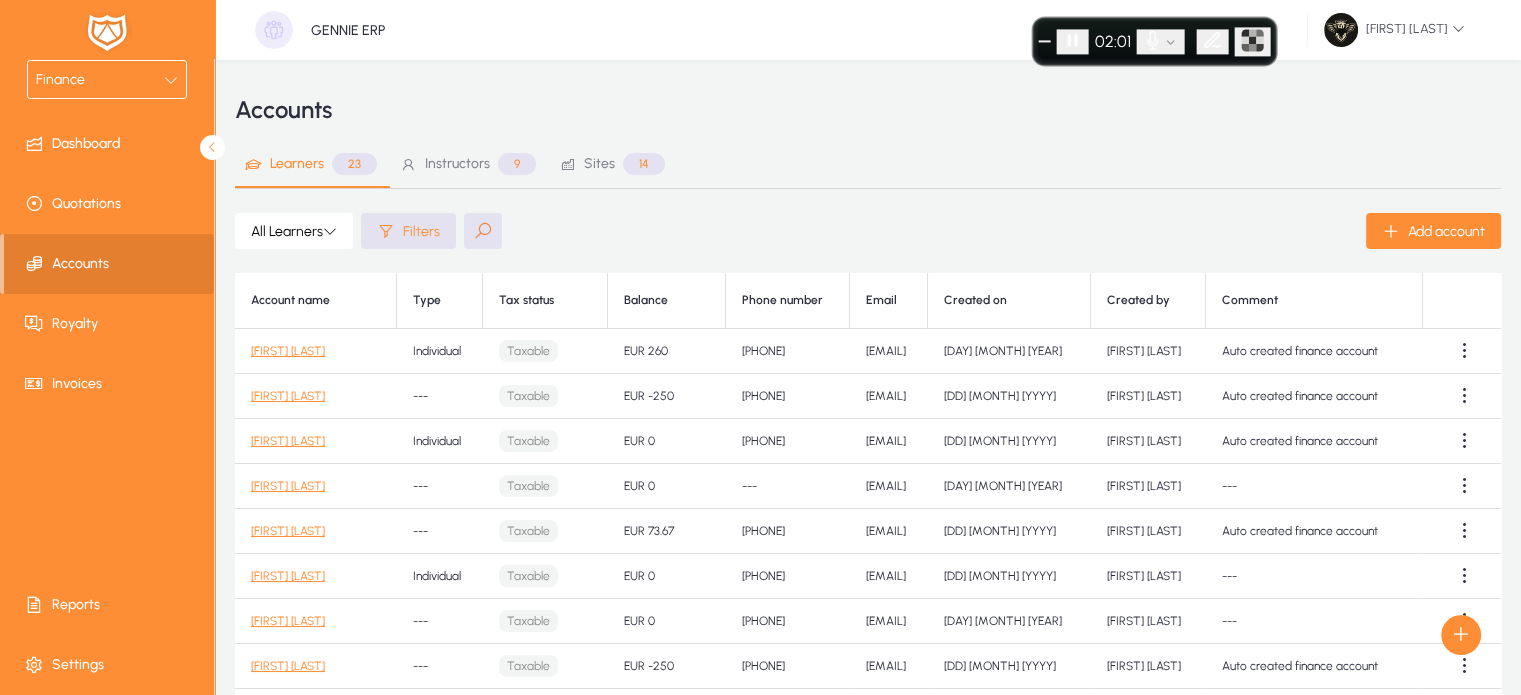 click 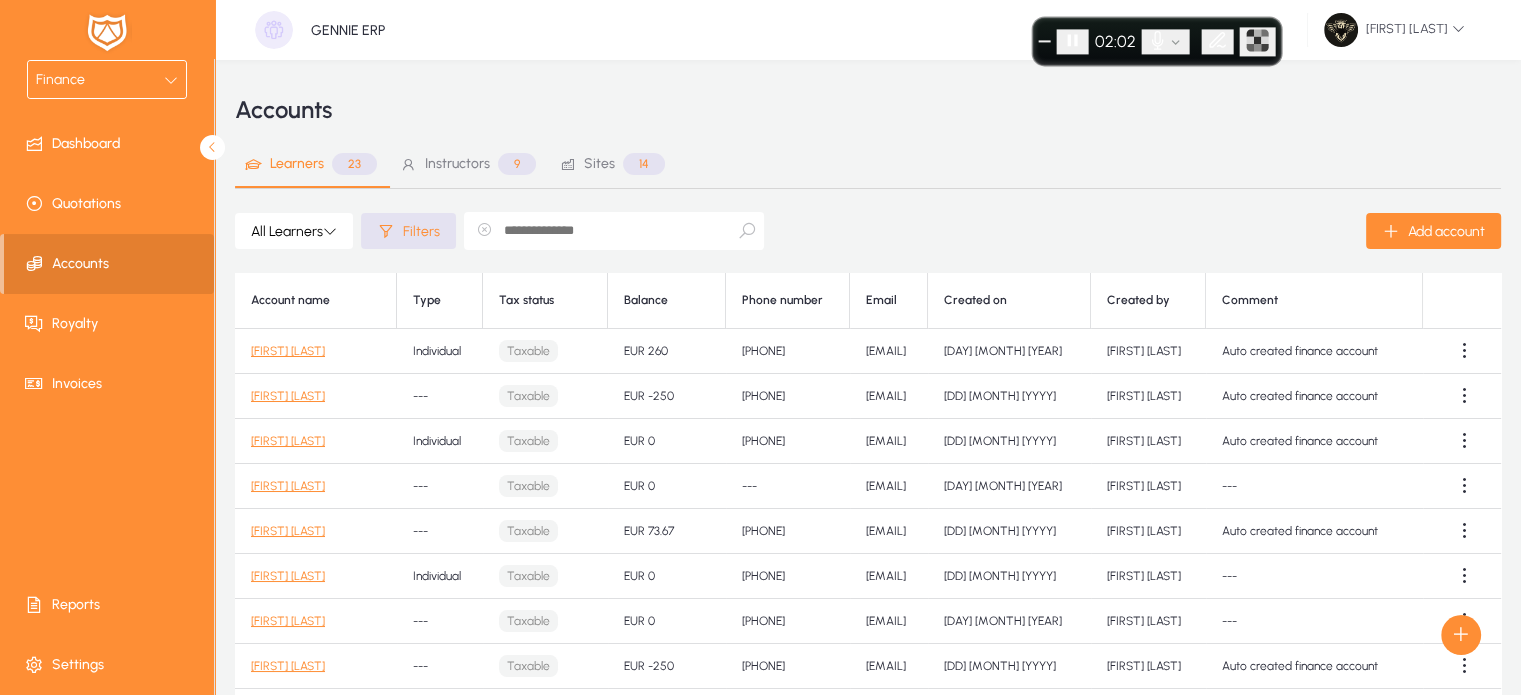 click 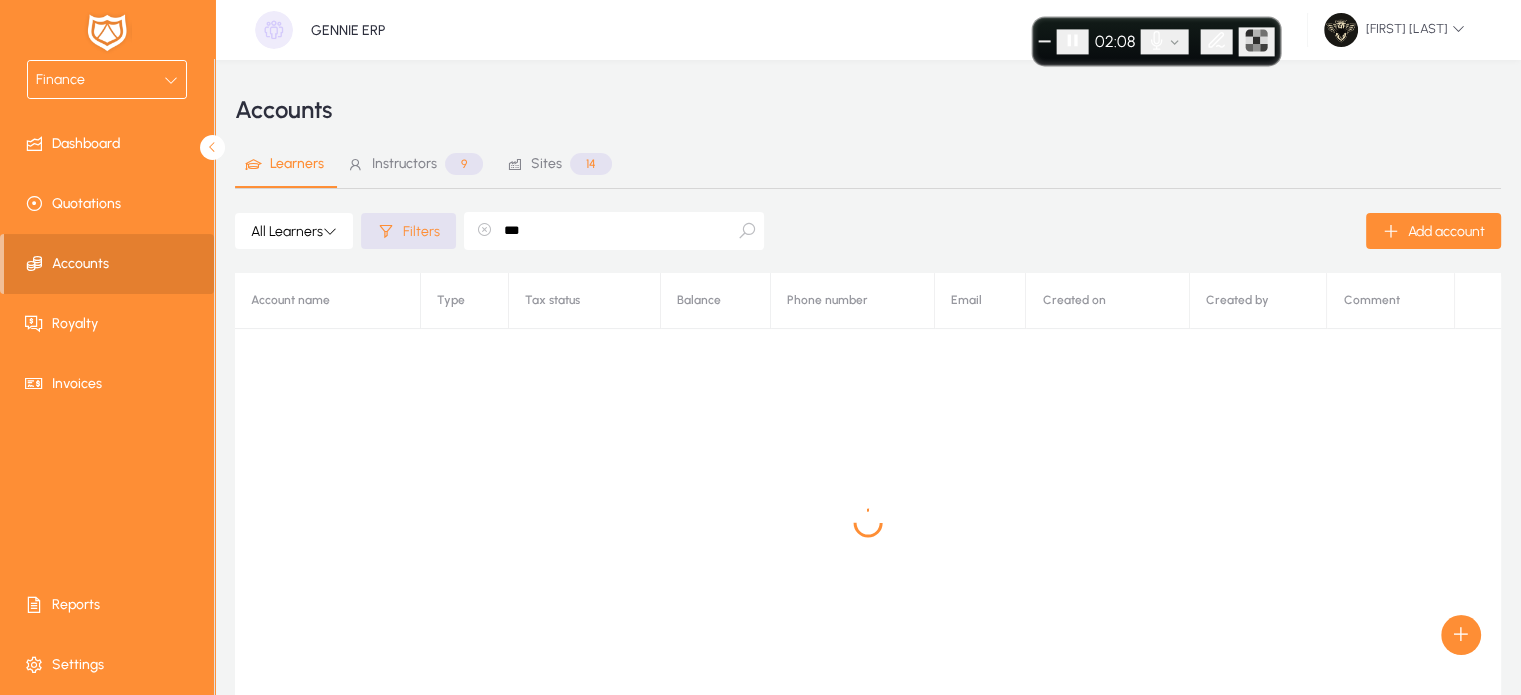 type on "***" 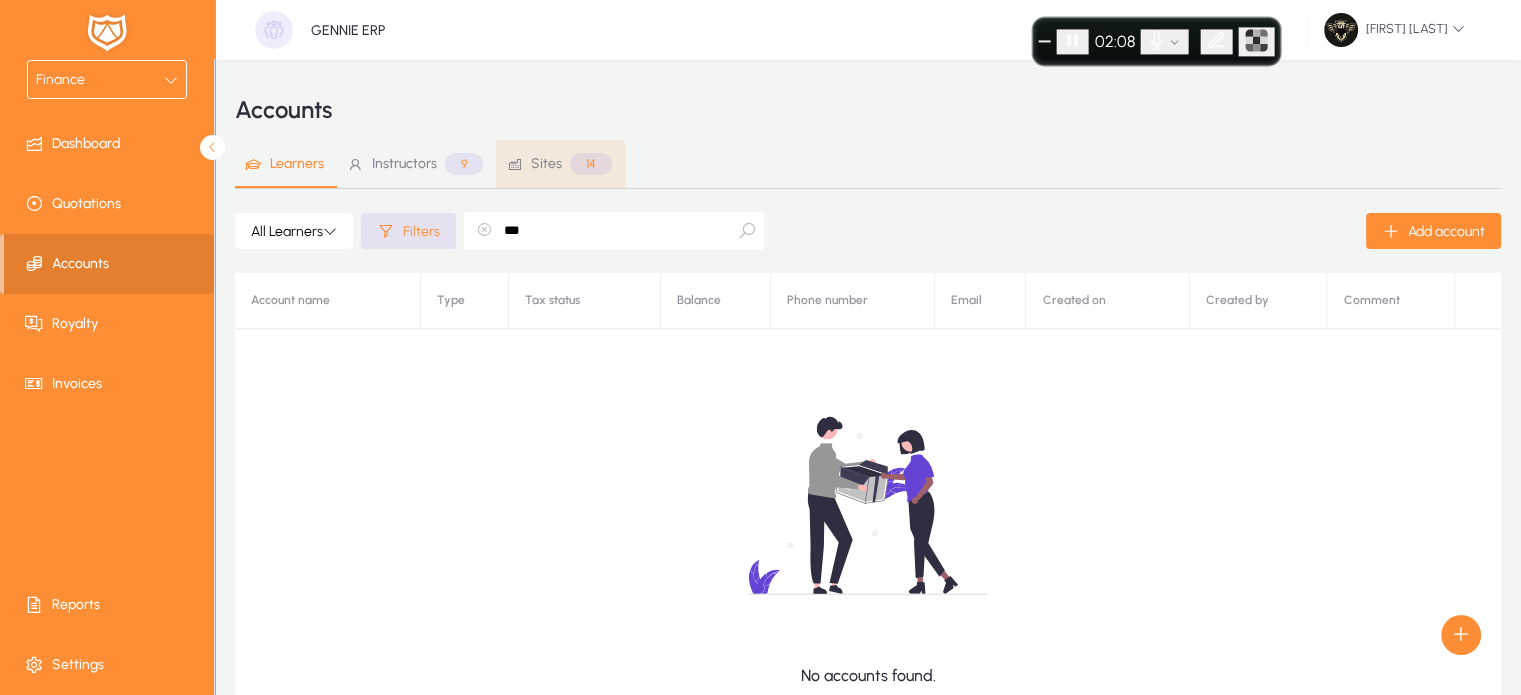click on "Sites  14" at bounding box center [559, 164] 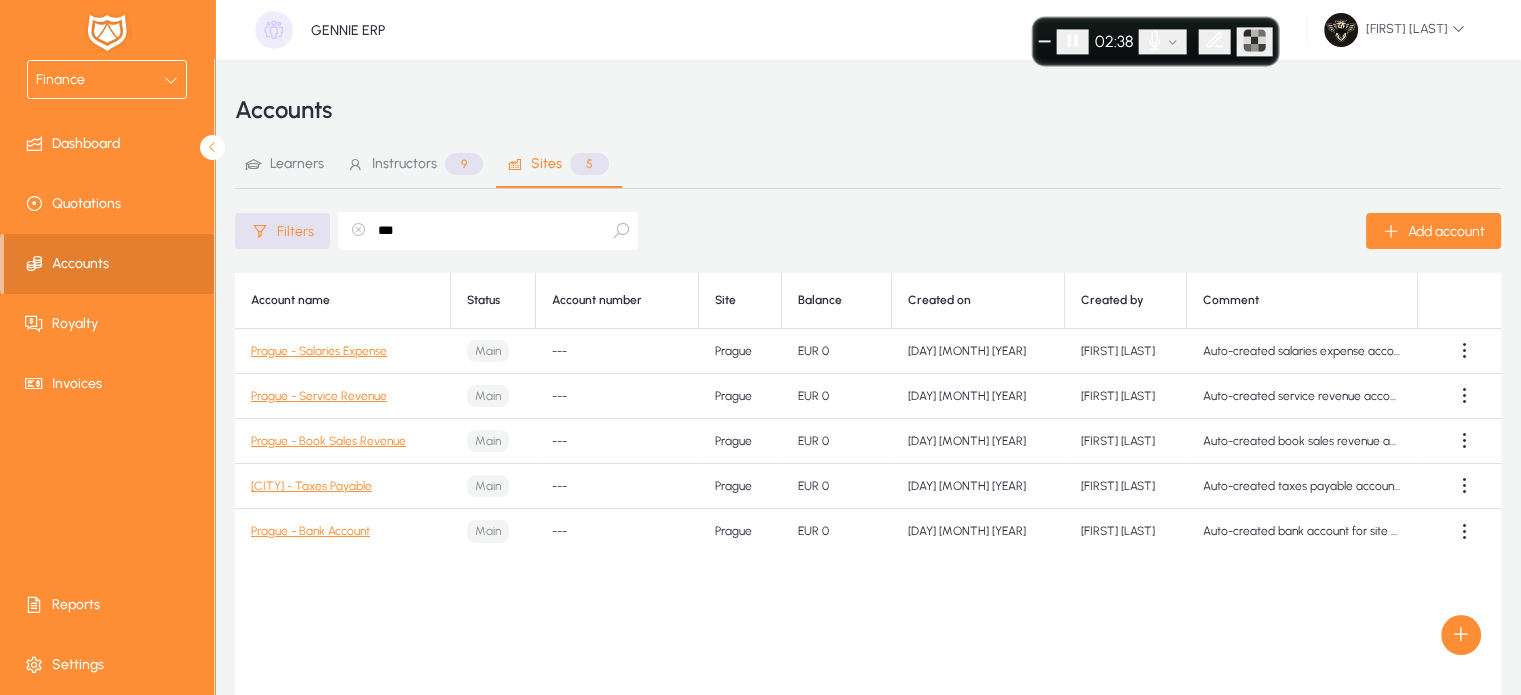 type on "***" 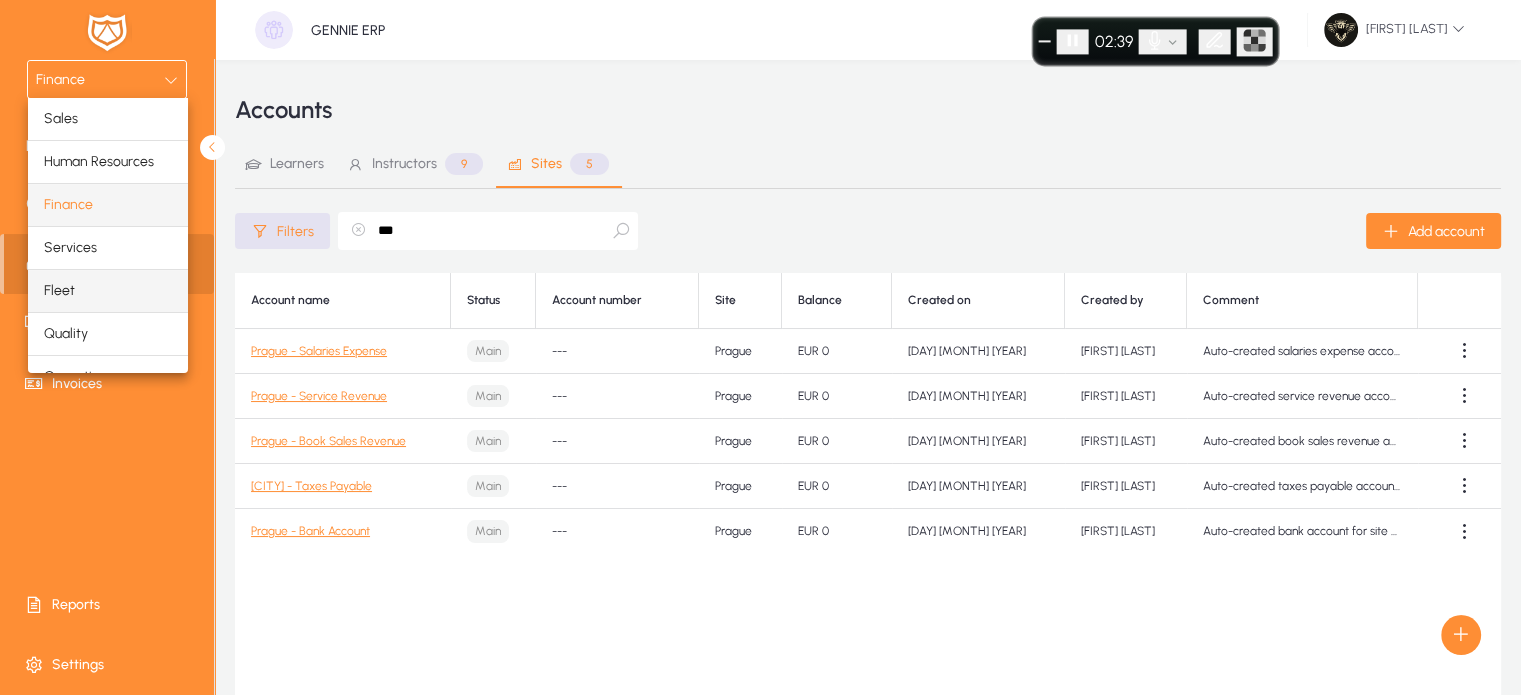 scroll, scrollTop: 66, scrollLeft: 0, axis: vertical 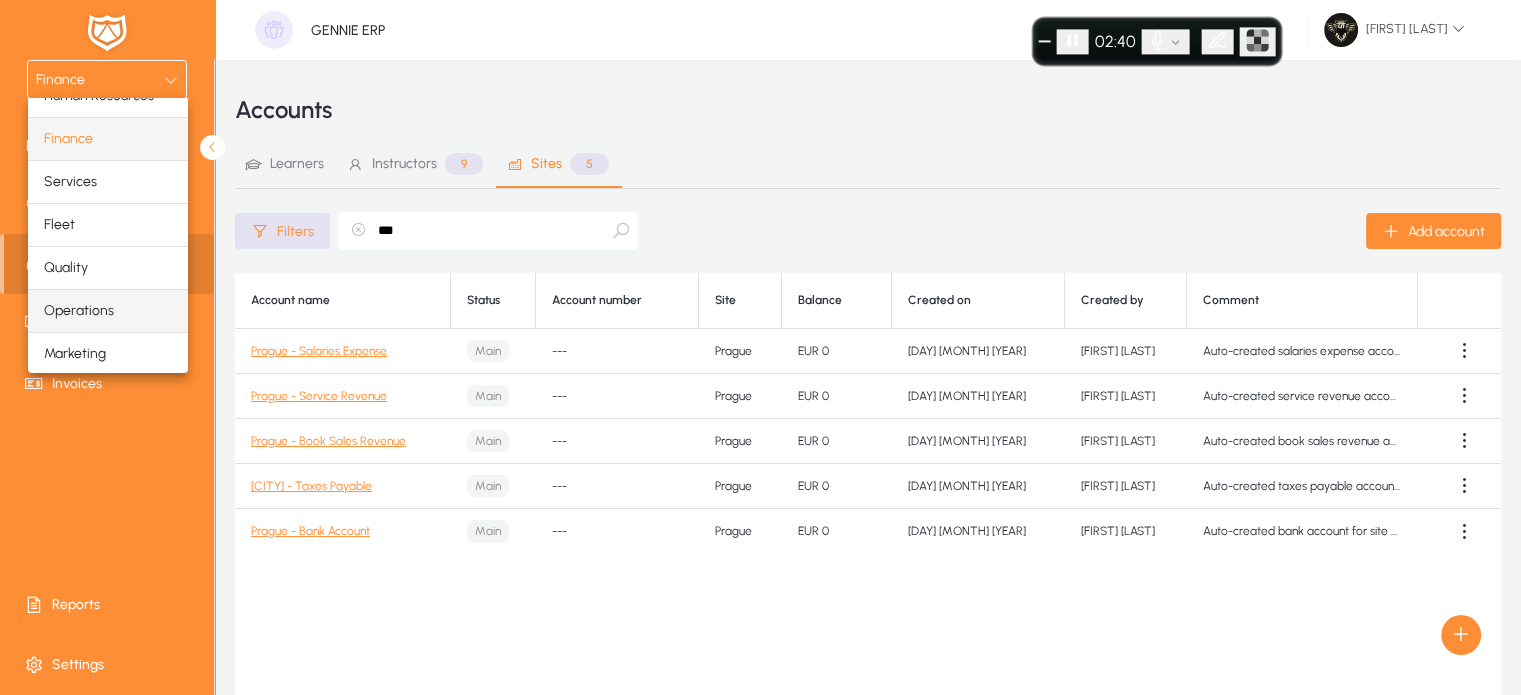 click on "Operations" at bounding box center [108, 311] 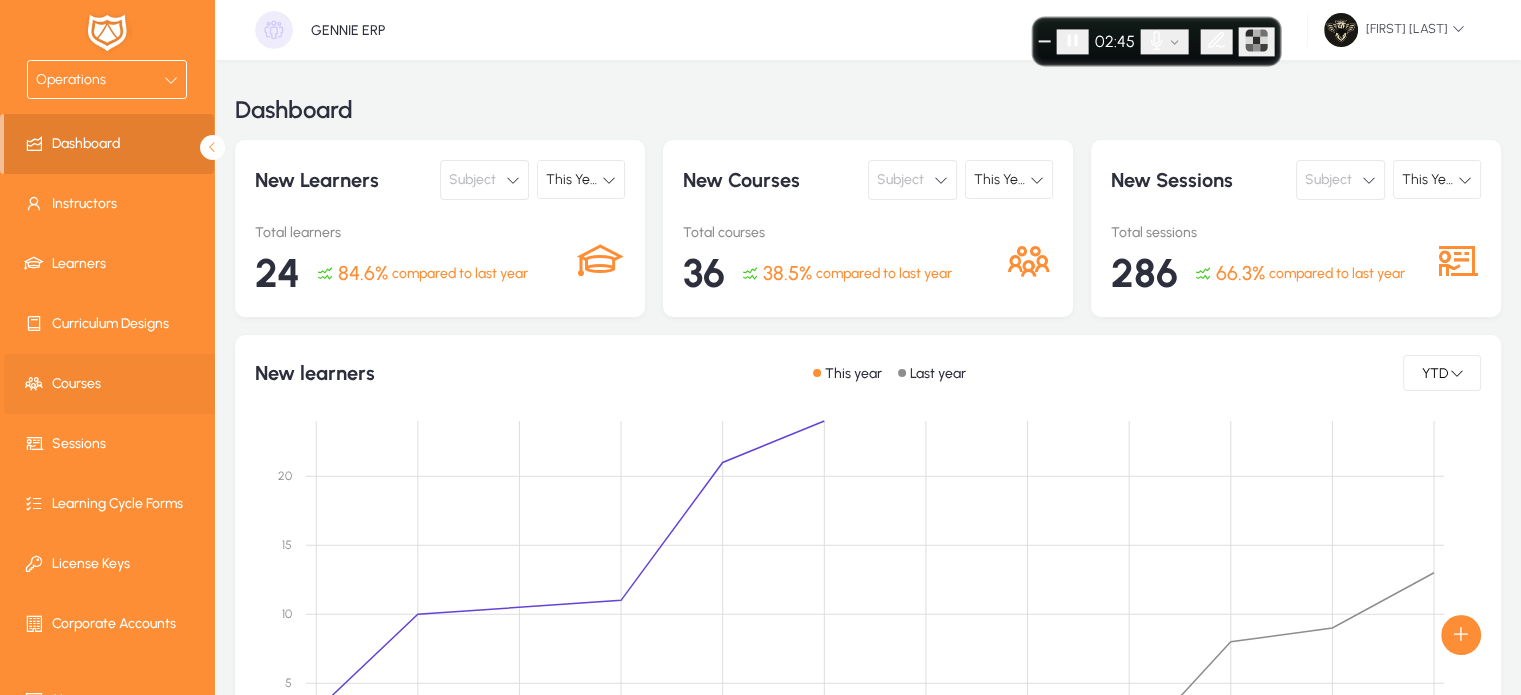 click on "Courses" 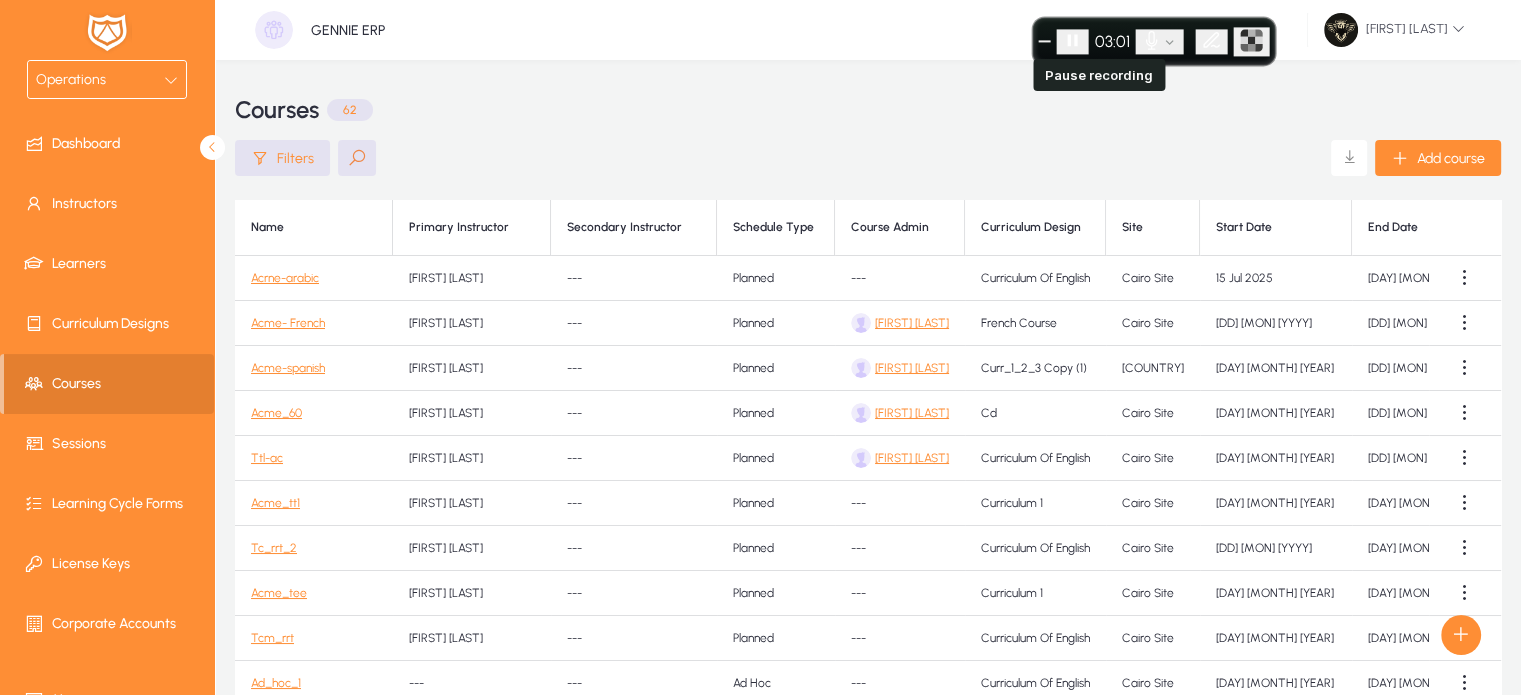 click 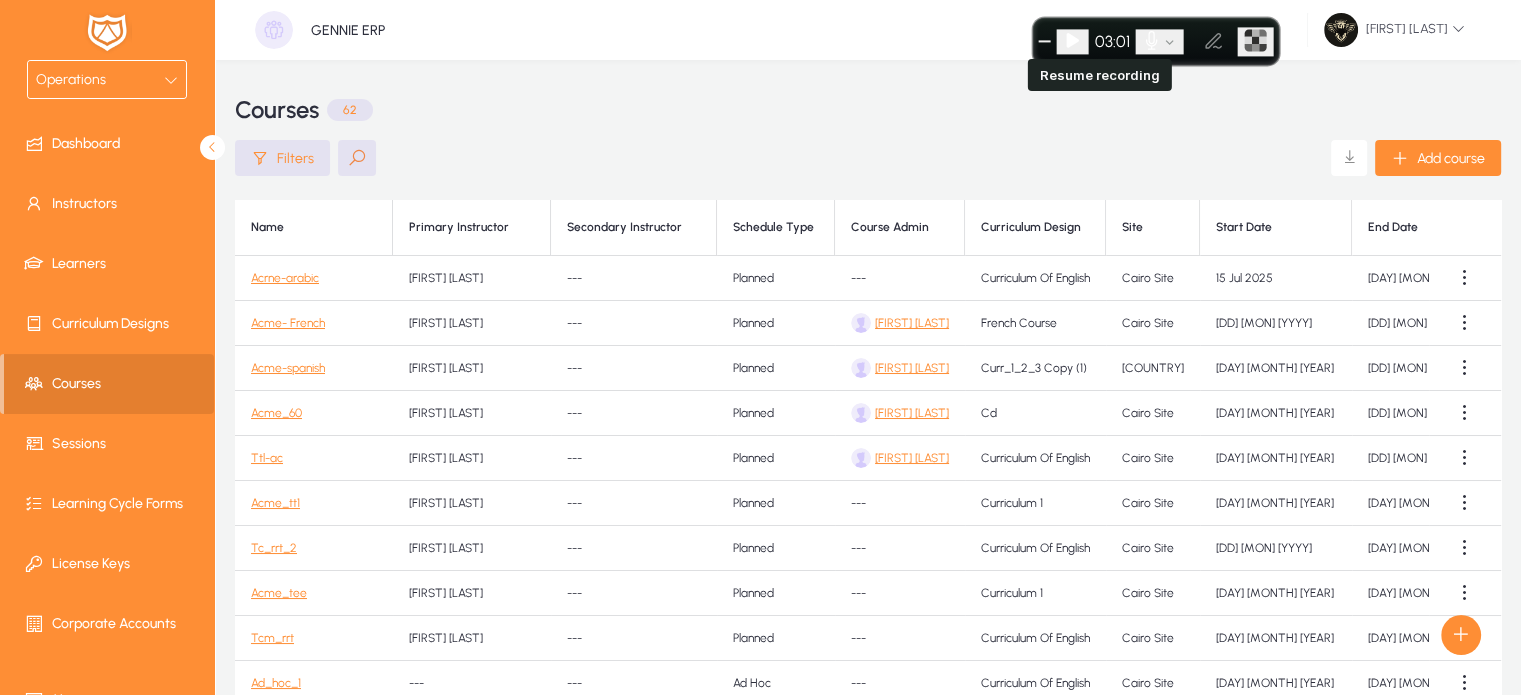 click 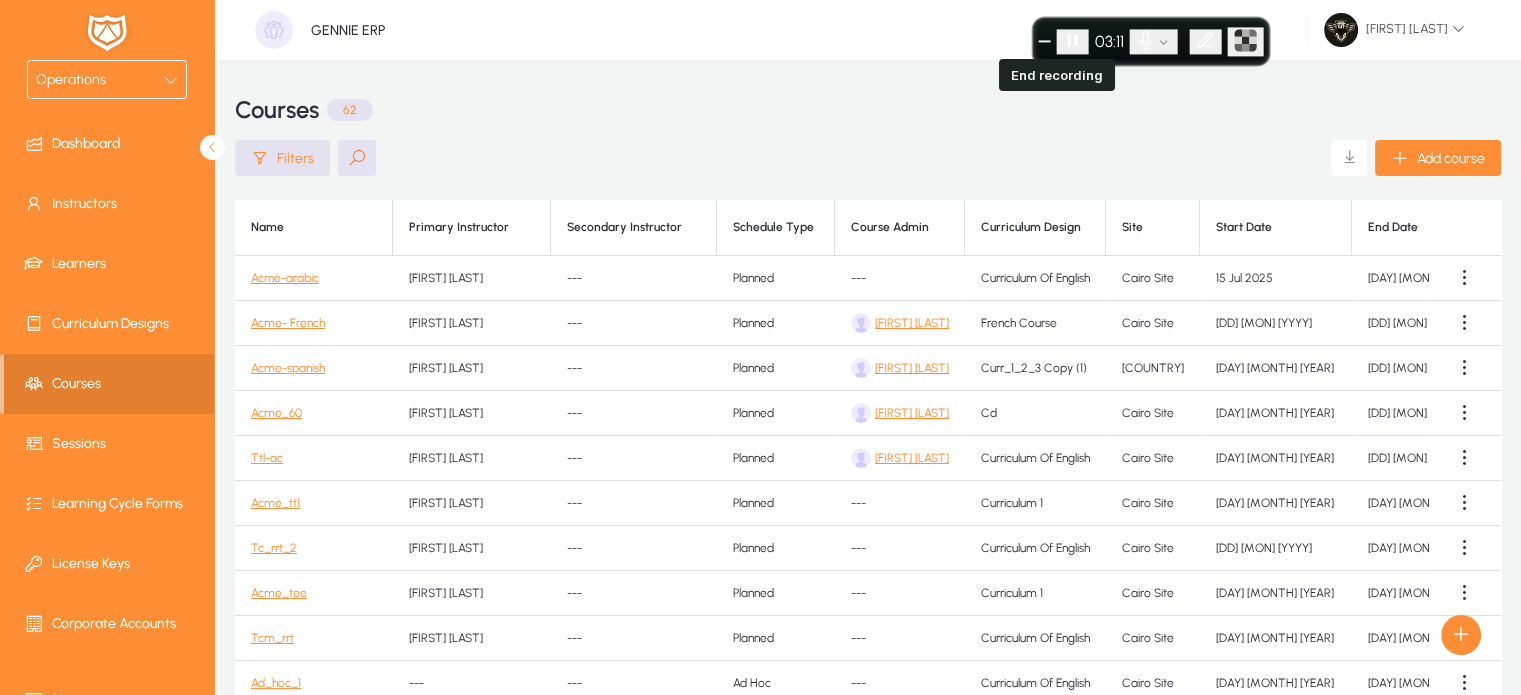 click at bounding box center [1045, 41] 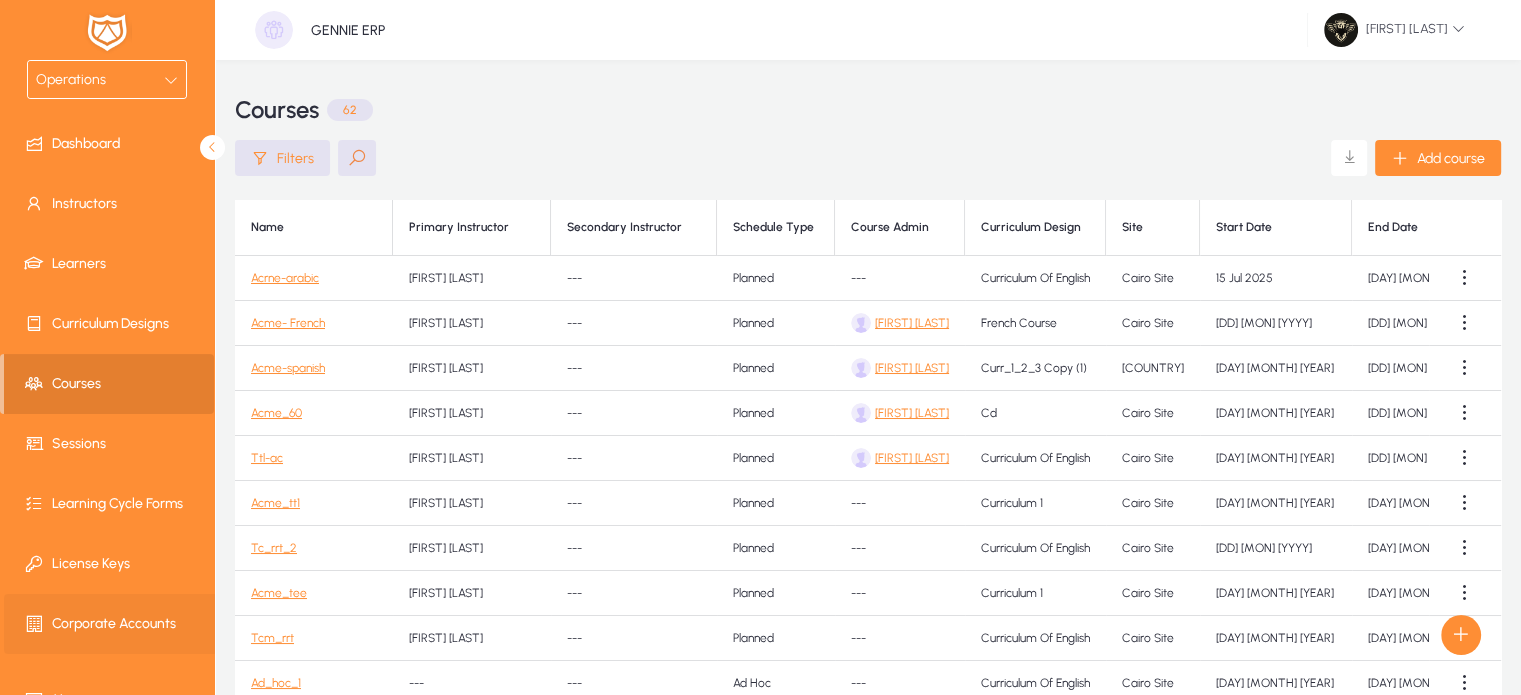 scroll, scrollTop: 94, scrollLeft: 0, axis: vertical 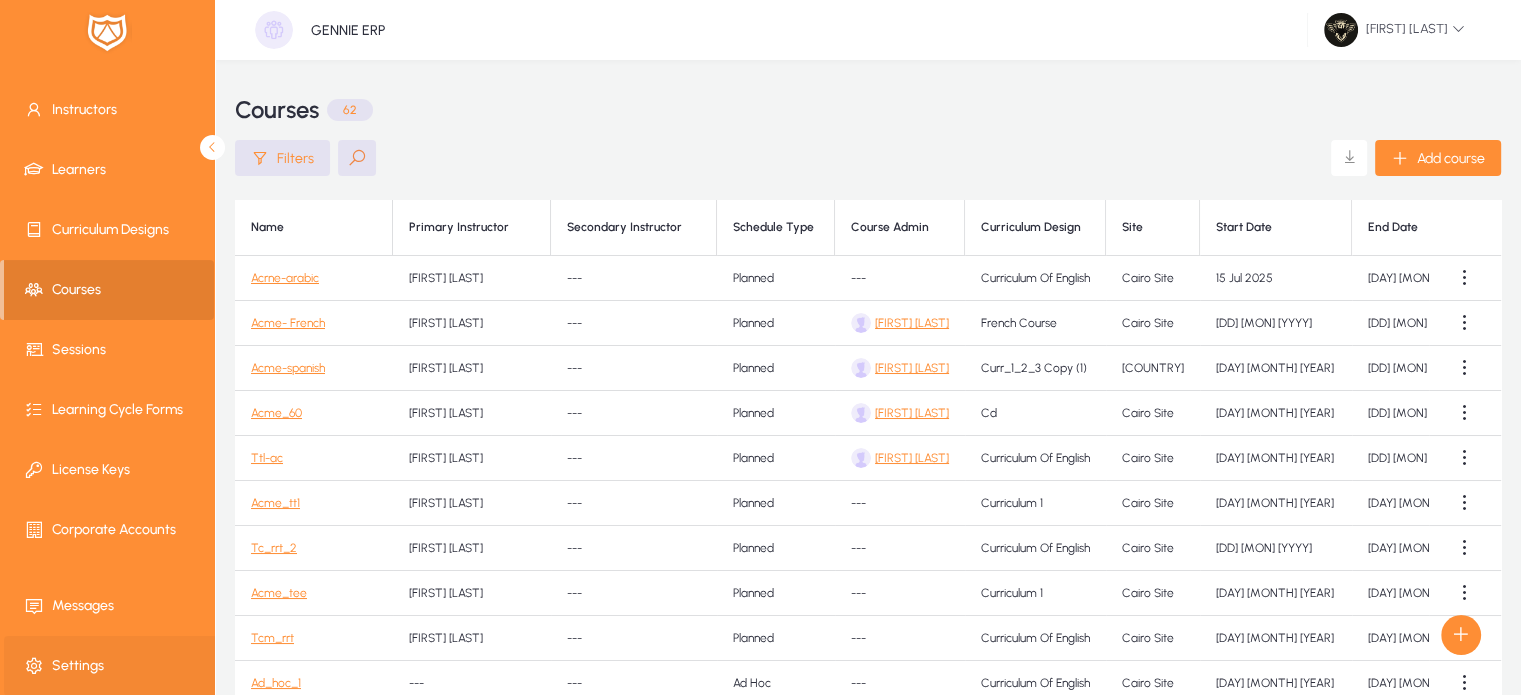click on "Settings" 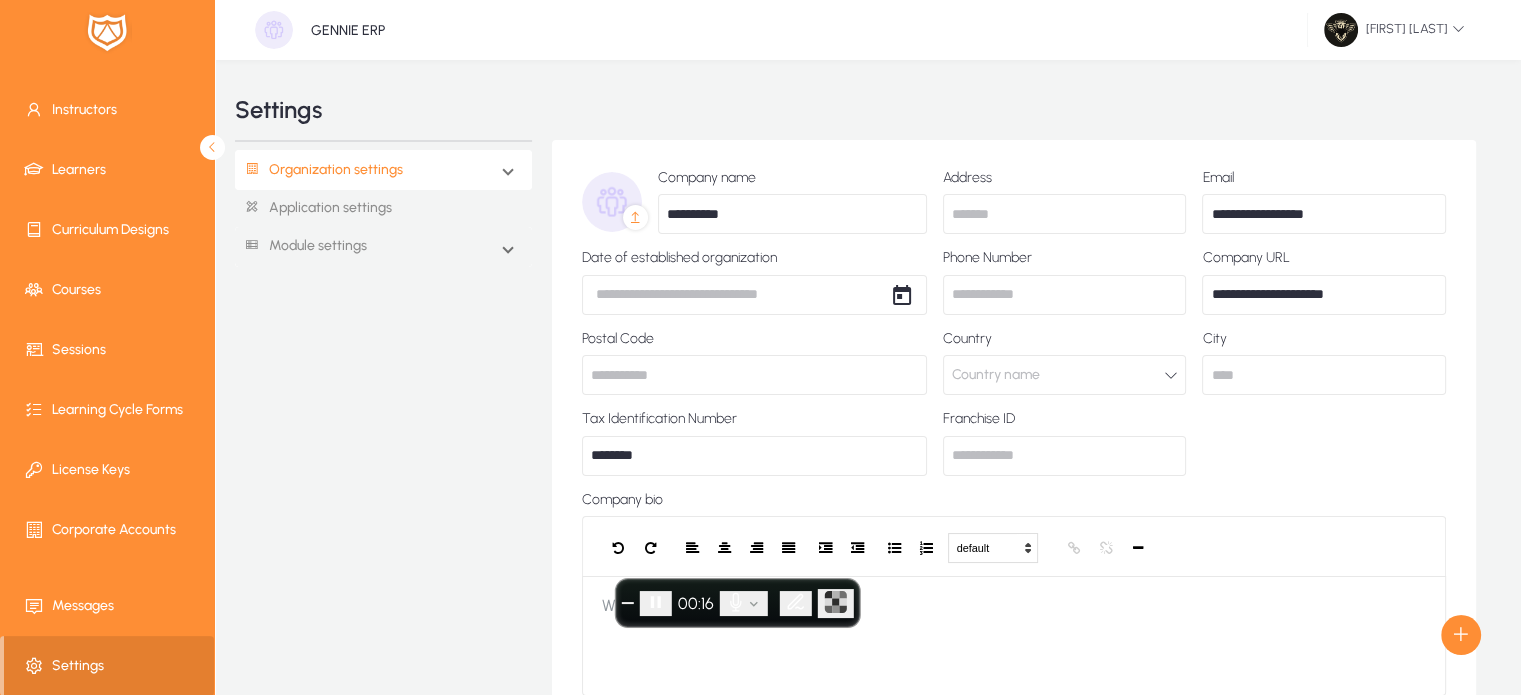 click on "Organization settings" at bounding box center (383, 170) 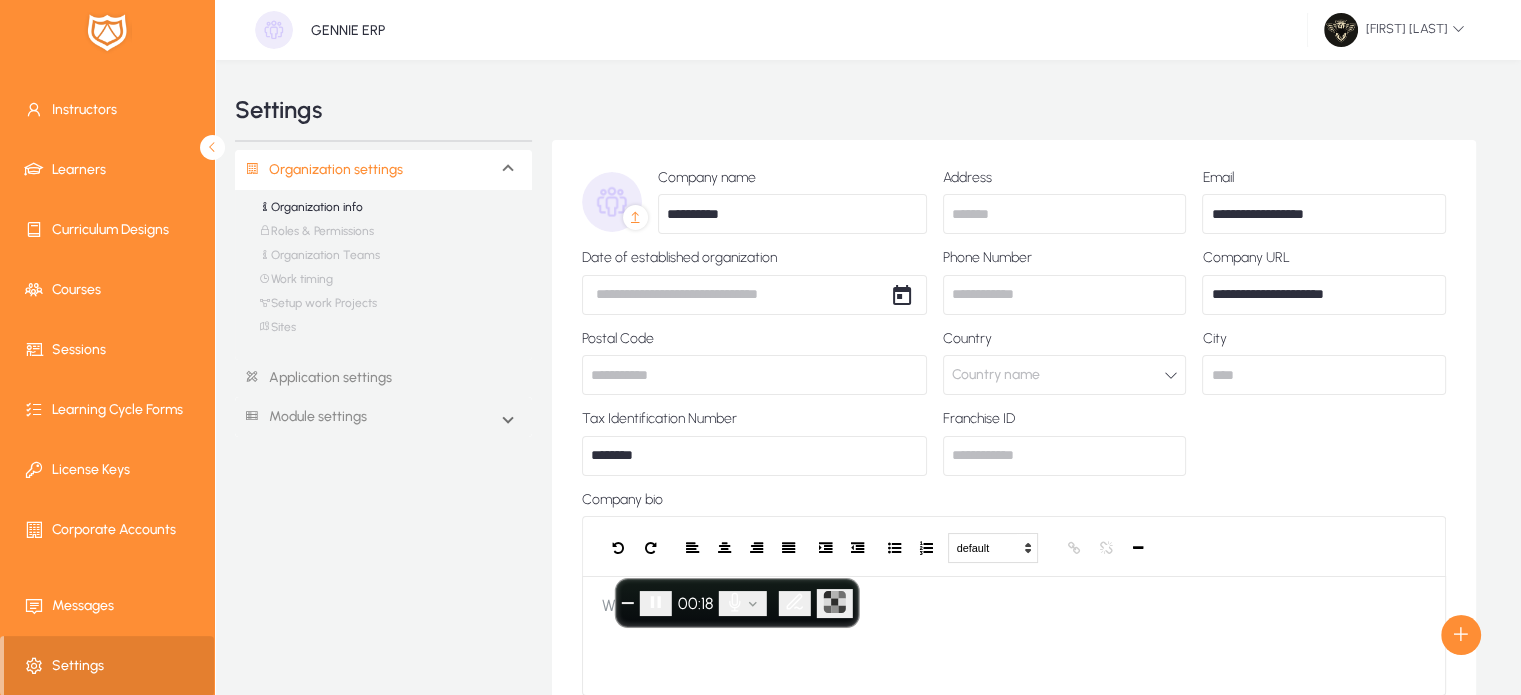 click on "Sites" at bounding box center [277, 332] 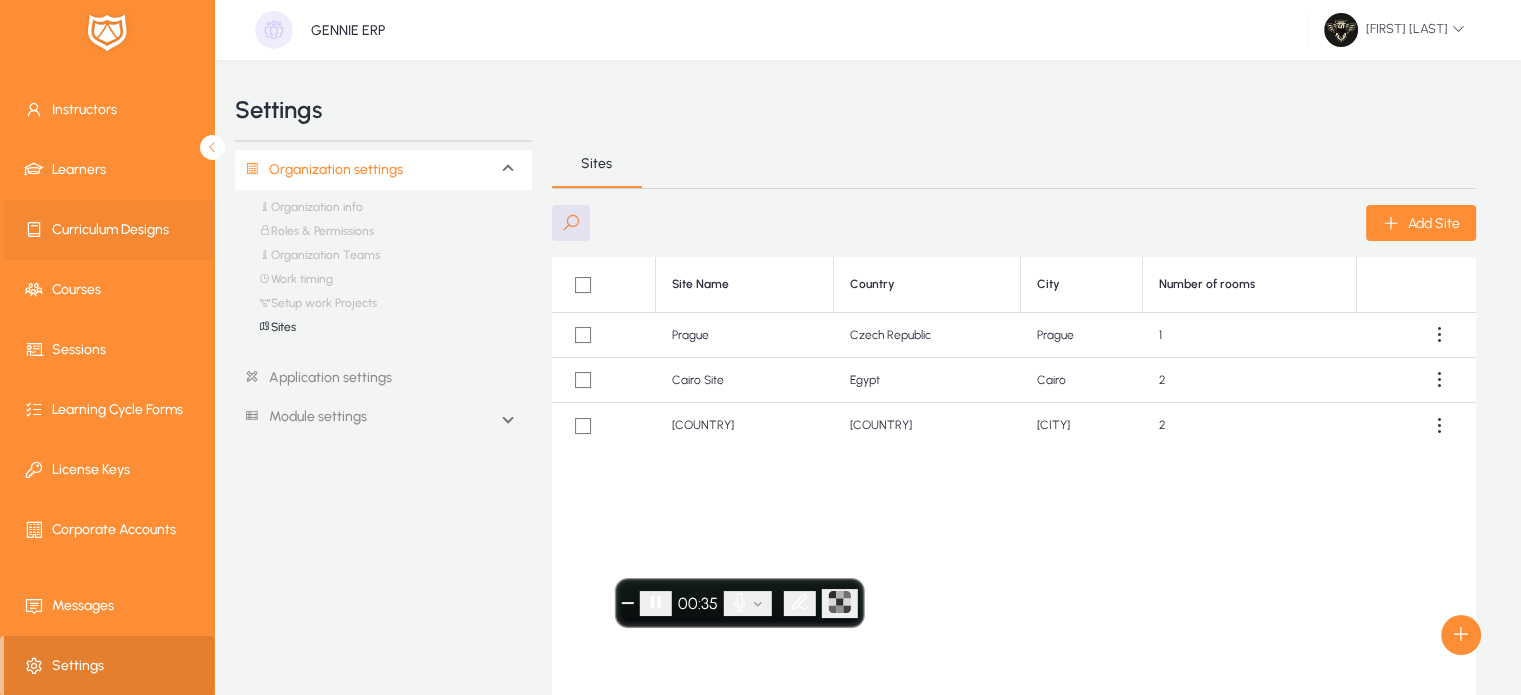 scroll, scrollTop: 0, scrollLeft: 0, axis: both 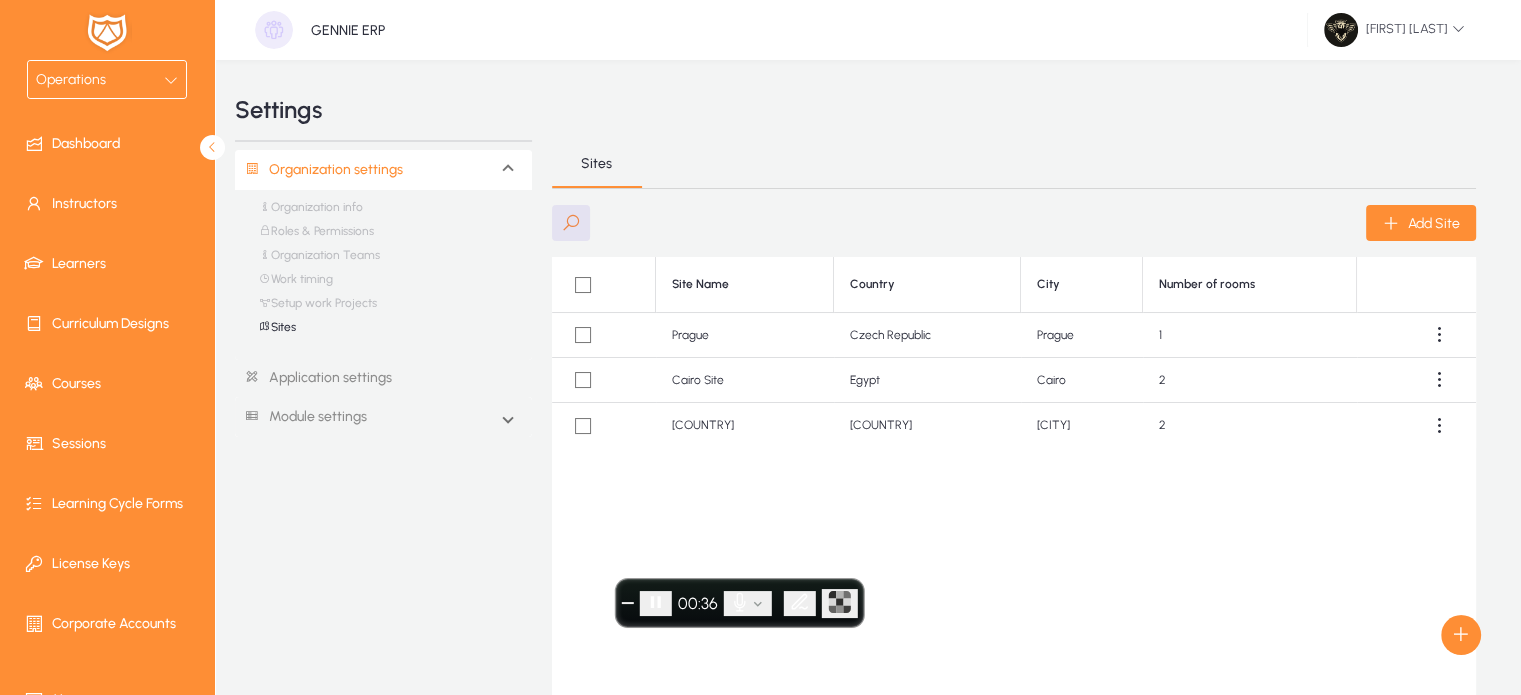 click on "Operations" at bounding box center (100, 80) 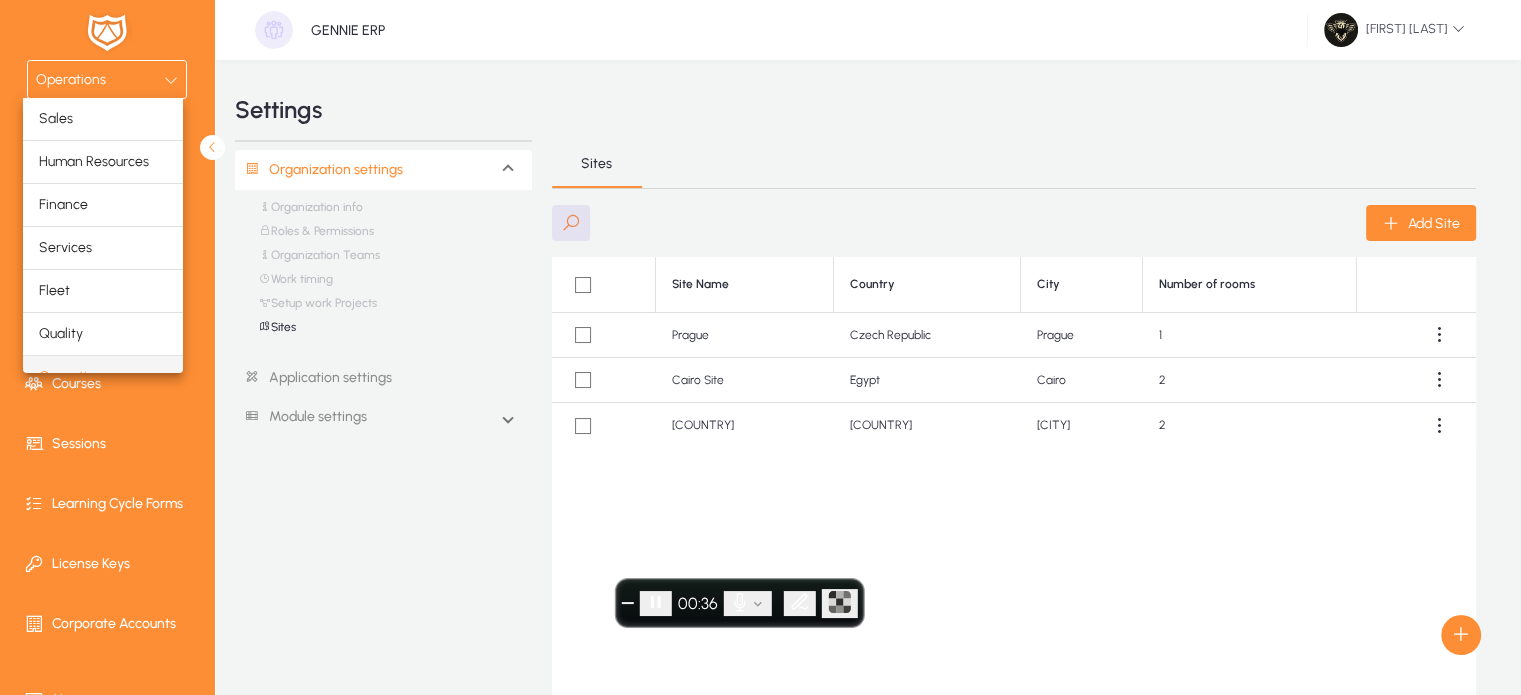 scroll, scrollTop: 24, scrollLeft: 0, axis: vertical 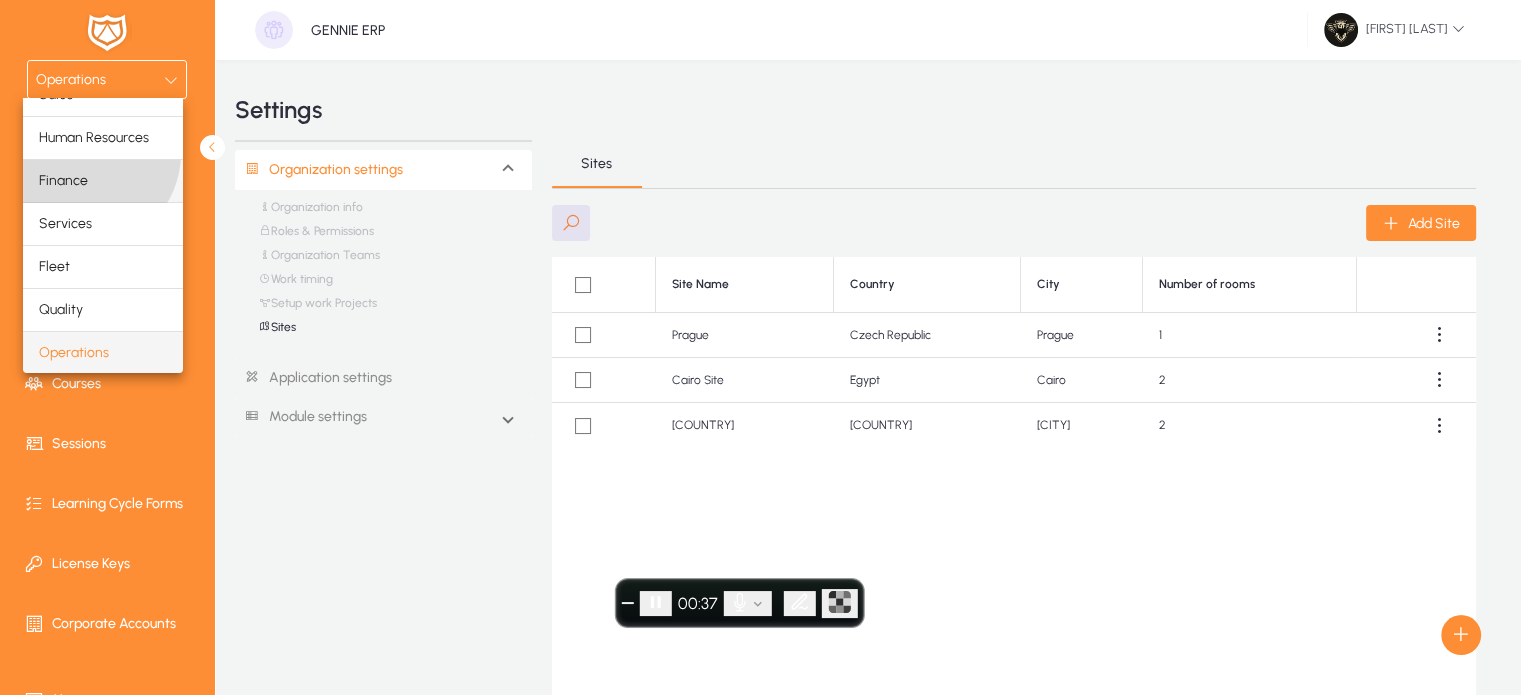 click on "Finance" at bounding box center [63, 181] 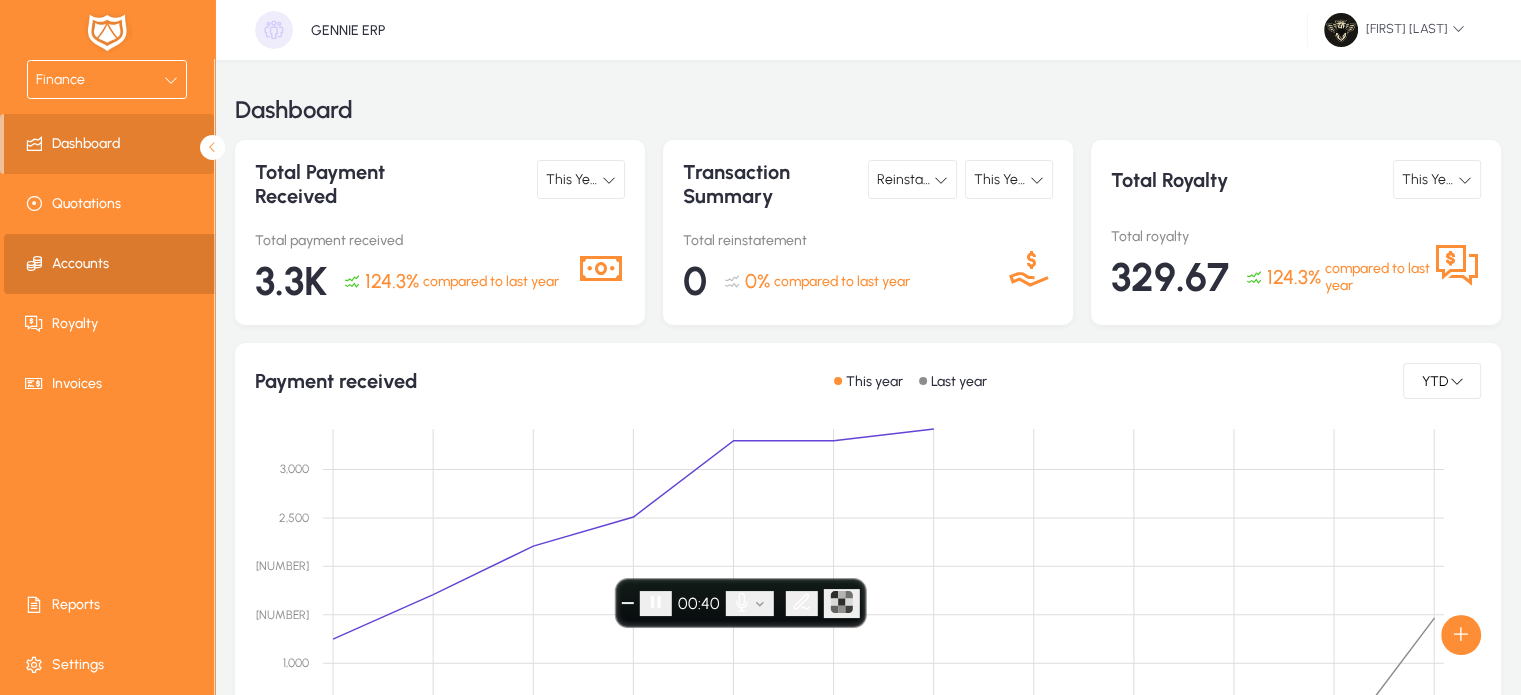click on "Accounts" 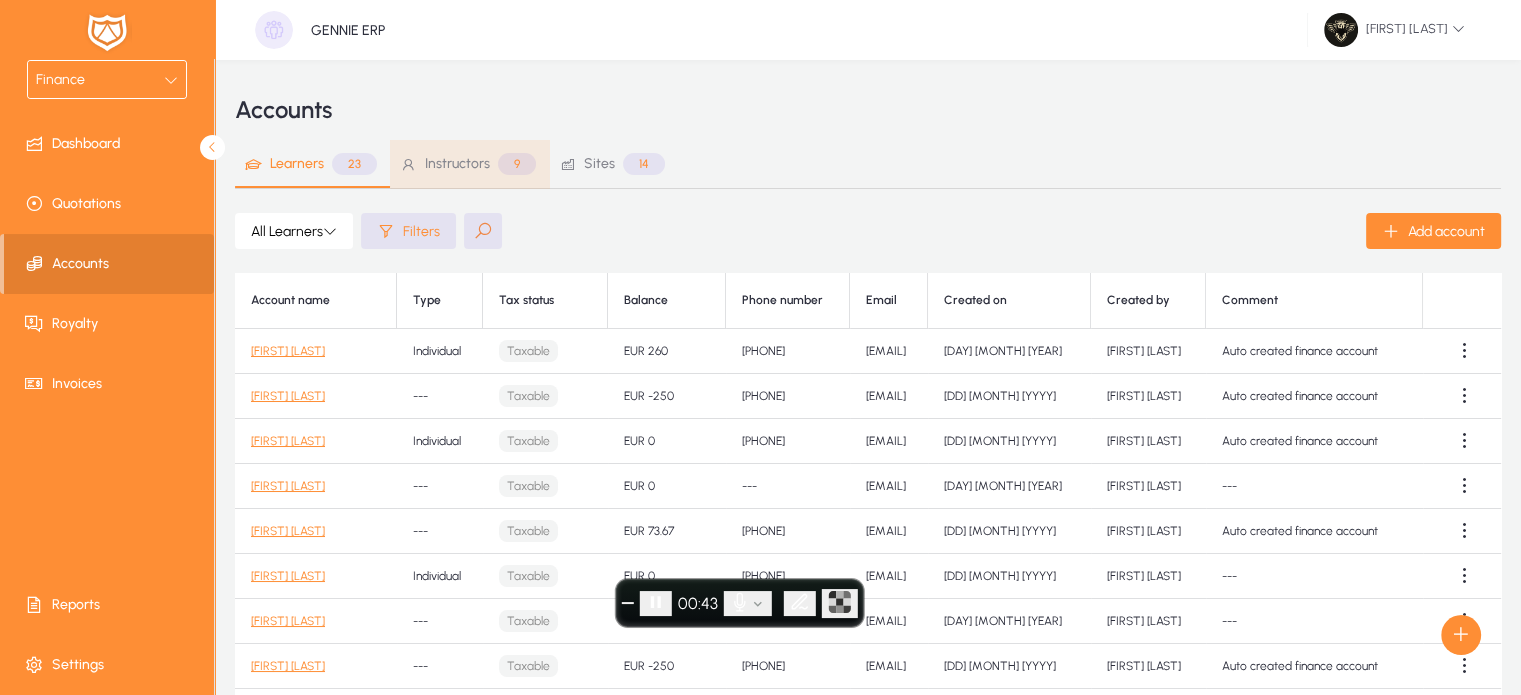 click on "9" at bounding box center [517, 164] 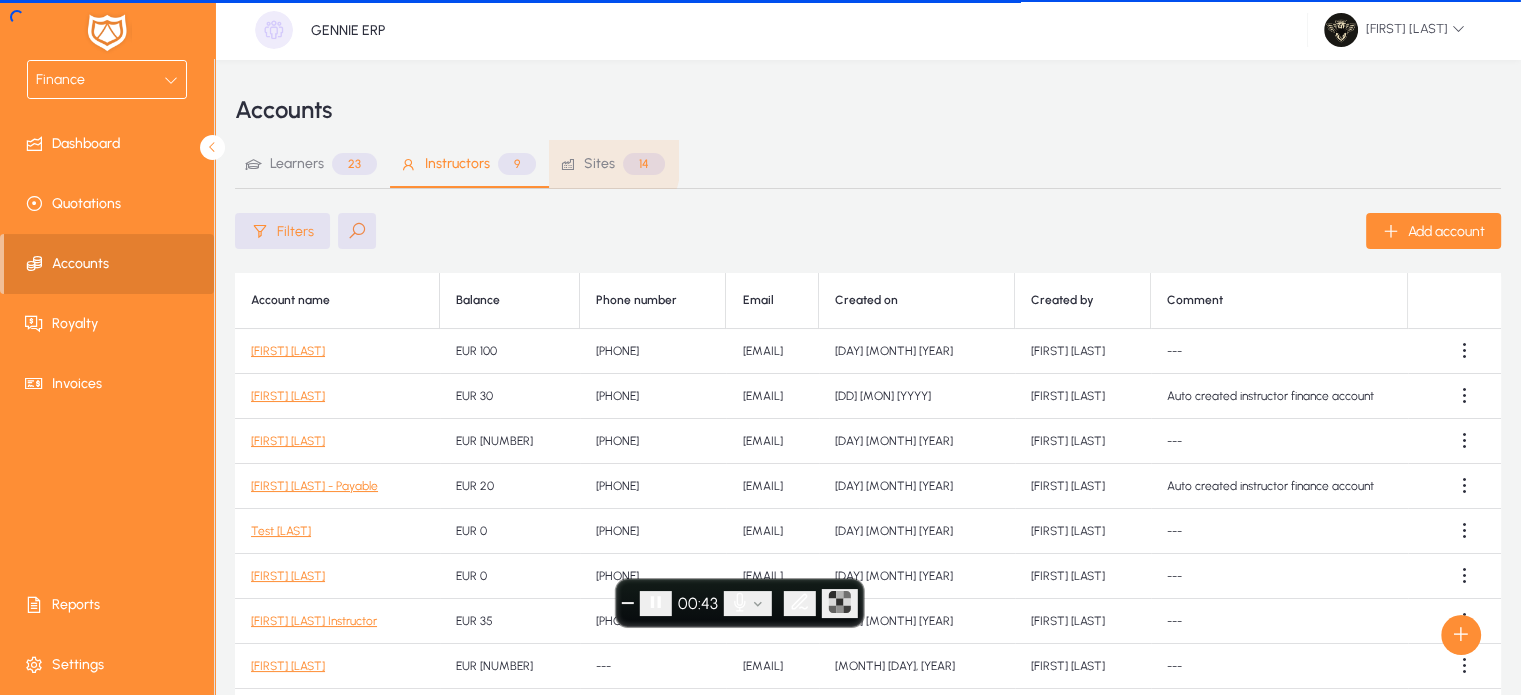 click on "Sites  14" at bounding box center (612, 164) 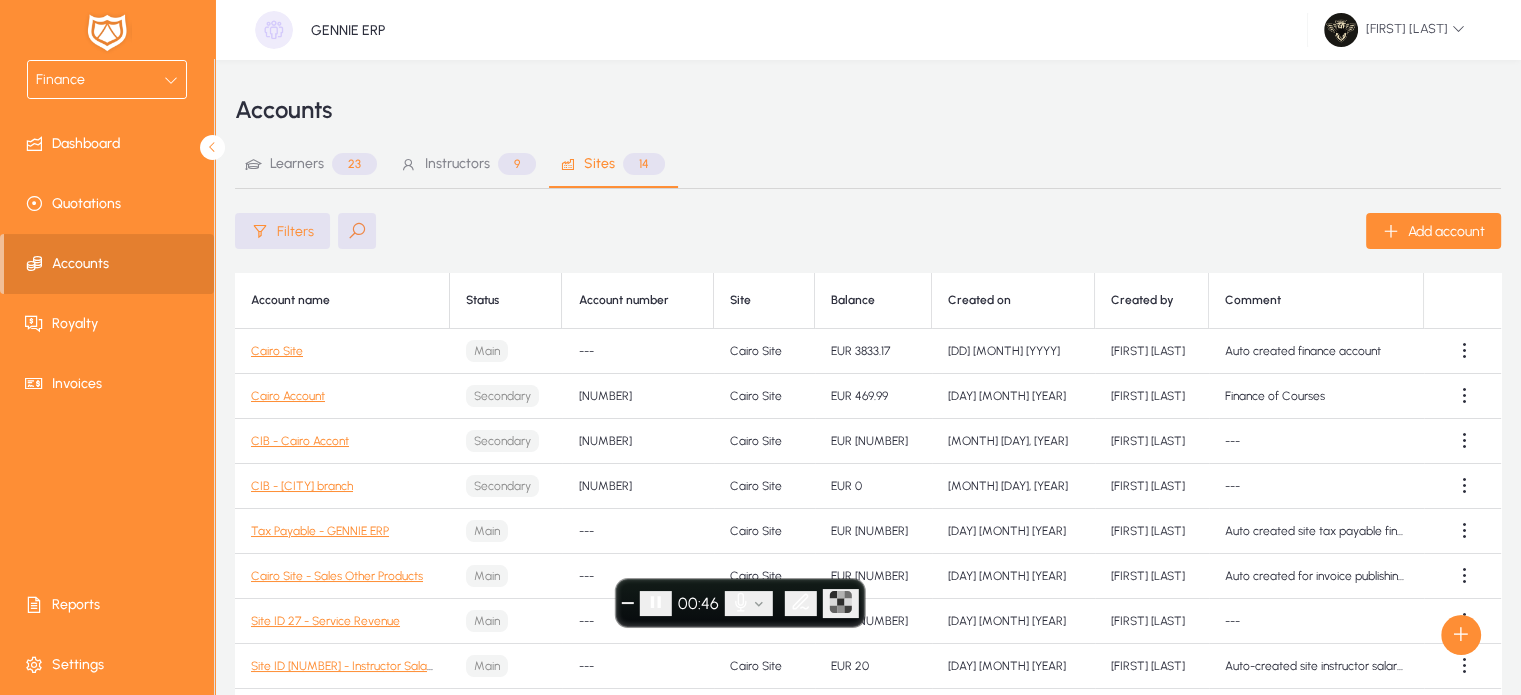 click 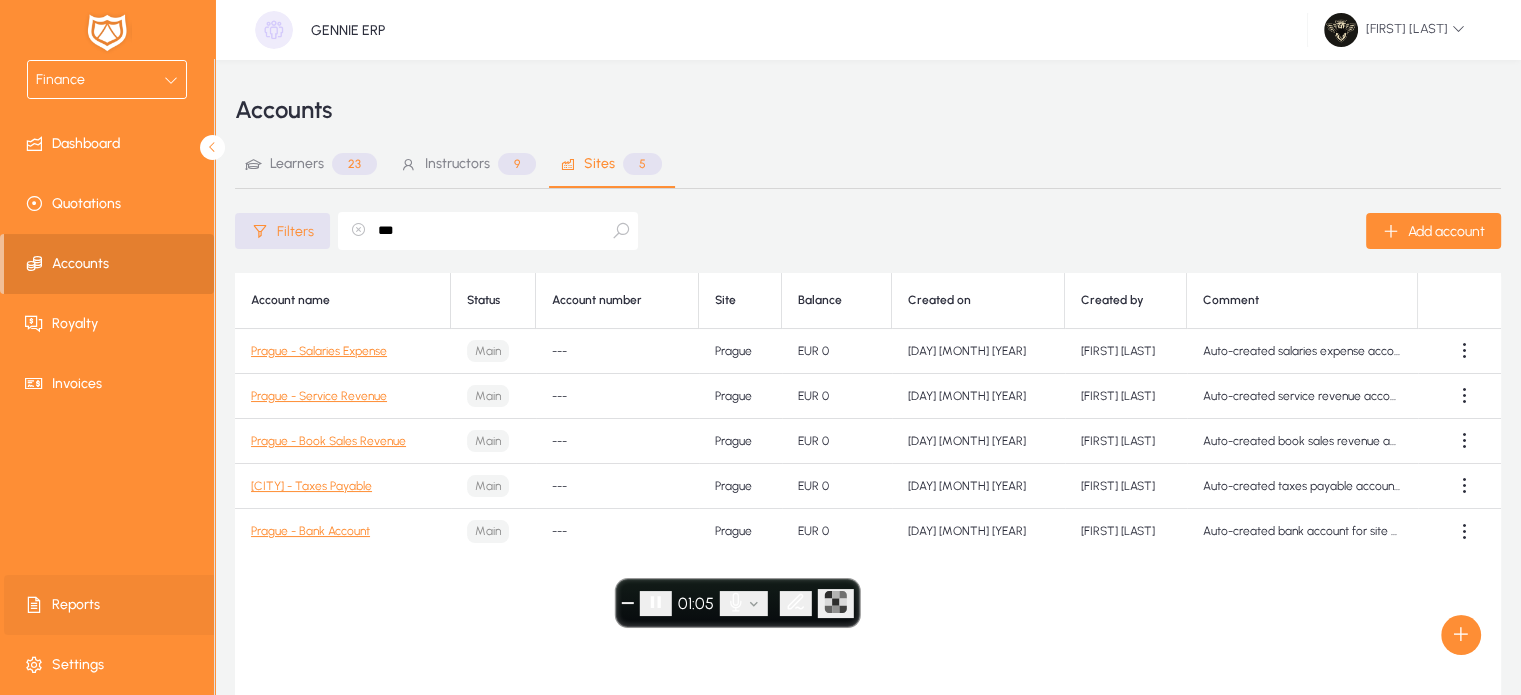 type on "***" 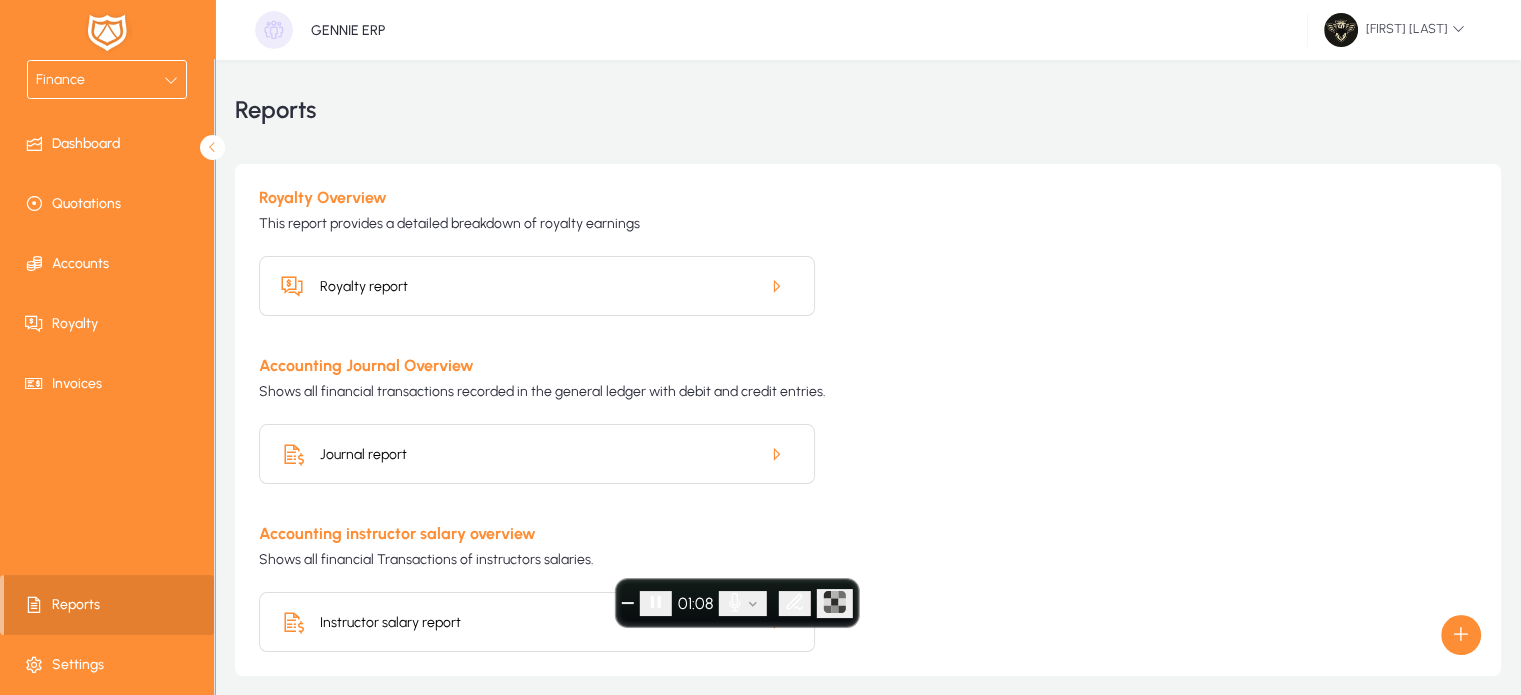 scroll, scrollTop: 80, scrollLeft: 0, axis: vertical 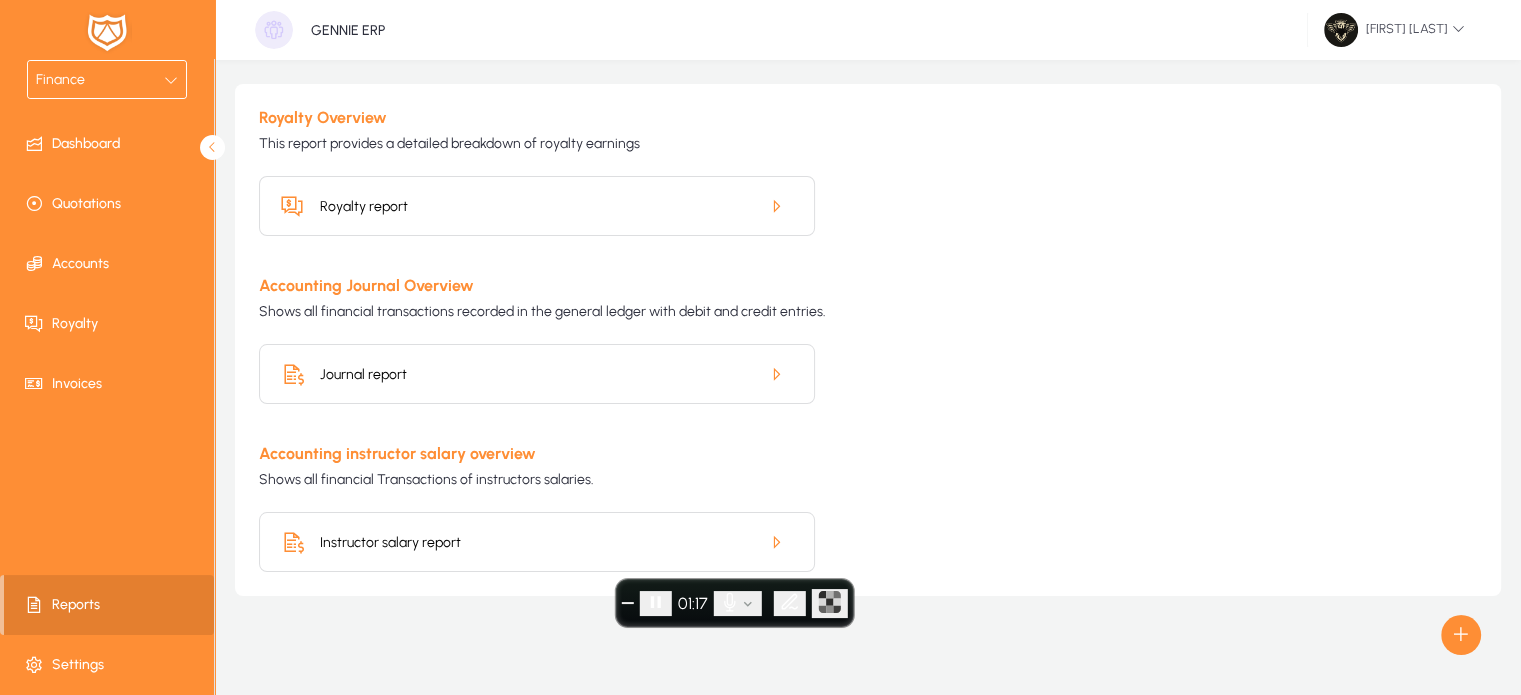 click on "Finance" at bounding box center (100, 80) 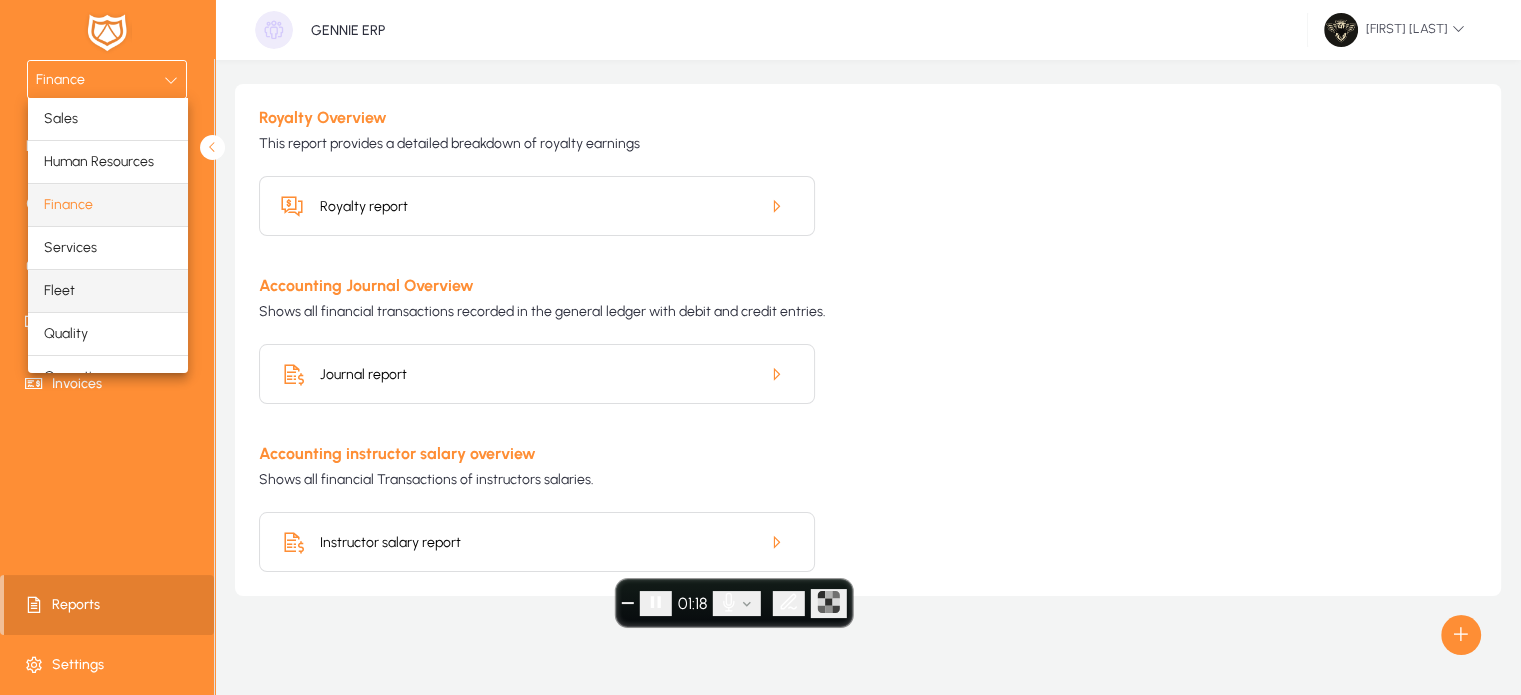 scroll, scrollTop: 66, scrollLeft: 0, axis: vertical 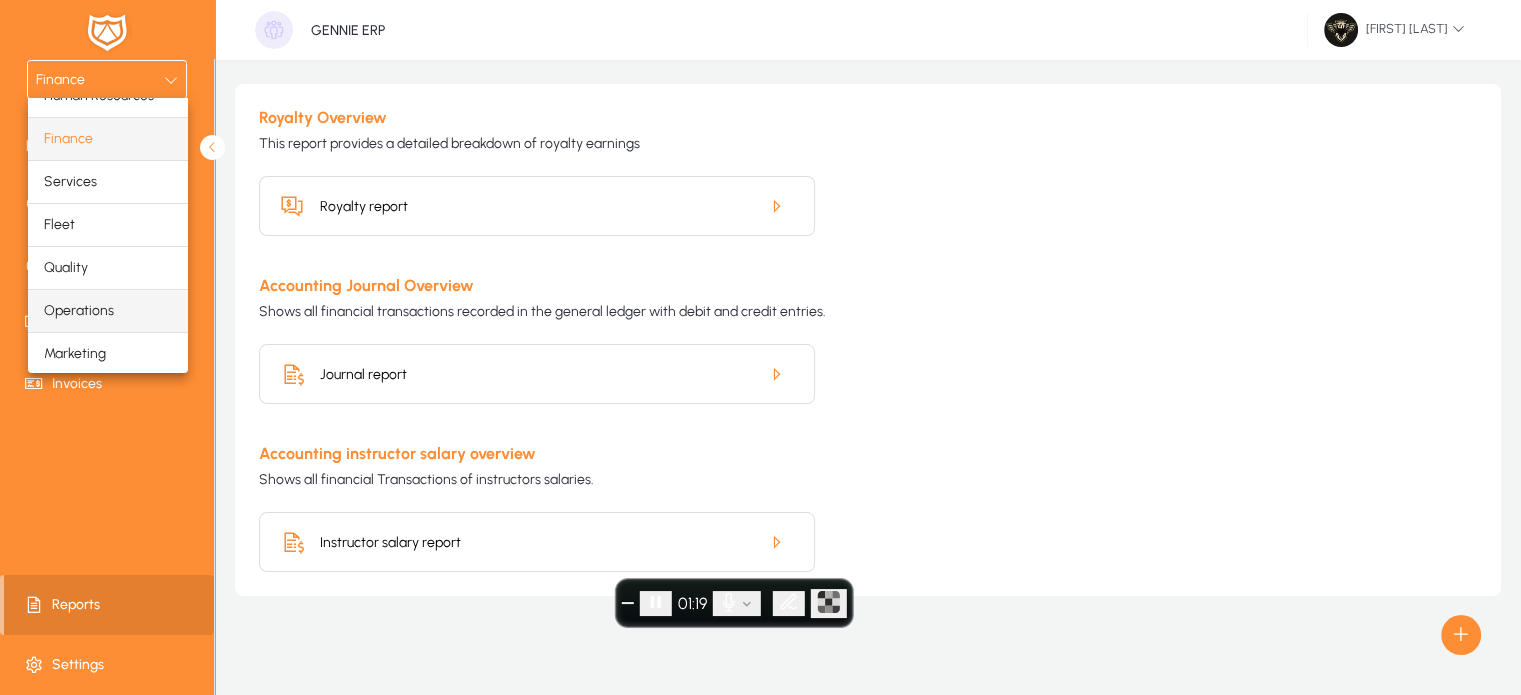 click on "Operations" at bounding box center (79, 311) 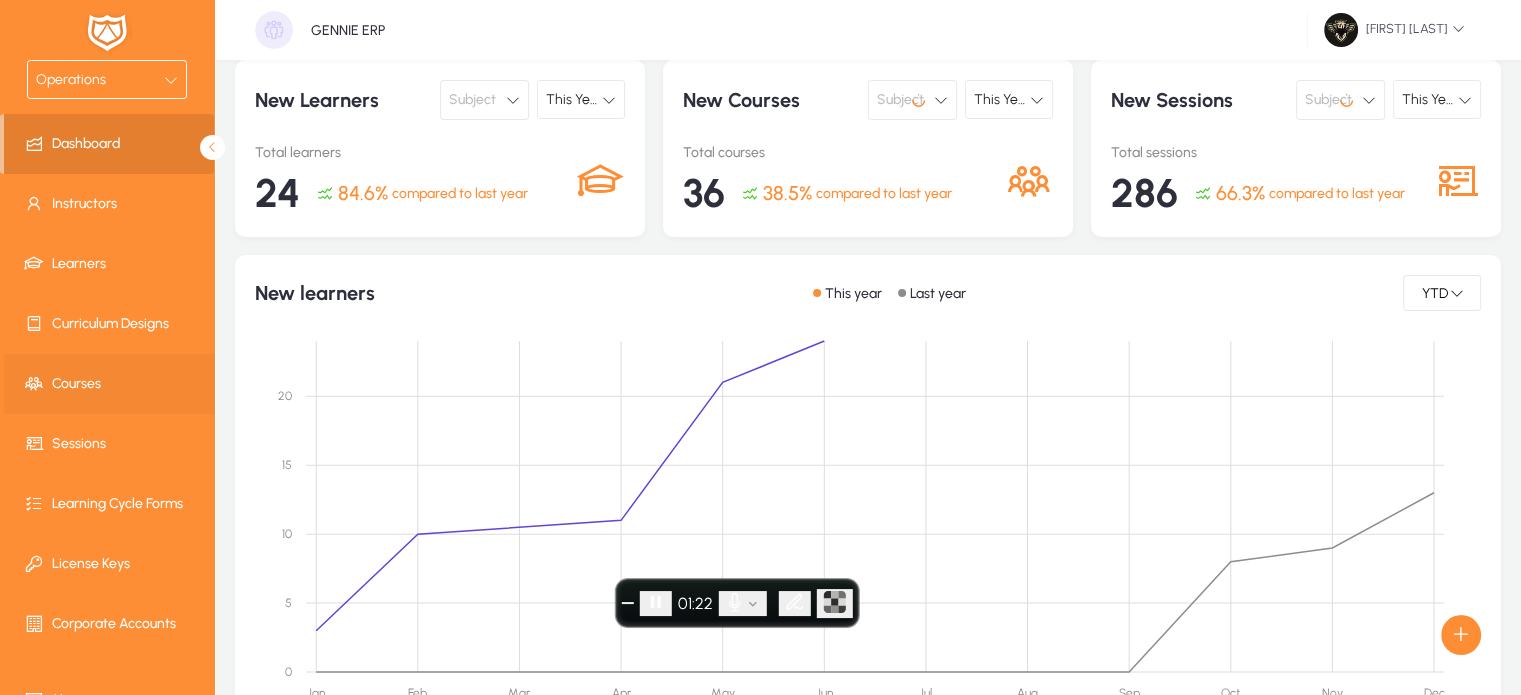 click on "Courses" 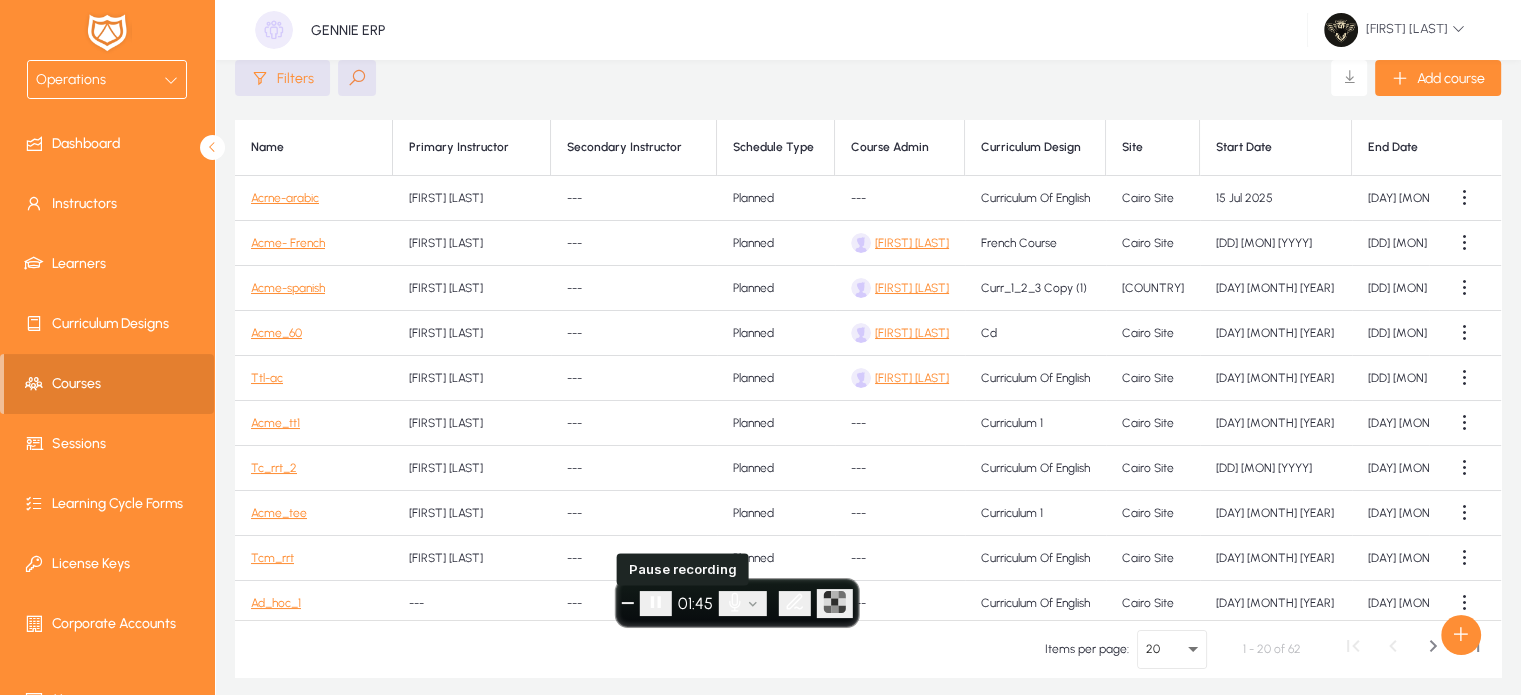 click 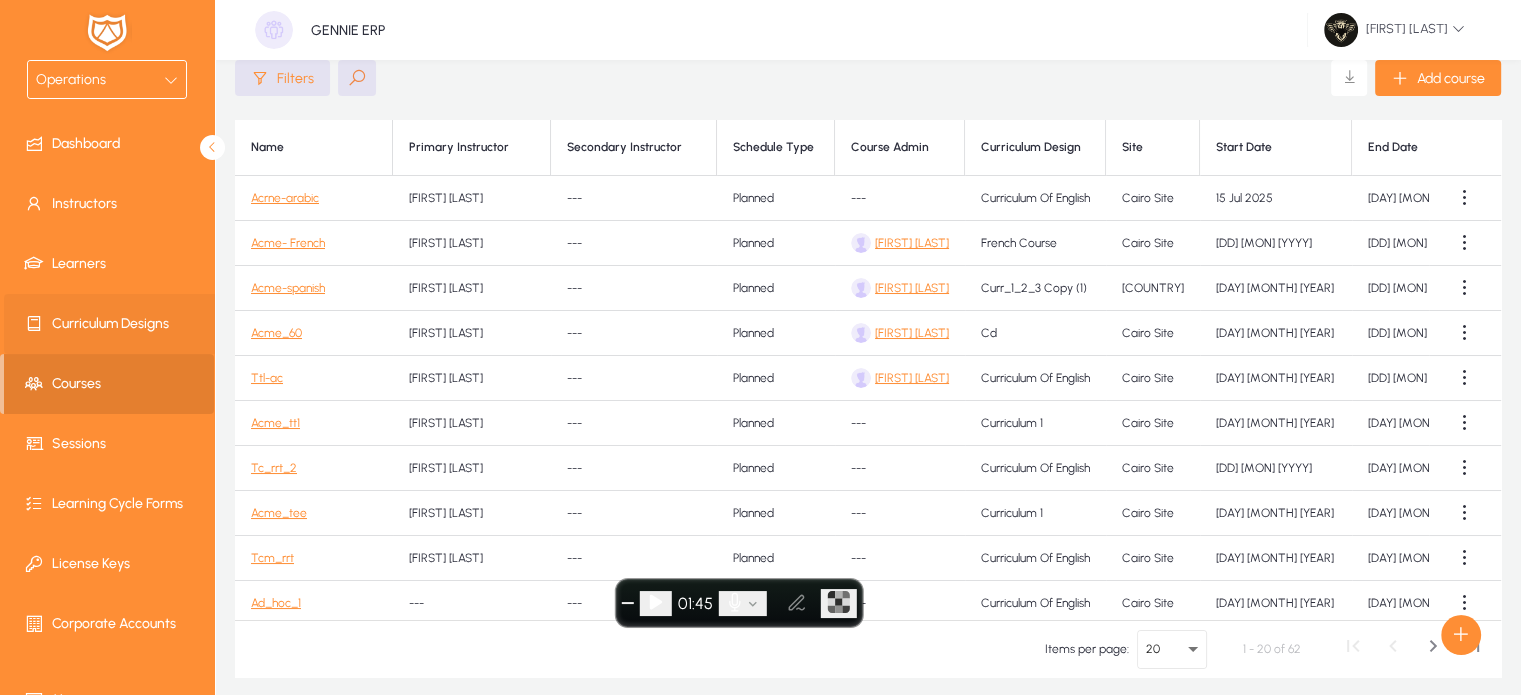 scroll, scrollTop: 0, scrollLeft: 0, axis: both 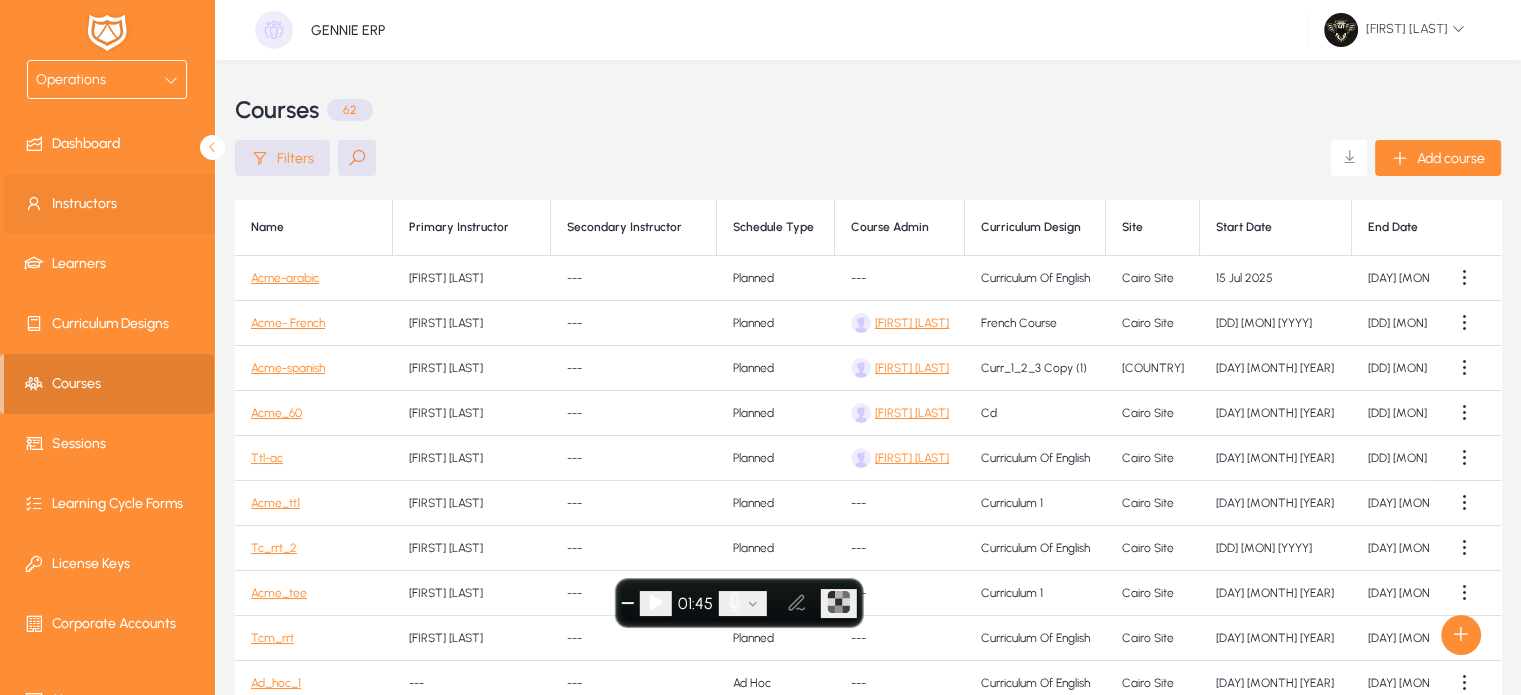 click 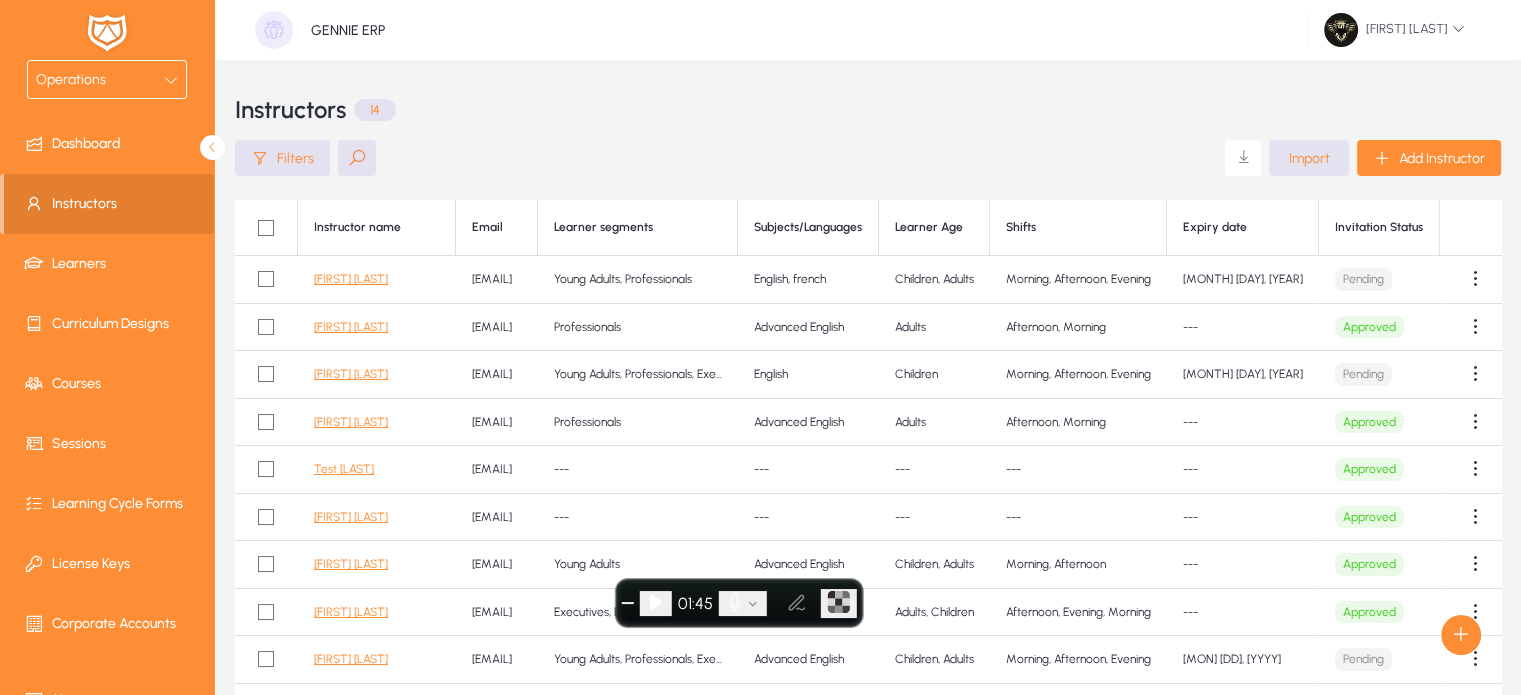 click on "[FIRST] [LAST]" 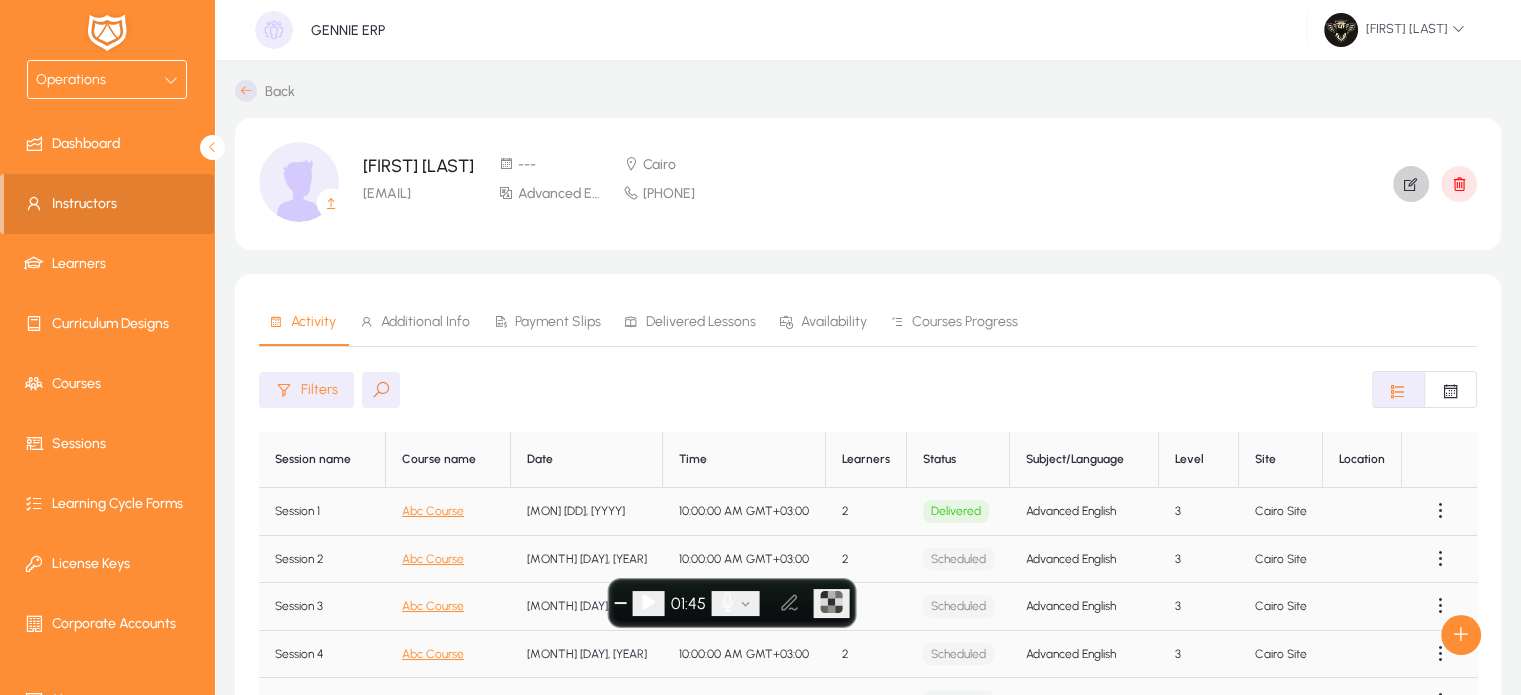 click 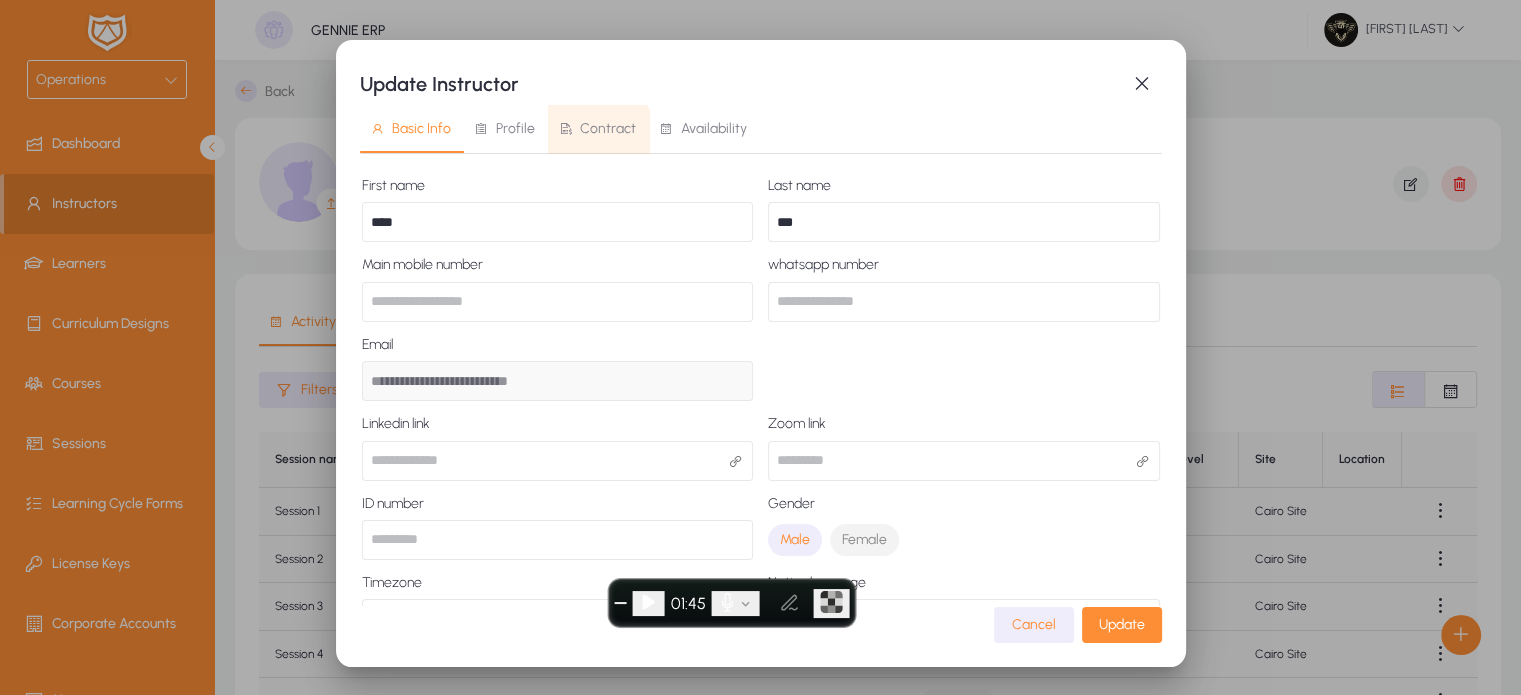 click on "Contract" at bounding box center (608, 129) 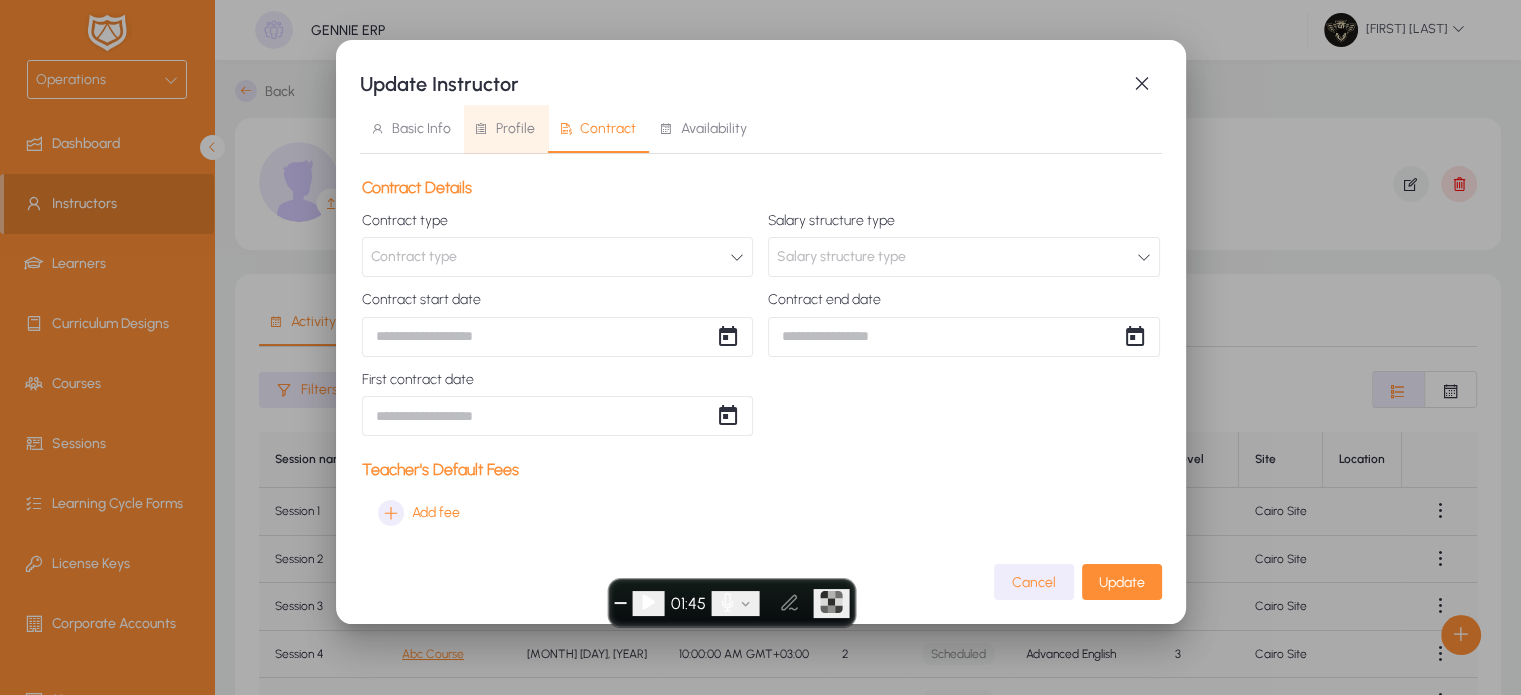 click on "Profile" at bounding box center [515, 129] 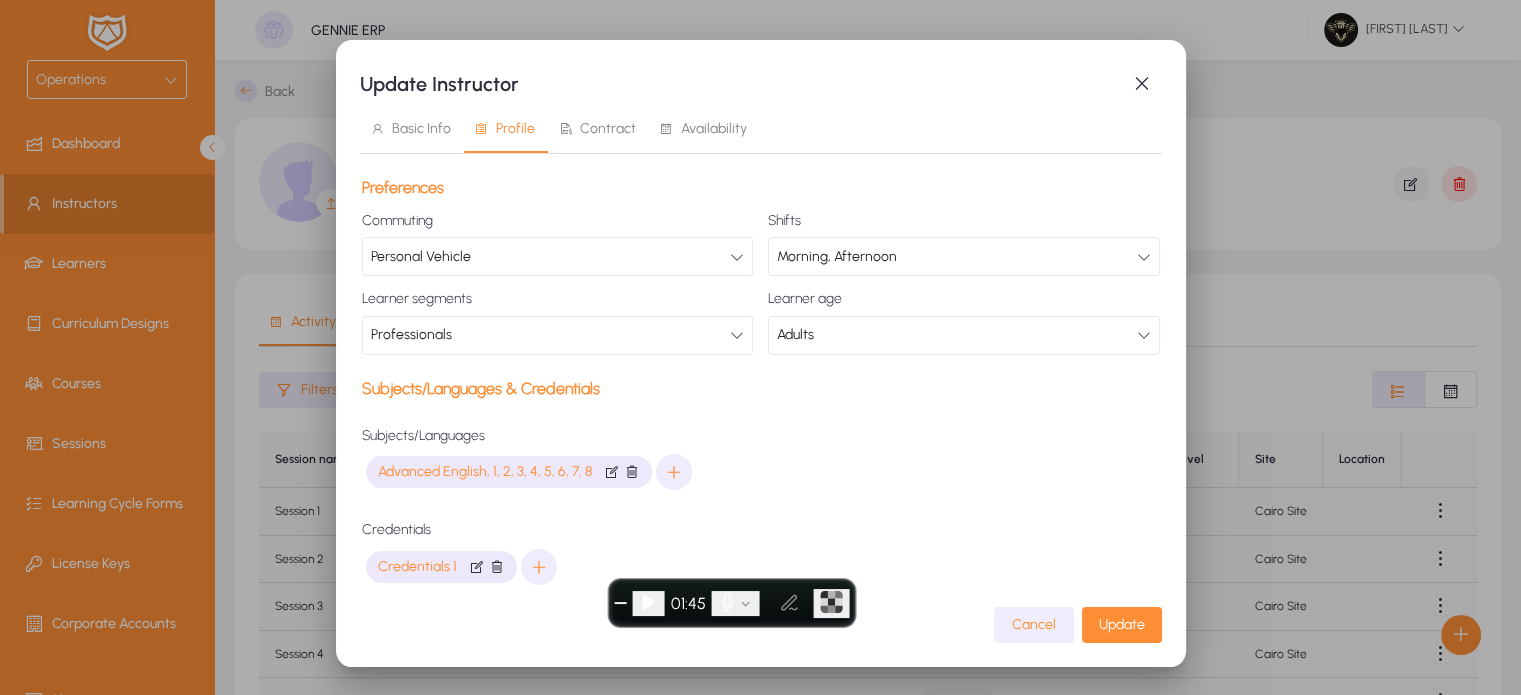 scroll, scrollTop: 12, scrollLeft: 0, axis: vertical 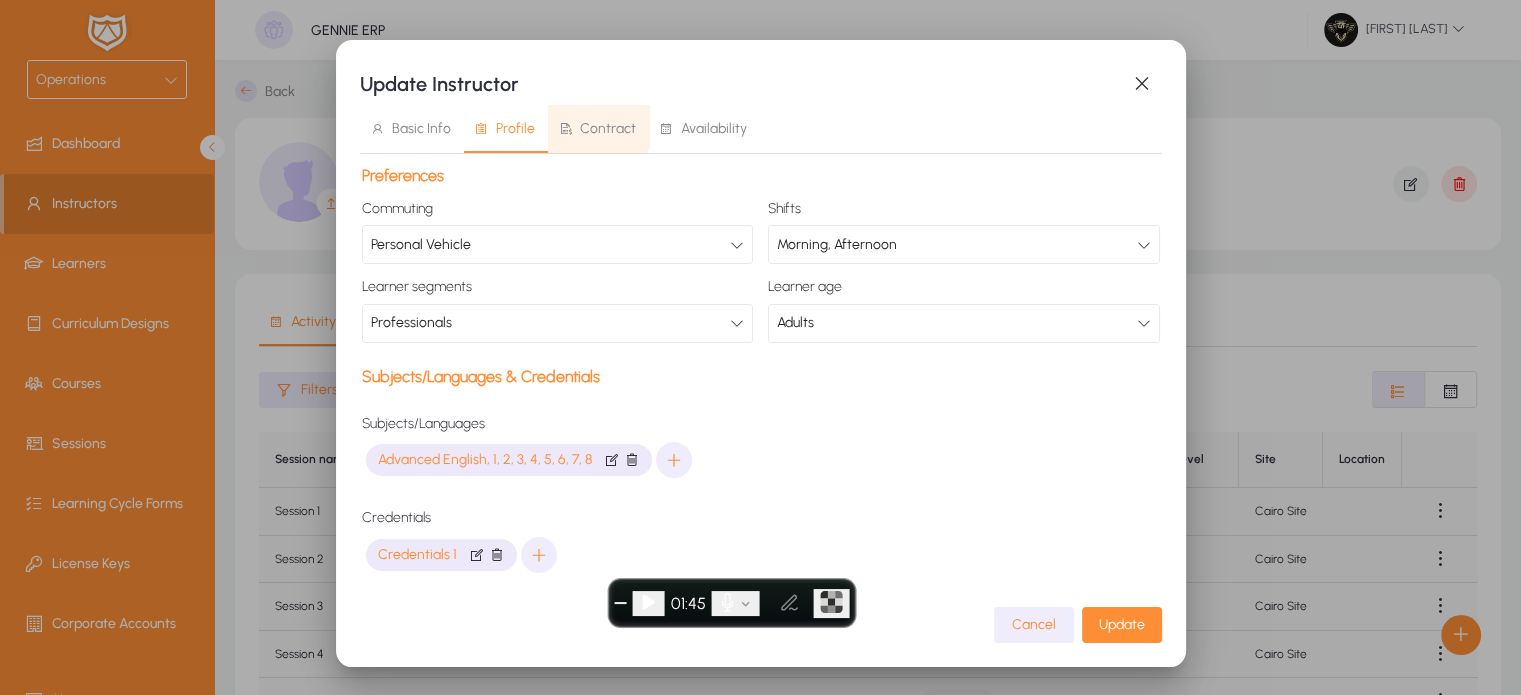 click on "Contract" at bounding box center [608, 129] 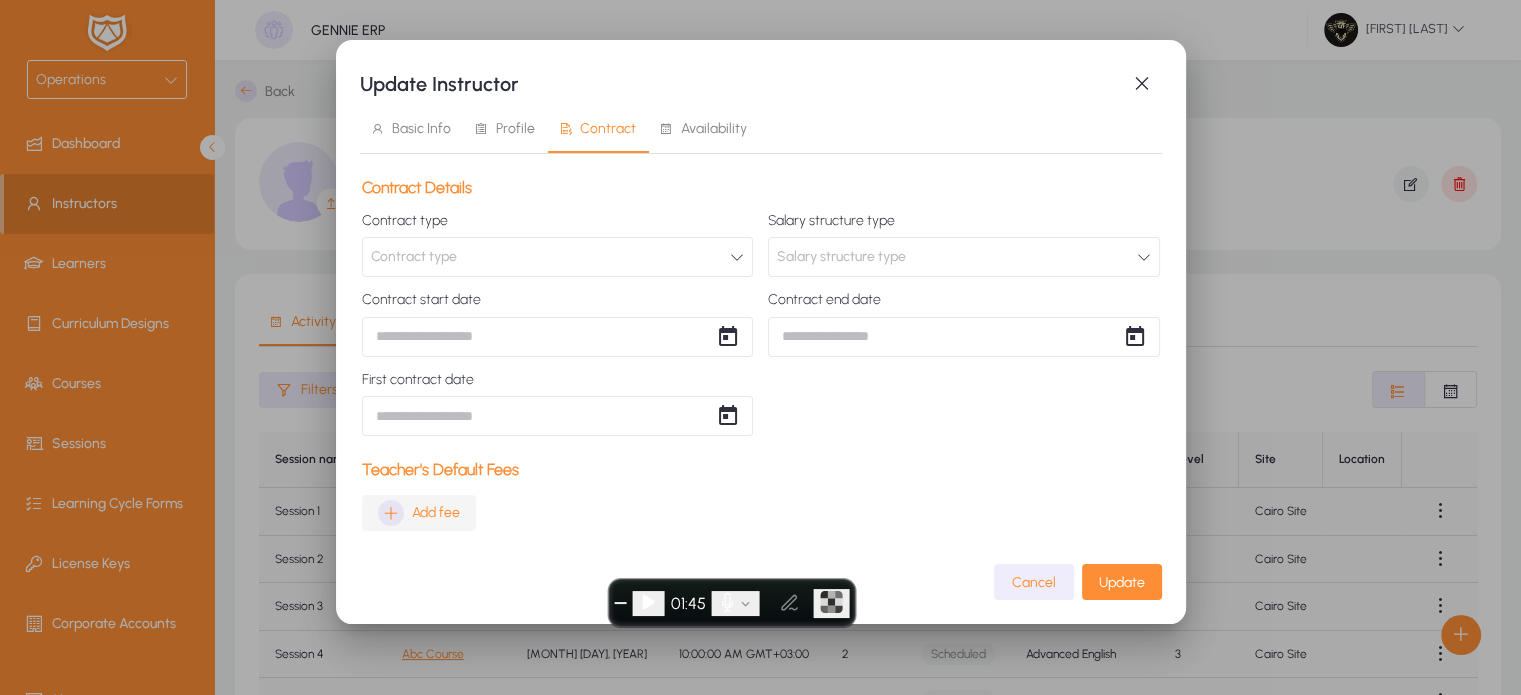 click at bounding box center [391, 513] 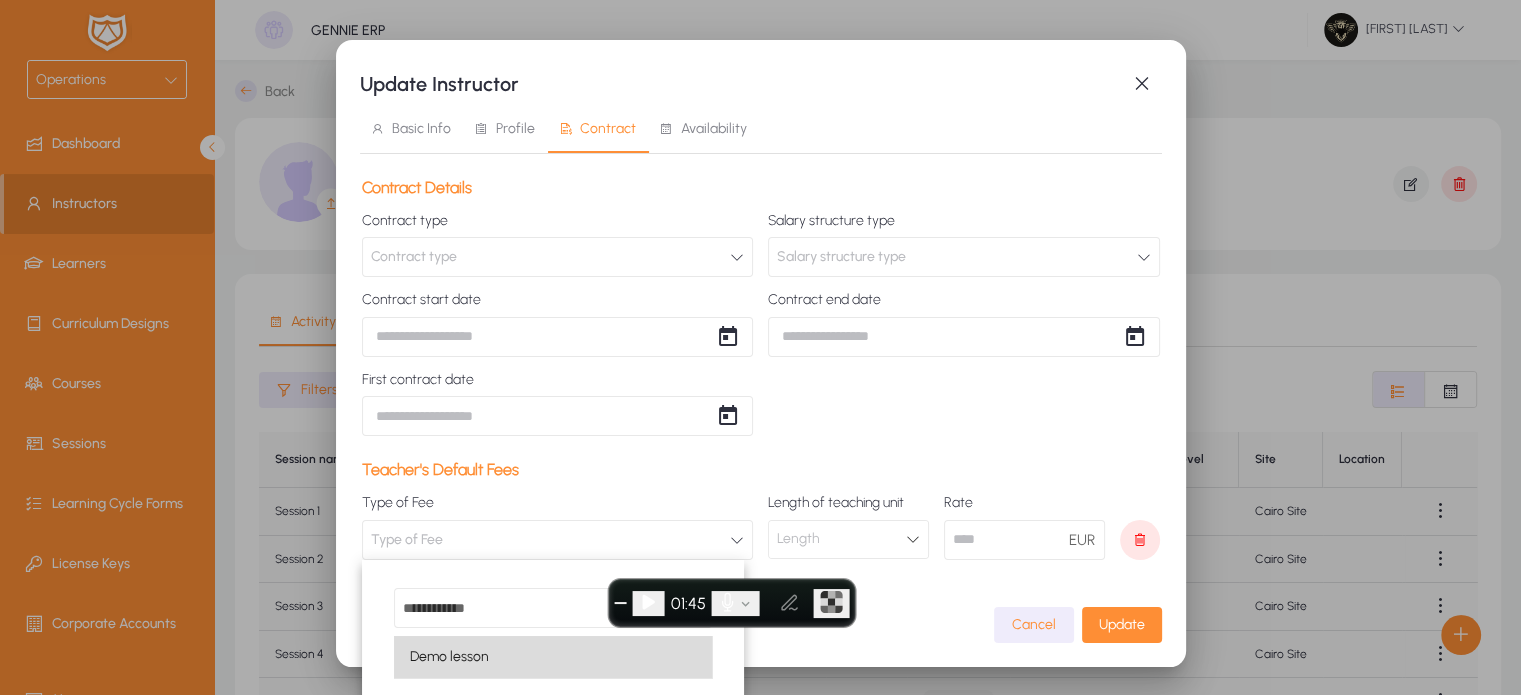 click on "Demo lesson" at bounding box center (449, 657) 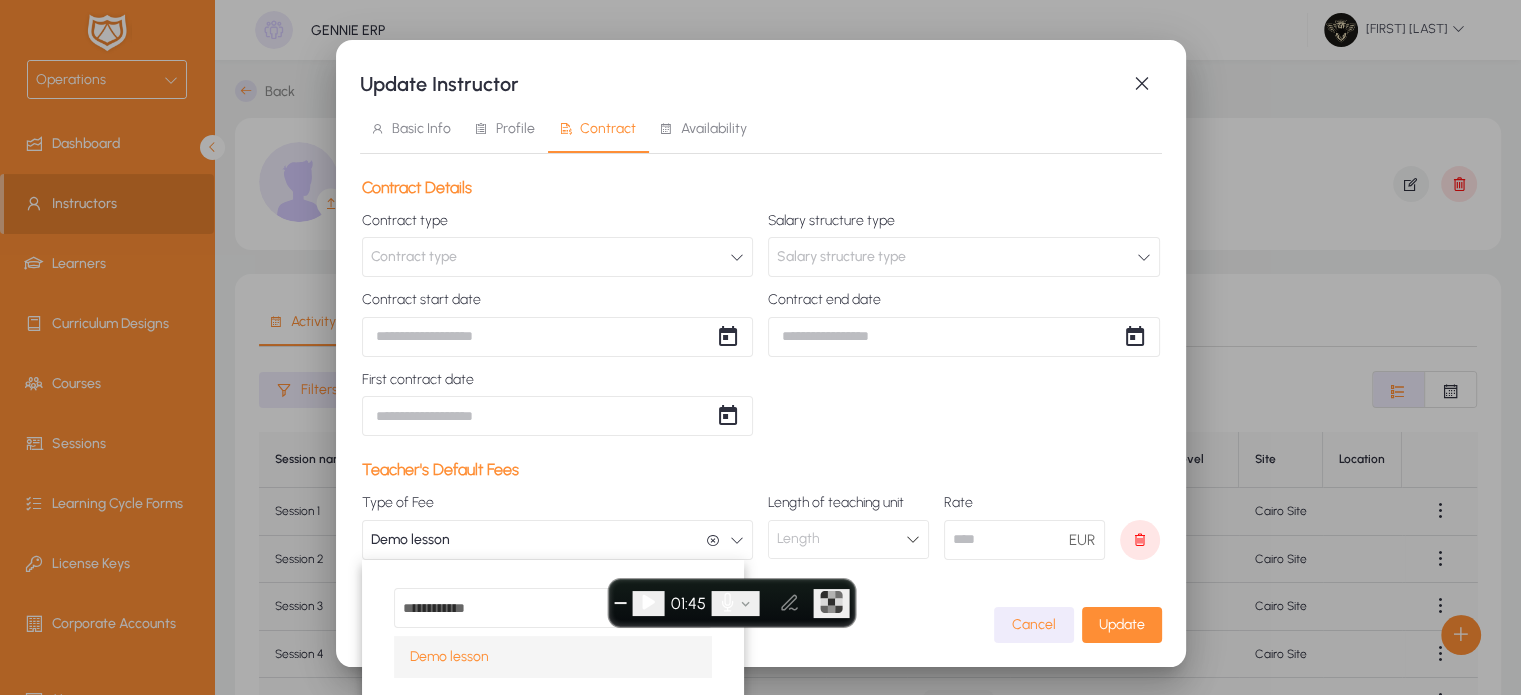 scroll, scrollTop: 0, scrollLeft: 0, axis: both 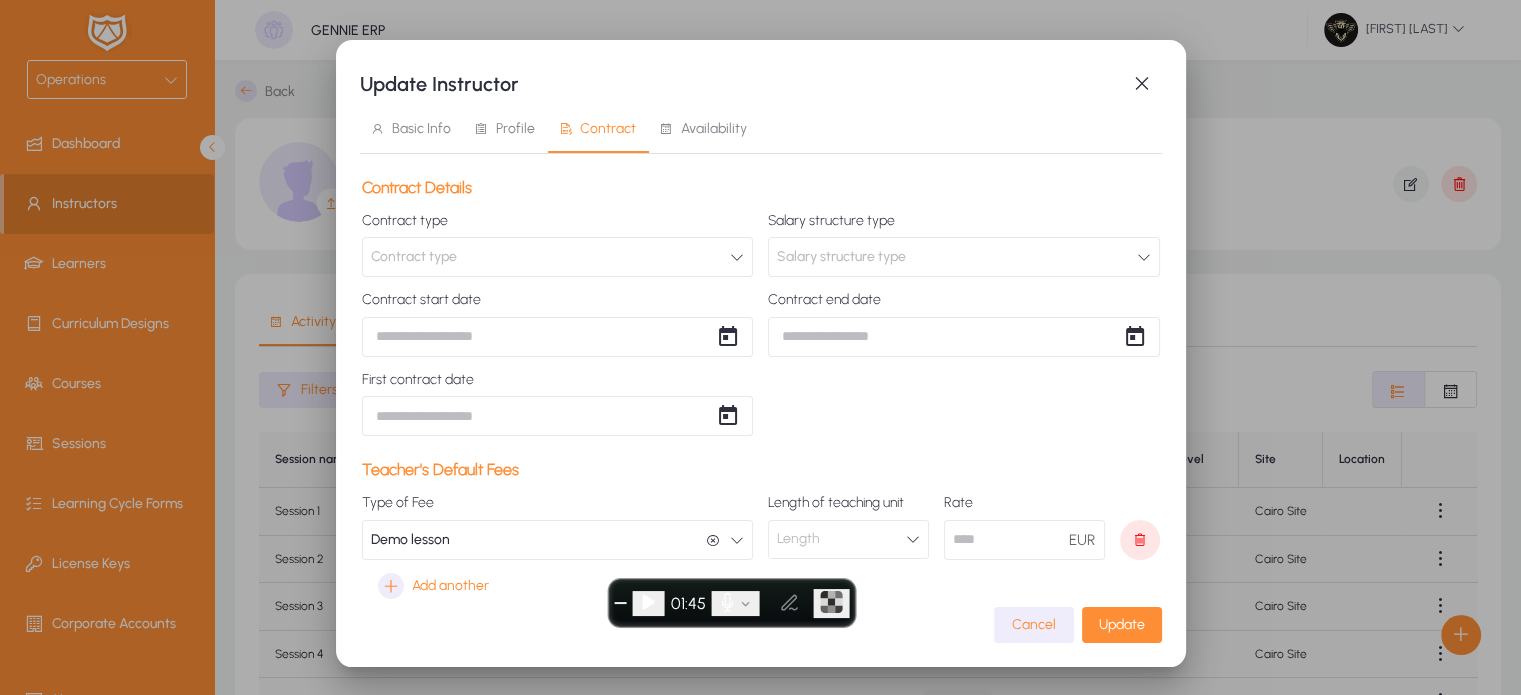 click on "Length" at bounding box center (798, 538) 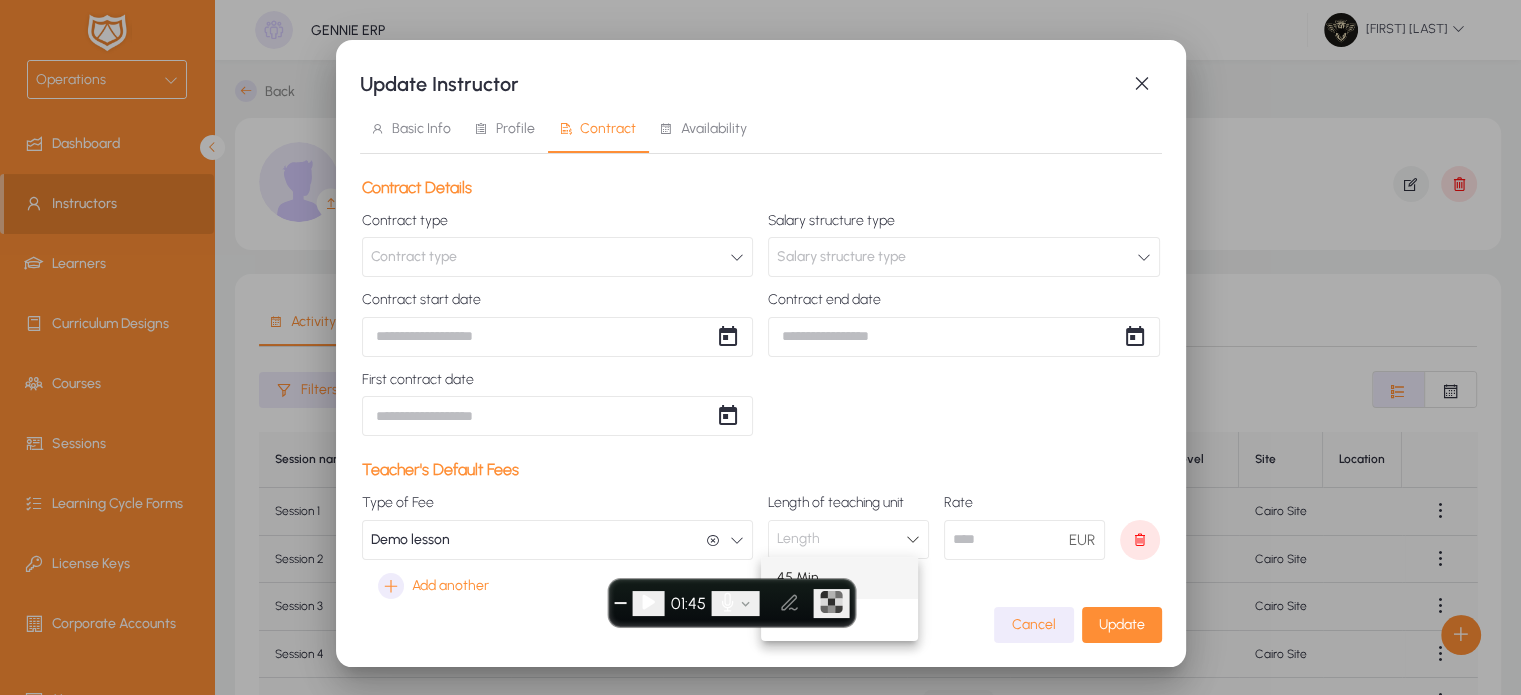 drag, startPoint x: 848, startPoint y: 631, endPoint x: 794, endPoint y: 430, distance: 208.12737 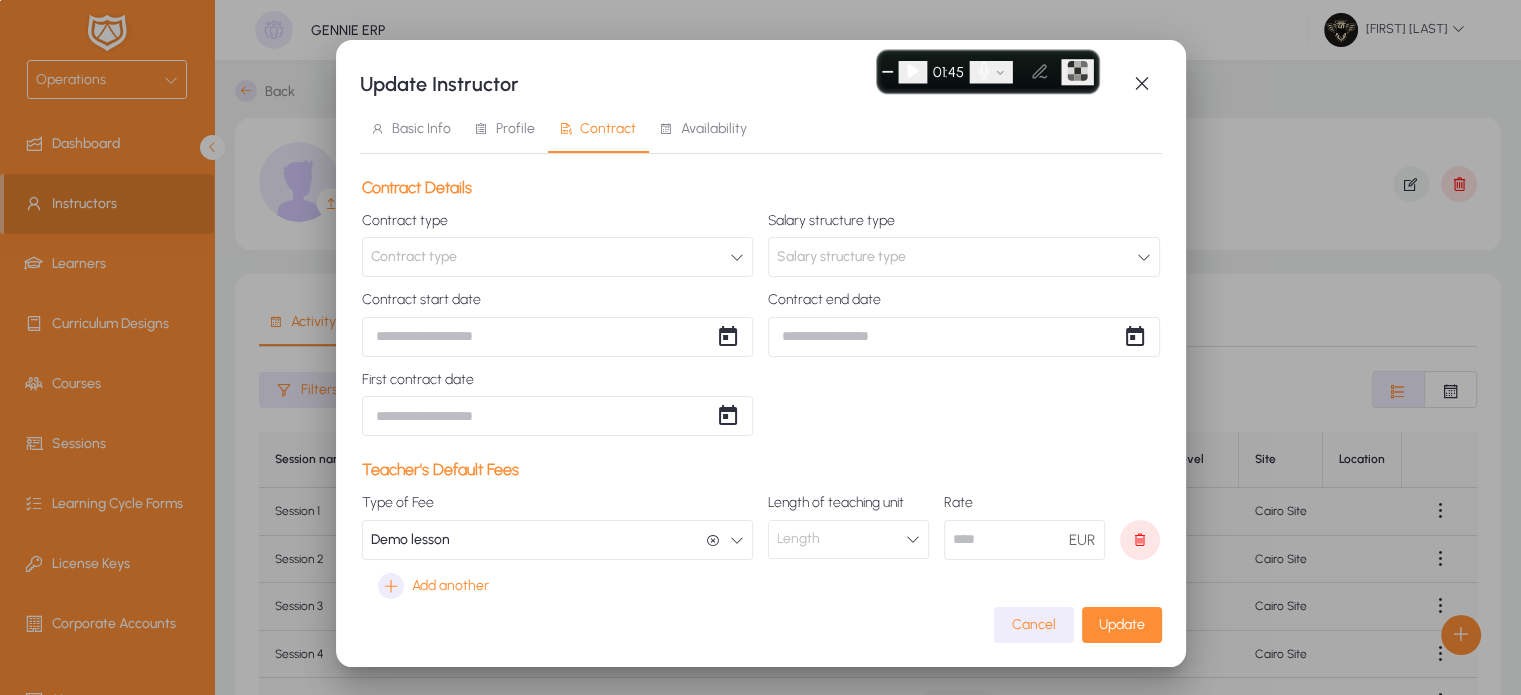 drag, startPoint x: 758, startPoint y: 585, endPoint x: 1048, endPoint y: 9, distance: 644.88446 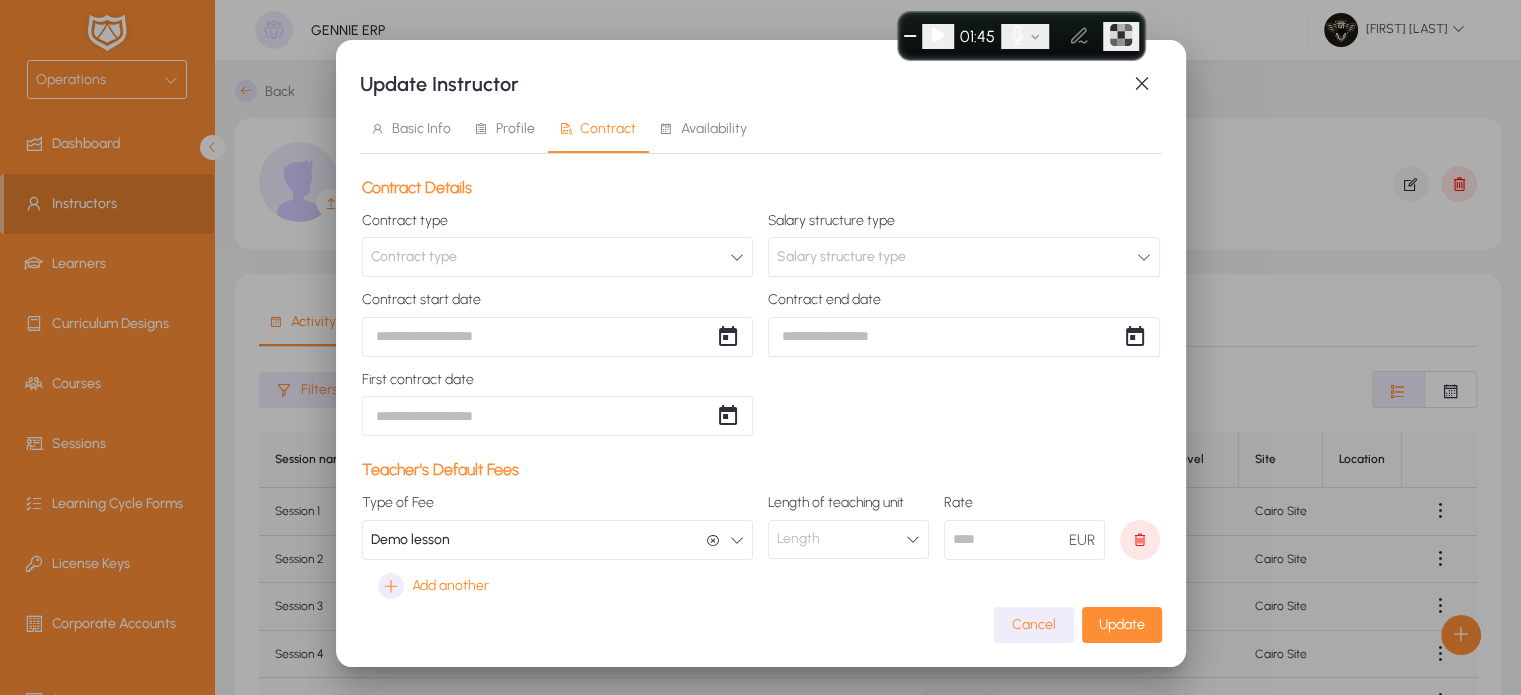 click on "Length" at bounding box center [841, 539] 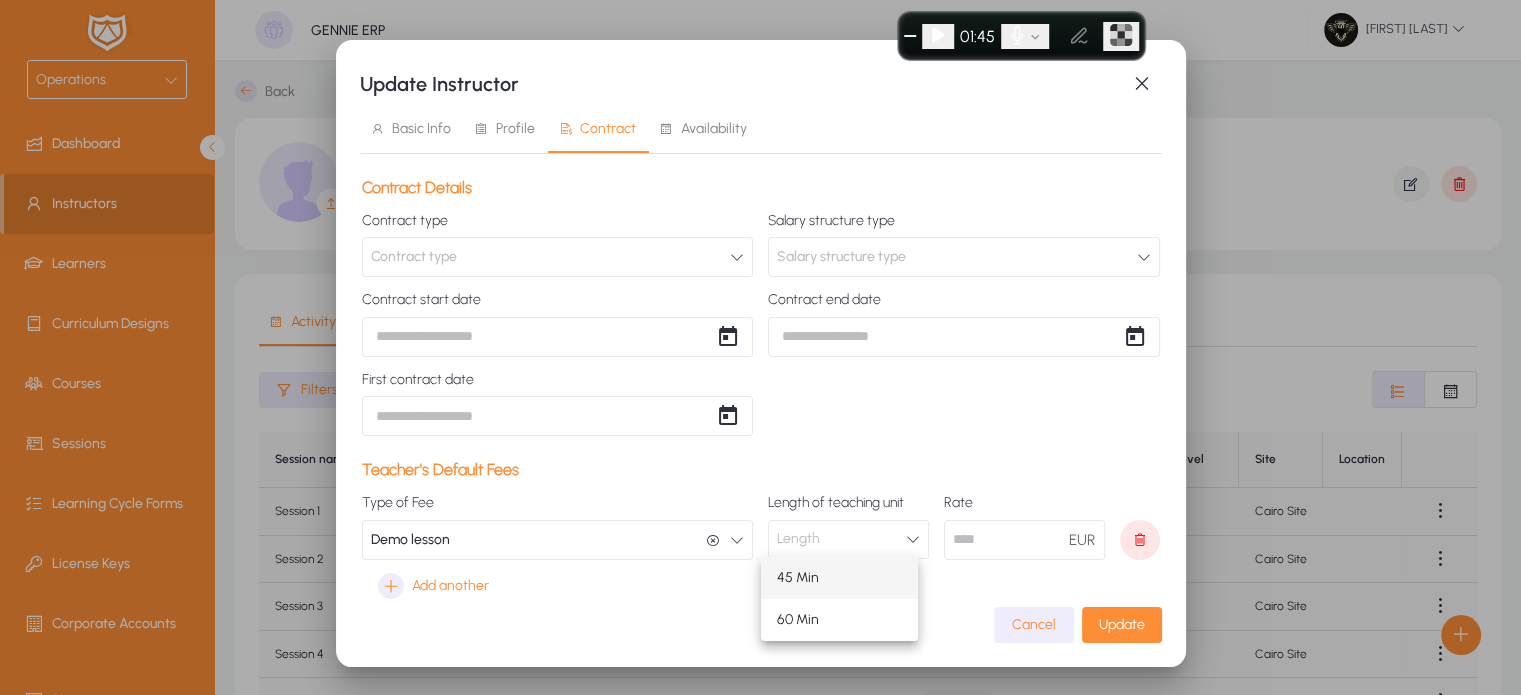 drag, startPoint x: 798, startPoint y: 616, endPoint x: 809, endPoint y: 643, distance: 29.15476 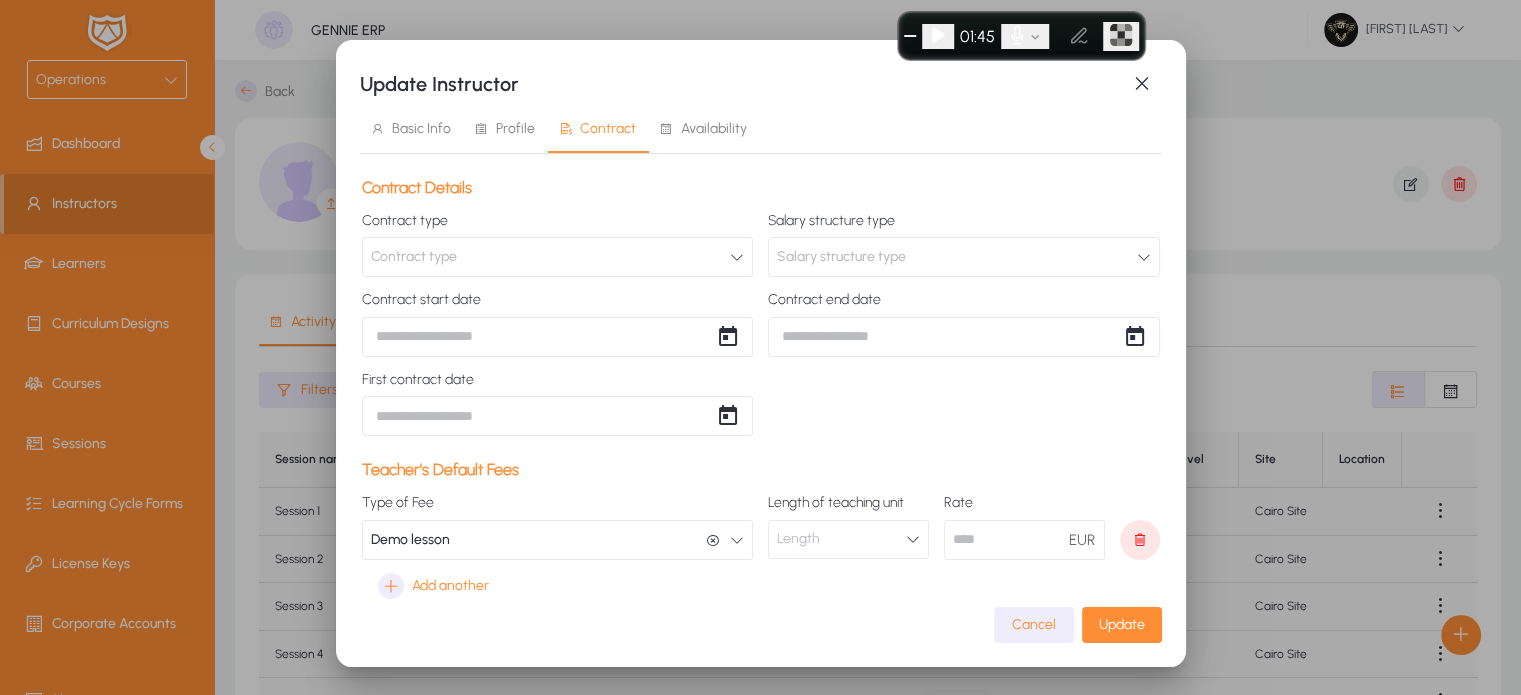 click on "Length" at bounding box center (848, 539) 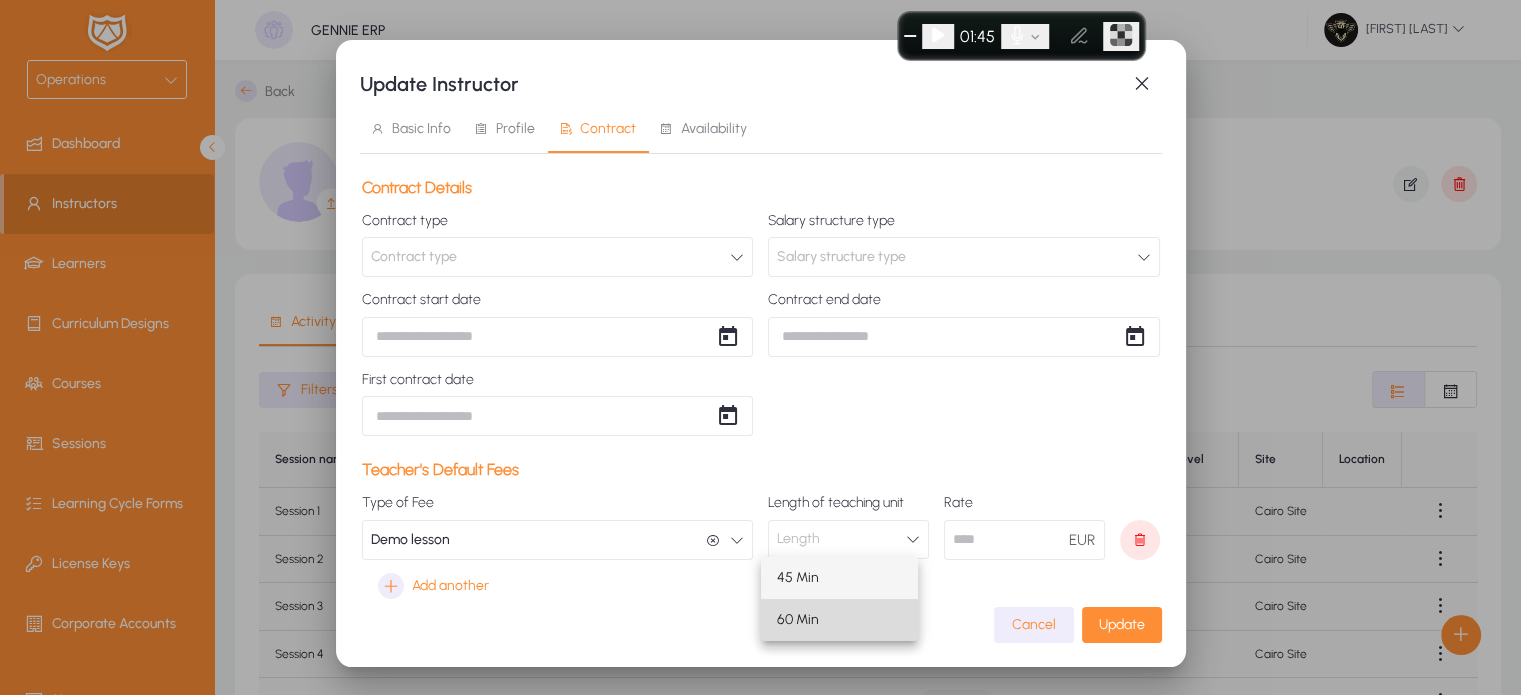 click on "60 Min" at bounding box center (798, 620) 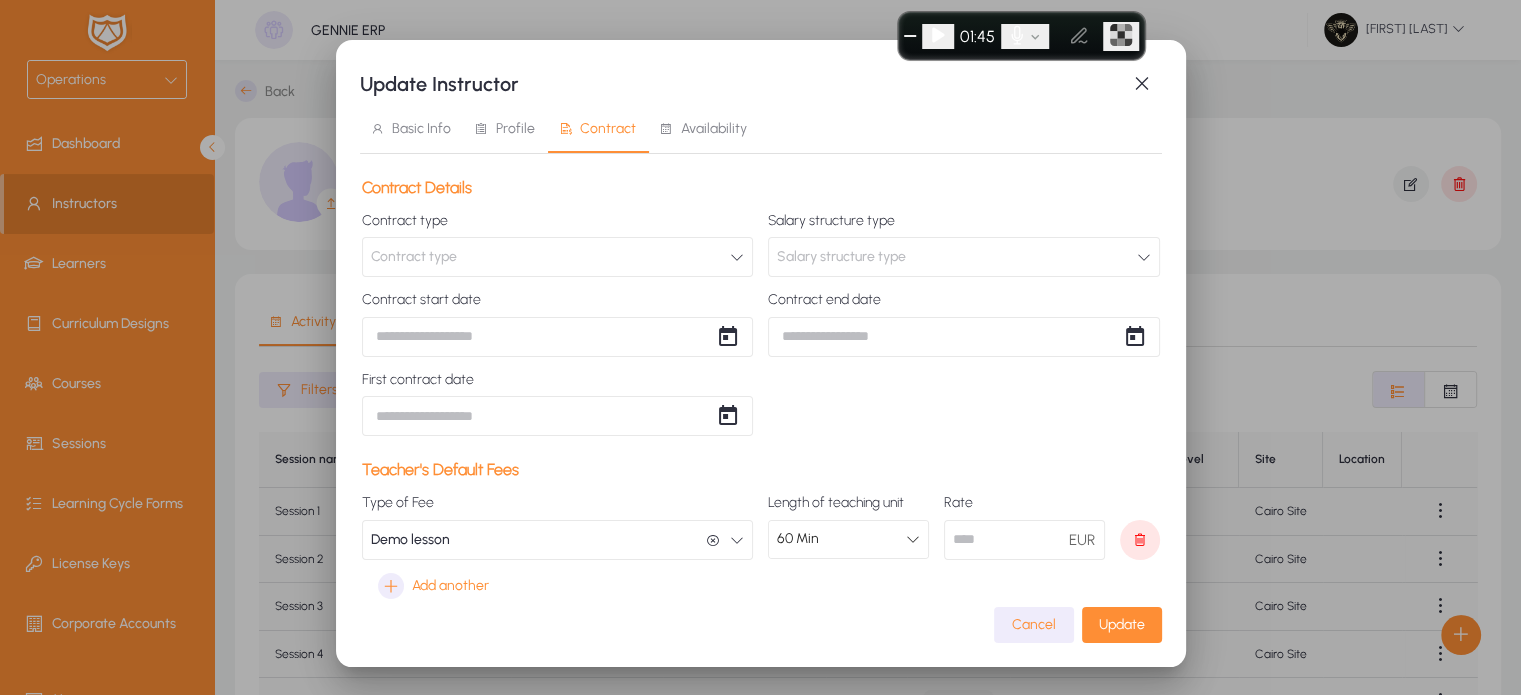 click at bounding box center [1024, 540] 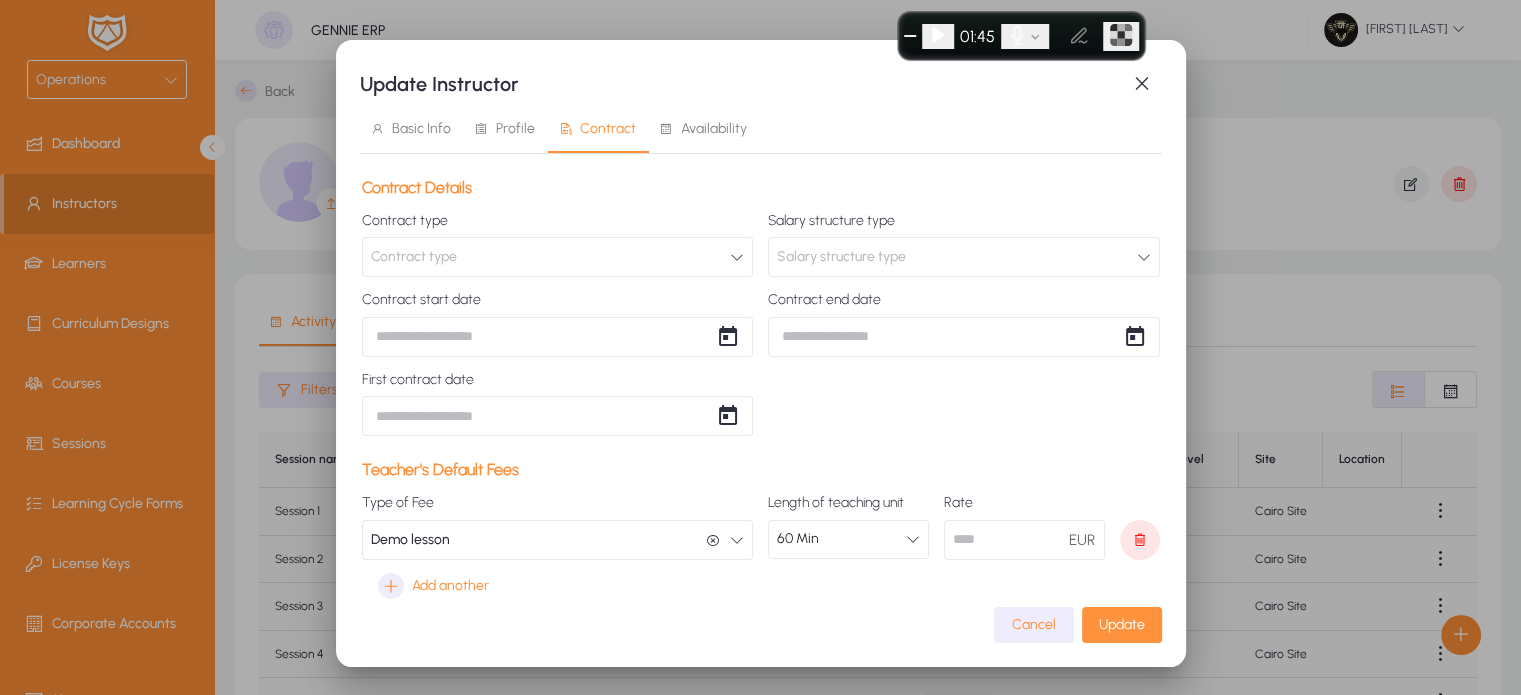 type on "***" 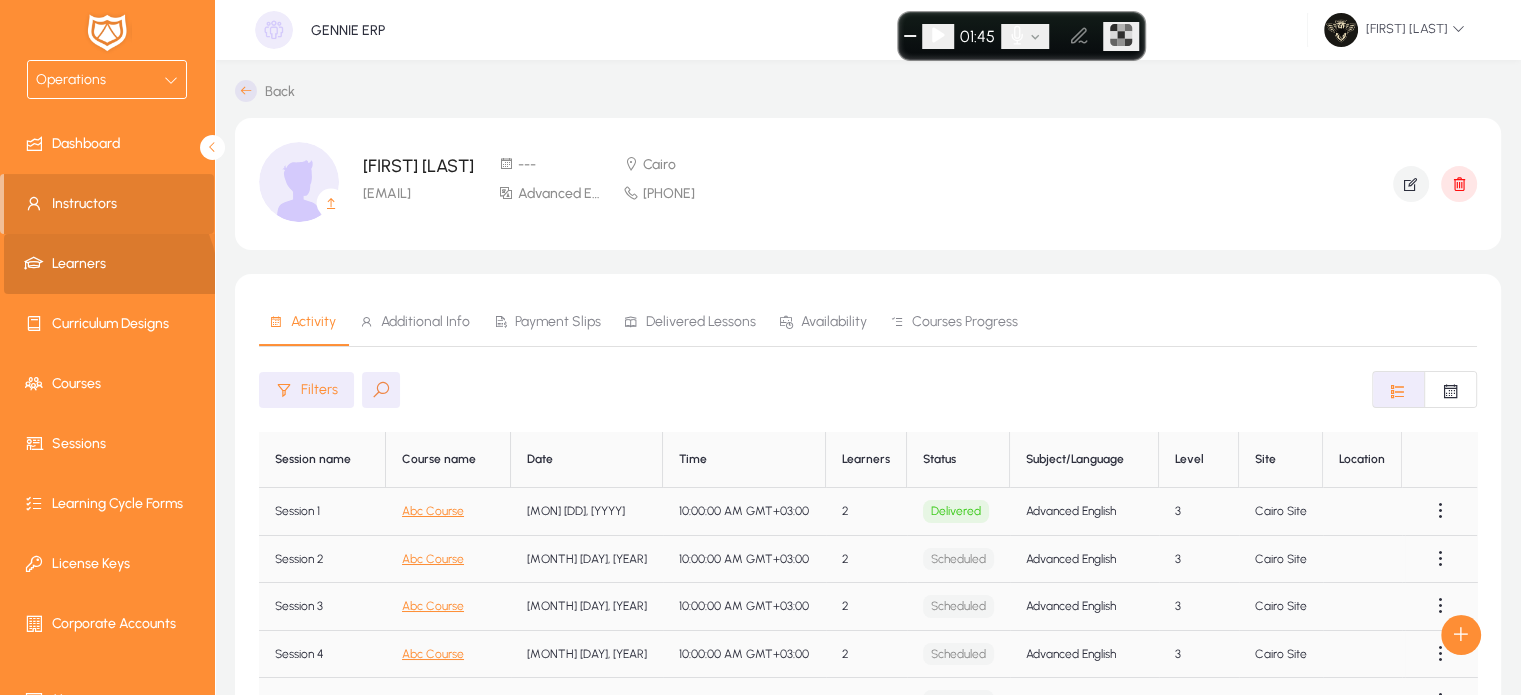 click 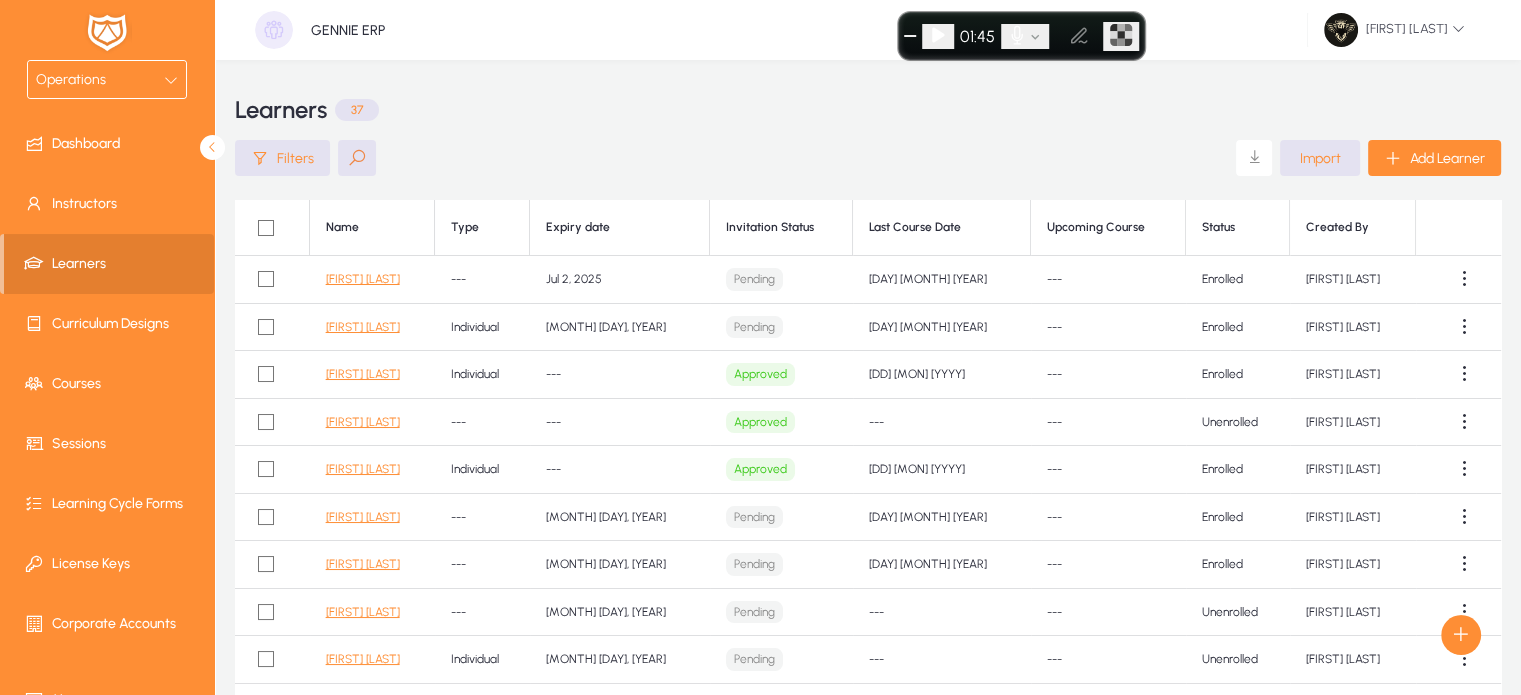 click on "[FIRST] [LAST]" 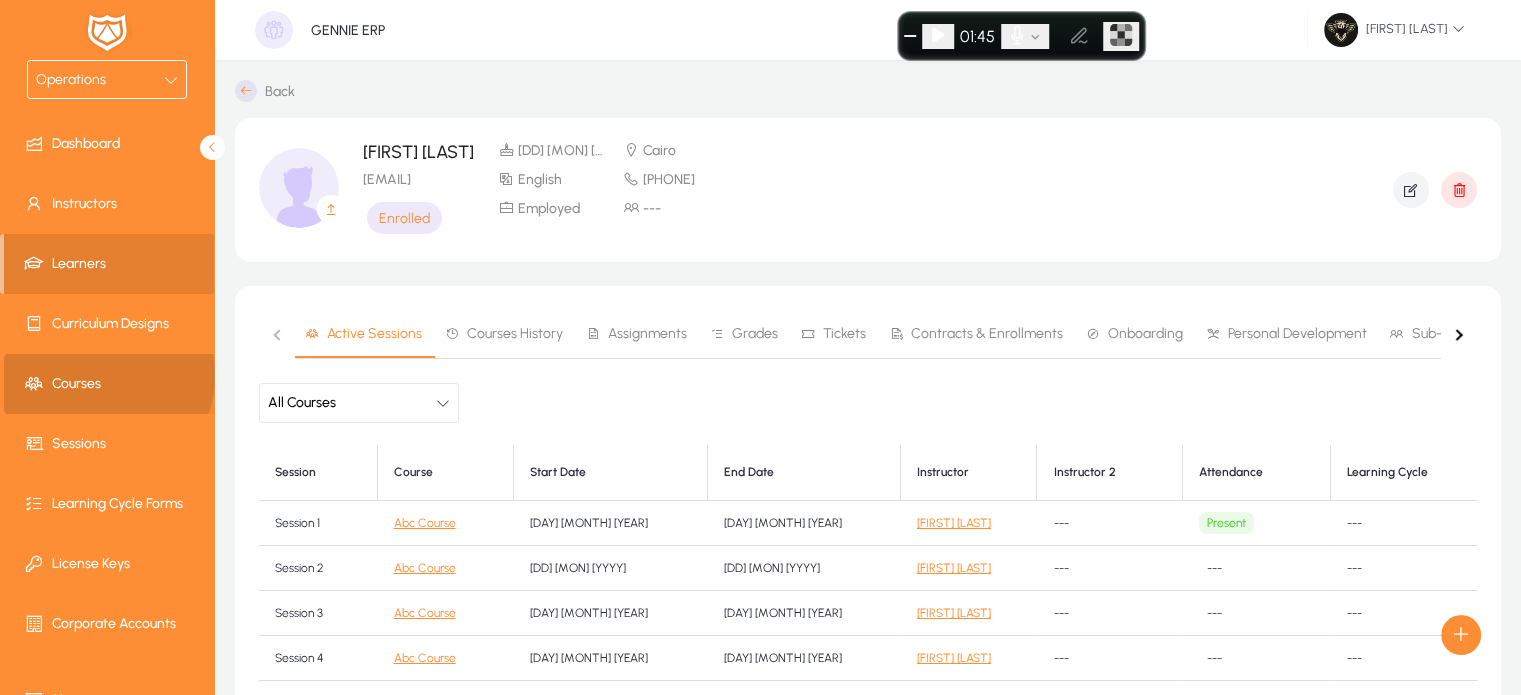 click on "Courses" 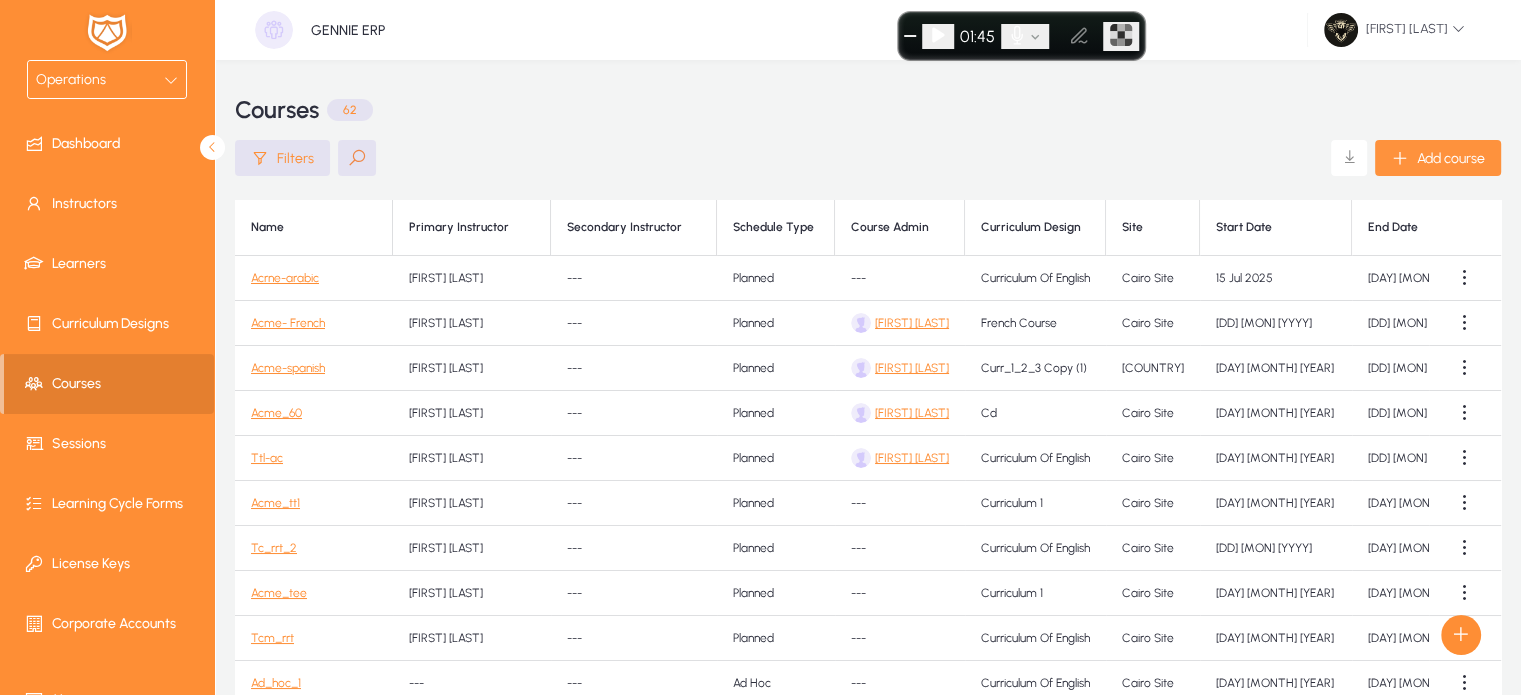 click 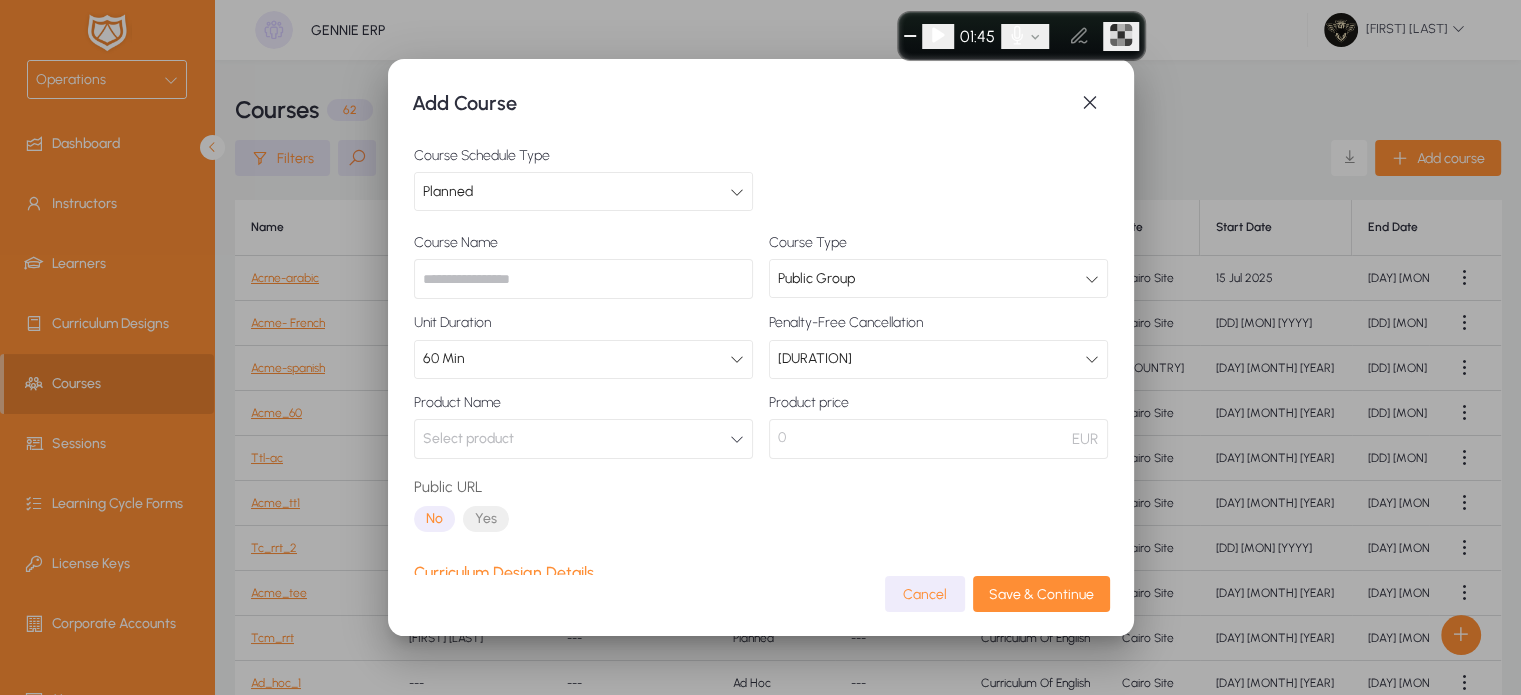 click at bounding box center [583, 279] 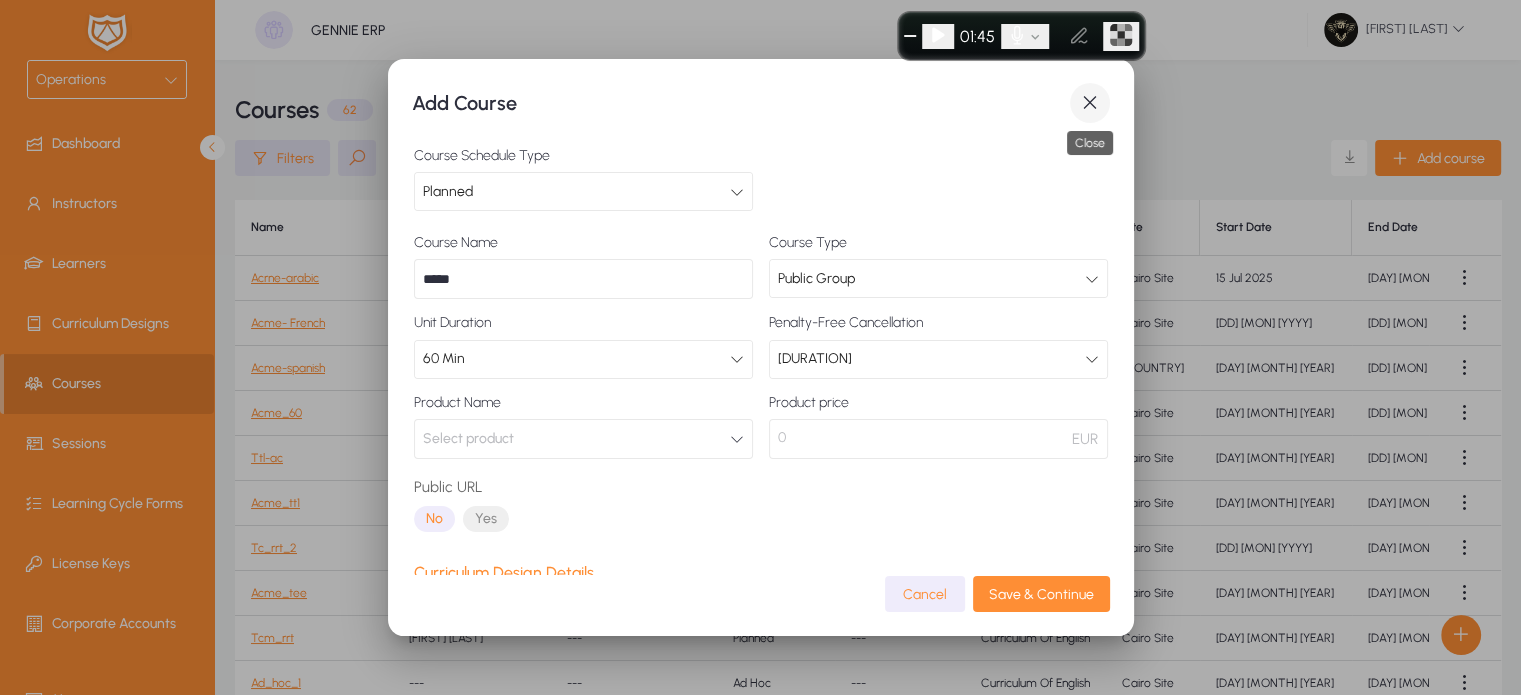 type on "*****" 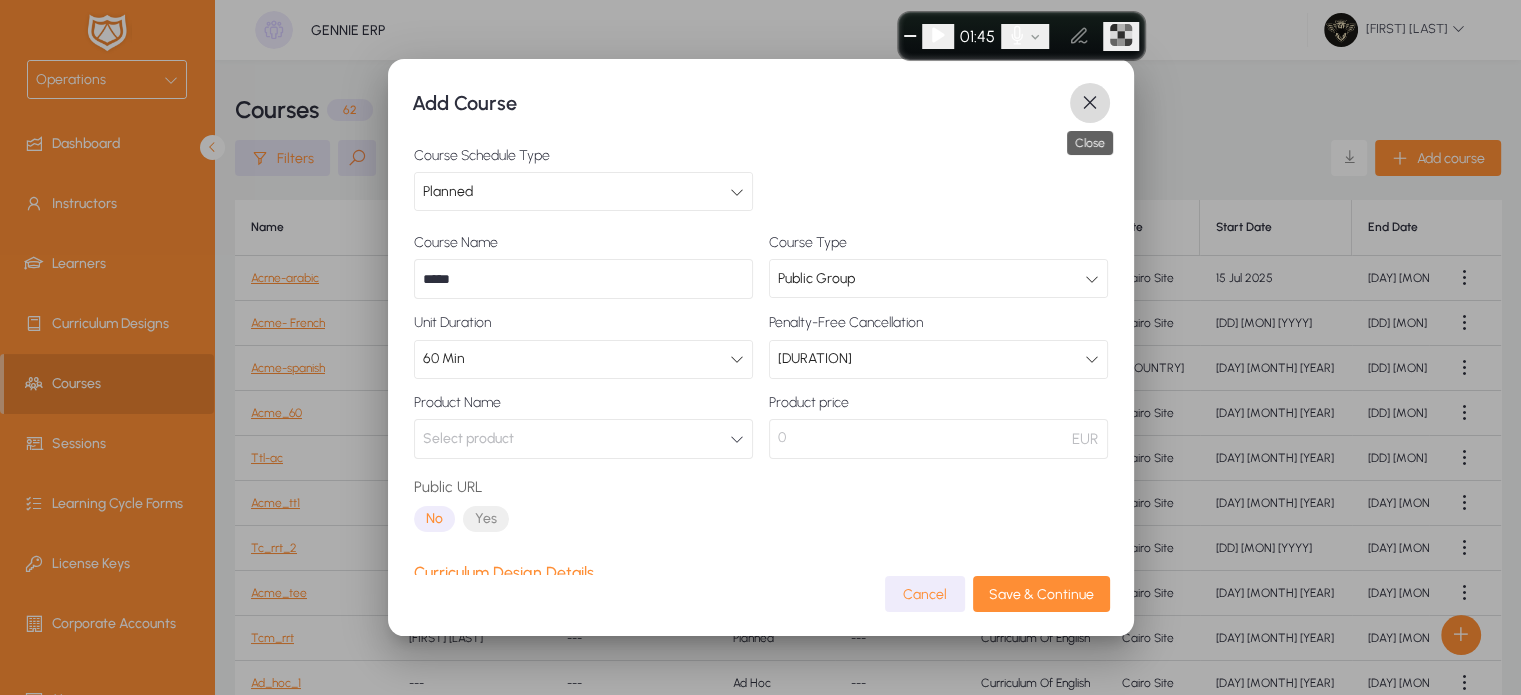 click at bounding box center [1090, 103] 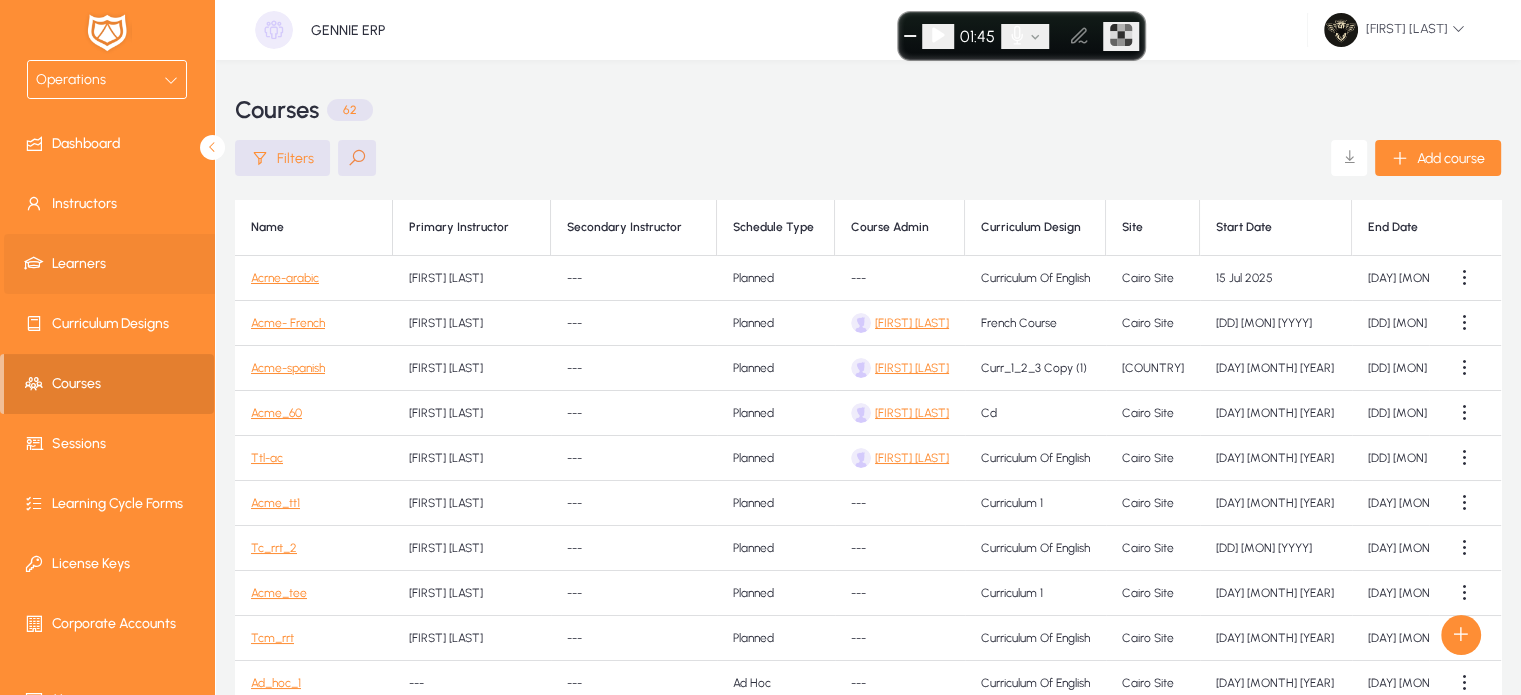 drag, startPoint x: 88, startPoint y: 89, endPoint x: 102, endPoint y: 248, distance: 159.61516 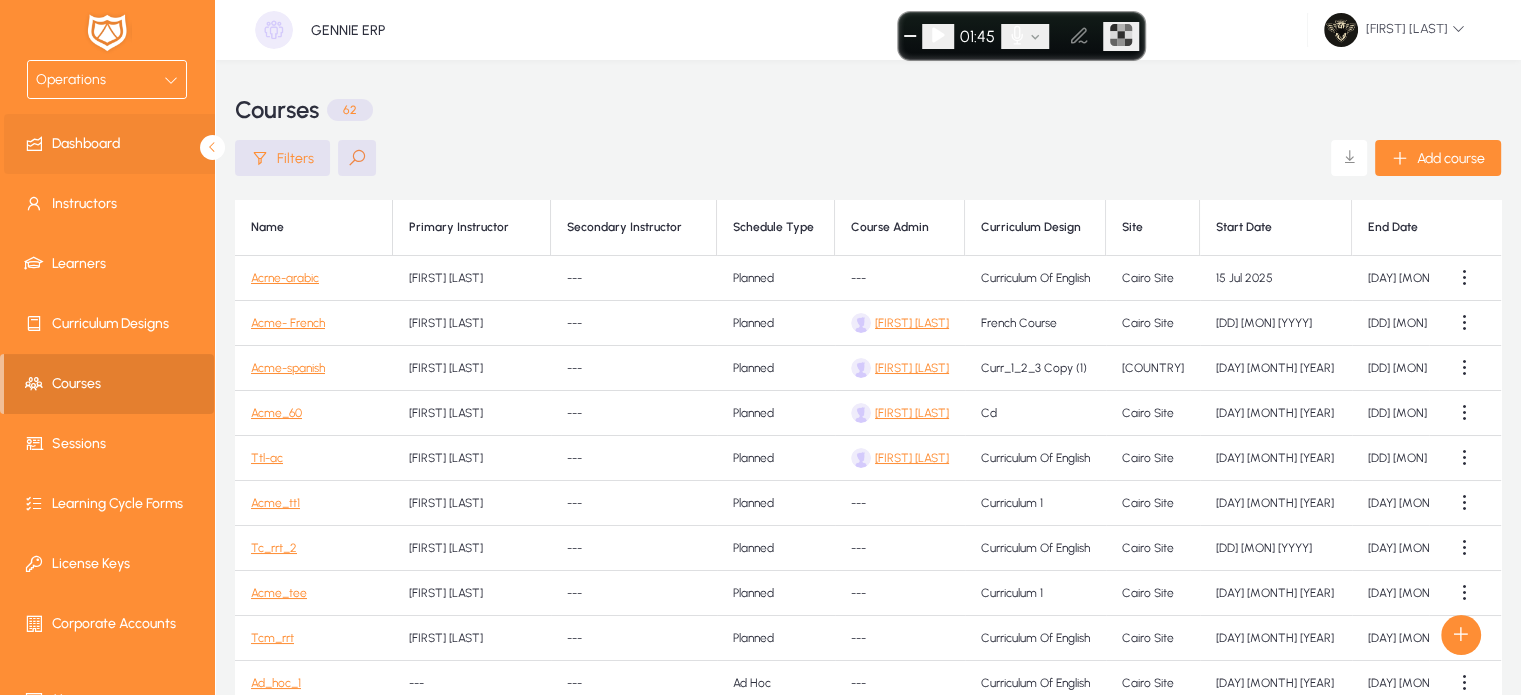 scroll, scrollTop: 0, scrollLeft: 0, axis: both 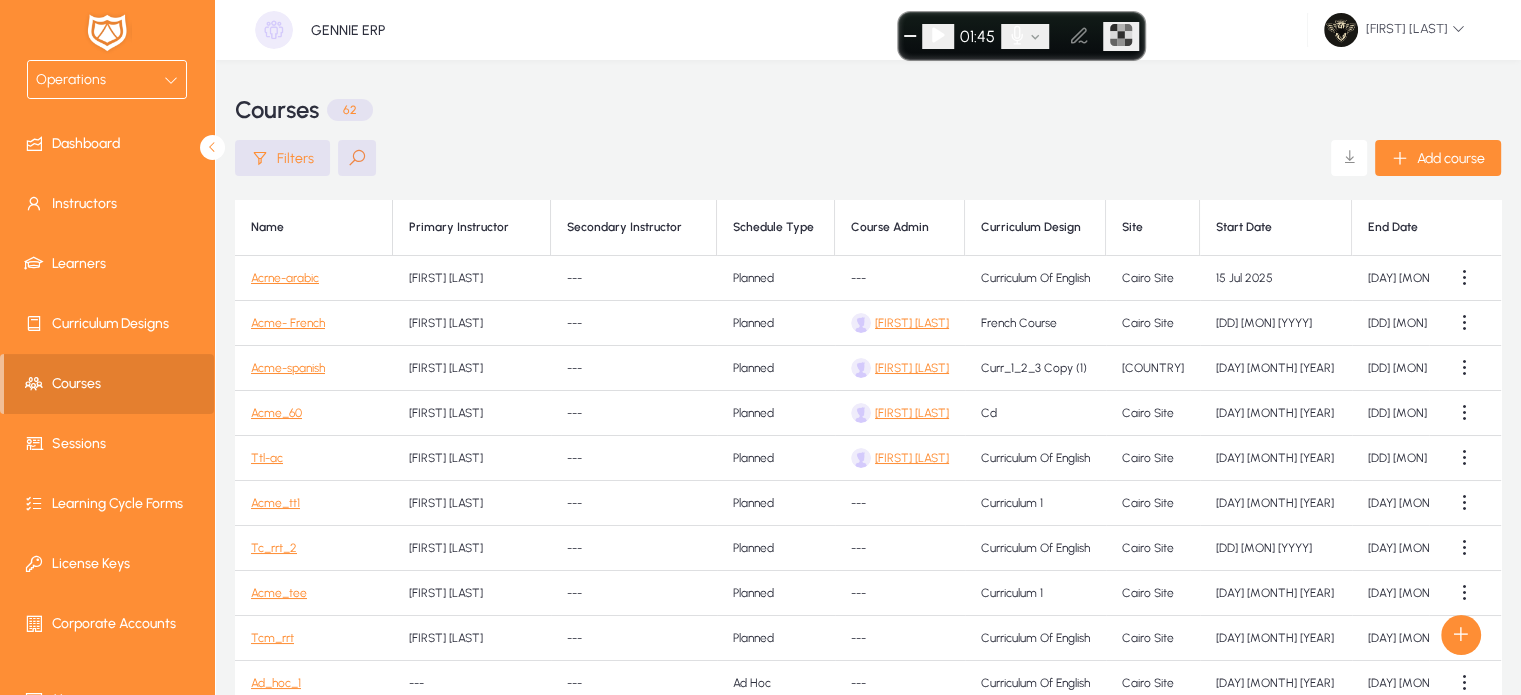 click on "Operations" at bounding box center [100, 80] 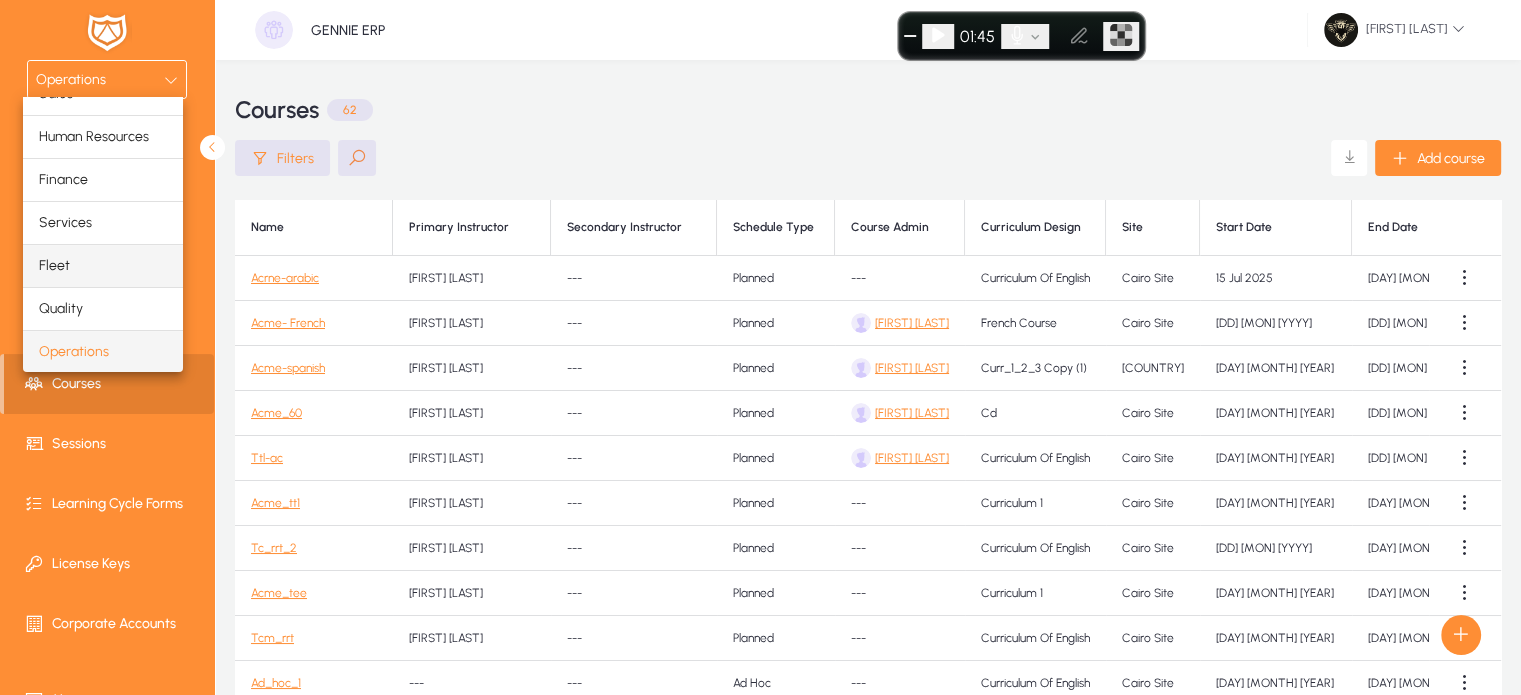 scroll, scrollTop: 0, scrollLeft: 0, axis: both 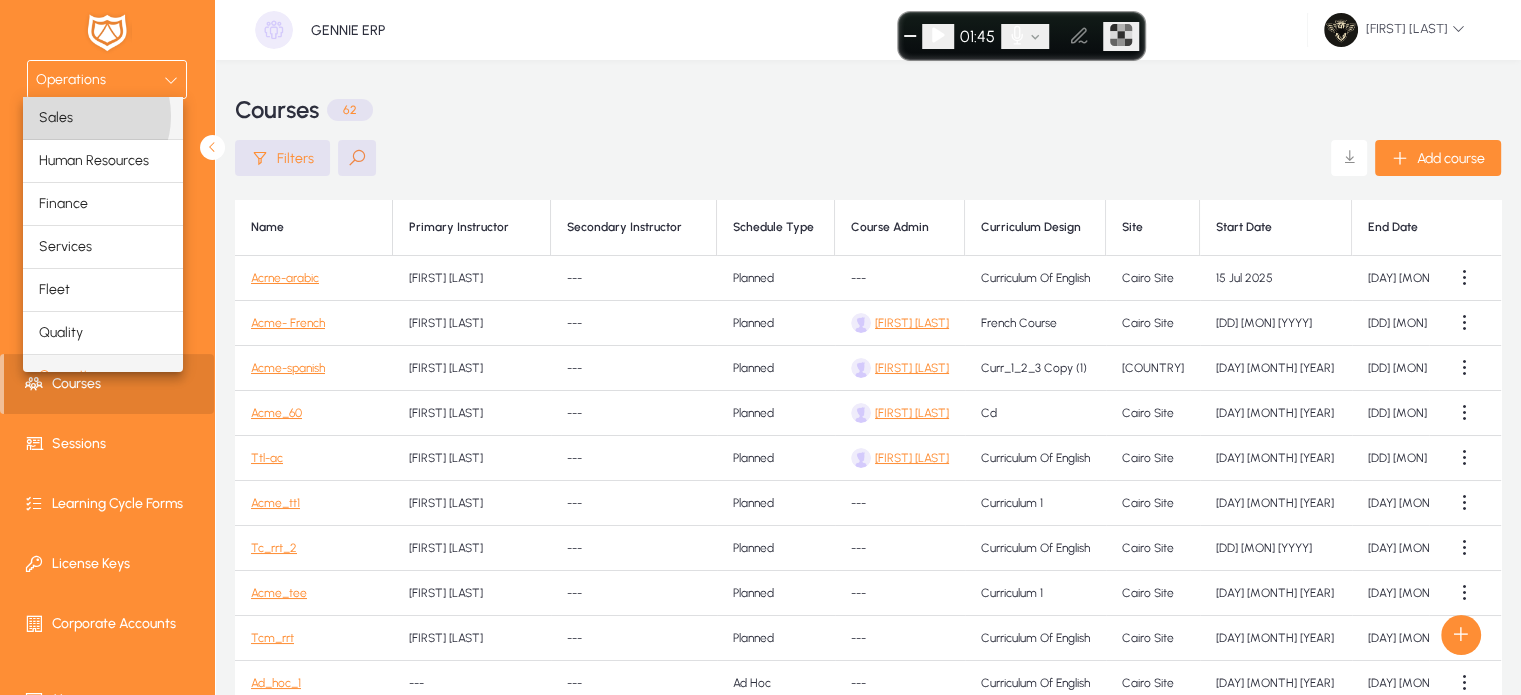 click on "Sales" at bounding box center (103, 118) 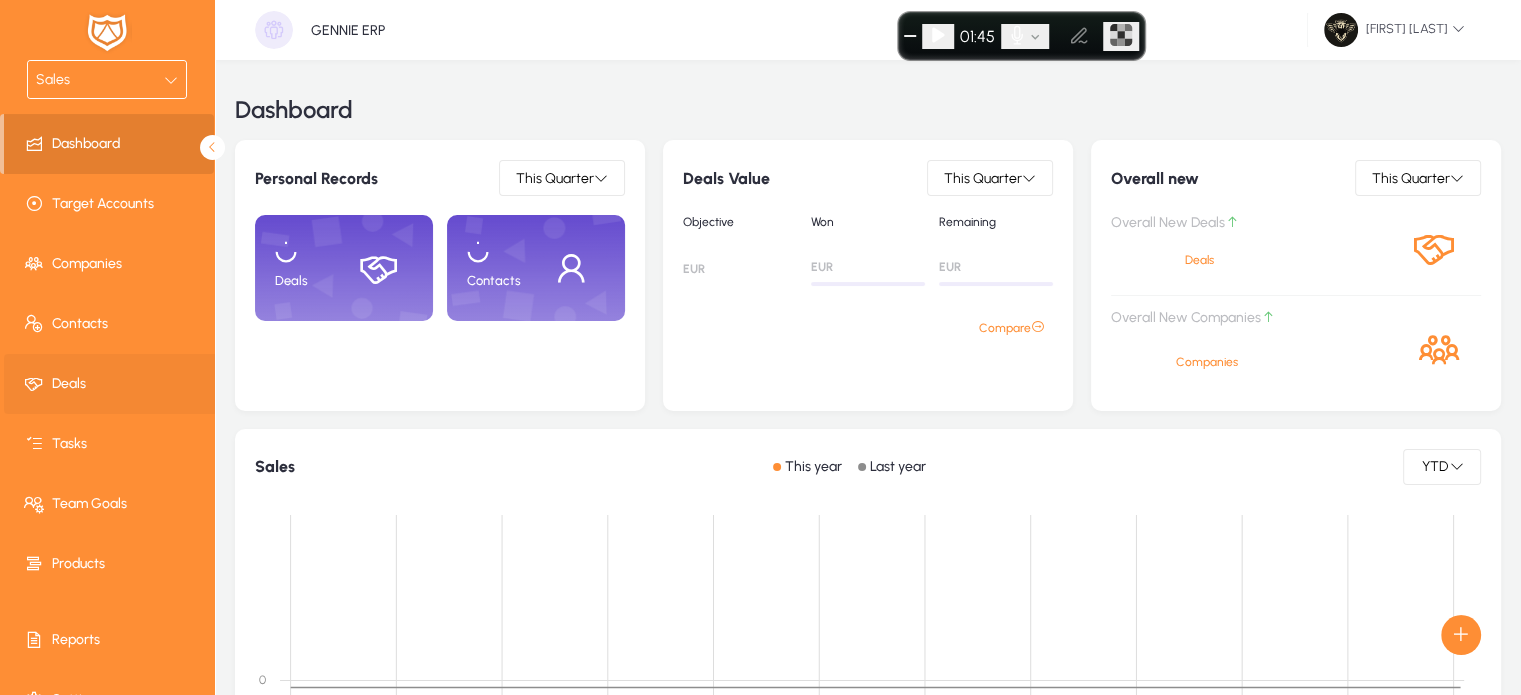 scroll, scrollTop: 0, scrollLeft: 0, axis: both 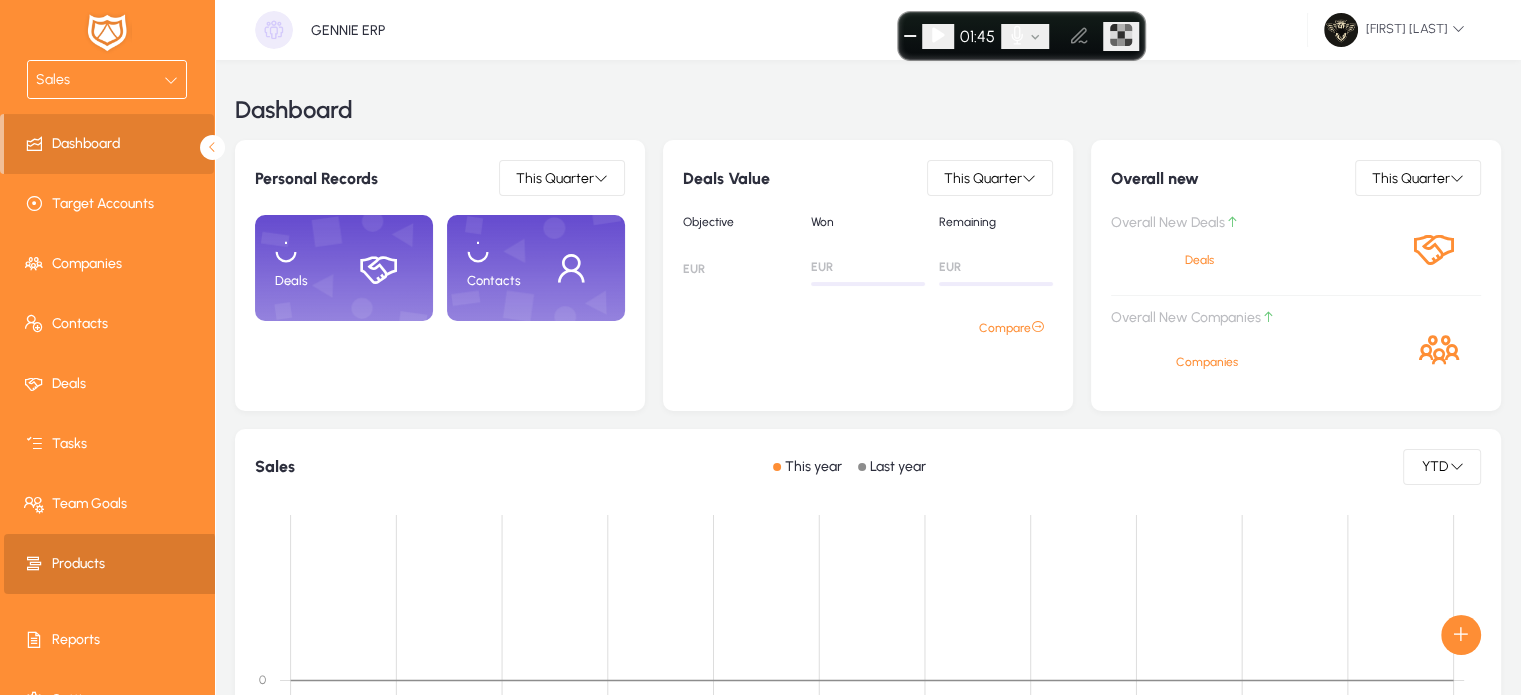 click on "Products" 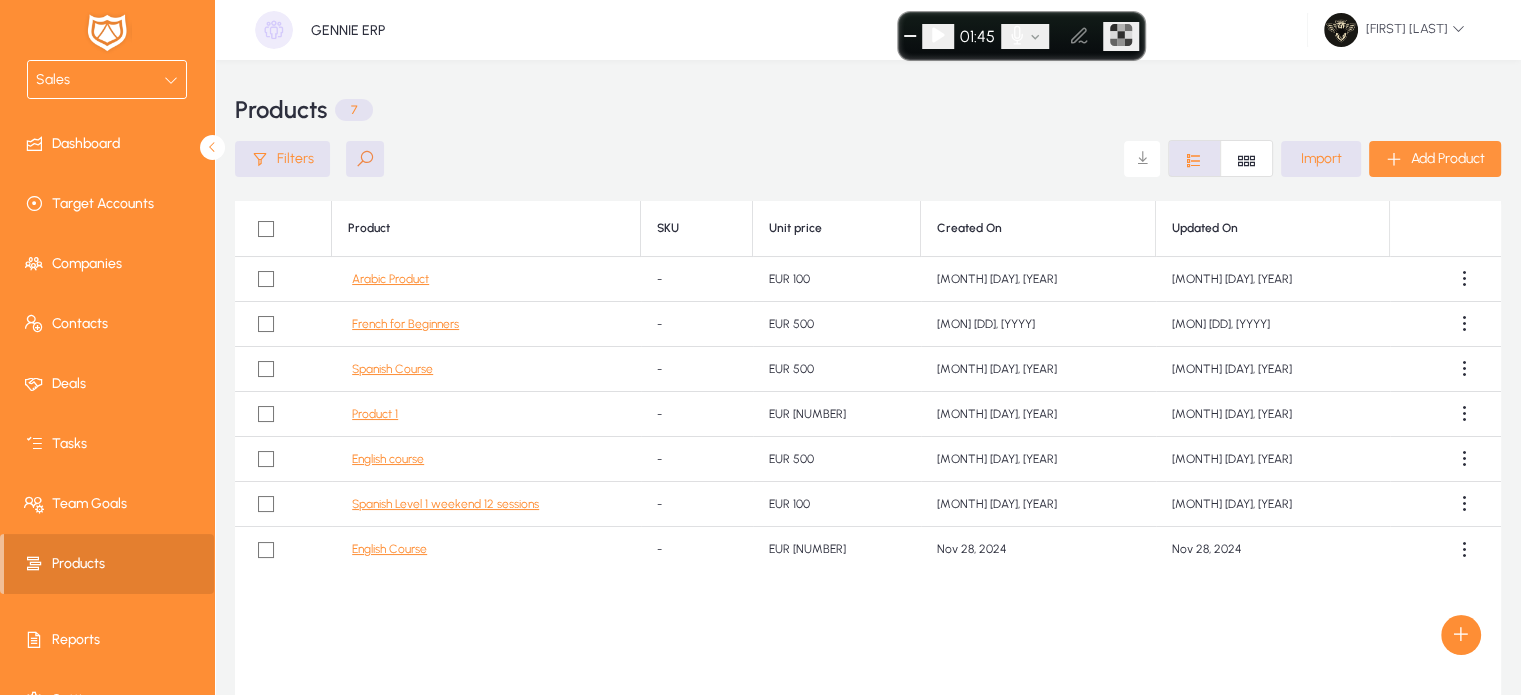 click on "Add Product" 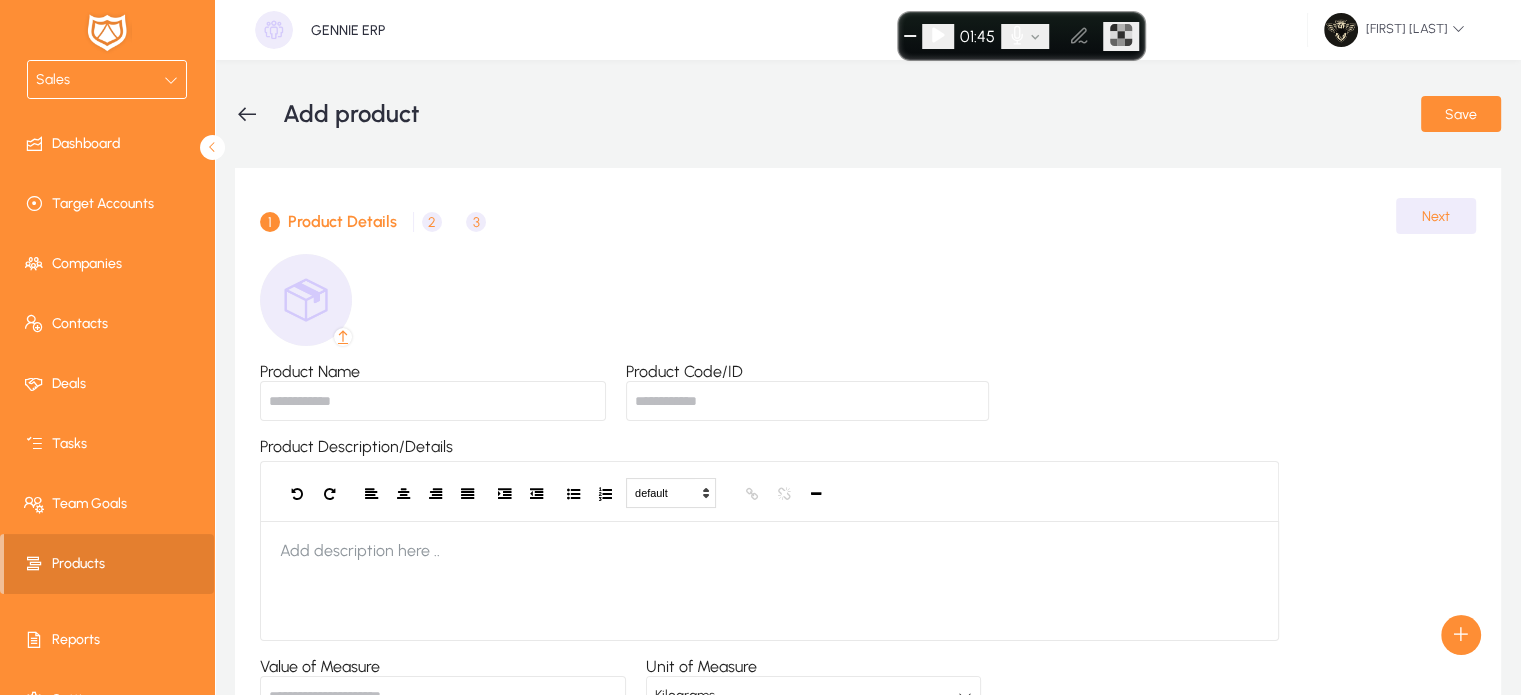 click on "Product Name" at bounding box center (433, 401) 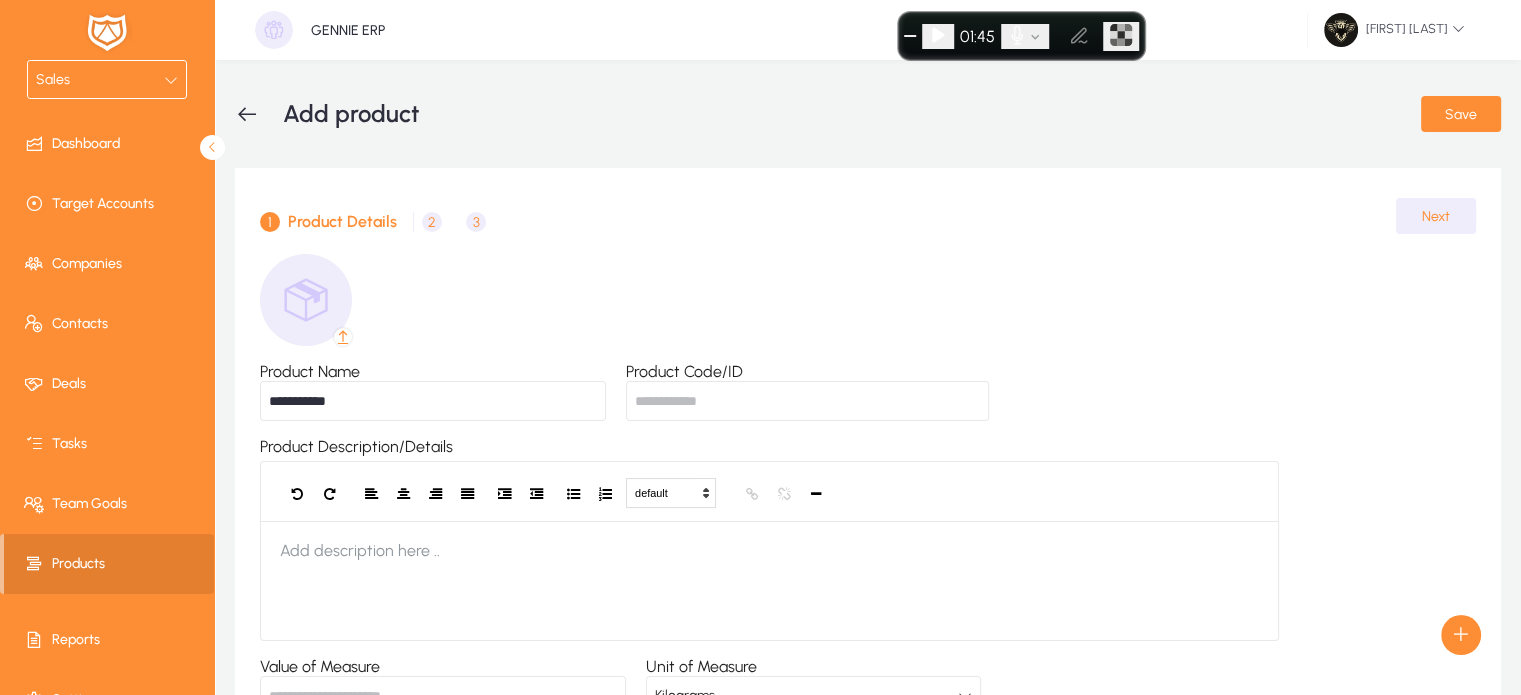 type on "**********" 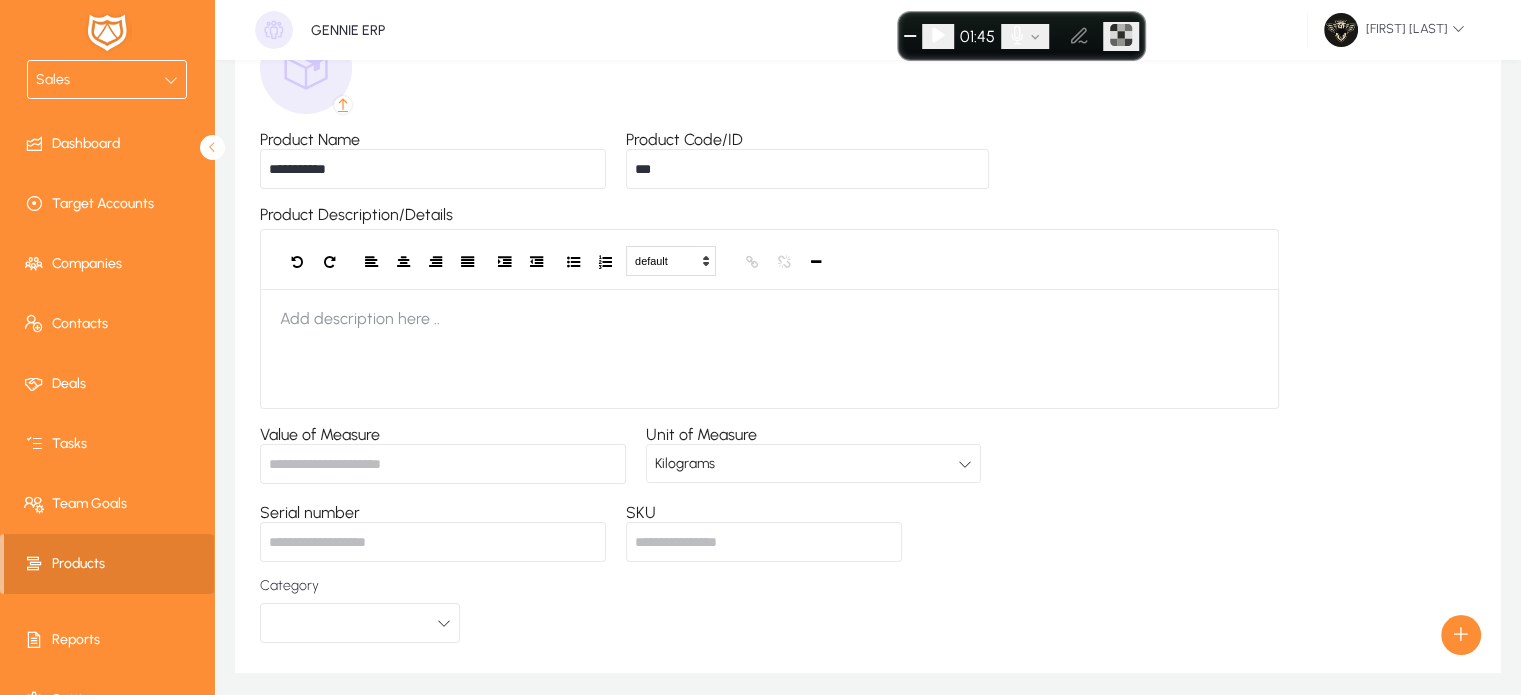 scroll, scrollTop: 234, scrollLeft: 0, axis: vertical 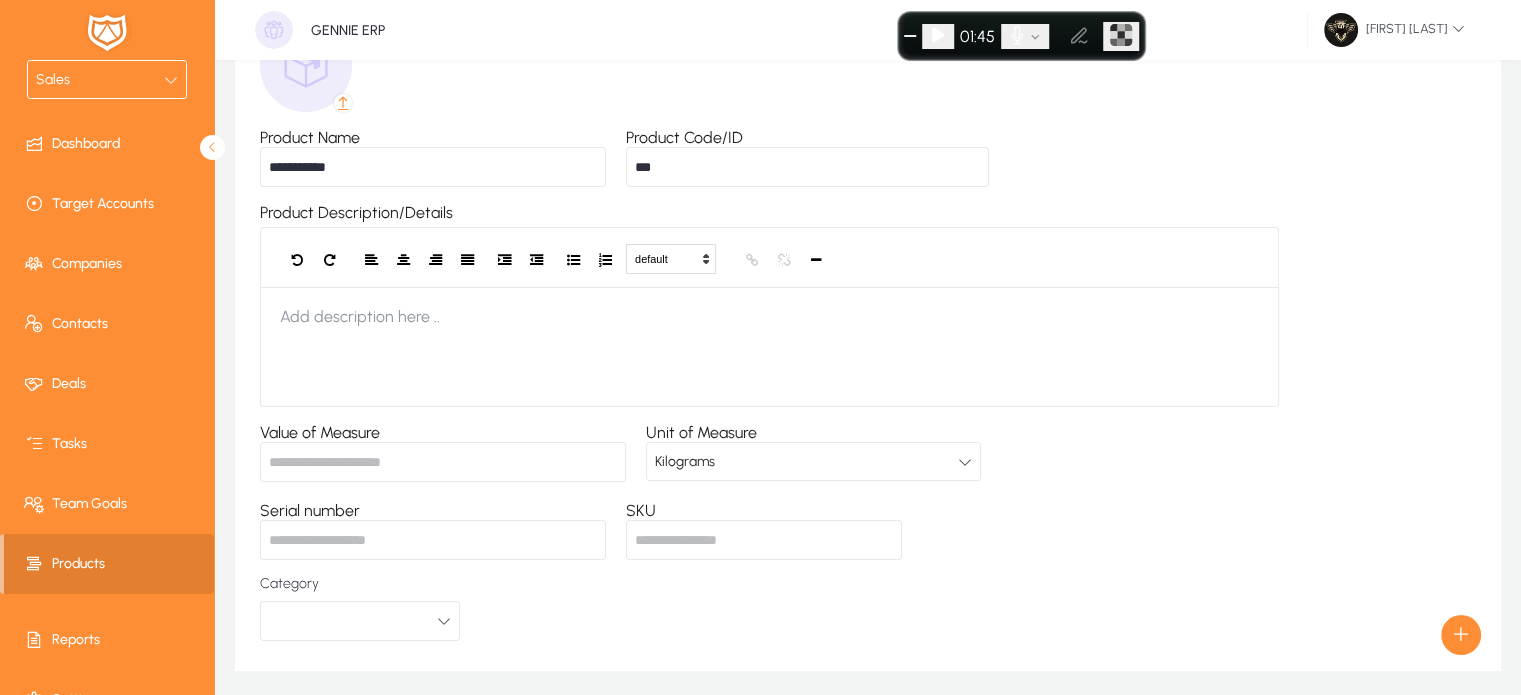 type on "***" 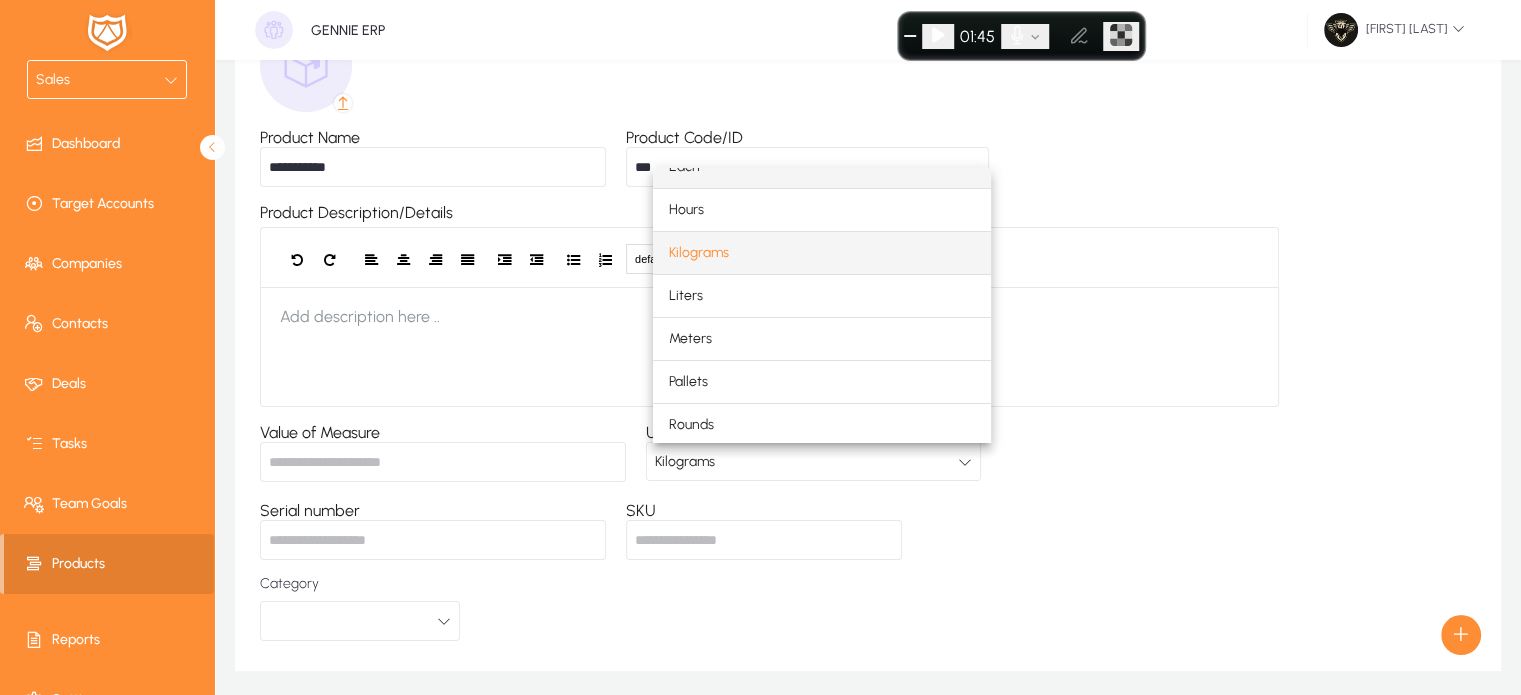 scroll, scrollTop: 0, scrollLeft: 0, axis: both 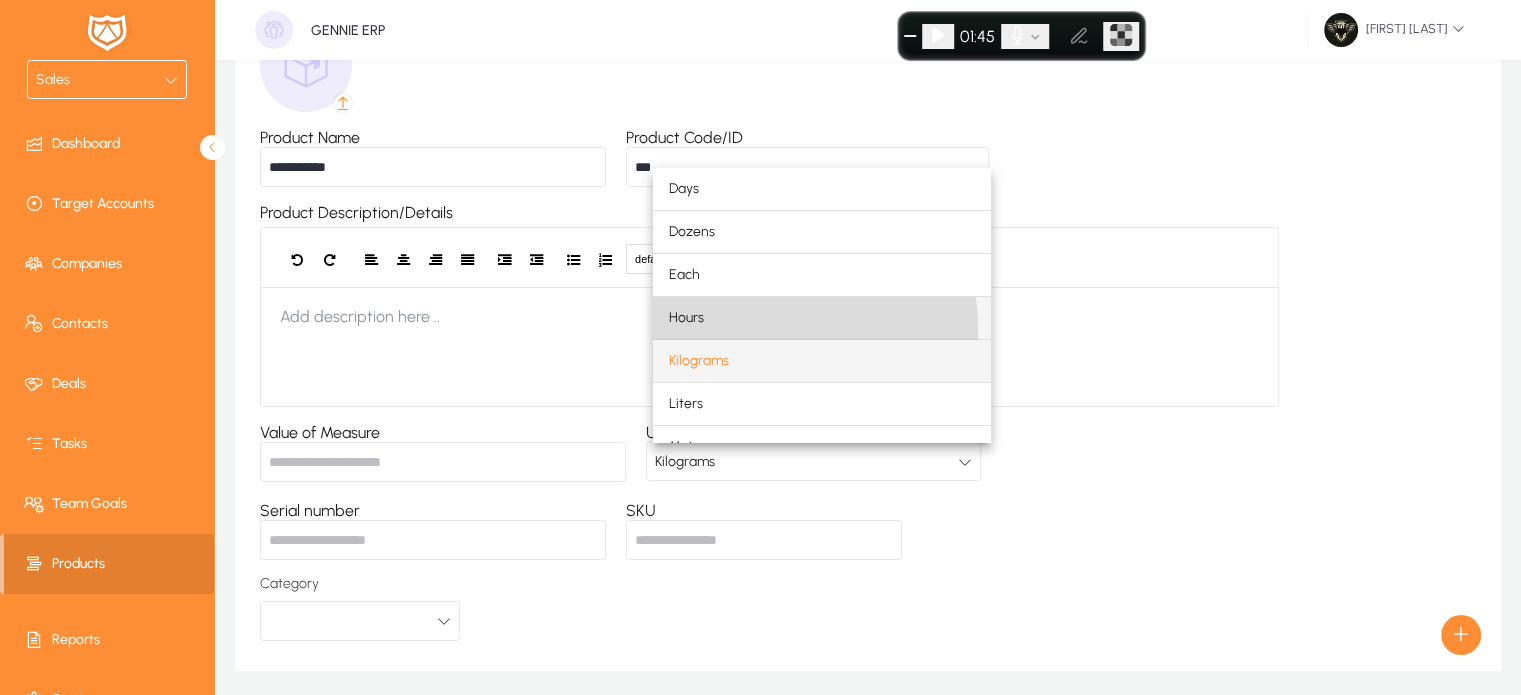 click on "Hours" at bounding box center (822, 318) 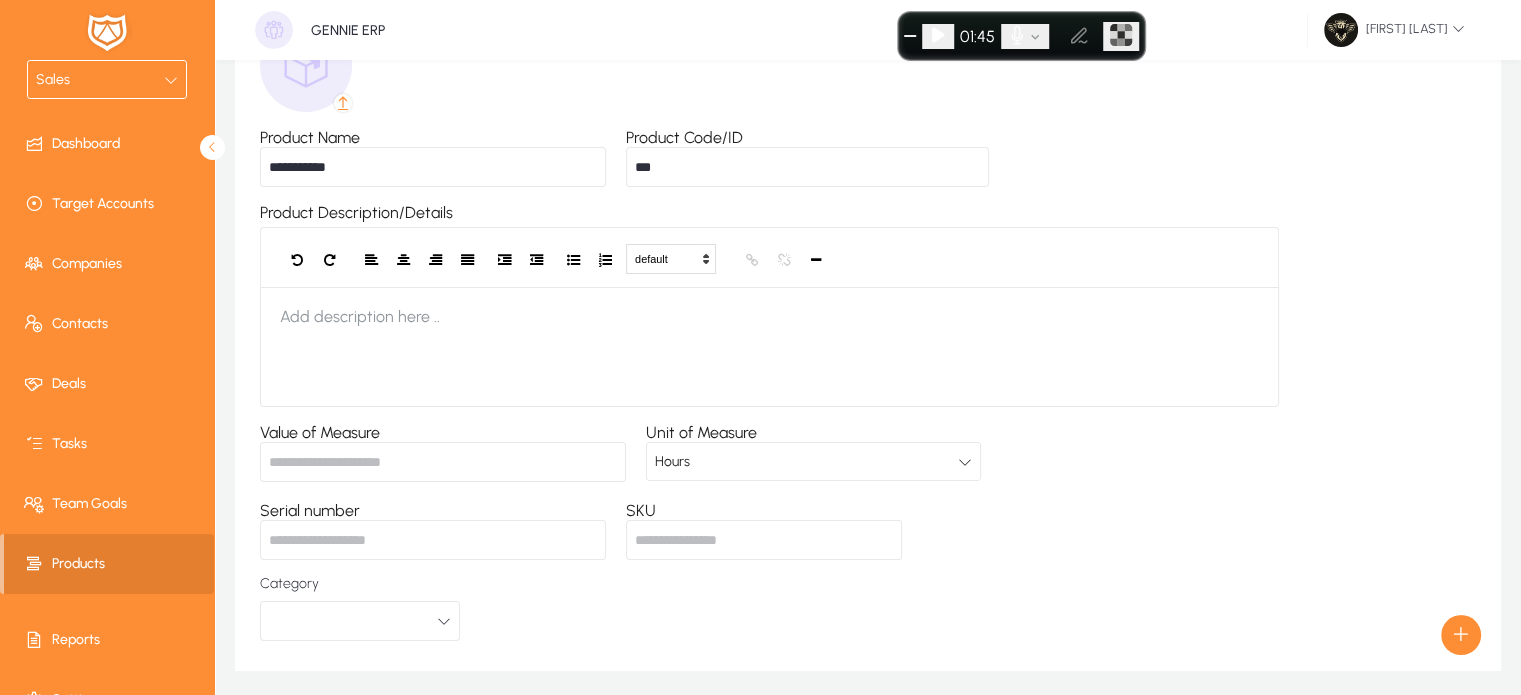 click on "Value of Measure" at bounding box center (443, 462) 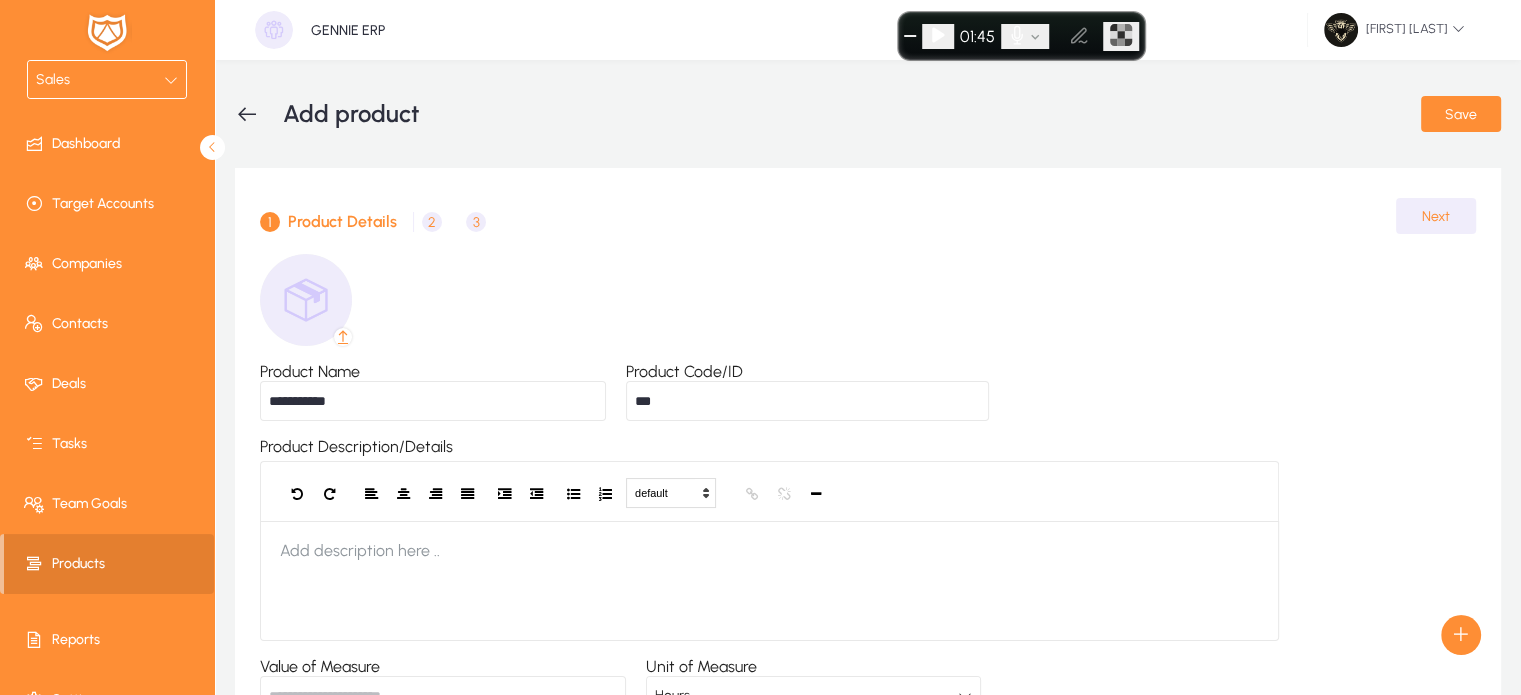 type on "**" 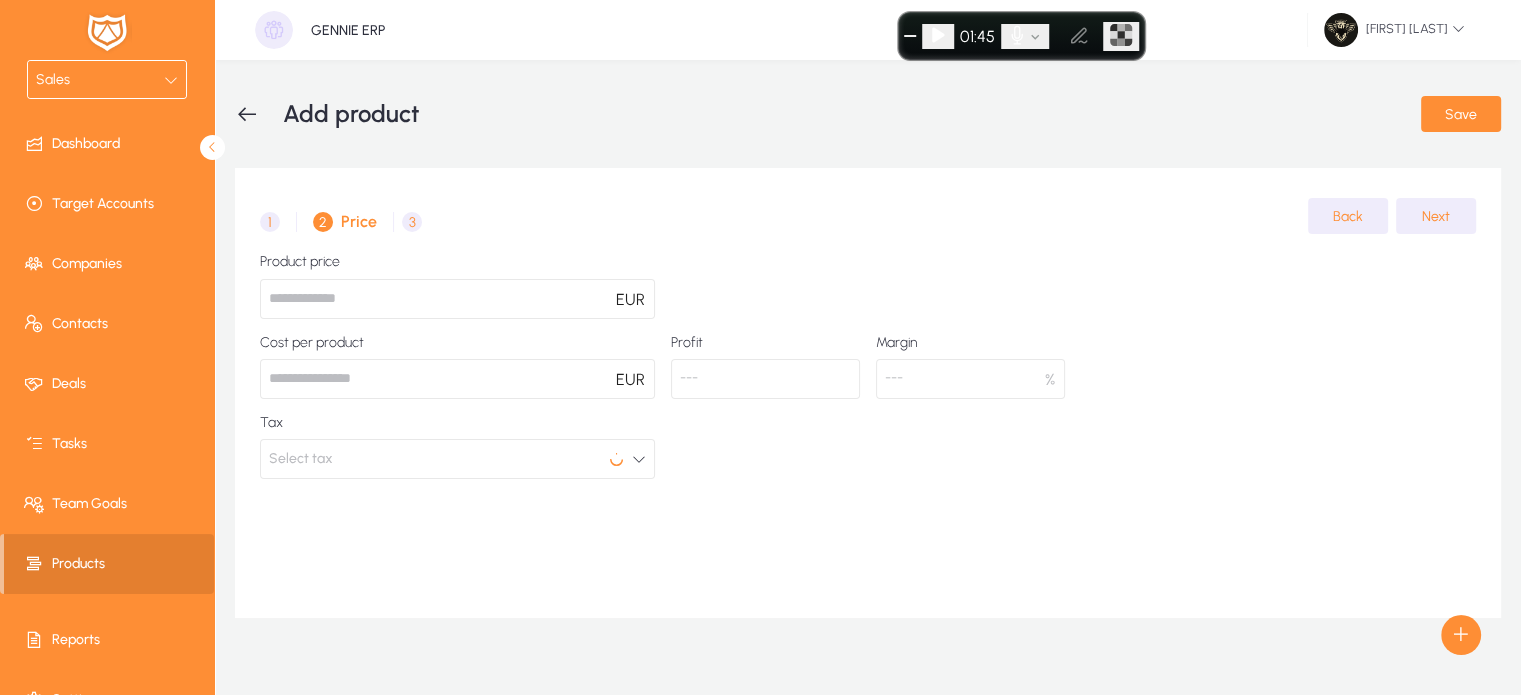click 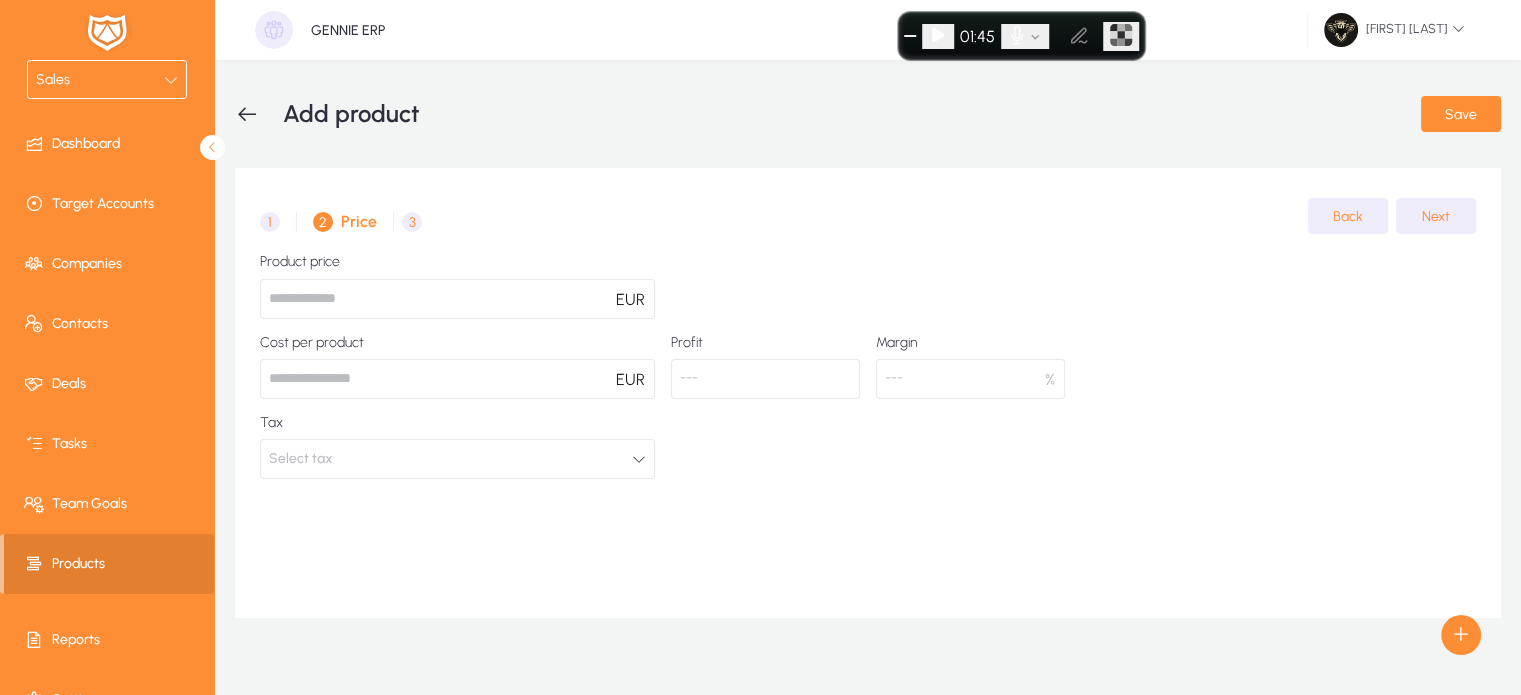 type on "****" 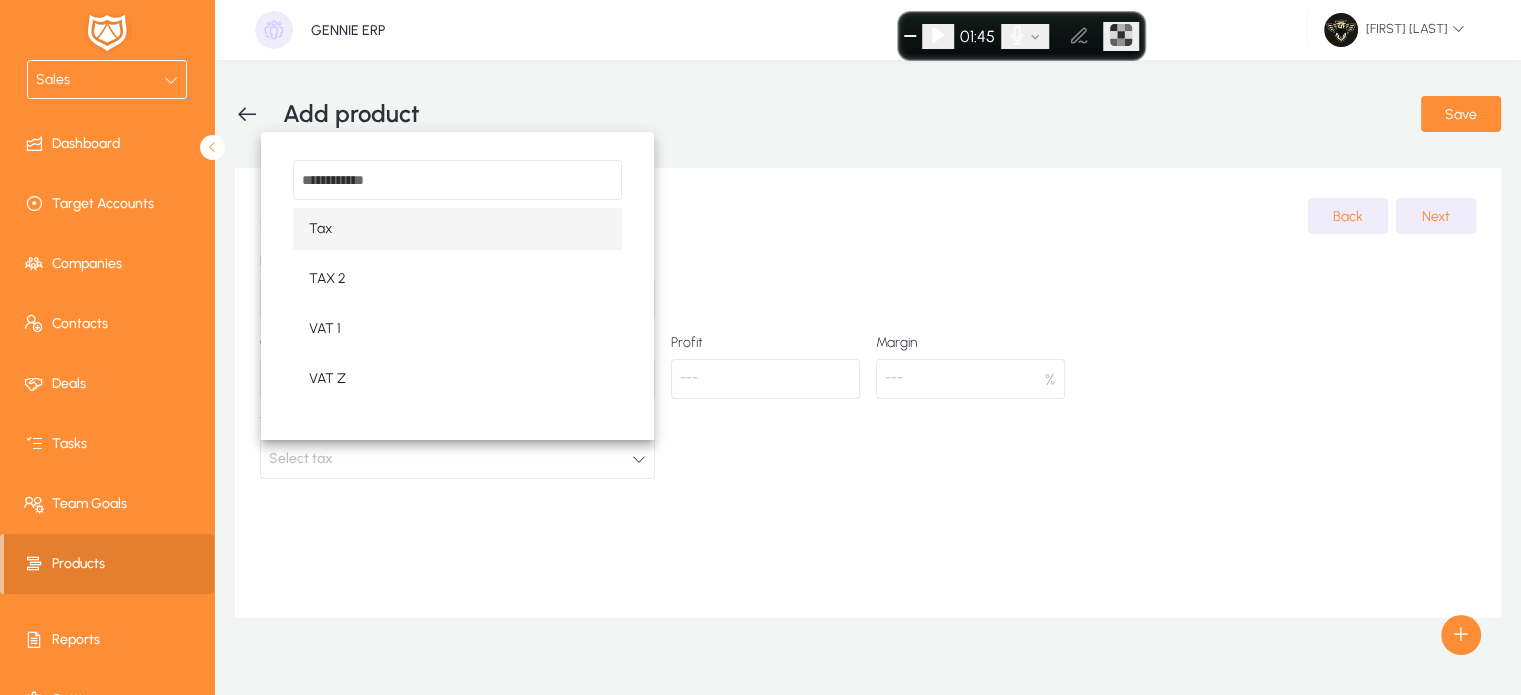 click at bounding box center [760, 347] 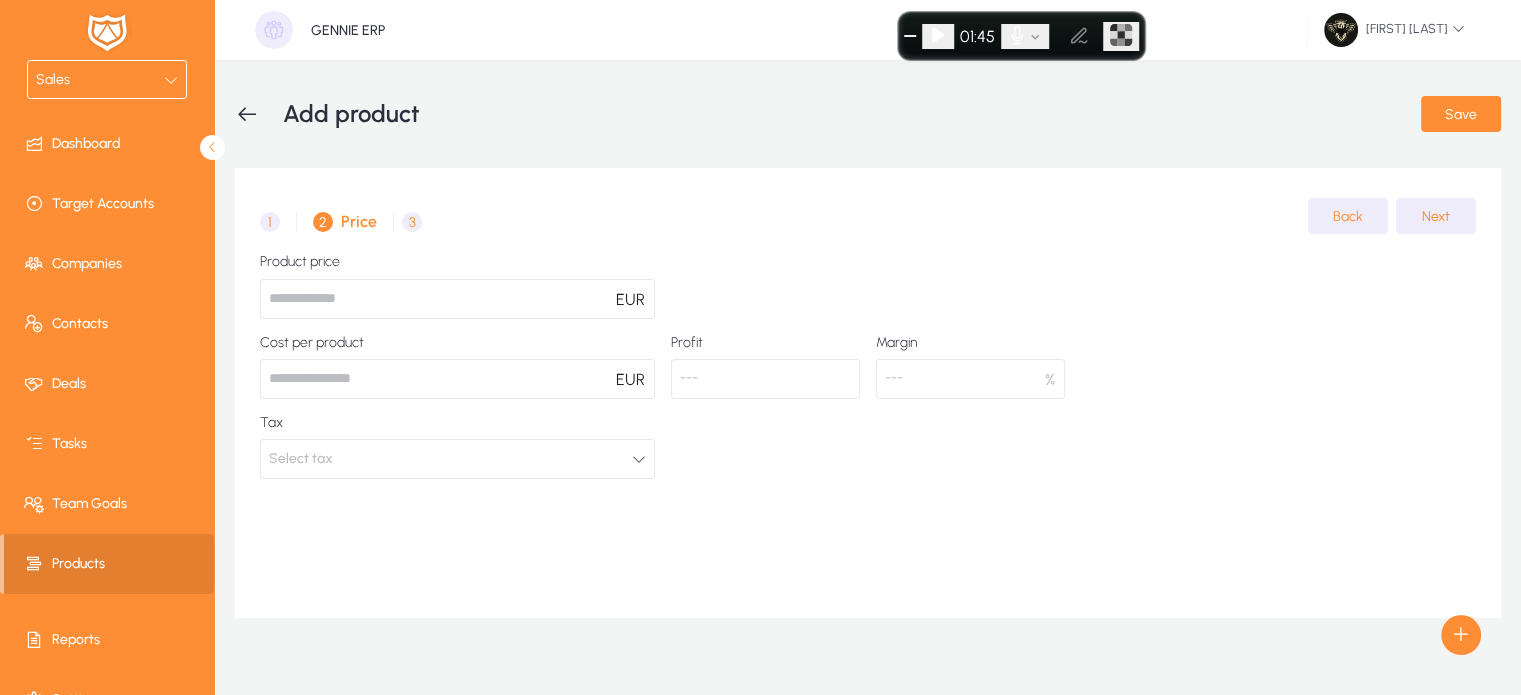 click 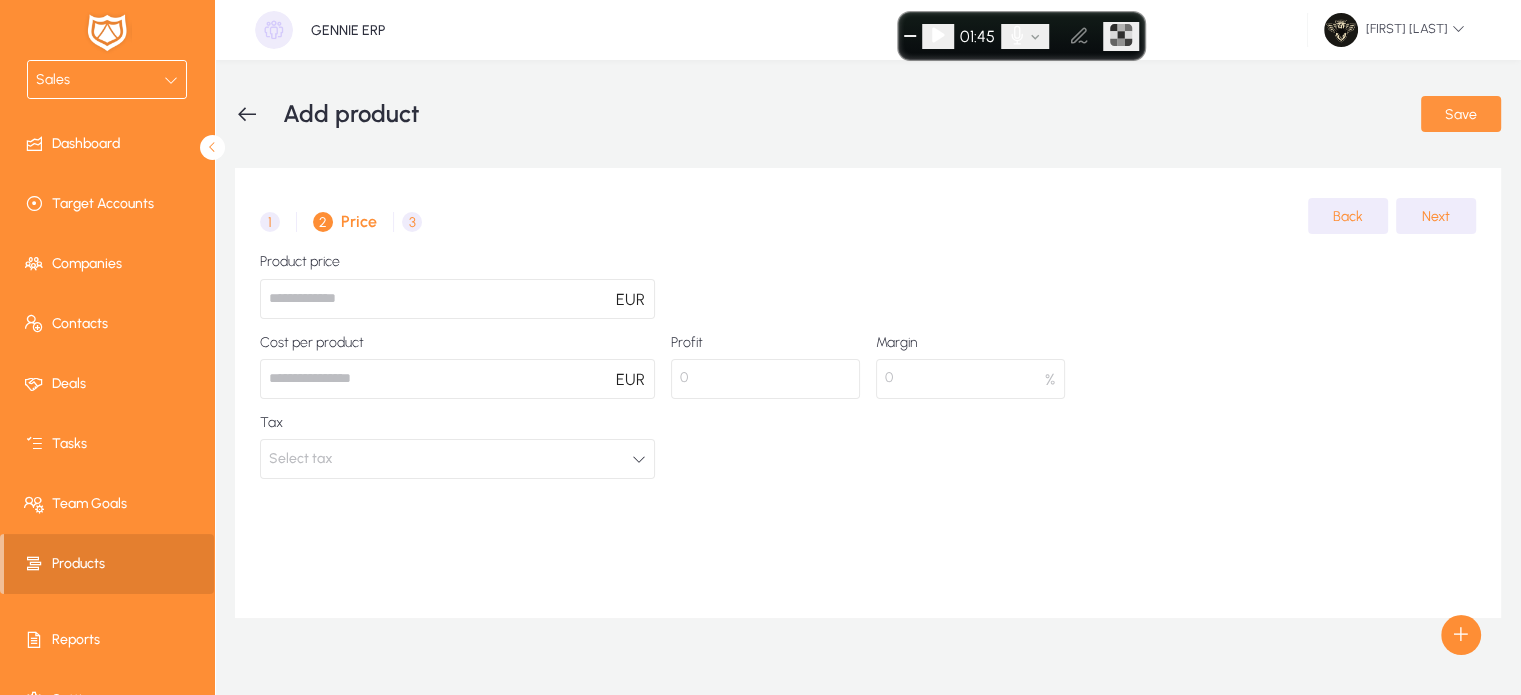 type on "****" 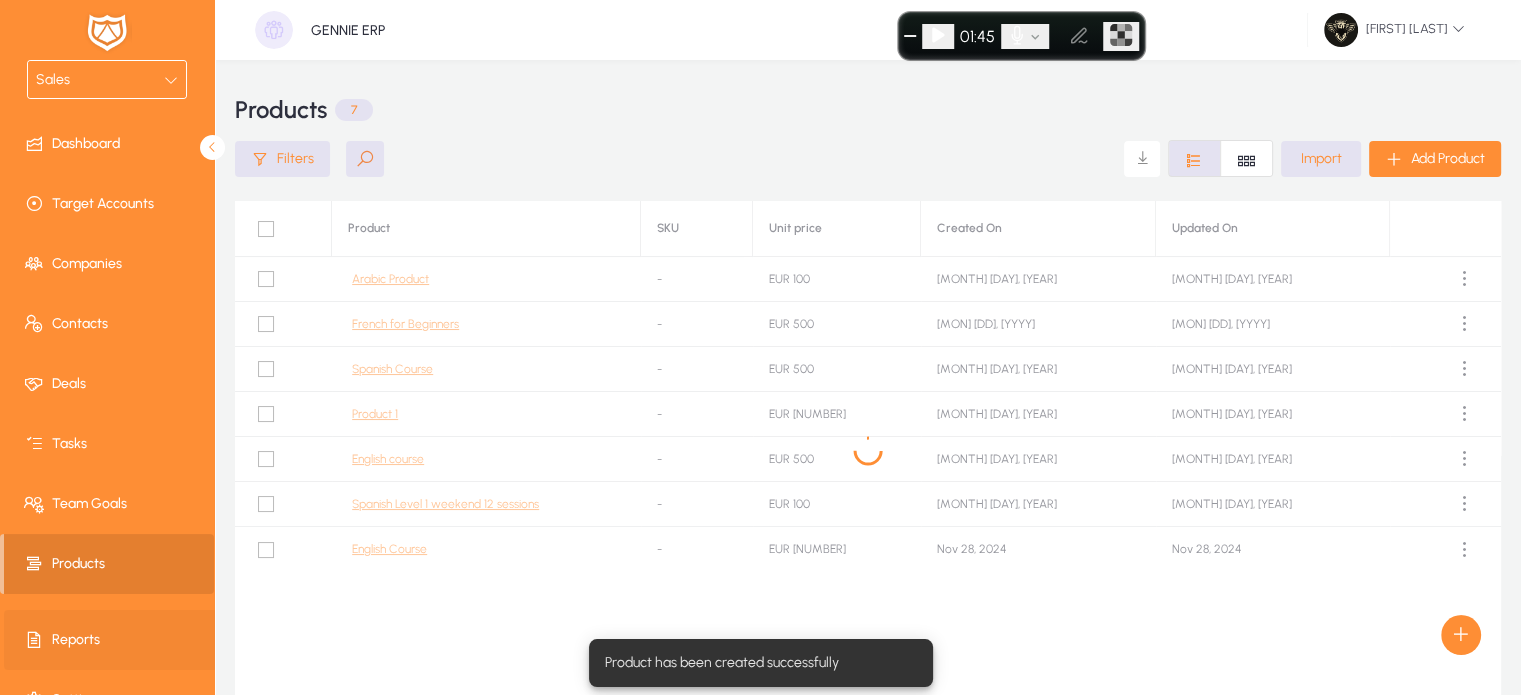 scroll, scrollTop: 34, scrollLeft: 0, axis: vertical 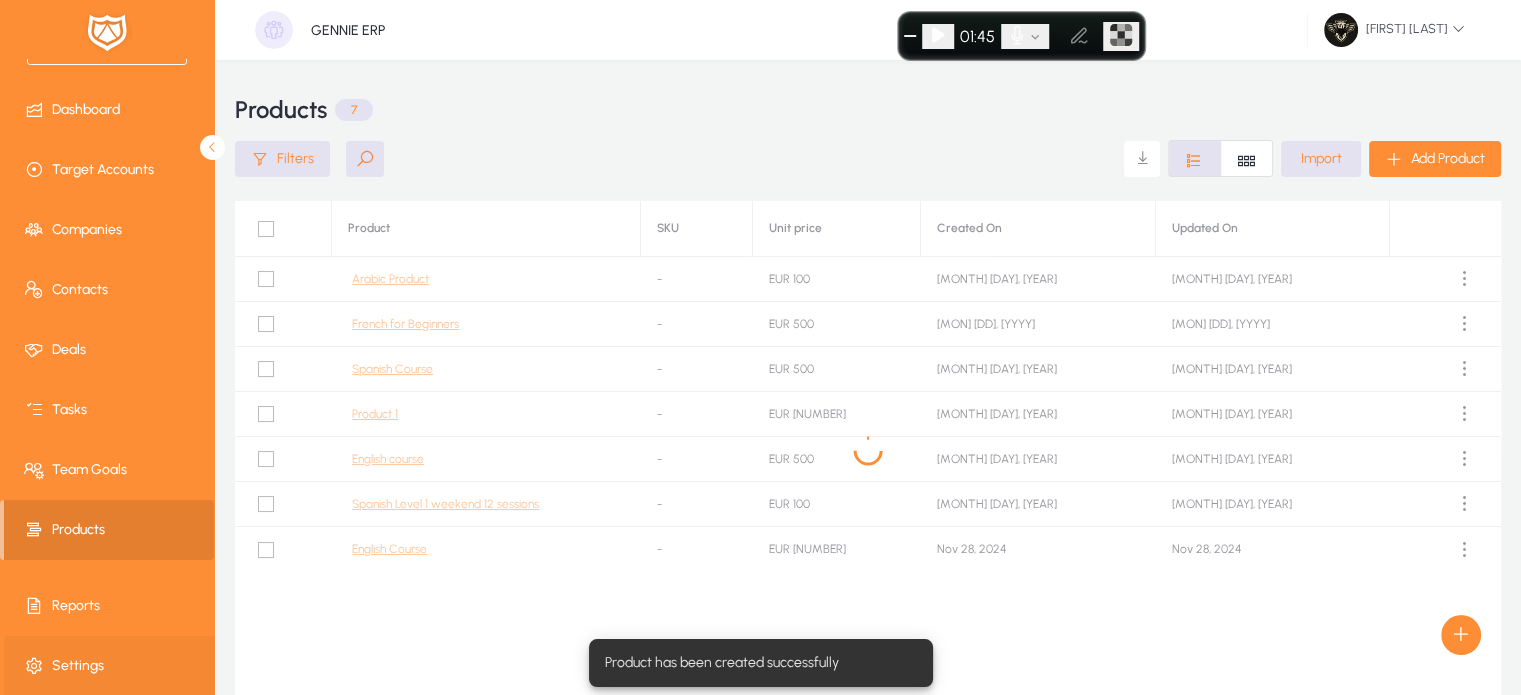 click 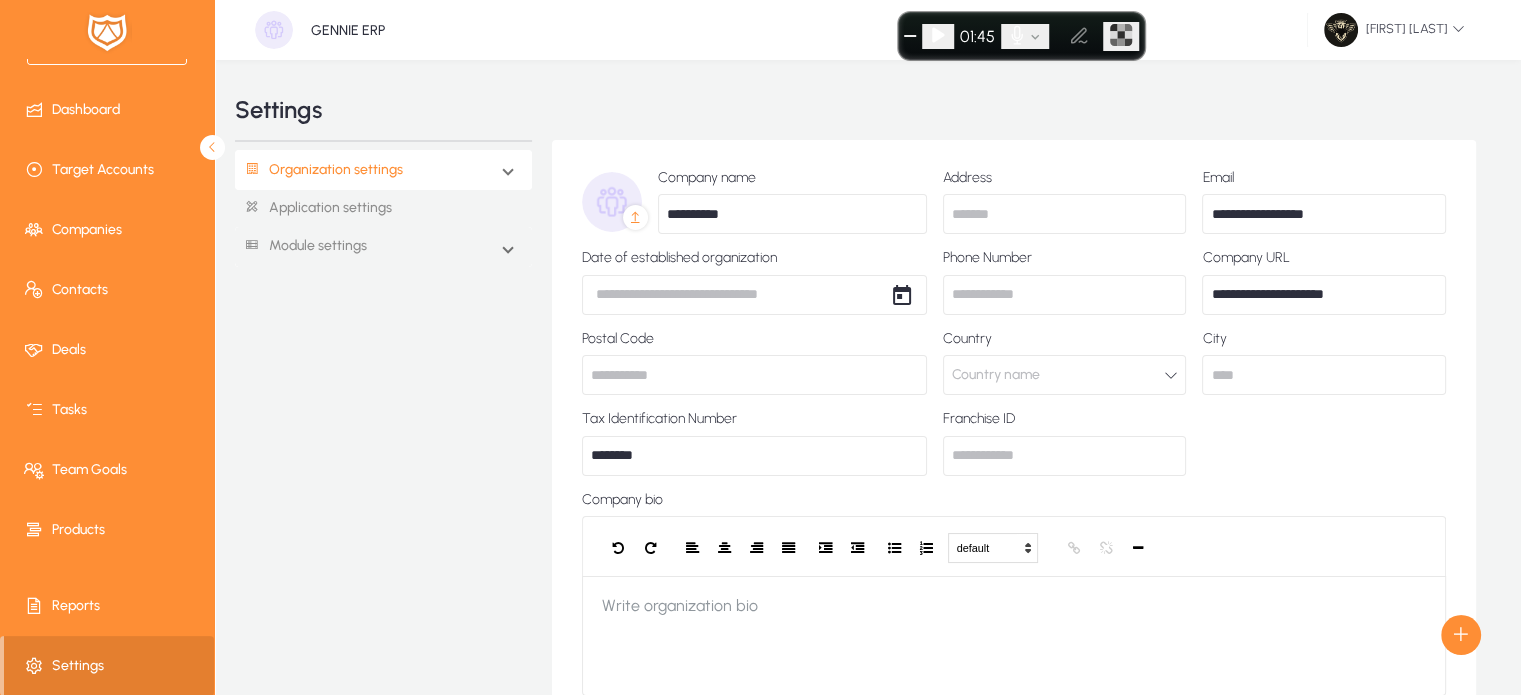 click on "Organization settings" at bounding box center [383, 170] 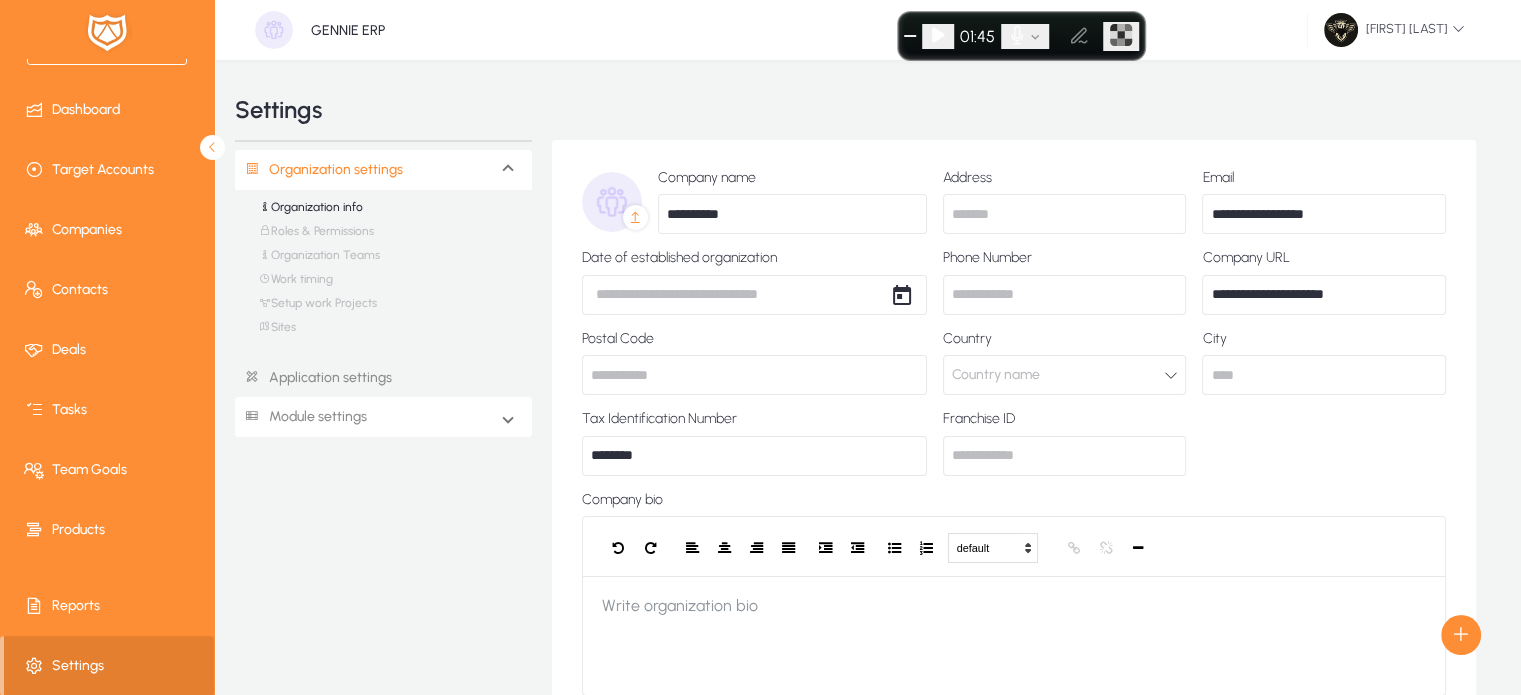 click on "Module settings" at bounding box center (301, 417) 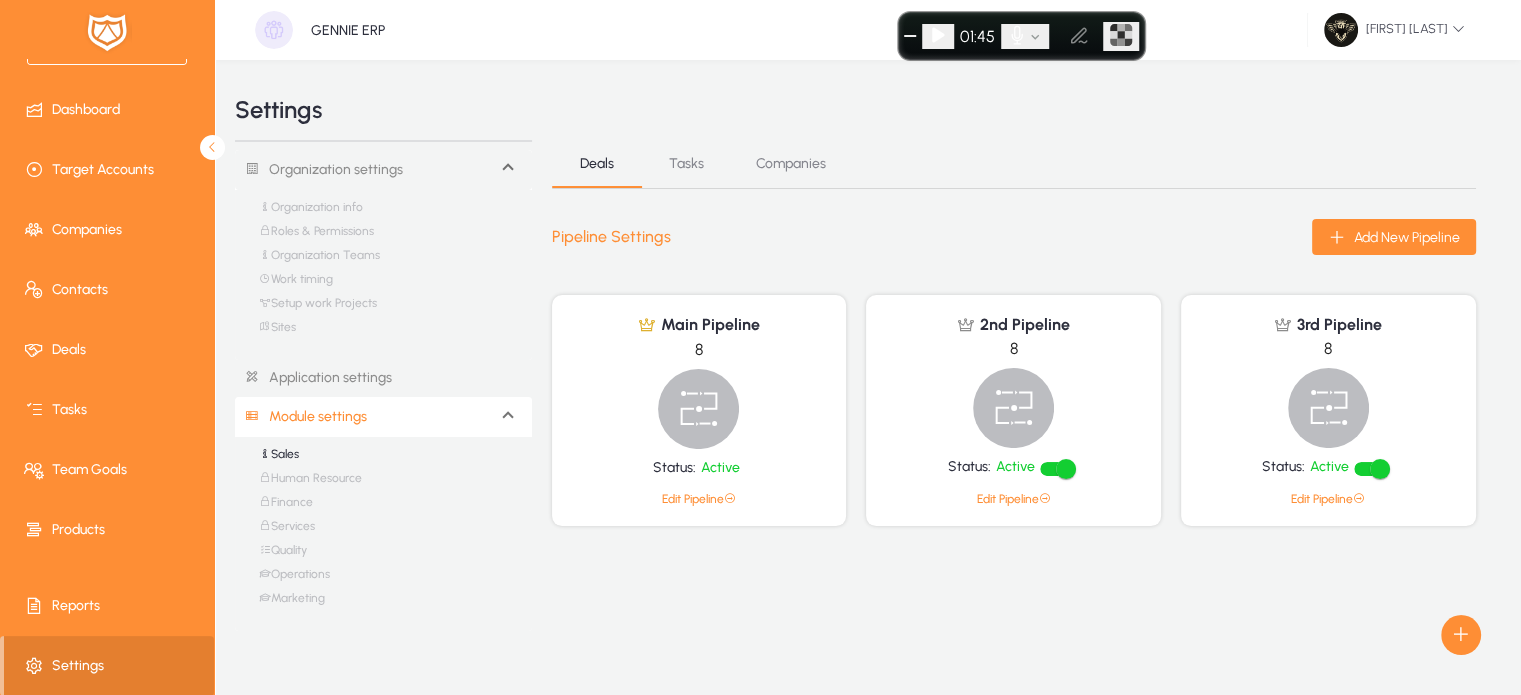 click on "Finance" at bounding box center (286, 507) 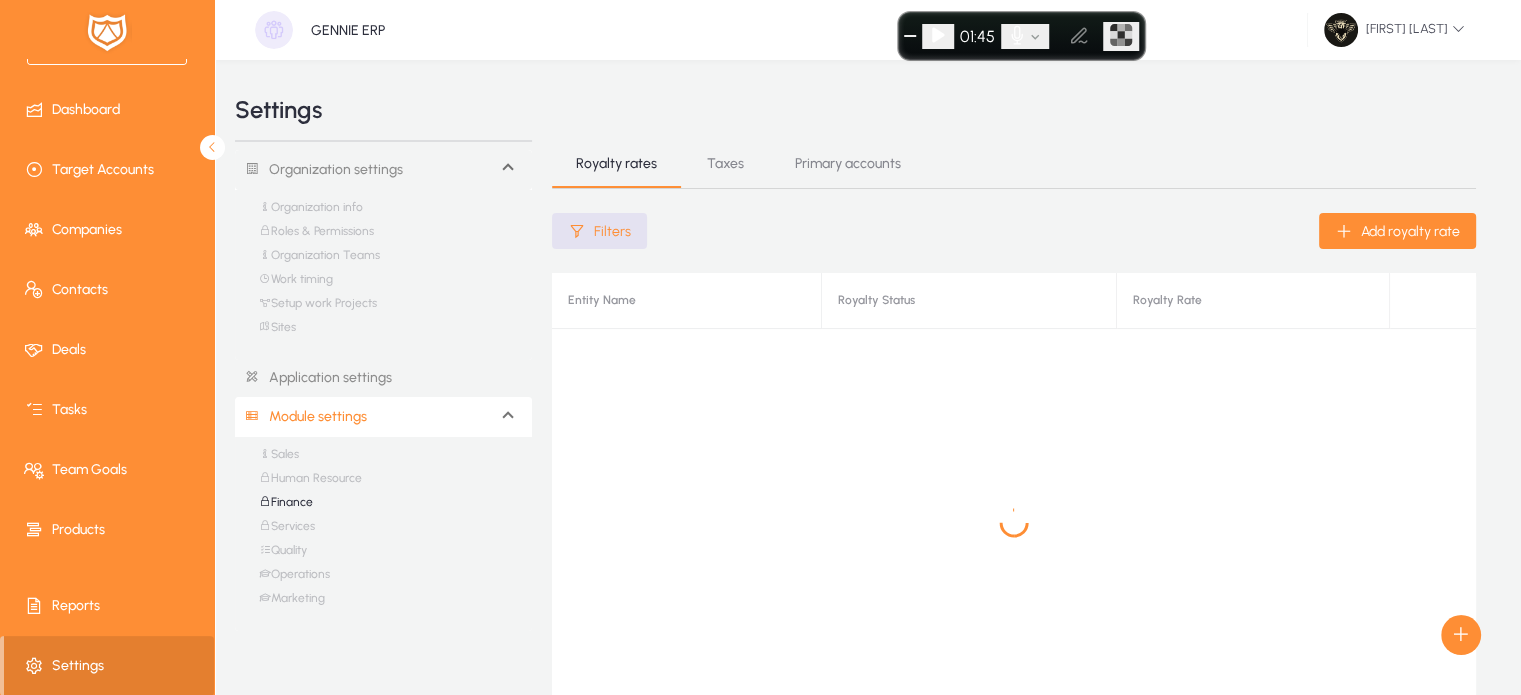 click on "Taxes" at bounding box center [725, 164] 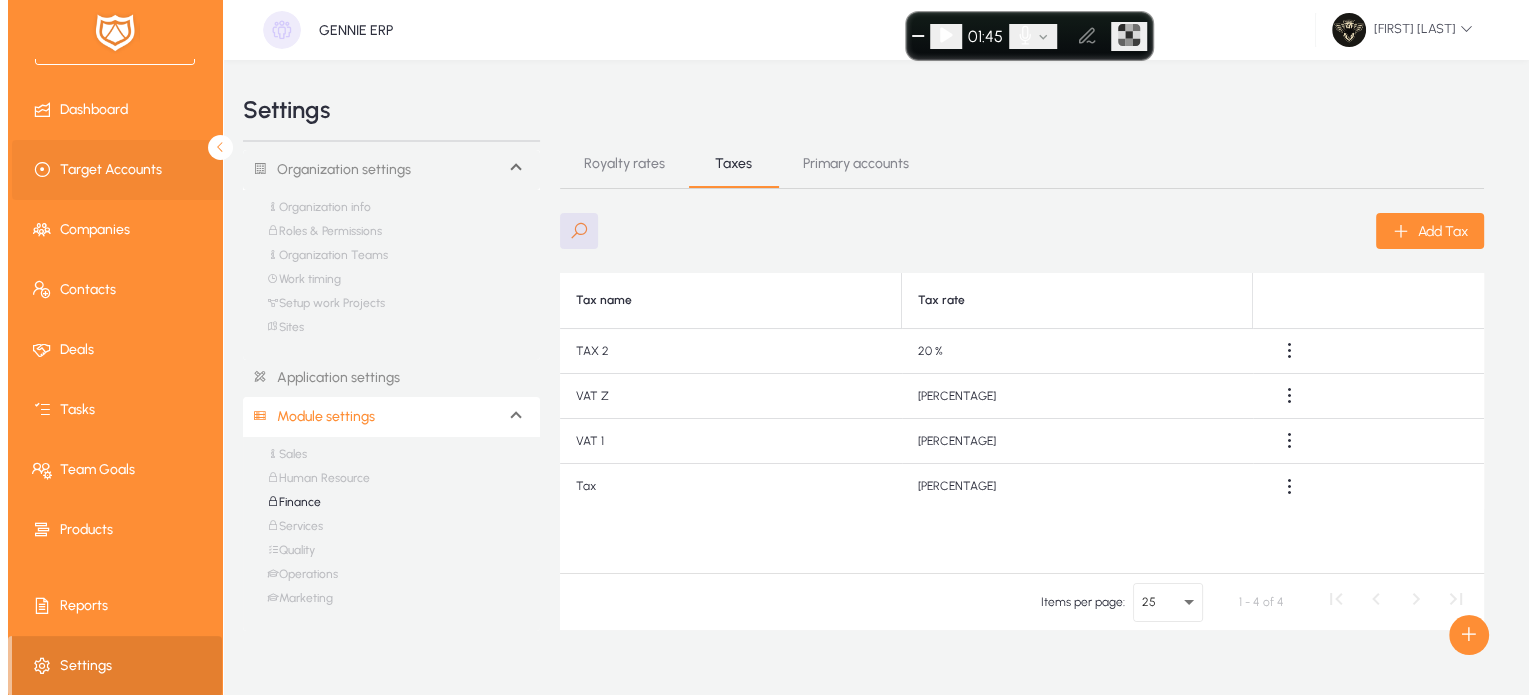 scroll, scrollTop: 0, scrollLeft: 0, axis: both 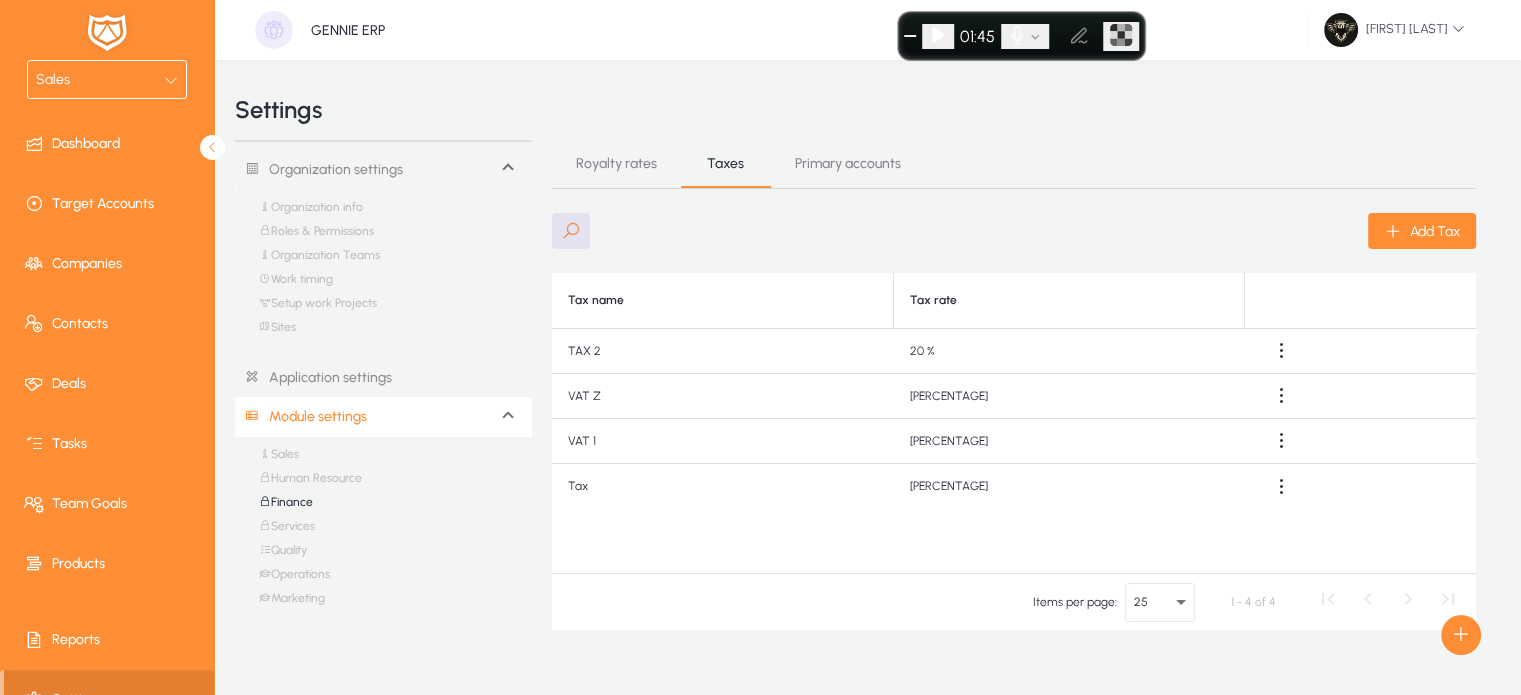 click on "Sales" at bounding box center [100, 80] 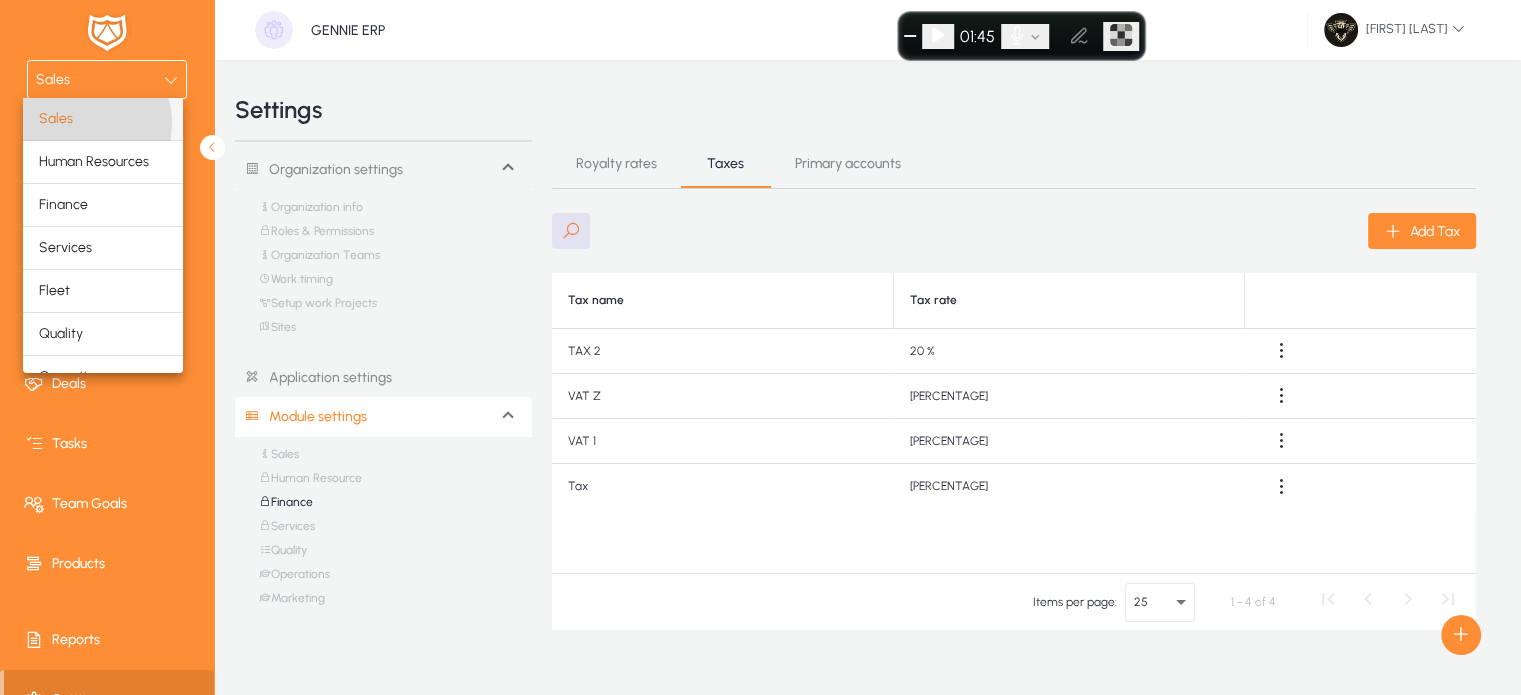 click on "Sales" at bounding box center [103, 119] 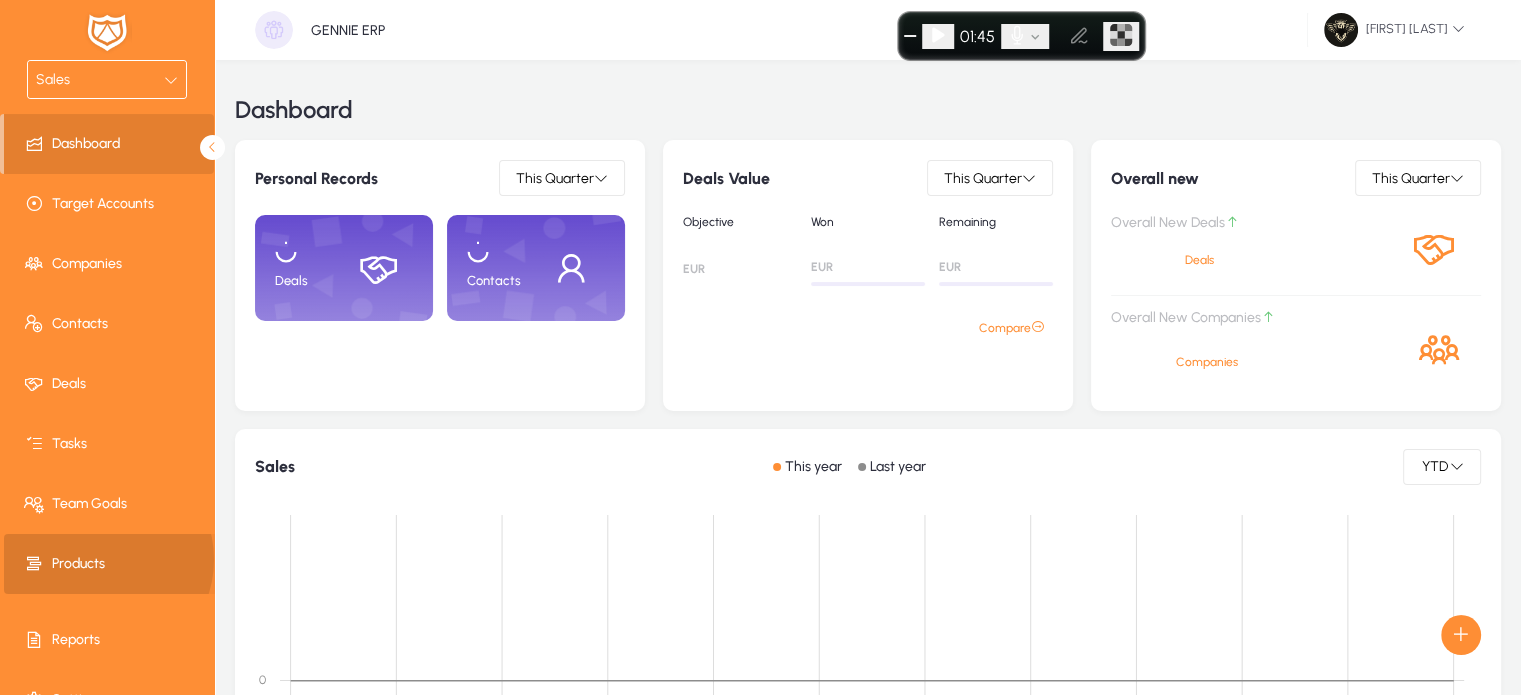 click on "Products" 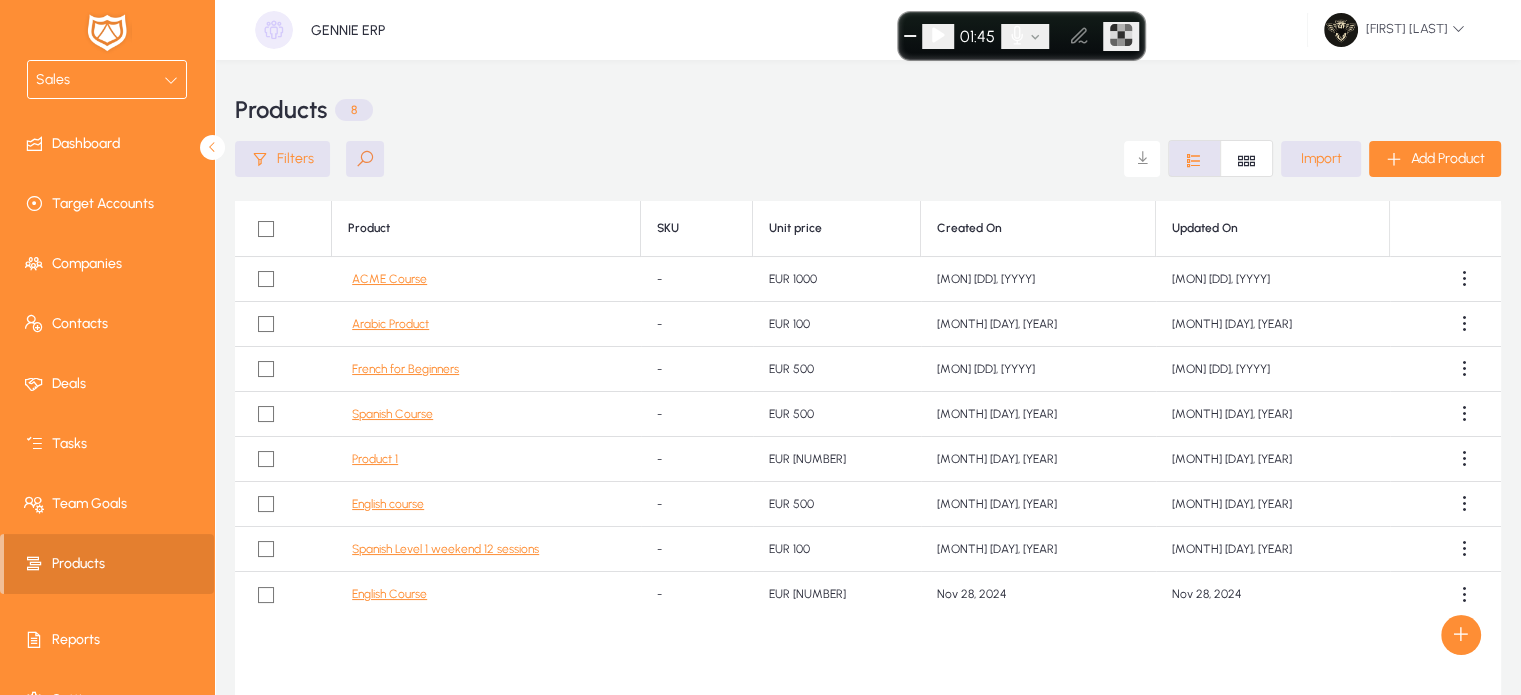 click on "ACME Course" 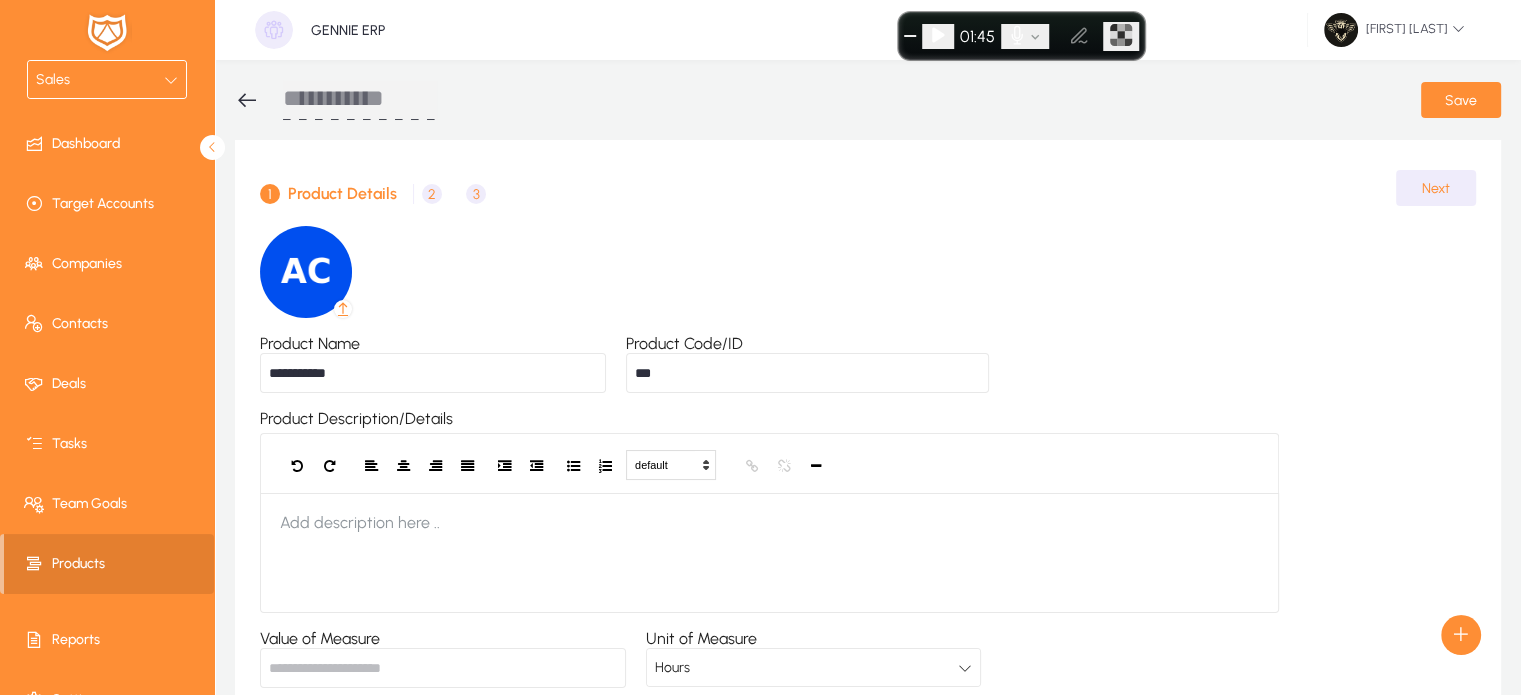 click on "2" at bounding box center [432, 194] 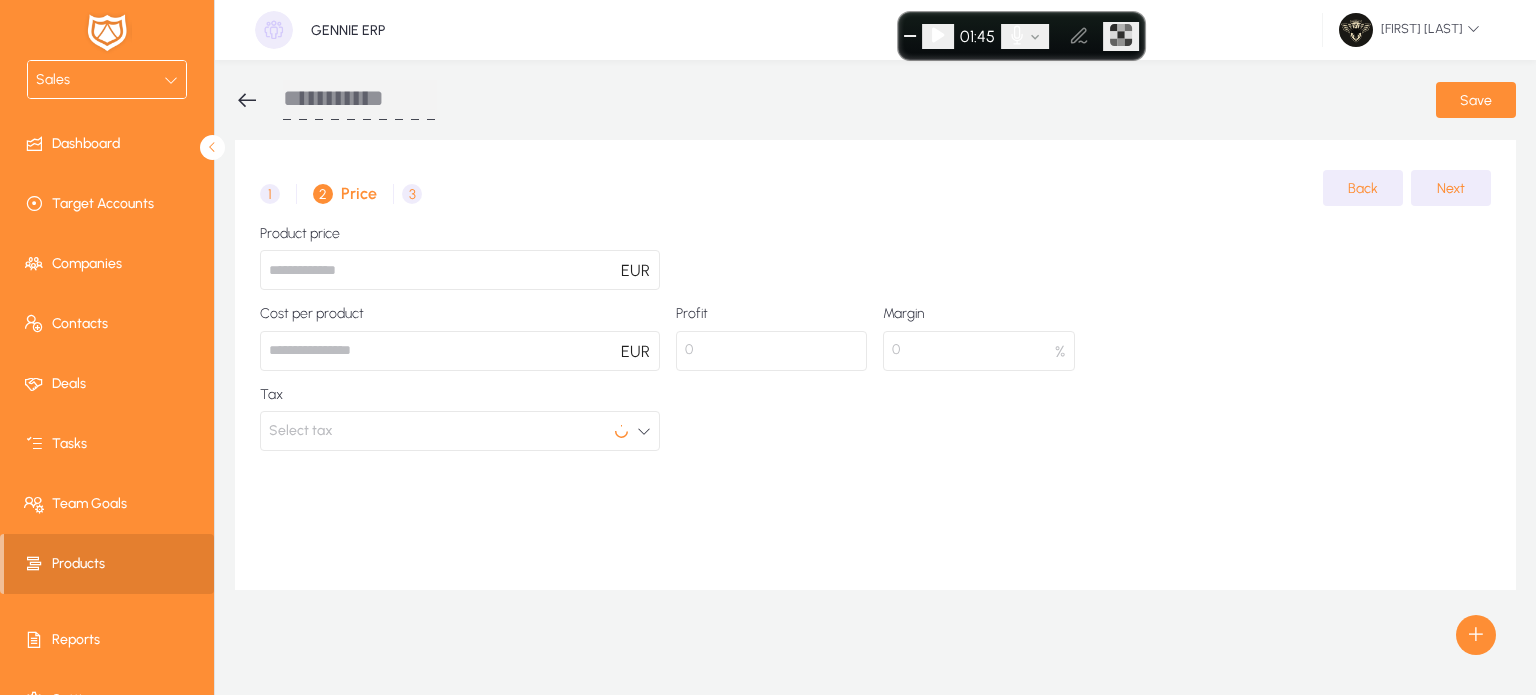 click on "Select tax" 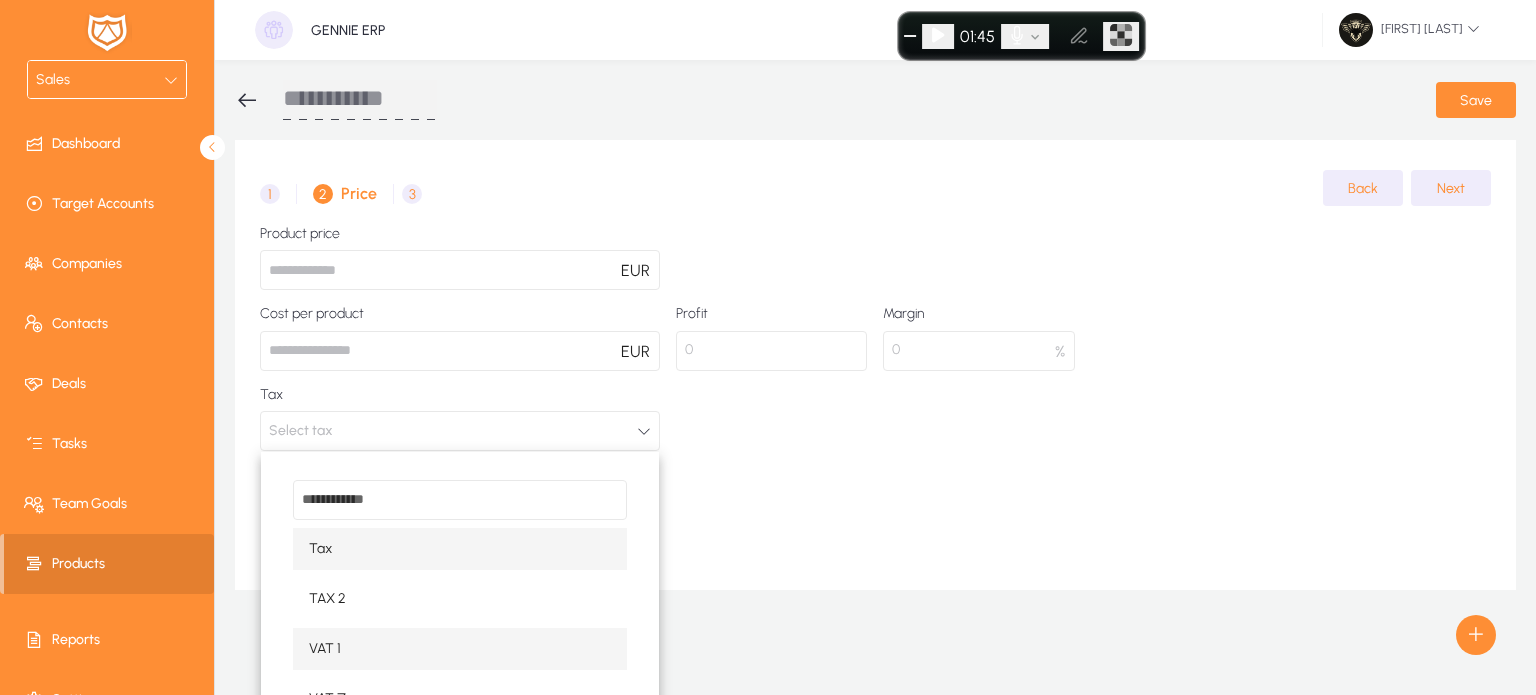 click on "VAT 1" at bounding box center (460, 649) 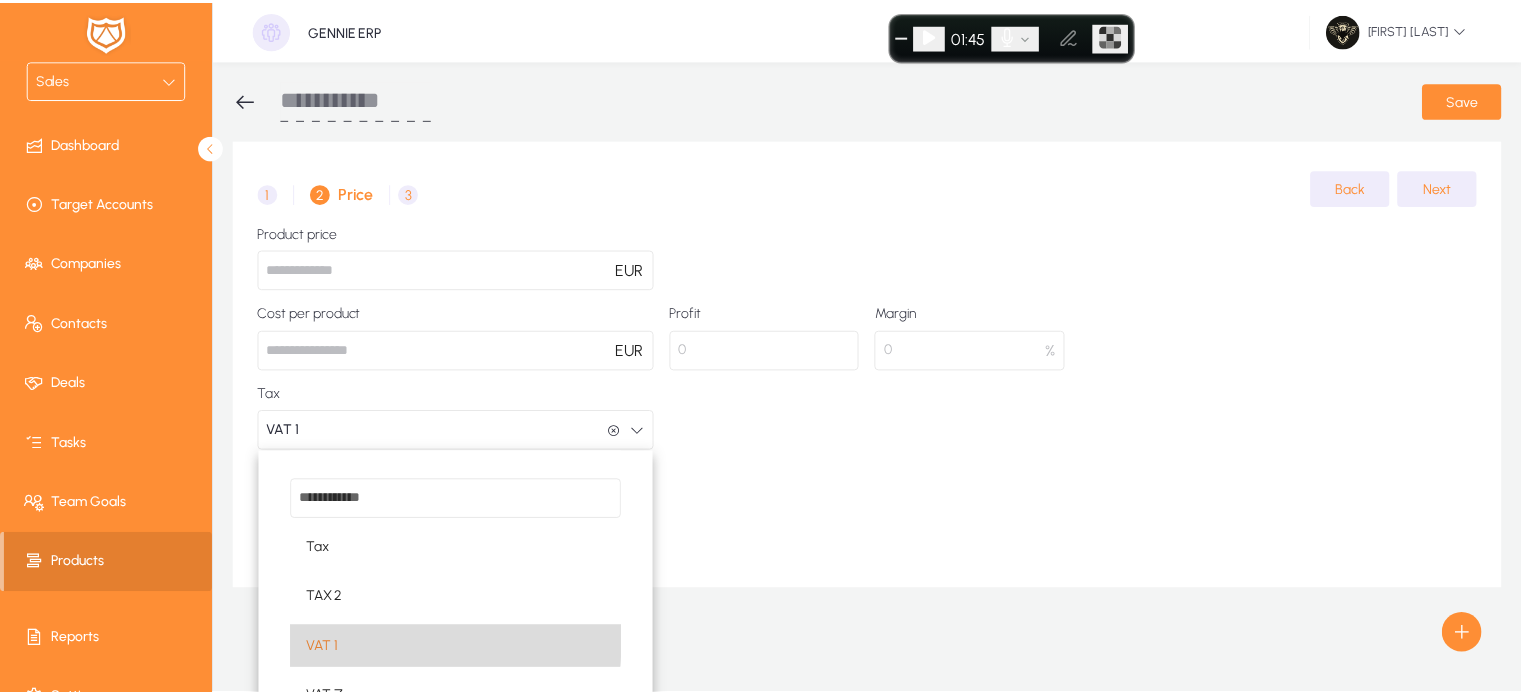scroll, scrollTop: 0, scrollLeft: 0, axis: both 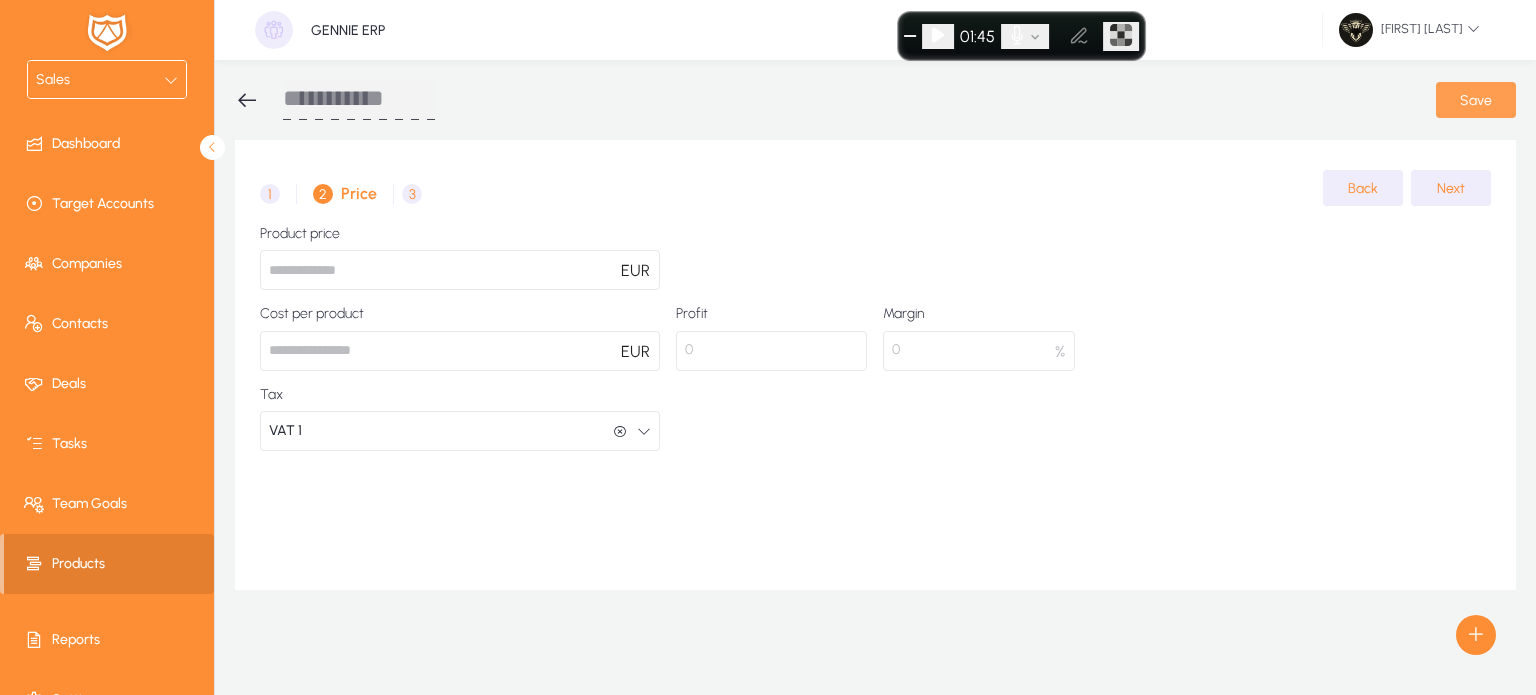 click 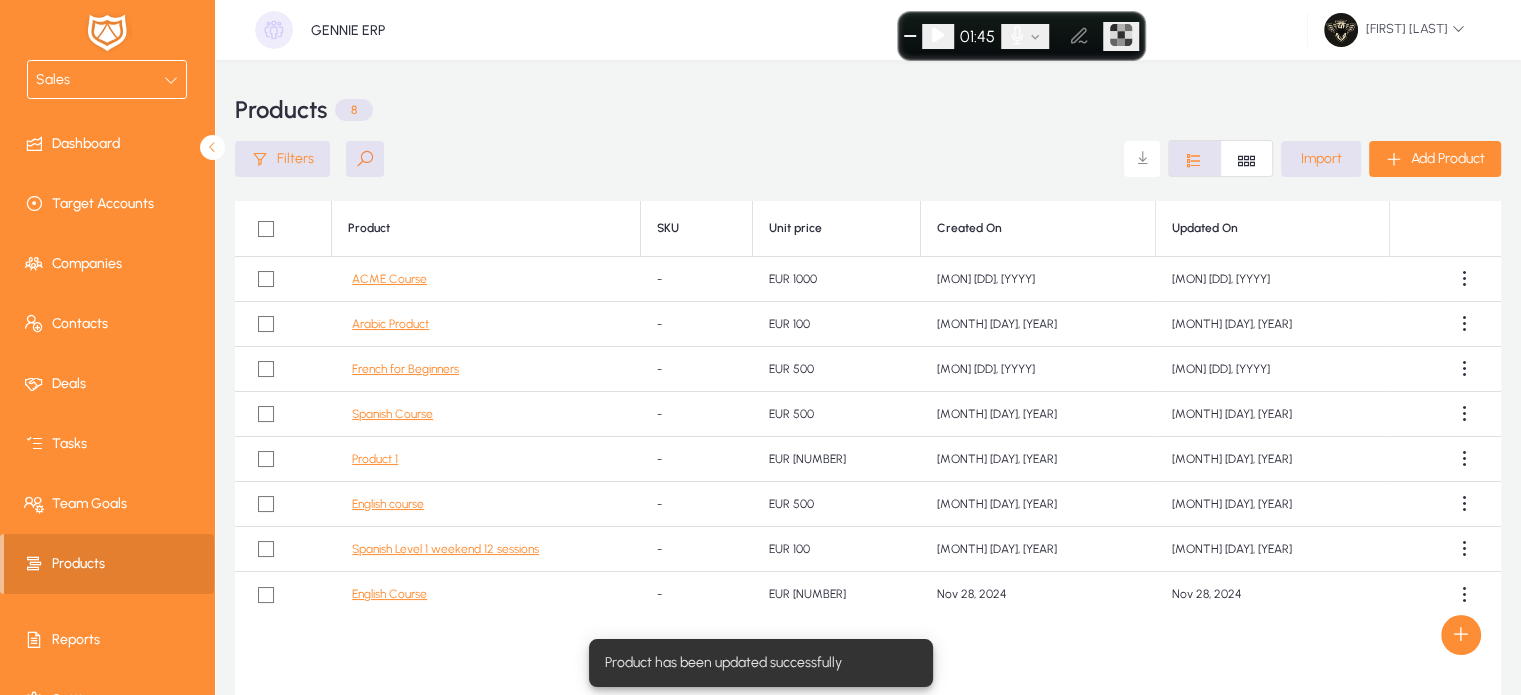 click on "Sales" at bounding box center [107, 79] 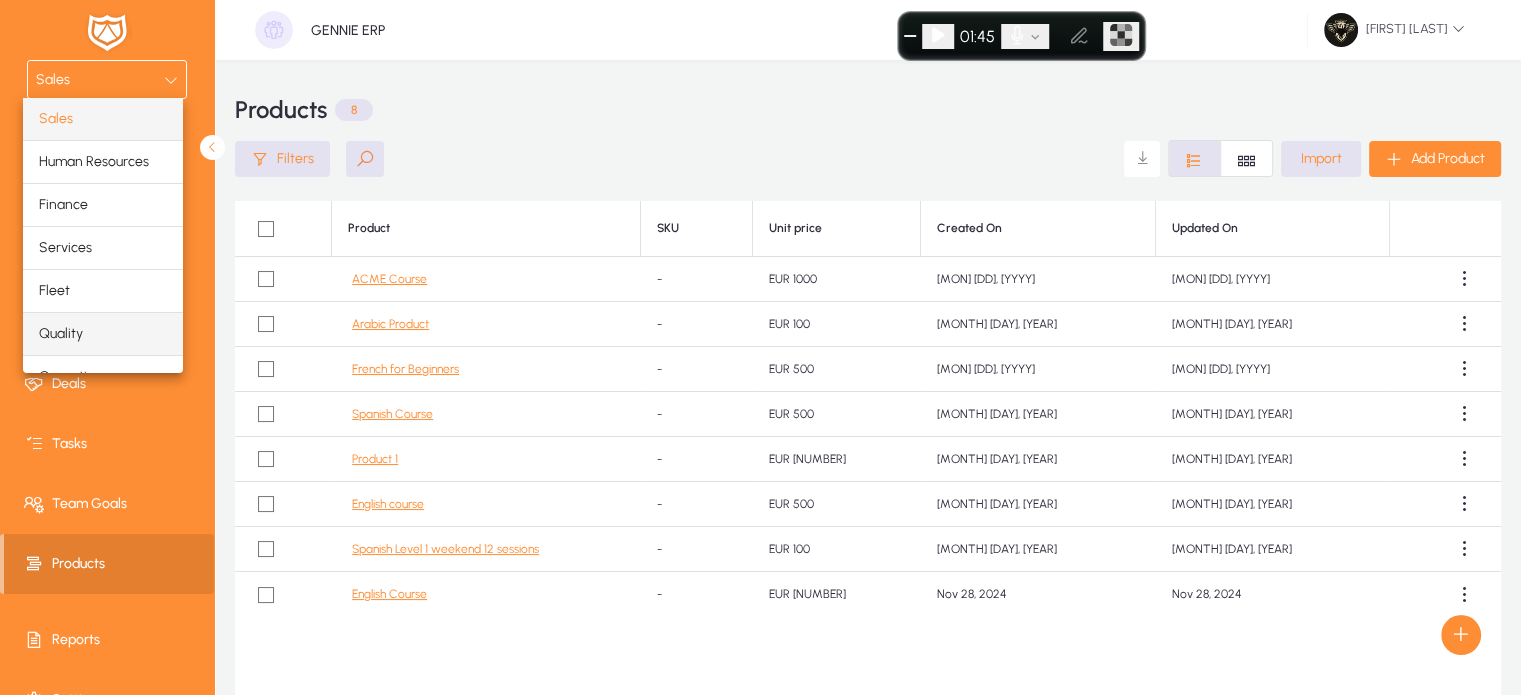scroll, scrollTop: 66, scrollLeft: 0, axis: vertical 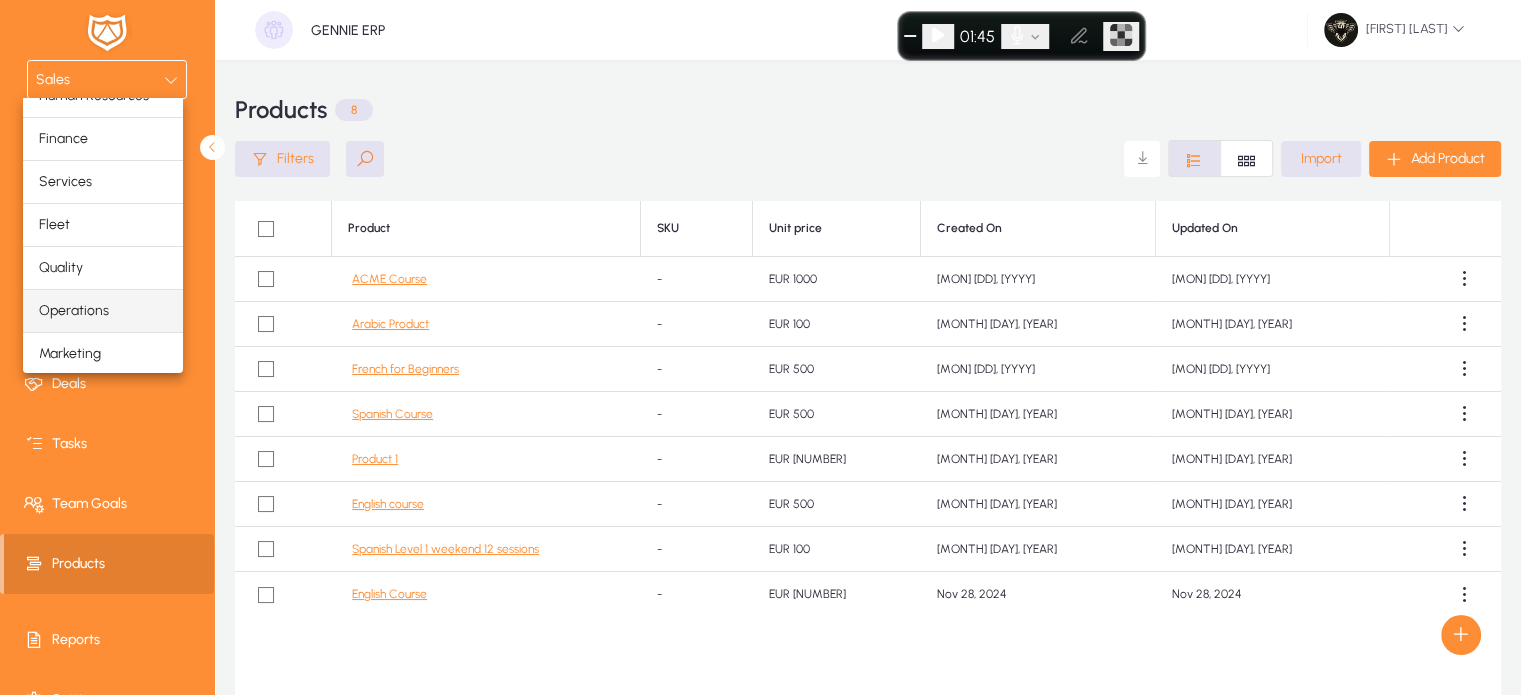 click on "Operations" at bounding box center [74, 311] 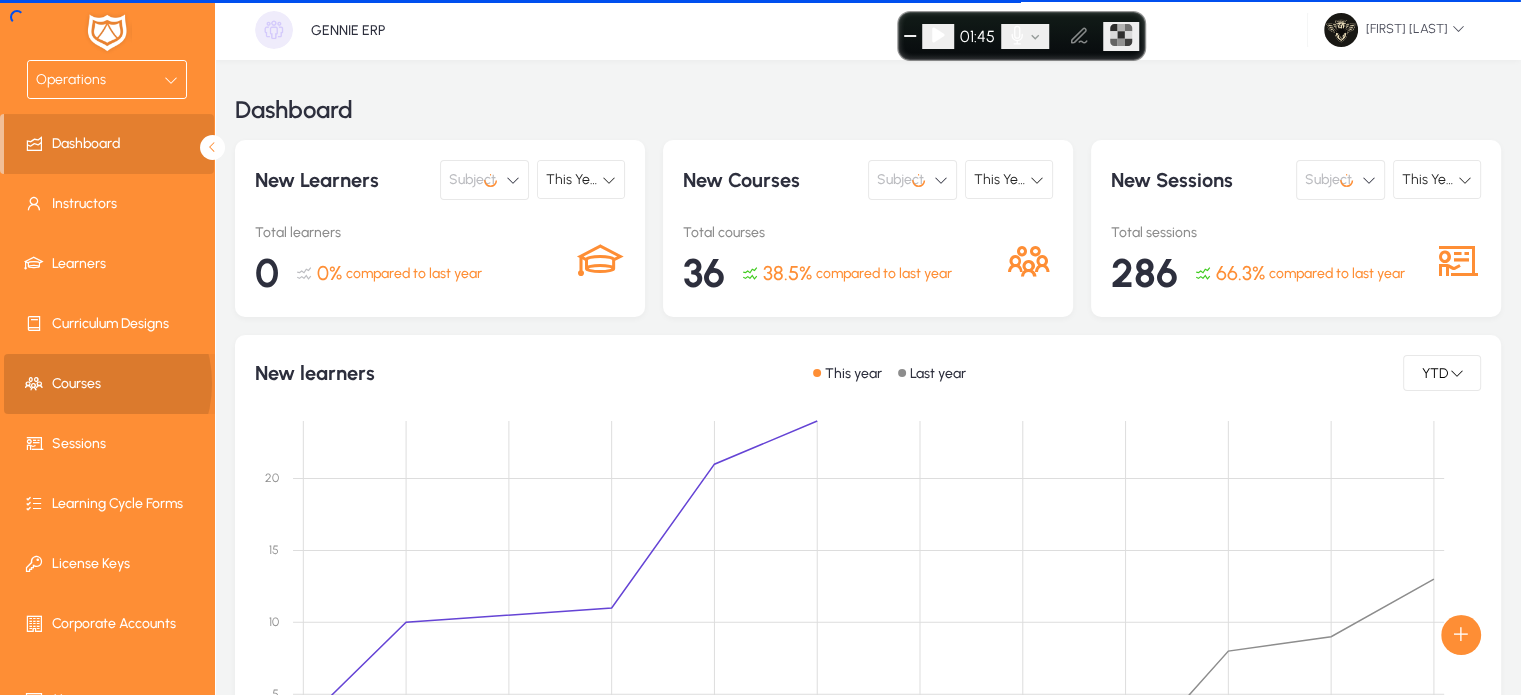 click on "Courses" 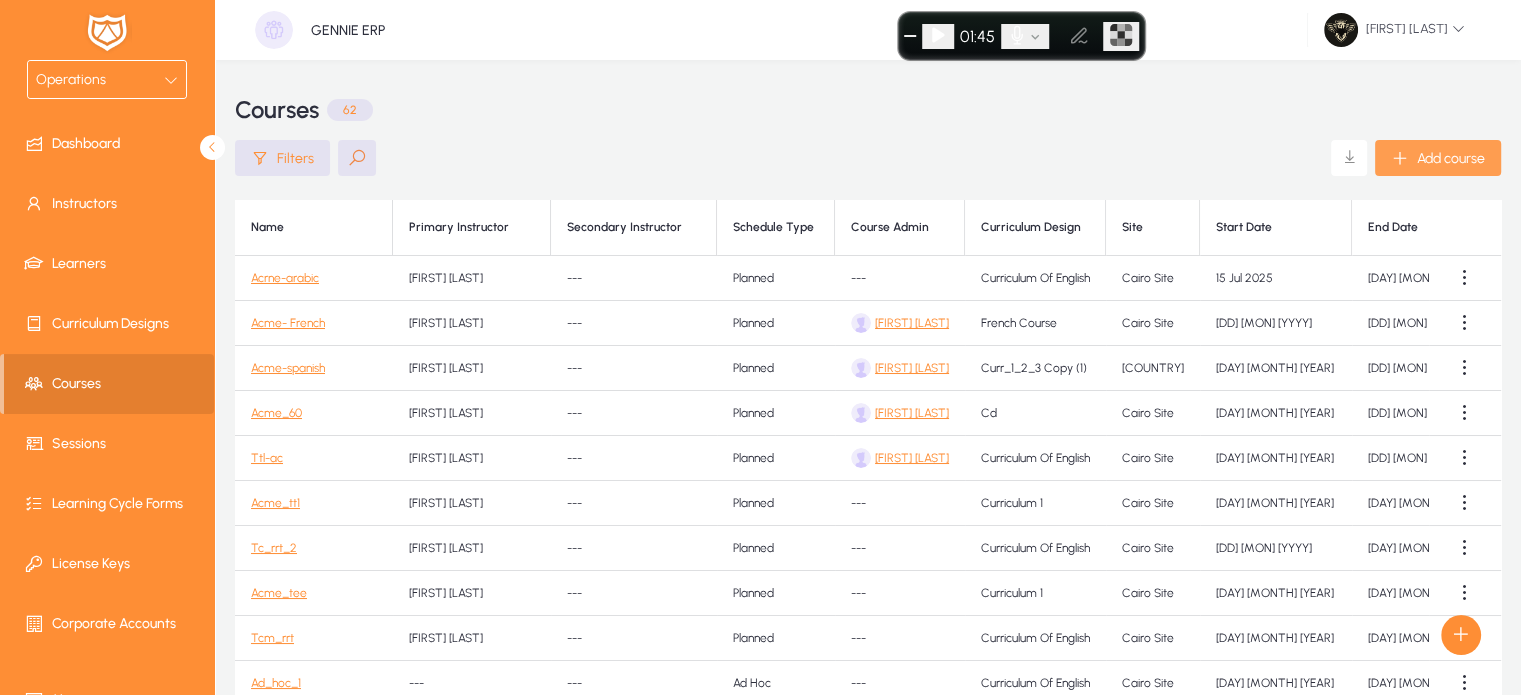 click on "Add course" 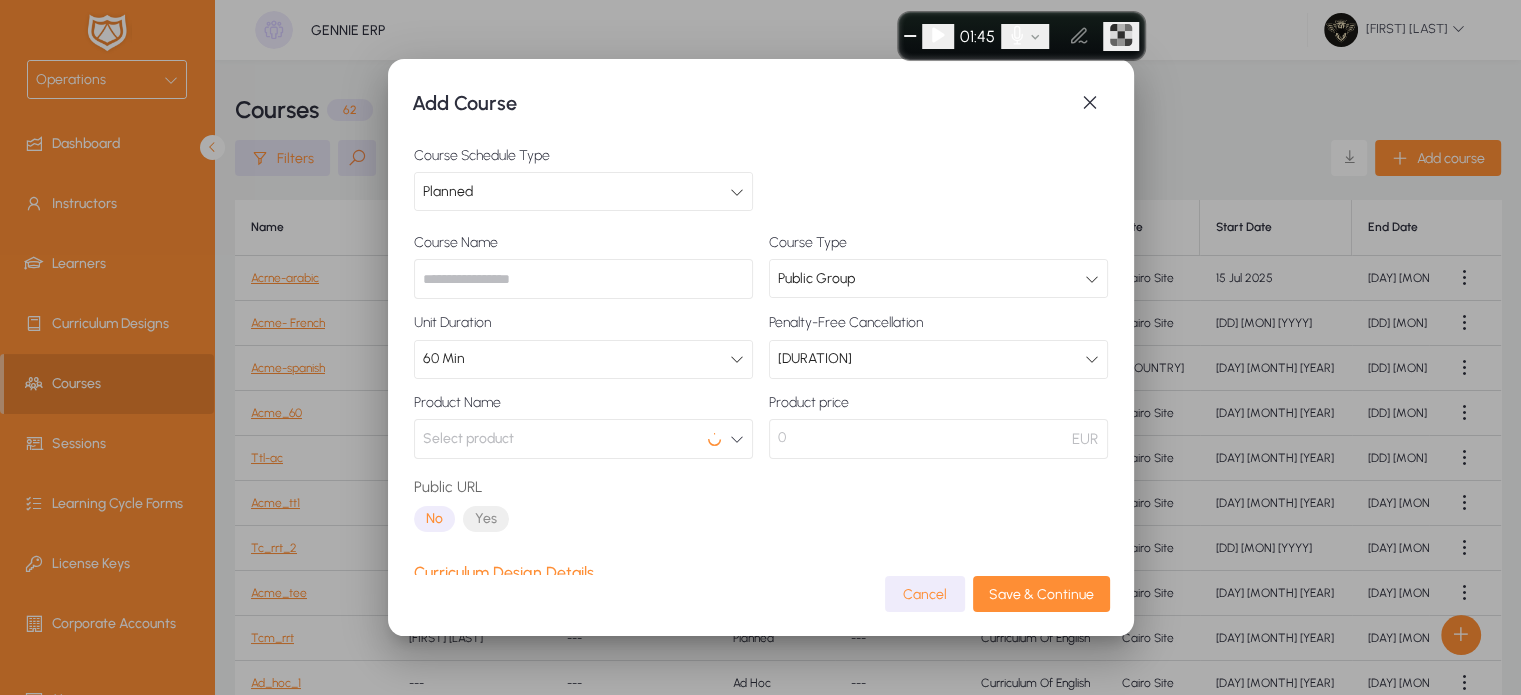 click at bounding box center [583, 279] 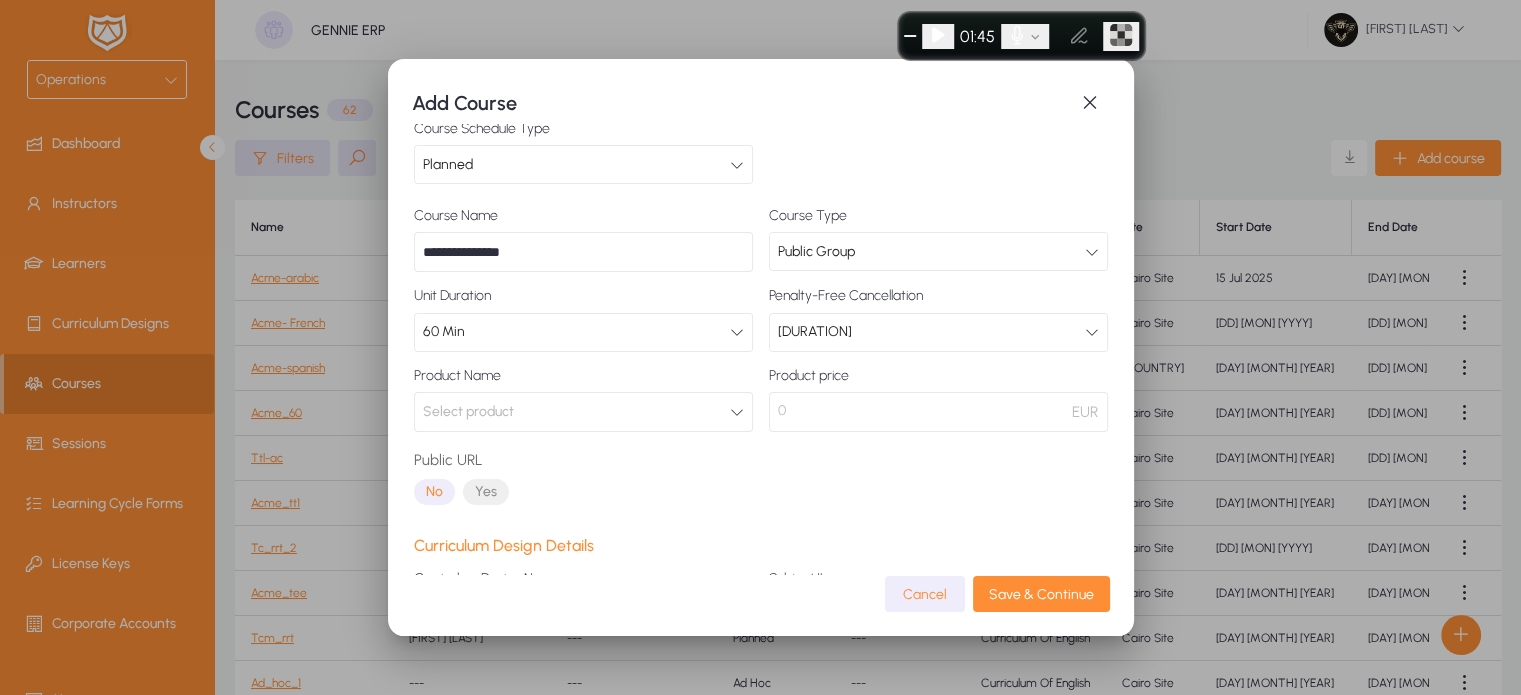 scroll, scrollTop: 28, scrollLeft: 0, axis: vertical 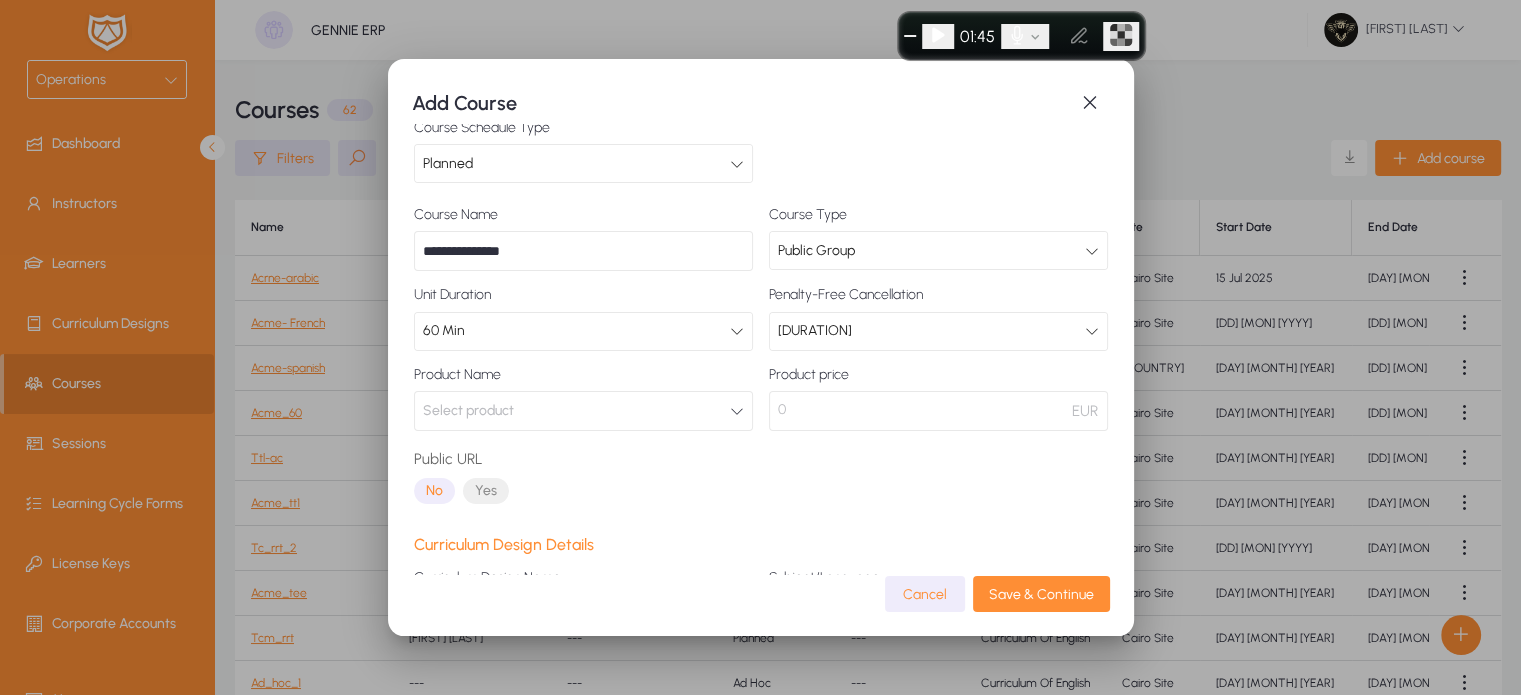 type on "**********" 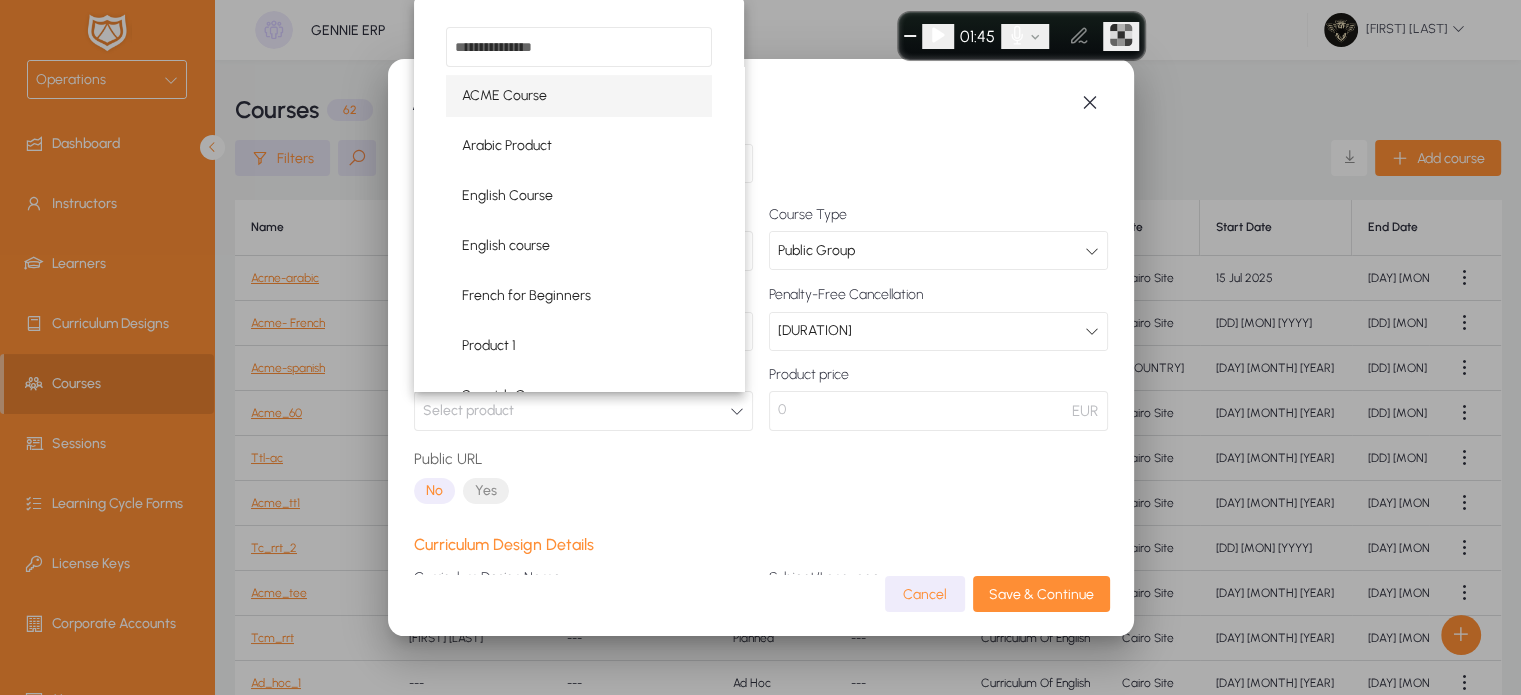 click on "ACME Course" at bounding box center (504, 96) 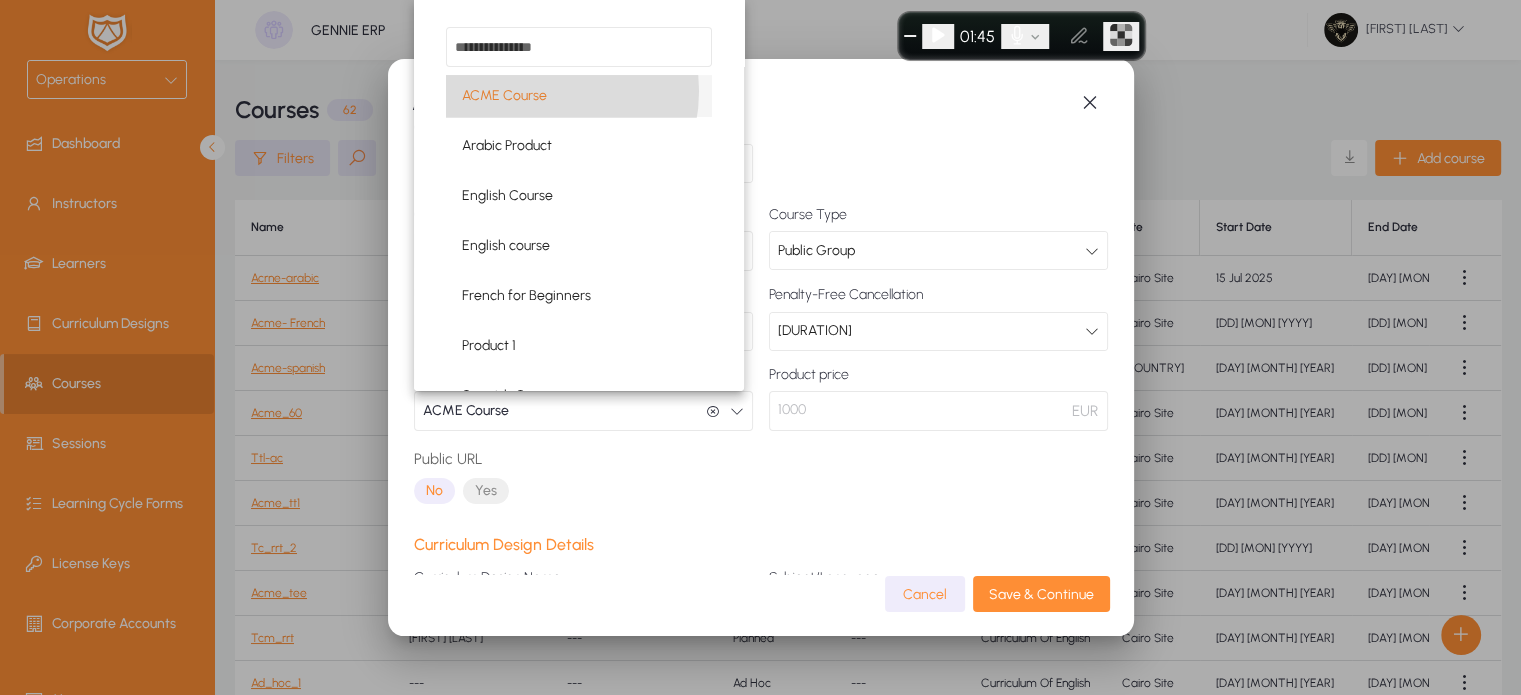 scroll, scrollTop: 0, scrollLeft: 0, axis: both 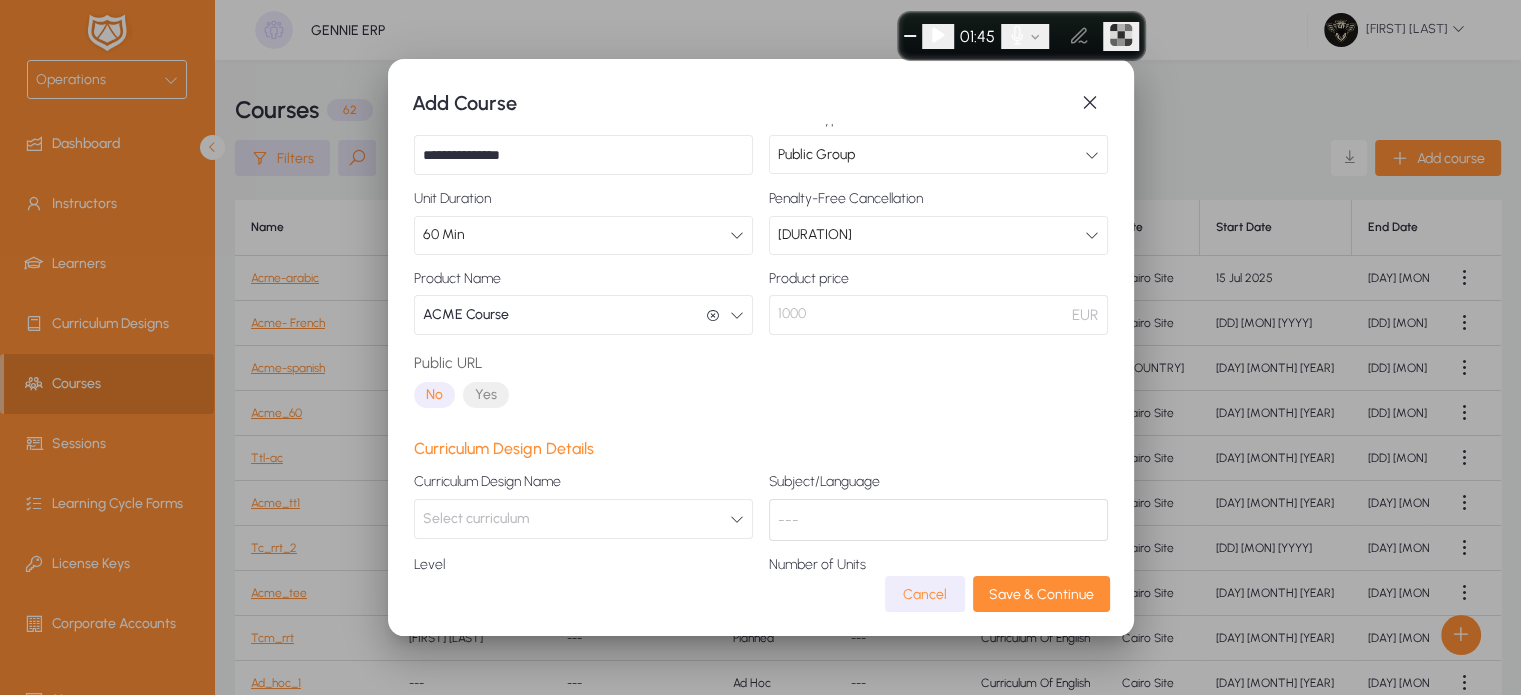click on "Select curriculum" at bounding box center [476, 519] 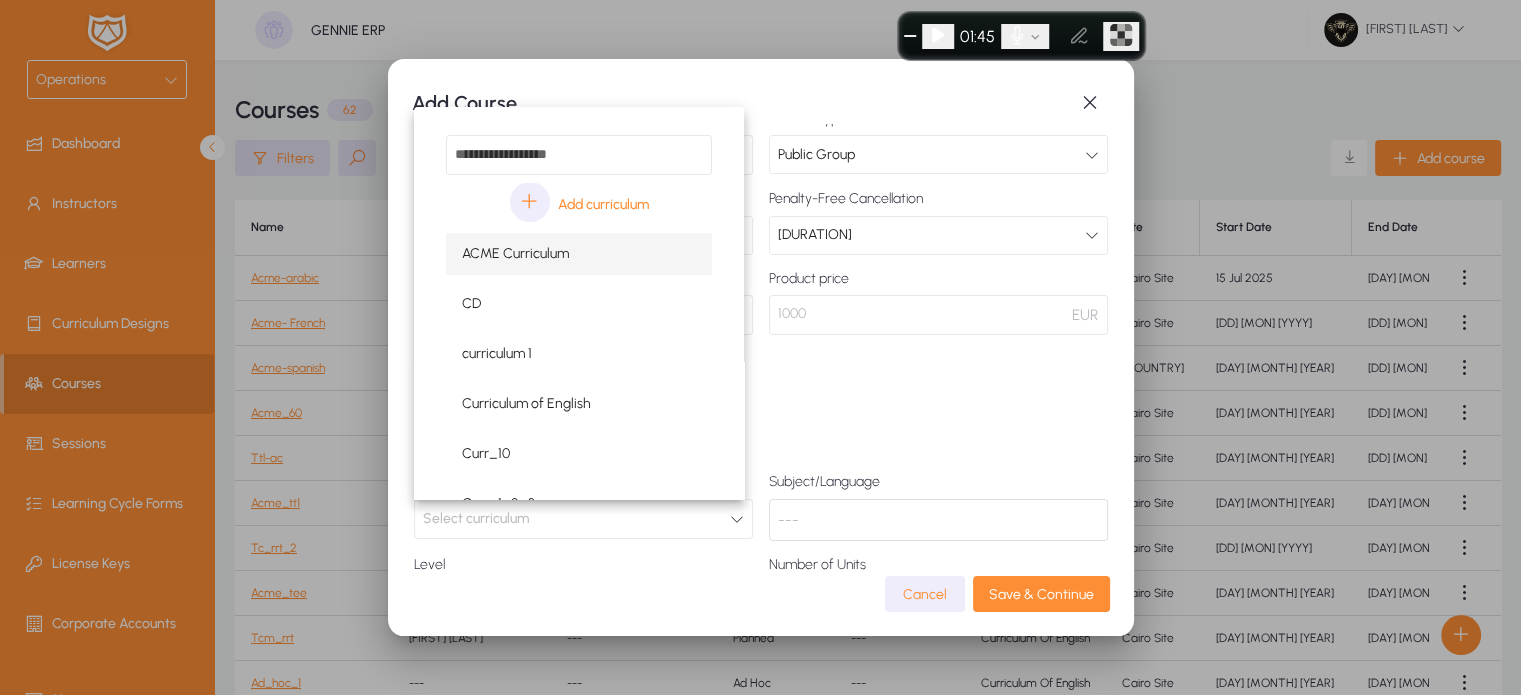 click on "ACME Curriculum" at bounding box center (515, 254) 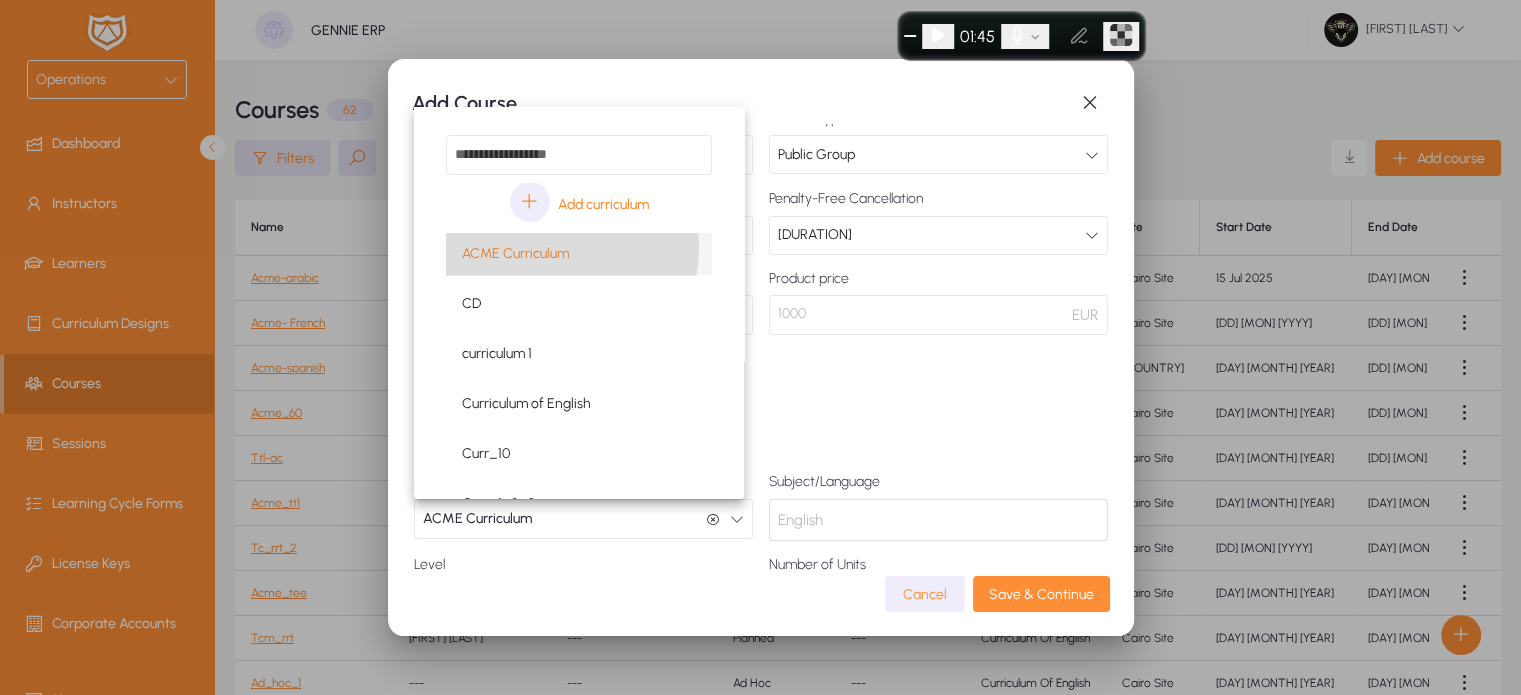 scroll, scrollTop: 0, scrollLeft: 0, axis: both 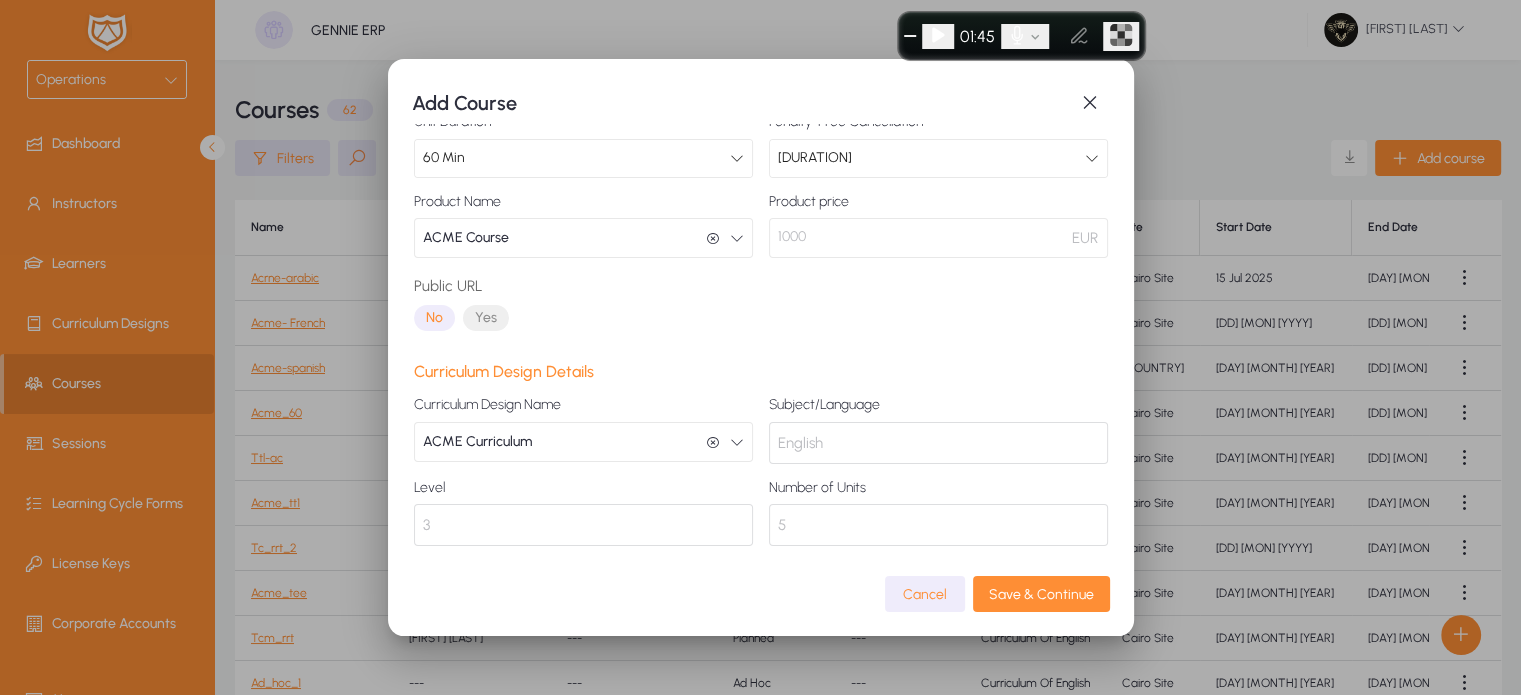 click on "ACME Curriculum  ACME Curriculum" at bounding box center (583, 442) 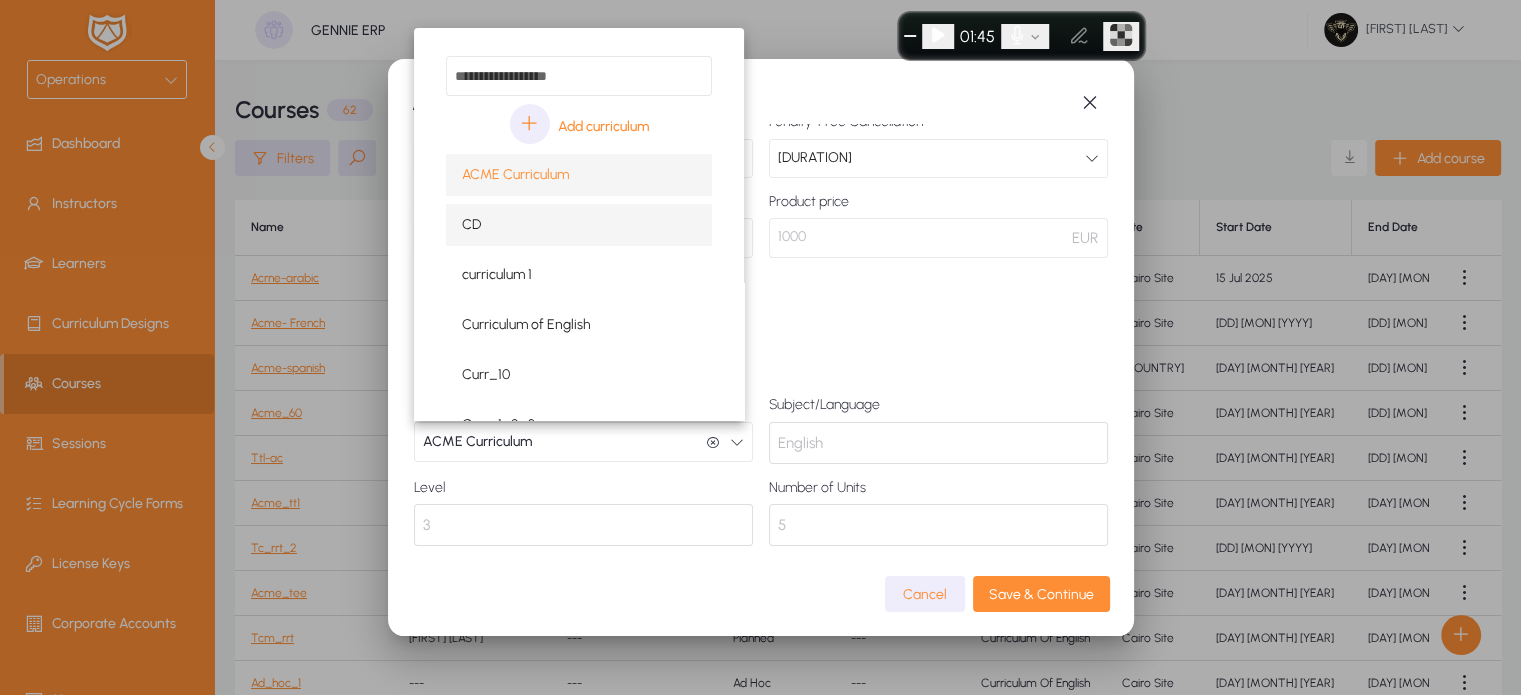 click on "CD" at bounding box center [579, 225] 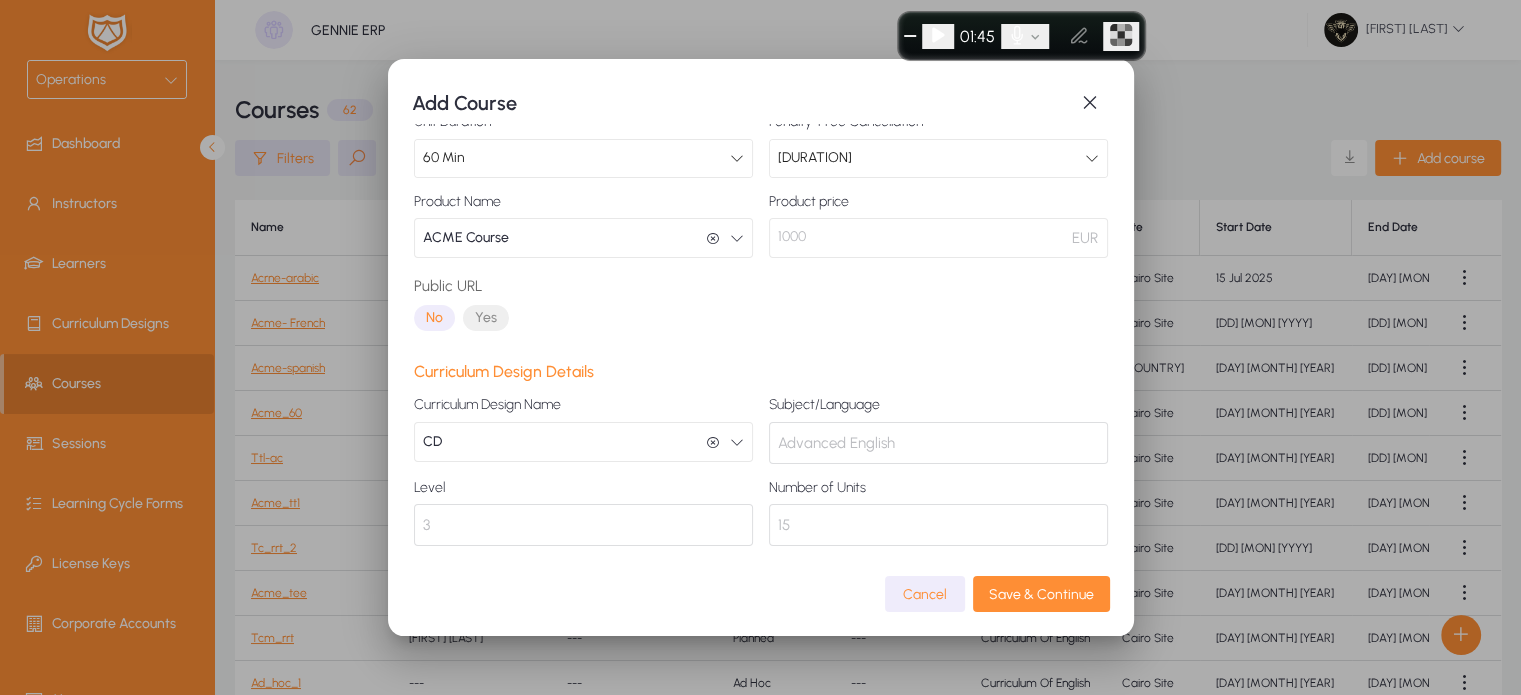 click on "CD  CD" at bounding box center [583, 442] 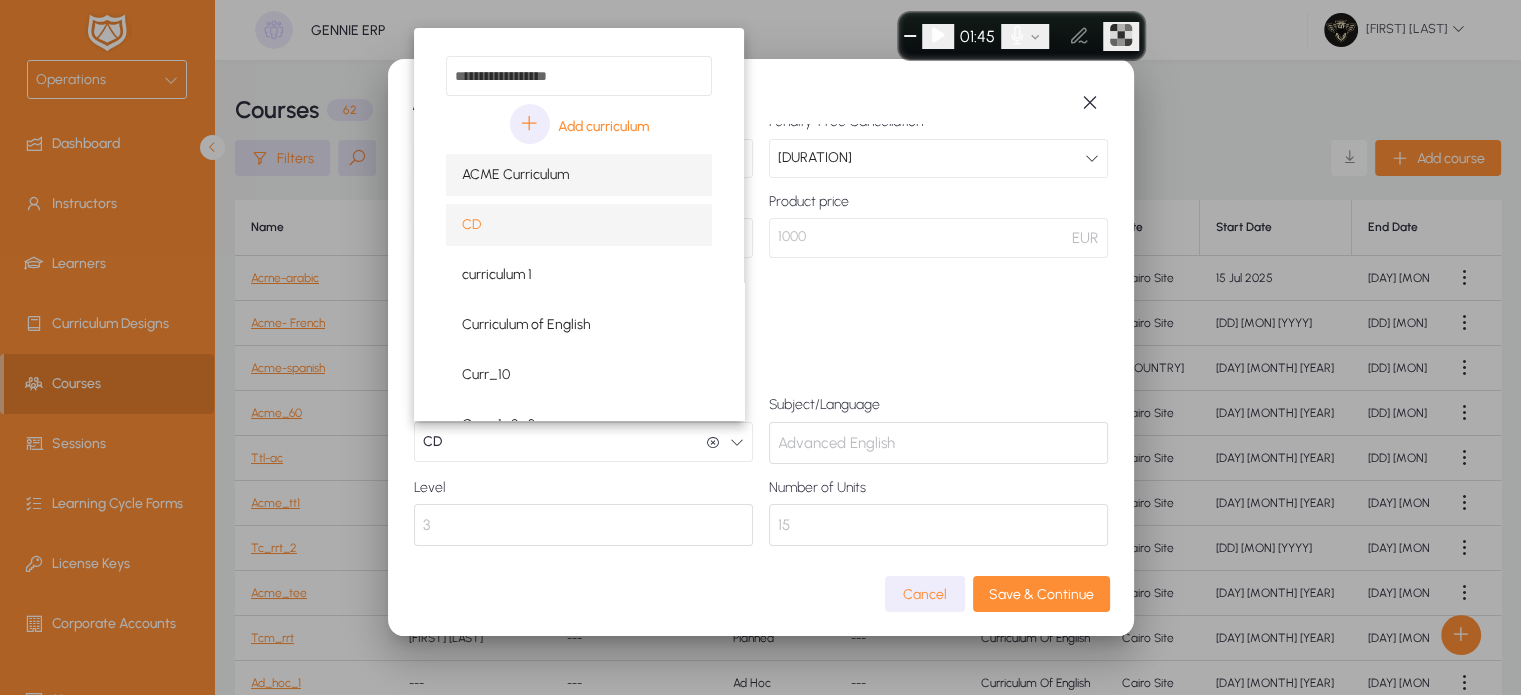 click on "ACME Curriculum" at bounding box center (515, 175) 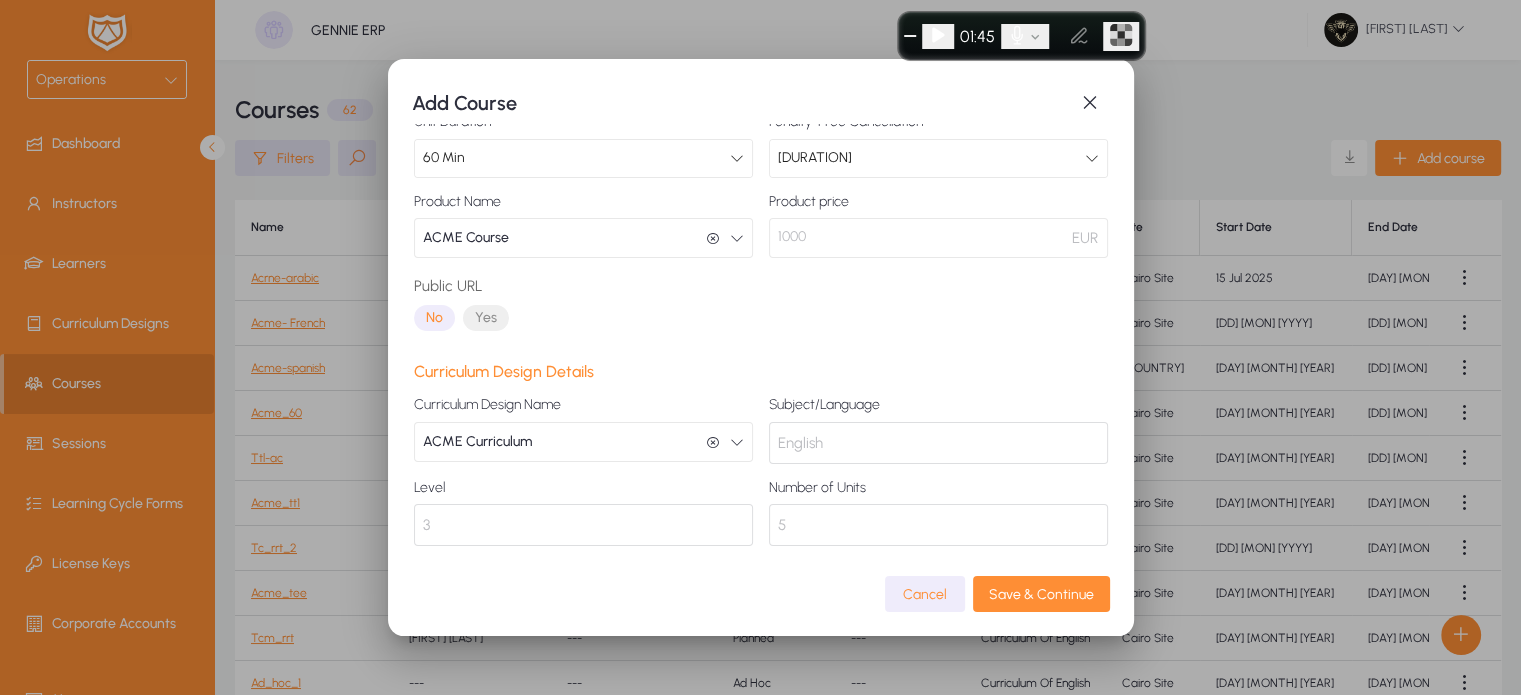 click on "ACME Curriculum  ACME Curriculum" at bounding box center (583, 442) 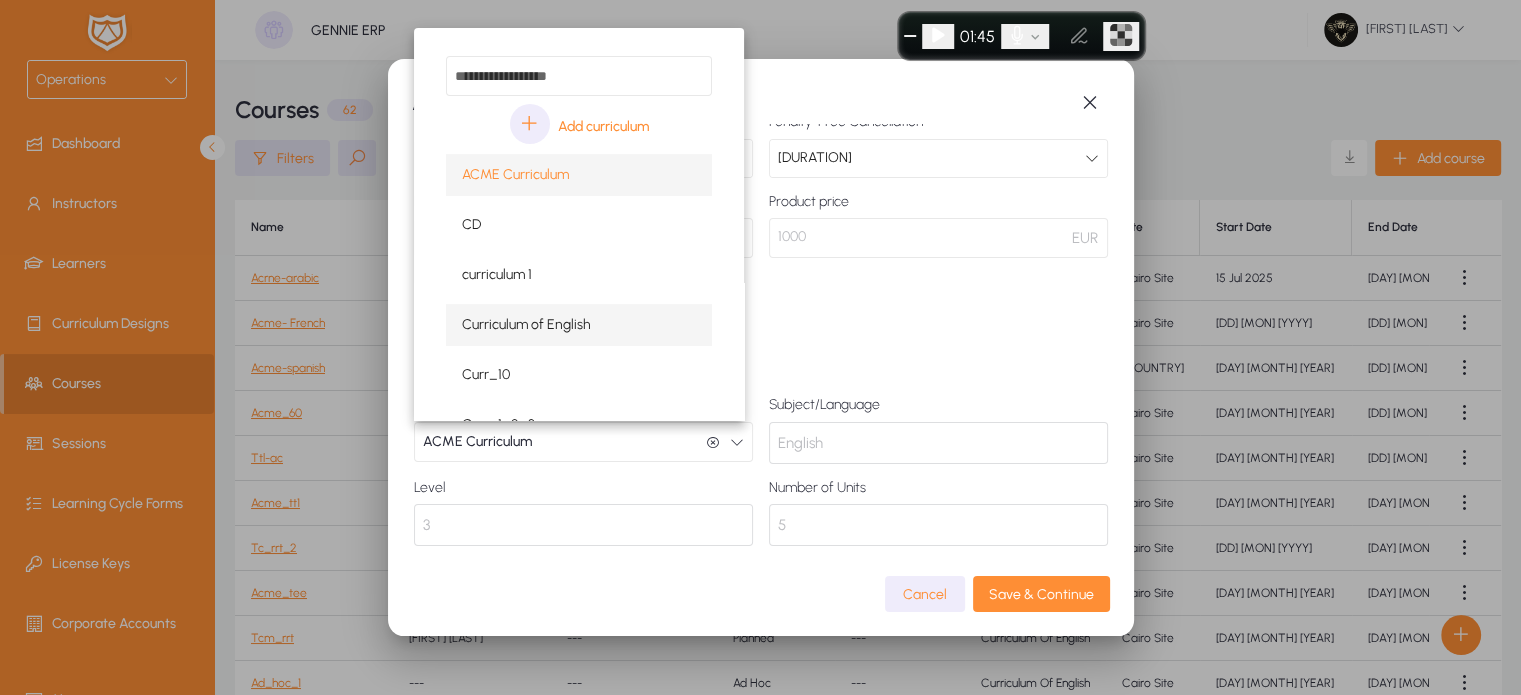 click on "Curriculum of English" at bounding box center [526, 325] 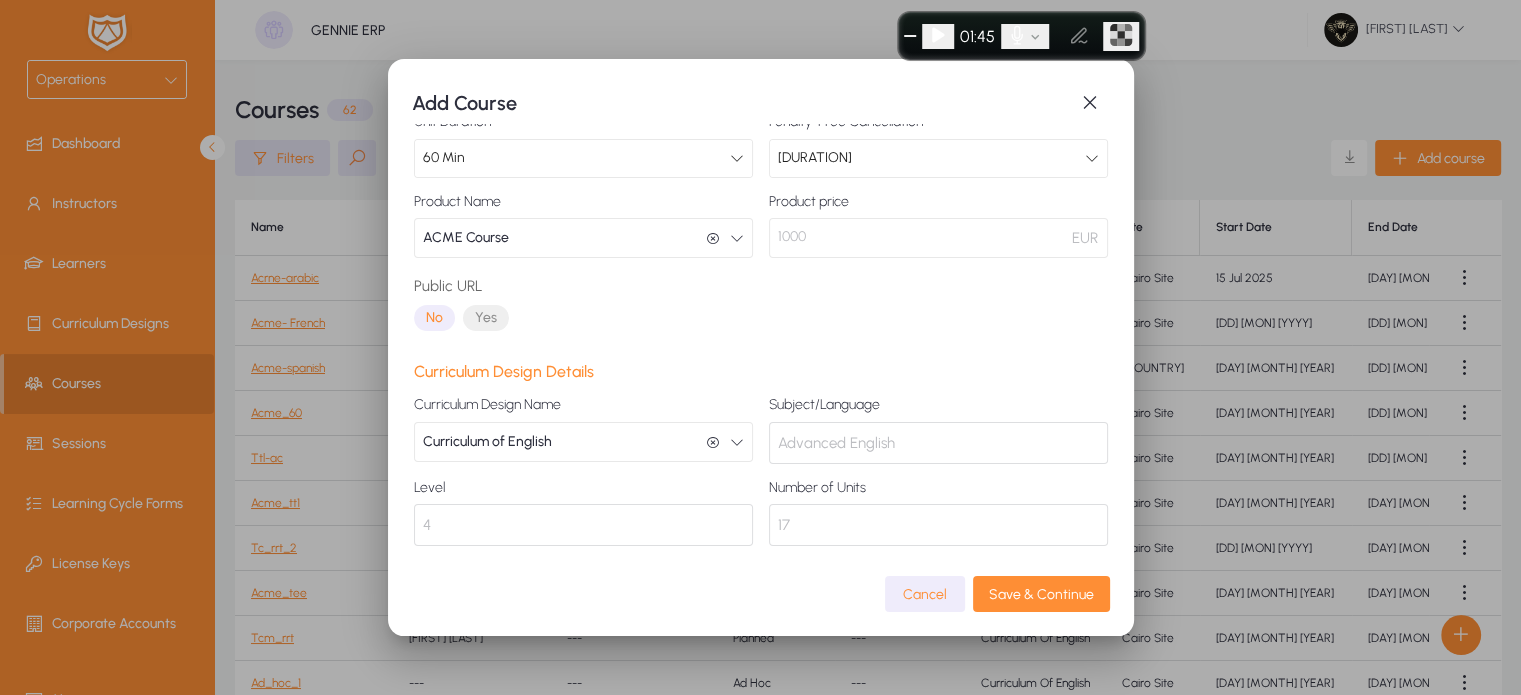 click on "Curriculum of English  Curriculum of English" at bounding box center (583, 442) 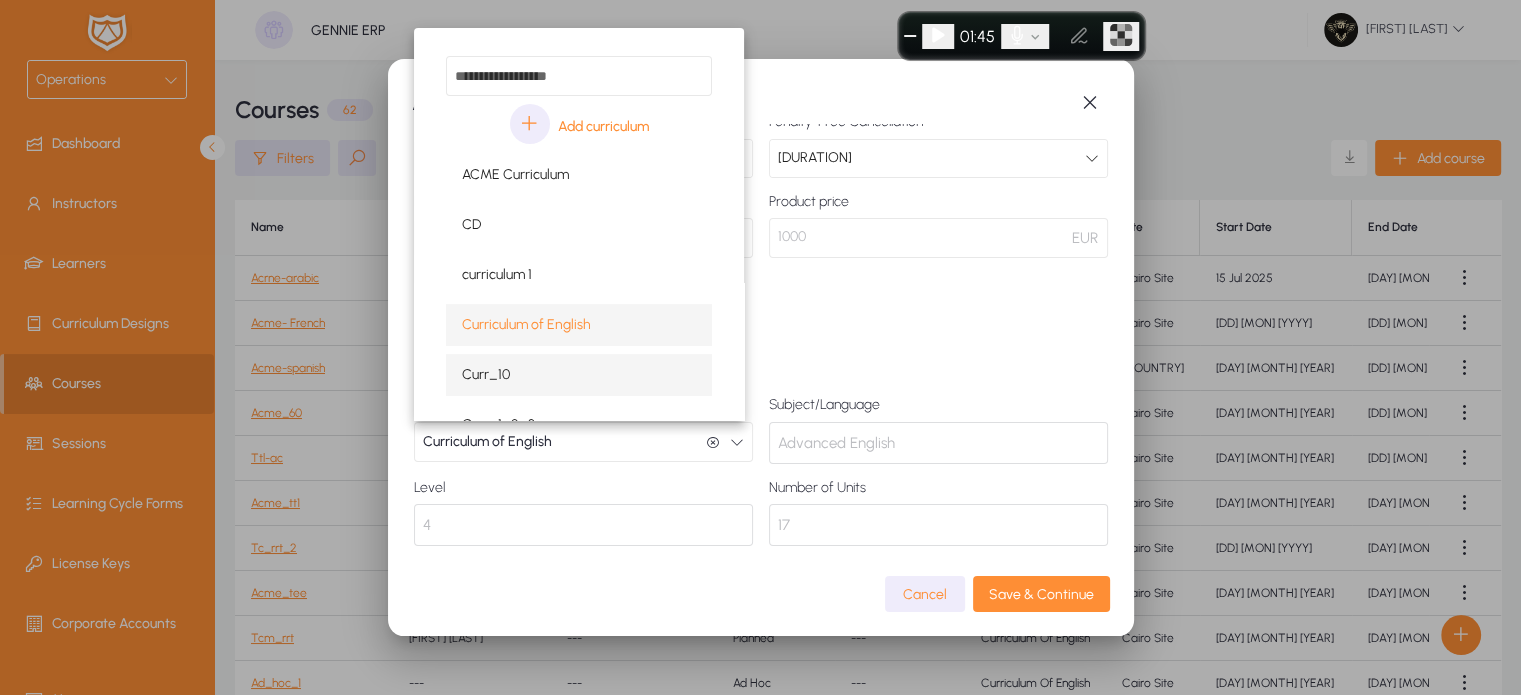 click on "Curr_10" at bounding box center (486, 375) 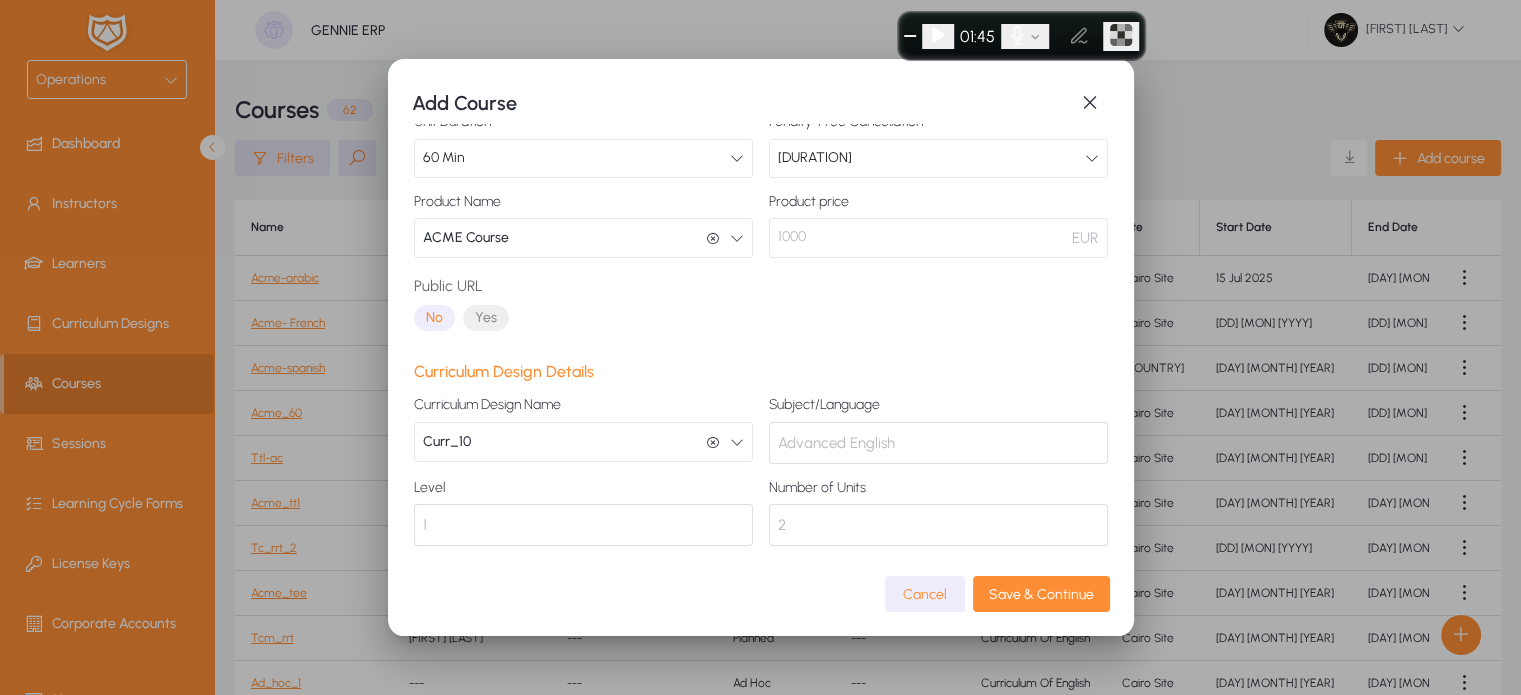 click on "Curr_10  Curr_10" at bounding box center [583, 442] 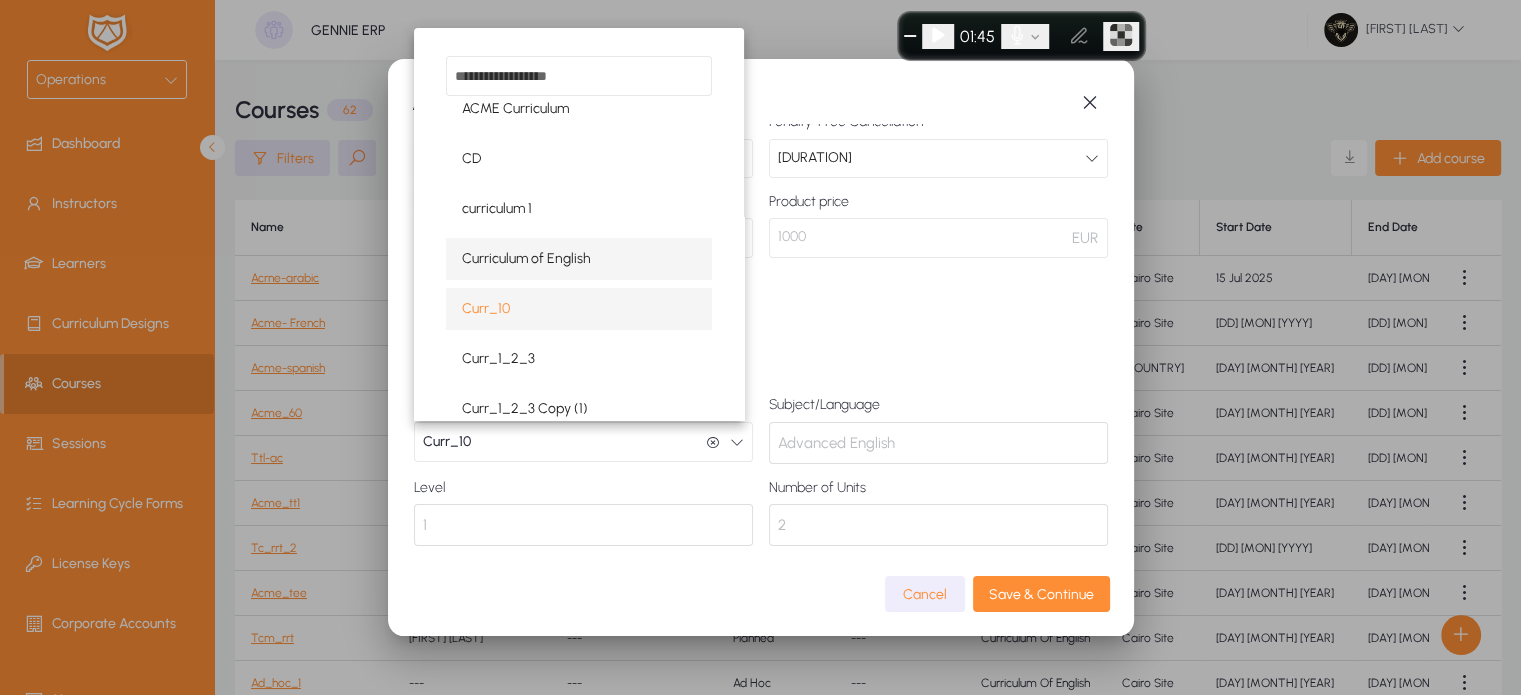 scroll, scrollTop: 67, scrollLeft: 0, axis: vertical 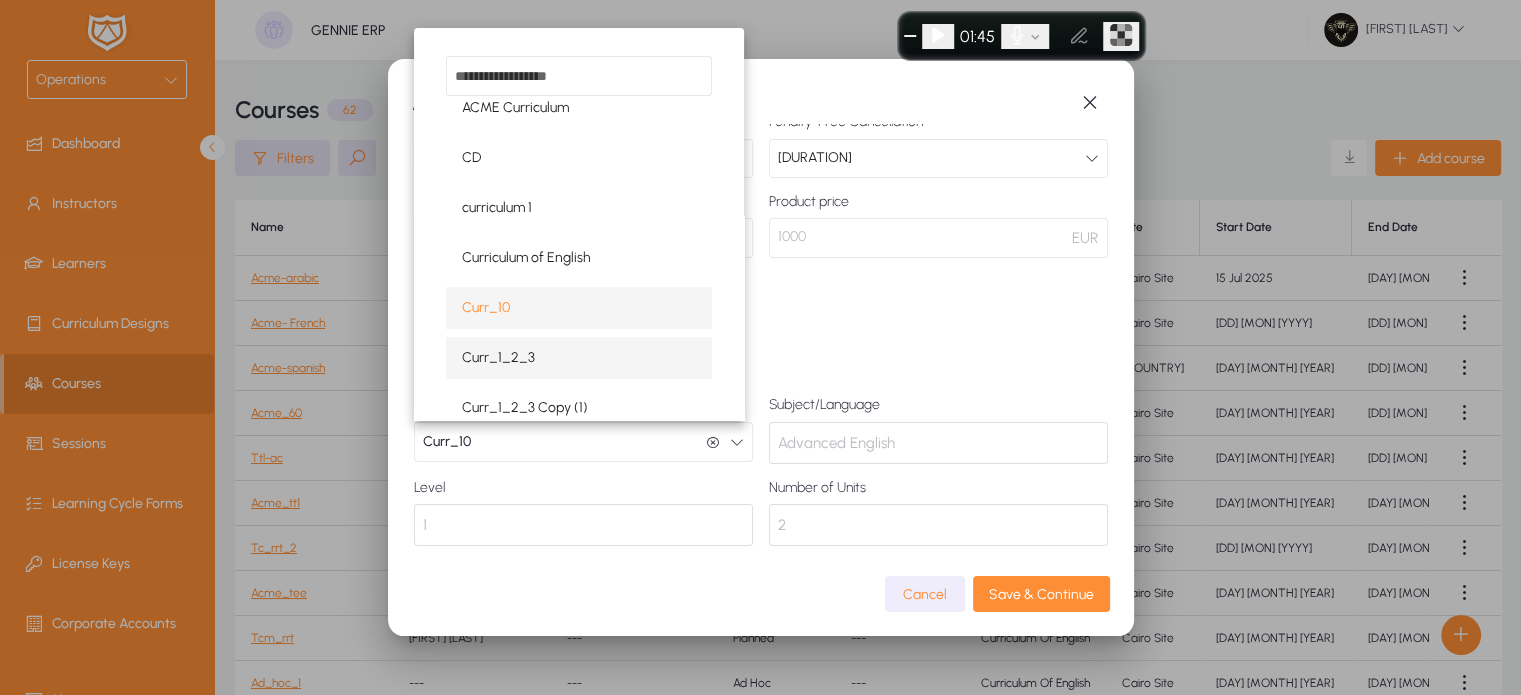 click on "Curr_1_2_3" at bounding box center [498, 358] 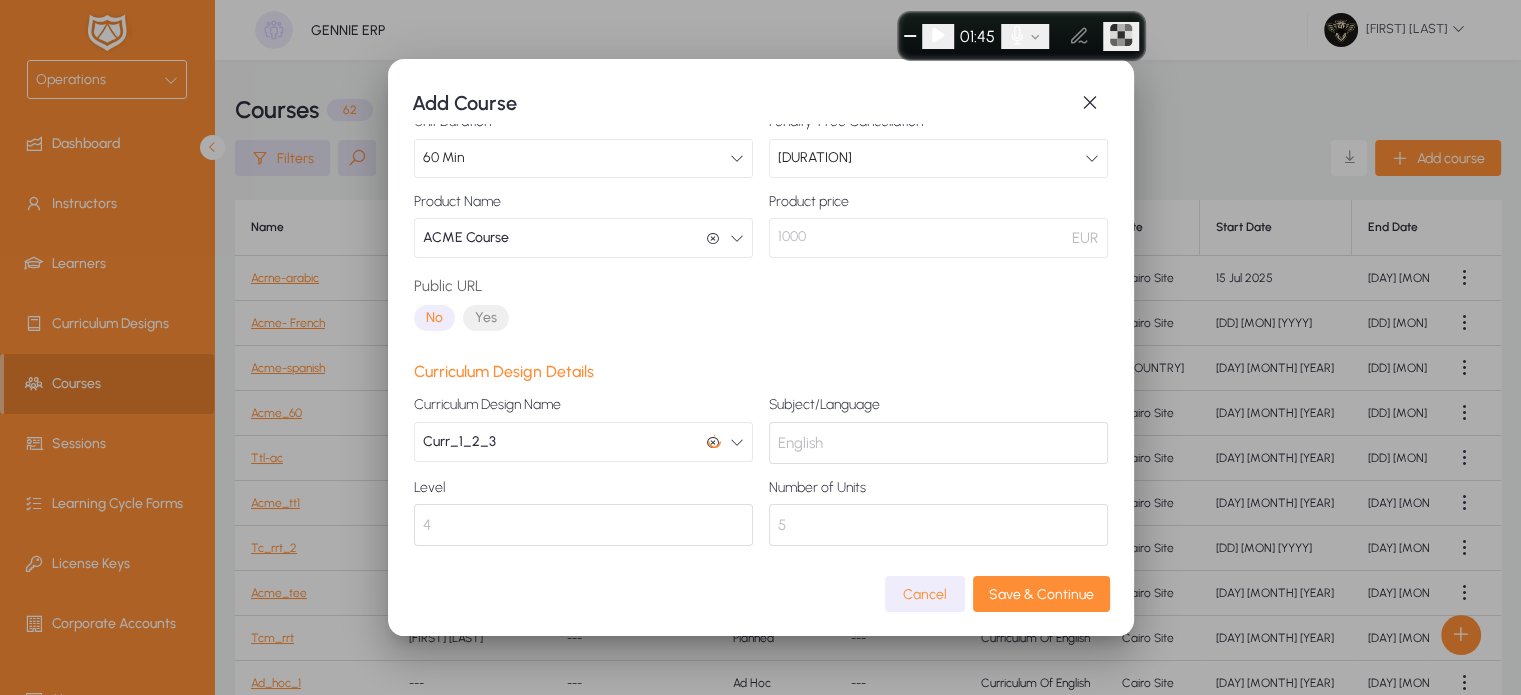 click on "Curr_1_2_3  Curr_1_2_3" at bounding box center (583, 442) 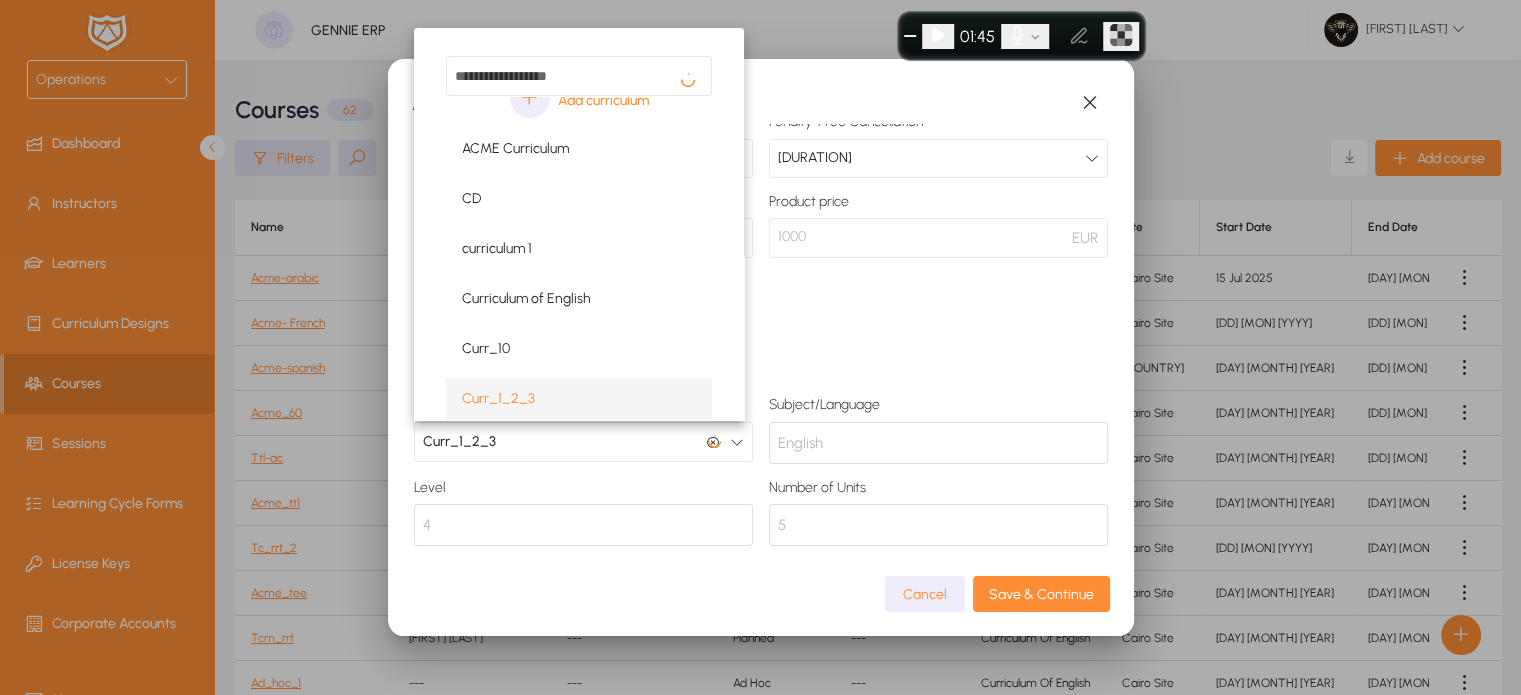 scroll, scrollTop: 231, scrollLeft: 0, axis: vertical 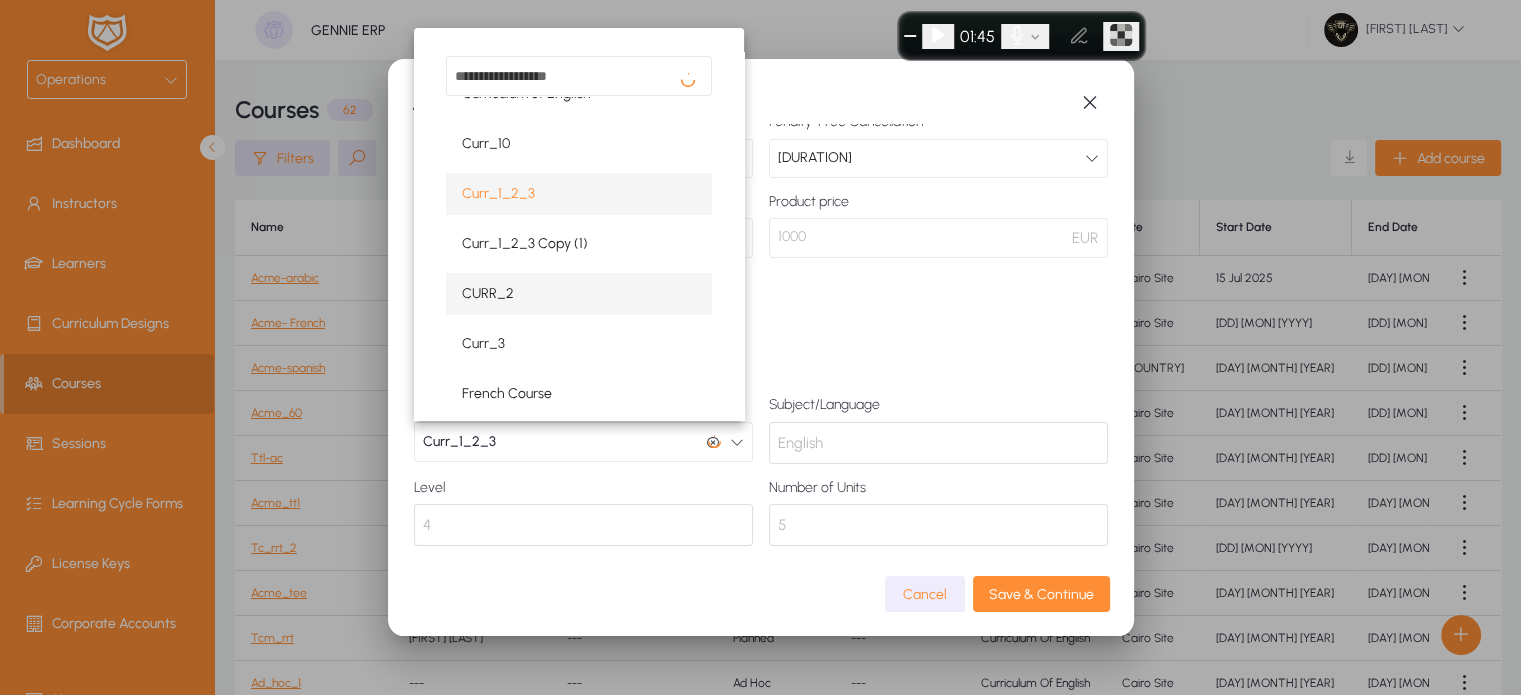 click on "CURR_2" at bounding box center [579, 294] 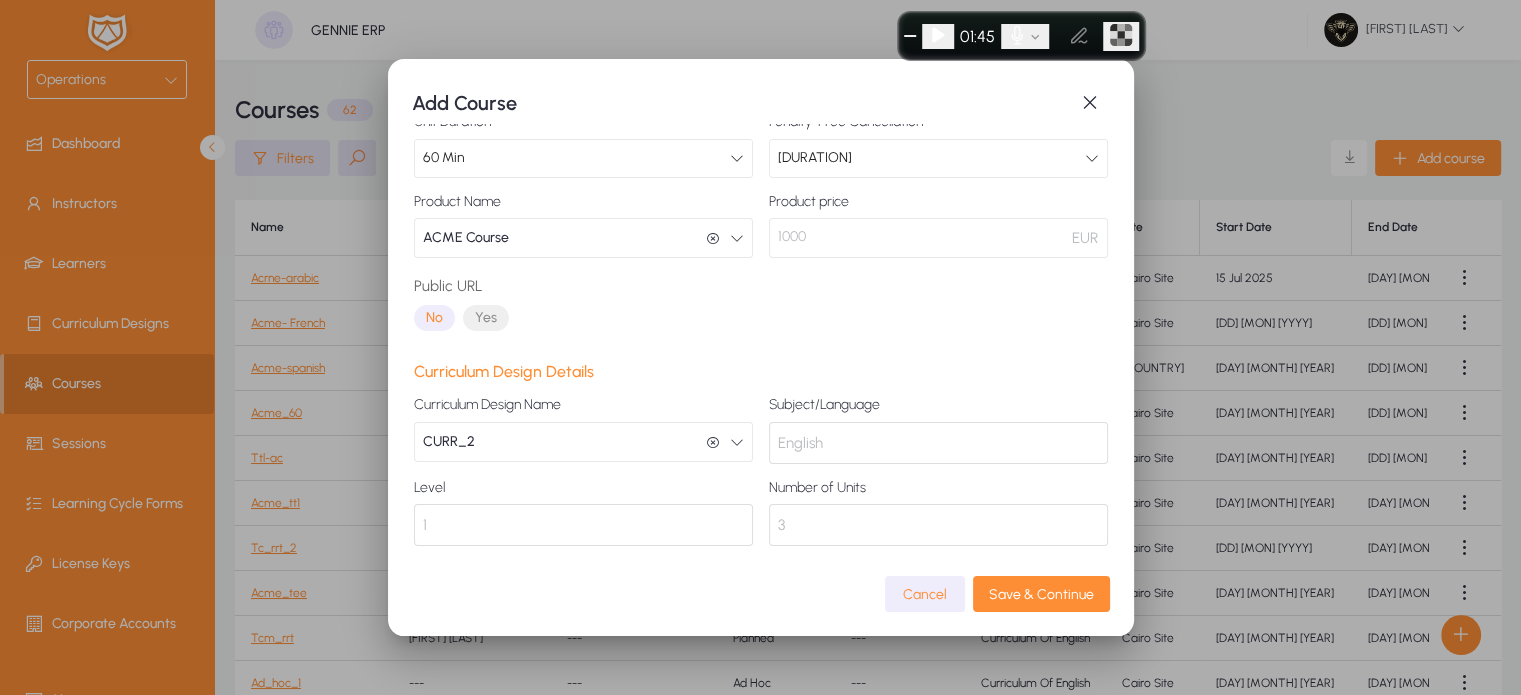 click on "CURR_2  CURR_2" at bounding box center (583, 442) 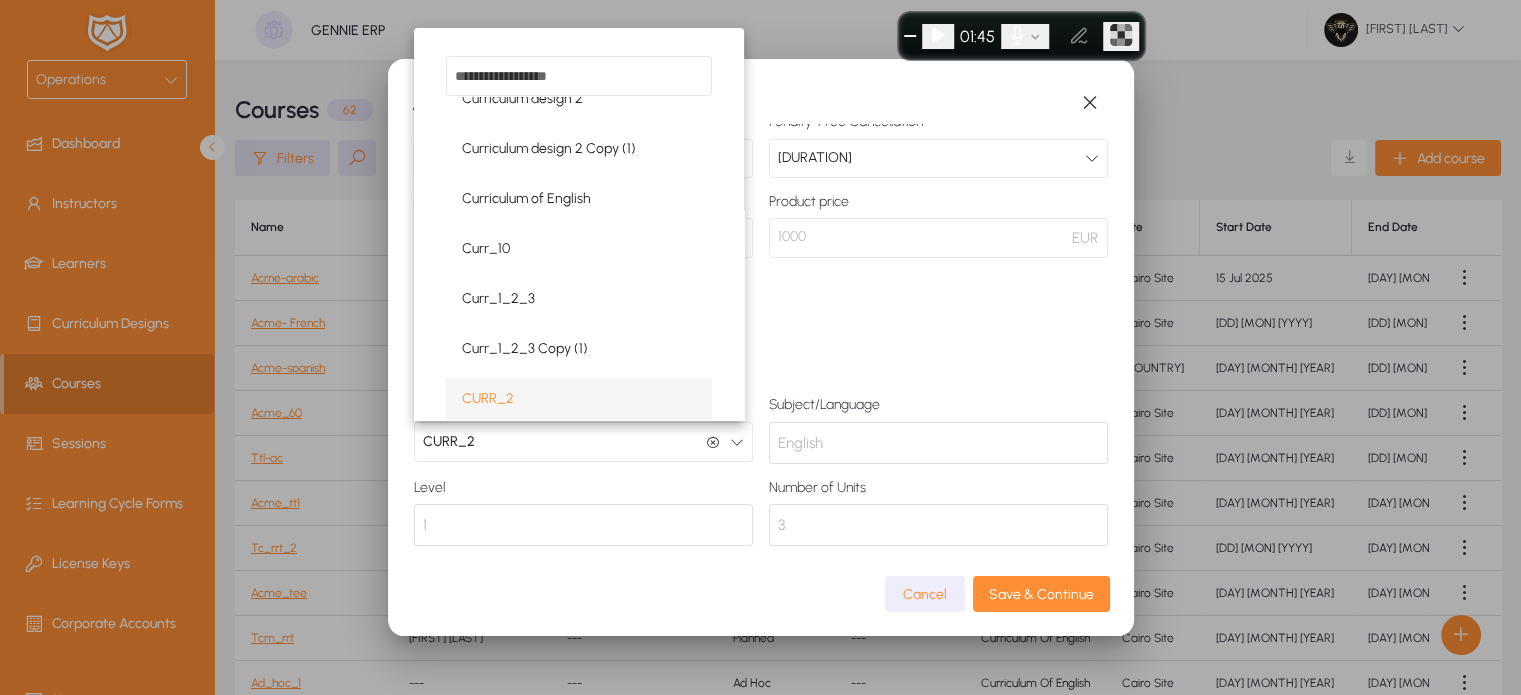 scroll, scrollTop: 0, scrollLeft: 0, axis: both 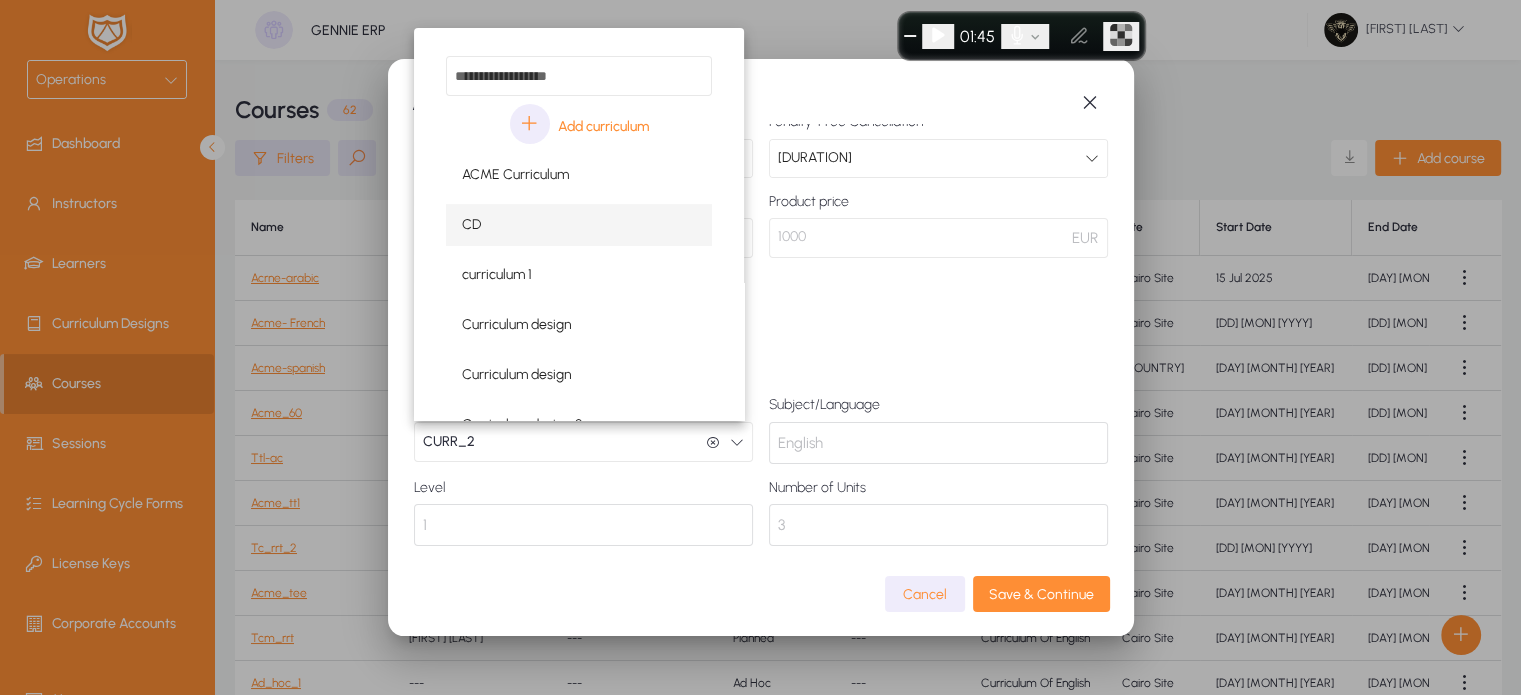 click on "CD" at bounding box center (471, 225) 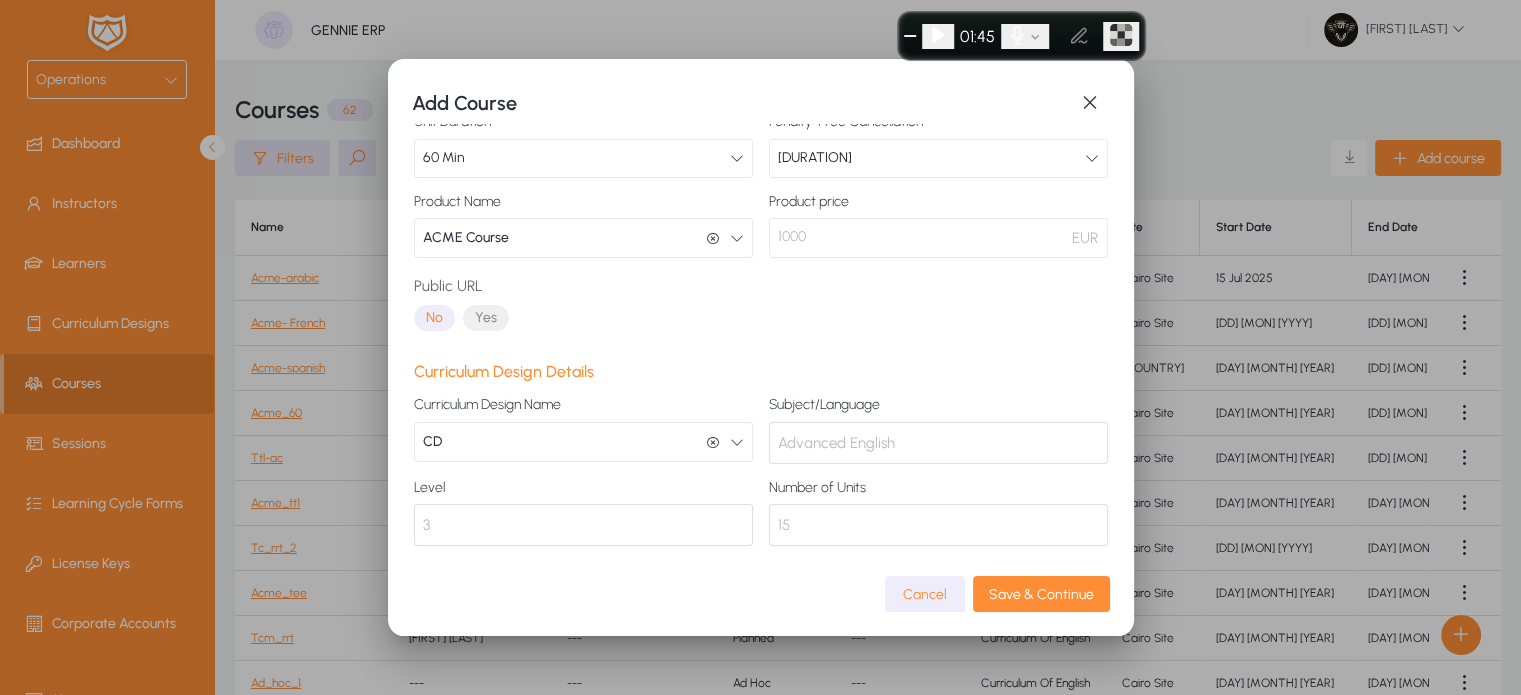 click on "CD  CD" at bounding box center (583, 442) 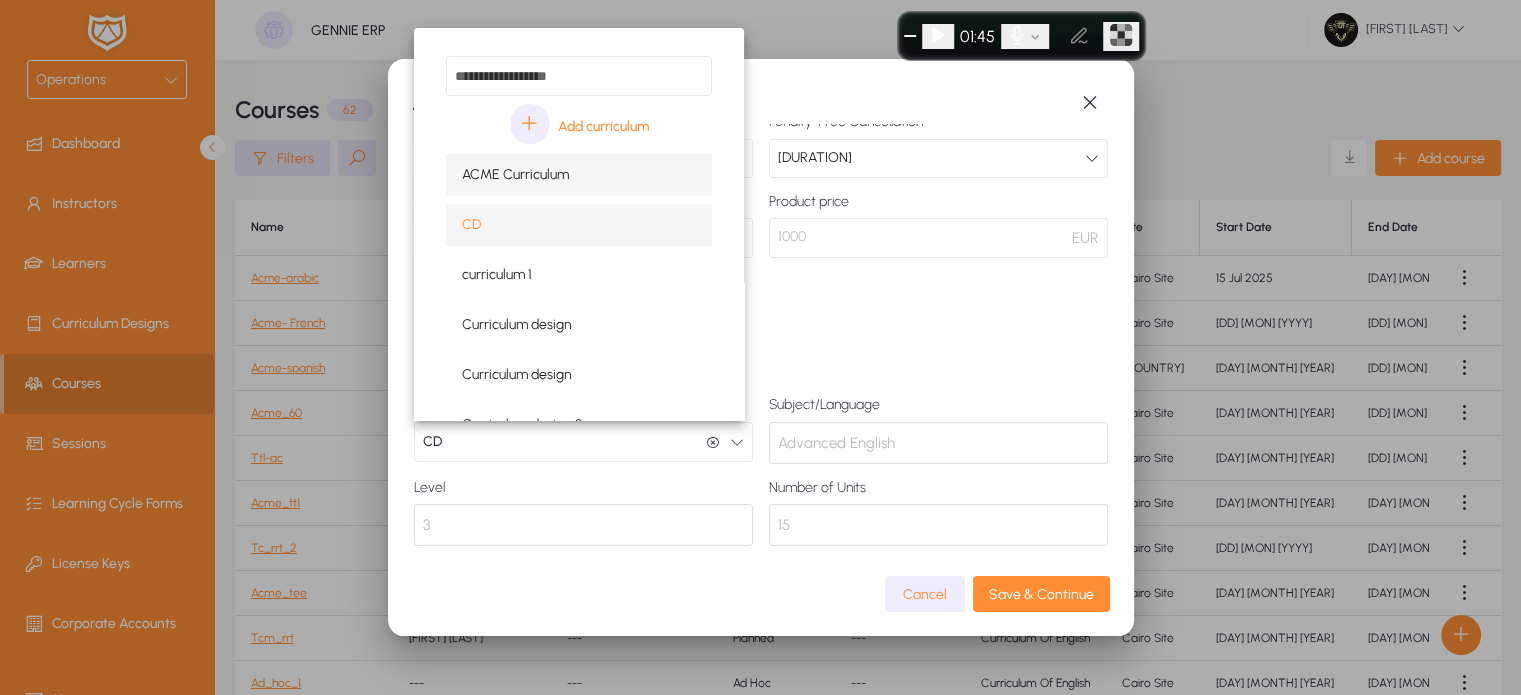 click on "ACME Curriculum" at bounding box center [579, 175] 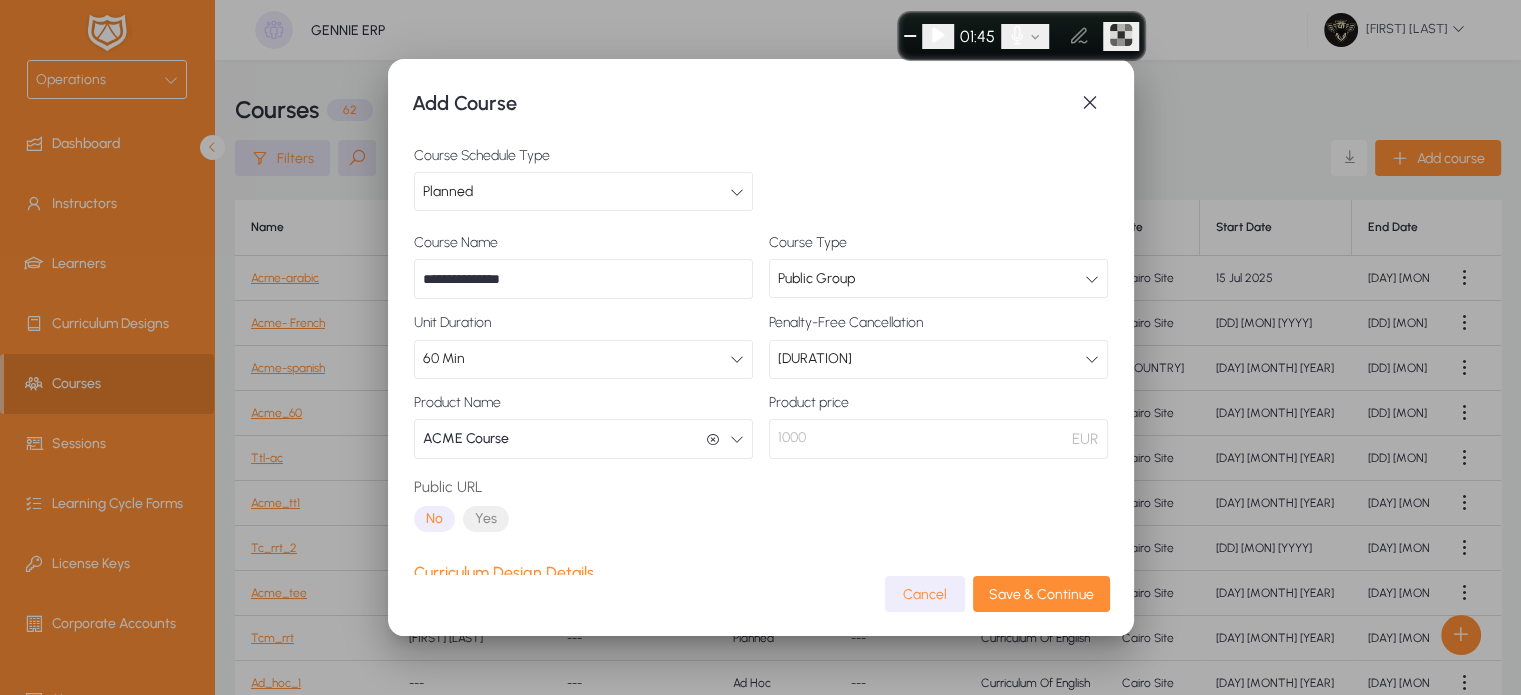 scroll, scrollTop: 201, scrollLeft: 0, axis: vertical 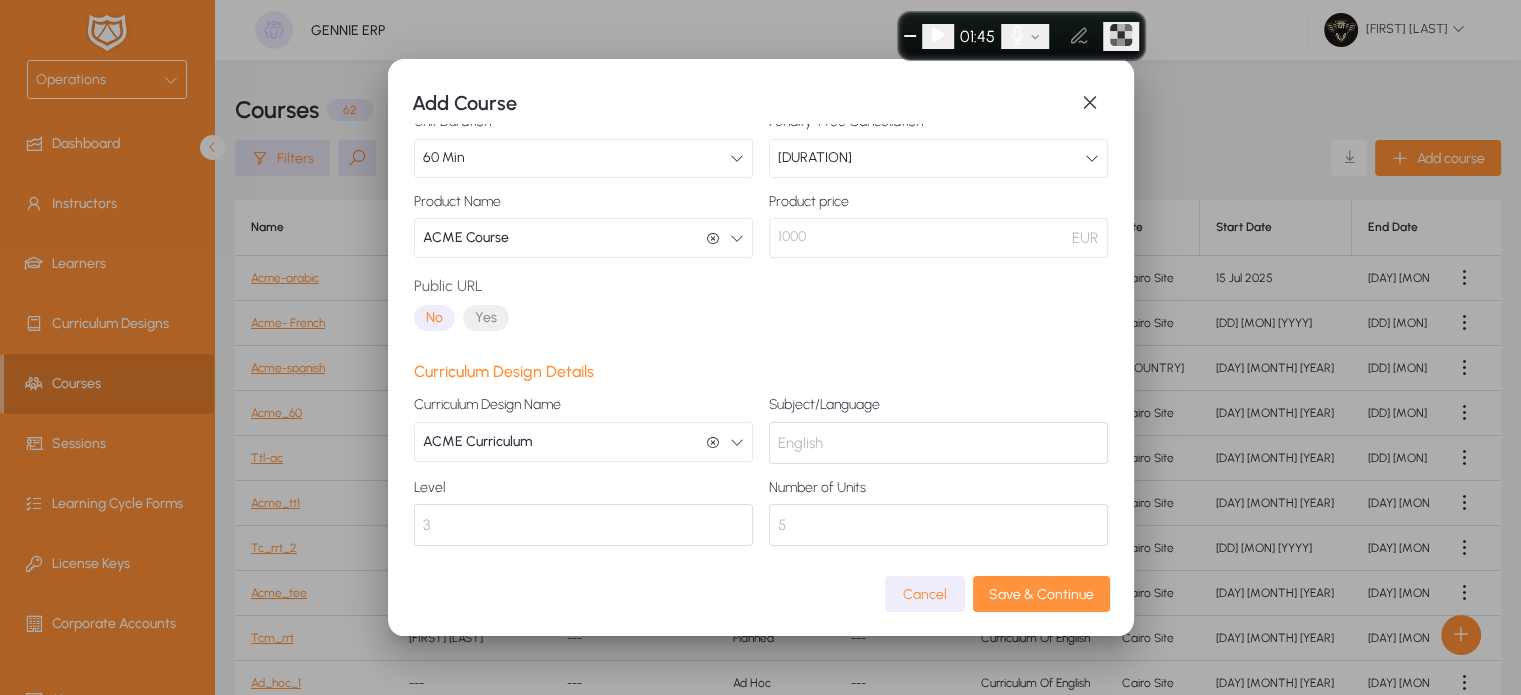 click 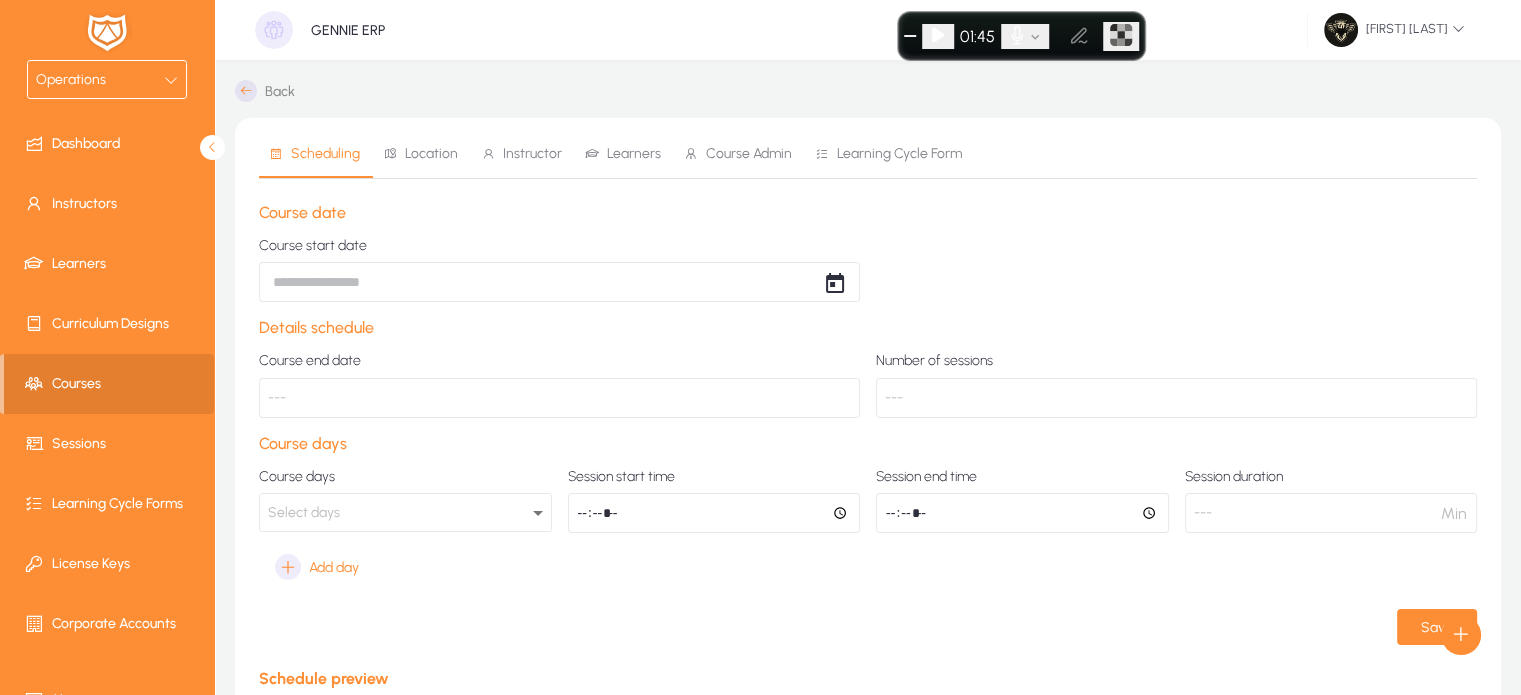 click on "Operations  Dashboard   Instructors   Learners   Curriculum Designs   Courses   Sessions   Learning Cycle Forms   License Keys   Corporate Accounts   Messages   Settings  GENNIE ERP  Hazem  Mourad   Back   Scheduling   Location   Instructor   Learners   Course Admin   Learning Cycle Form  Course date Course start date Details schedule Course end date  ---  Number of sessions --- Course days Course days Select days Session start time Session end time Session duration  ---  Min  Add day   Save  Schedule preview Sessions Units Day Start Date Start Time Duration Location Primary Instructor Secondary Instructor  Items per page:  10  0 of 0
Settings Logout Create Meeting Log Create Call Log Create Target Account Create Deal Create Company Create Contact" at bounding box center [760, 347] 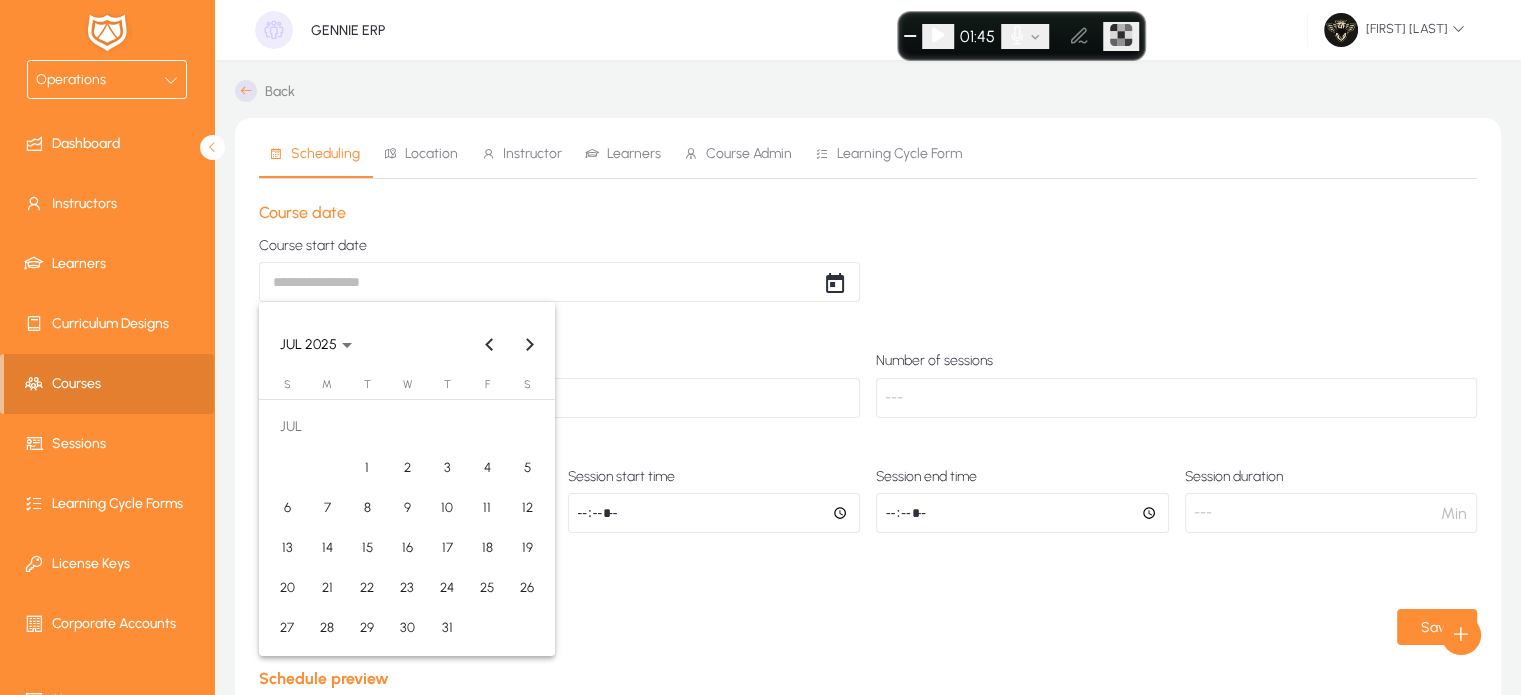 click on "20" at bounding box center [287, 587] 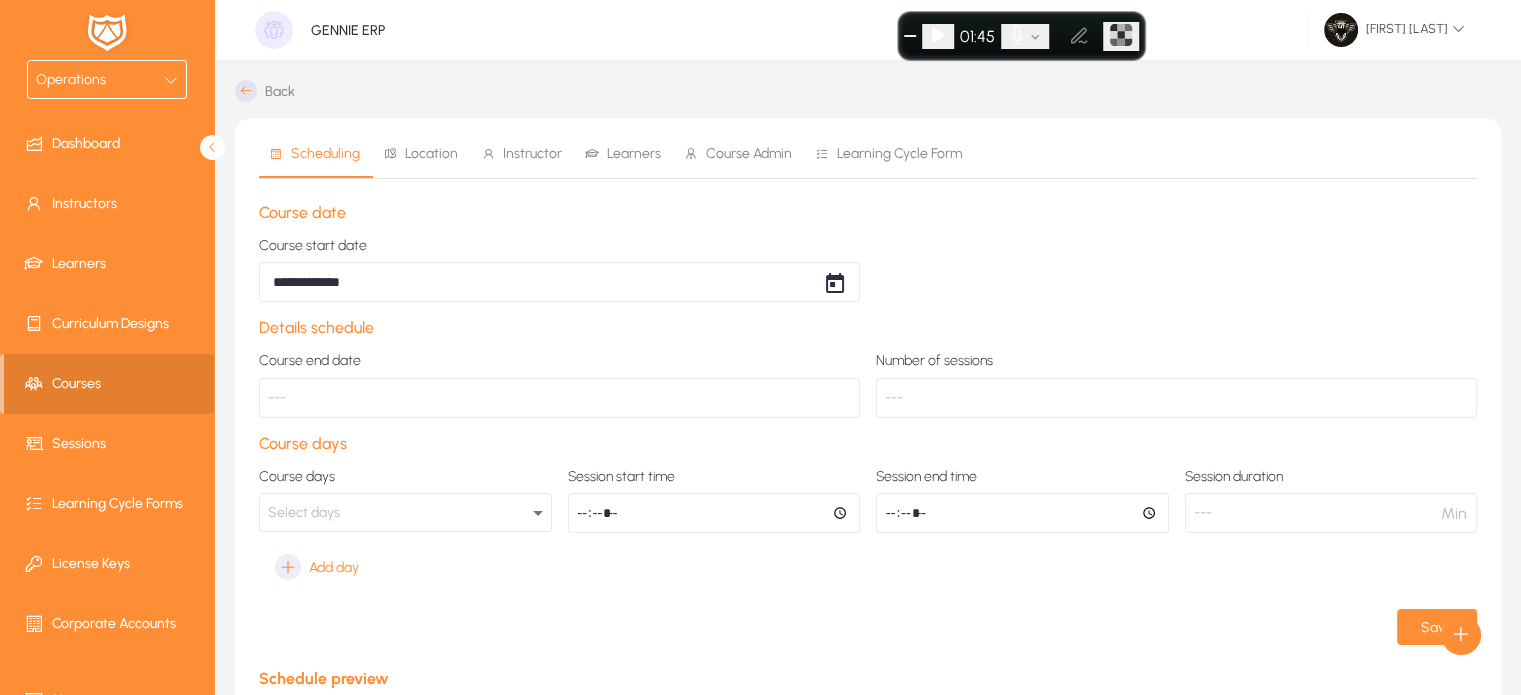 click on "Select days" at bounding box center (304, 512) 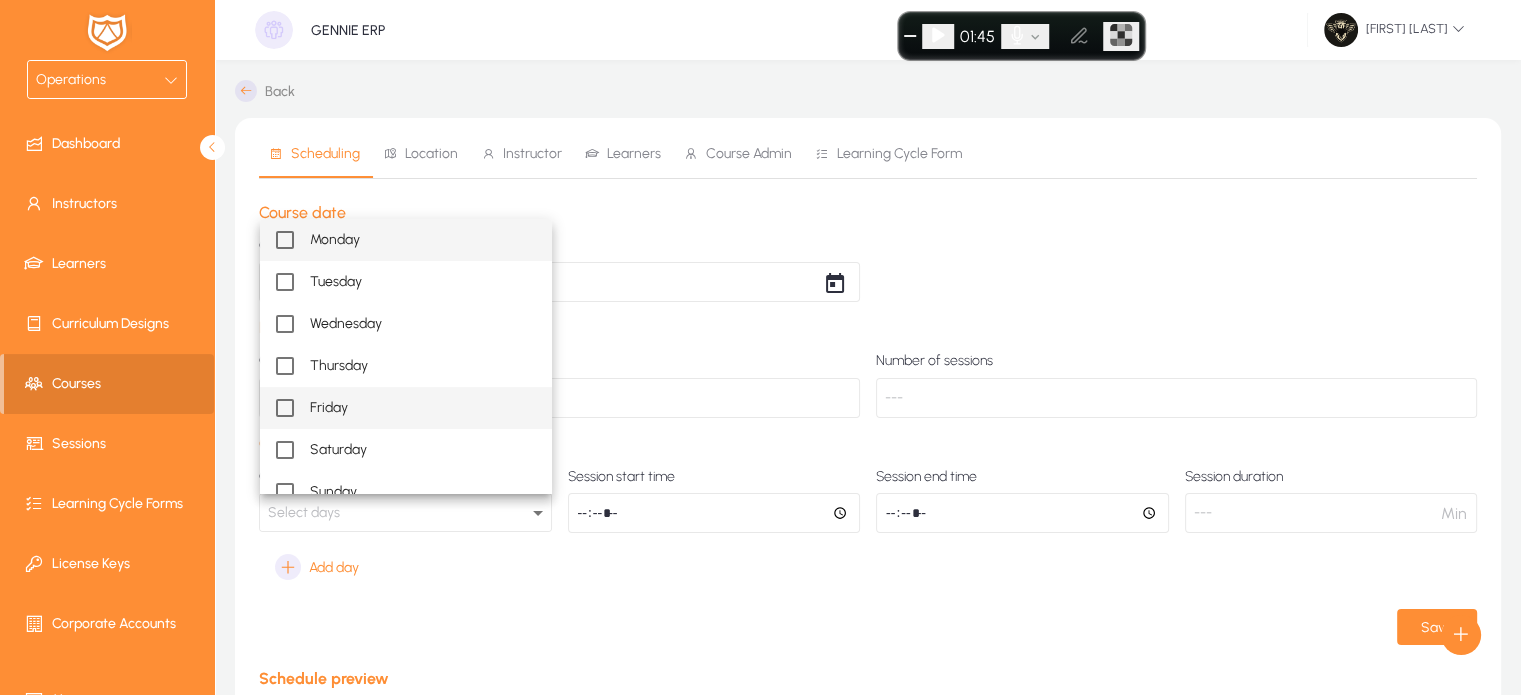 scroll, scrollTop: 19, scrollLeft: 0, axis: vertical 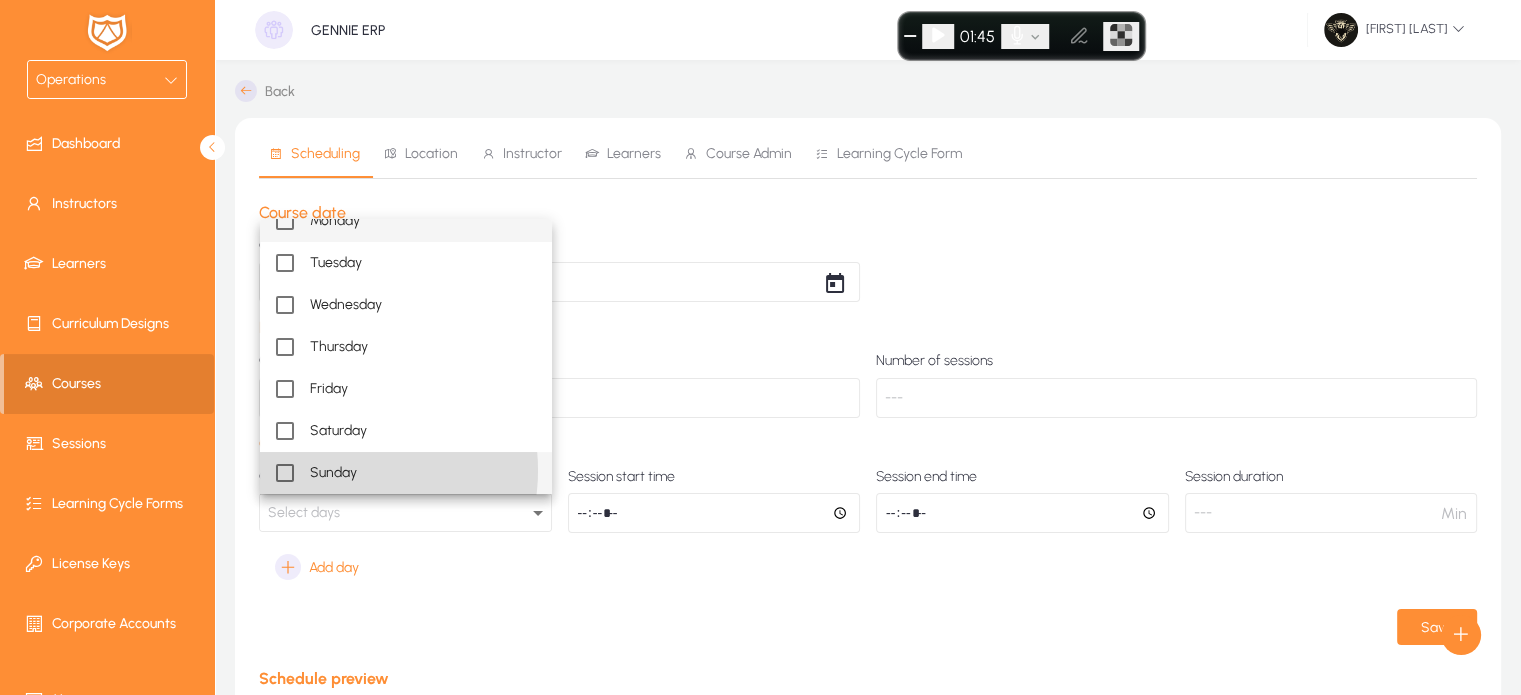 click on "Sunday" at bounding box center (333, 473) 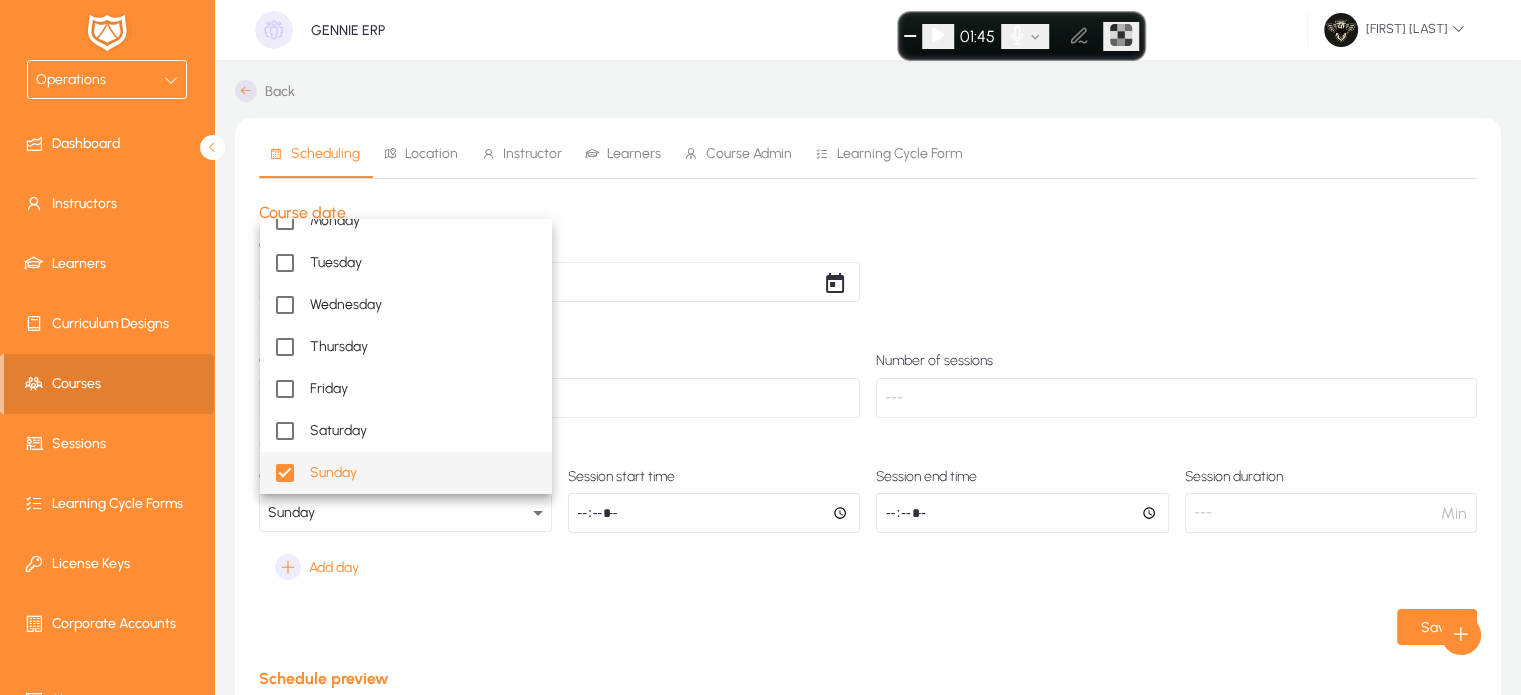 click at bounding box center (760, 347) 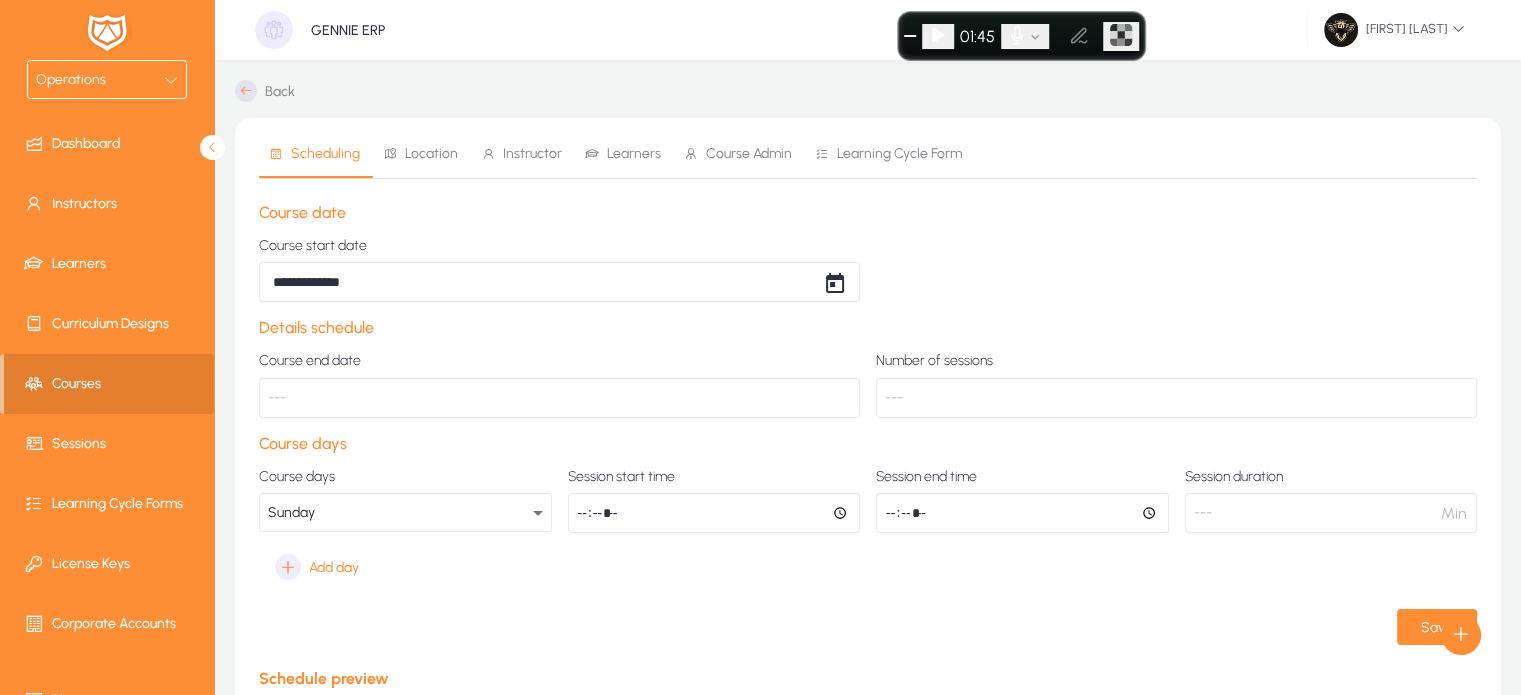 click 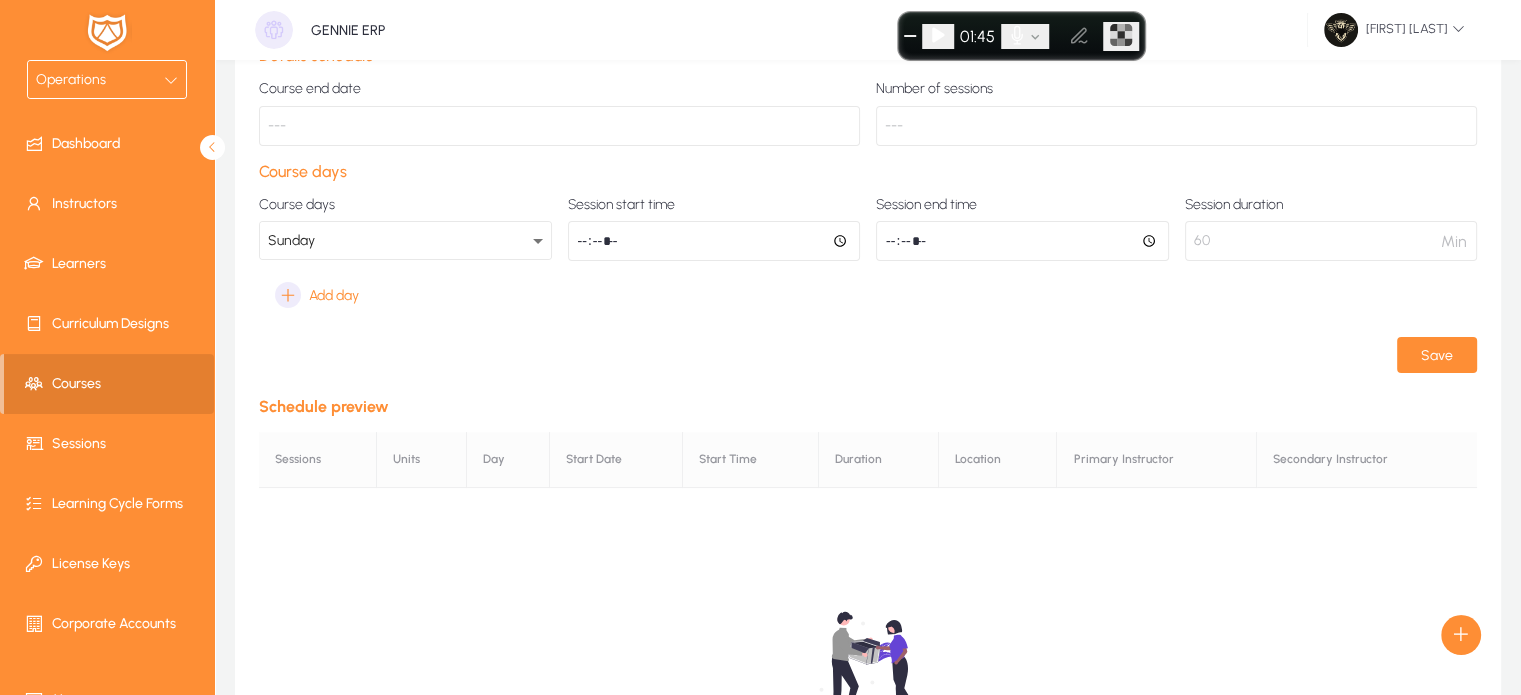 scroll, scrollTop: 288, scrollLeft: 0, axis: vertical 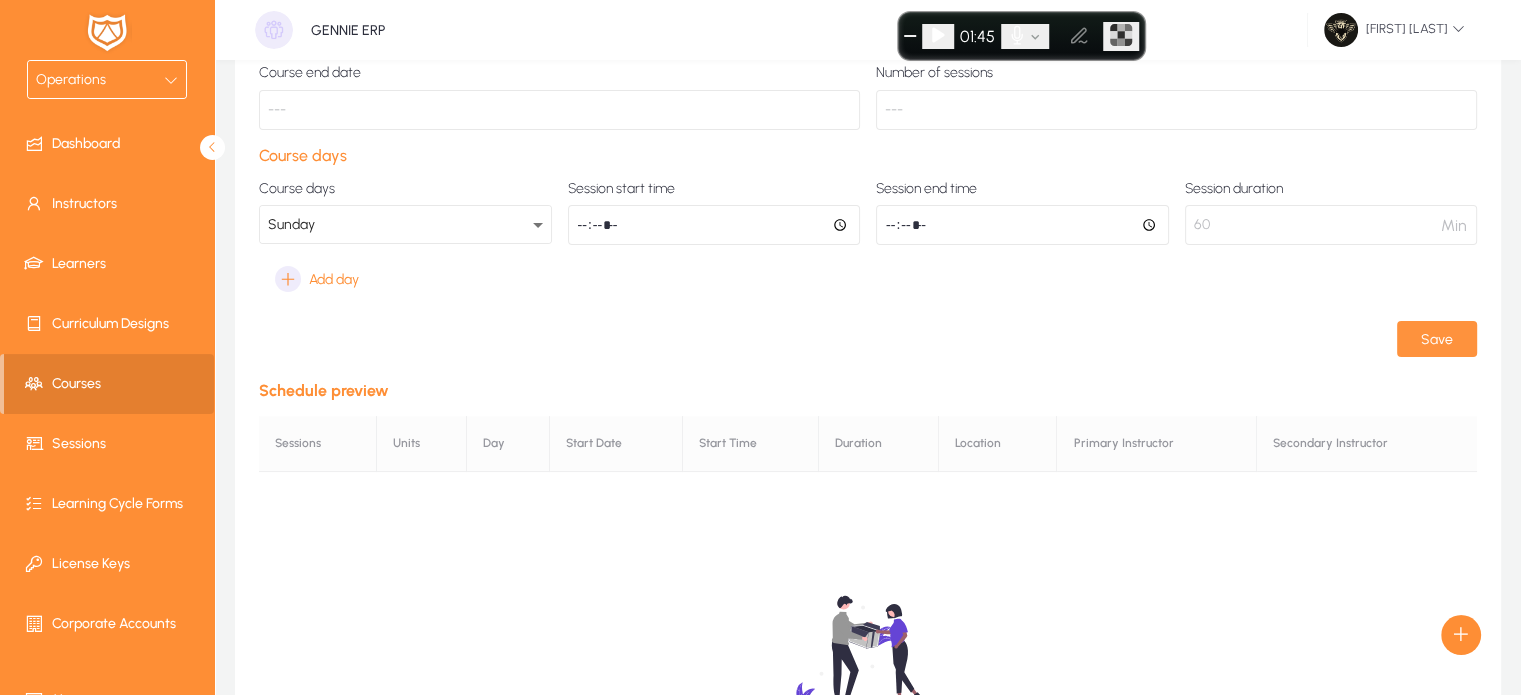 click 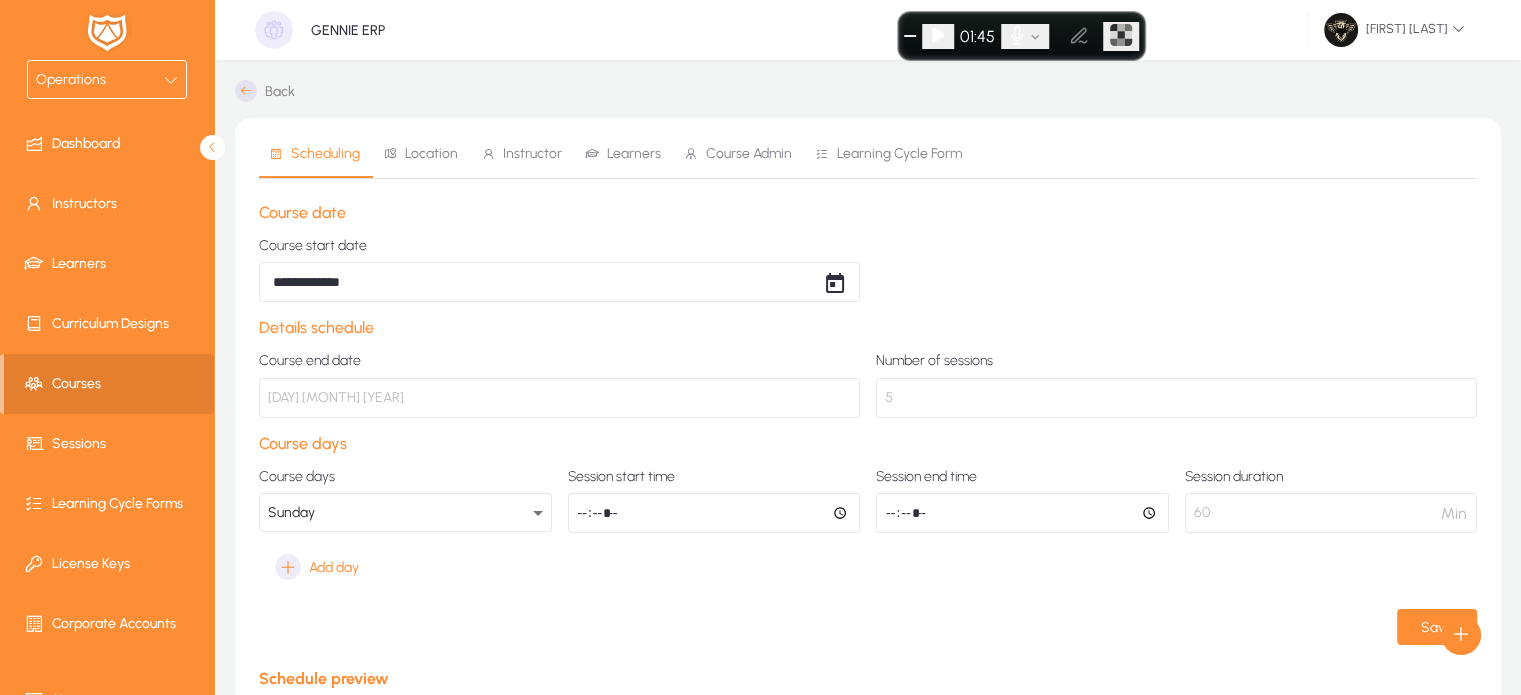 scroll, scrollTop: 0, scrollLeft: 0, axis: both 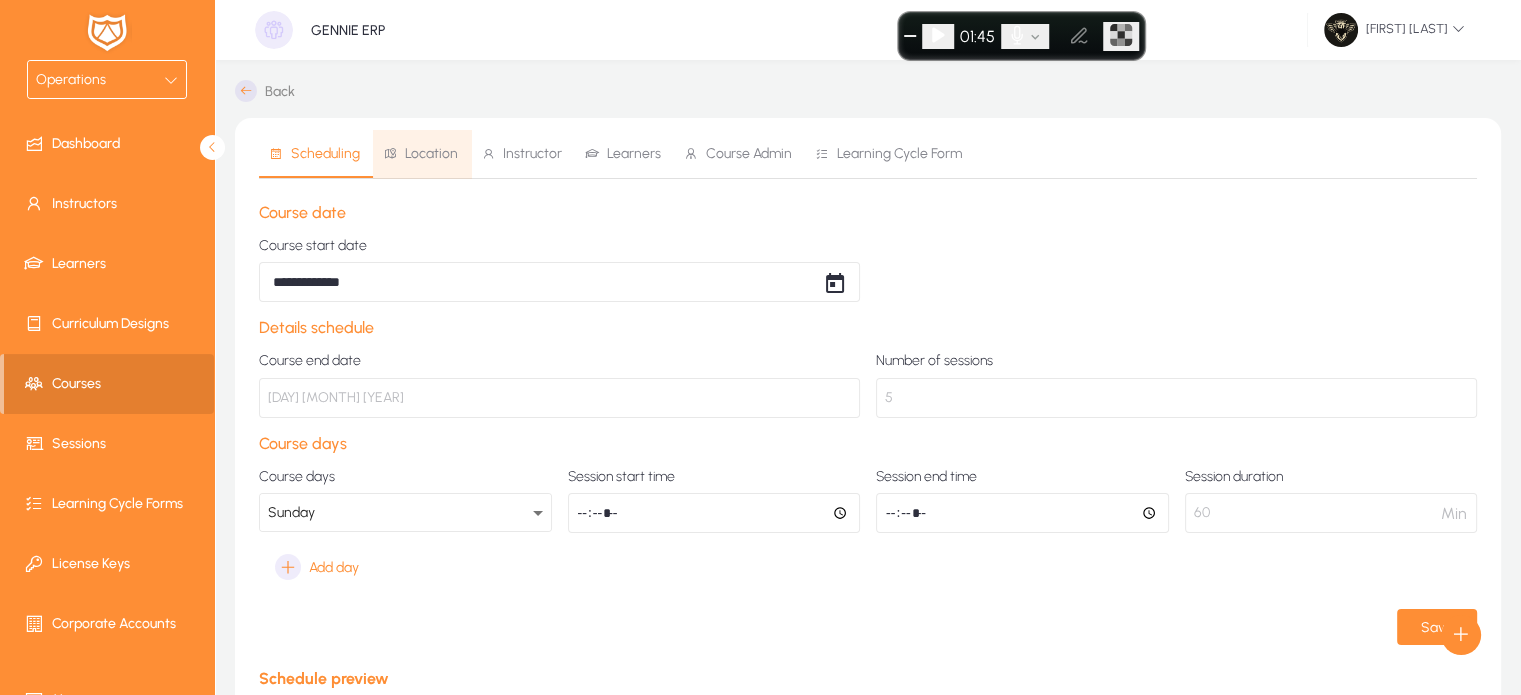 click on "Location" at bounding box center [420, 154] 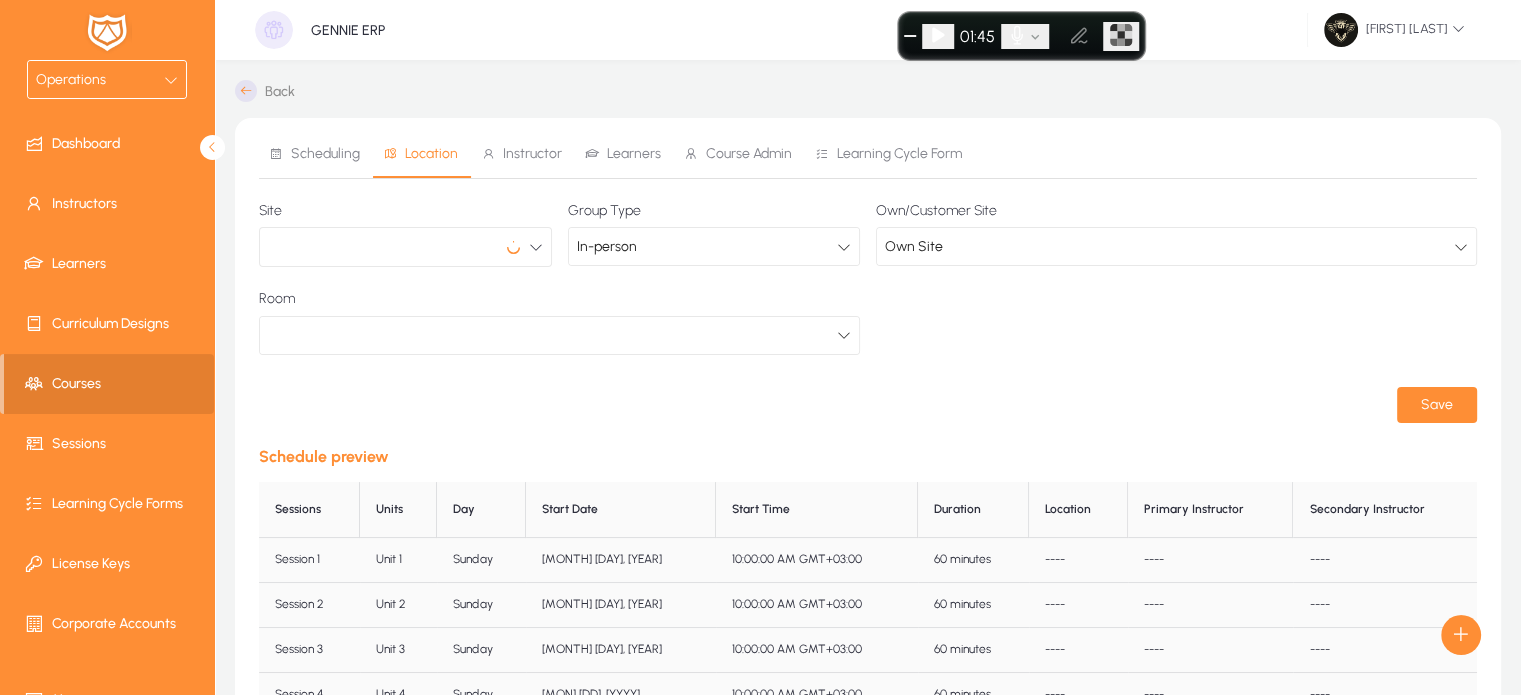 click 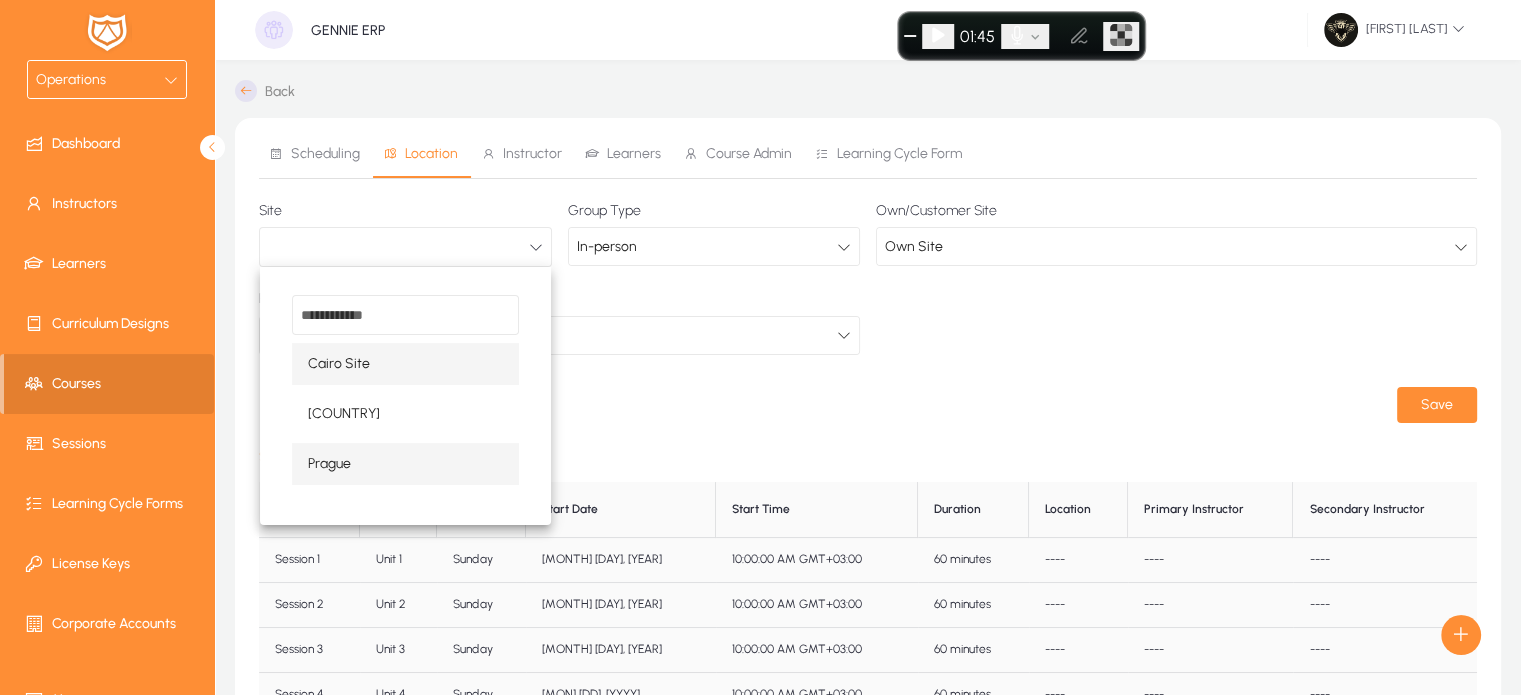 click on "Prague" at bounding box center [405, 464] 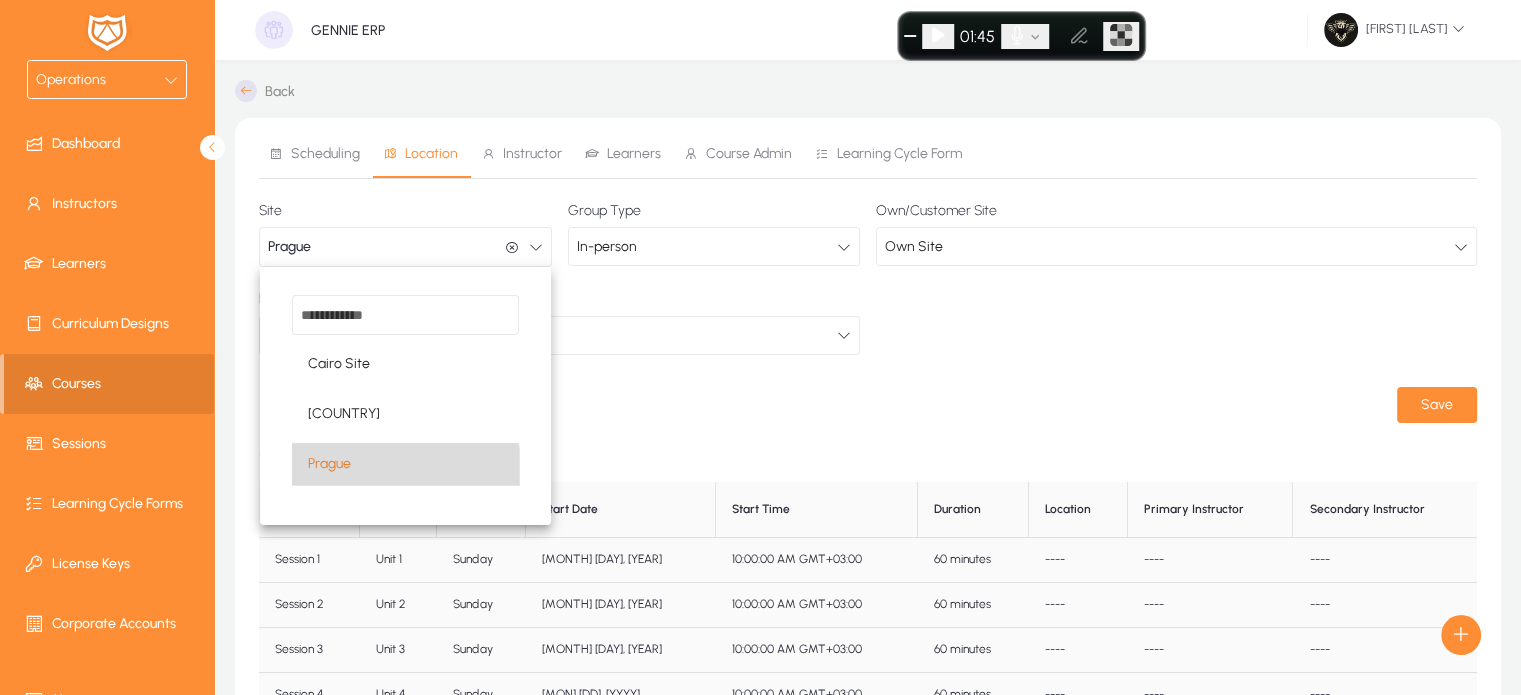 scroll, scrollTop: 0, scrollLeft: 0, axis: both 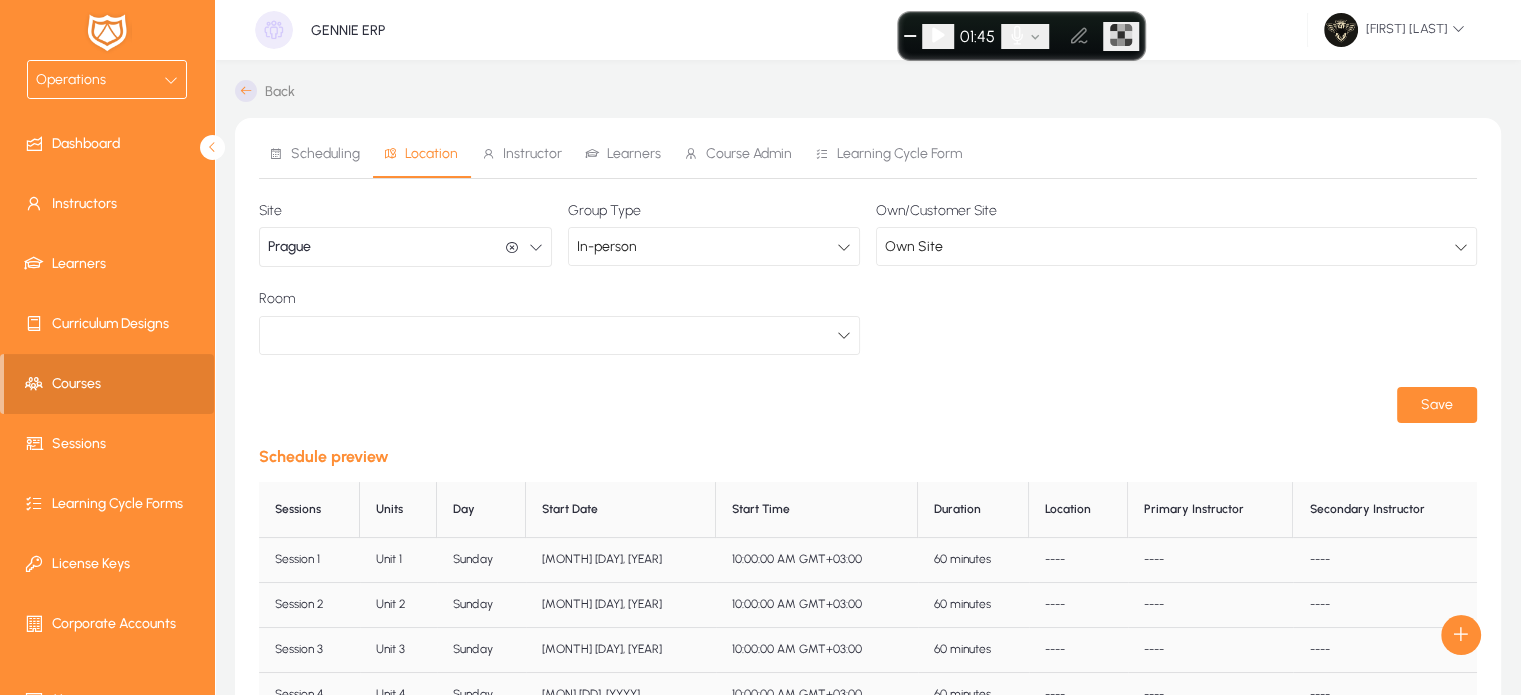 click at bounding box center [552, 335] 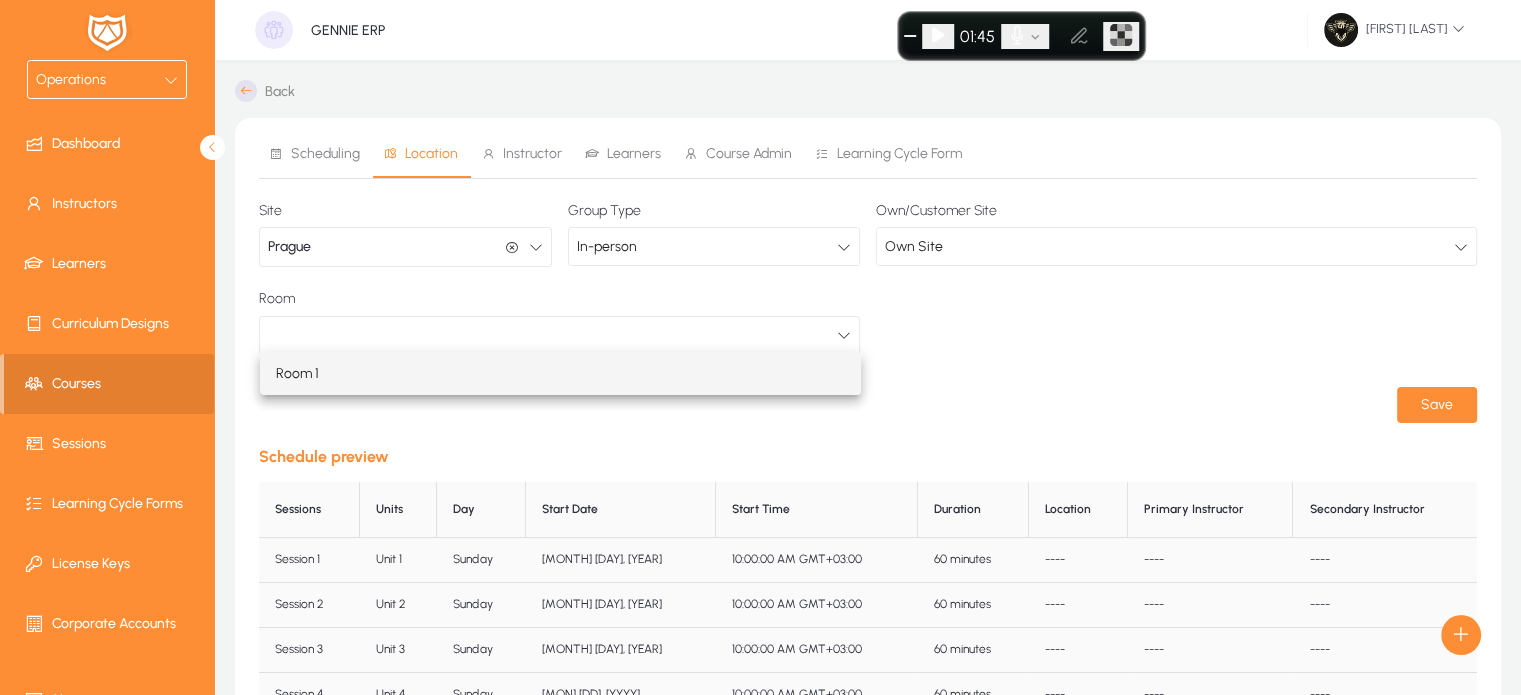 click on "Room 1" at bounding box center (560, 374) 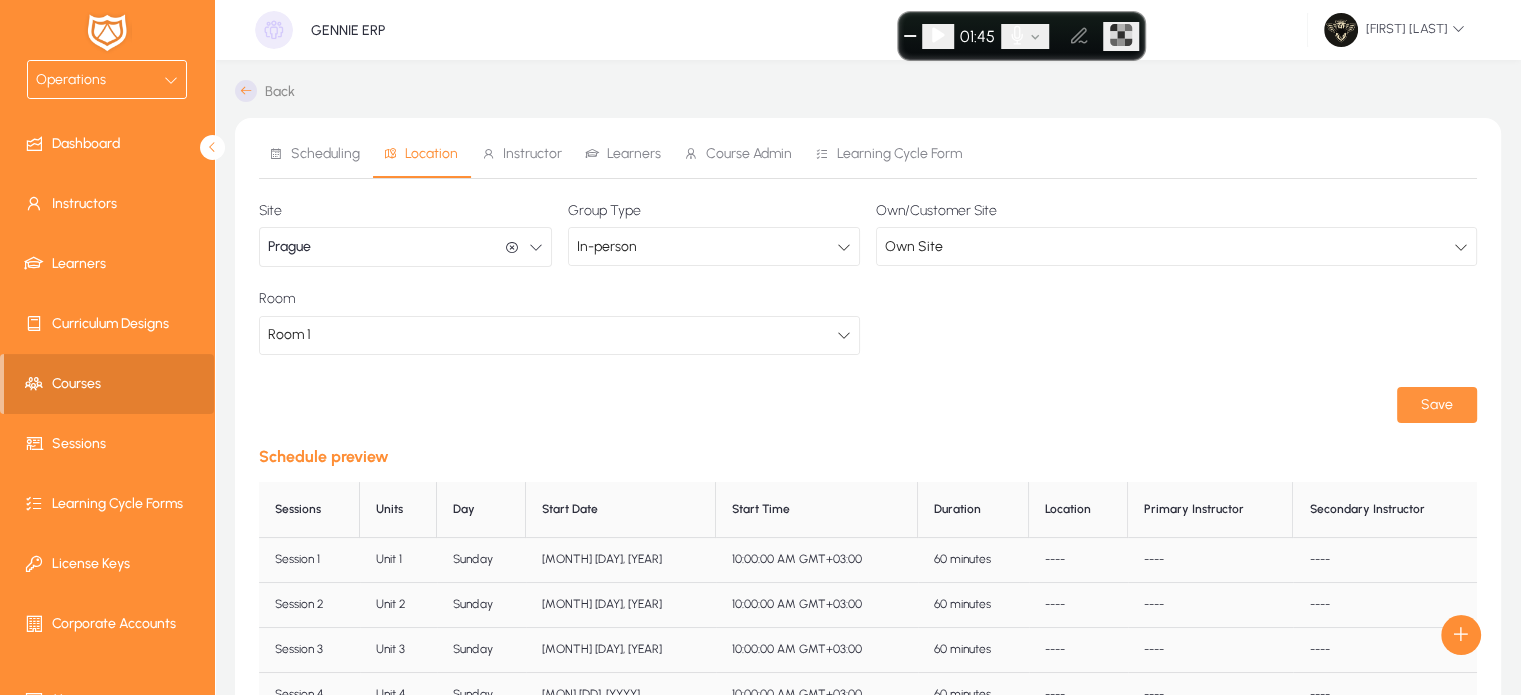 click on "Save" 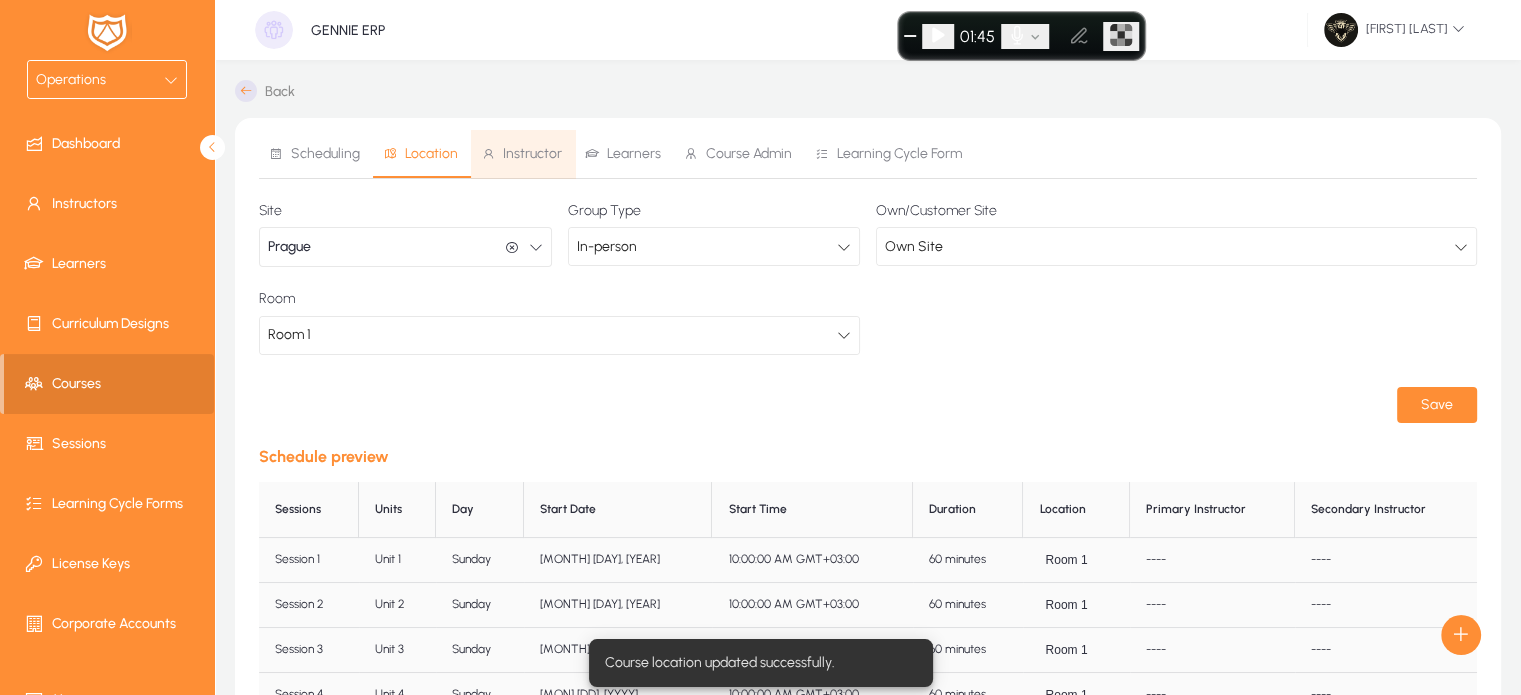 click on "Instructor" at bounding box center [521, 154] 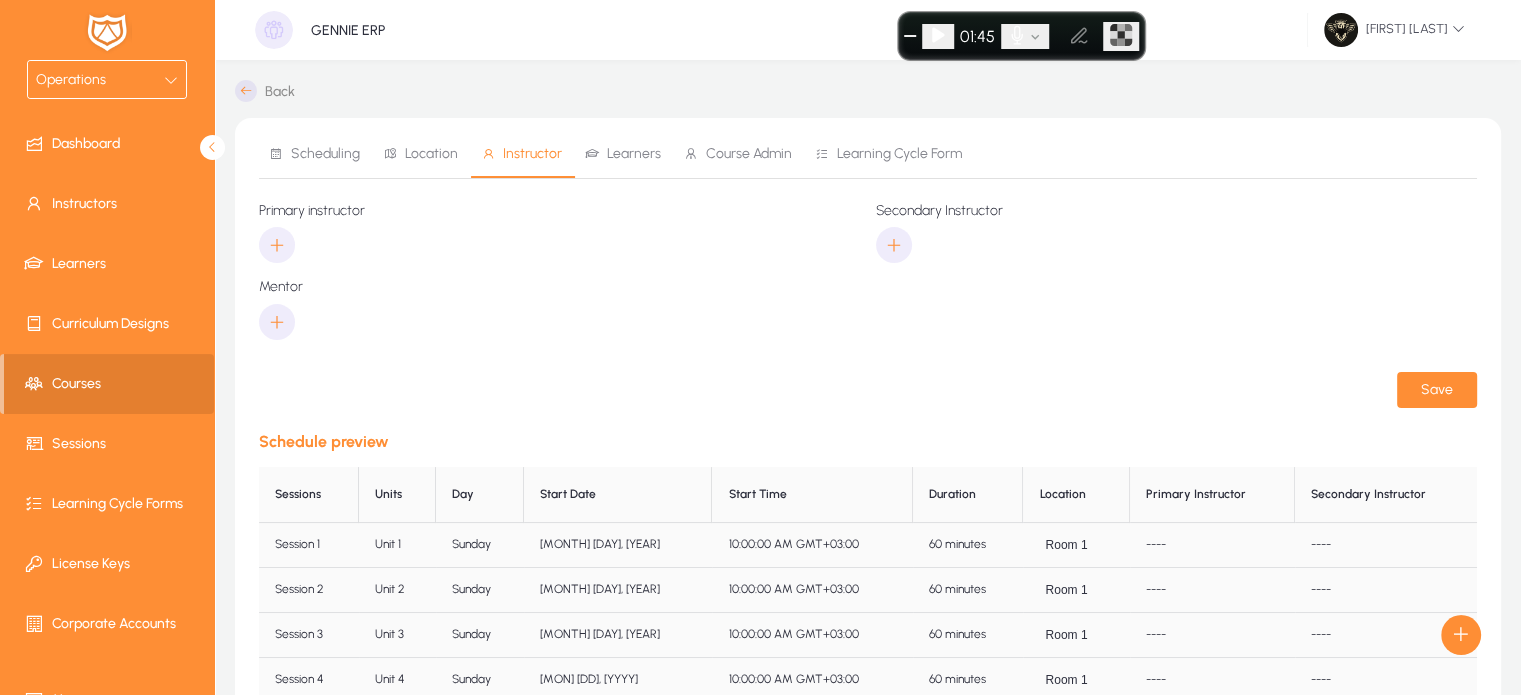 click 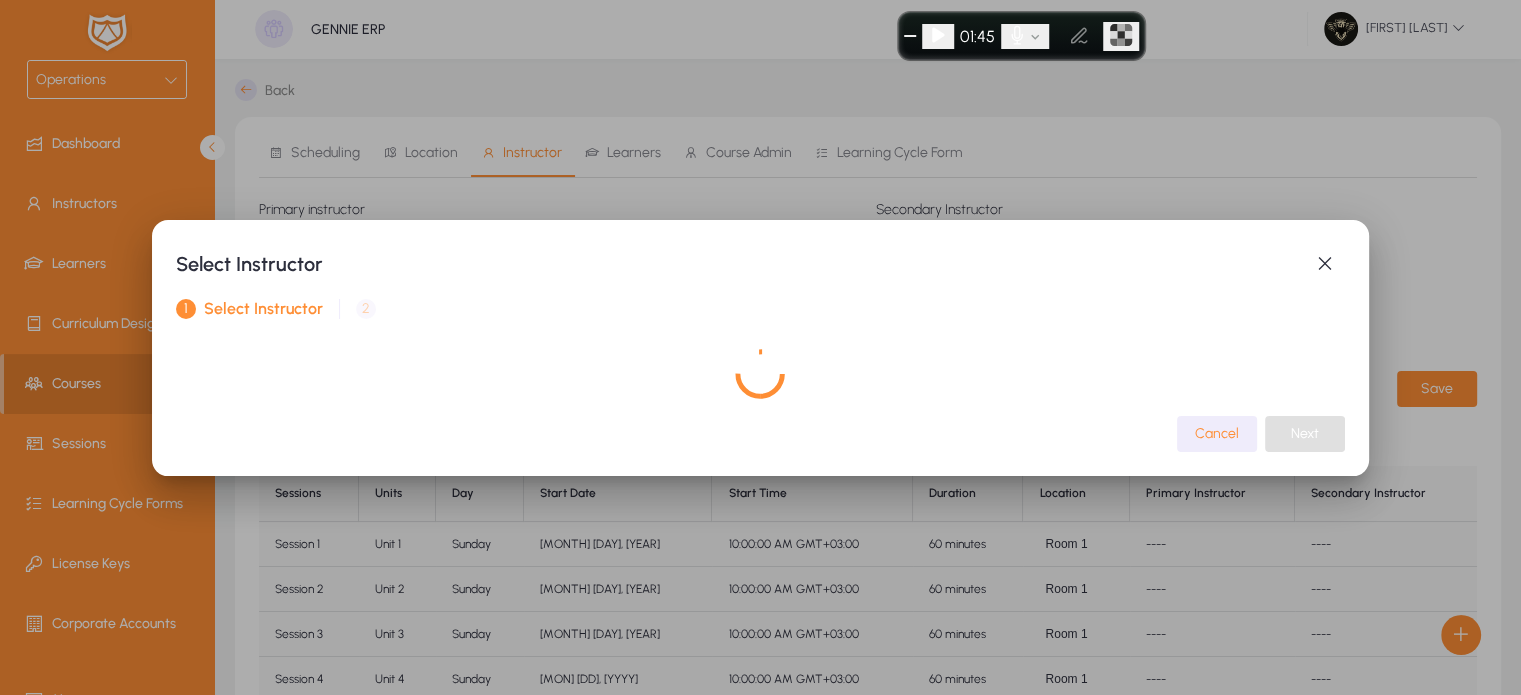 scroll, scrollTop: 0, scrollLeft: 0, axis: both 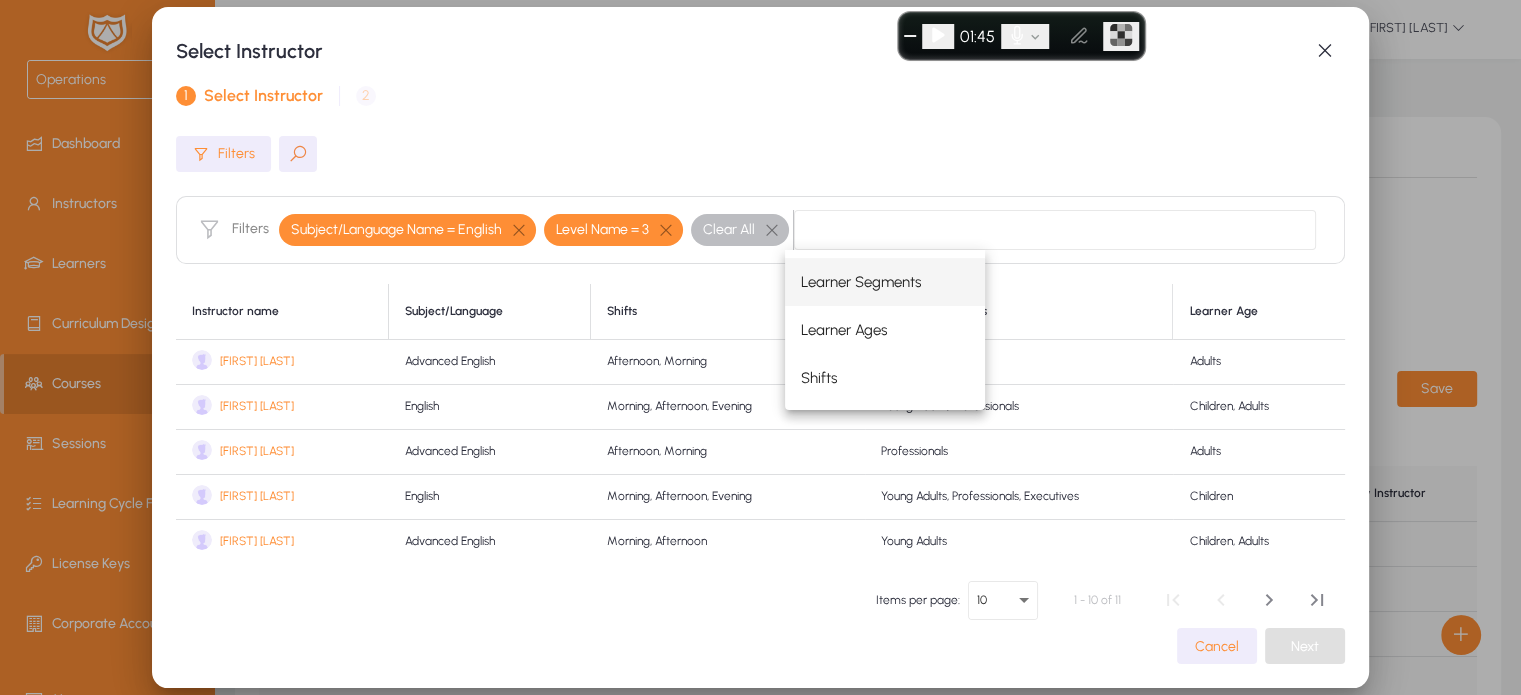 click on "John Doe" at bounding box center [257, 361] 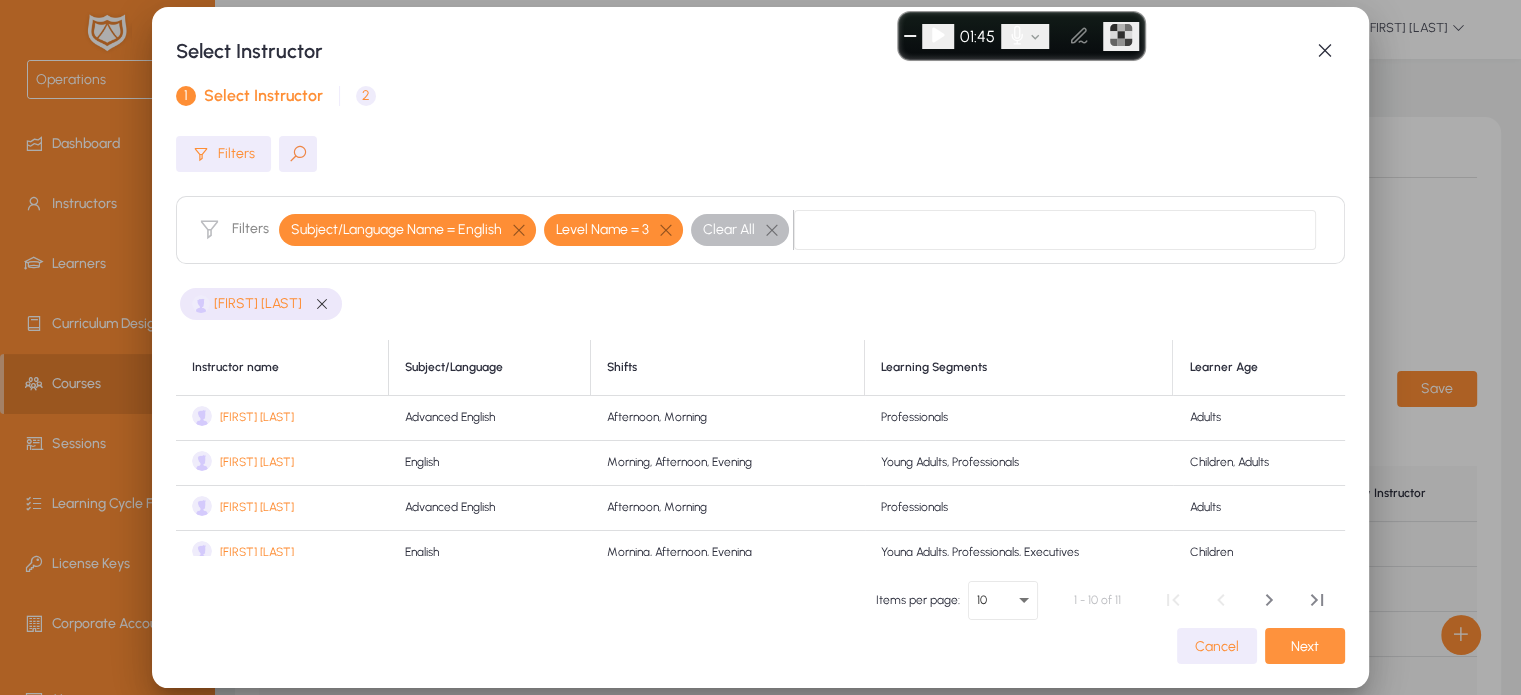 click 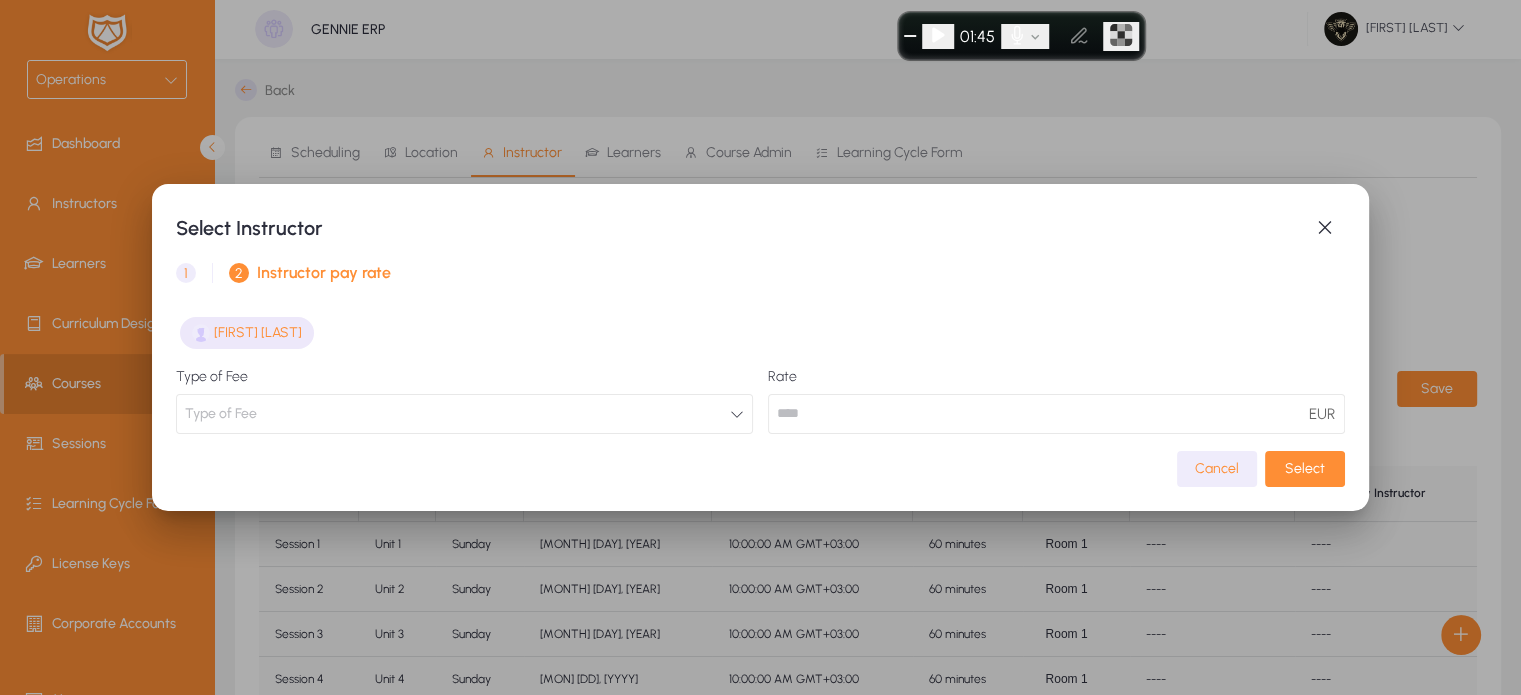click on "Type of Fee" at bounding box center [464, 414] 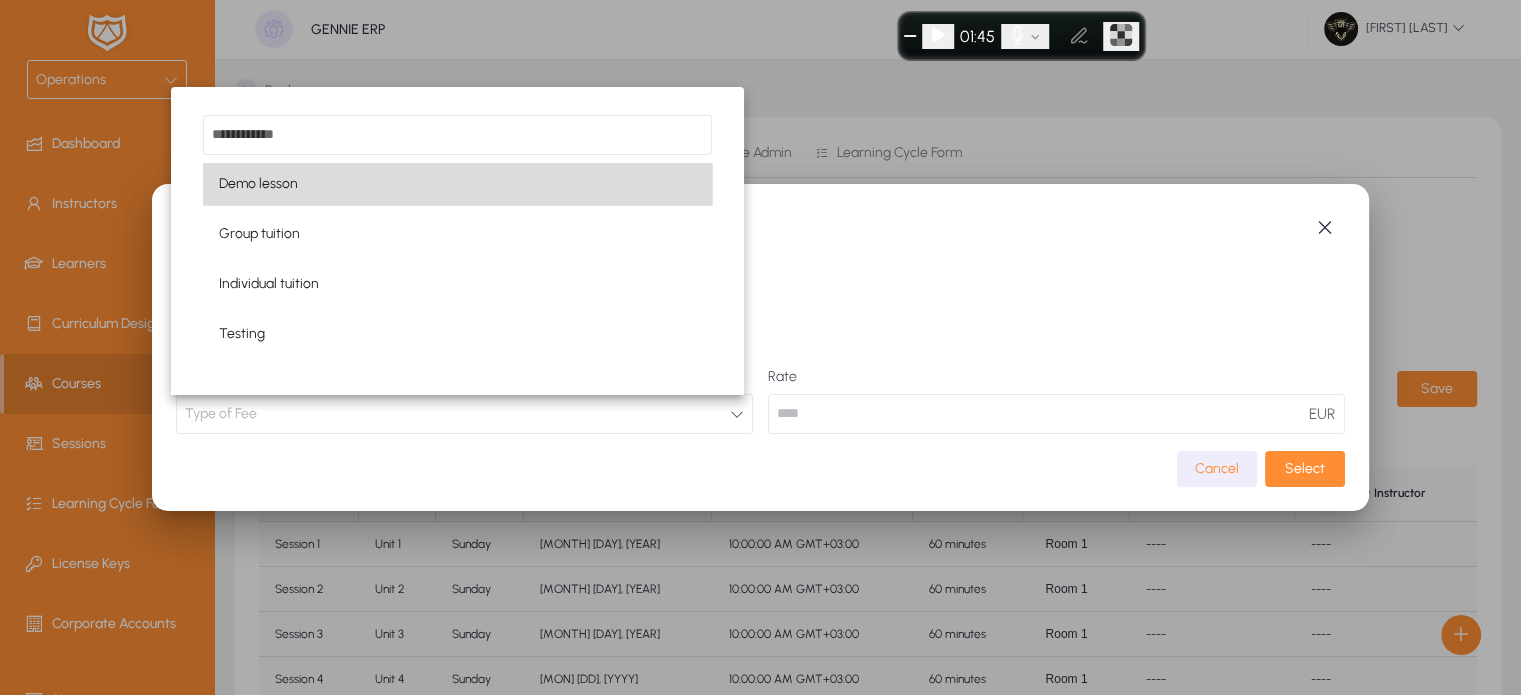 click on "Demo lesson" at bounding box center [458, 184] 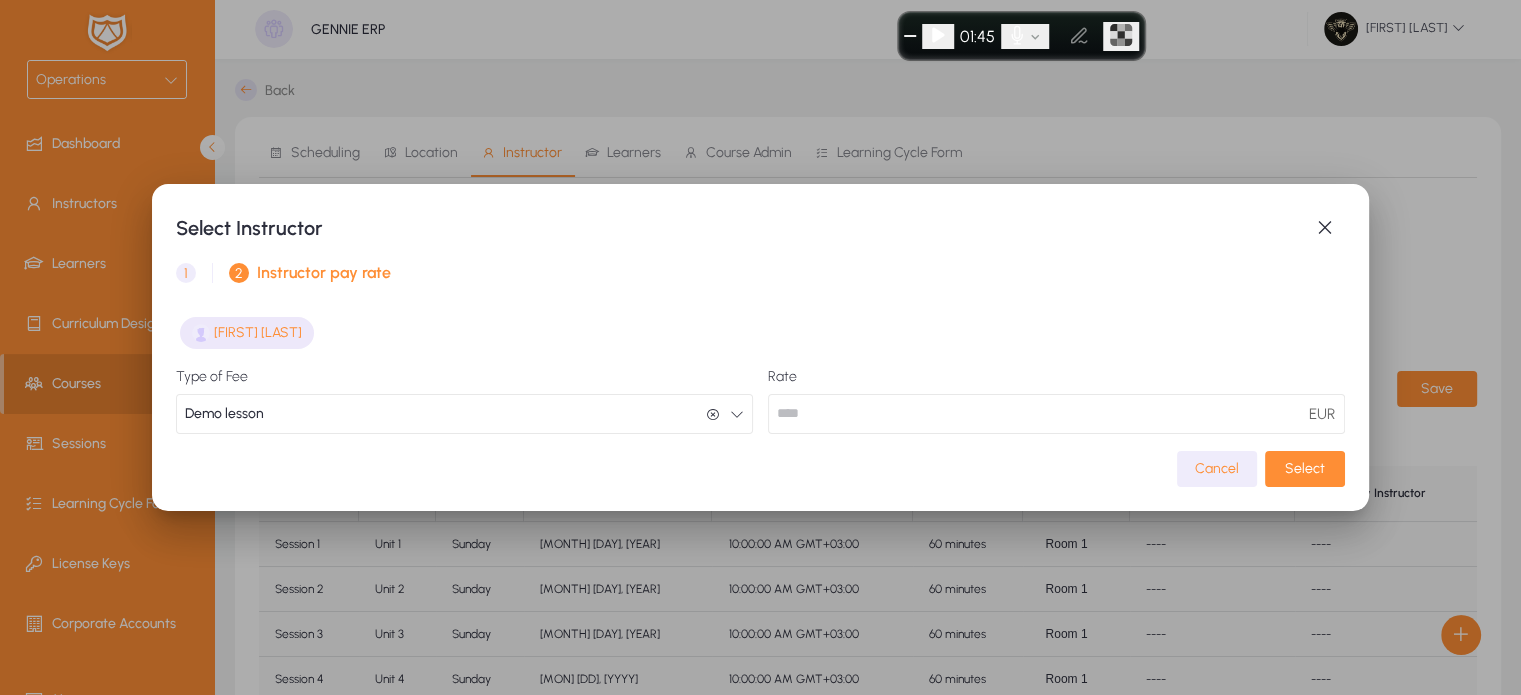 scroll, scrollTop: 0, scrollLeft: 0, axis: both 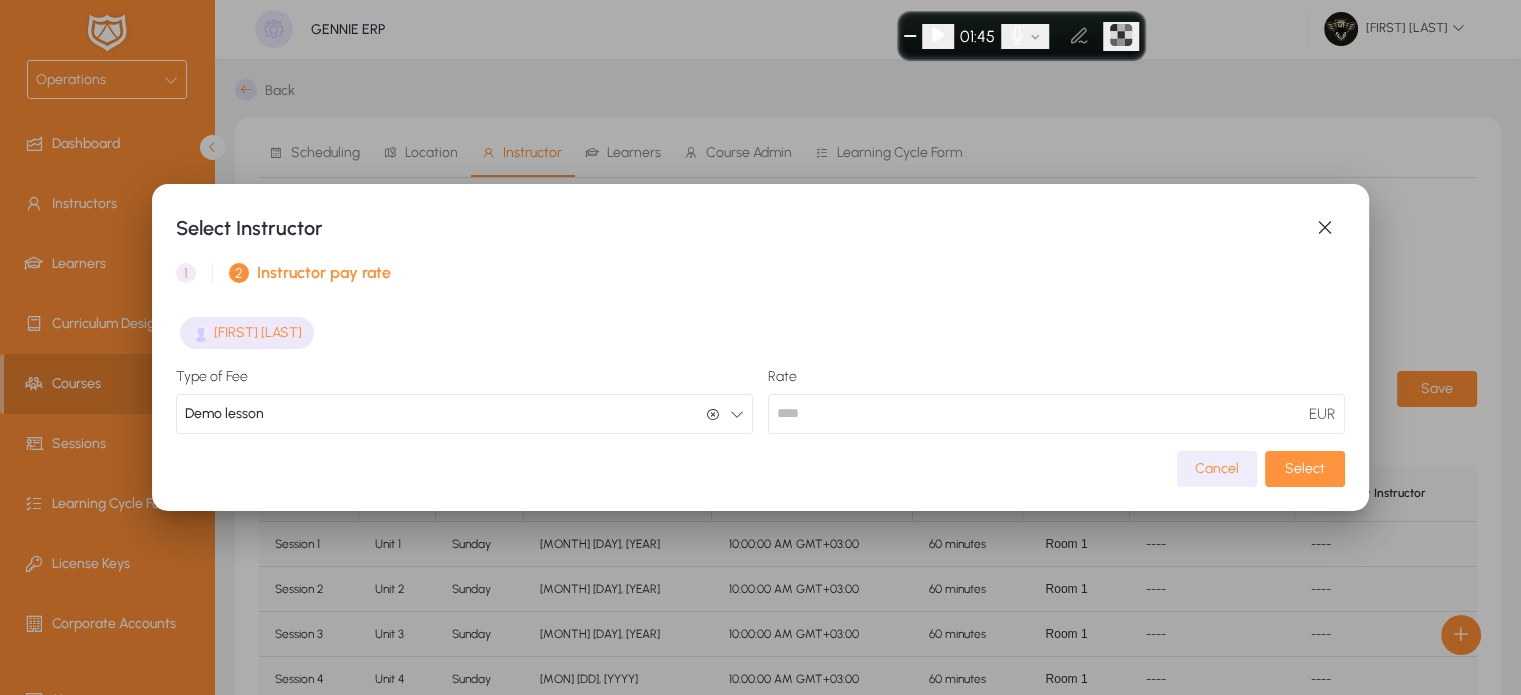 click 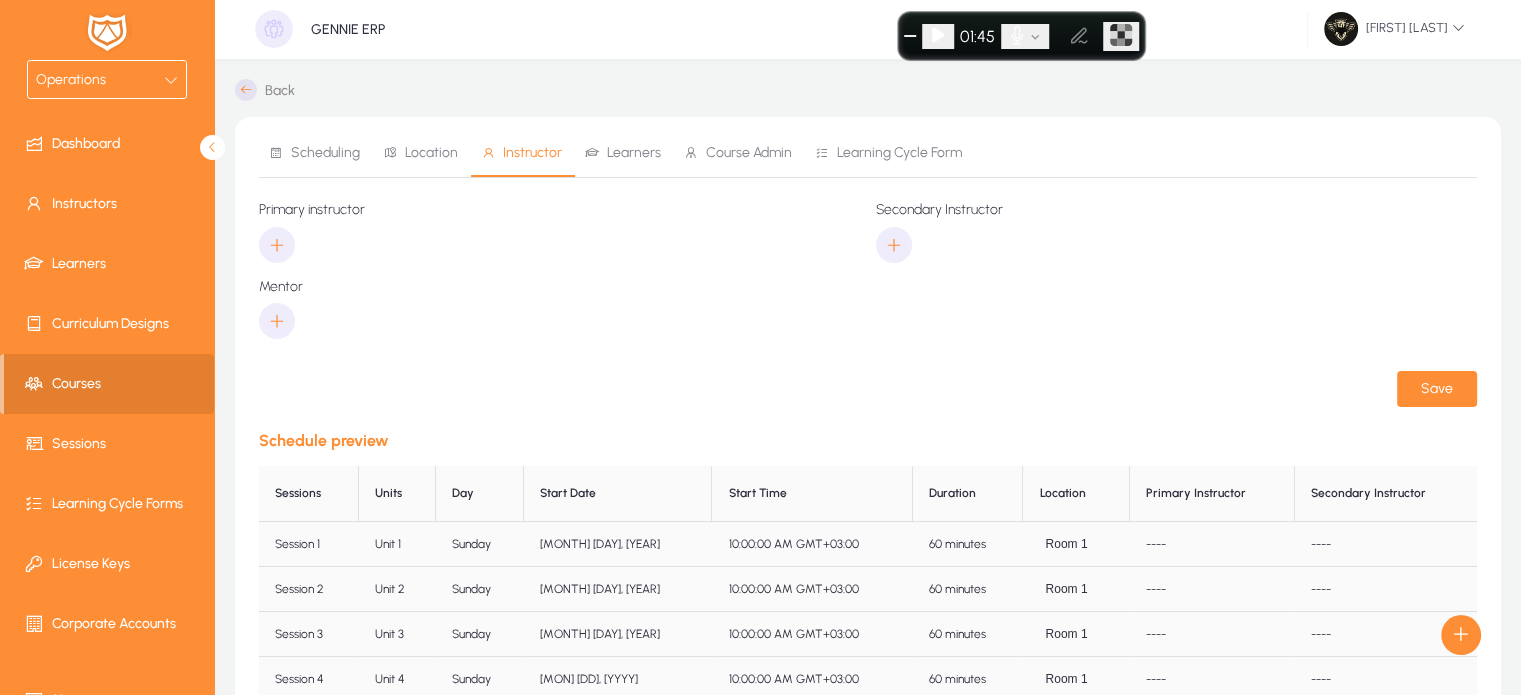 scroll, scrollTop: 0, scrollLeft: 0, axis: both 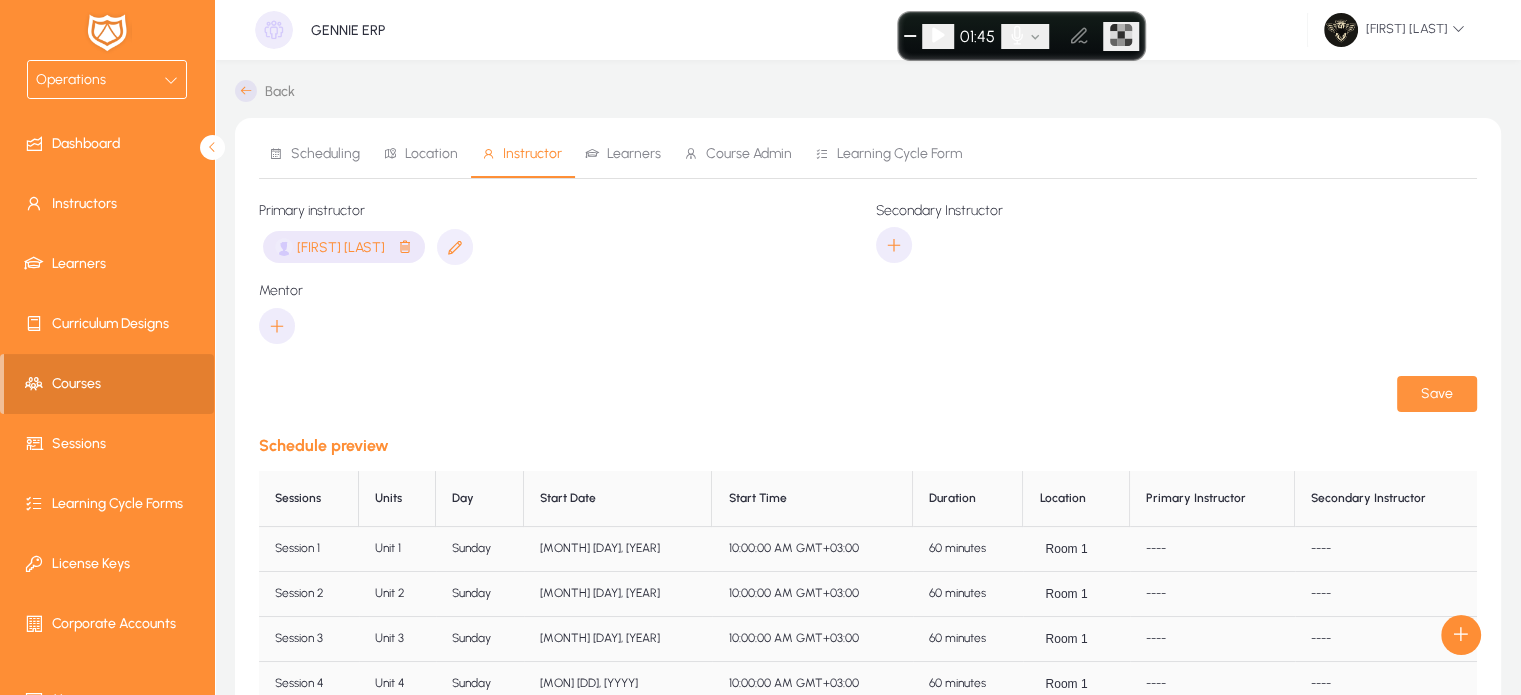 click 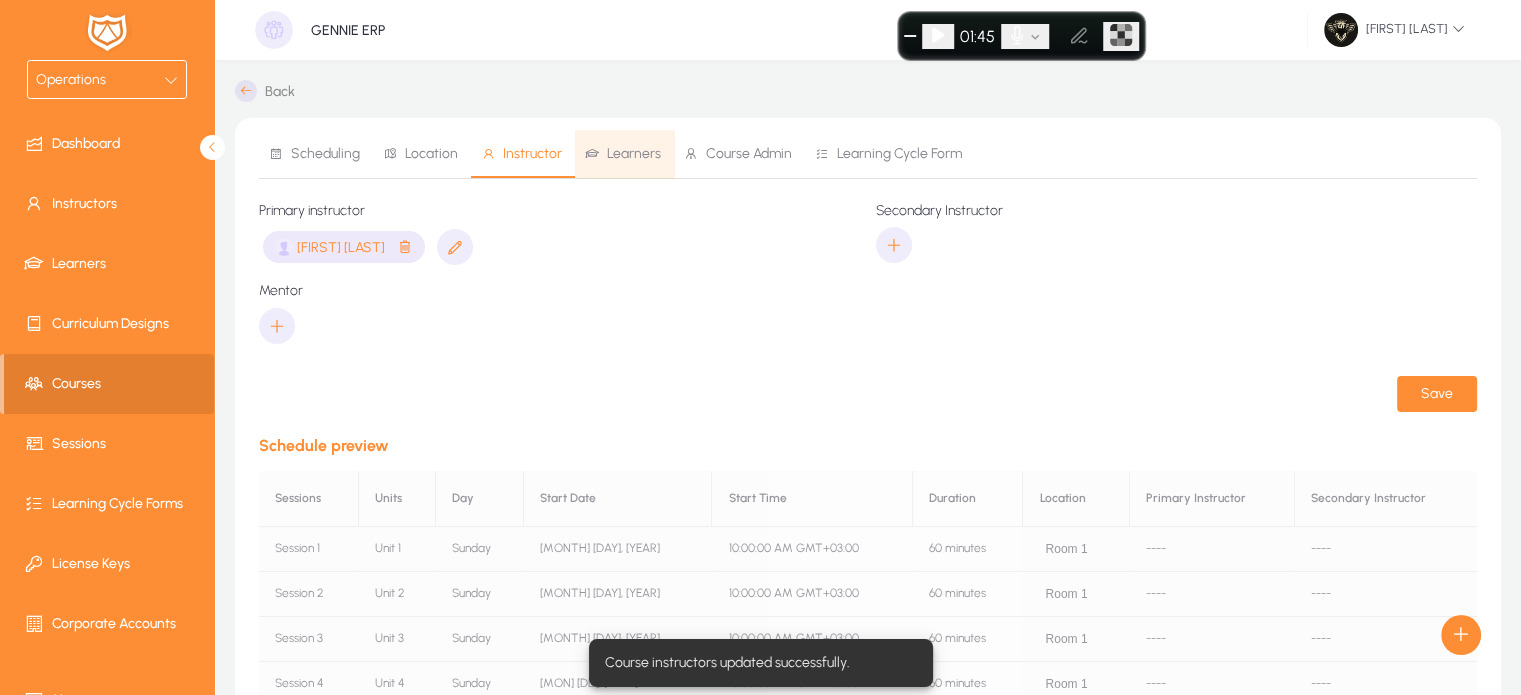 click on "Learners" at bounding box center (634, 154) 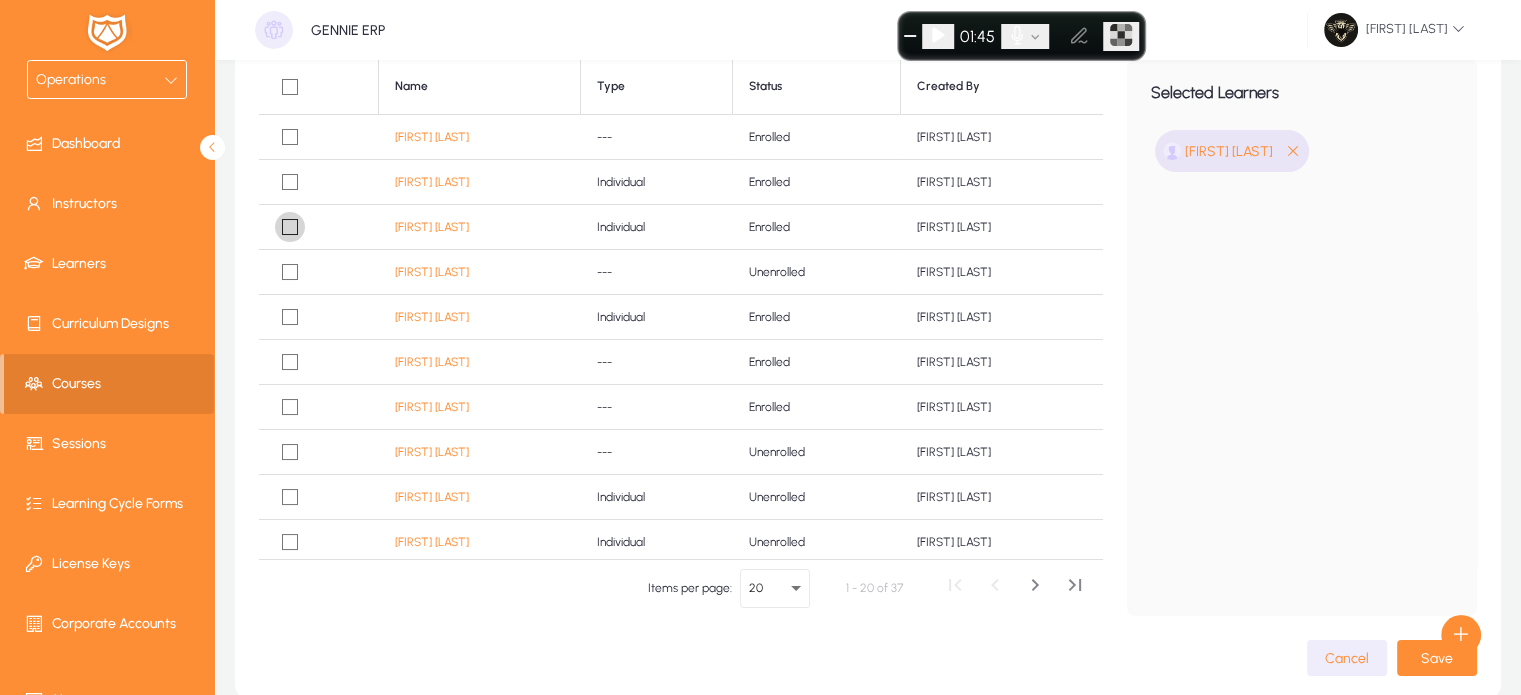 scroll, scrollTop: 252, scrollLeft: 0, axis: vertical 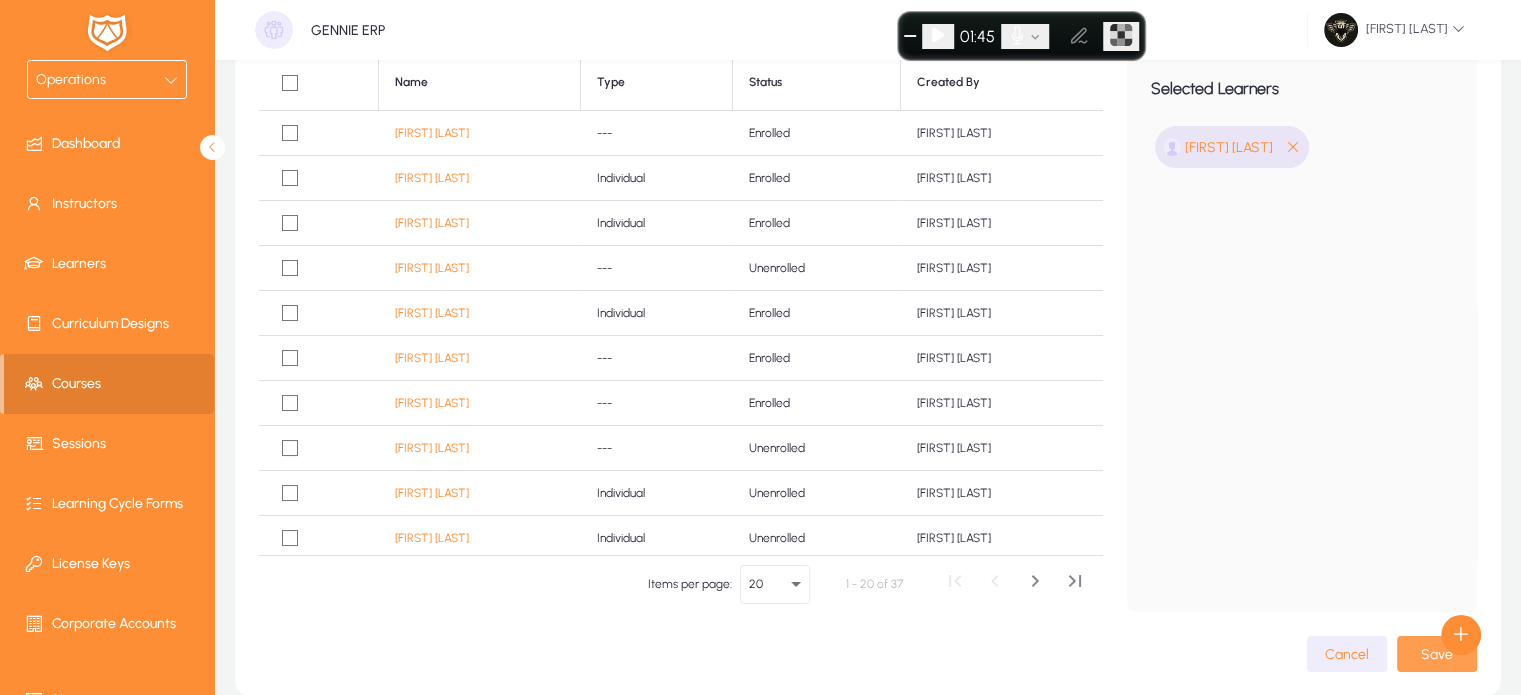 click on "Save" 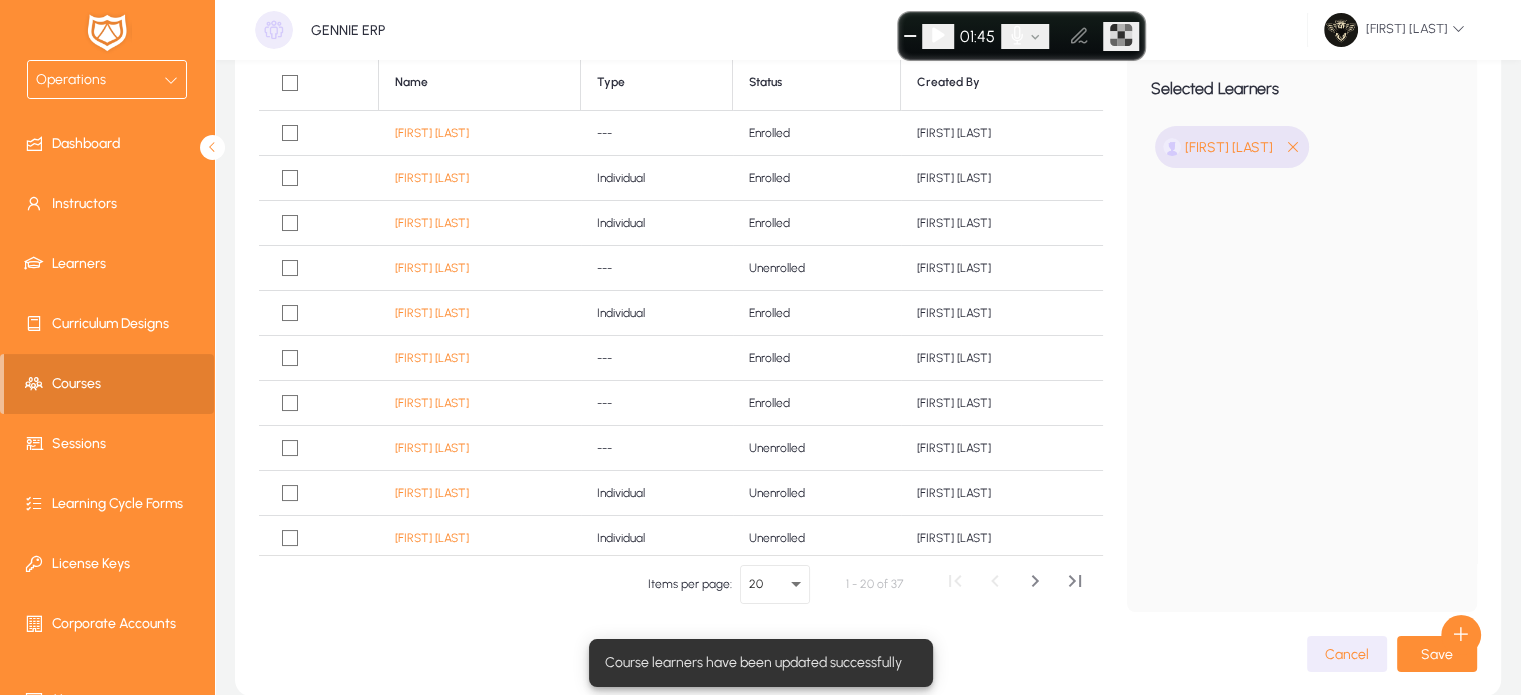 scroll, scrollTop: 0, scrollLeft: 0, axis: both 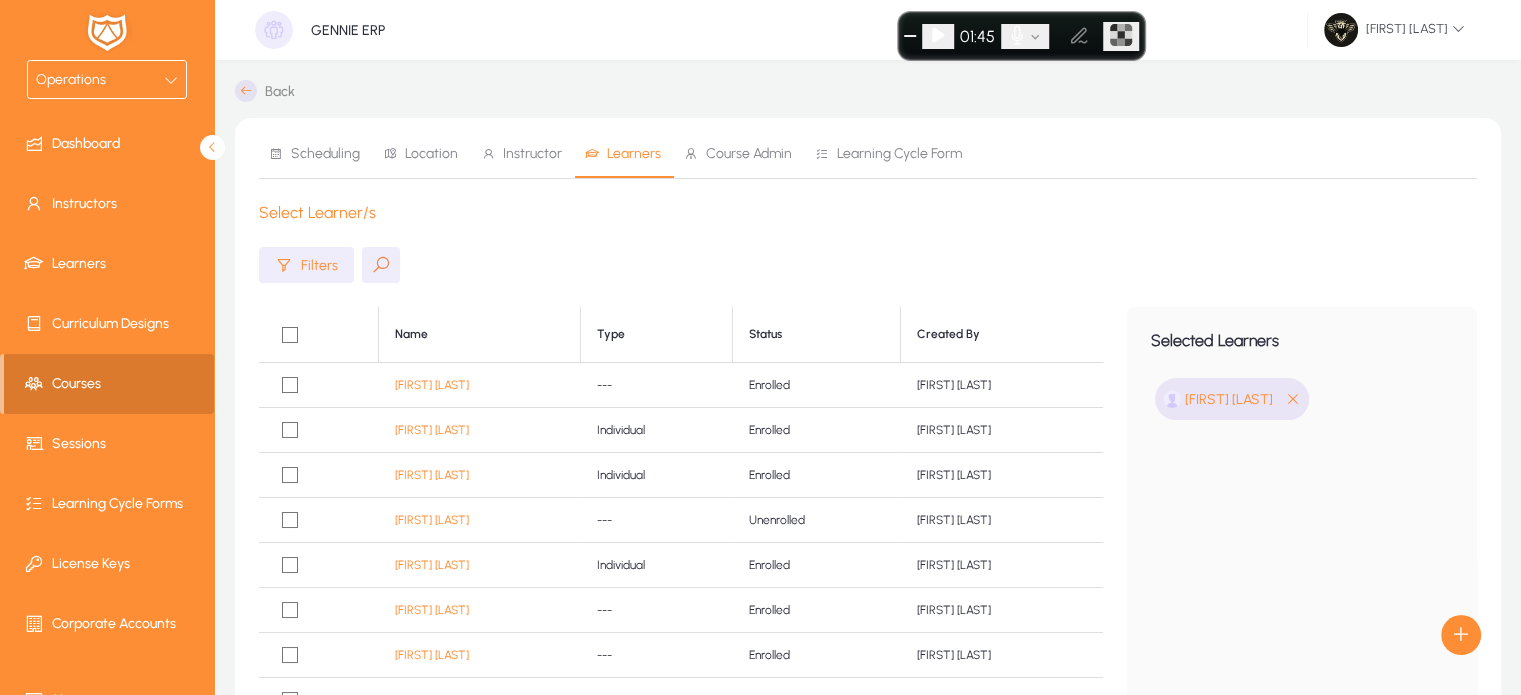 click on "Courses" 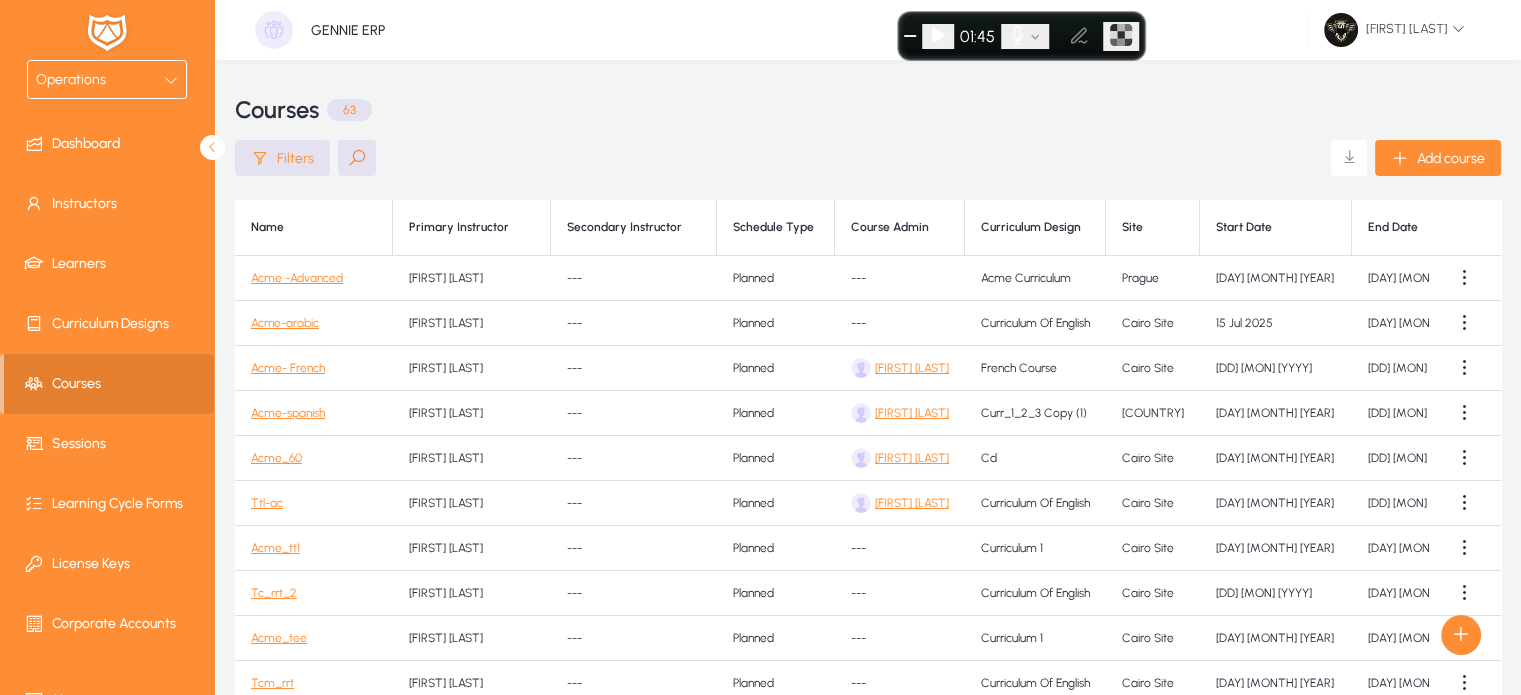 click 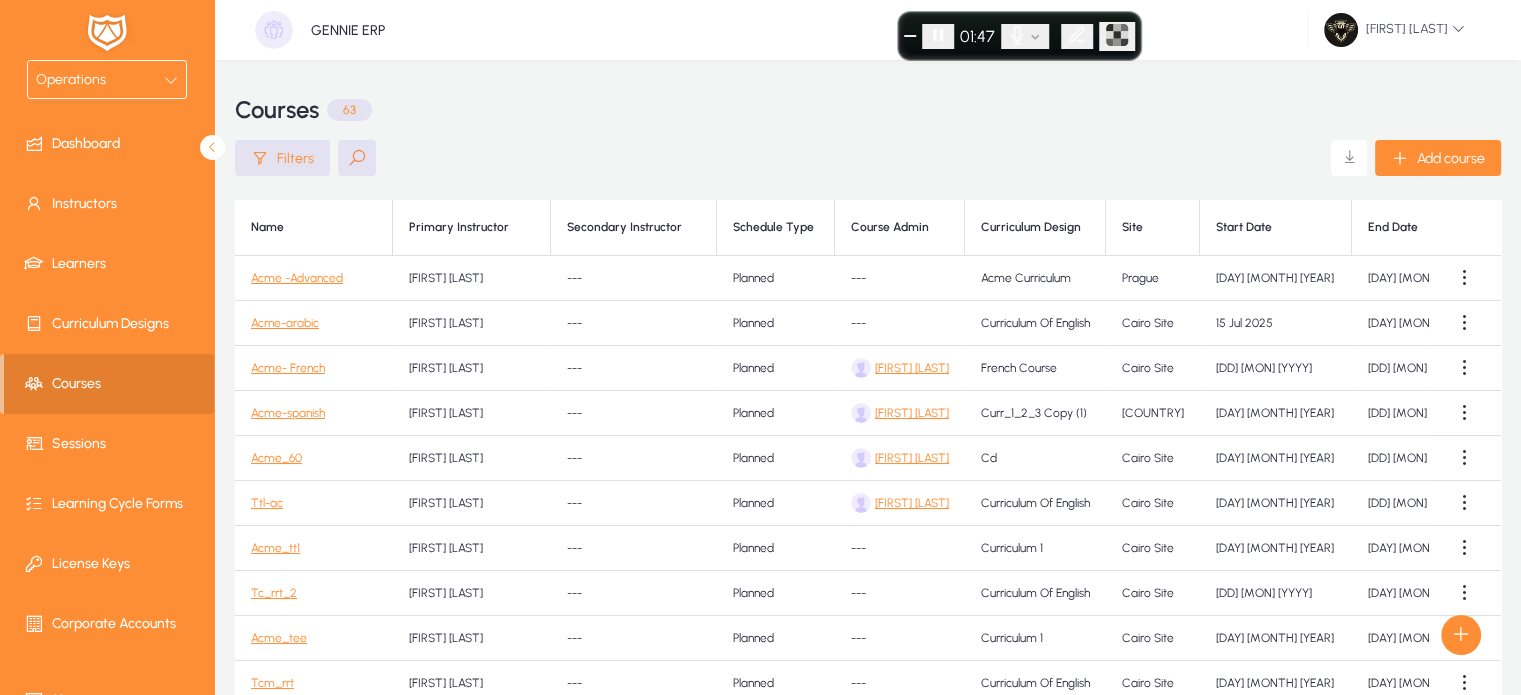 click on "Acme -Advanced" 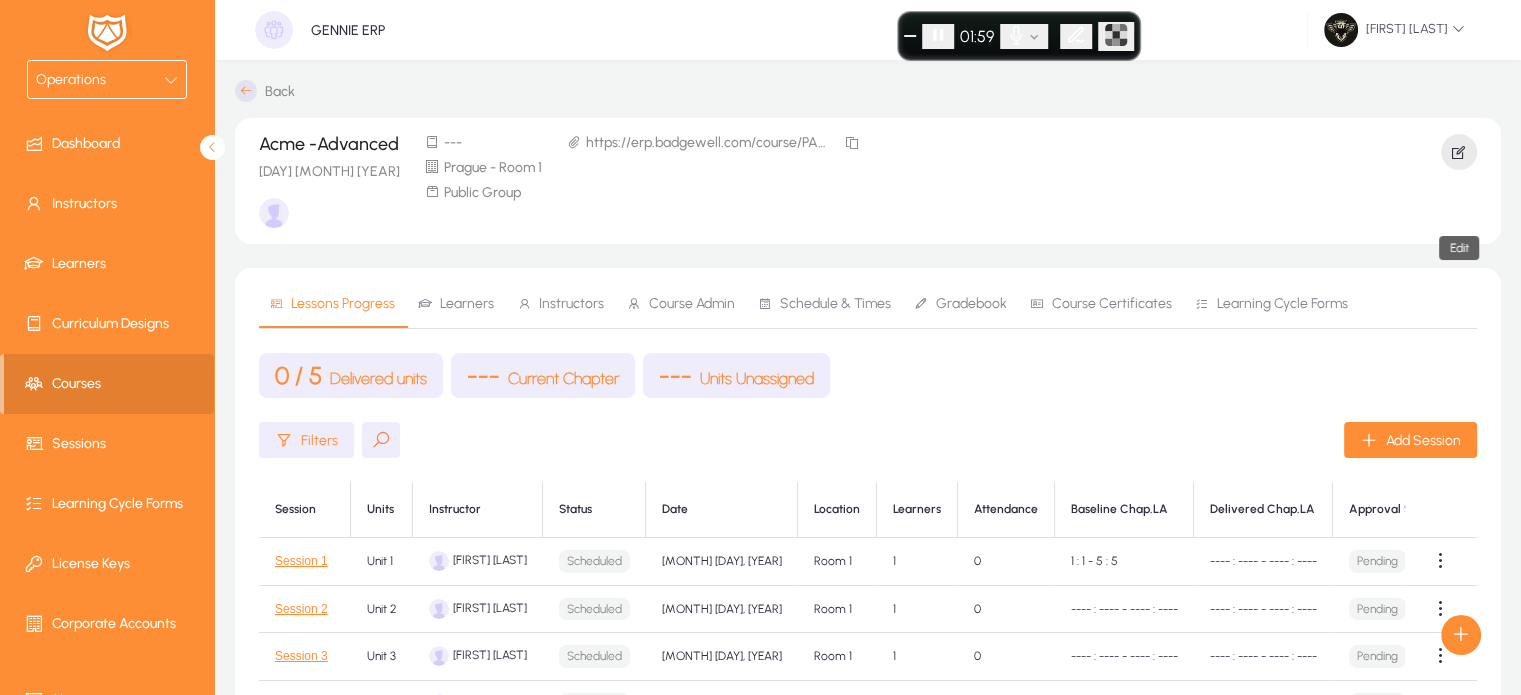 click 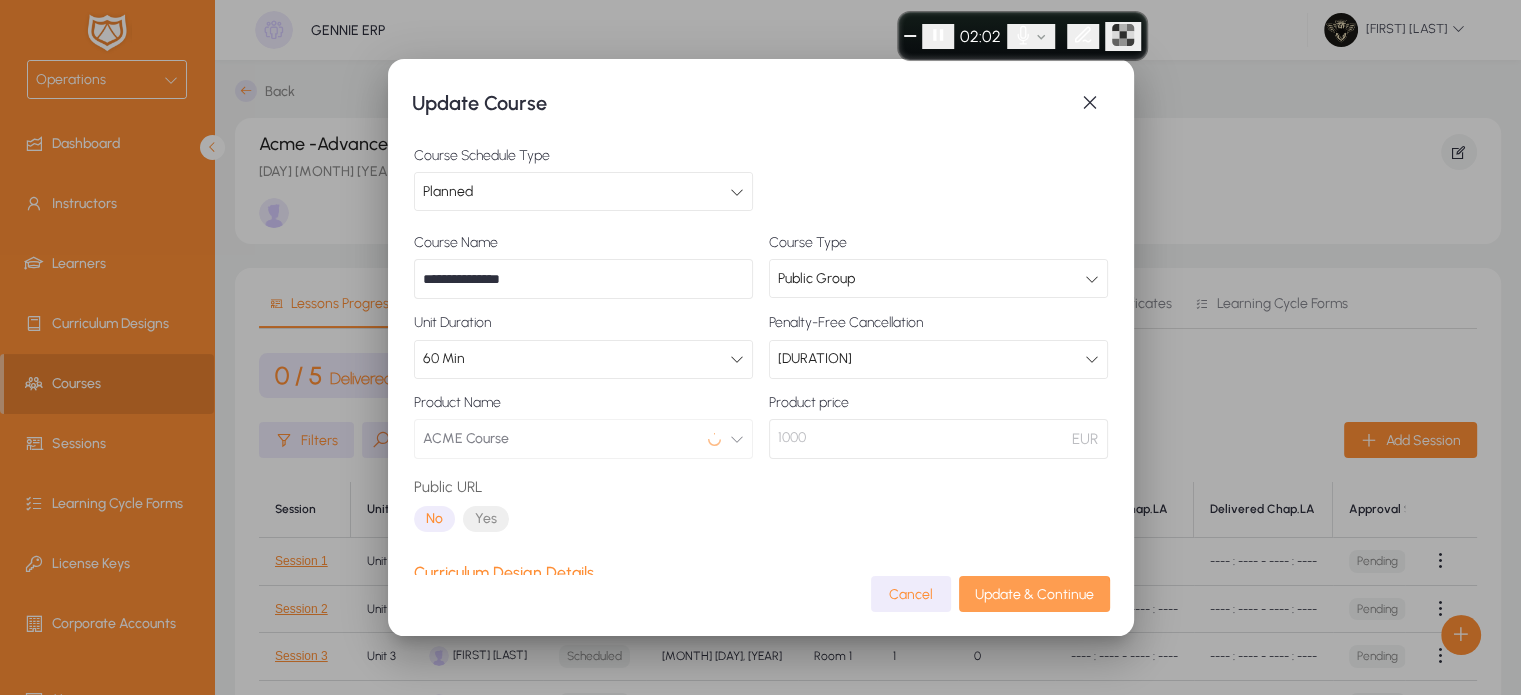 click 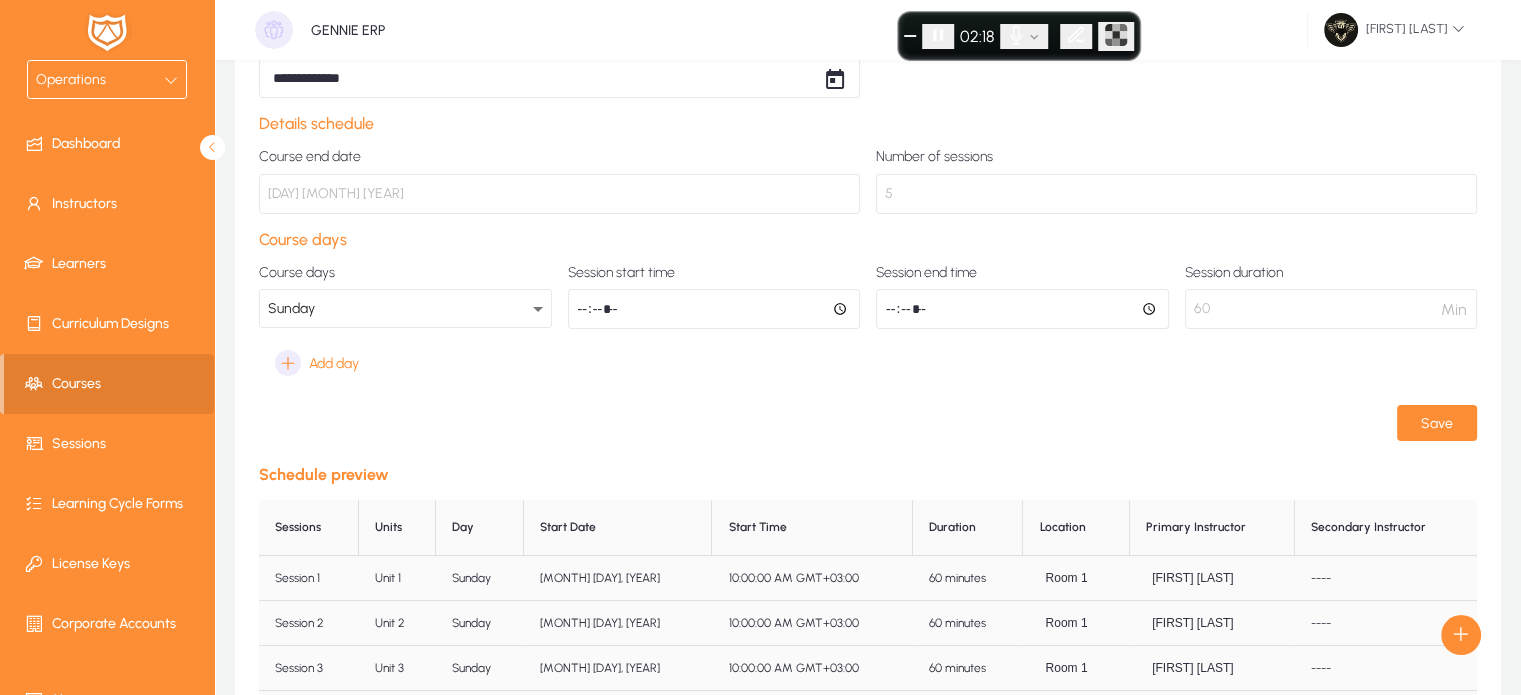 scroll, scrollTop: 0, scrollLeft: 0, axis: both 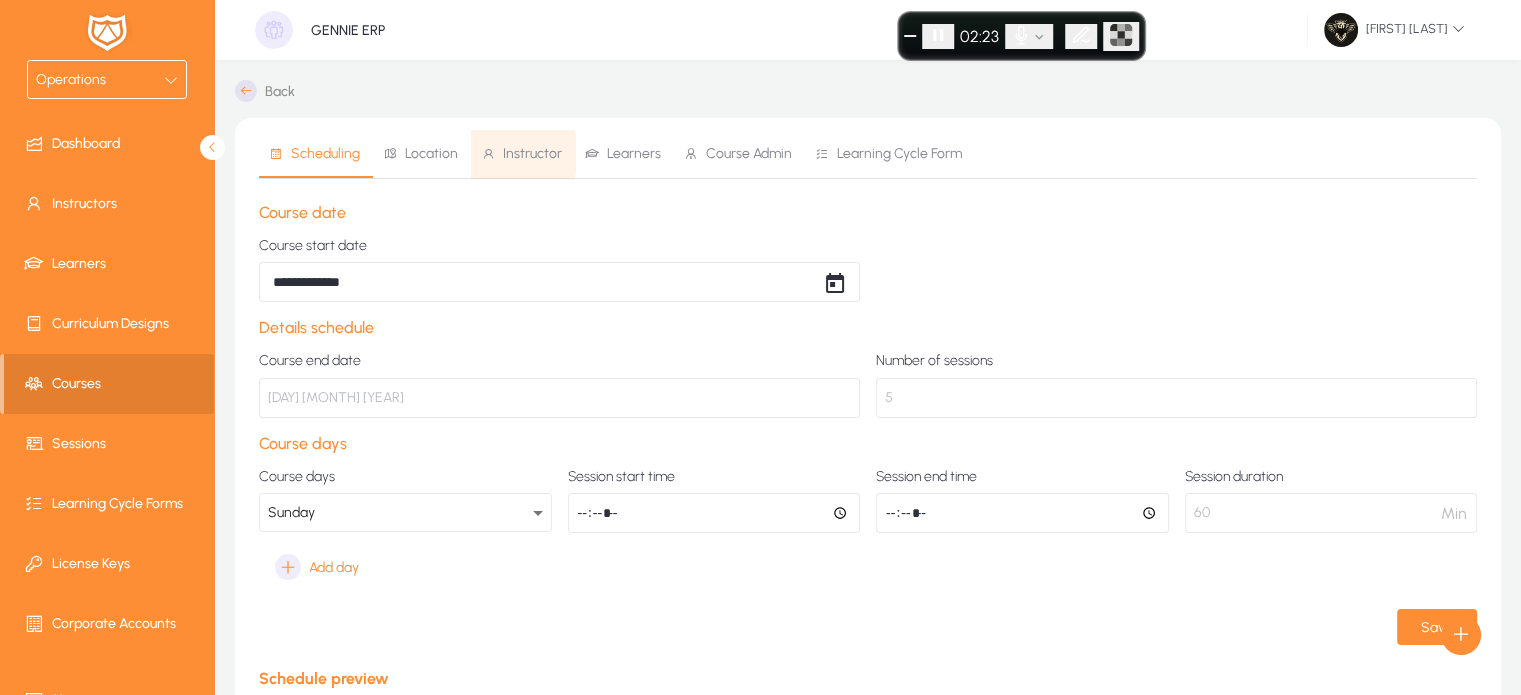 click on "Instructor" at bounding box center (532, 154) 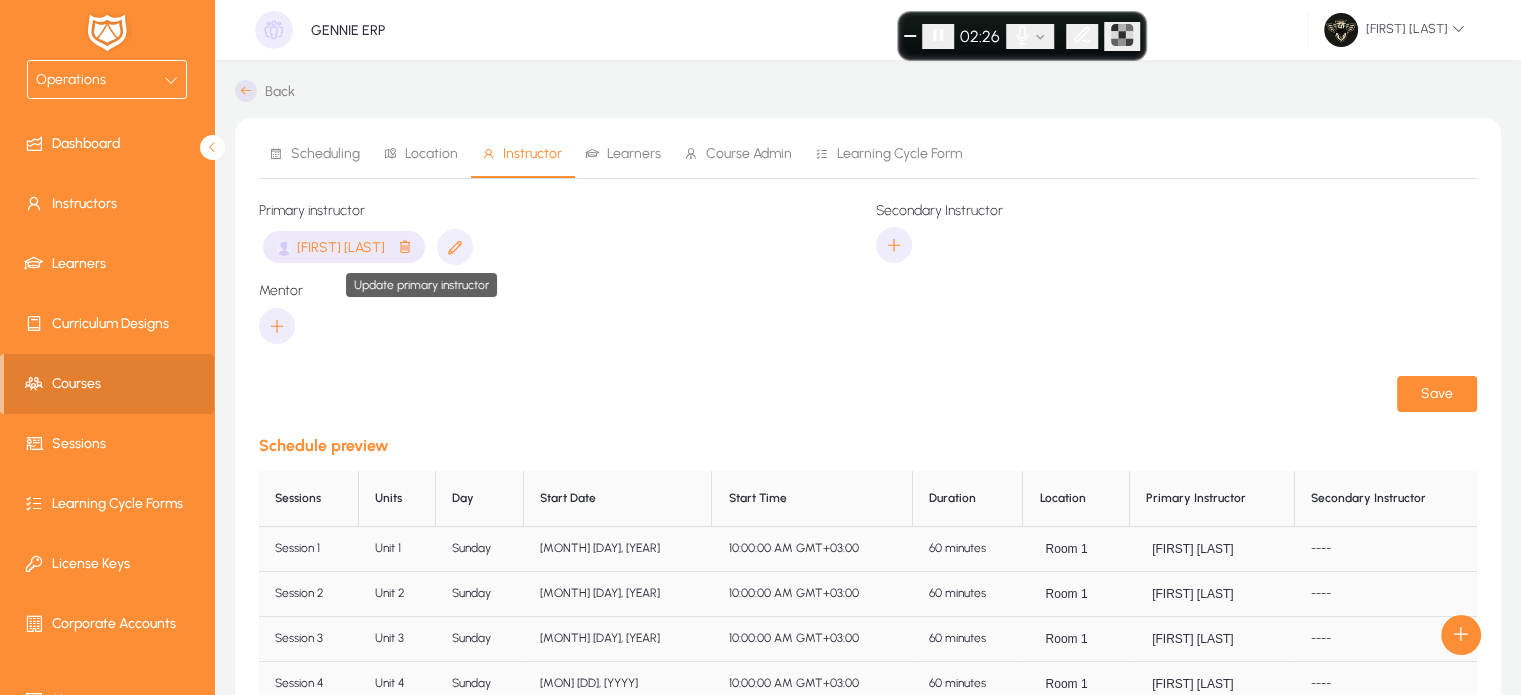 click 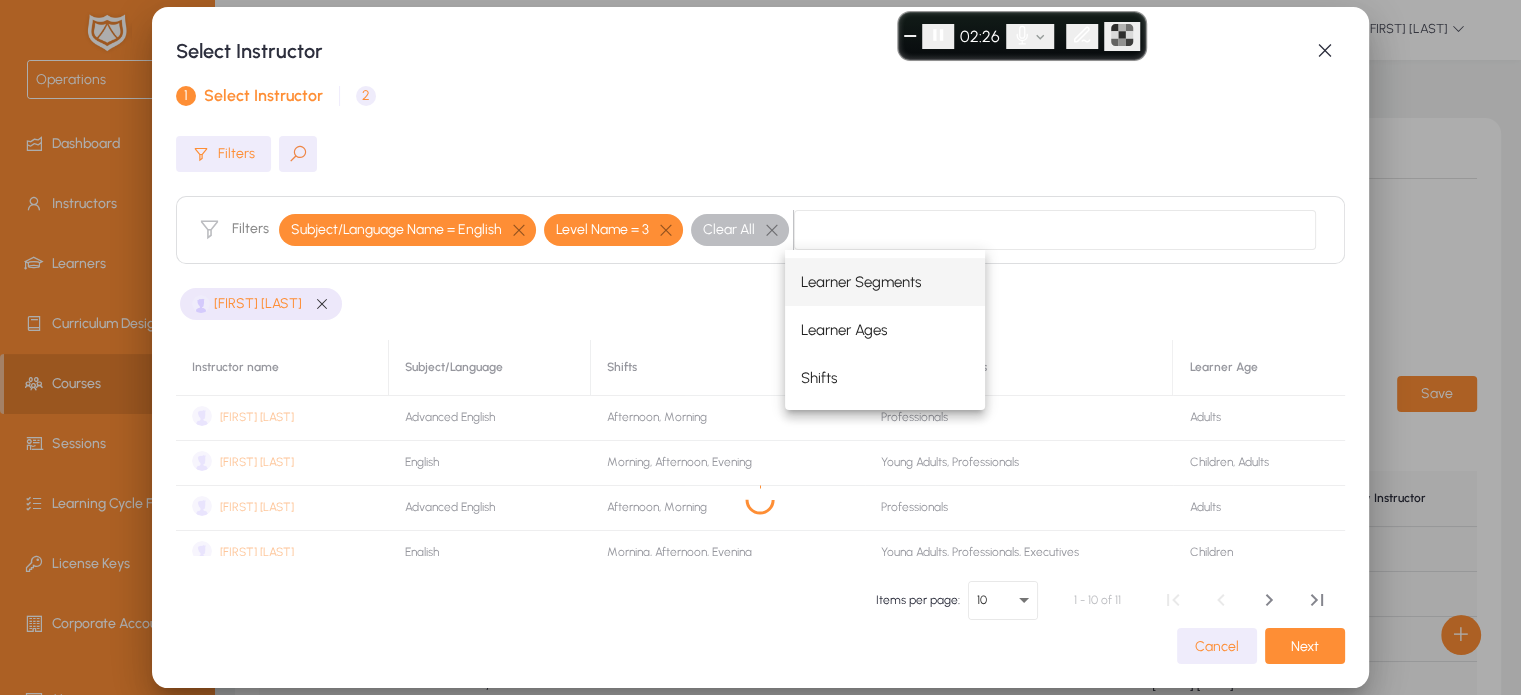 click on "2" at bounding box center [366, 96] 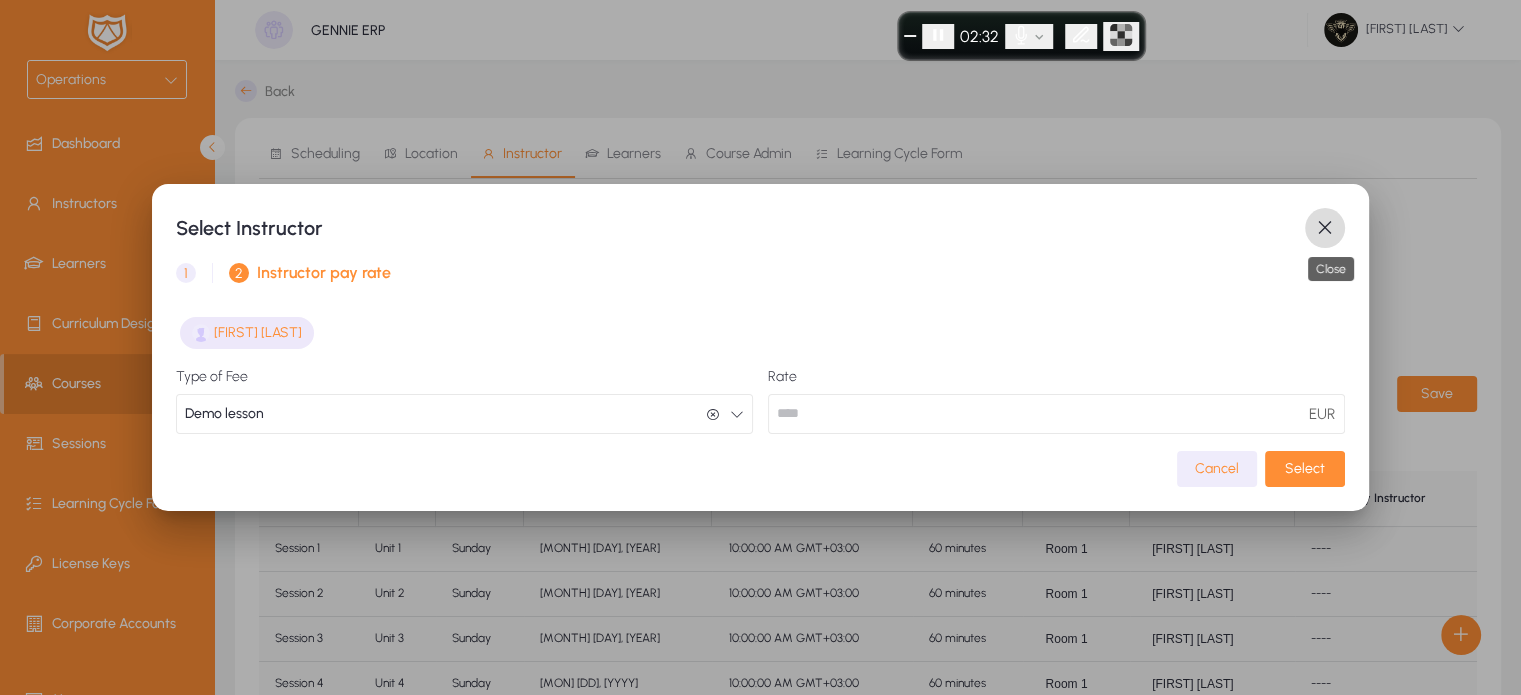 click at bounding box center [1325, 228] 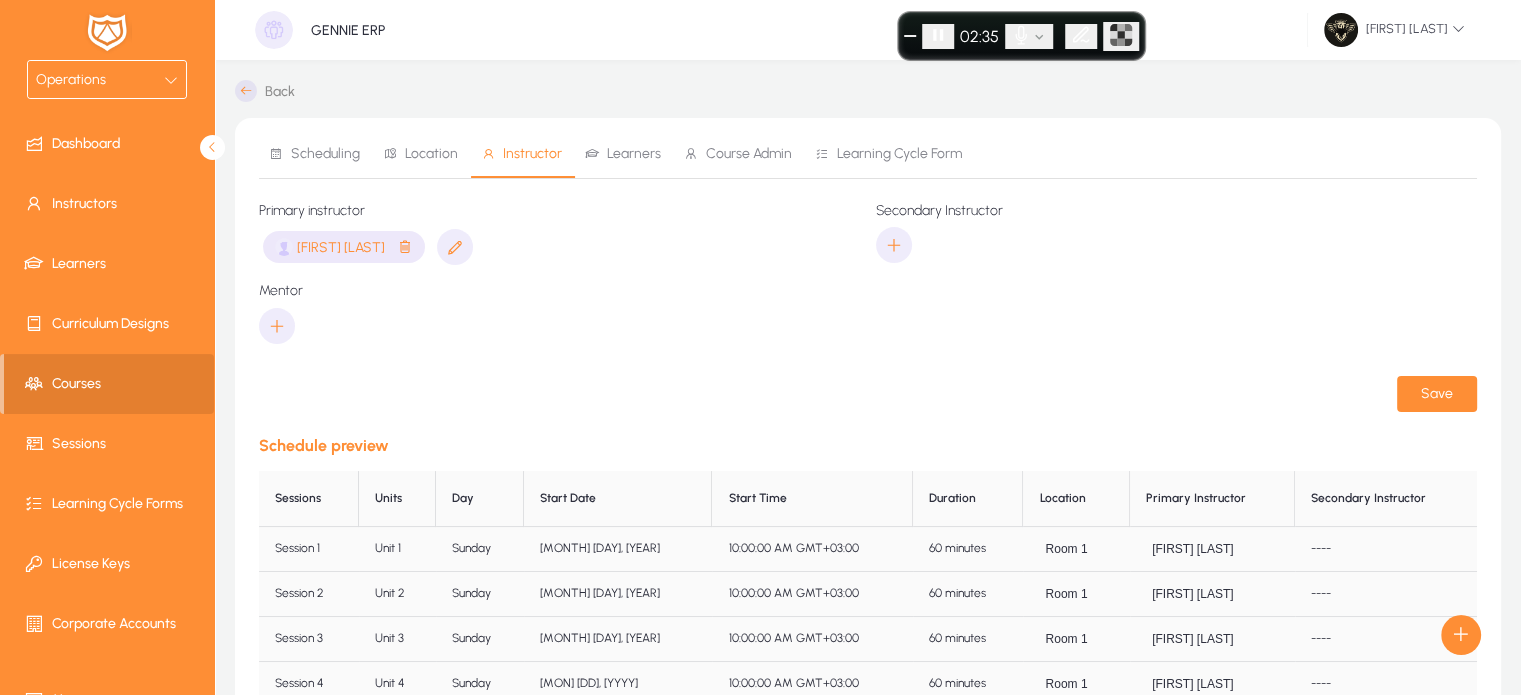 click on "Learners" at bounding box center (634, 154) 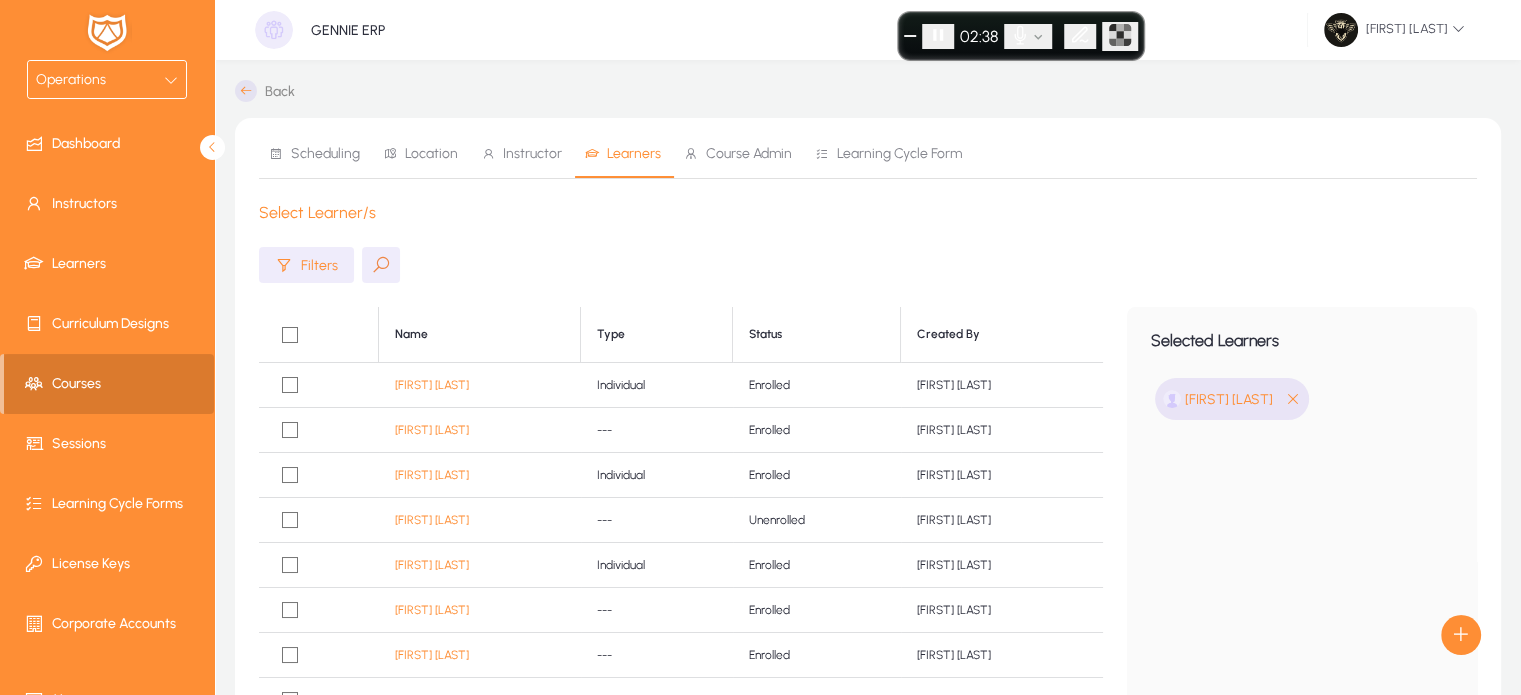 click on "Courses" 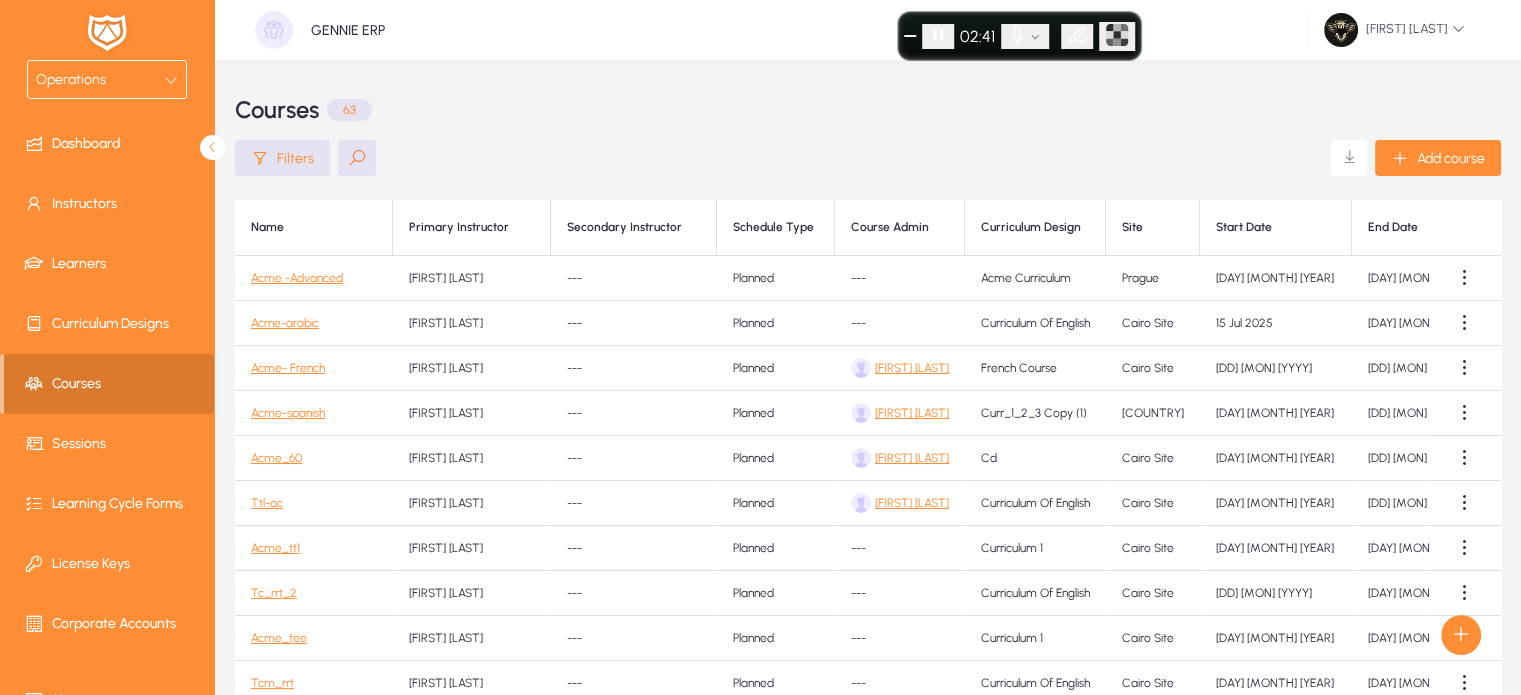 click on "Acme -Advanced" 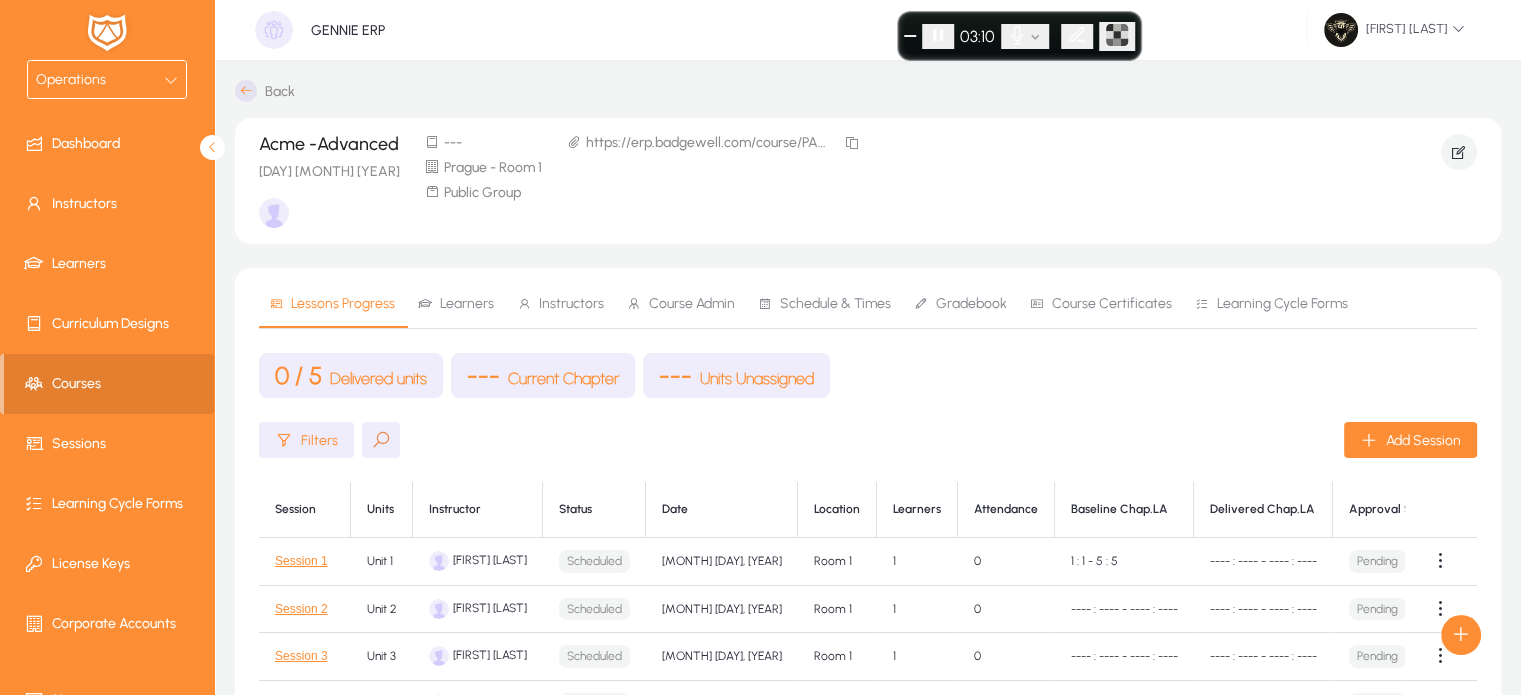 click on "Learners" at bounding box center (467, 304) 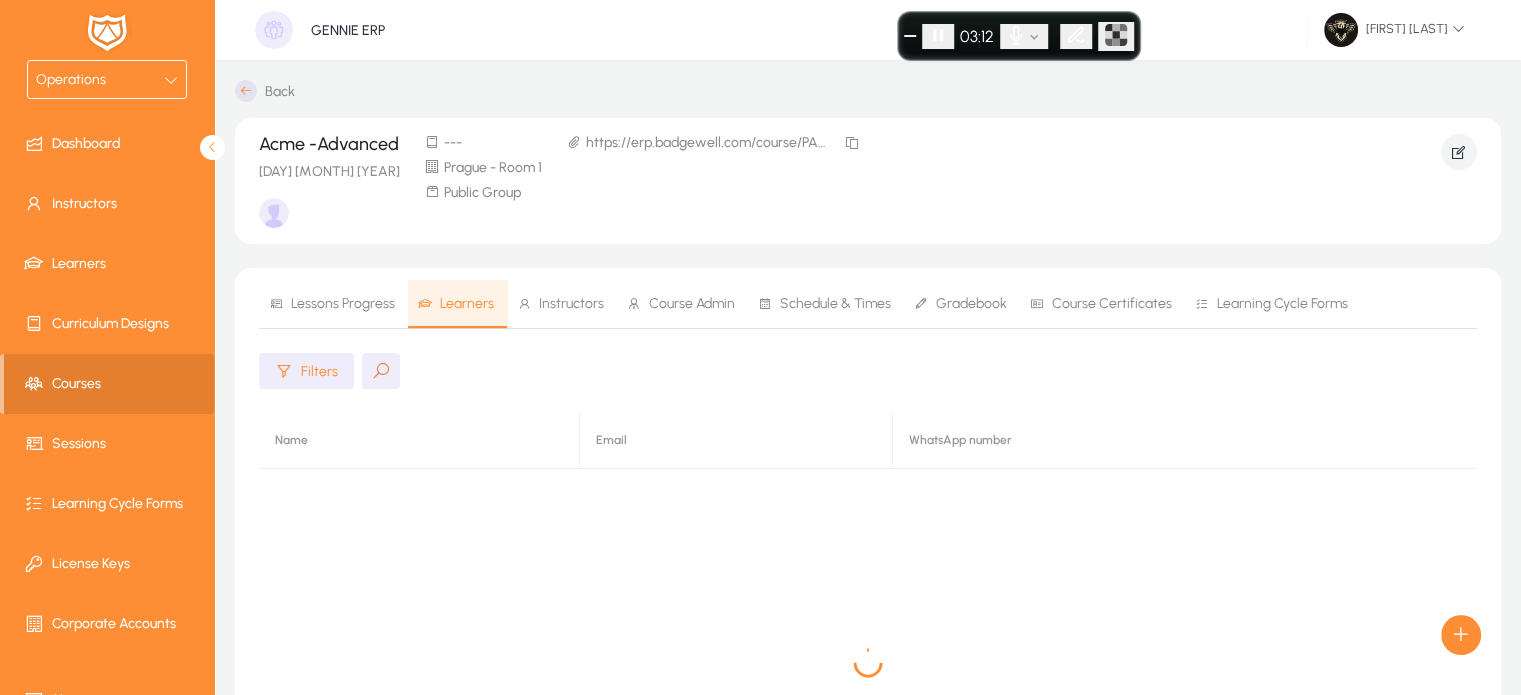 click on "Learners" at bounding box center [467, 304] 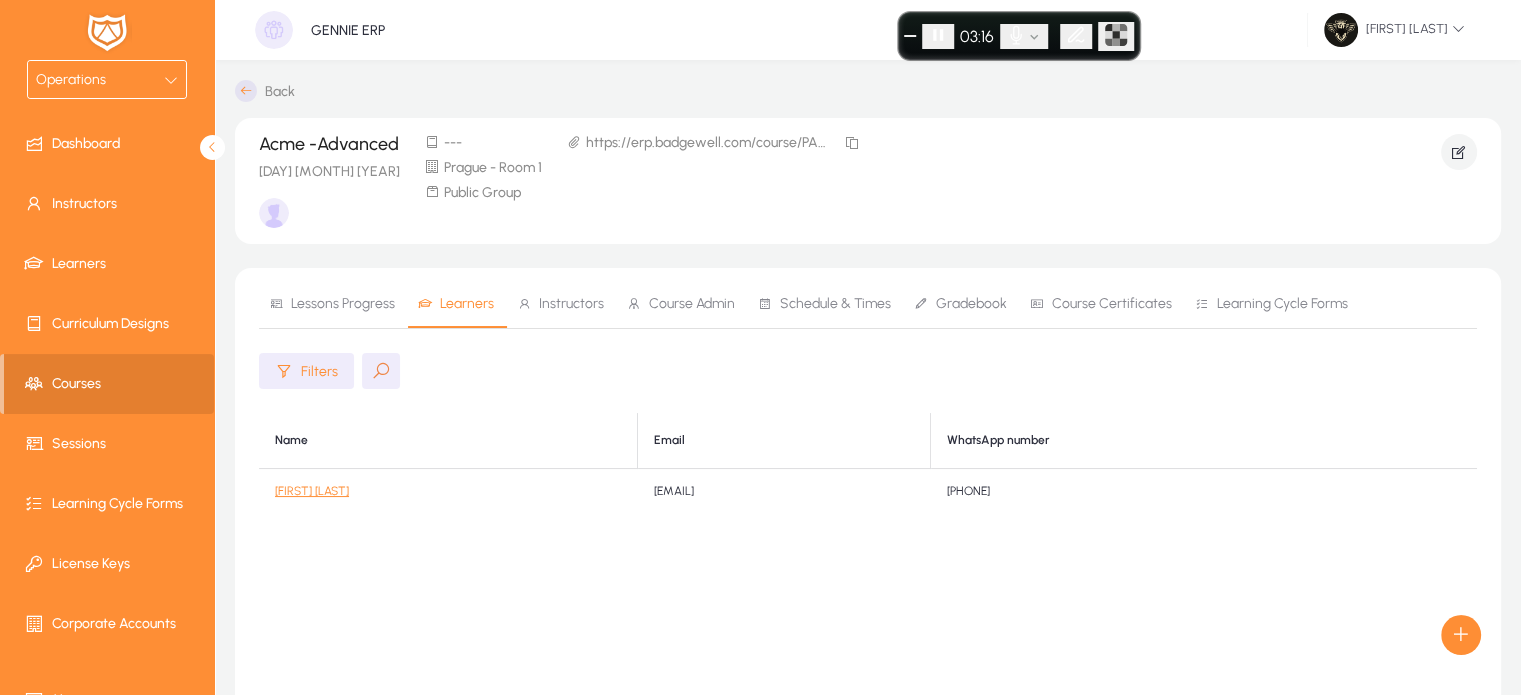 click on "Jane Milton" 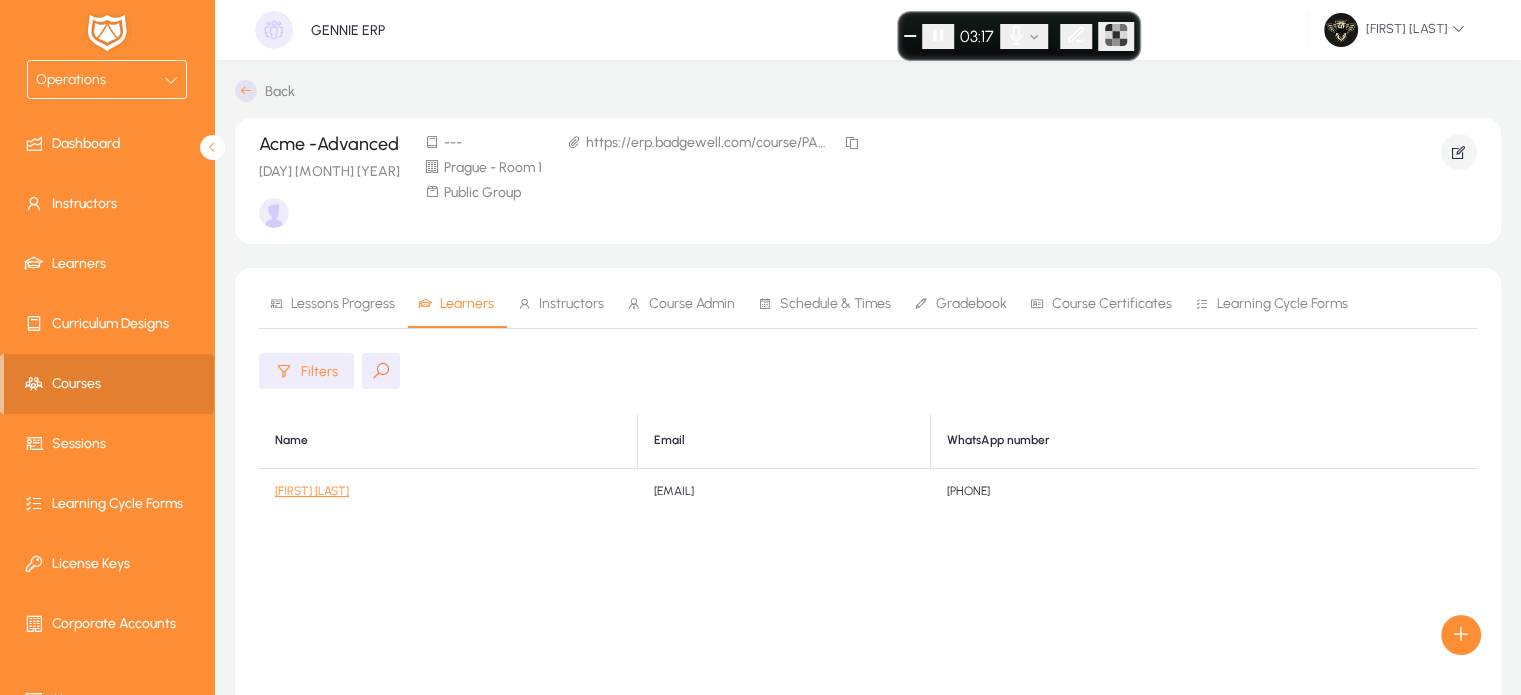 click on "Jane Milton" 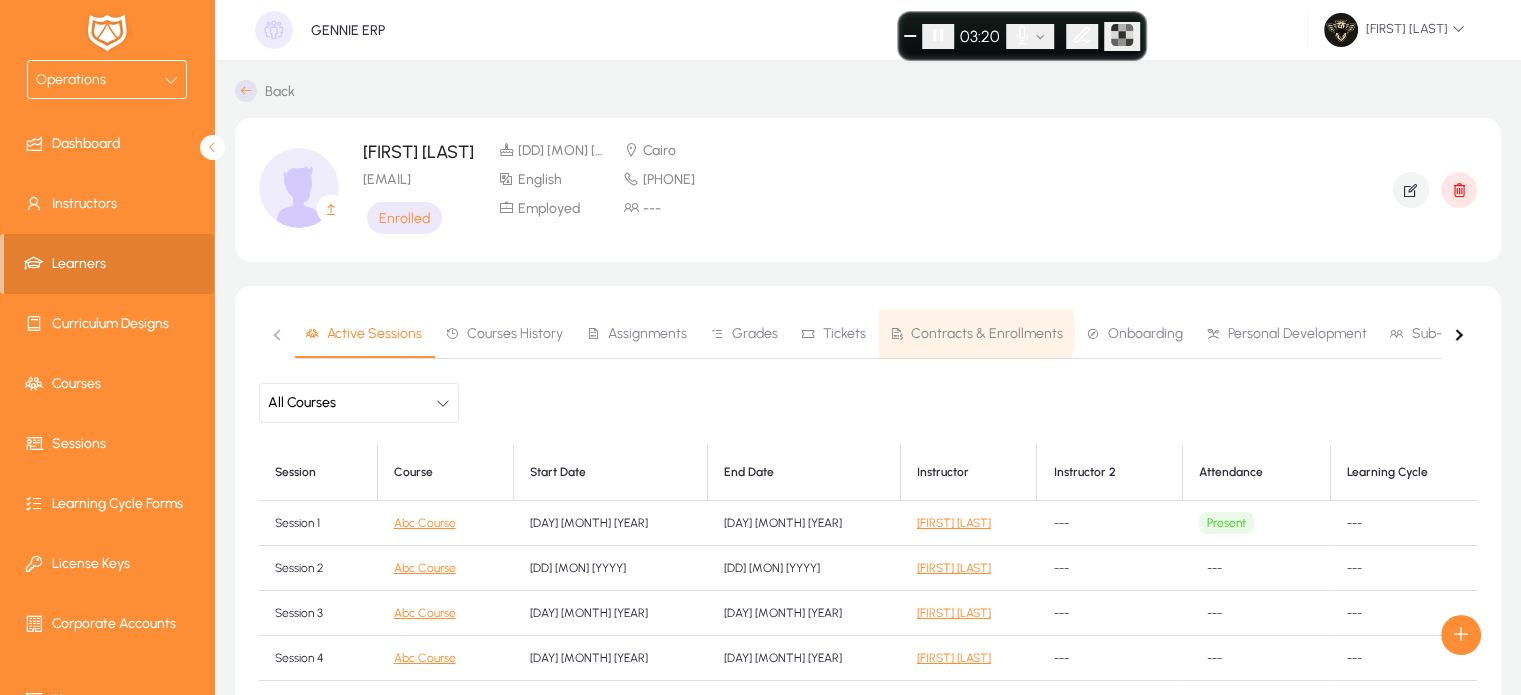 click on "Contracts & Enrollments" at bounding box center (987, 334) 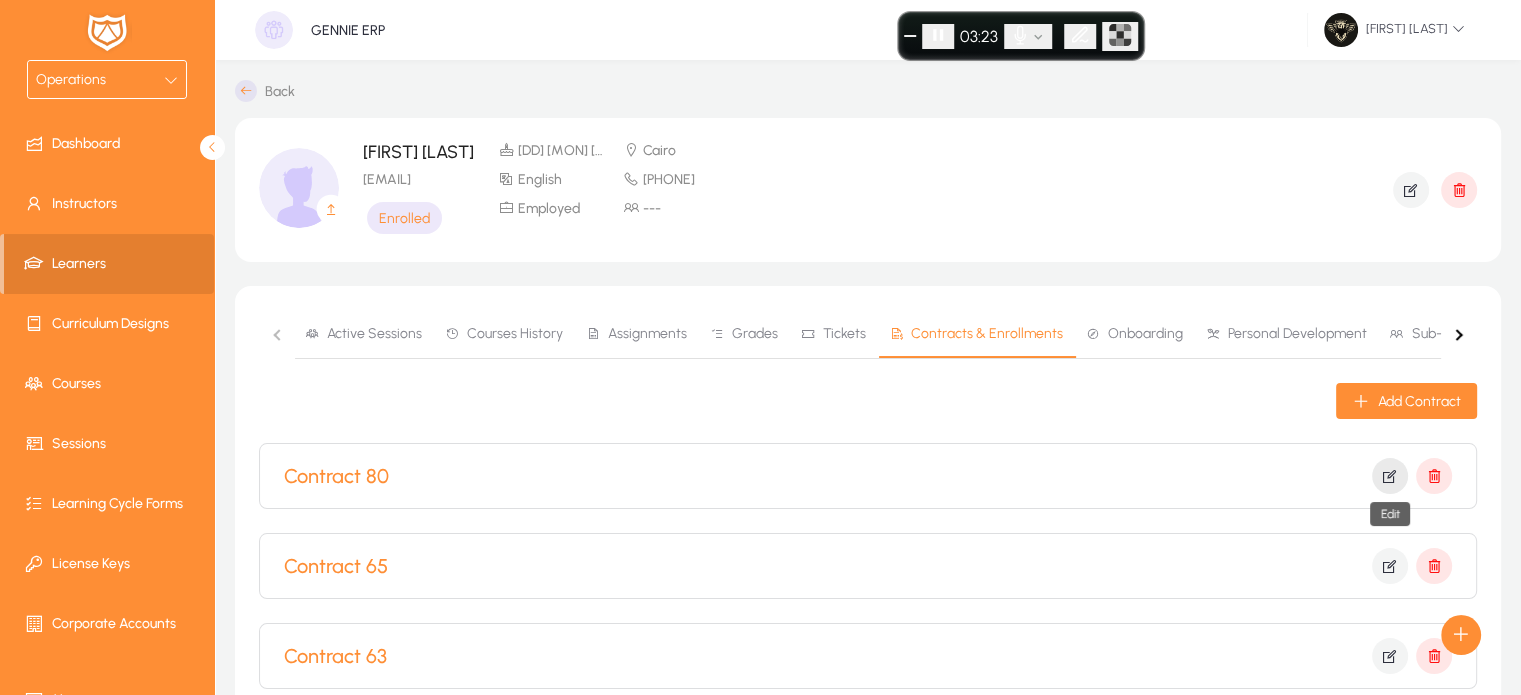 click 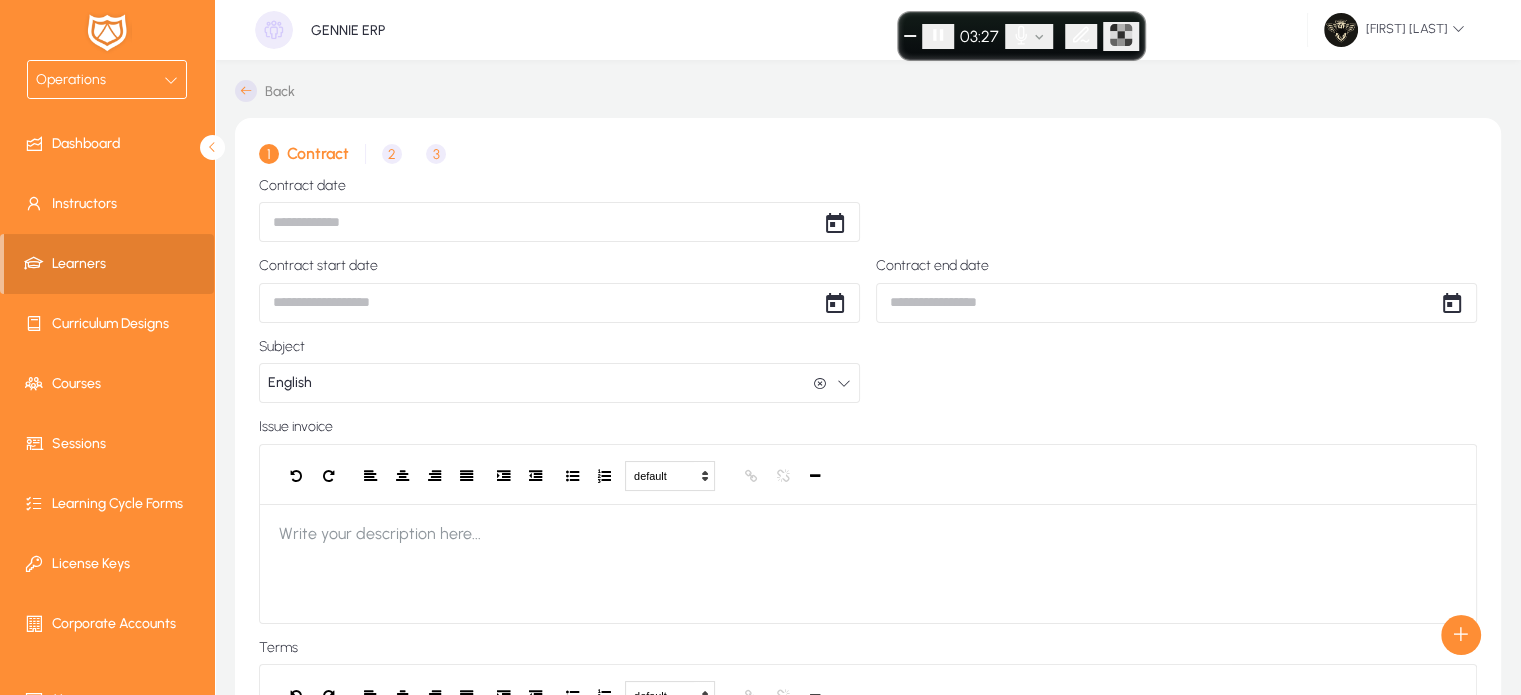 click on "Operations  Dashboard   Instructors   Learners   Curriculum Designs   Courses   Sessions   Learning Cycle Forms   License Keys   Corporate Accounts   Messages   Settings  GENNIE ERP  Hazem  Mourad   Back  1 Contract 2 Enrollment 3 Invoice details Contract date Contract start date Contract end date  Subject   English  English     Issue invoice default   Heading 1   Heading 2   Heading 3   Heading 4   Heading 5   Heading 6   Heading 7   Paragraph   Predefined   Standard   default  Times New Roman   Arial   Times New Roman   Calibri   Comic Sans MS  3   1   2   3   4   5   6   7  ******* ******* Write your description here... Terms default   Heading 1   Heading 2   Heading 3   Heading 4   Heading 5   Heading 6   Heading 7   Paragraph   Predefined   Standard   default  Times New Roman   Arial   Times New Roman   Calibri   Comic Sans MS  3   1   2   3   4   5   6   7  ******* ******* Write your terms here...  Save & Exit   Save & Next
Settings Logout Create Meeting Log Create Call Log" at bounding box center (760, 347) 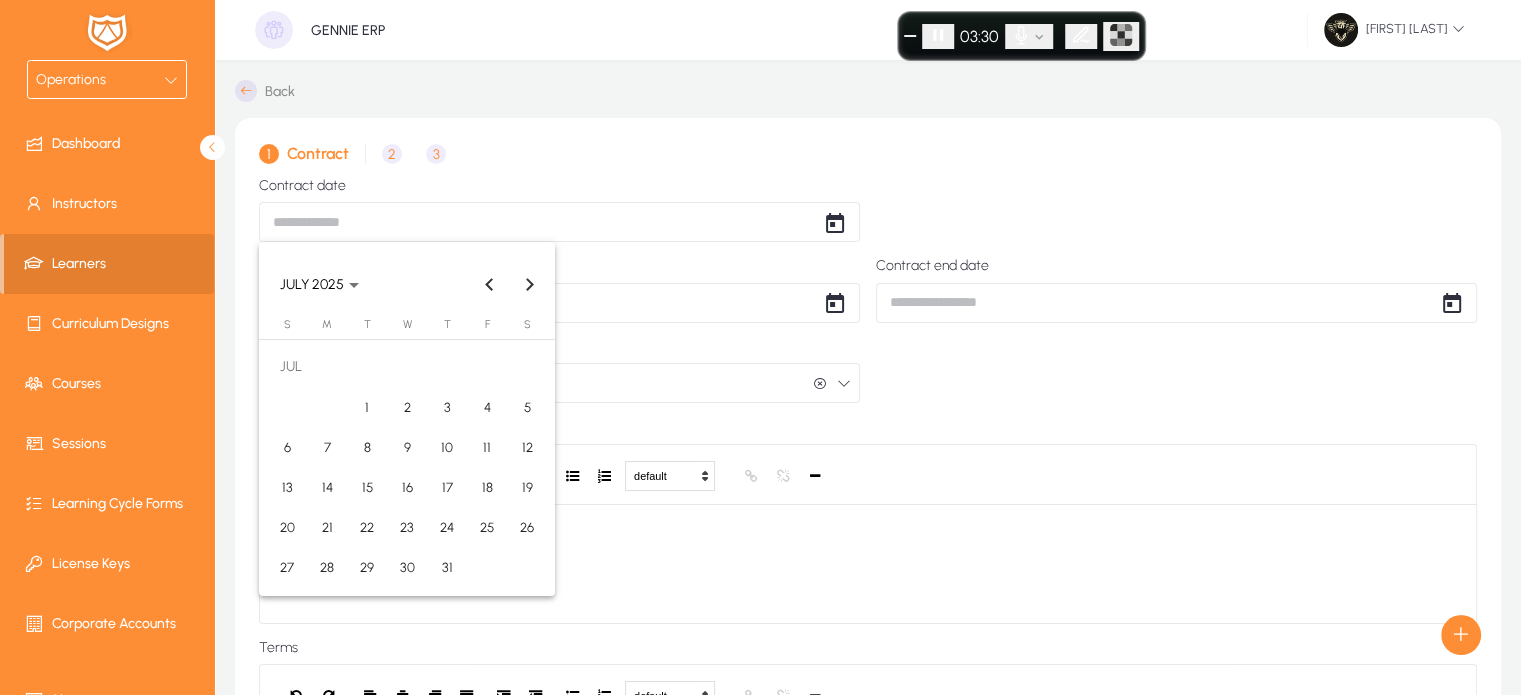 click on "19" at bounding box center (527, 487) 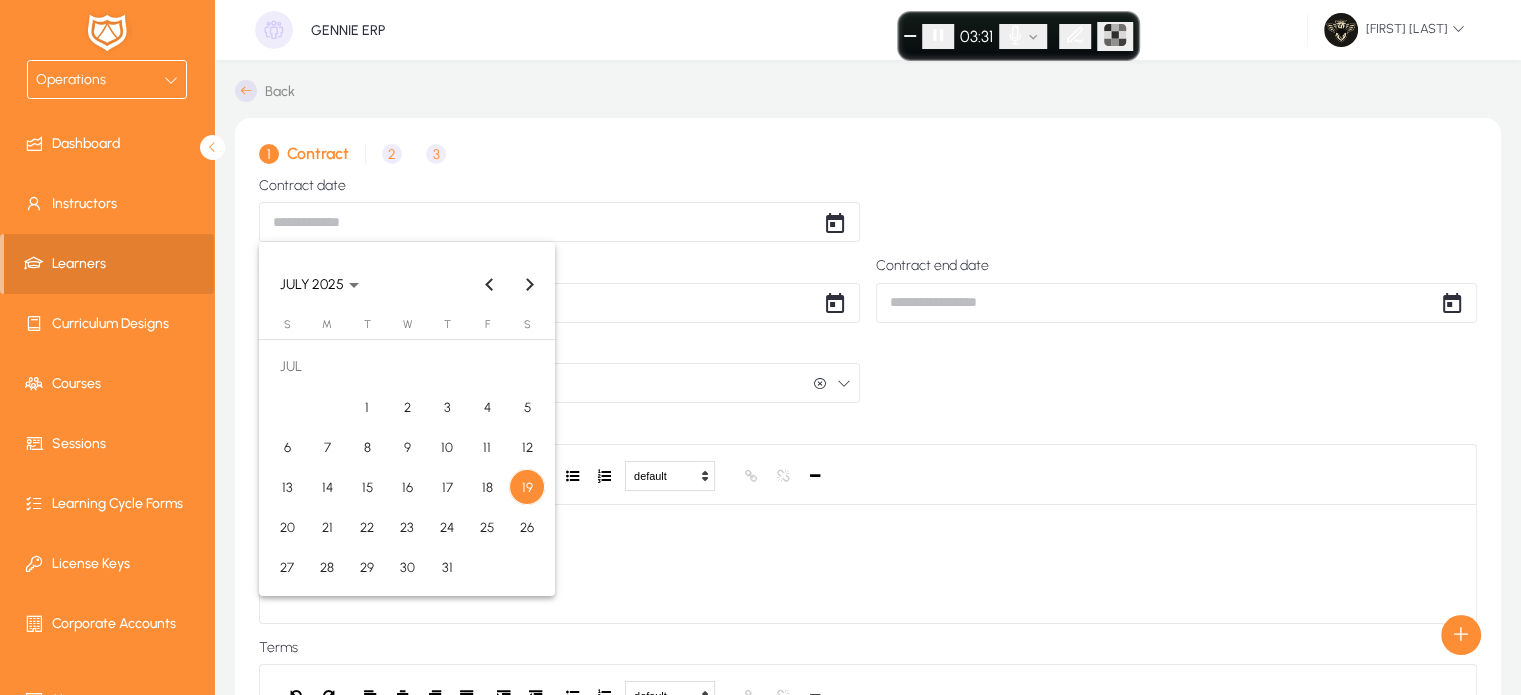 type on "**********" 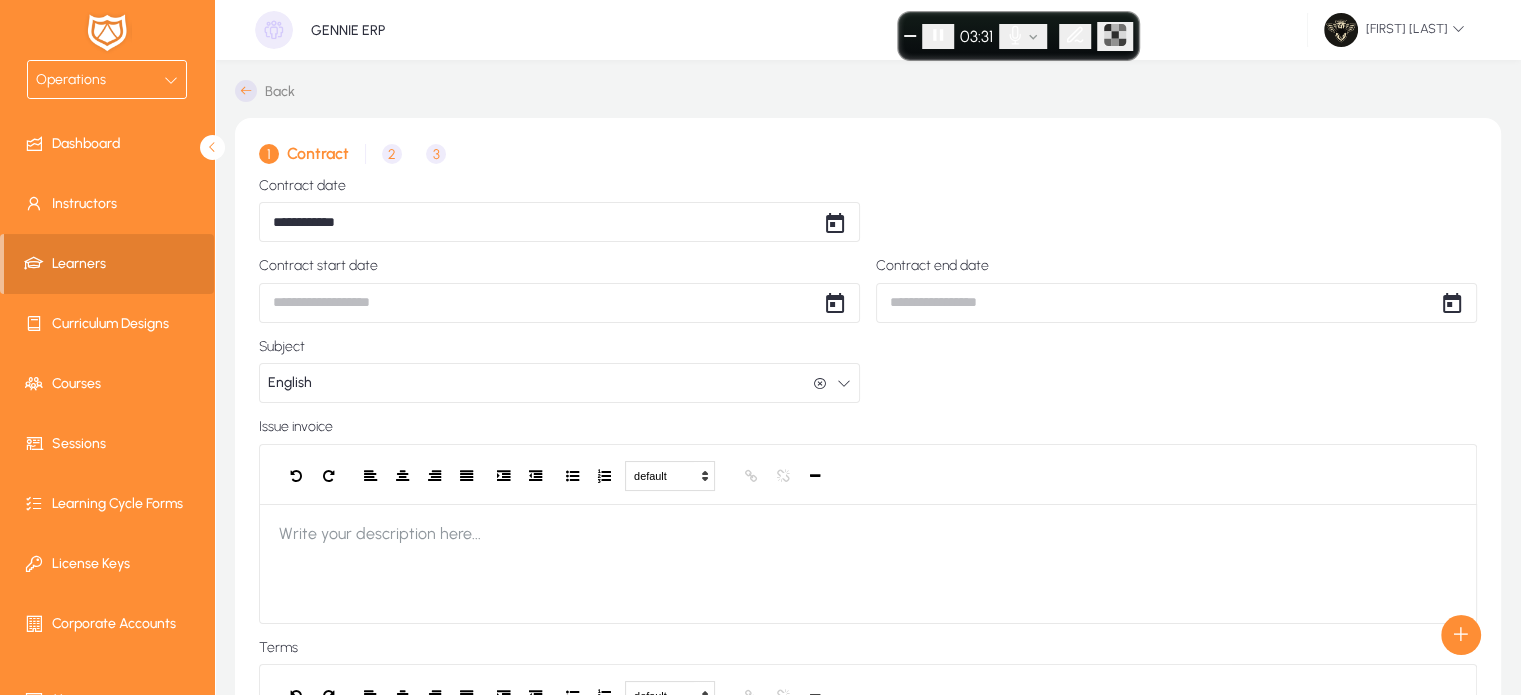 click on "**********" at bounding box center (760, 347) 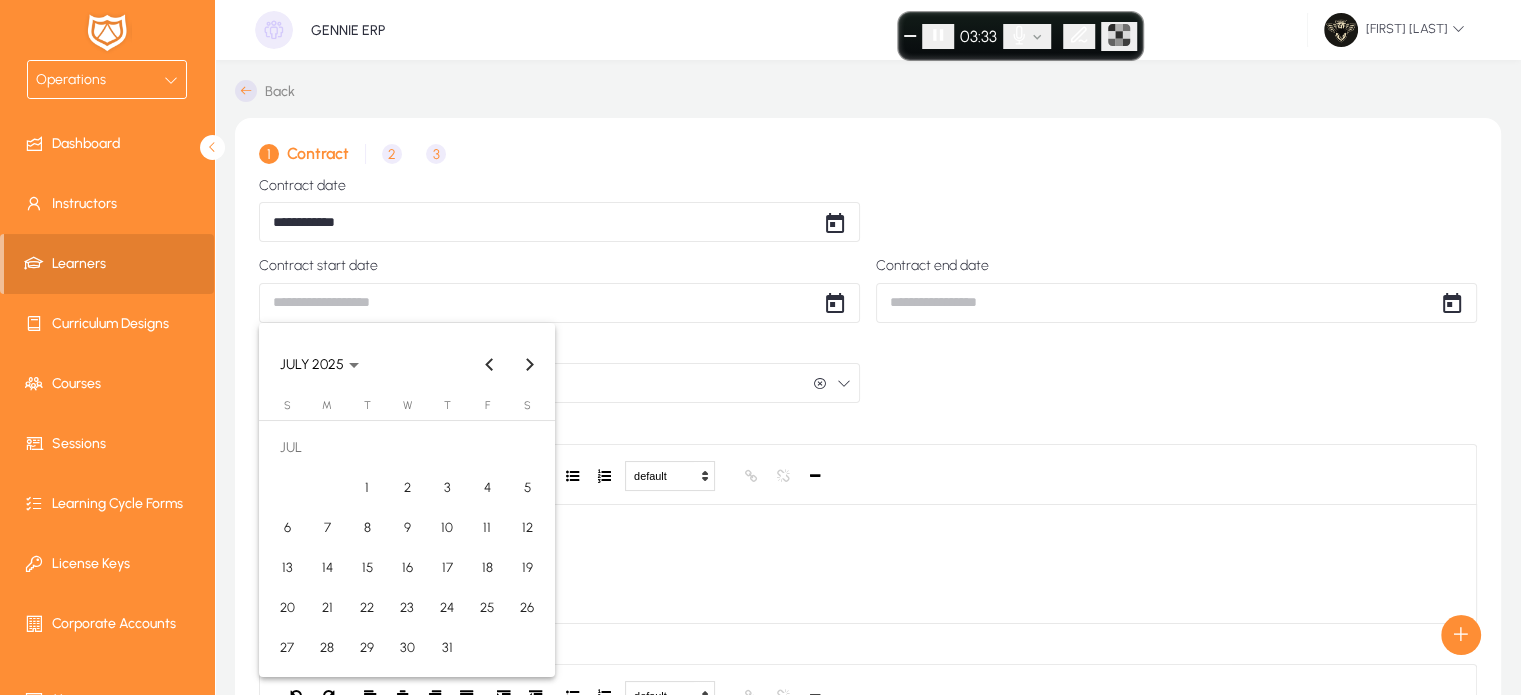 click on "19" at bounding box center [527, 568] 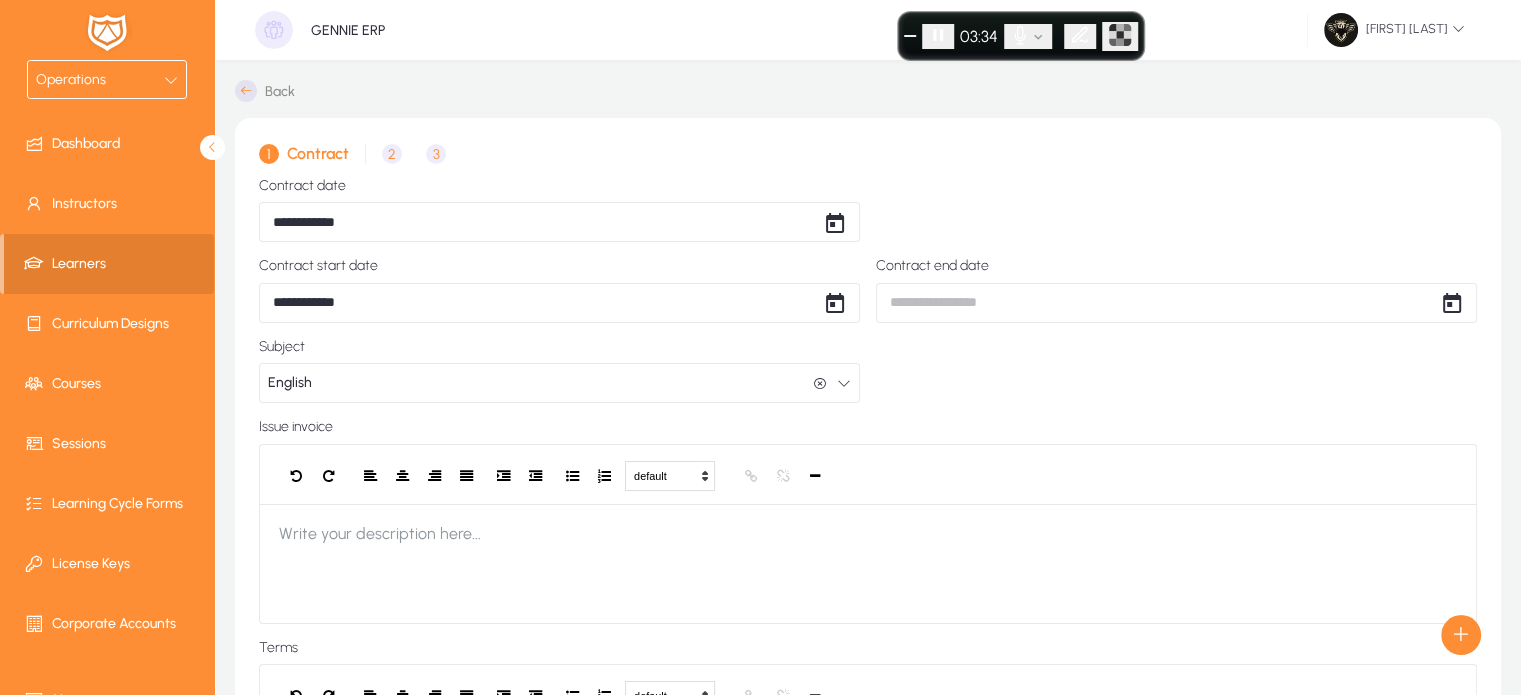 click on "**********" at bounding box center [760, 347] 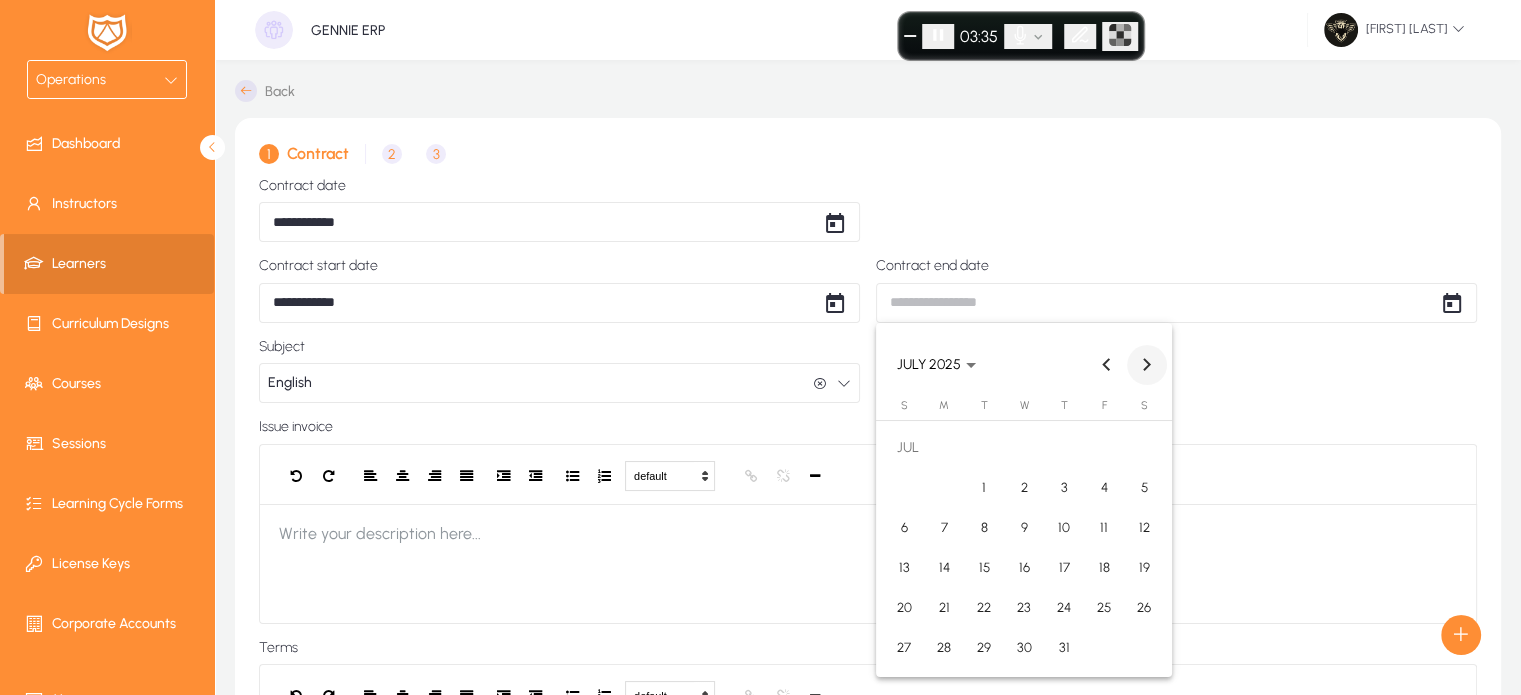 click at bounding box center [1147, 365] 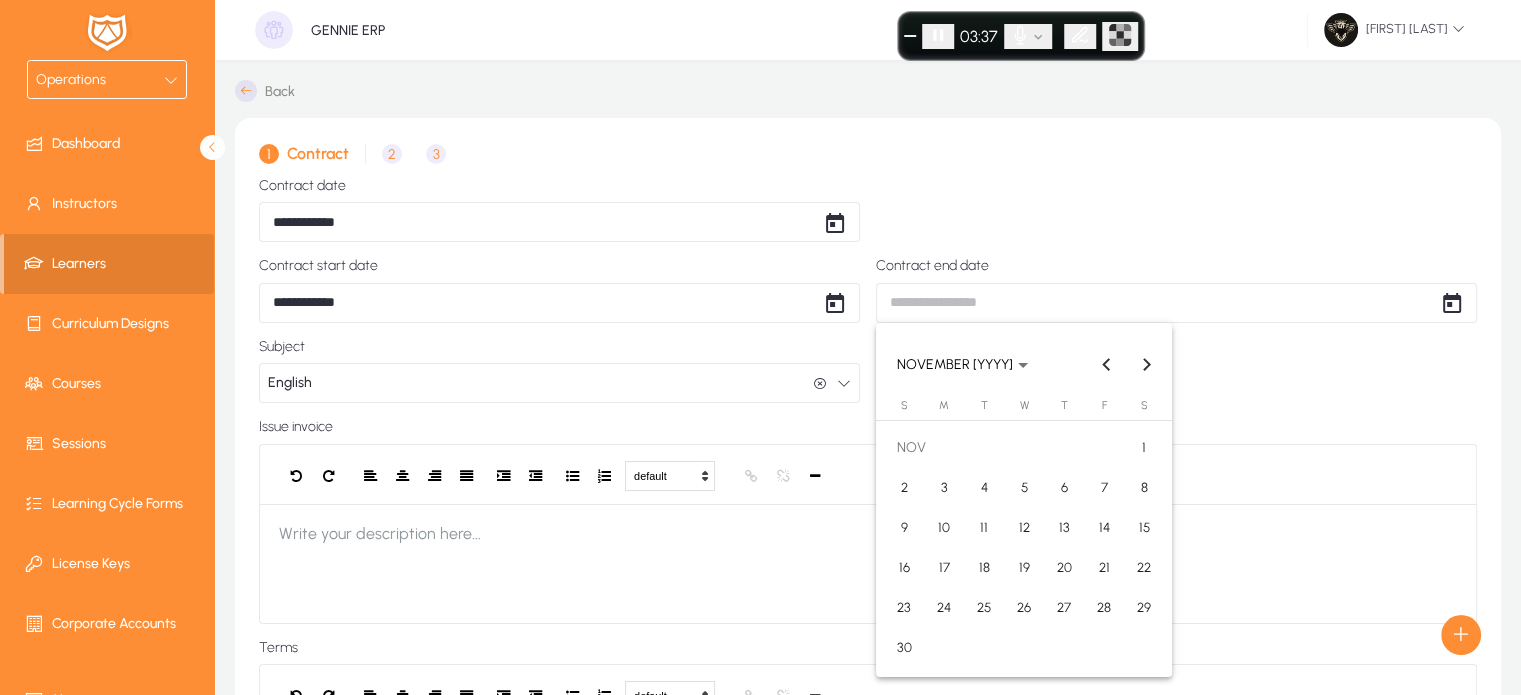 click on "30" at bounding box center (904, 648) 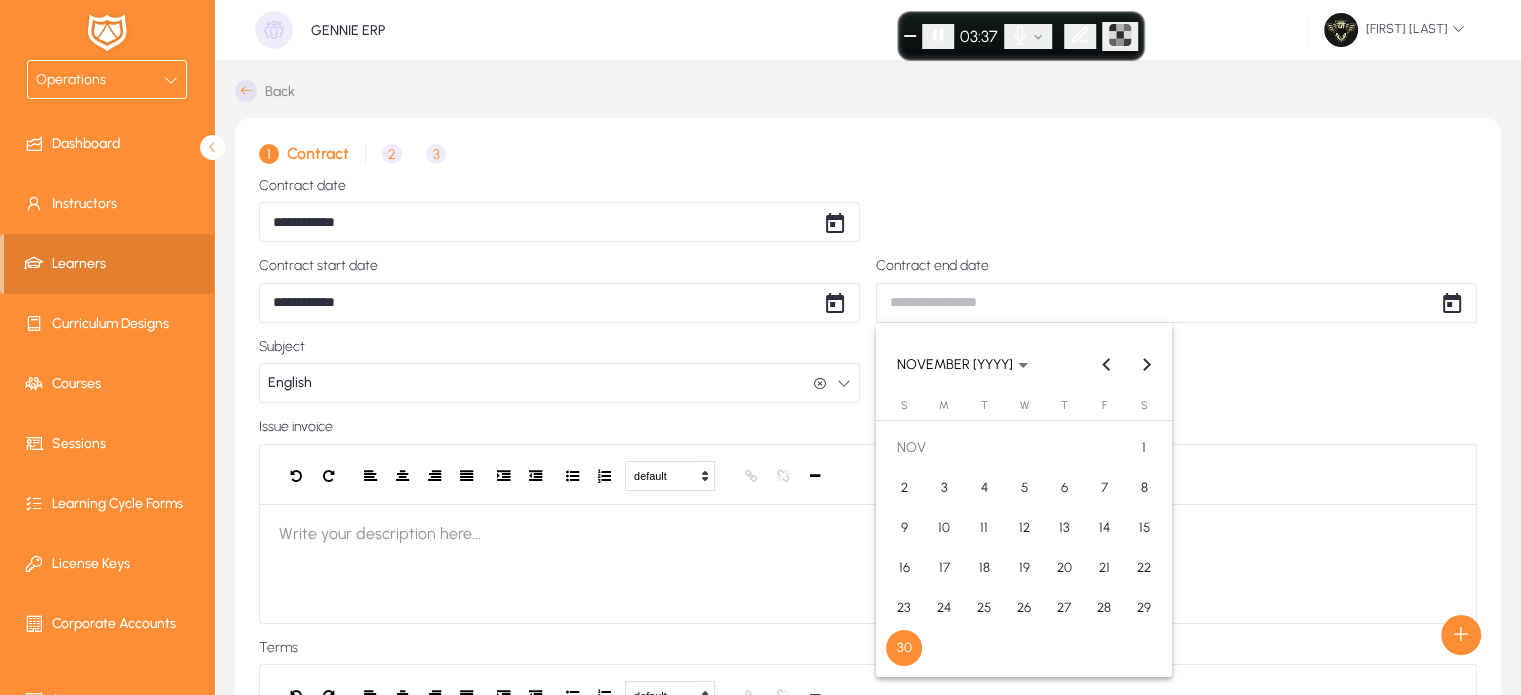 type on "**********" 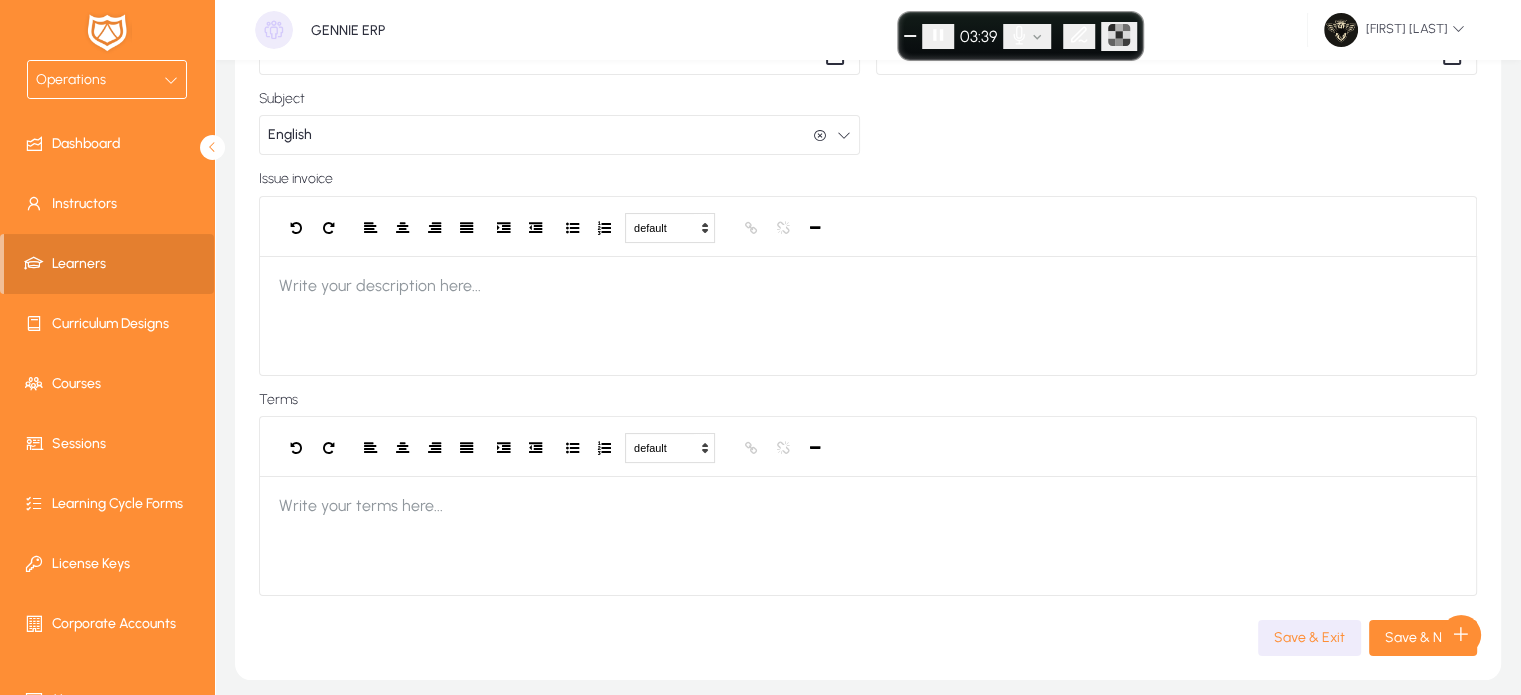 scroll, scrollTop: 250, scrollLeft: 0, axis: vertical 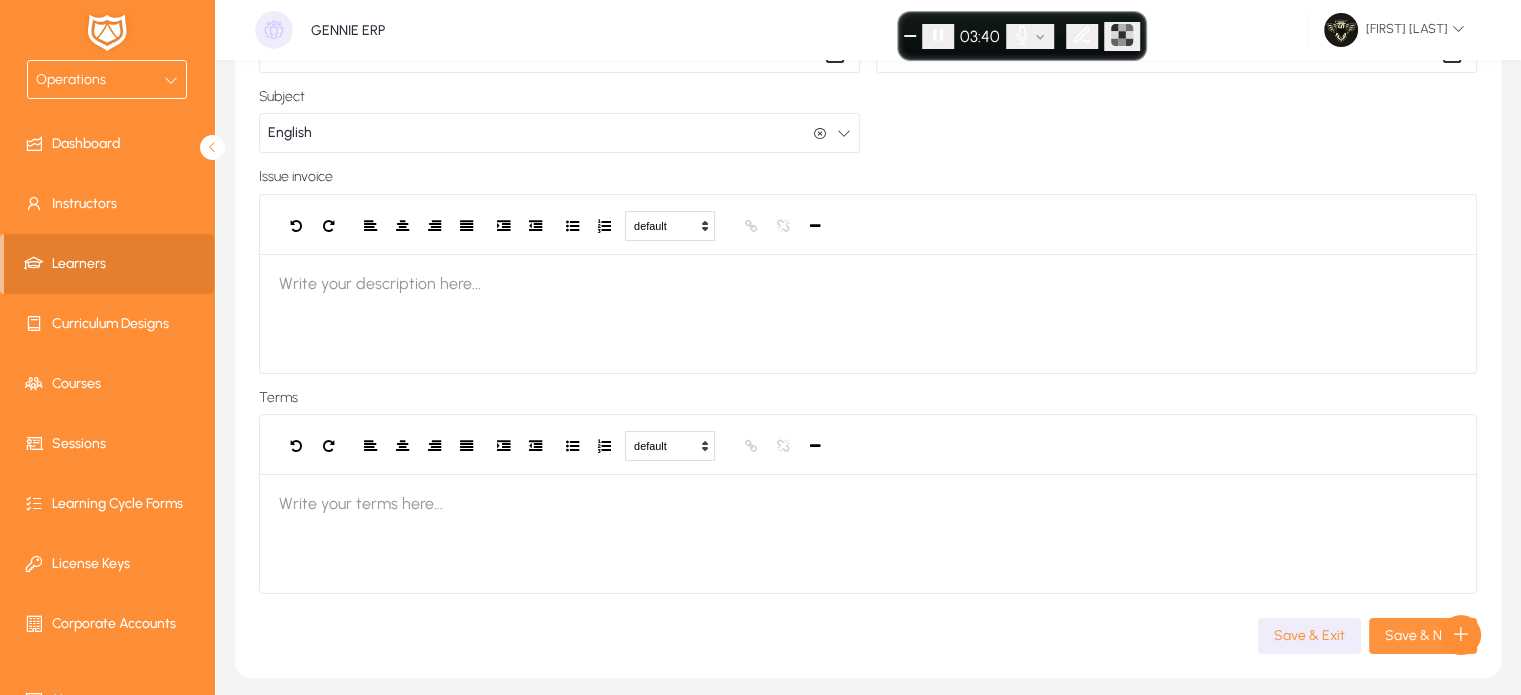 click on "Save & Next" 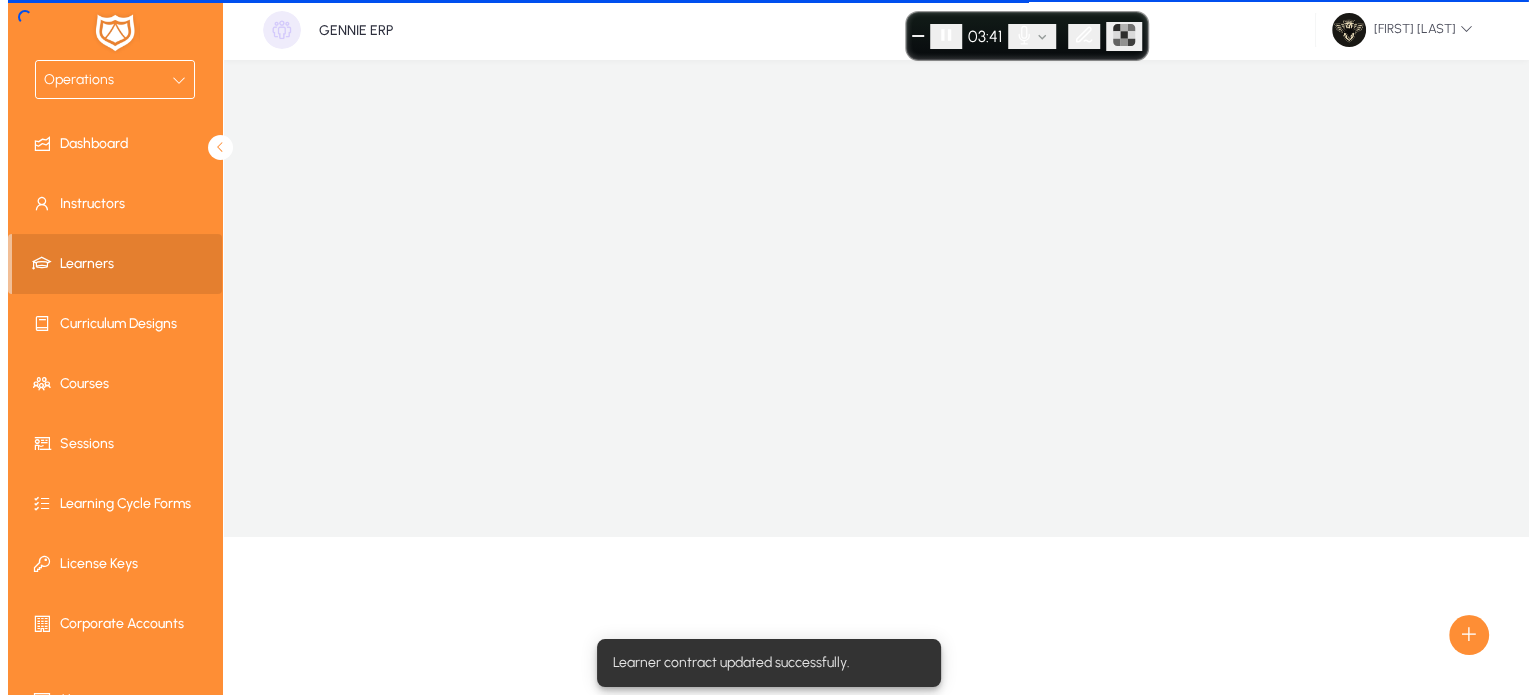 scroll, scrollTop: 0, scrollLeft: 0, axis: both 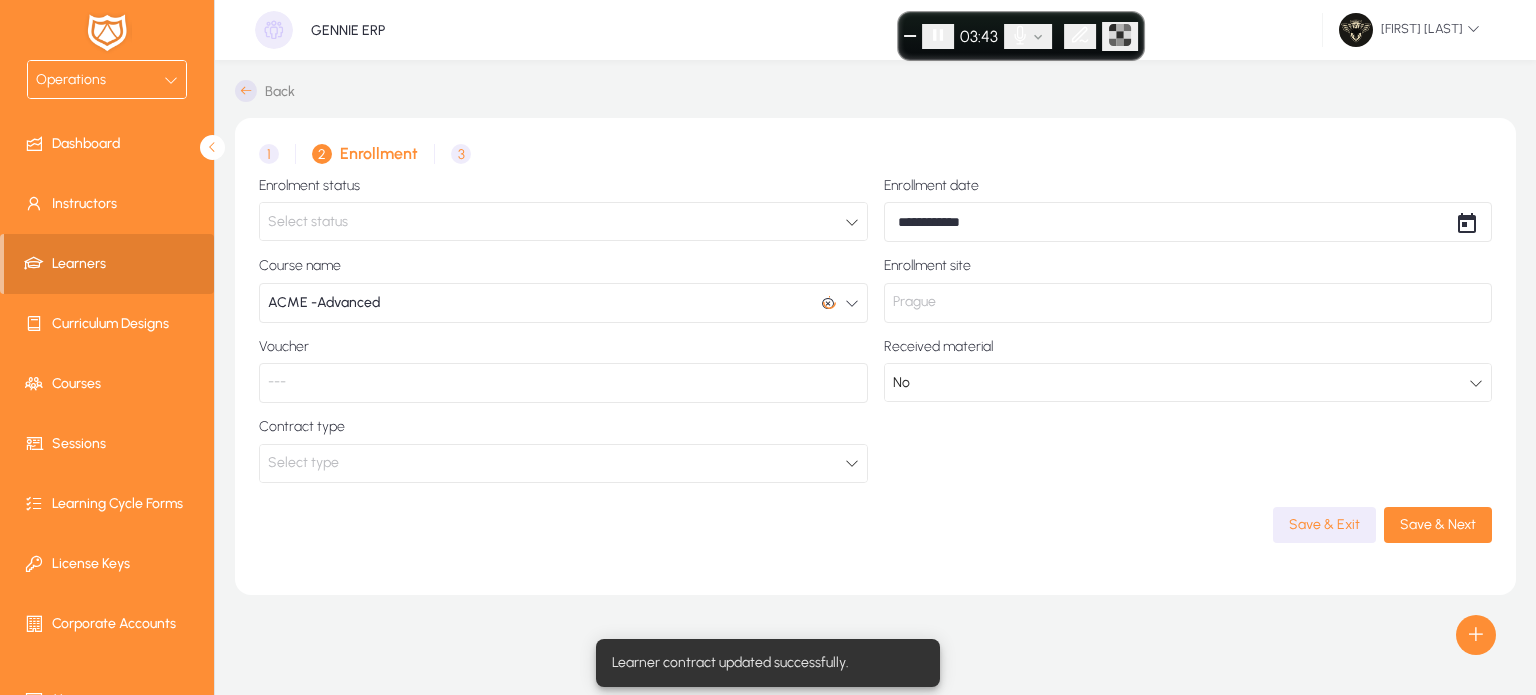 click on "Select status" at bounding box center (556, 222) 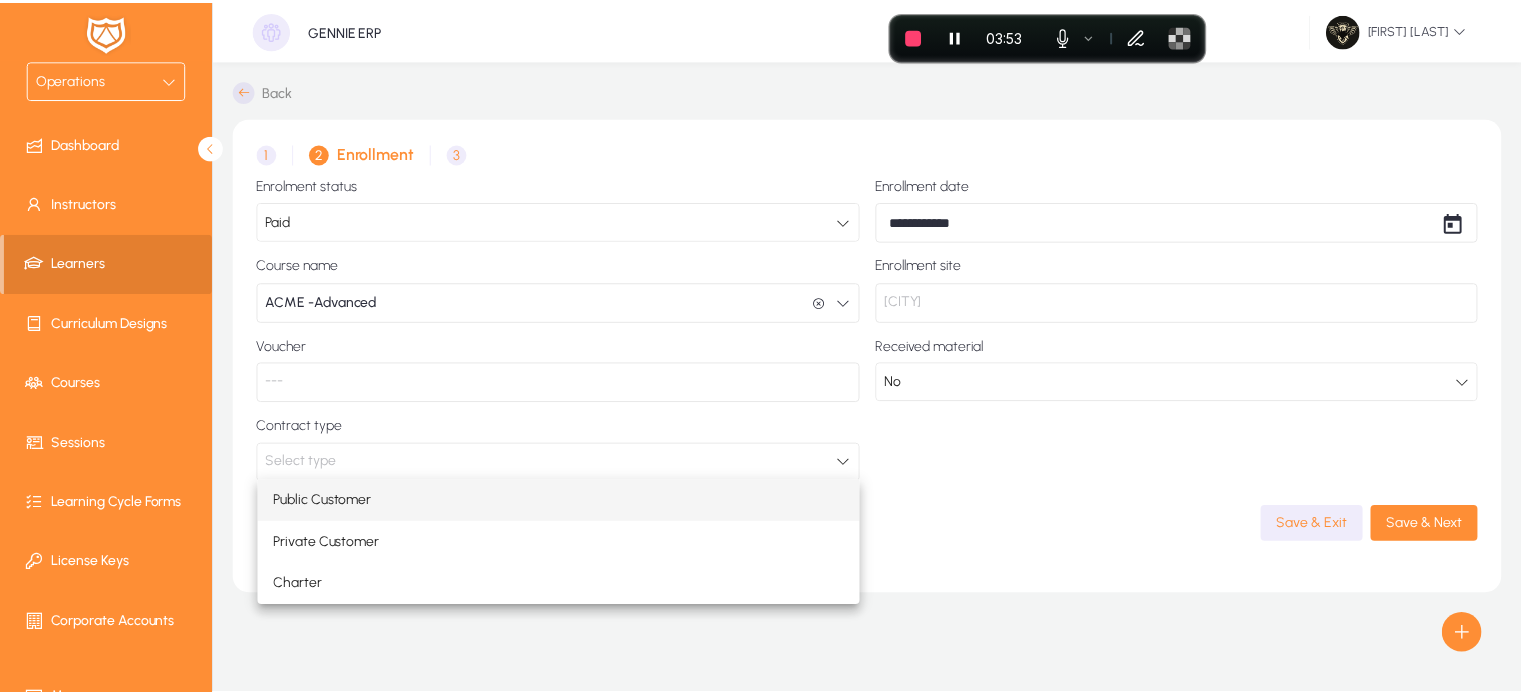 scroll, scrollTop: 0, scrollLeft: 0, axis: both 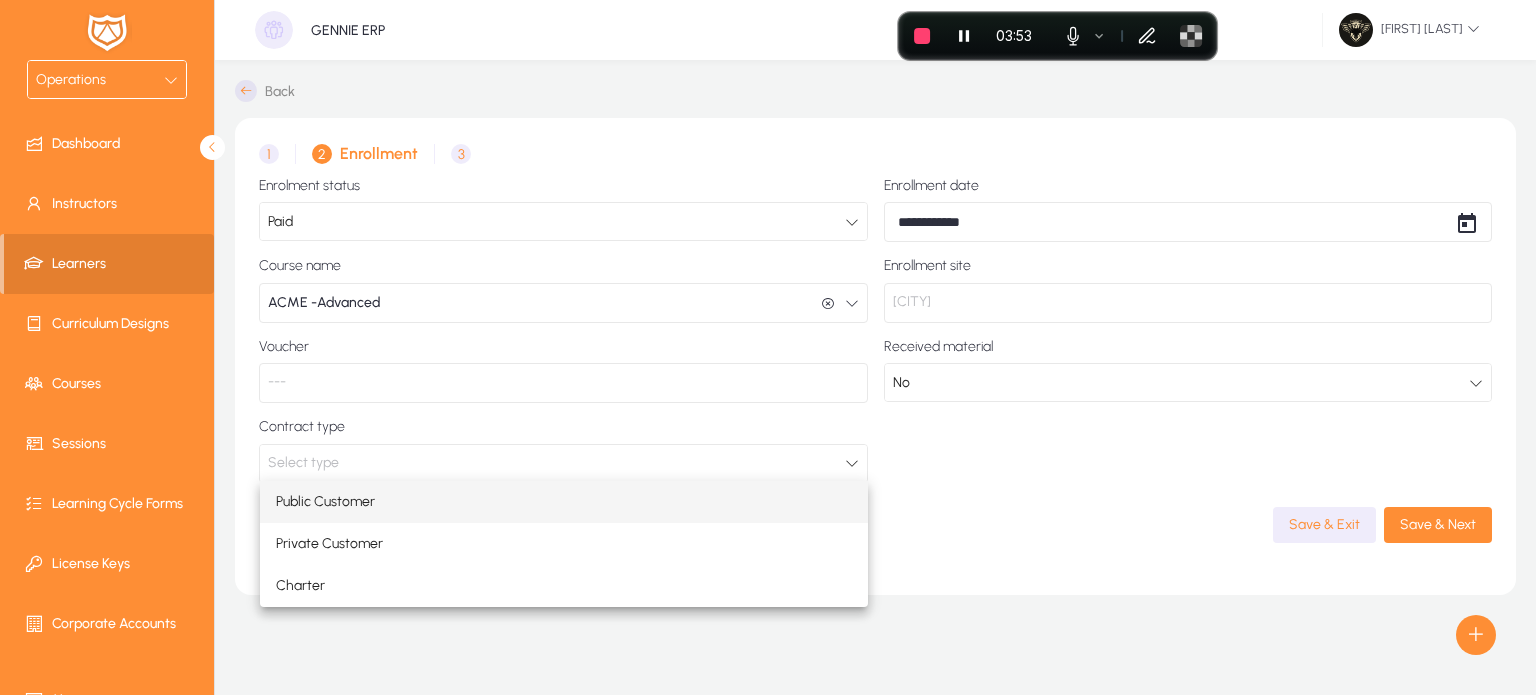 click on "Public Customer" at bounding box center (564, 502) 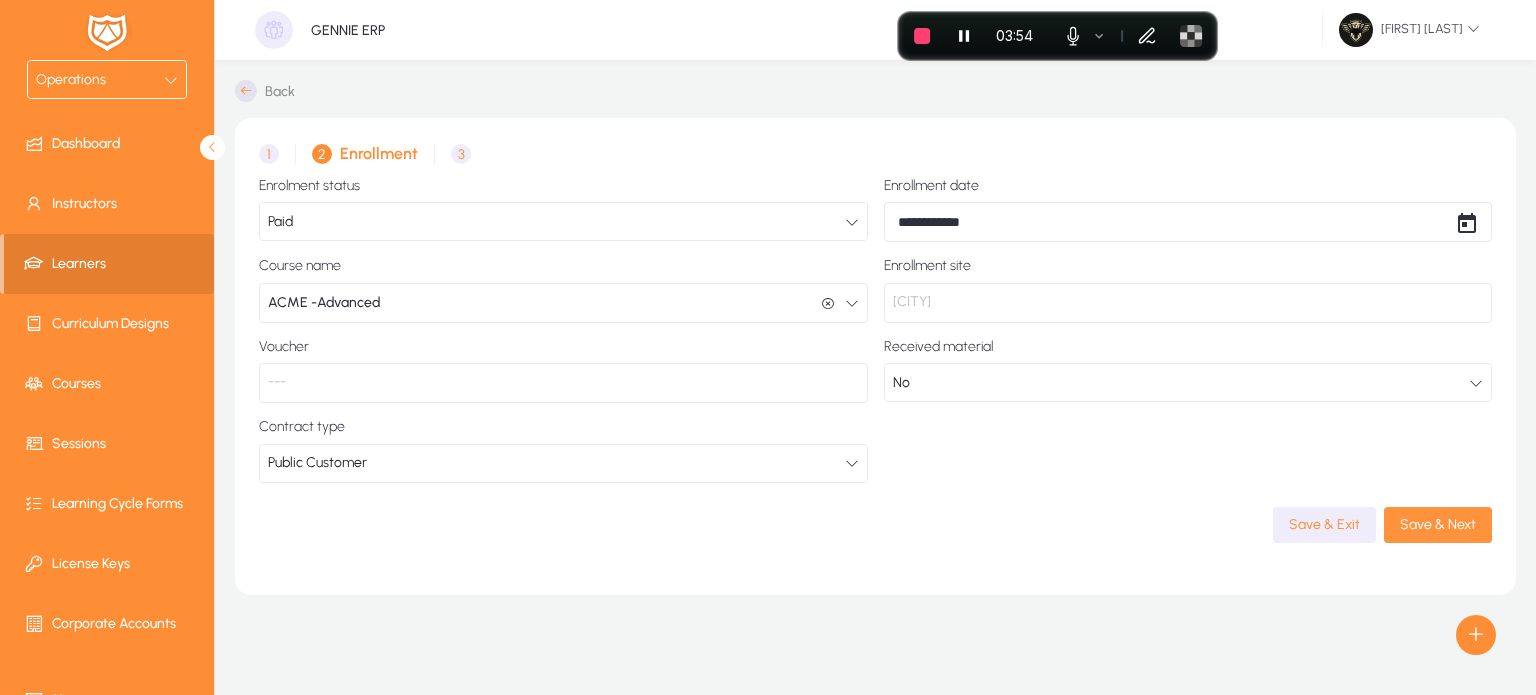 click on "Save & Next" 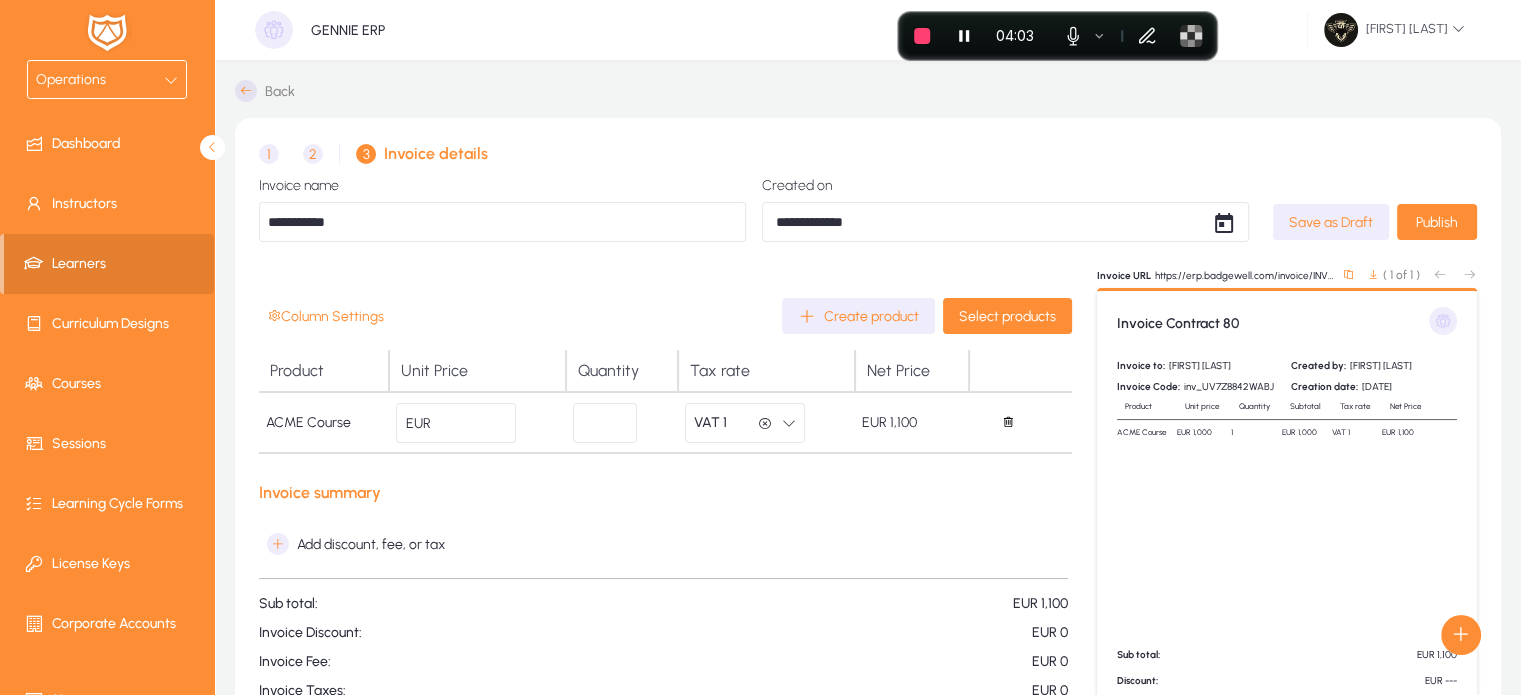 click on "****" 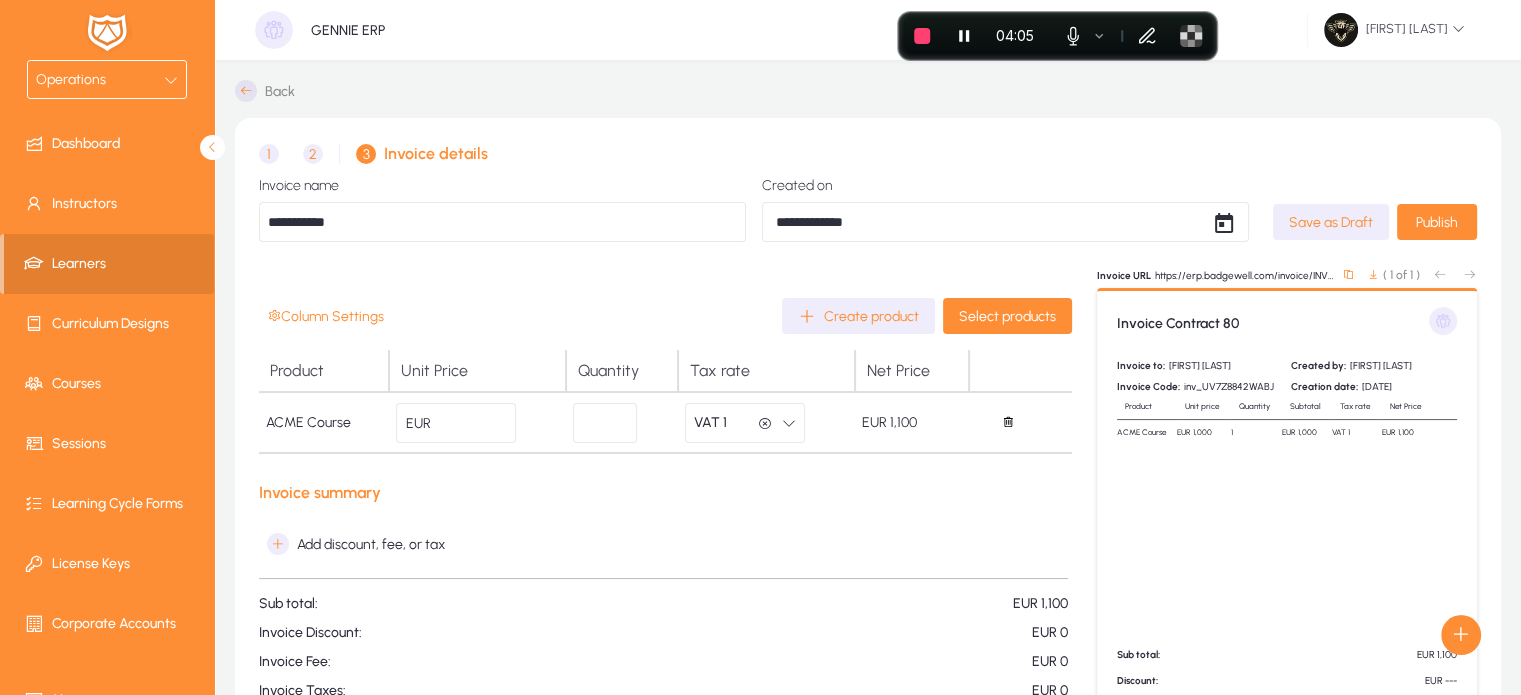 click on "*" 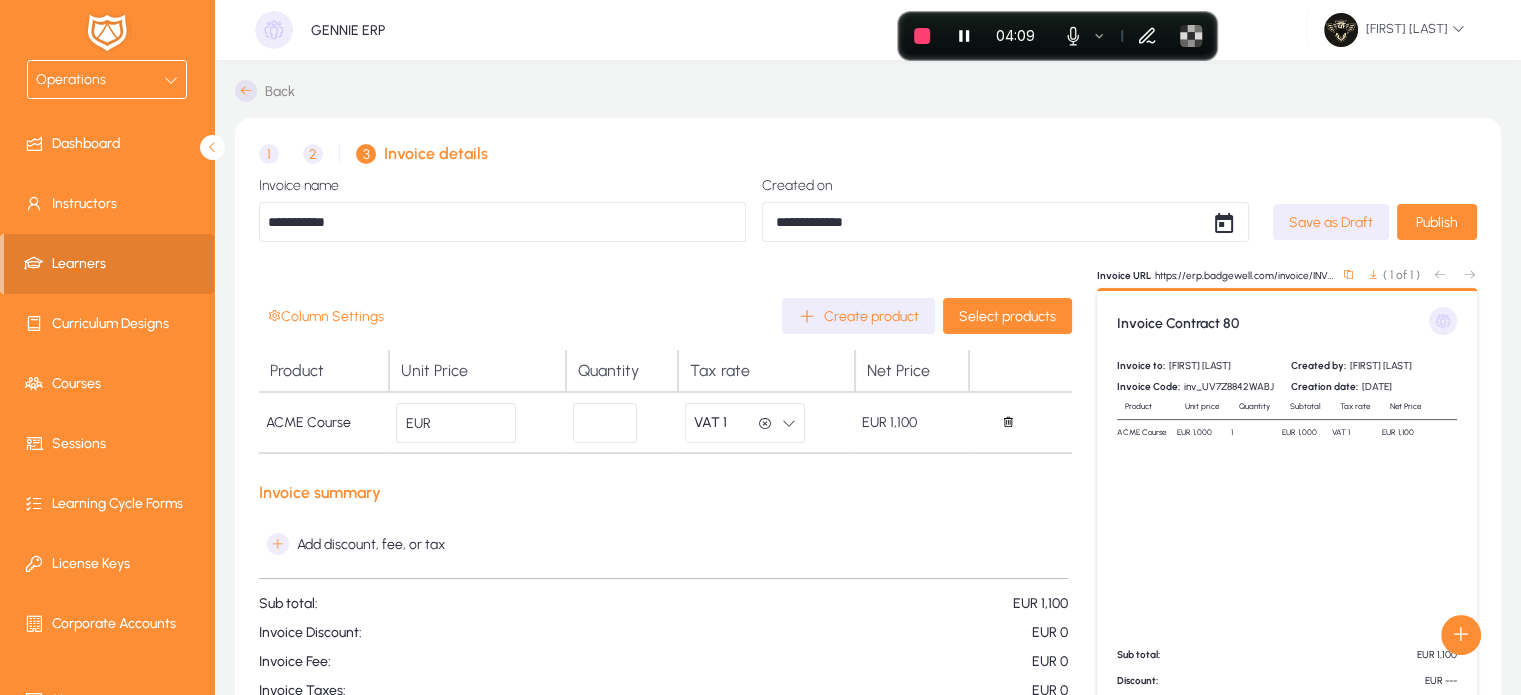 drag, startPoint x: 924, startPoint y: 422, endPoint x: 855, endPoint y: 420, distance: 69.02898 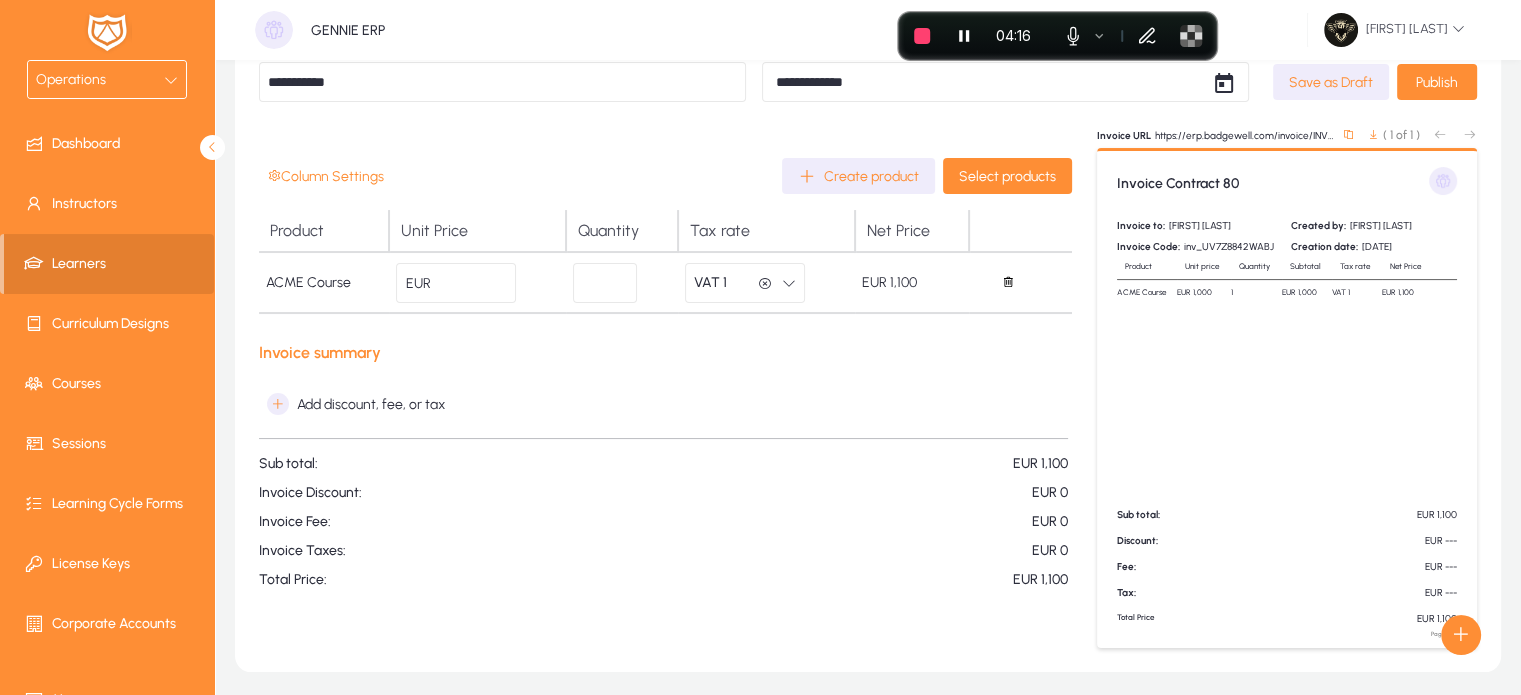 scroll, scrollTop: 0, scrollLeft: 0, axis: both 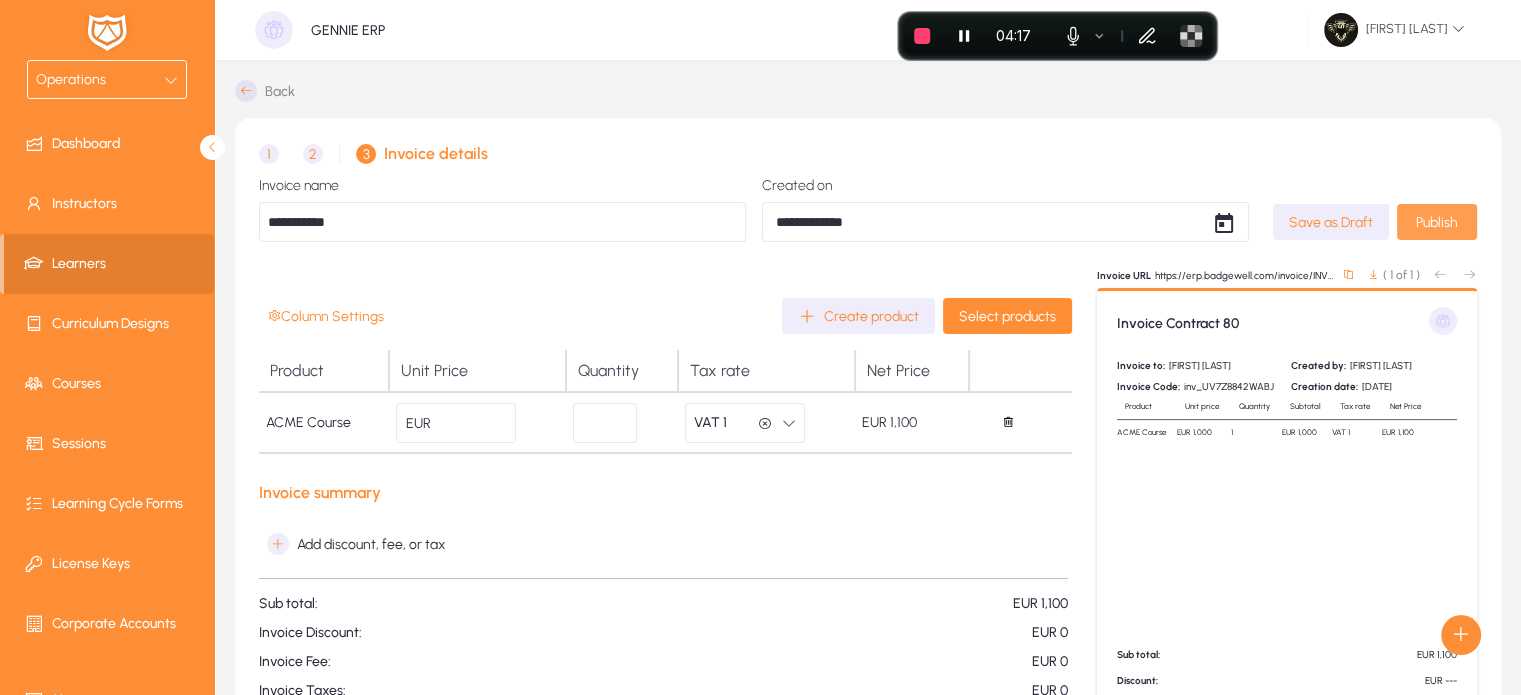click on "Publish" 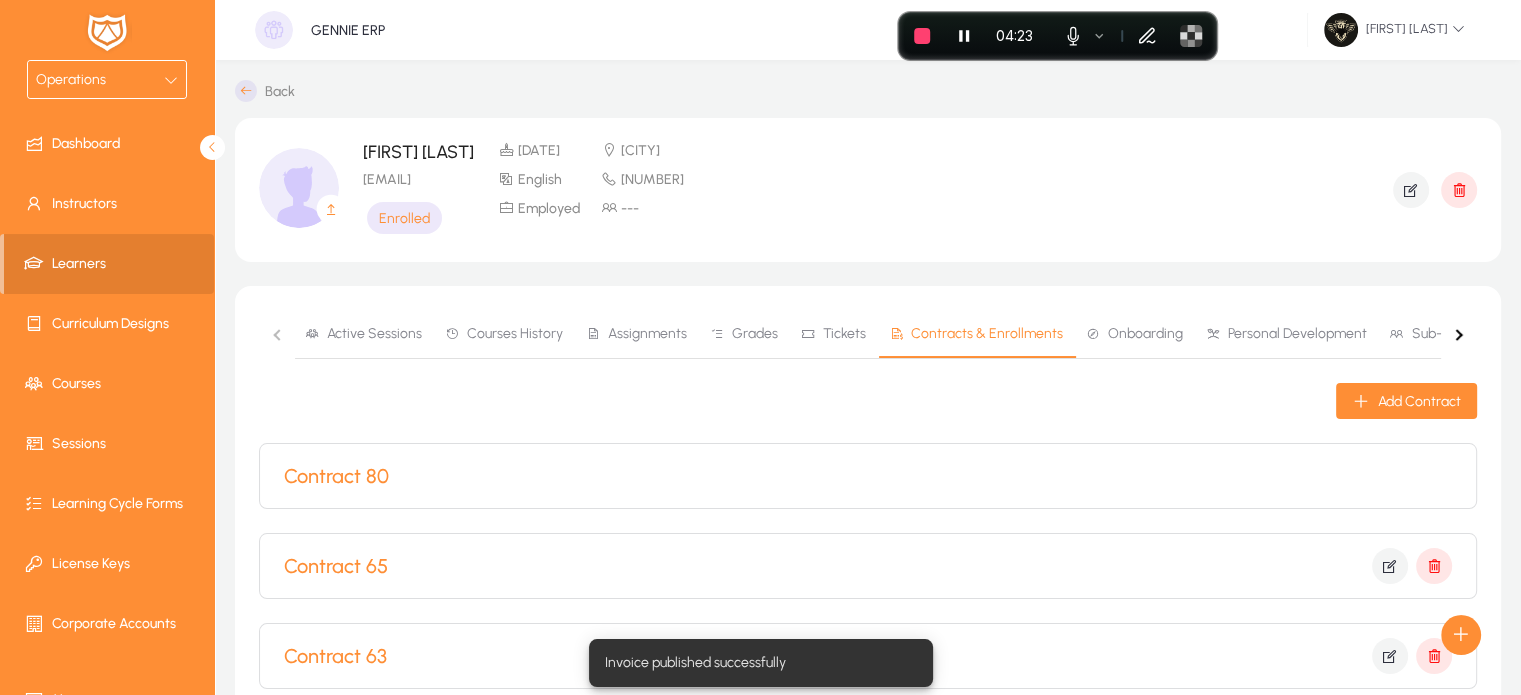 click on "Operations" at bounding box center (100, 80) 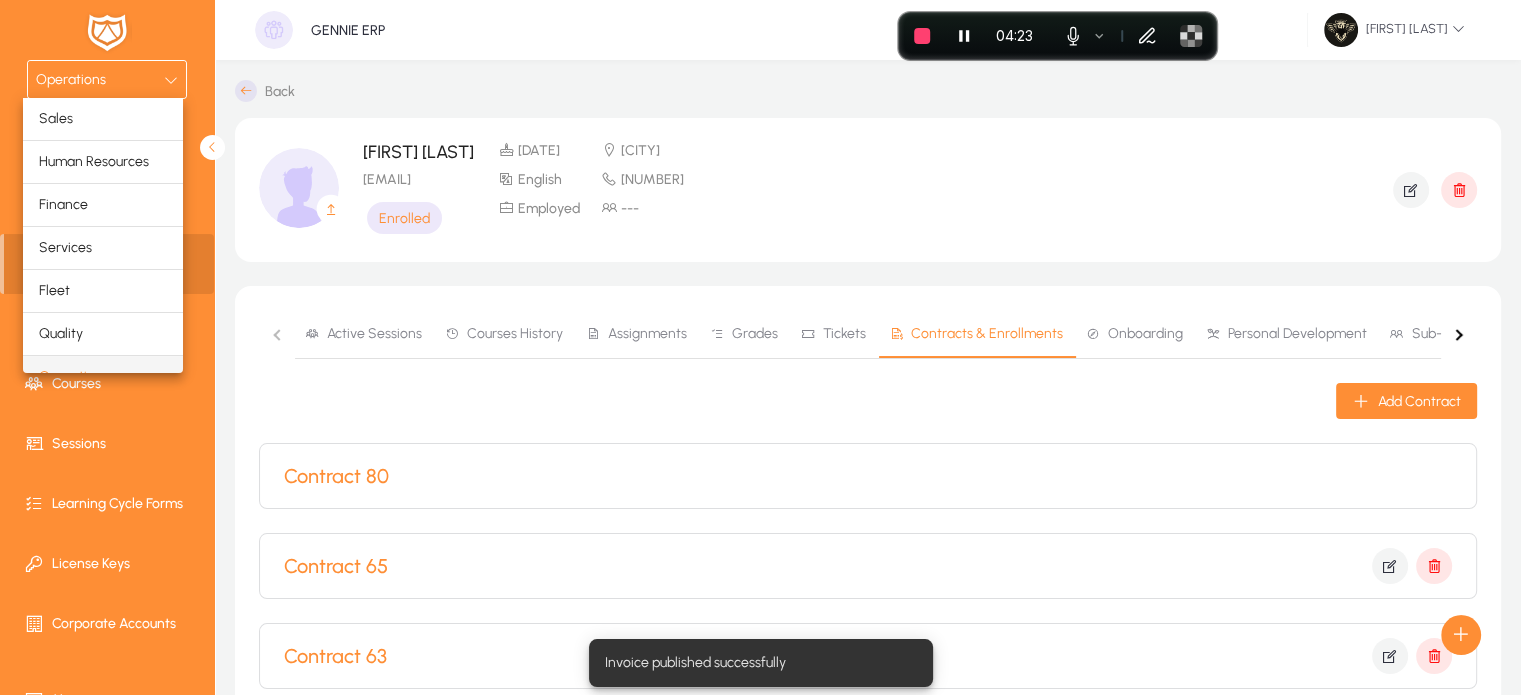 scroll, scrollTop: 24, scrollLeft: 0, axis: vertical 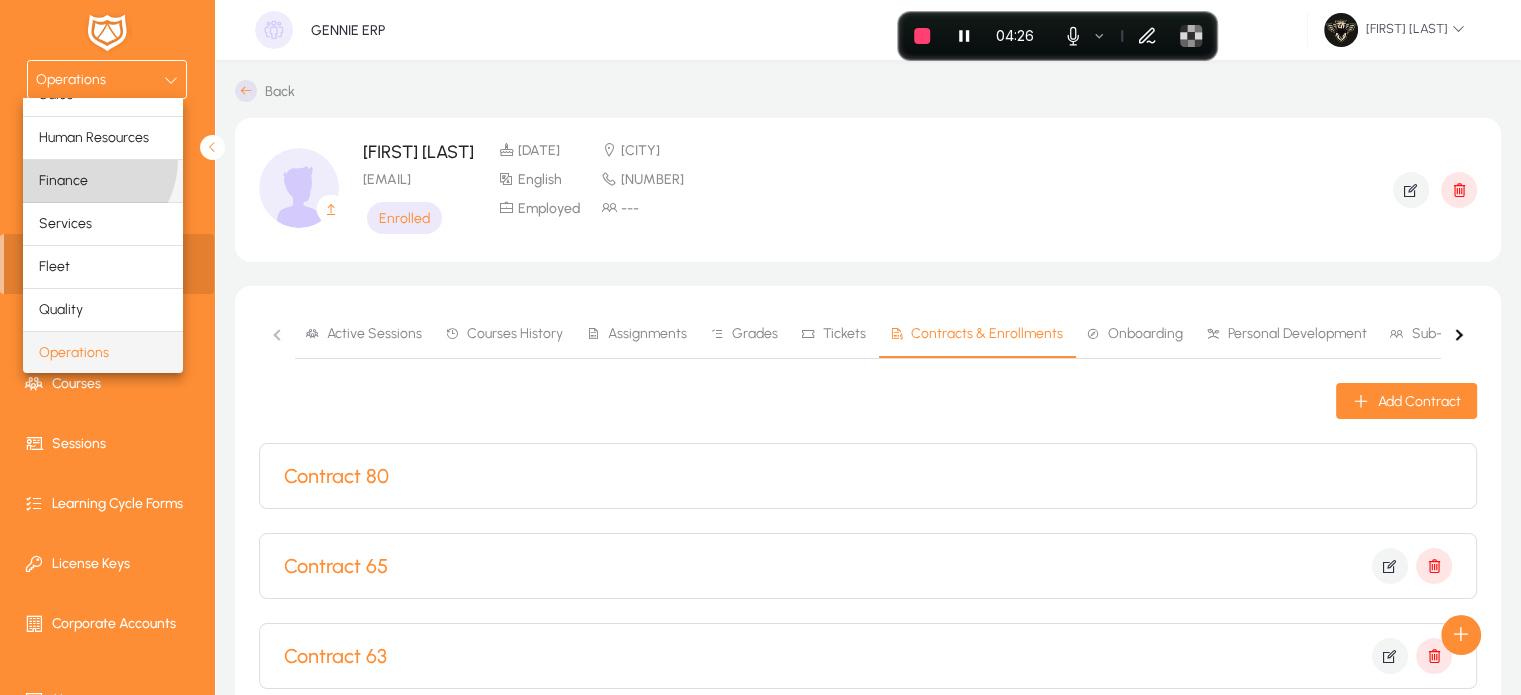 click on "Finance" at bounding box center [63, 181] 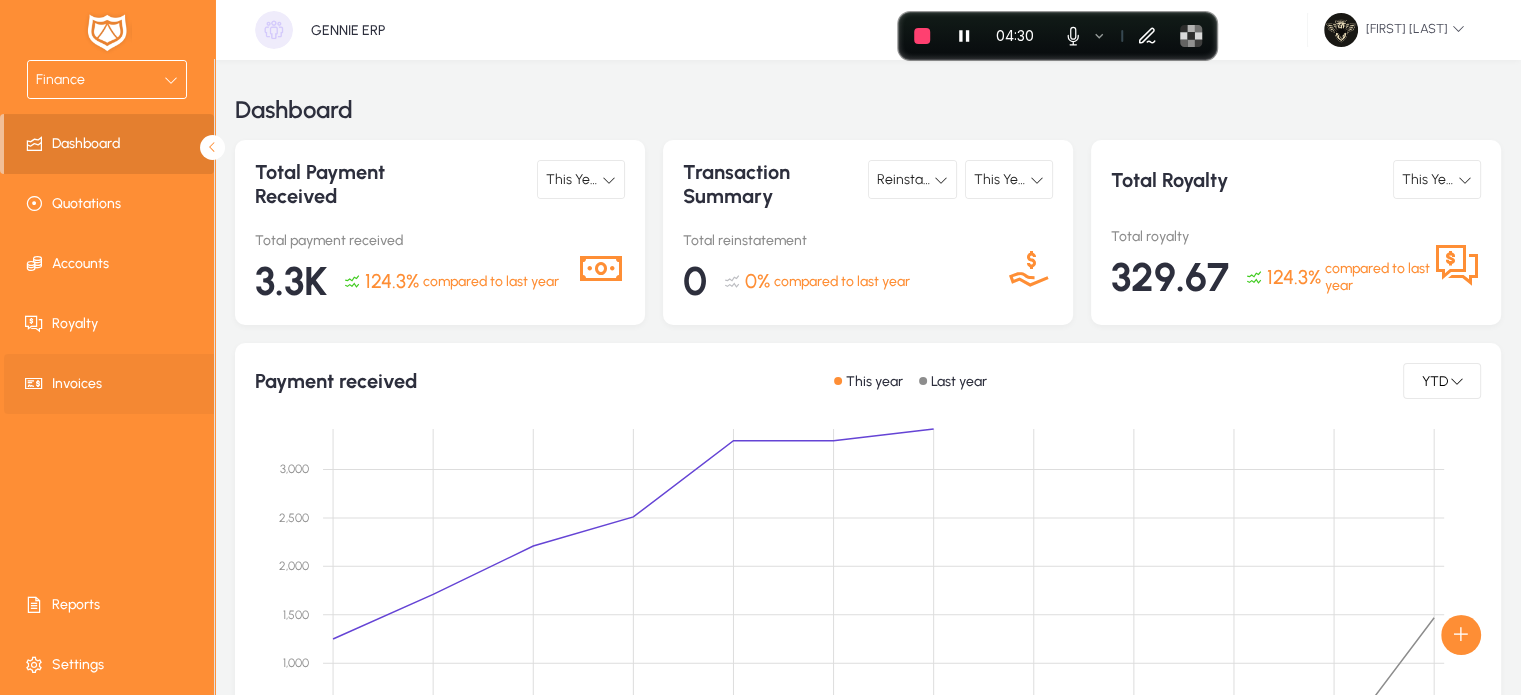 click on "Invoices" 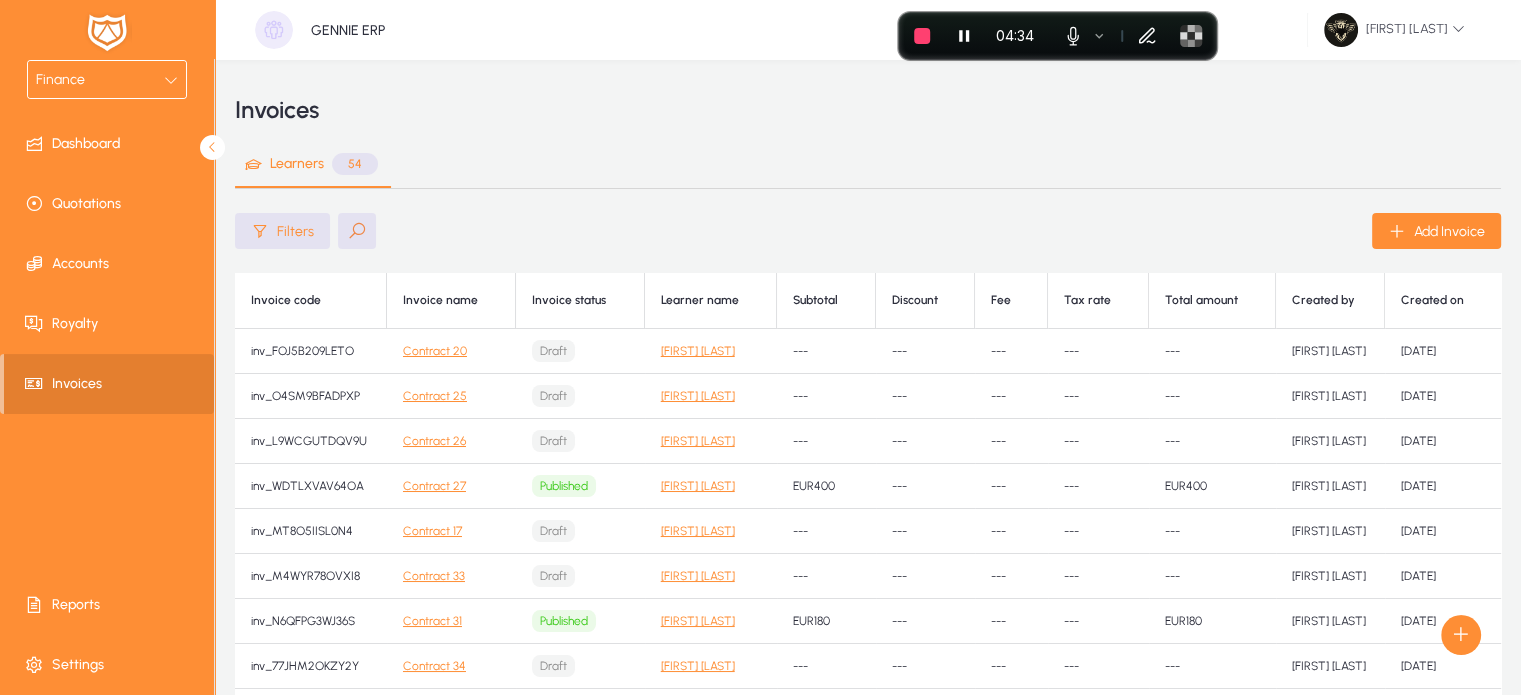 click 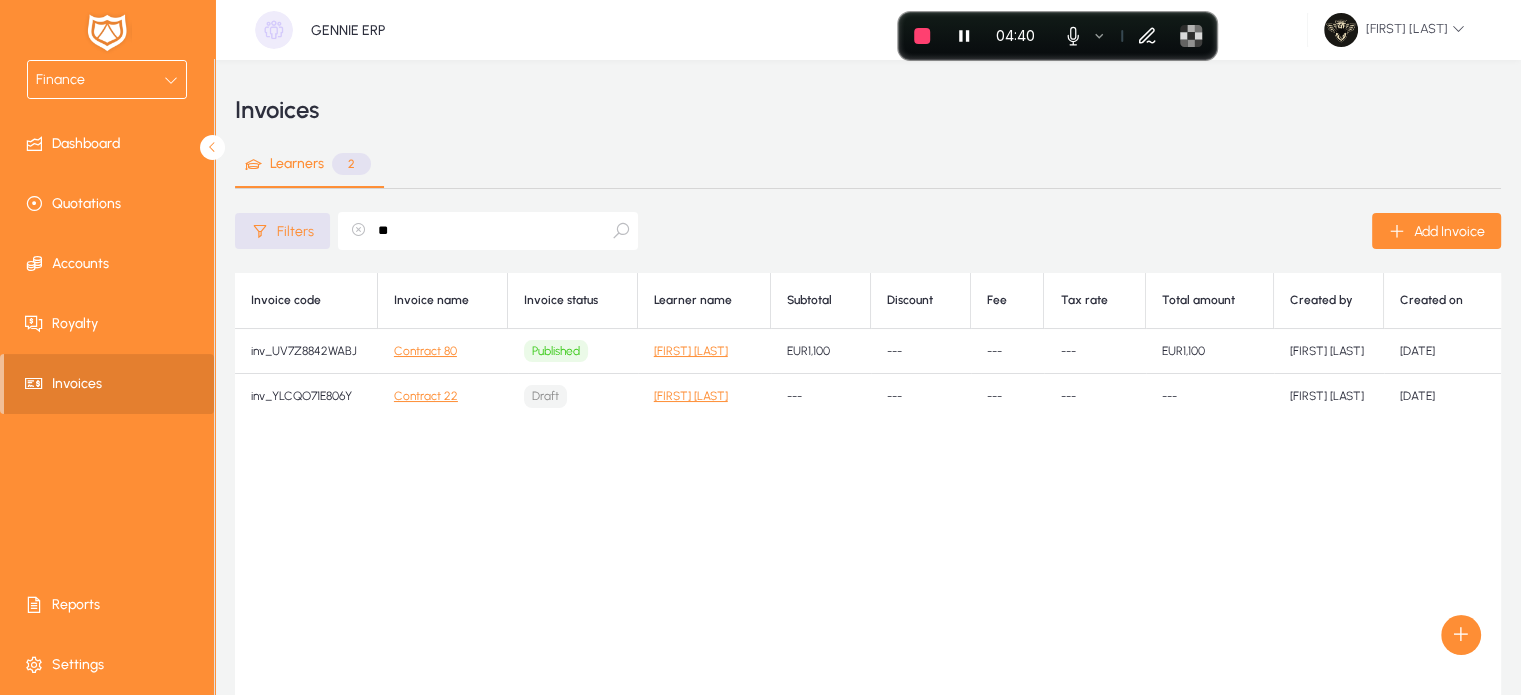 type on "**" 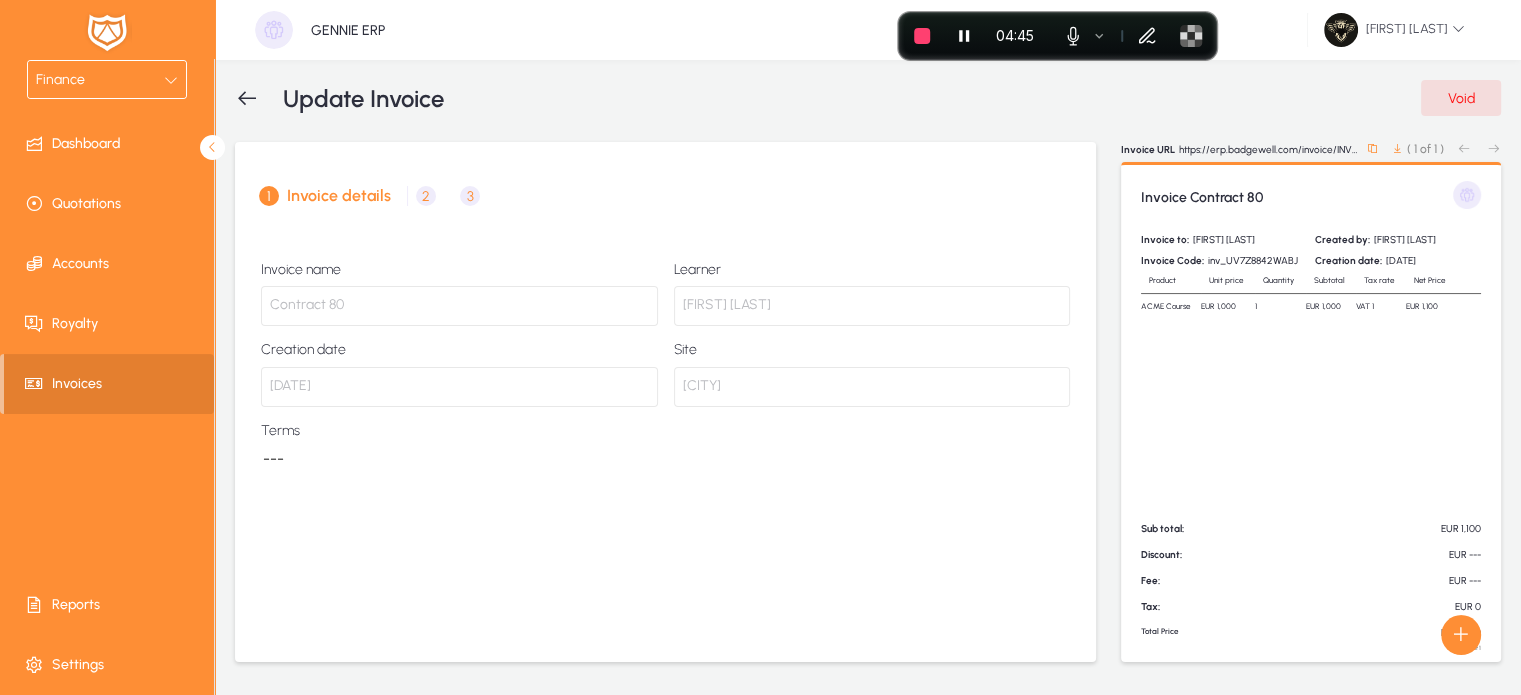 click on "2" at bounding box center [426, 196] 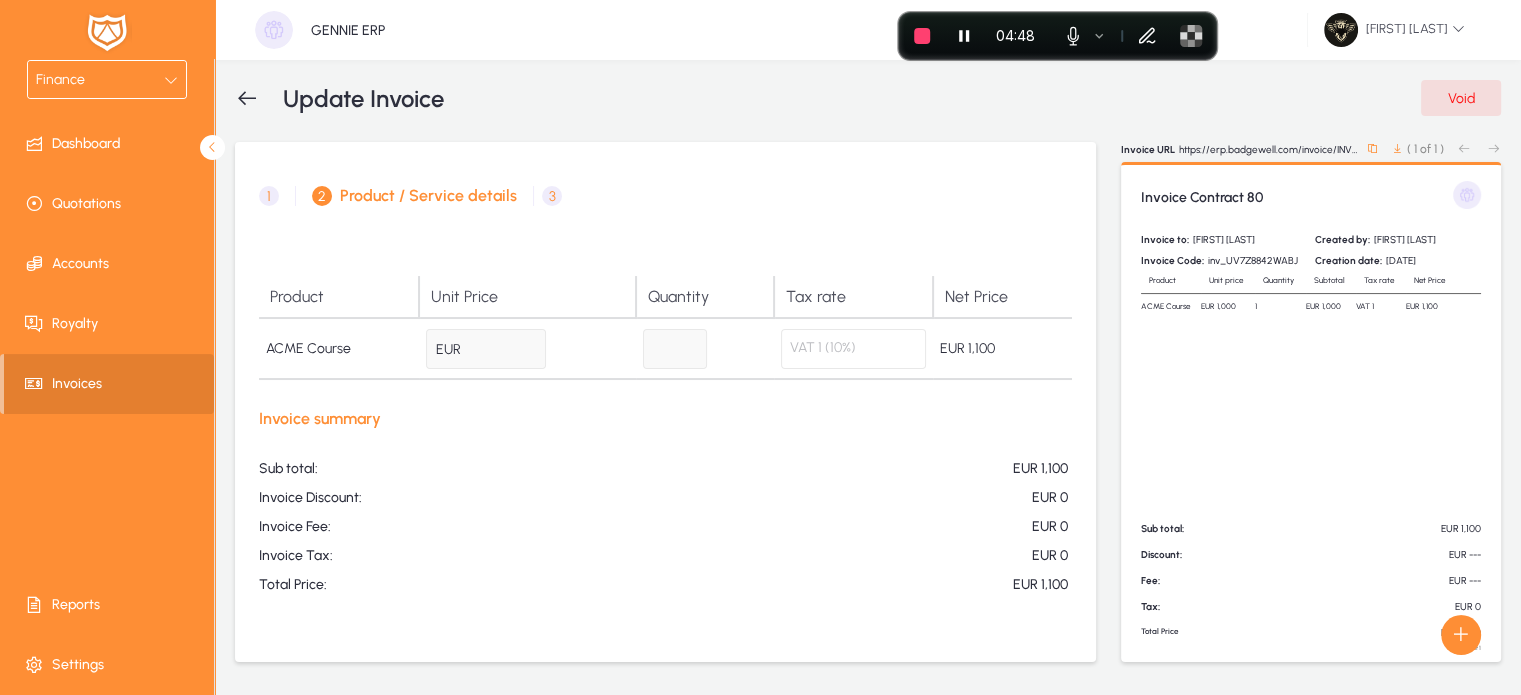 click on "3" at bounding box center (552, 196) 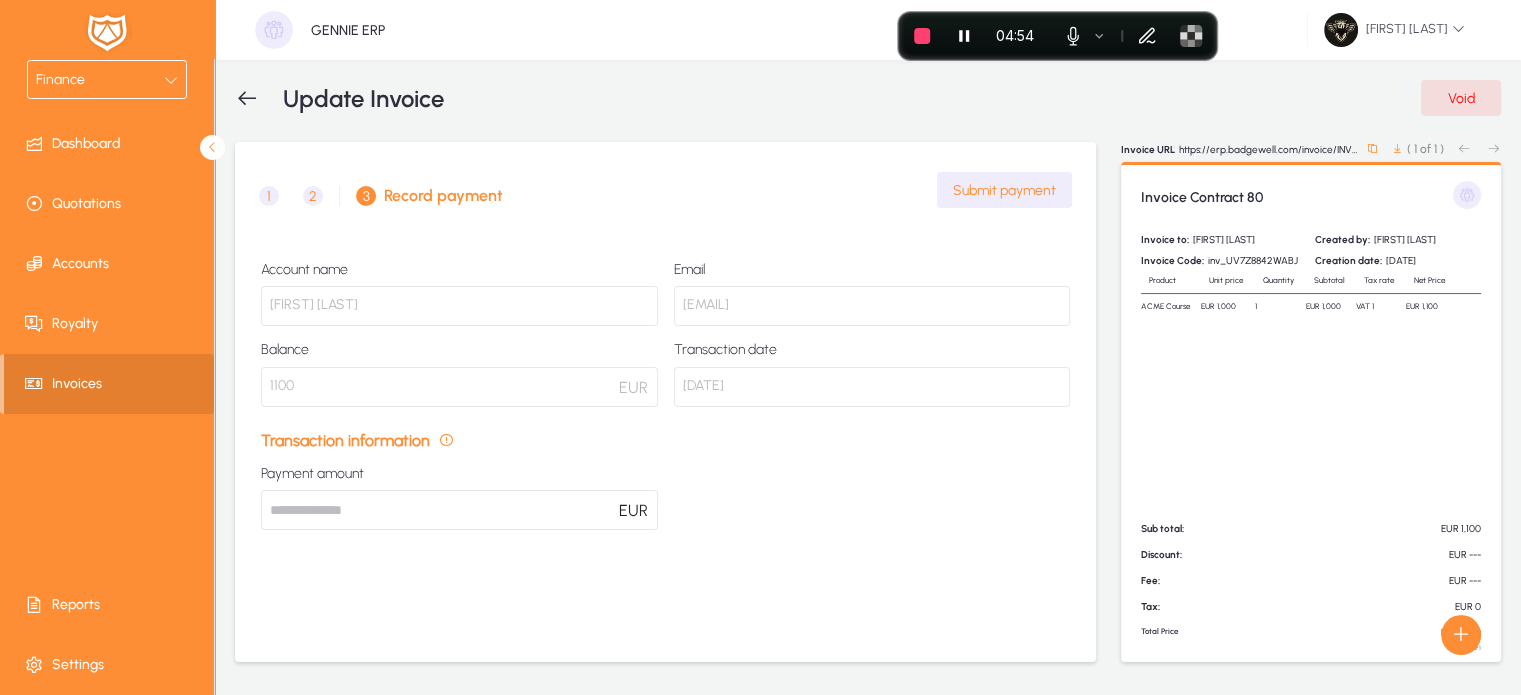 click on "****" at bounding box center [459, 510] 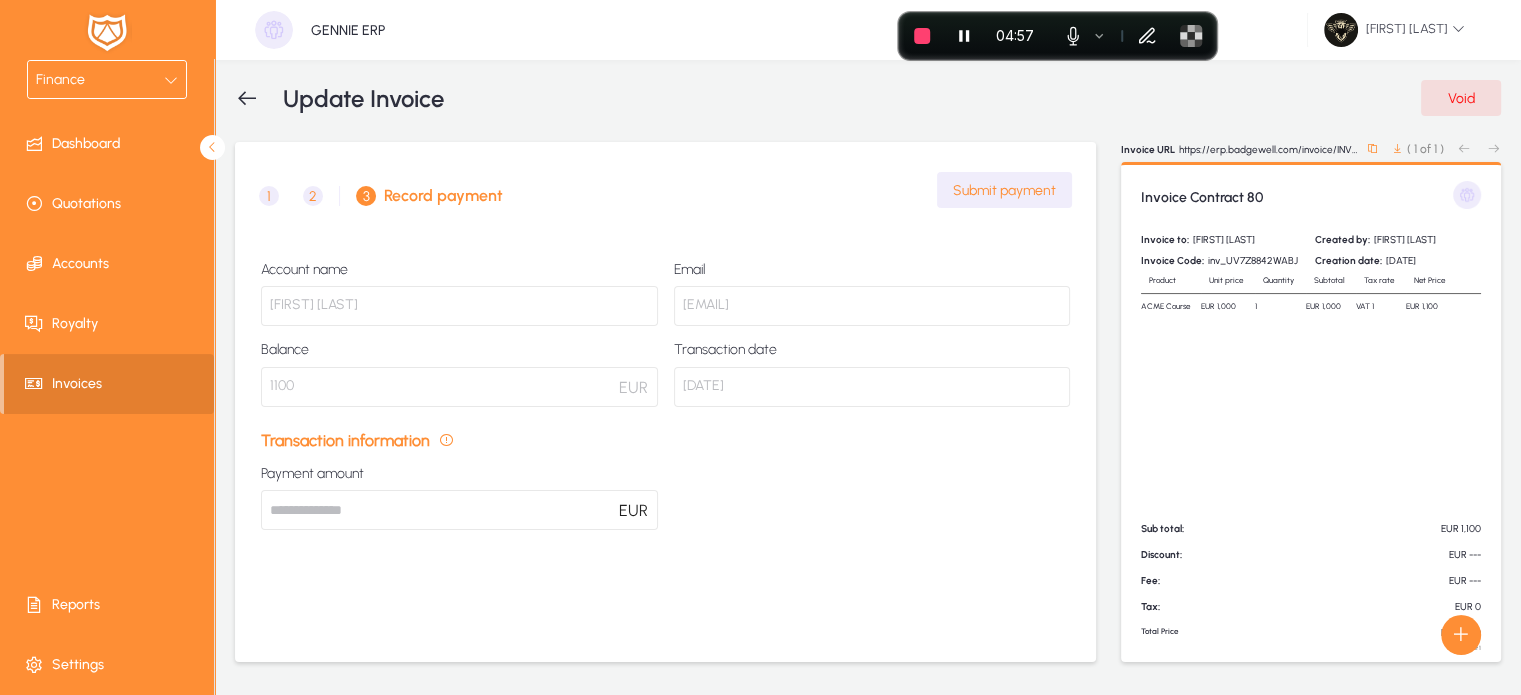click on "Submit payment" 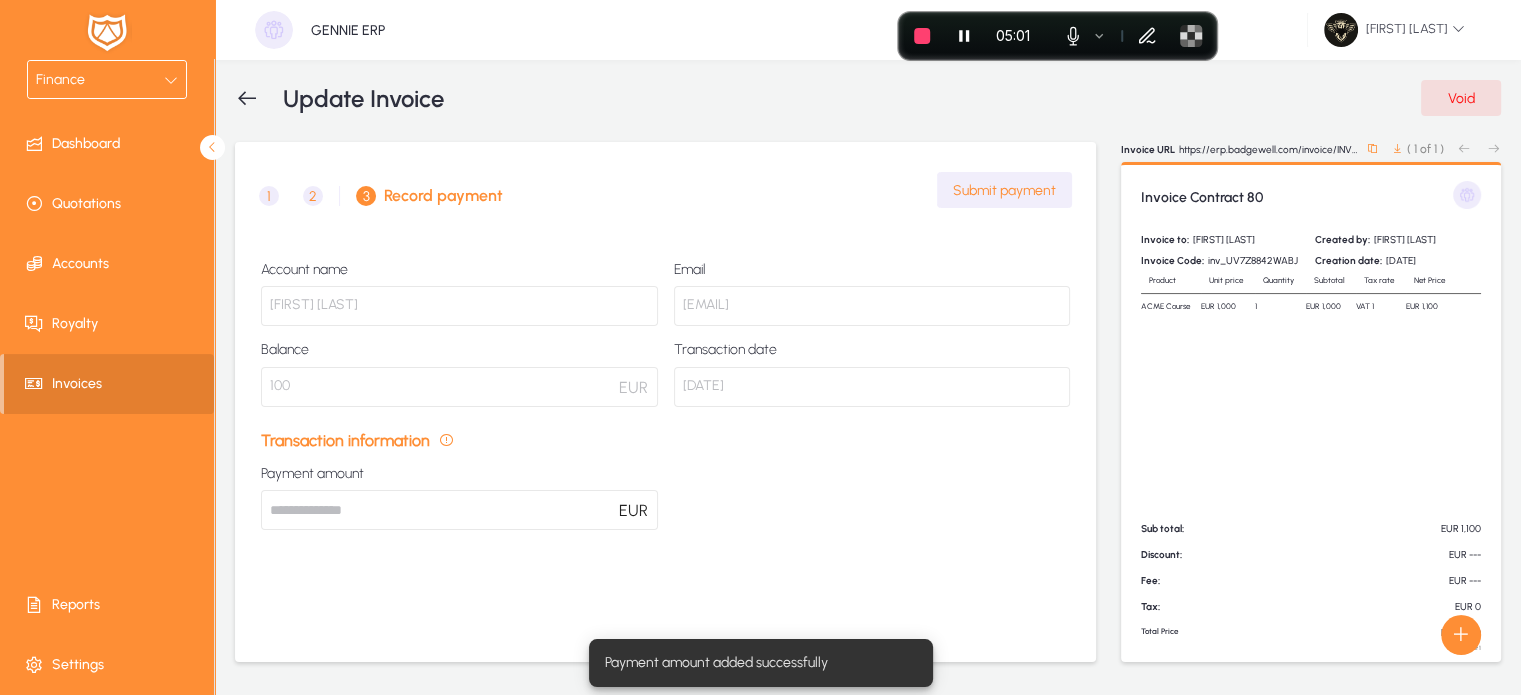 click on "Submit payment" 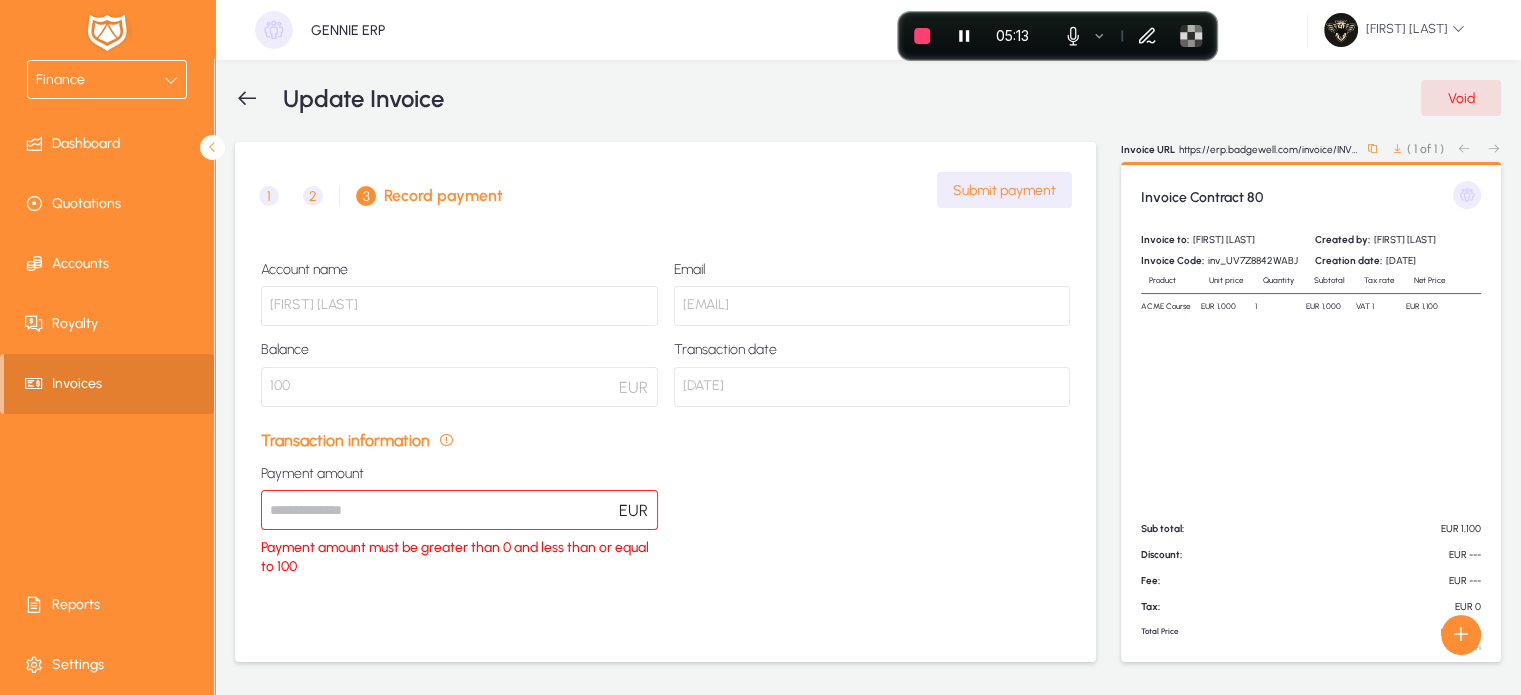 click on "Payment amount must be greater than 0 and less than or equal to 100" at bounding box center [459, 557] 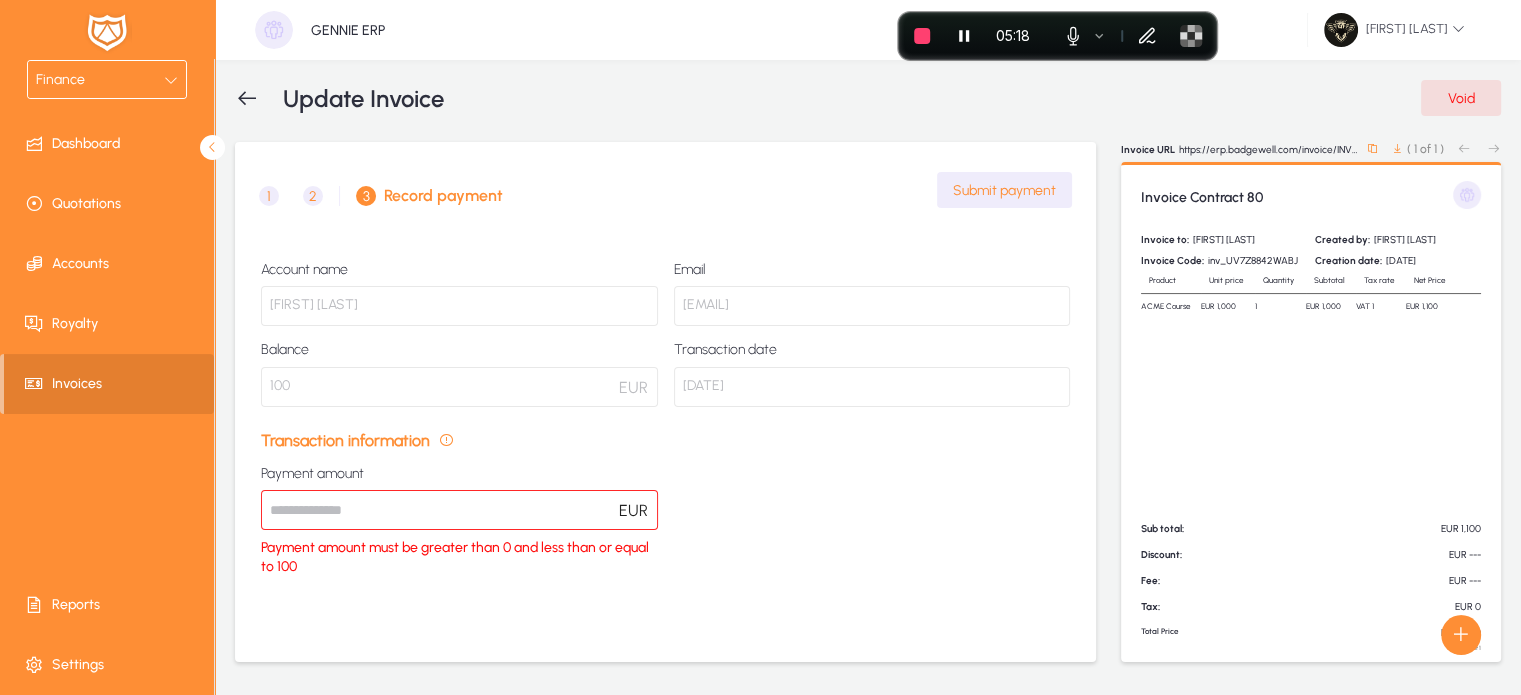 click on "****" at bounding box center (459, 510) 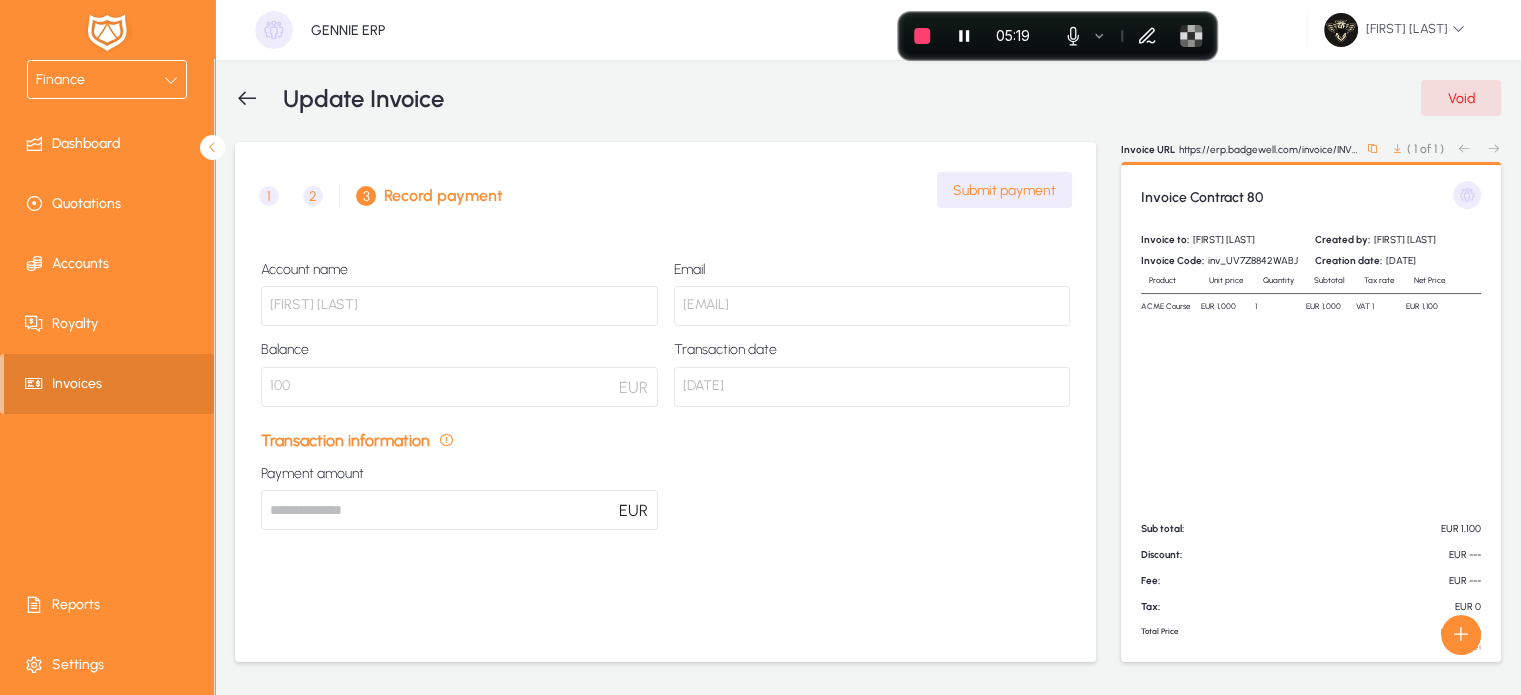 type on "***" 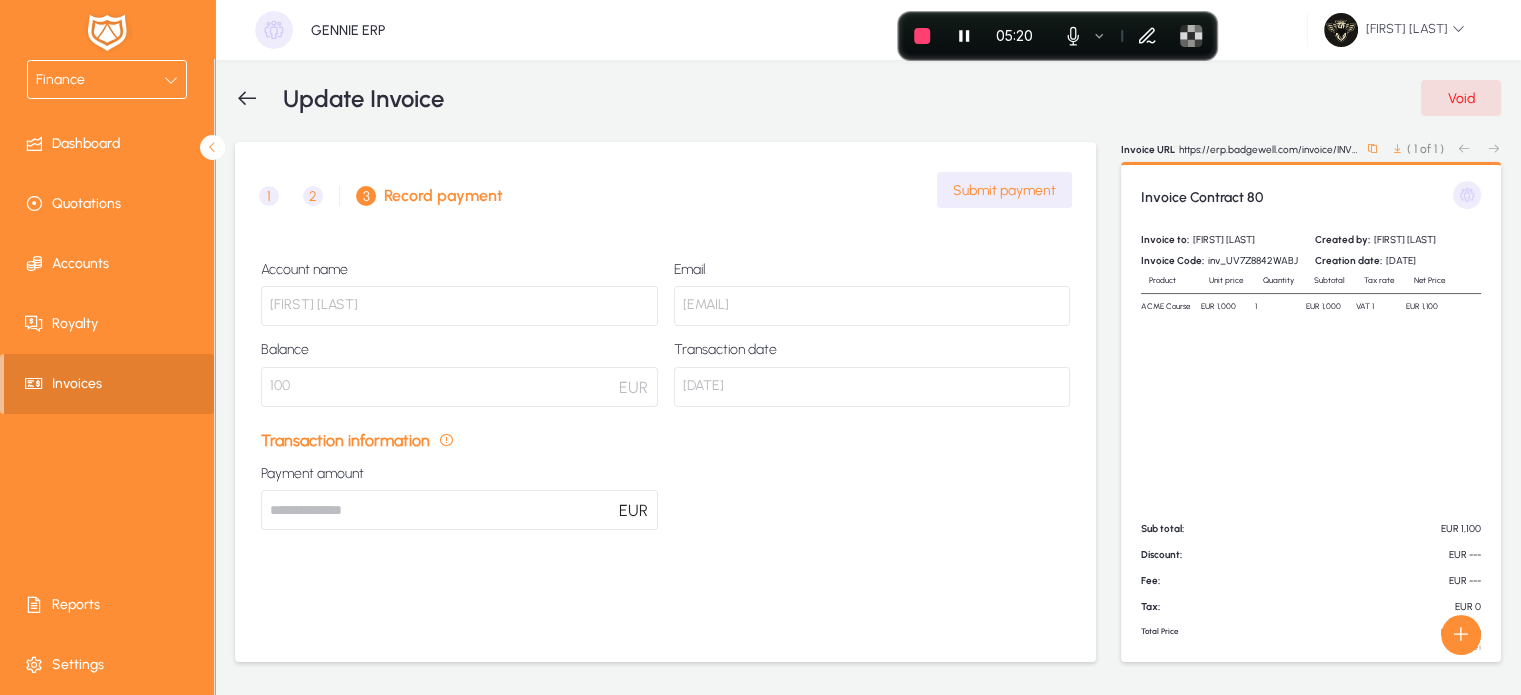 click on "1  Invoice details  2  Product / Service details  3  Record payment" 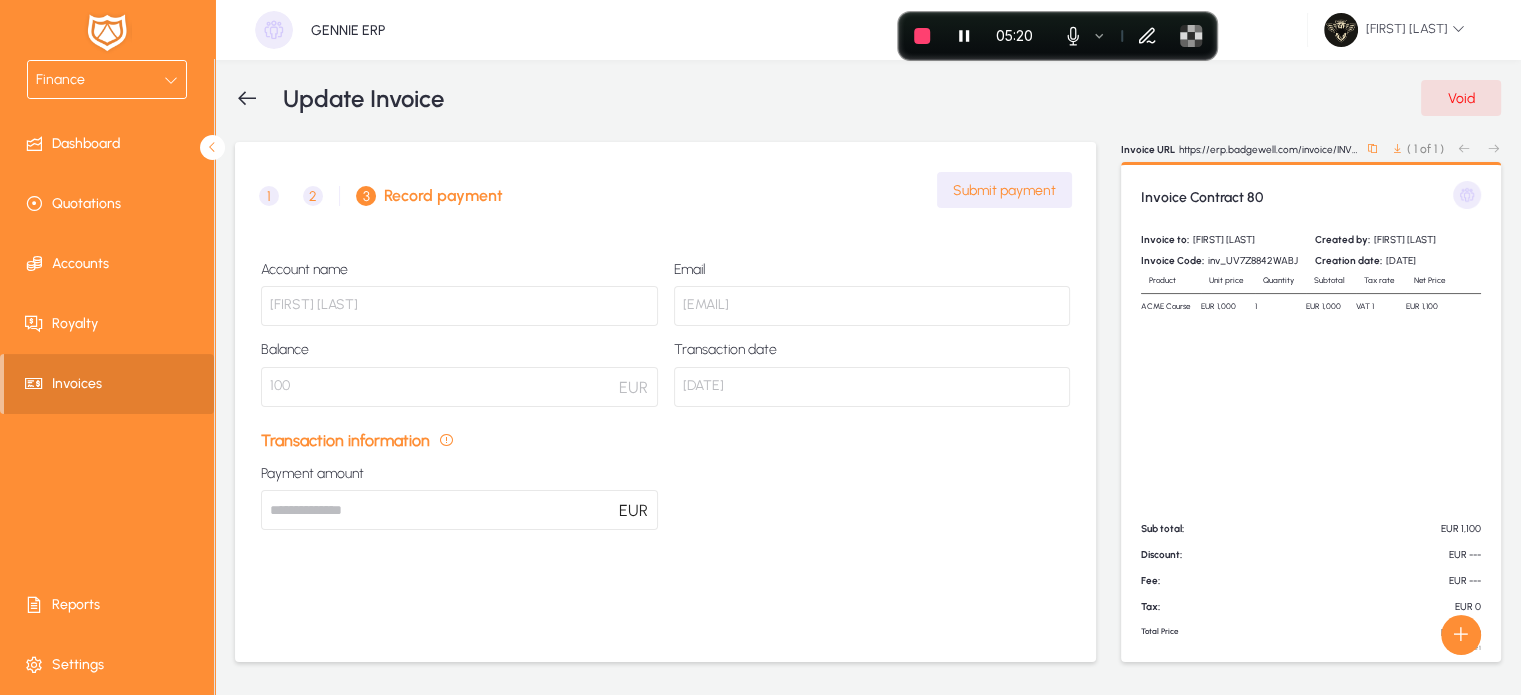 click on "Submit payment" 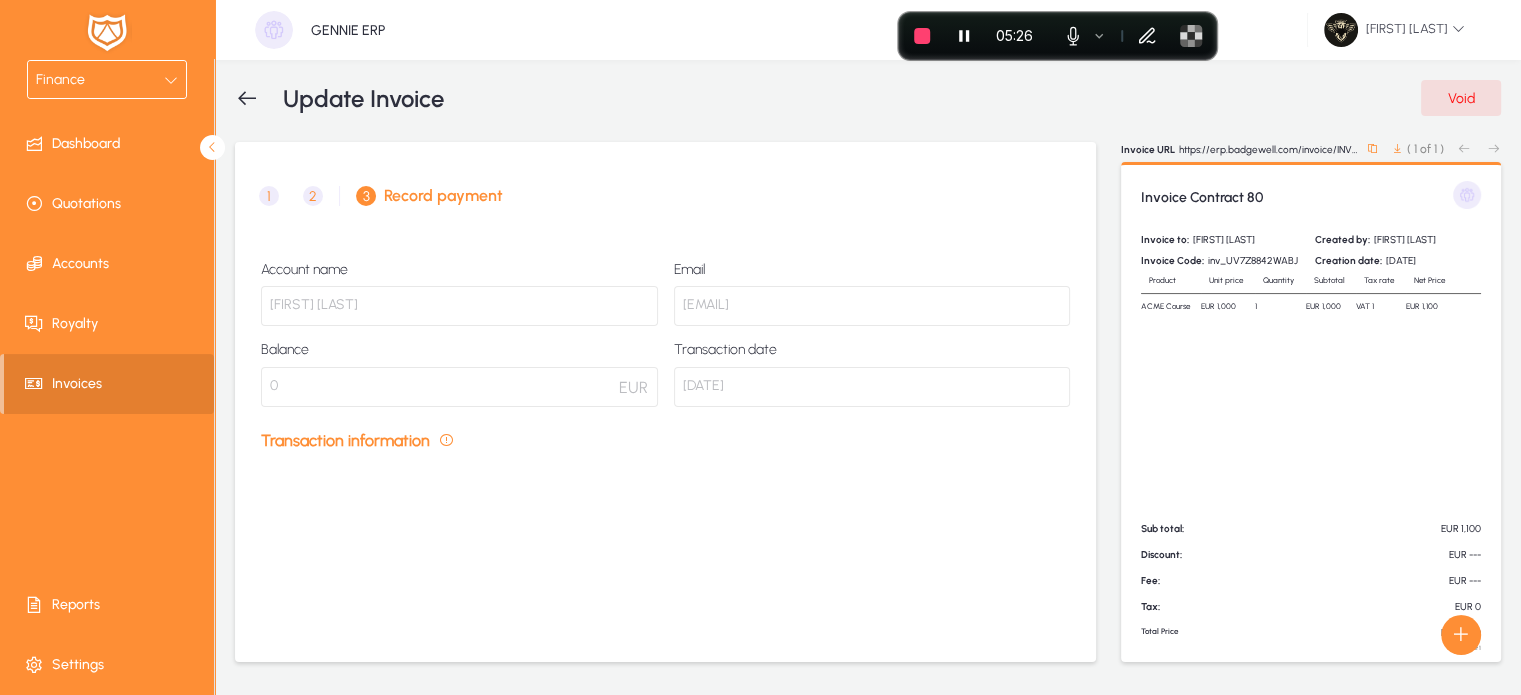 click on "Finance" at bounding box center (107, 79) 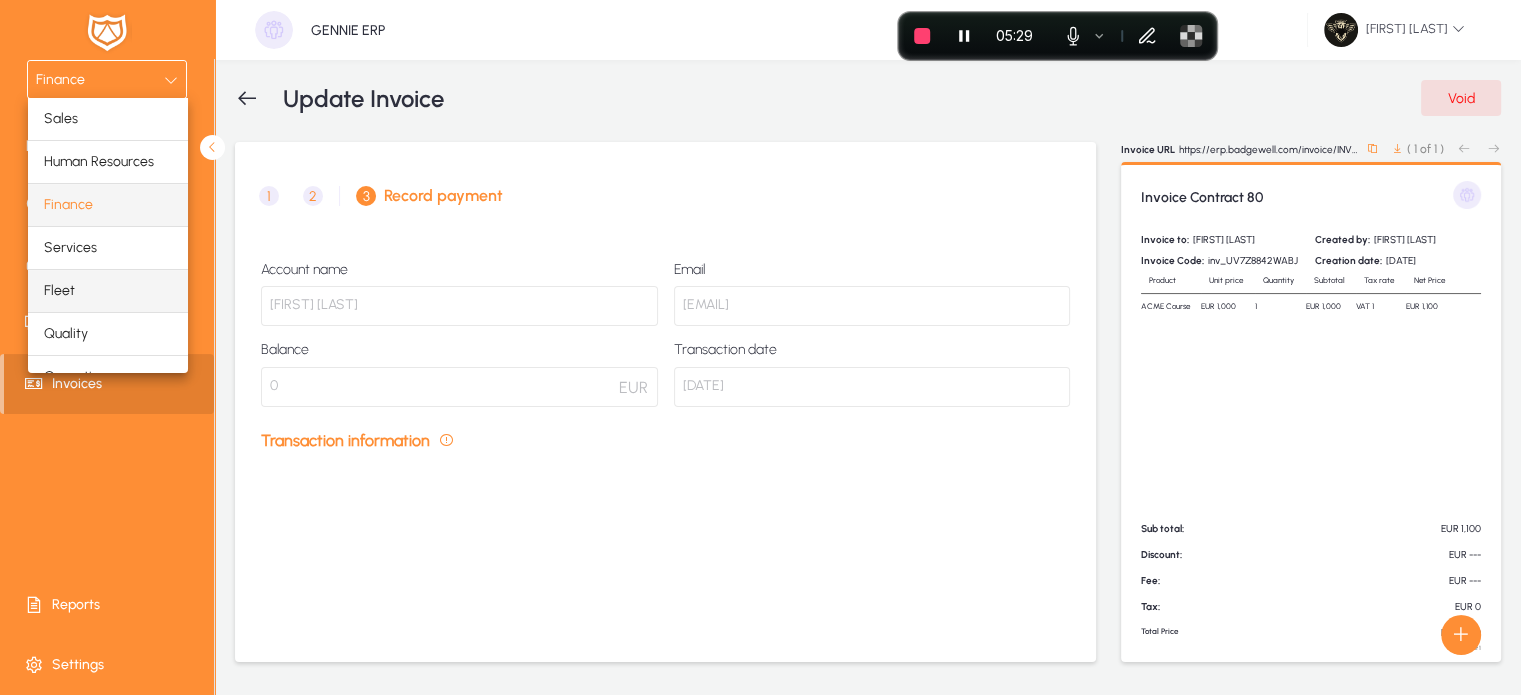 scroll, scrollTop: 66, scrollLeft: 0, axis: vertical 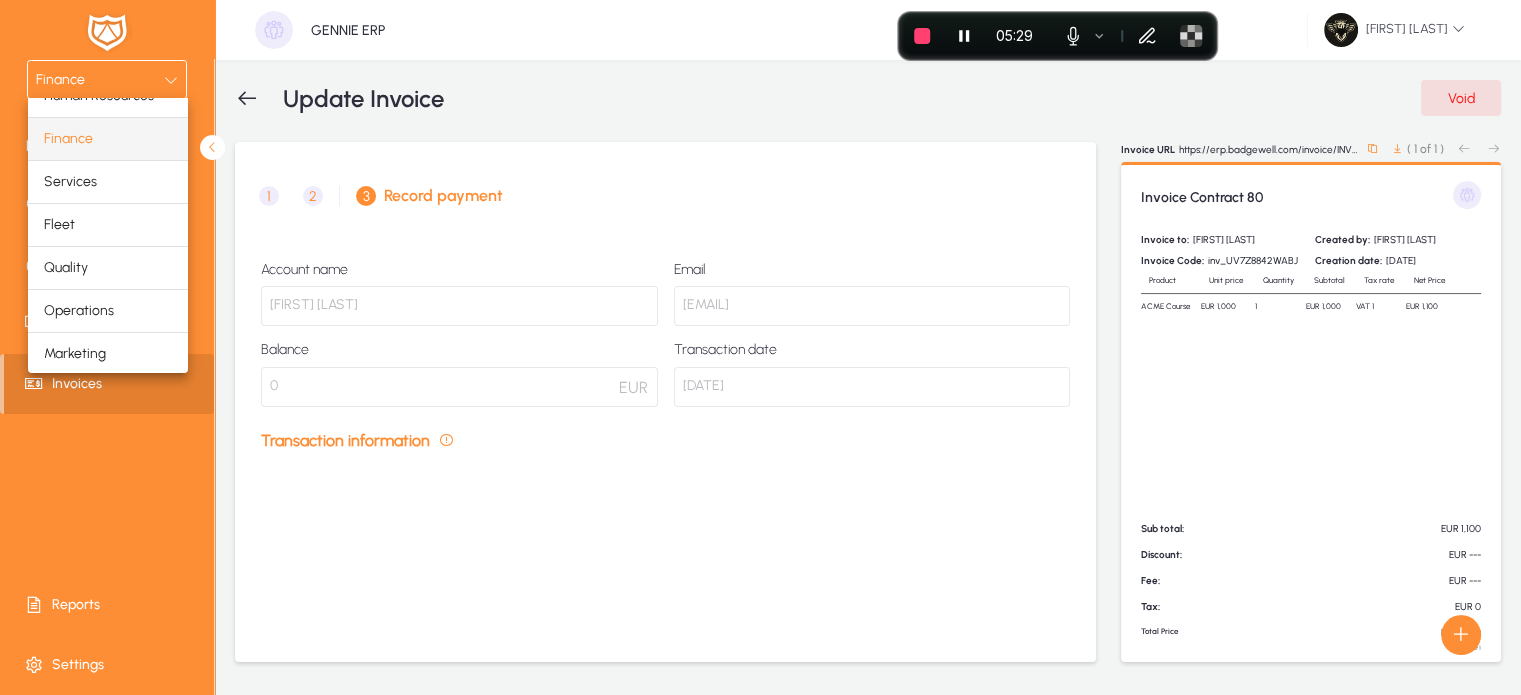click at bounding box center [760, 347] 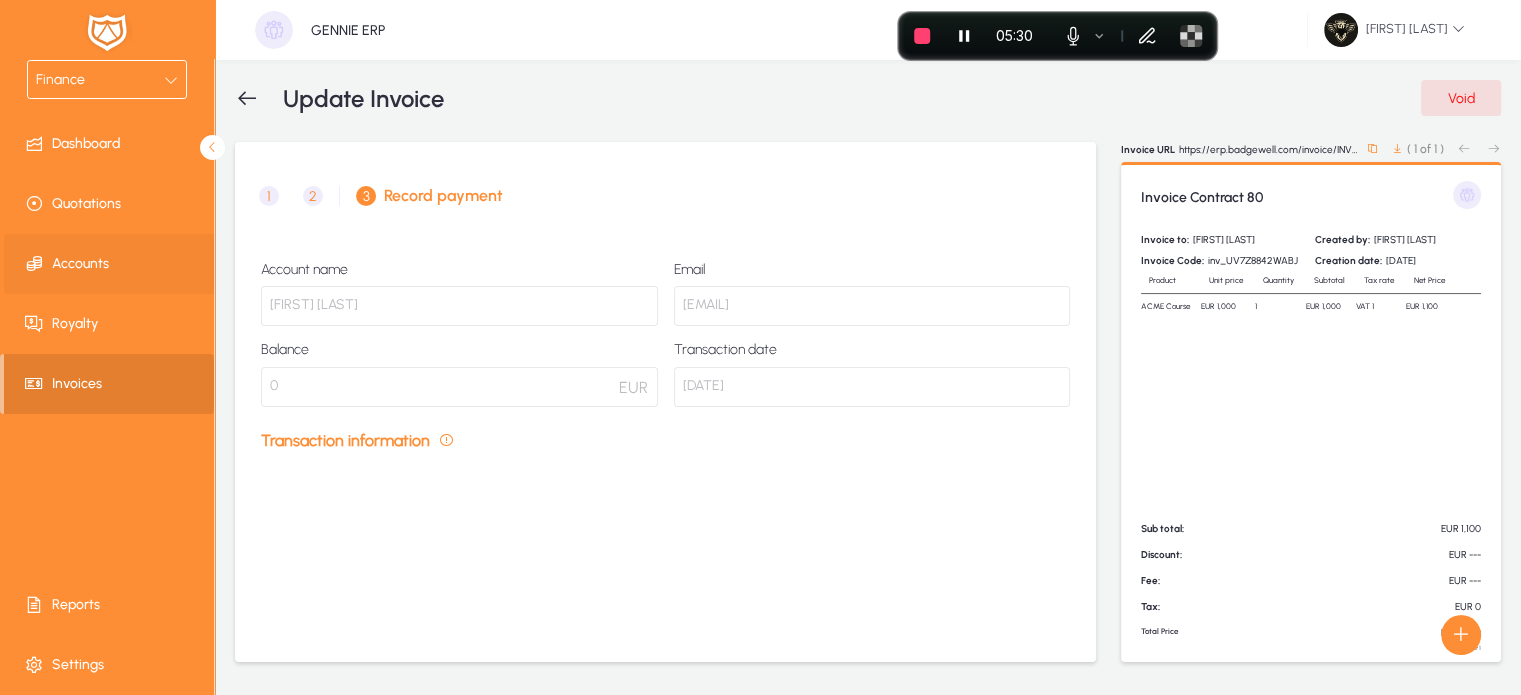 click 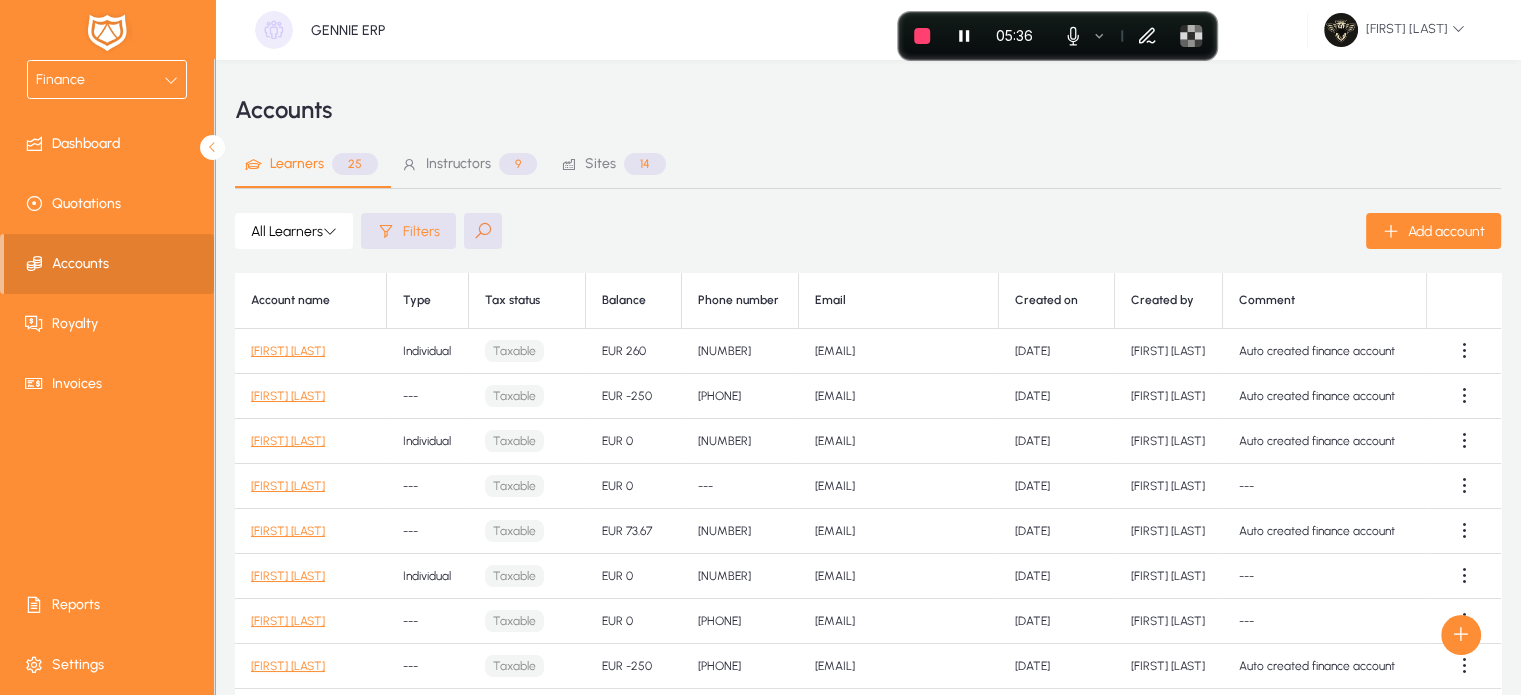 click 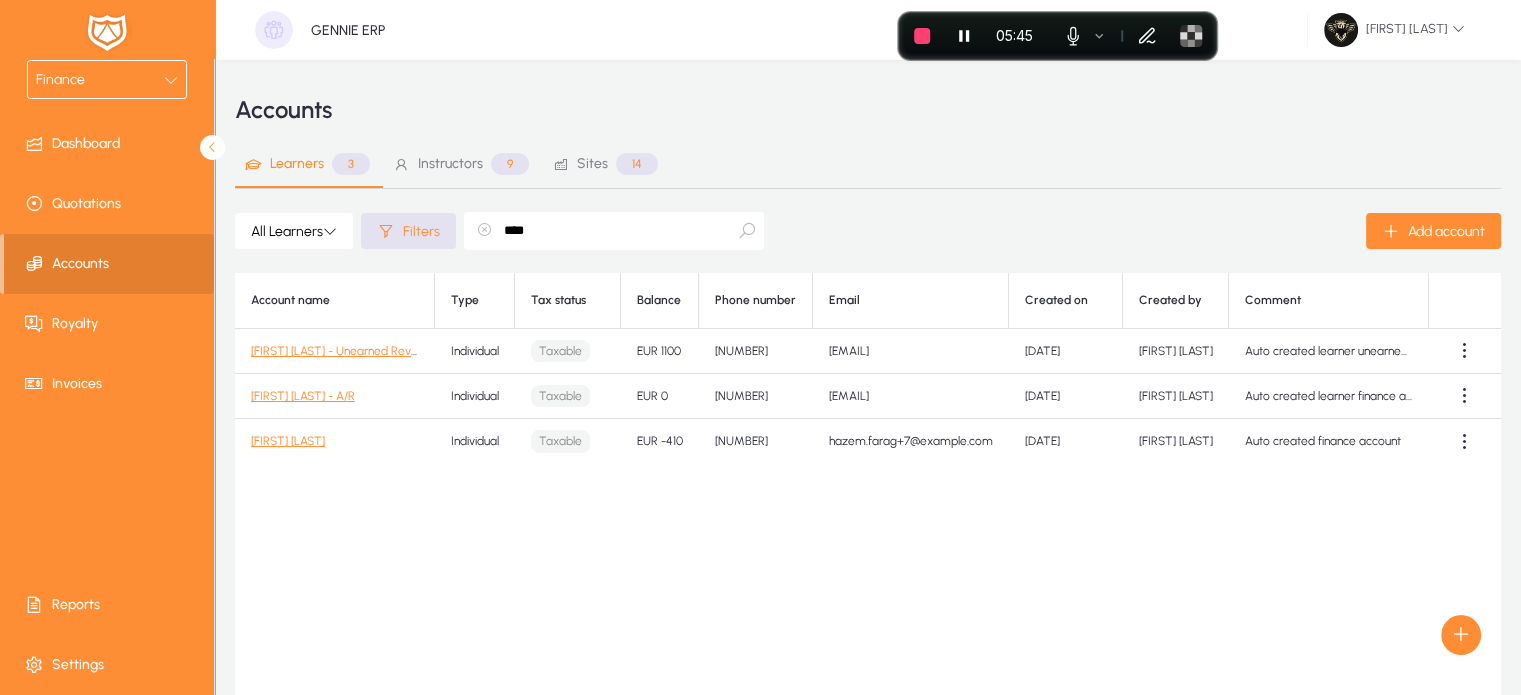 type on "****" 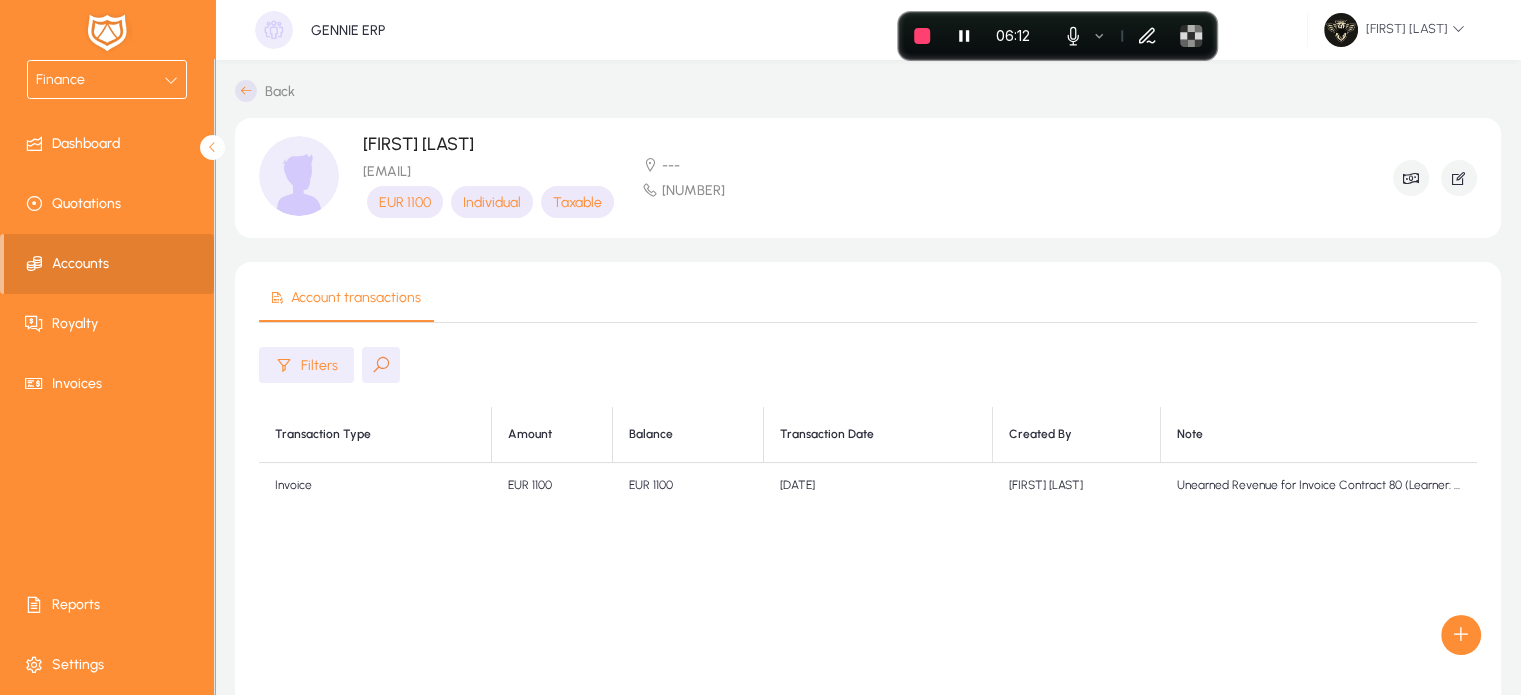 click on "Finance" at bounding box center [60, 79] 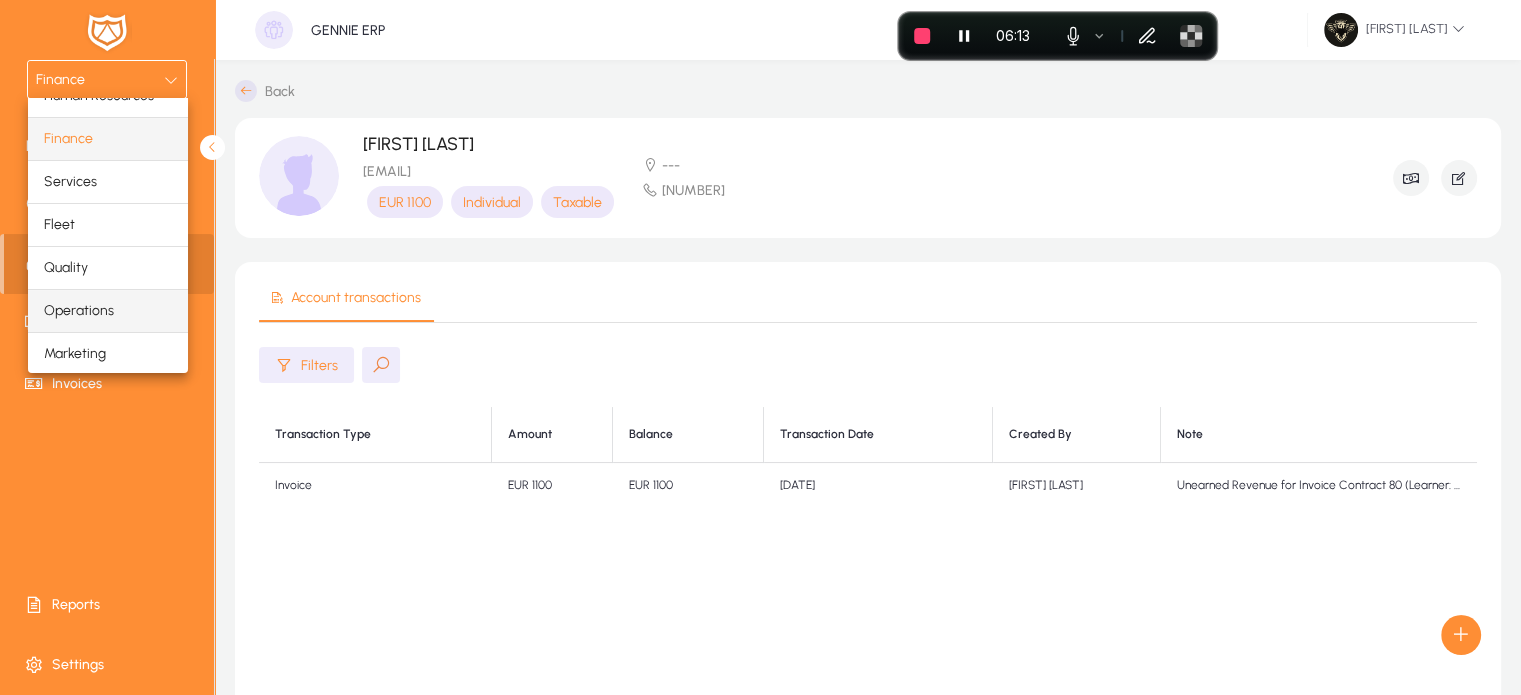 scroll, scrollTop: 65, scrollLeft: 0, axis: vertical 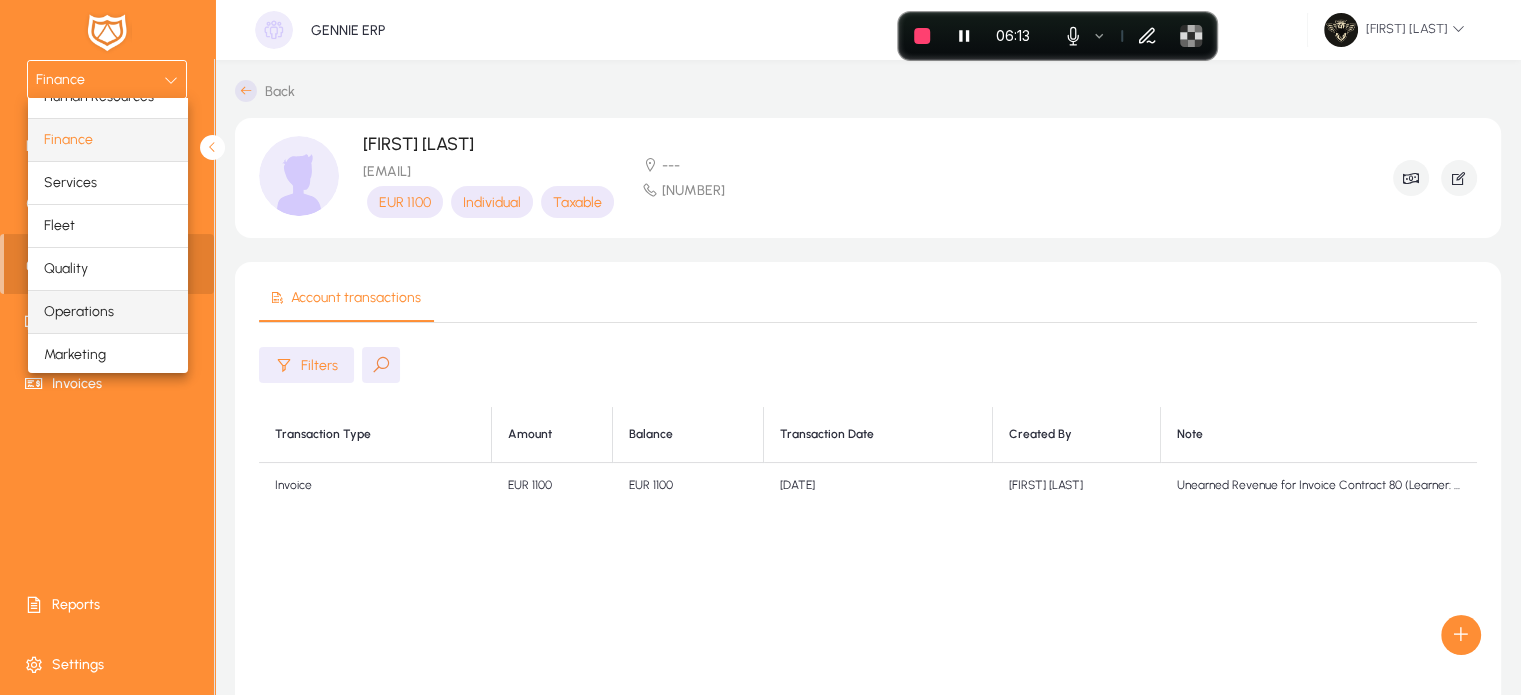 click on "Operations" at bounding box center [79, 312] 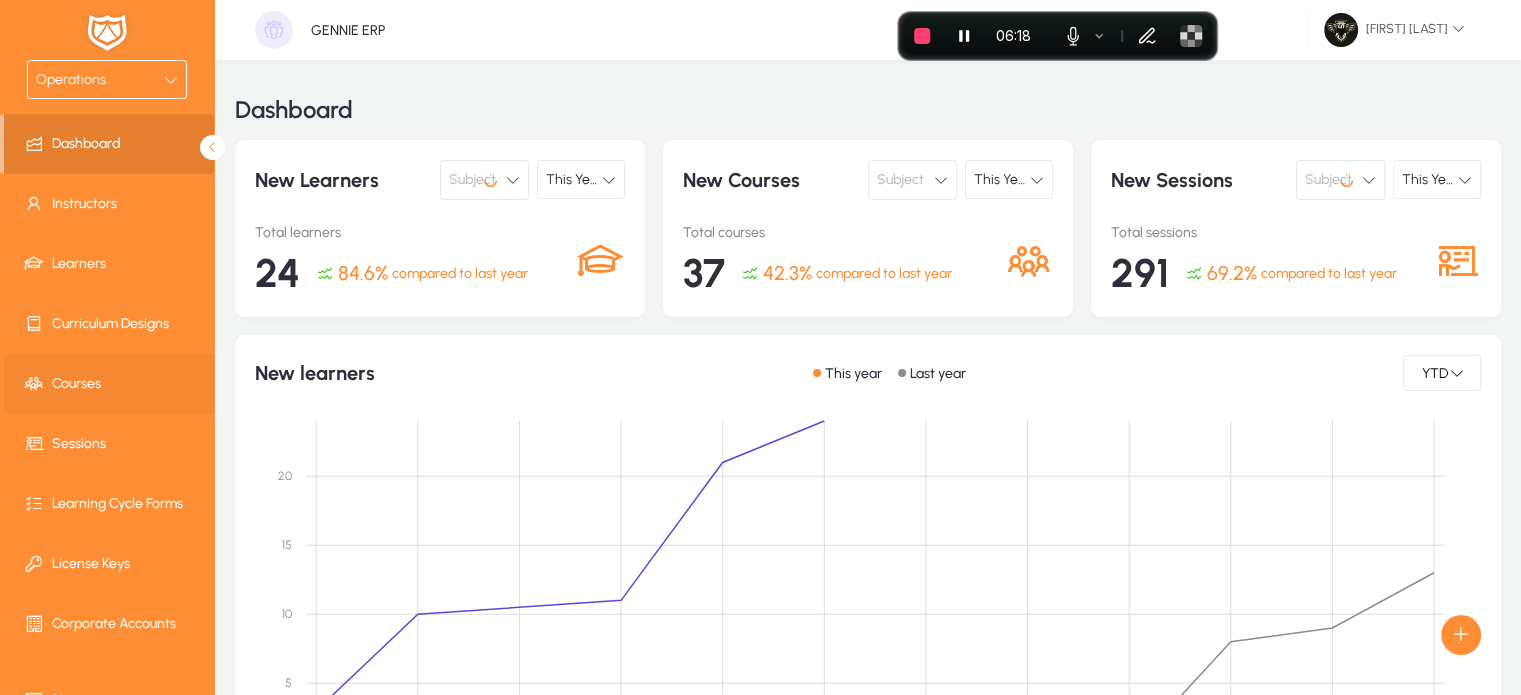 click on "Courses" 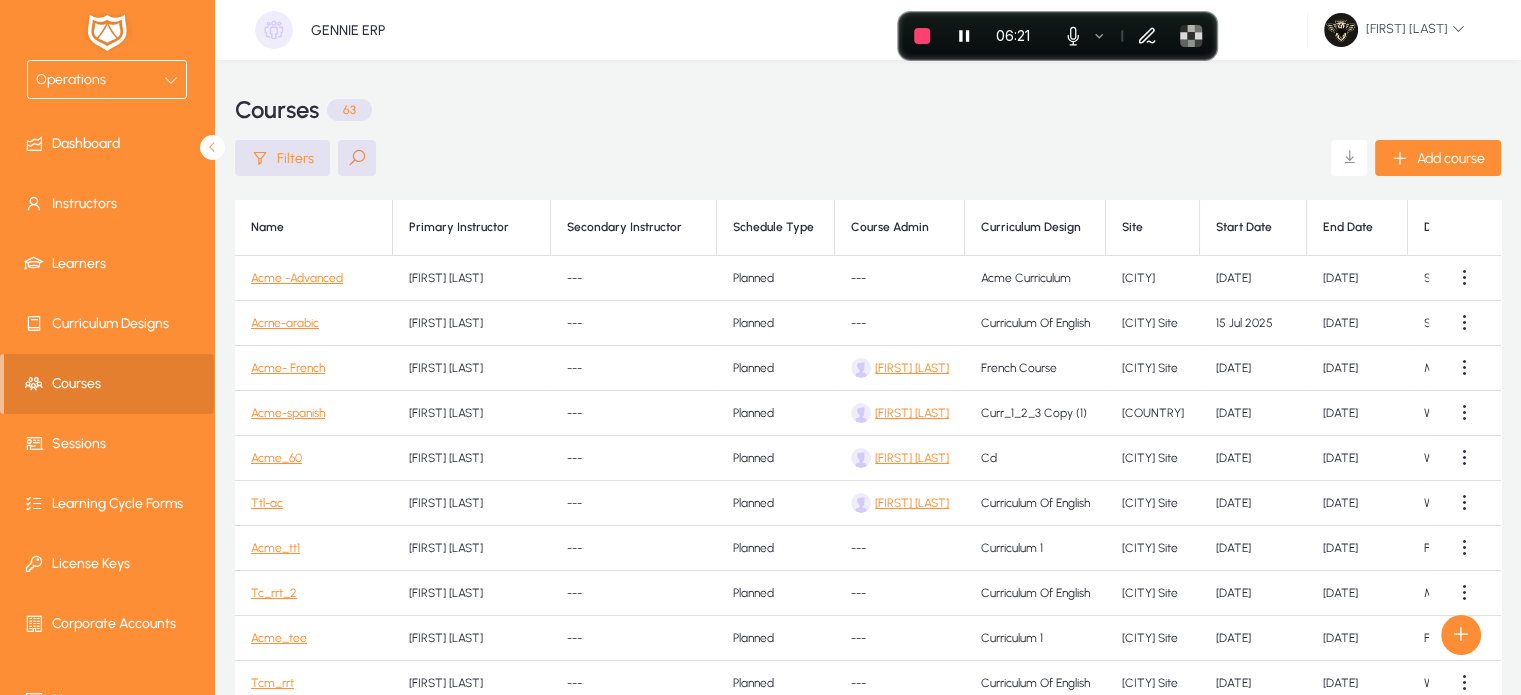 click on "Acme -Advanced" 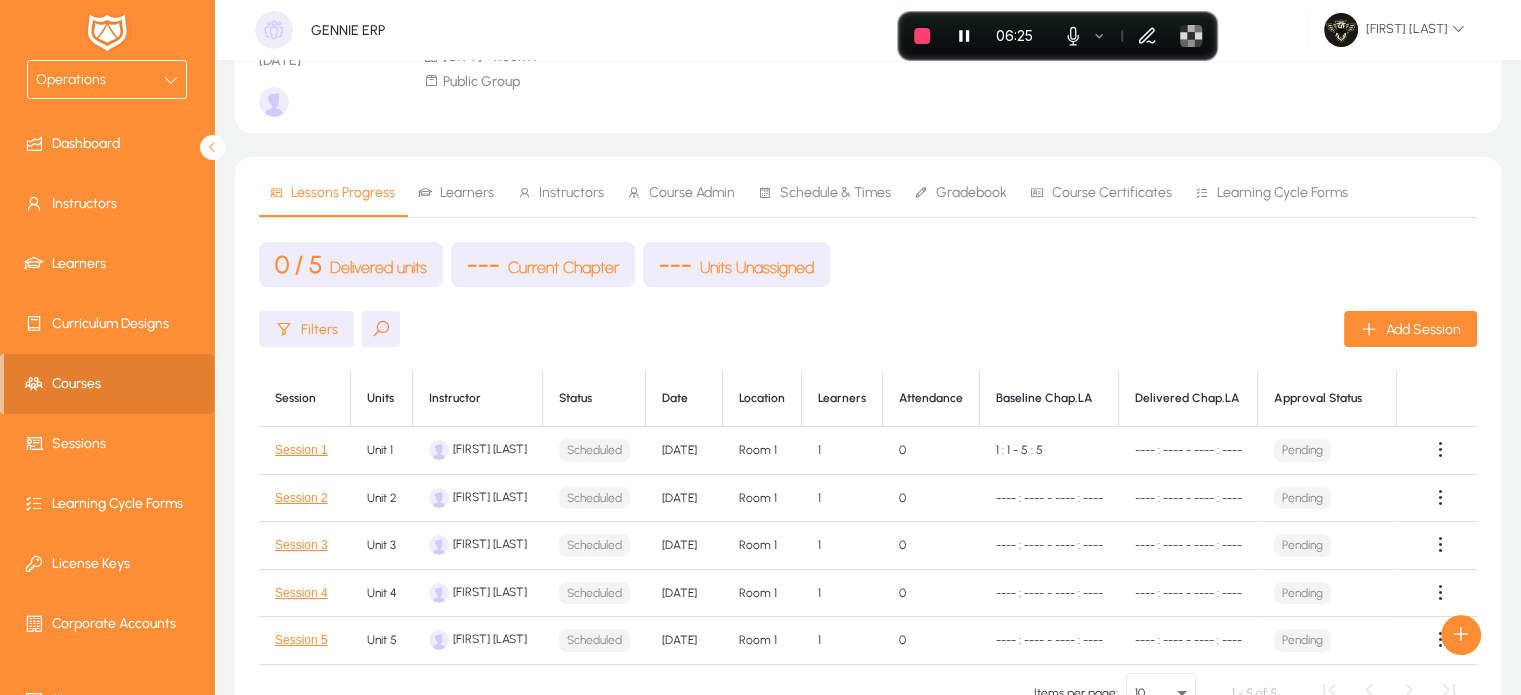 scroll, scrollTop: 114, scrollLeft: 0, axis: vertical 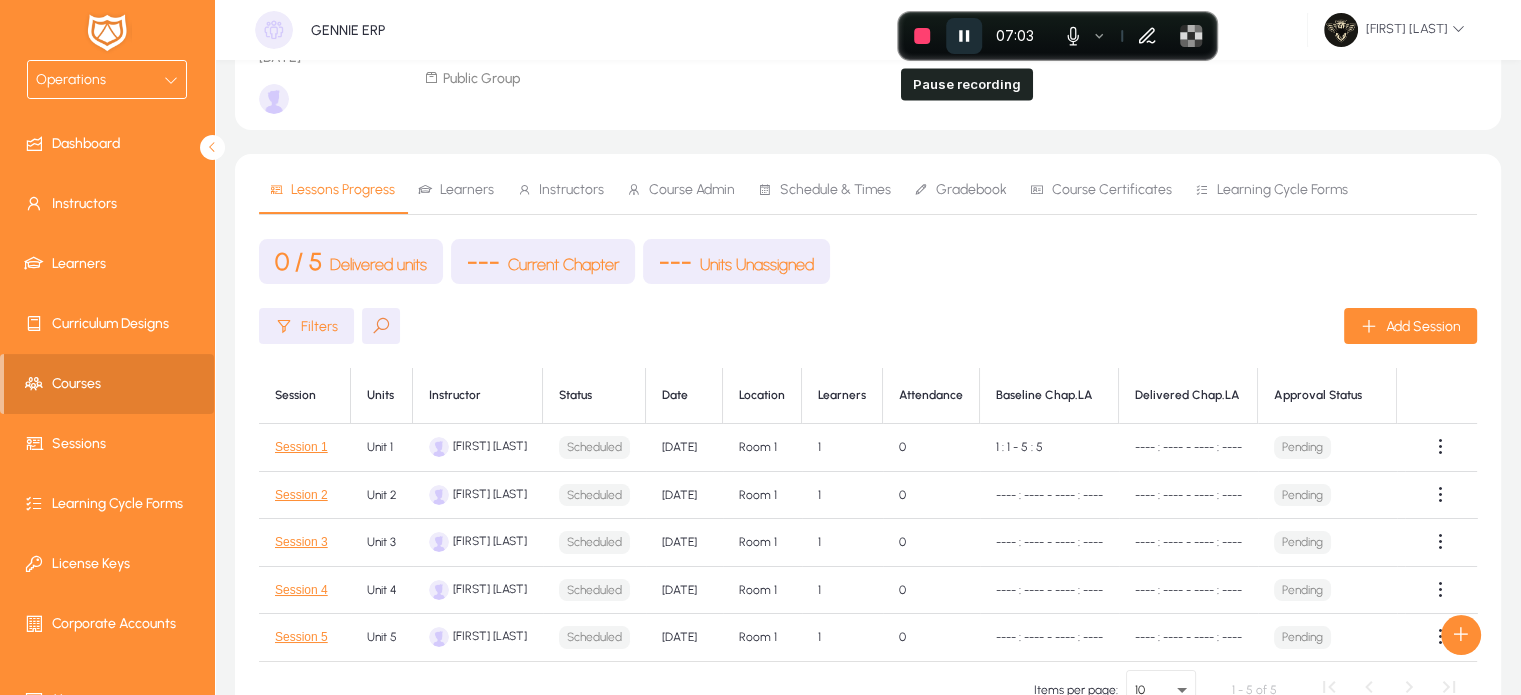 click 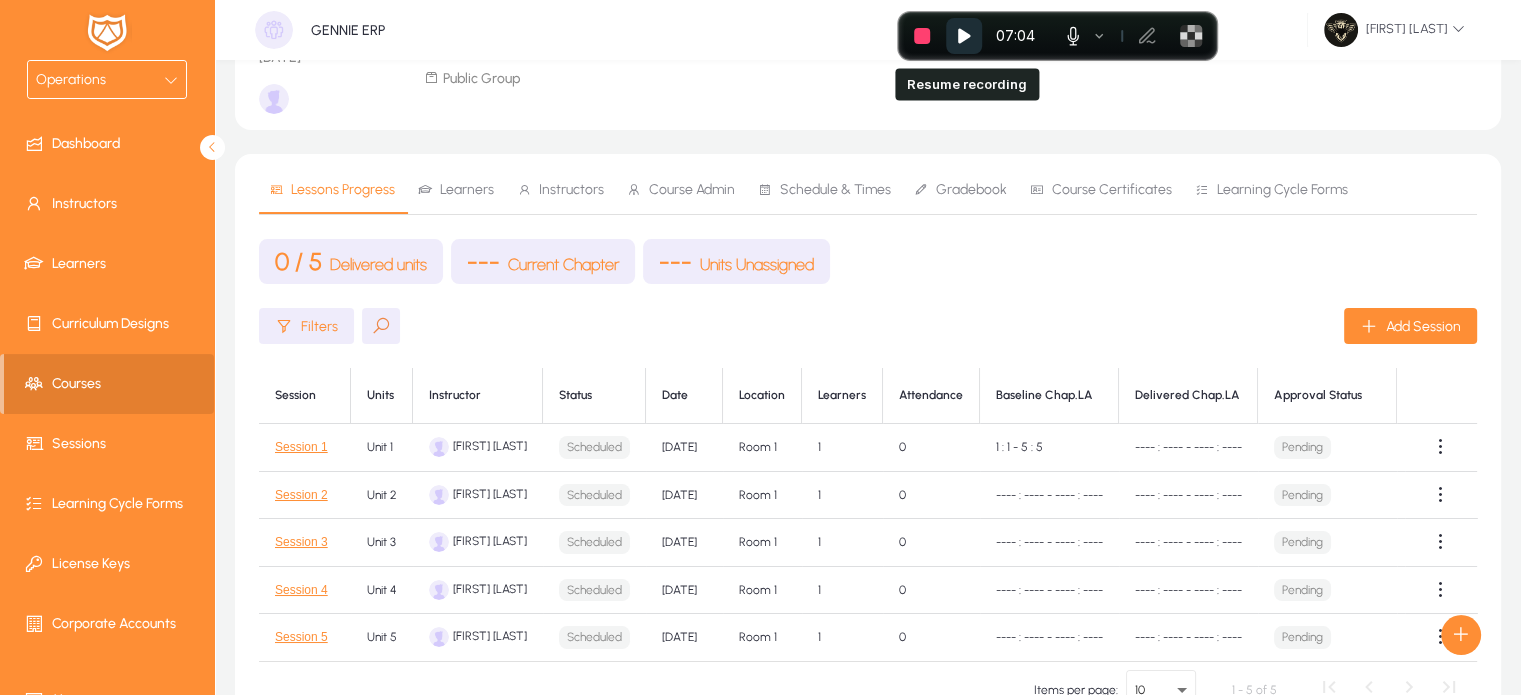 click at bounding box center (964, 36) 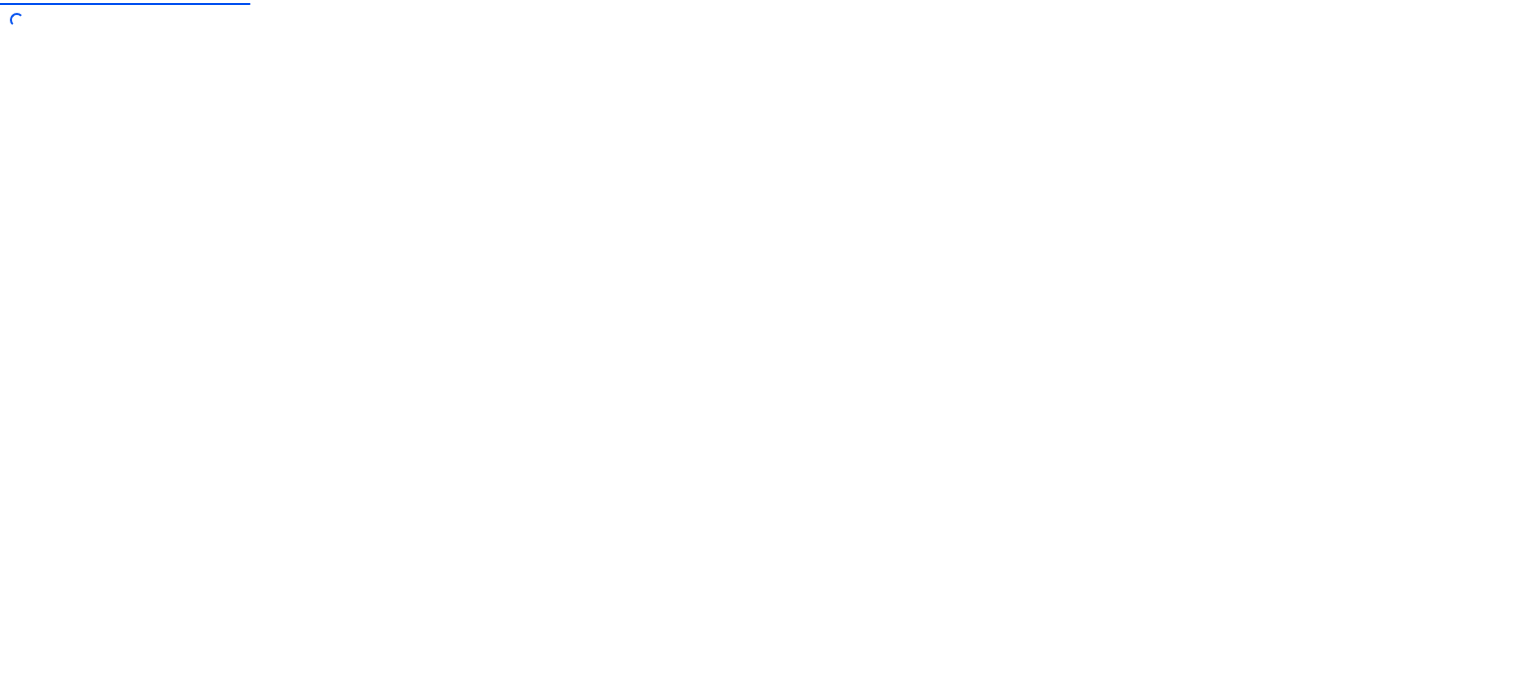 scroll, scrollTop: 0, scrollLeft: 0, axis: both 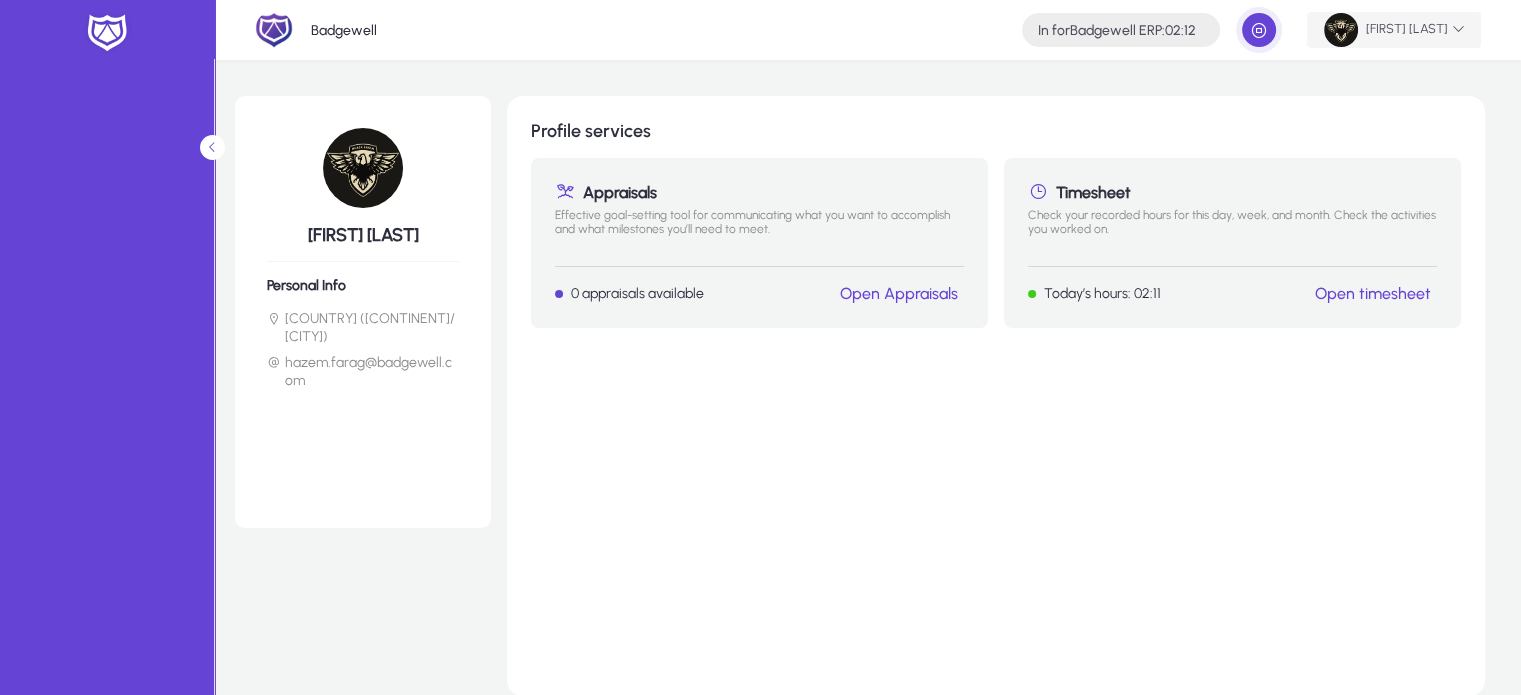 click on "[FIRST] [LAST]" 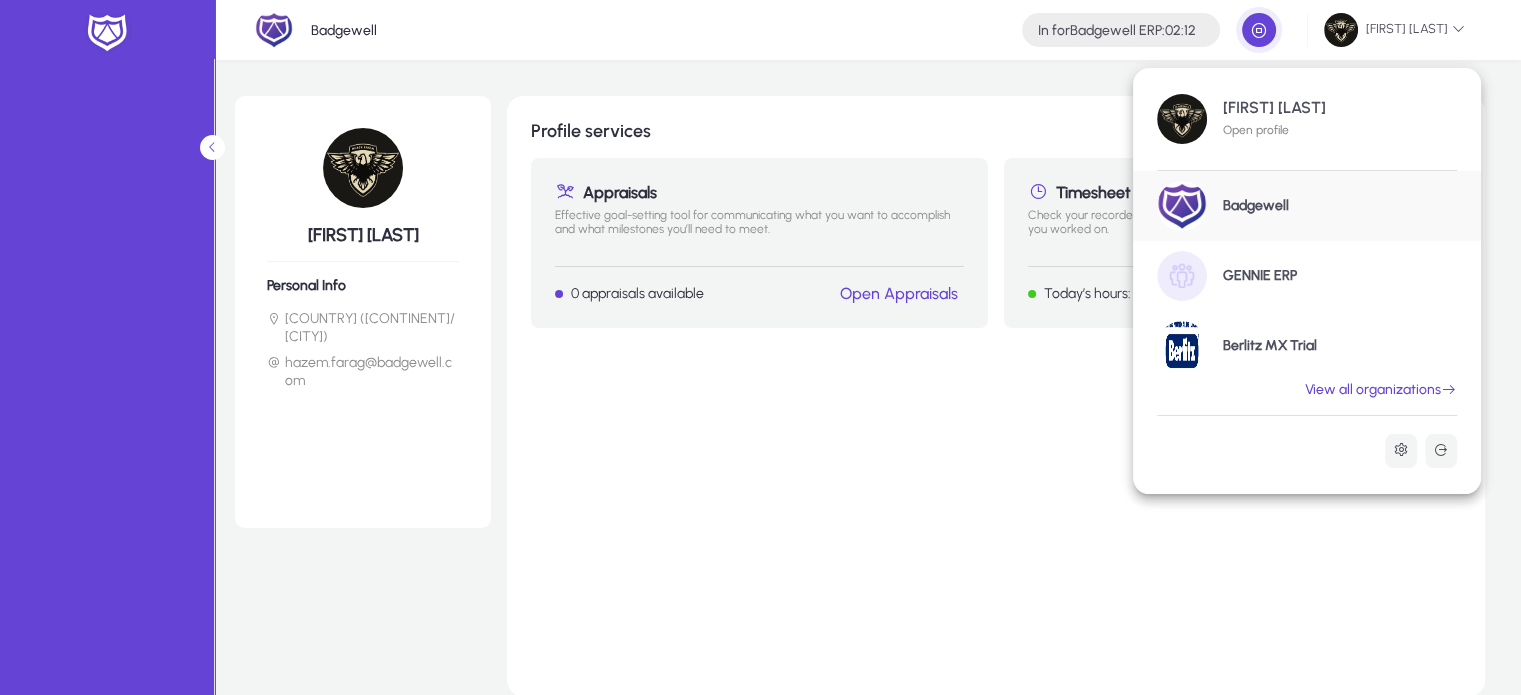 click on "[FIRST] [LAST] Open profile Badgewell GENNIE ERP Berlitz MX Trial View all organizations" at bounding box center [1307, 285] 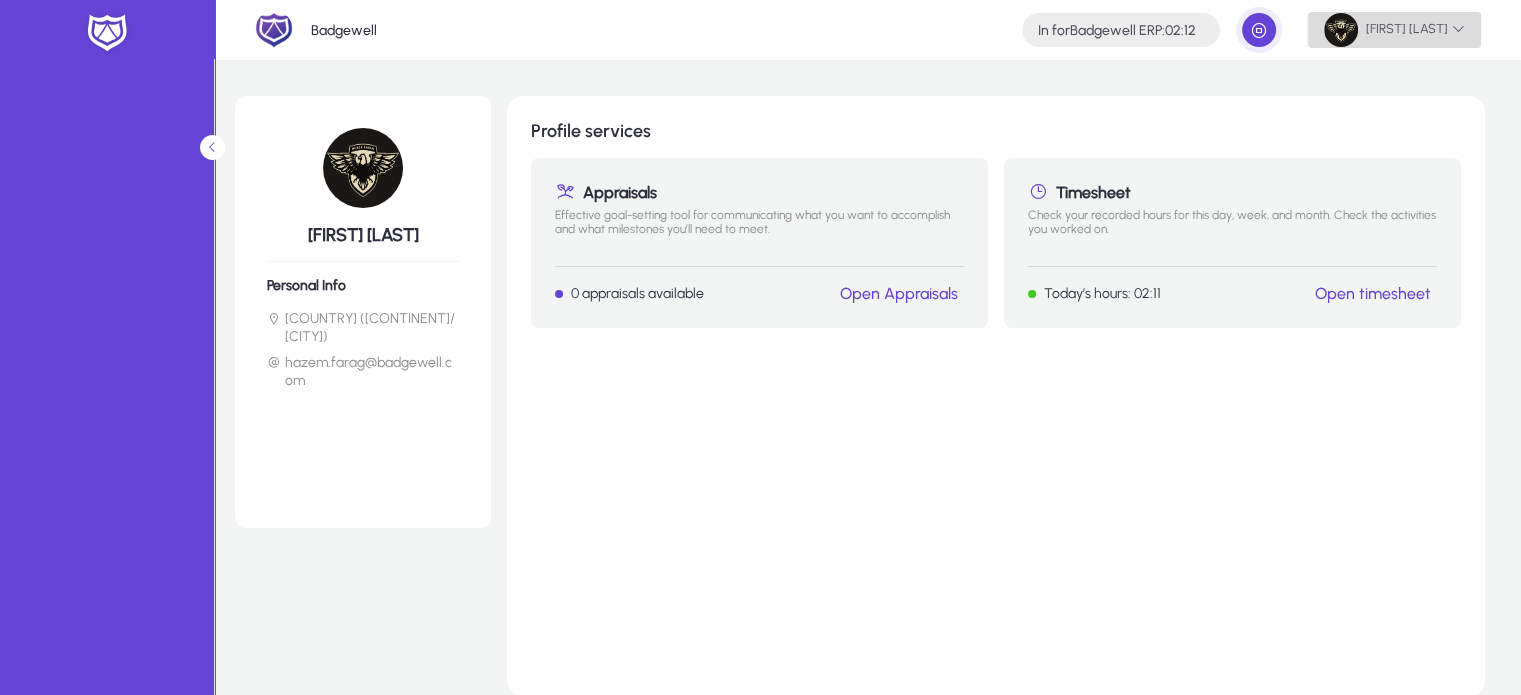 click on "[FIRST] [LAST]" 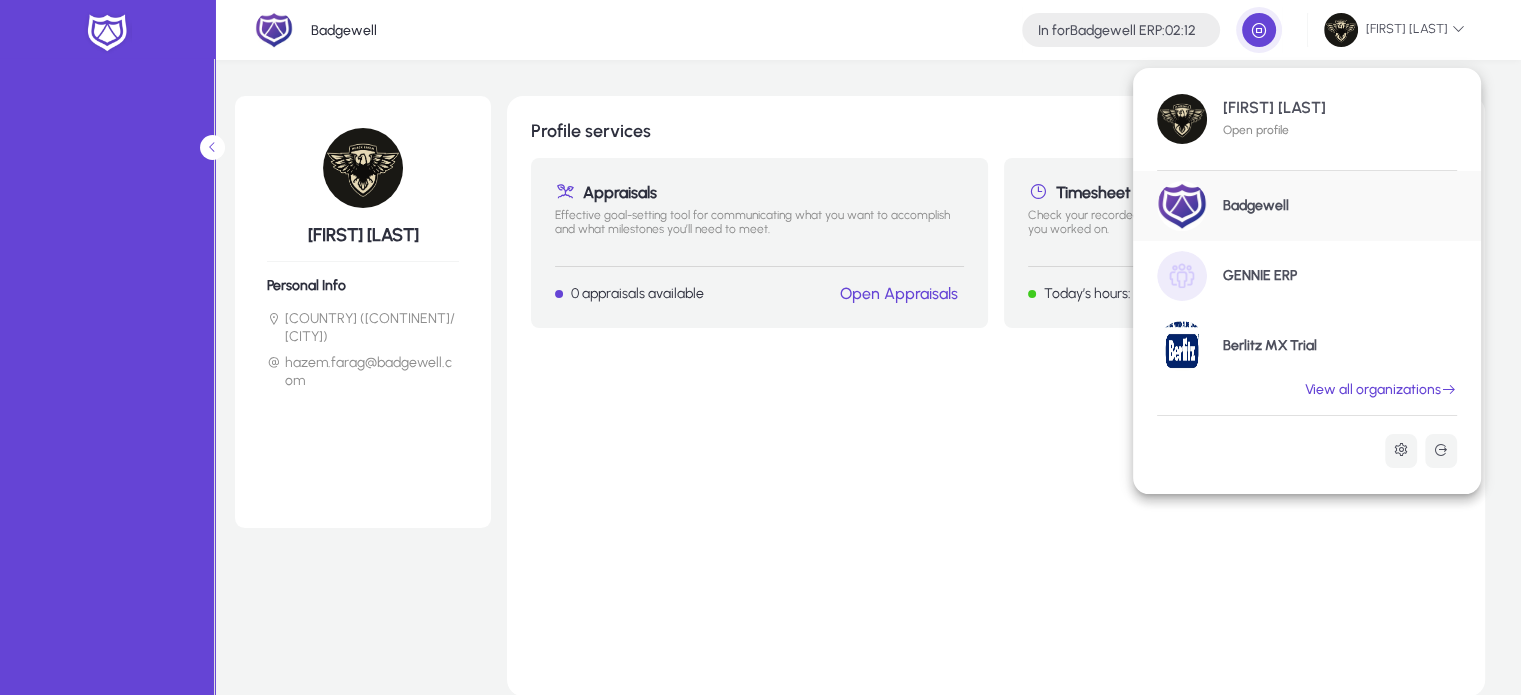 click on "View all organizations" at bounding box center (1381, 390) 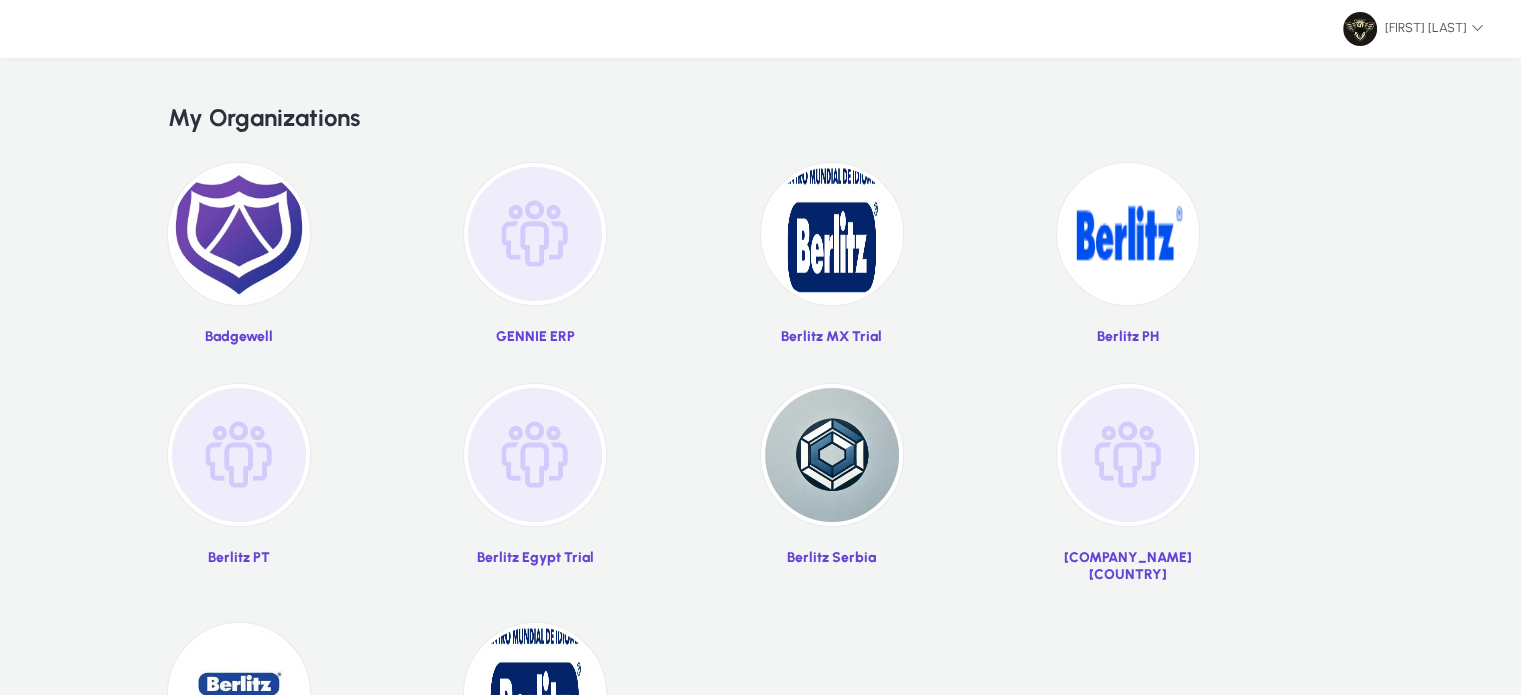 scroll, scrollTop: 132, scrollLeft: 0, axis: vertical 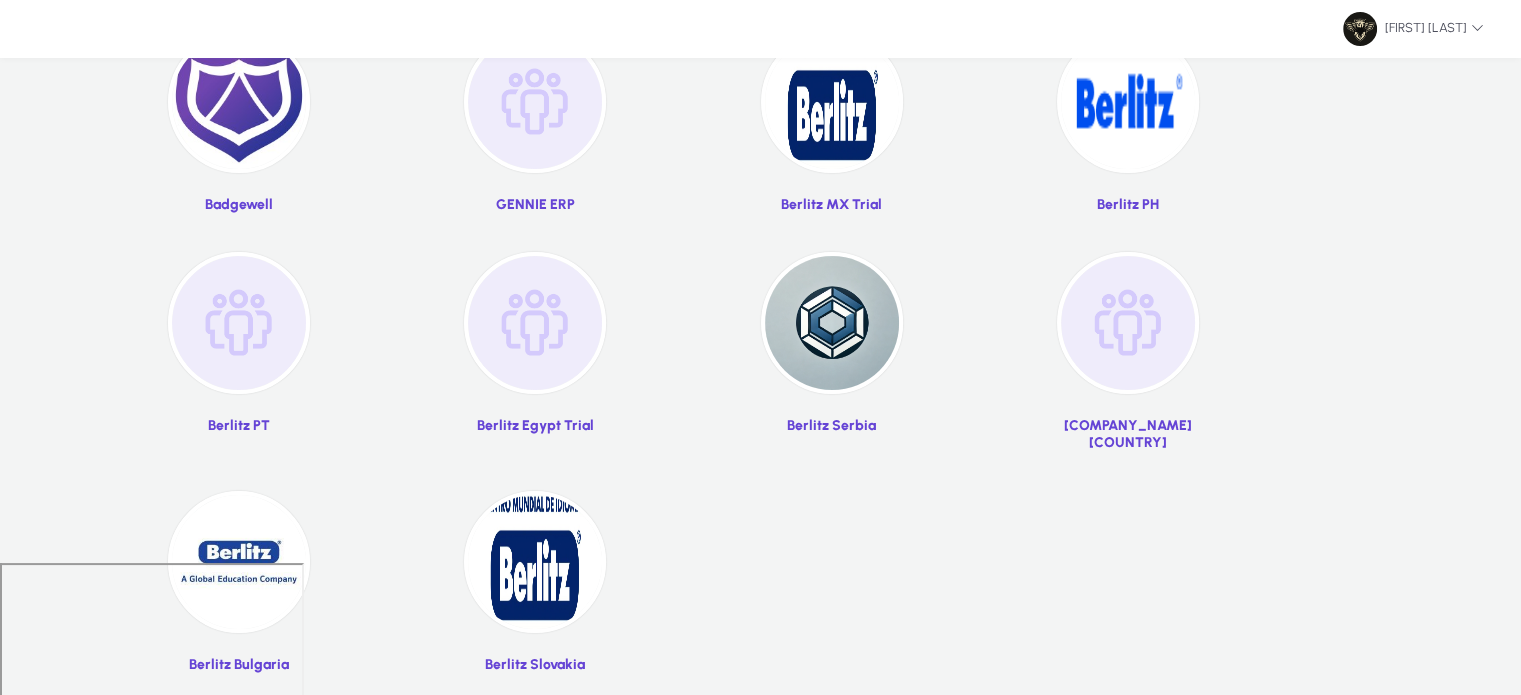 click 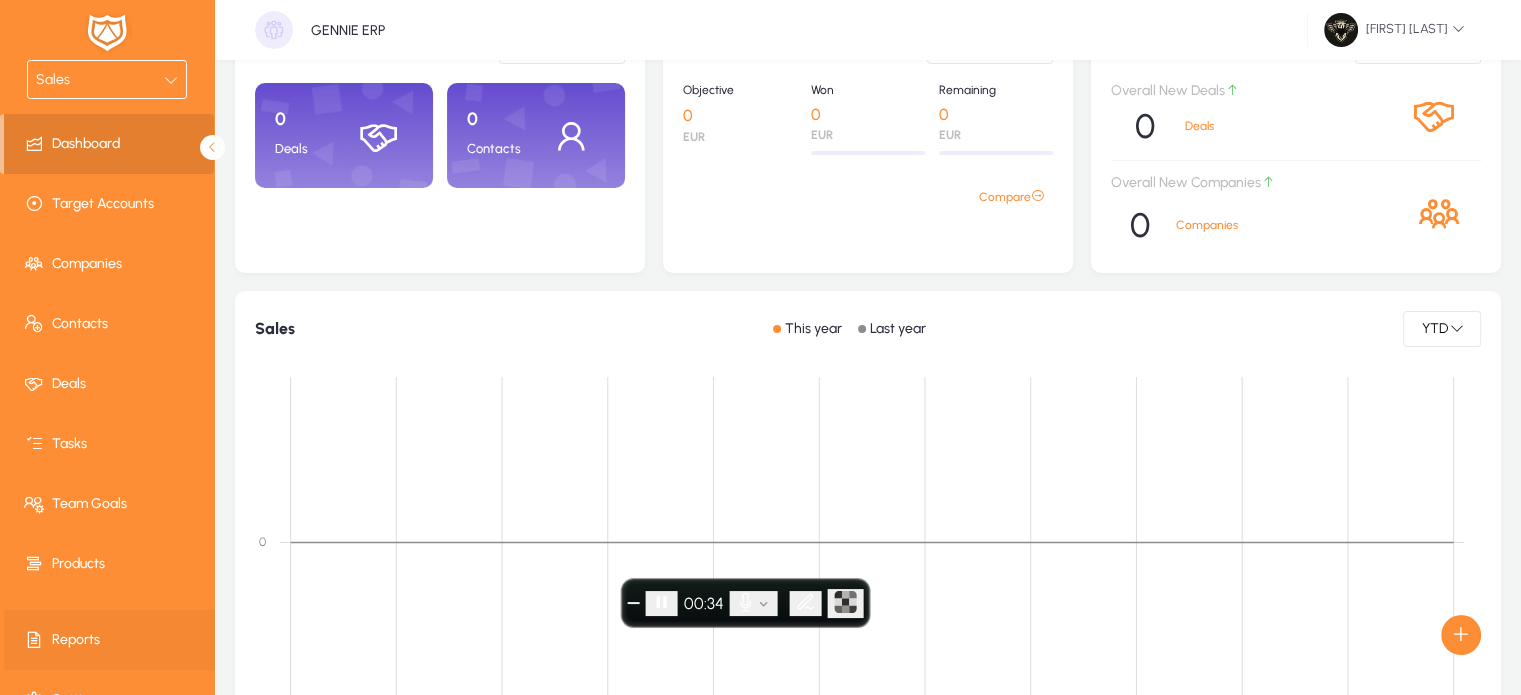 scroll, scrollTop: 34, scrollLeft: 0, axis: vertical 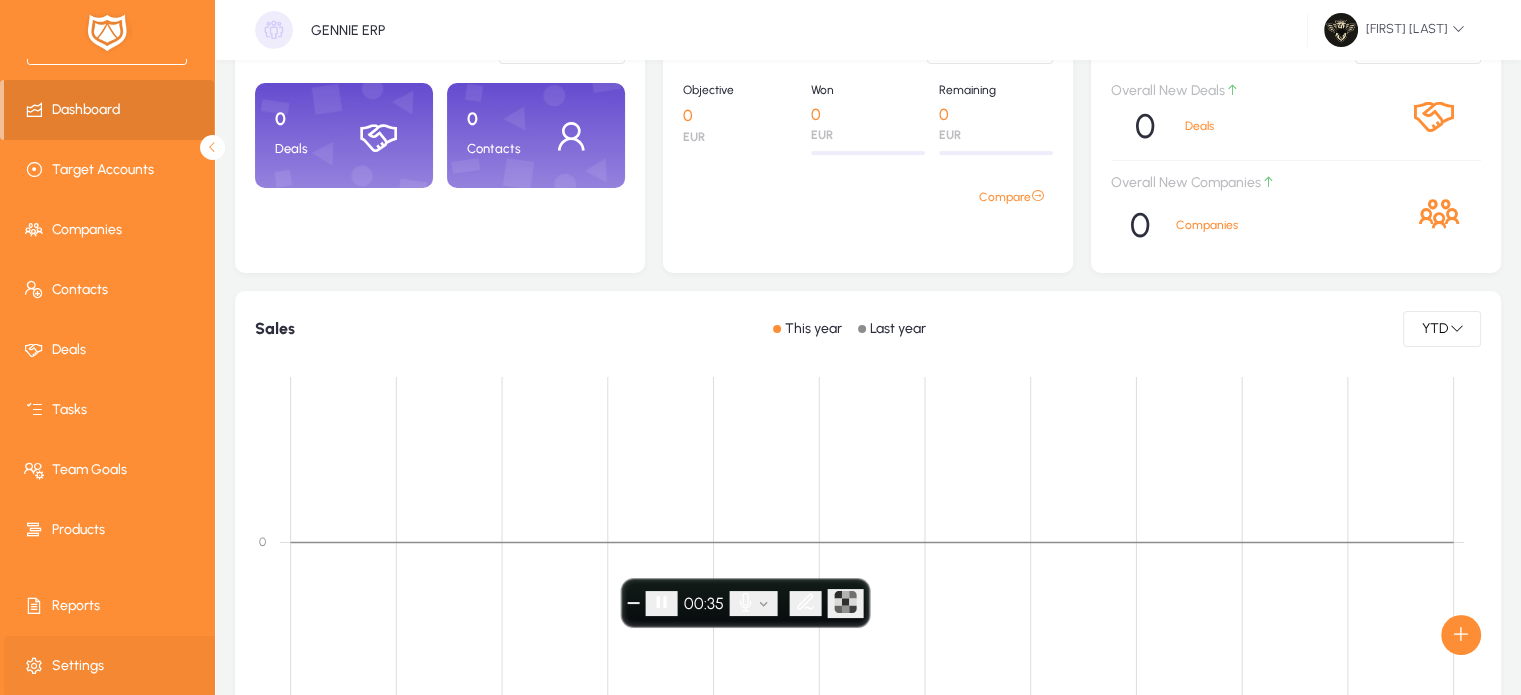 click on "Settings" 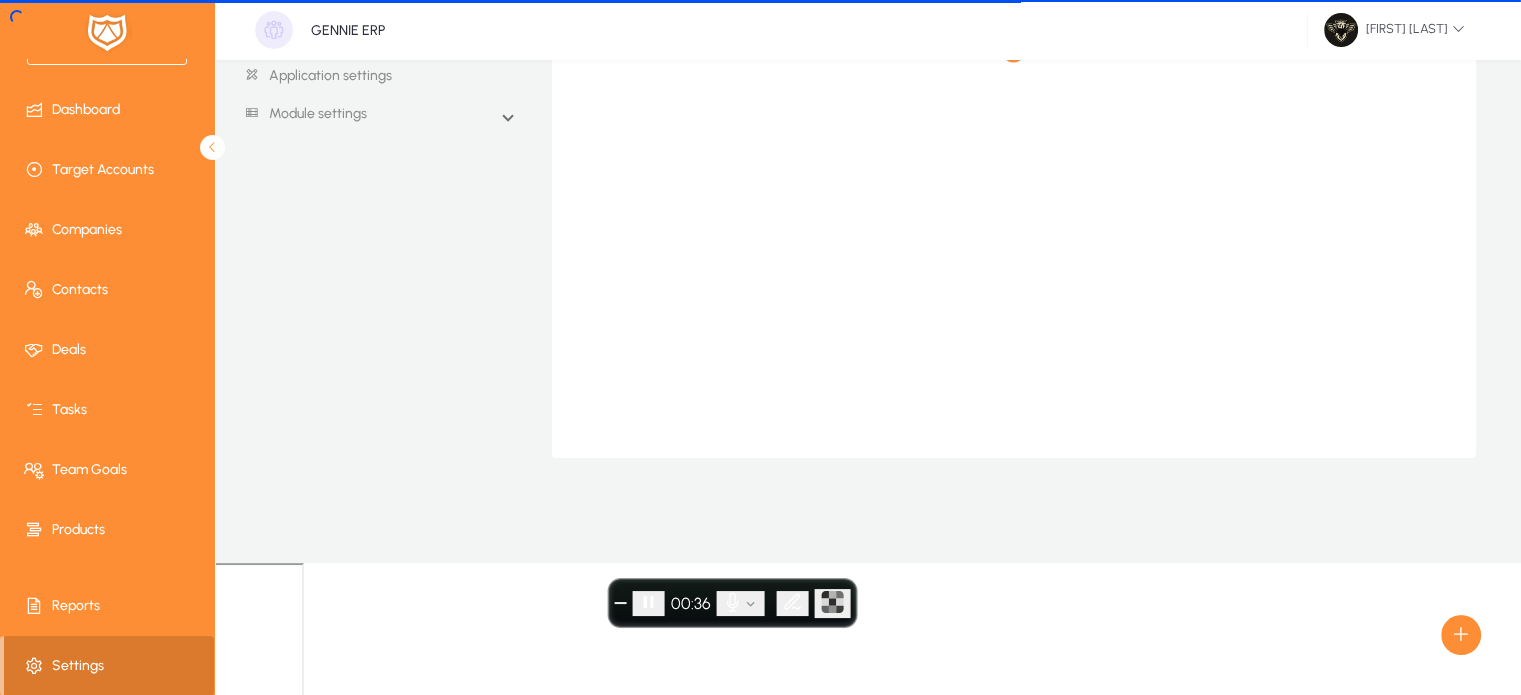 scroll, scrollTop: 0, scrollLeft: 0, axis: both 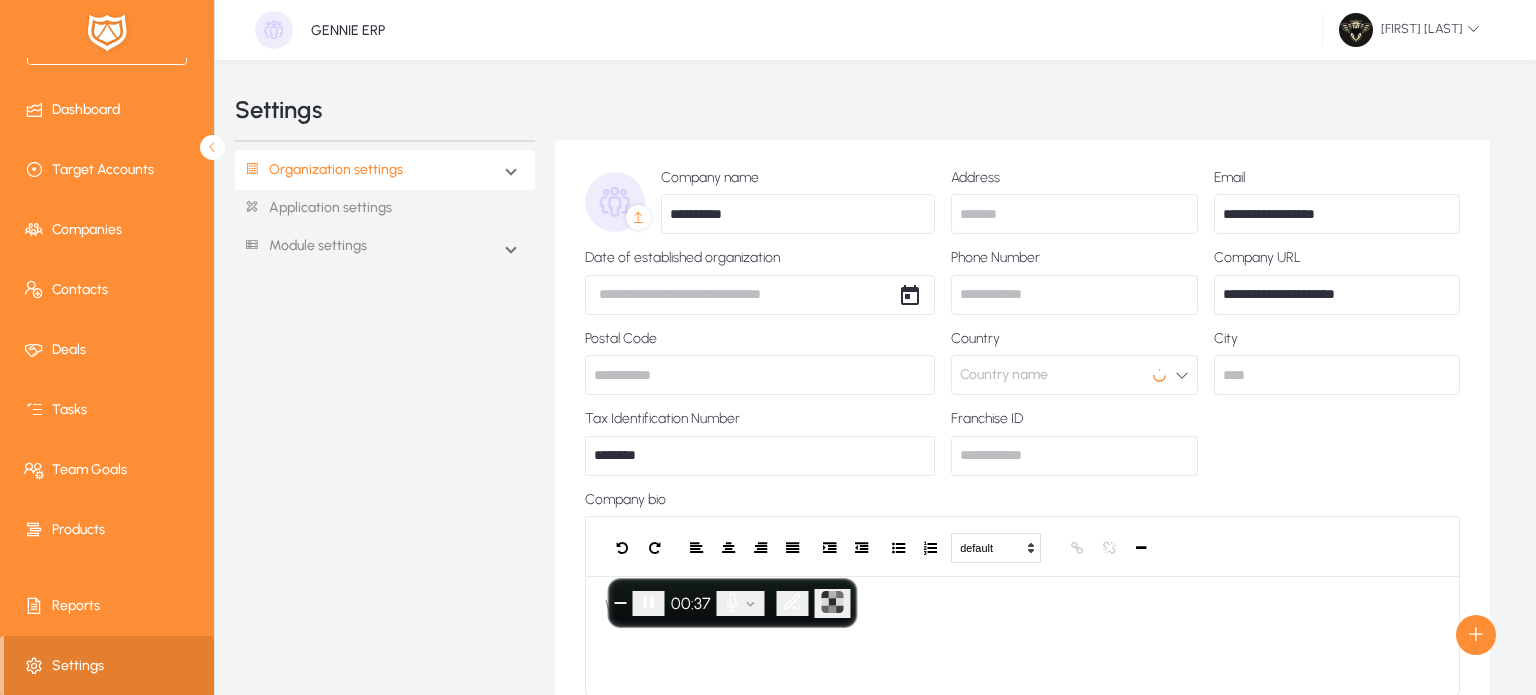 click on "Organization settings" at bounding box center [385, 170] 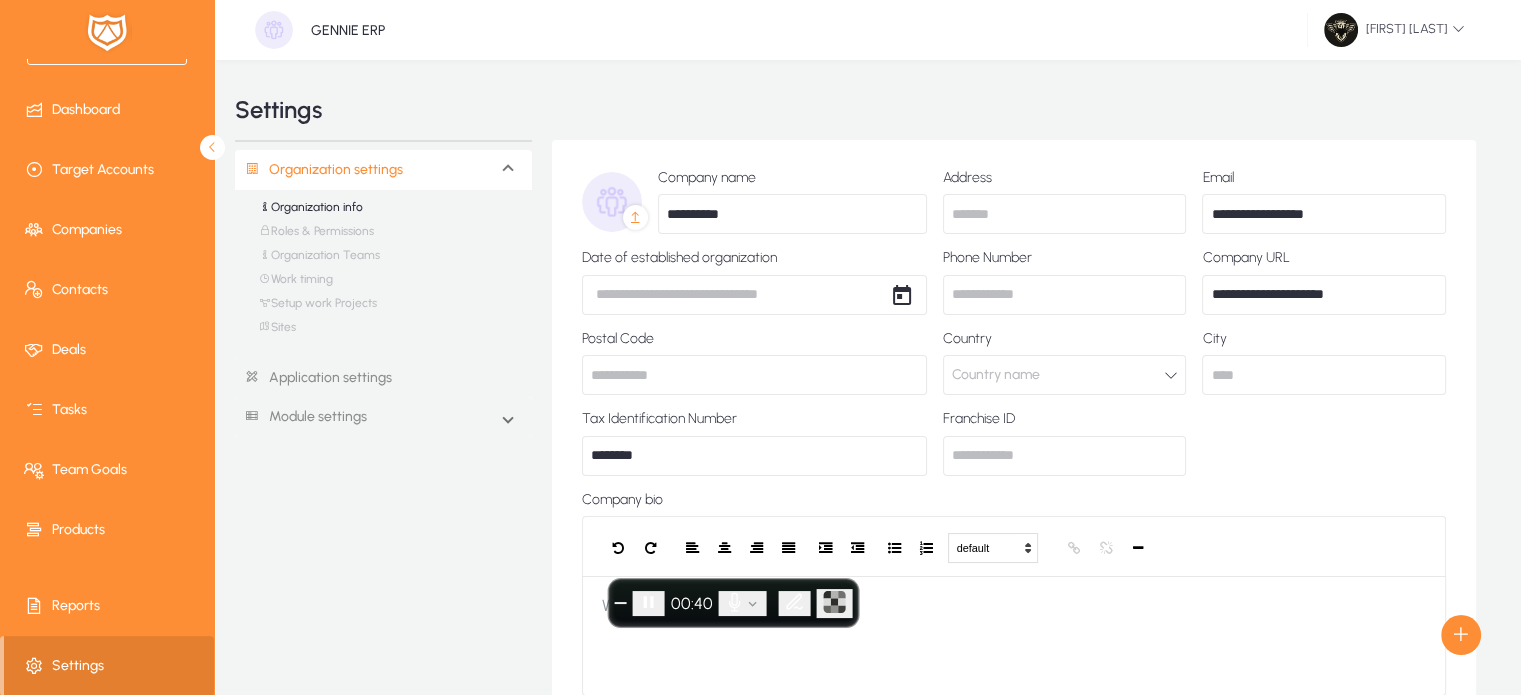 click on "Sites" at bounding box center [277, 332] 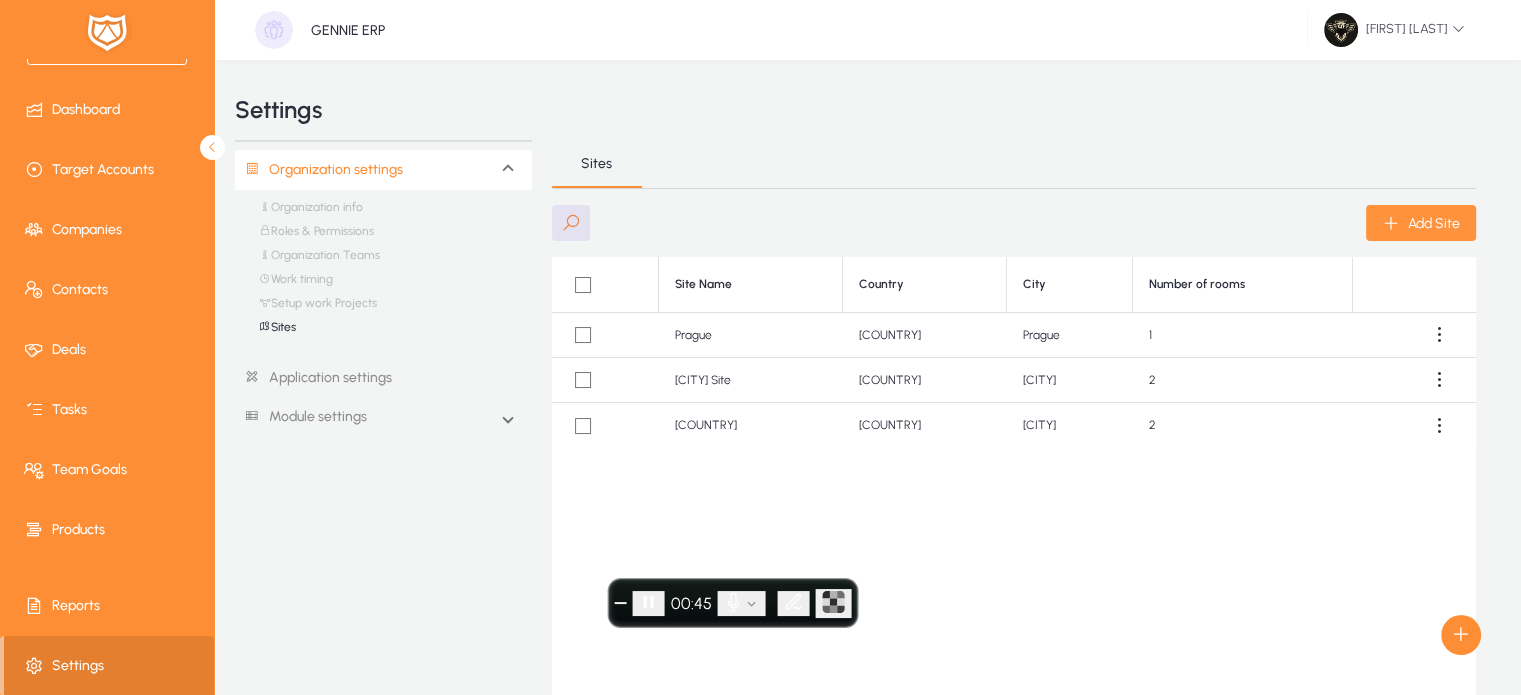 click on "Add Site" 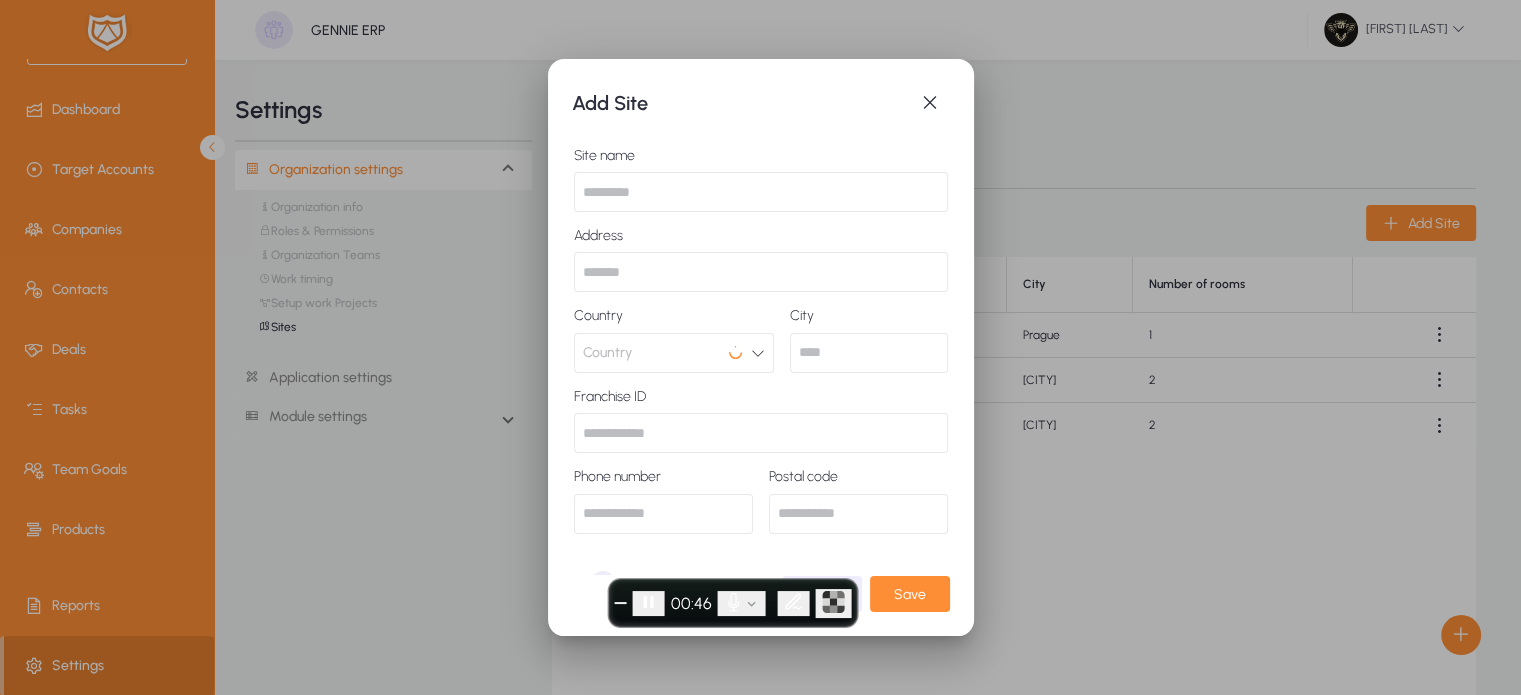 click at bounding box center [761, 192] 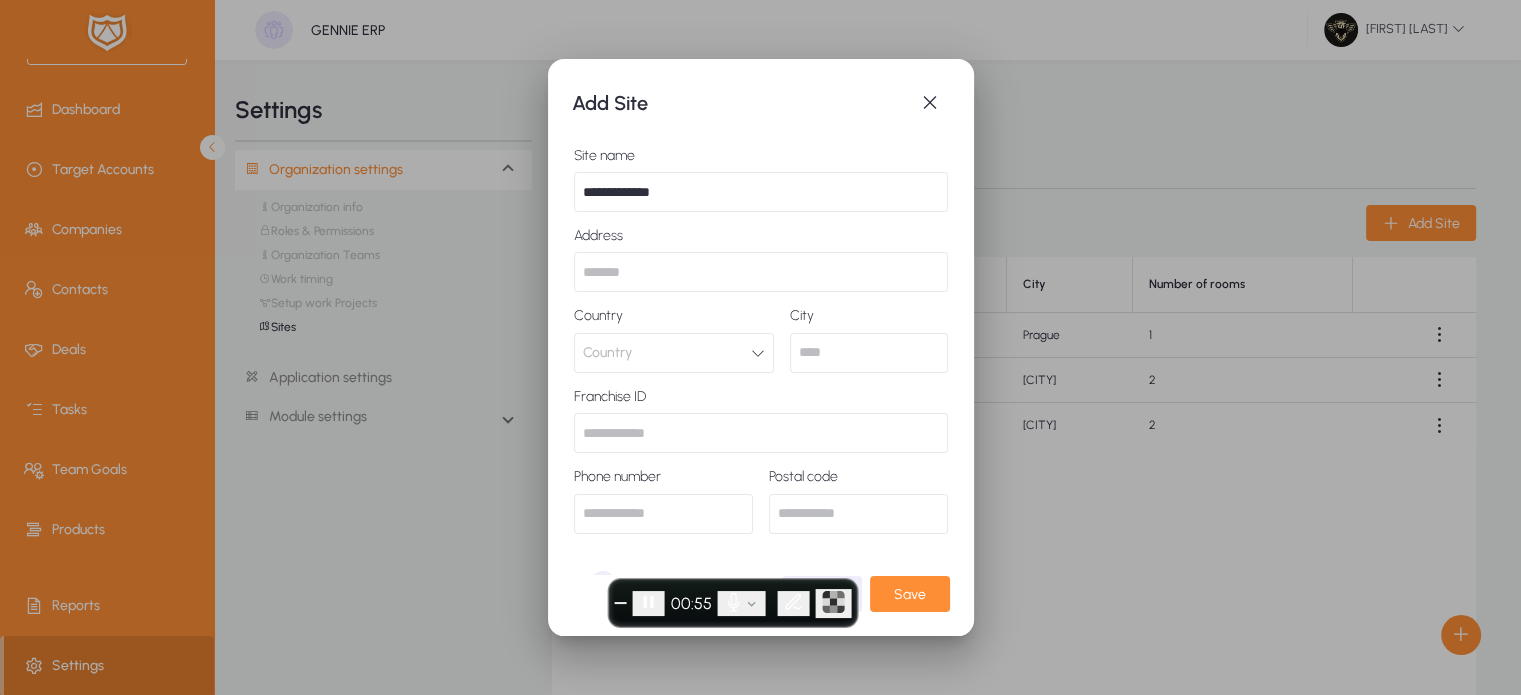 type on "**********" 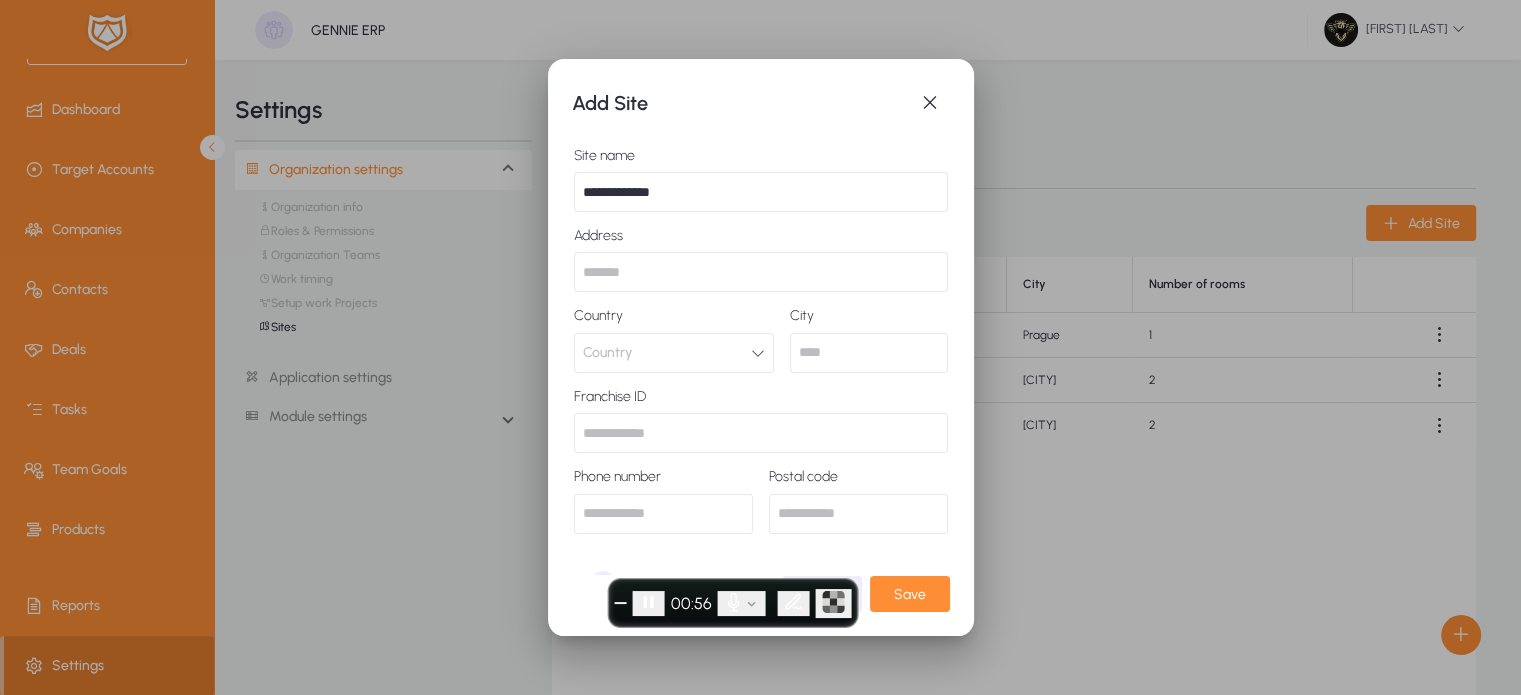 type on "******" 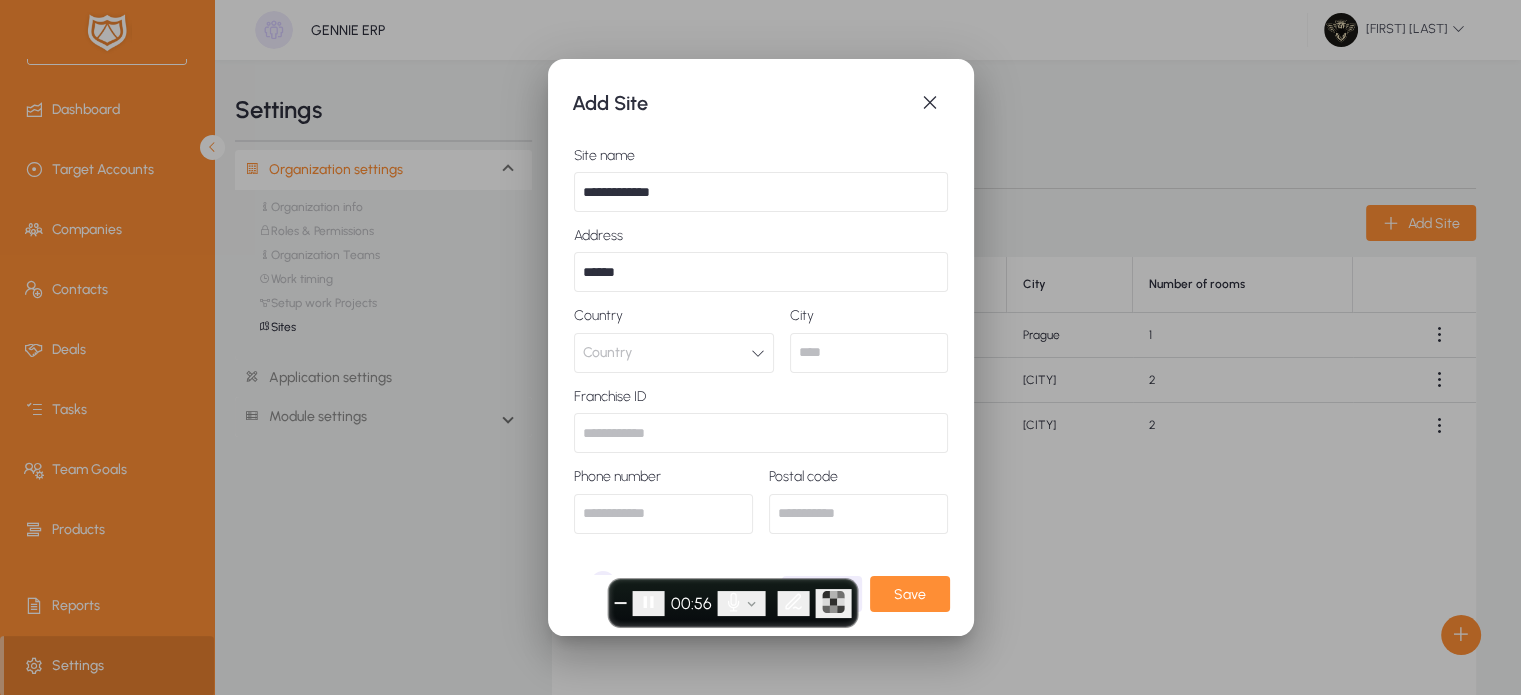 type on "*****" 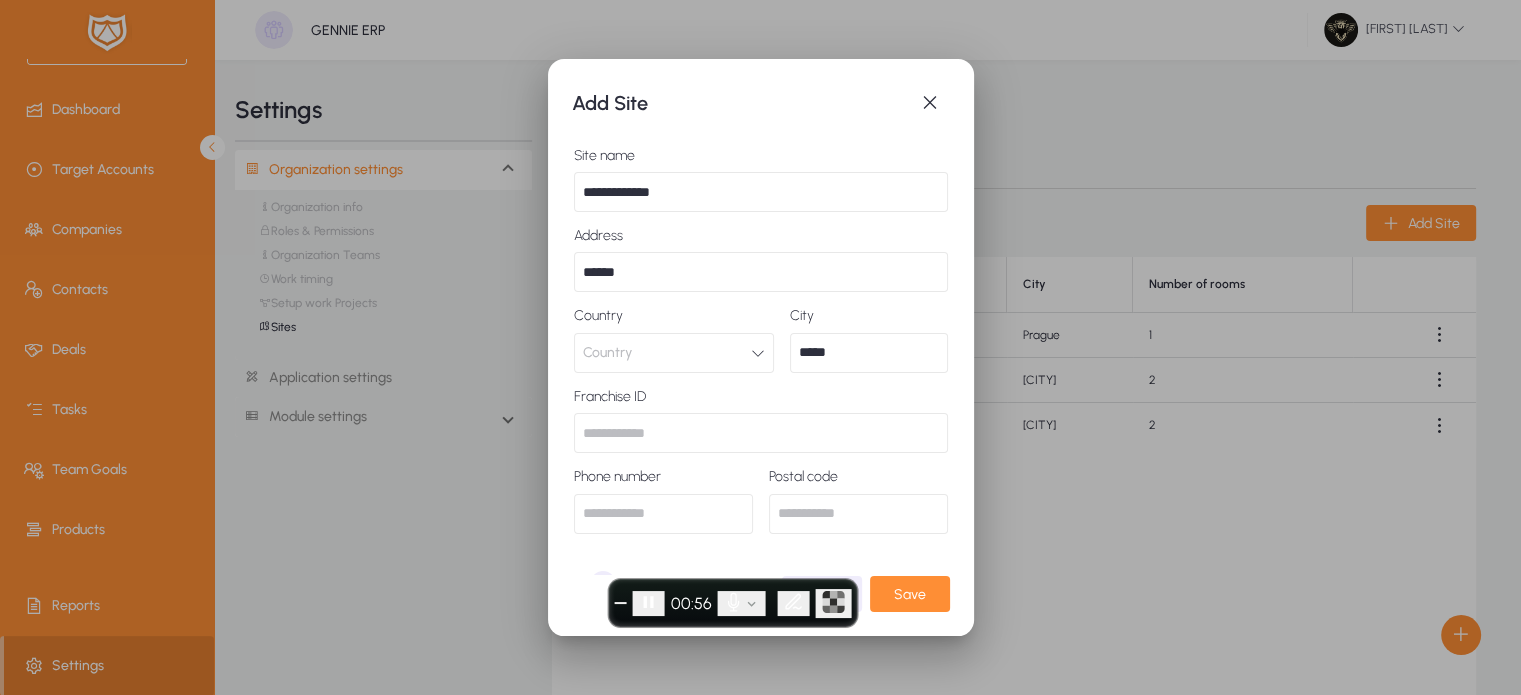 type on "*********" 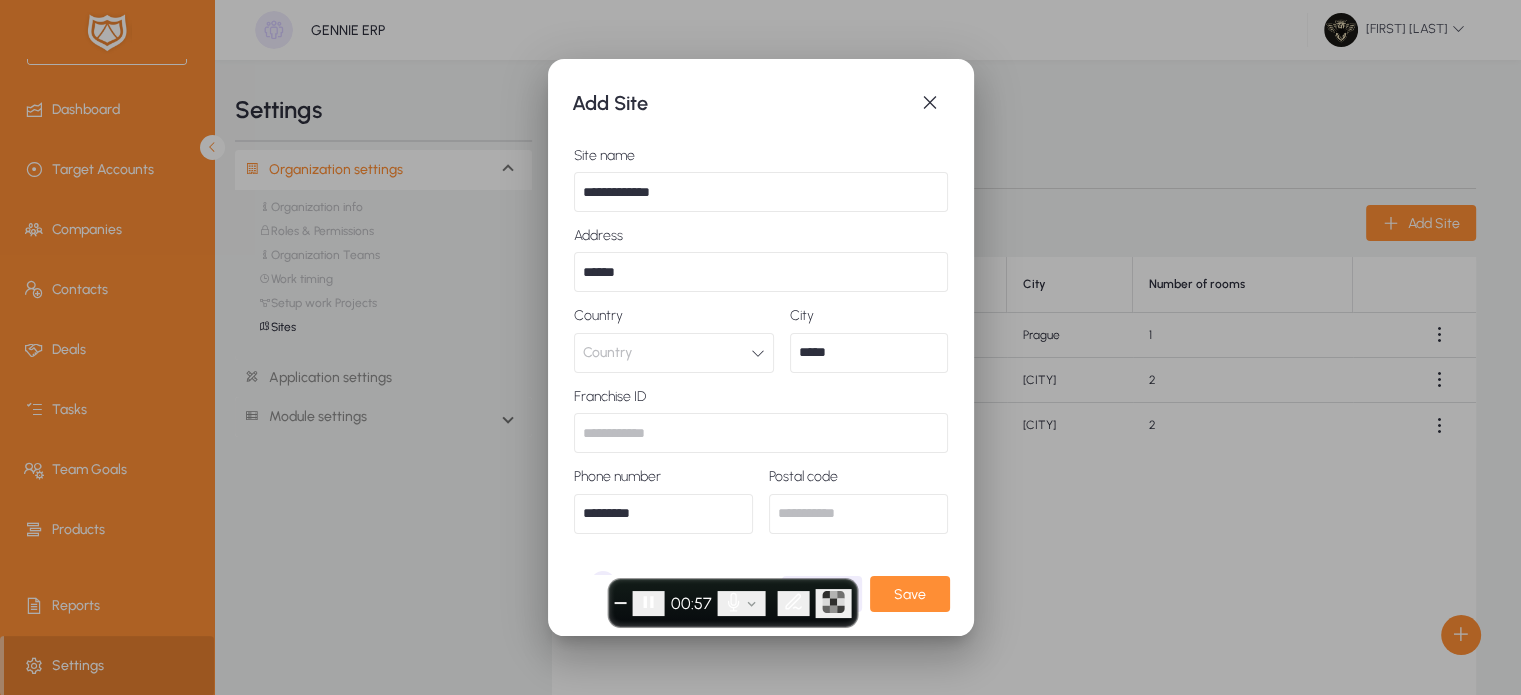 click on "Country" at bounding box center [674, 353] 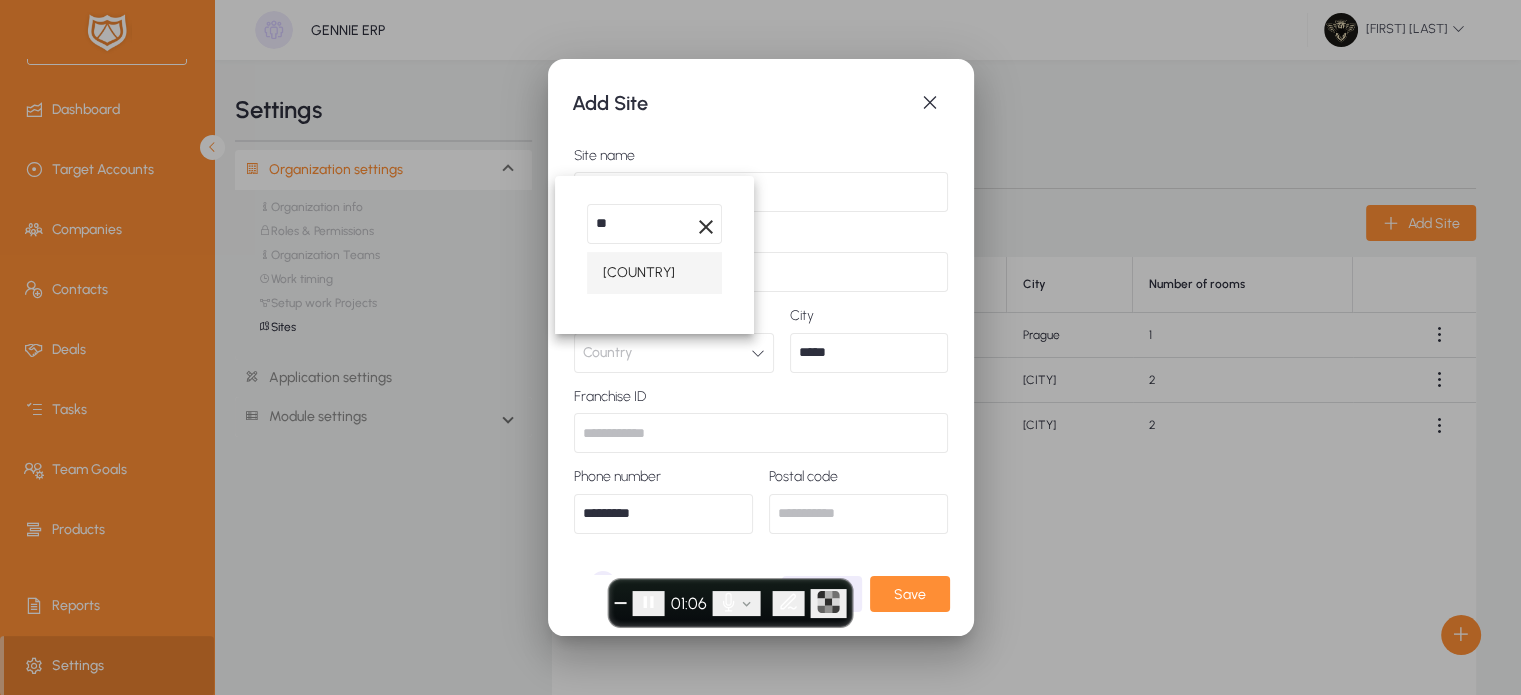 type on "**" 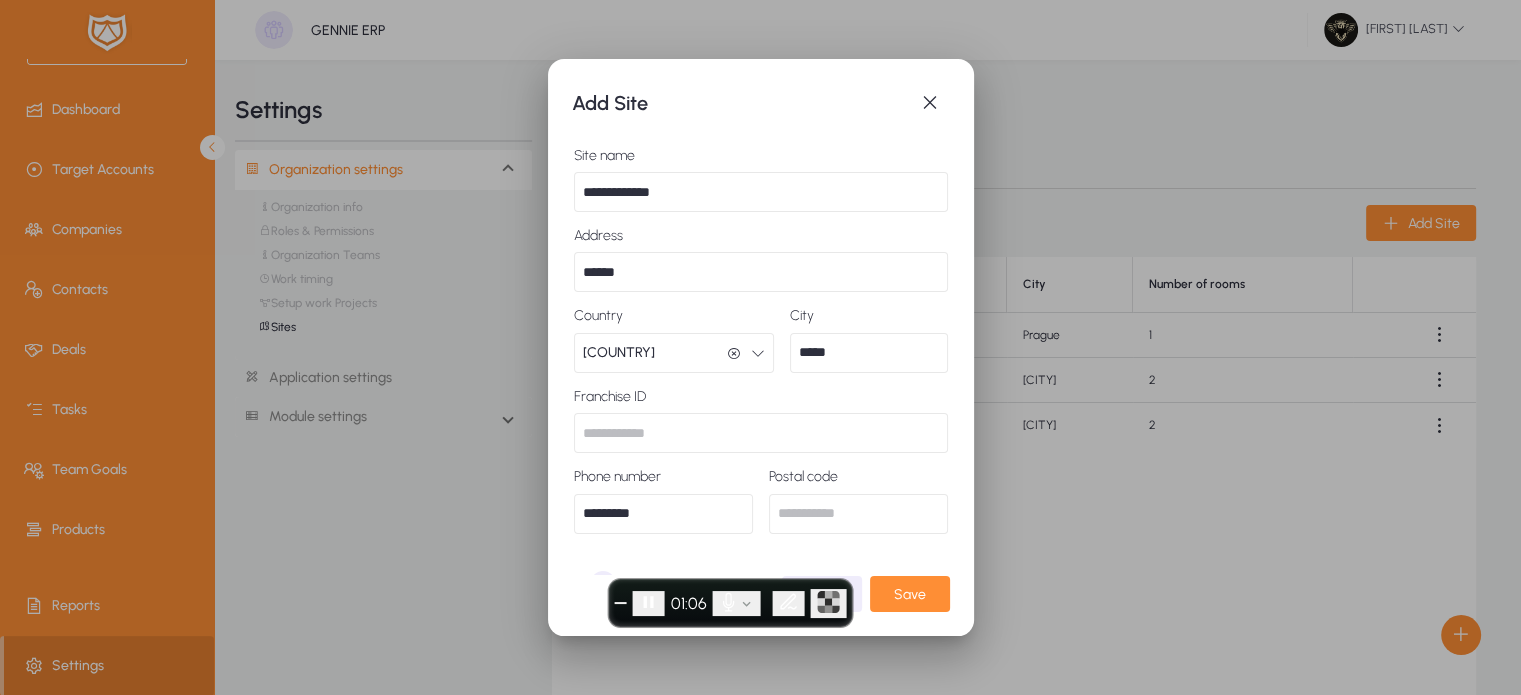 scroll, scrollTop: 0, scrollLeft: 0, axis: both 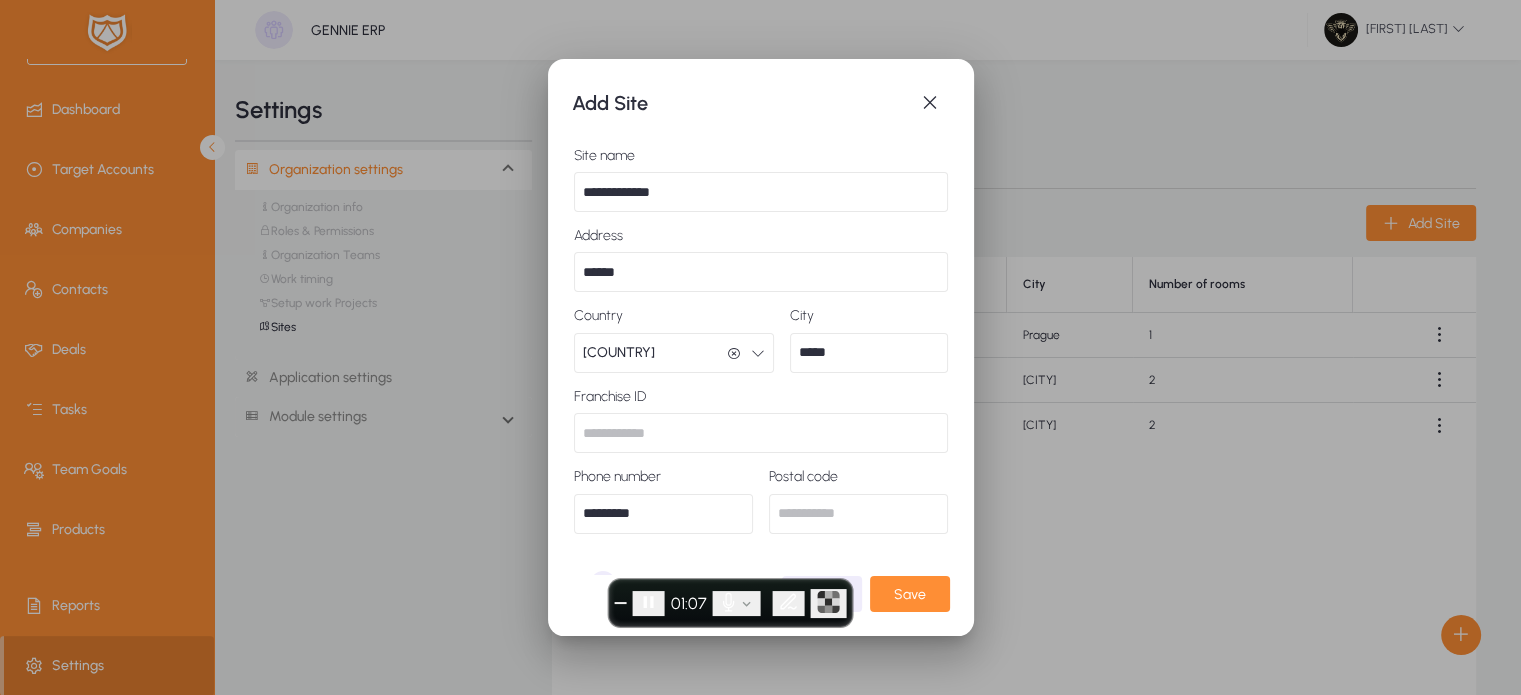 click on "*****" at bounding box center (869, 353) 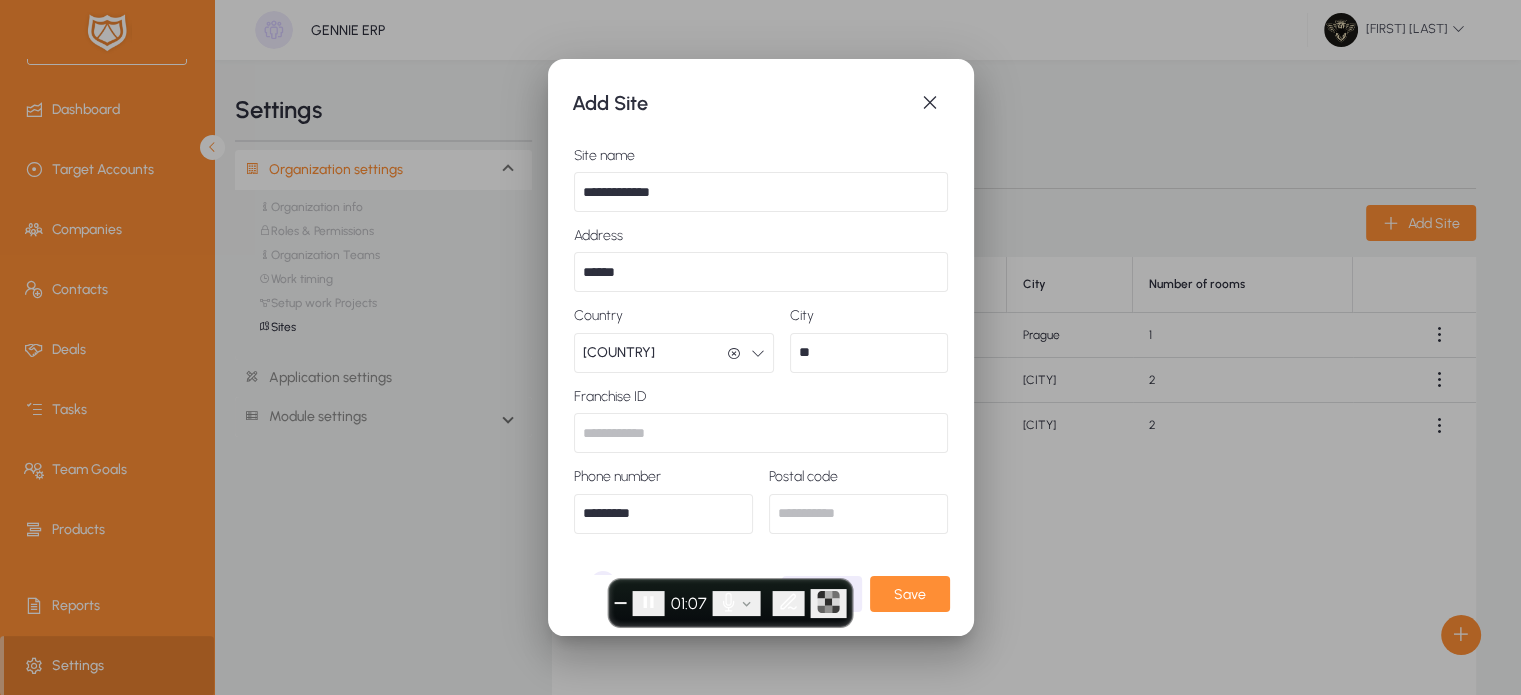 type on "*" 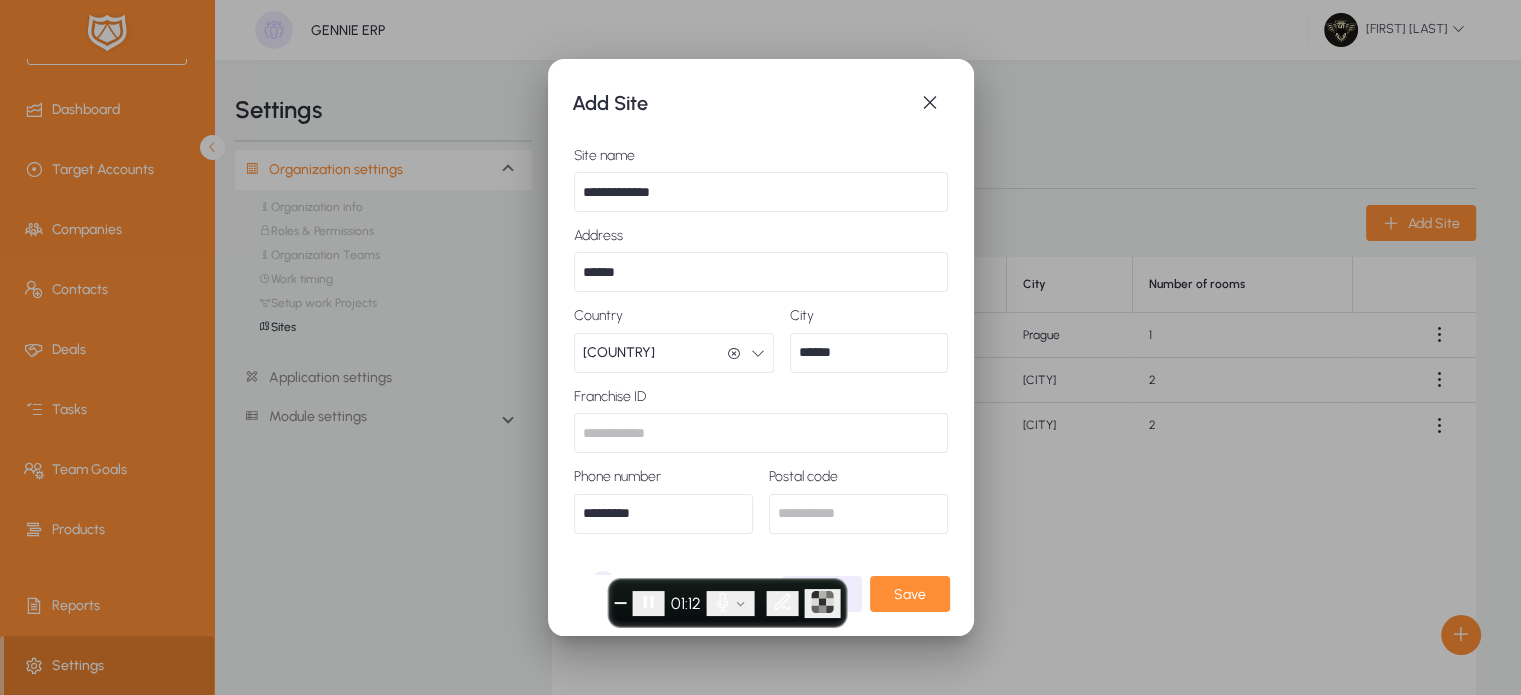 type on "******" 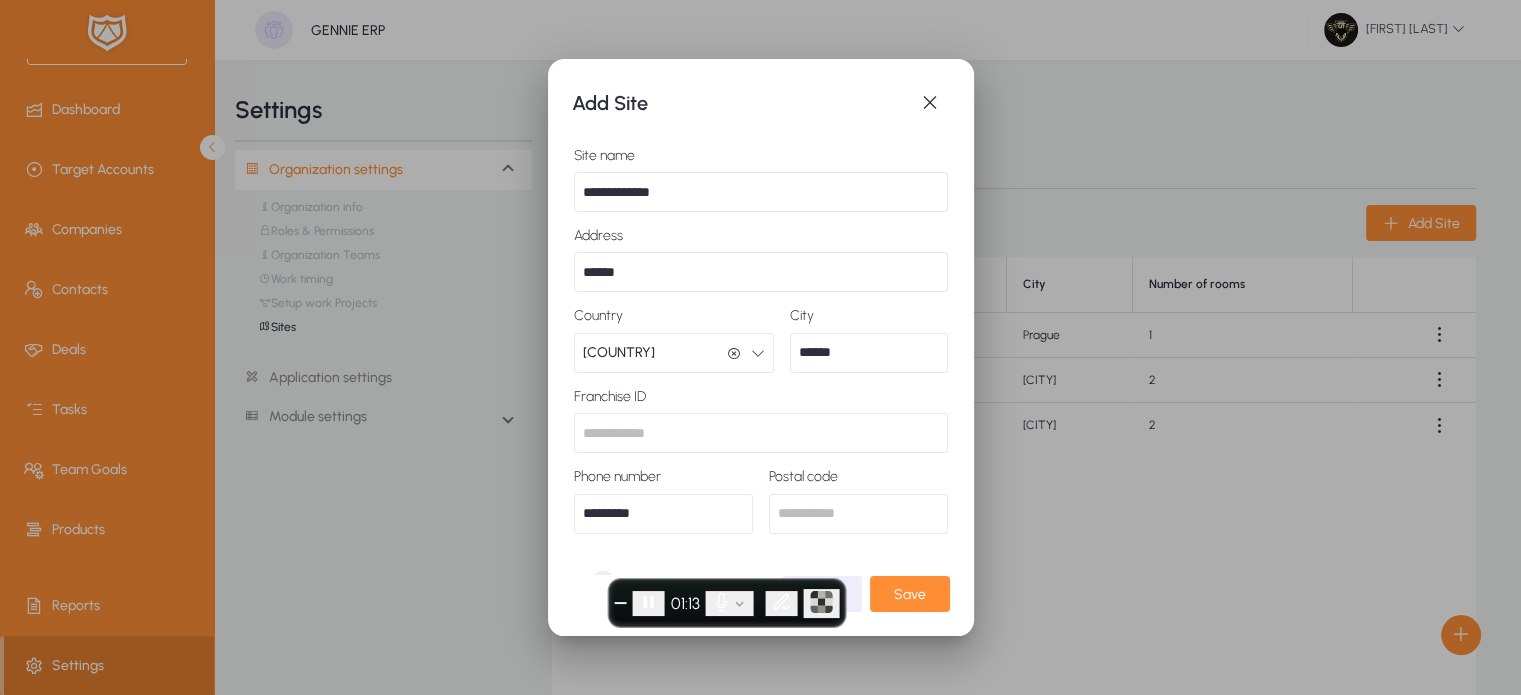 click at bounding box center (761, 433) 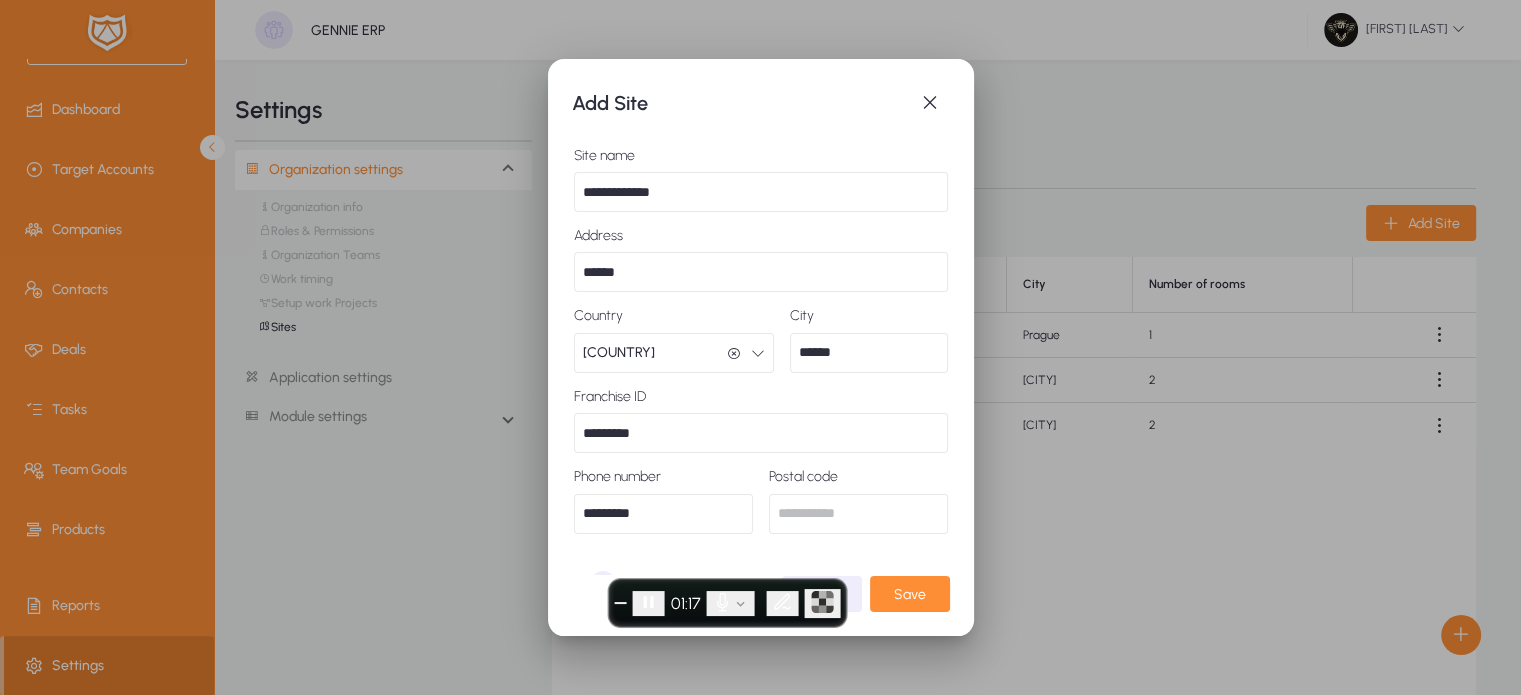 type on "*********" 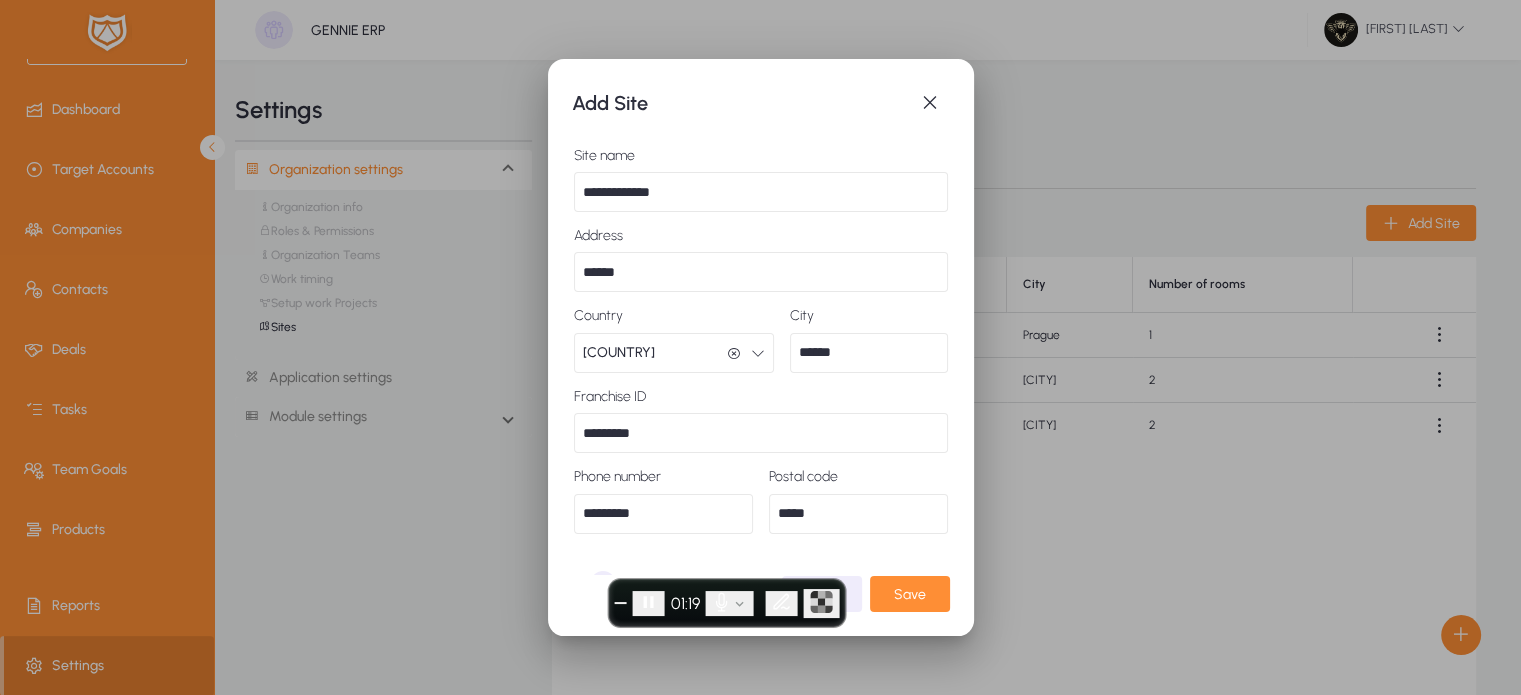 scroll, scrollTop: 57, scrollLeft: 0, axis: vertical 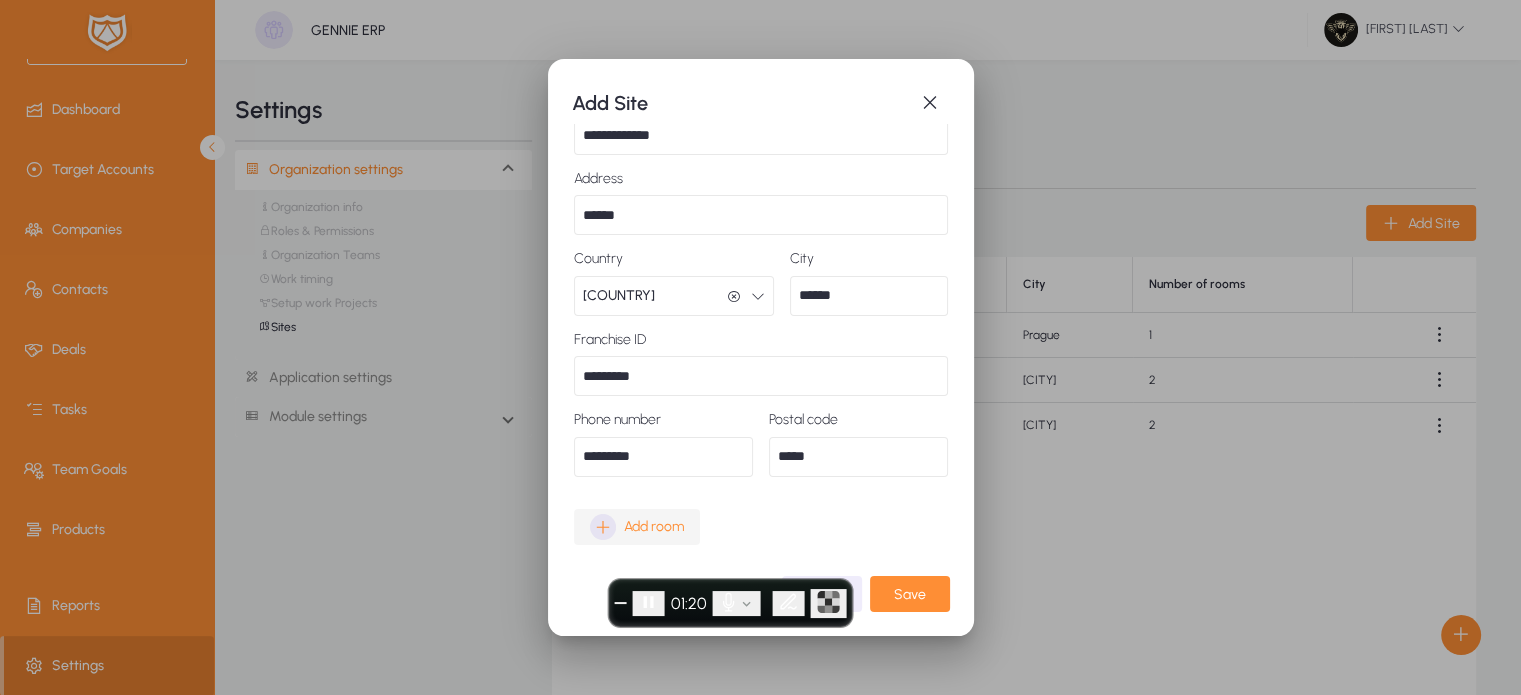type on "*****" 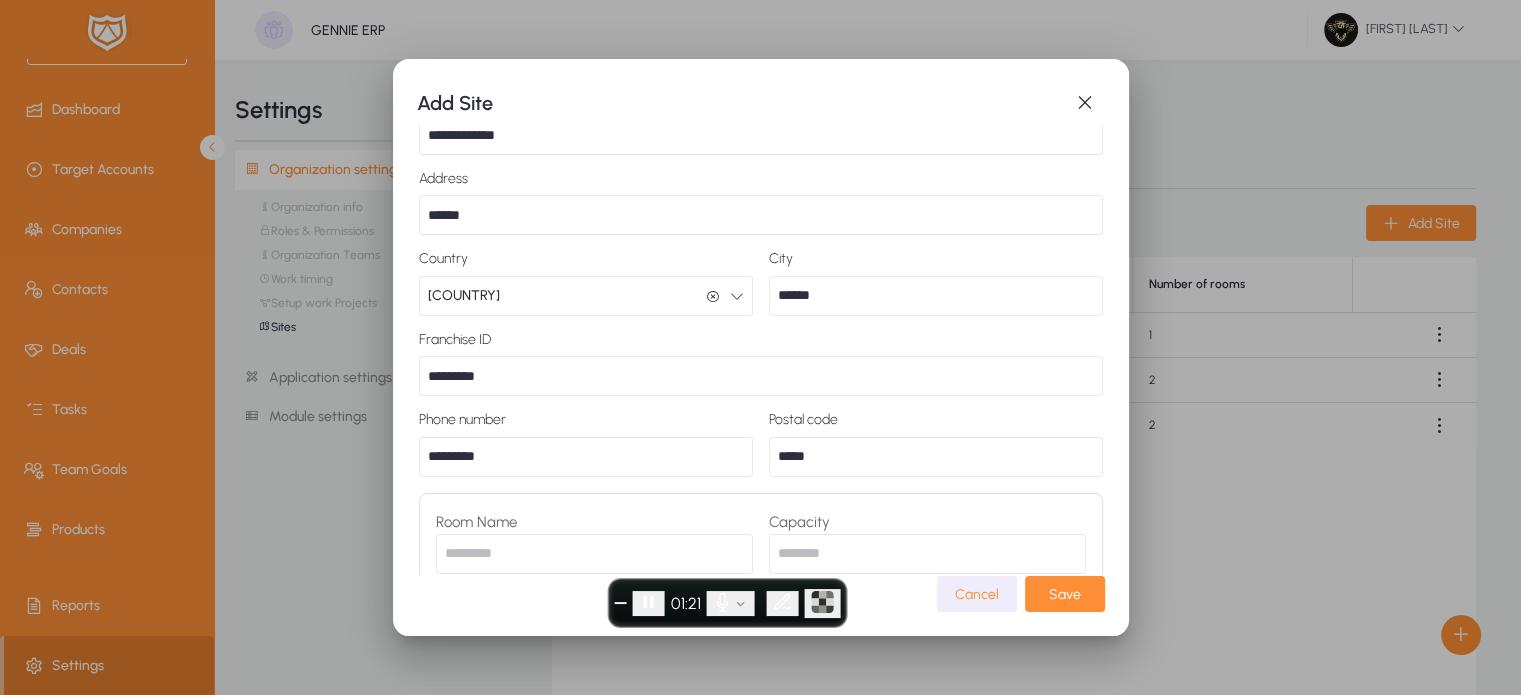 scroll, scrollTop: 253, scrollLeft: 0, axis: vertical 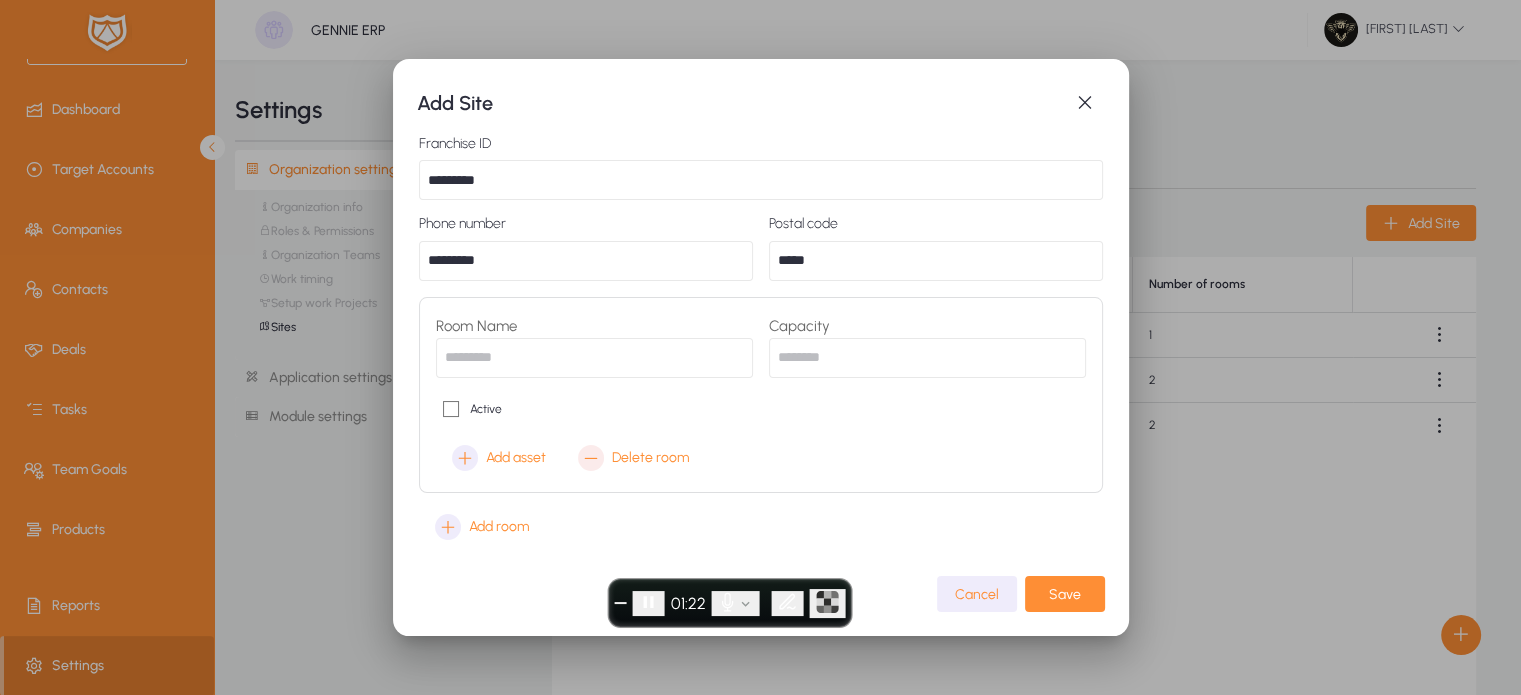 click at bounding box center (594, 358) 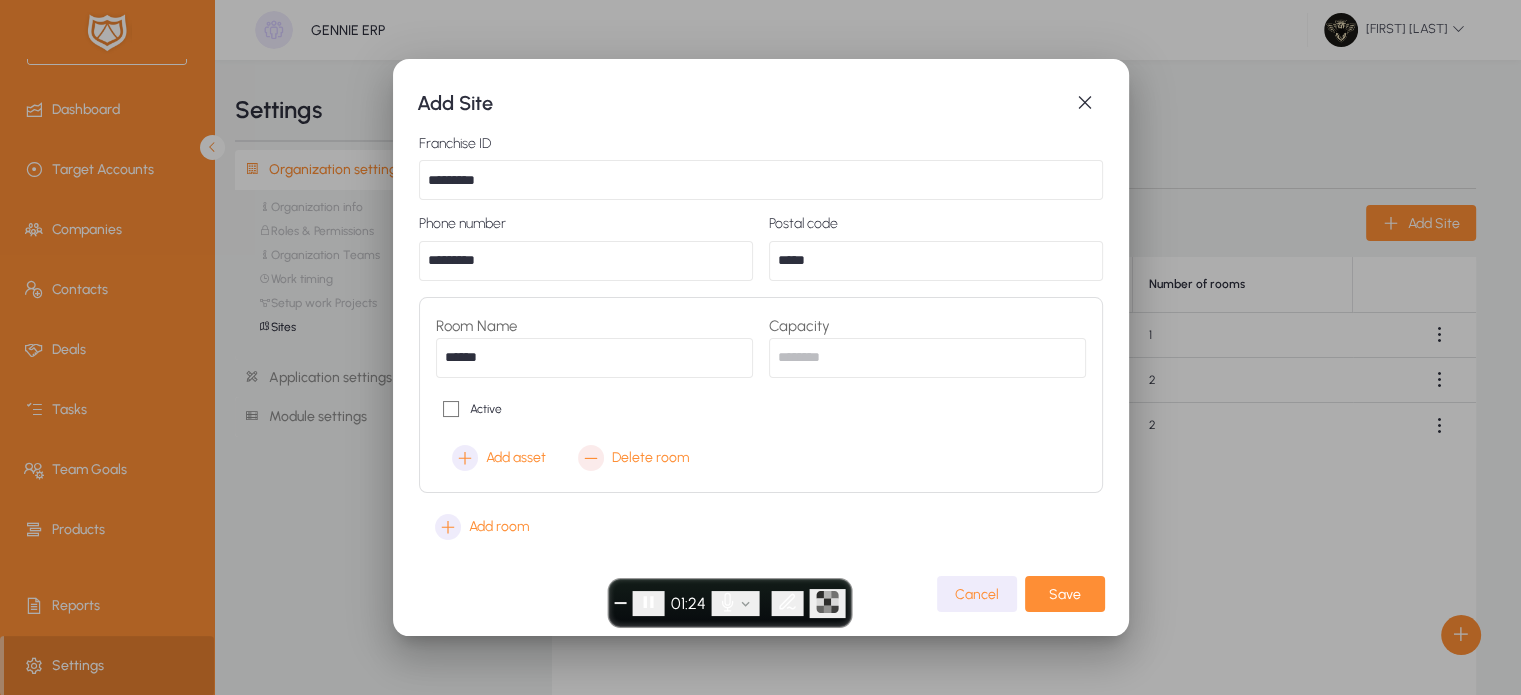 type on "******" 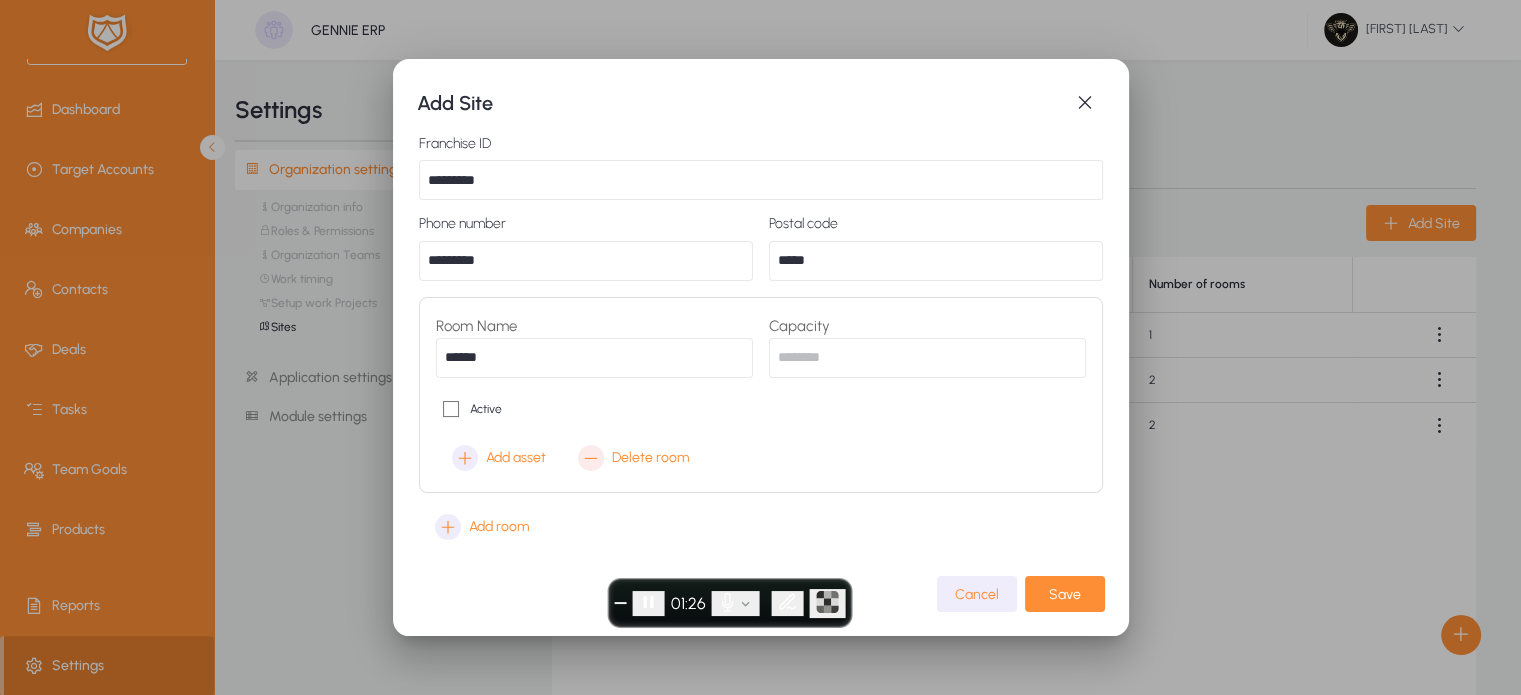 type on "**" 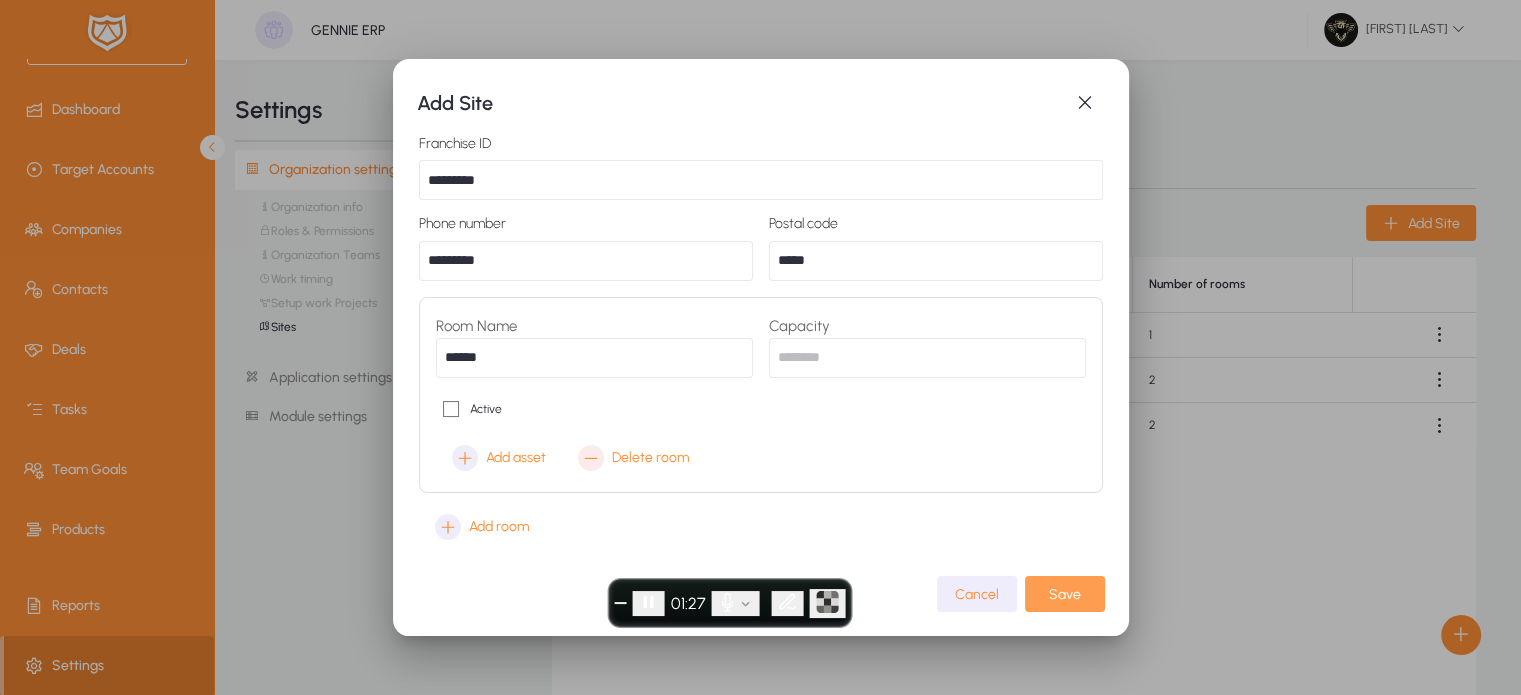 click on "Save" 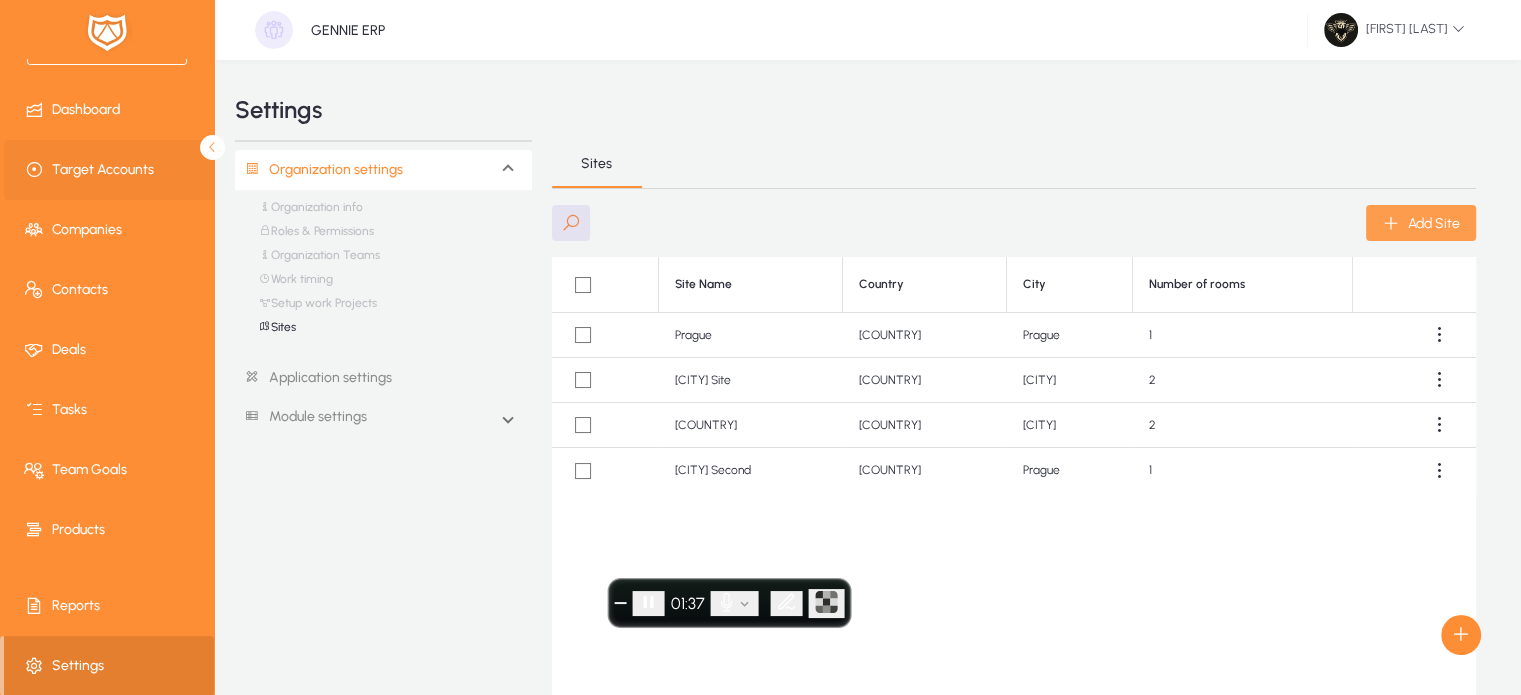 scroll, scrollTop: 0, scrollLeft: 0, axis: both 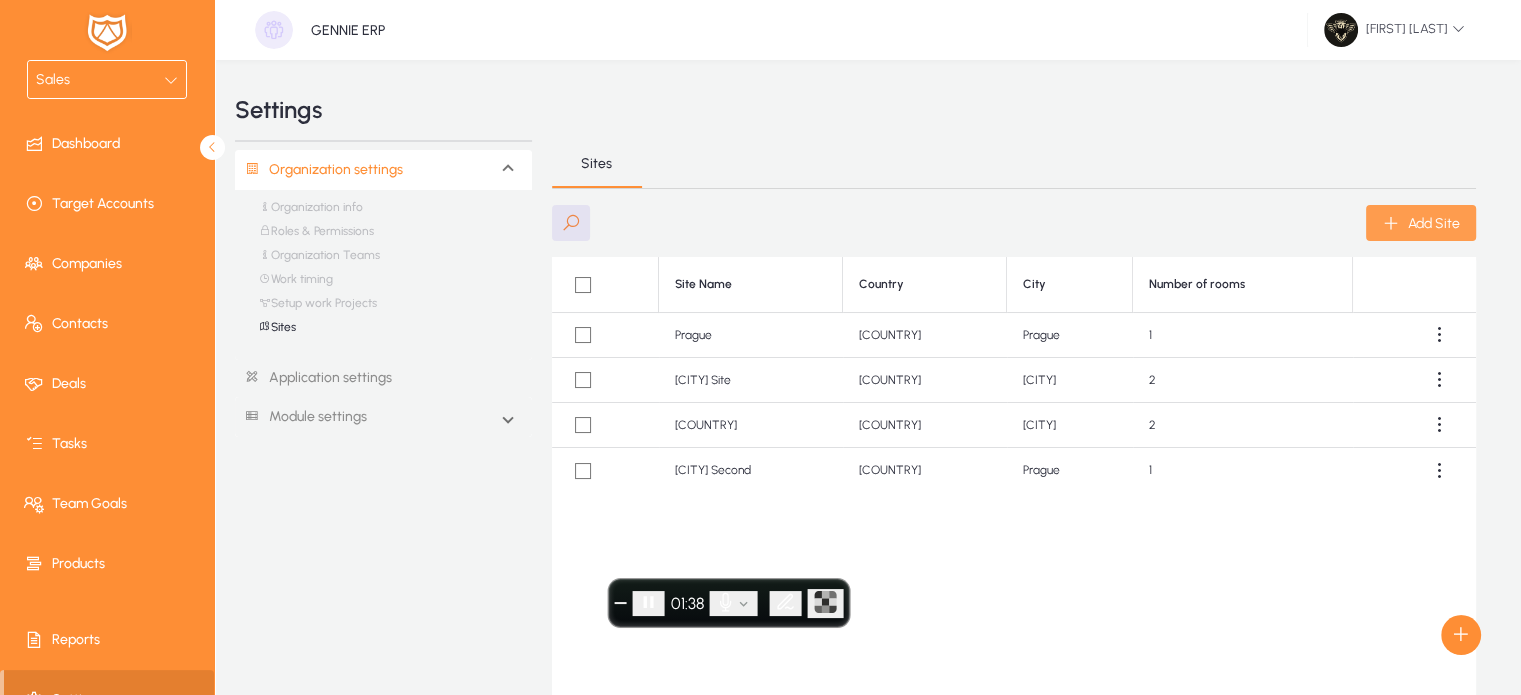 click on "Sales" at bounding box center (100, 80) 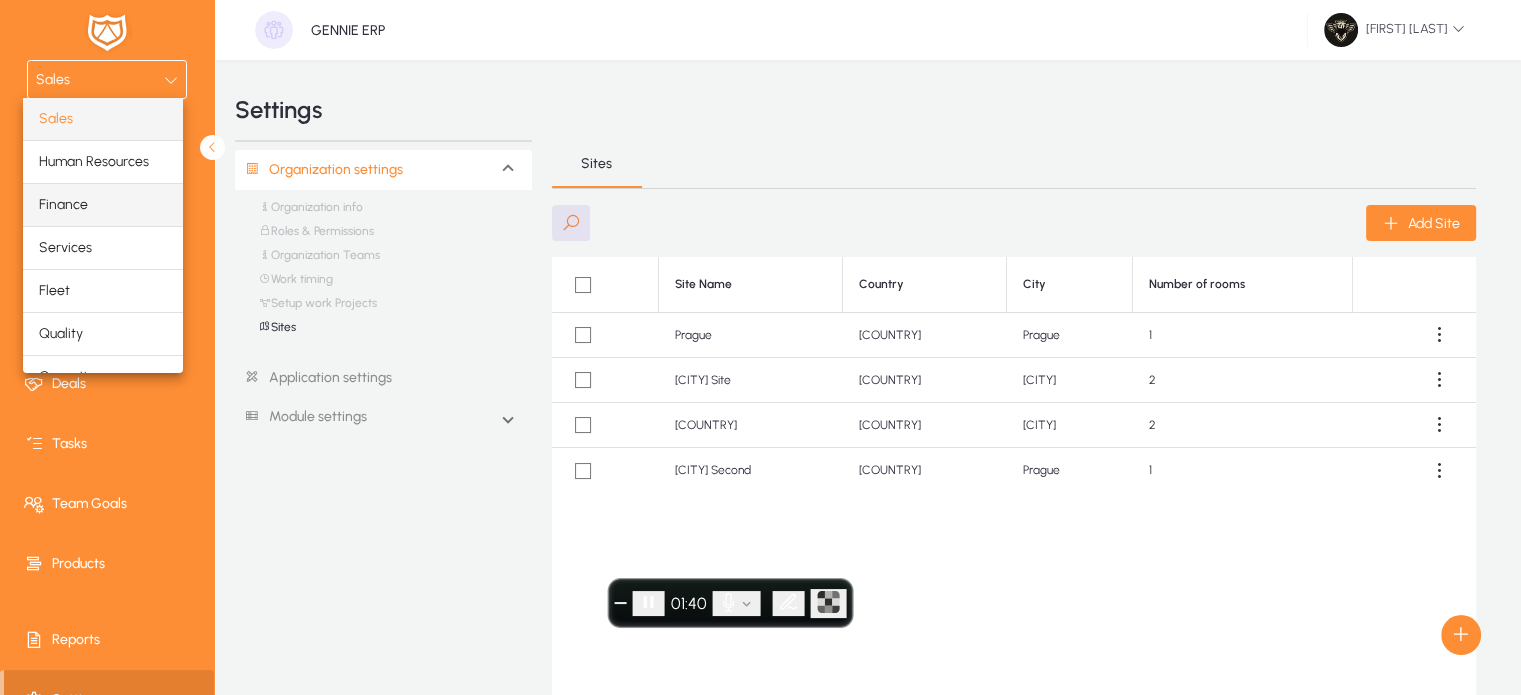 click on "Finance" at bounding box center [103, 205] 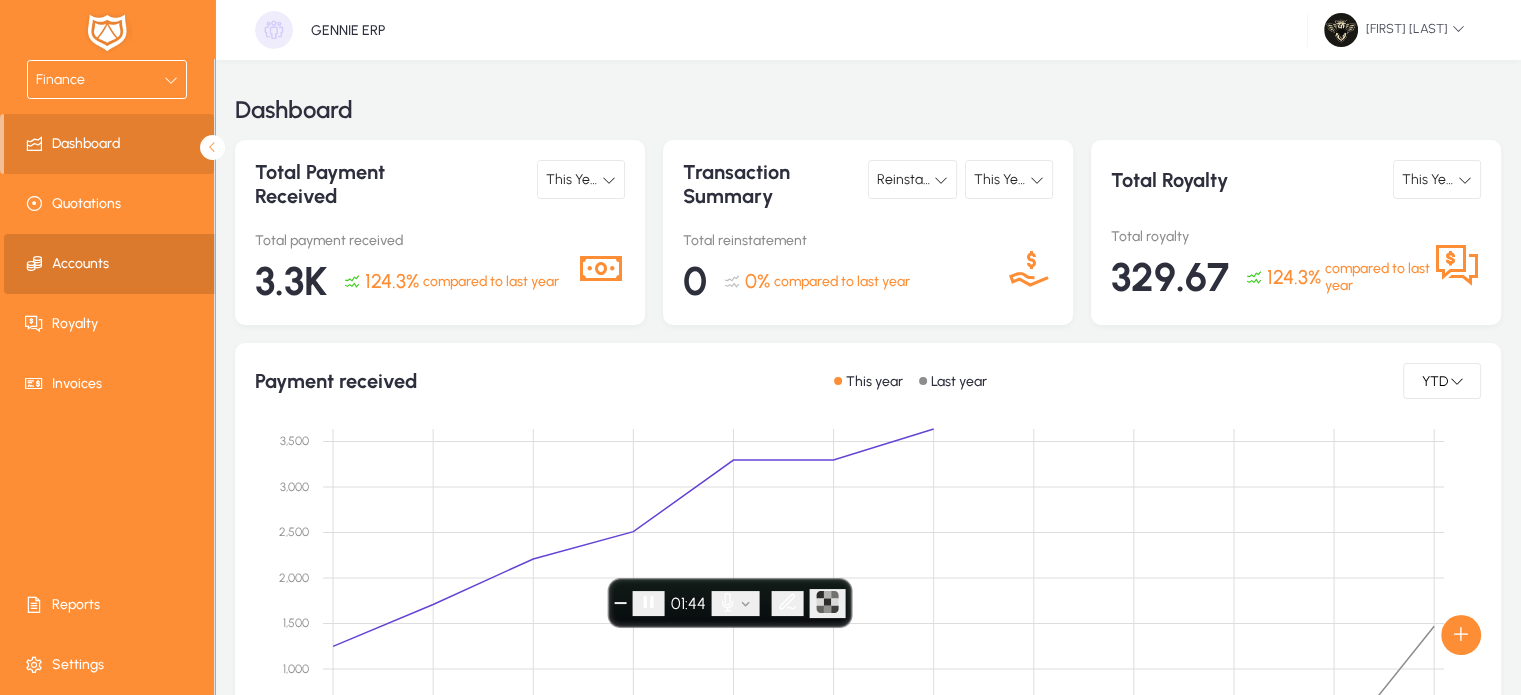 click on "Accounts" 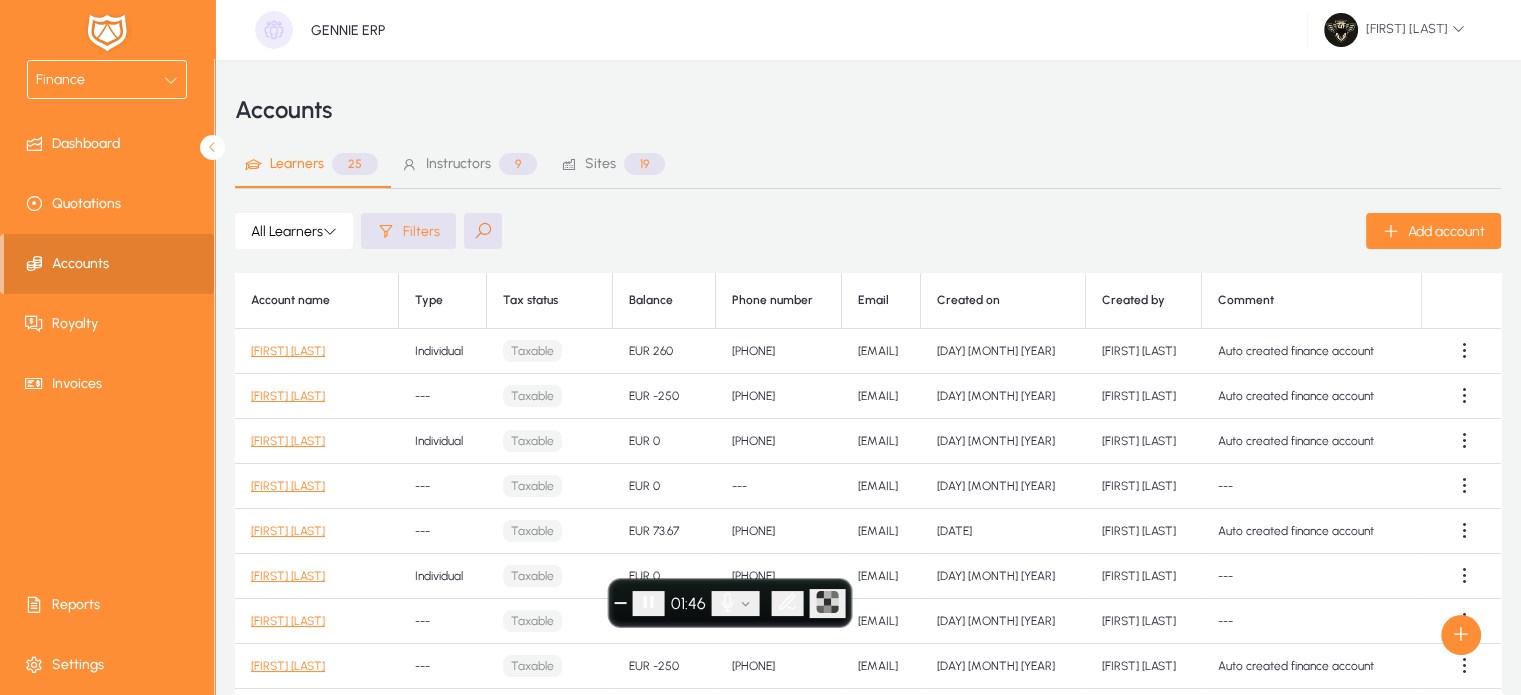 click on "Sites  [NUMBER]" at bounding box center [612, 164] 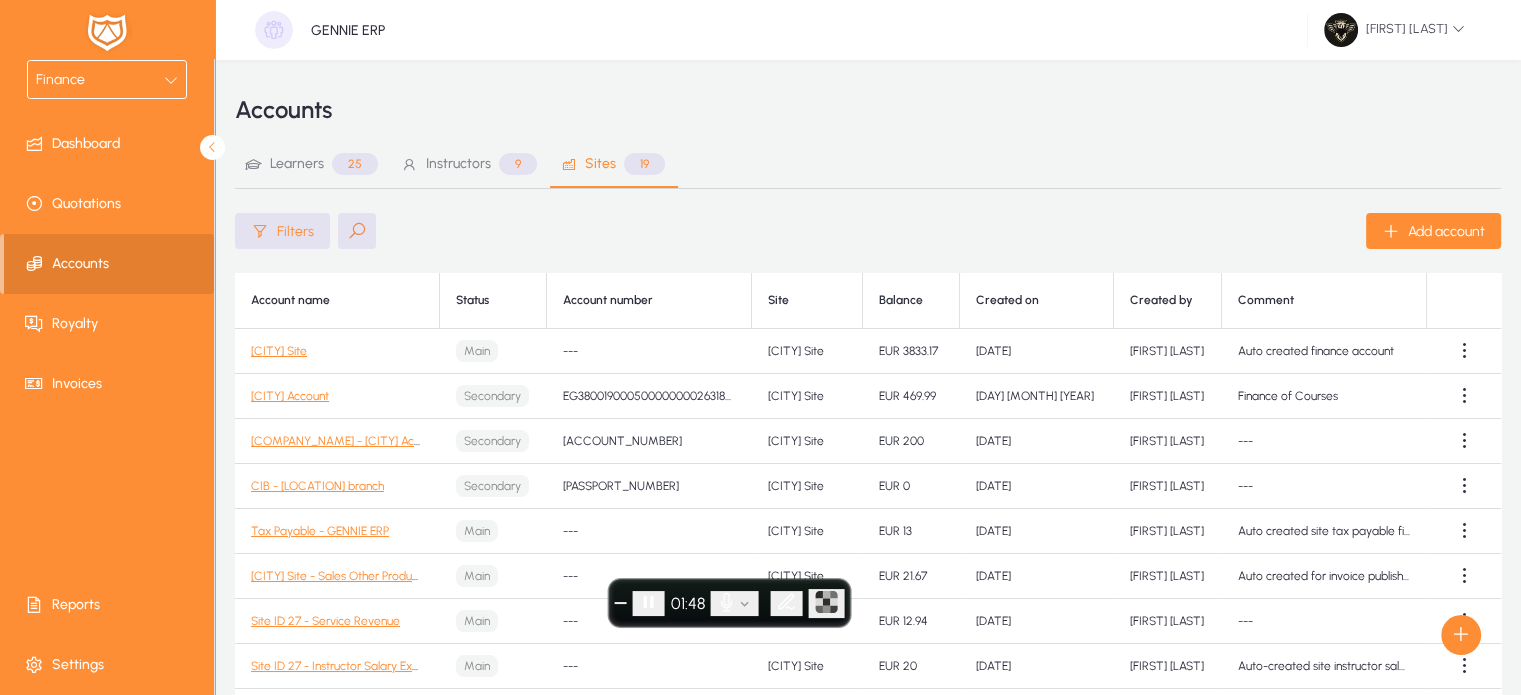 click 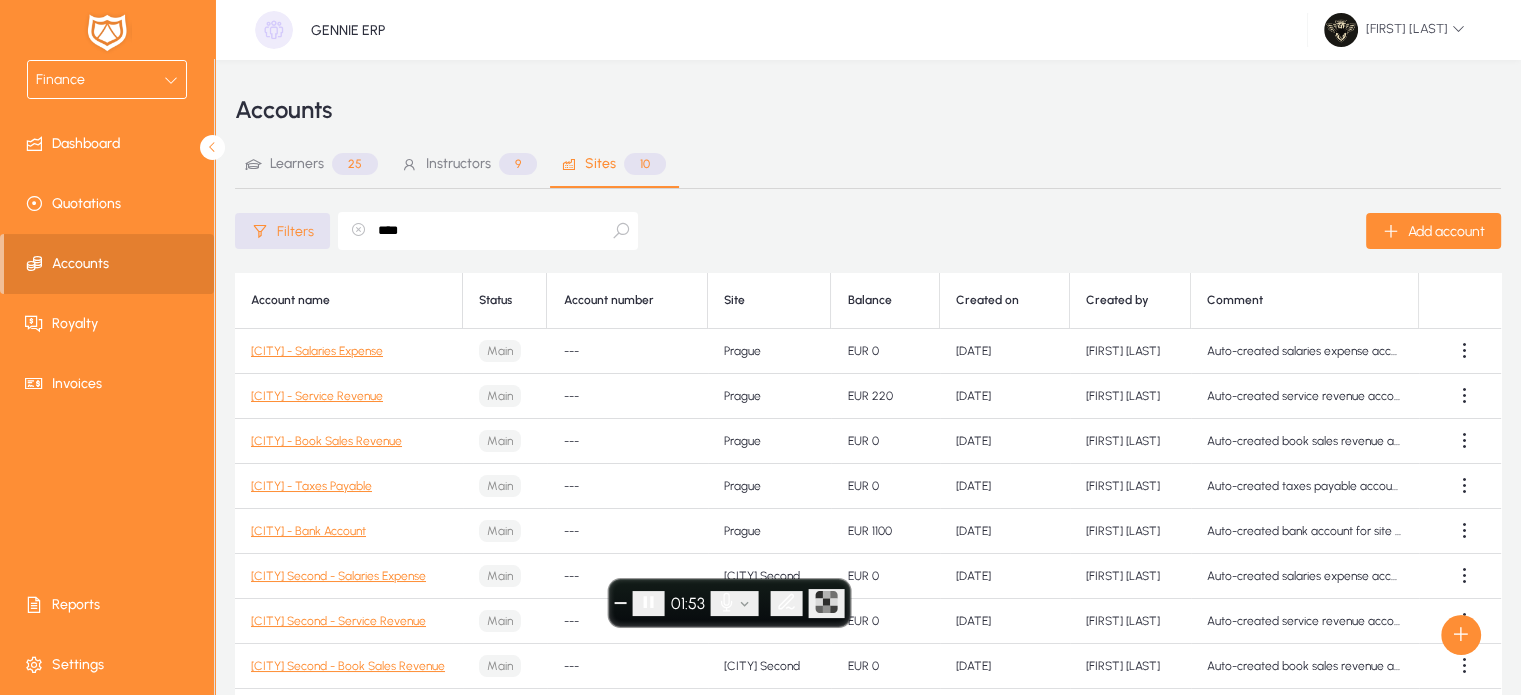 scroll, scrollTop: 6, scrollLeft: 0, axis: vertical 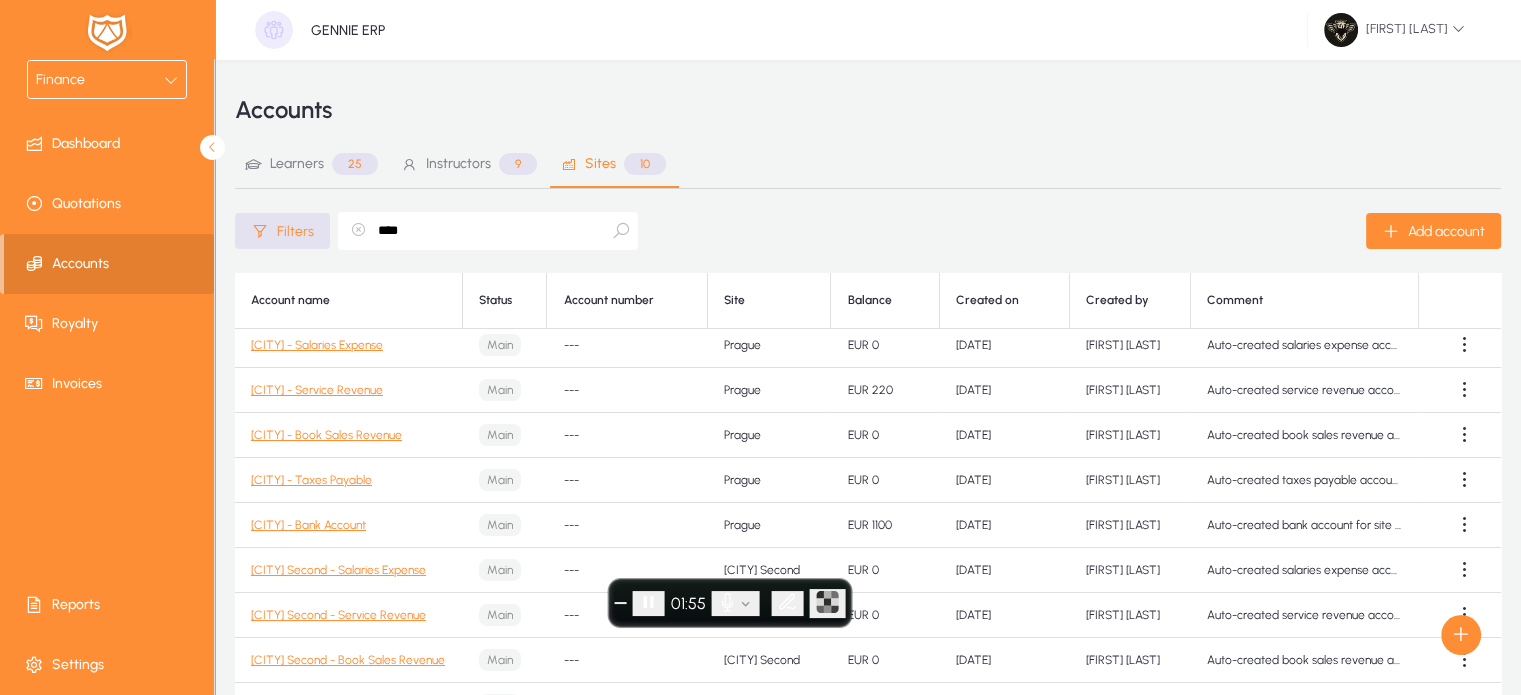 type on "****" 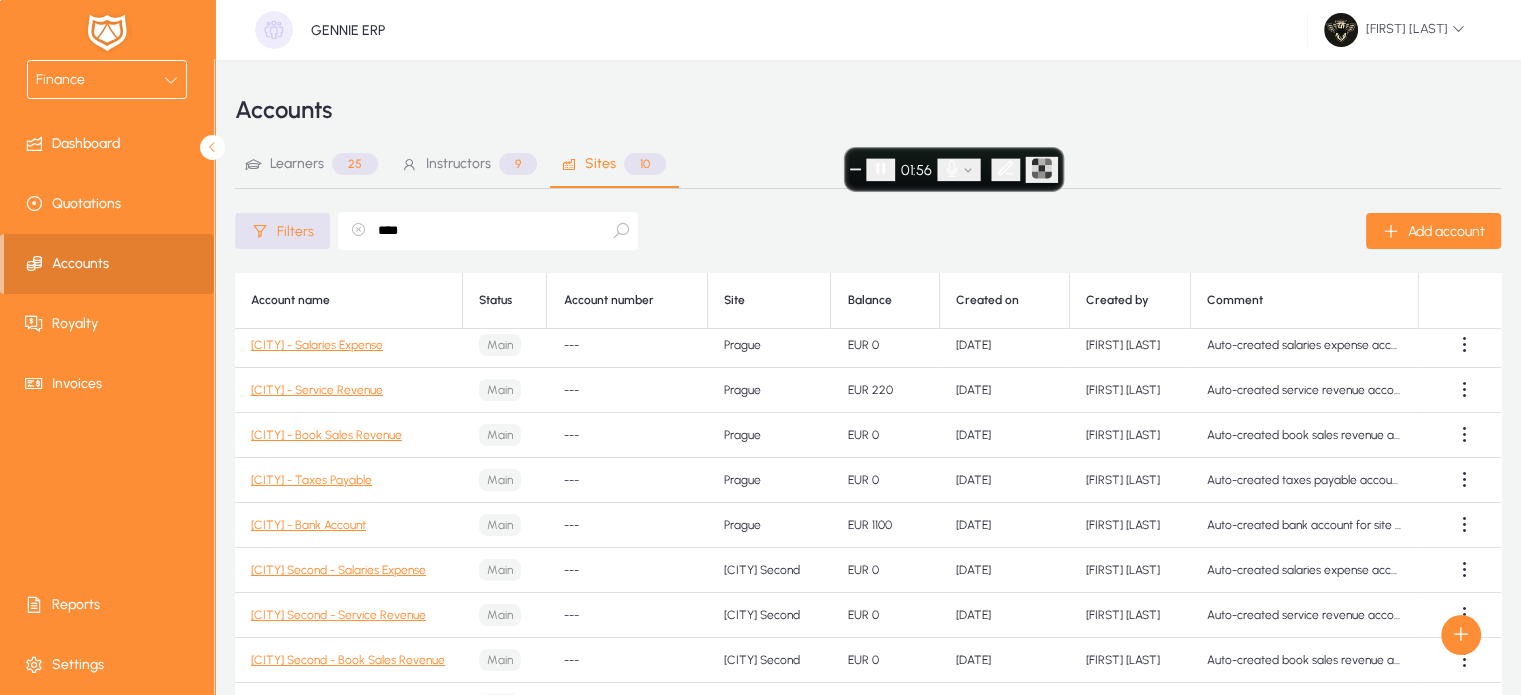 drag, startPoint x: 757, startPoint y: 590, endPoint x: 995, endPoint y: 145, distance: 504.6474 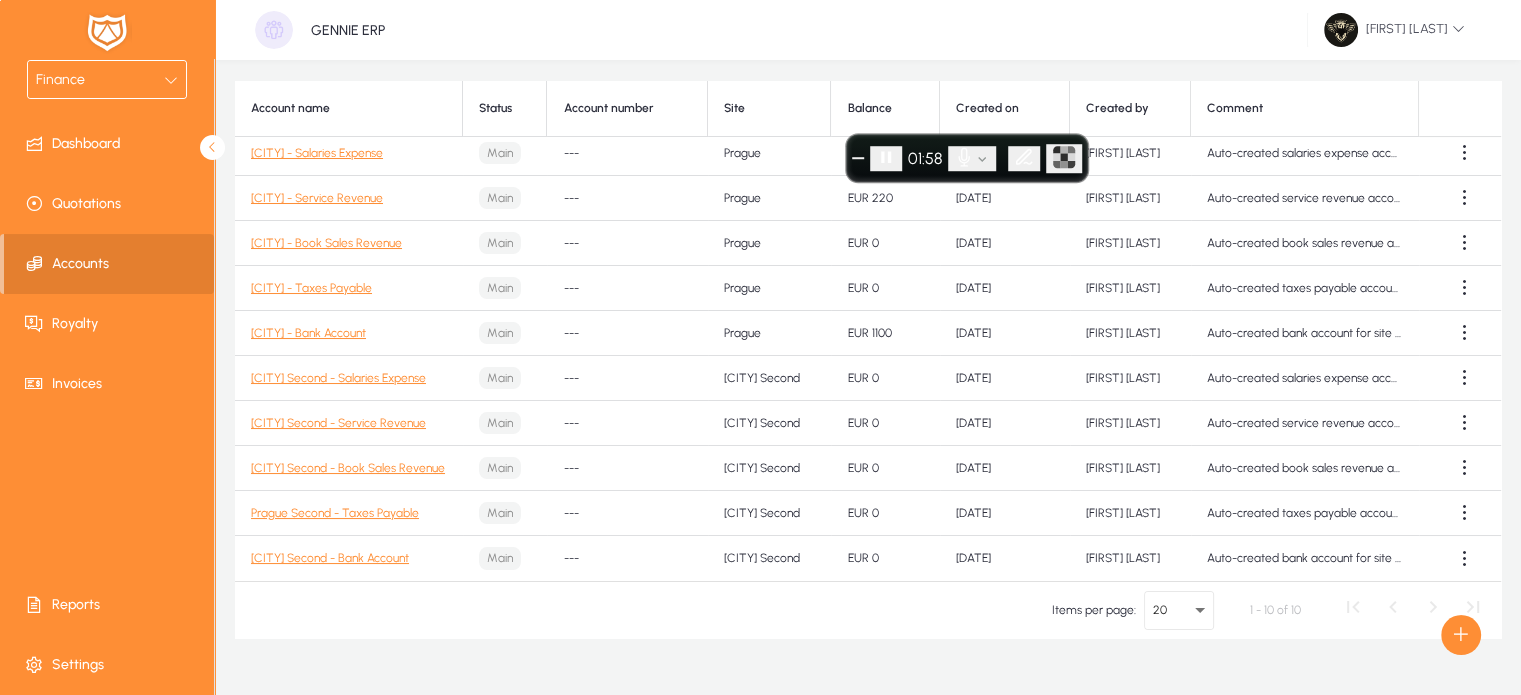 scroll, scrollTop: 199, scrollLeft: 0, axis: vertical 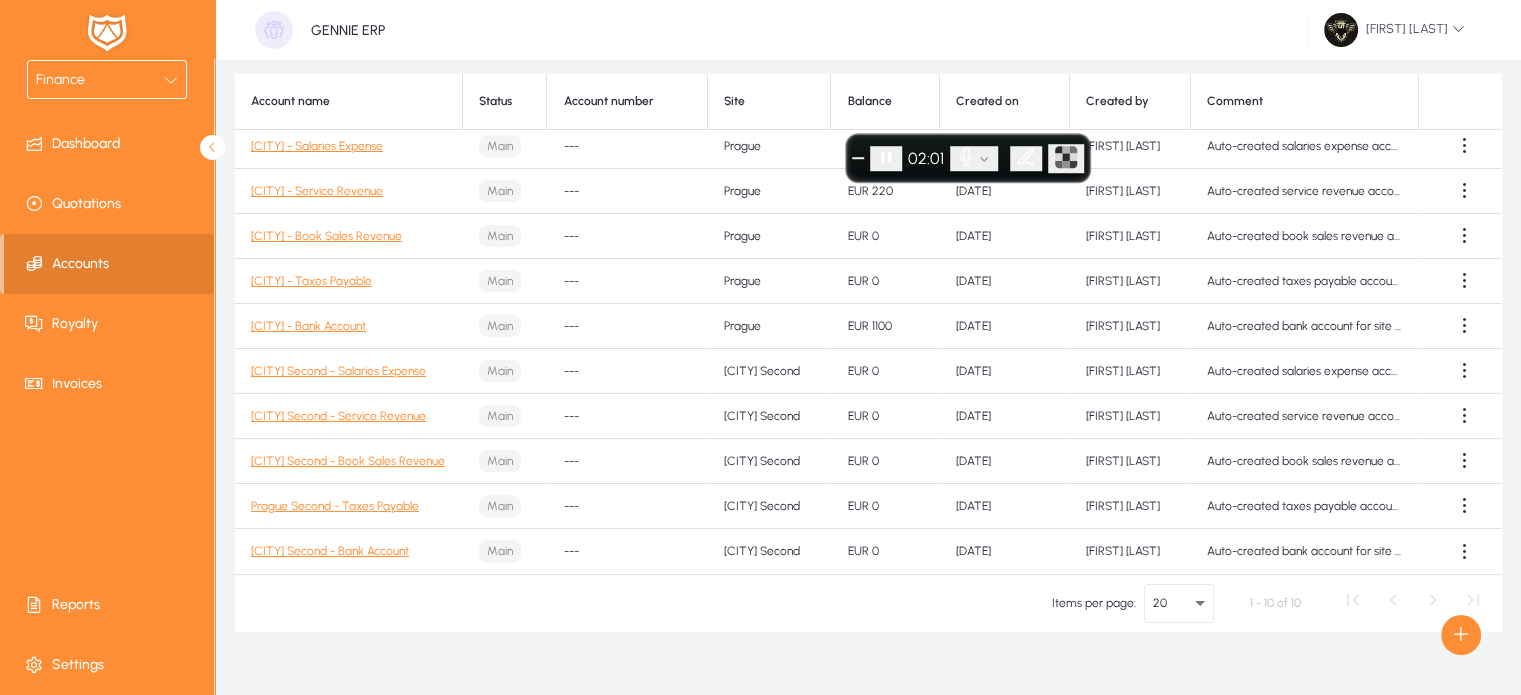 drag, startPoint x: 432, startPoint y: 558, endPoint x: 225, endPoint y: 551, distance: 207.11832 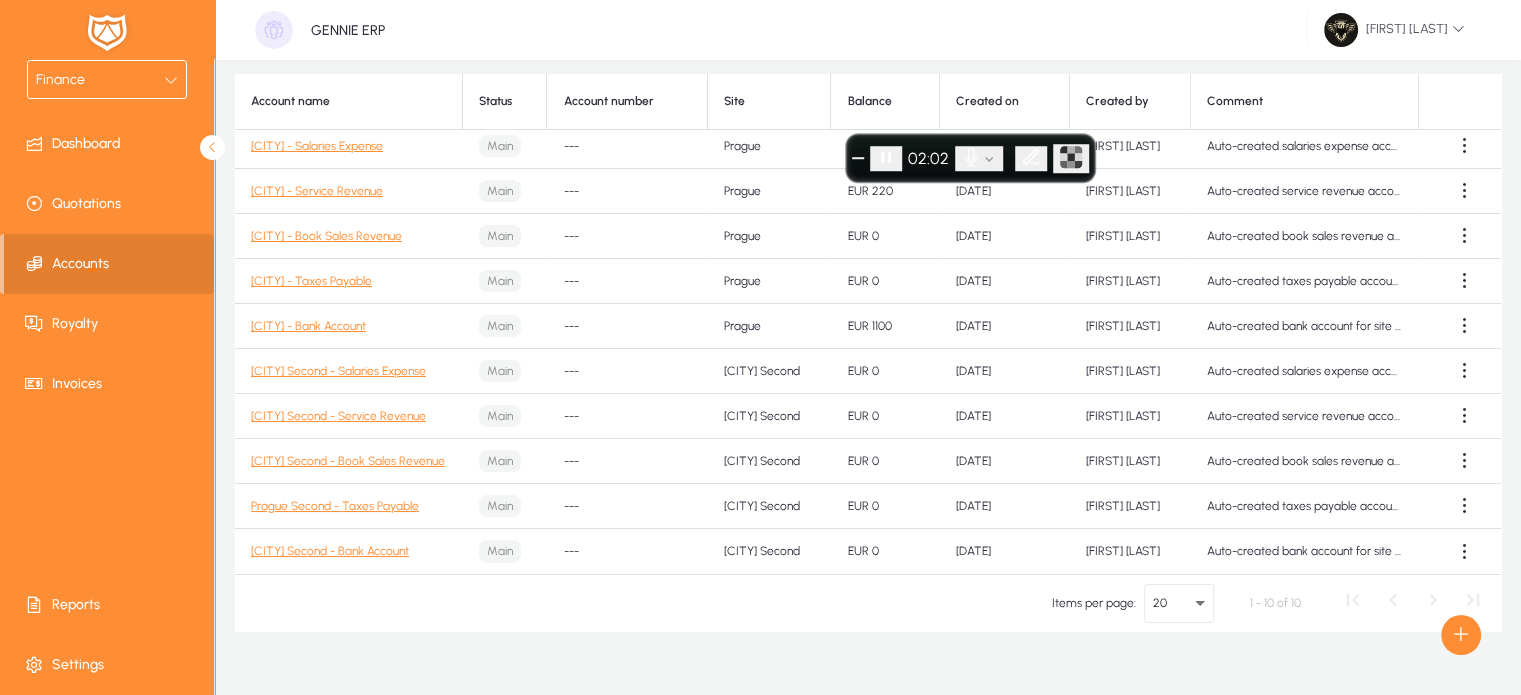 click on "Items per page:  20  1 - 10 of 10" 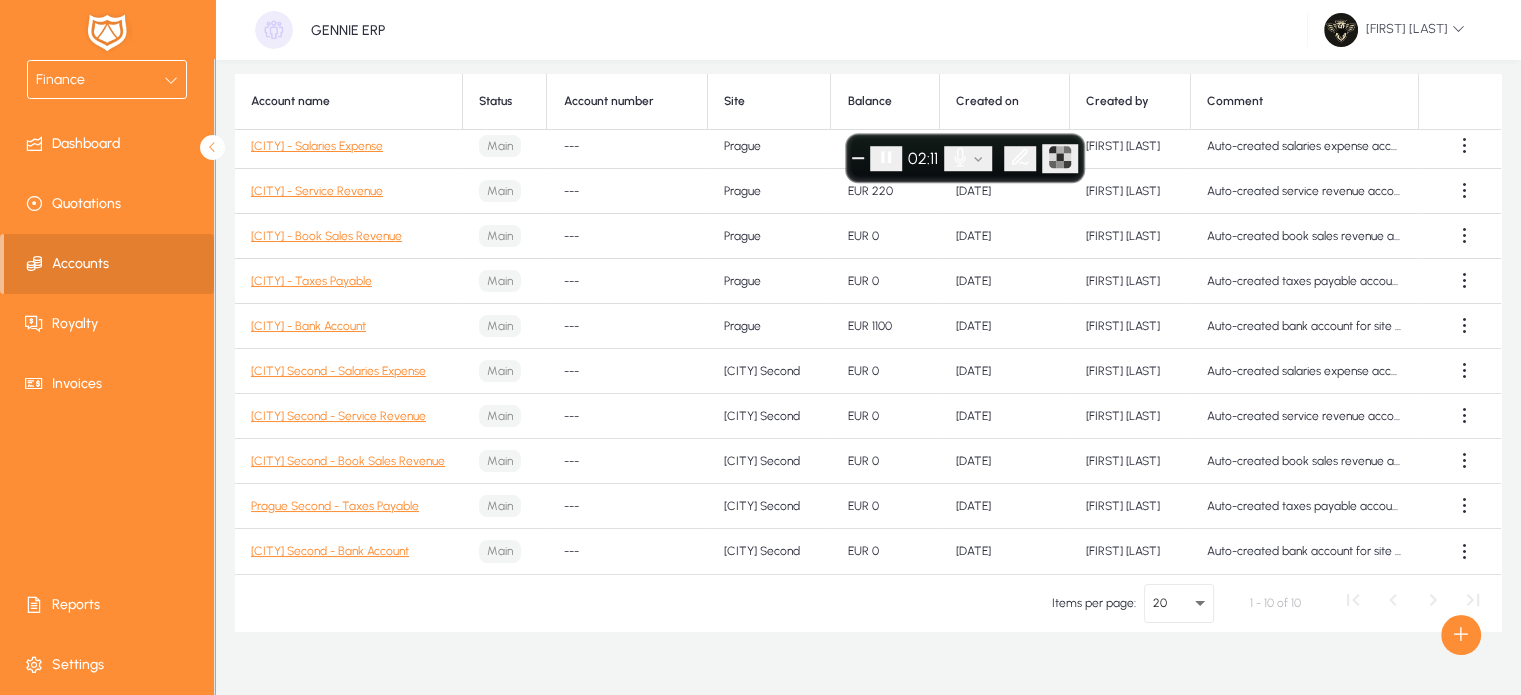 scroll, scrollTop: 0, scrollLeft: 0, axis: both 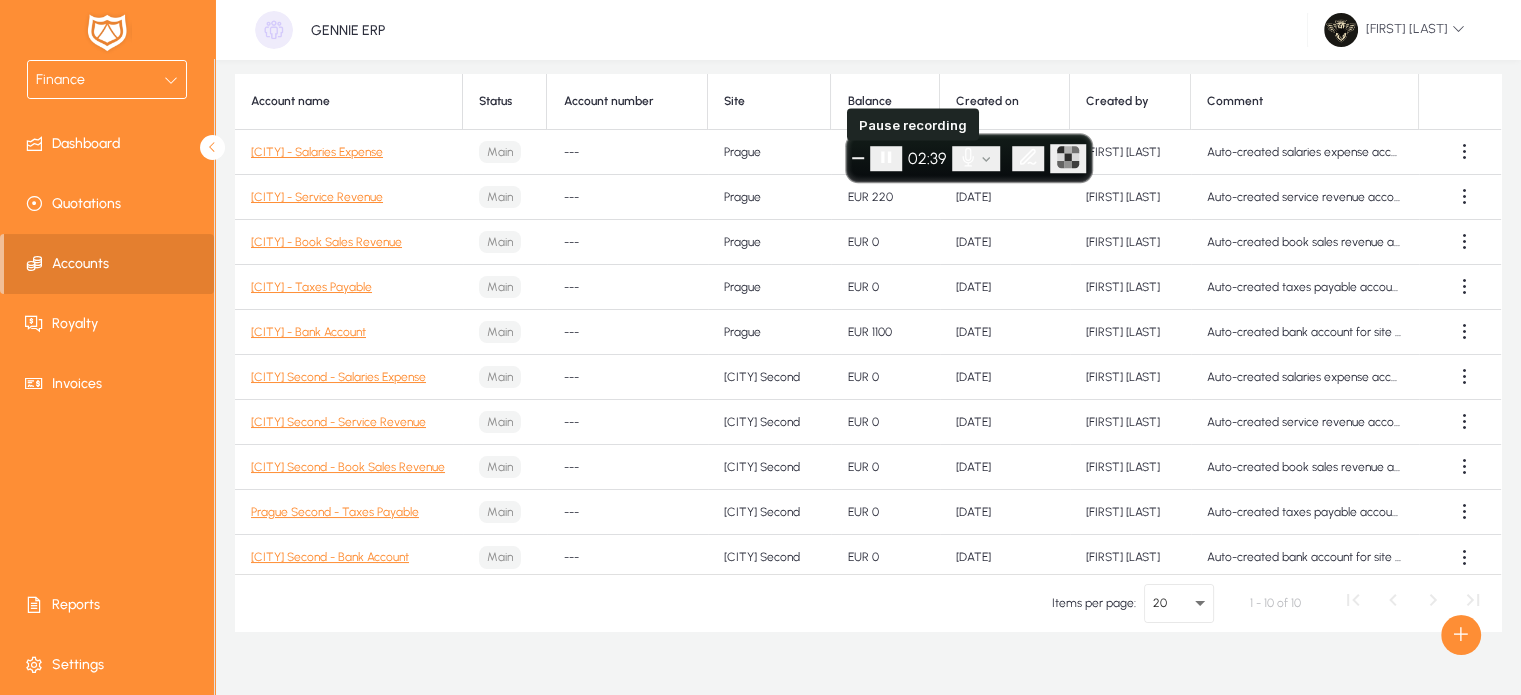 click at bounding box center (886, 158) 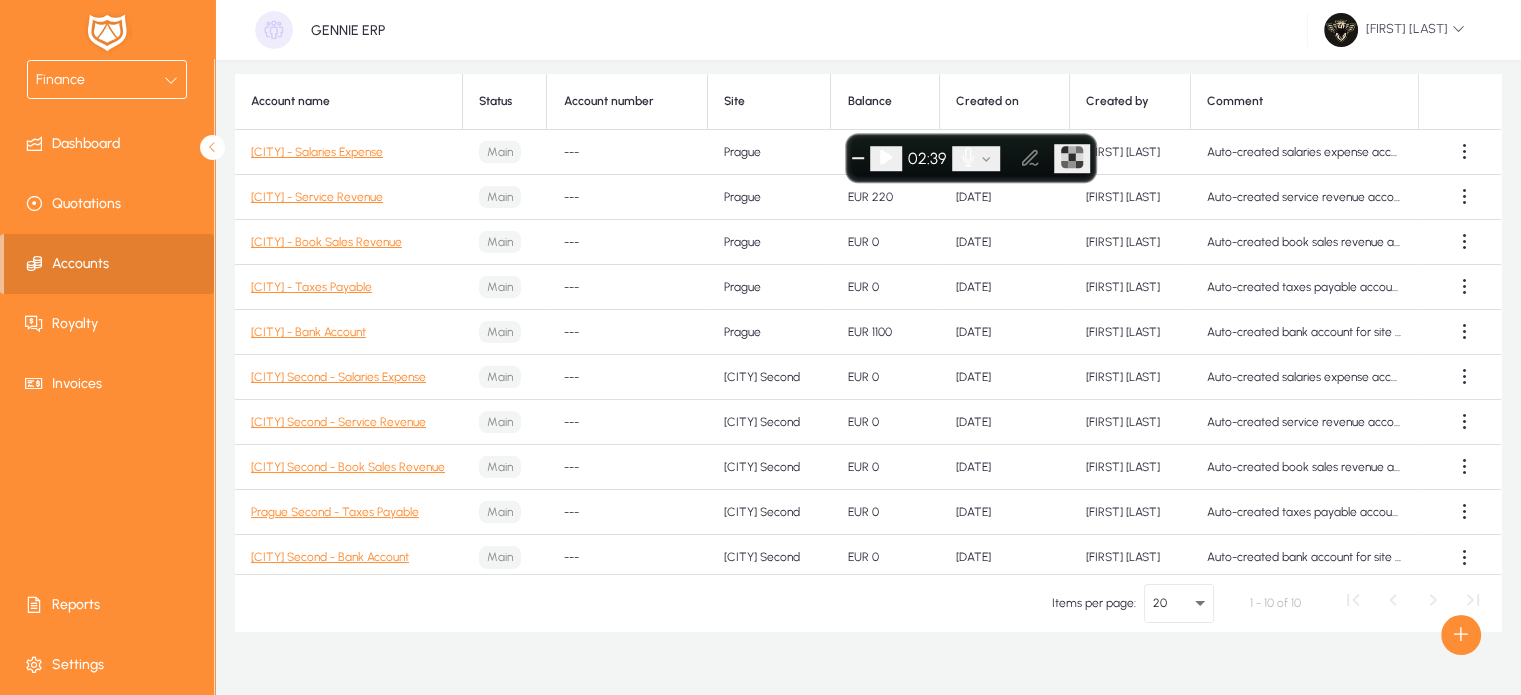 scroll, scrollTop: 0, scrollLeft: 0, axis: both 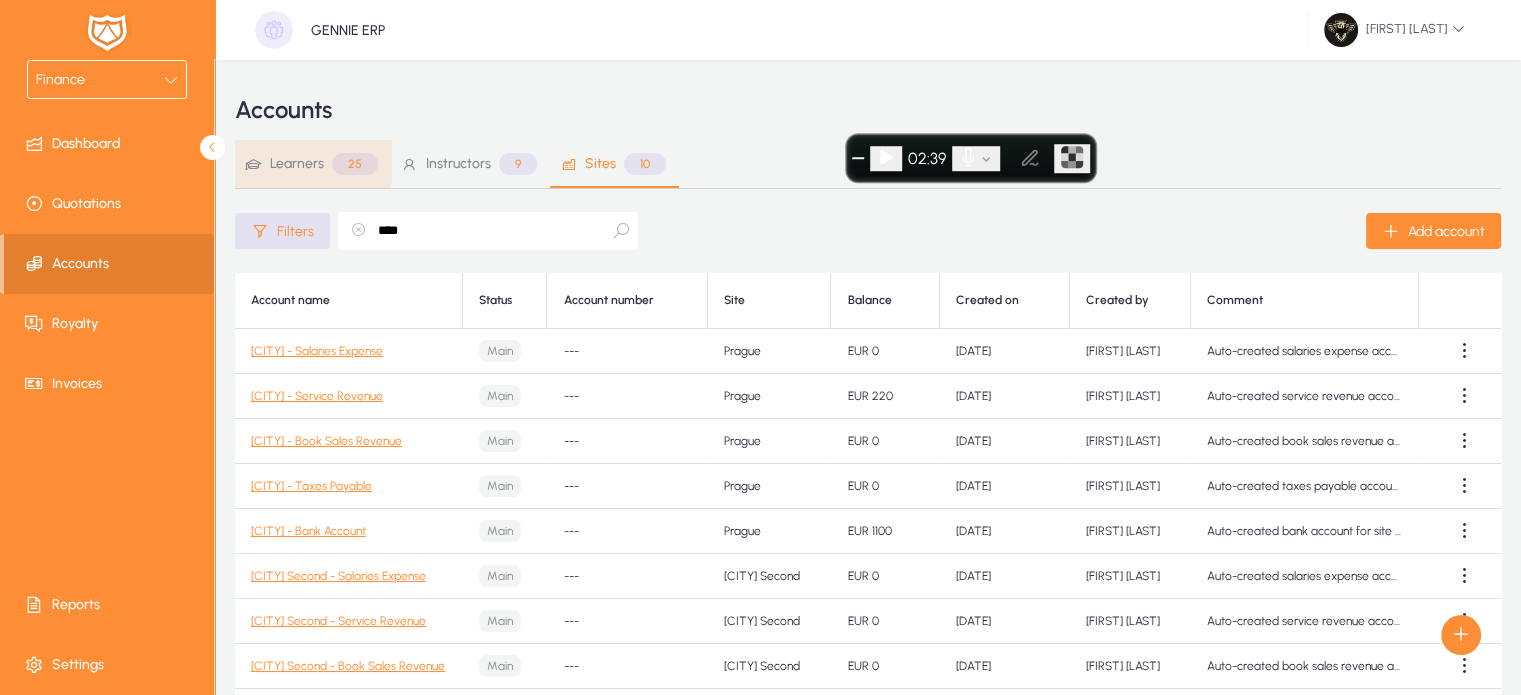 click on "Learners" at bounding box center (297, 164) 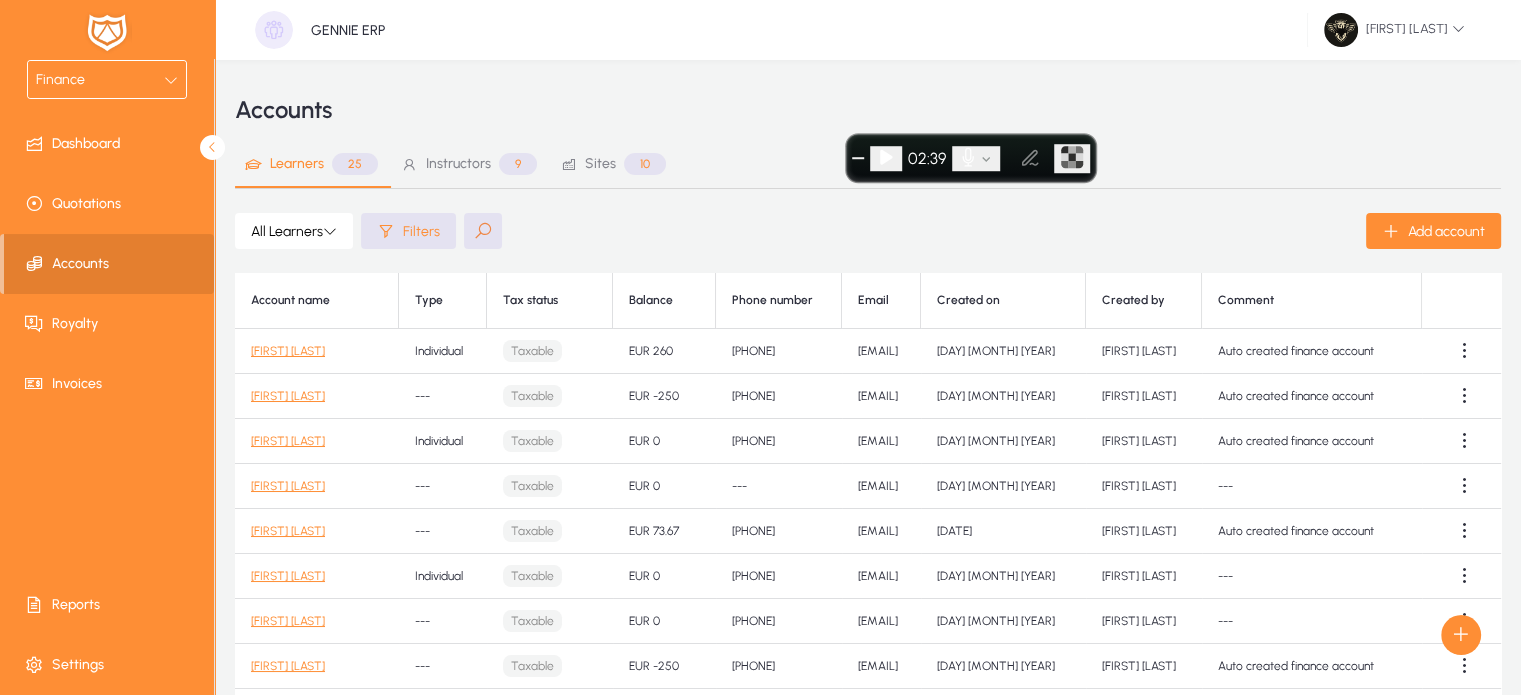click 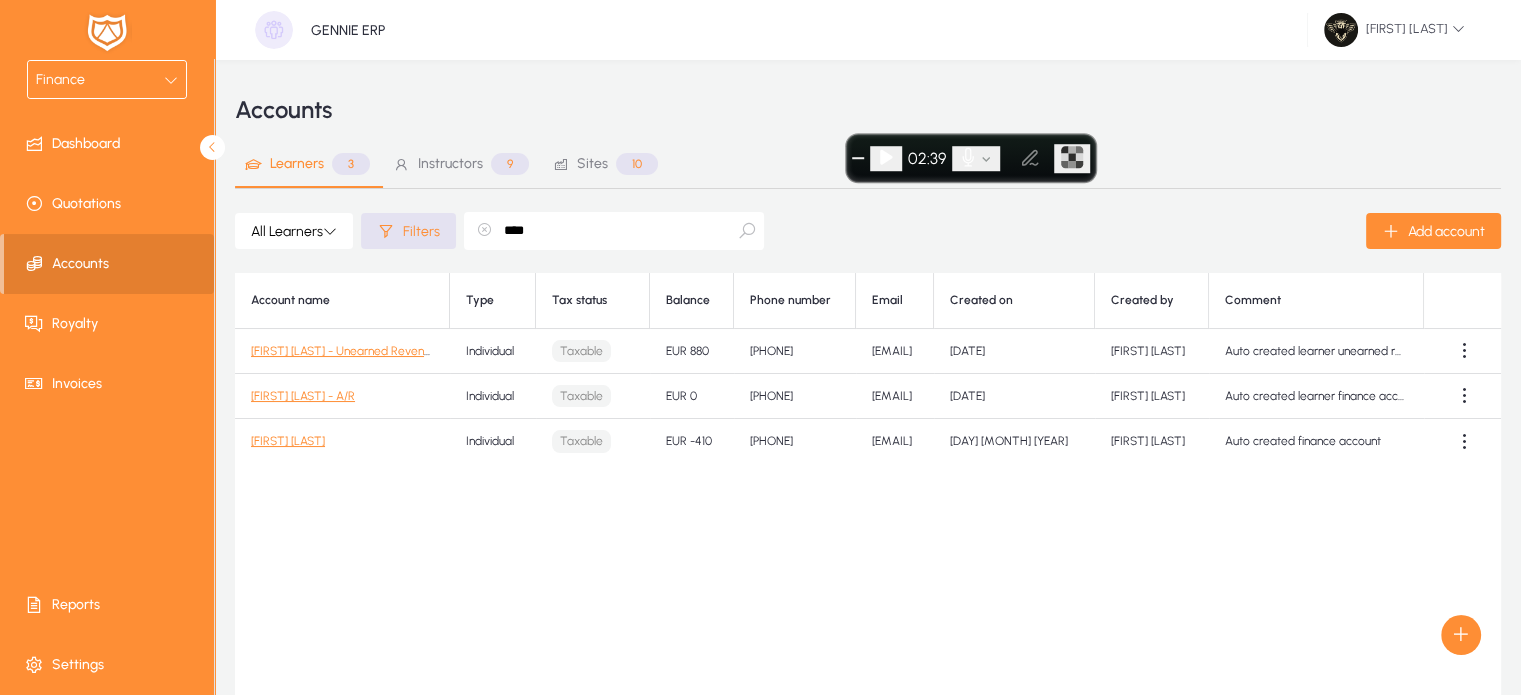 type on "****" 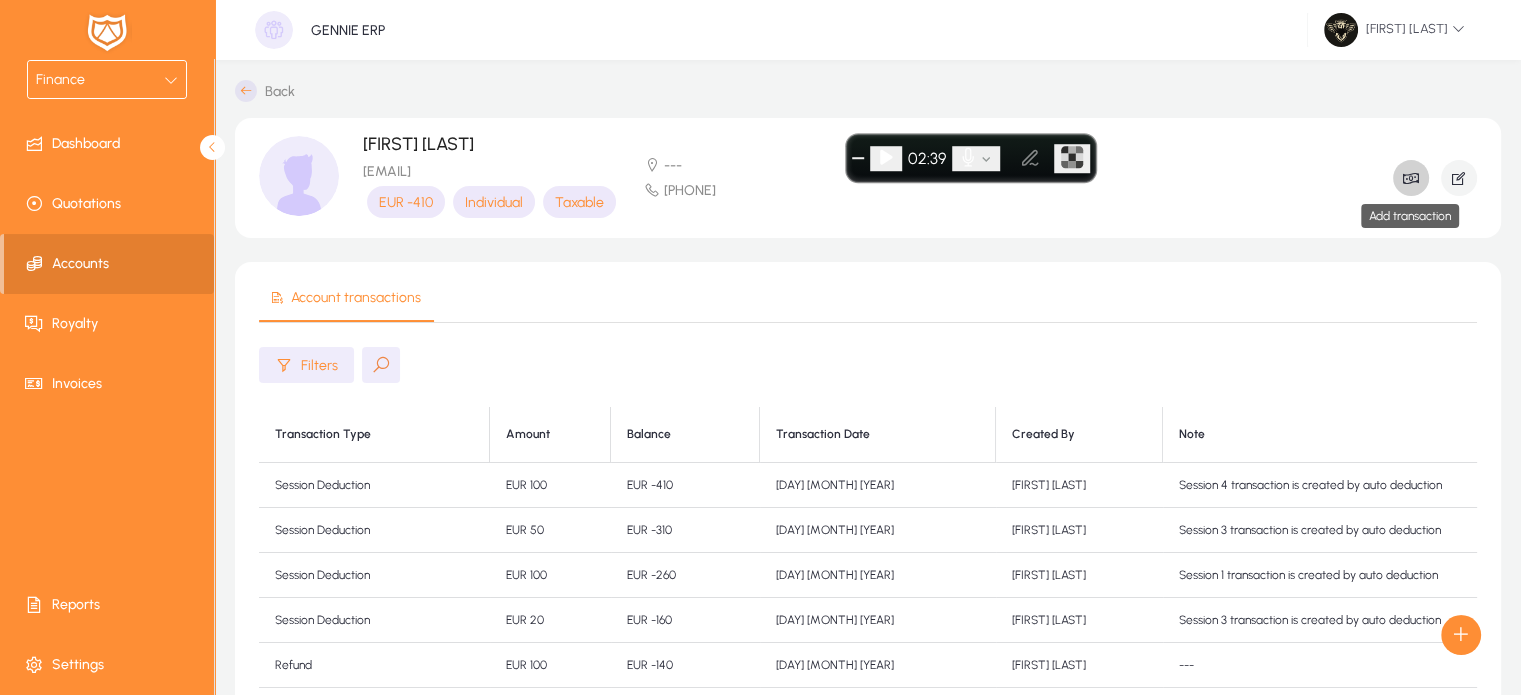 click 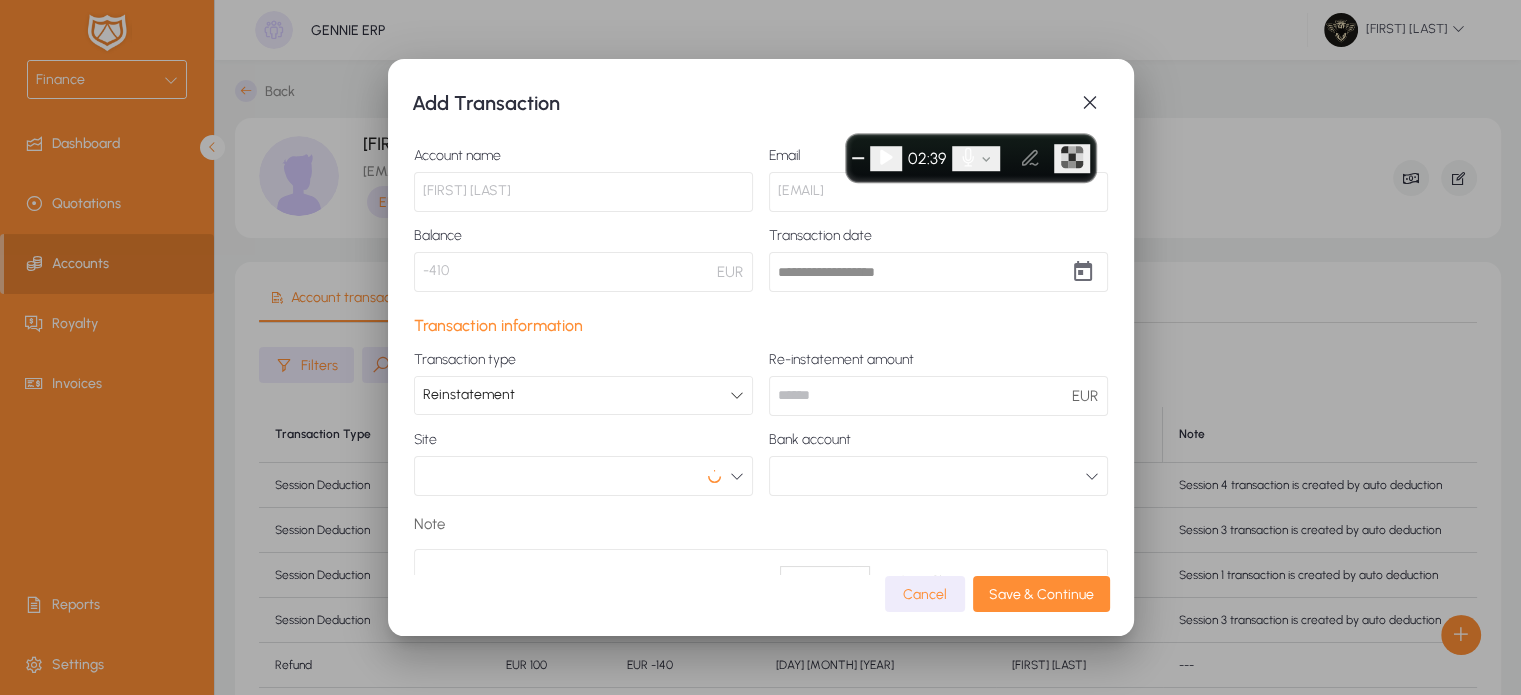 click on "Reinstatement" at bounding box center (576, 395) 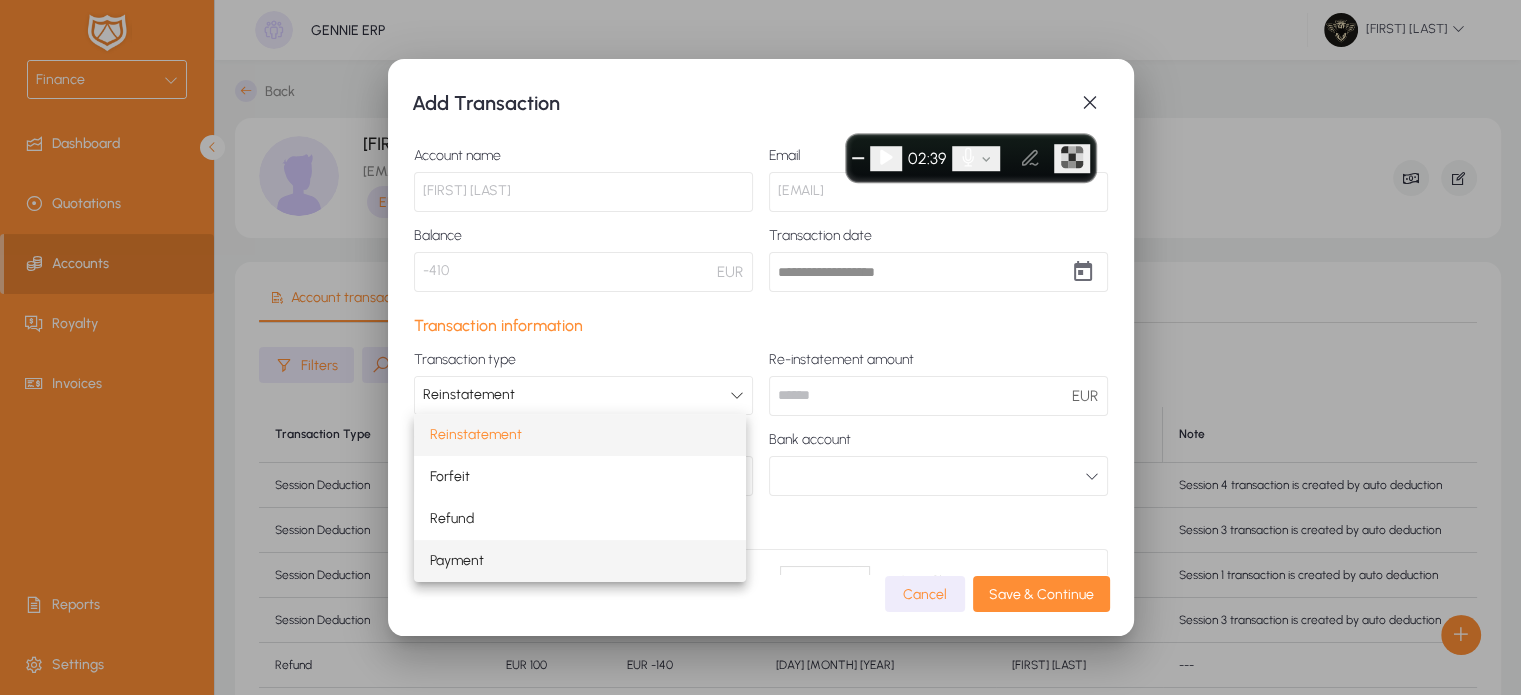 click on "Payment" at bounding box center [457, 561] 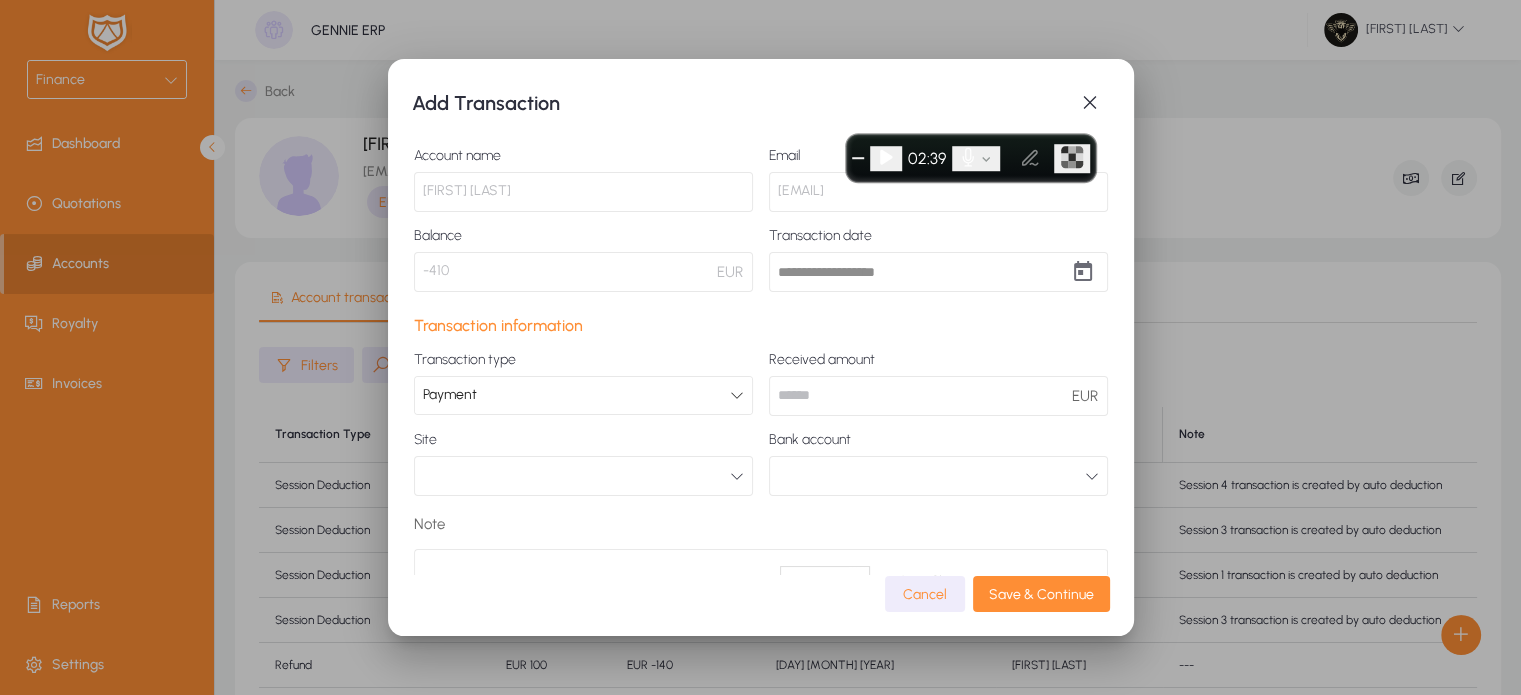 click 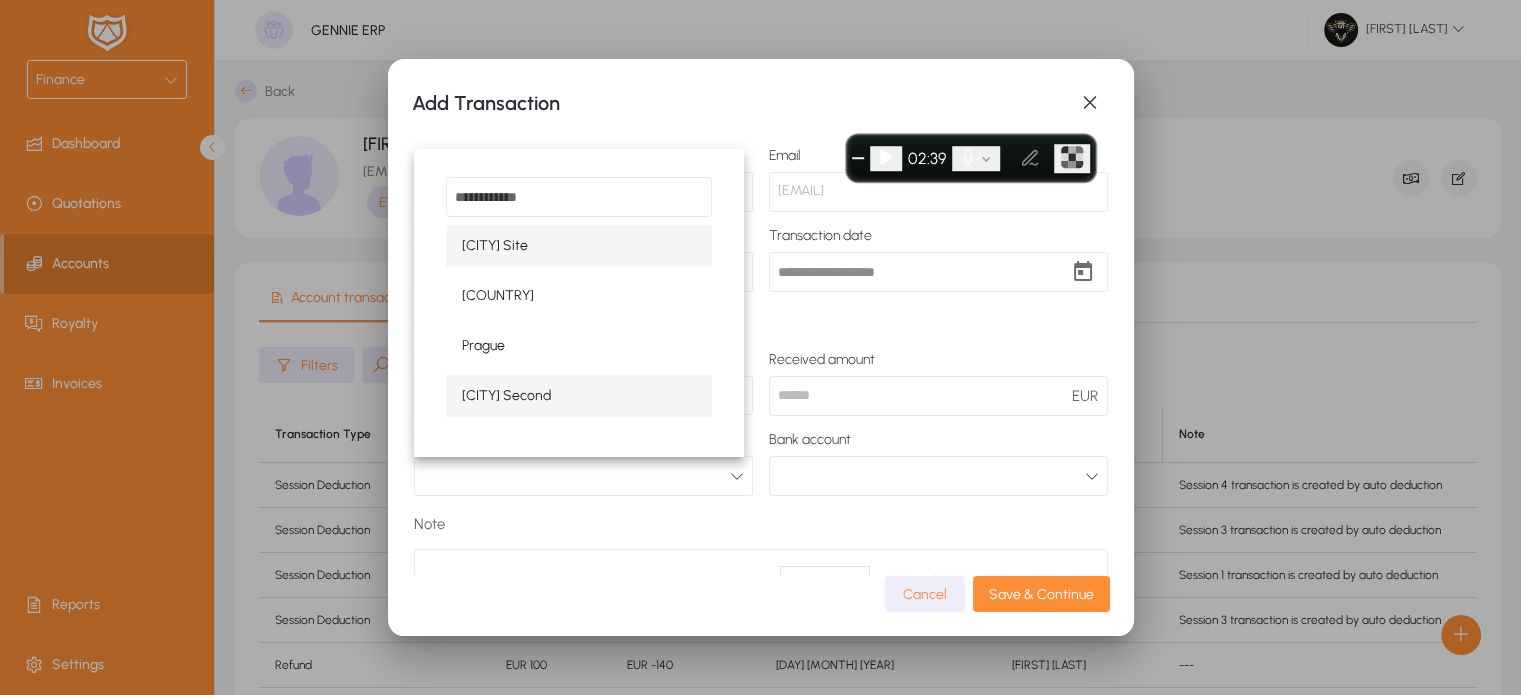 click on "[CITY] Second" at bounding box center [506, 396] 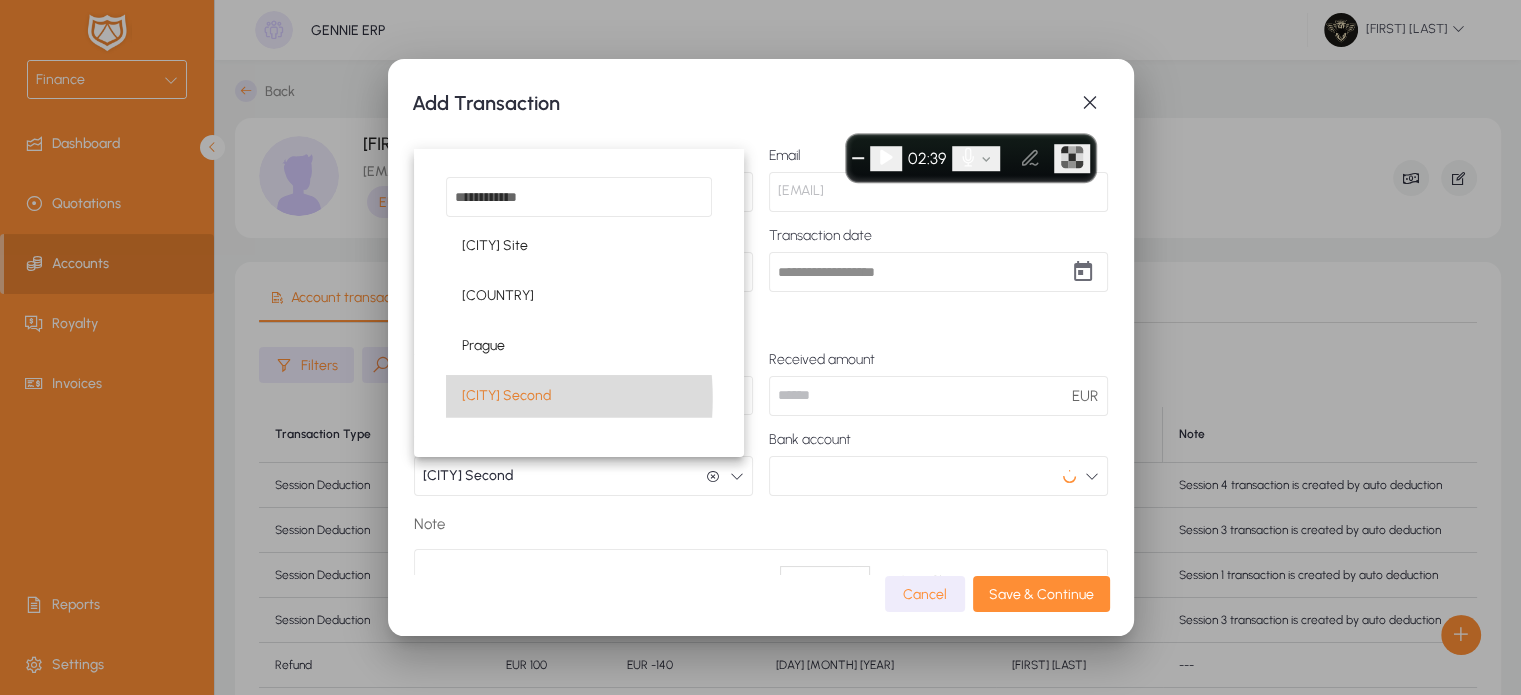 scroll, scrollTop: 0, scrollLeft: 0, axis: both 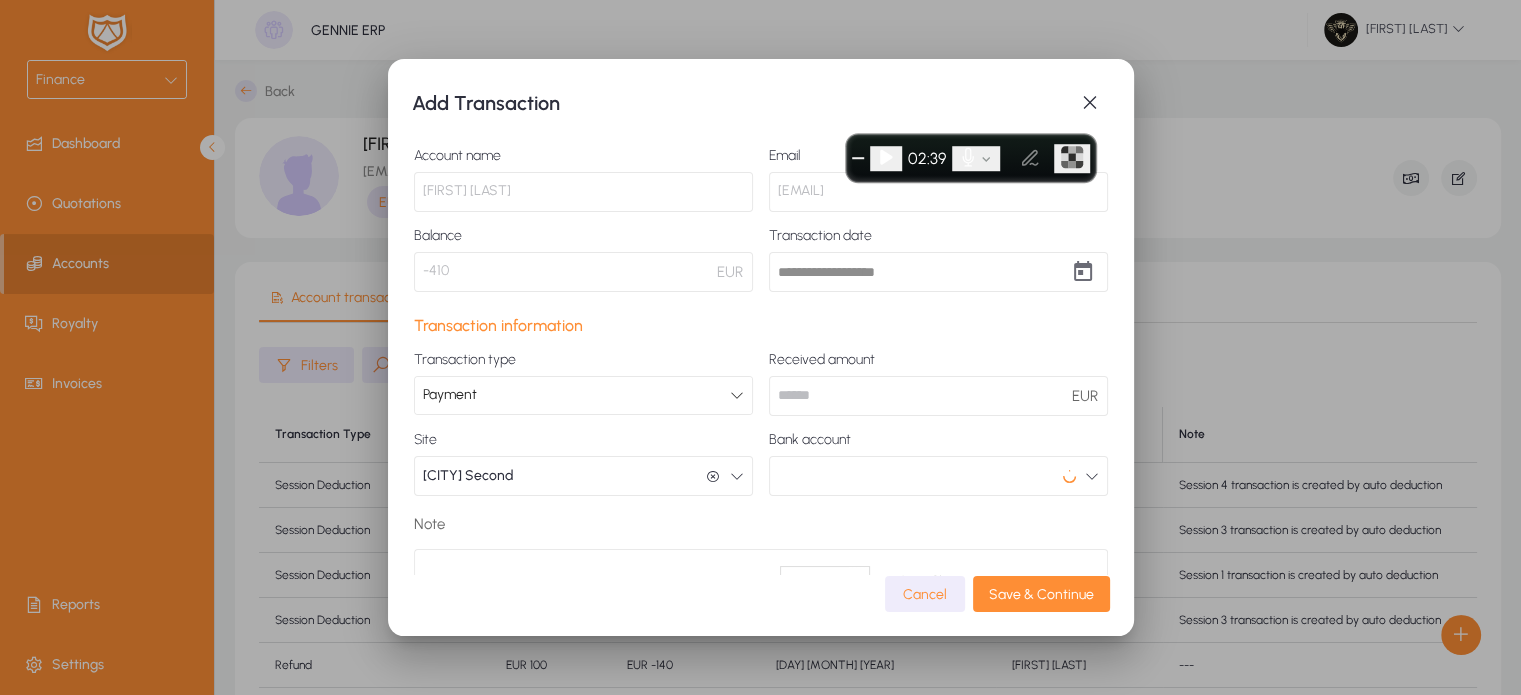 click 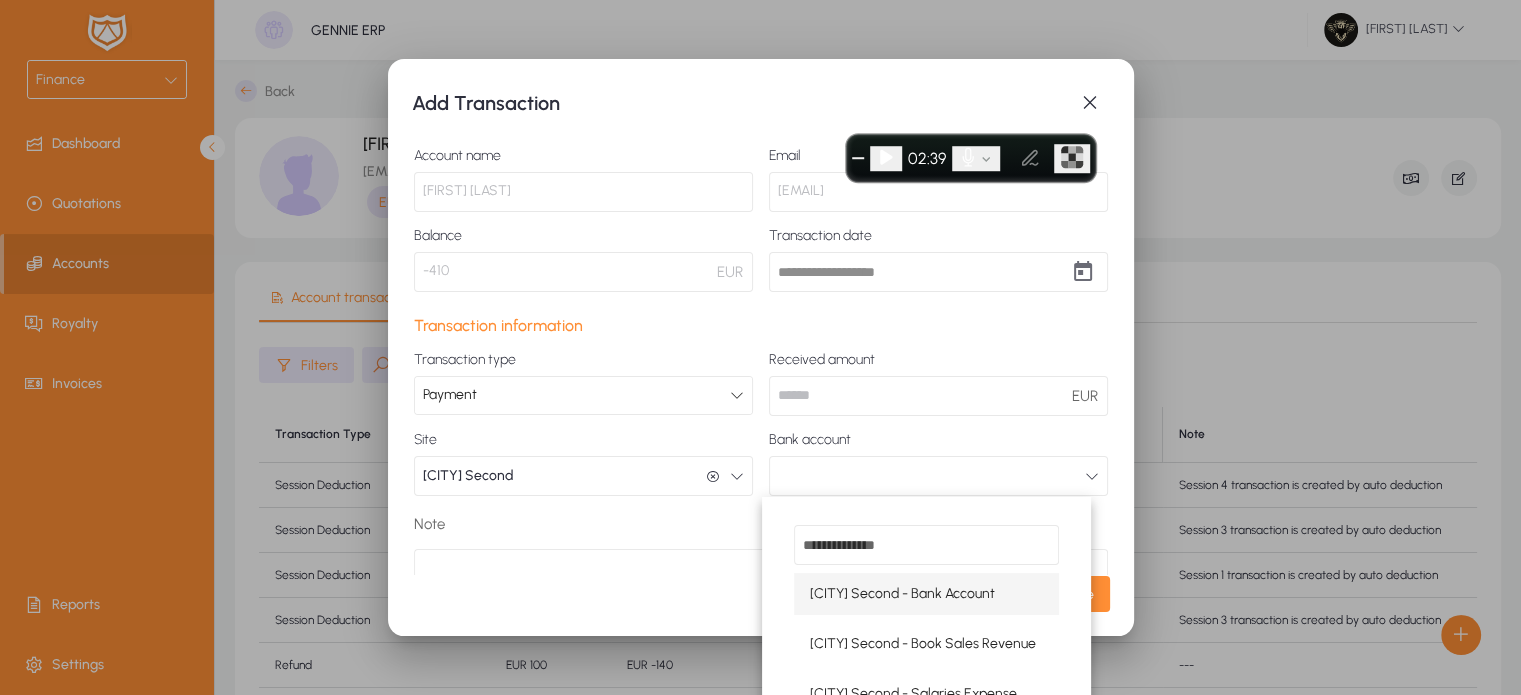 click on "[CITY] Second - Bank Account" at bounding box center [902, 594] 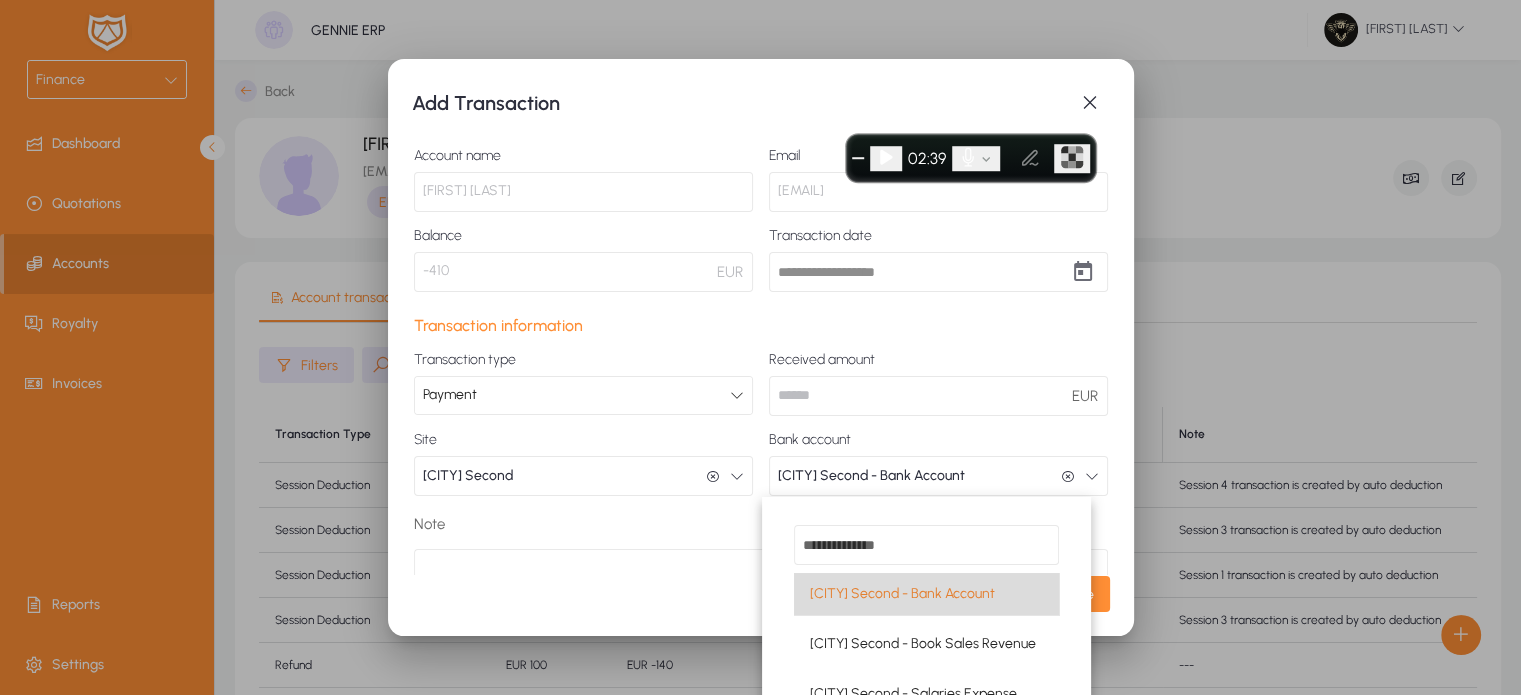 scroll, scrollTop: 0, scrollLeft: 0, axis: both 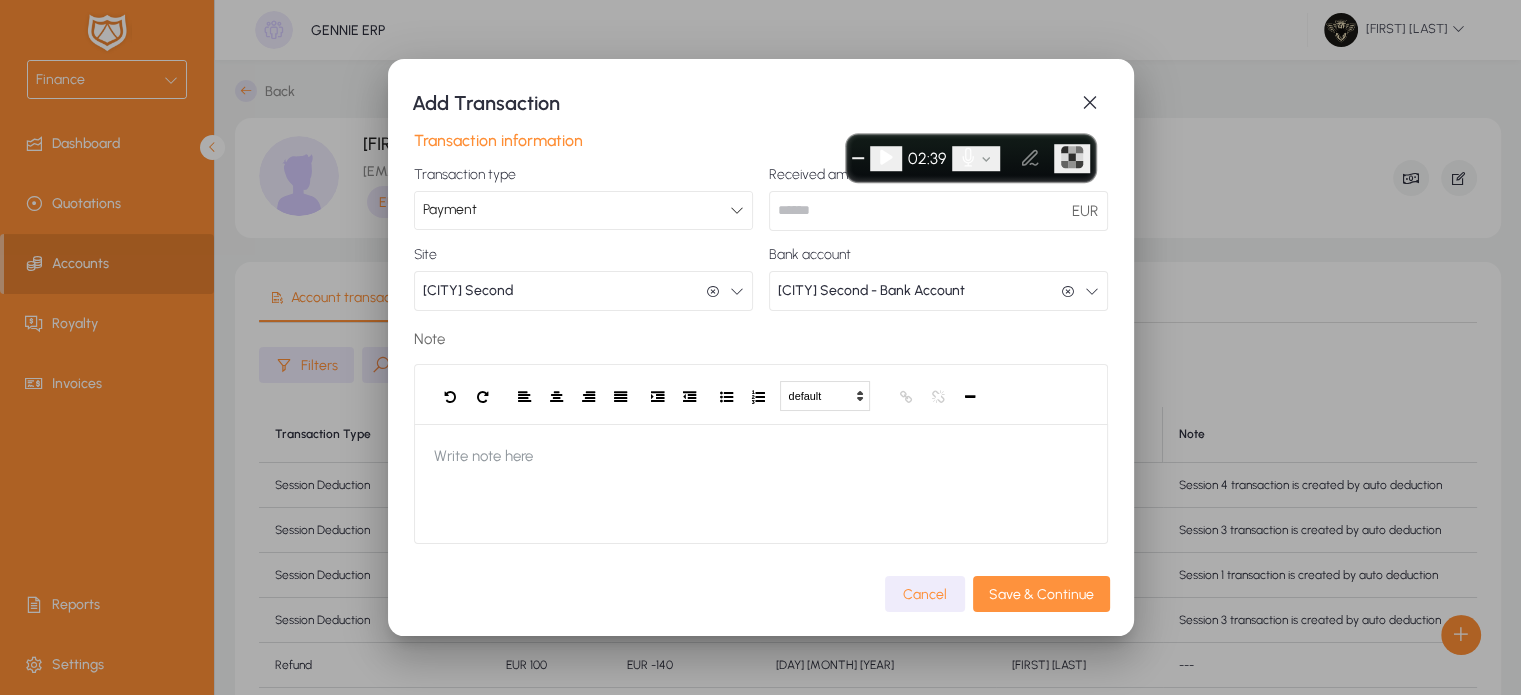 click 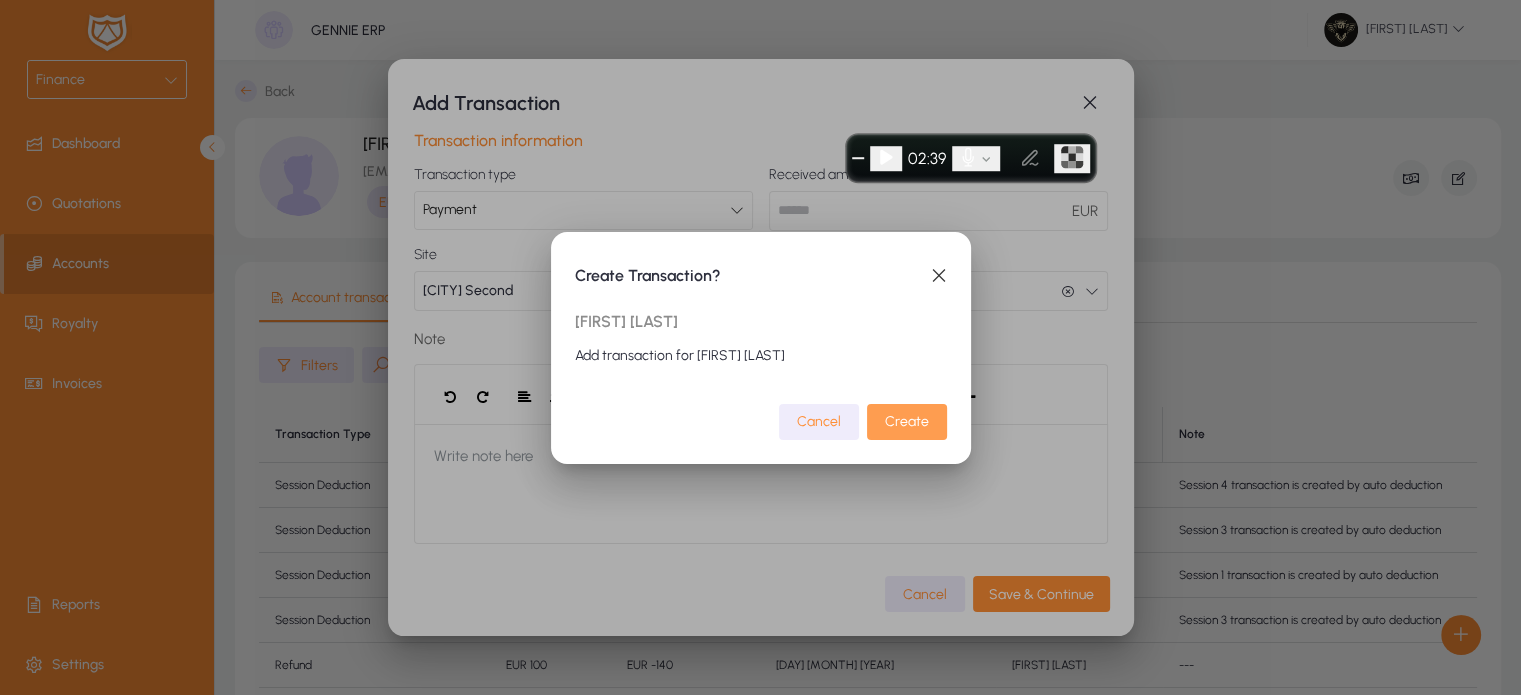 click at bounding box center (907, 422) 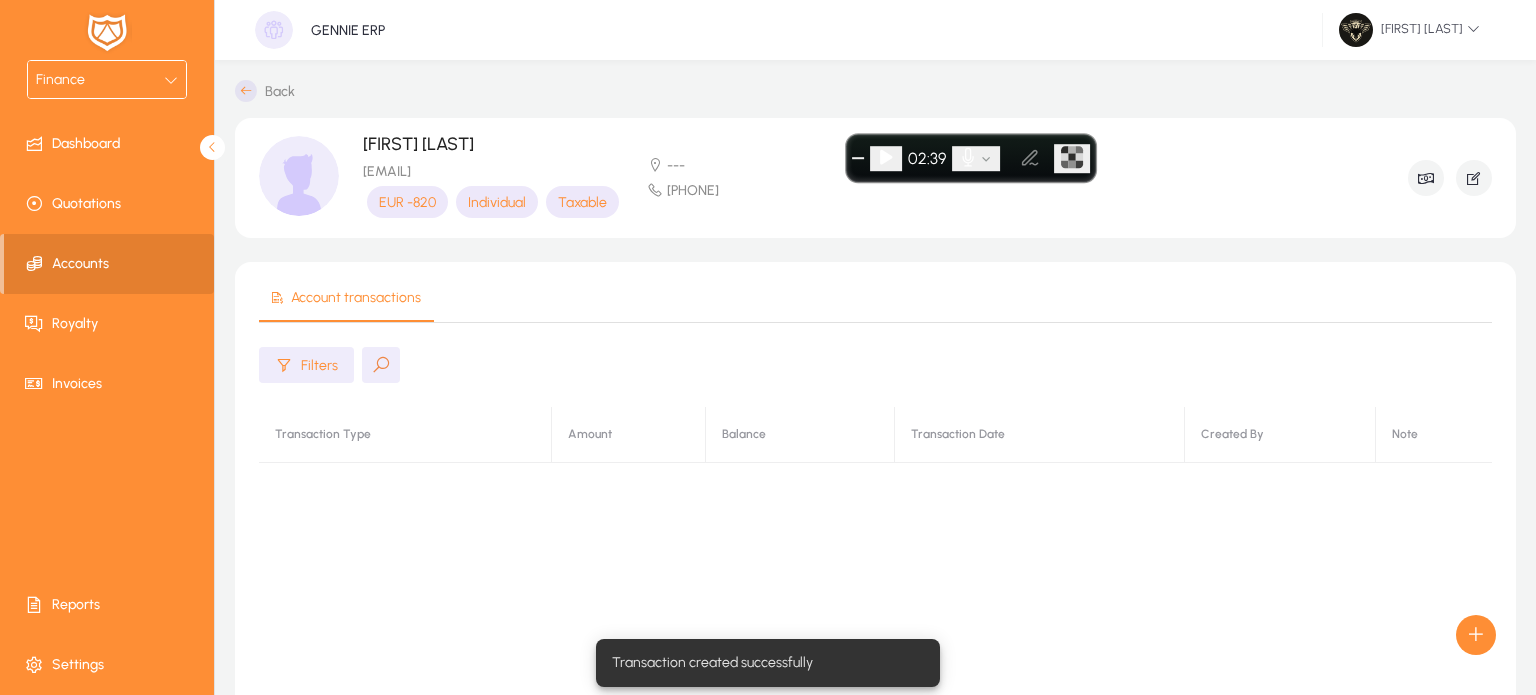 click on "Account transactions   Filters  Transaction Type Amount Balance Transaction Date Created By Note  Items per page:  20  0 of 0" 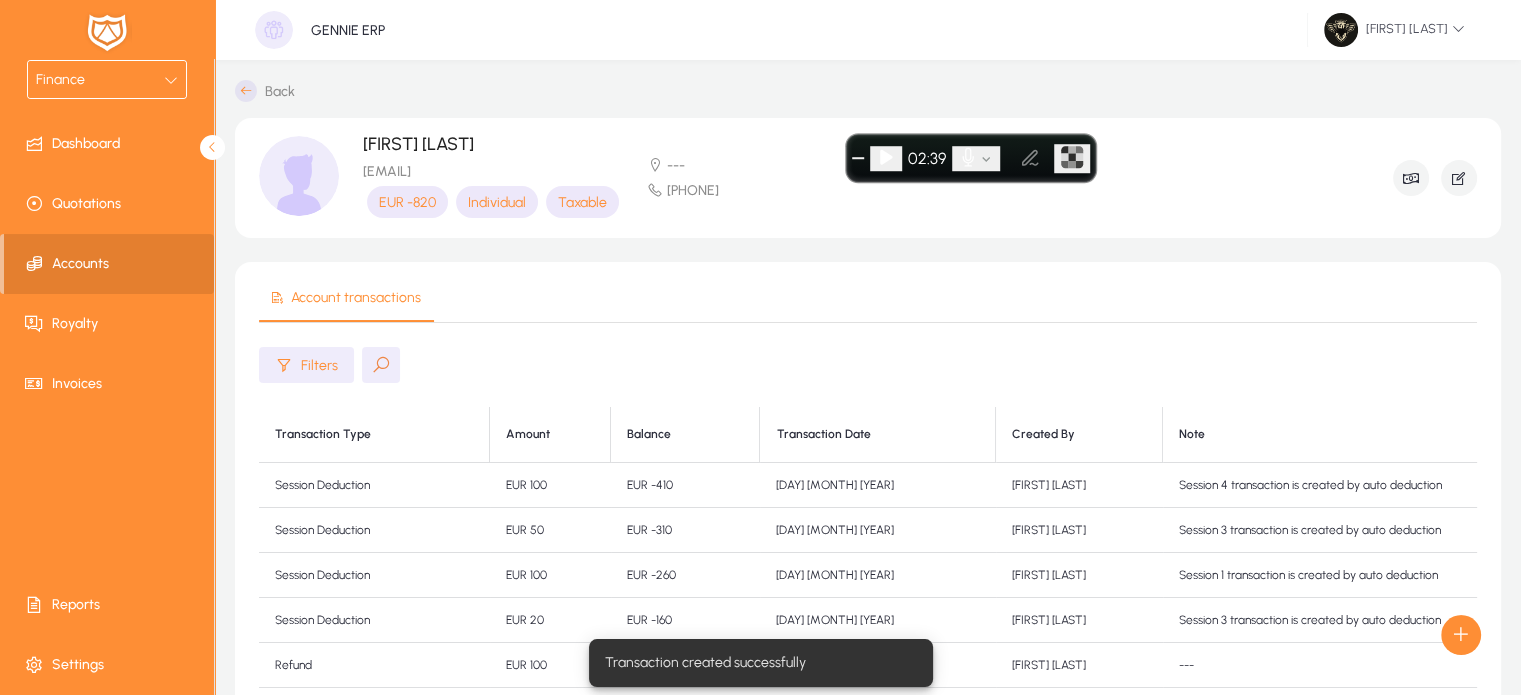 click on "Account transactions" 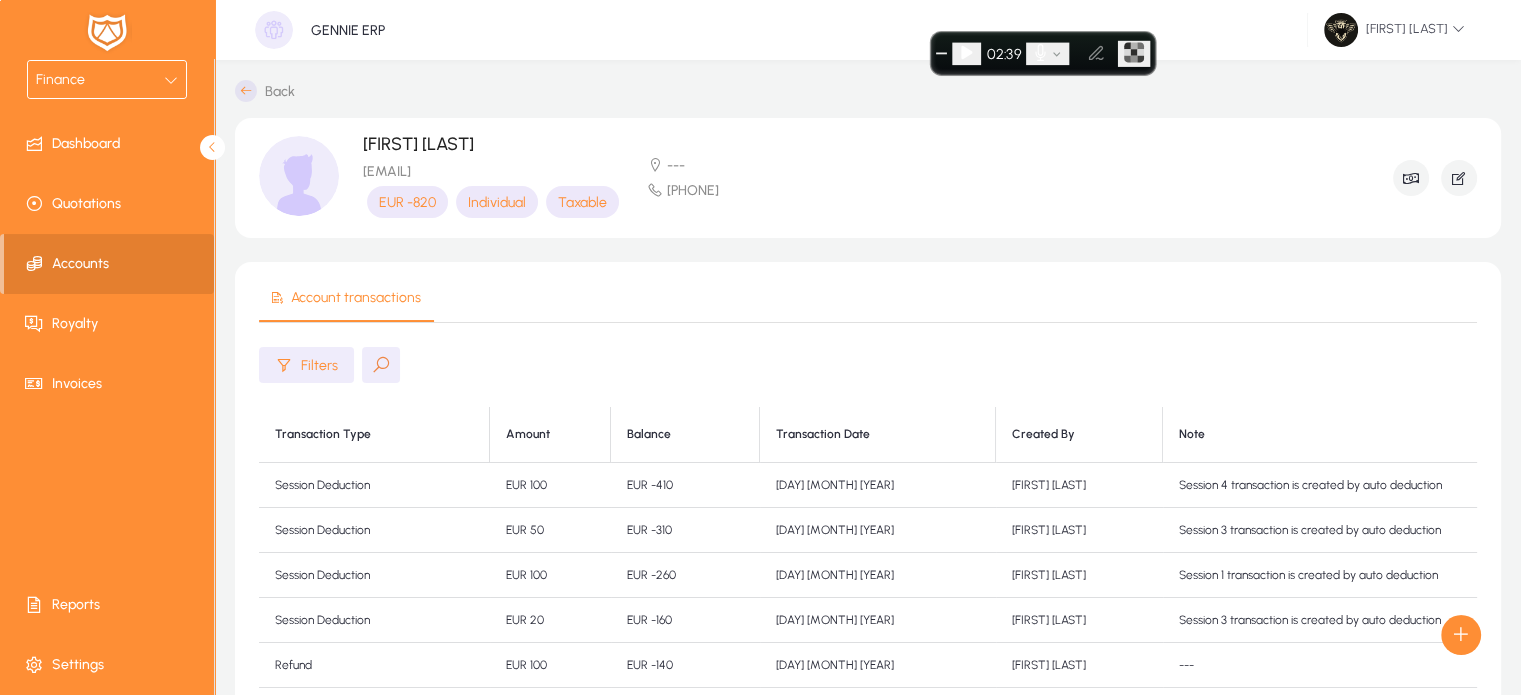 drag, startPoint x: 970, startPoint y: 136, endPoint x: 1044, endPoint y: 29, distance: 130.09612 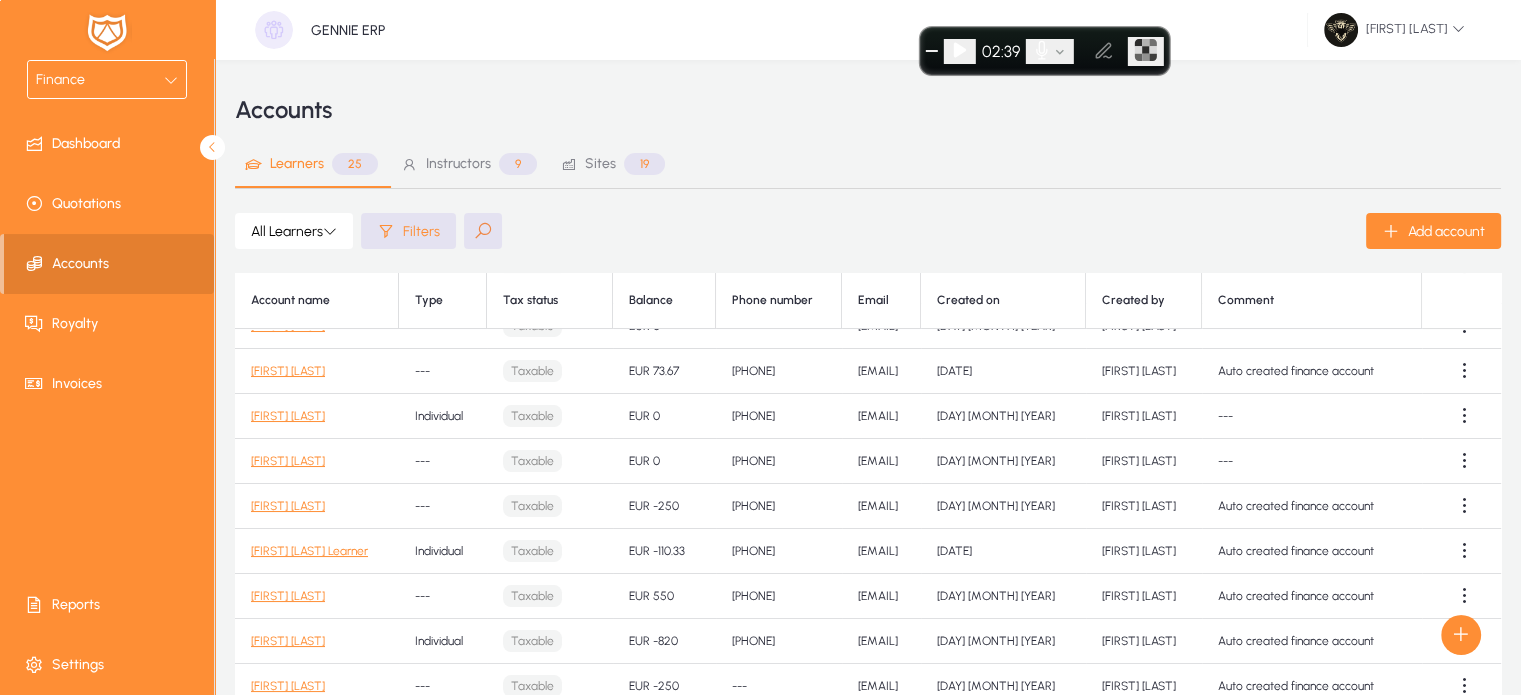 scroll, scrollTop: 0, scrollLeft: 0, axis: both 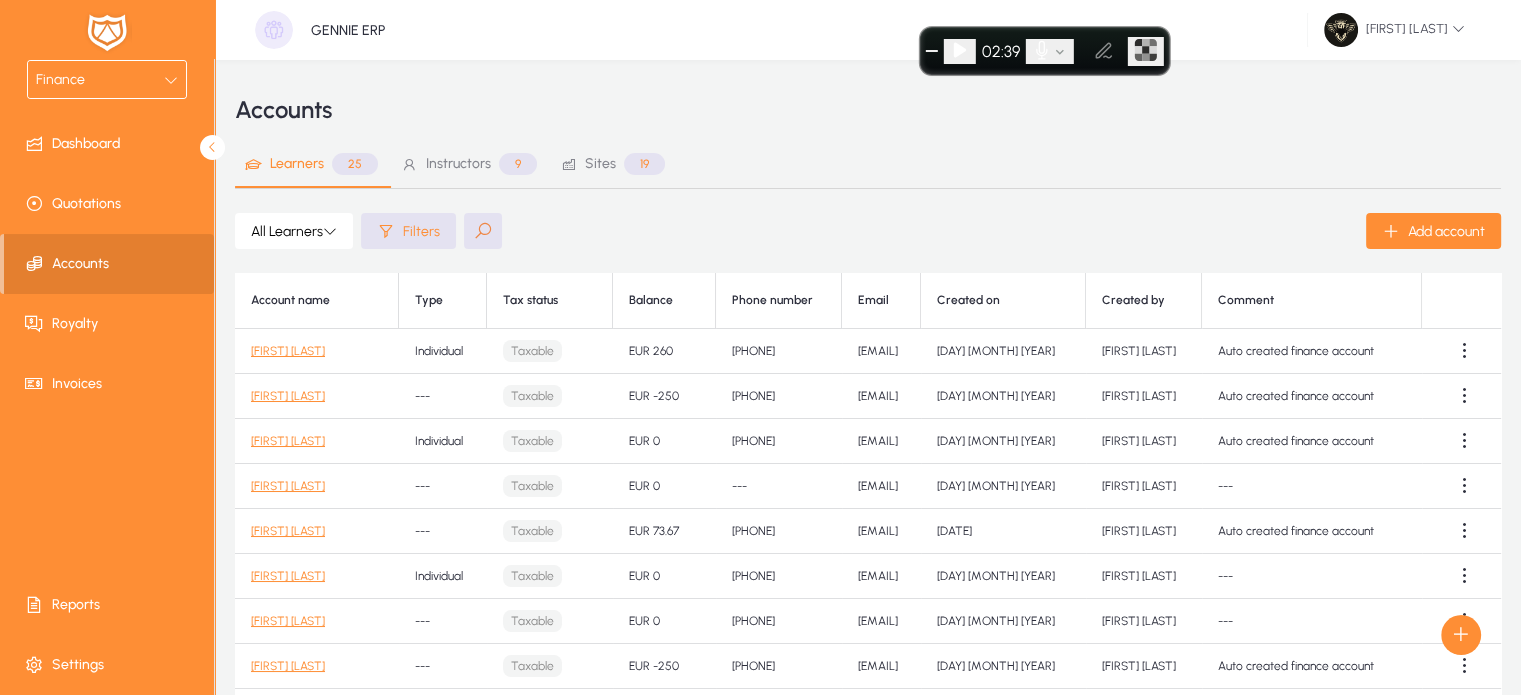 click 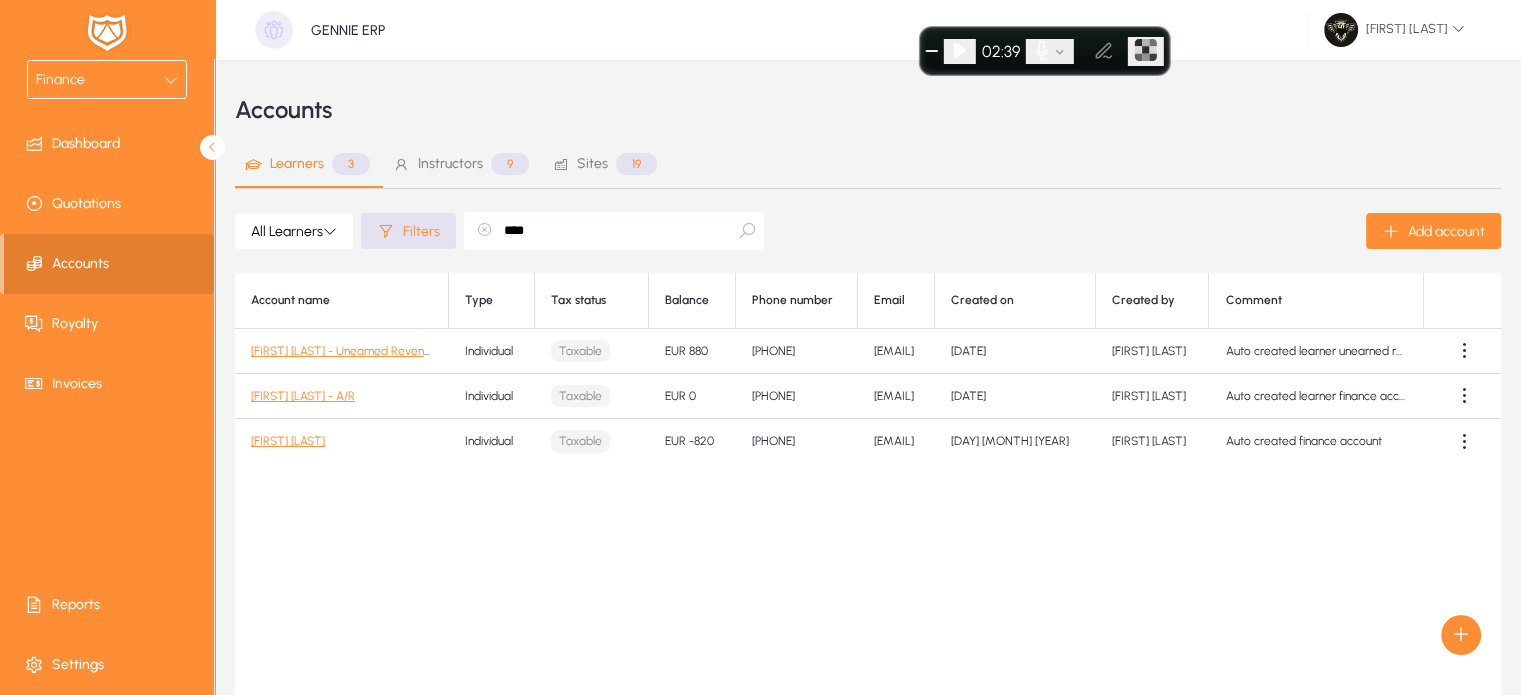 type on "****" 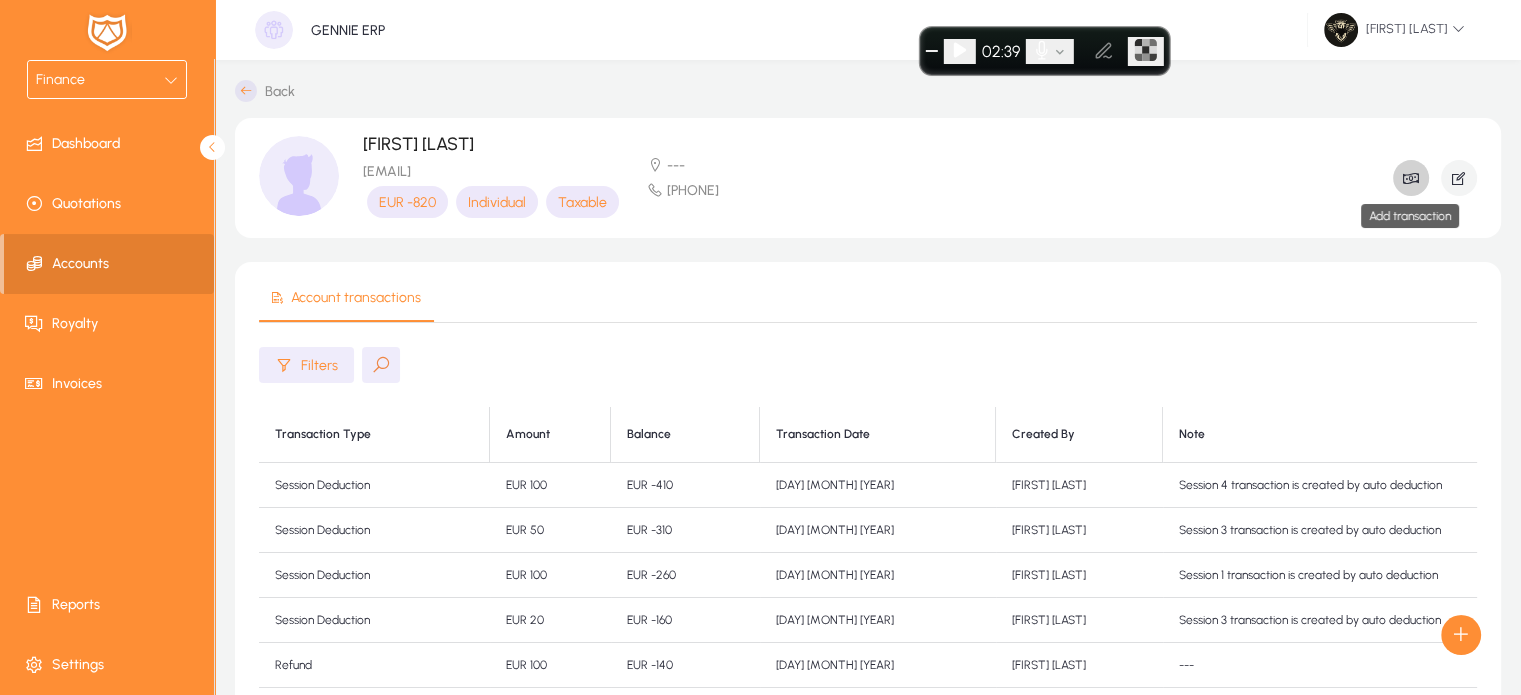 click 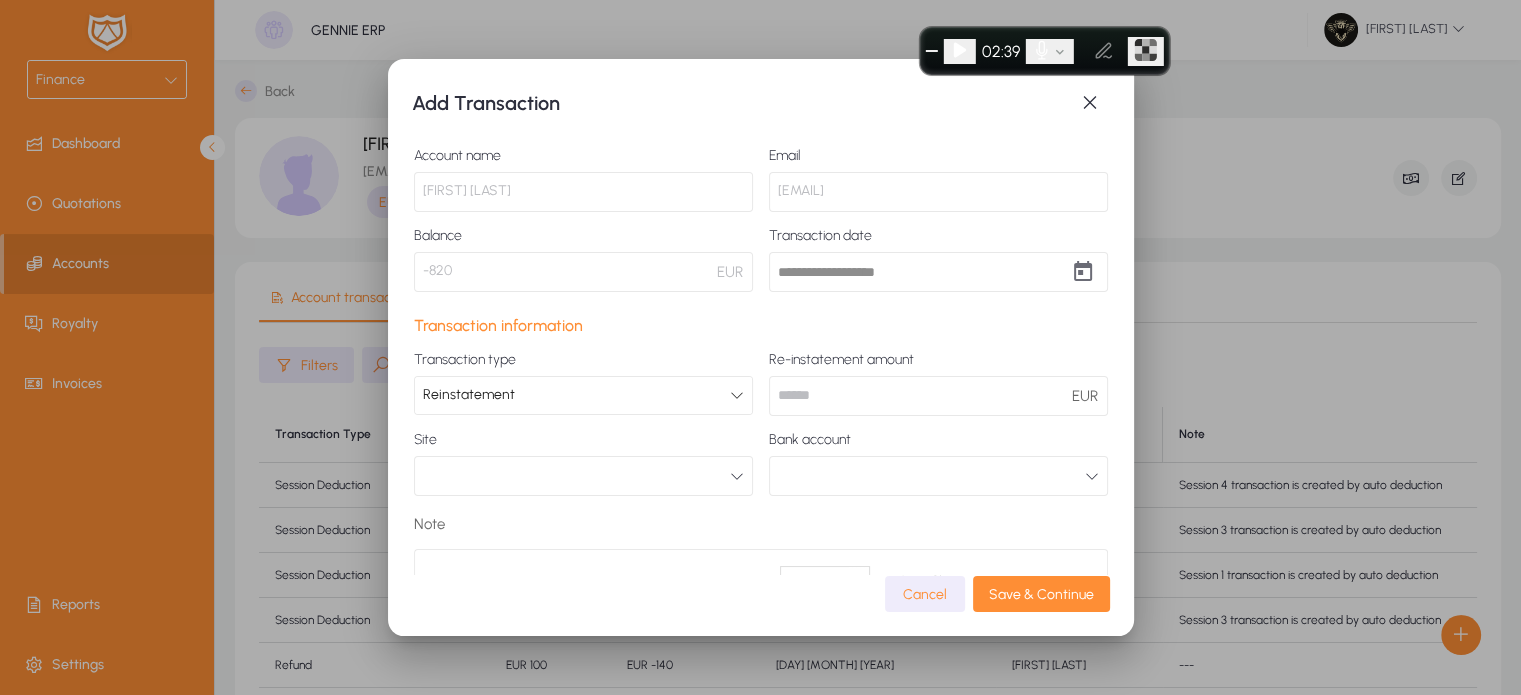 click 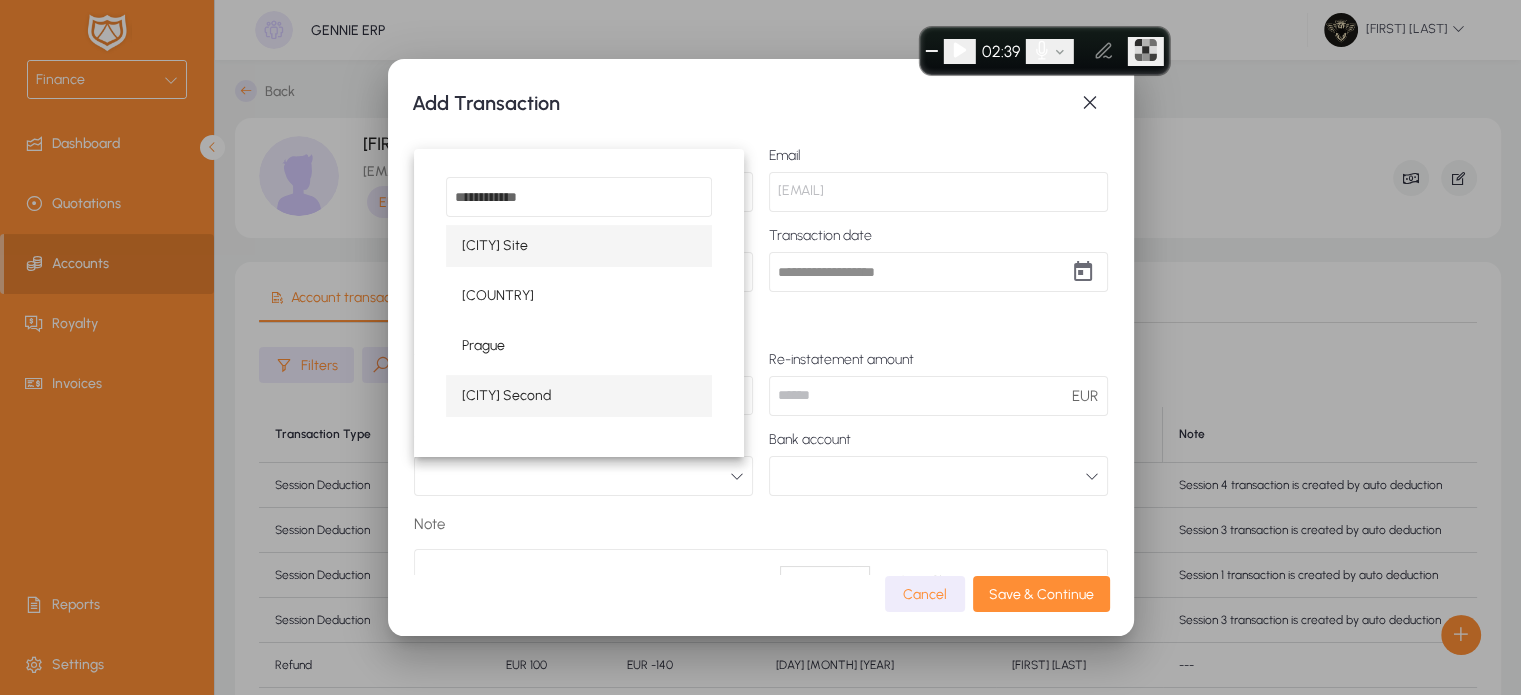 click on "[CITY] Second" at bounding box center [506, 396] 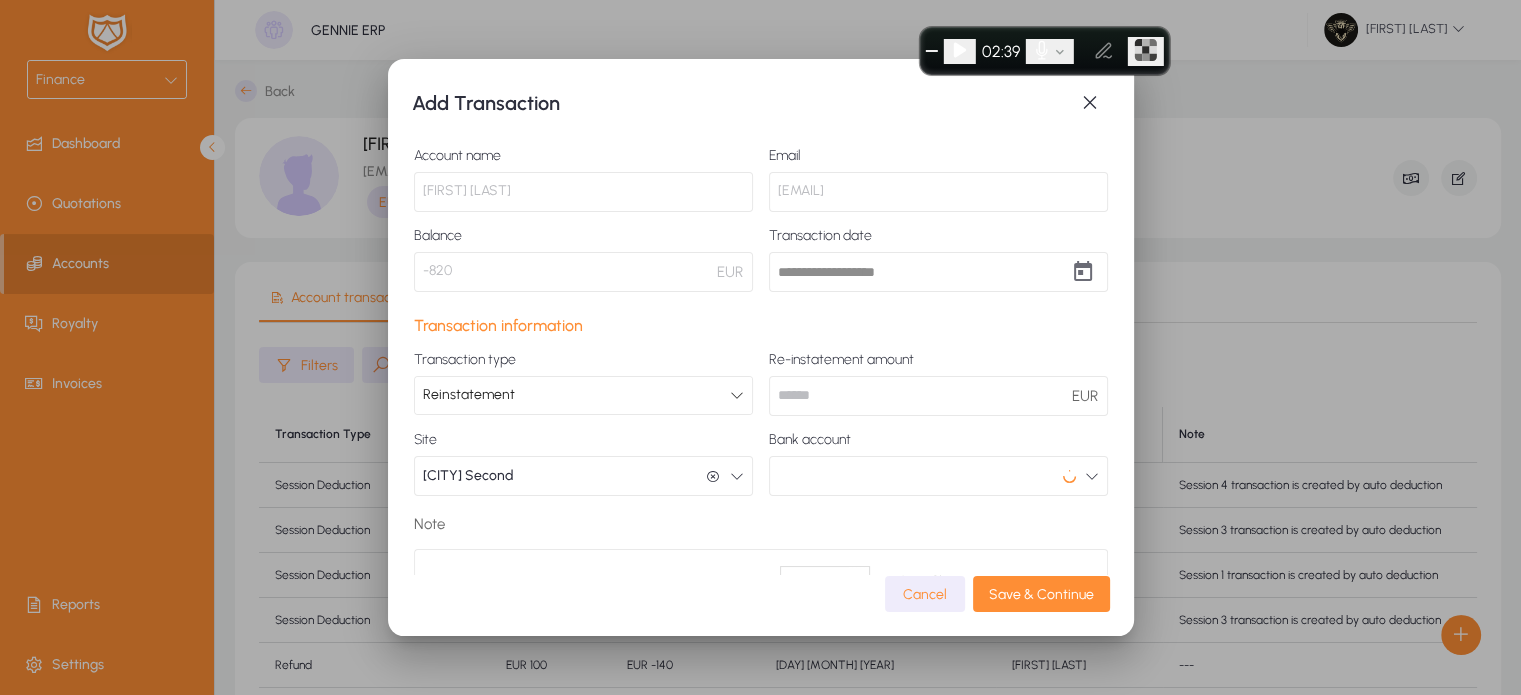 scroll, scrollTop: 0, scrollLeft: 0, axis: both 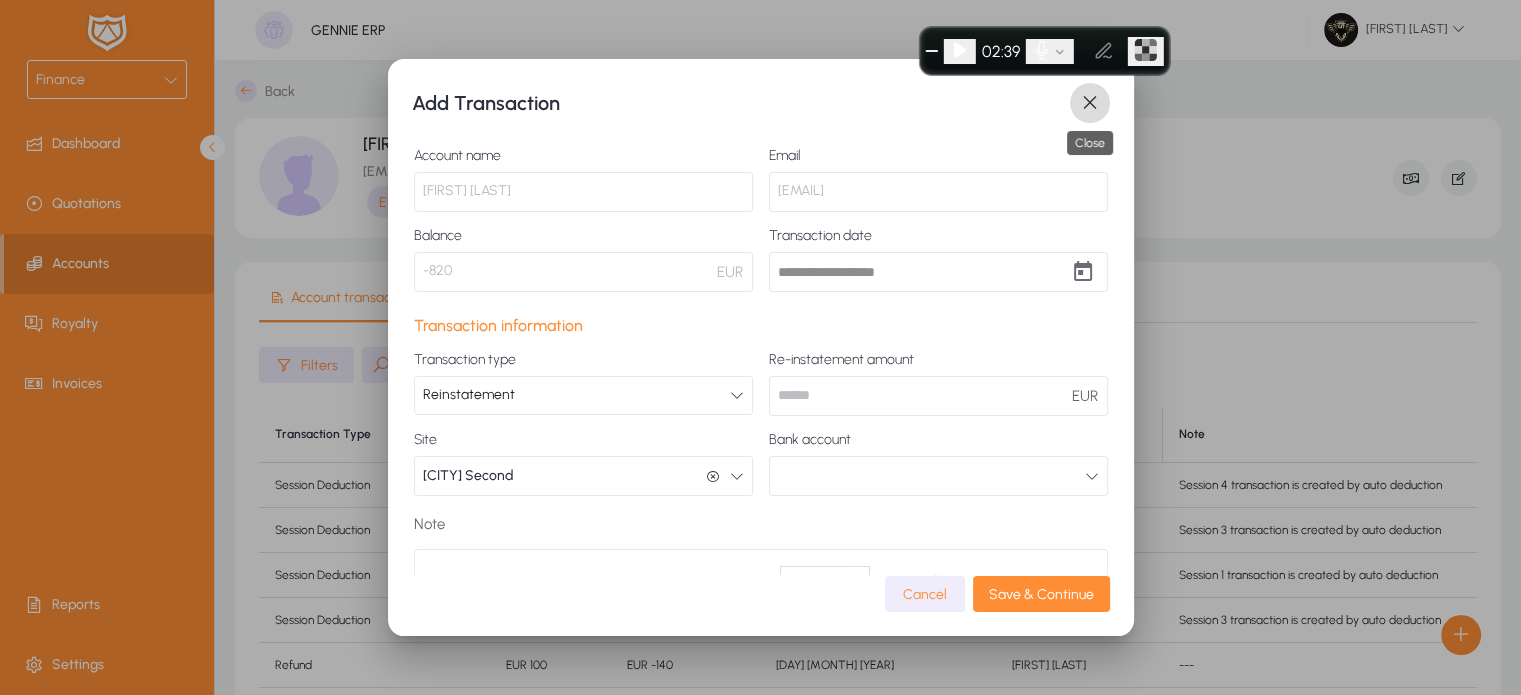 click at bounding box center [1090, 103] 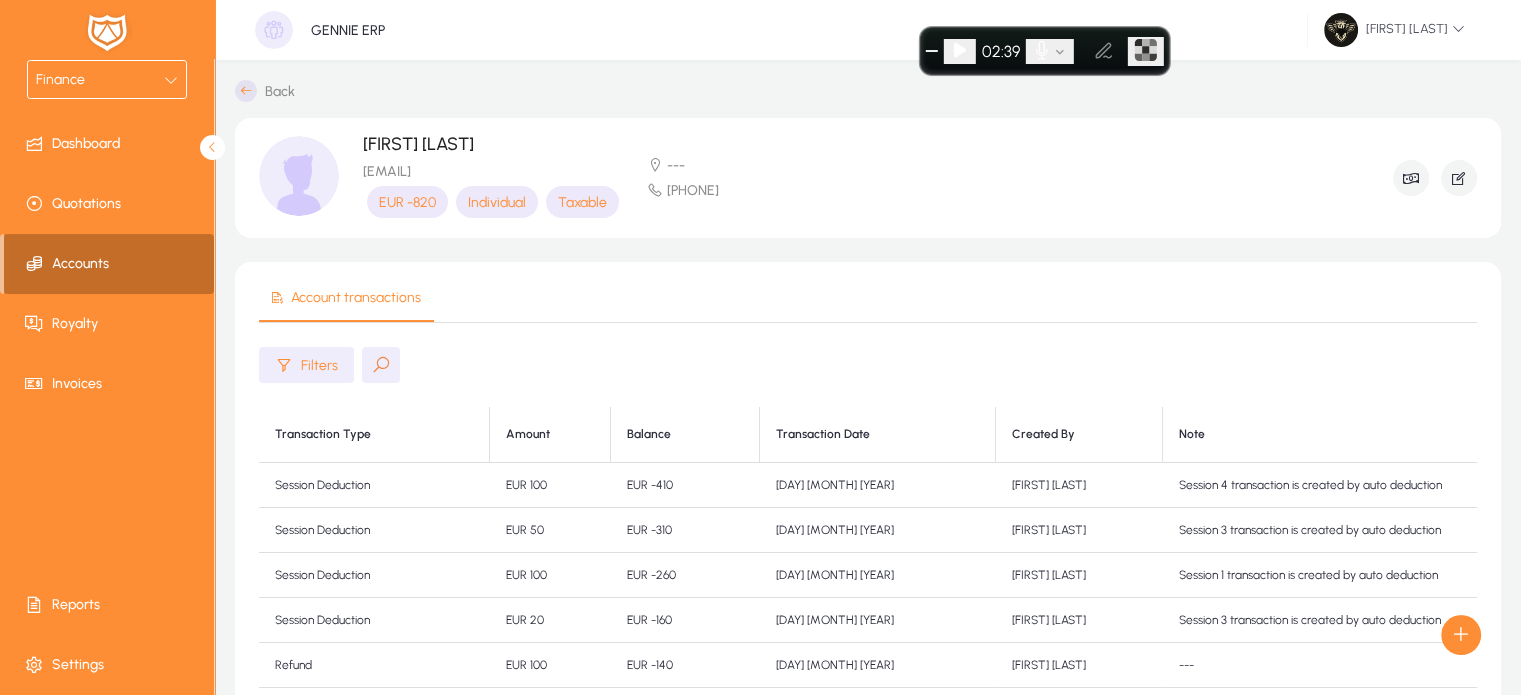 click on "Accounts" 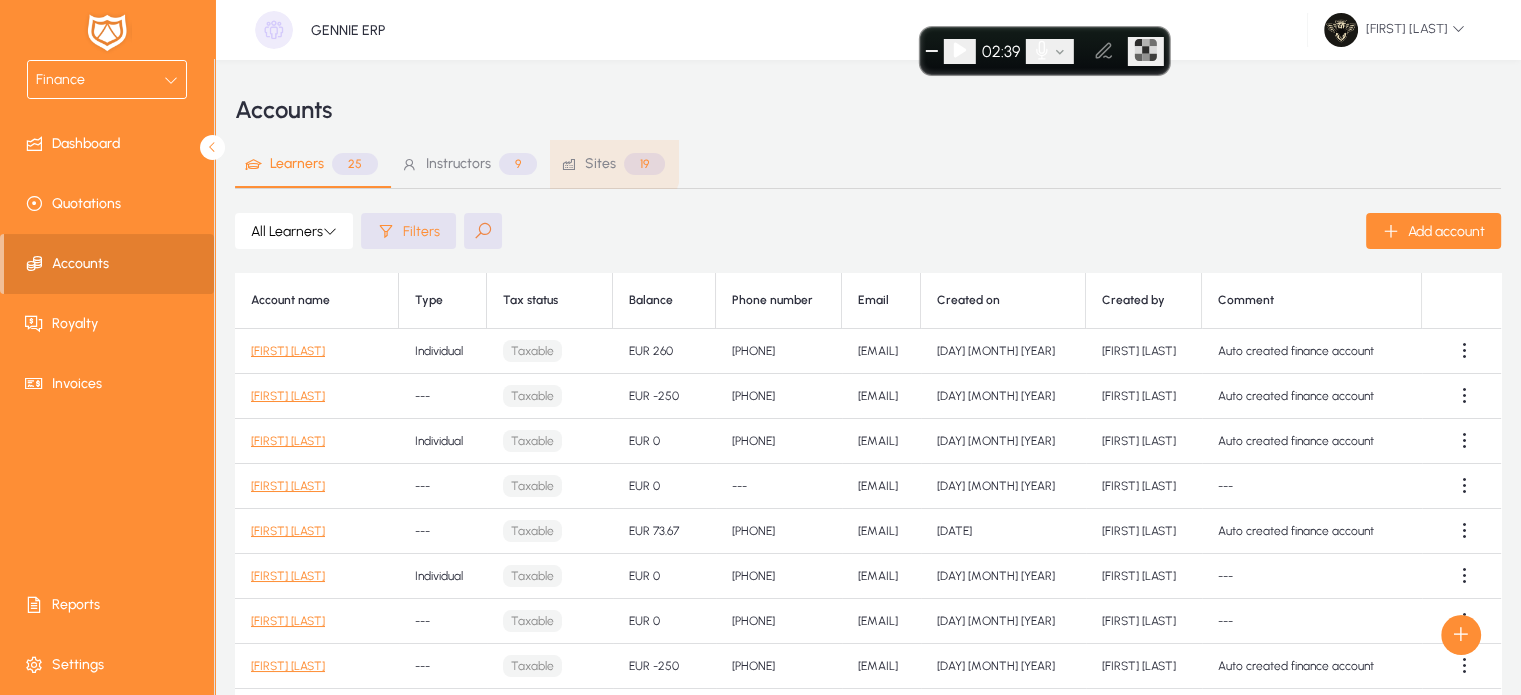 click on "Sites" at bounding box center (600, 164) 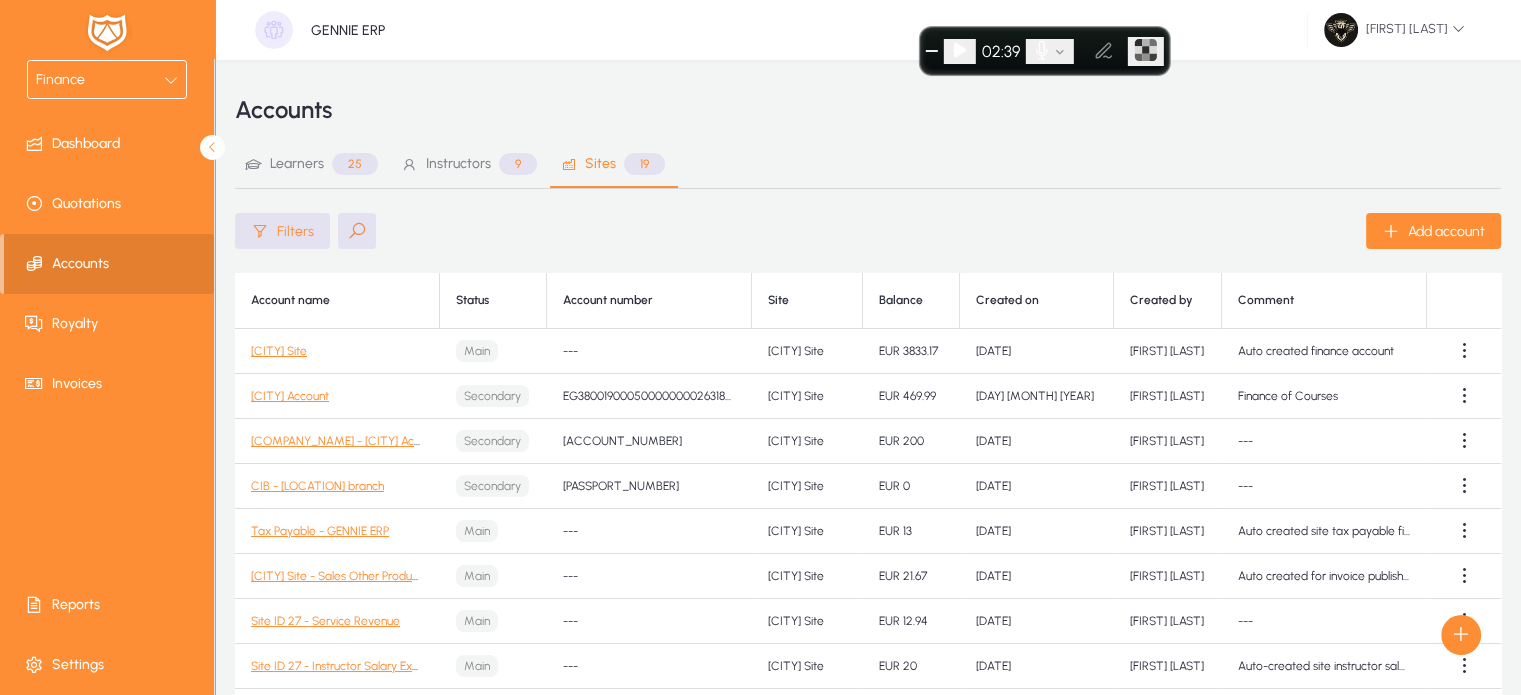 click 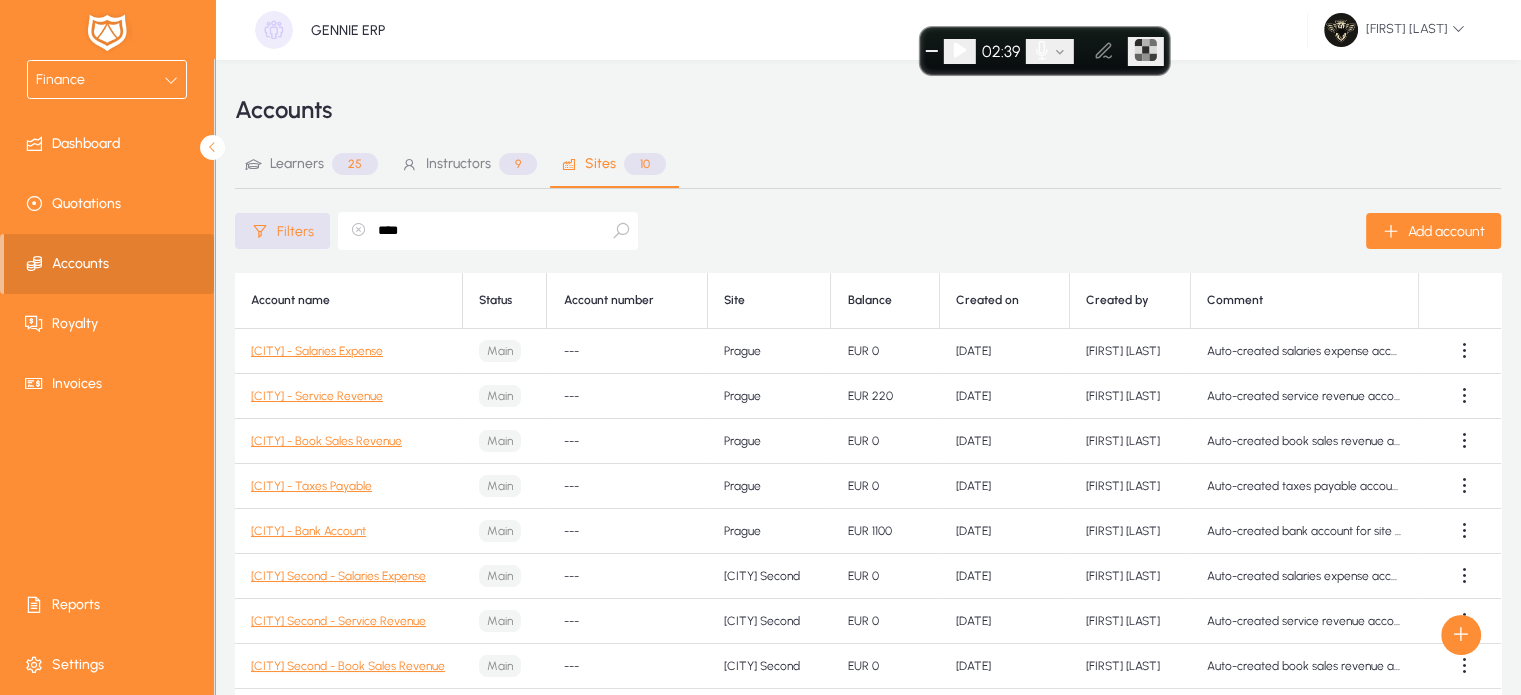 scroll, scrollTop: 6, scrollLeft: 0, axis: vertical 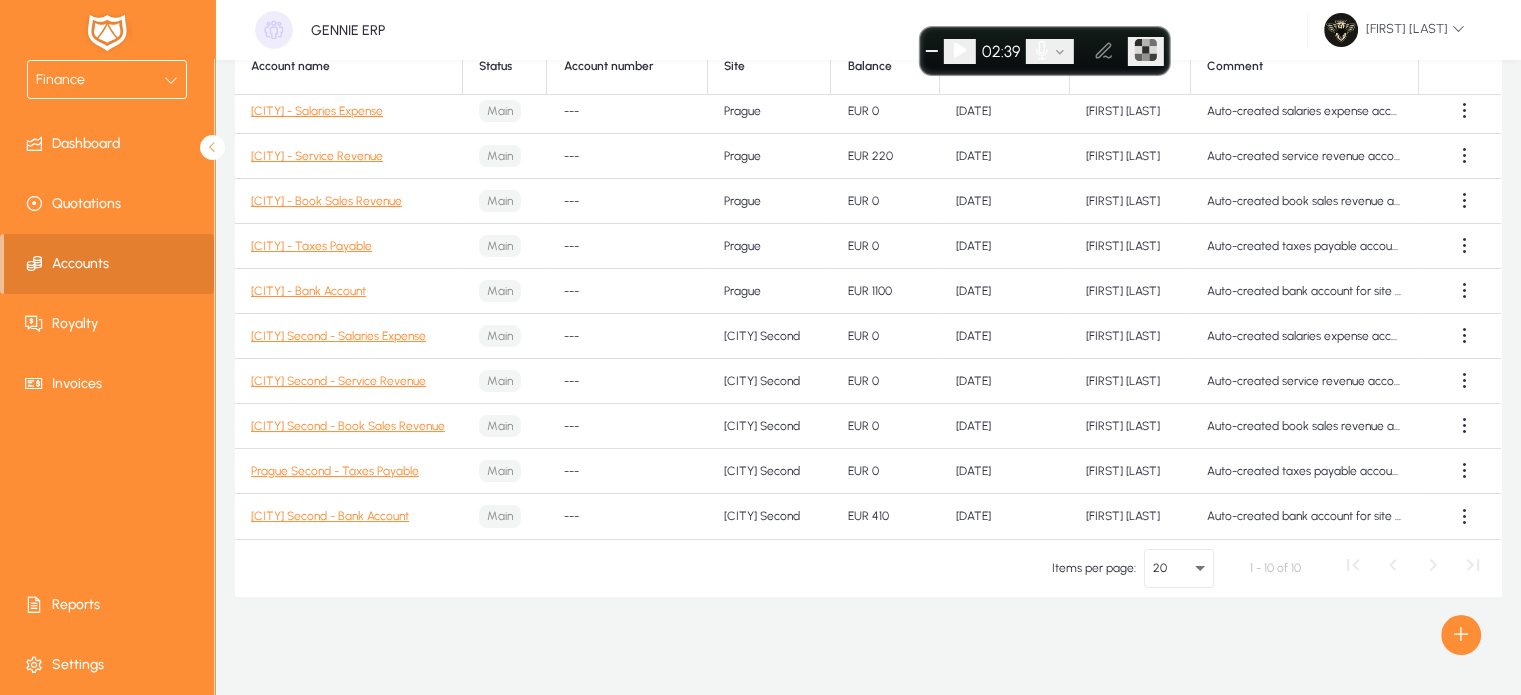 type on "****" 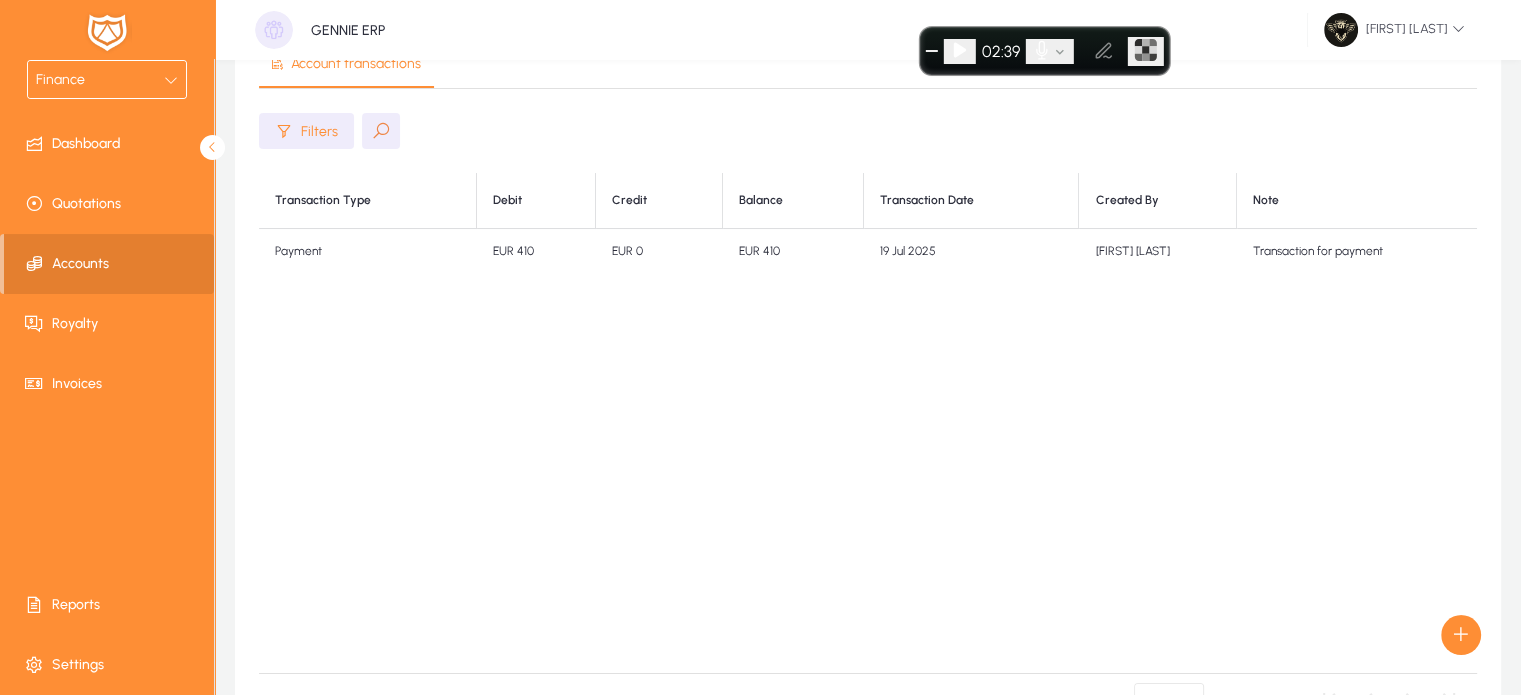 scroll, scrollTop: 0, scrollLeft: 0, axis: both 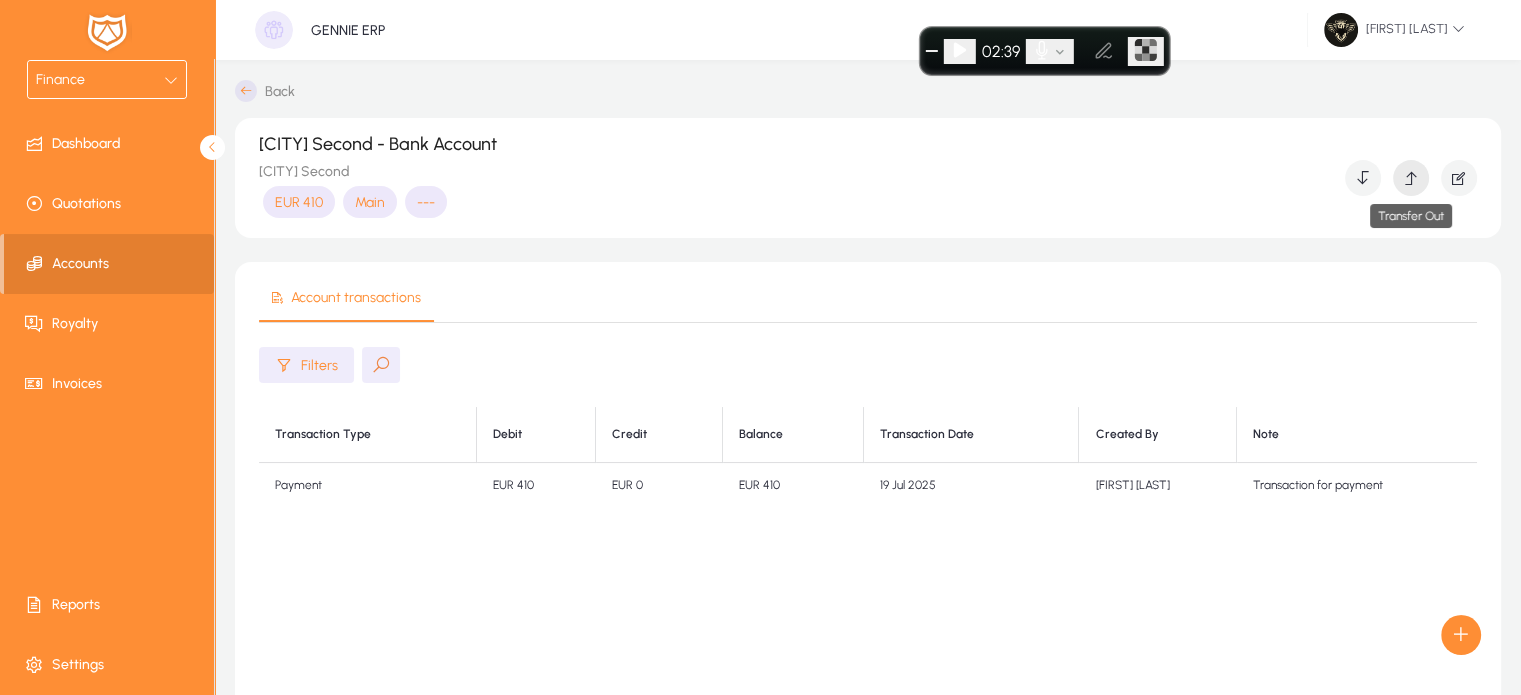 click 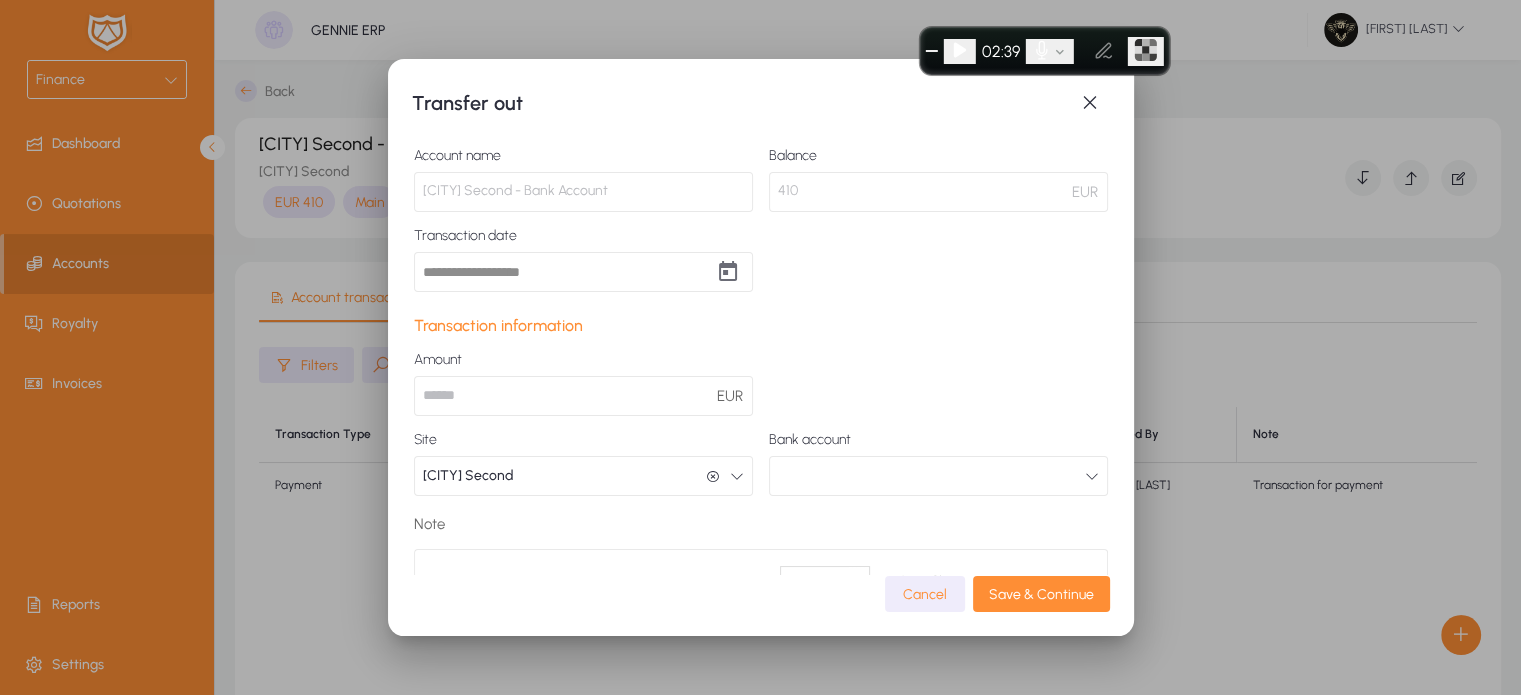 click 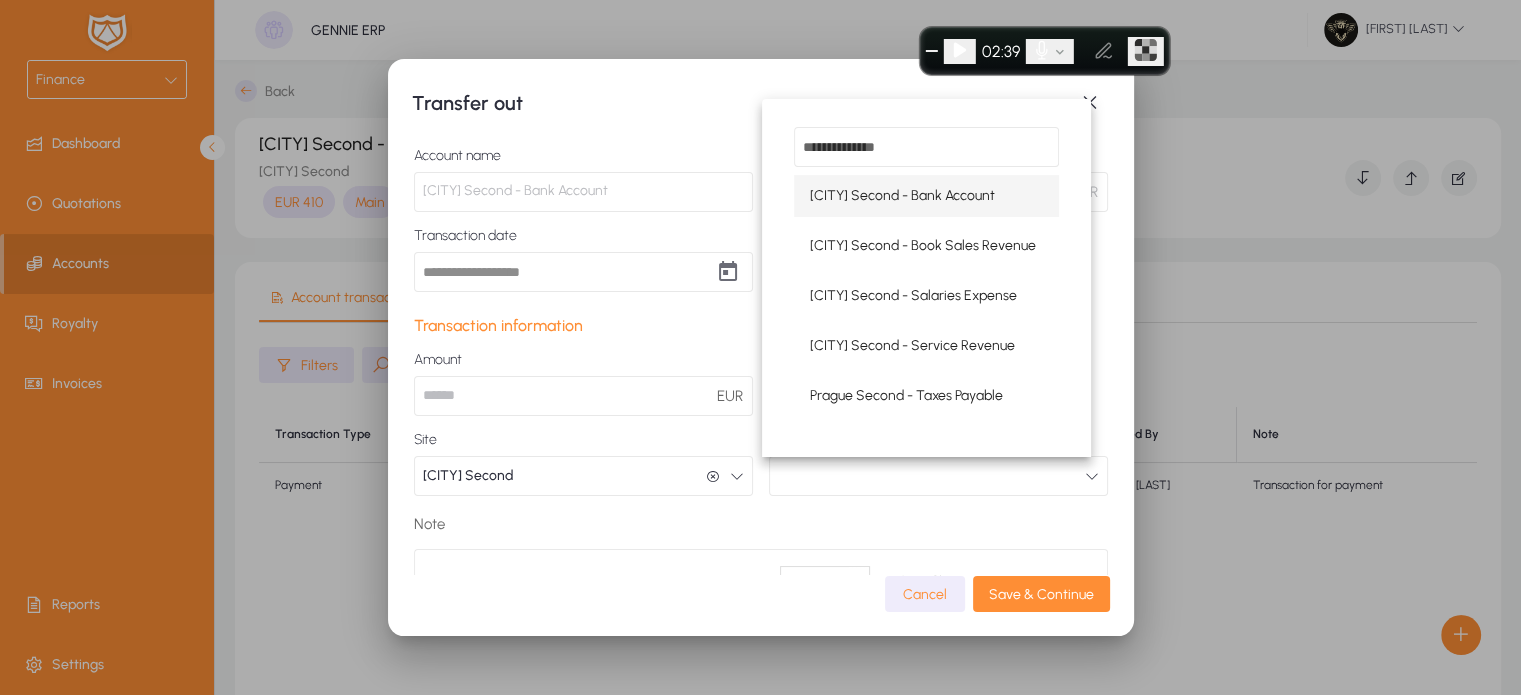 click at bounding box center (760, 347) 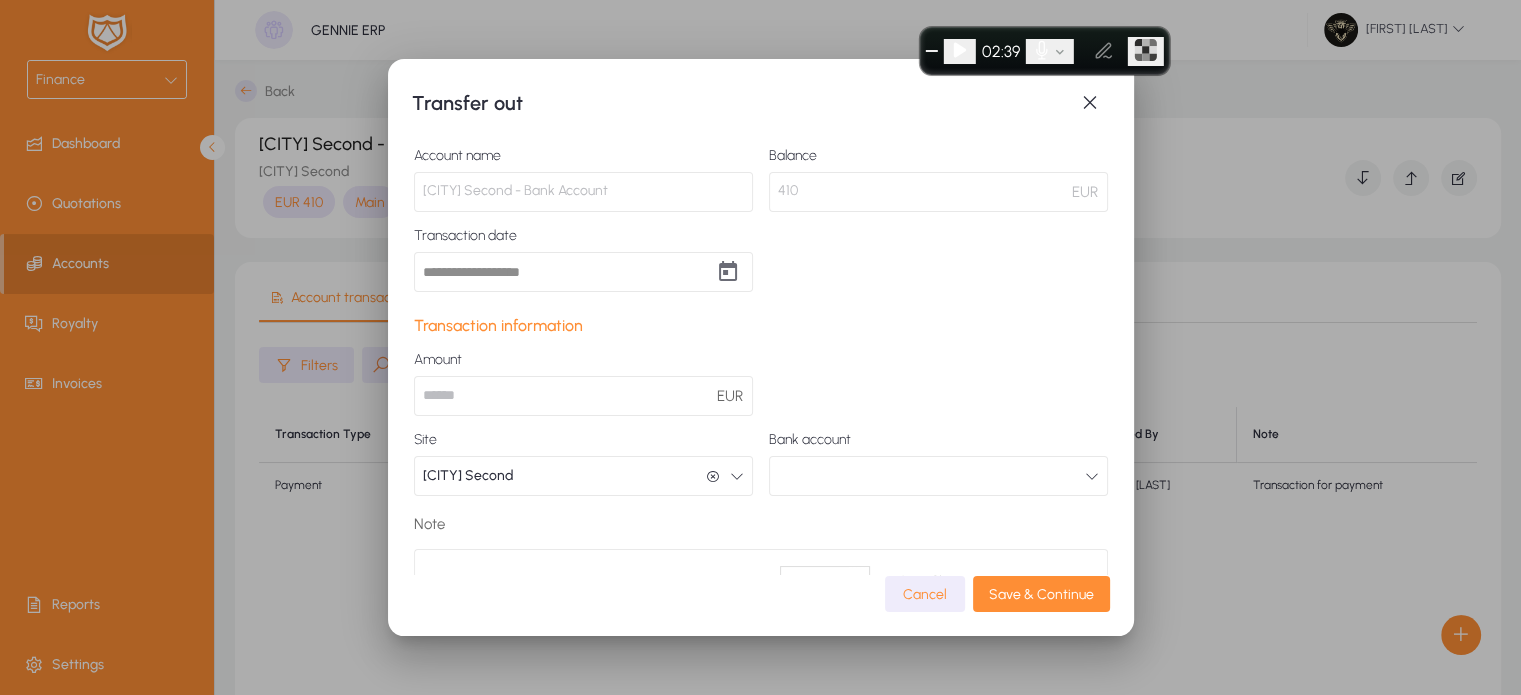 click on "Prague Second  Prague Second" 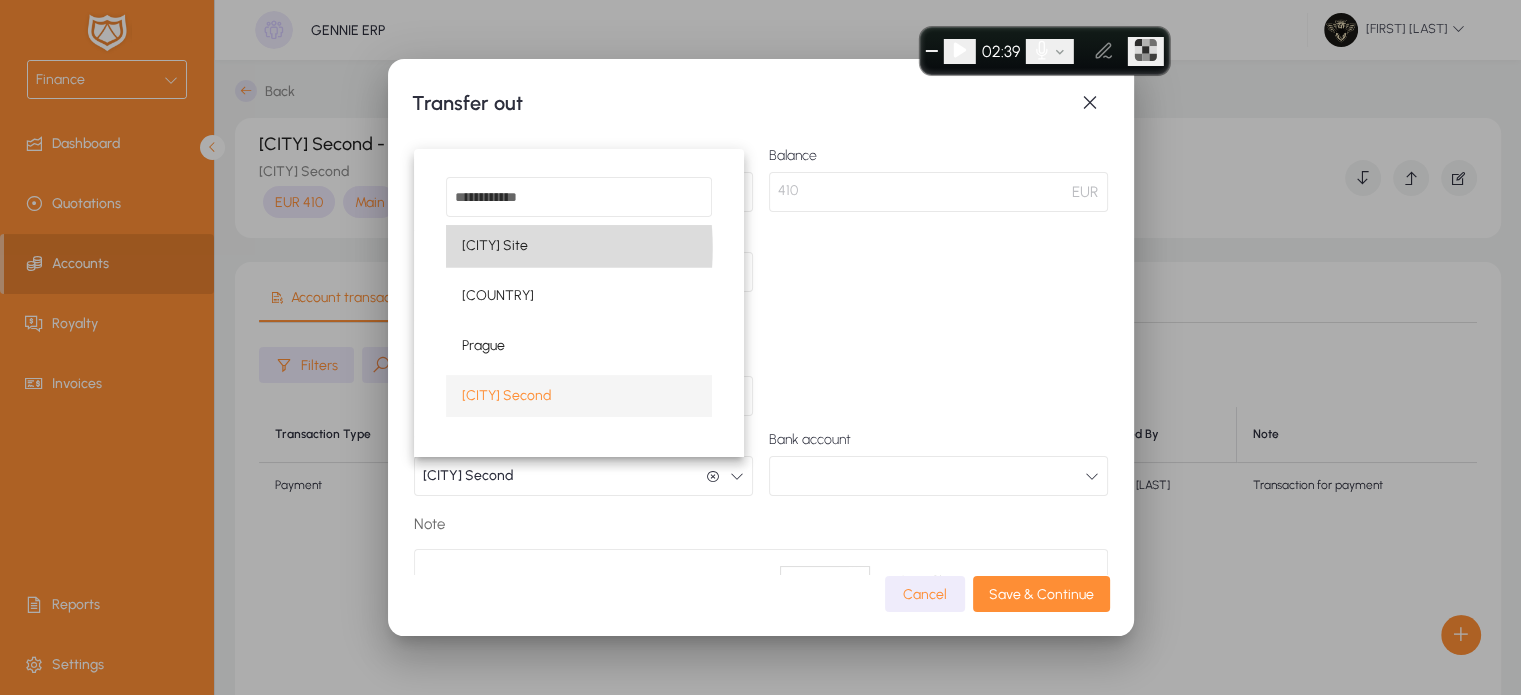 click on "Cairo Site" at bounding box center (495, 246) 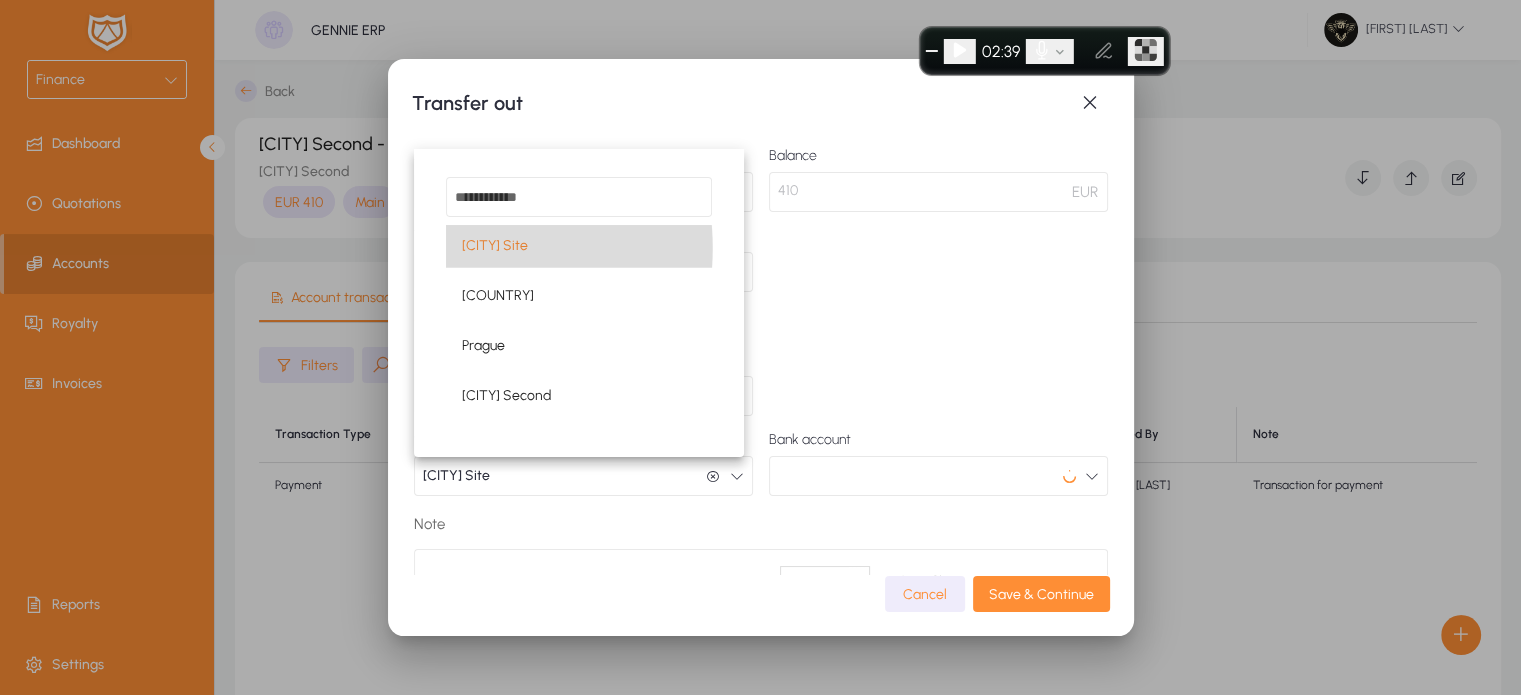 scroll, scrollTop: 0, scrollLeft: 0, axis: both 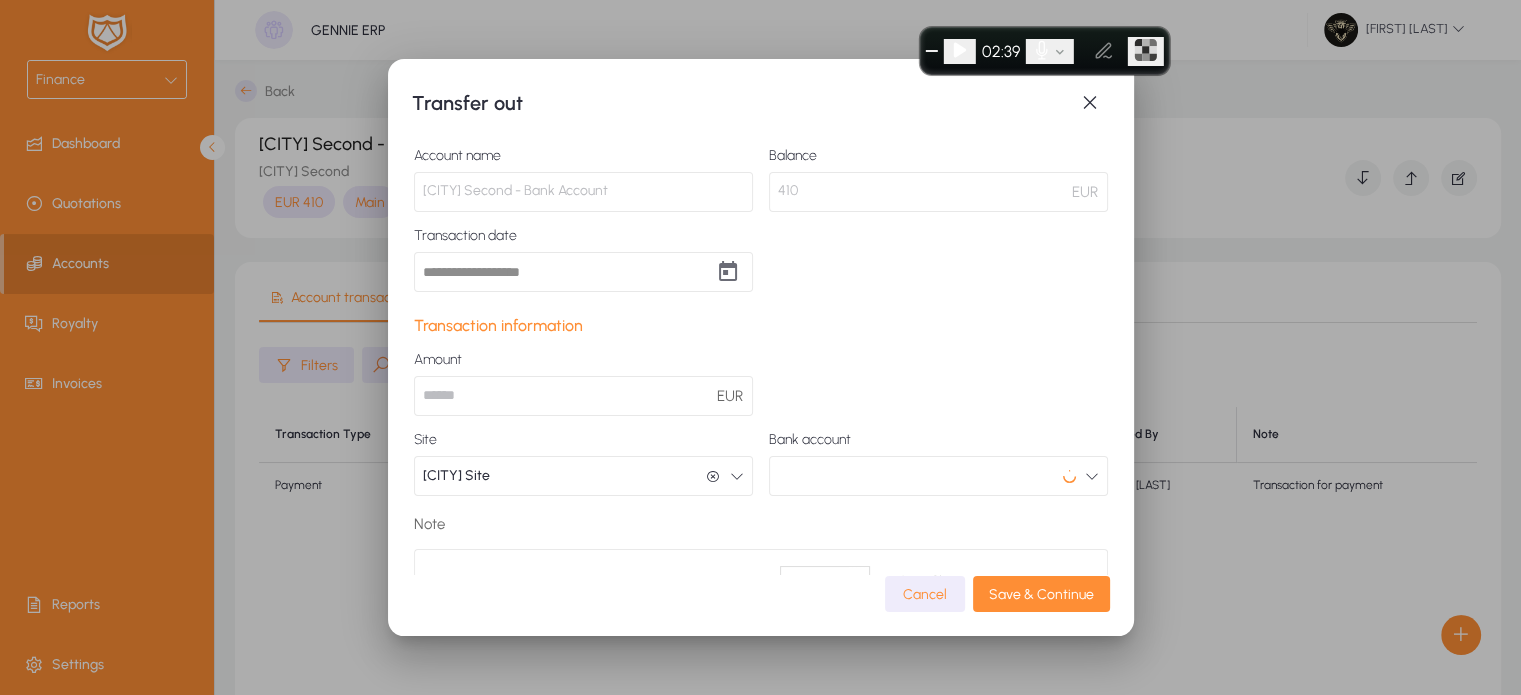 click 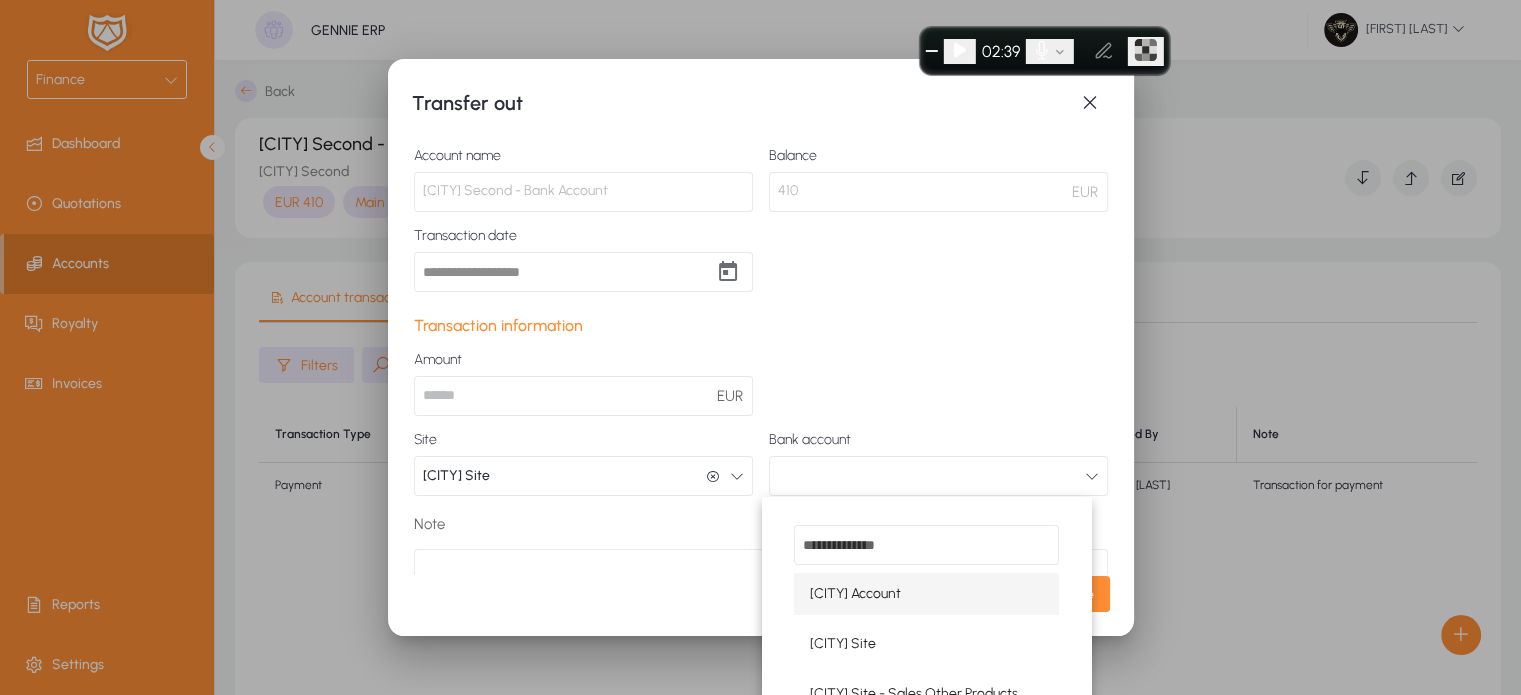 click on "Cairo Account" at bounding box center (855, 594) 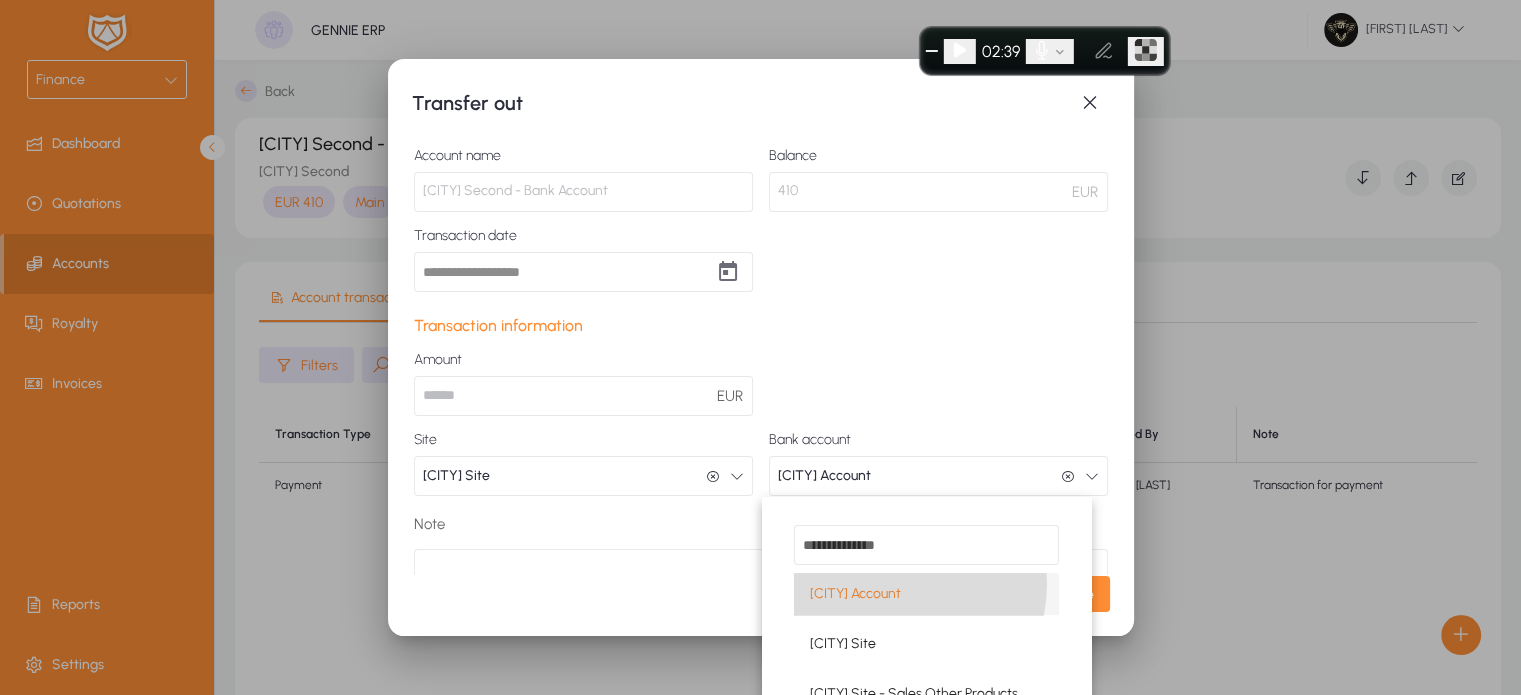scroll, scrollTop: 0, scrollLeft: 0, axis: both 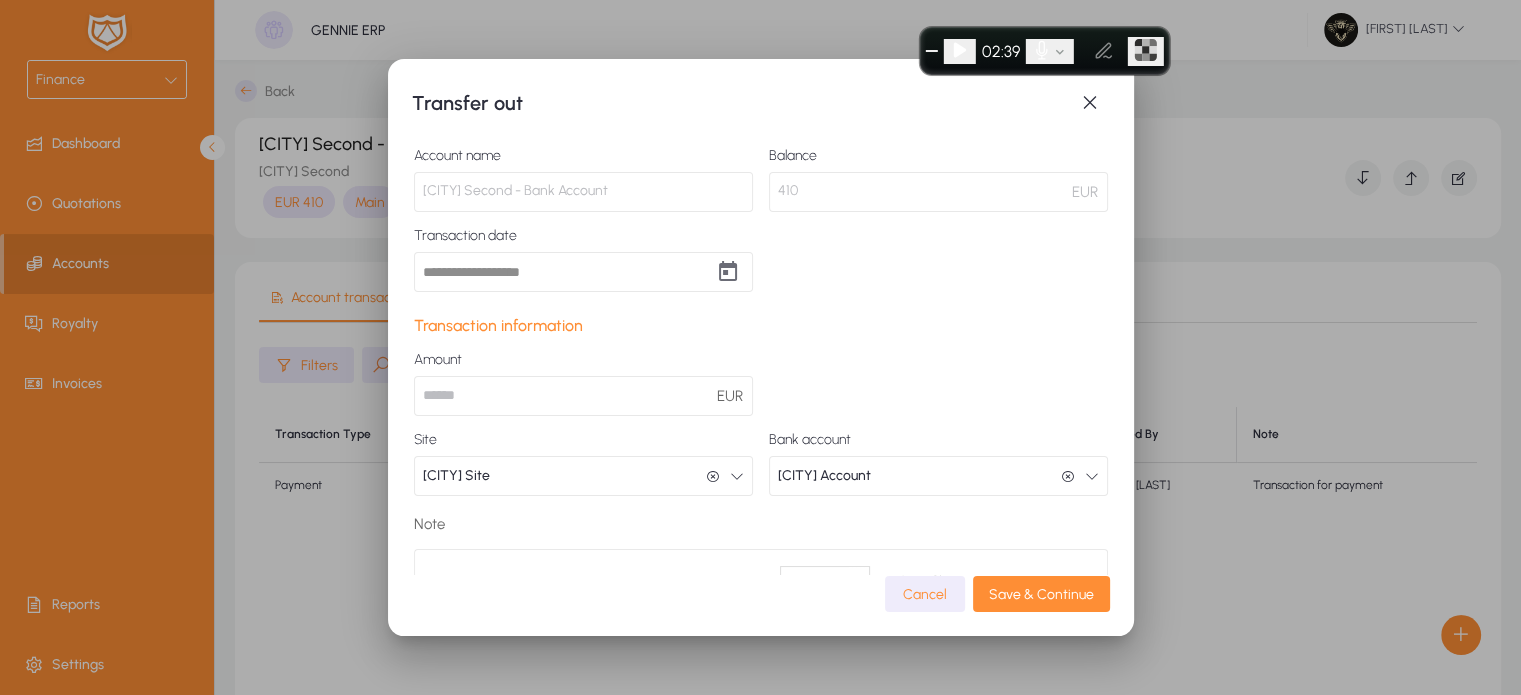 click 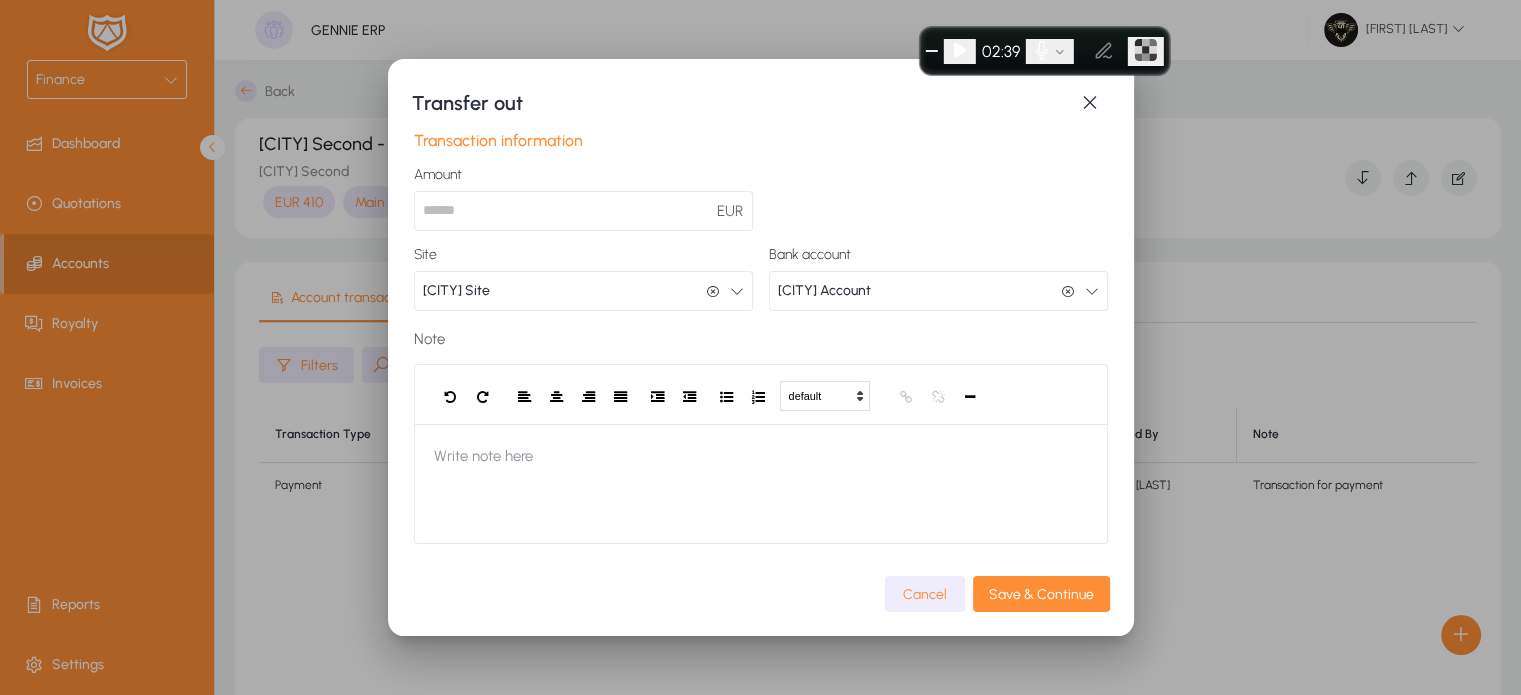 scroll, scrollTop: 184, scrollLeft: 0, axis: vertical 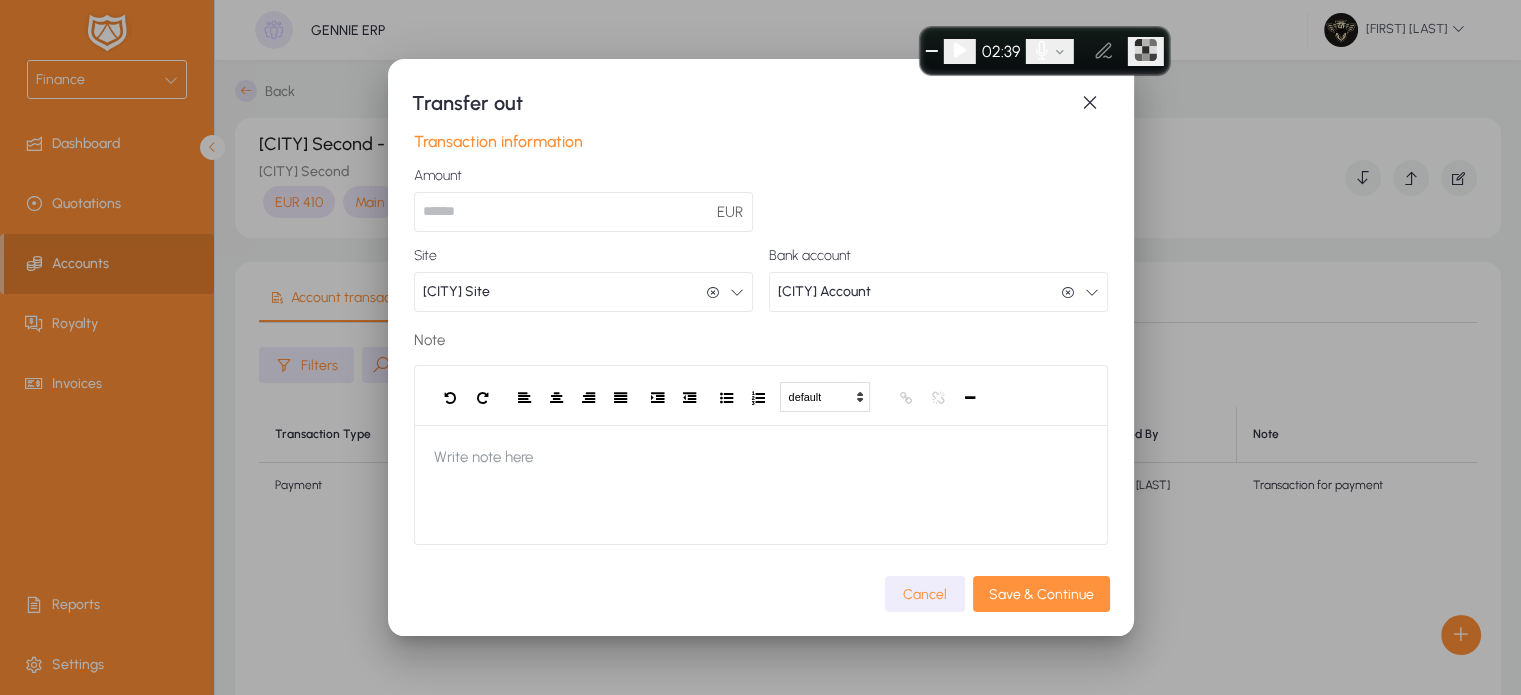 click on "Save & Continue" 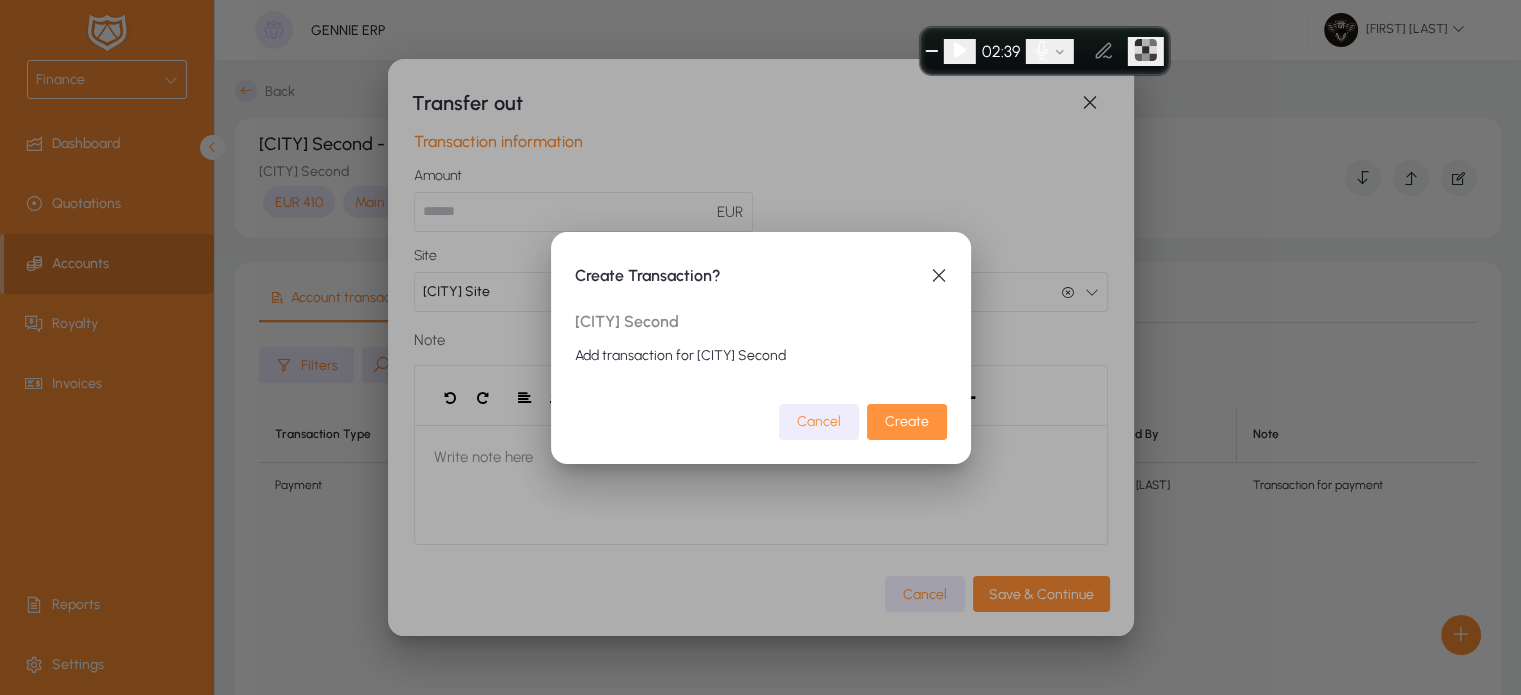 click on "Create" at bounding box center [907, 421] 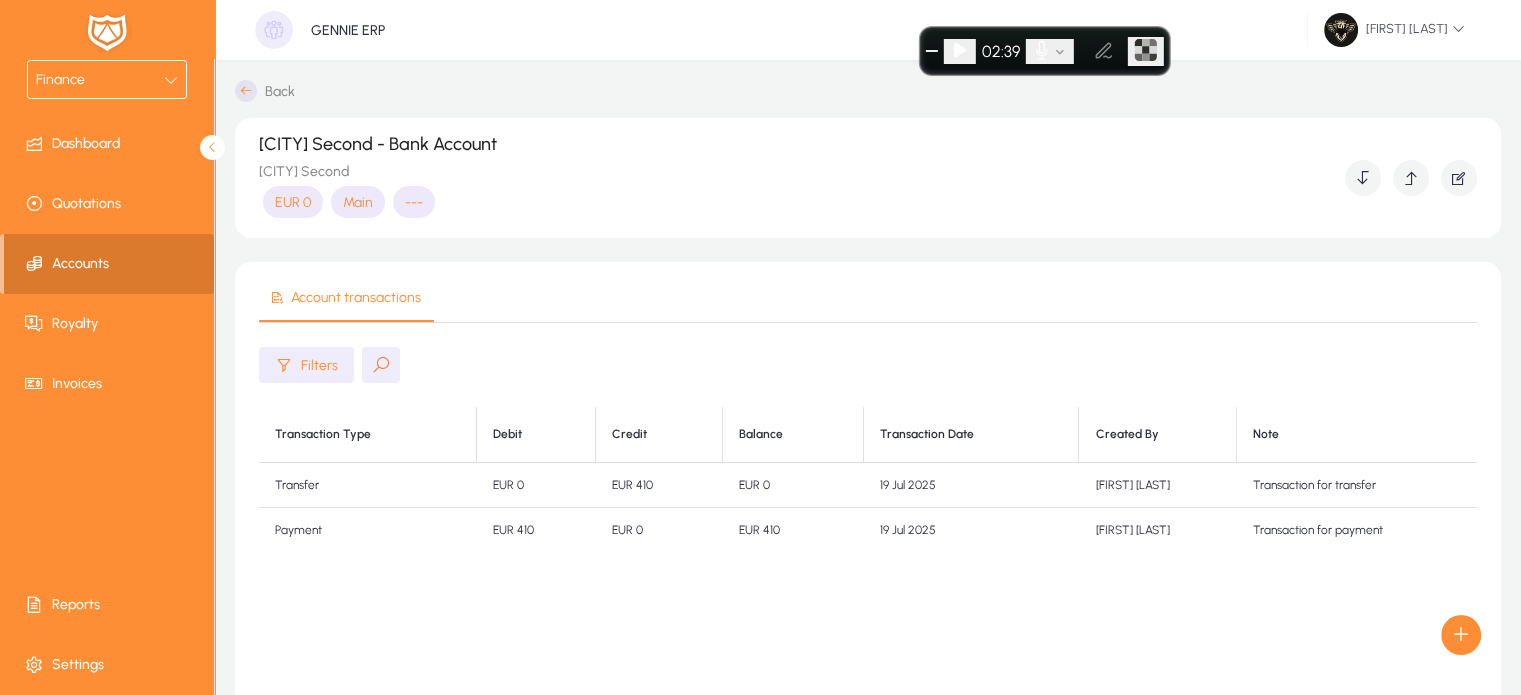 click on "Accounts" 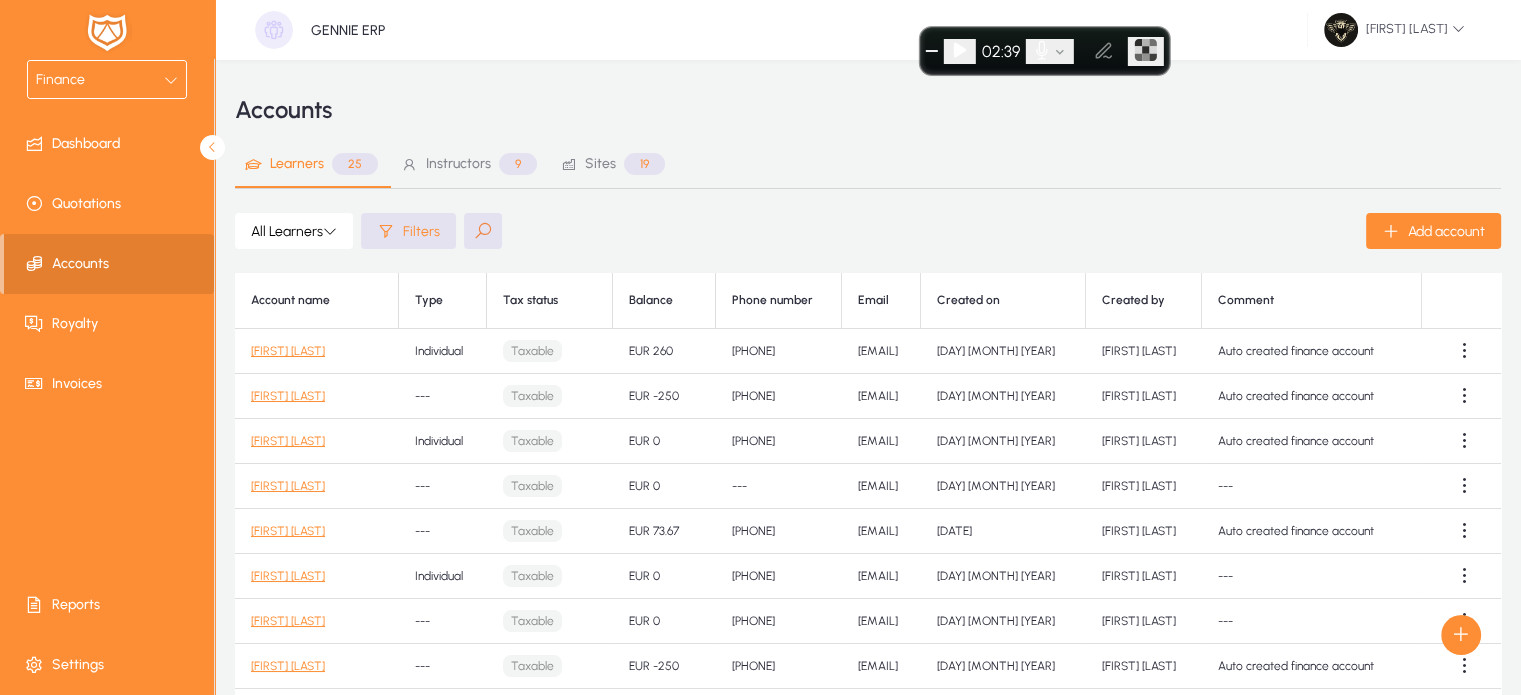 click on "Finance" at bounding box center (100, 80) 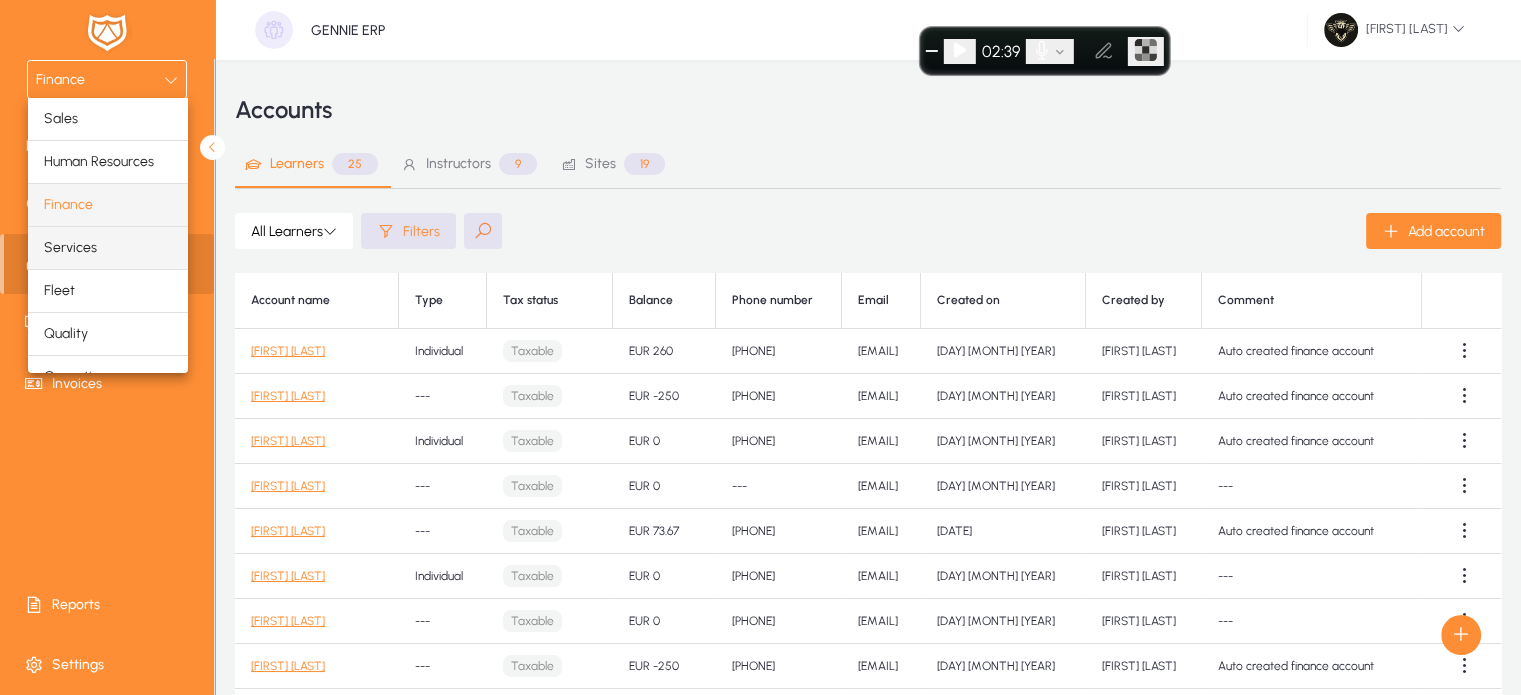 scroll, scrollTop: 66, scrollLeft: 0, axis: vertical 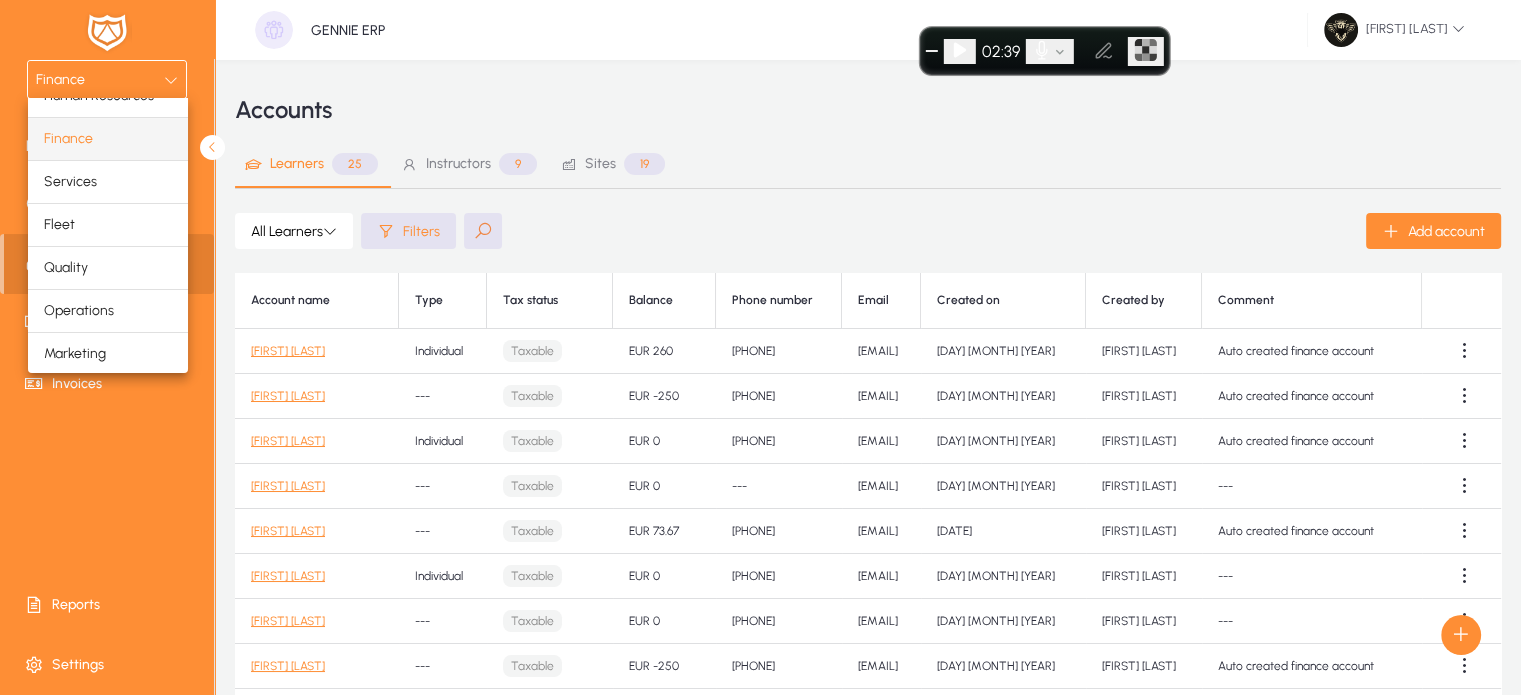 click at bounding box center [760, 347] 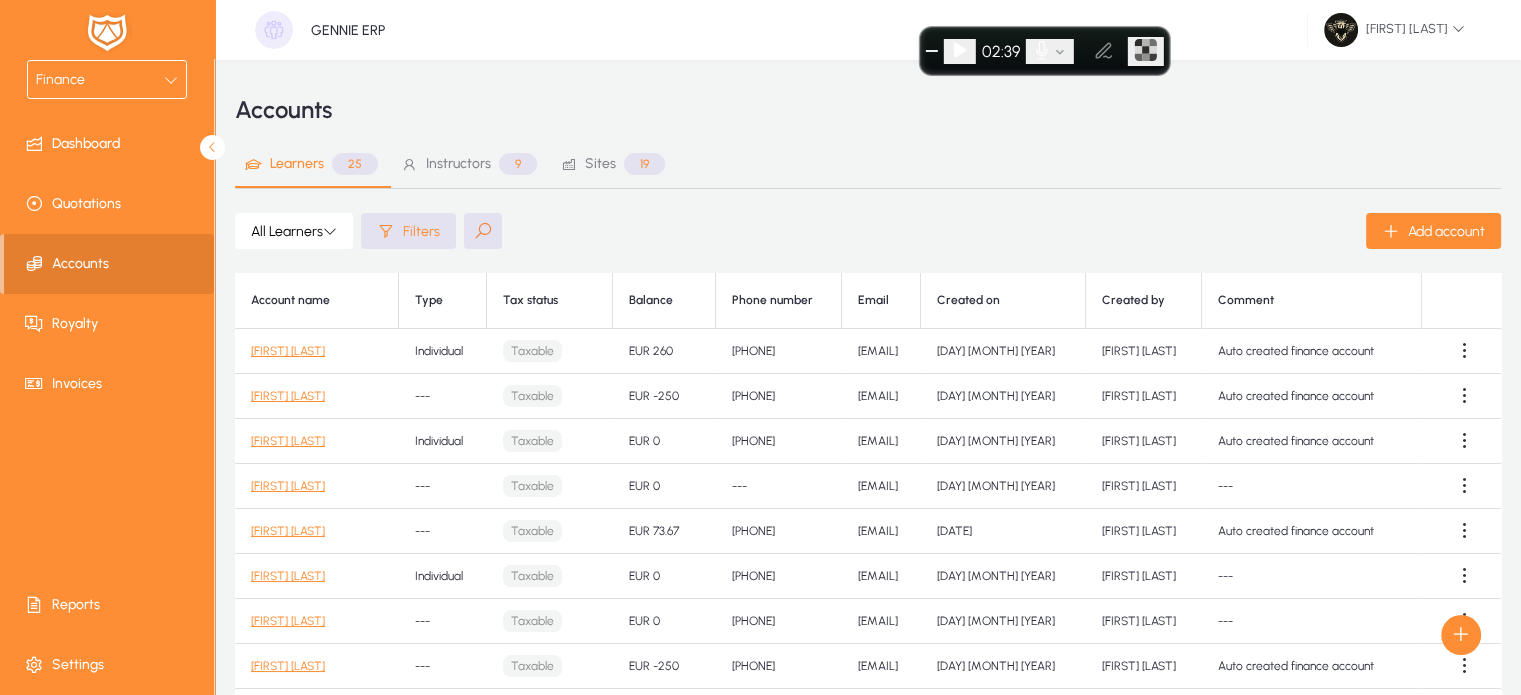 click on "[FIRST]  [LAST]" 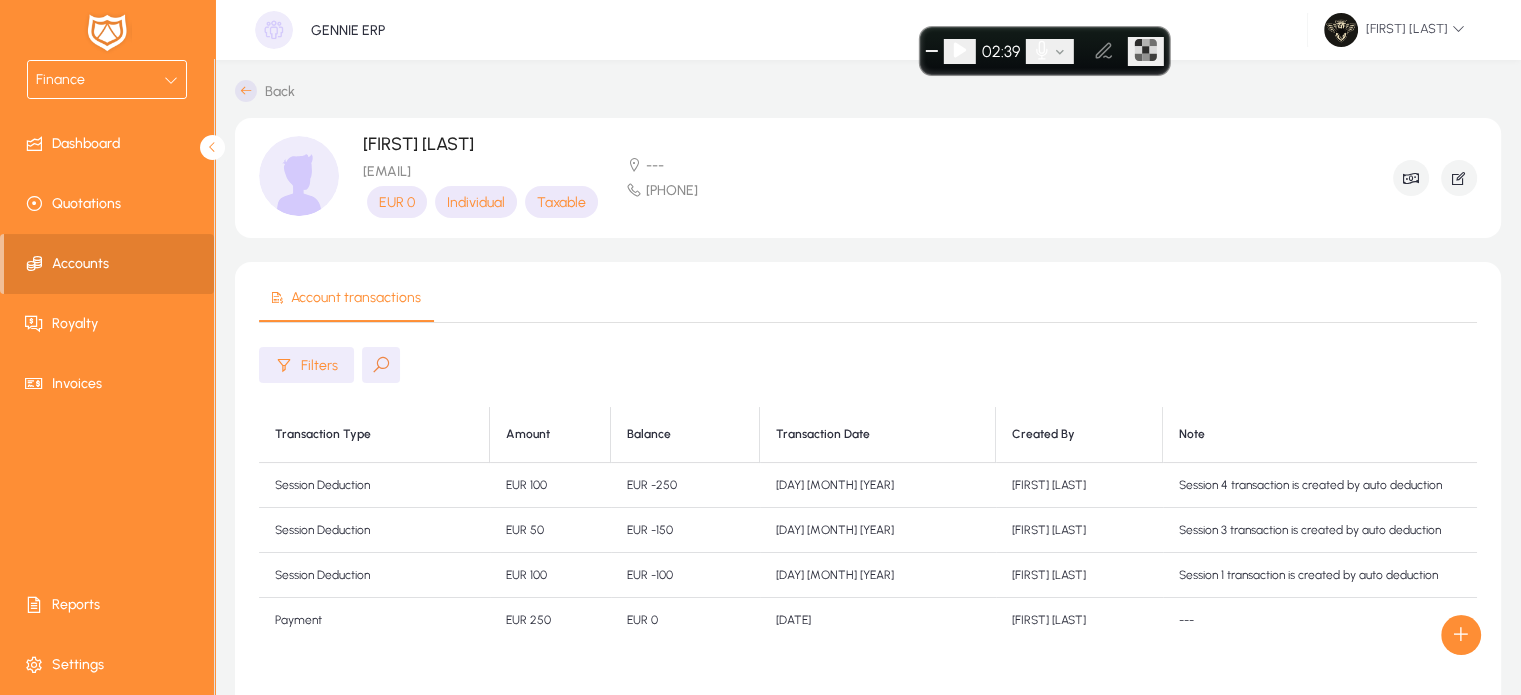 drag, startPoint x: 588, startPoint y: 168, endPoint x: 364, endPoint y: 166, distance: 224.00893 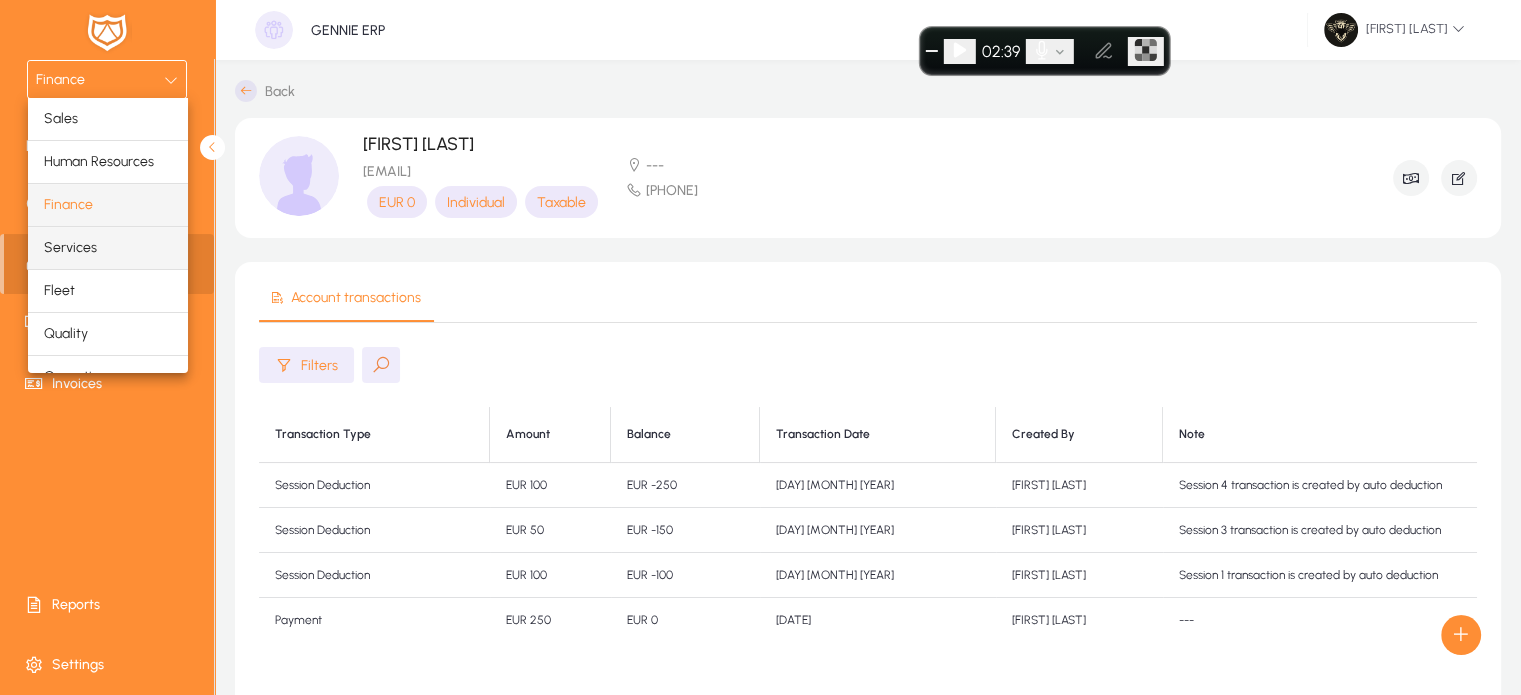 scroll, scrollTop: 66, scrollLeft: 0, axis: vertical 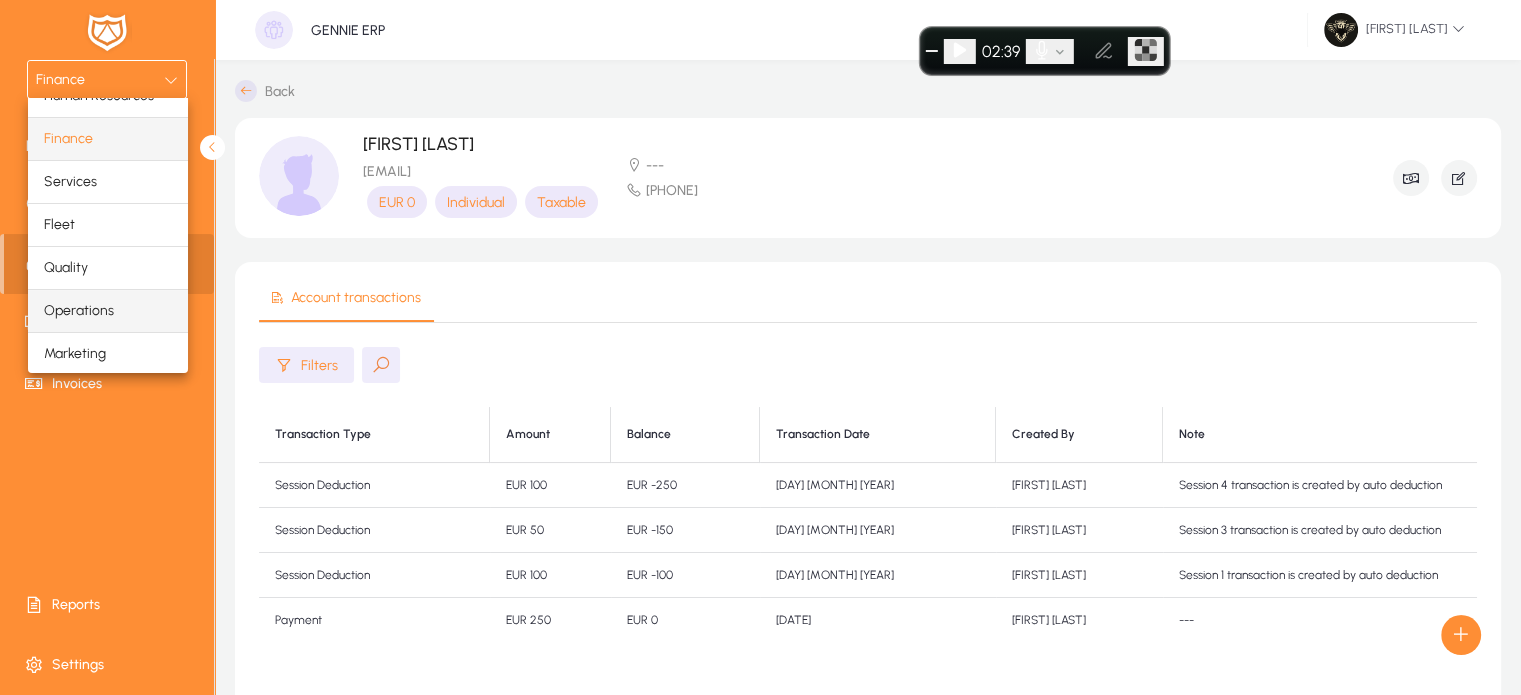 click on "Operations" at bounding box center (79, 311) 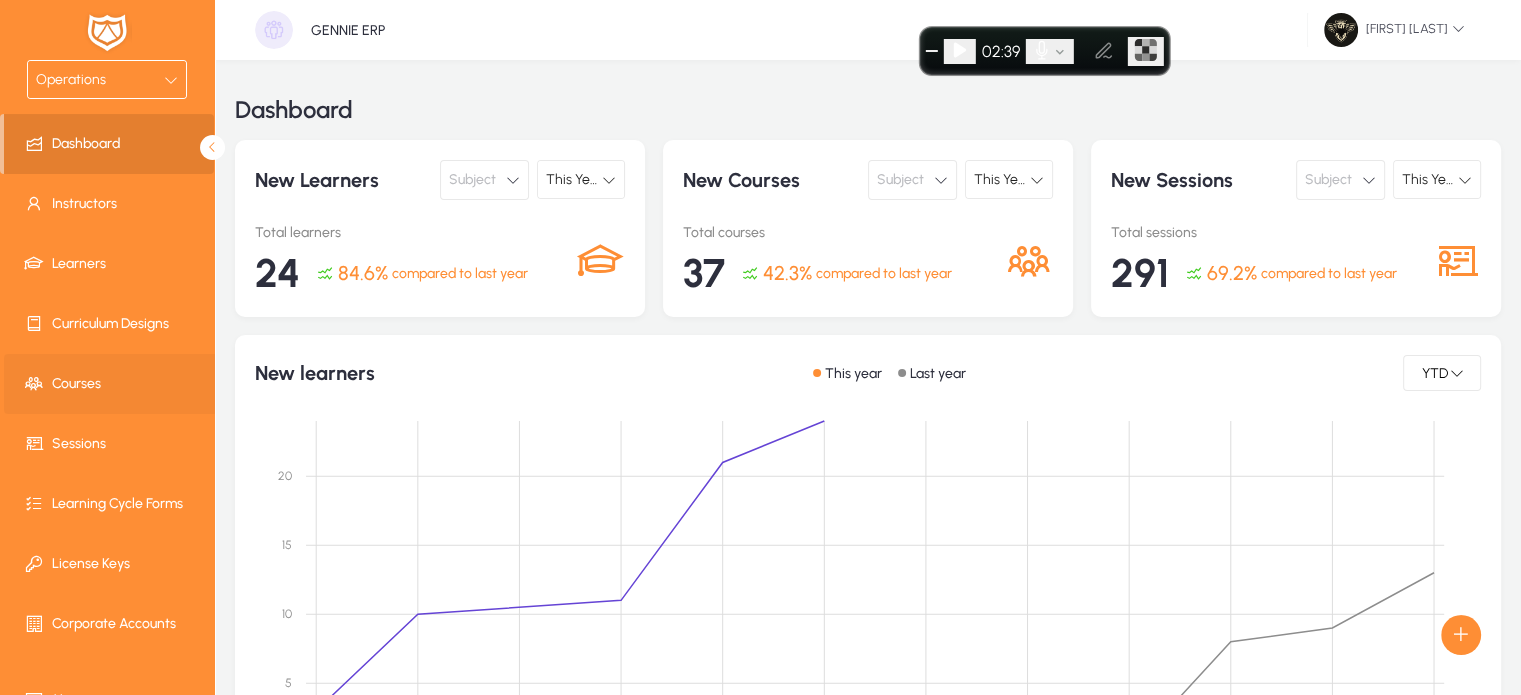 click on "Courses" 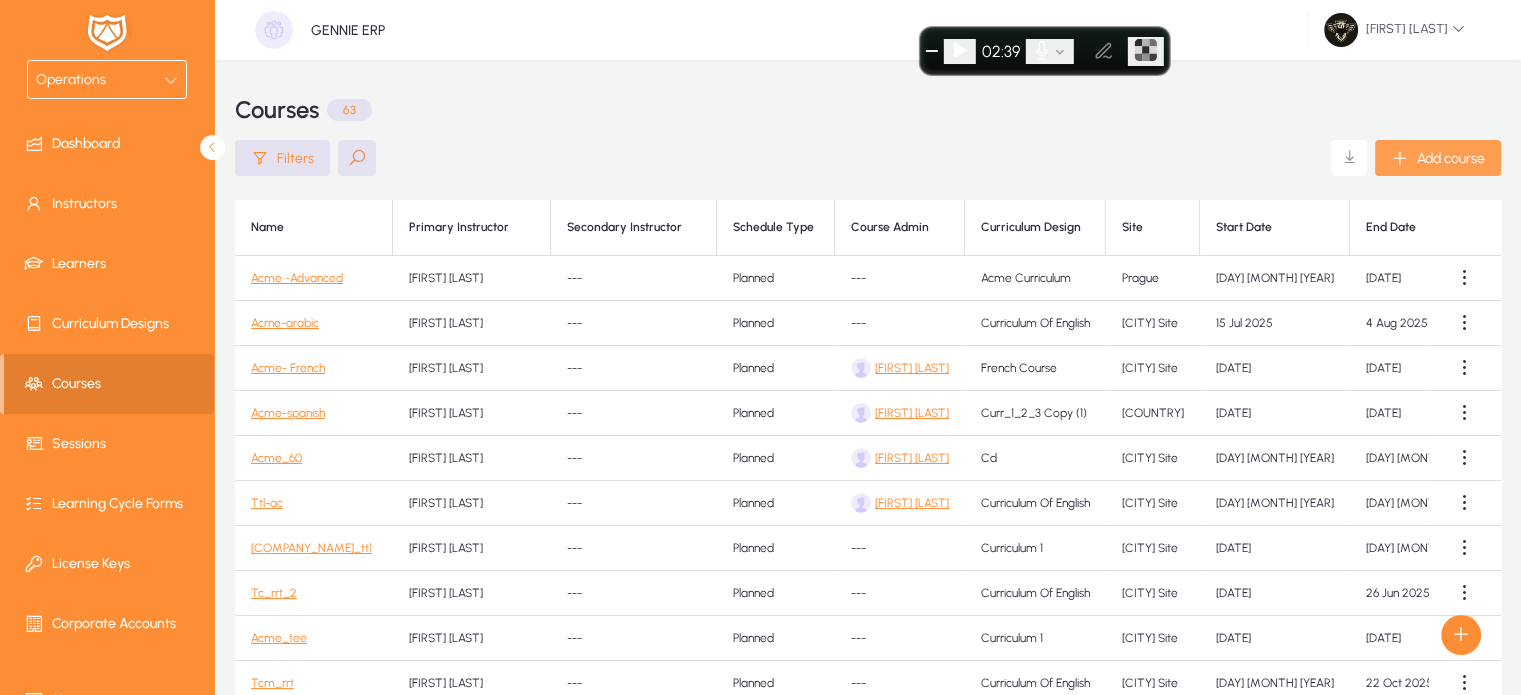 click 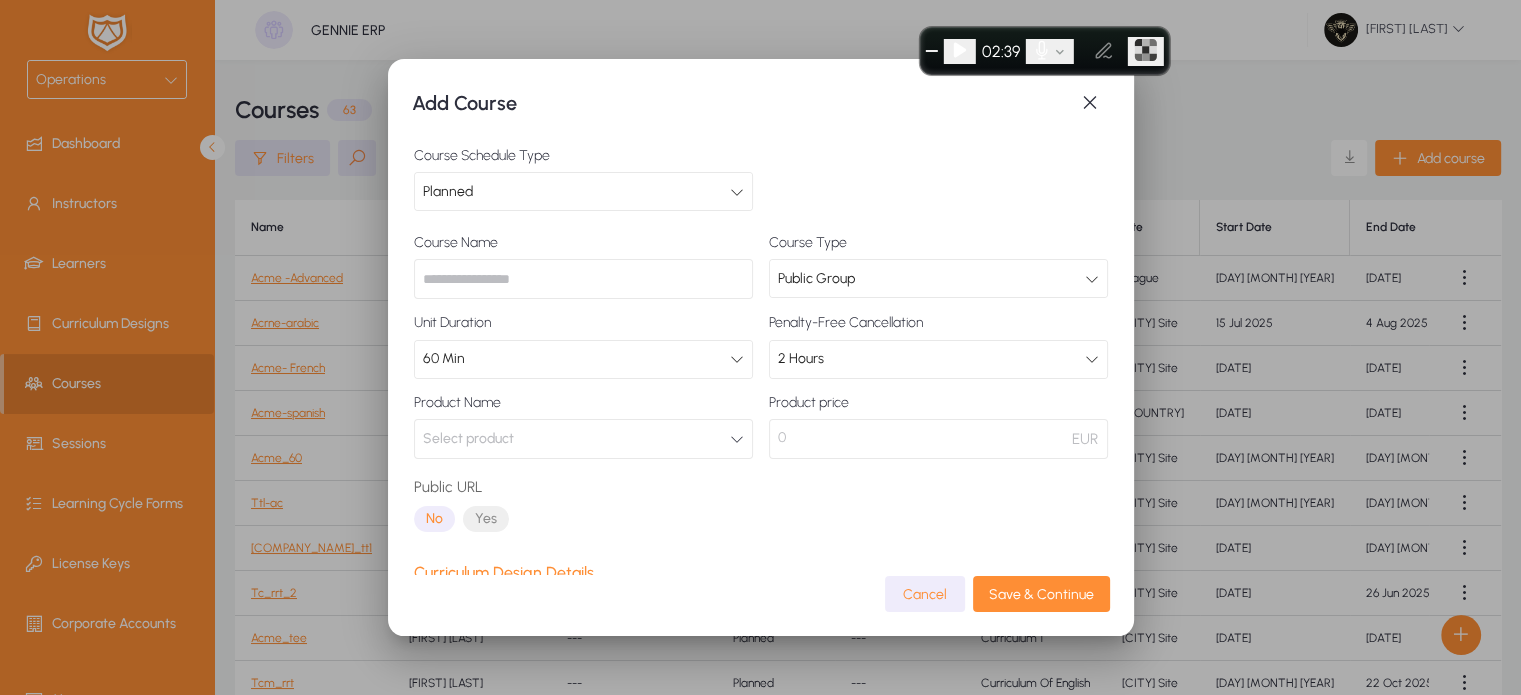 click at bounding box center (583, 279) 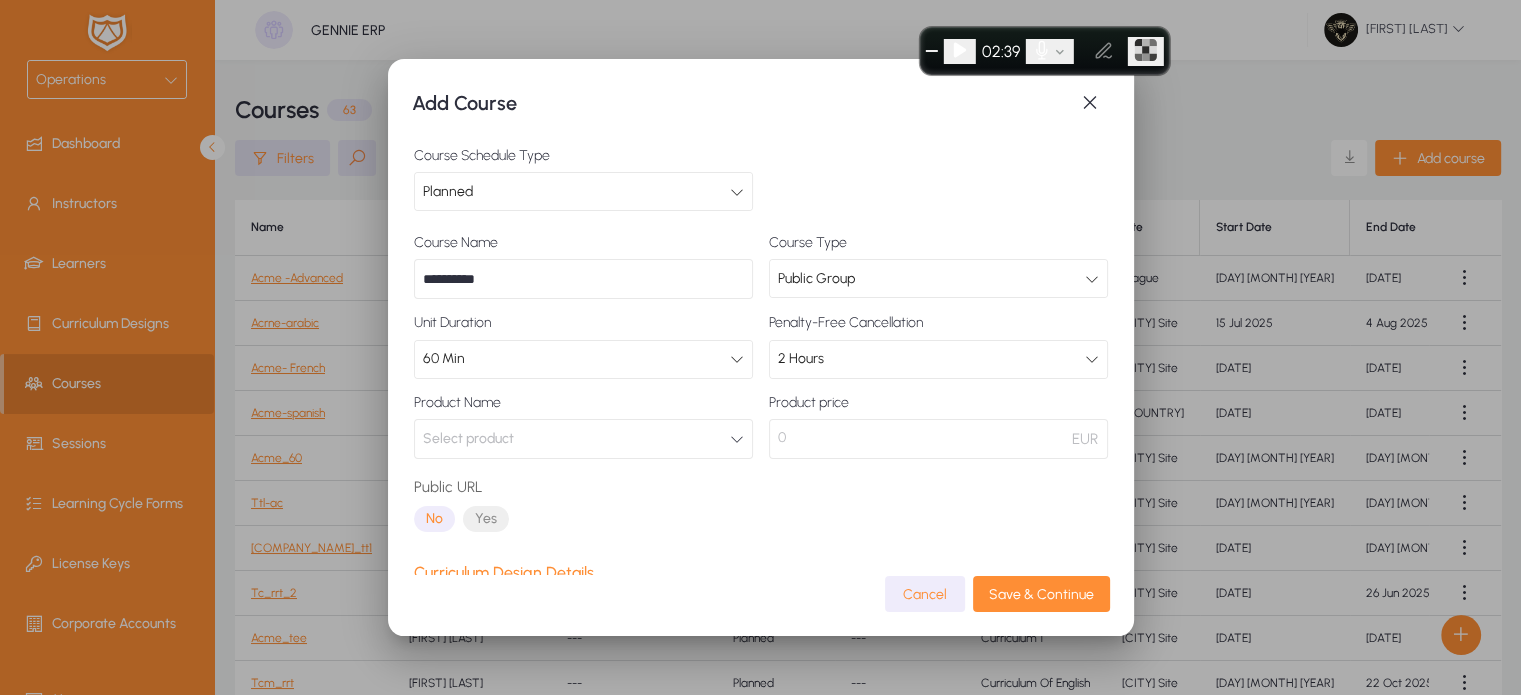 type on "**********" 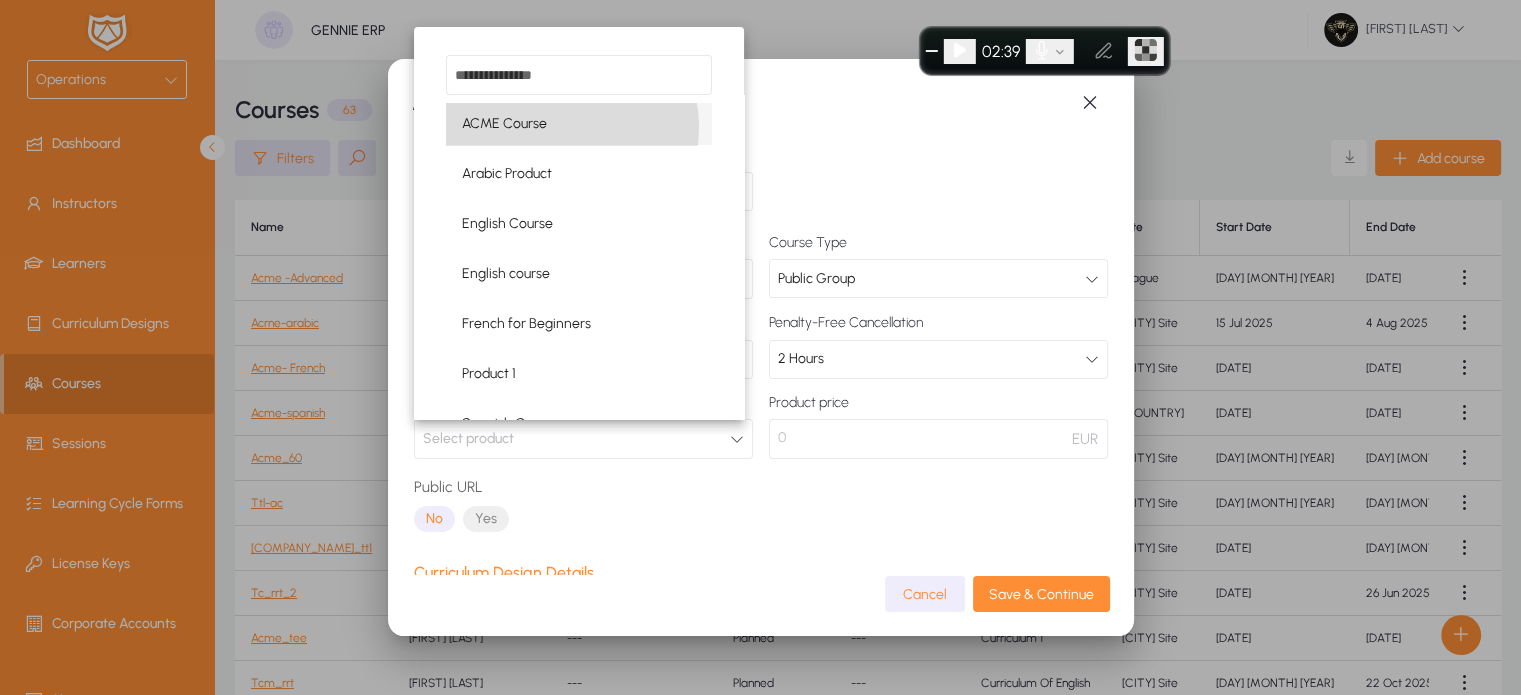 click on "ACME Course" at bounding box center [579, 124] 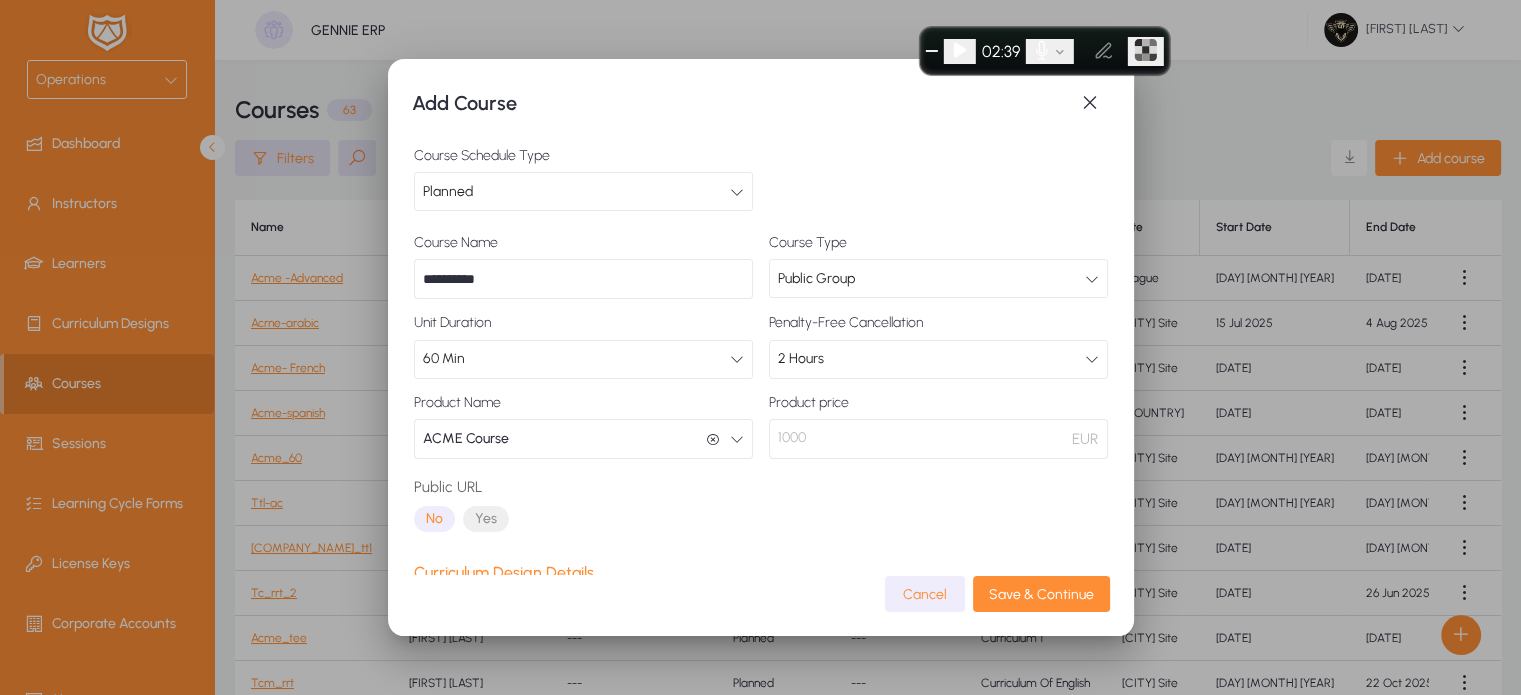 scroll, scrollTop: 201, scrollLeft: 0, axis: vertical 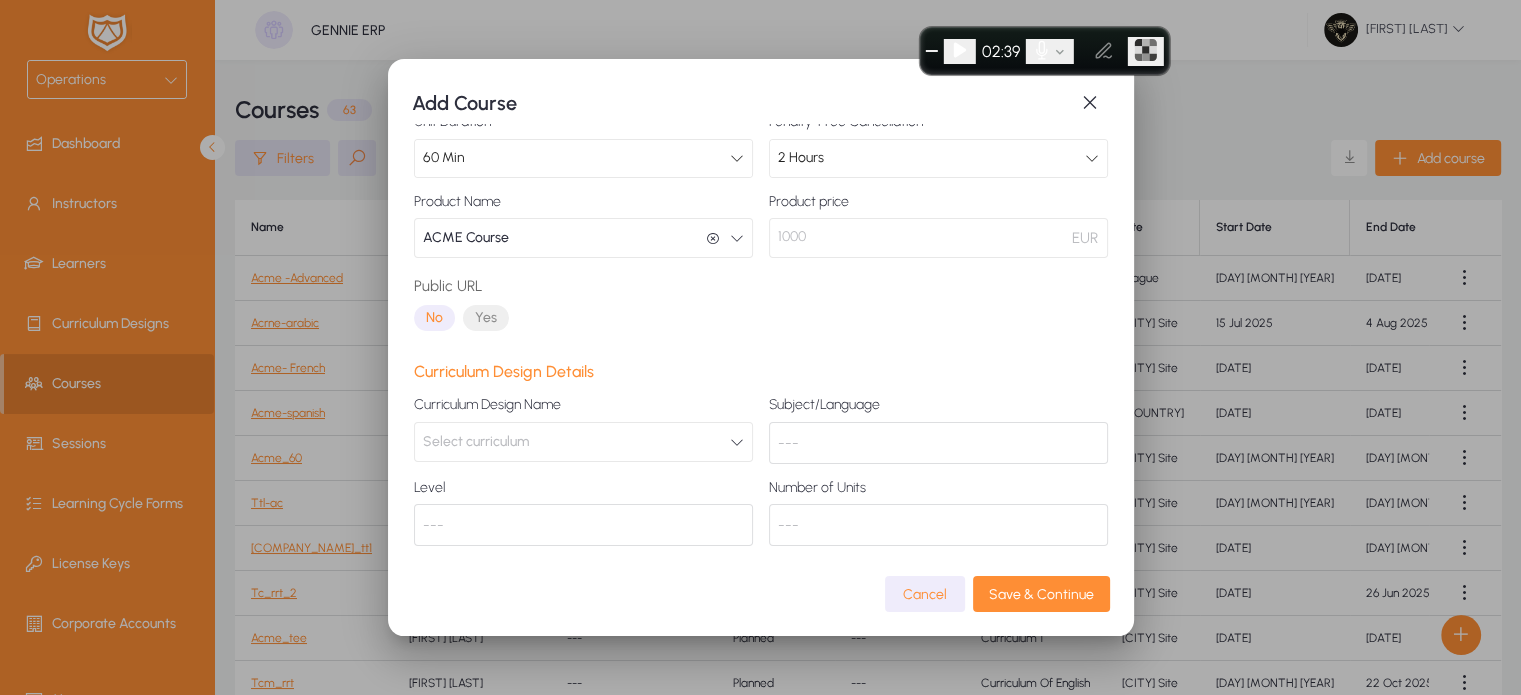 click on "Select curriculum" at bounding box center [583, 442] 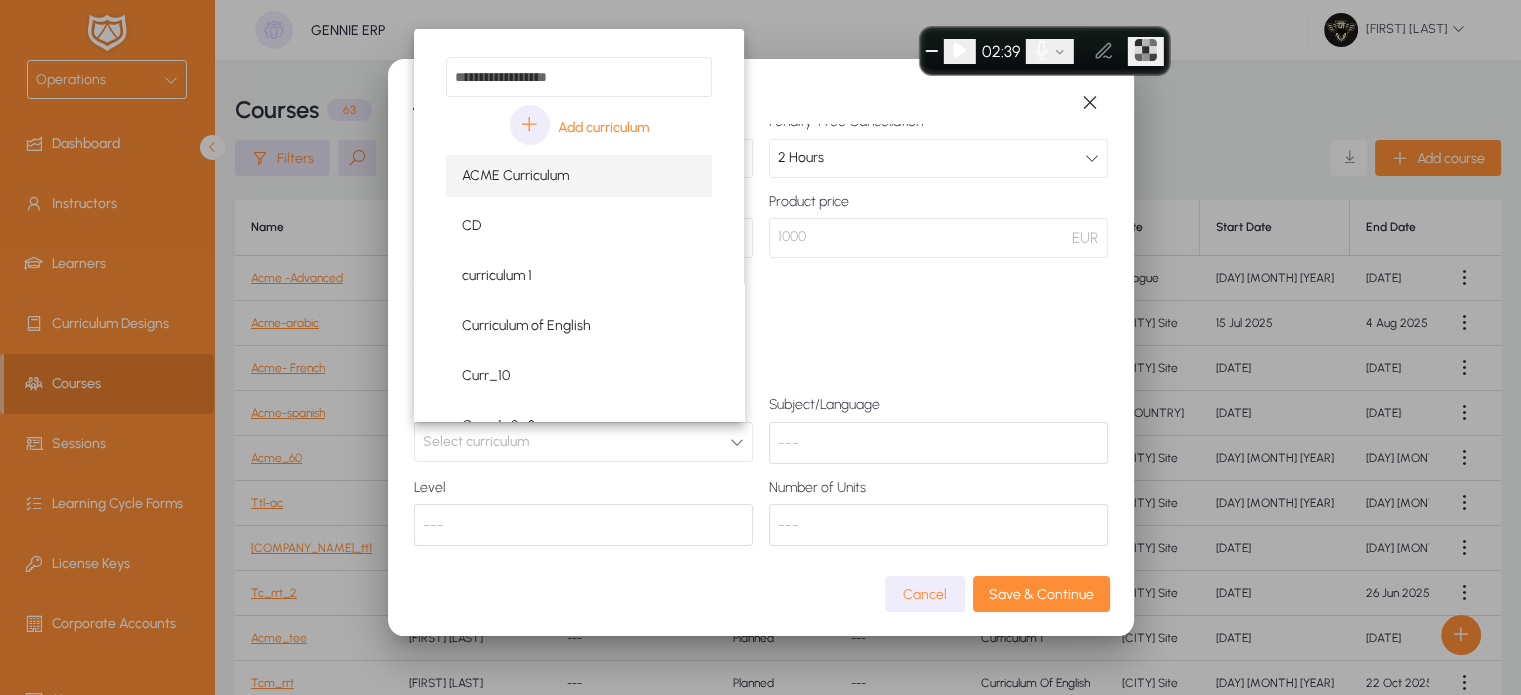 click on "ACME Curriculum" at bounding box center [579, 176] 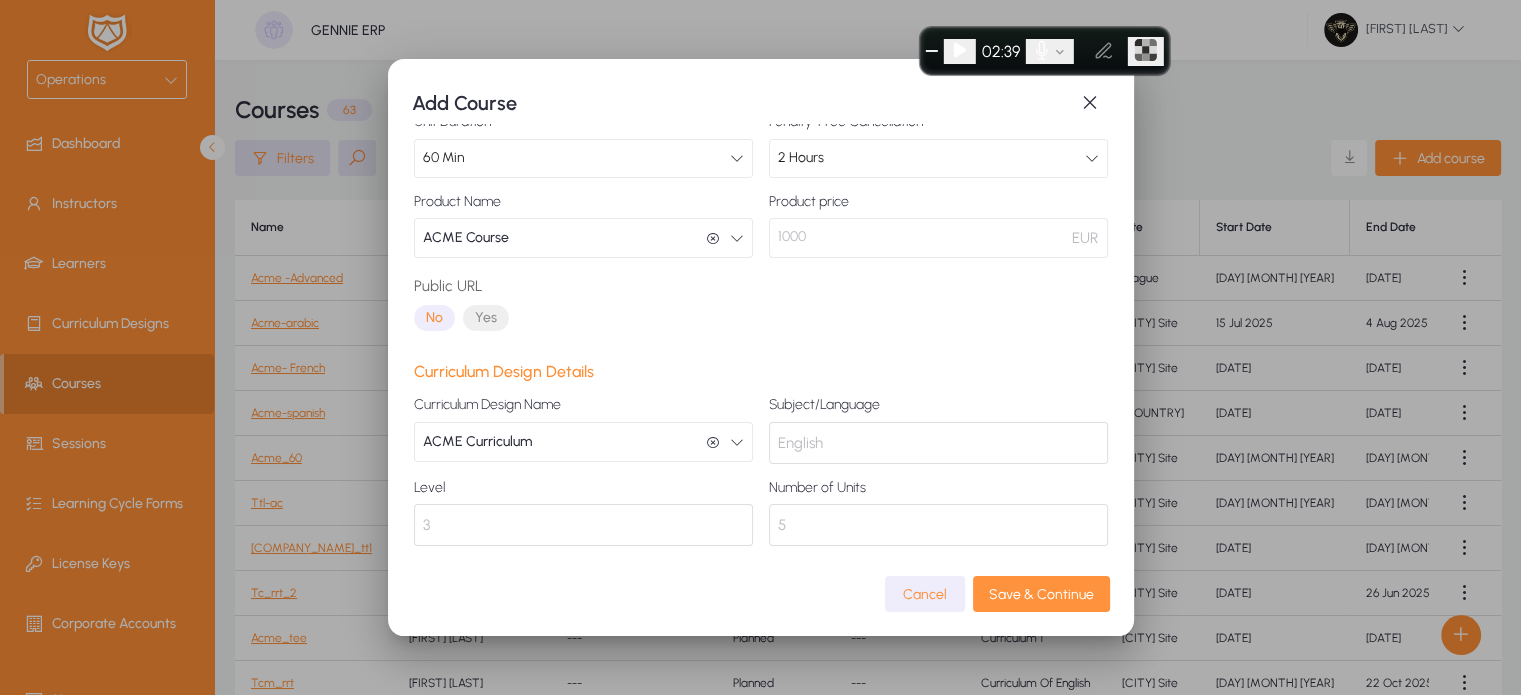 click 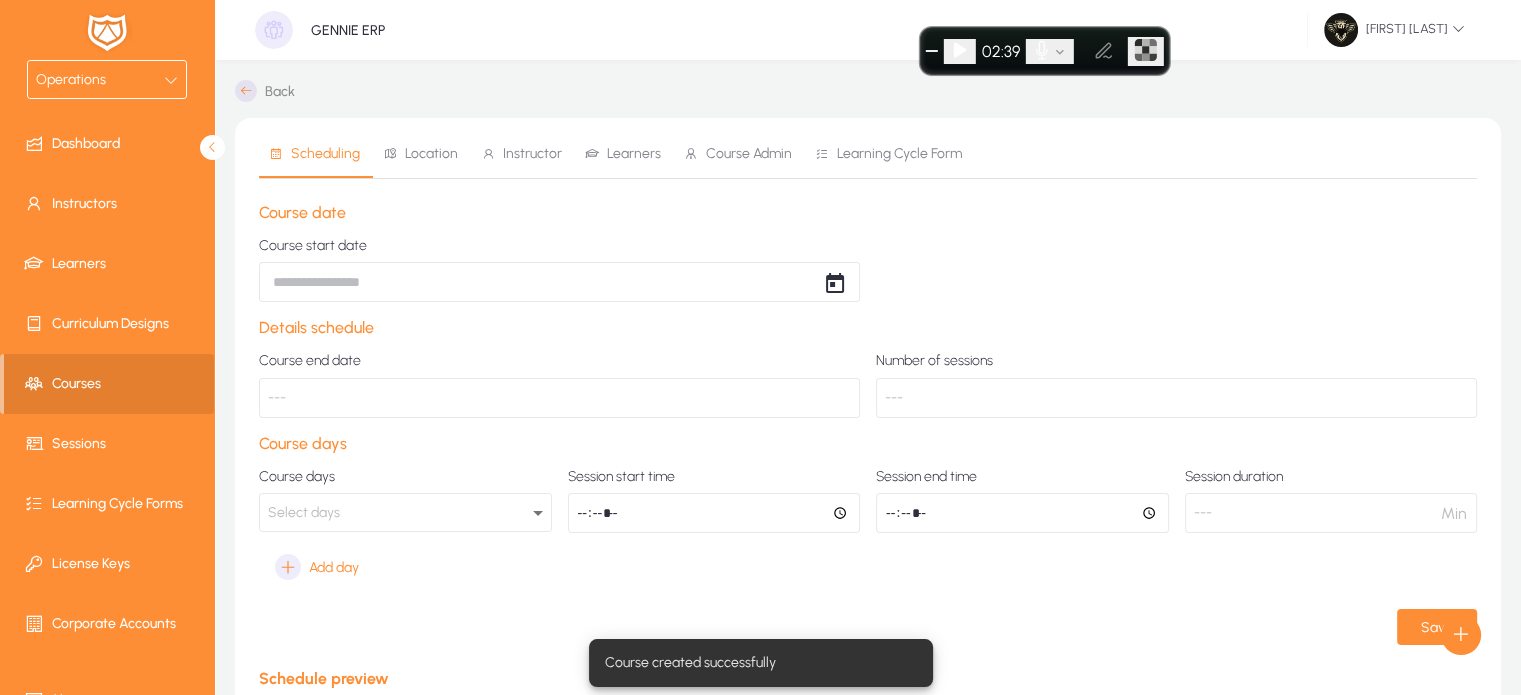 click on "Operations  Dashboard   Instructors   Learners   Curriculum Designs   Courses   Sessions   Learning Cycle Forms   License Keys   Corporate Accounts   Messages   Settings  GENNIE ERP  Hazem  Mourad   Back   Scheduling   Location   Instructor   Learners   Course Admin   Learning Cycle Form  Course date Course start date Details schedule Course end date  ---  Number of sessions --- Course days Course days Select days Session start time Session end time Session duration  ---  Min  Add day   Save  Schedule preview No sessions yet.  Sessions Units Day Start Date Start Time Duration Location Primary Instructor Secondary Instructor  Items per page:  10  0 of 0
Course created successfully
Settings Logout Create Meeting Log Create Call Log Create Target Account Create Deal Create Company Create Contact" at bounding box center (760, 347) 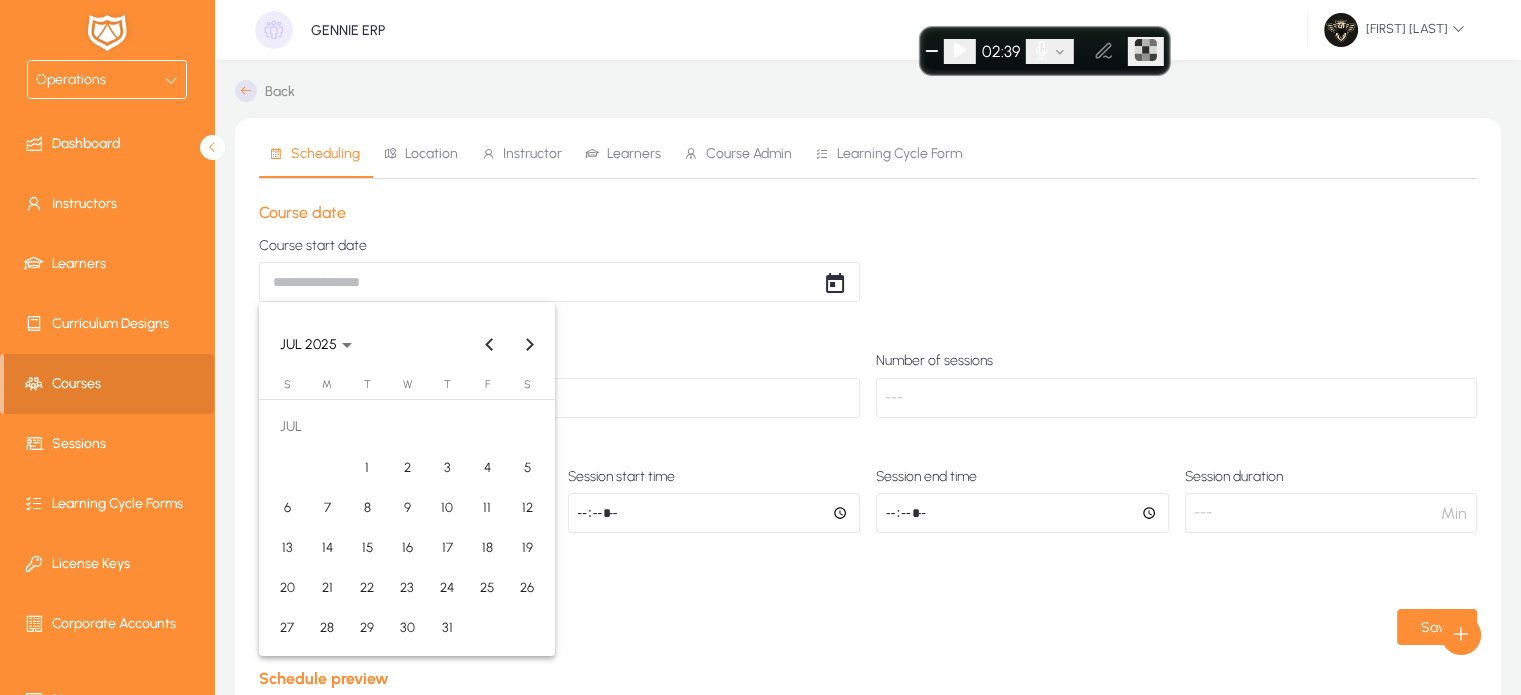 click on "20" at bounding box center [287, 587] 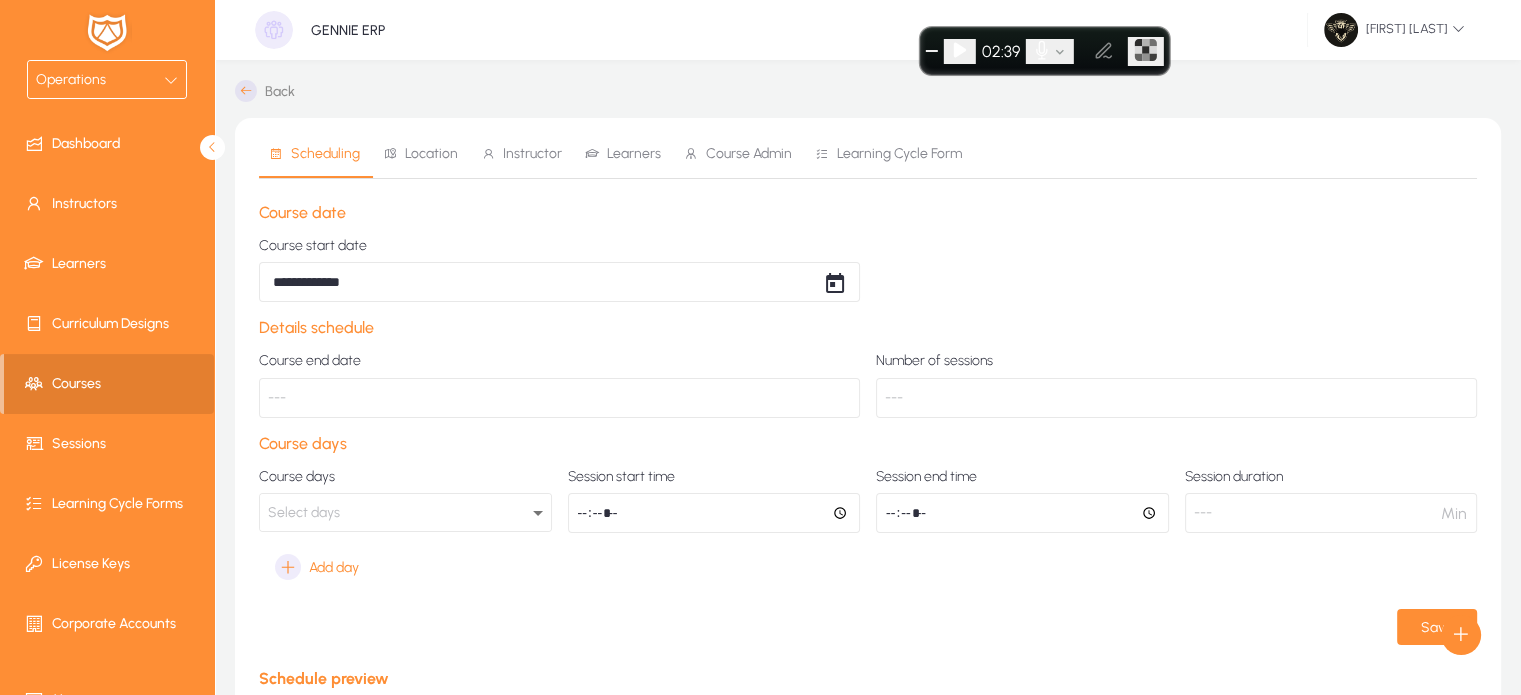 click on "Select days" at bounding box center [304, 512] 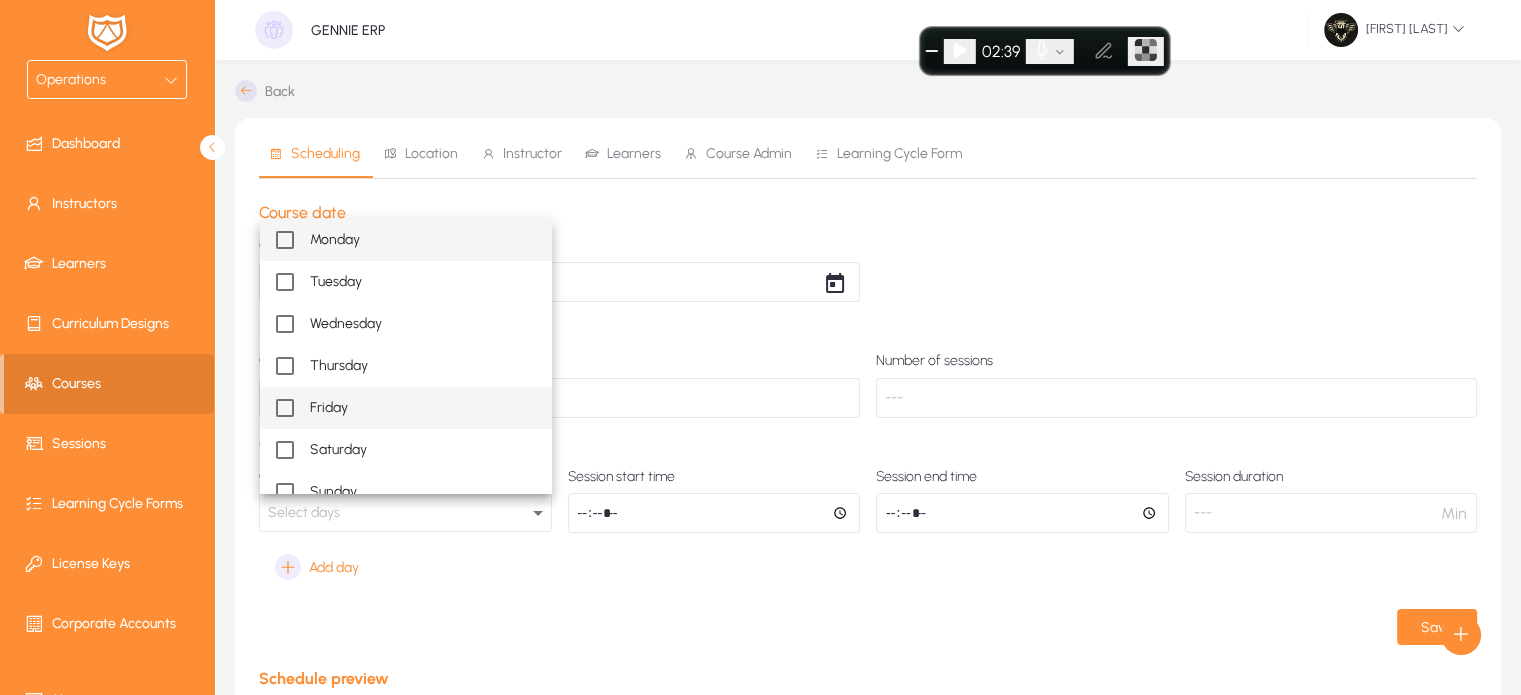 scroll, scrollTop: 19, scrollLeft: 0, axis: vertical 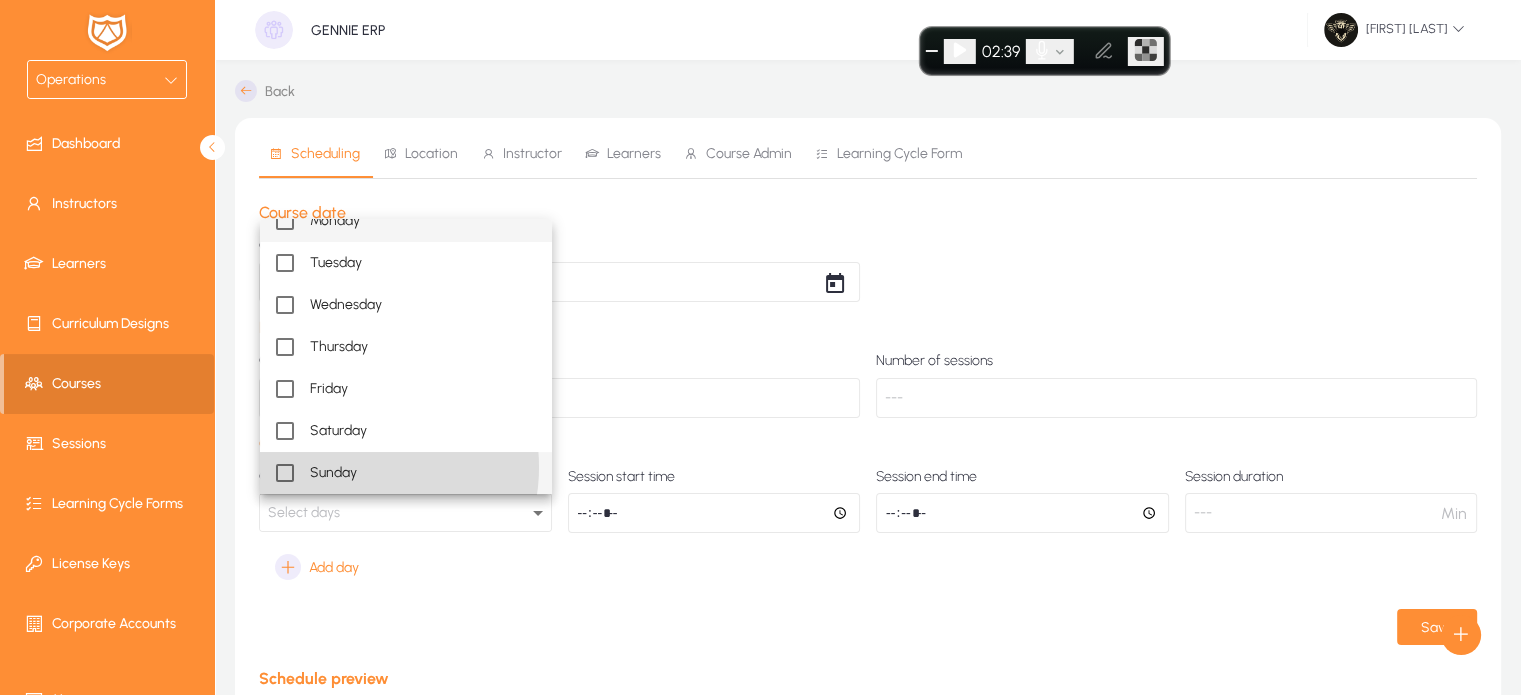 click on "Sunday" at bounding box center [333, 473] 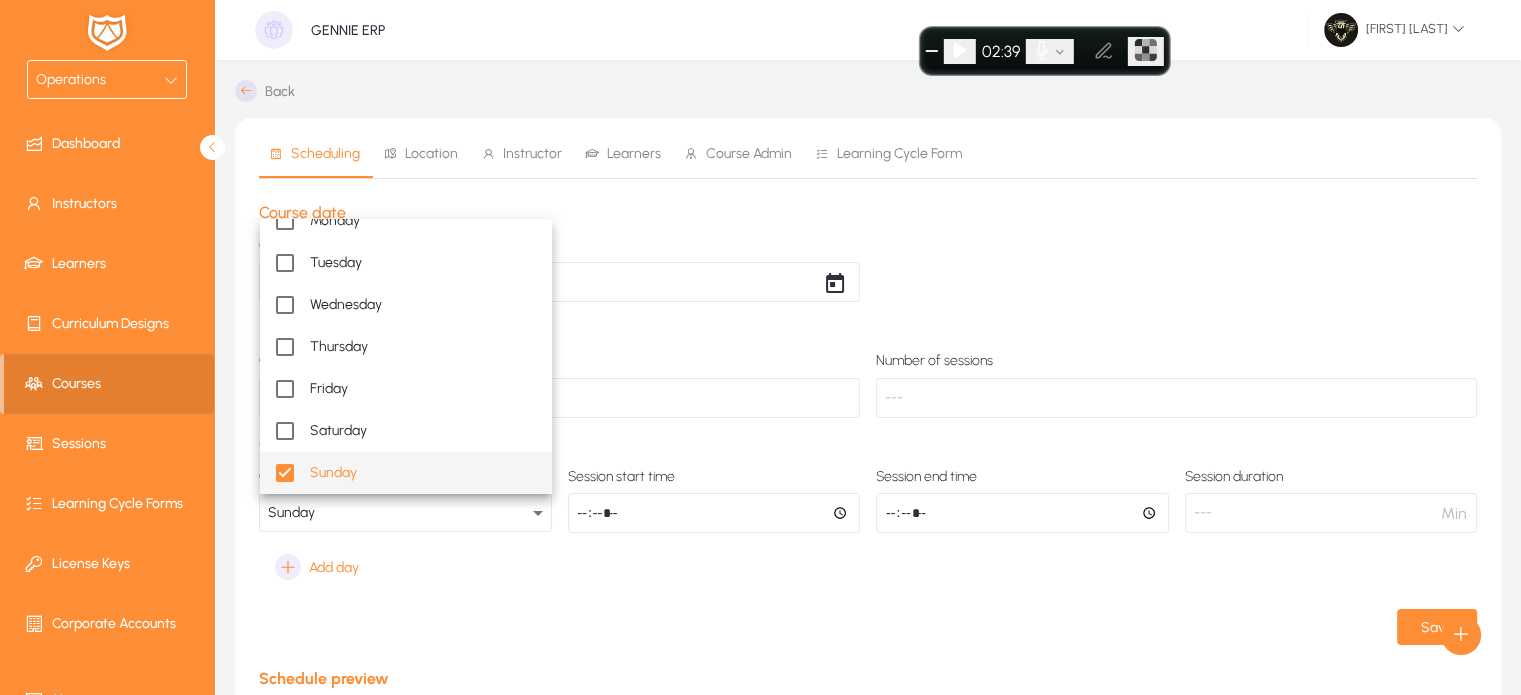 click at bounding box center (760, 347) 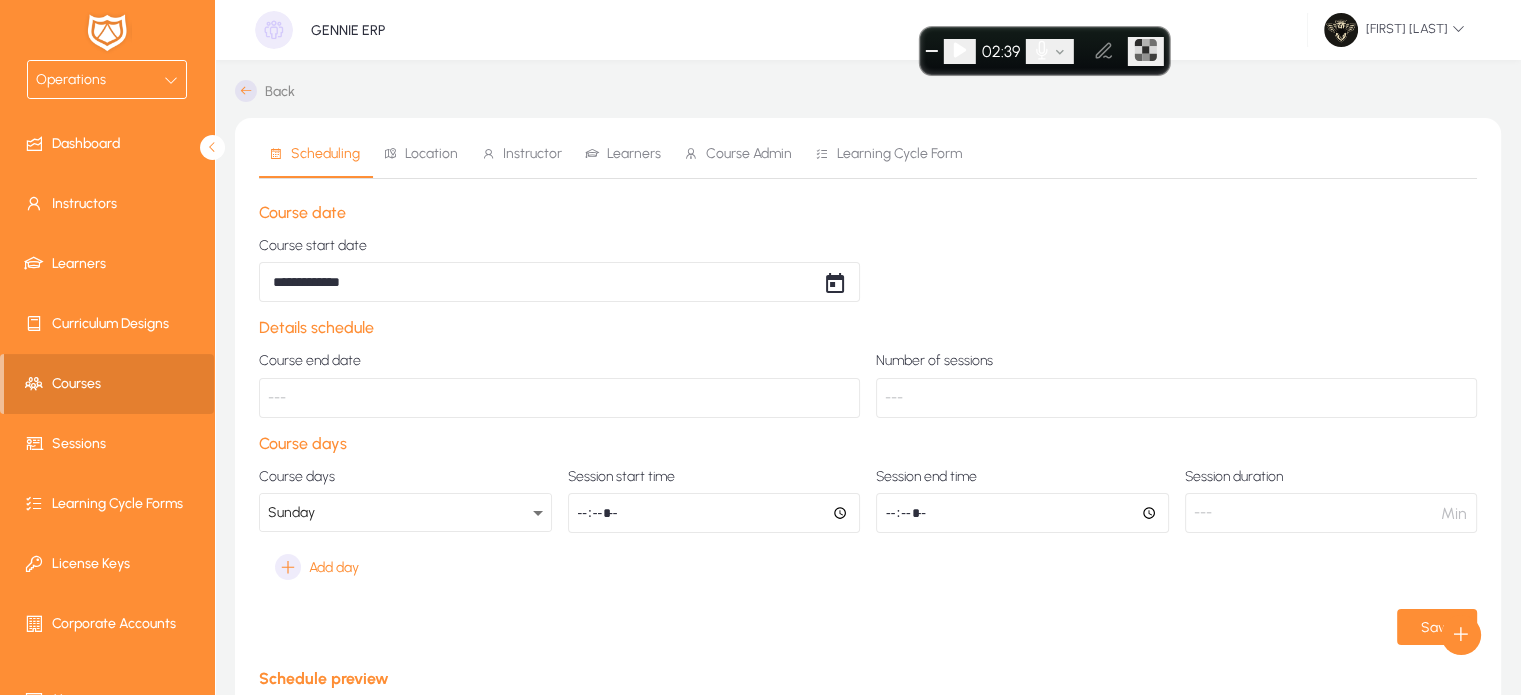 click 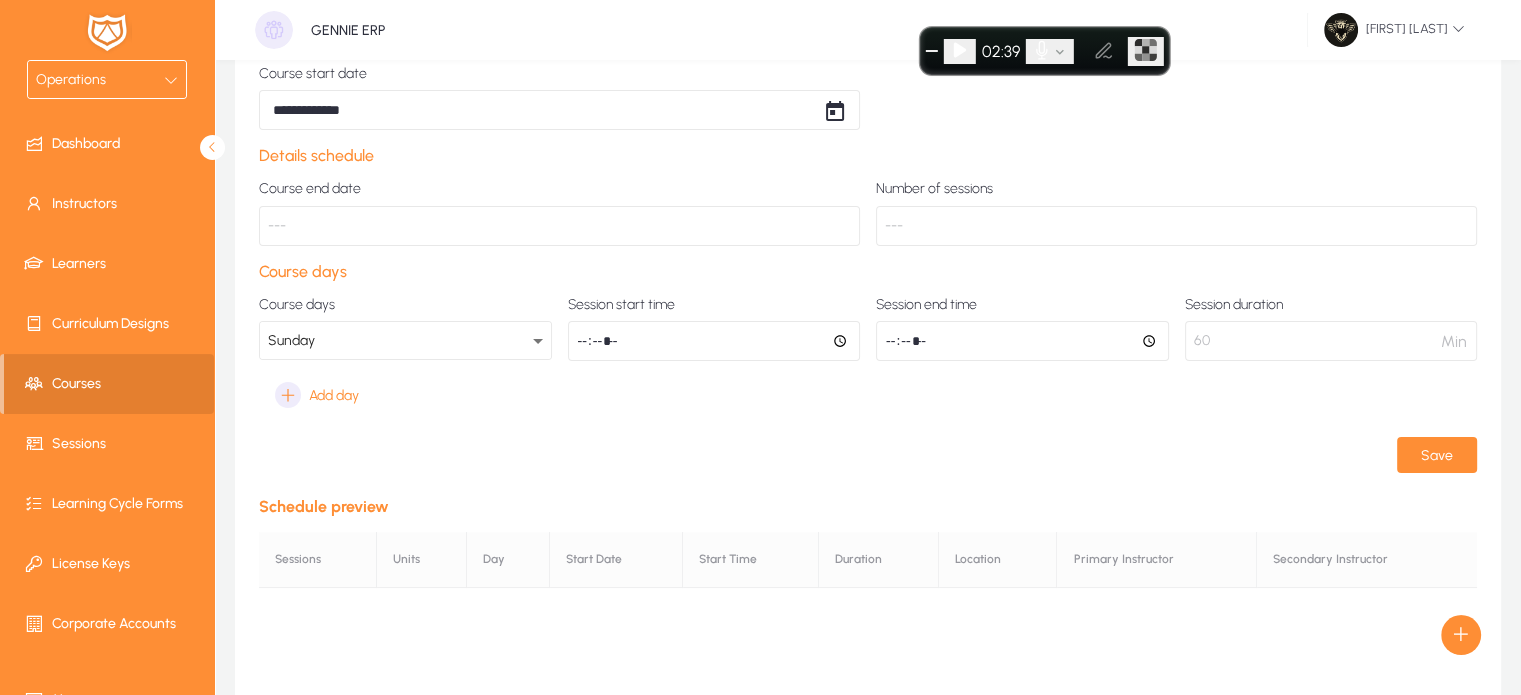 scroll, scrollTop: 168, scrollLeft: 0, axis: vertical 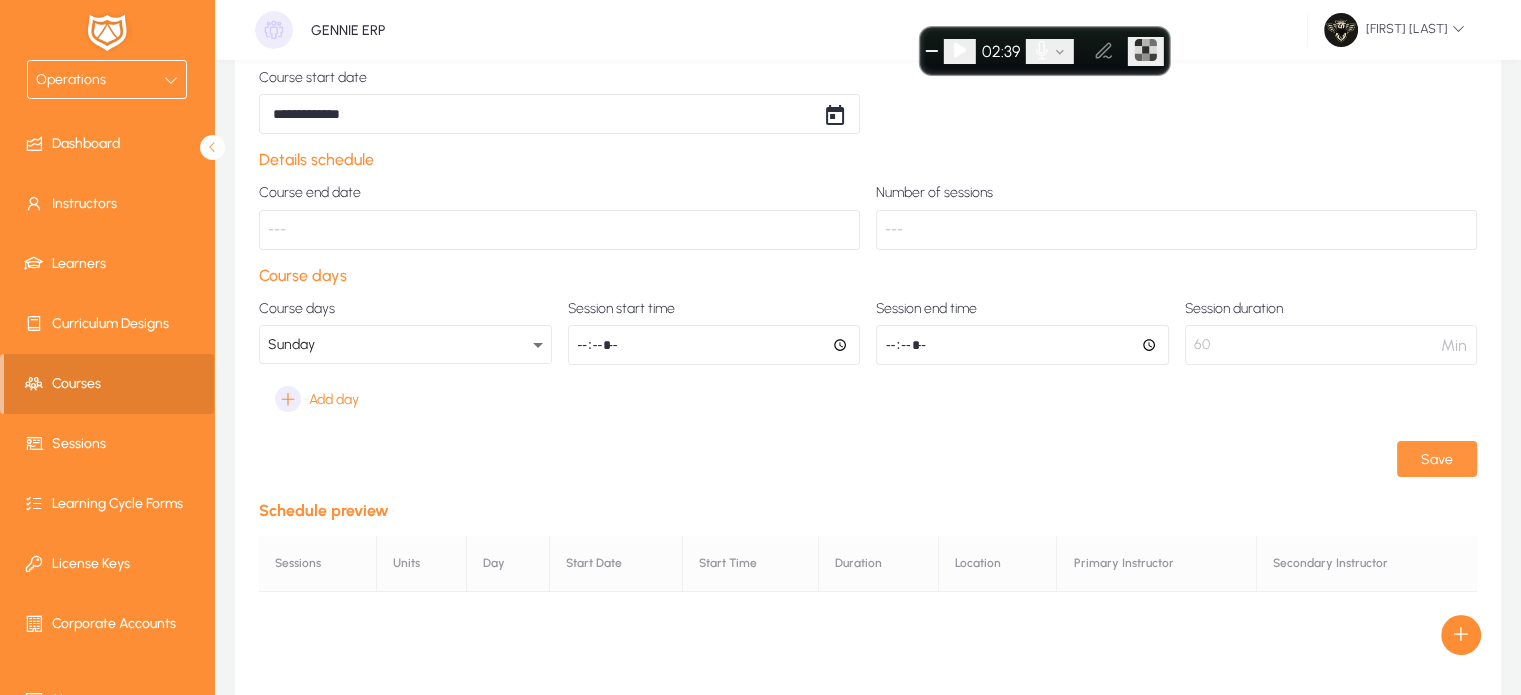 click on "Save" 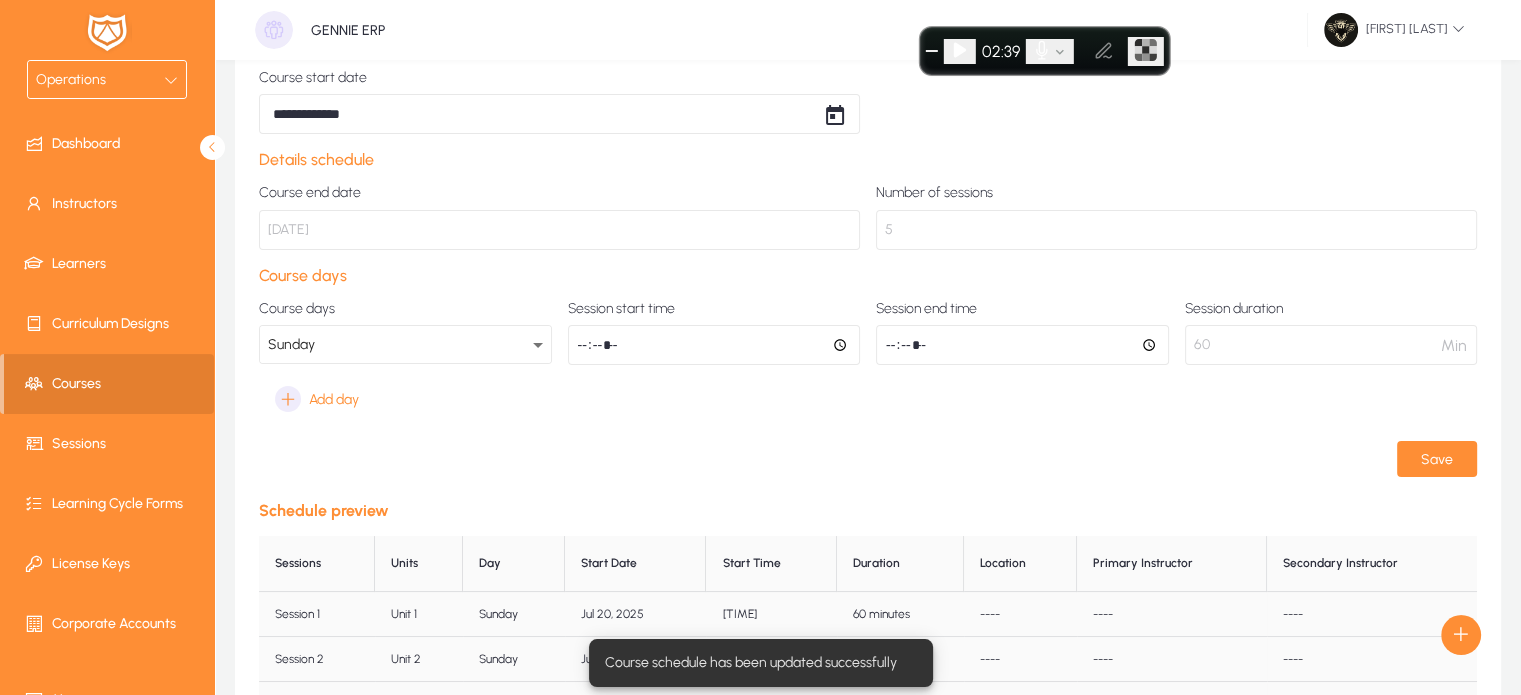scroll, scrollTop: 0, scrollLeft: 0, axis: both 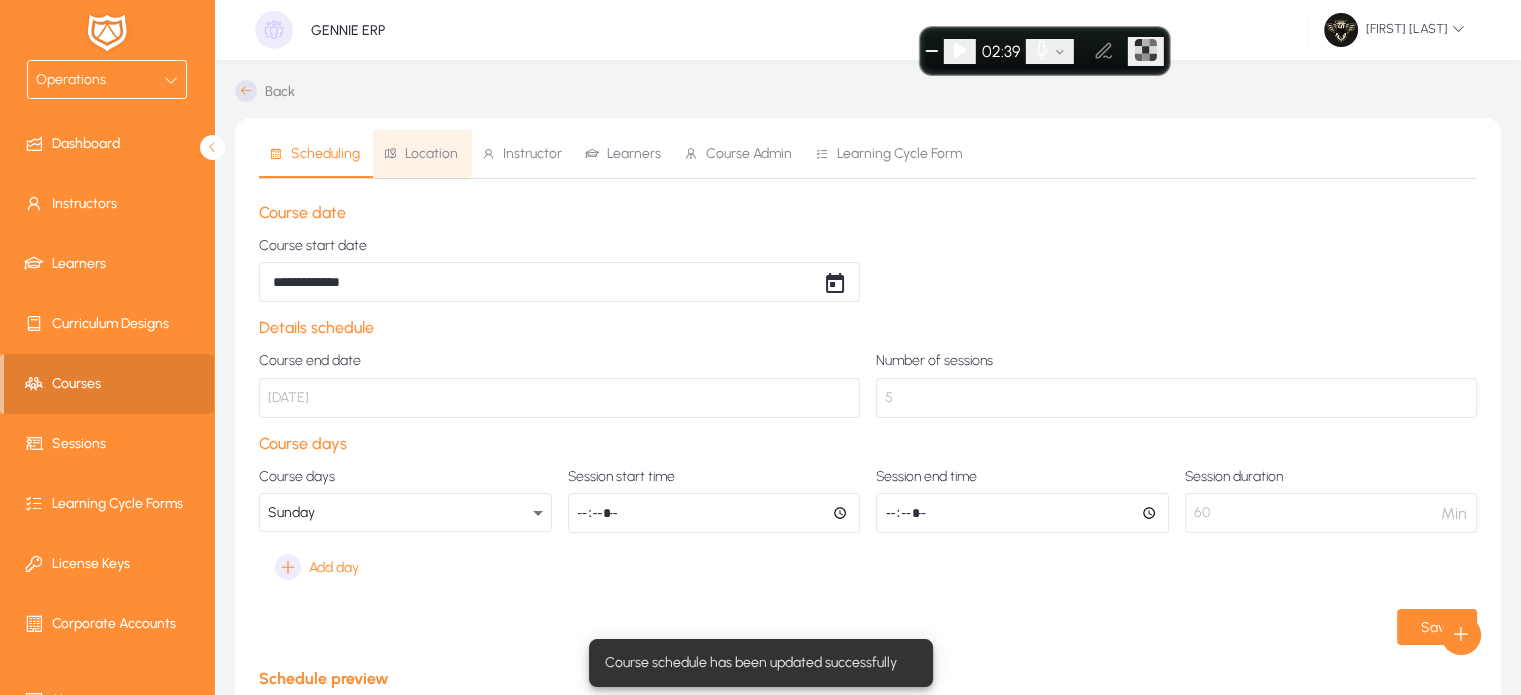 click on "Location" at bounding box center [420, 154] 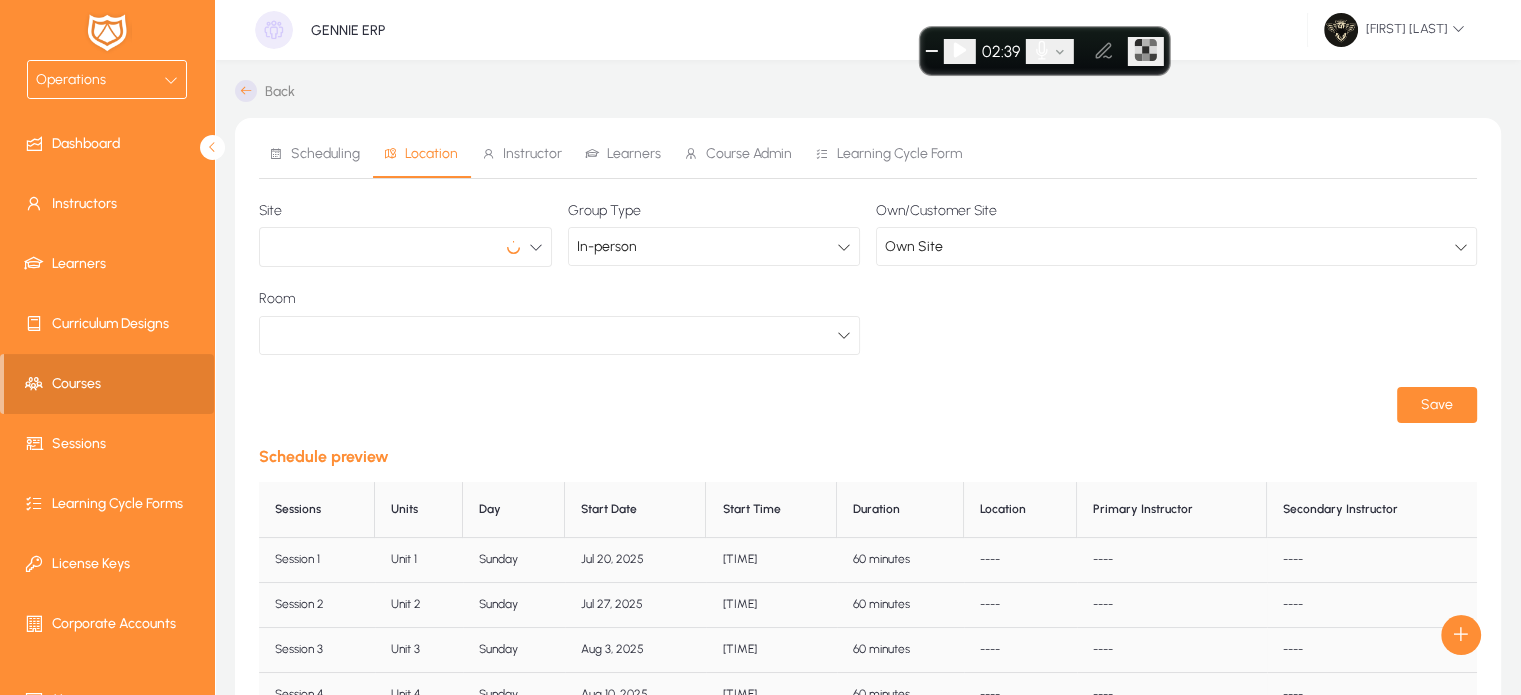 click 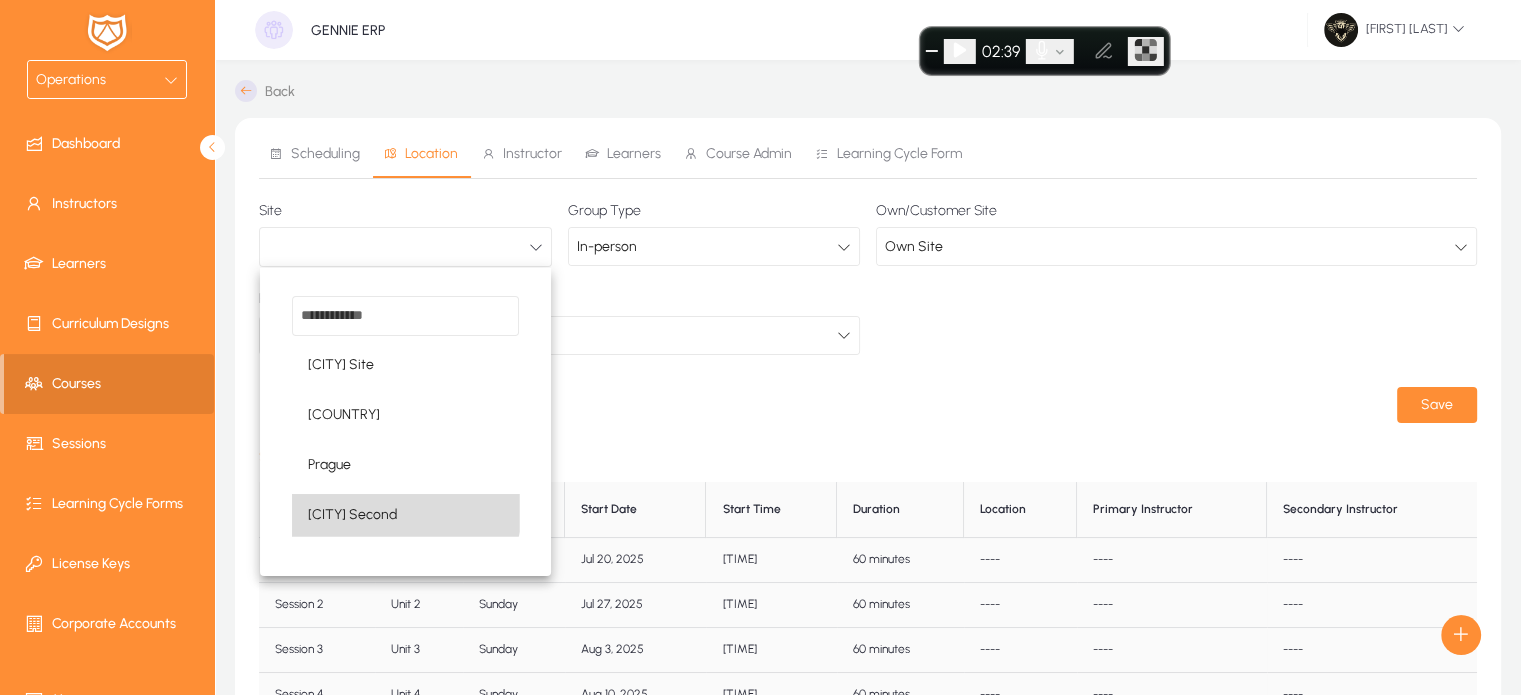 click on "Prague Second" at bounding box center (405, 515) 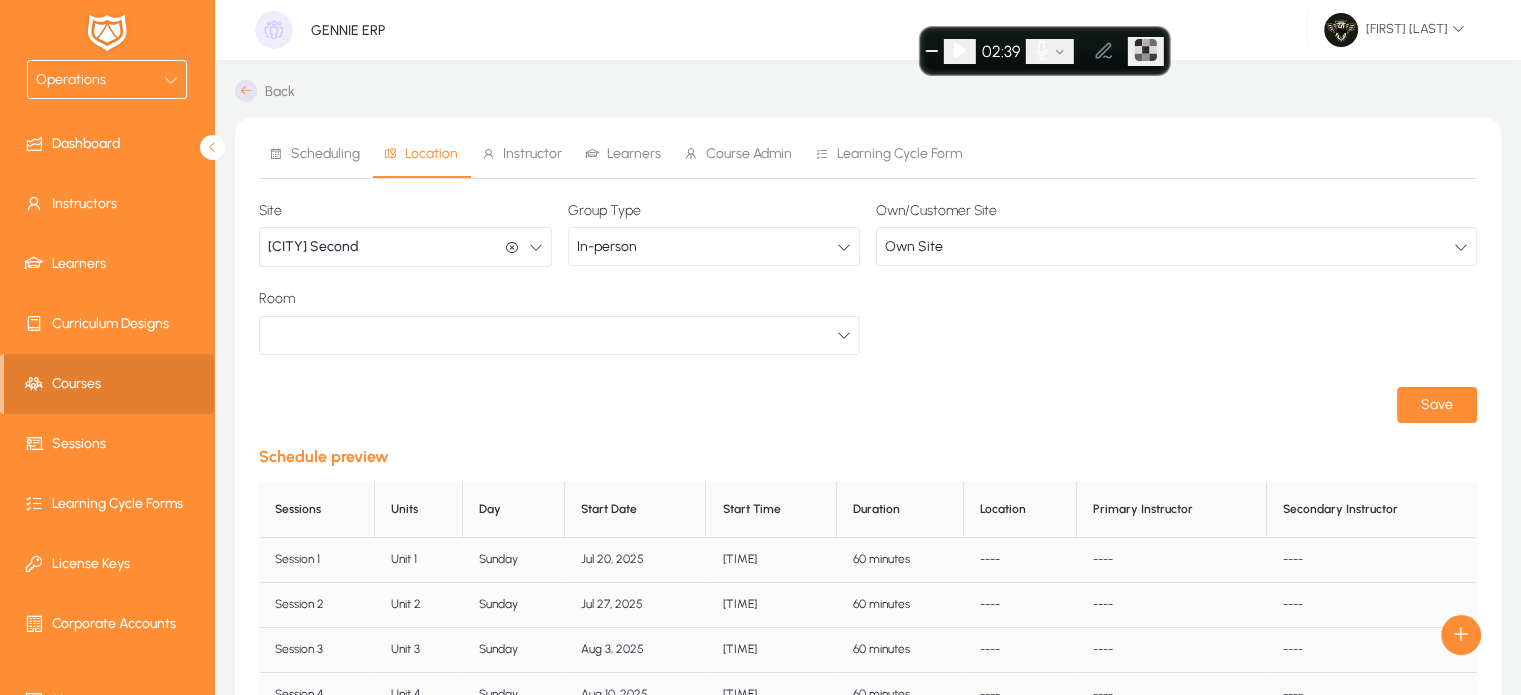 click at bounding box center (552, 335) 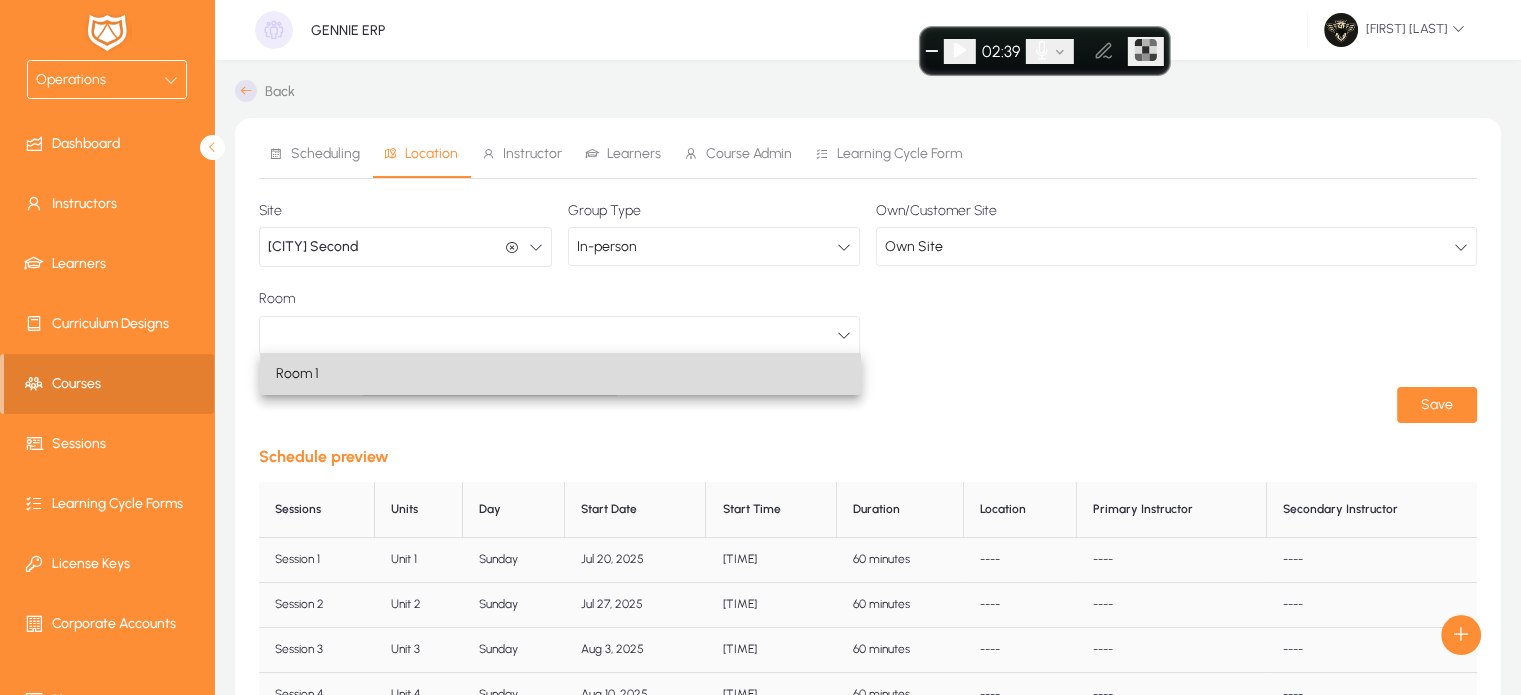 click on "Room 1" at bounding box center [560, 374] 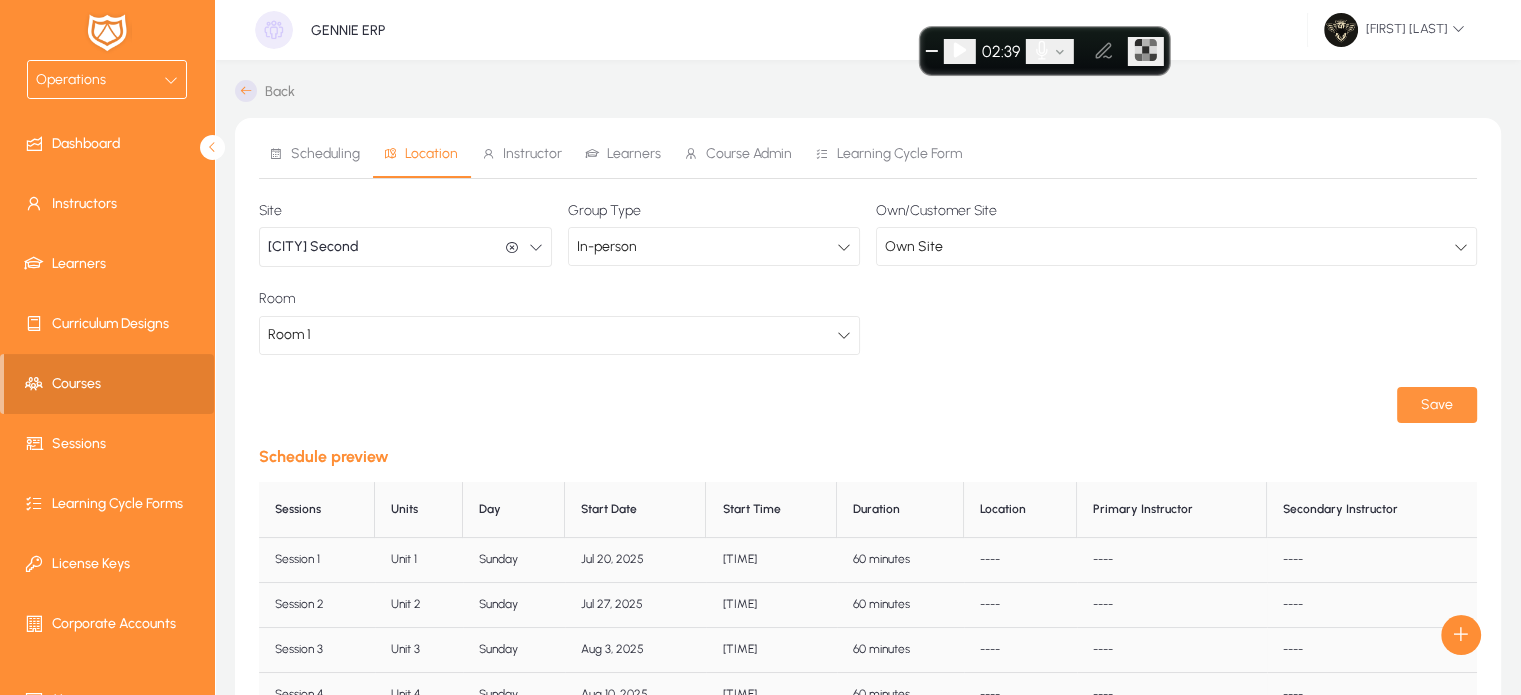 click 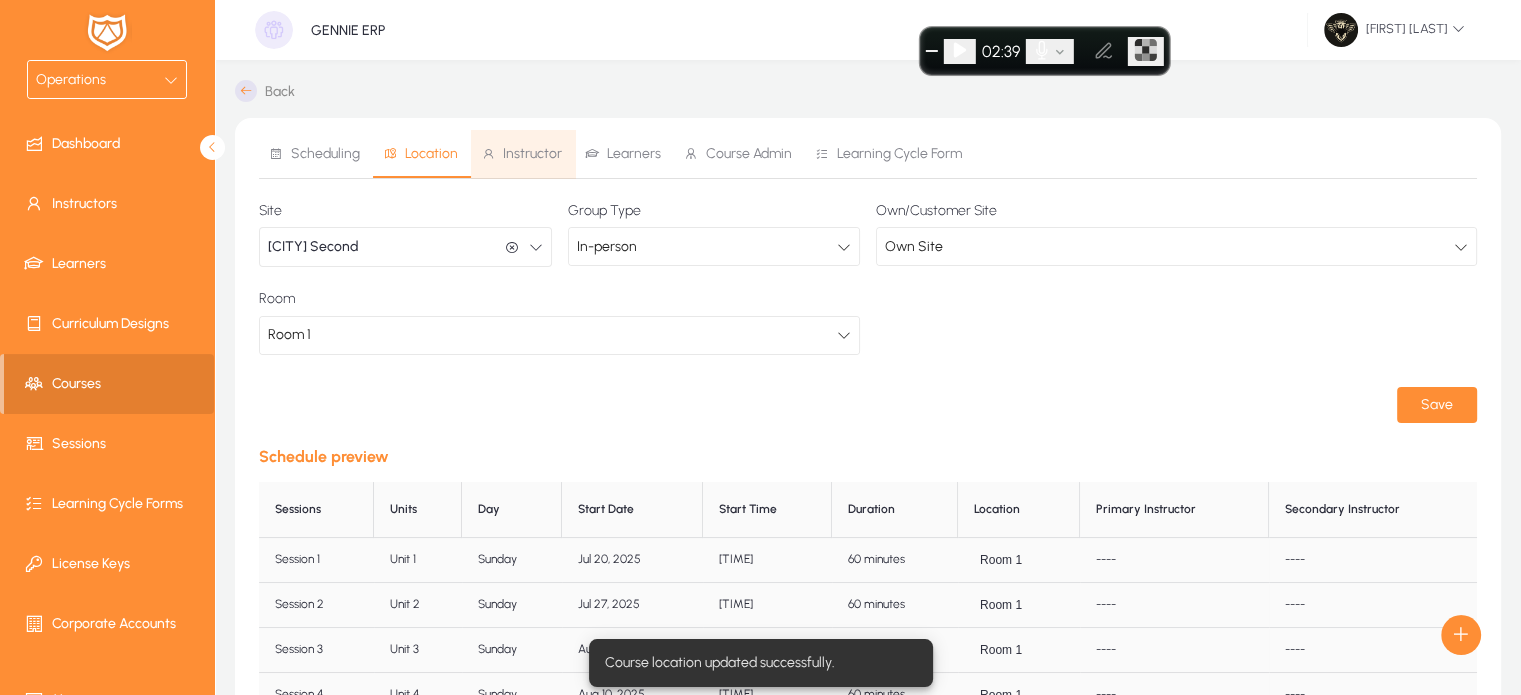 click on "Instructor" at bounding box center [532, 154] 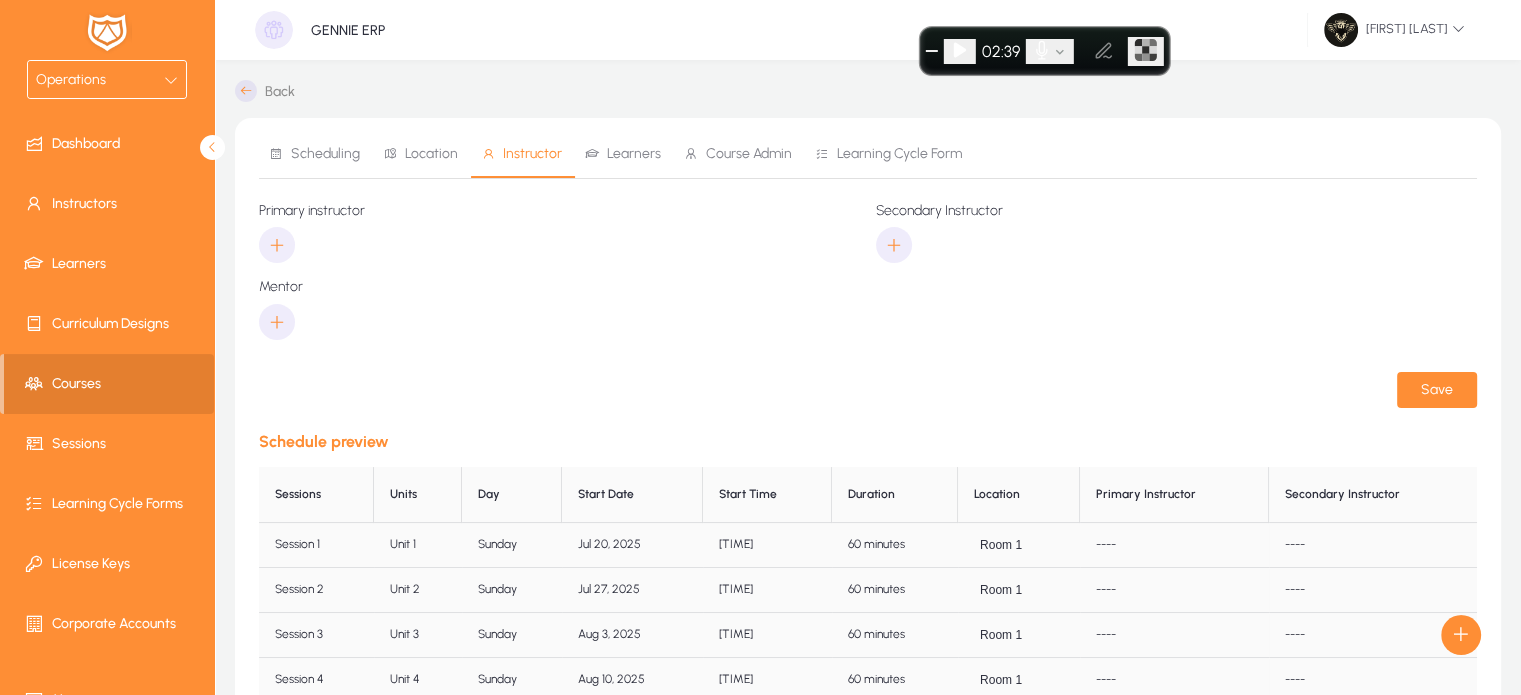 click 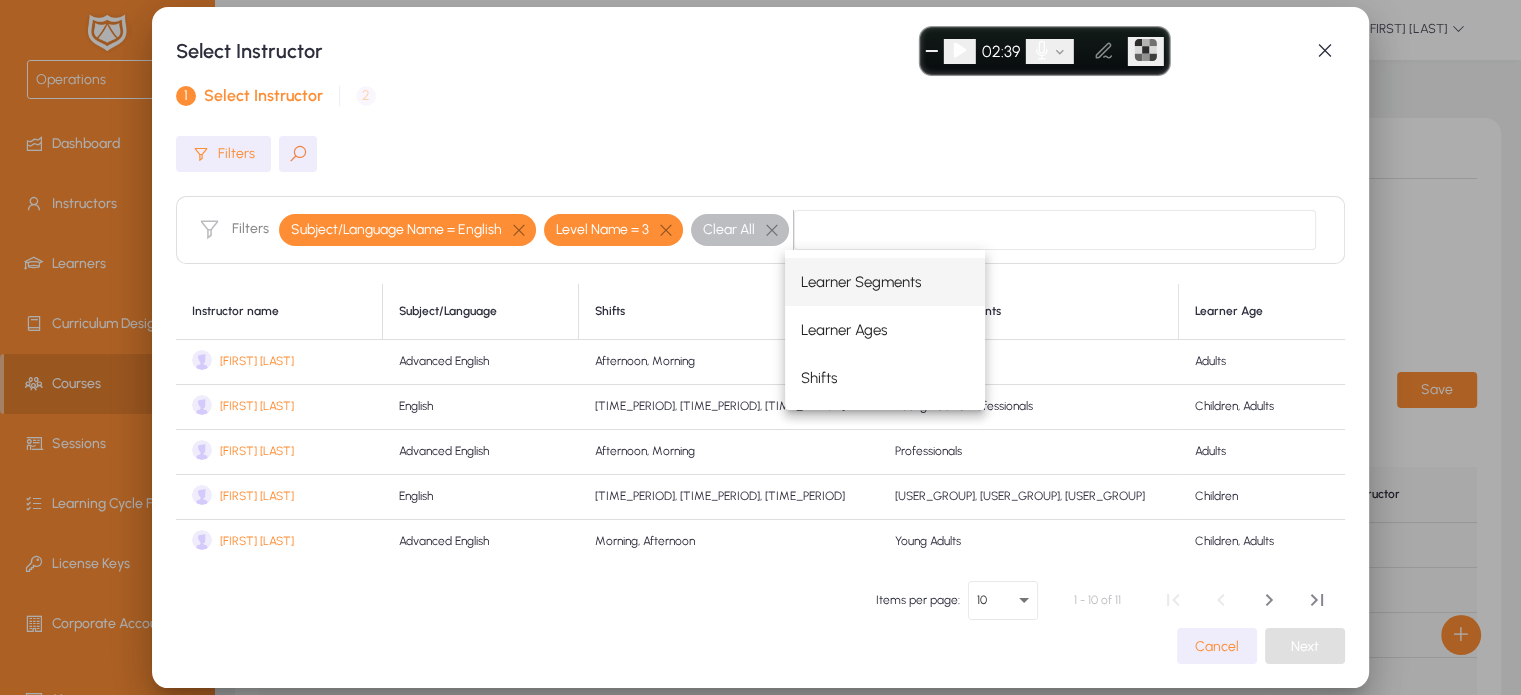 click on "John Doe" at bounding box center [257, 361] 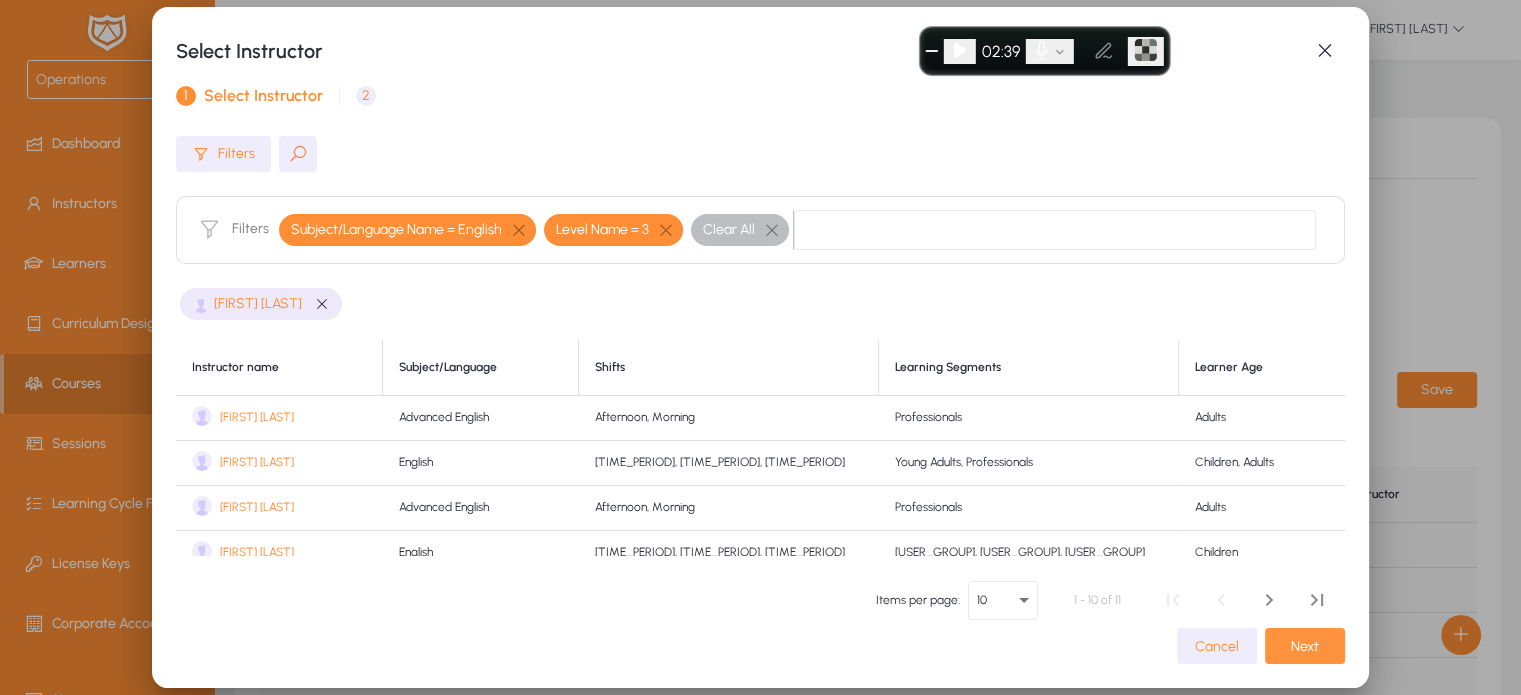 click 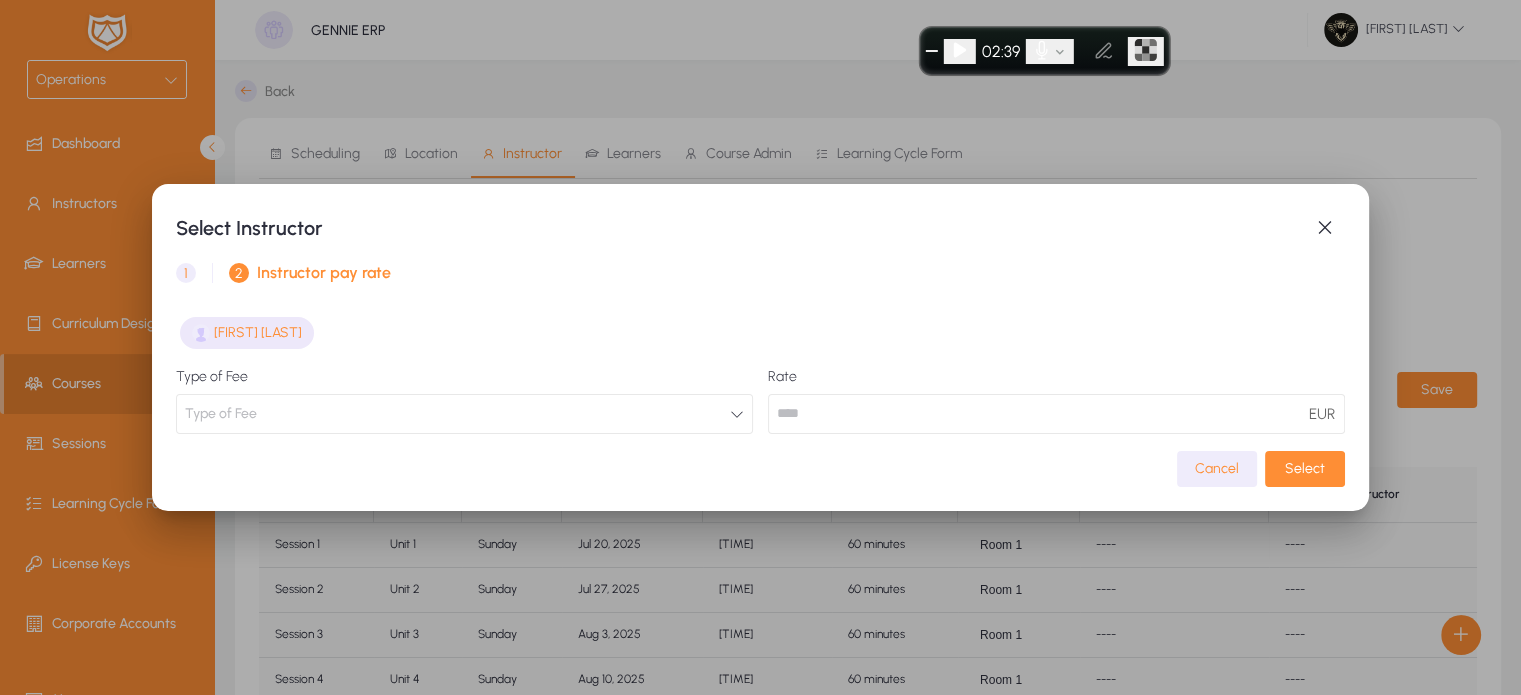 click on "Type of Fee" at bounding box center [464, 414] 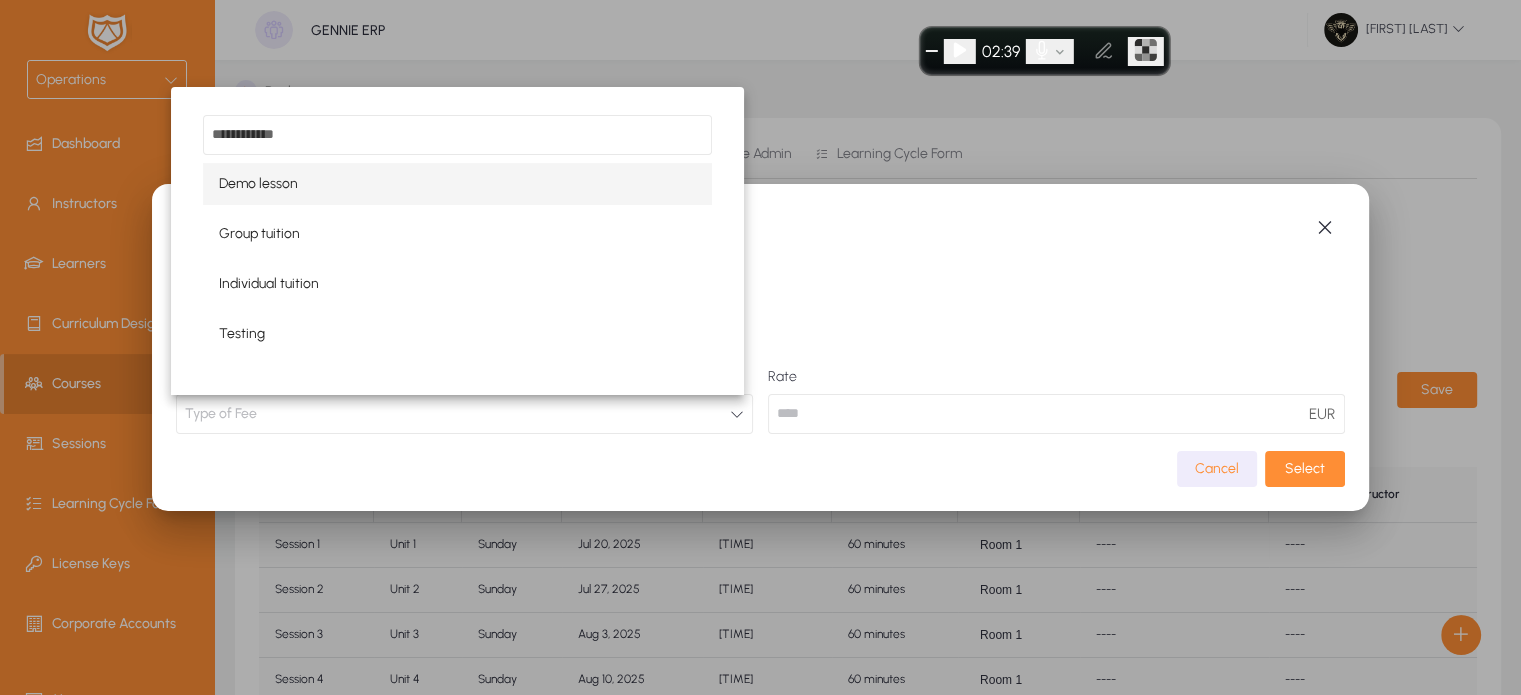 click on "Demo lesson" at bounding box center [258, 184] 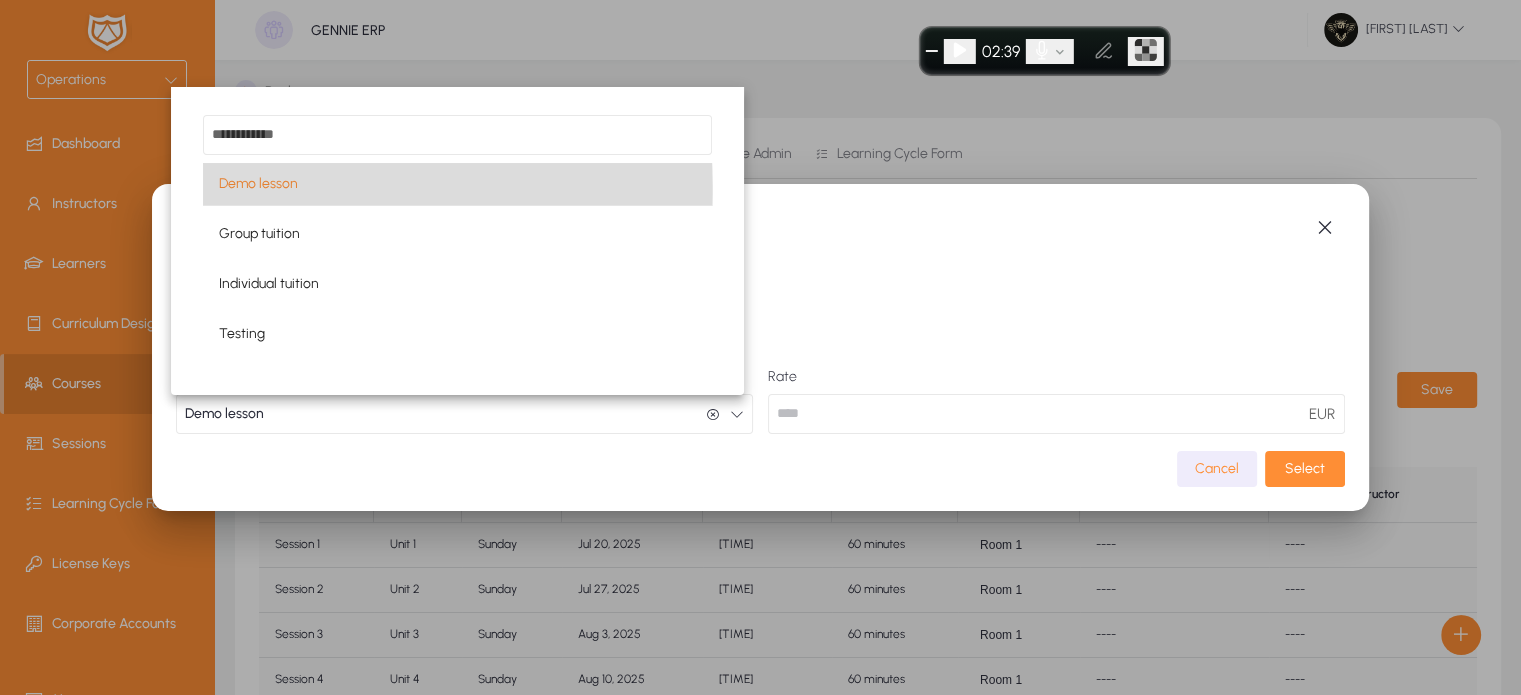 type on "***" 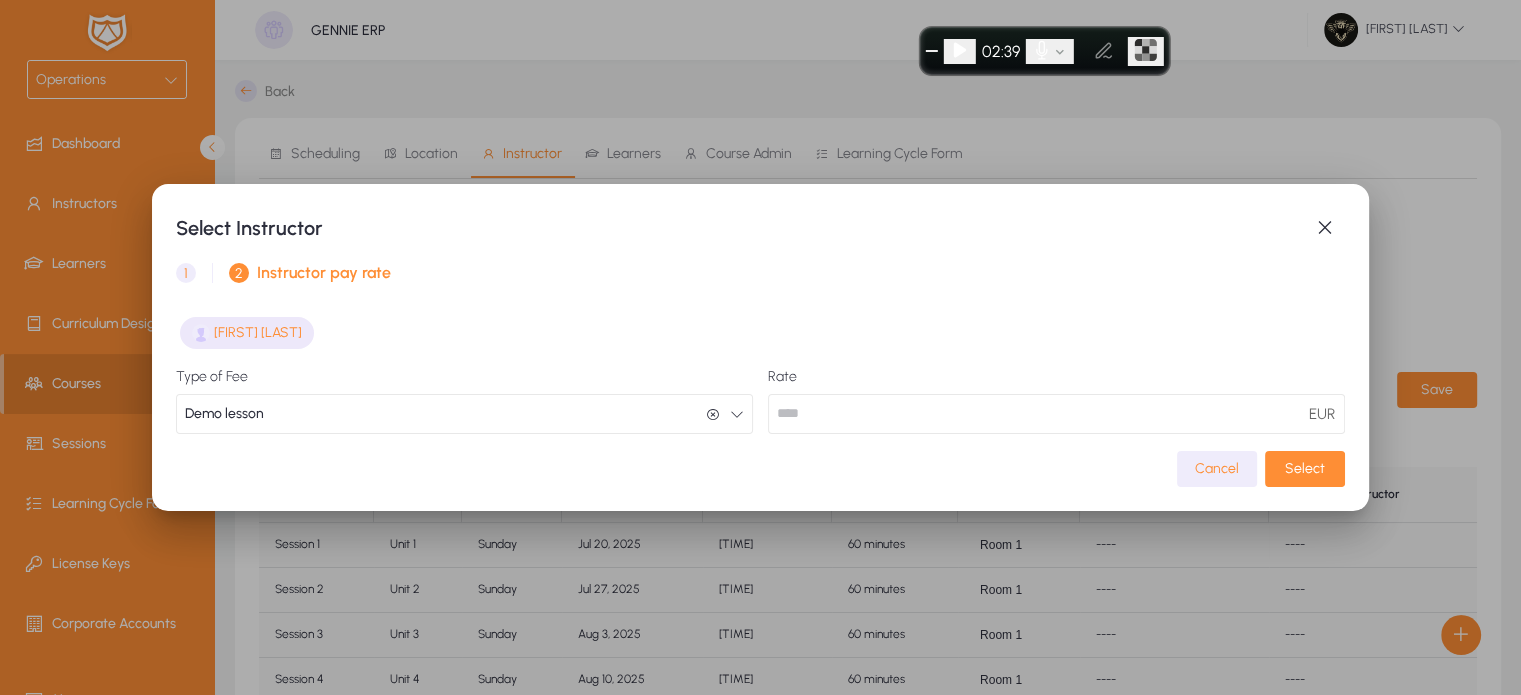 scroll, scrollTop: 0, scrollLeft: 0, axis: both 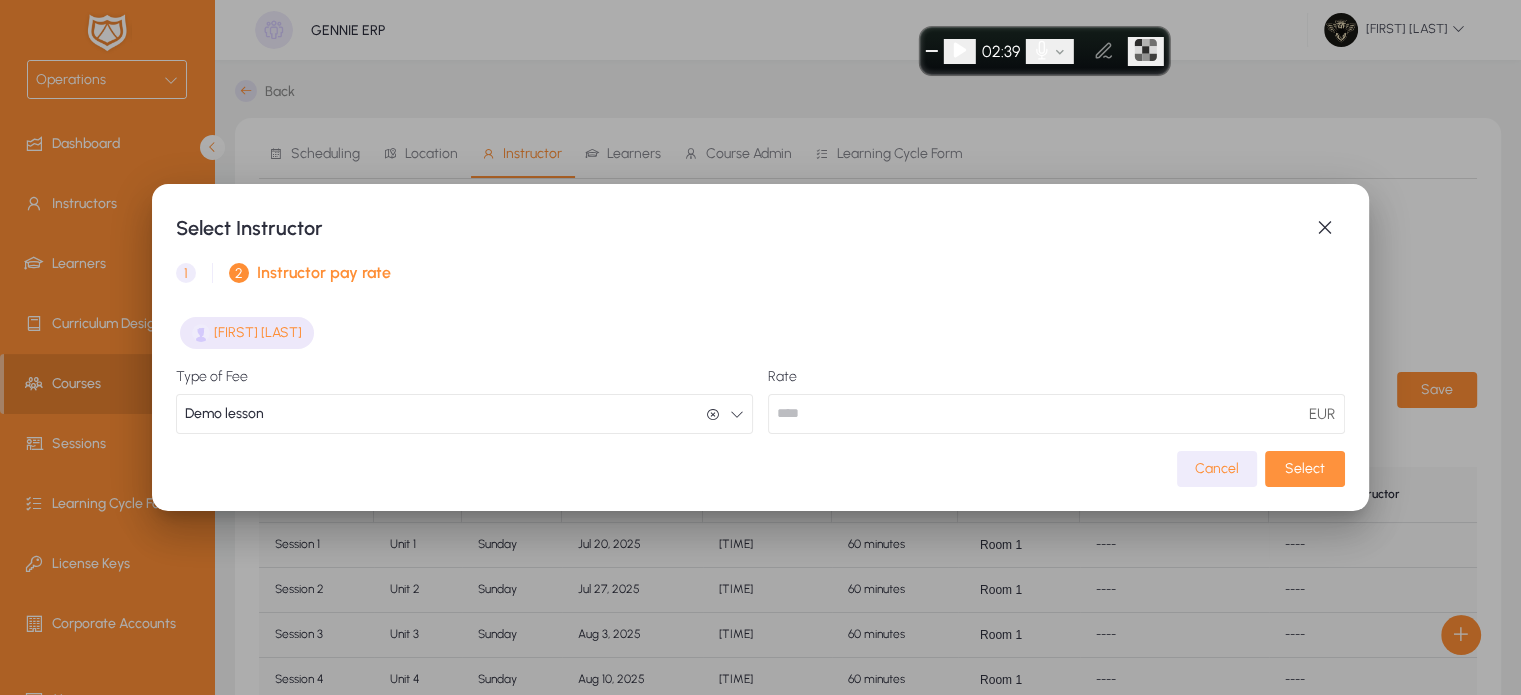 click 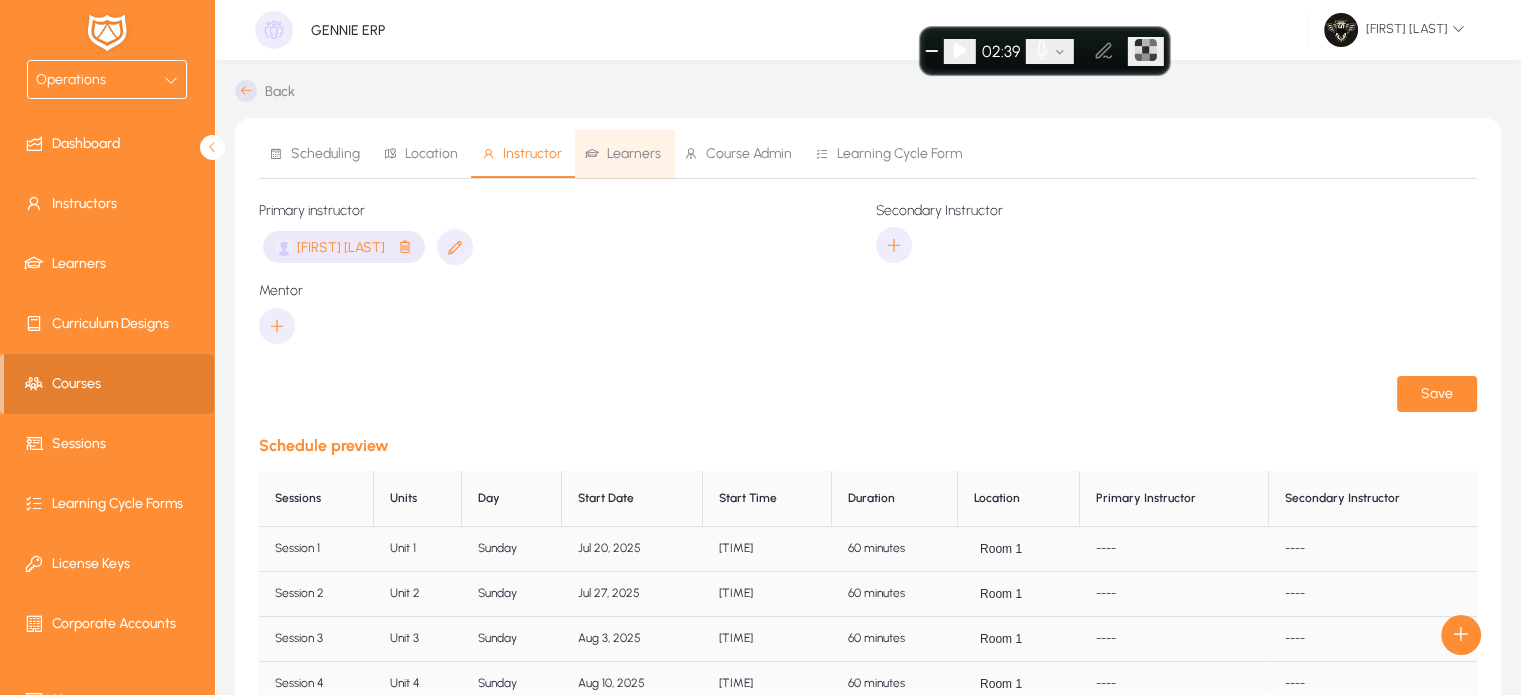 click on "Learners" at bounding box center [623, 154] 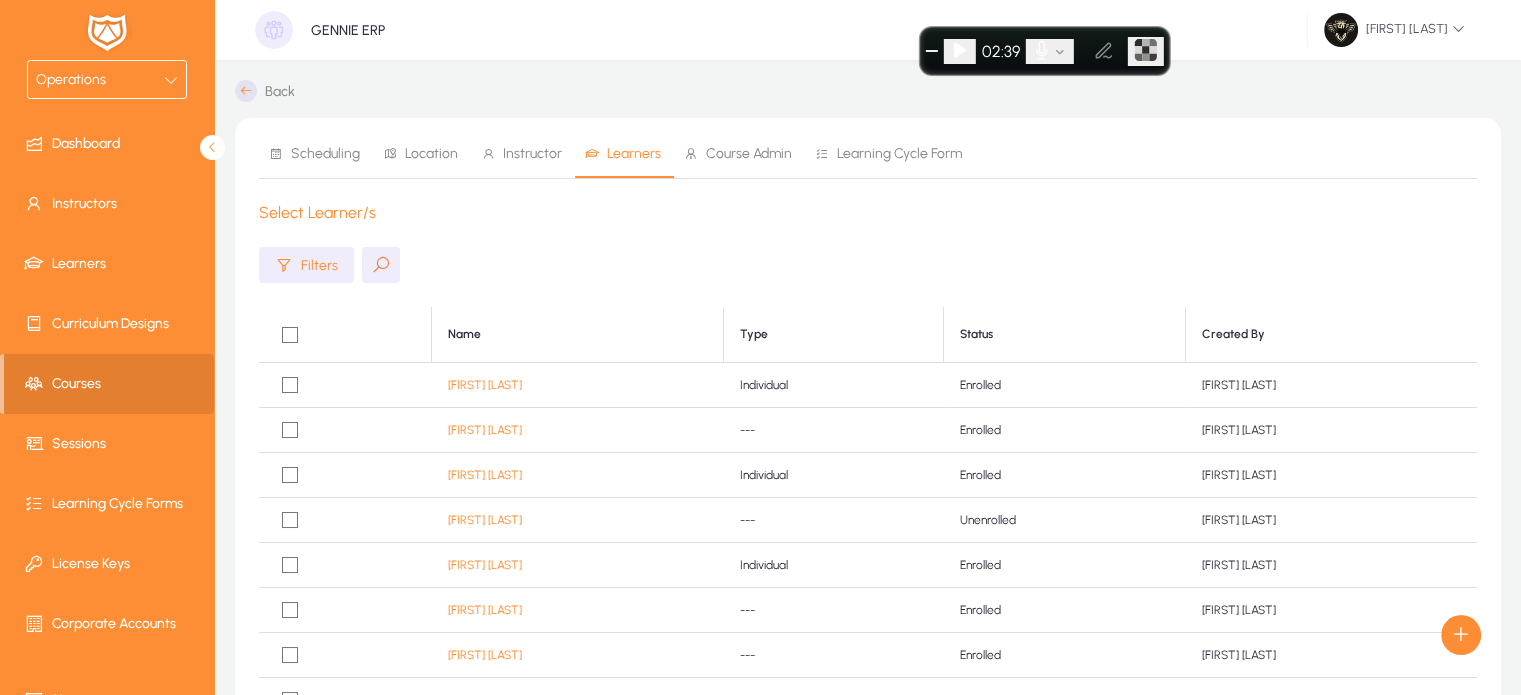 click on "Jane Milton" 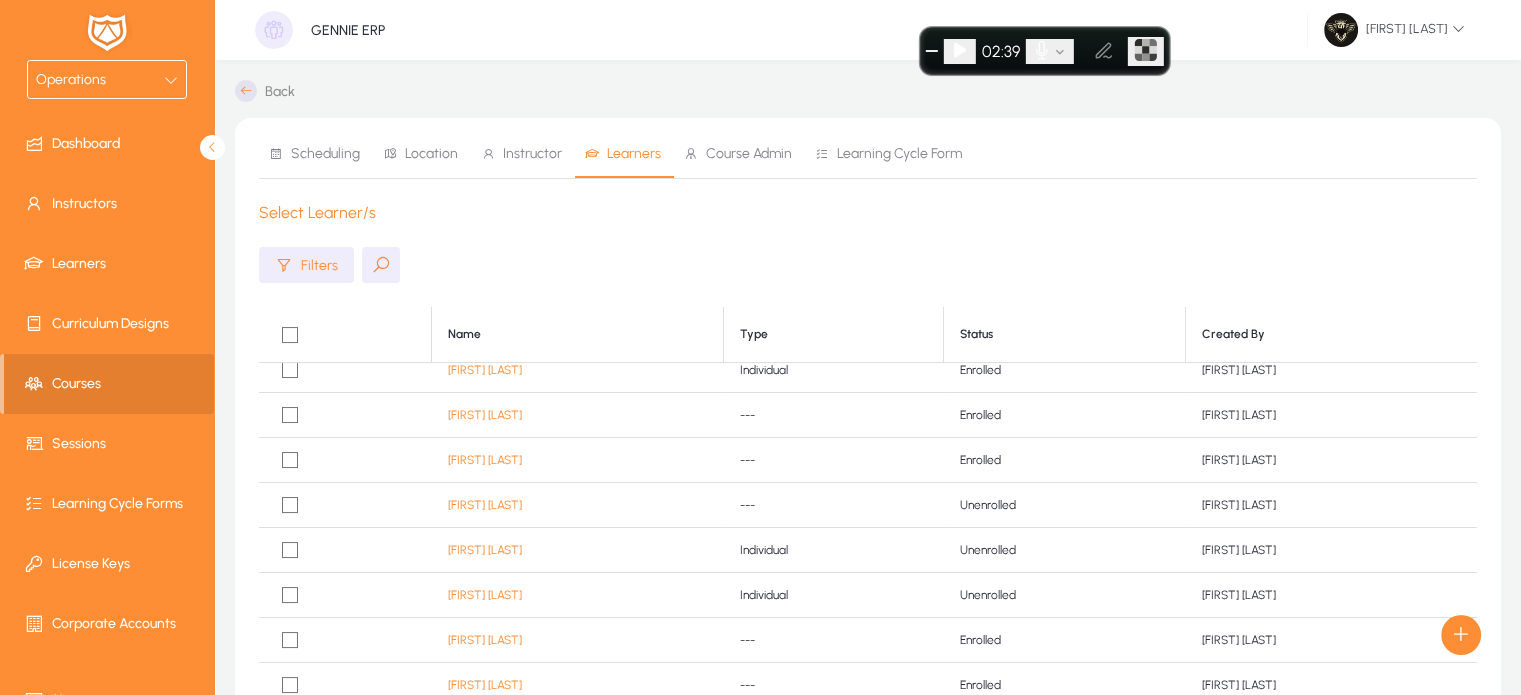 scroll, scrollTop: 196, scrollLeft: 0, axis: vertical 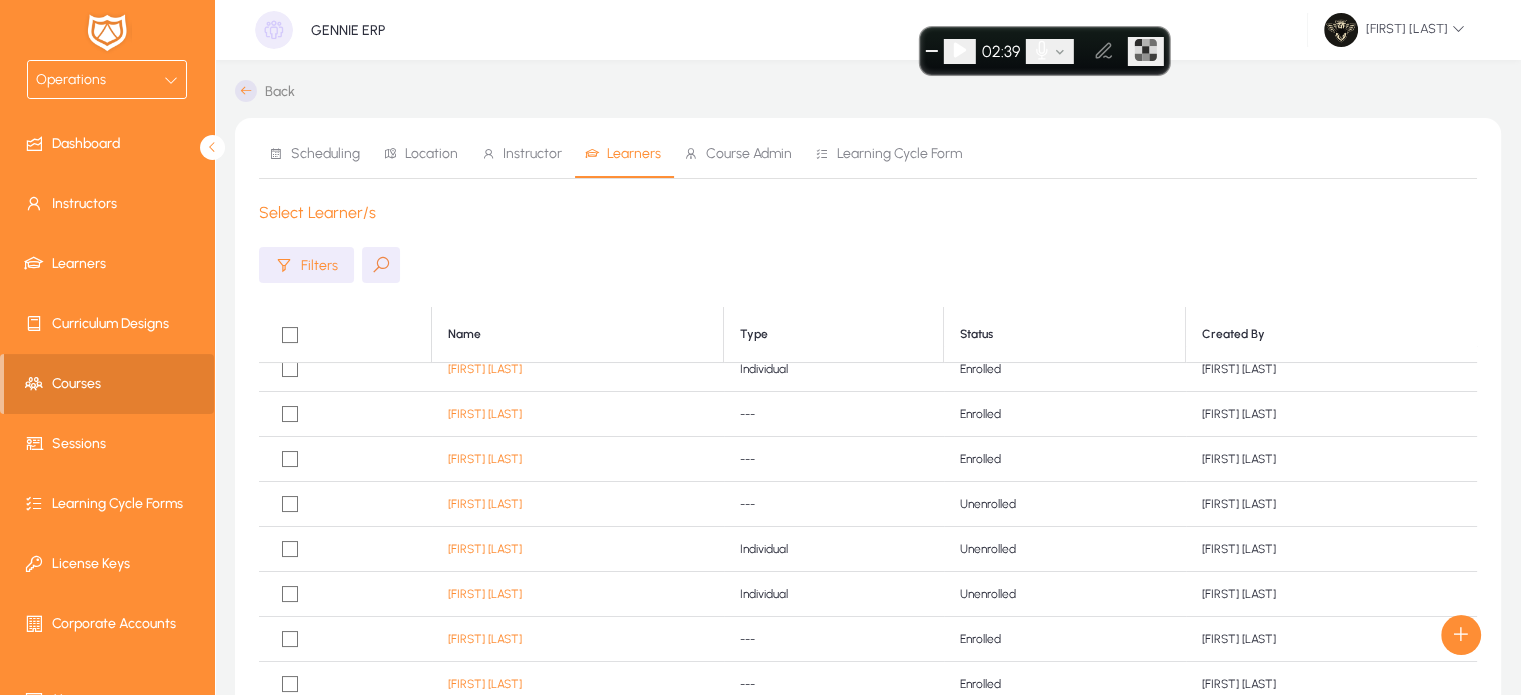 click 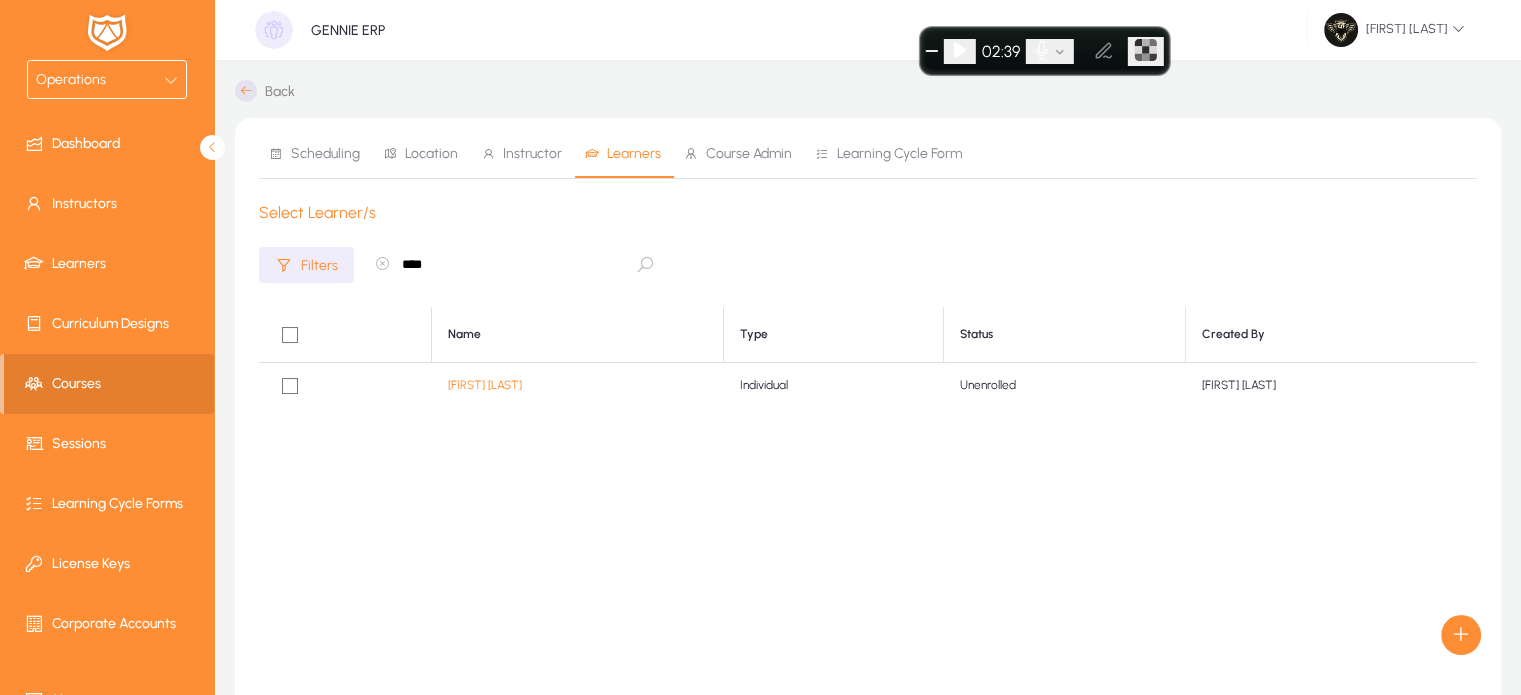 scroll, scrollTop: 0, scrollLeft: 0, axis: both 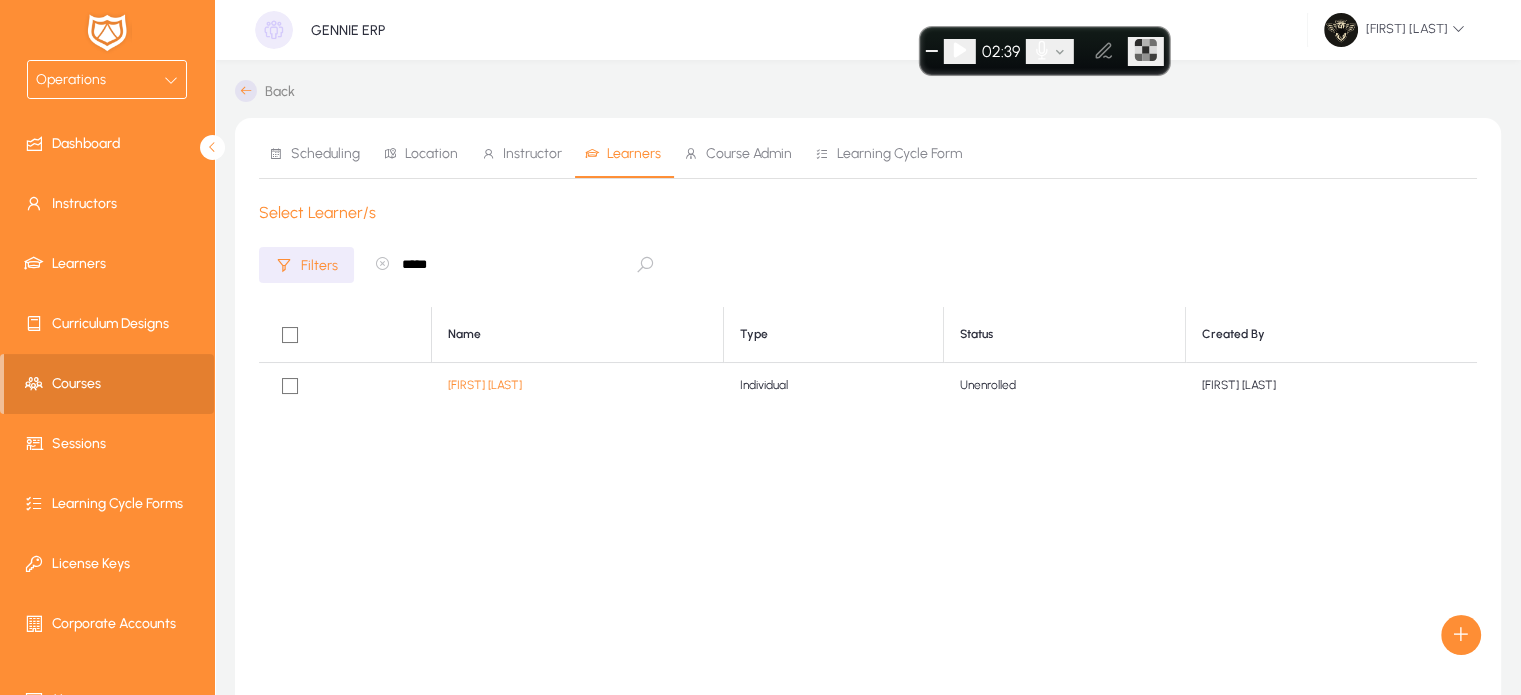 type on "*****" 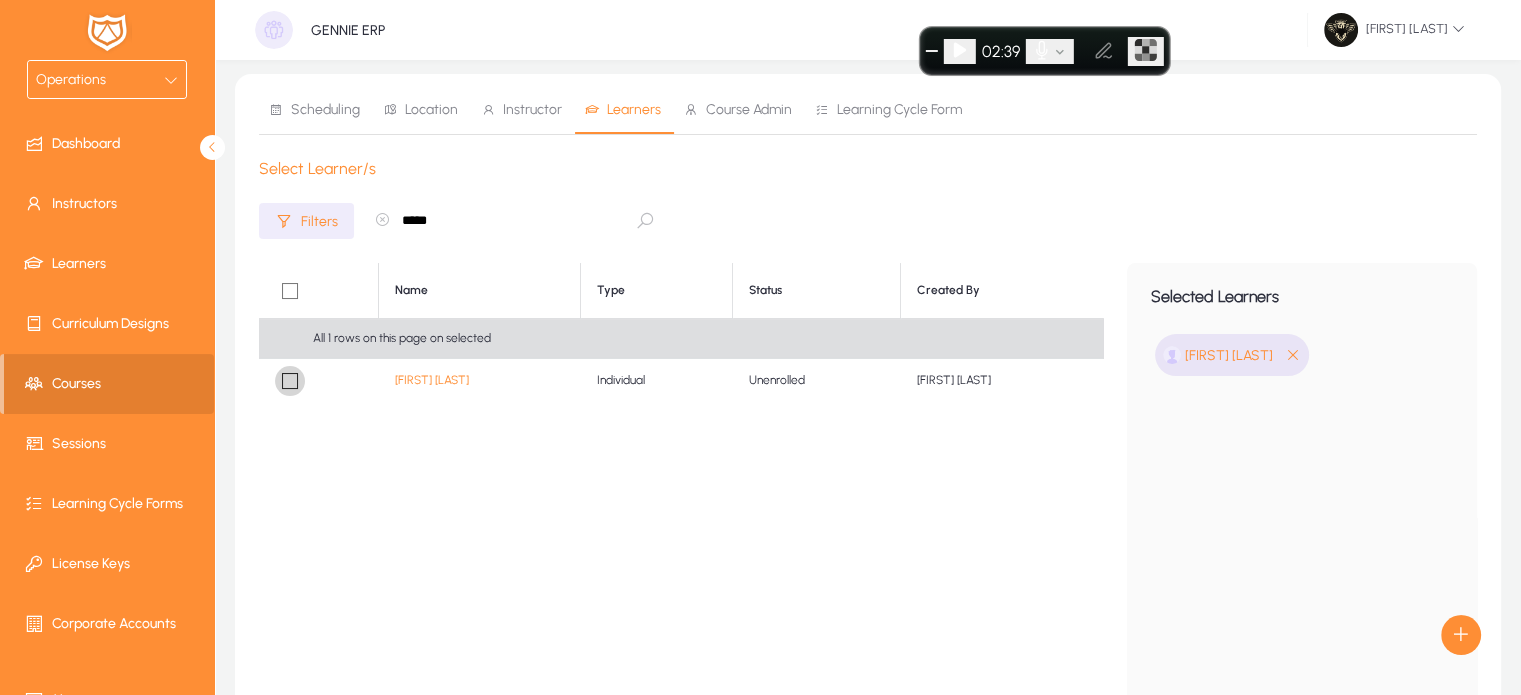 scroll, scrollTop: 352, scrollLeft: 0, axis: vertical 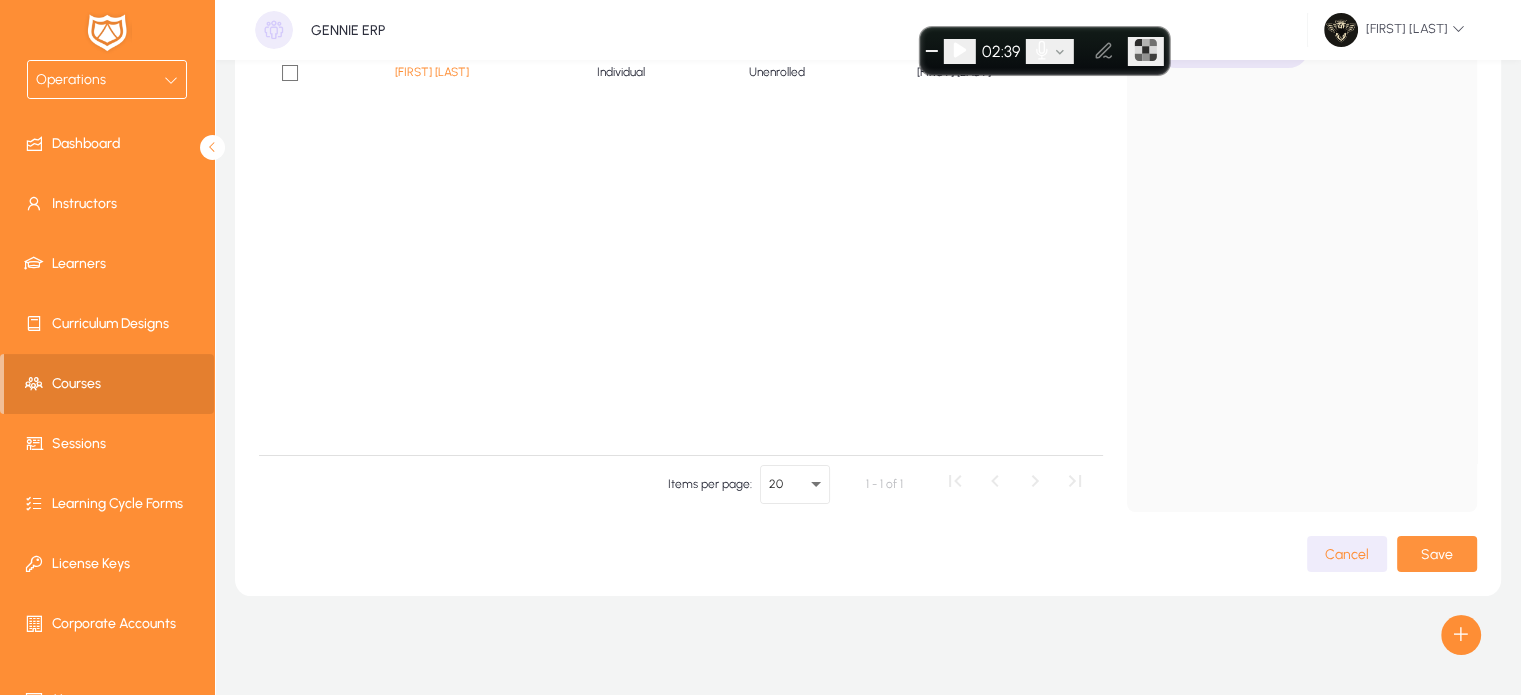 click on "Save" 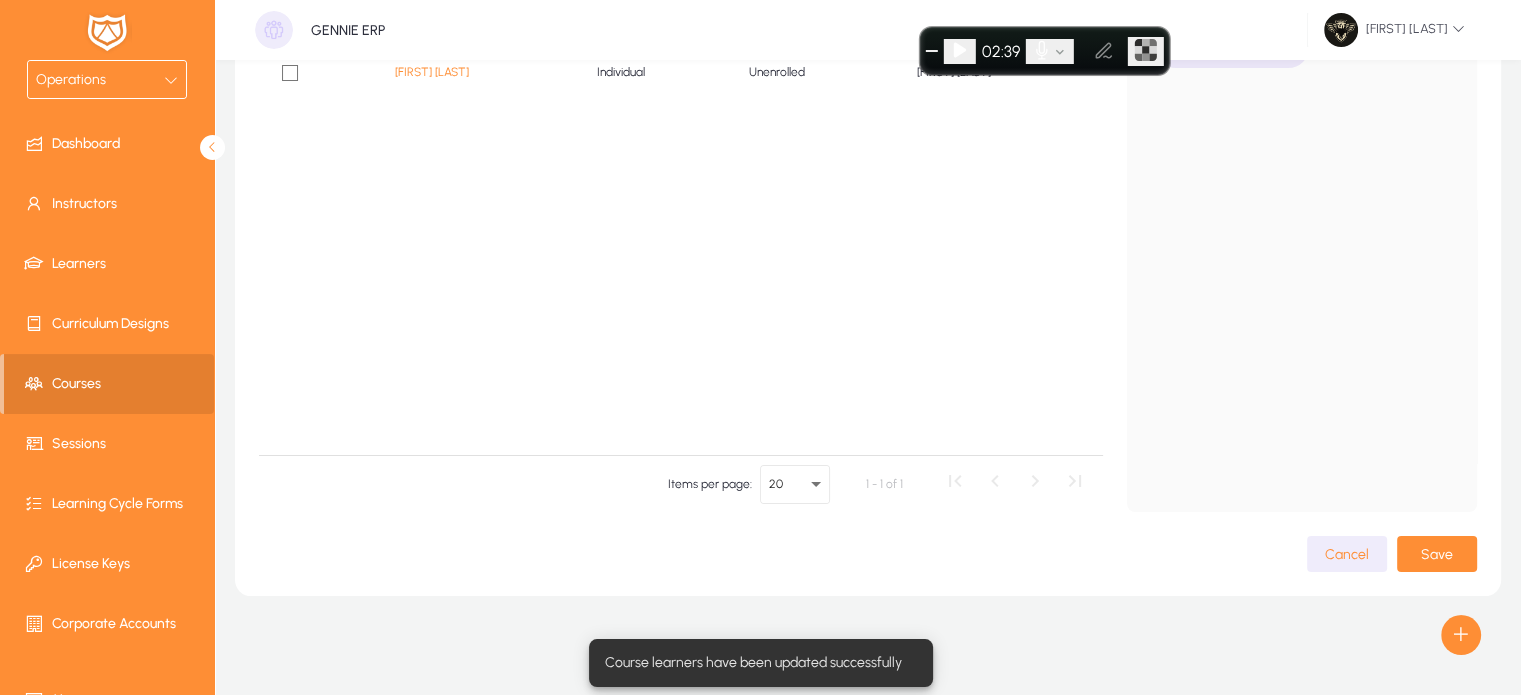 scroll, scrollTop: 0, scrollLeft: 0, axis: both 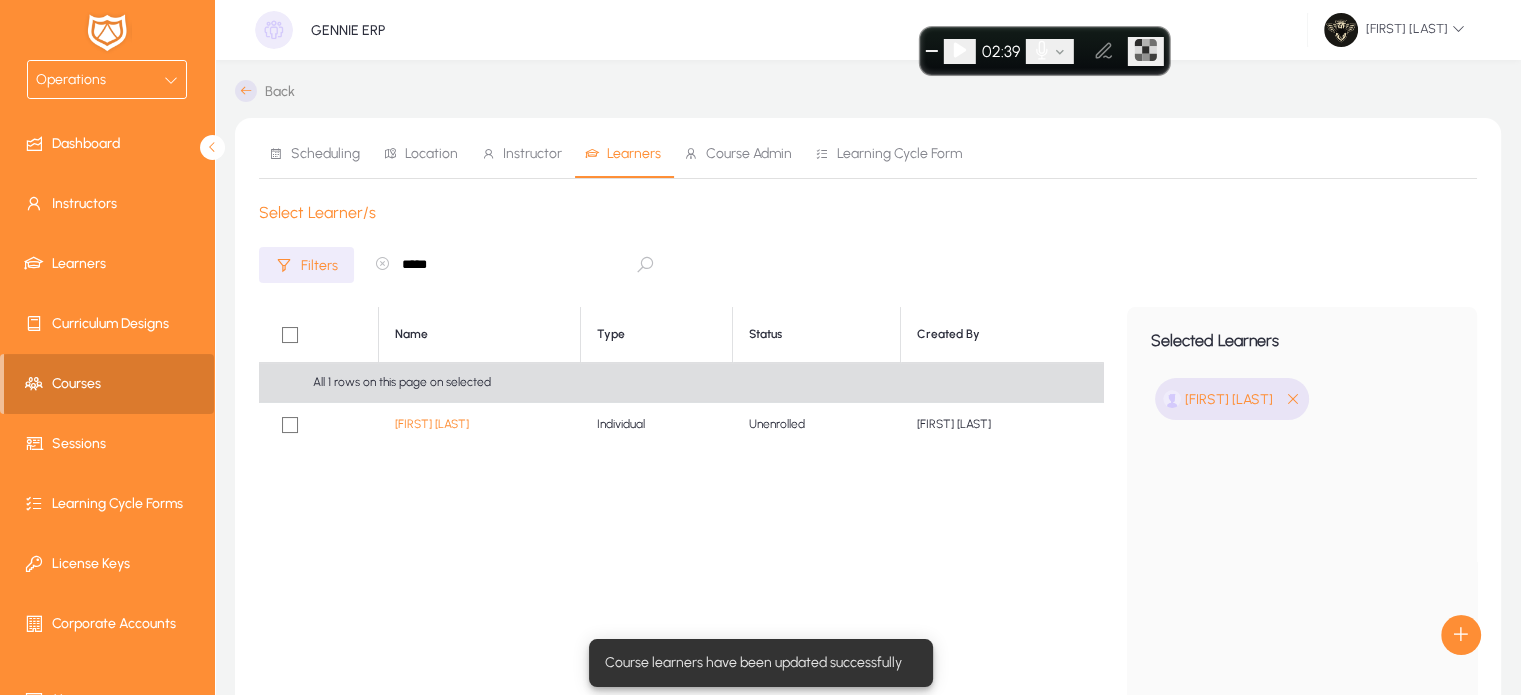 click on "Courses" 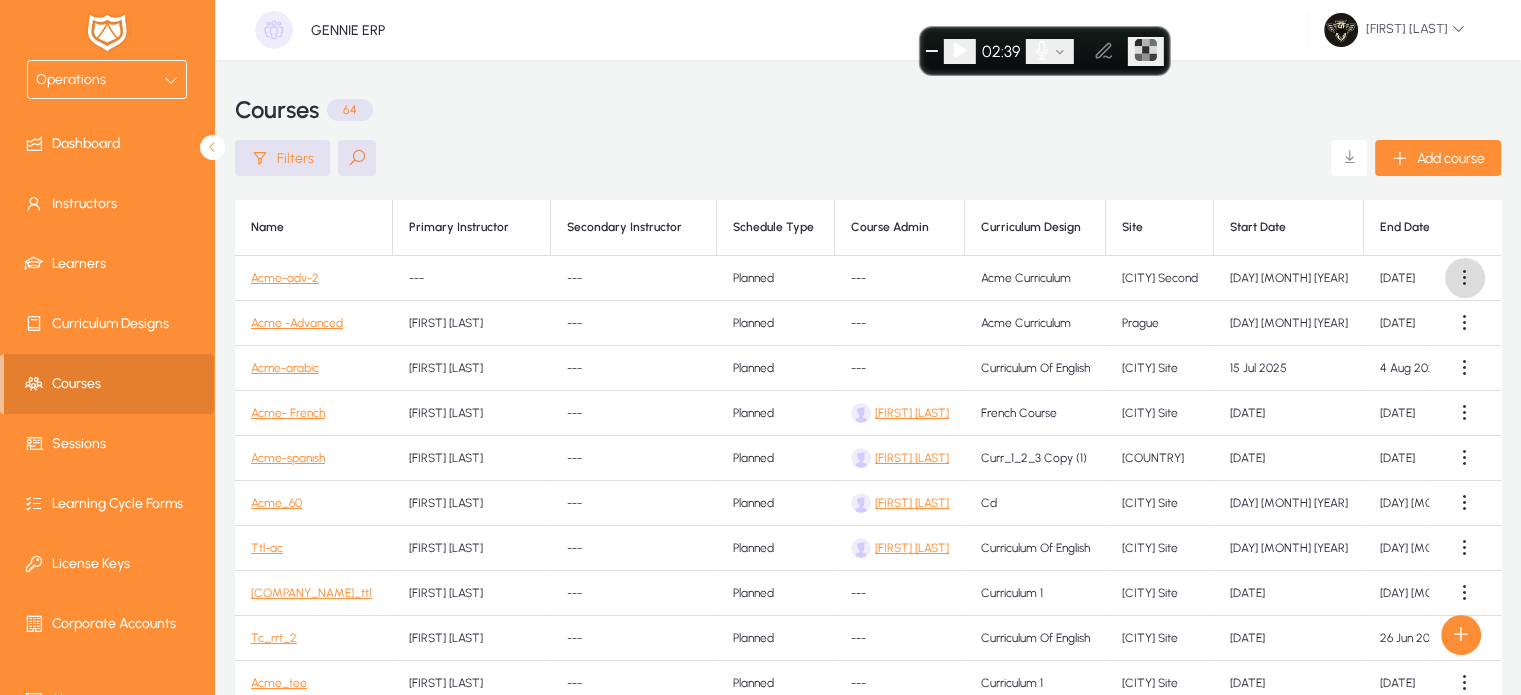 click 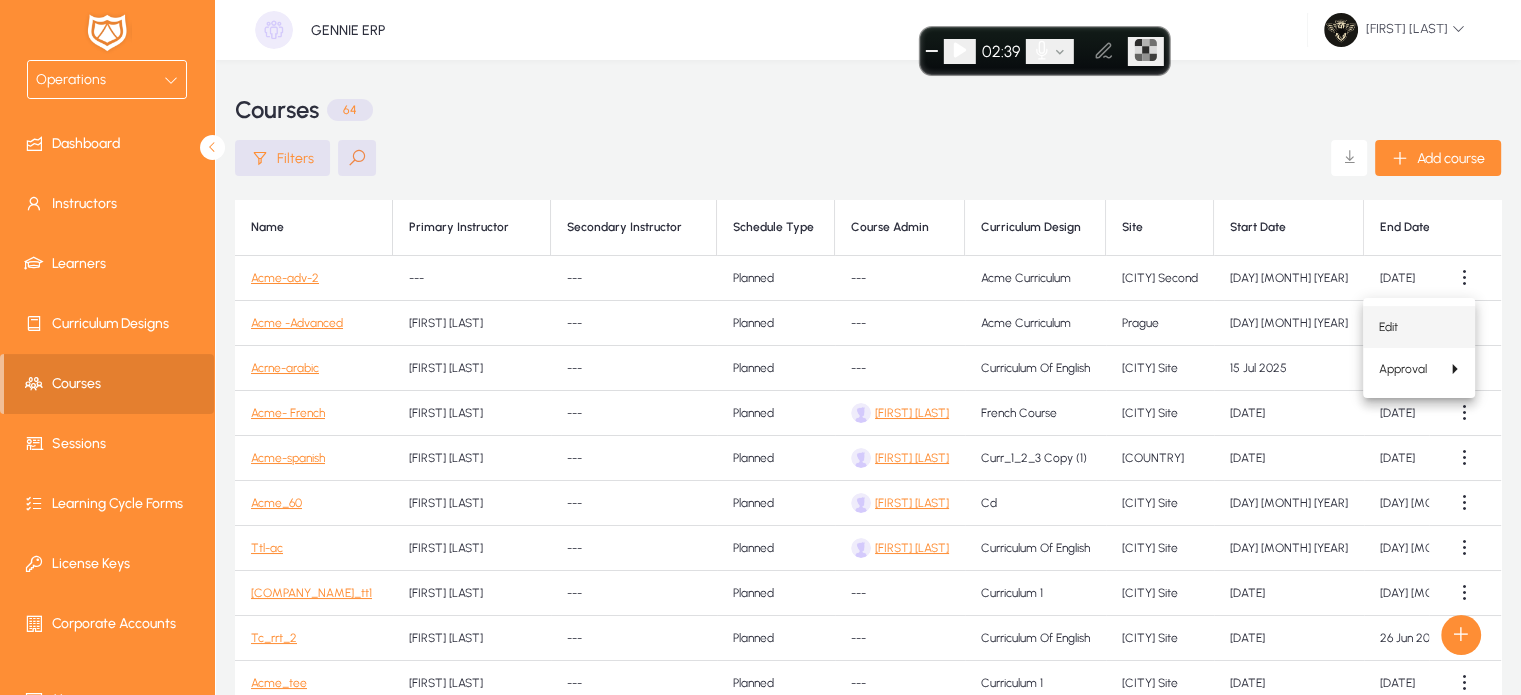 click on "Edit" at bounding box center [1419, 327] 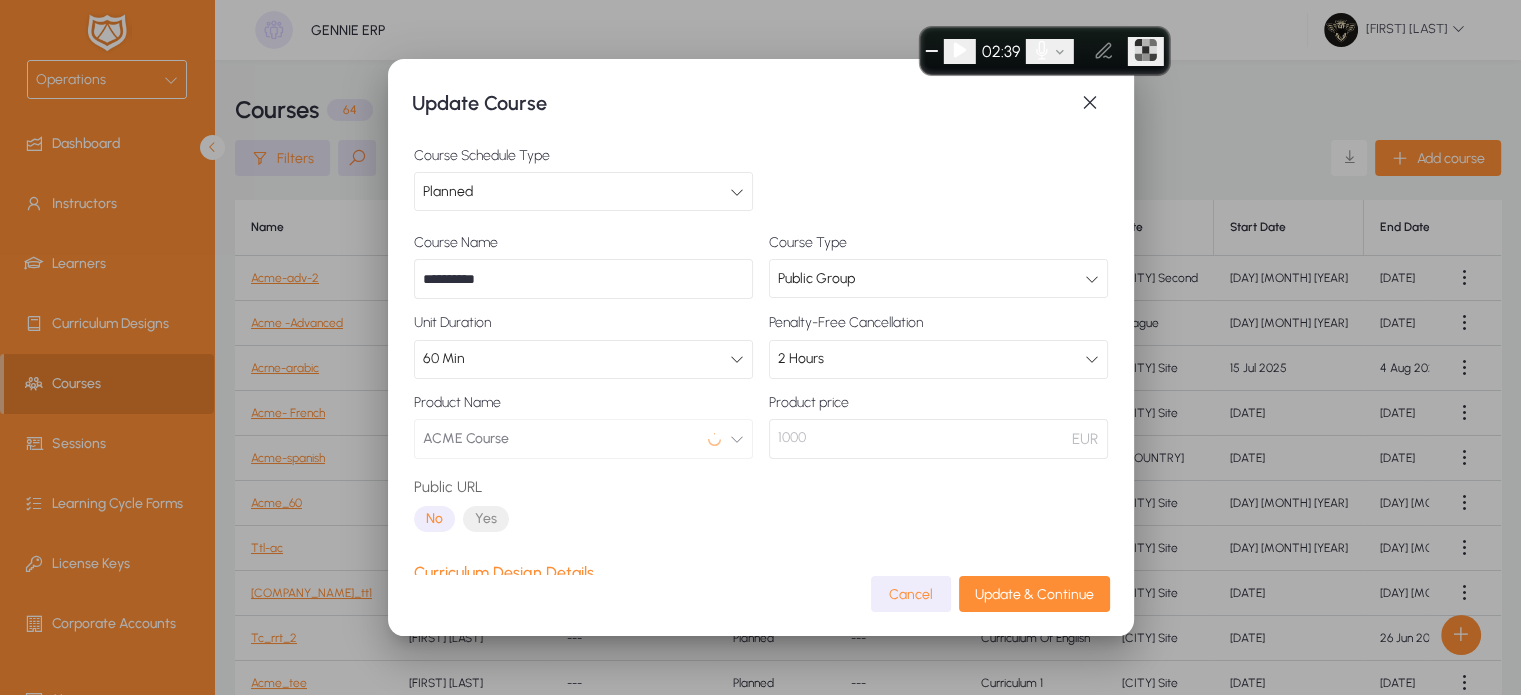 scroll, scrollTop: 201, scrollLeft: 0, axis: vertical 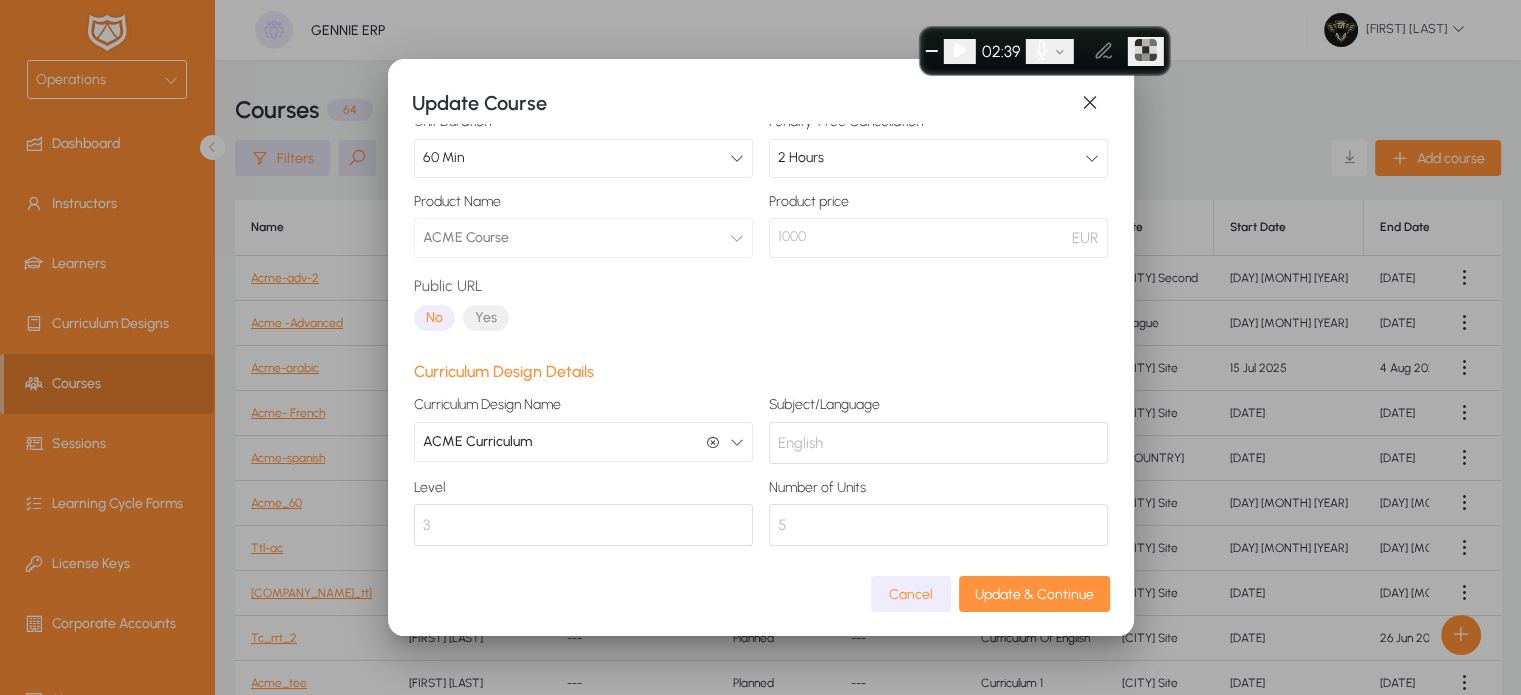 click 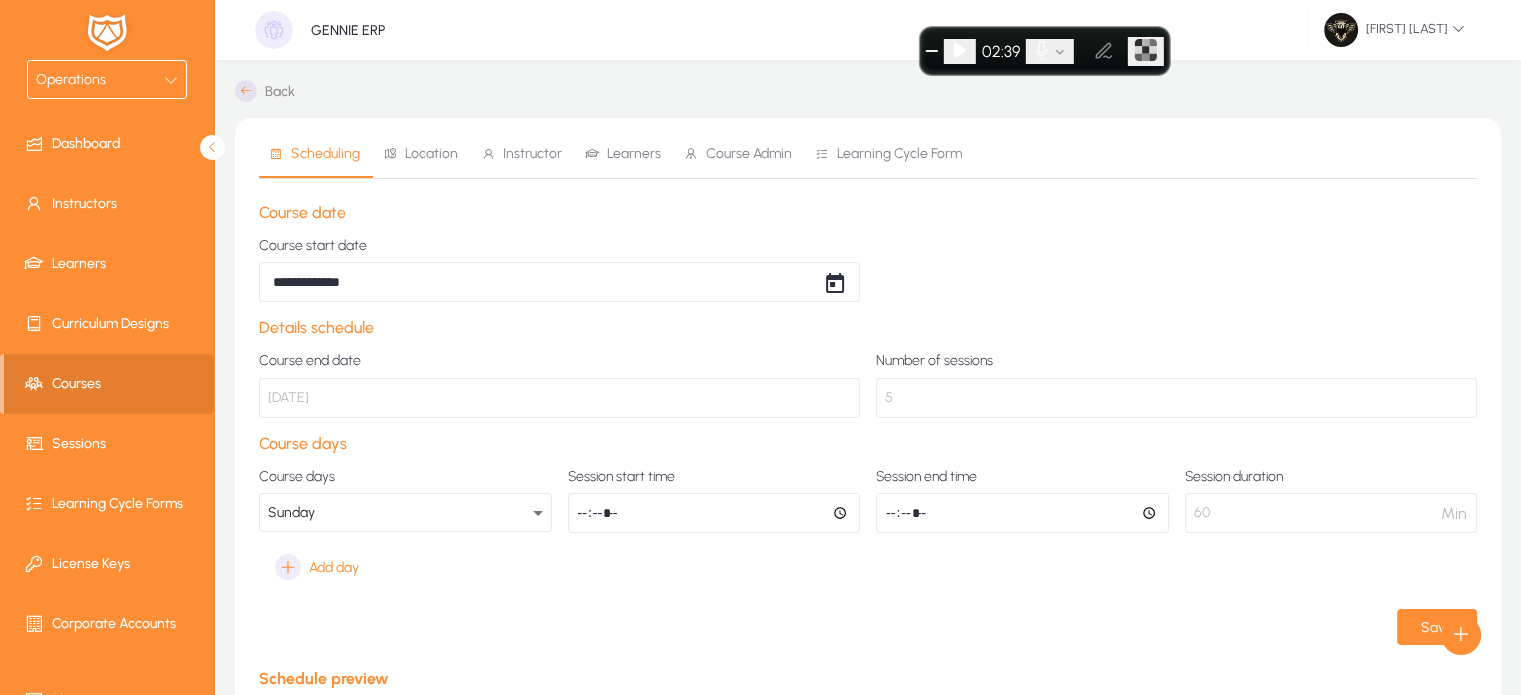 click on "Instructor" at bounding box center [532, 154] 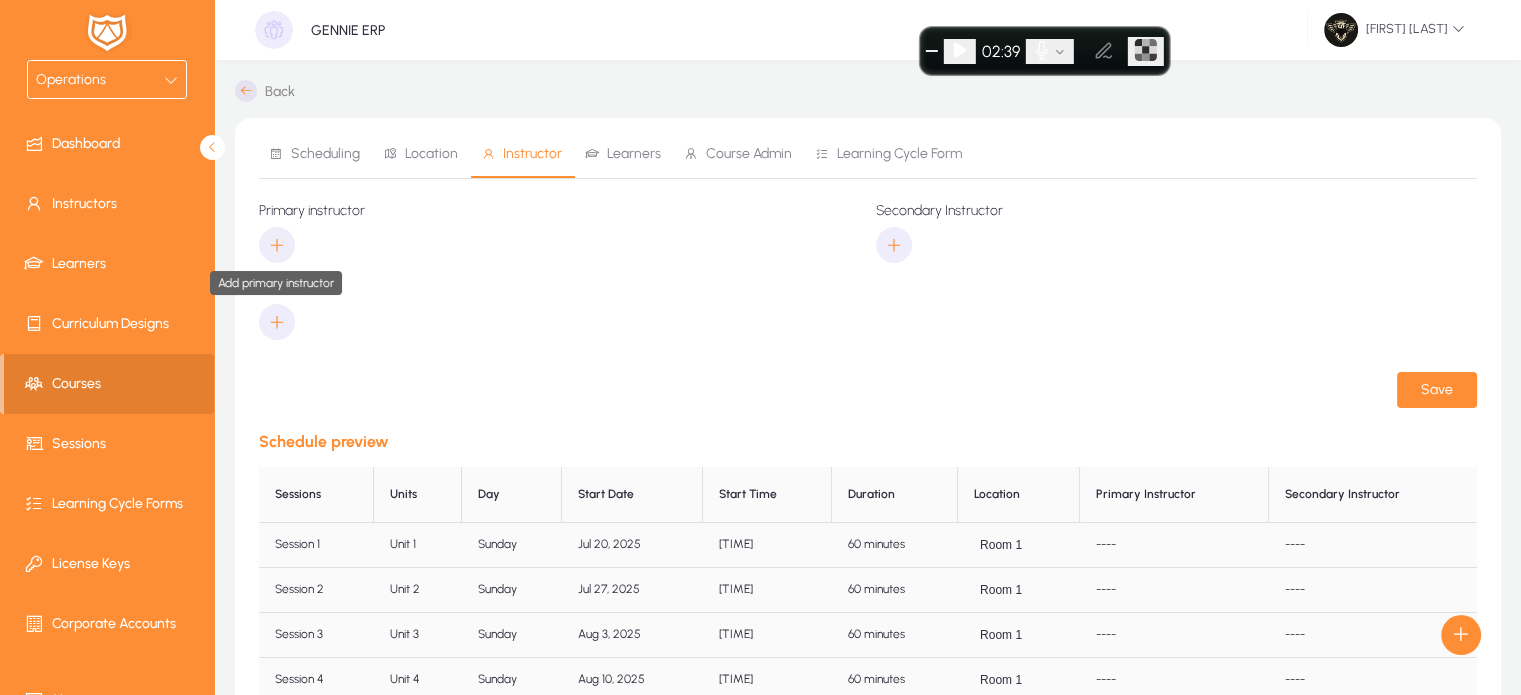 click 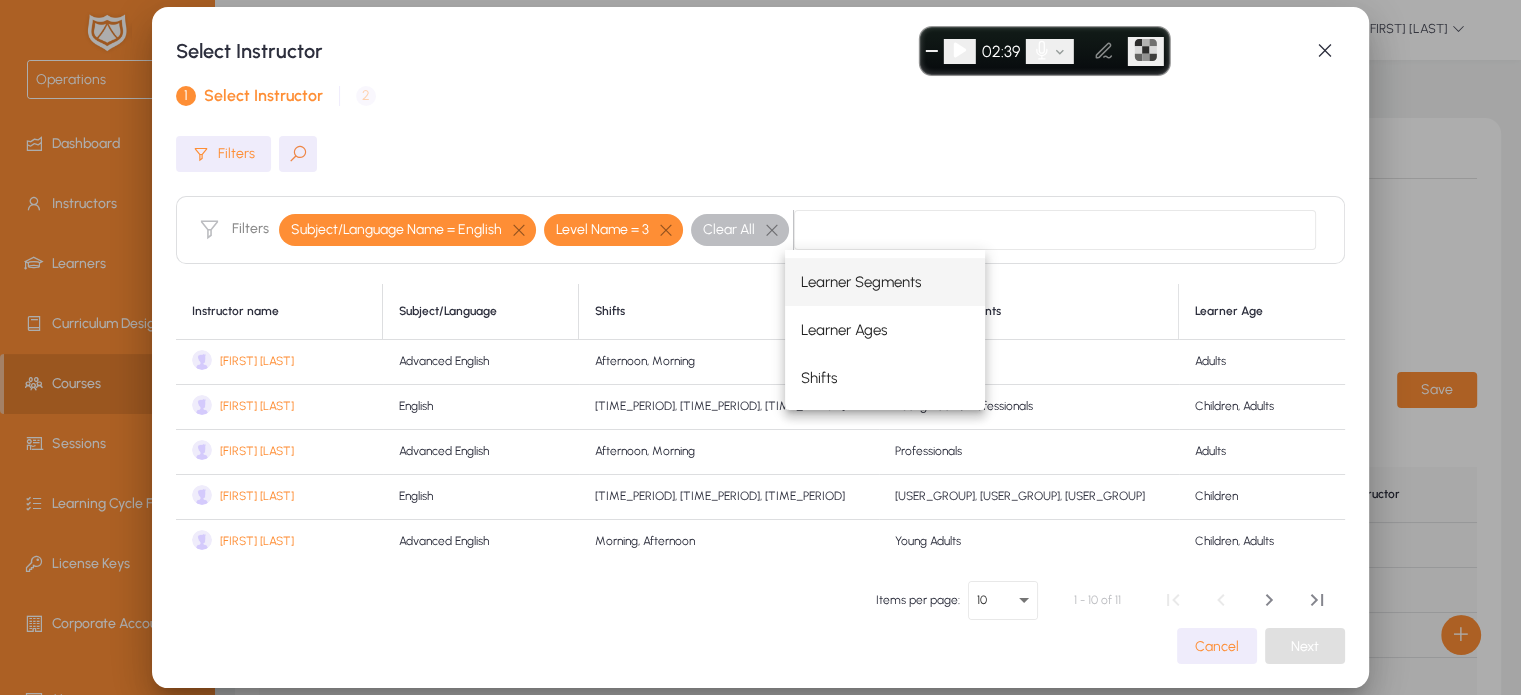 click on "John Doe" at bounding box center (257, 361) 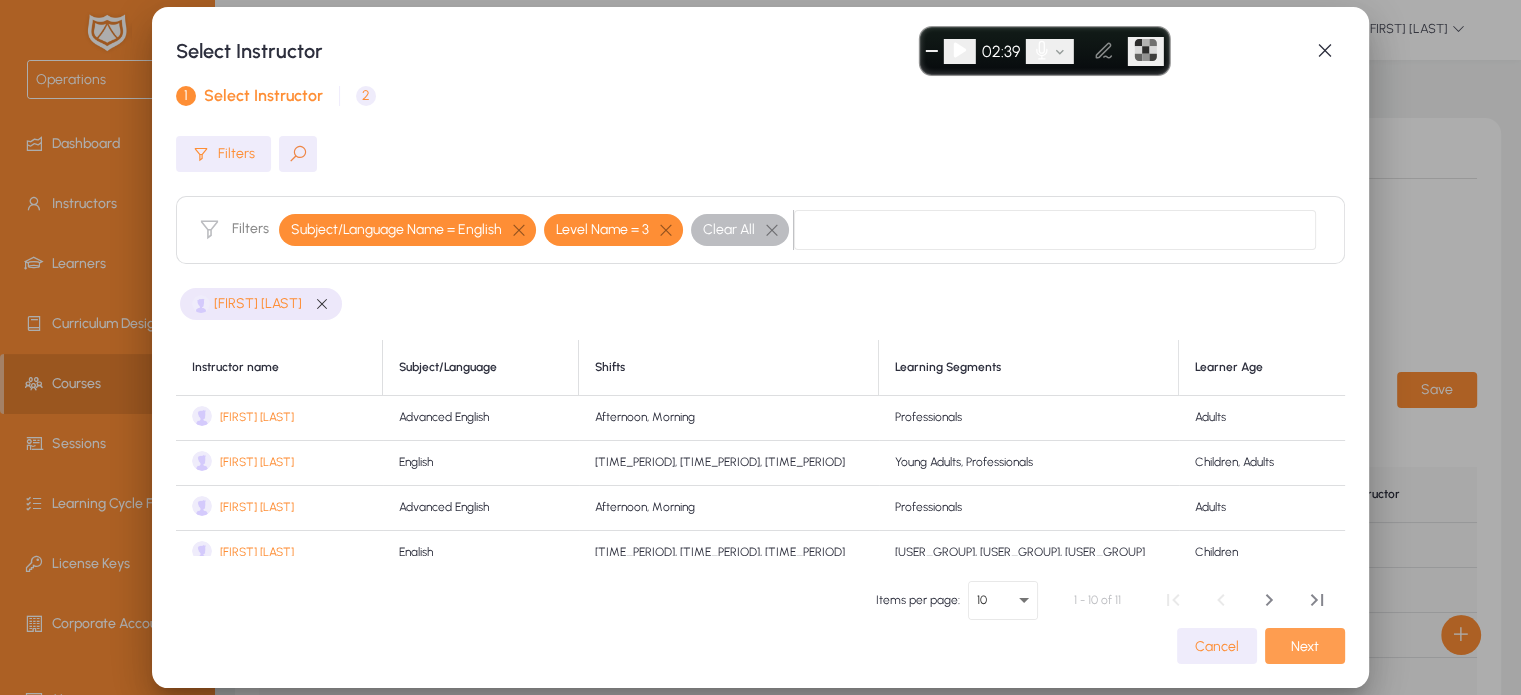 click on "Next" 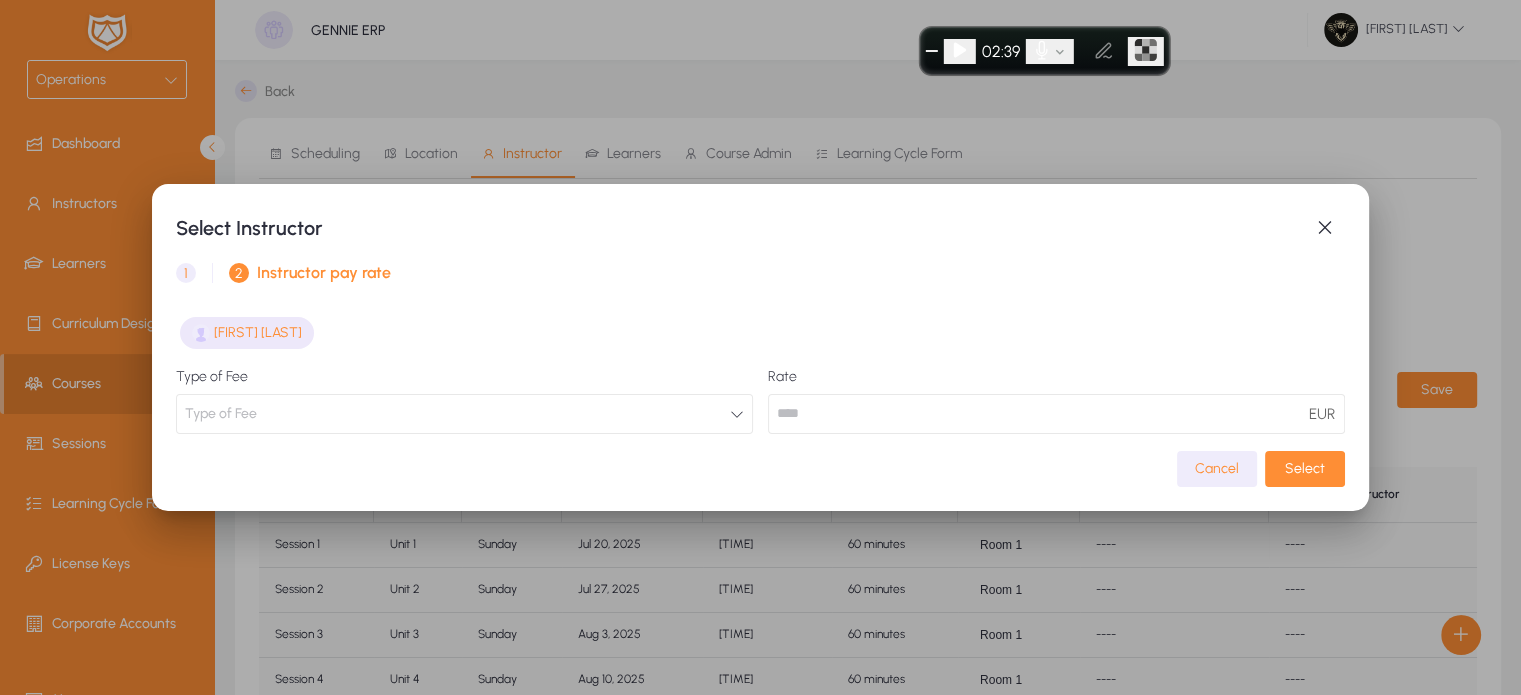 click on "Type of Fee" at bounding box center [464, 414] 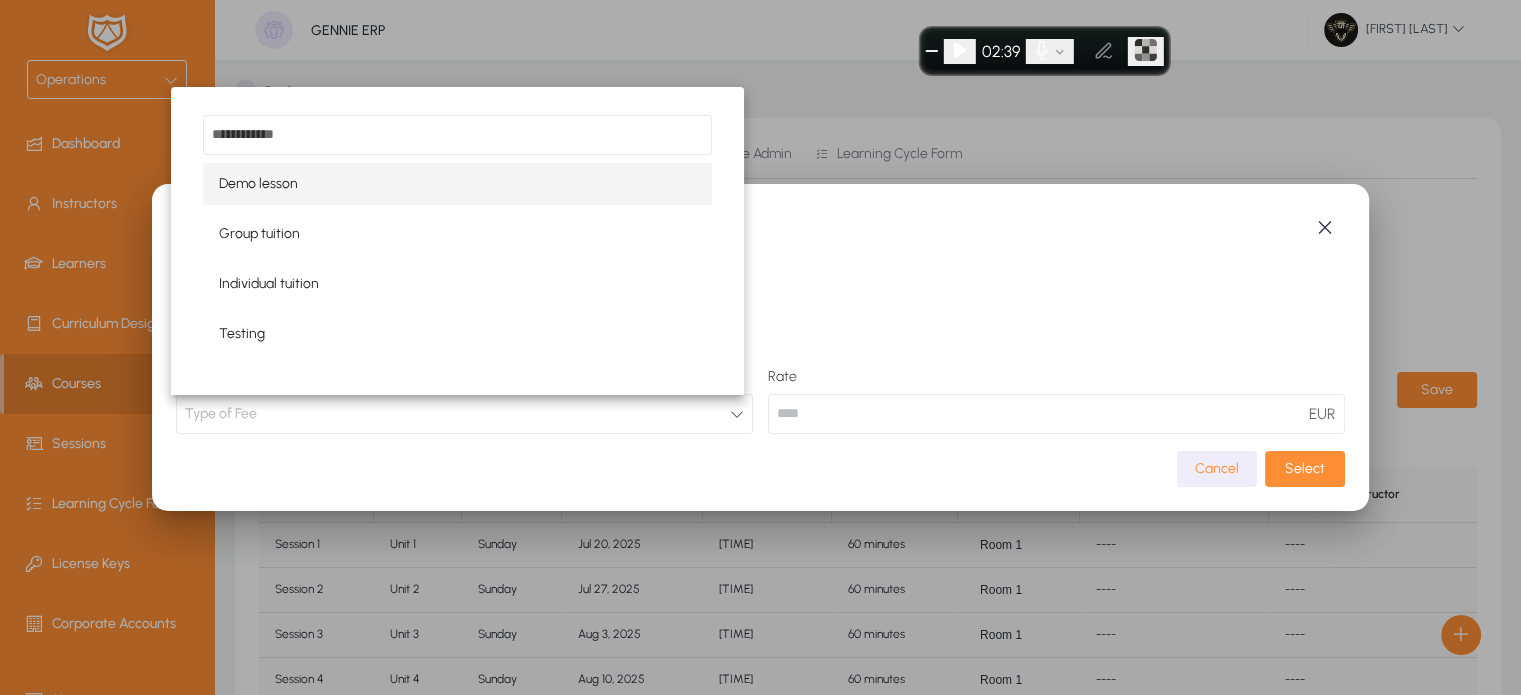click on "Demo lesson" at bounding box center [458, 184] 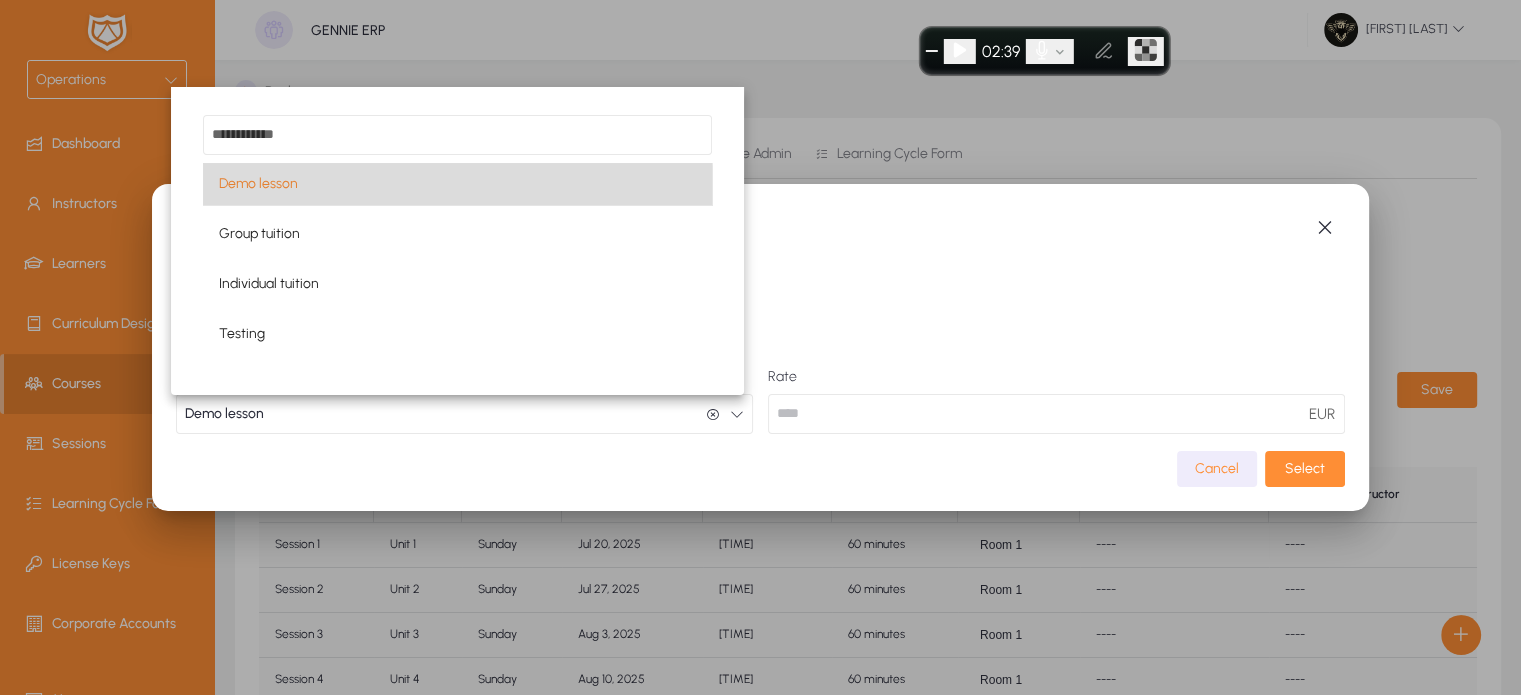 scroll, scrollTop: 0, scrollLeft: 0, axis: both 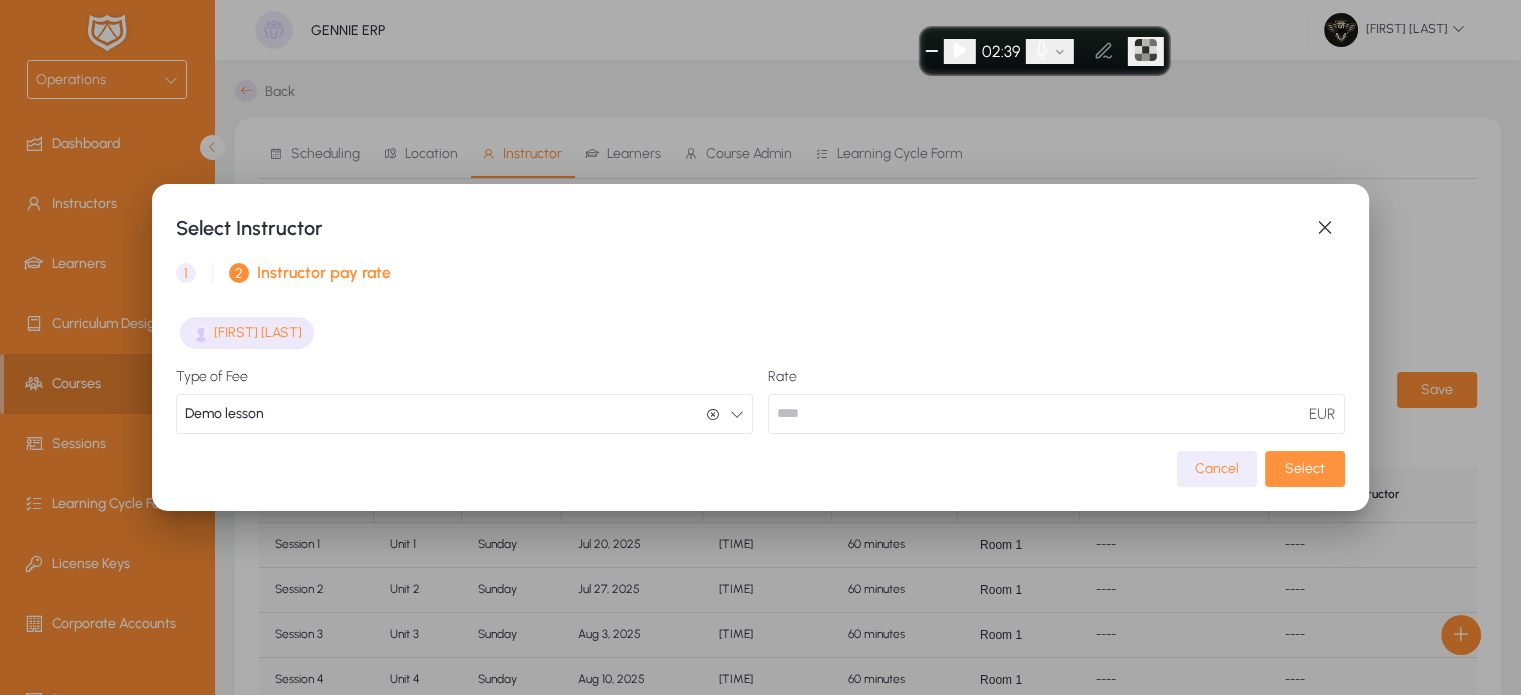 click on "Select" 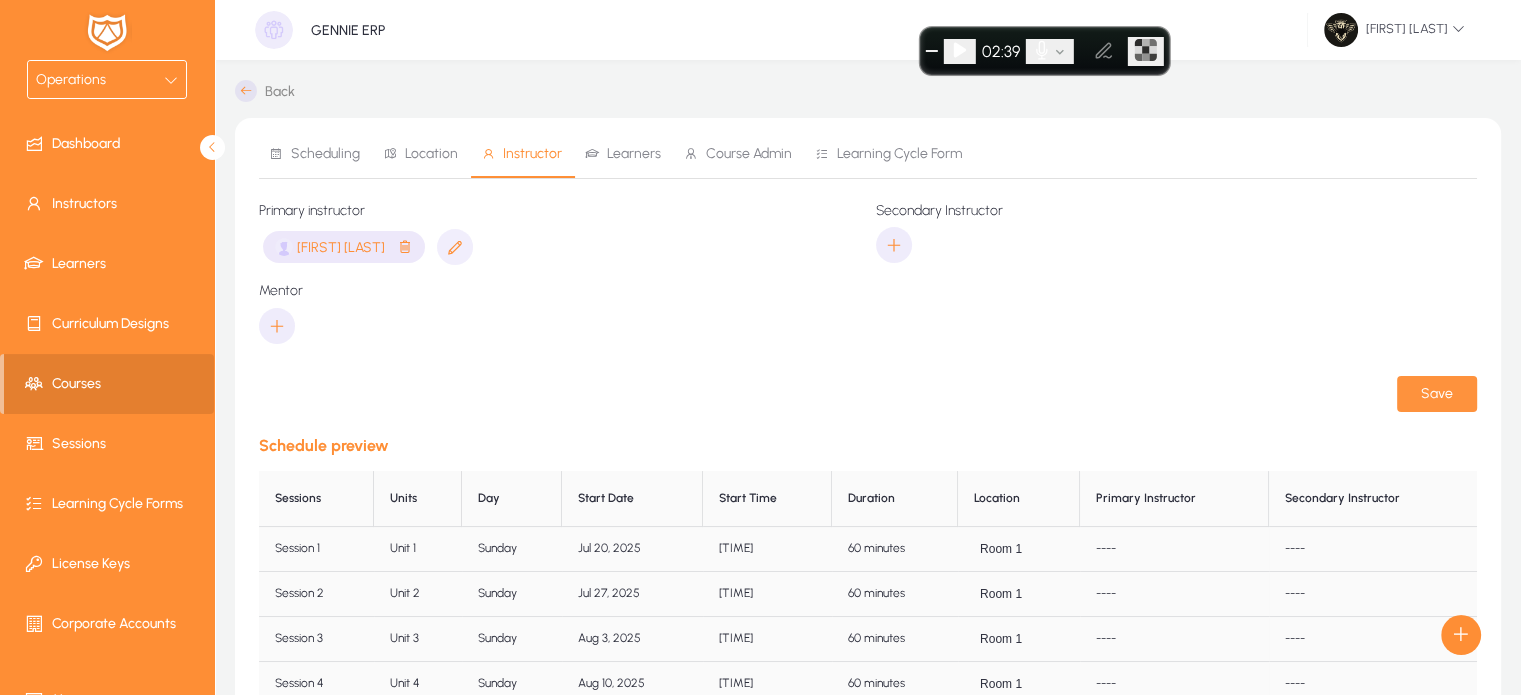 click on "Save" 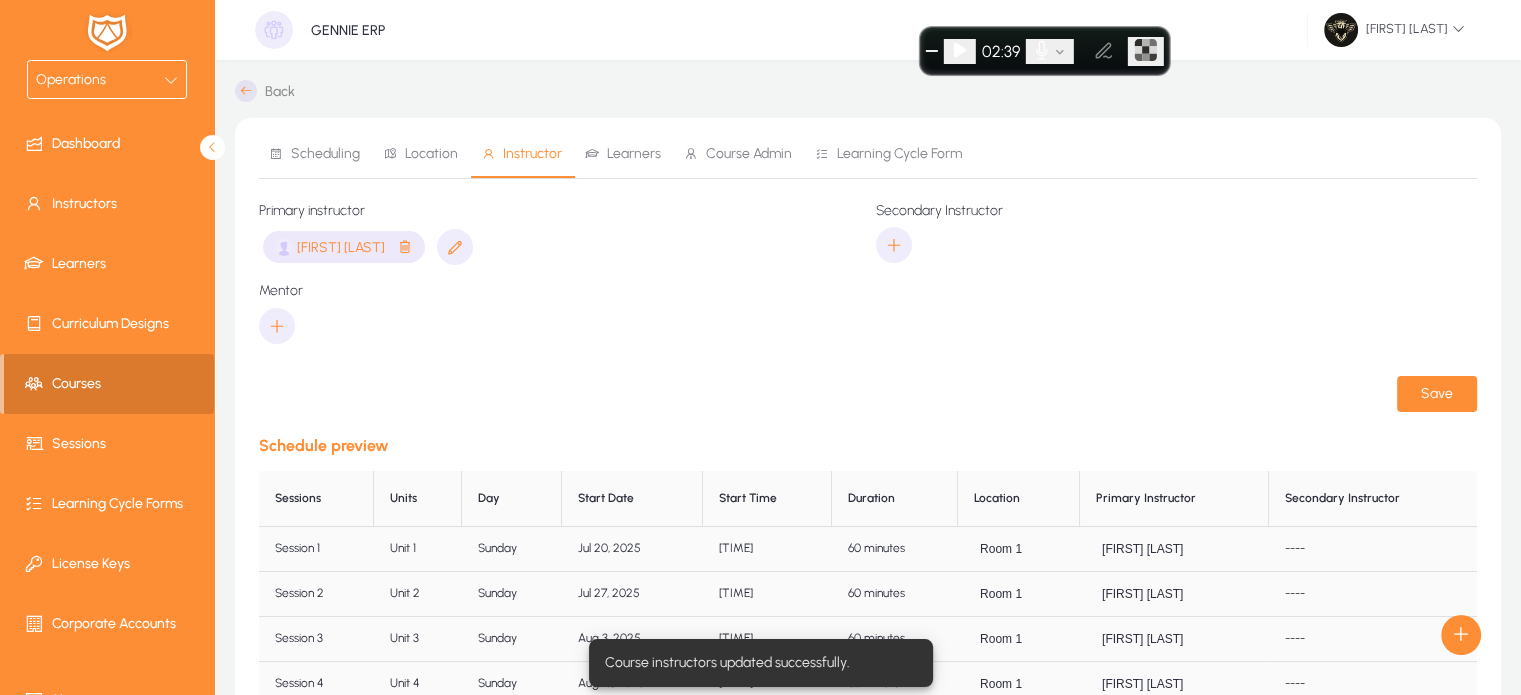 click on "Courses" 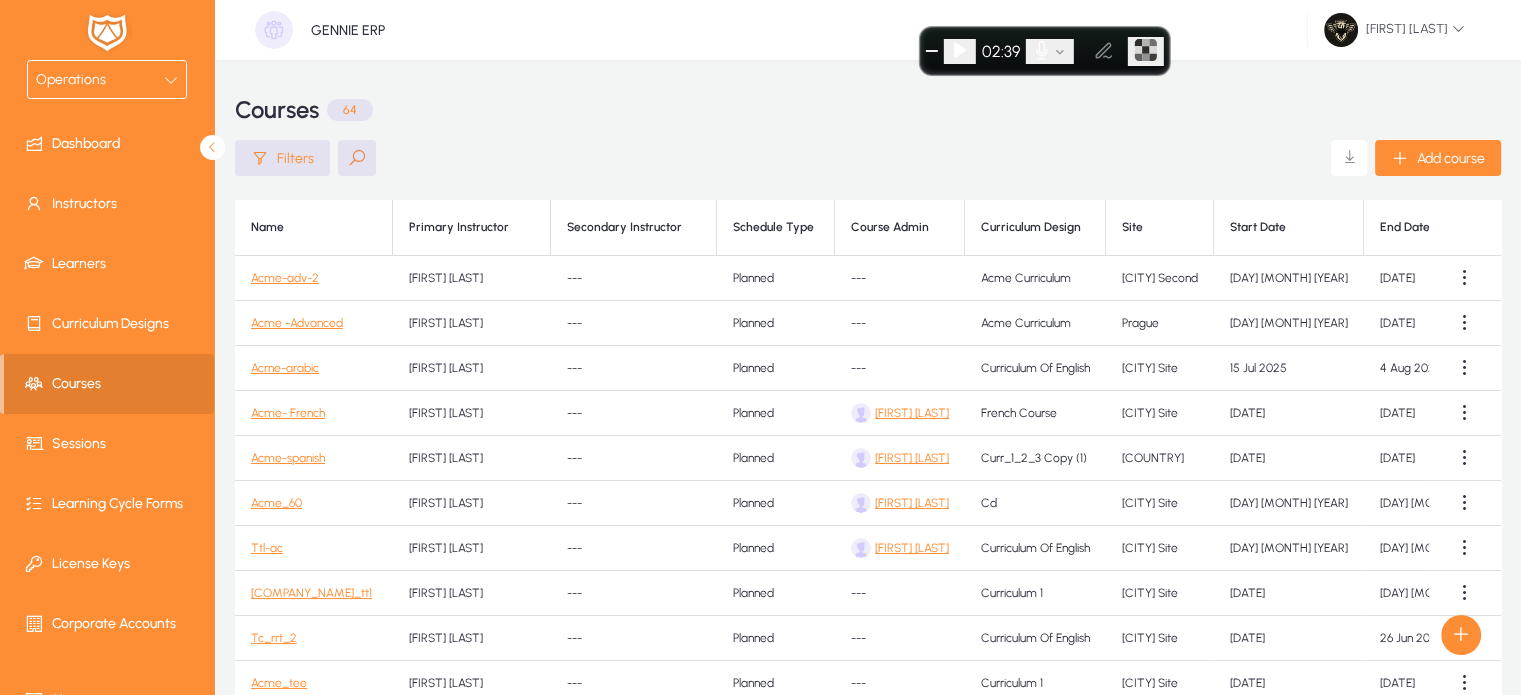click on "Acme-adv-2" 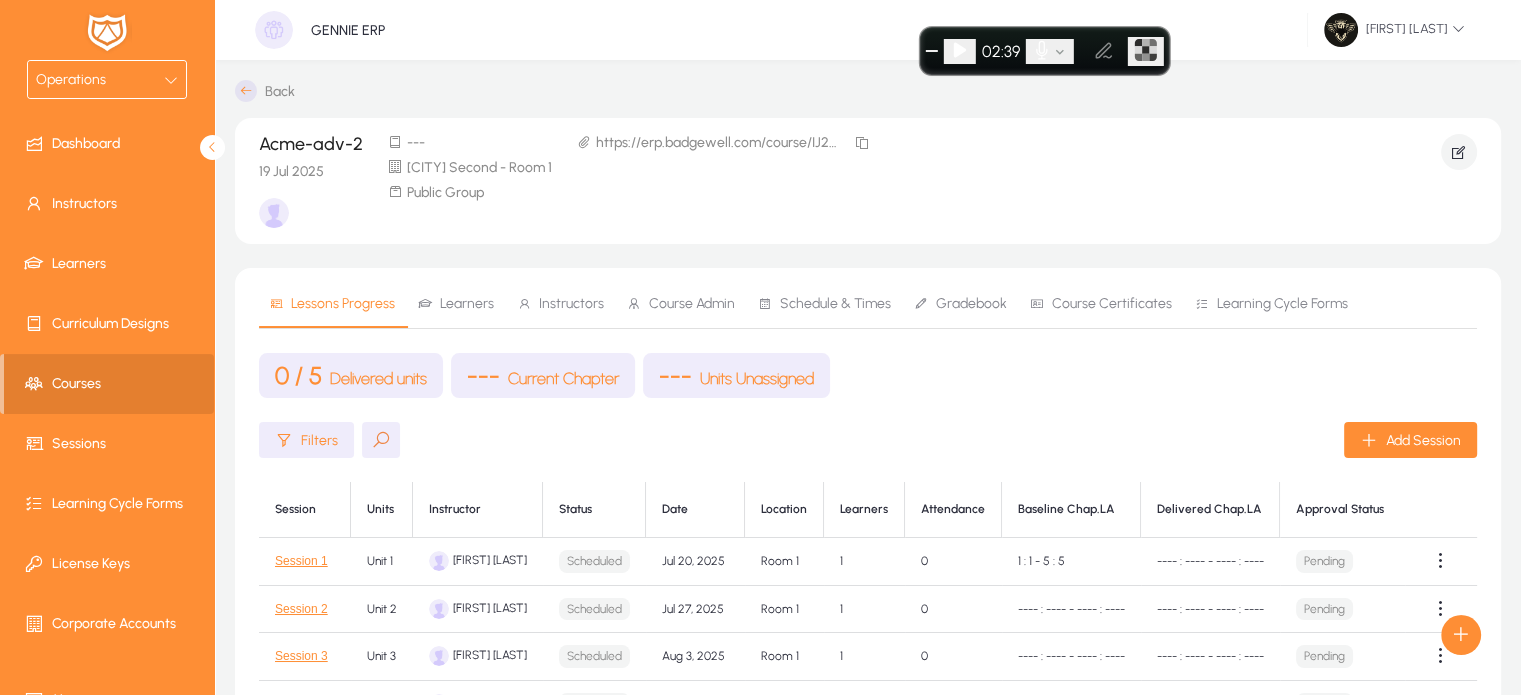 click on "Learners" at bounding box center [467, 304] 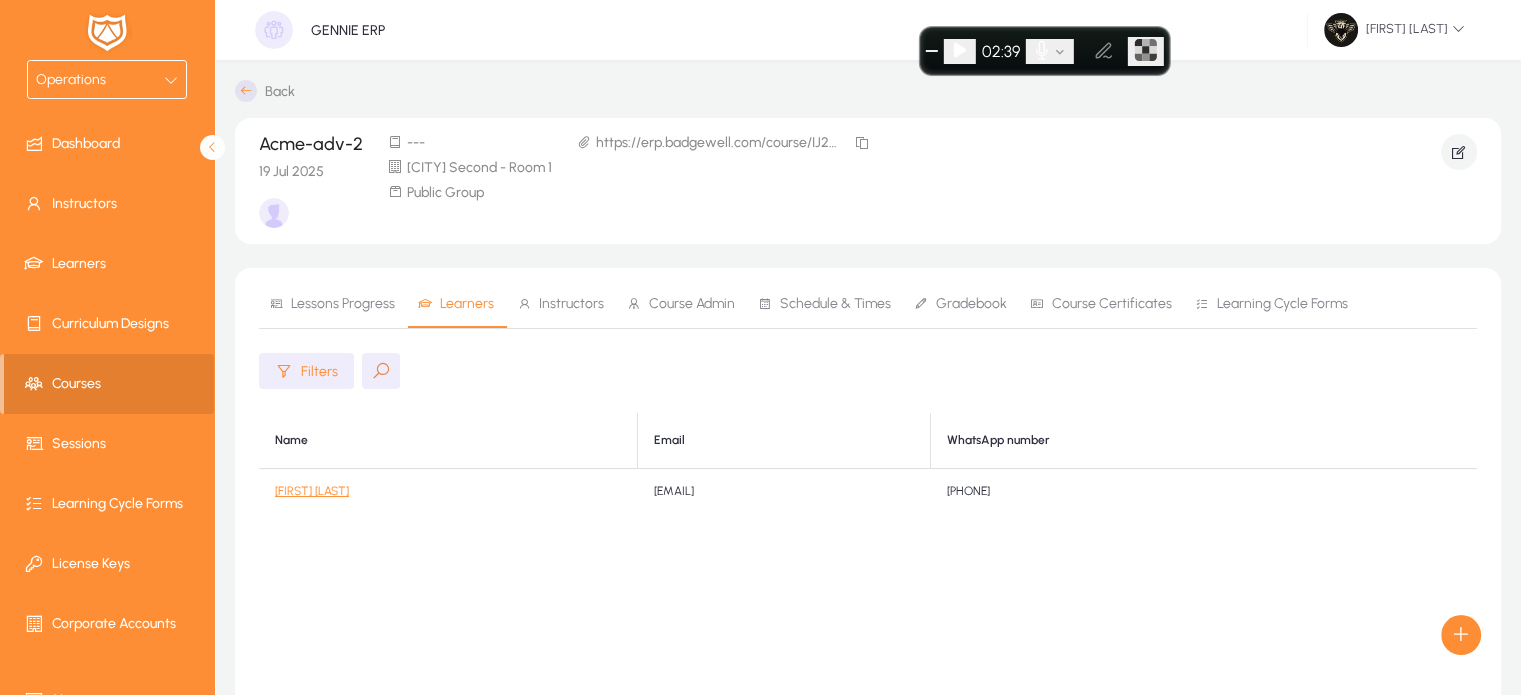 click on "[FIRST]  [LAST]" 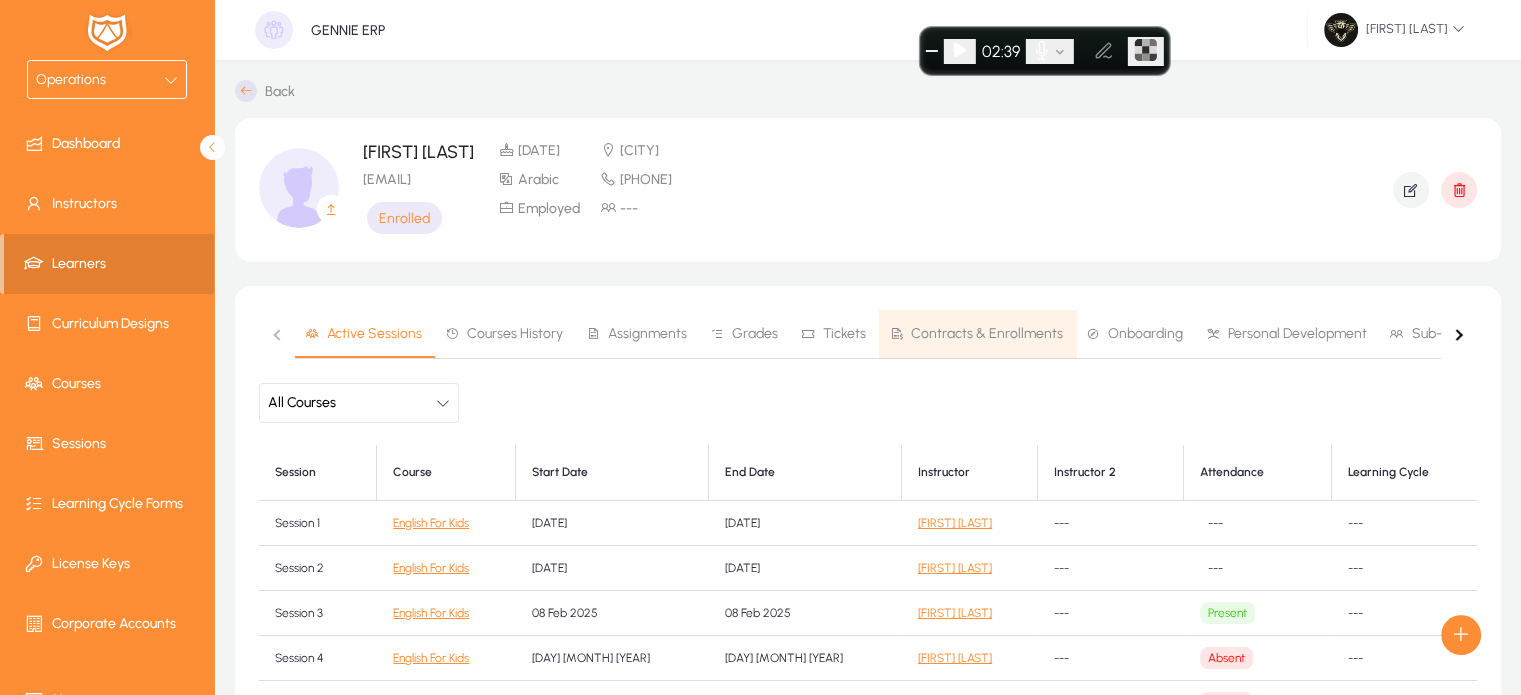 click on "Contracts & Enrollments" at bounding box center [976, 334] 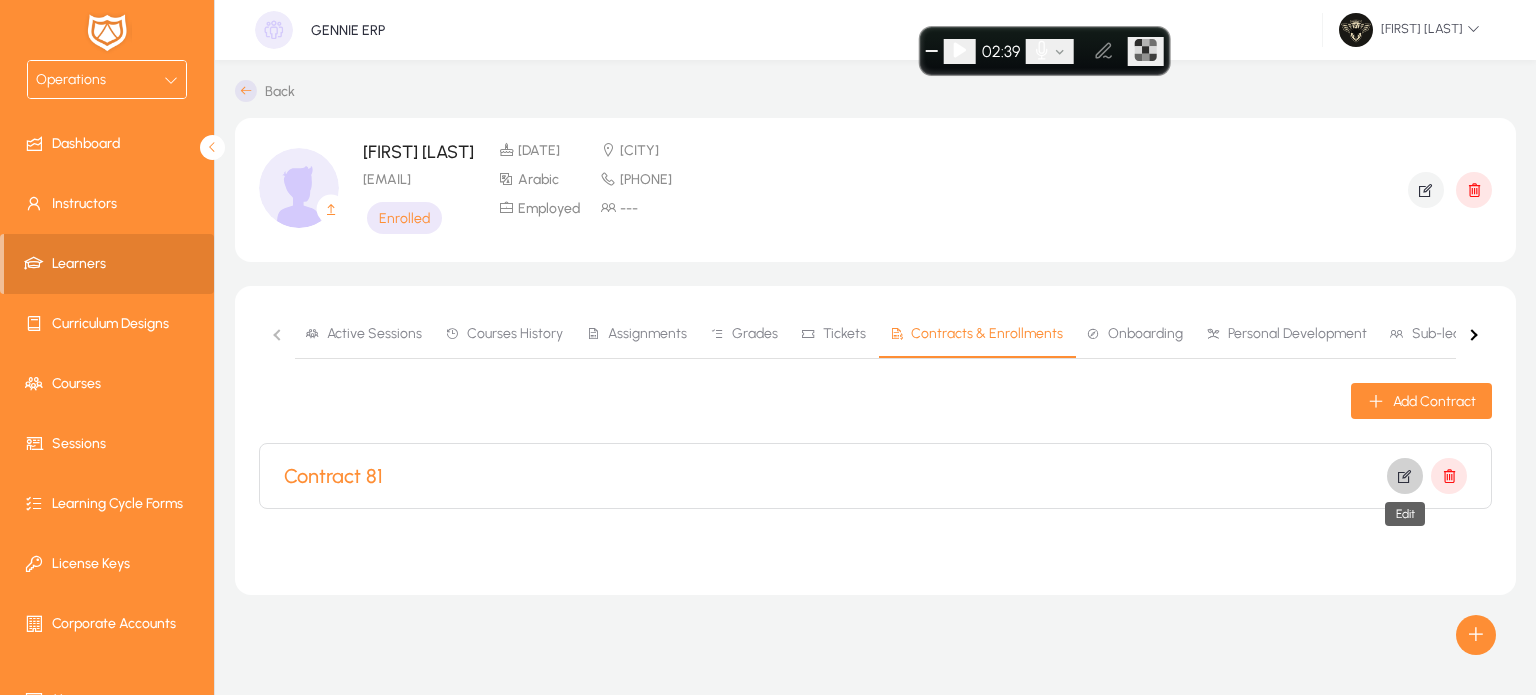 click 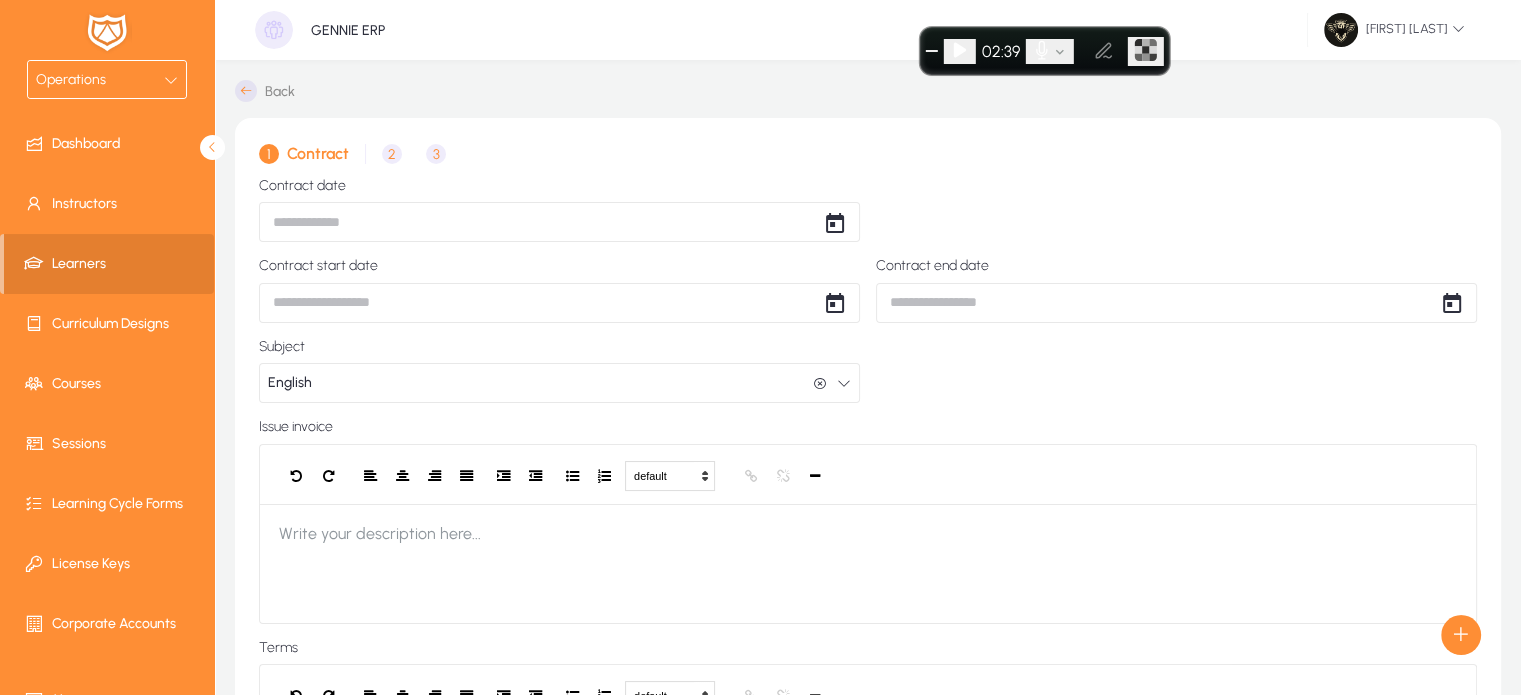click on "Operations  Dashboard   Instructors   Learners   Curriculum Designs   Courses   Sessions   Learning Cycle Forms   License Keys   Corporate Accounts   Messages   Settings  GENNIE ERP  Hazem  Mourad   Back  1 Contract 2 Enrollment 3 Invoice details Contract date Contract start date Contract end date  Subject   English  English     Issue invoice default   Heading 1   Heading 2   Heading 3   Heading 4   Heading 5   Heading 6   Heading 7   Paragraph   Predefined   Standard   default  Times New Roman   Arial   Times New Roman   Calibri   Comic Sans MS  3   1   2   3   4   5   6   7  ******* ******* Write your description here... Terms default   Heading 1   Heading 2   Heading 3   Heading 4   Heading 5   Heading 6   Heading 7   Paragraph   Predefined   Standard   default  Times New Roman   Arial   Times New Roman   Calibri   Comic Sans MS  3   1   2   3   4   5   6   7  ******* ******* Write your terms here...  Save & Exit   Save & Next
Settings Logout Create Meeting Log Create Call Log" at bounding box center (760, 347) 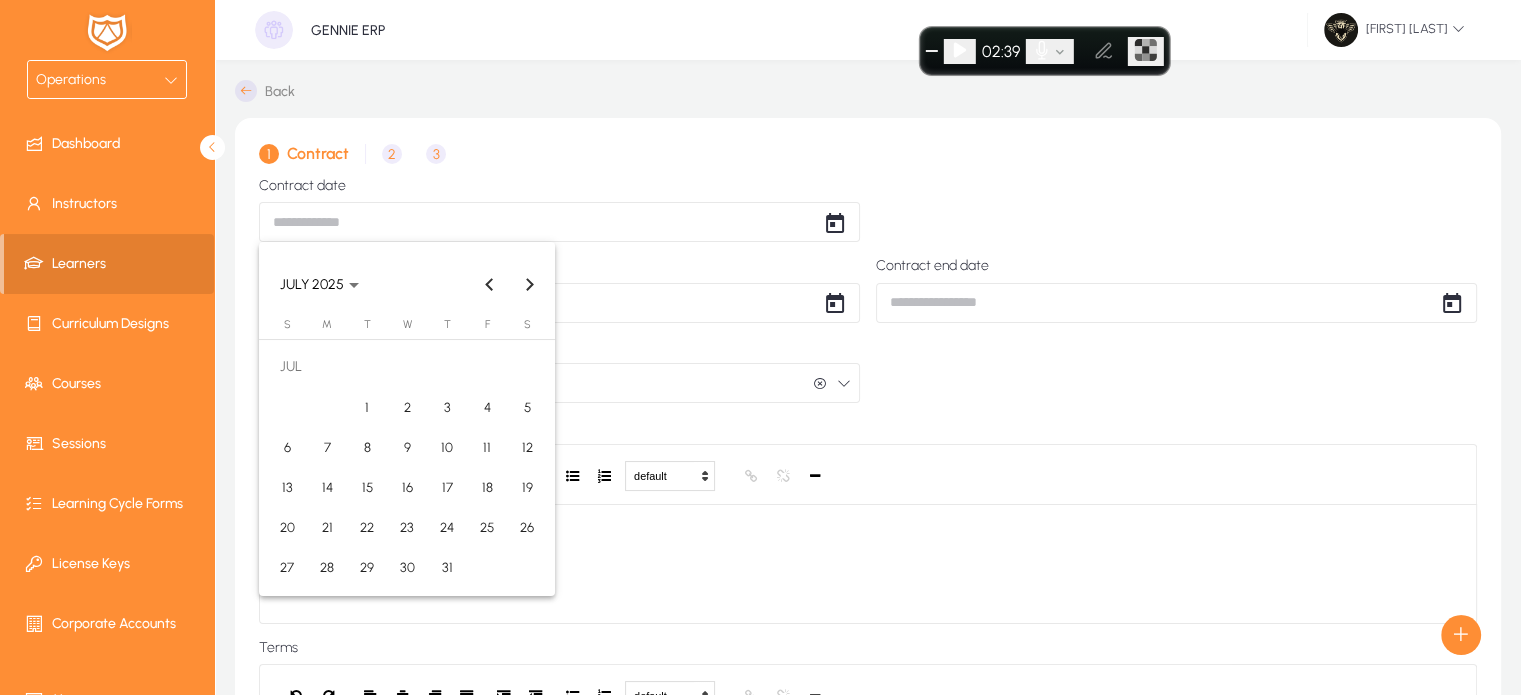 click on "19" at bounding box center (527, 487) 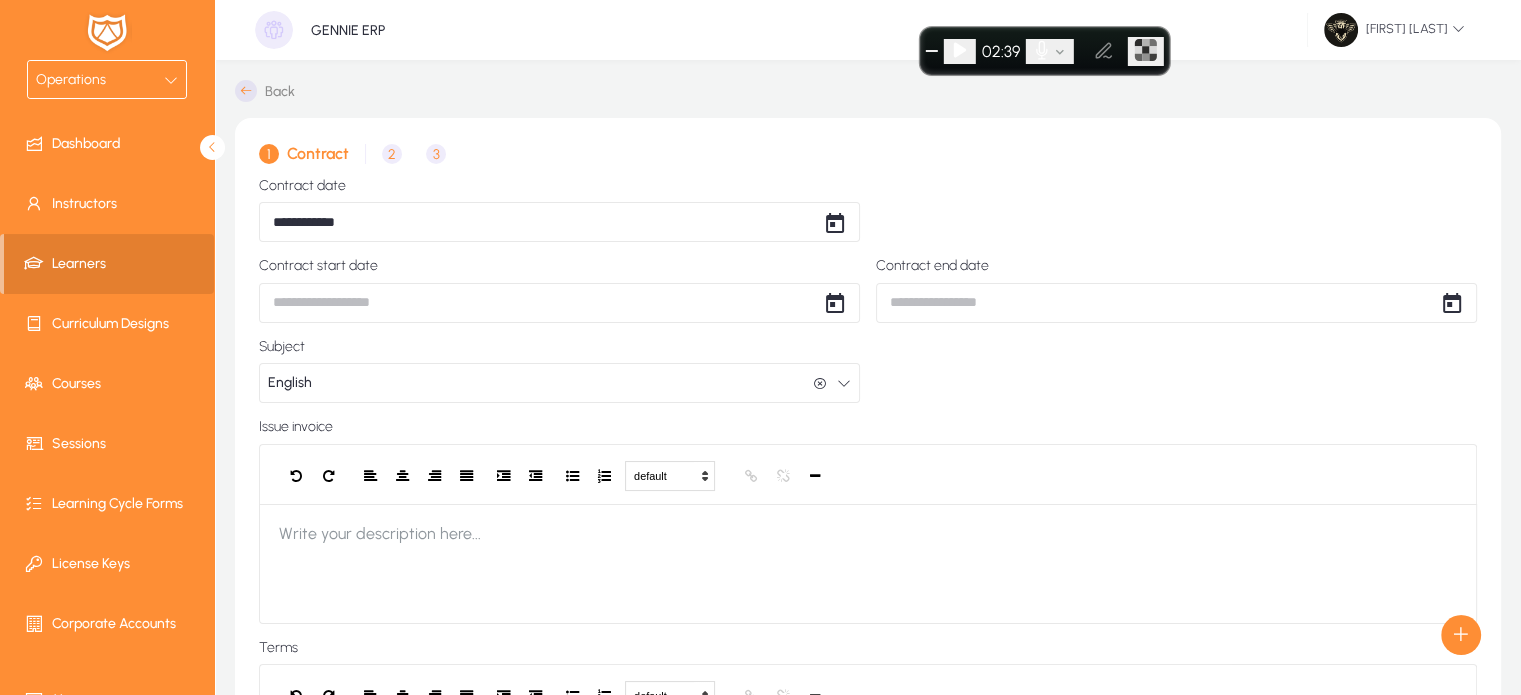 click on "**********" at bounding box center [760, 347] 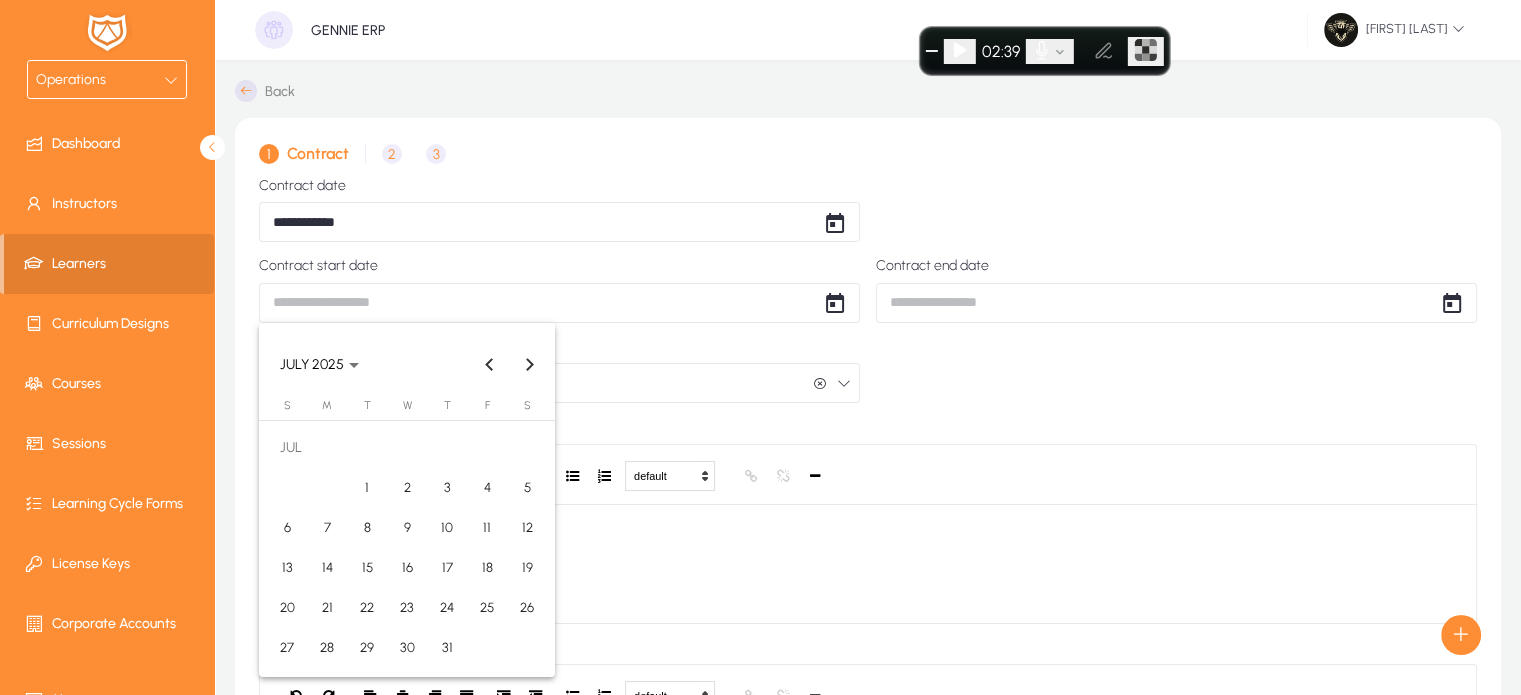 drag, startPoint x: 524, startPoint y: 577, endPoint x: 946, endPoint y: 320, distance: 494.09818 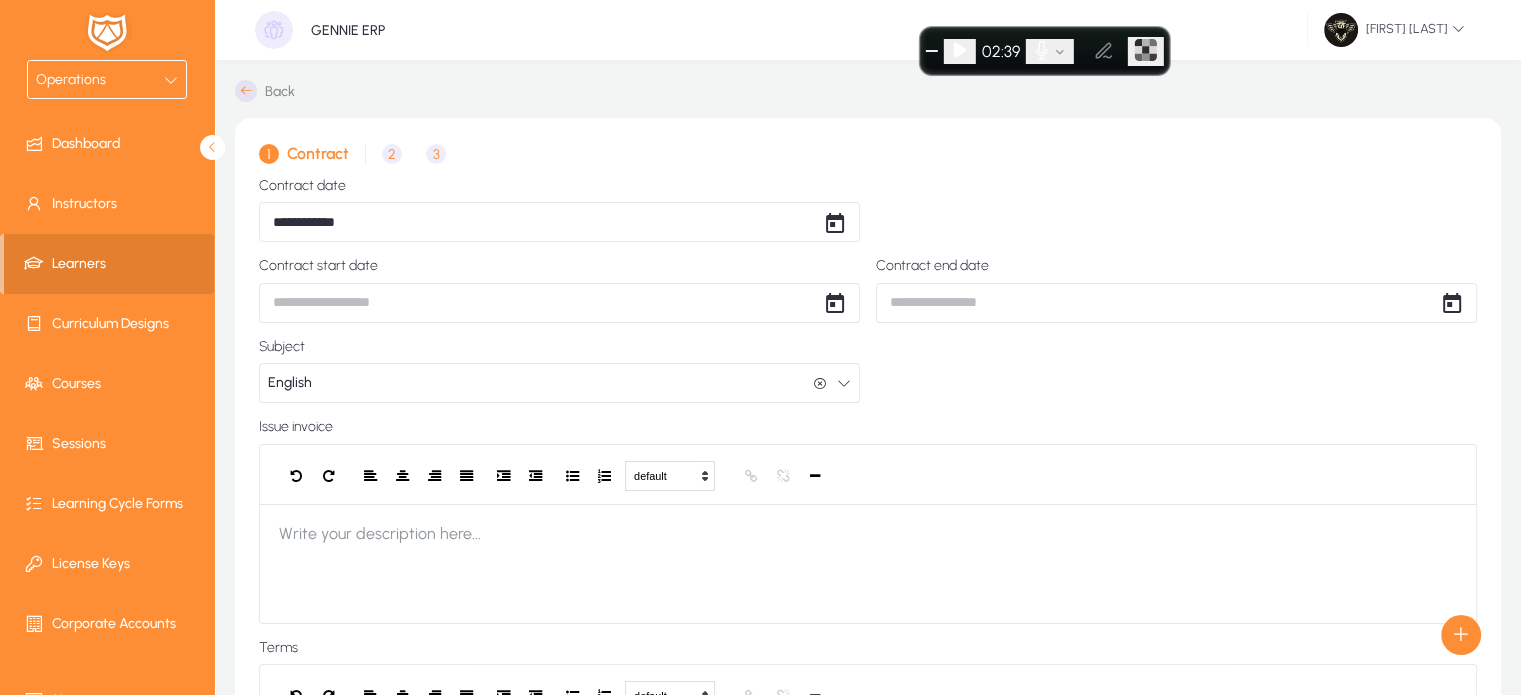 click on "**********" at bounding box center (760, 347) 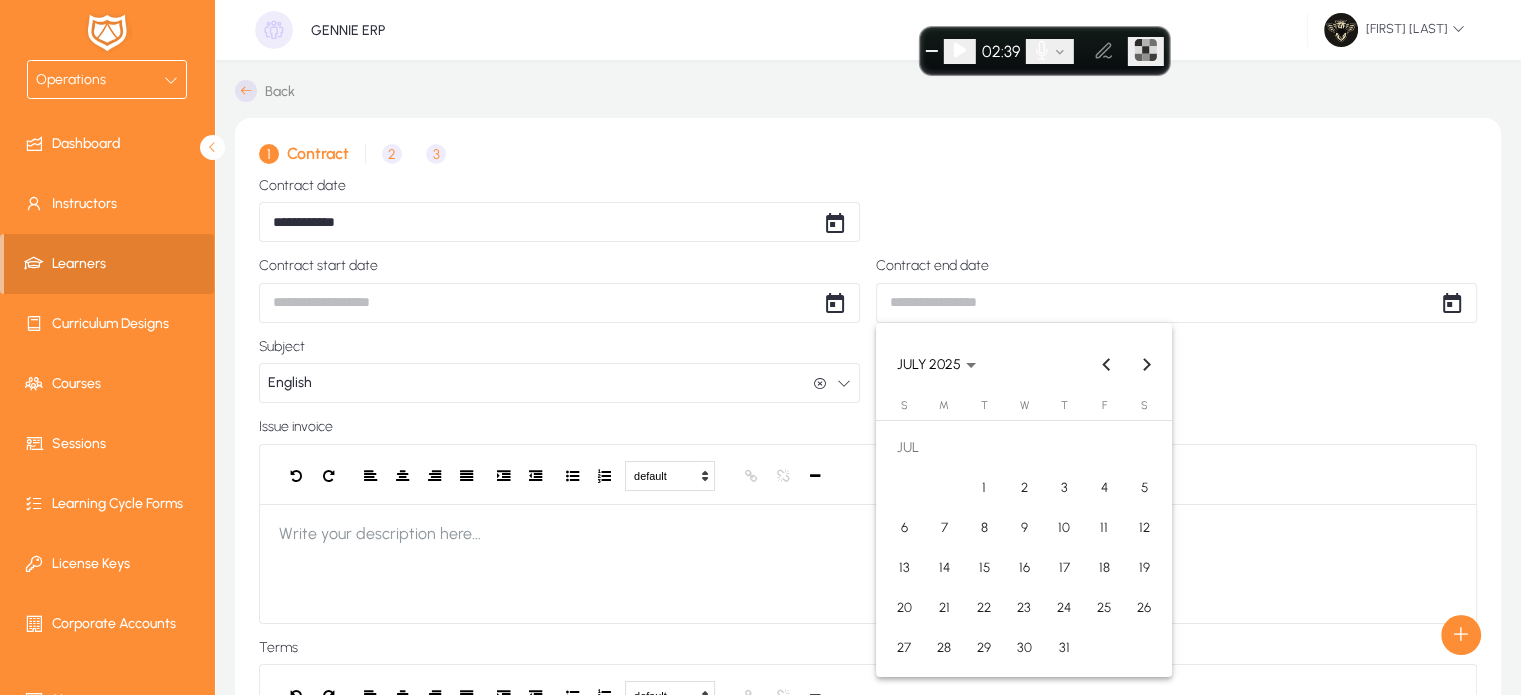 click at bounding box center [760, 347] 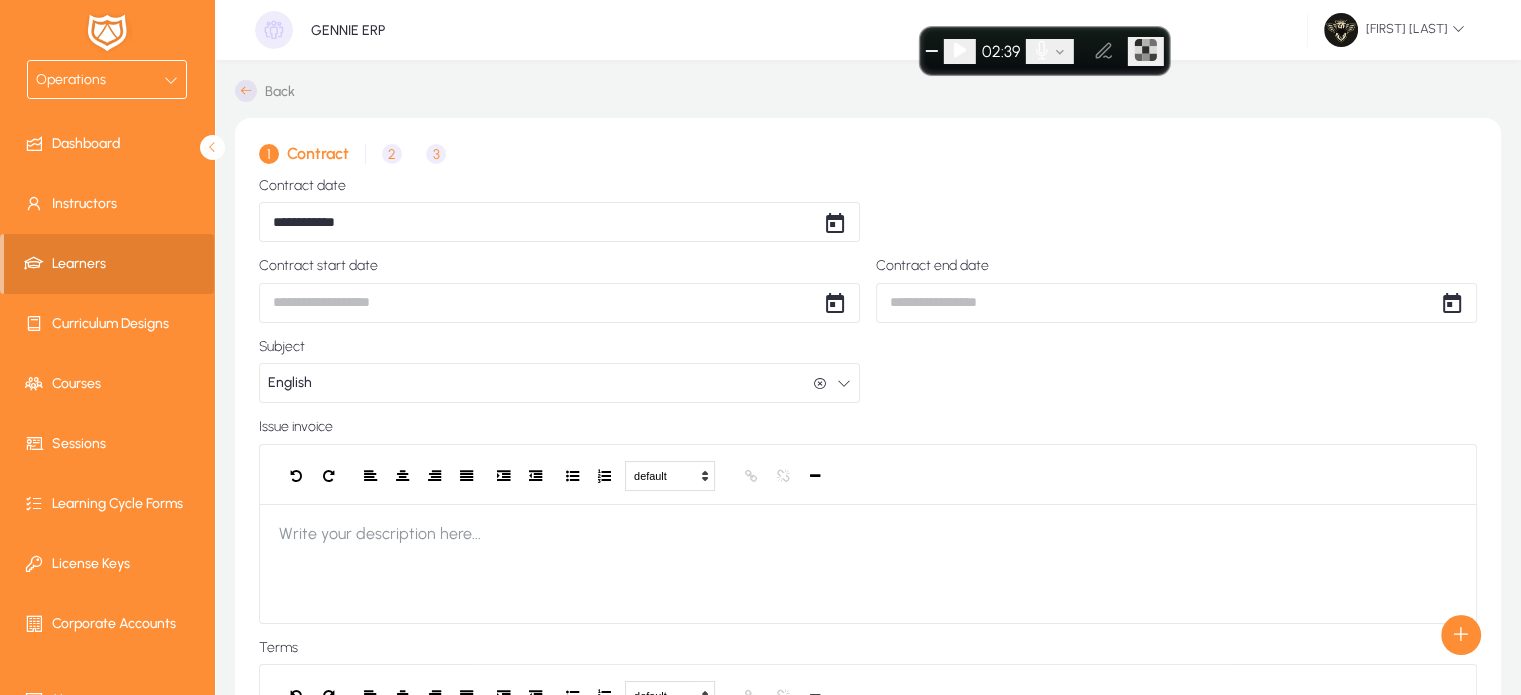 scroll, scrollTop: 332, scrollLeft: 0, axis: vertical 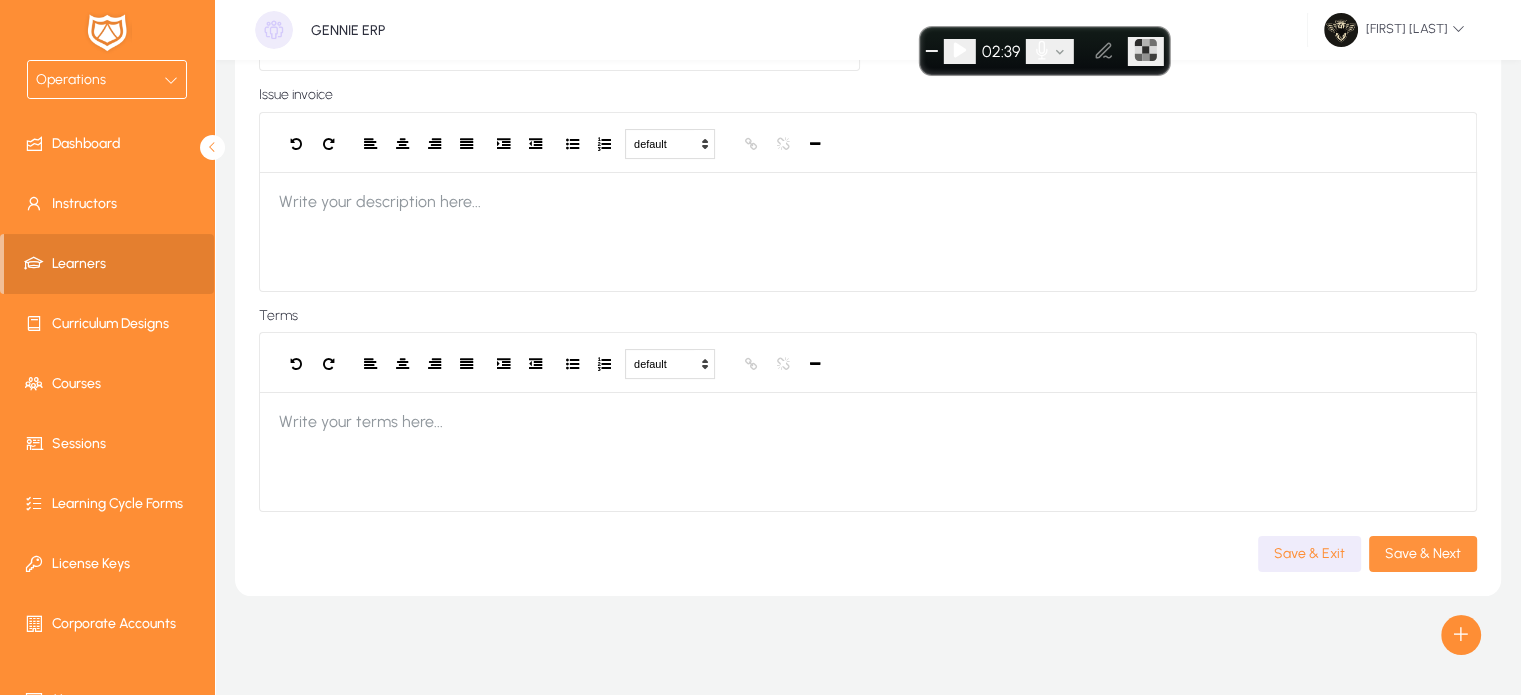 click on "Save & Next" 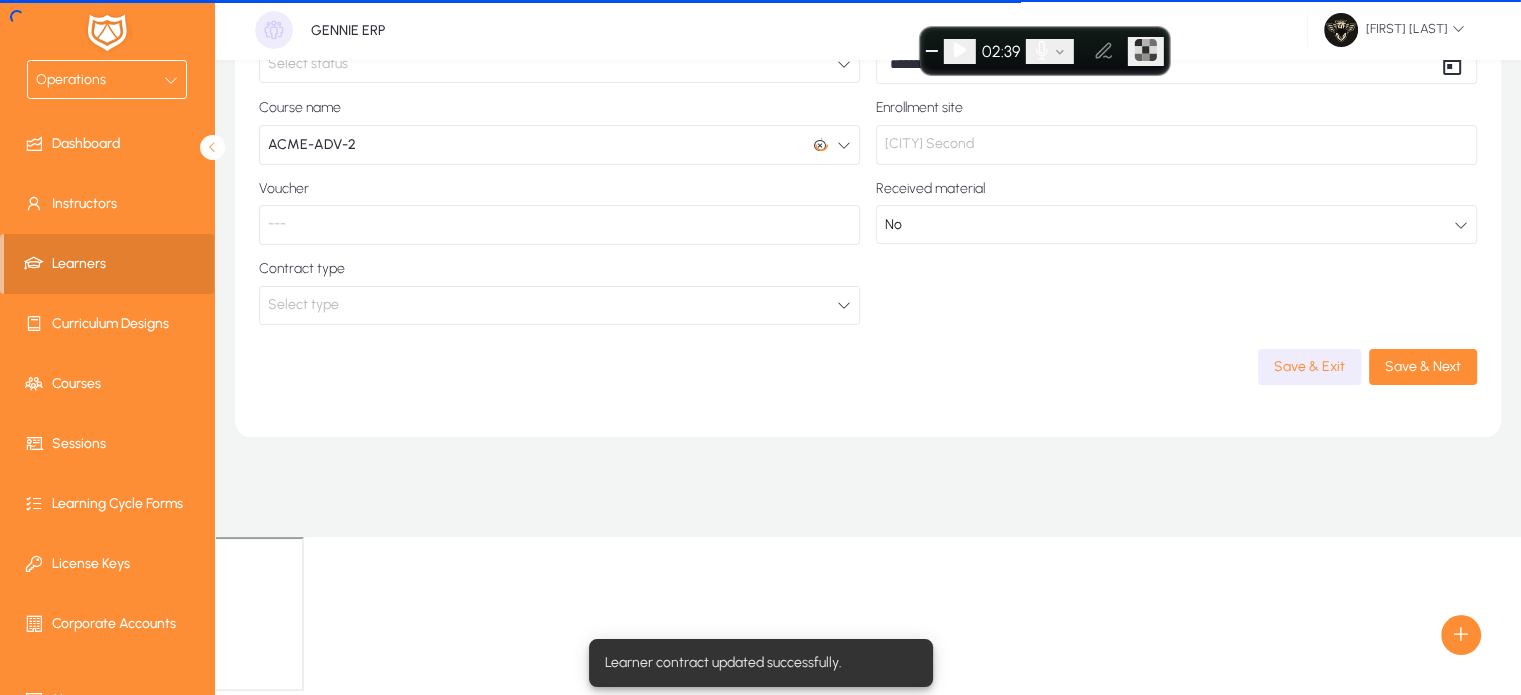 scroll, scrollTop: 0, scrollLeft: 0, axis: both 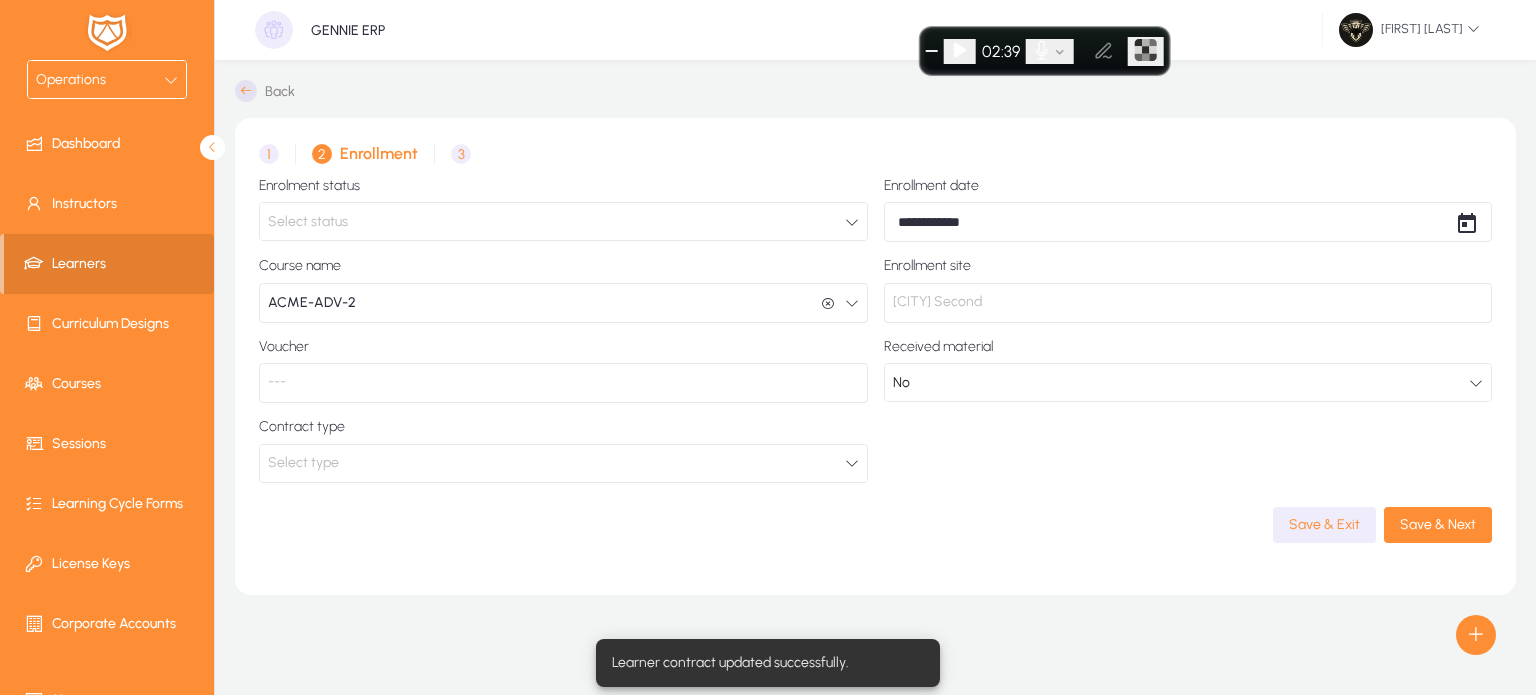 click on "Select type" at bounding box center [556, 463] 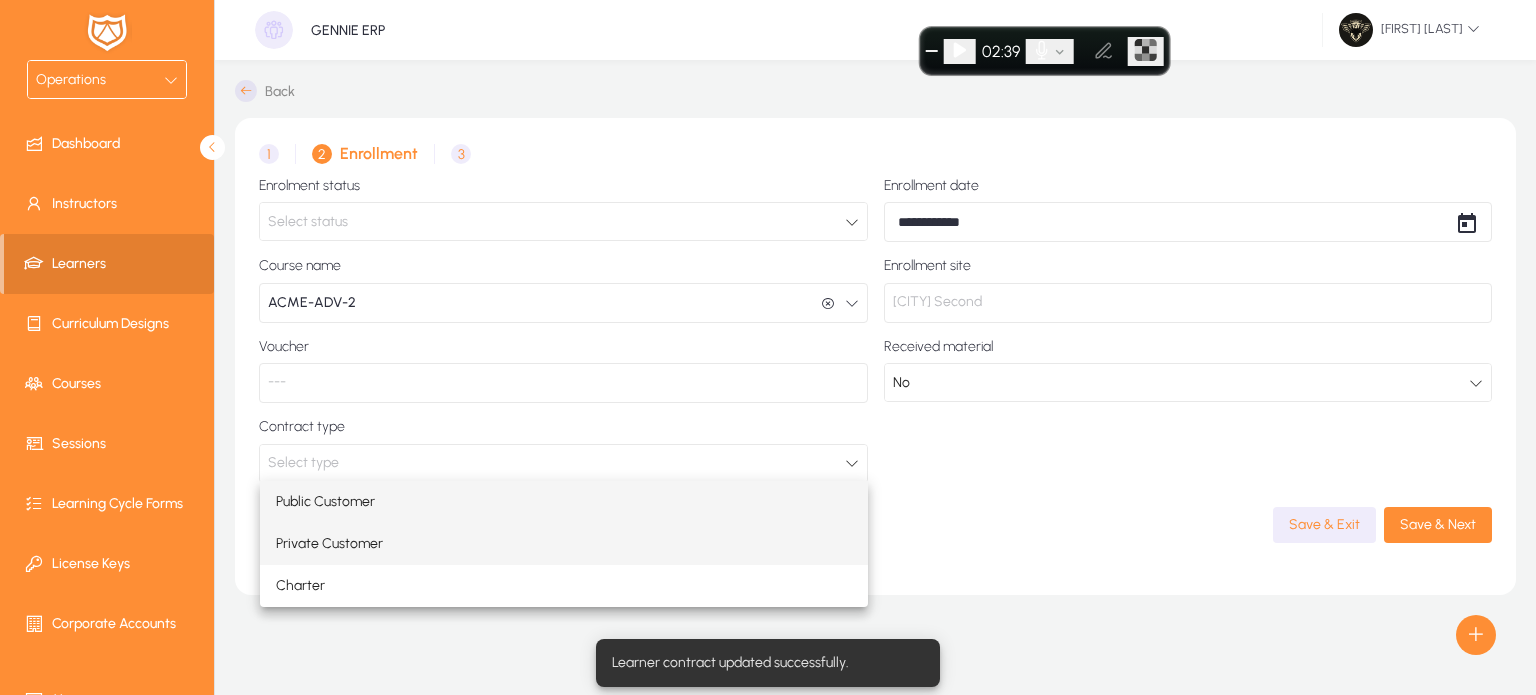 click on "Private Customer" at bounding box center (329, 544) 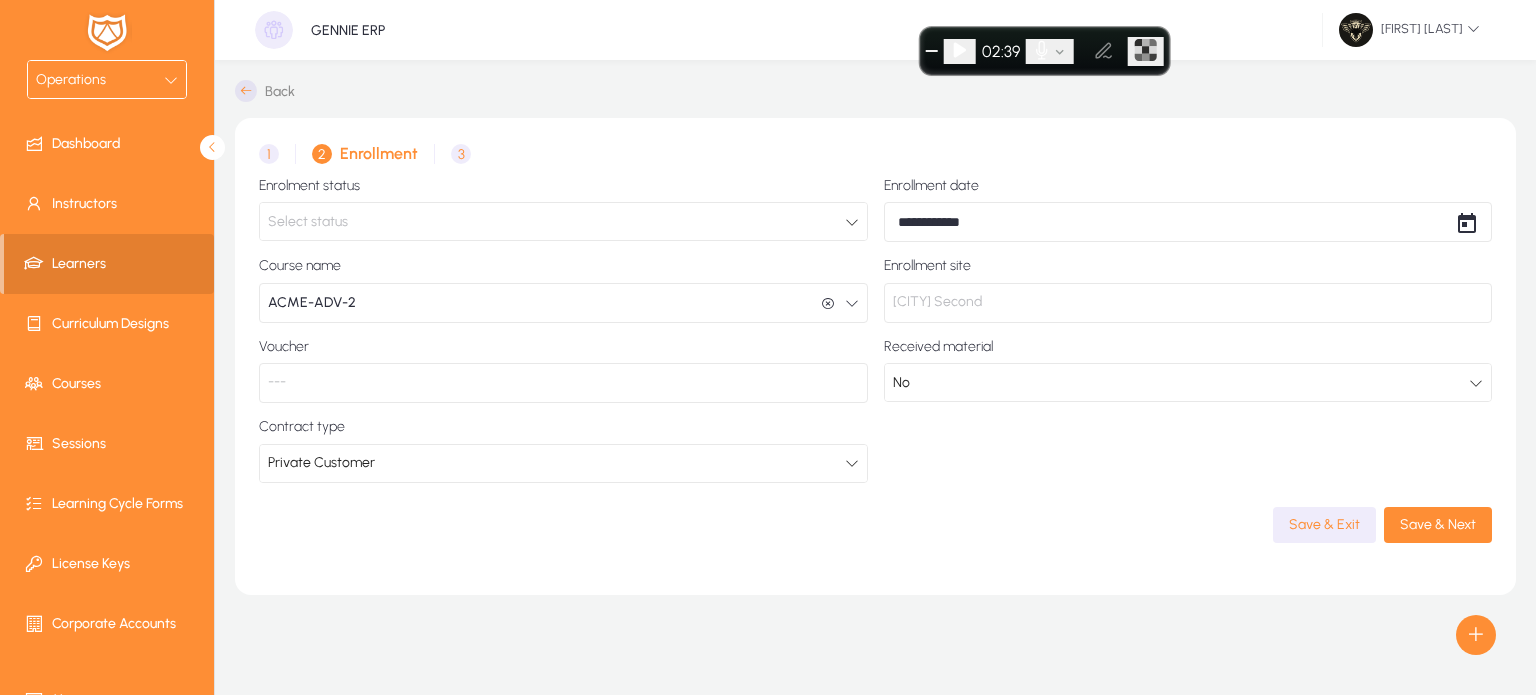 click on "Select status" at bounding box center [563, 221] 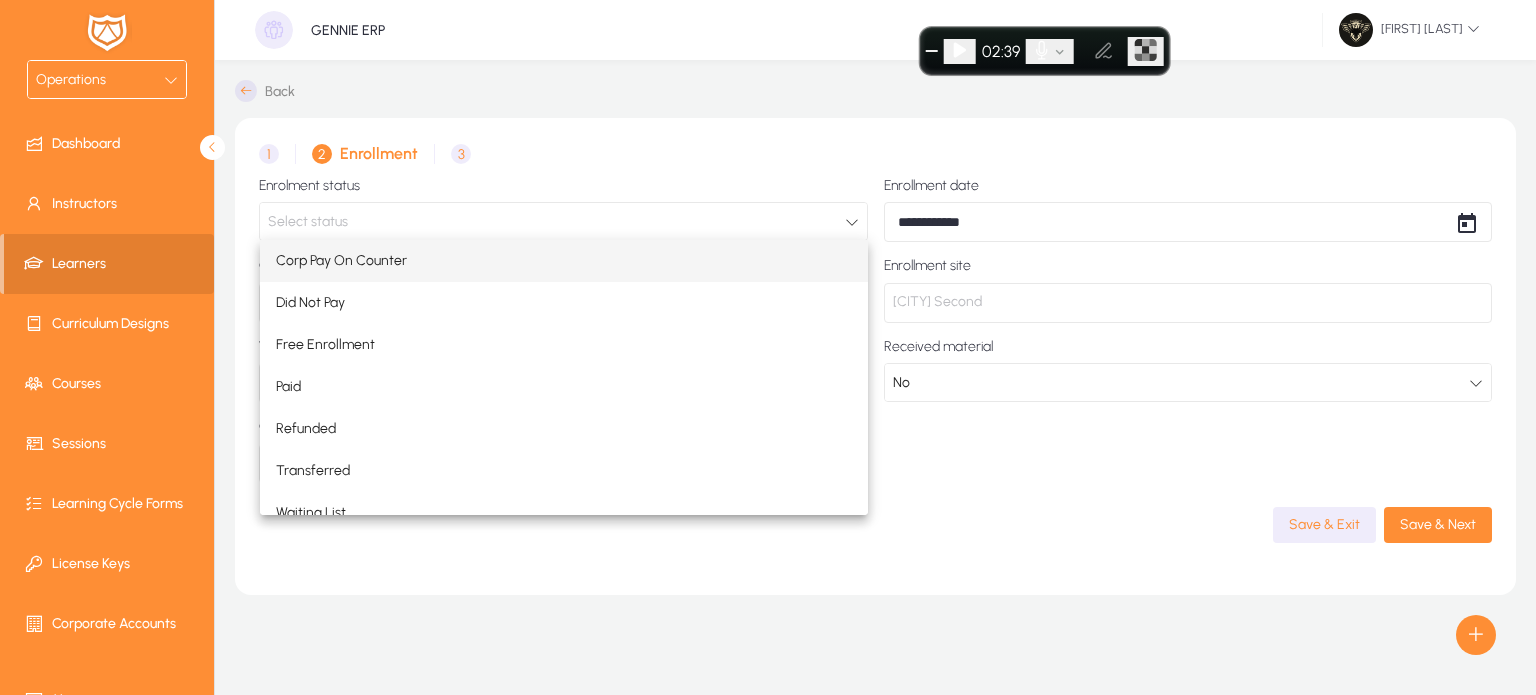 drag, startPoint x: 293, startPoint y: 373, endPoint x: 967, endPoint y: 385, distance: 674.1068 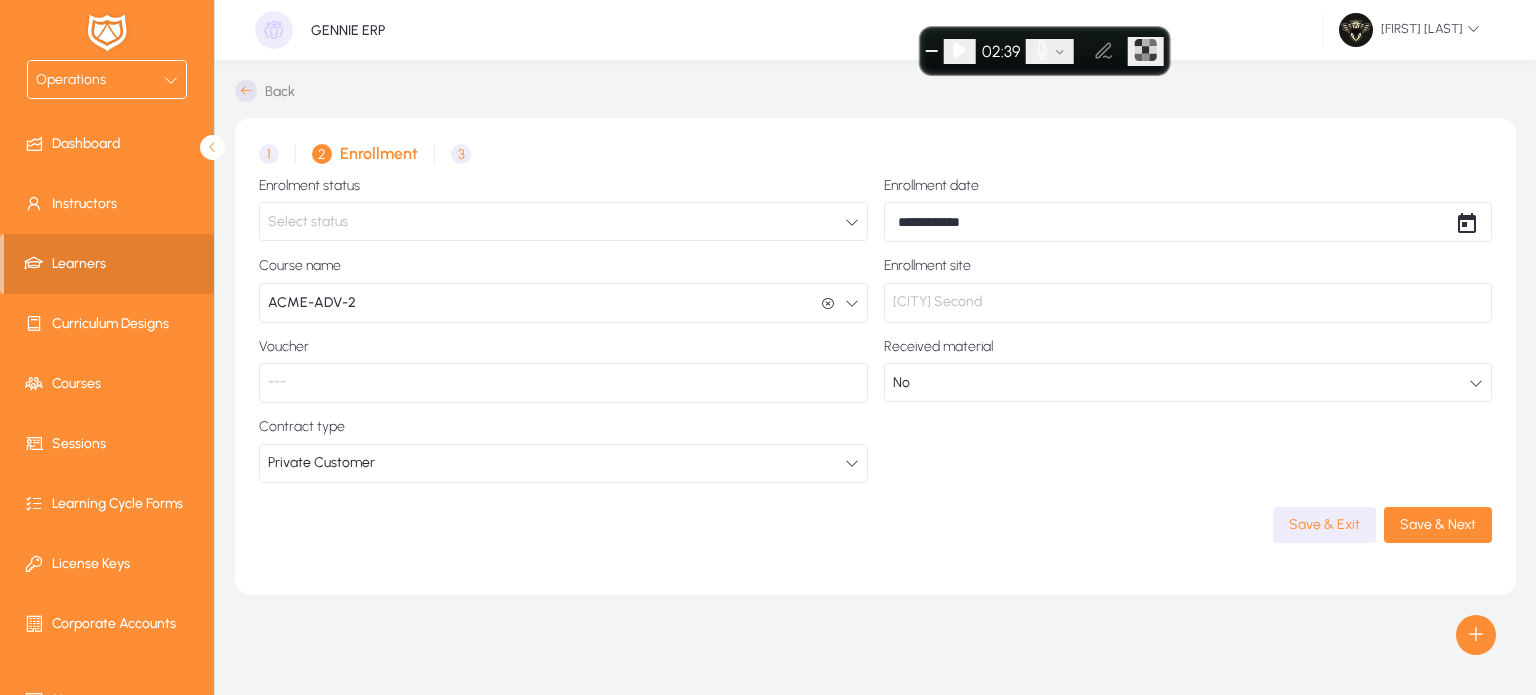 drag, startPoint x: 317, startPoint y: 196, endPoint x: 306, endPoint y: 217, distance: 23.70654 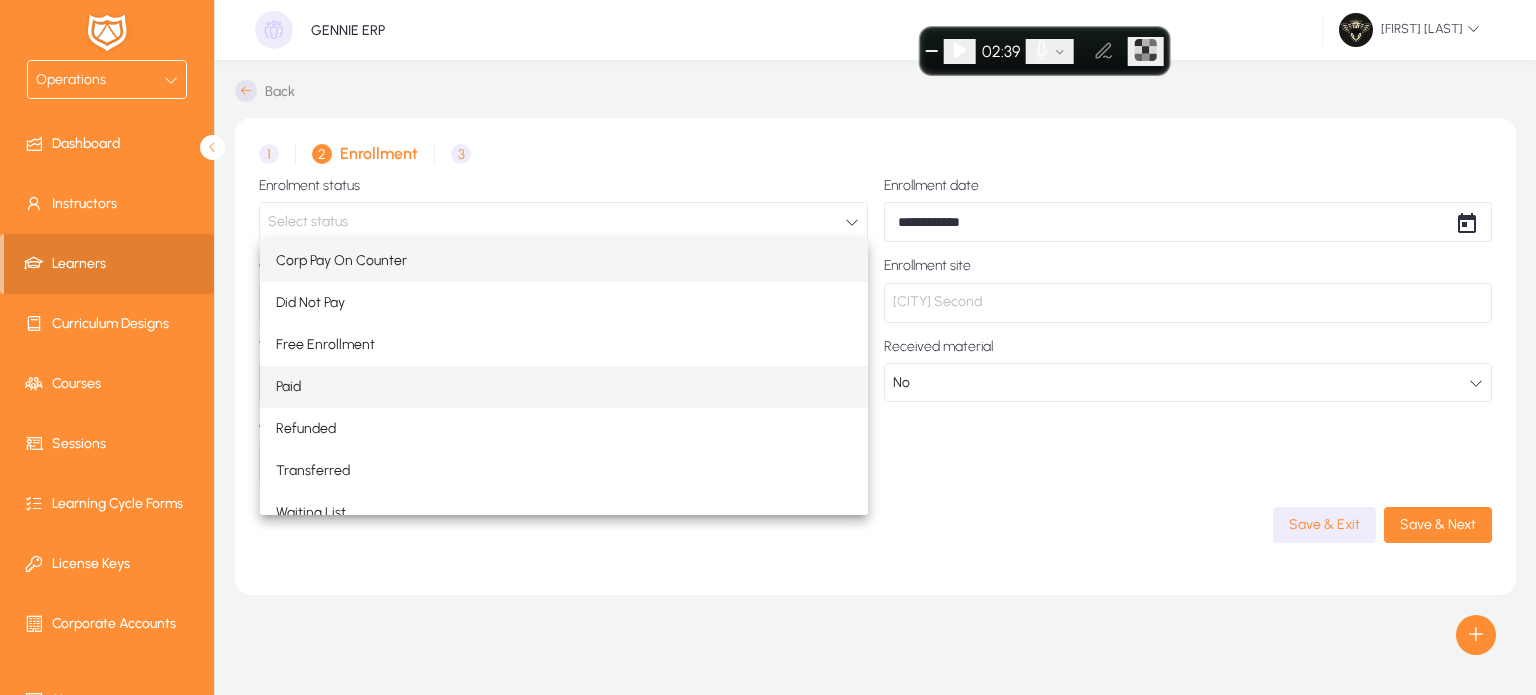 click on "Paid" at bounding box center [564, 387] 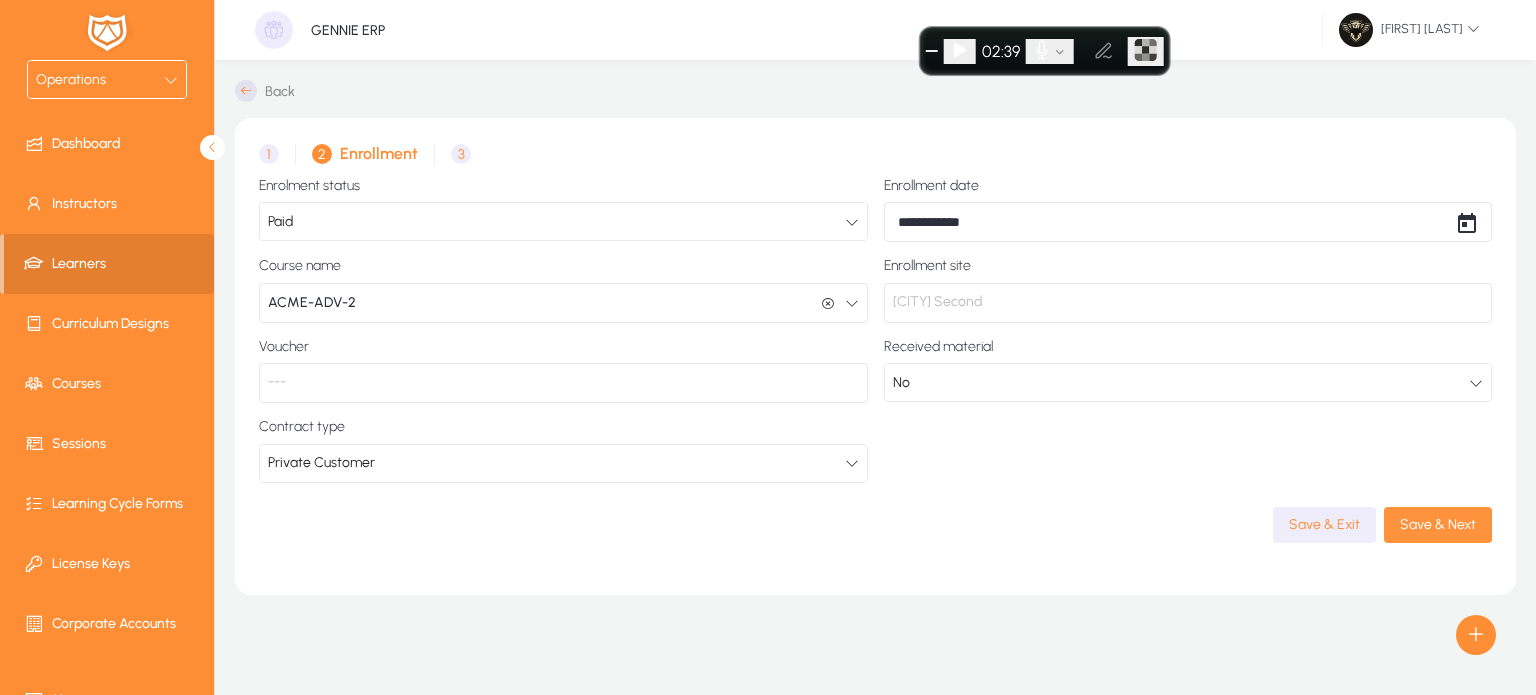 click on "Save & Next" 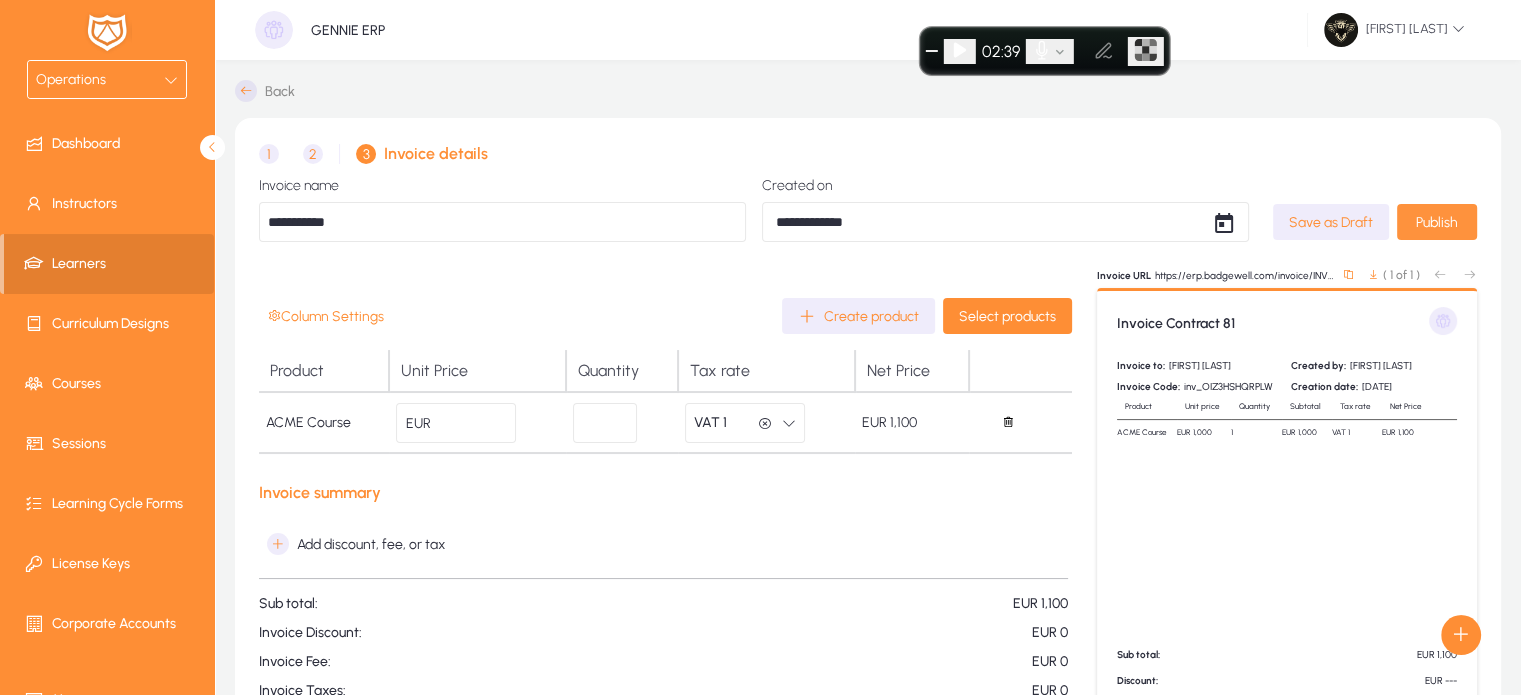 click on "Publish" 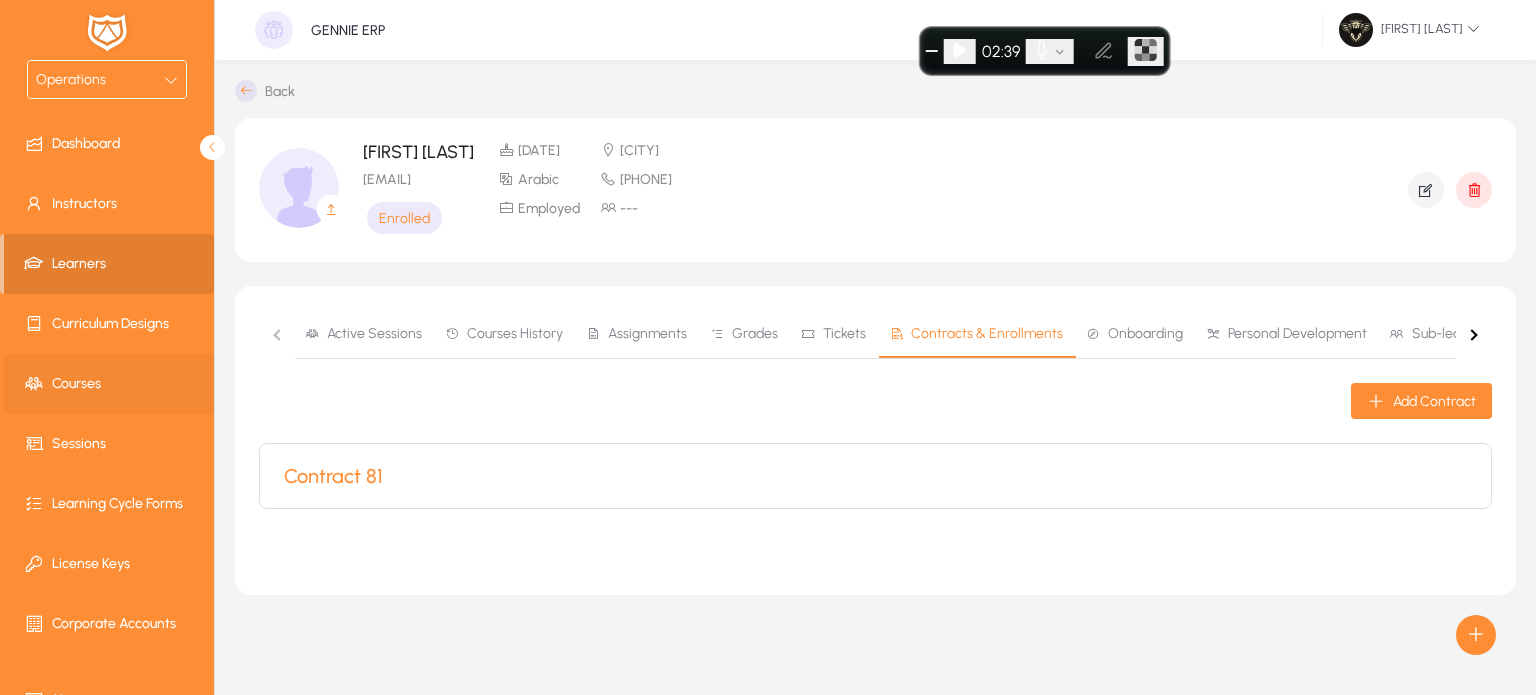 click on "Courses" 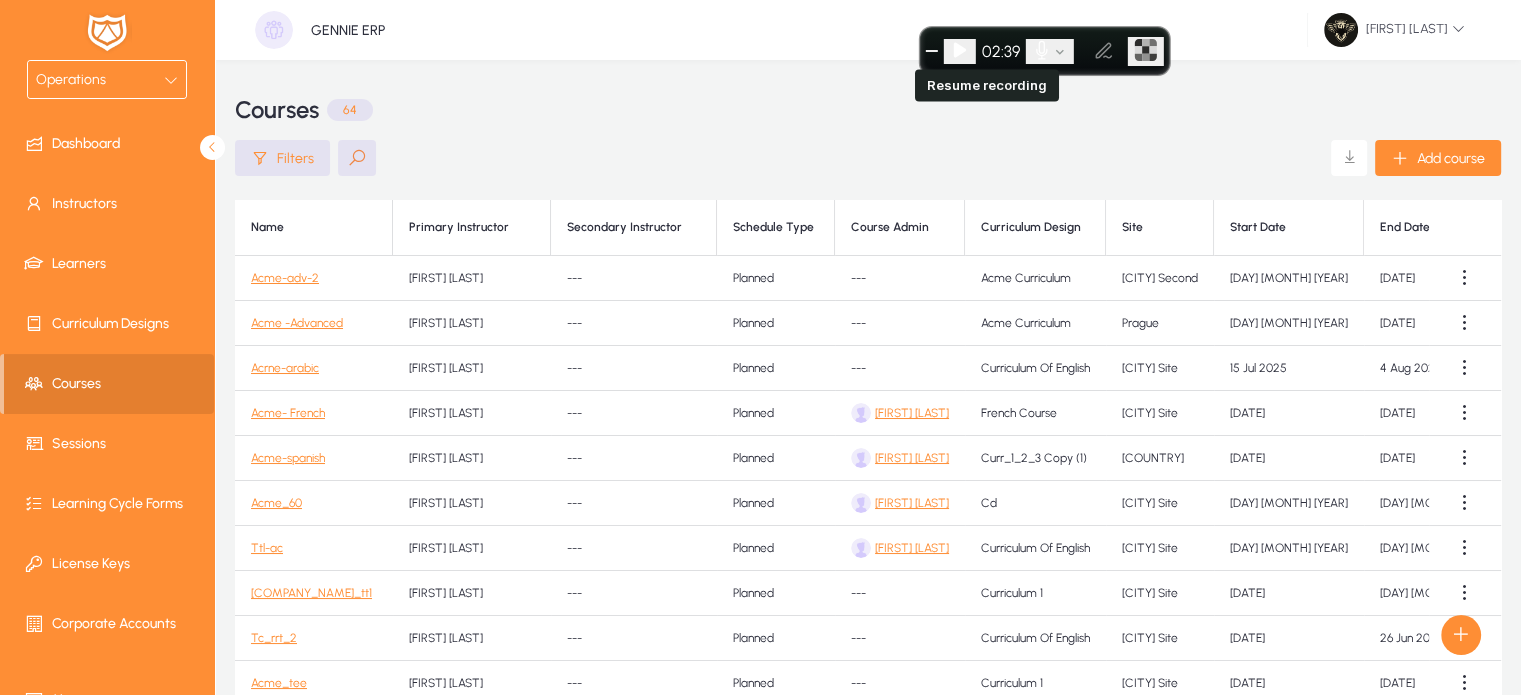click 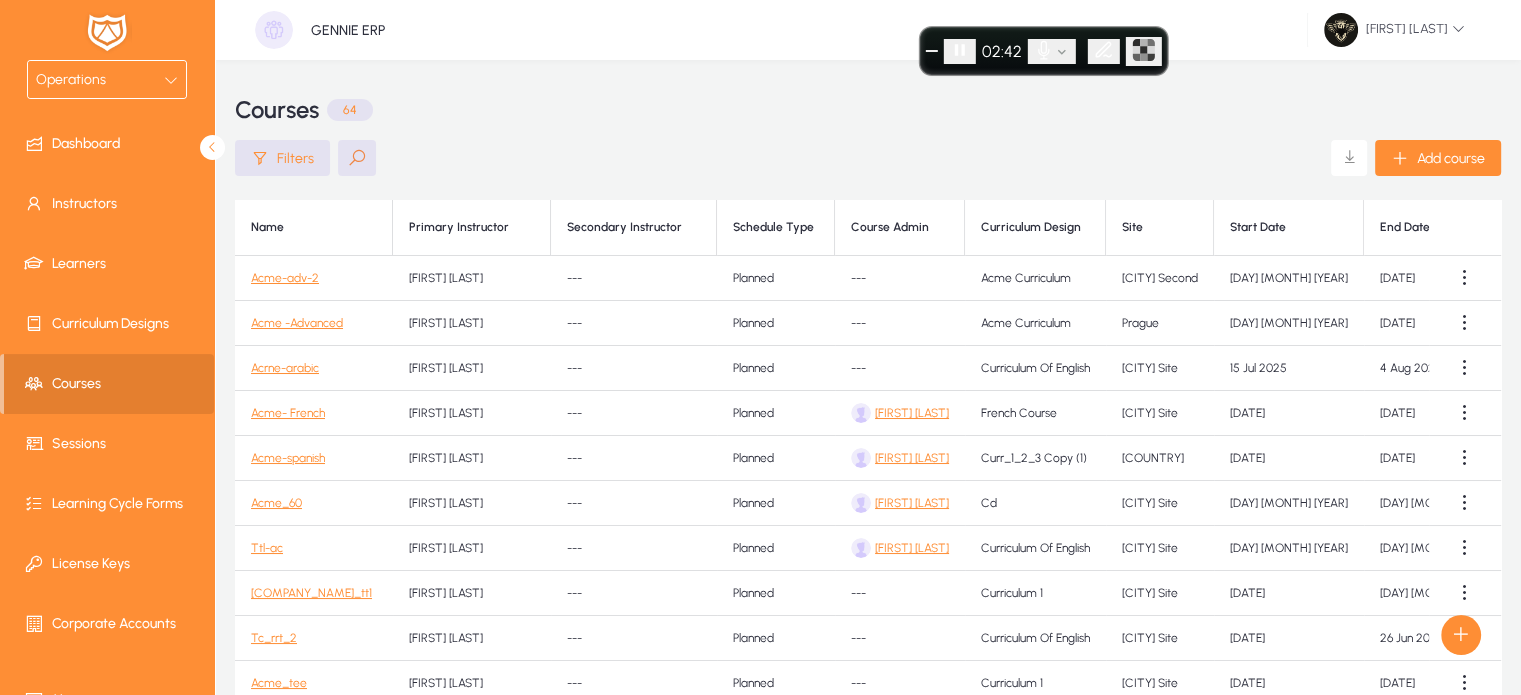 click on "Acme-adv-2" 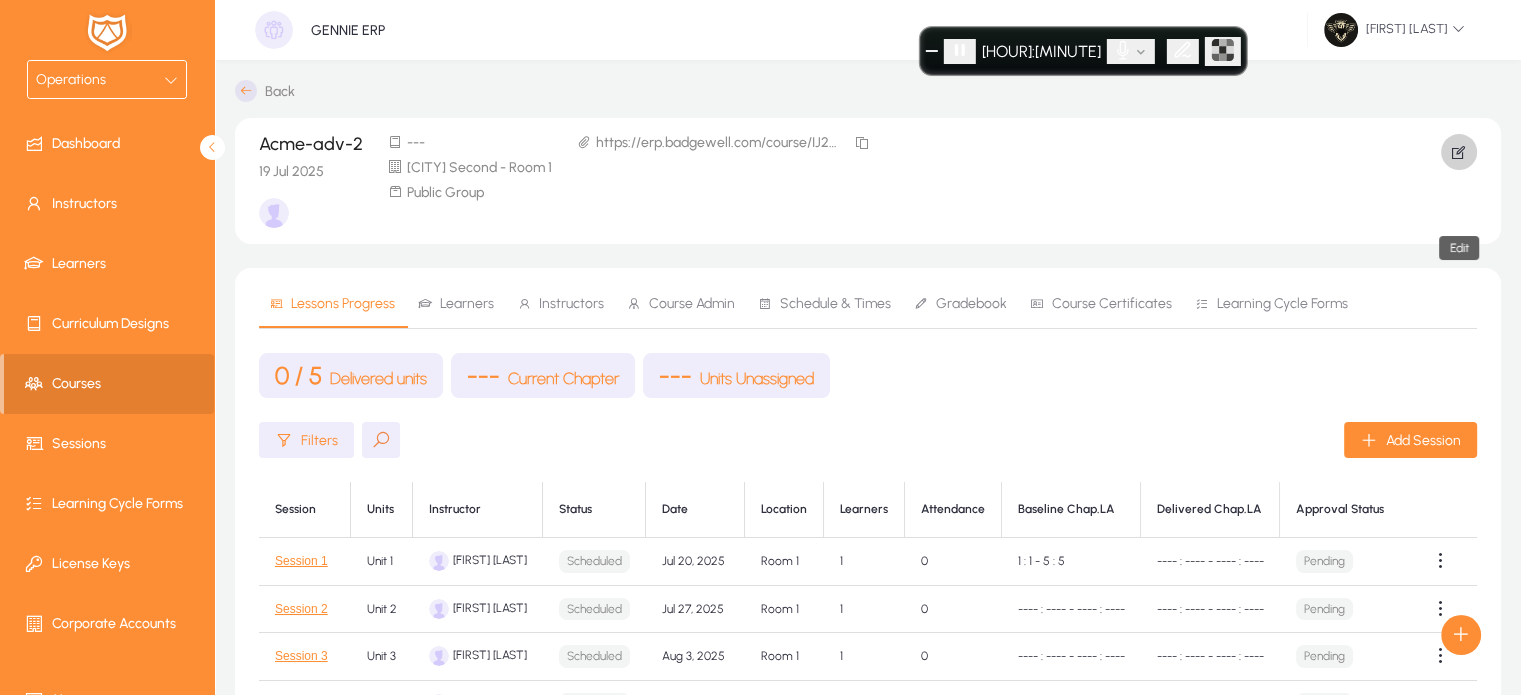 click 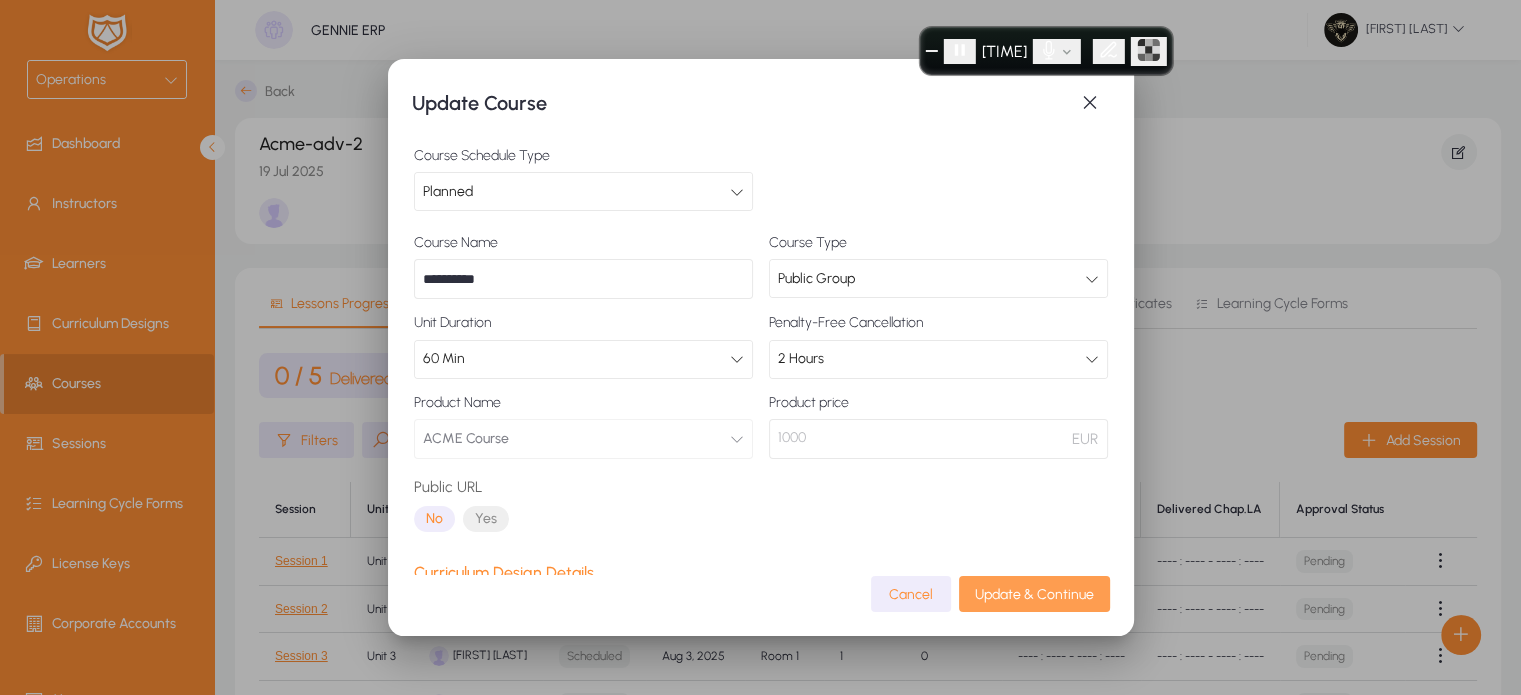 click 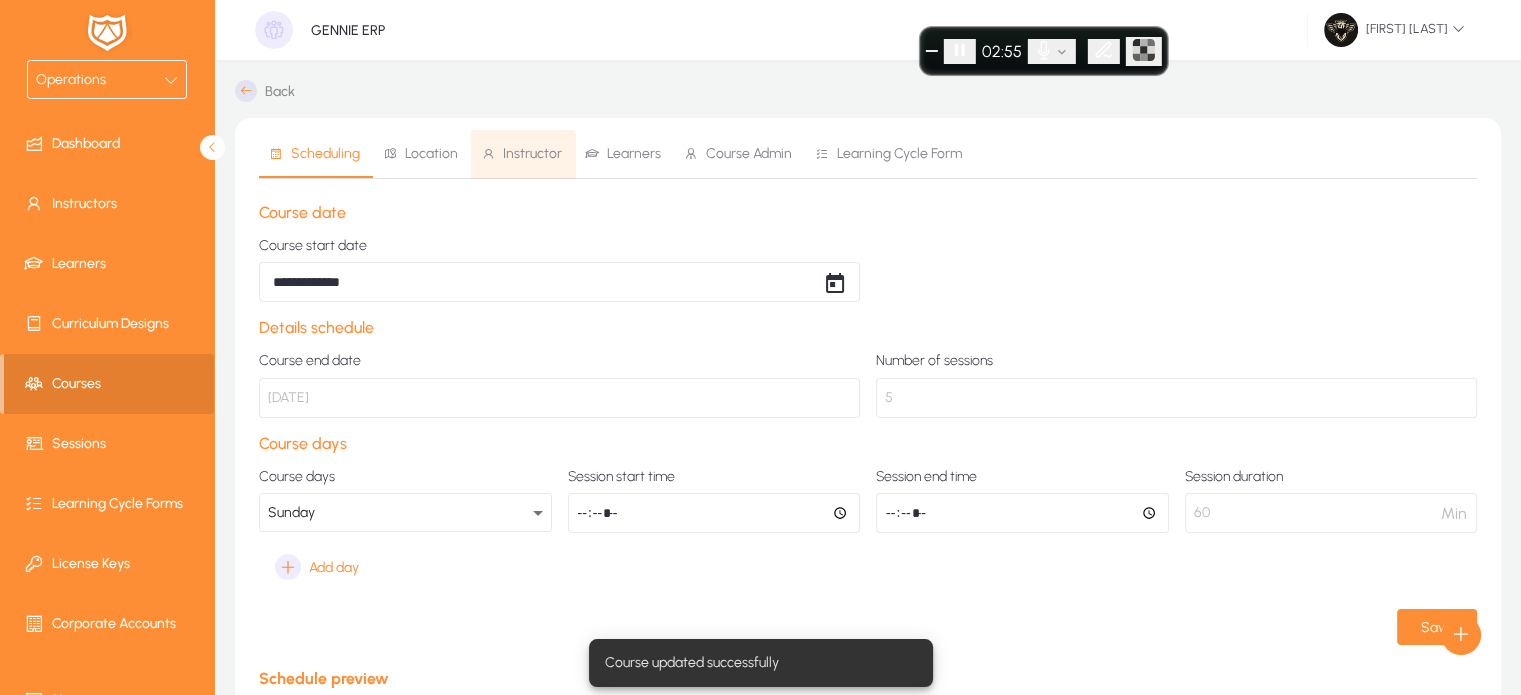 click on "Instructor" at bounding box center (532, 154) 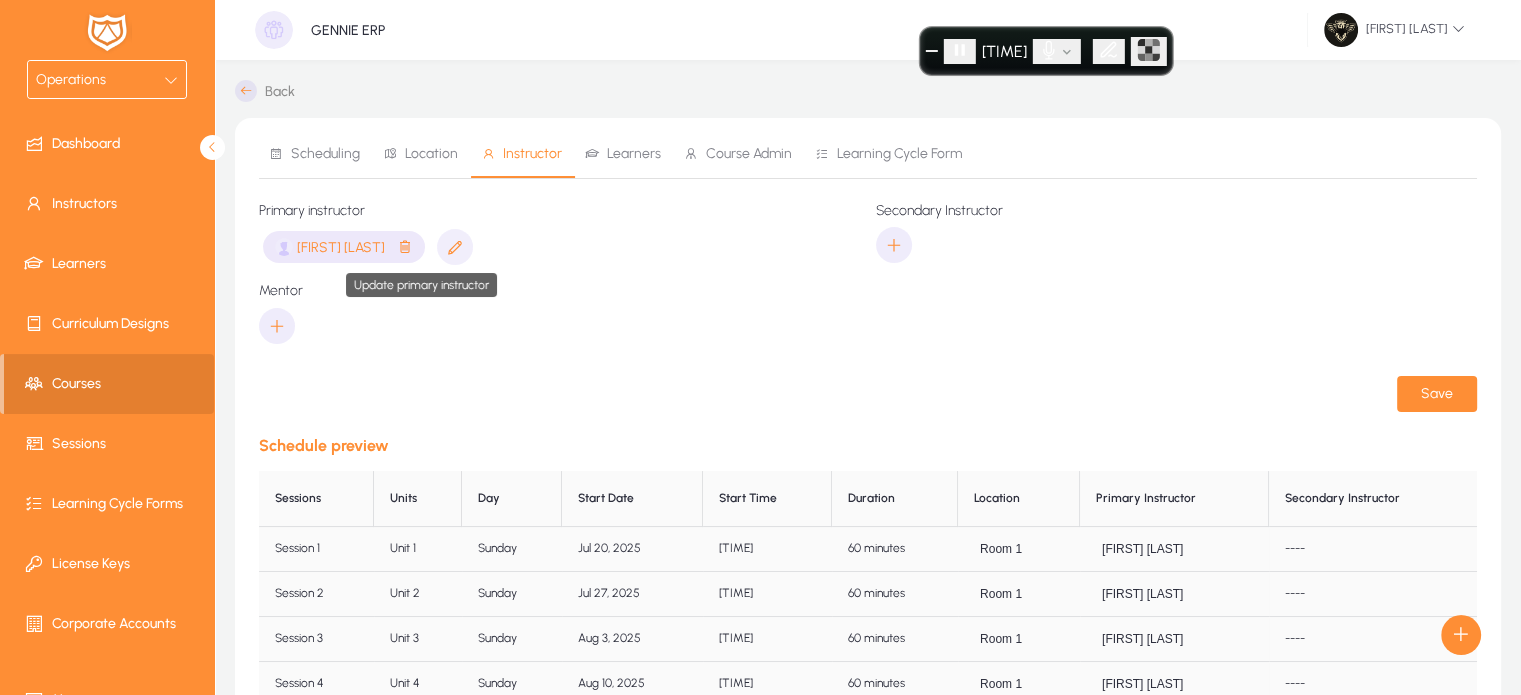click 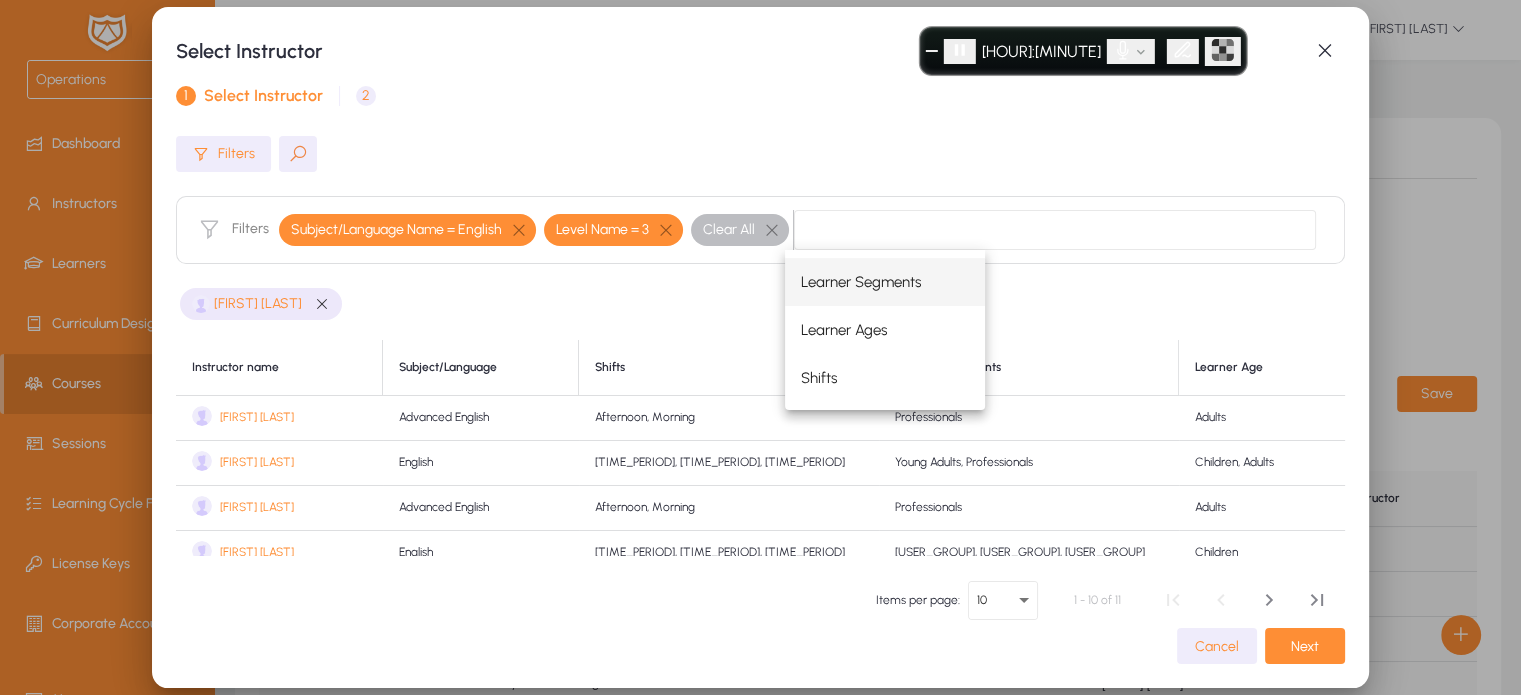 click on "2  Instructor pay rate" at bounding box center (362, 96) 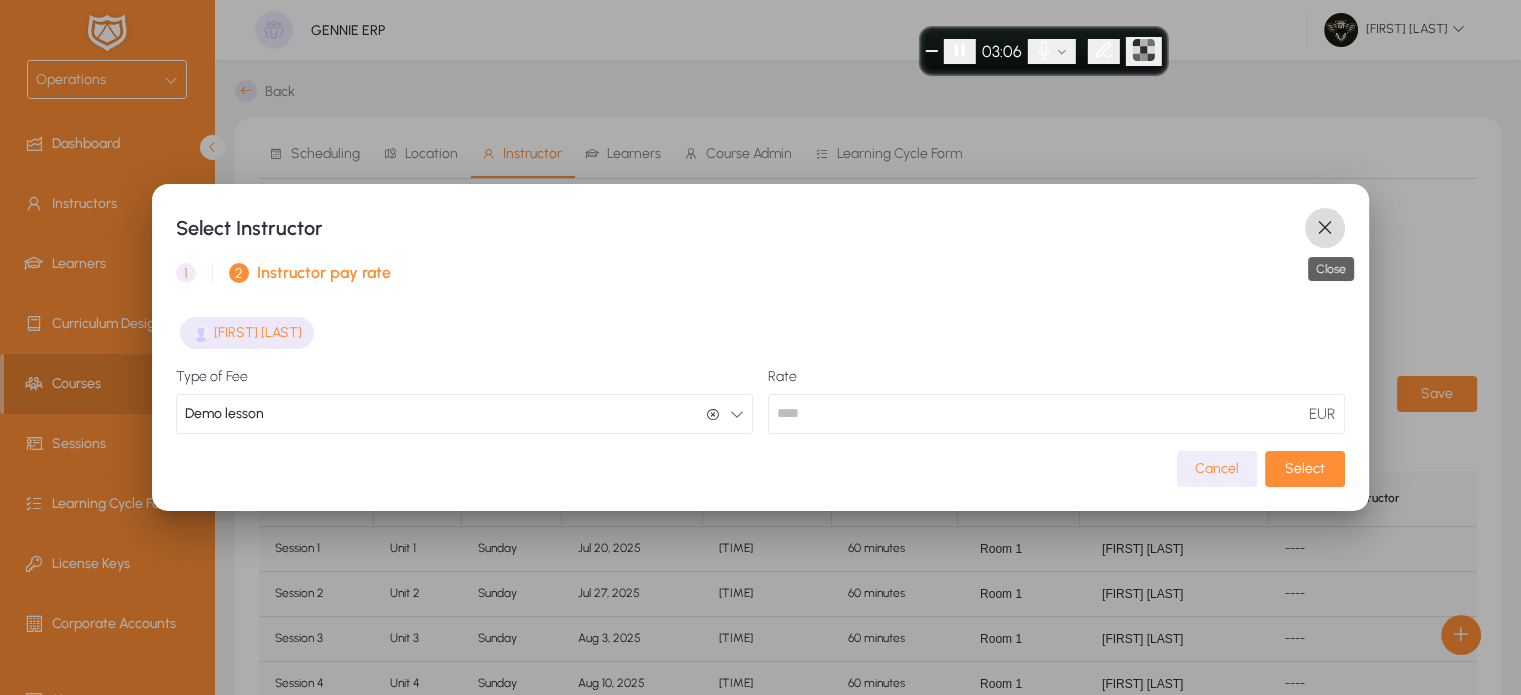 click at bounding box center (1325, 228) 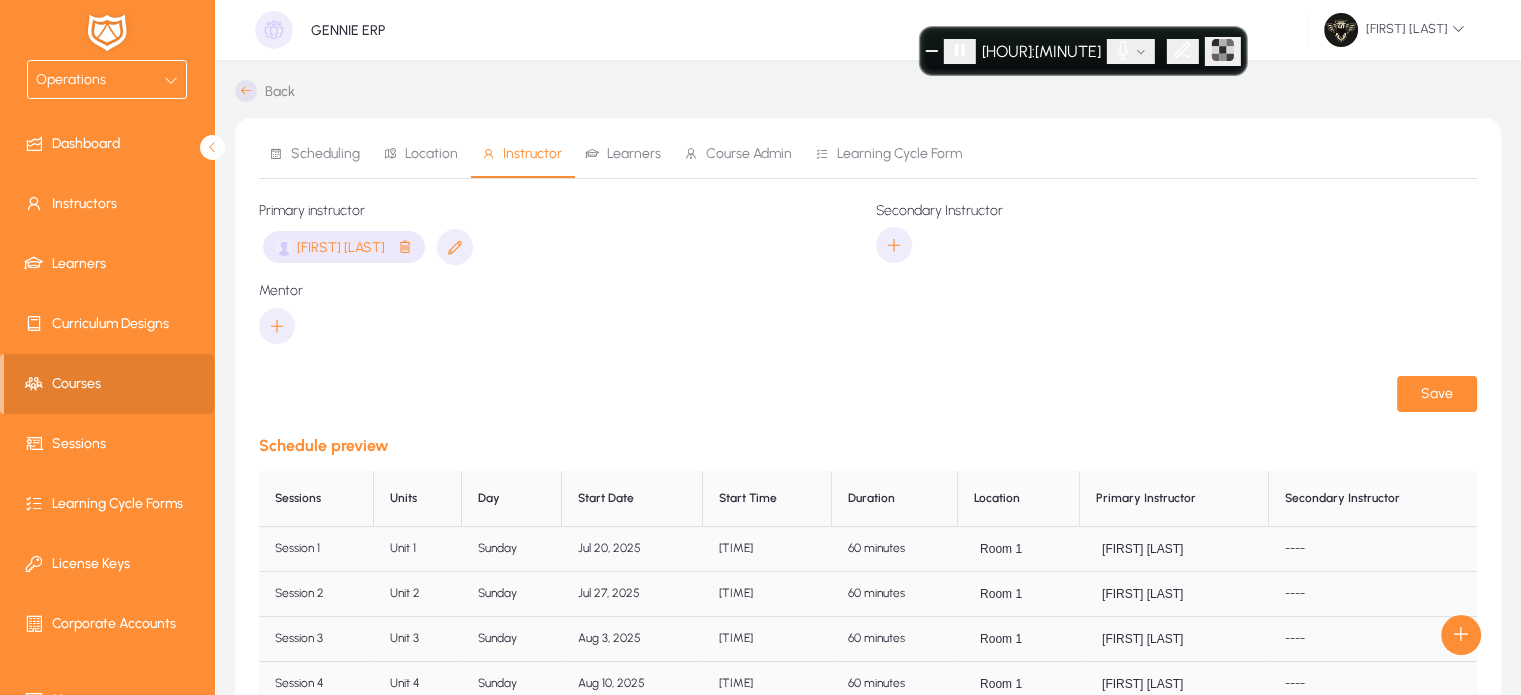 click 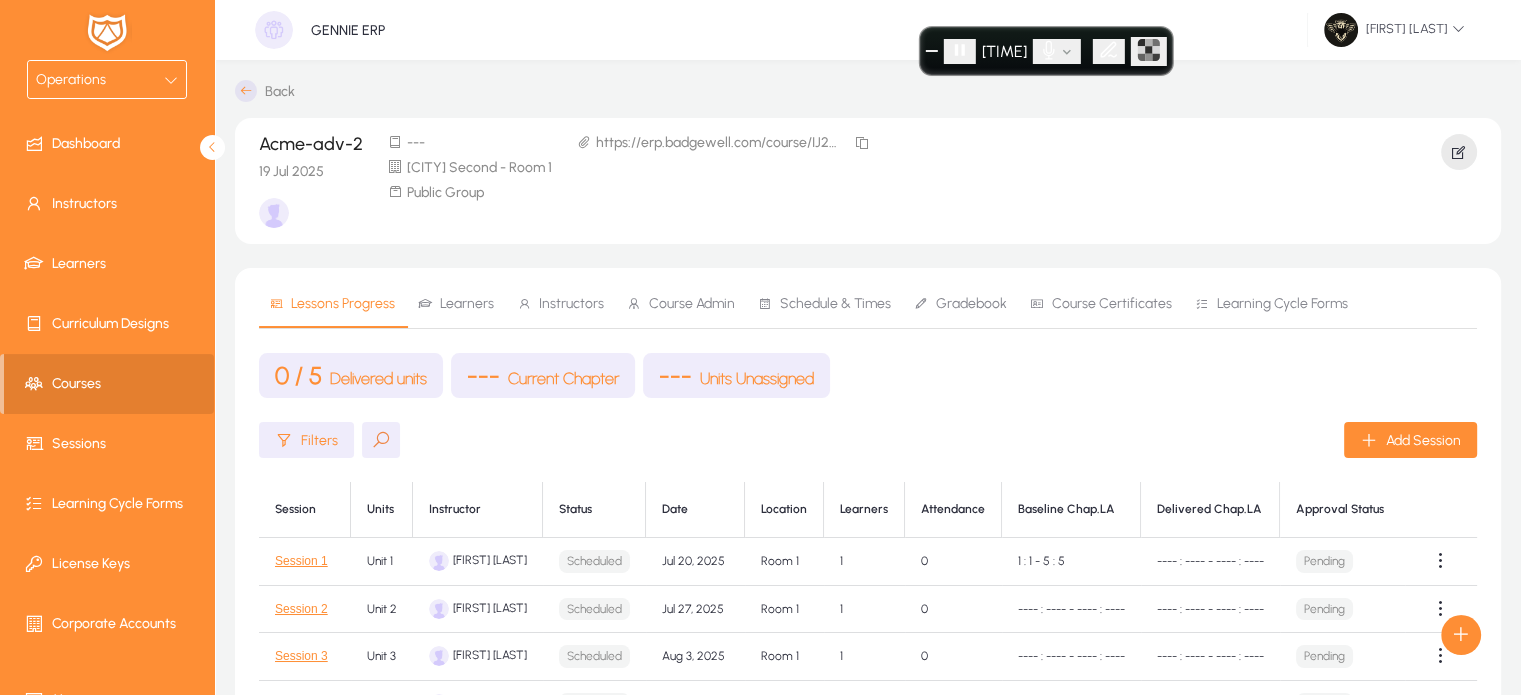 click 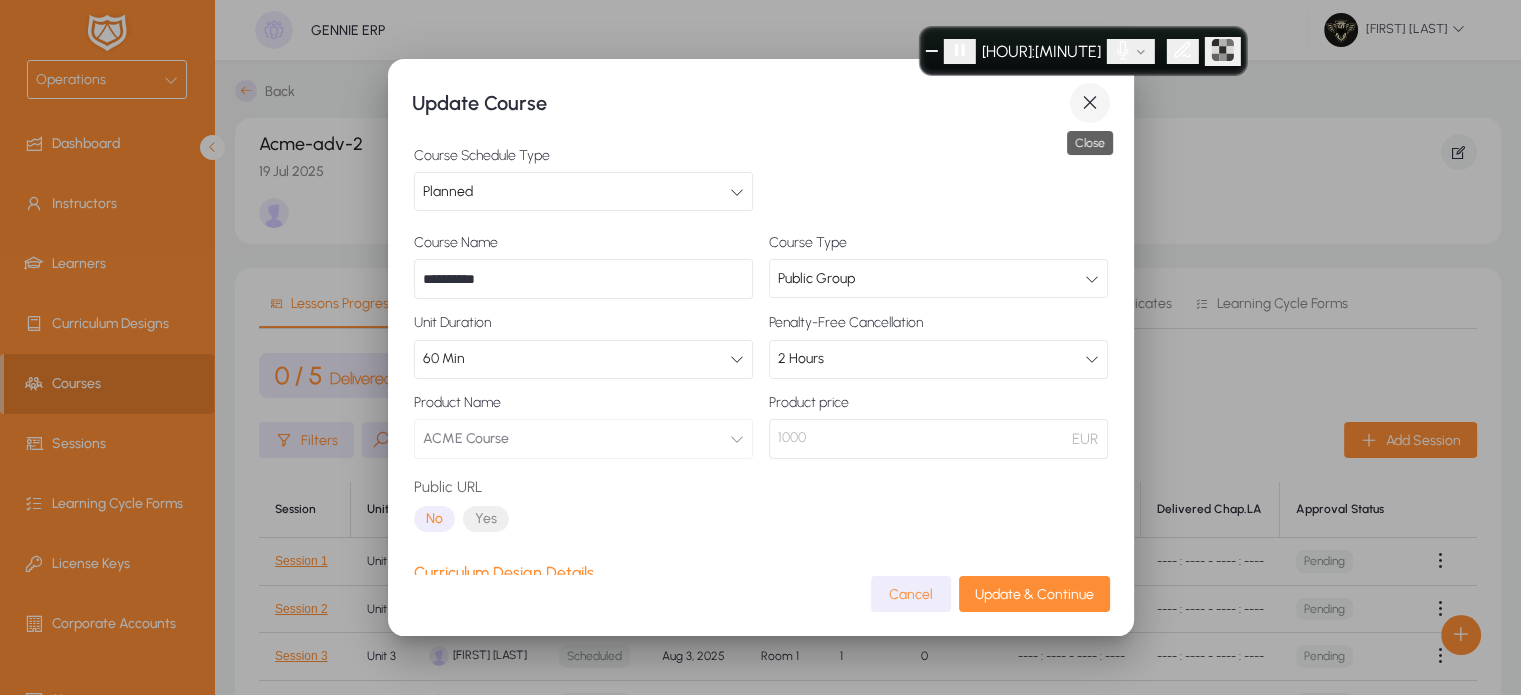 click at bounding box center (1090, 103) 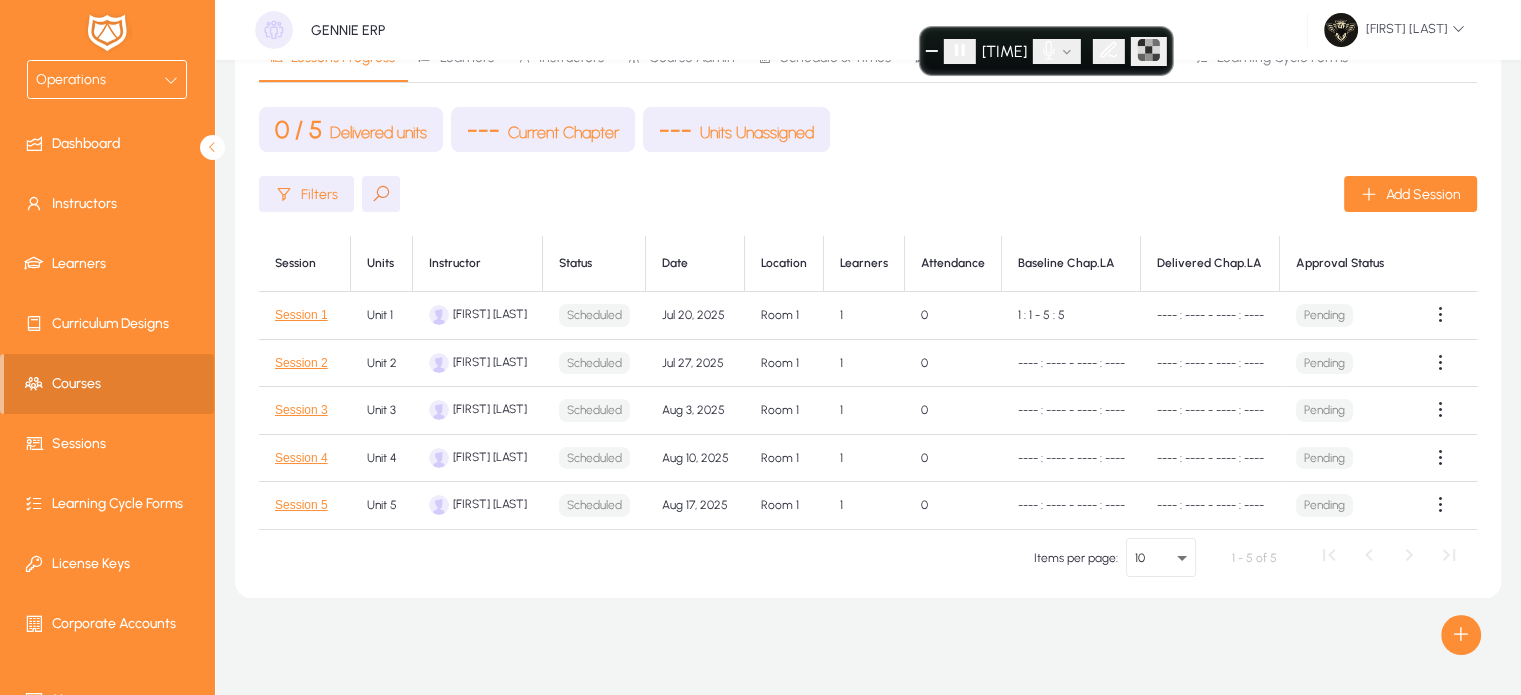scroll, scrollTop: 247, scrollLeft: 0, axis: vertical 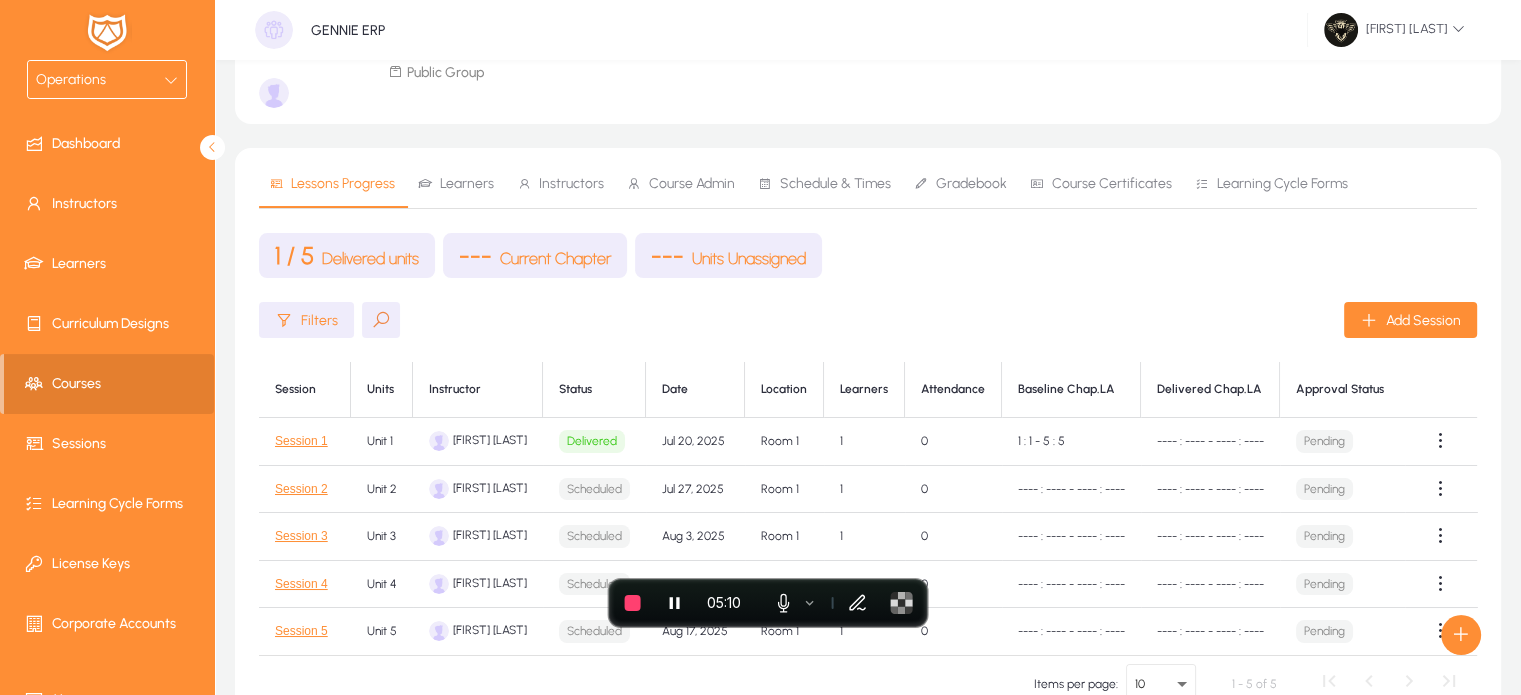 click on "Operations" at bounding box center [71, 79] 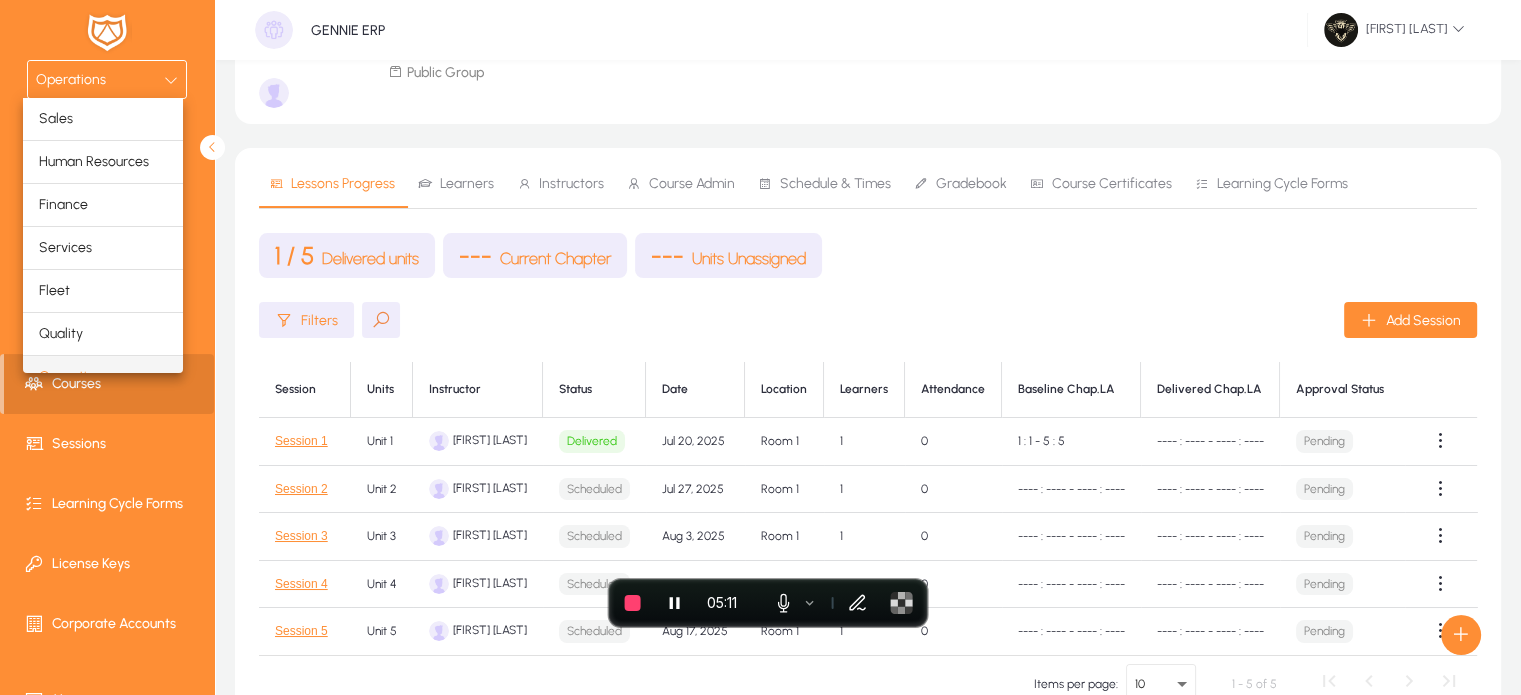 scroll, scrollTop: 24, scrollLeft: 0, axis: vertical 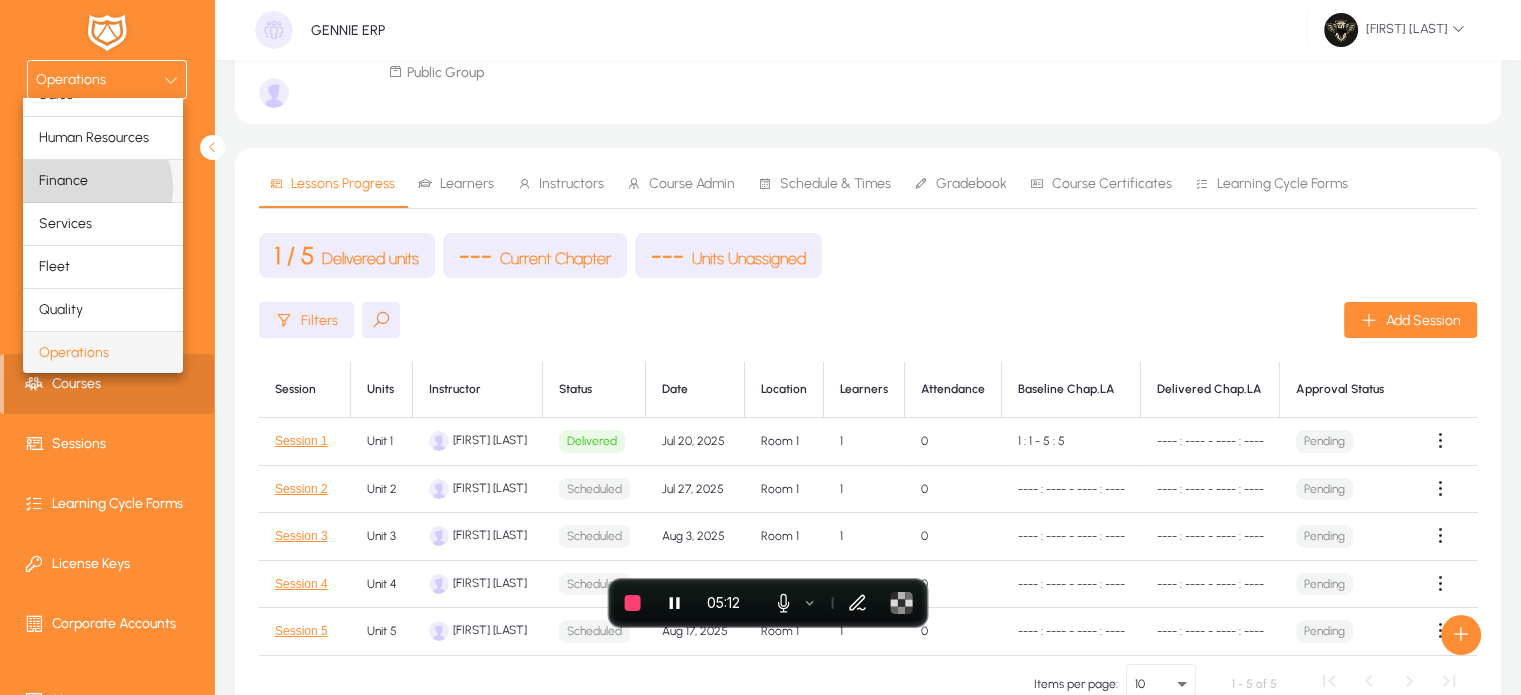 click on "Finance" at bounding box center [103, 181] 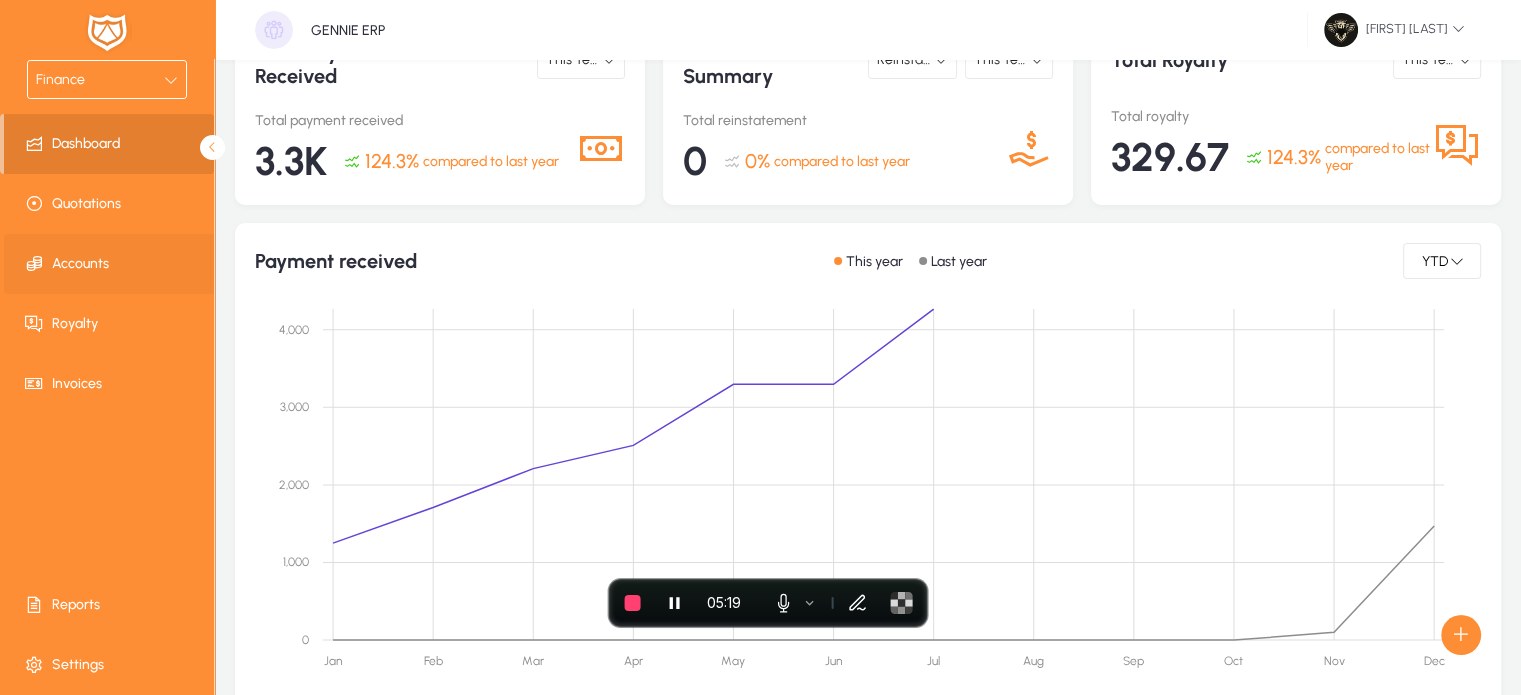 click on "Accounts" 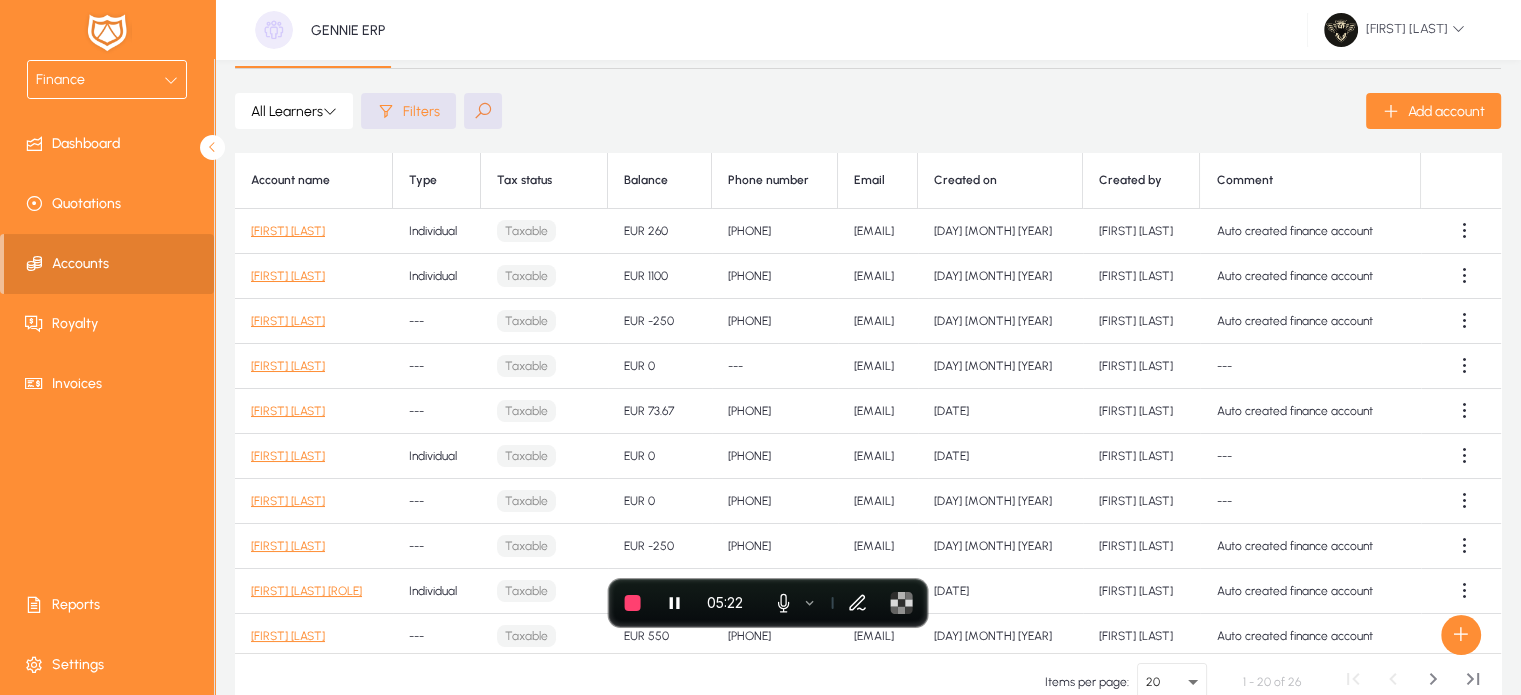 scroll, scrollTop: 0, scrollLeft: 0, axis: both 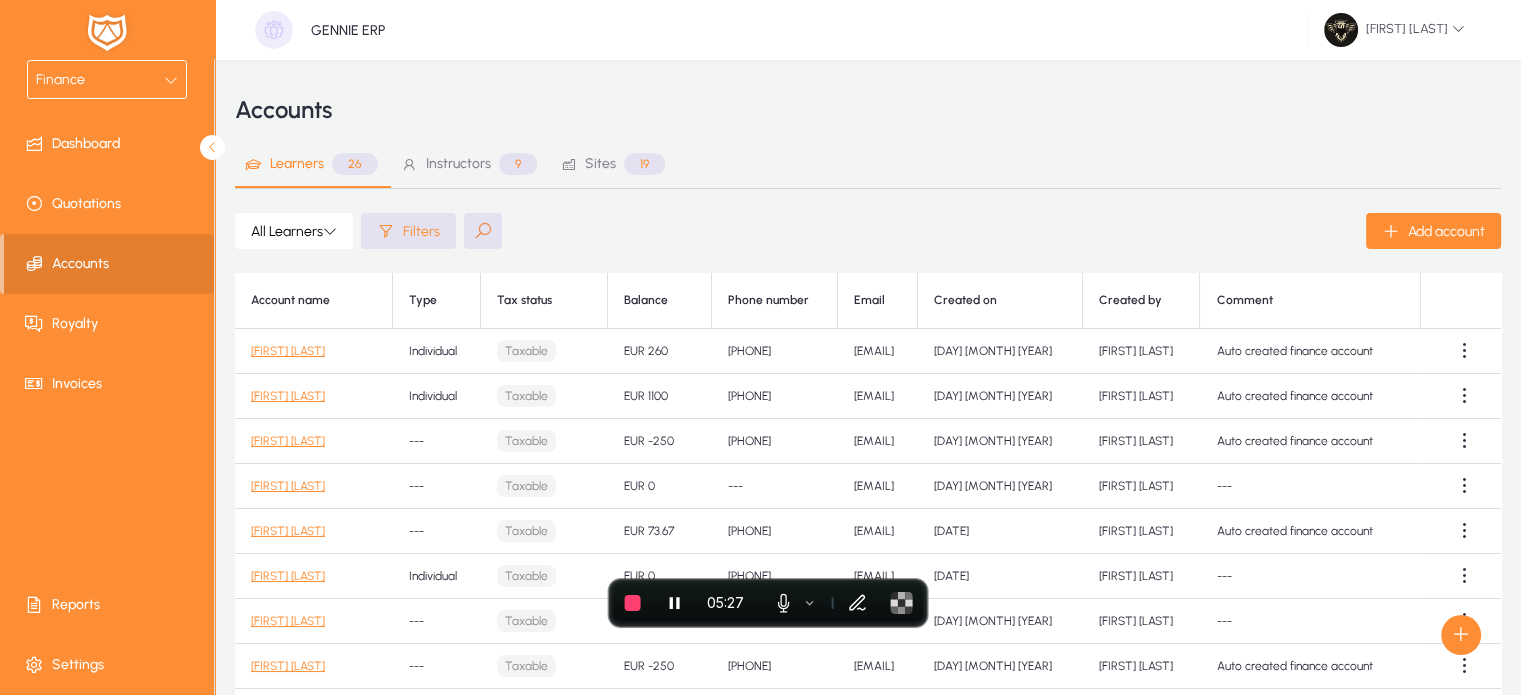click on "[FIRST] [LAST]" 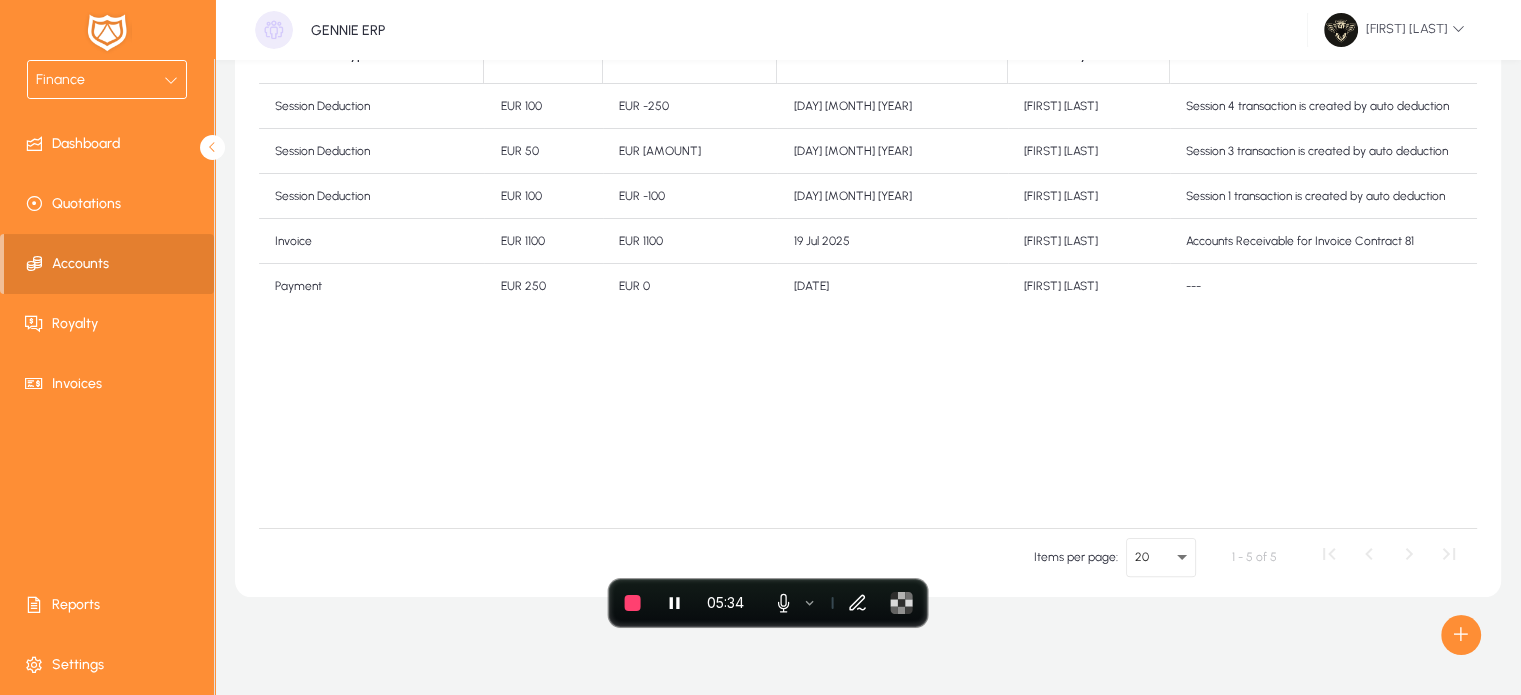scroll, scrollTop: 331, scrollLeft: 0, axis: vertical 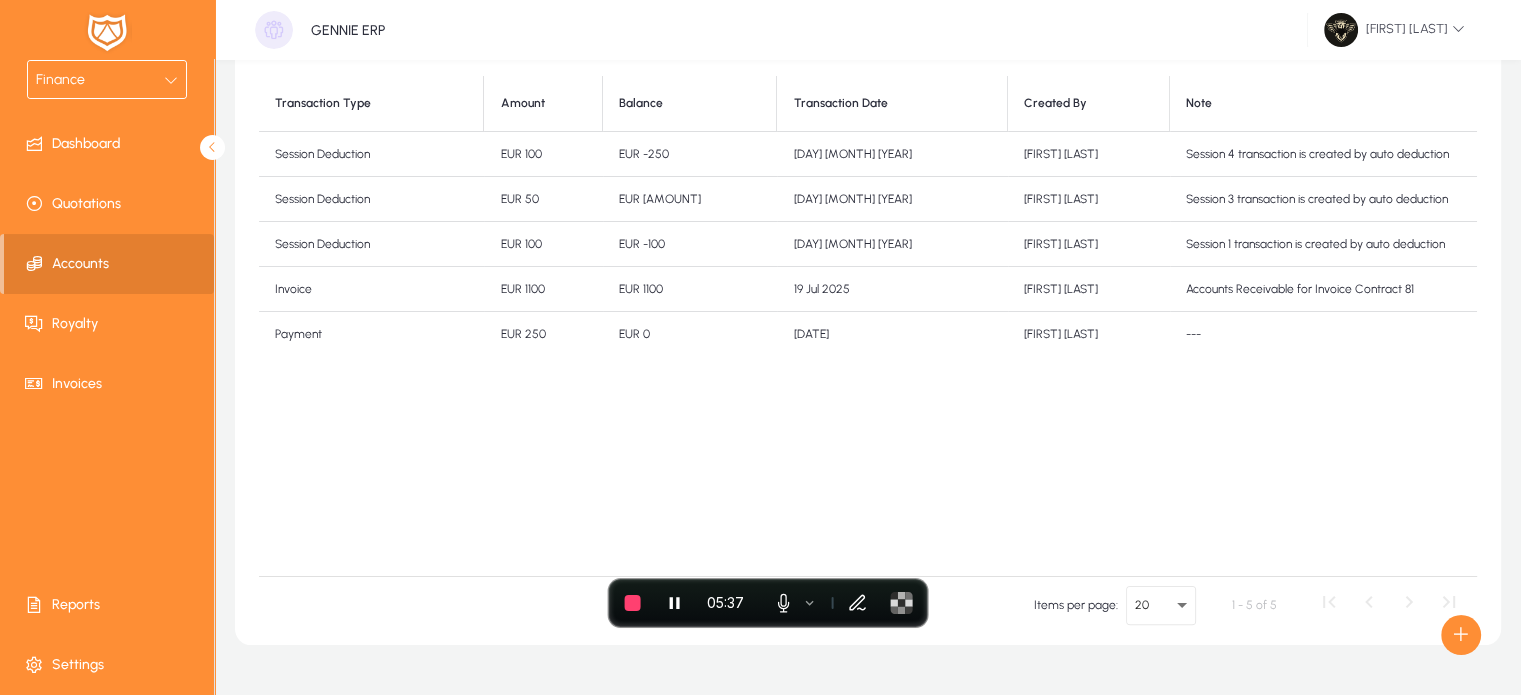 drag, startPoint x: 552, startPoint y: 292, endPoint x: 491, endPoint y: 297, distance: 61.204575 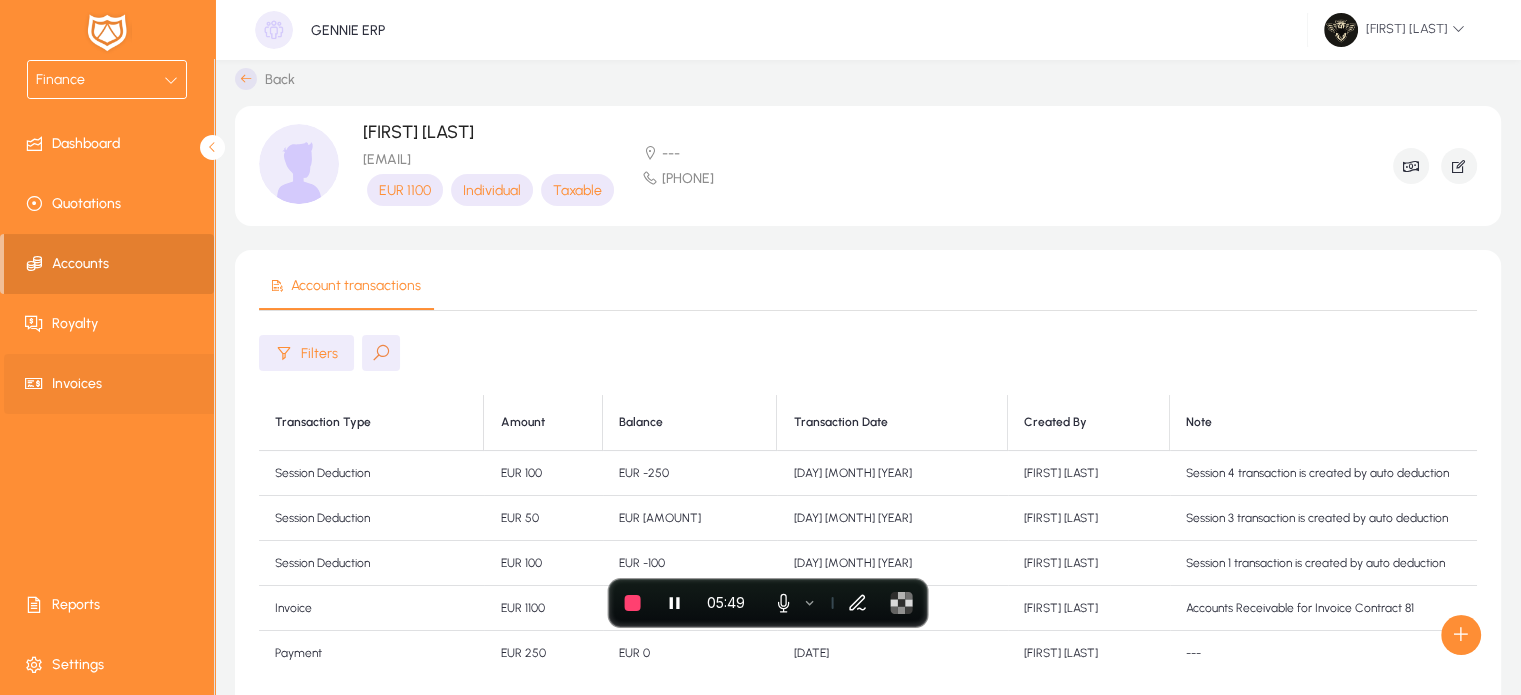 scroll, scrollTop: 11, scrollLeft: 0, axis: vertical 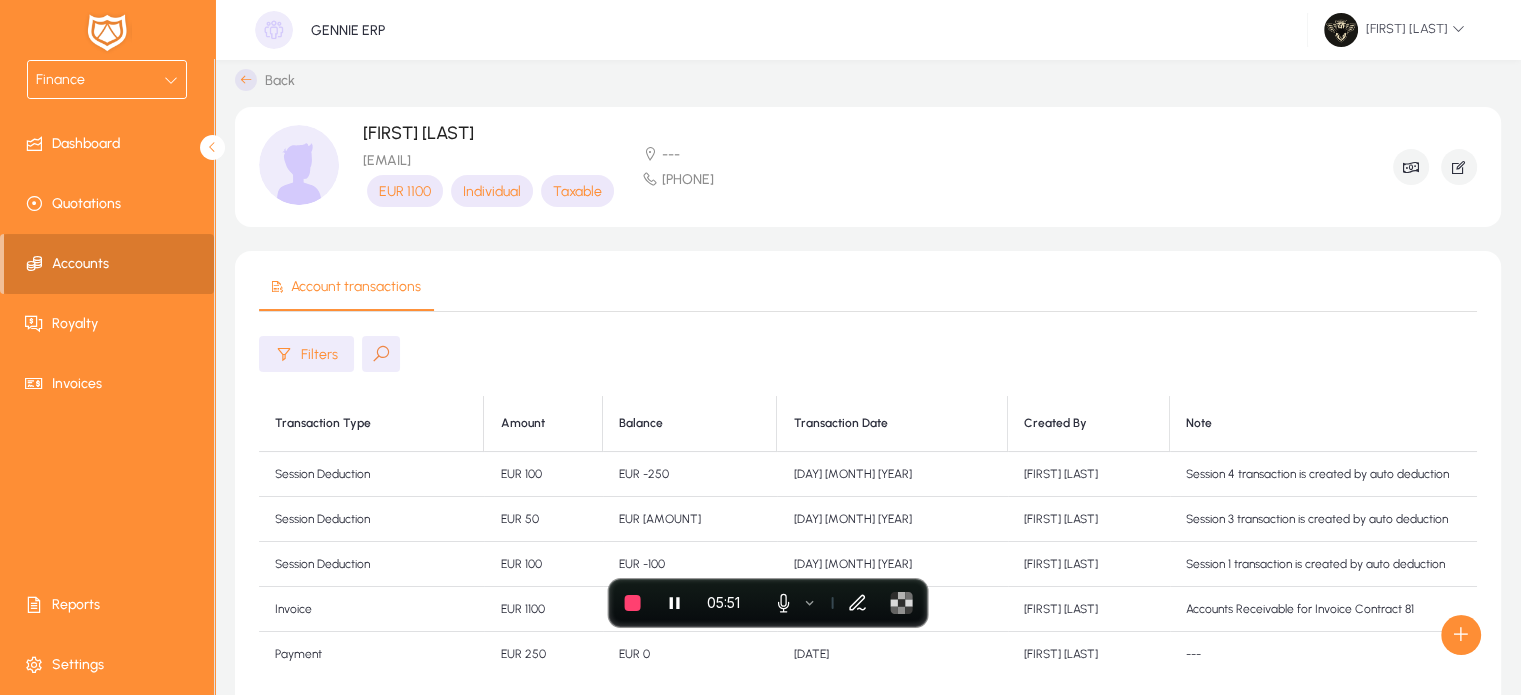 click 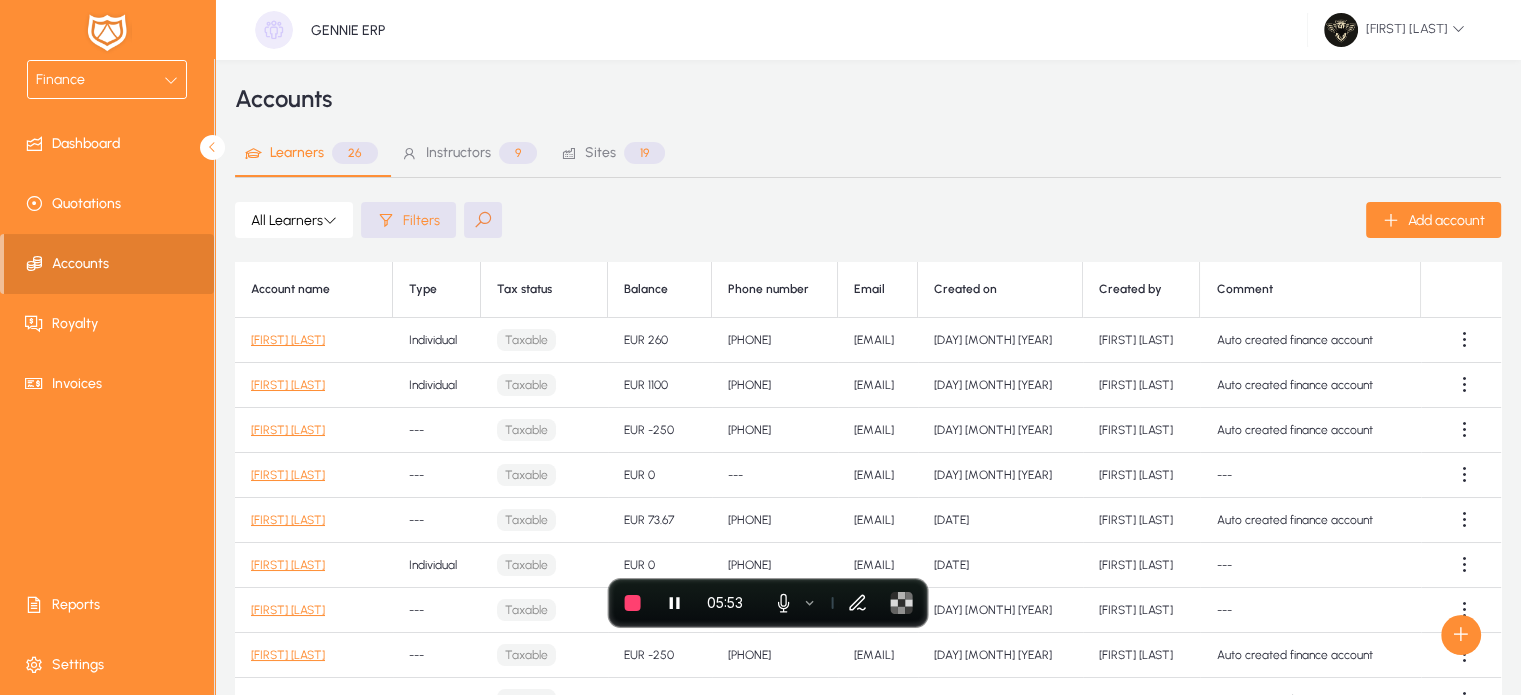 click on "Finance" at bounding box center [107, 79] 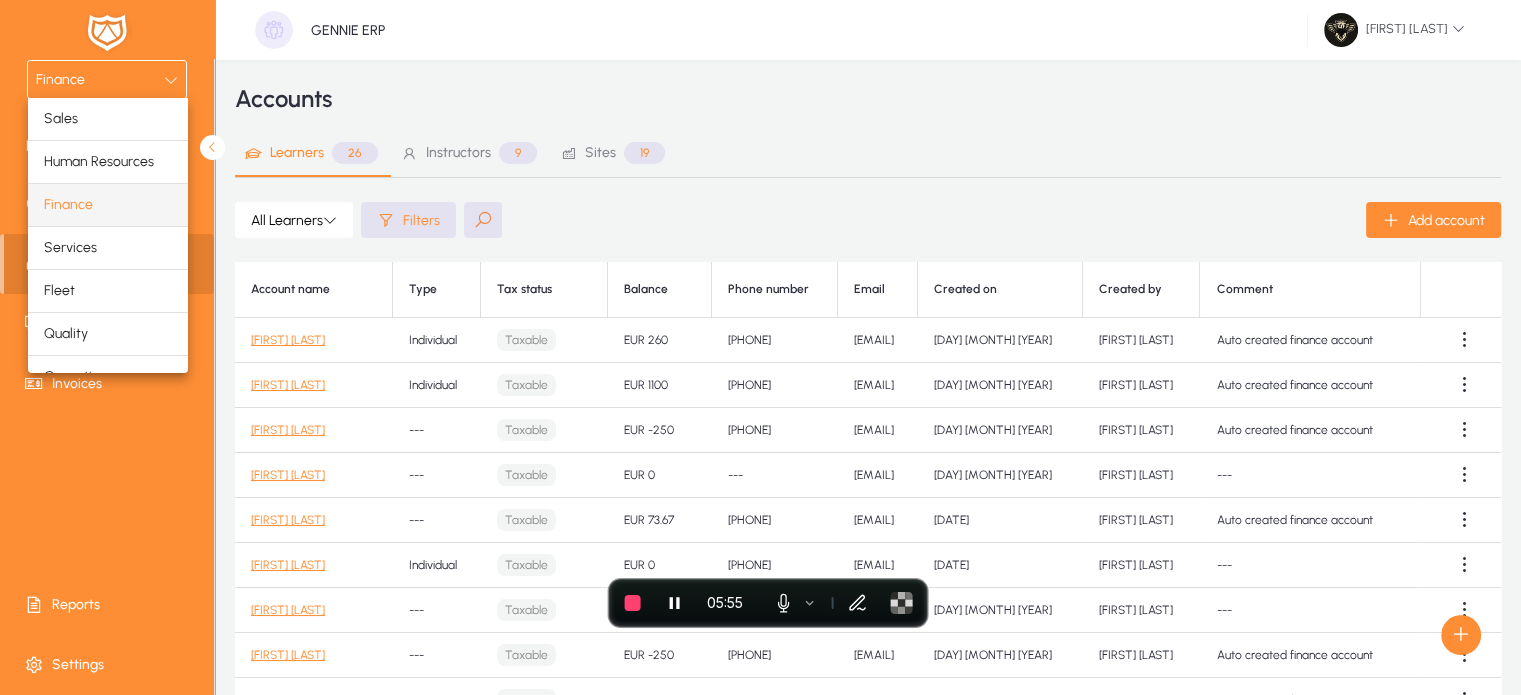 scroll, scrollTop: 66, scrollLeft: 0, axis: vertical 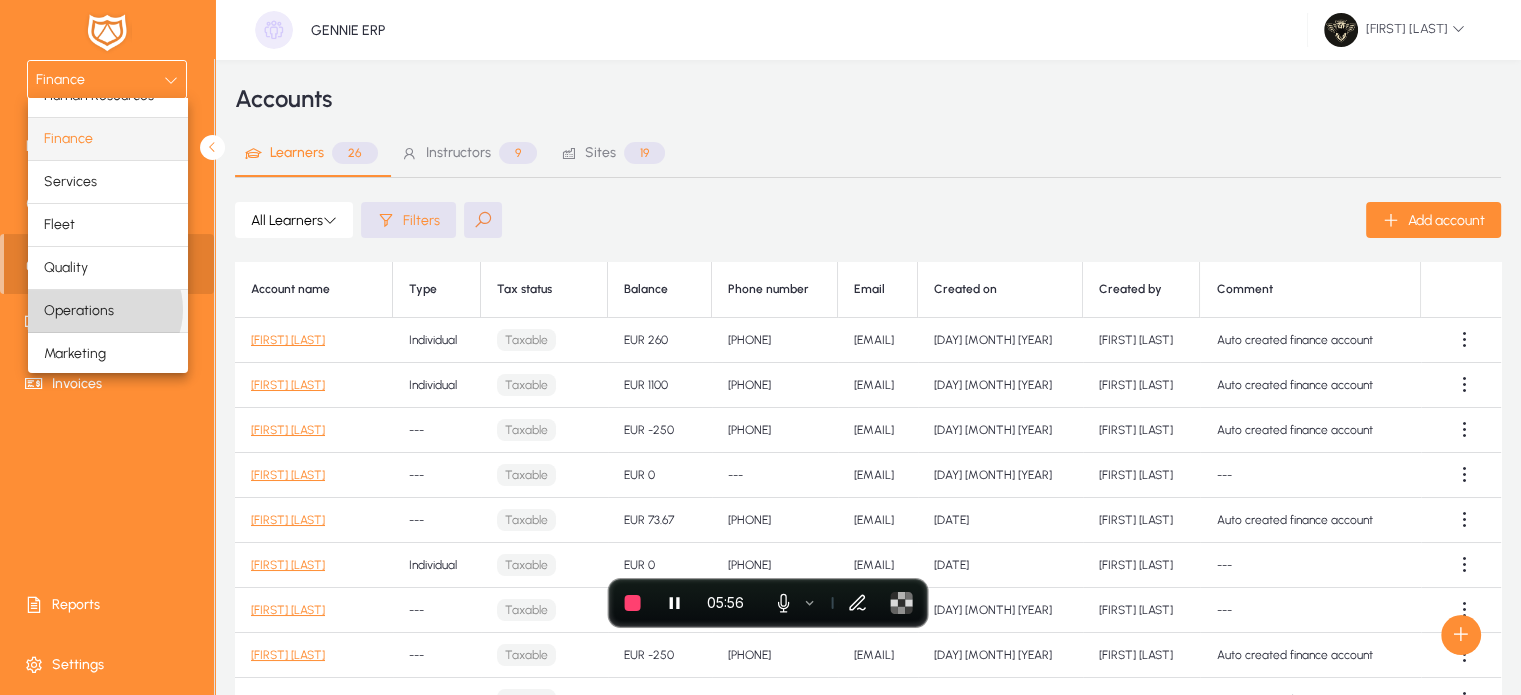 click on "Operations" at bounding box center [79, 311] 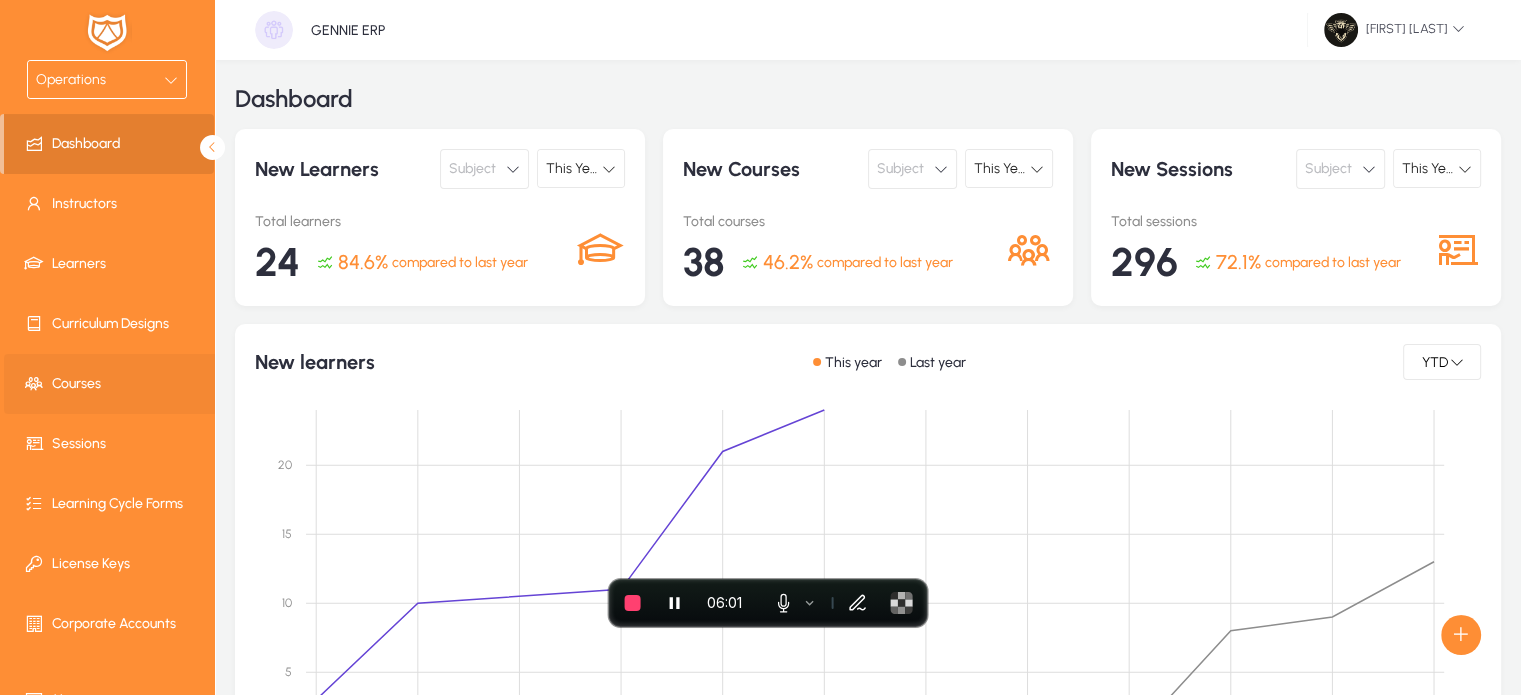 click 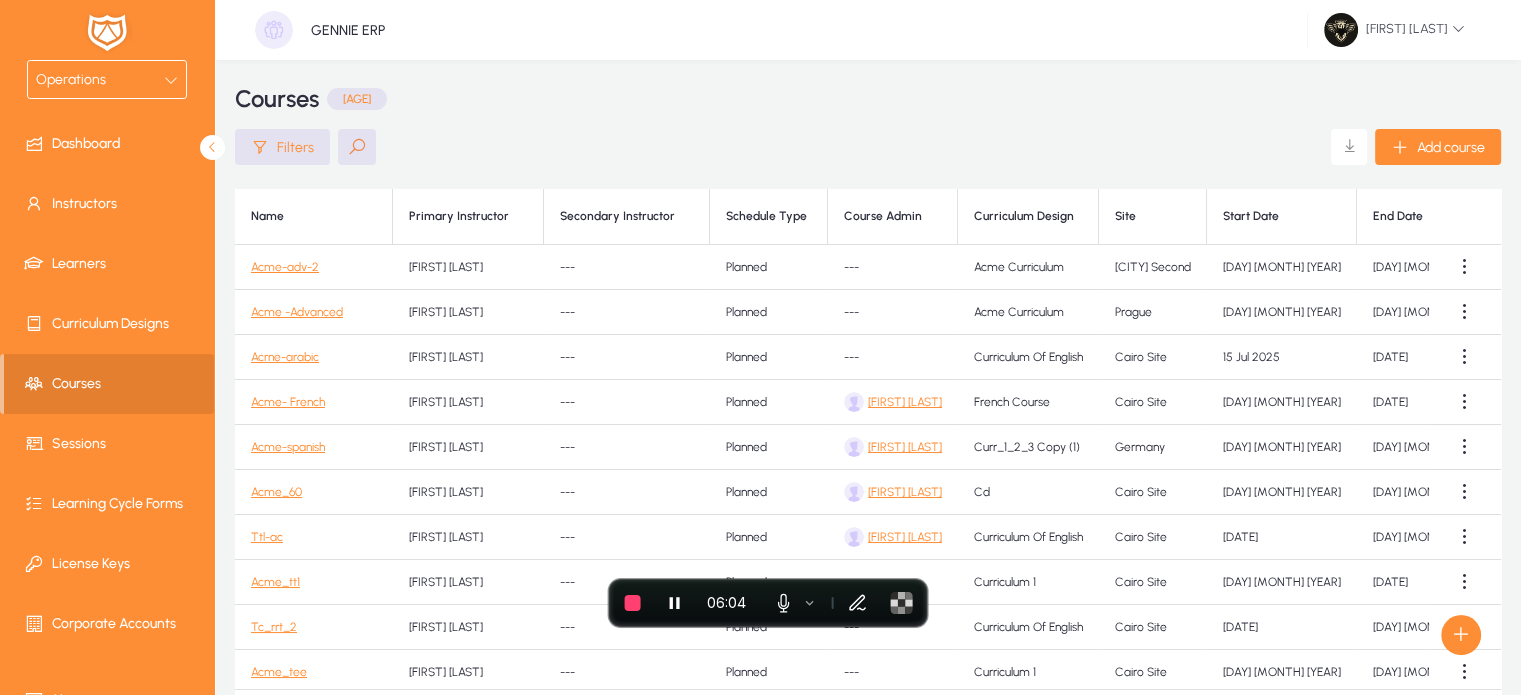 click on "Acme-adv-2" 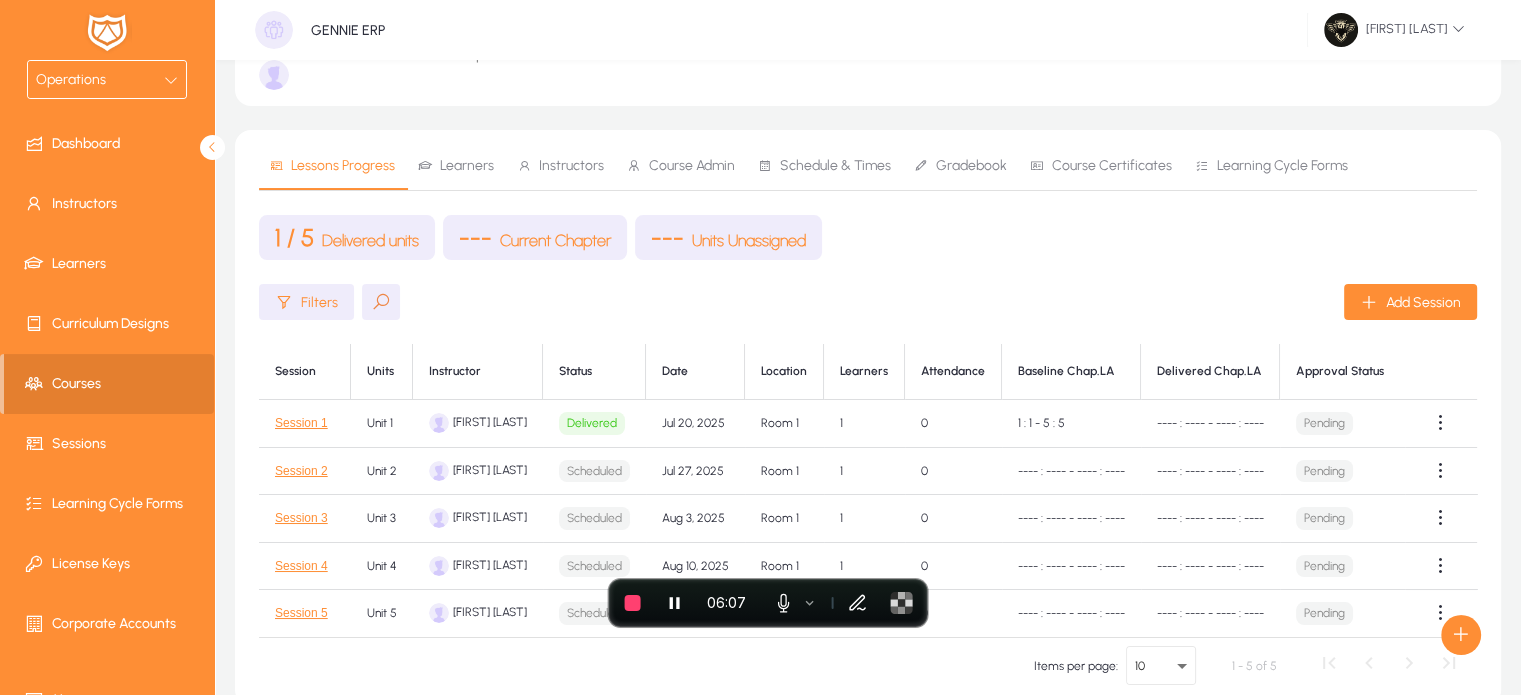 scroll, scrollTop: 188, scrollLeft: 0, axis: vertical 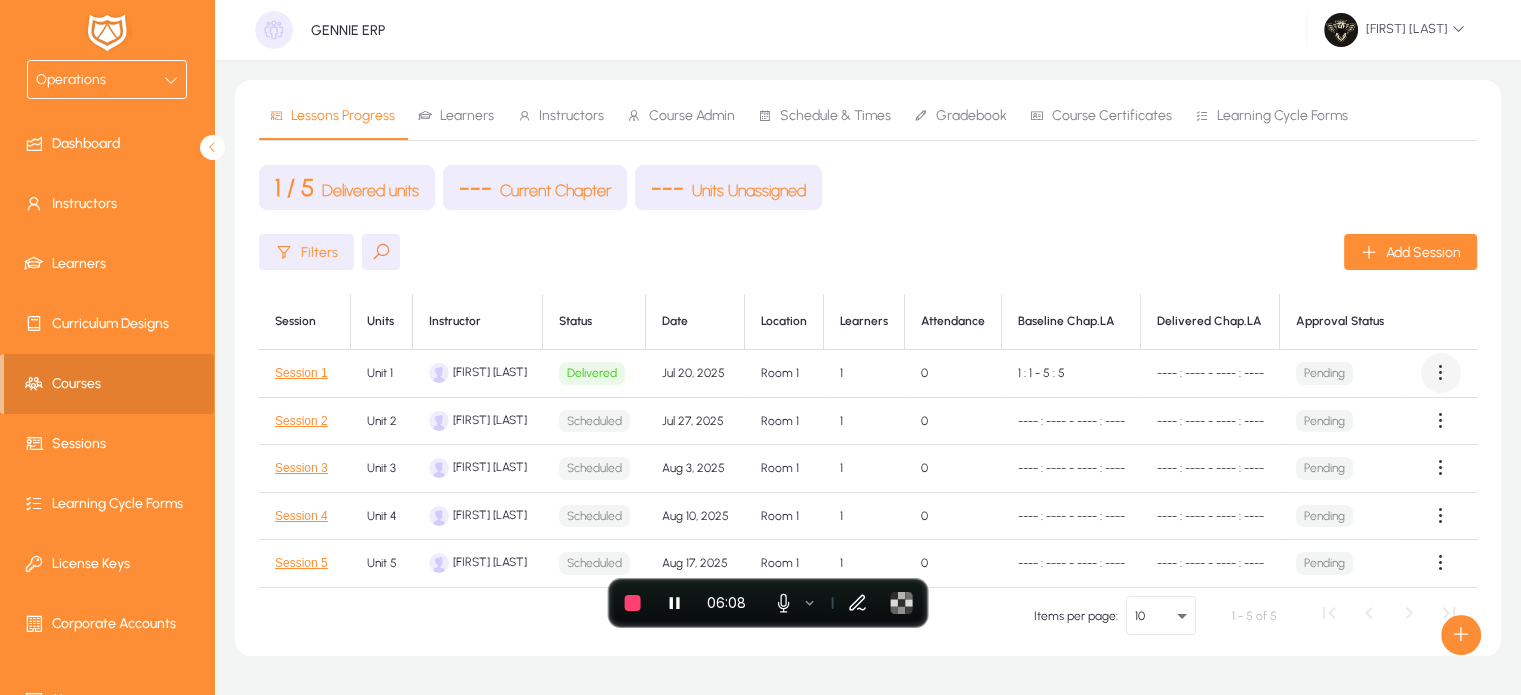 click 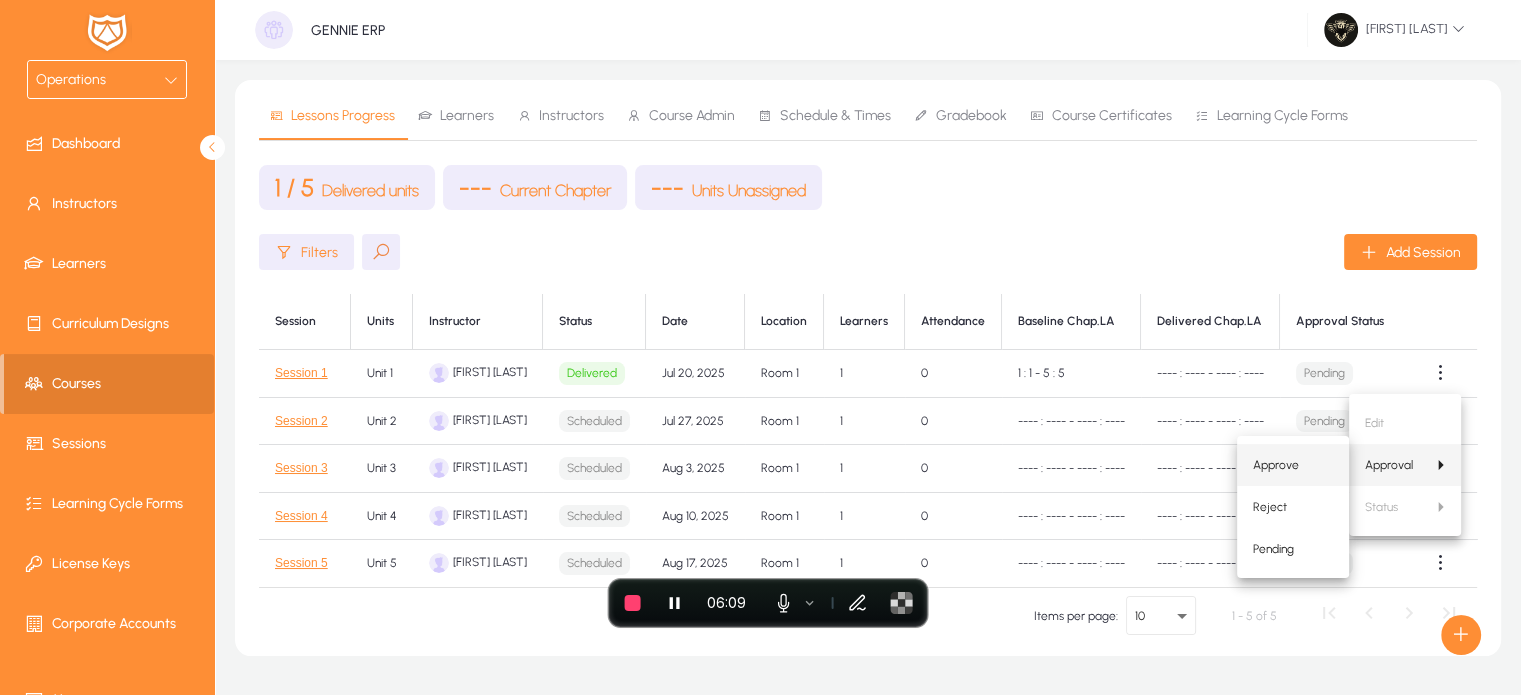 click on "Approve" at bounding box center [1293, 465] 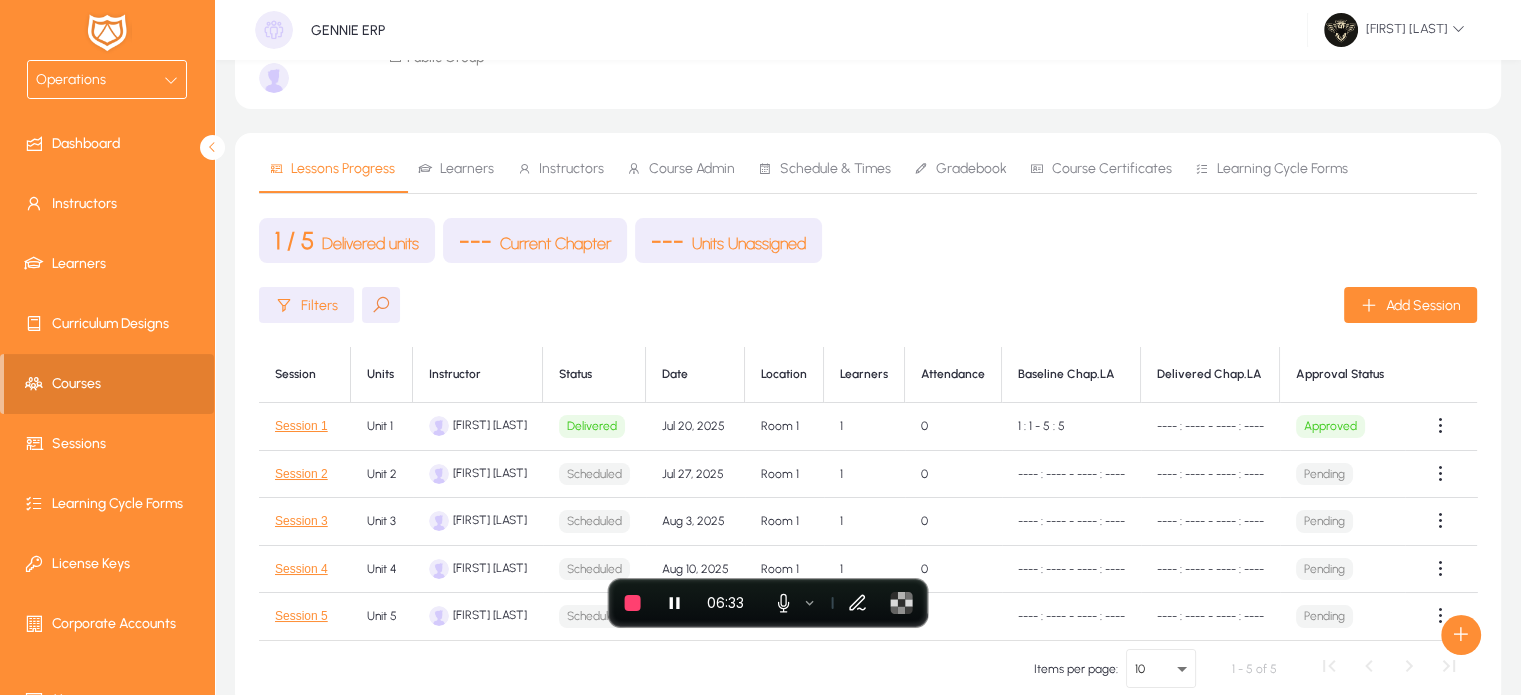 scroll, scrollTop: 0, scrollLeft: 0, axis: both 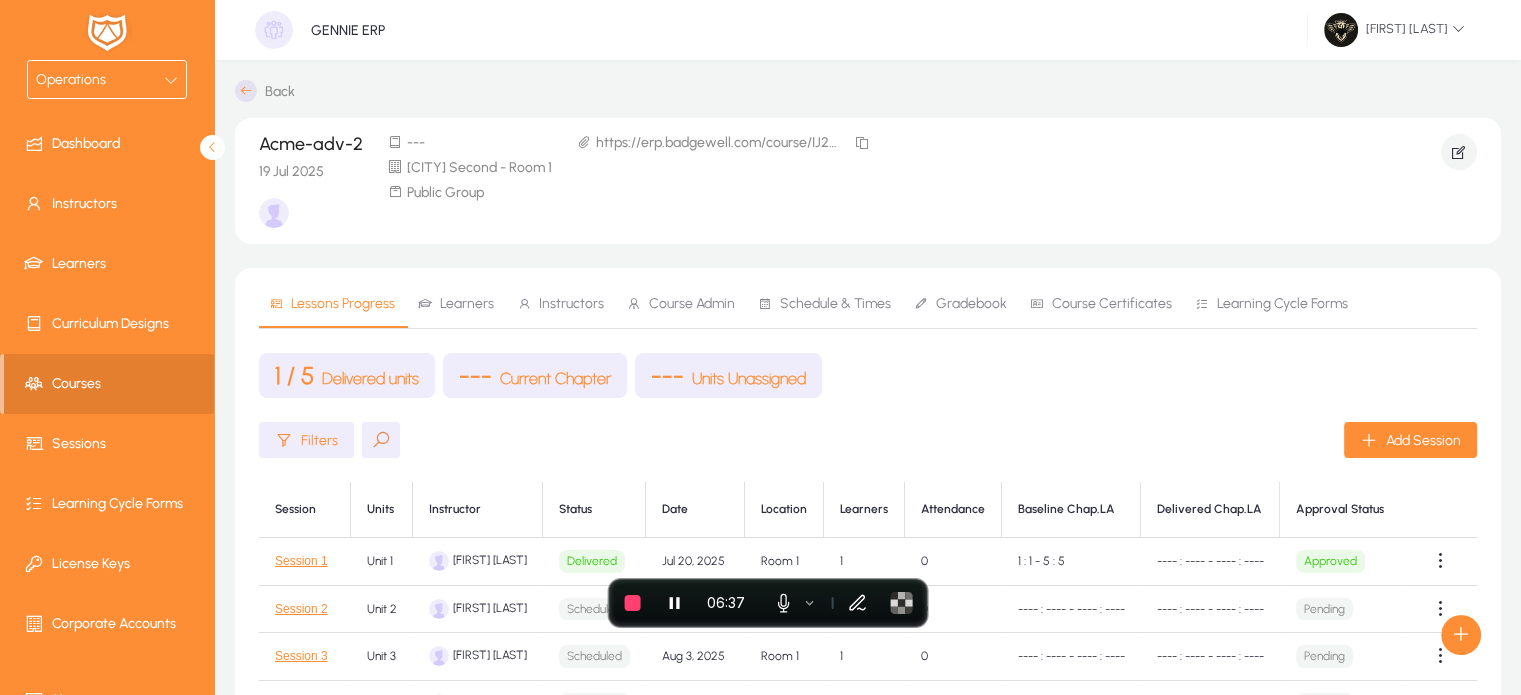 click on "Operations" at bounding box center [100, 80] 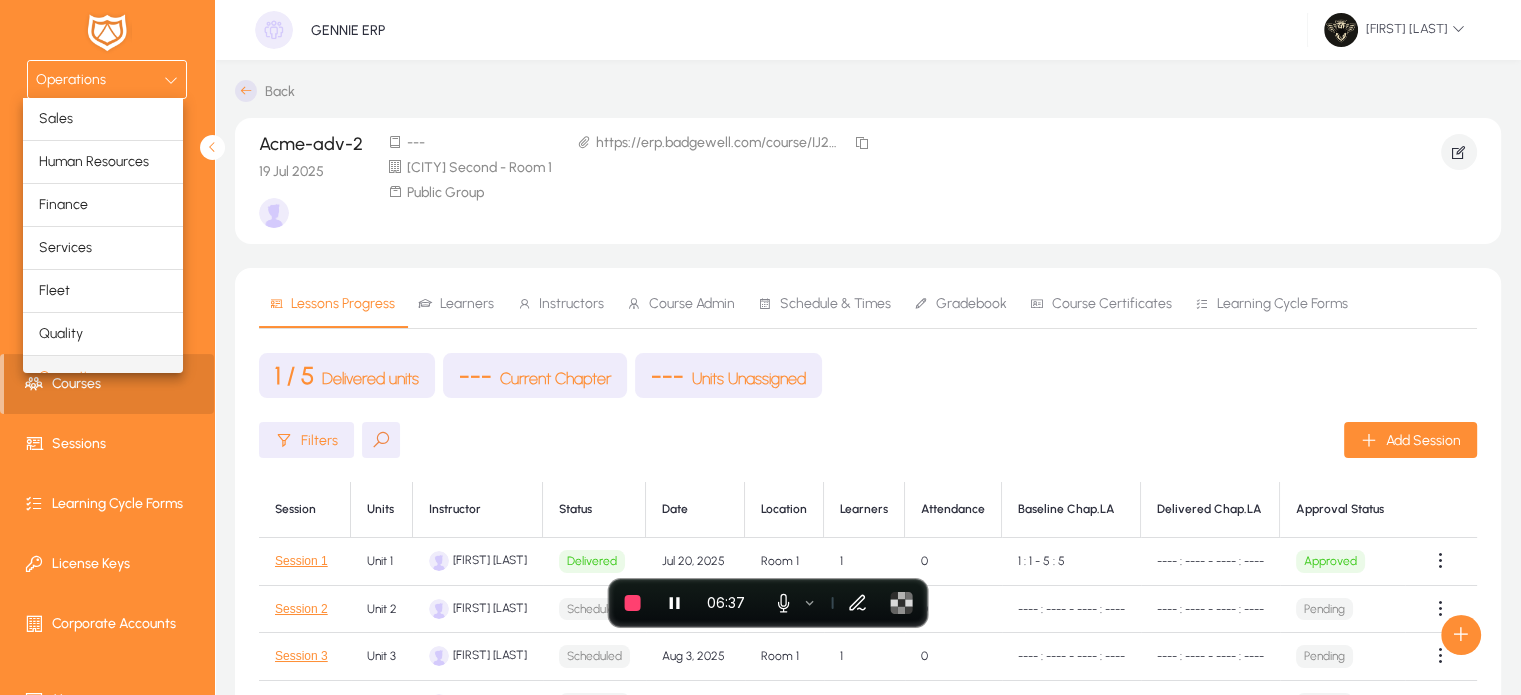 scroll, scrollTop: 24, scrollLeft: 0, axis: vertical 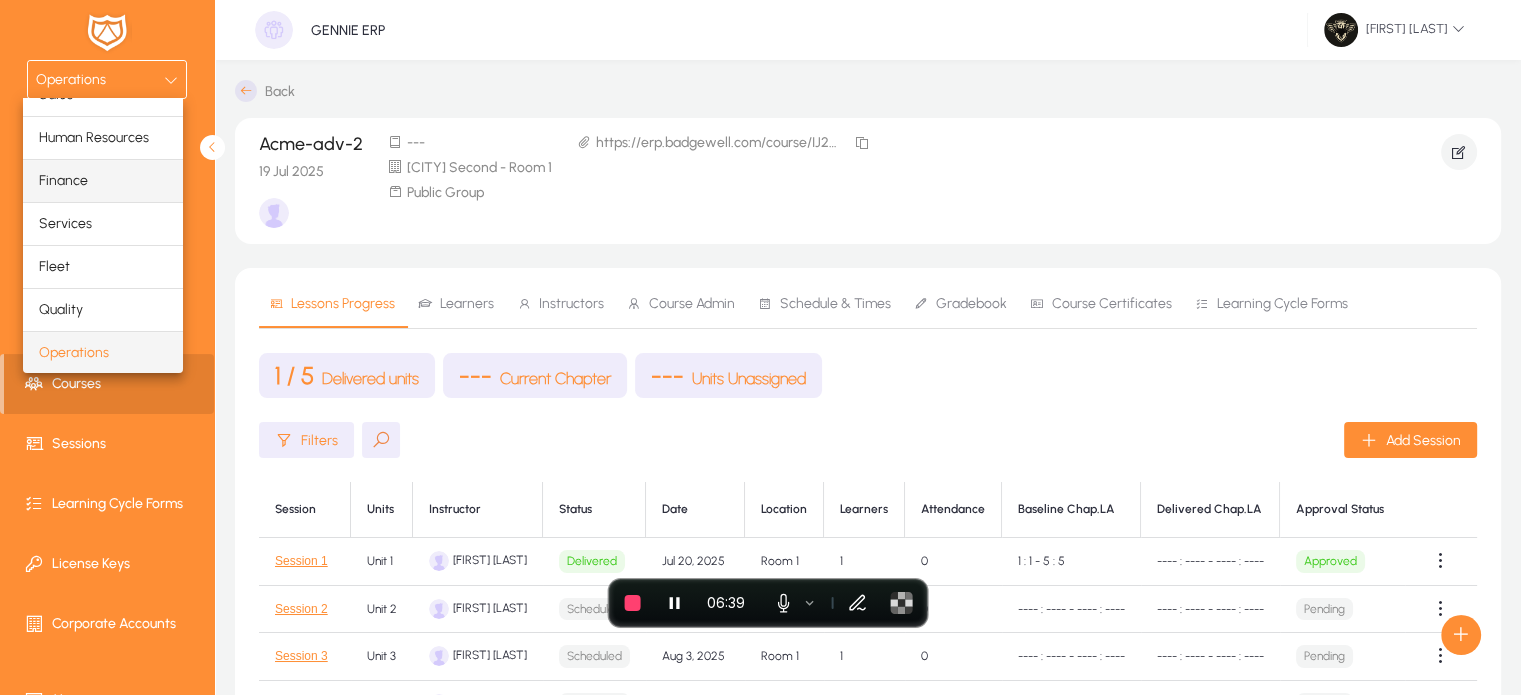 click on "Finance" at bounding box center [63, 181] 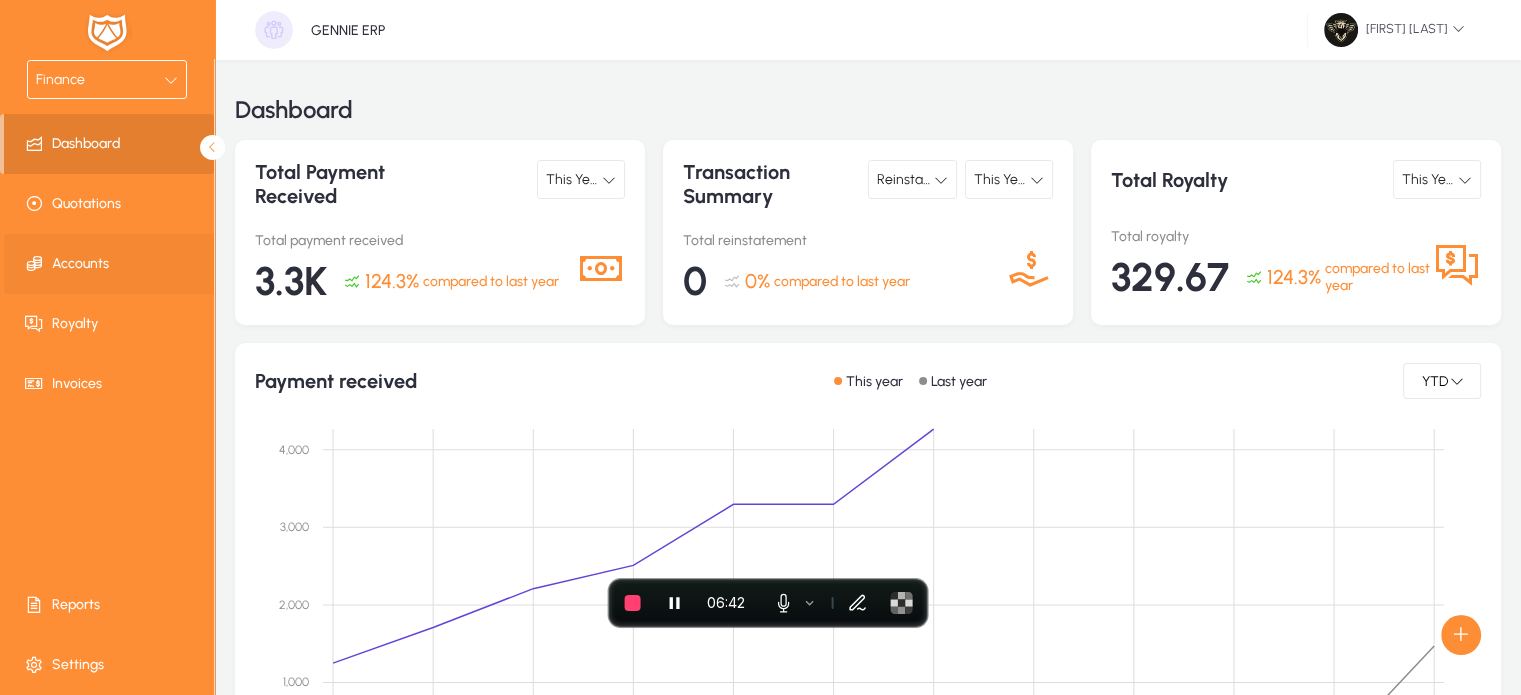 click on "Accounts" 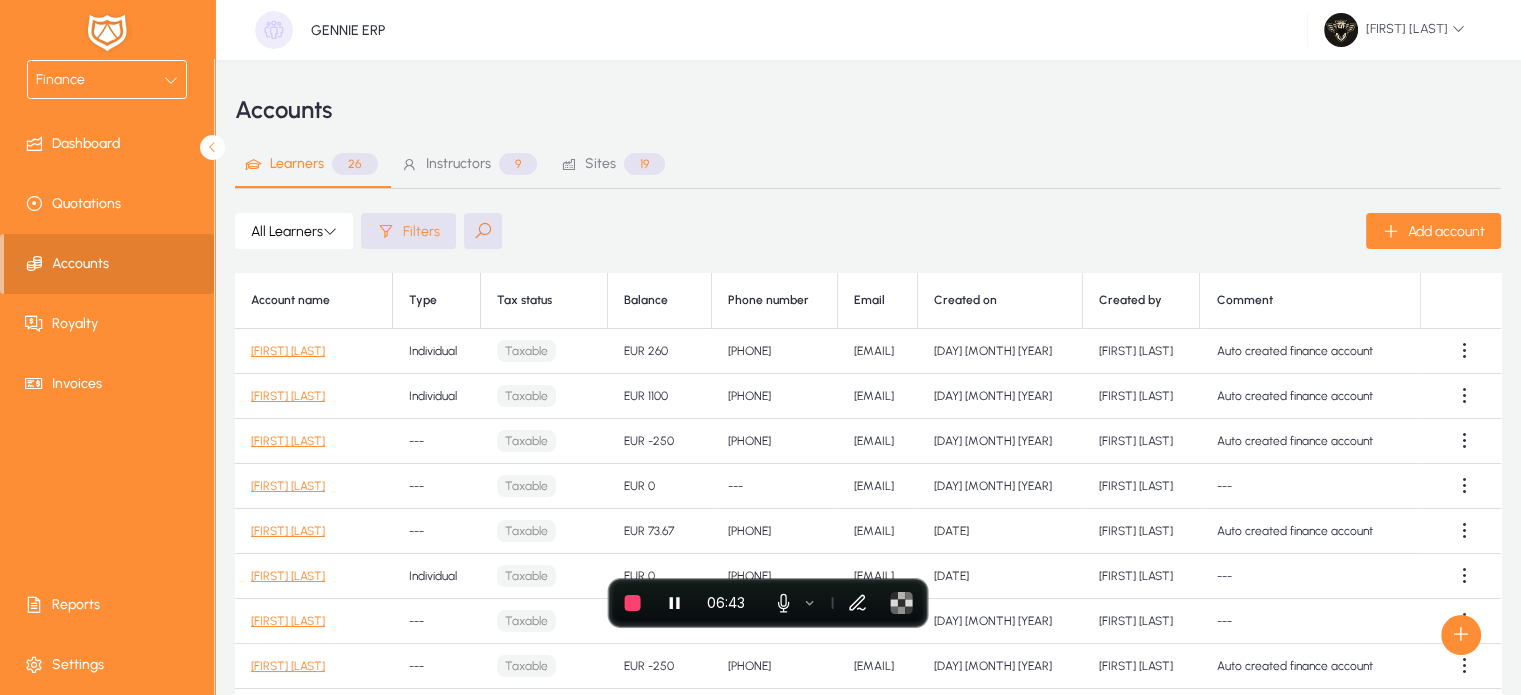 click on "9" at bounding box center (518, 164) 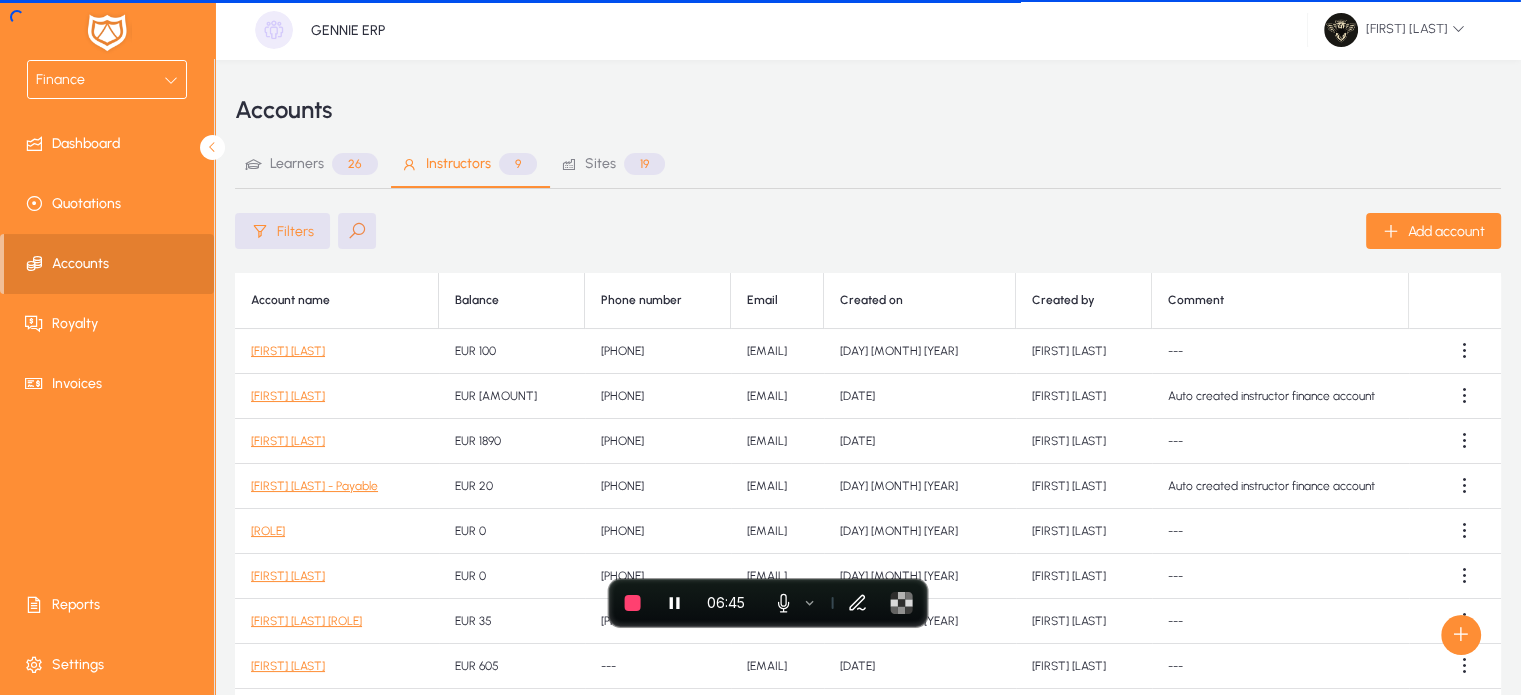 click on "Sites  [NUMBER]" at bounding box center [612, 164] 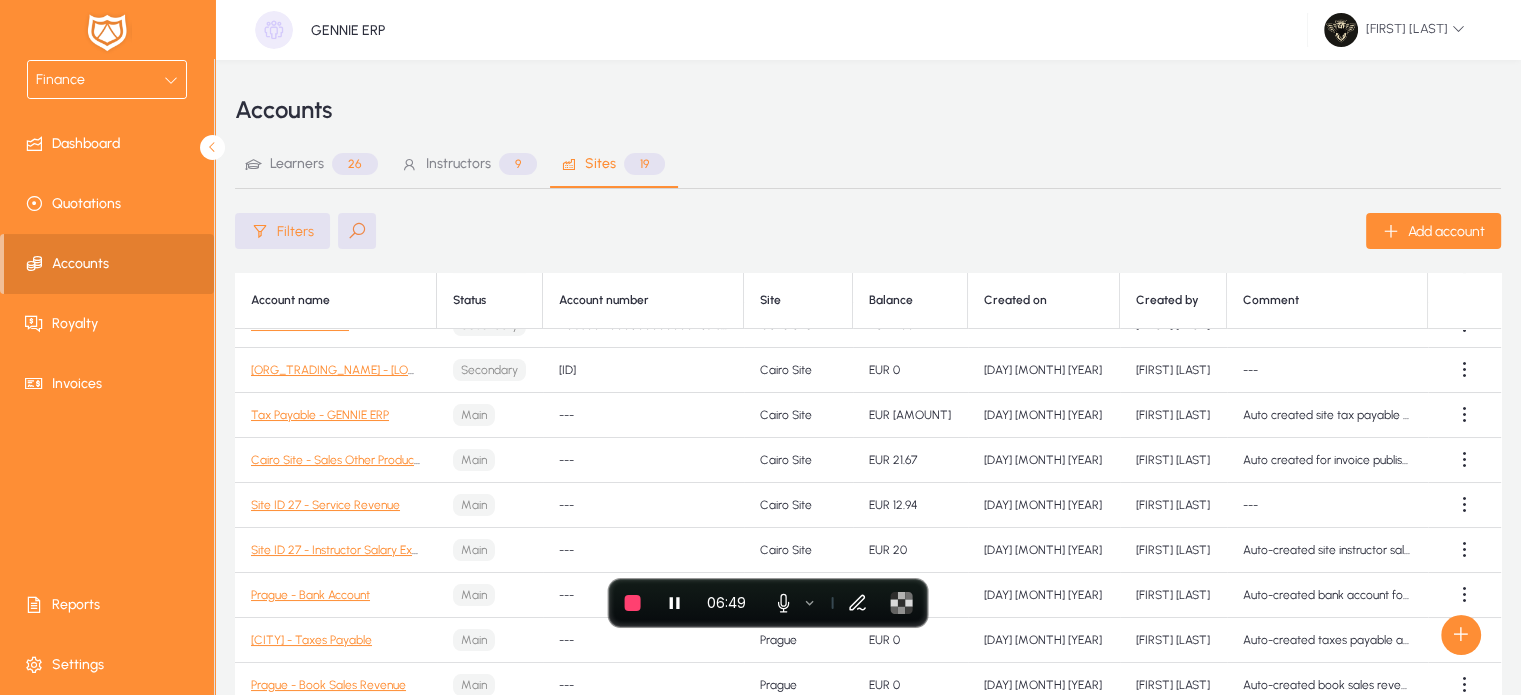 scroll, scrollTop: 124, scrollLeft: 0, axis: vertical 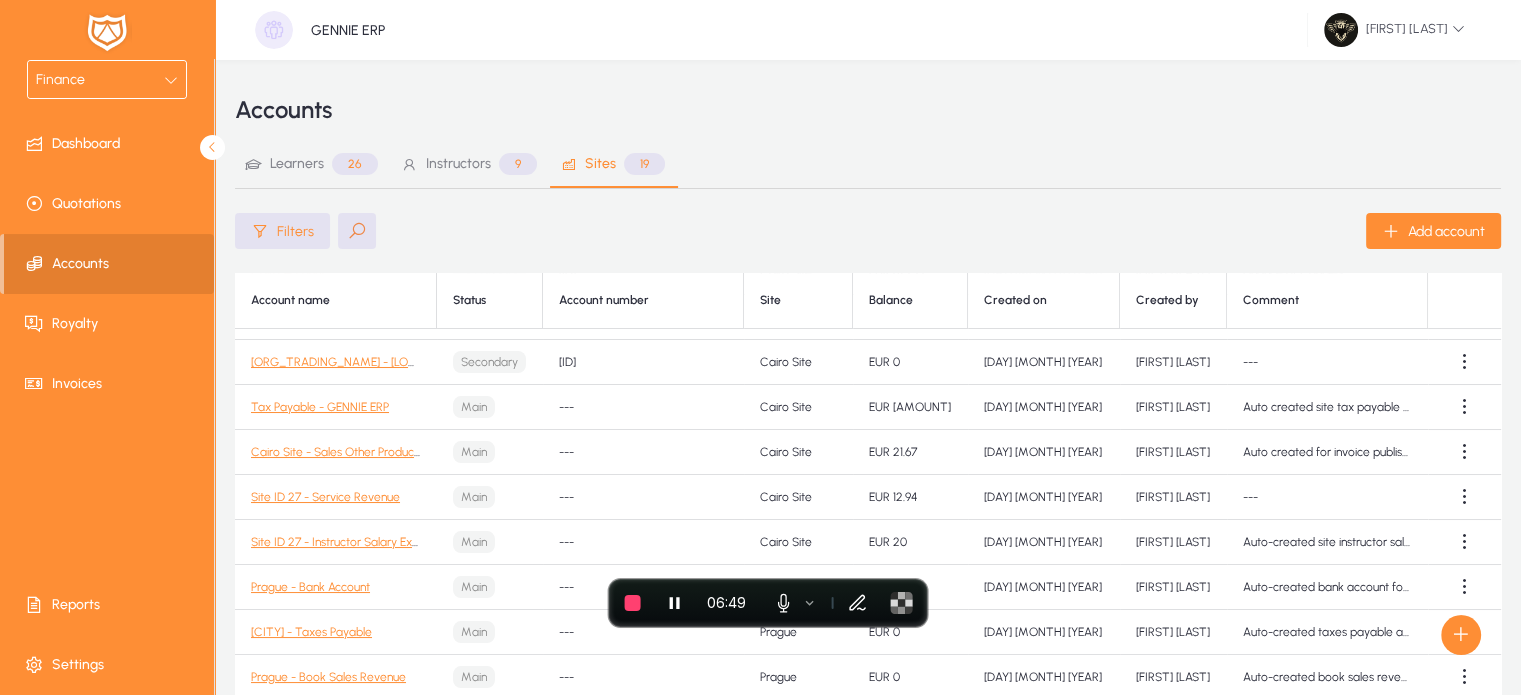 click 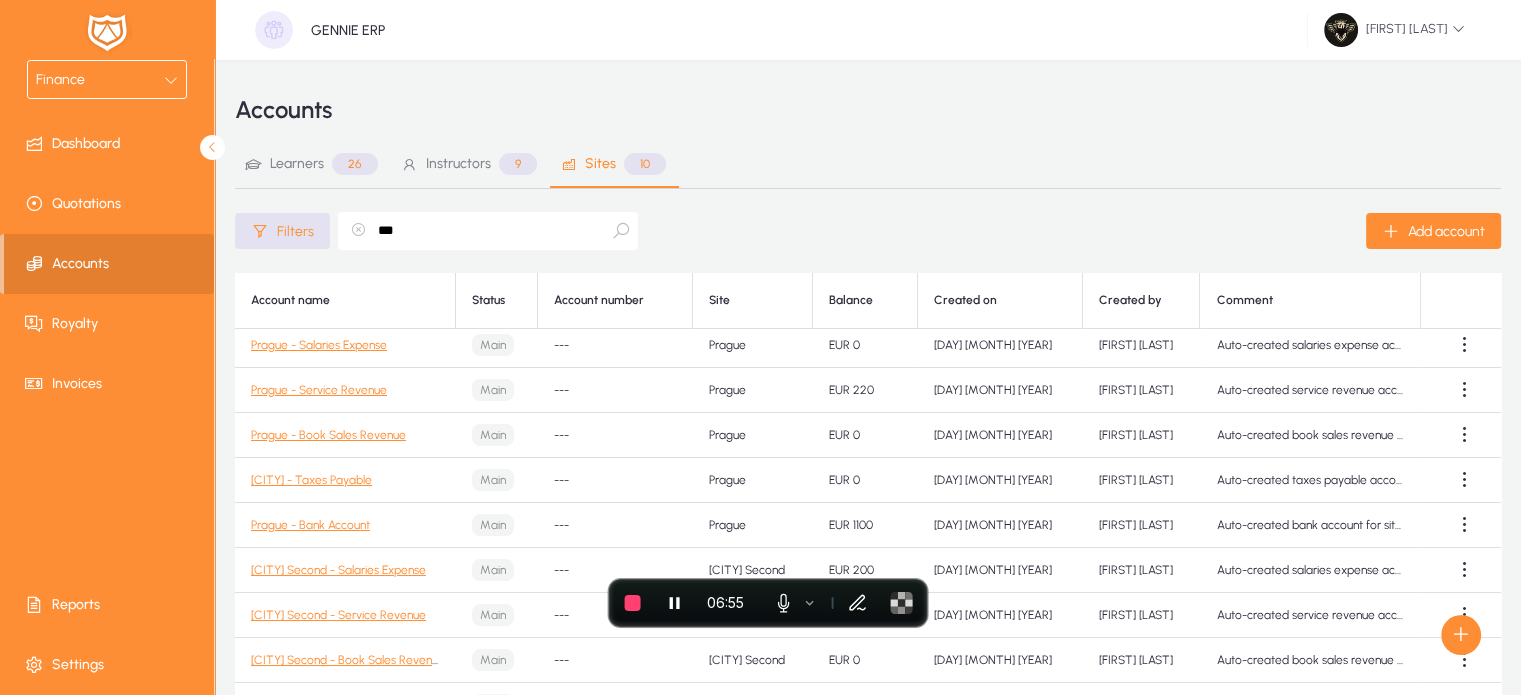 scroll, scrollTop: 6, scrollLeft: 0, axis: vertical 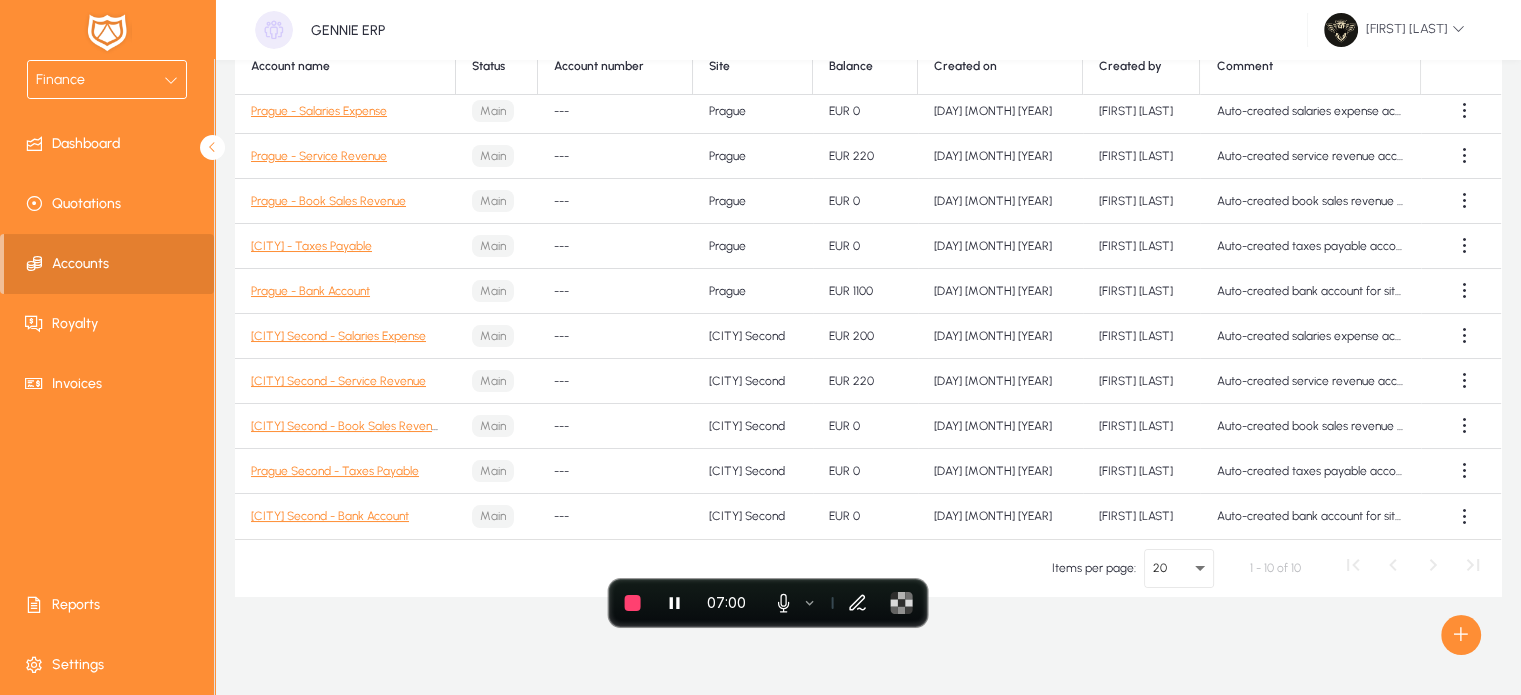 type on "***" 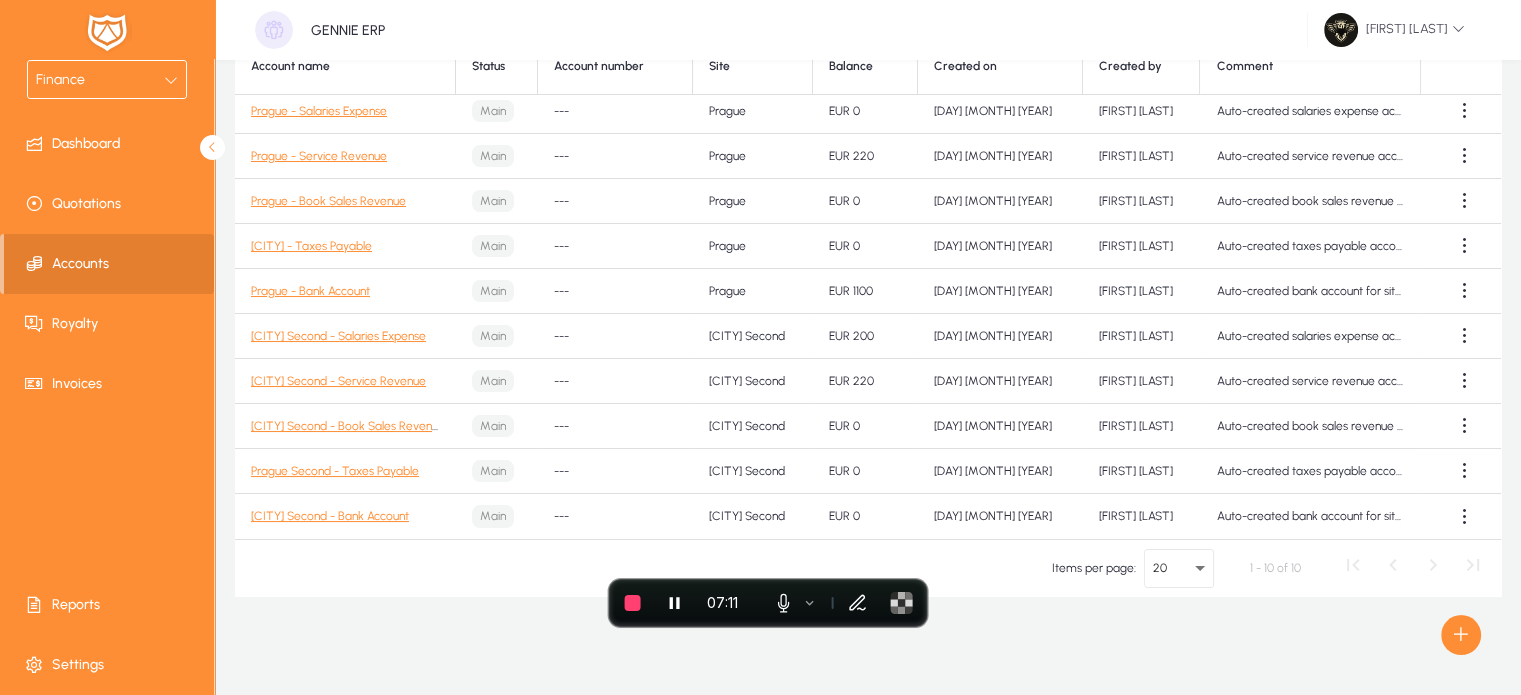 drag, startPoint x: 891, startPoint y: 383, endPoint x: 867, endPoint y: 391, distance: 25.298222 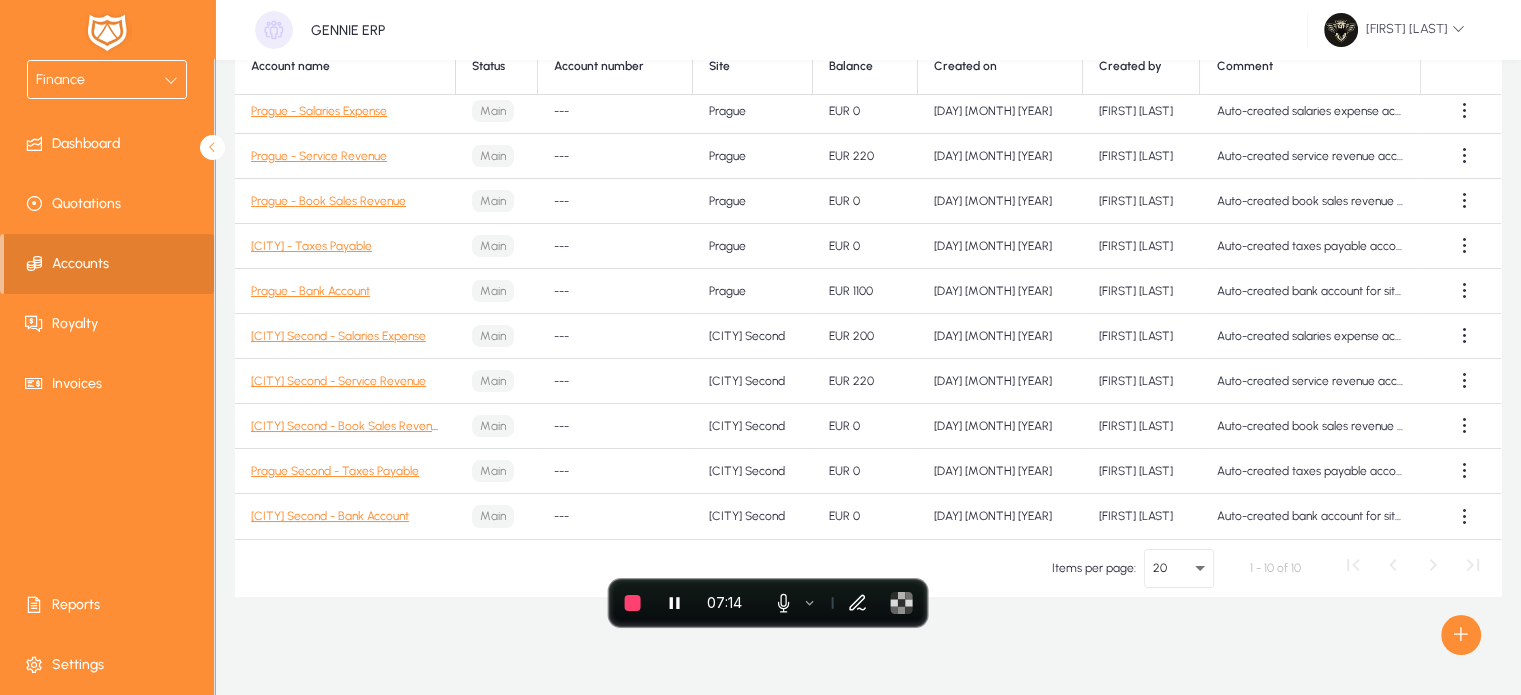 scroll, scrollTop: 221, scrollLeft: 0, axis: vertical 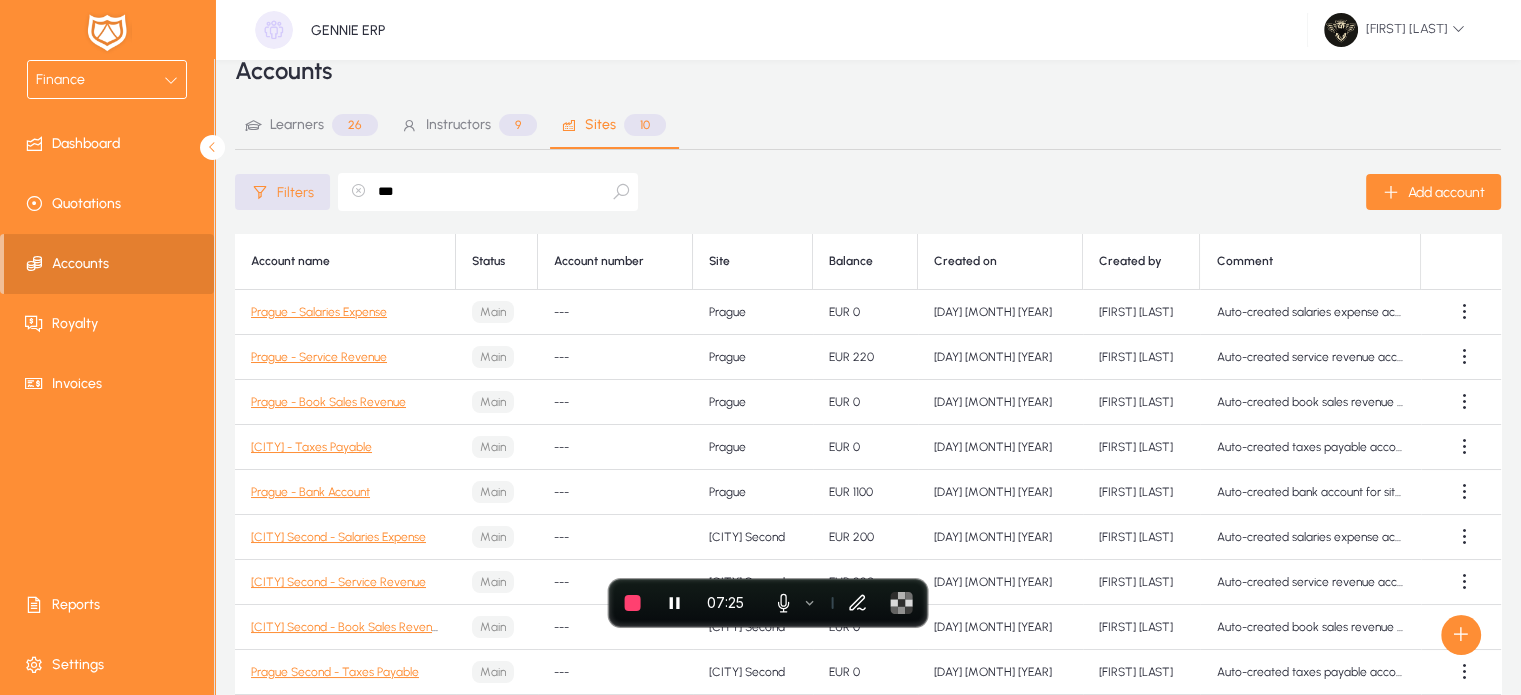 click on "Instructors" at bounding box center (458, 125) 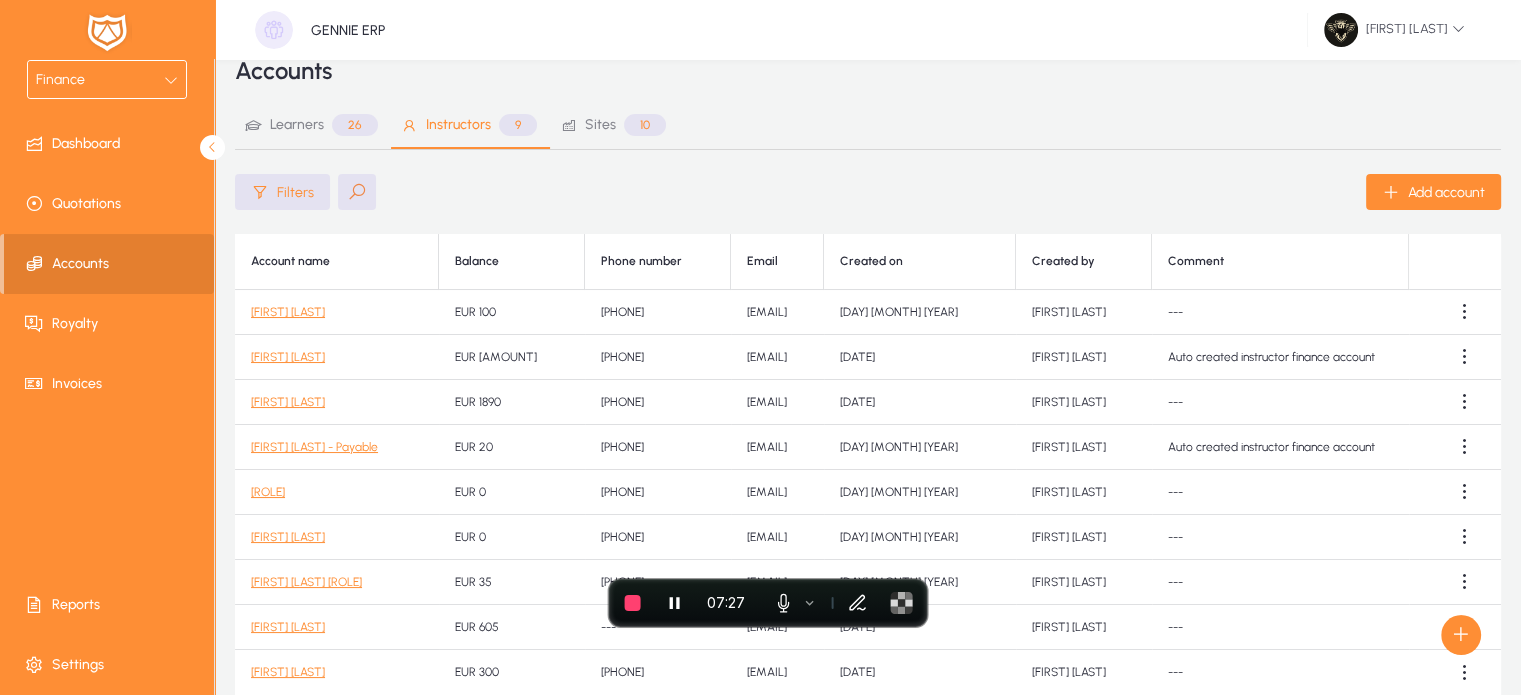 click 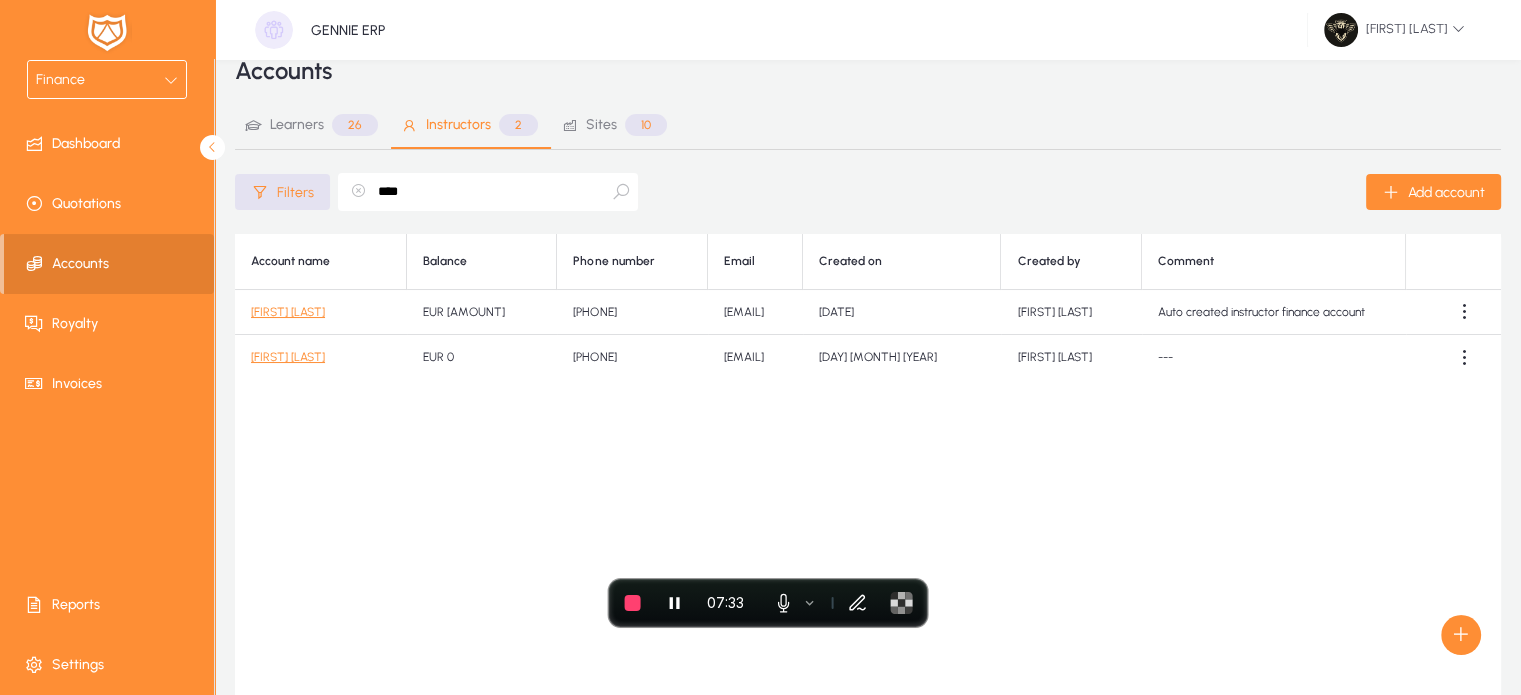 type on "****" 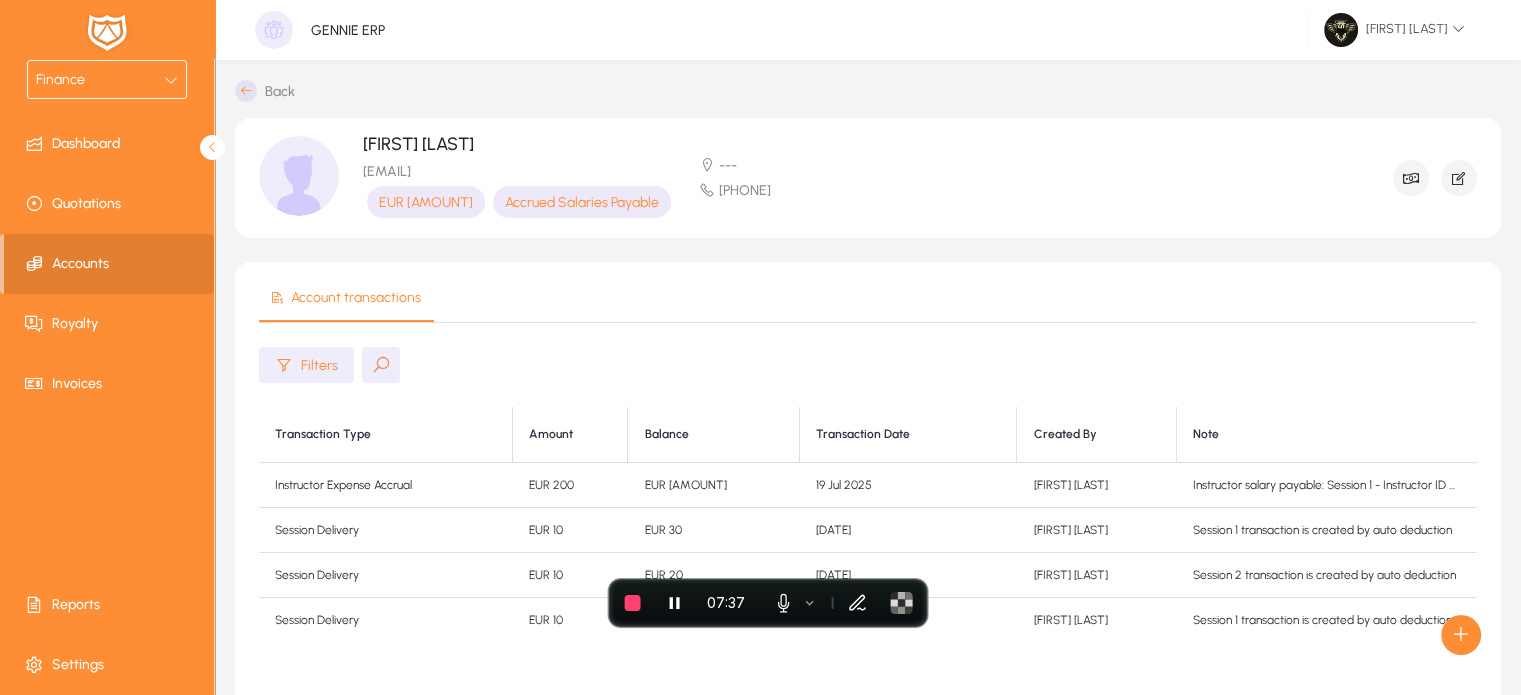 scroll, scrollTop: 131, scrollLeft: 0, axis: vertical 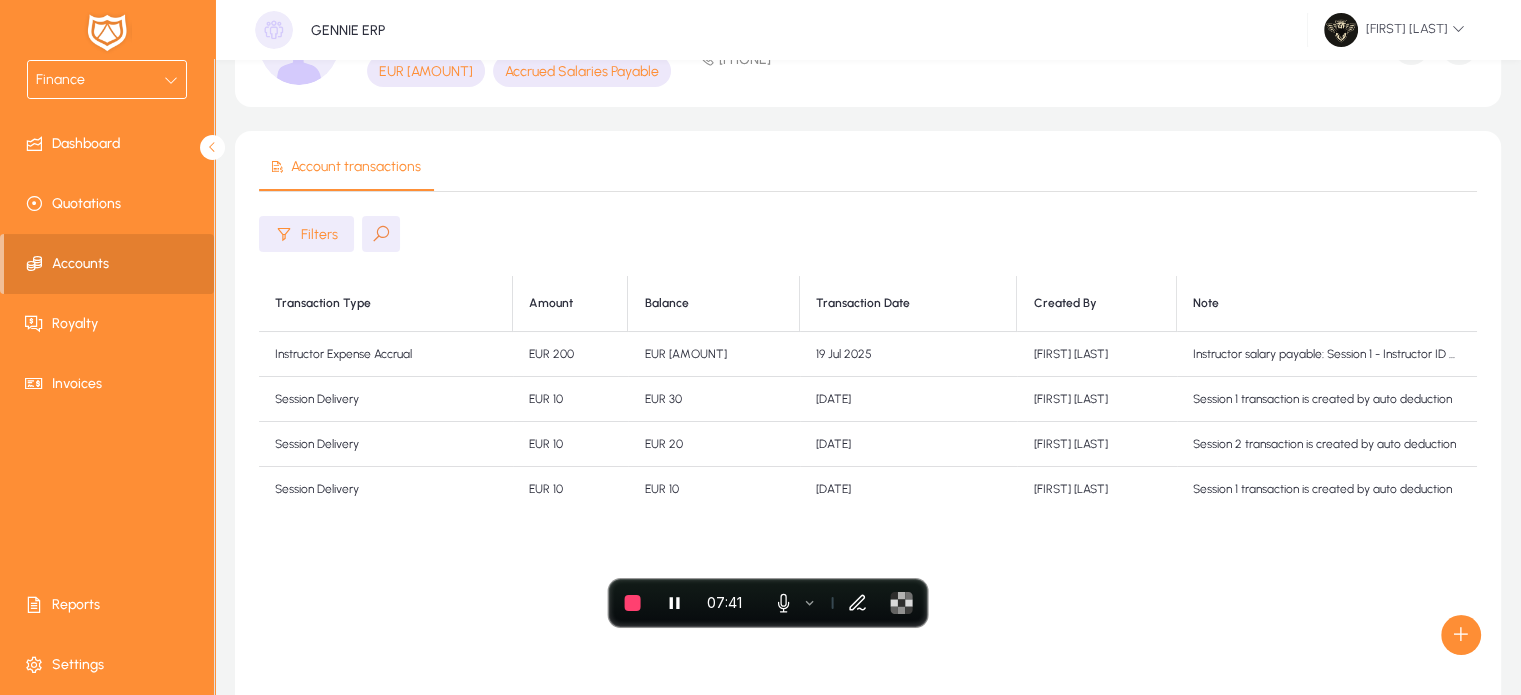 drag, startPoint x: 583, startPoint y: 351, endPoint x: 523, endPoint y: 359, distance: 60.530983 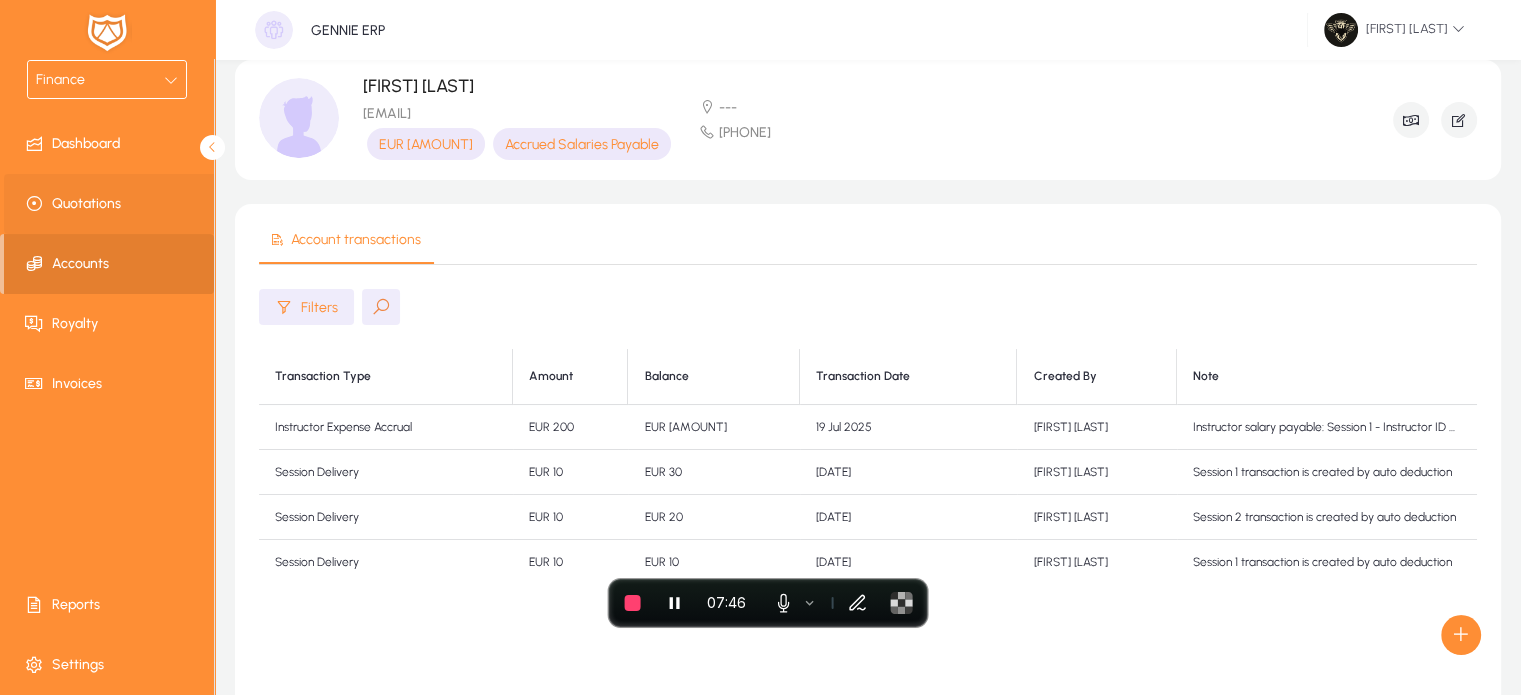 scroll, scrollTop: 0, scrollLeft: 0, axis: both 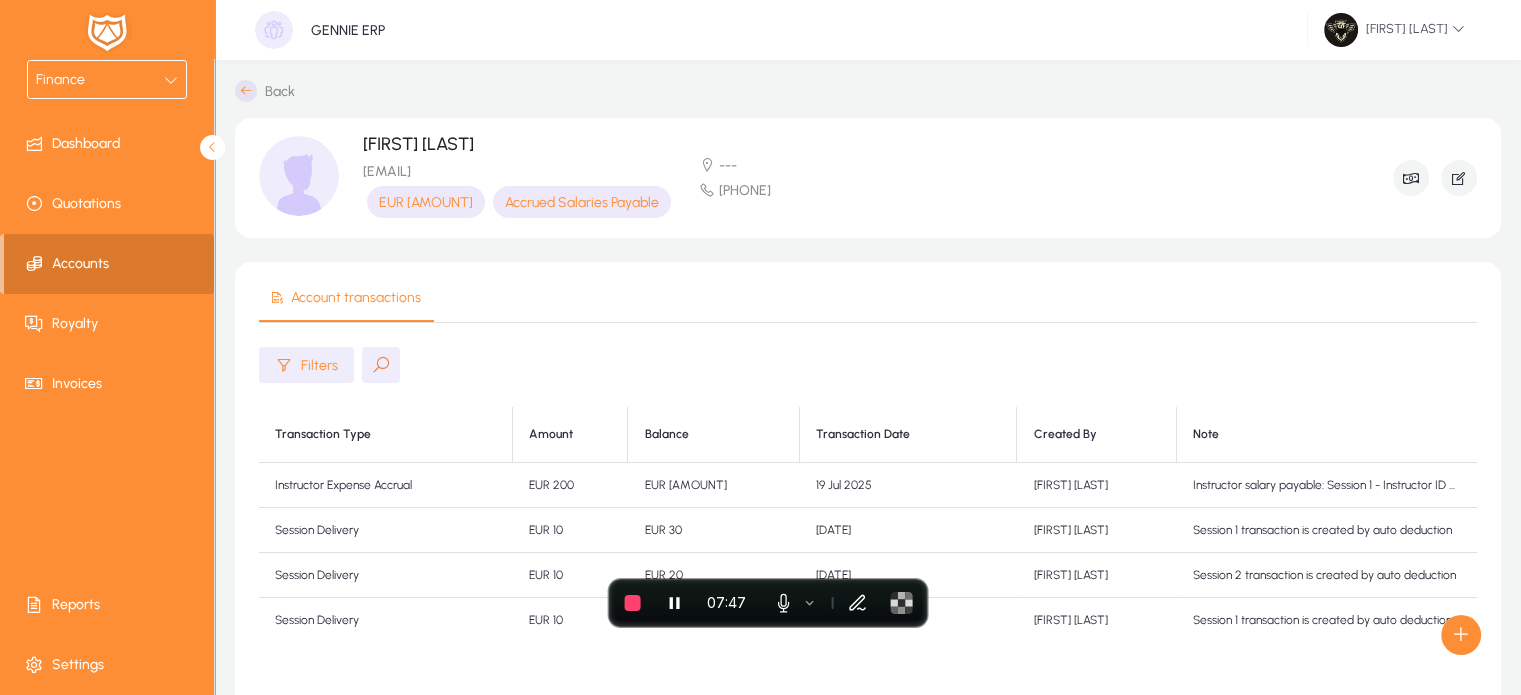 click on "Accounts" 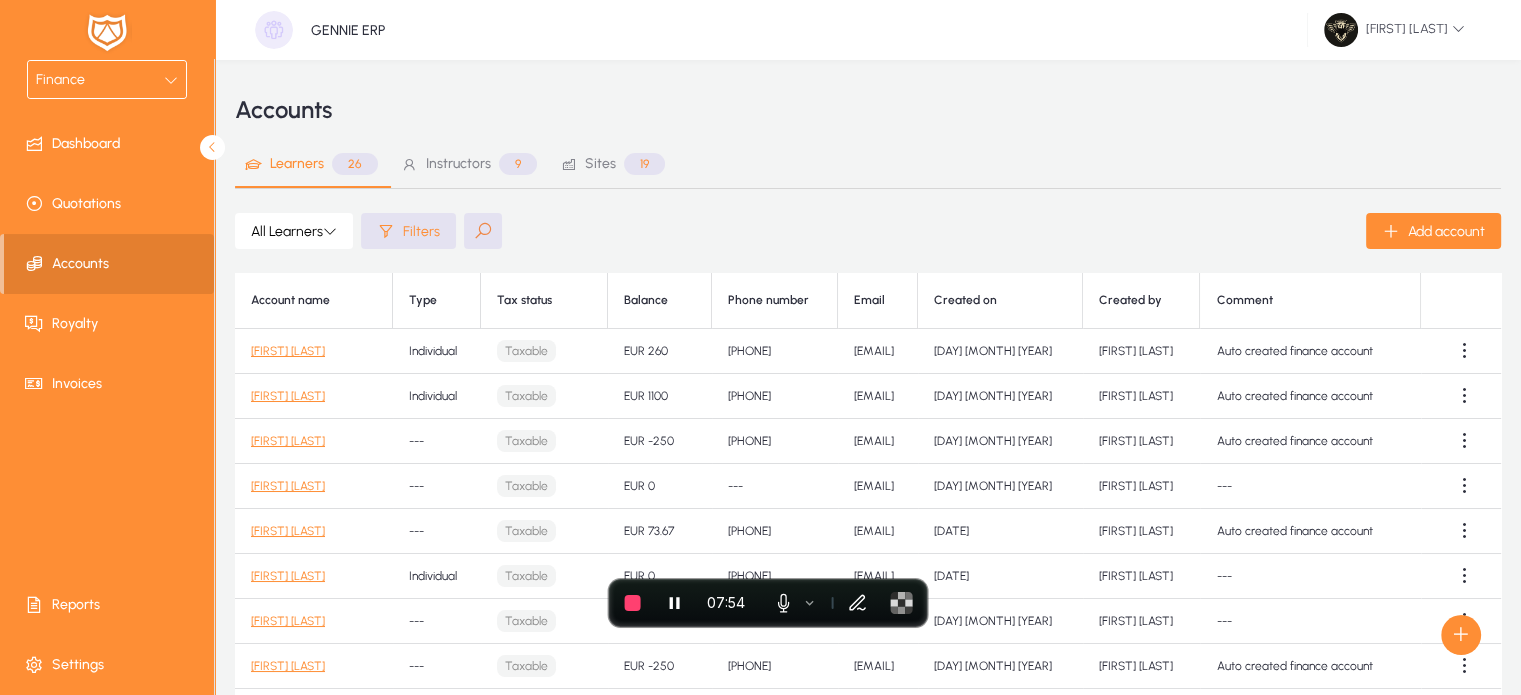 click 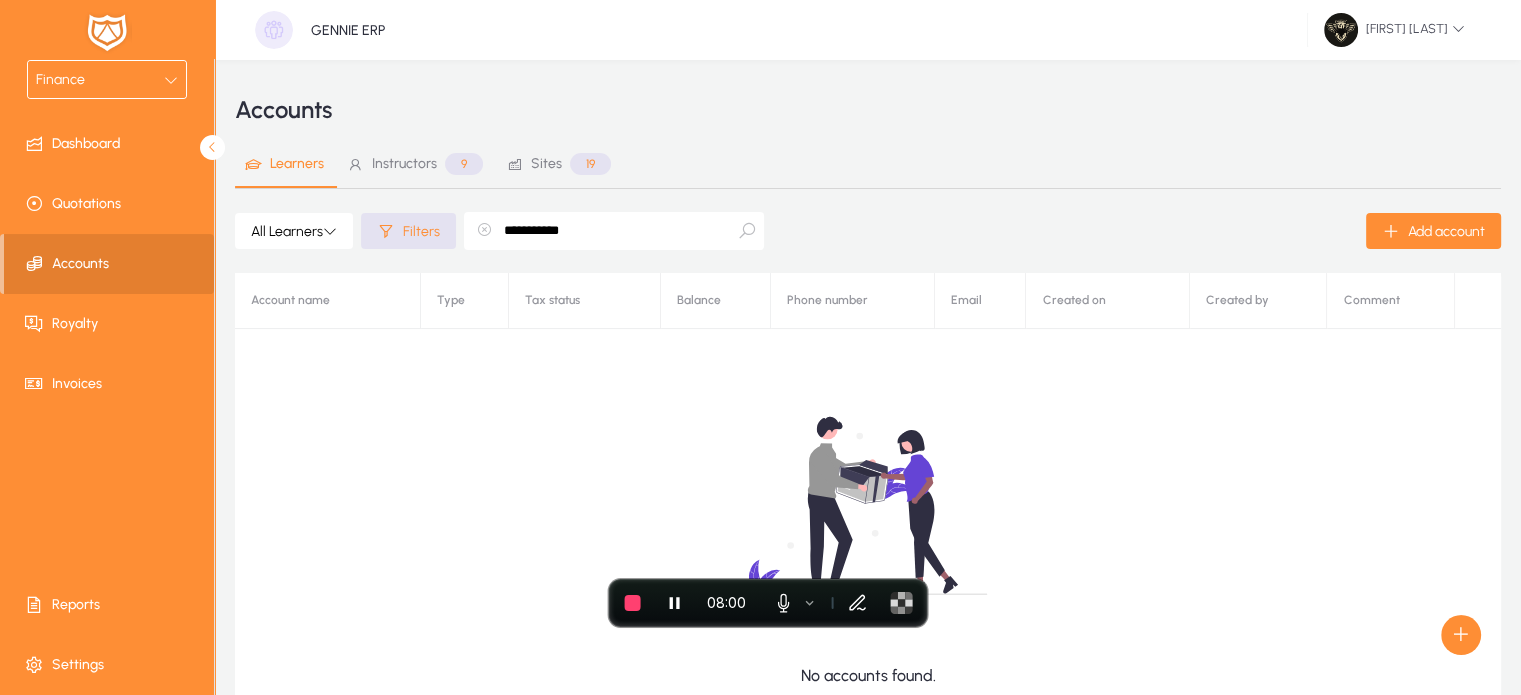 click on "**********" 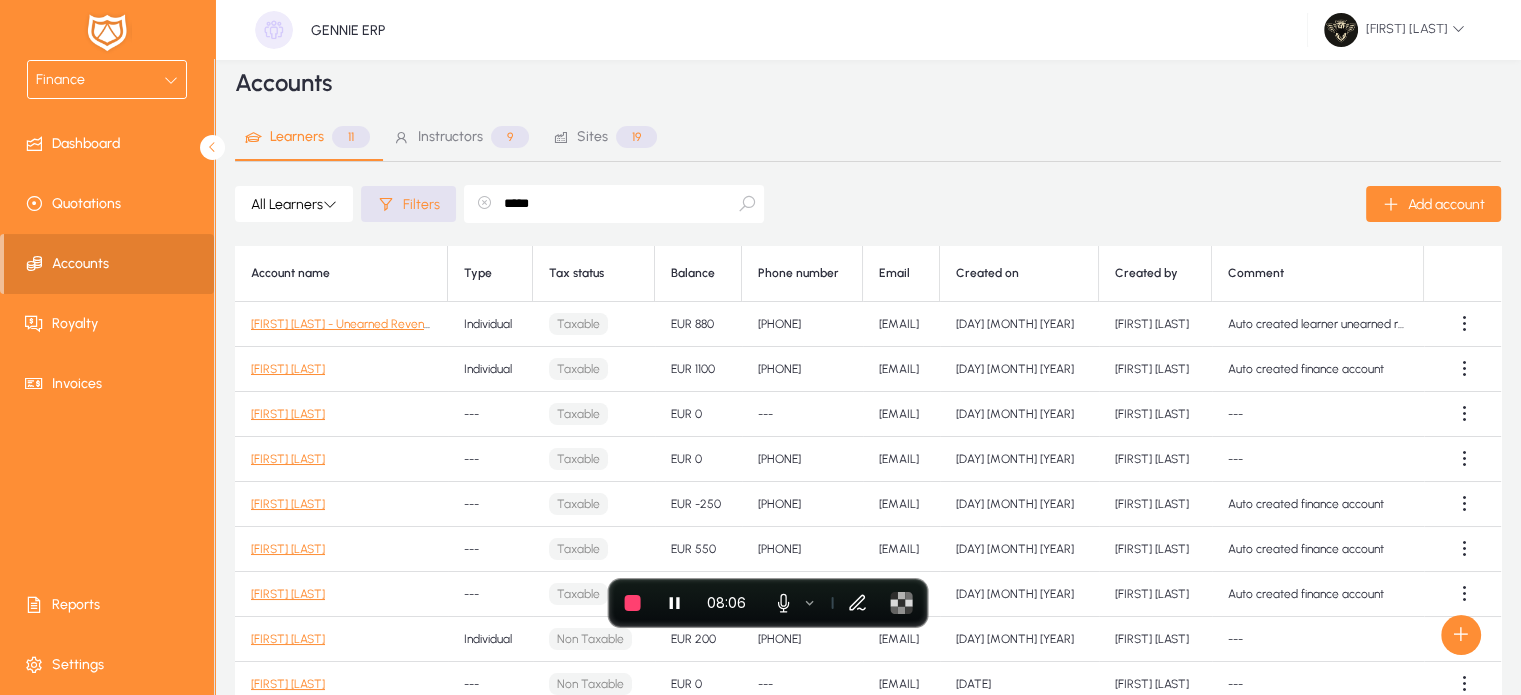 scroll, scrollTop: 72, scrollLeft: 0, axis: vertical 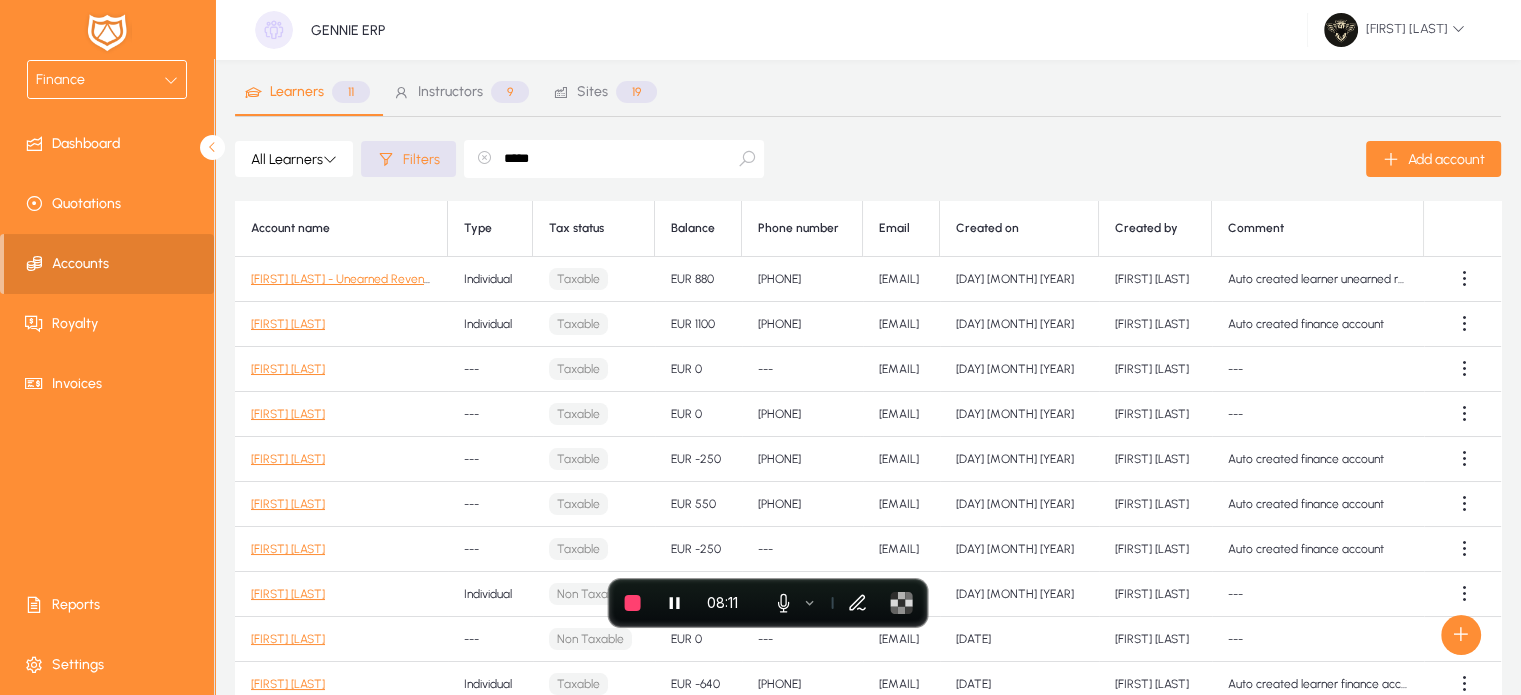 type on "*****" 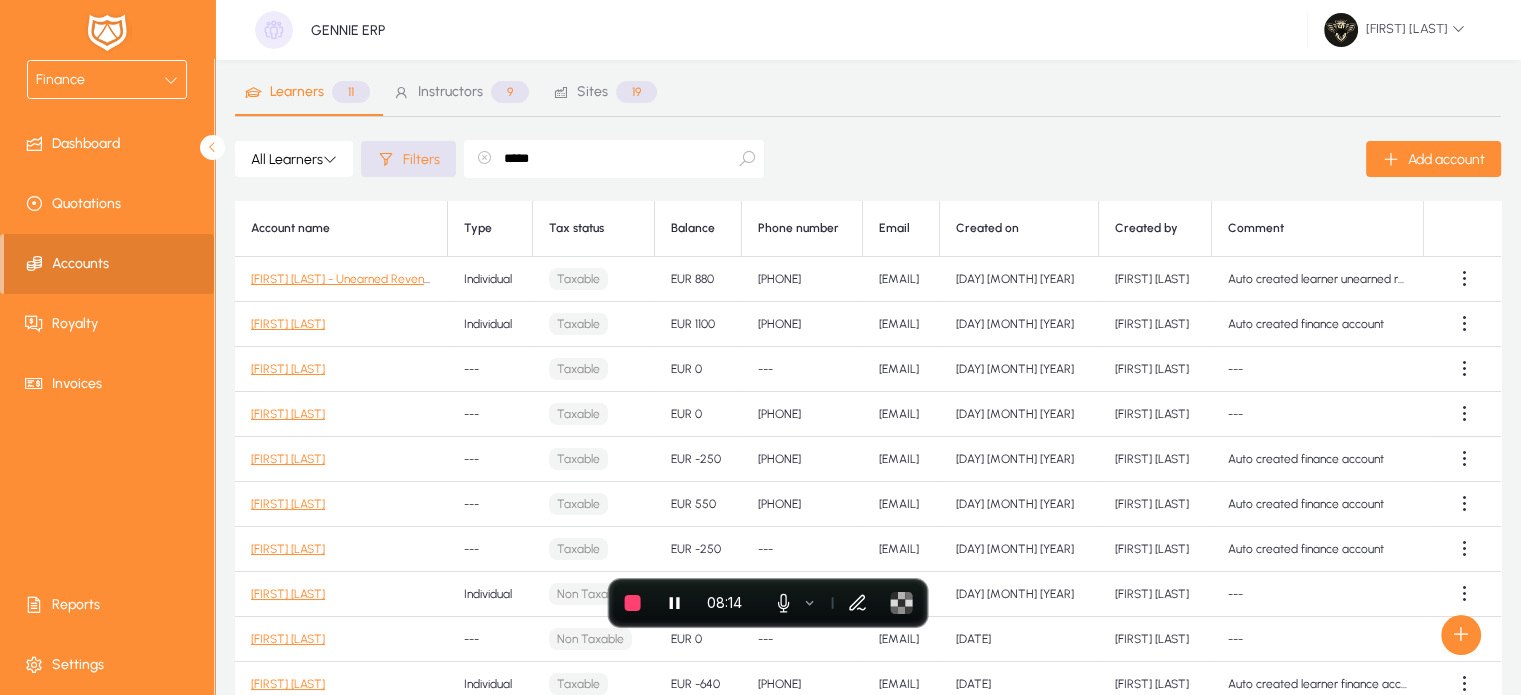 drag, startPoint x: 689, startPoint y: 279, endPoint x: 672, endPoint y: 285, distance: 18.027756 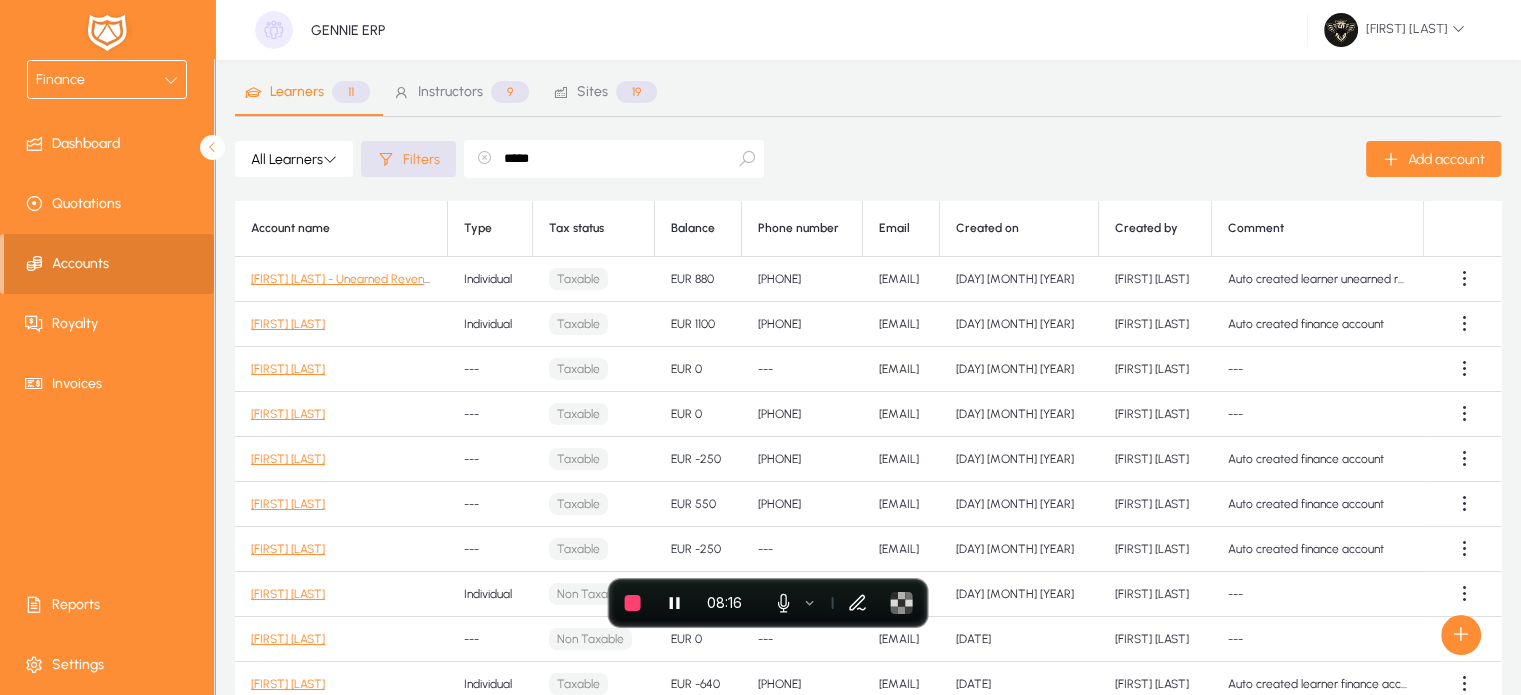 click on "[FIRST] [LAST] - Unearned Revenue" 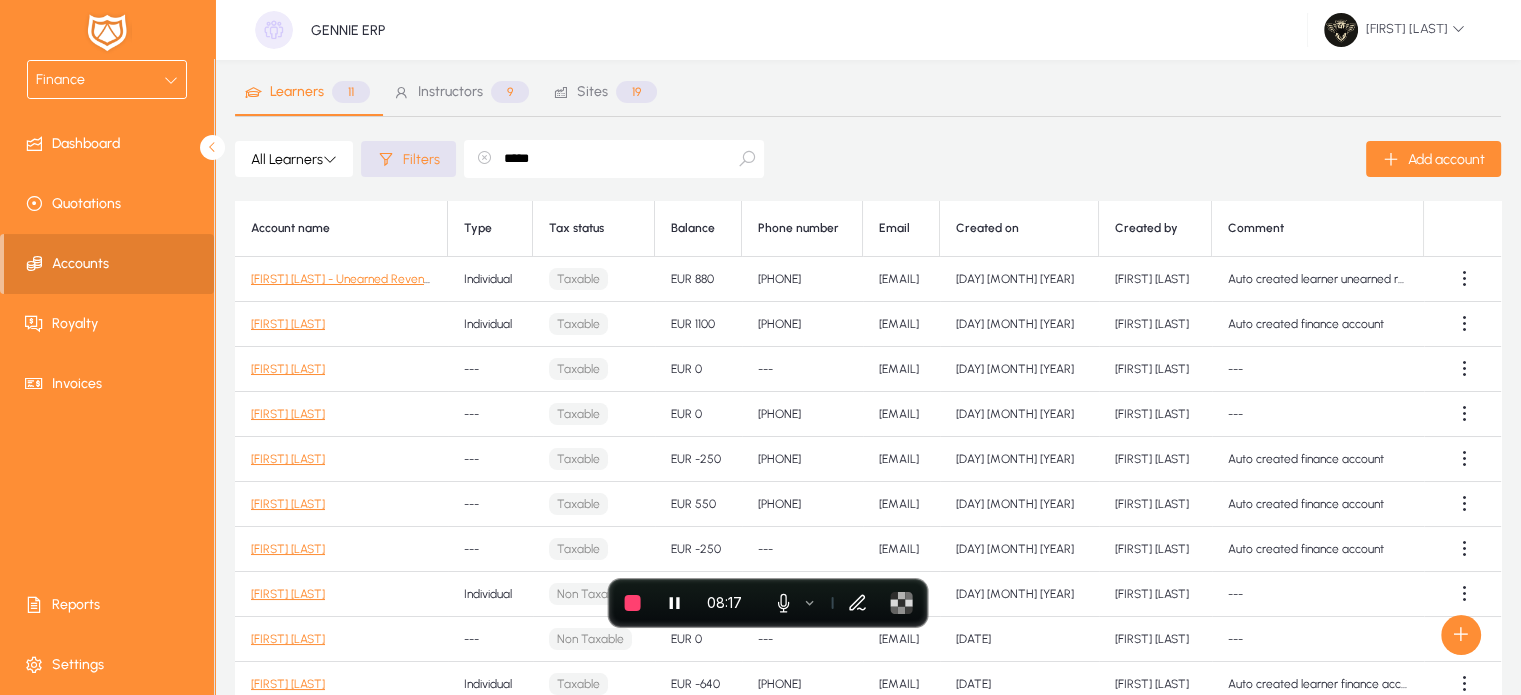 click on "[FIRST] [LAST] - Unearned Revenue" 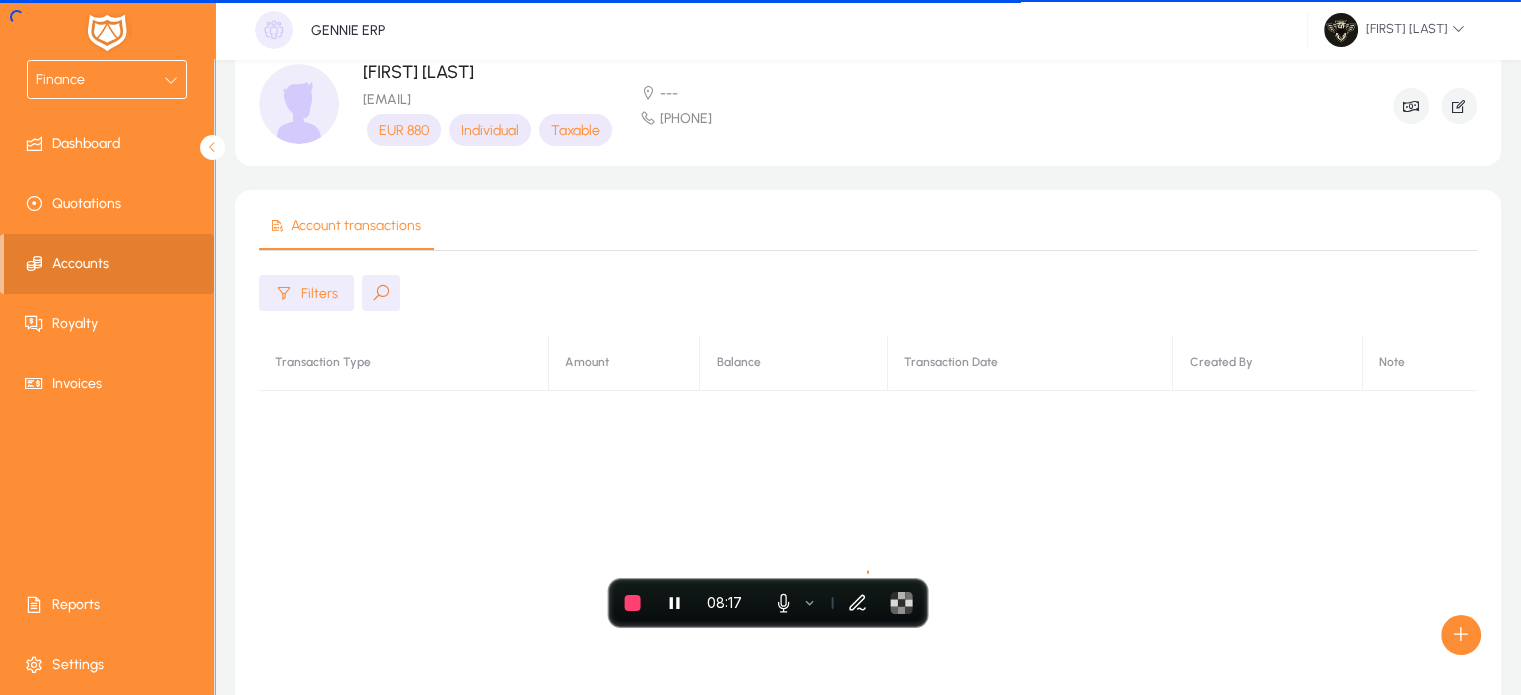 scroll, scrollTop: 0, scrollLeft: 0, axis: both 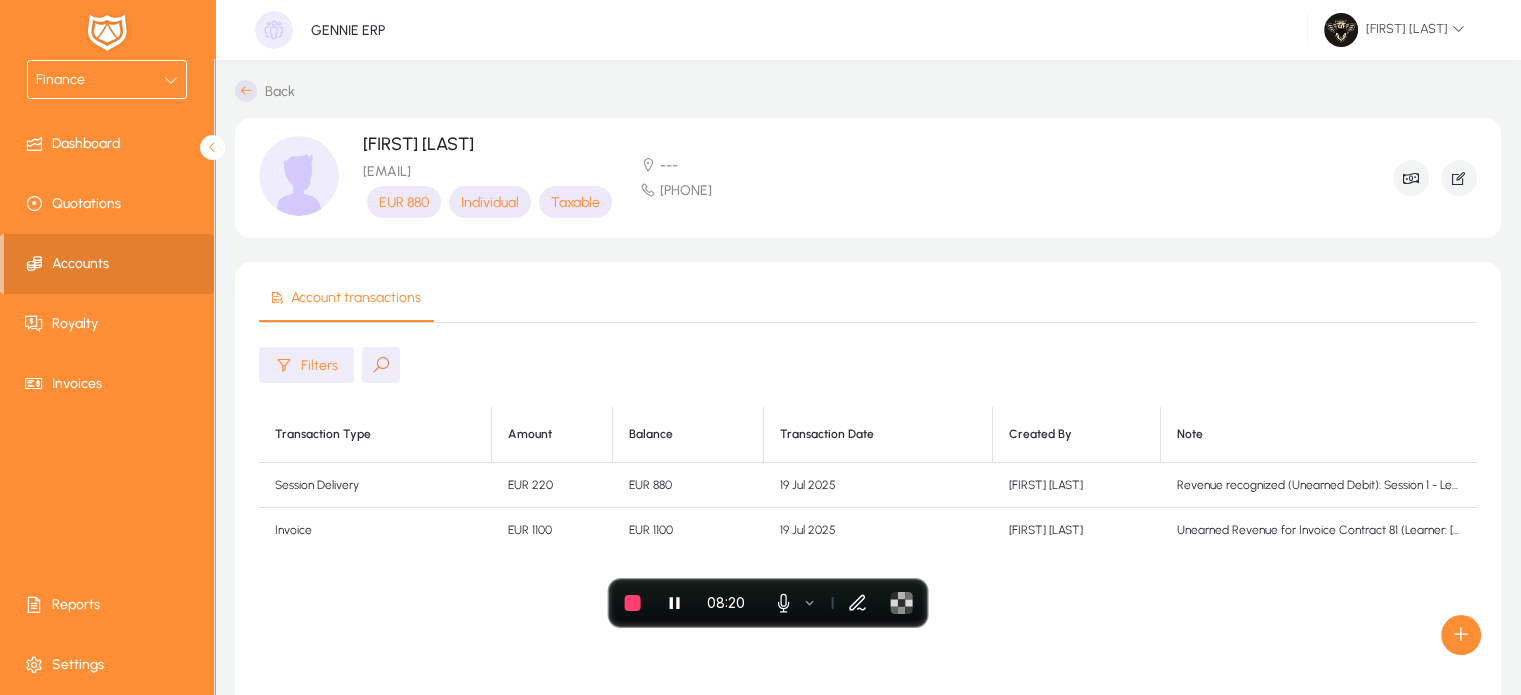 drag, startPoint x: 554, startPoint y: 481, endPoint x: 499, endPoint y: 477, distance: 55.145264 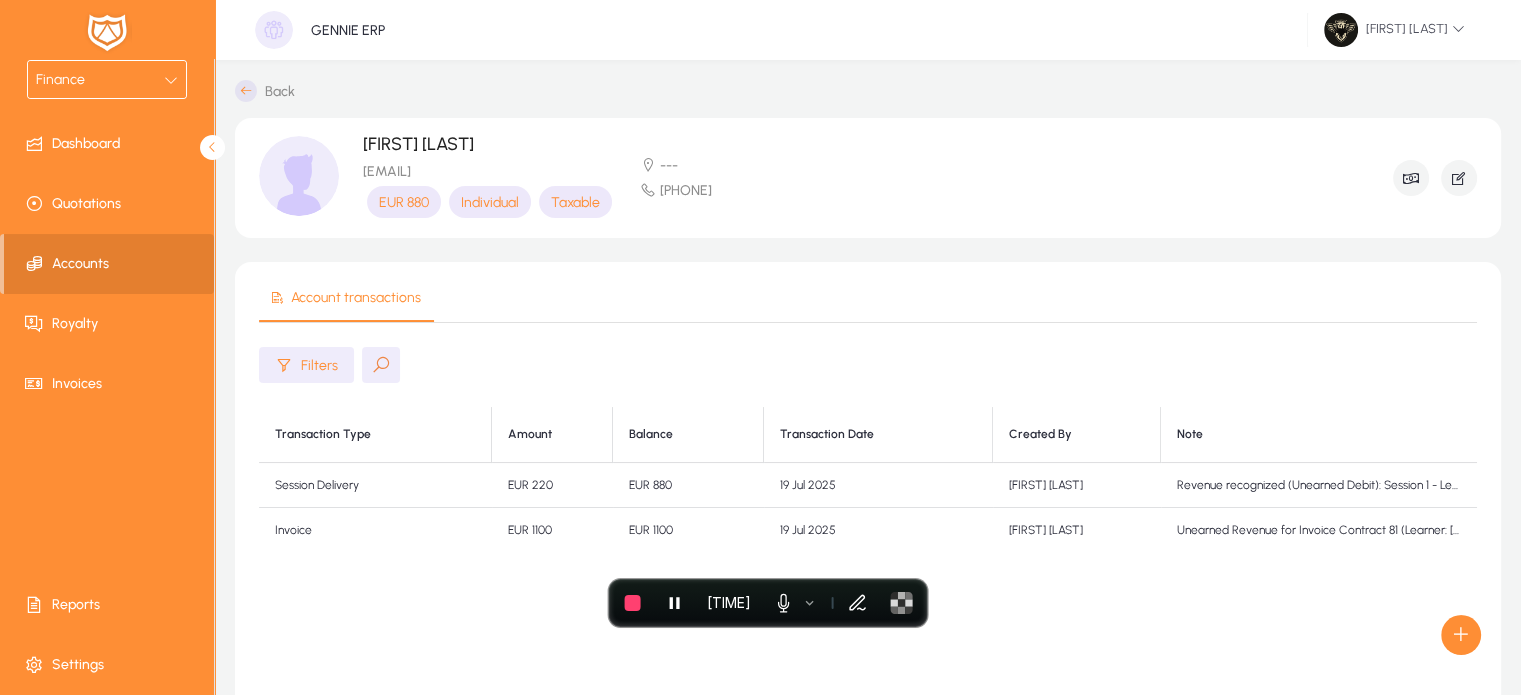 drag, startPoint x: 676, startPoint y: 488, endPoint x: 643, endPoint y: 484, distance: 33.24154 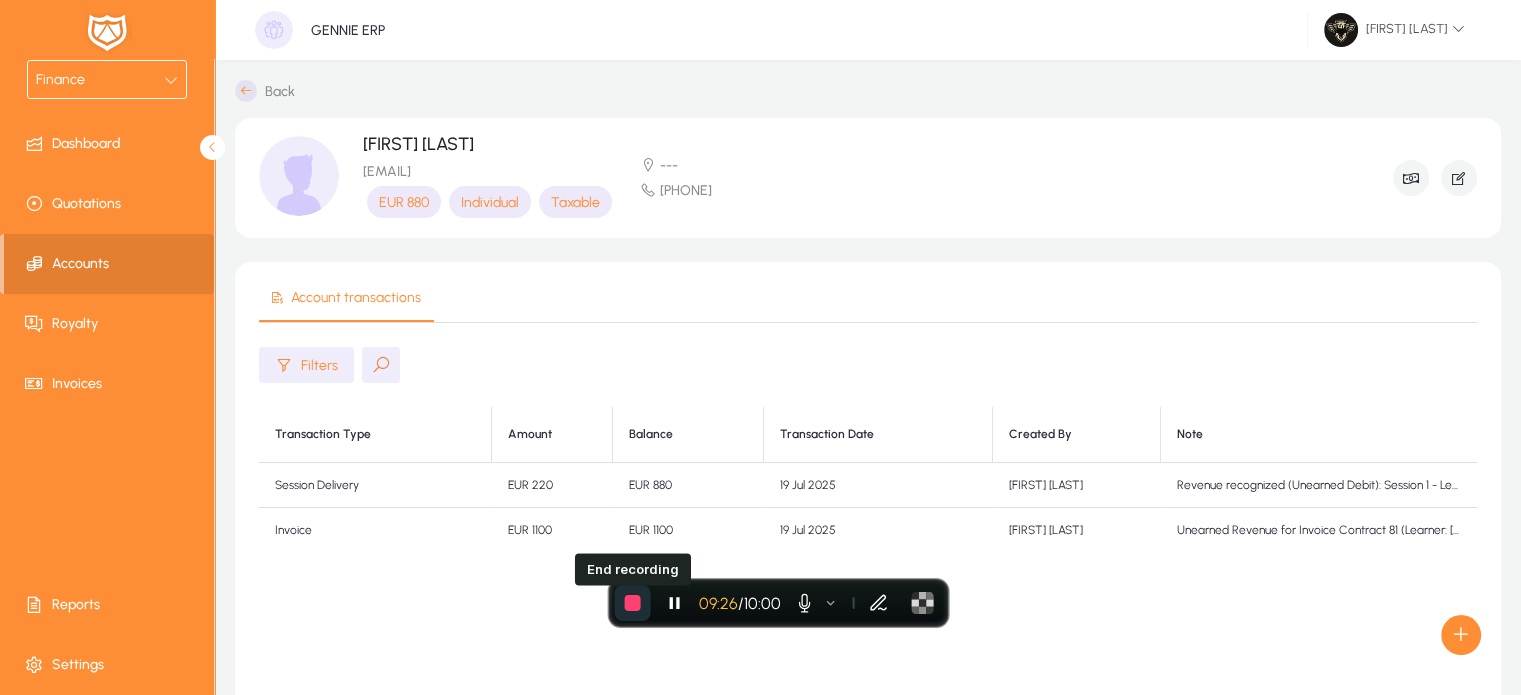 click at bounding box center (633, 603) 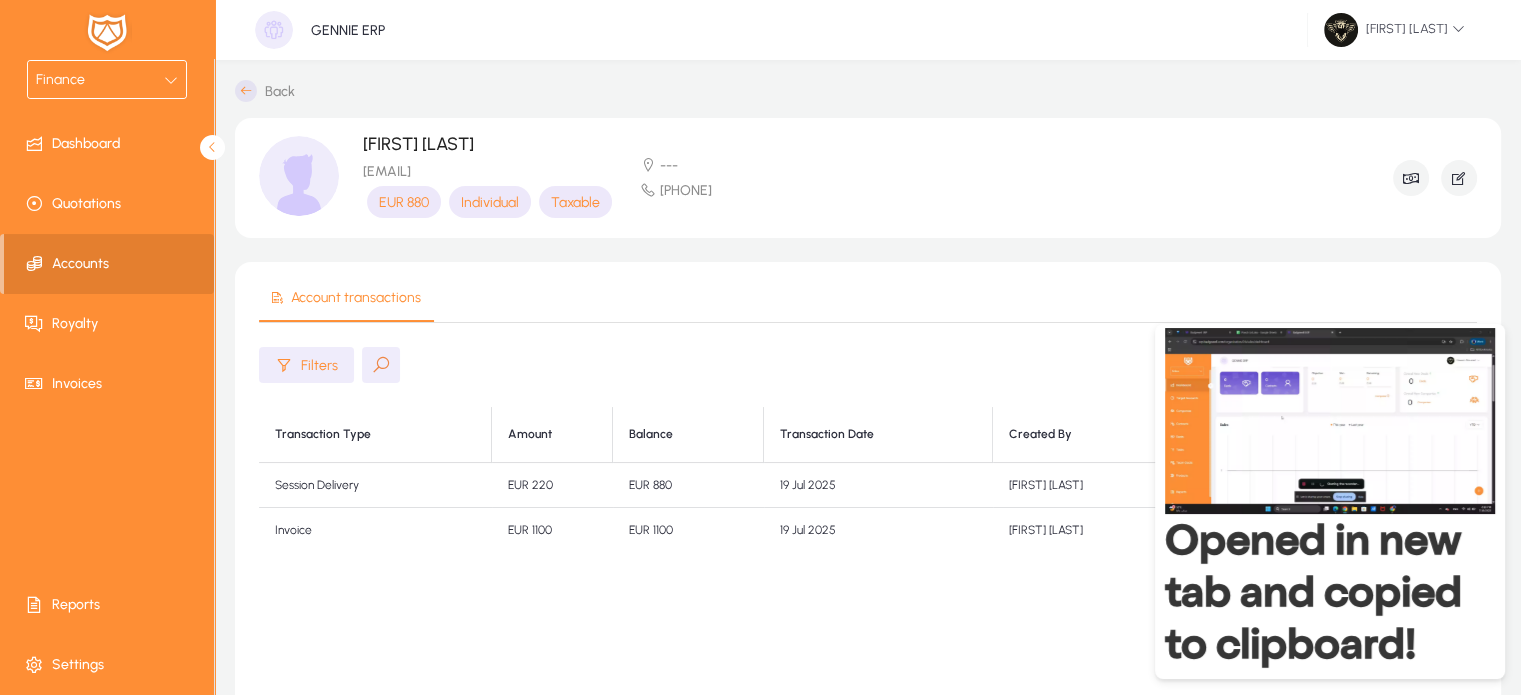 click on "Finance" at bounding box center (107, 79) 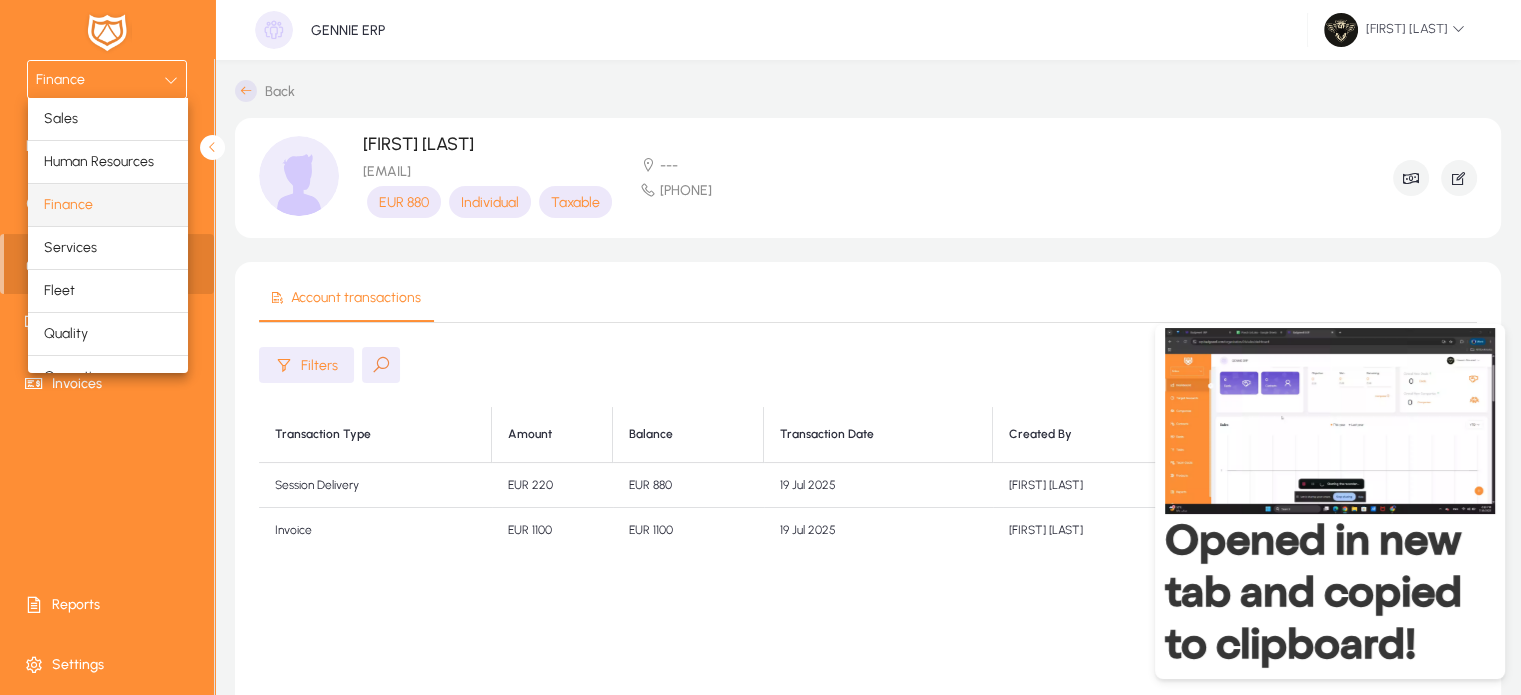 click at bounding box center [760, 347] 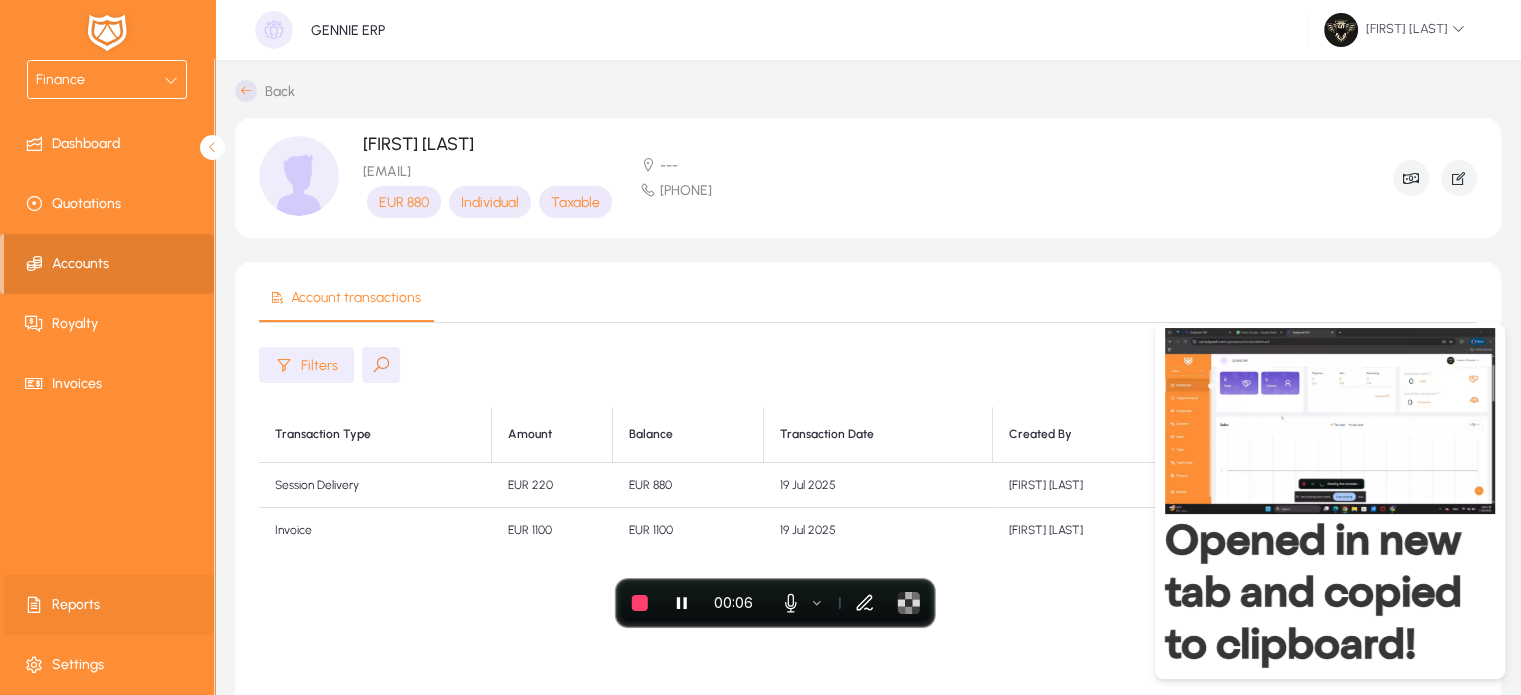 click on "Reports" 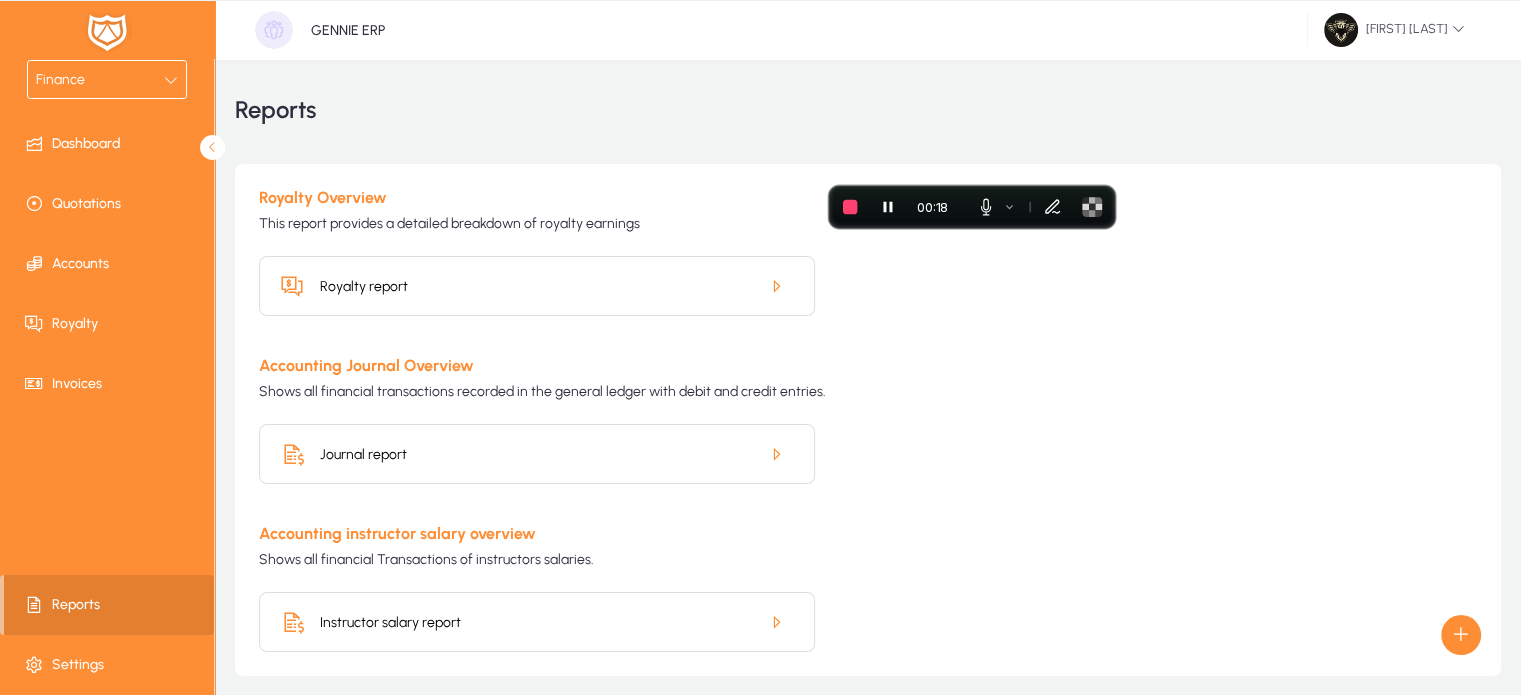 drag, startPoint x: 888, startPoint y: 587, endPoint x: 1118, endPoint y: 127, distance: 514.29565 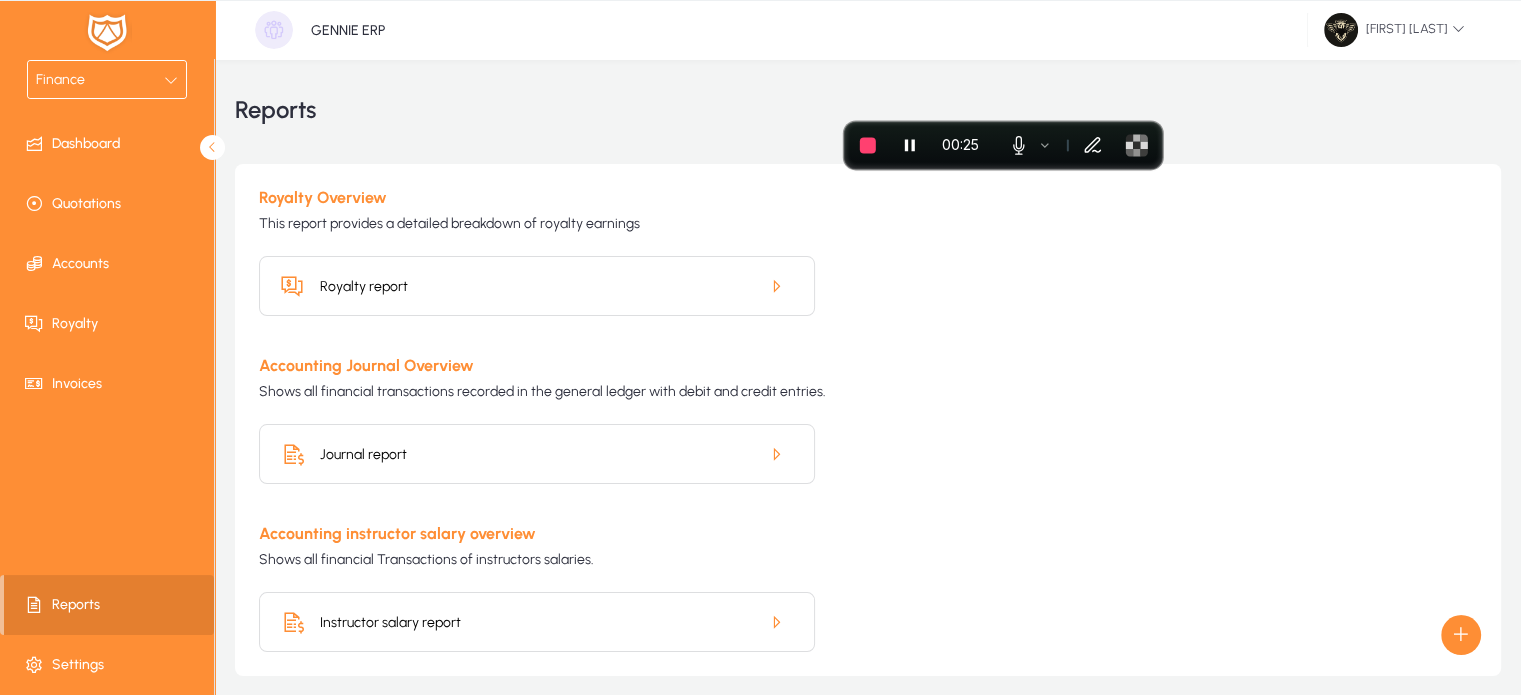 scroll, scrollTop: 80, scrollLeft: 0, axis: vertical 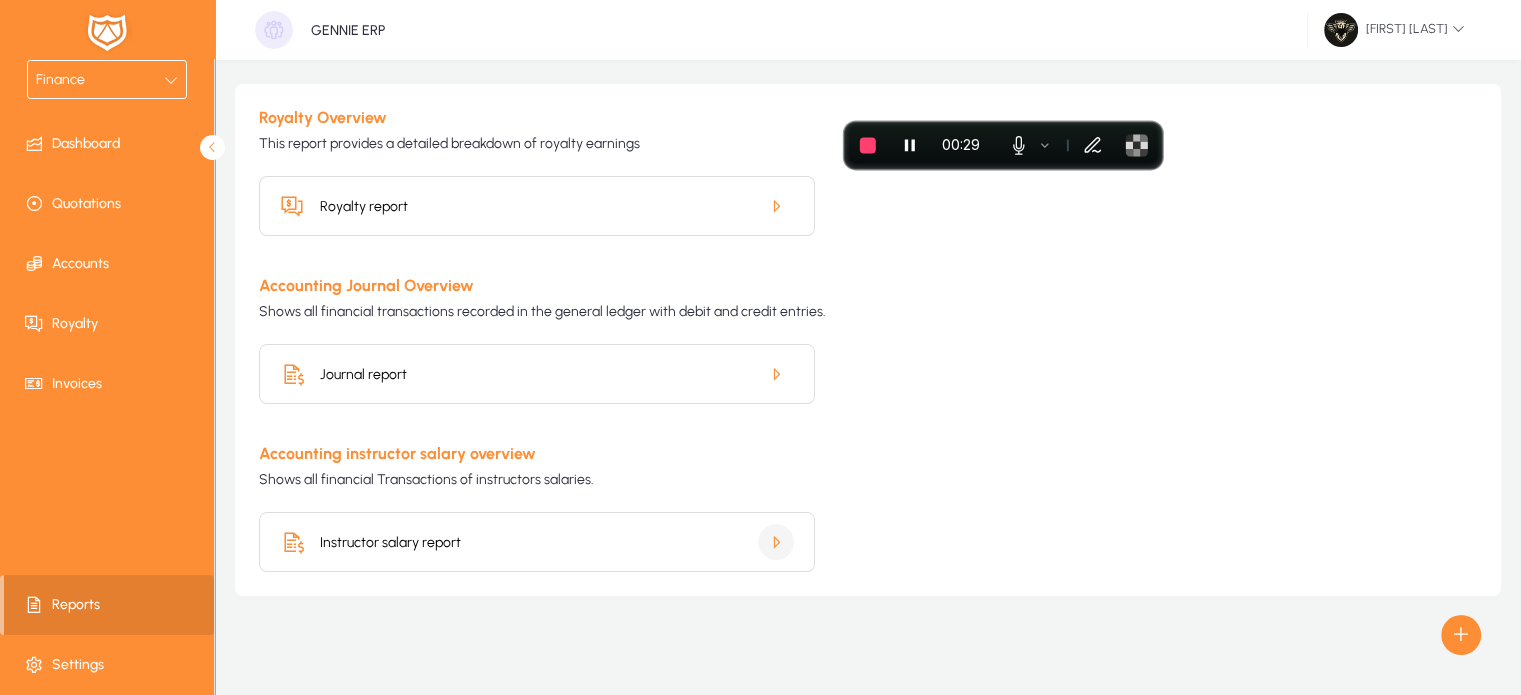 click 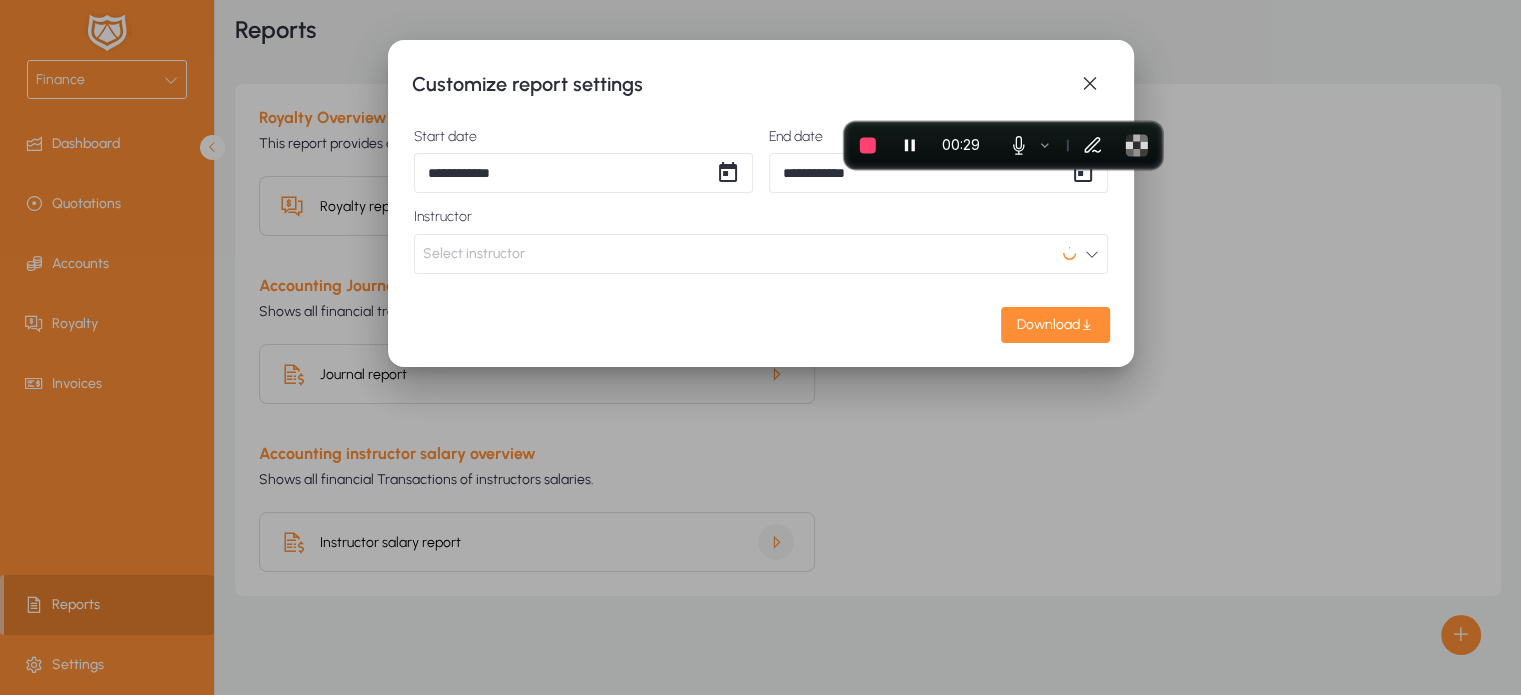 scroll, scrollTop: 0, scrollLeft: 0, axis: both 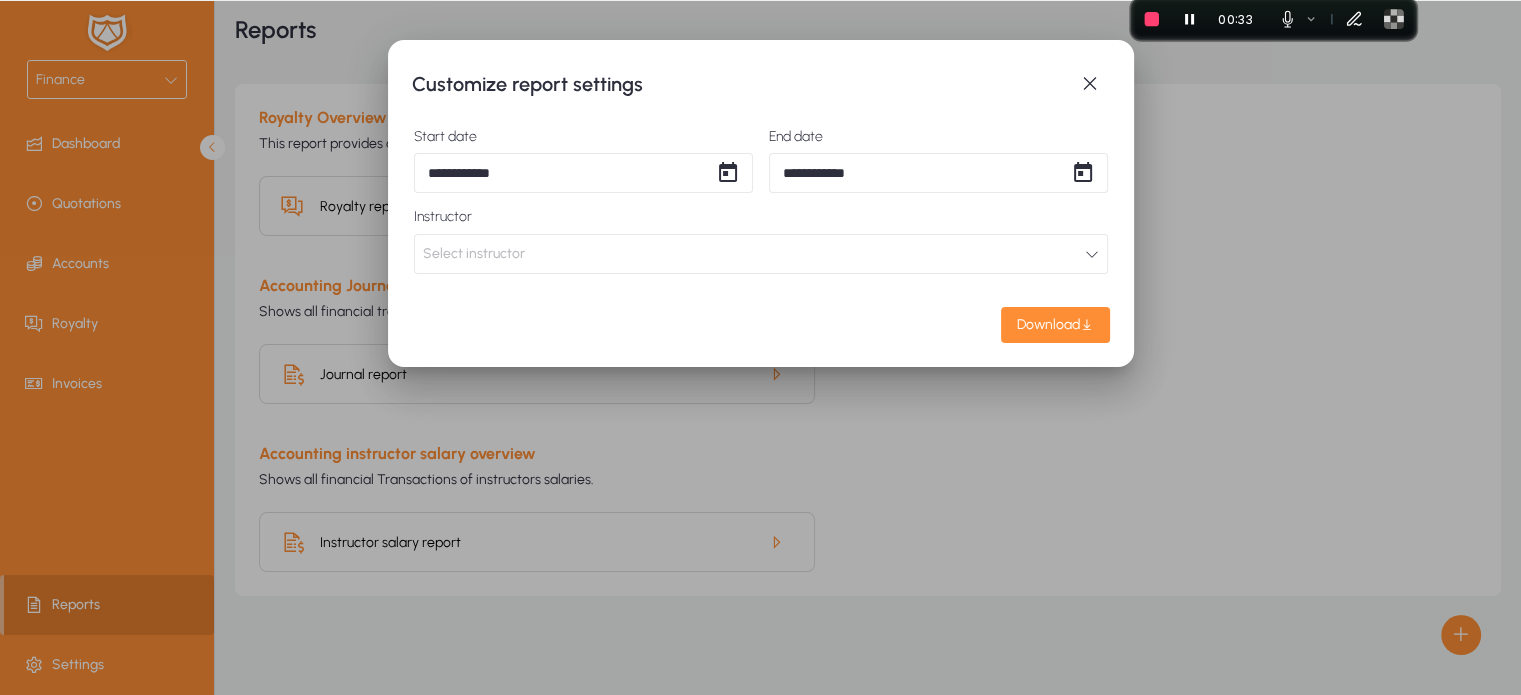 drag, startPoint x: 1041, startPoint y: 121, endPoint x: 1317, endPoint y: -45, distance: 322.07452 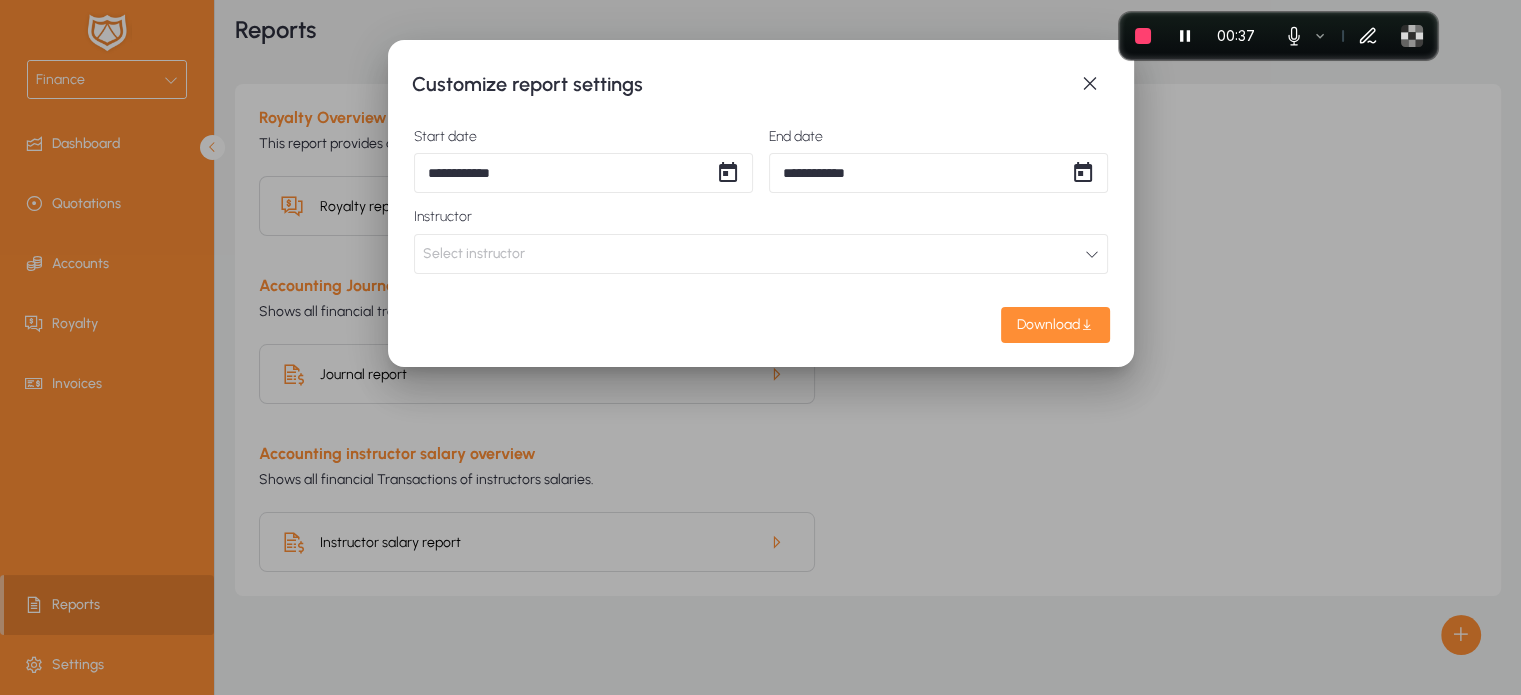 click on "**********" at bounding box center (760, 347) 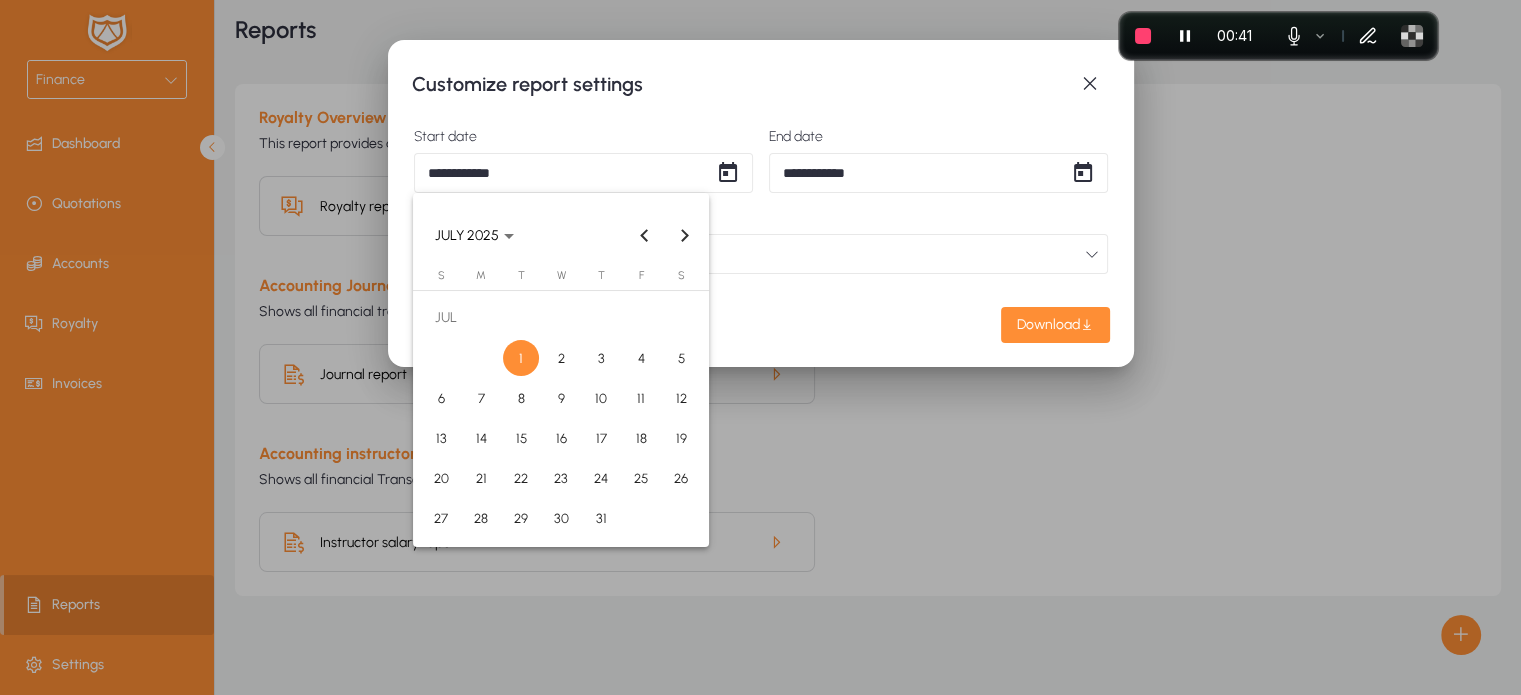 click on "8" at bounding box center (521, 398) 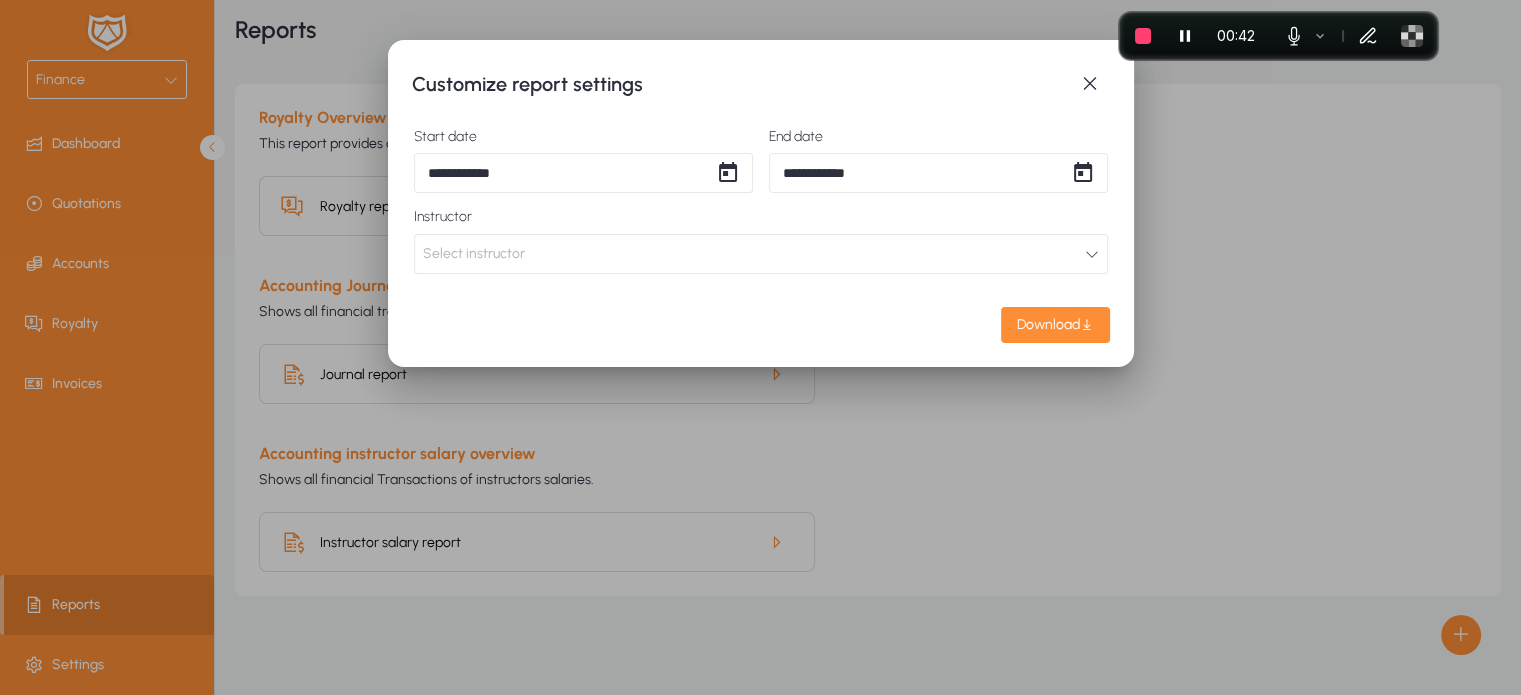 click on "**********" at bounding box center [760, 347] 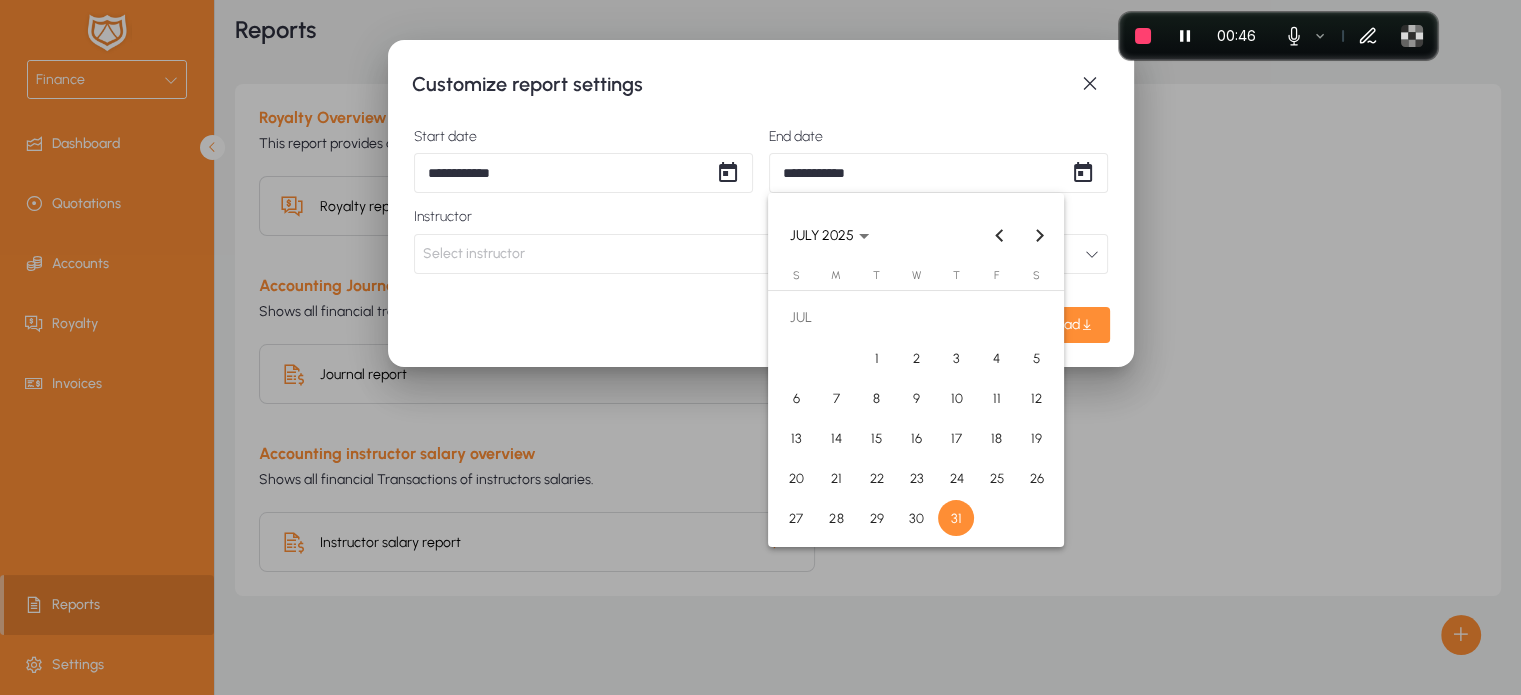click on "20" at bounding box center [796, 478] 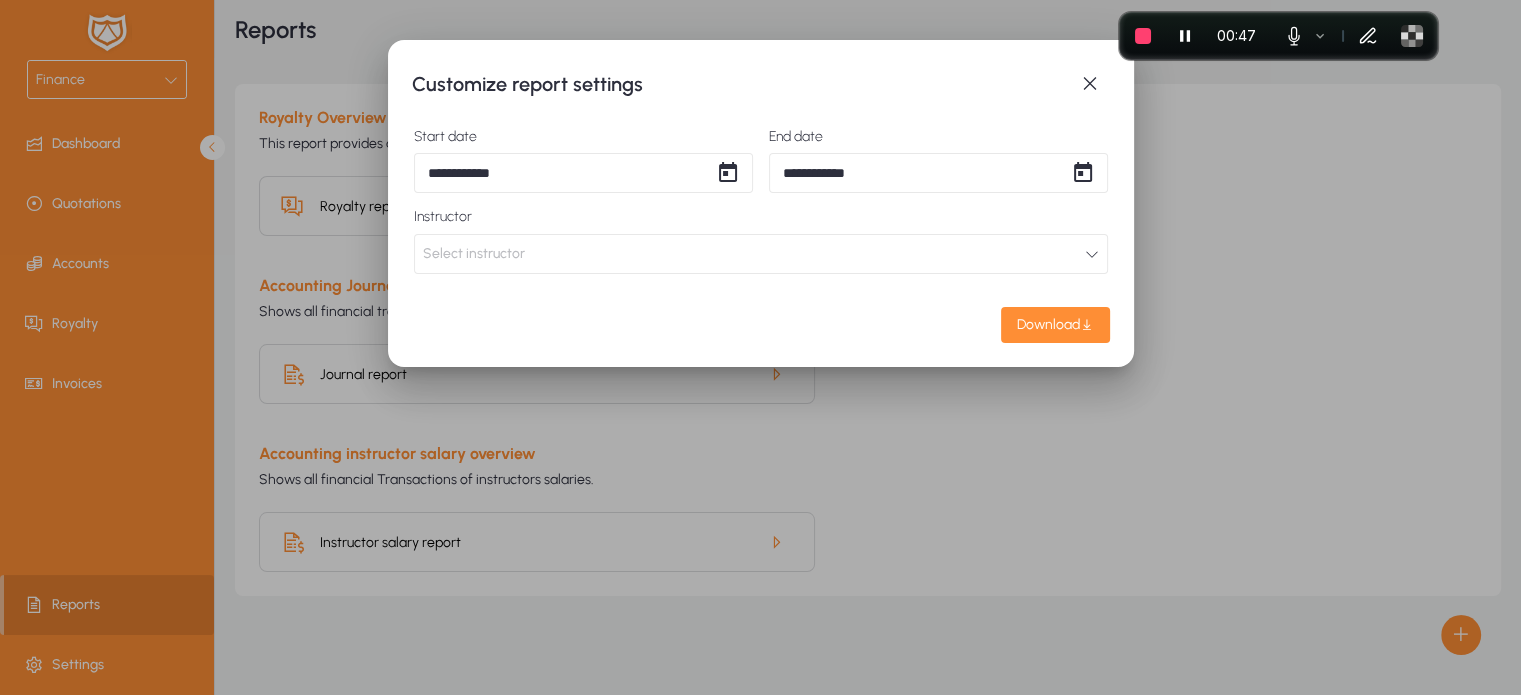 click on "Select instructor" at bounding box center (761, 254) 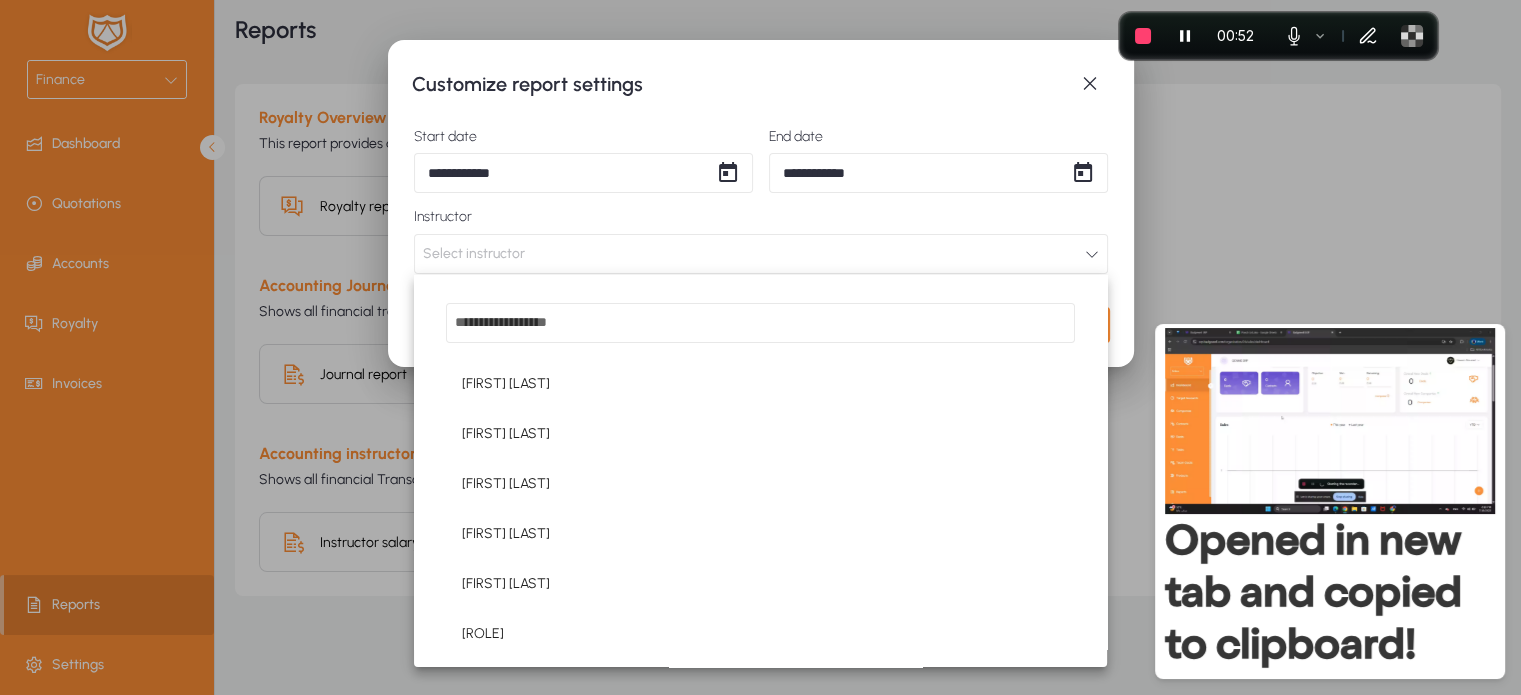 scroll, scrollTop: 396, scrollLeft: 0, axis: vertical 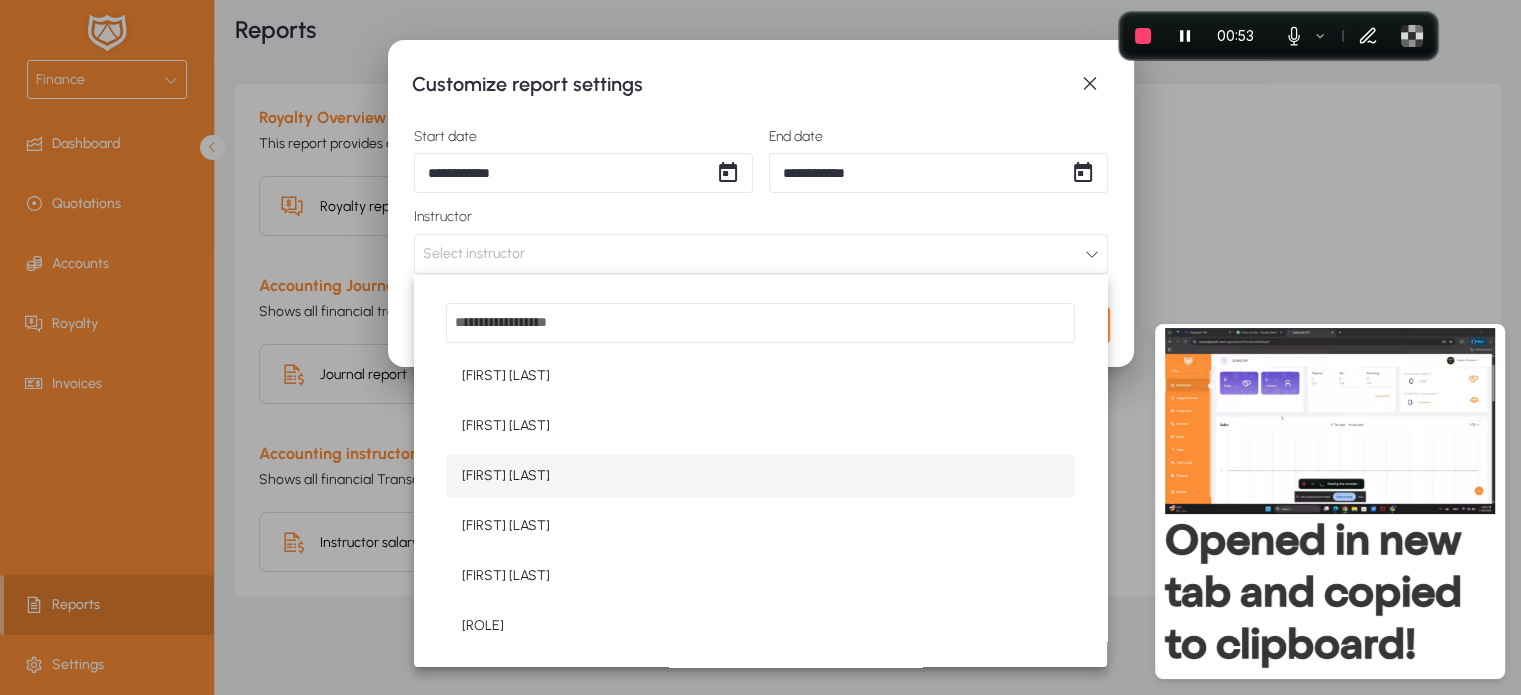 click on "[FIRST] [LAST]" at bounding box center [760, 476] 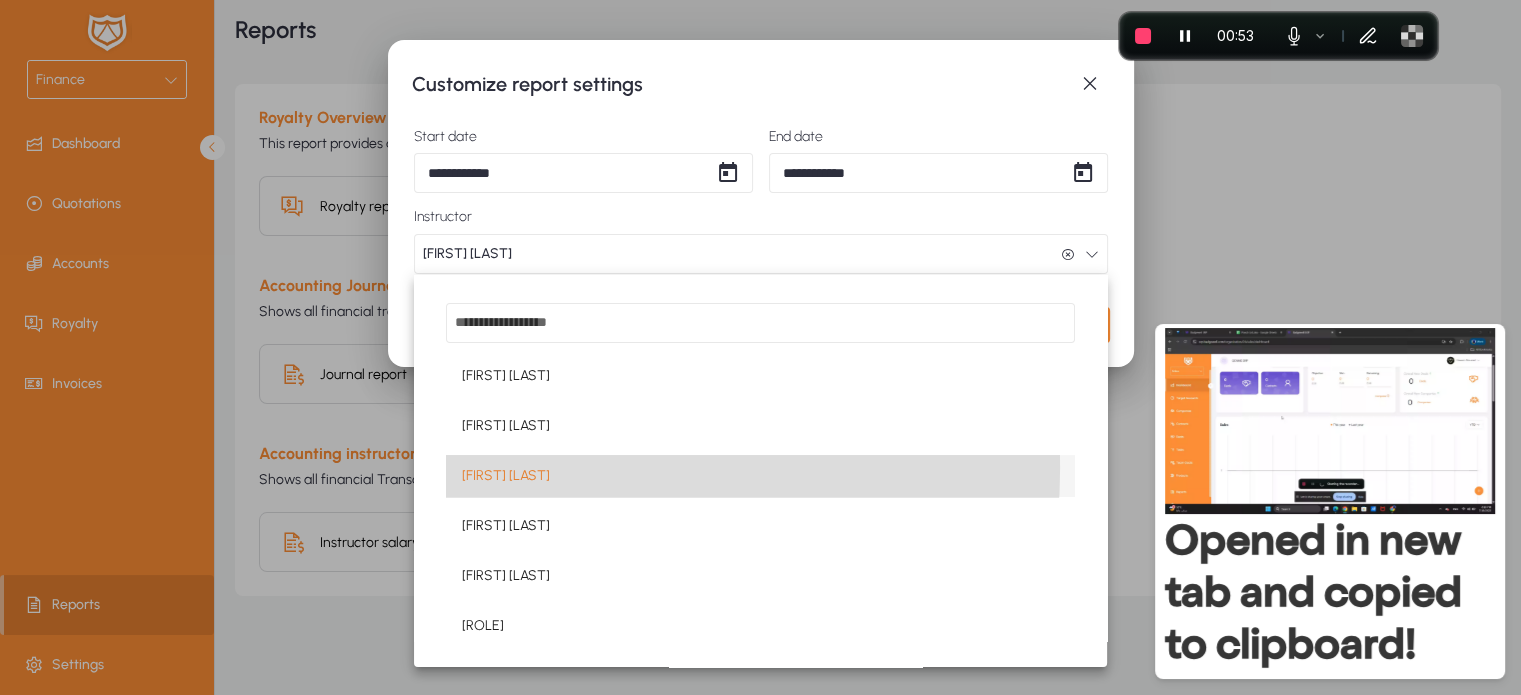 scroll, scrollTop: 0, scrollLeft: 0, axis: both 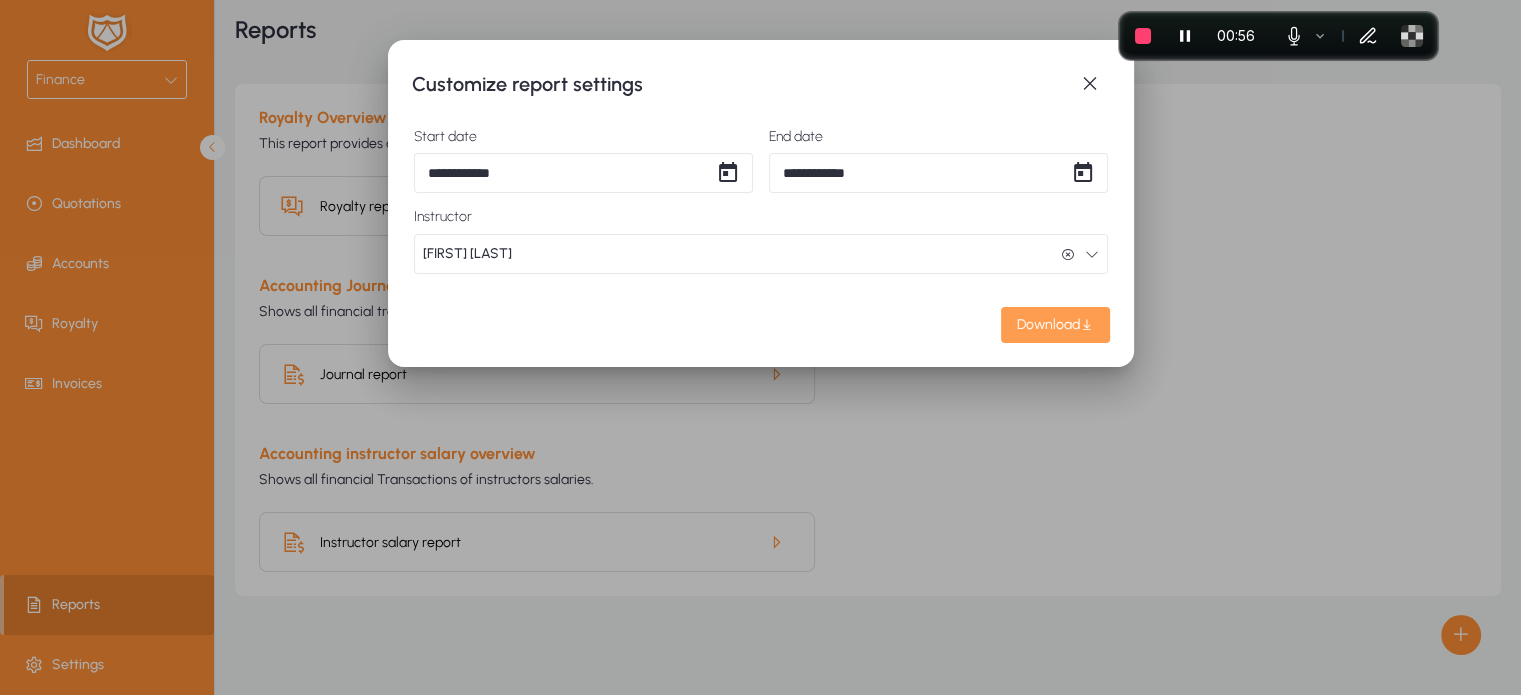 click on "Download" 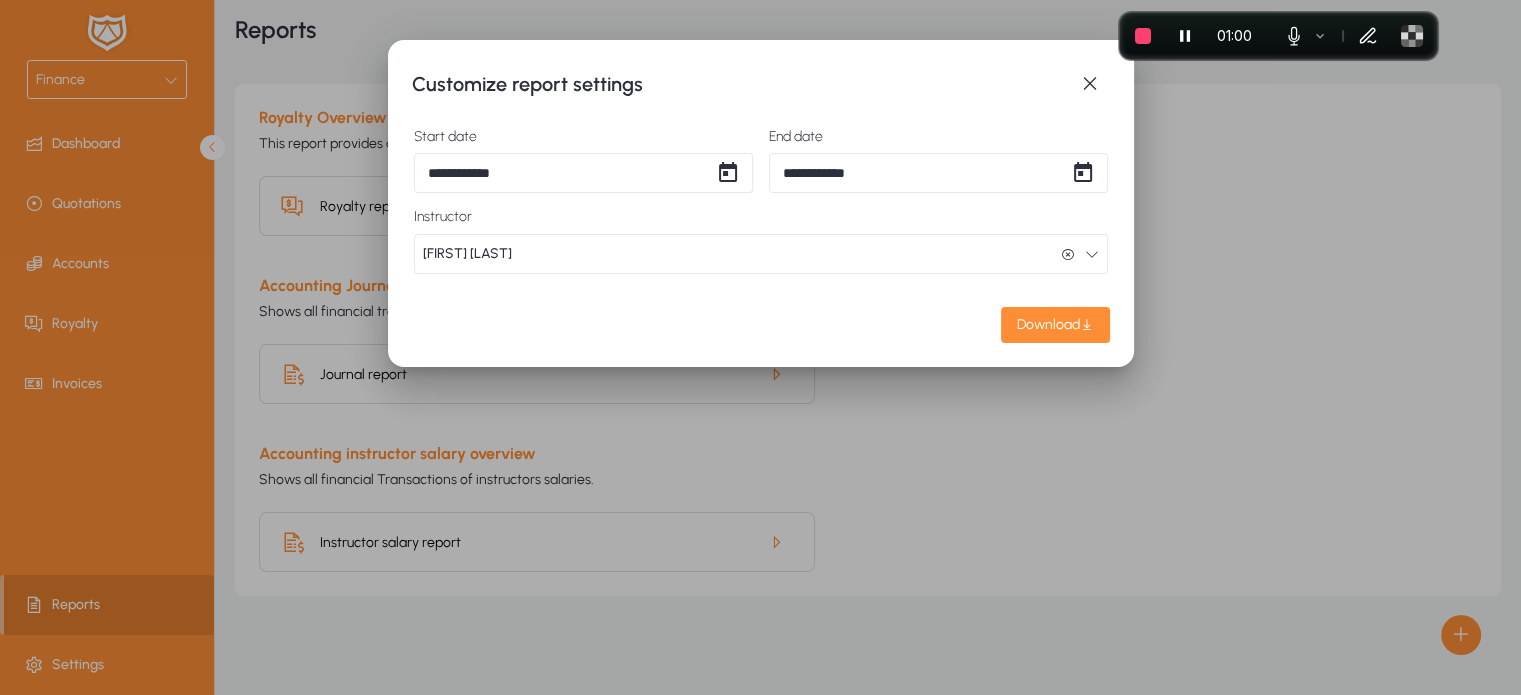 click on "**********" at bounding box center (760, 347) 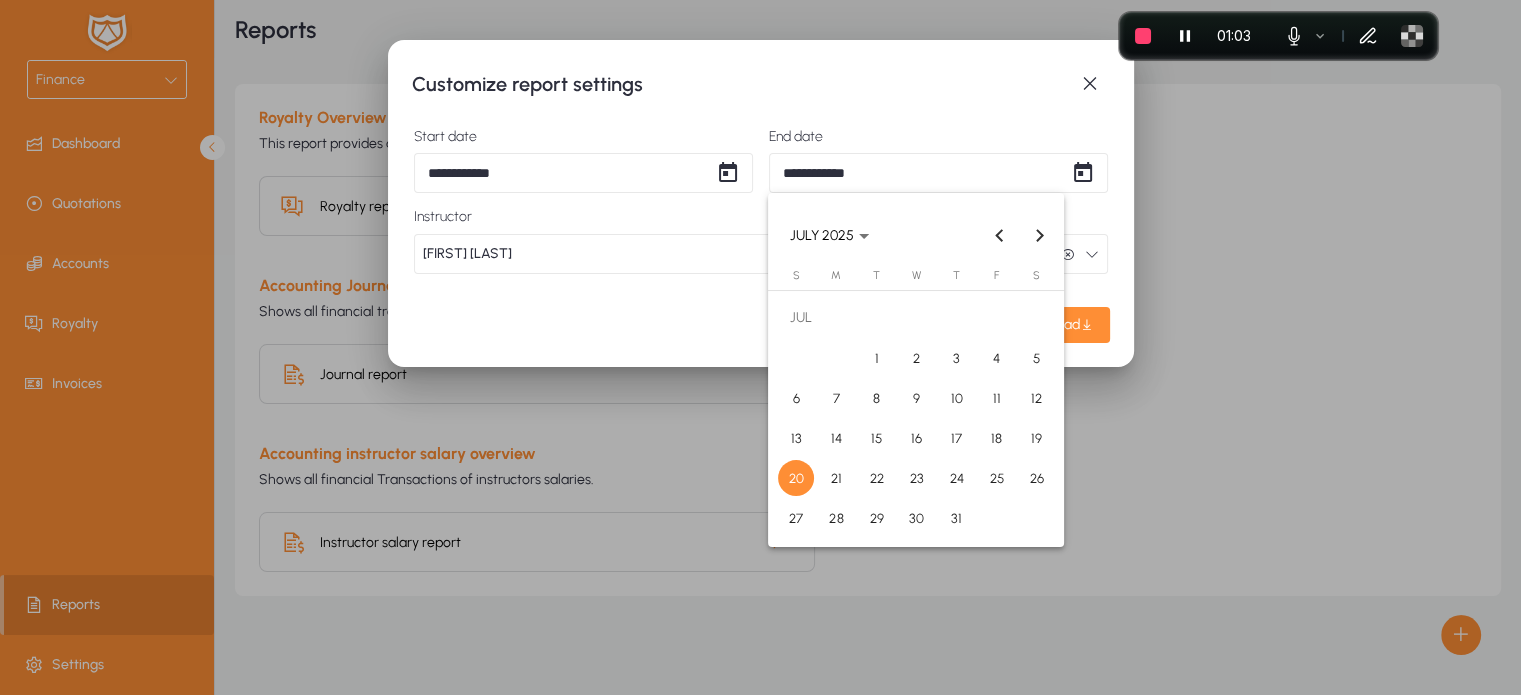 click on "12" at bounding box center [1036, 398] 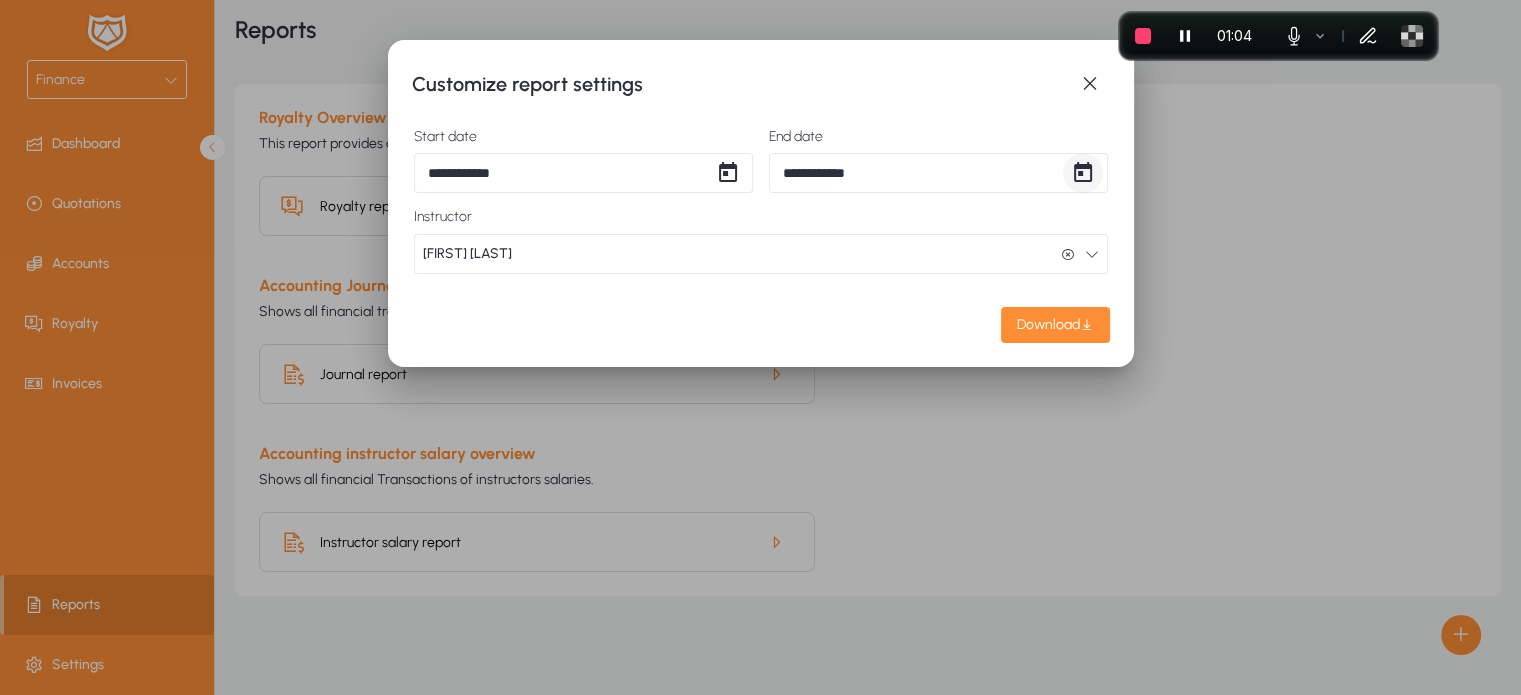 click at bounding box center [1083, 173] 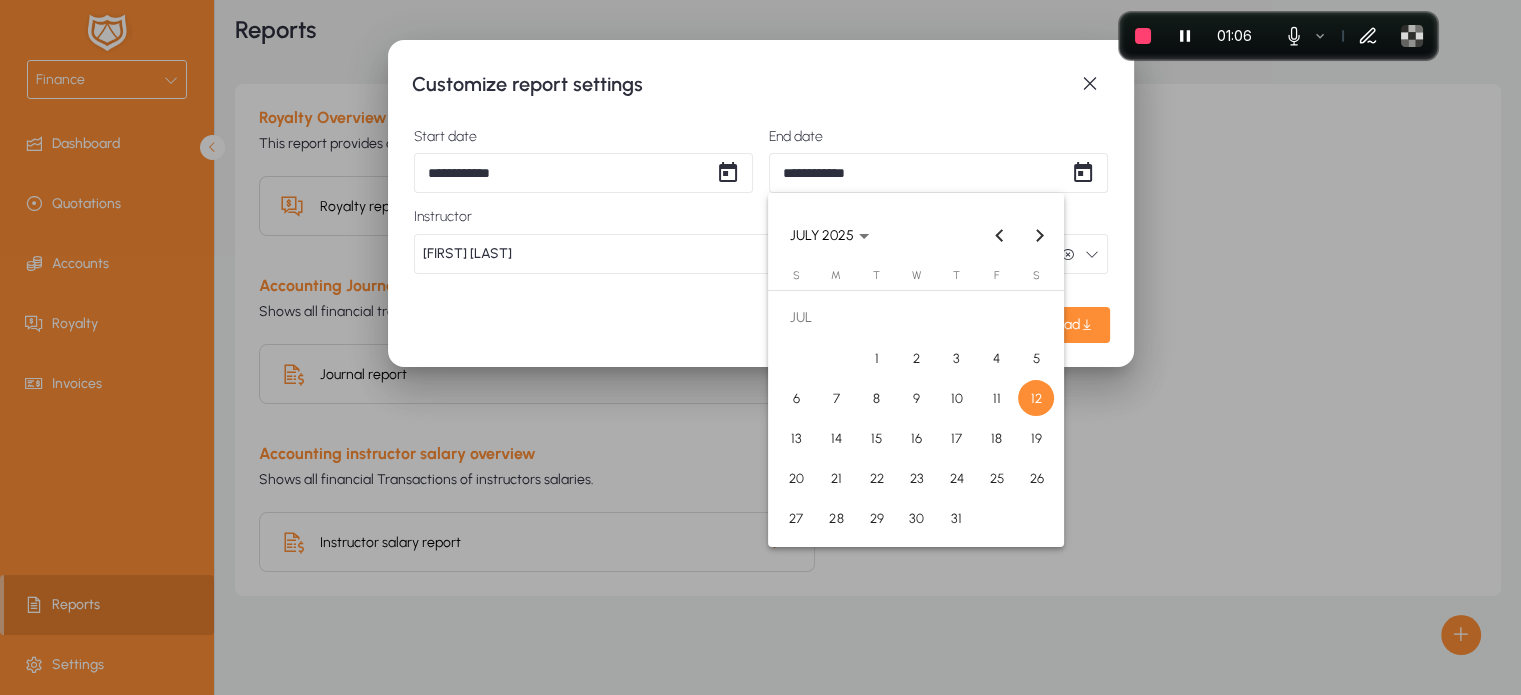 click on "23" at bounding box center (916, 478) 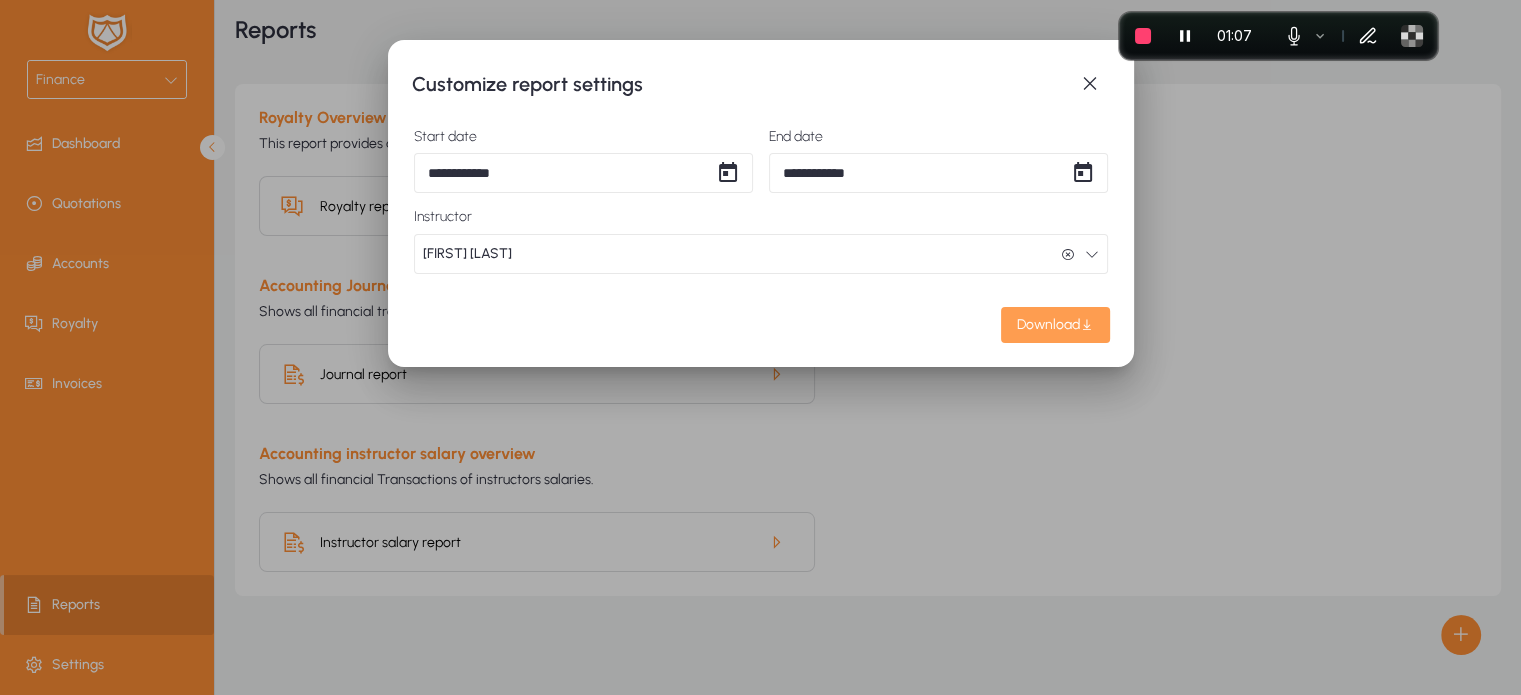 click 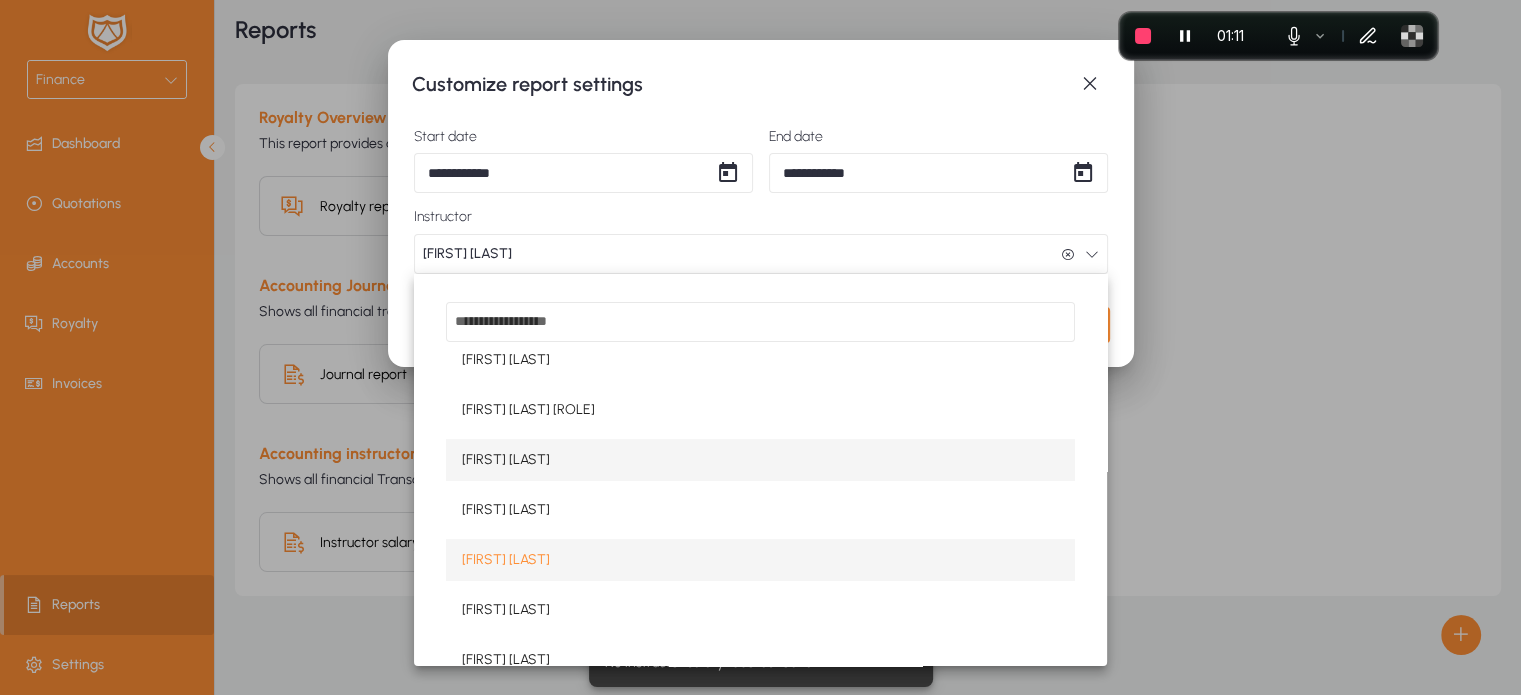 scroll, scrollTop: 321, scrollLeft: 0, axis: vertical 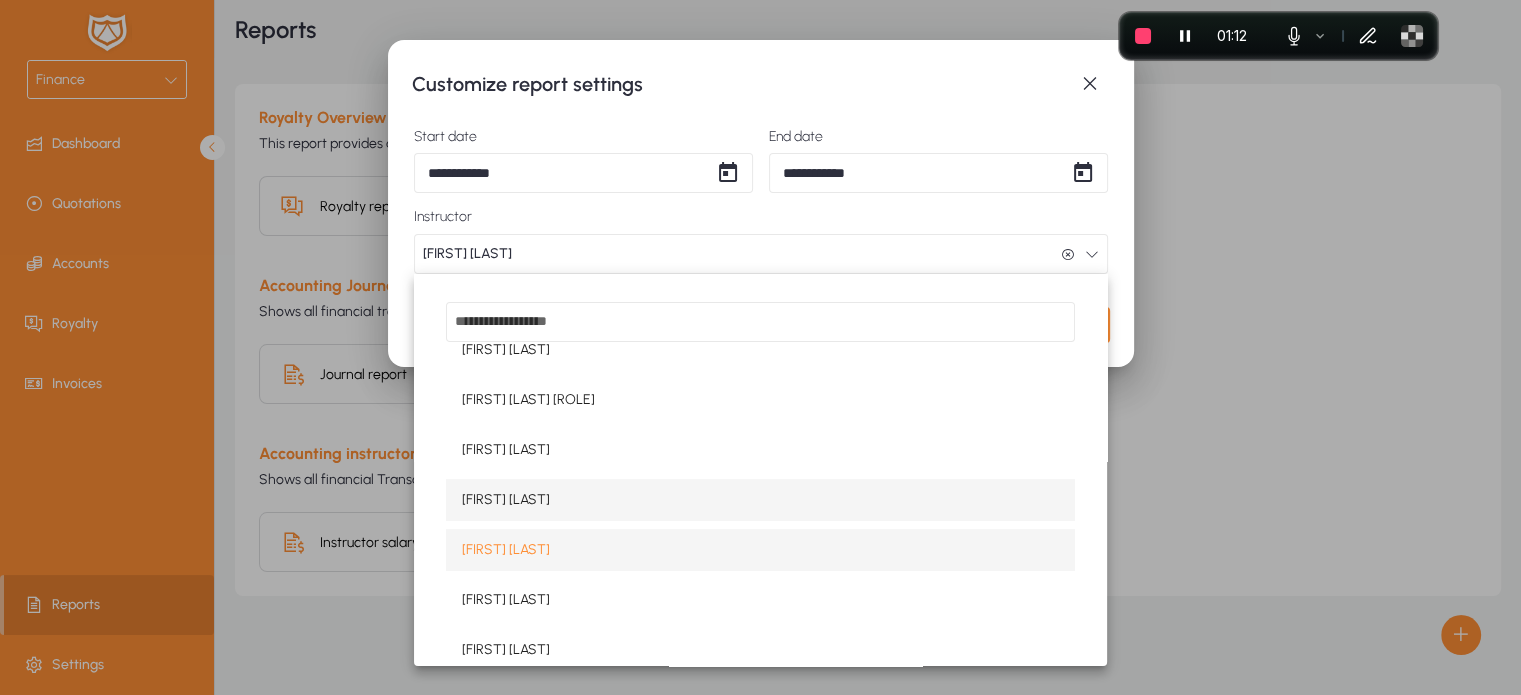 click on "[FIRST] [LAST]" at bounding box center (760, 500) 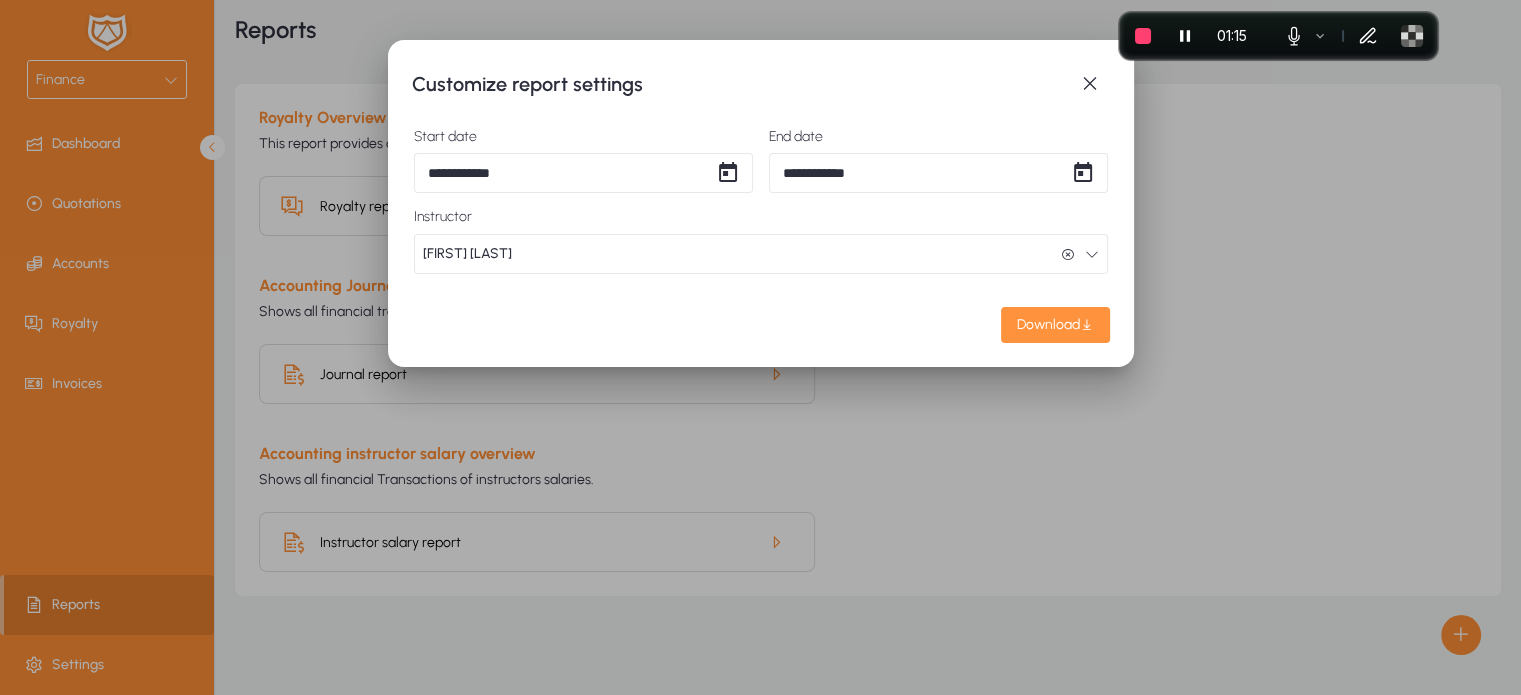 click on "Download" 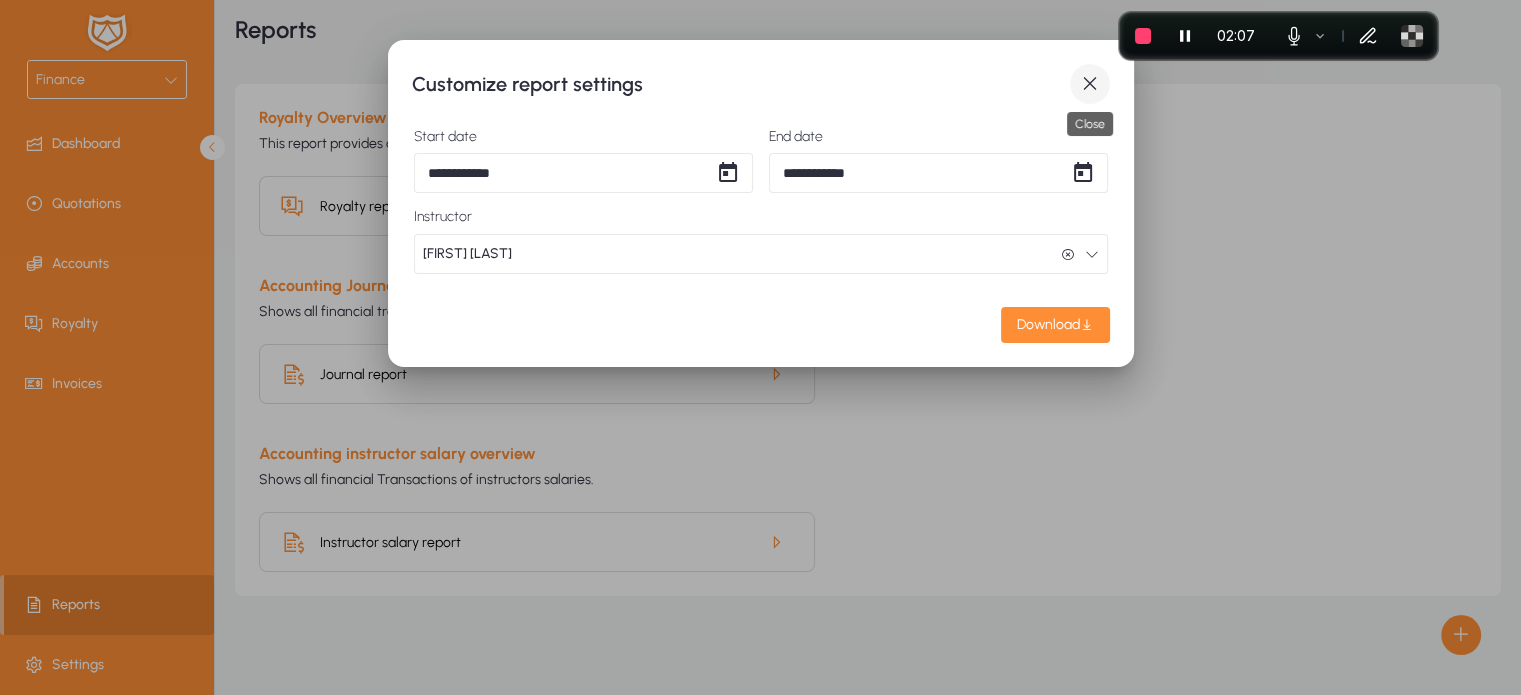 click at bounding box center (1090, 84) 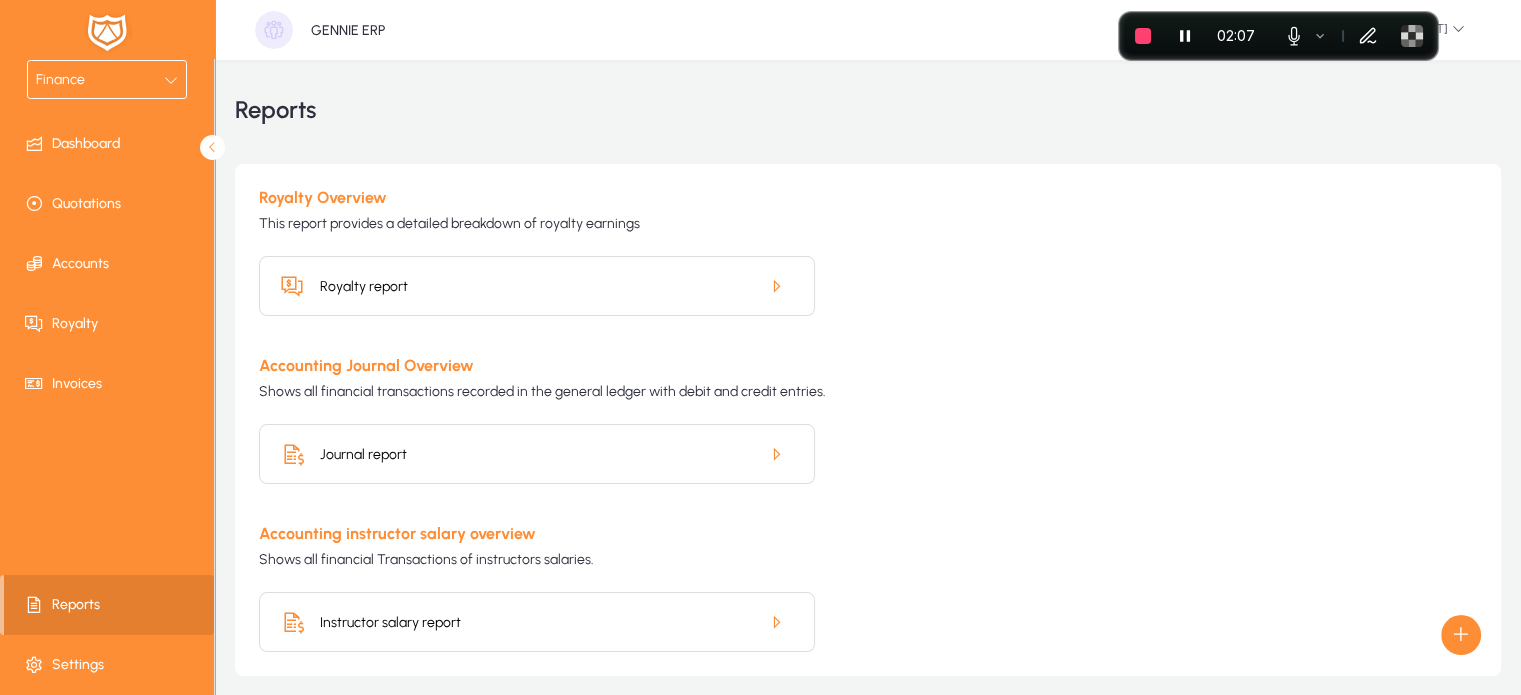 scroll, scrollTop: 80, scrollLeft: 0, axis: vertical 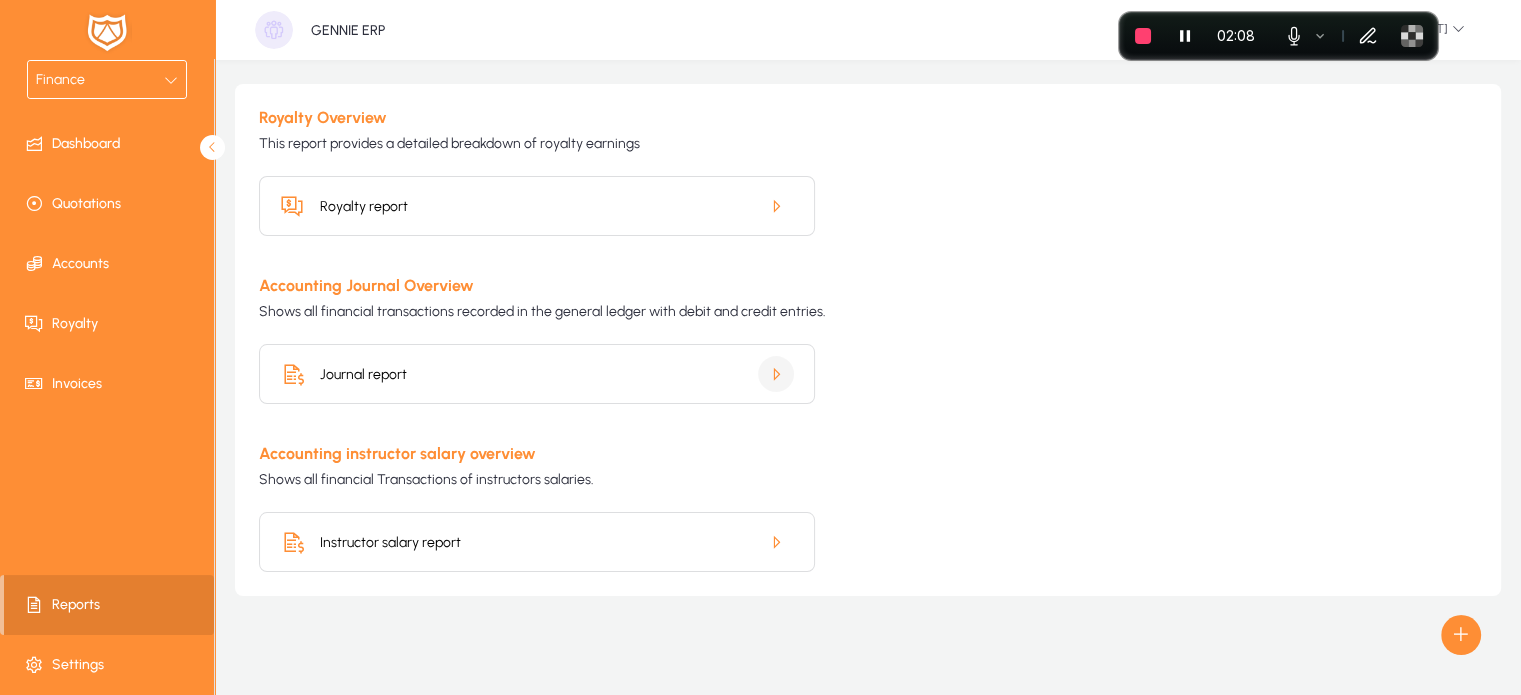 click 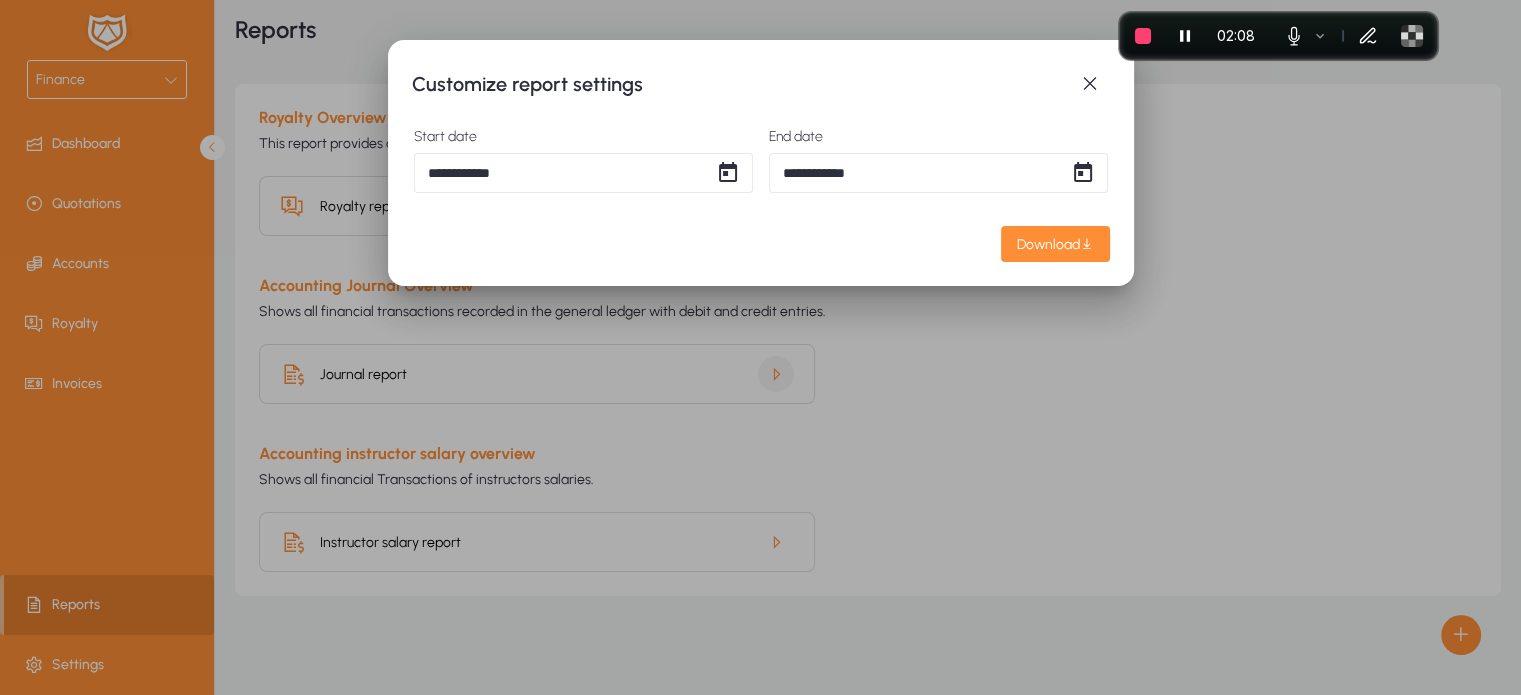 scroll, scrollTop: 0, scrollLeft: 0, axis: both 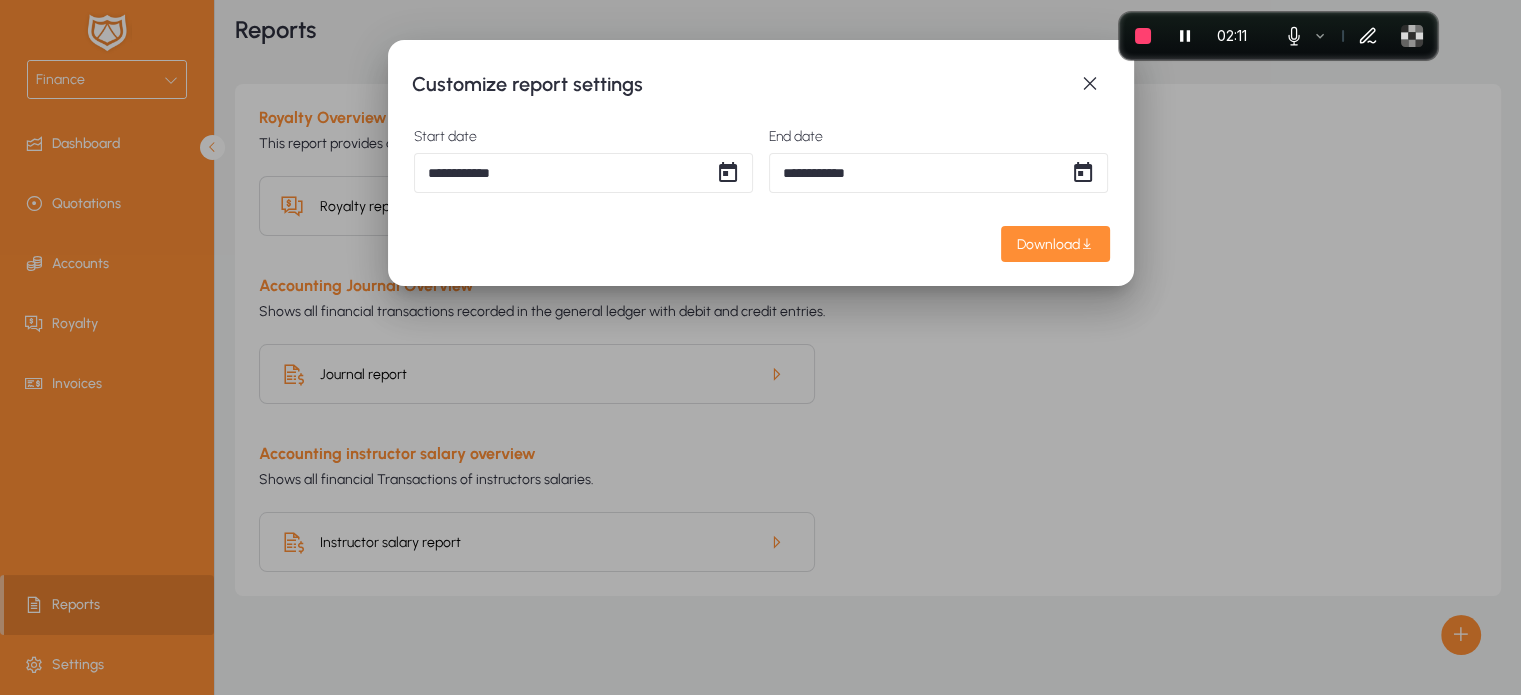 click on "**********" at bounding box center (760, 347) 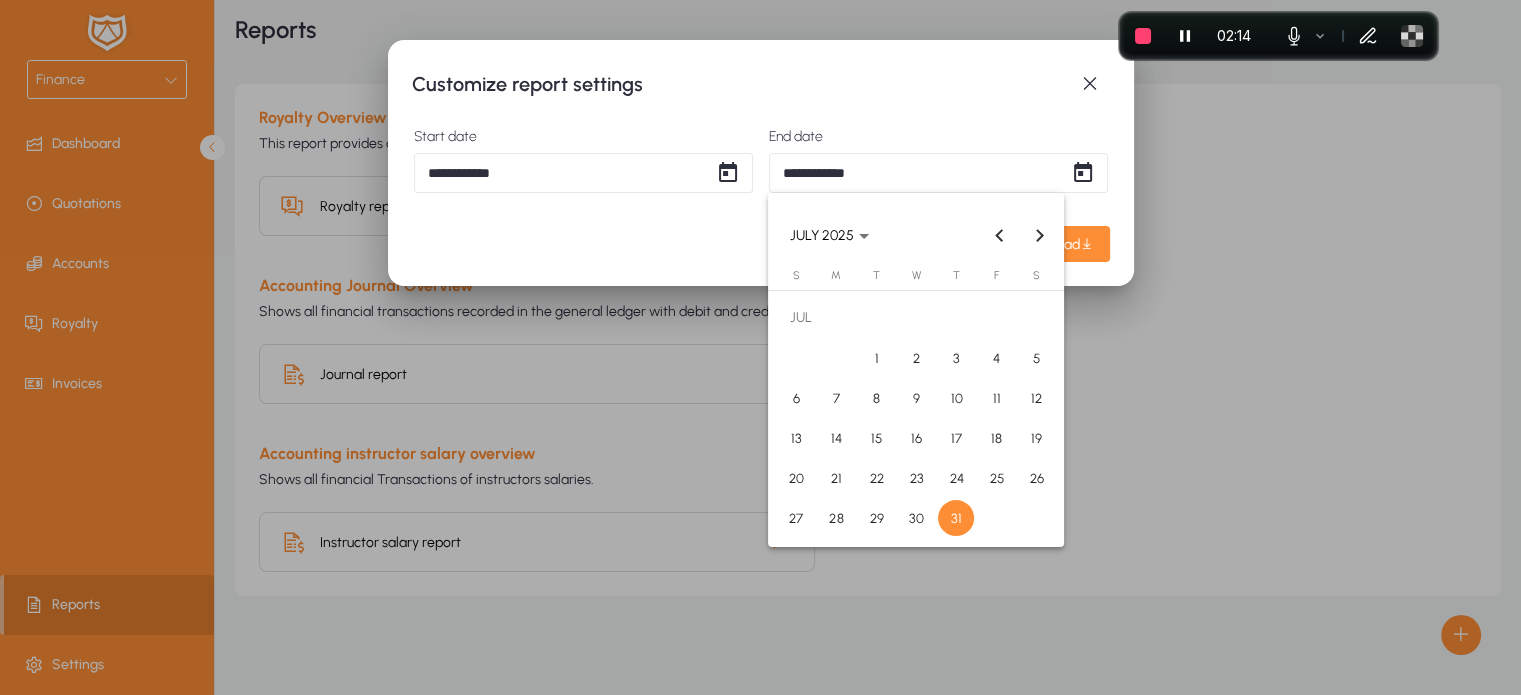 click on "23" at bounding box center [916, 478] 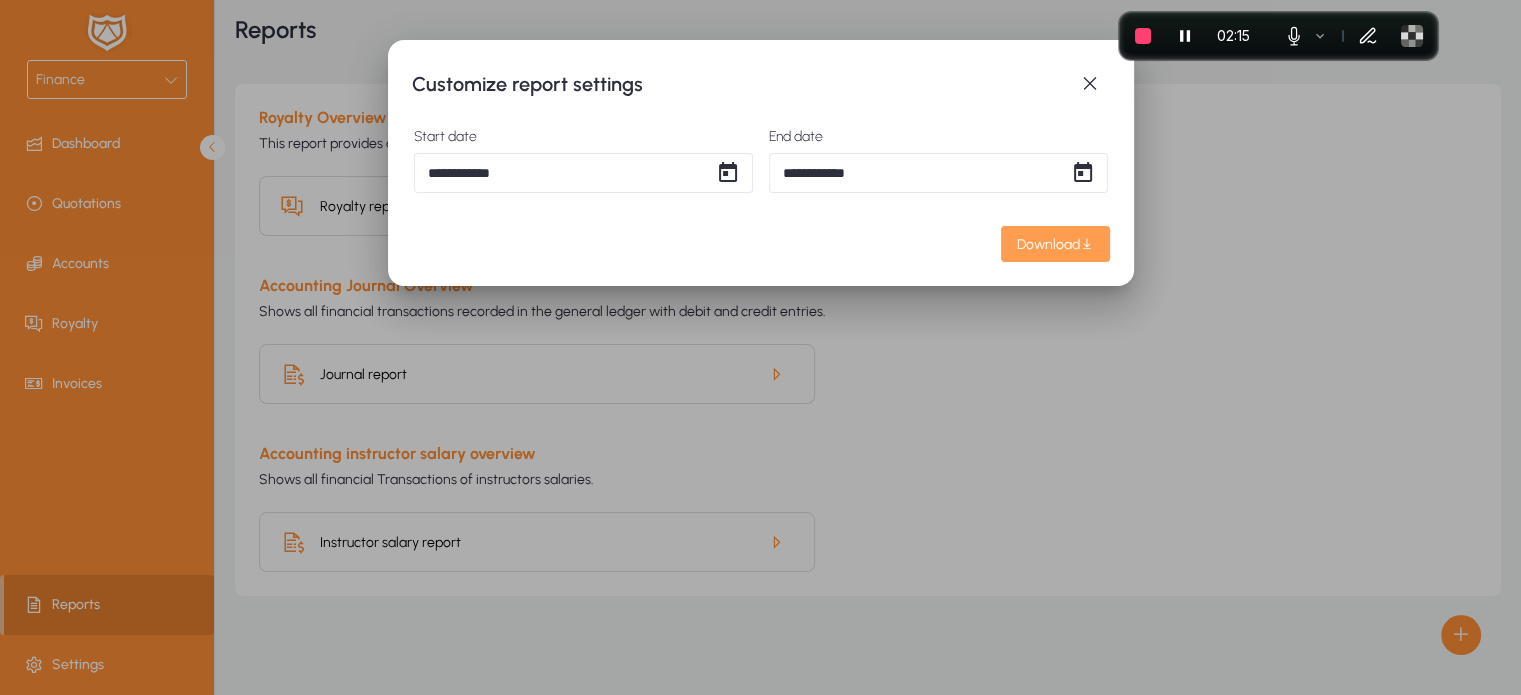 click on "Download" 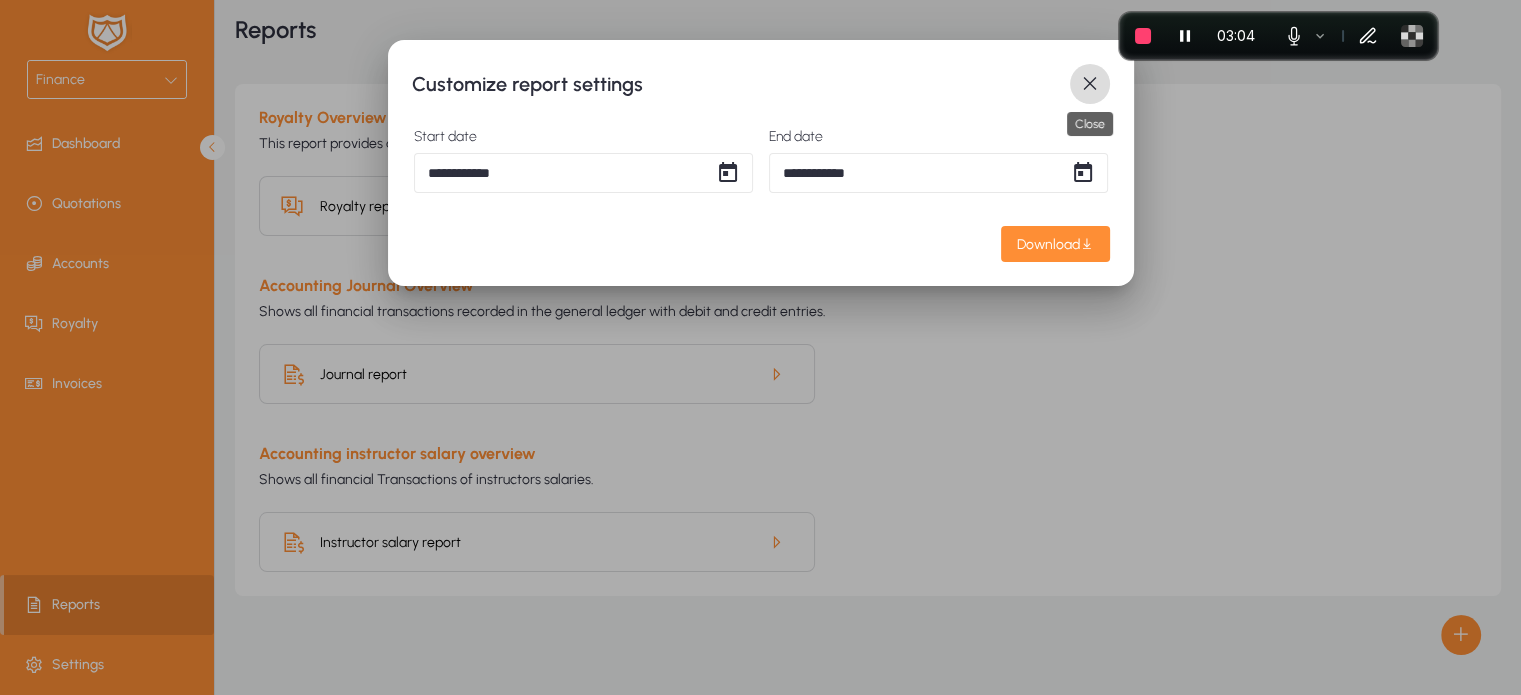 click at bounding box center (1090, 84) 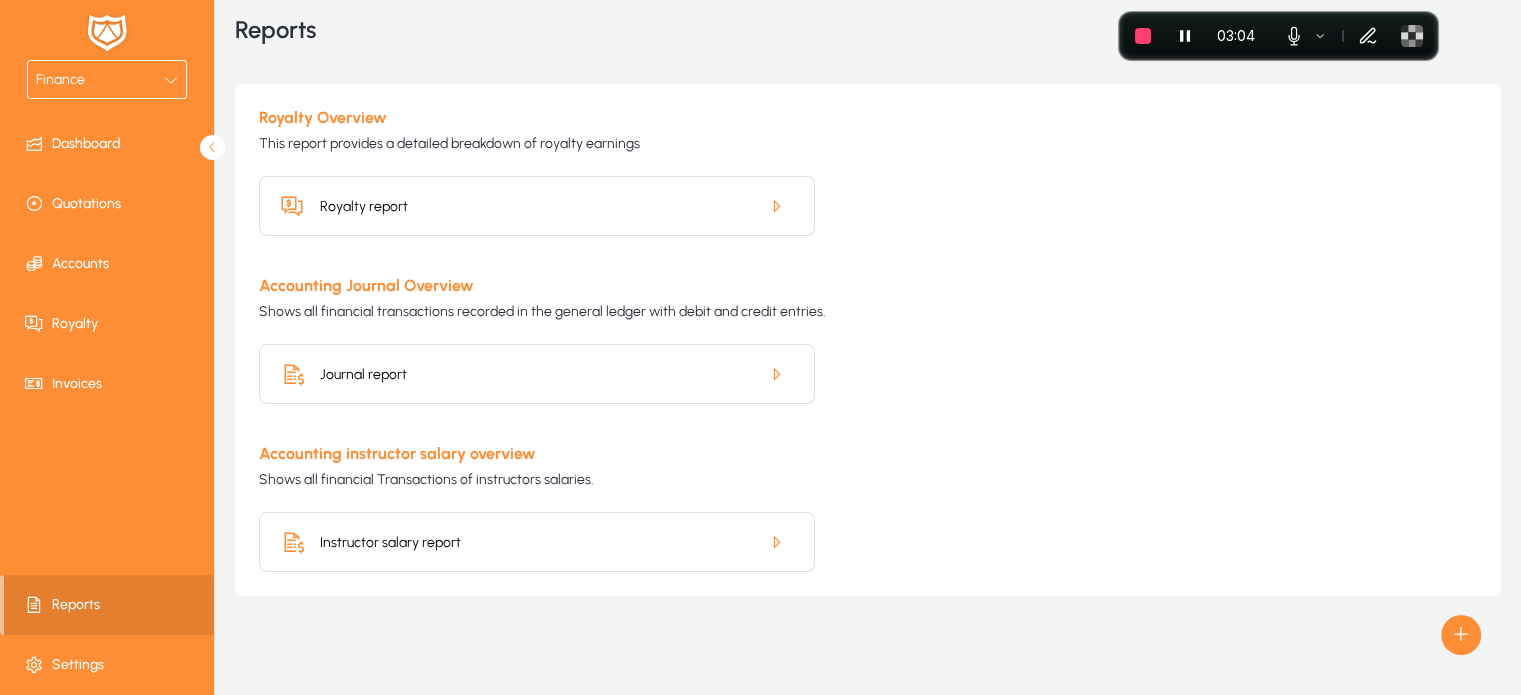 scroll, scrollTop: 80, scrollLeft: 0, axis: vertical 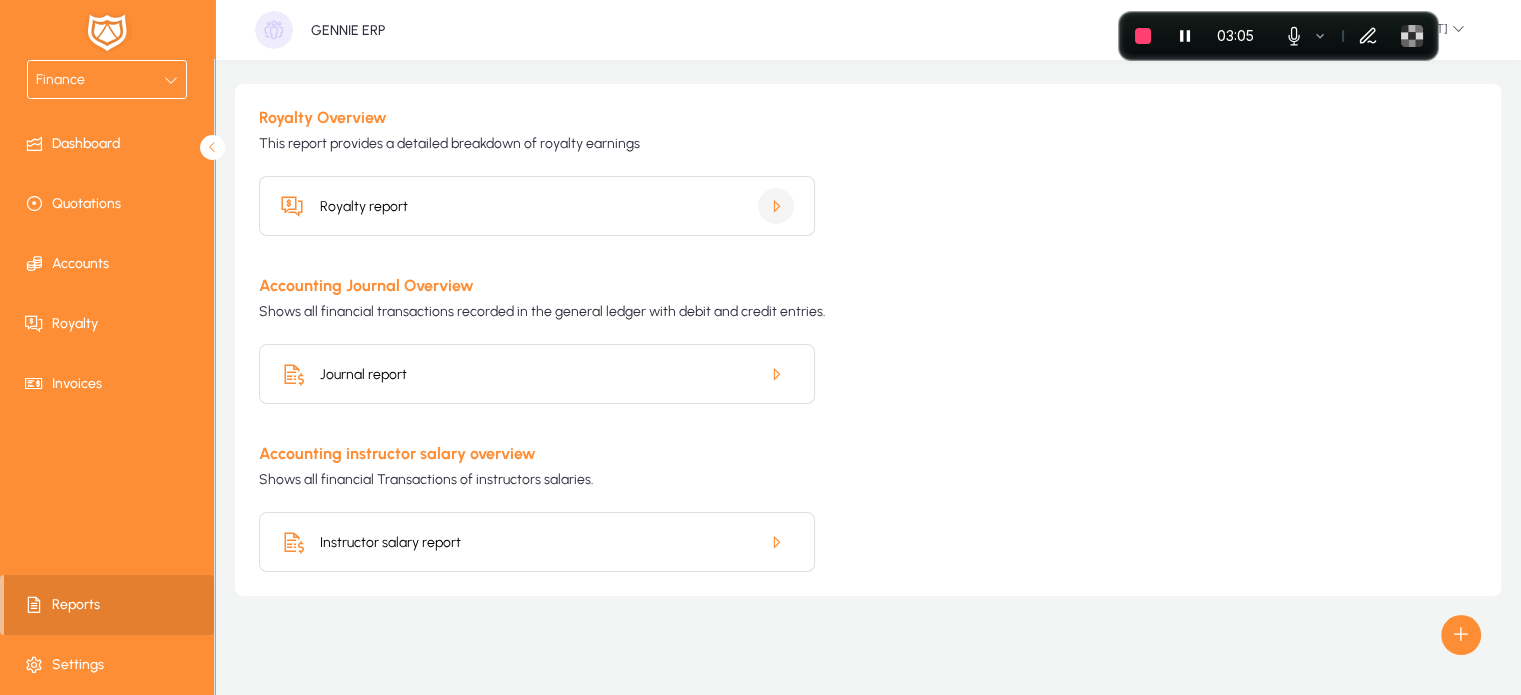 click 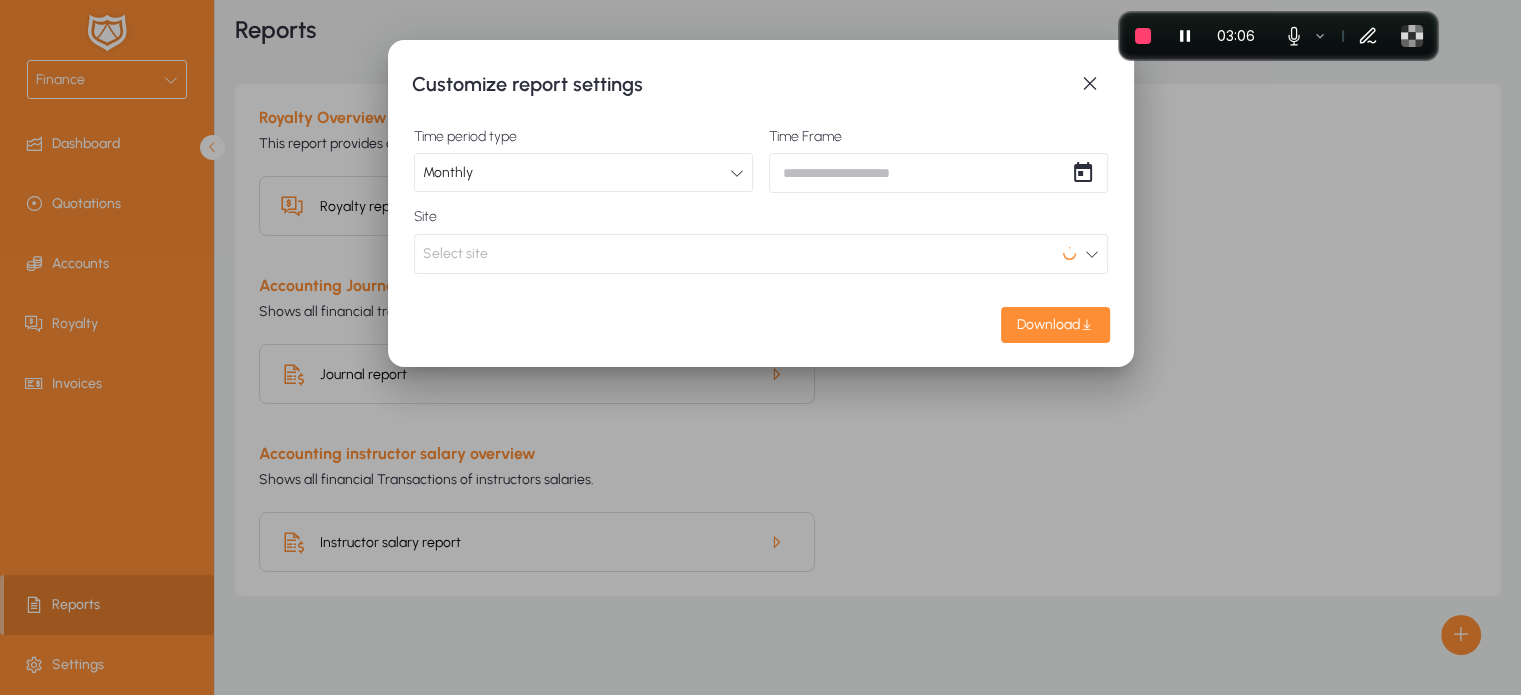 scroll, scrollTop: 0, scrollLeft: 0, axis: both 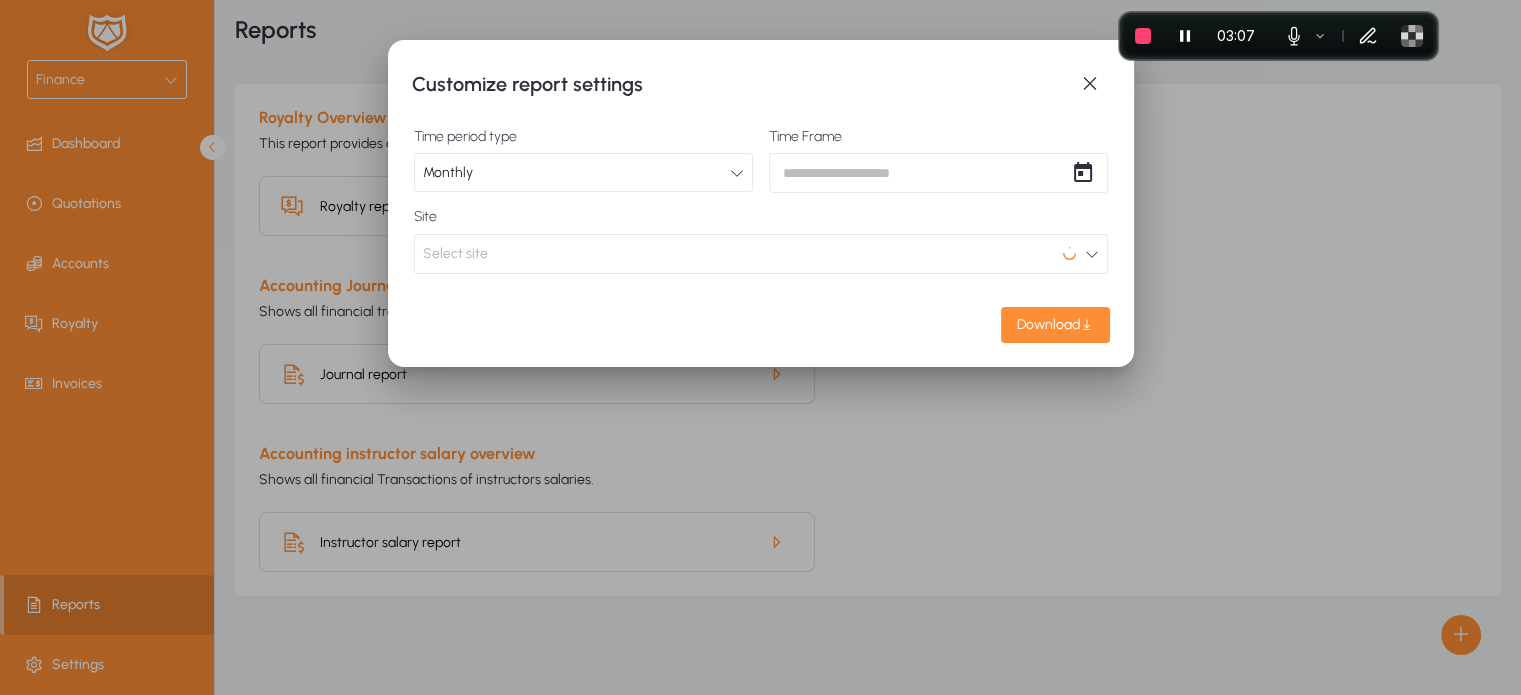 click on "Monthly" at bounding box center (576, 173) 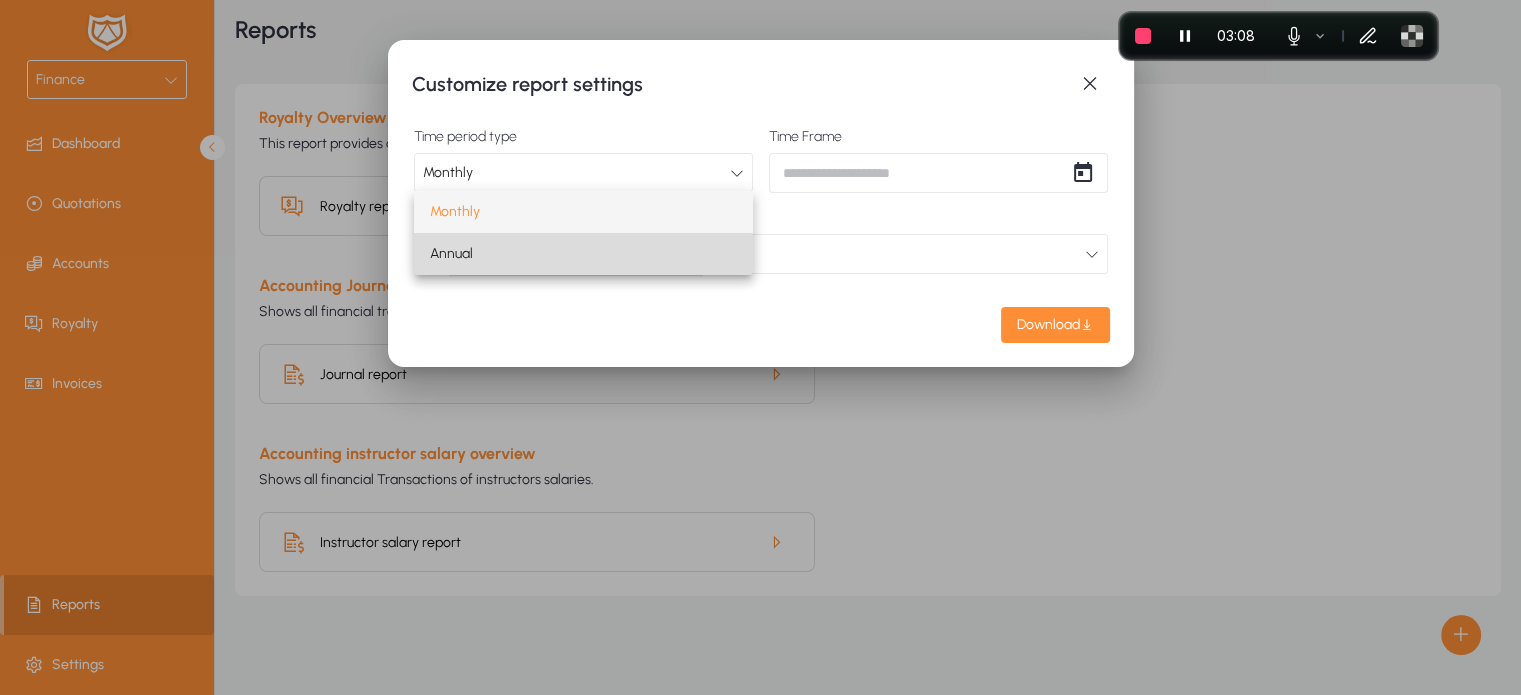 click on "Annual" at bounding box center [583, 254] 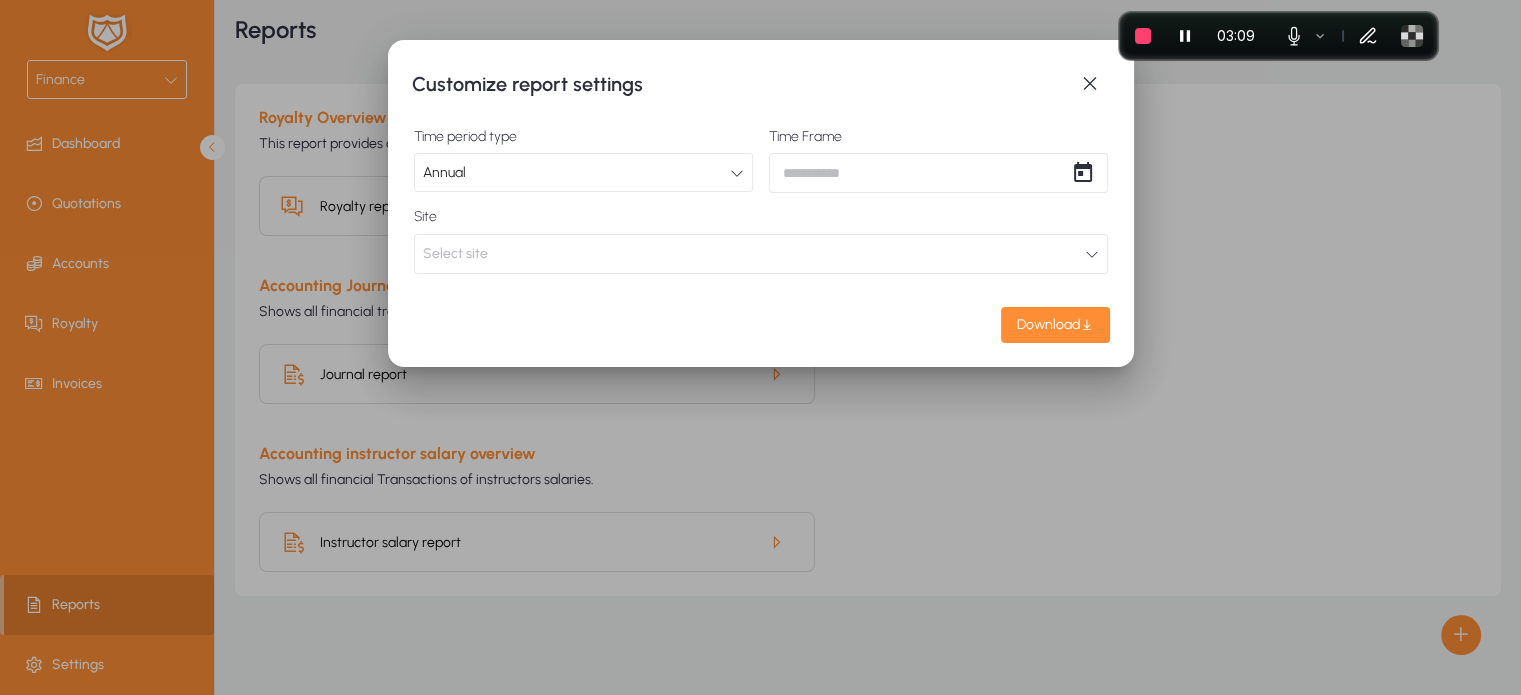 click on "Customize report settings Time period type  Annual Time Frame  Site  Select site      Download" at bounding box center (760, 347) 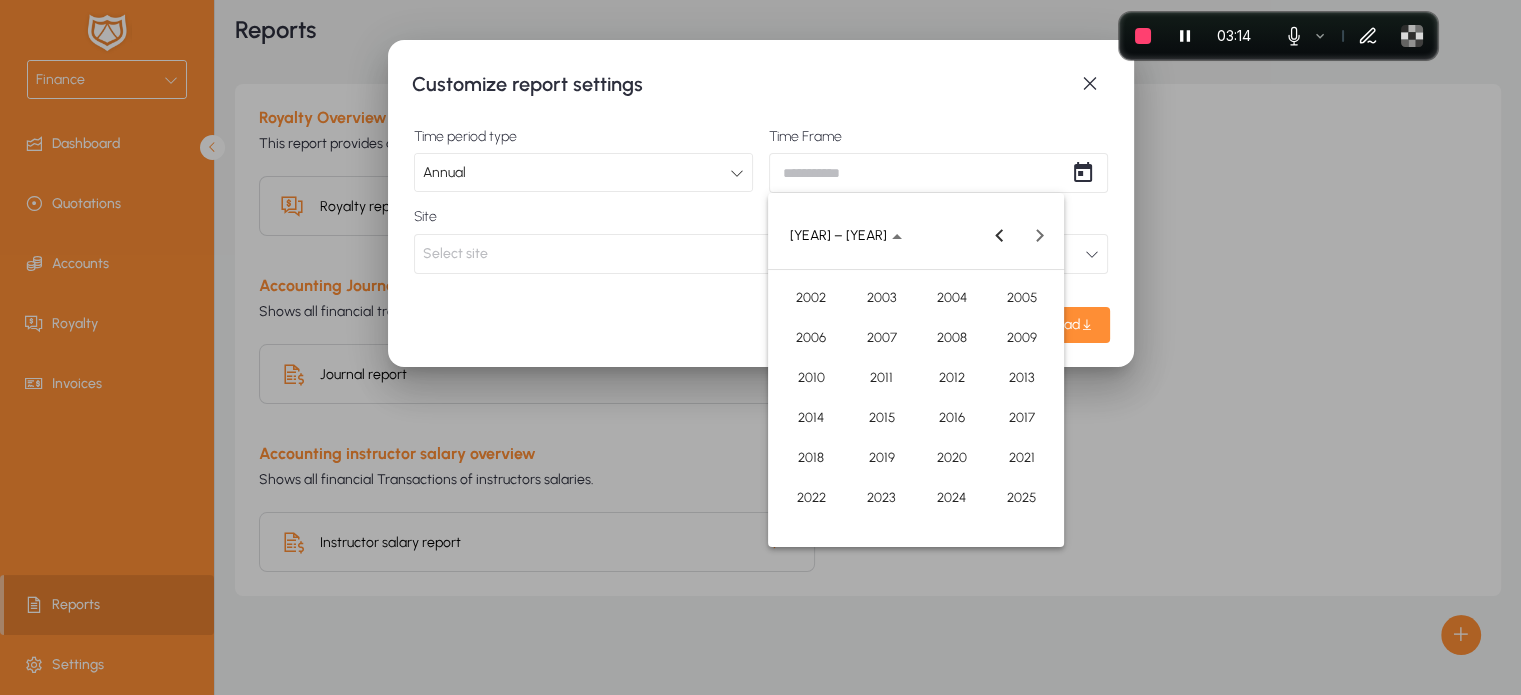 click on "2025" at bounding box center [1021, 497] 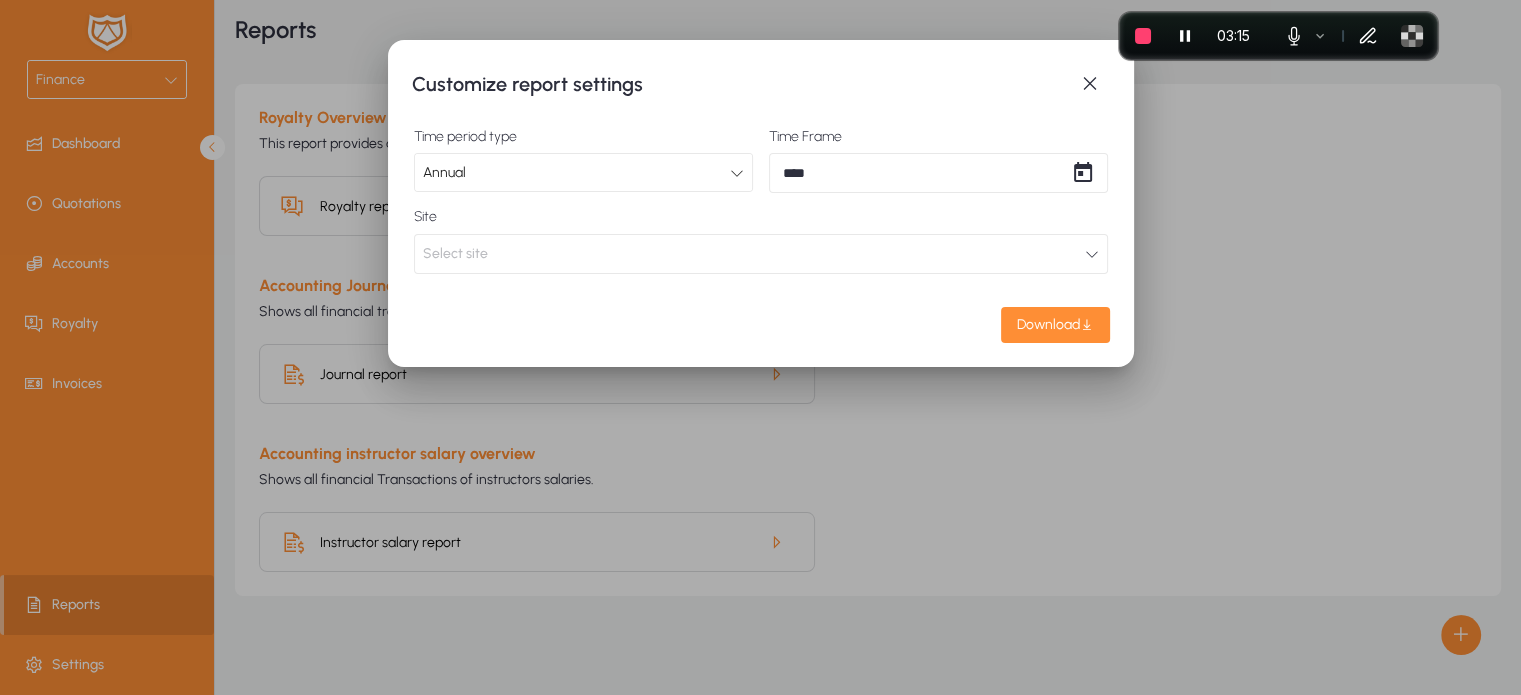 click on "Select site" at bounding box center [455, 254] 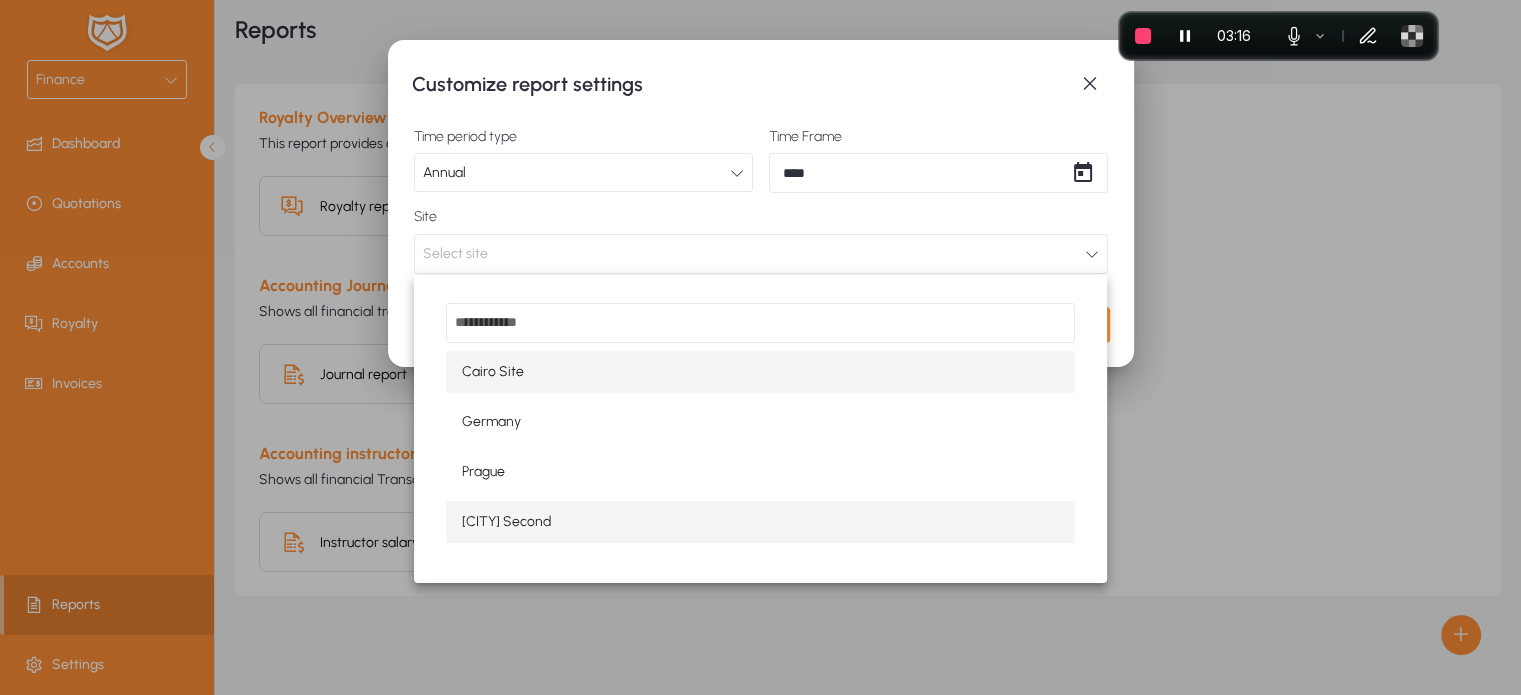 click on "[CITY] Second" at bounding box center [506, 522] 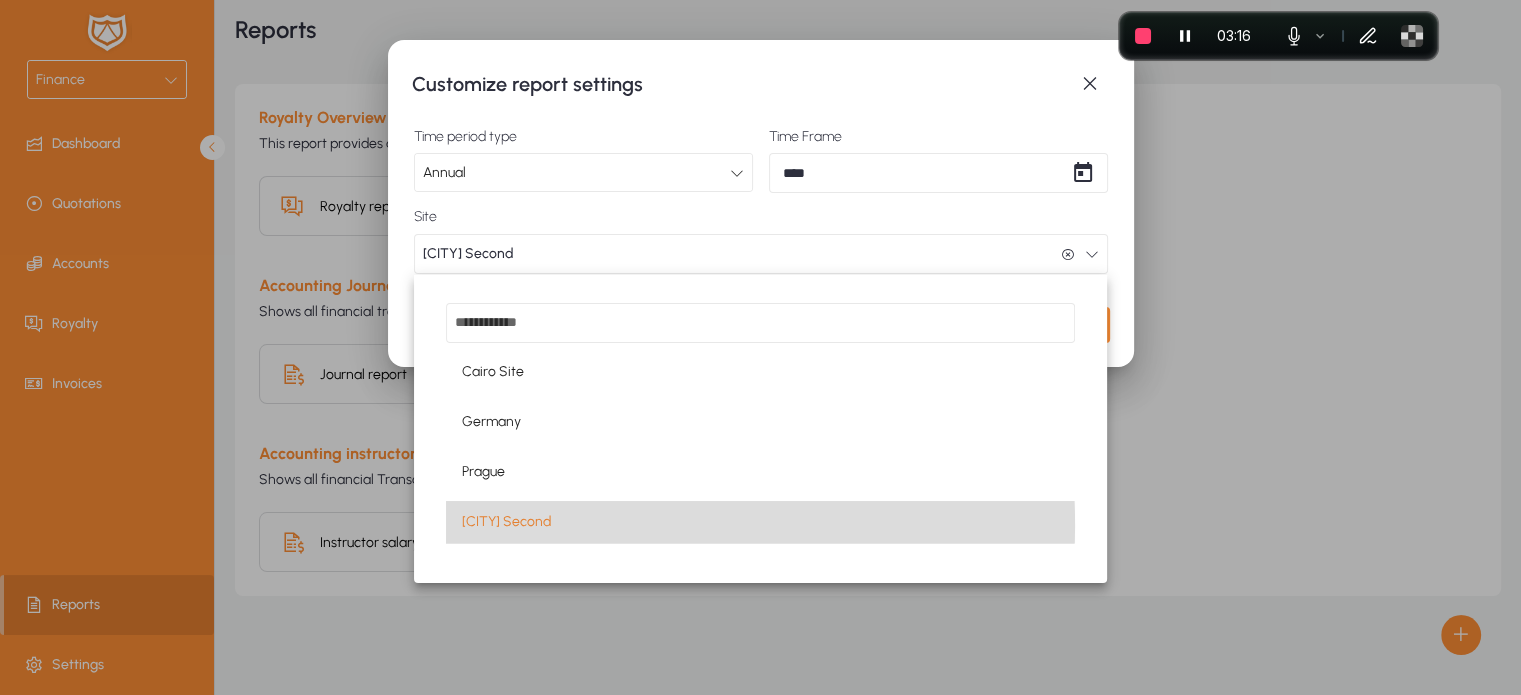 scroll, scrollTop: 0, scrollLeft: 0, axis: both 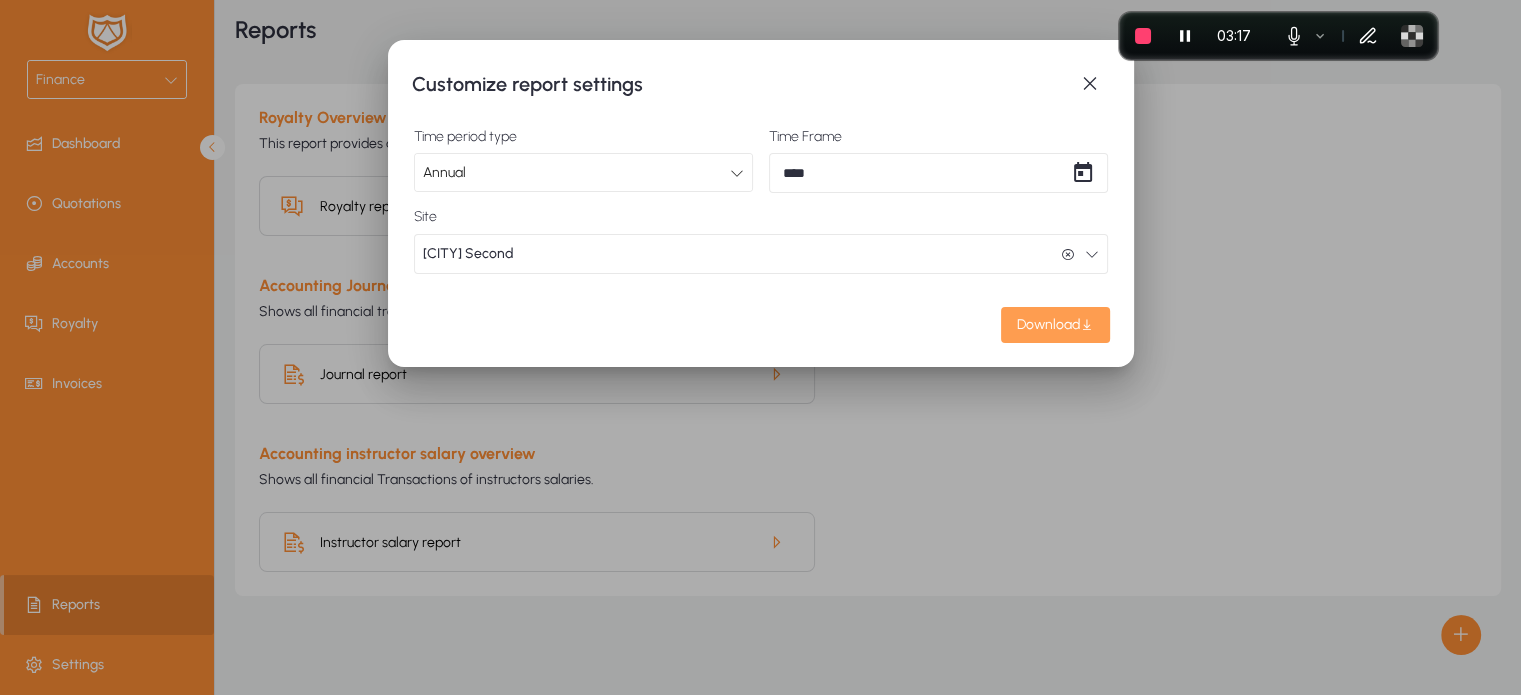 click 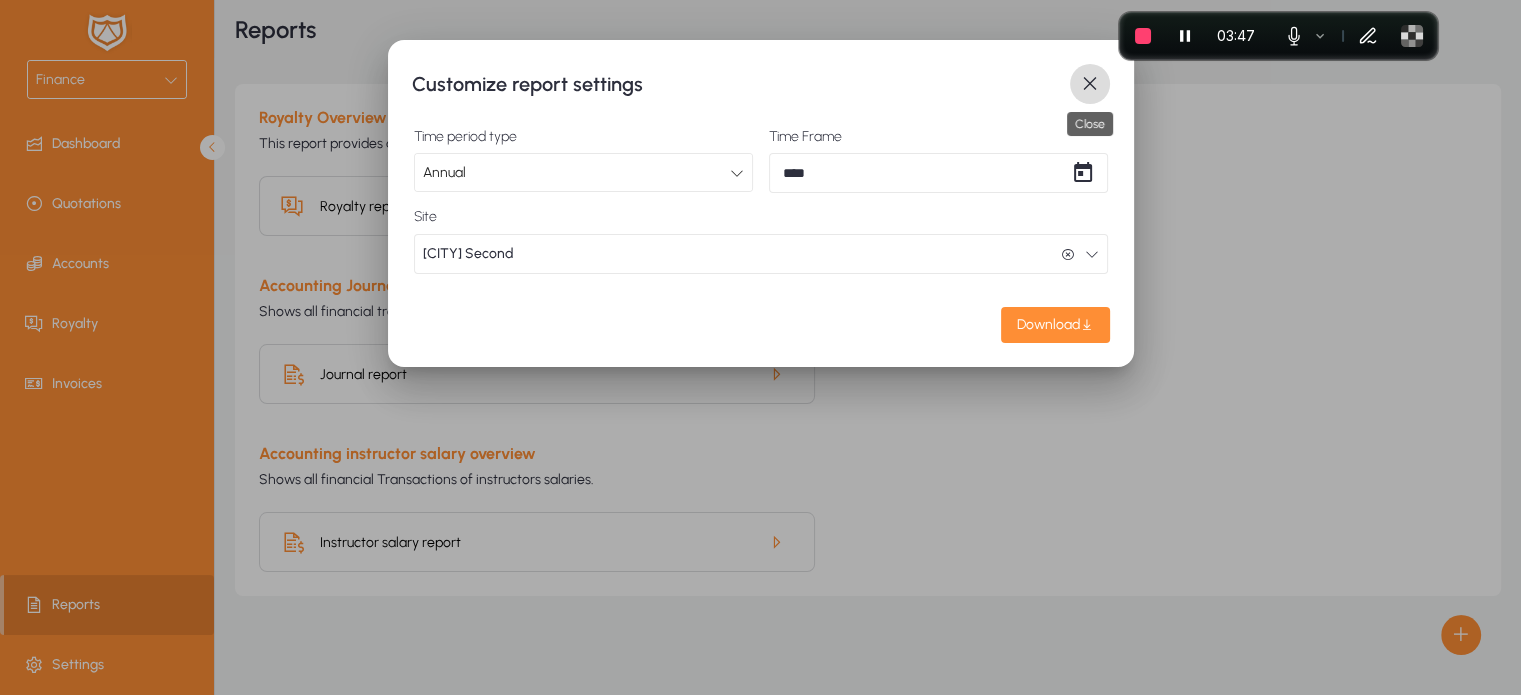 click at bounding box center (1090, 84) 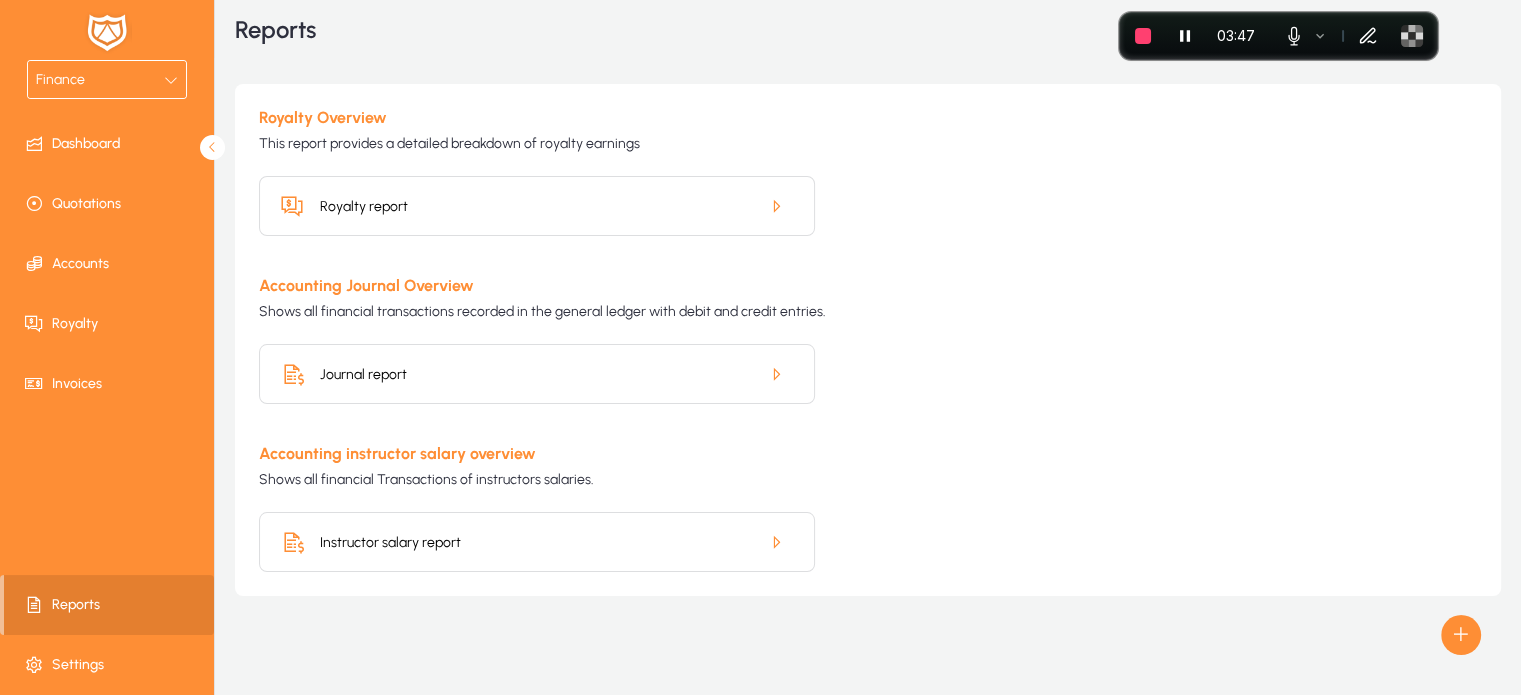 scroll, scrollTop: 80, scrollLeft: 0, axis: vertical 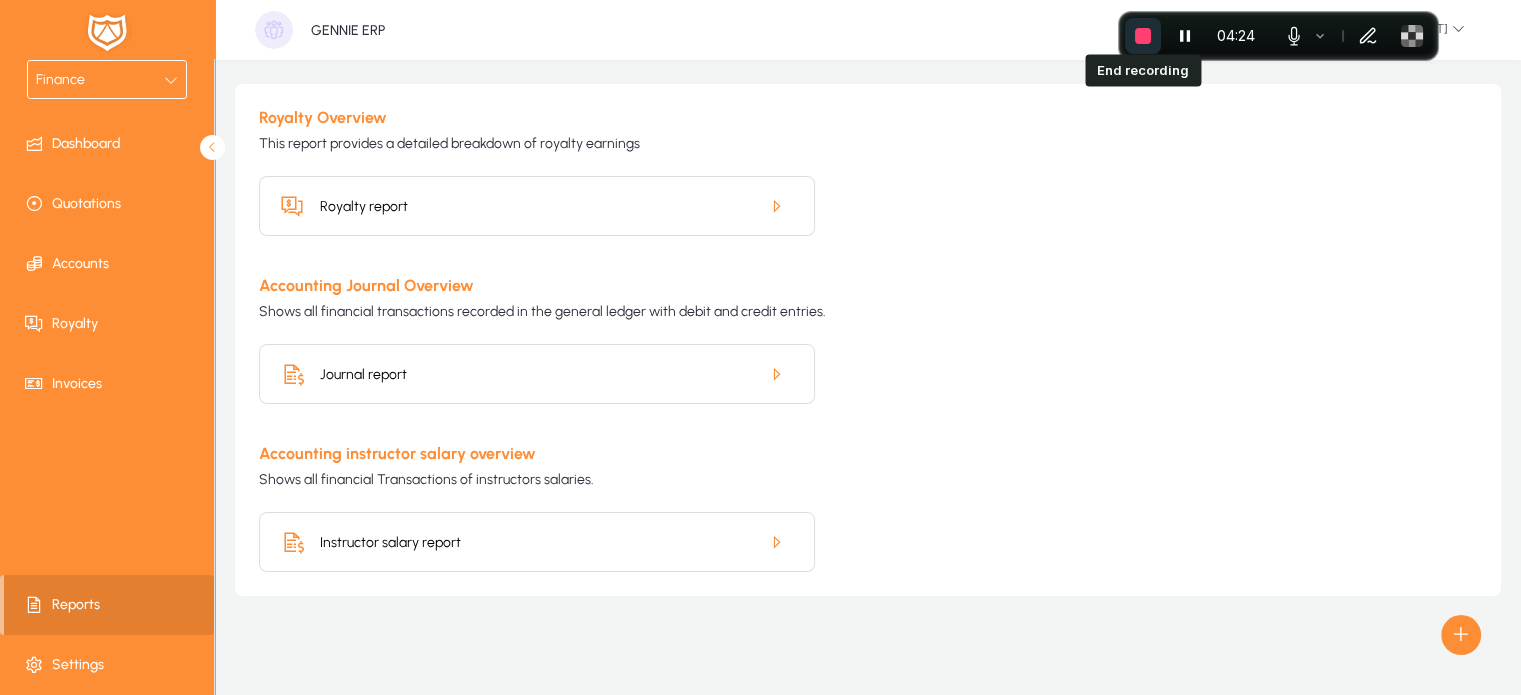 click at bounding box center (1143, 36) 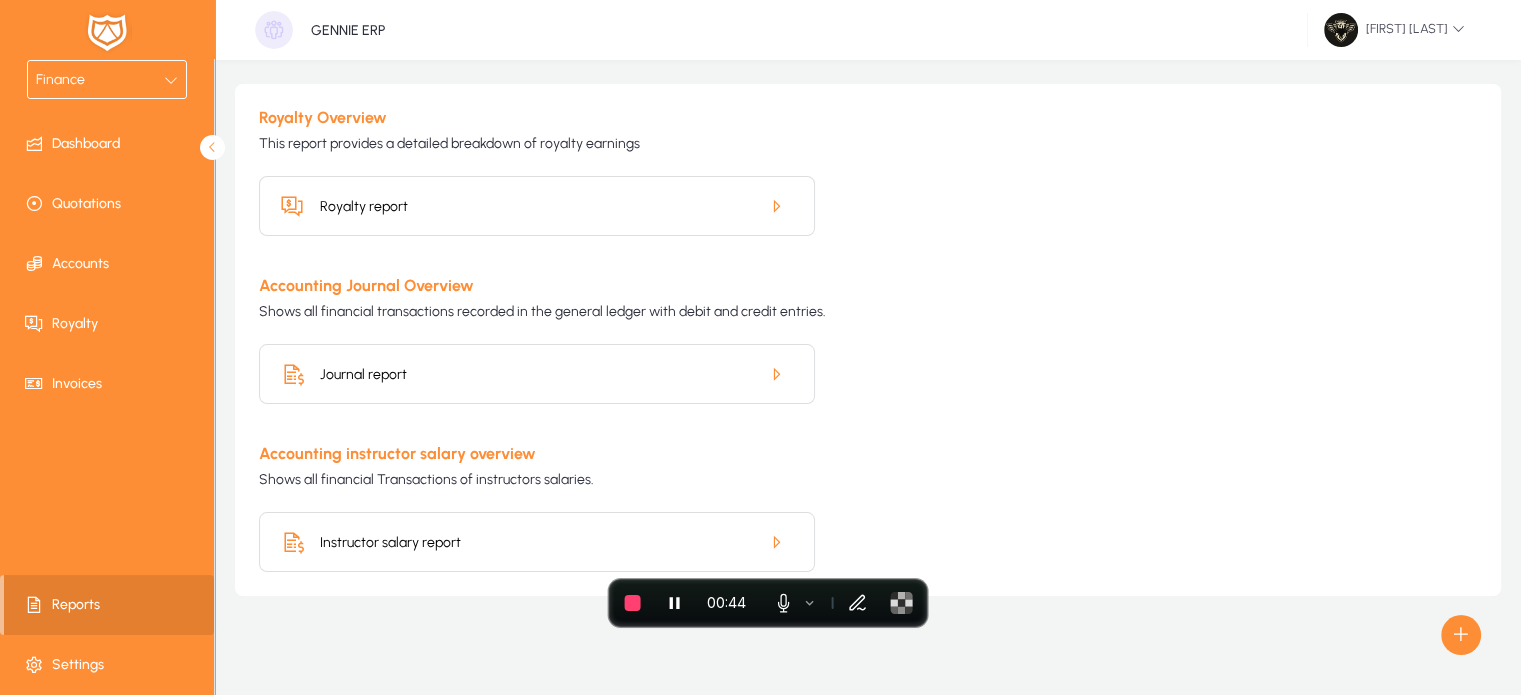 click on "Finance" at bounding box center [107, 79] 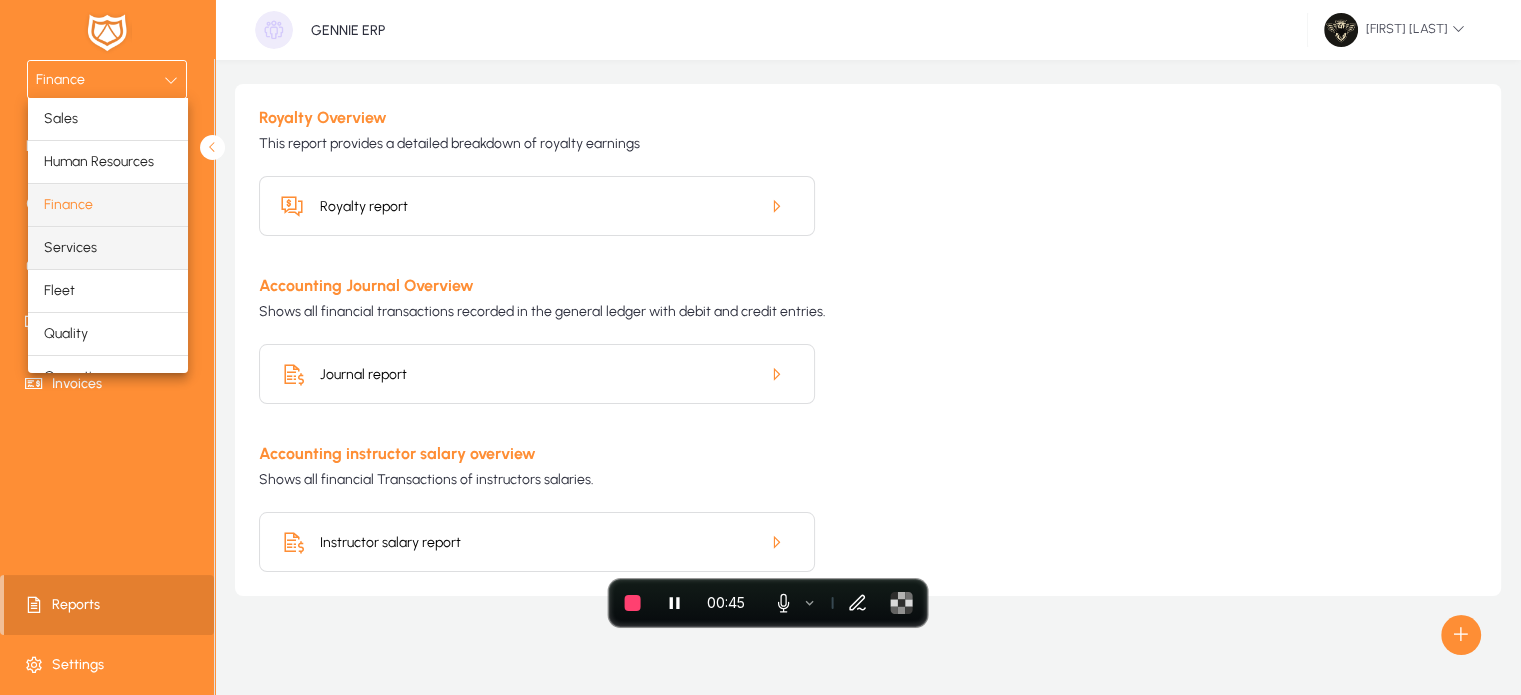 scroll, scrollTop: 66, scrollLeft: 0, axis: vertical 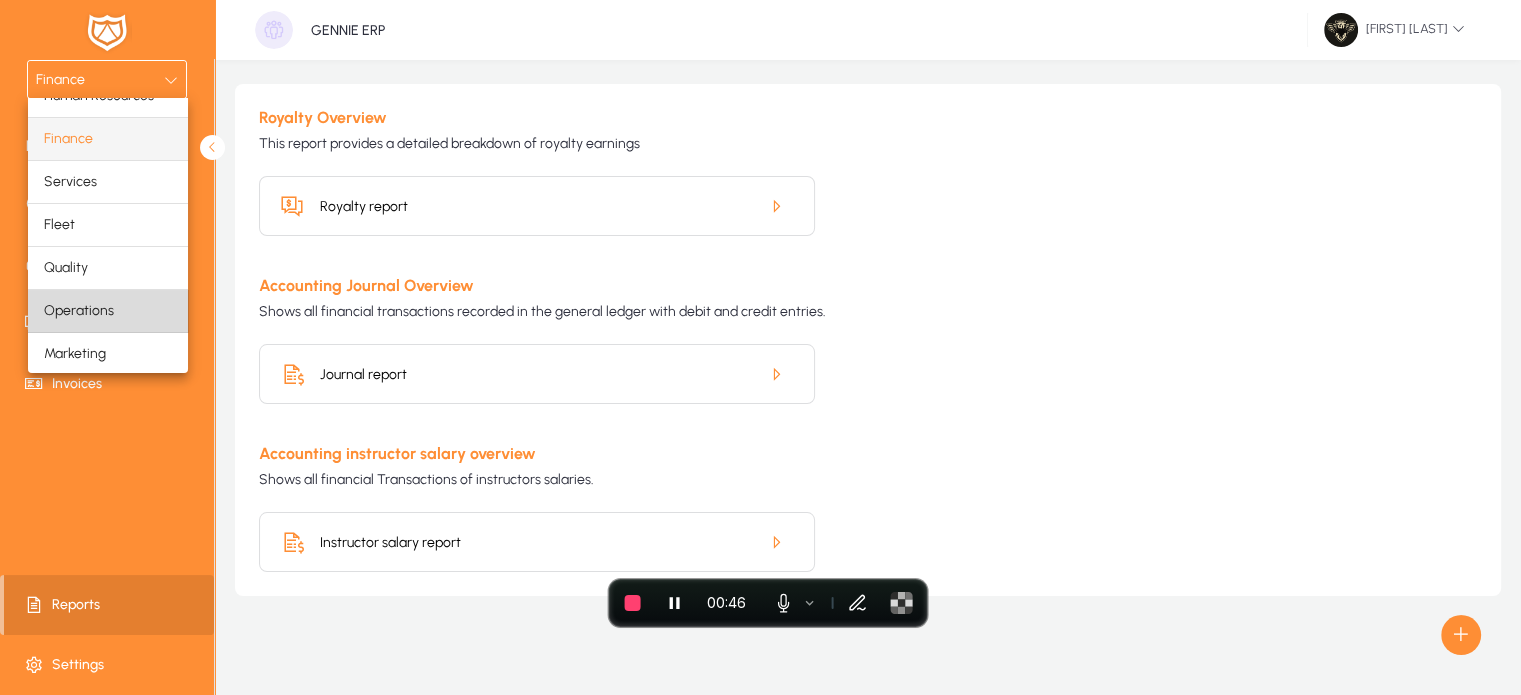click on "Operations" at bounding box center (108, 311) 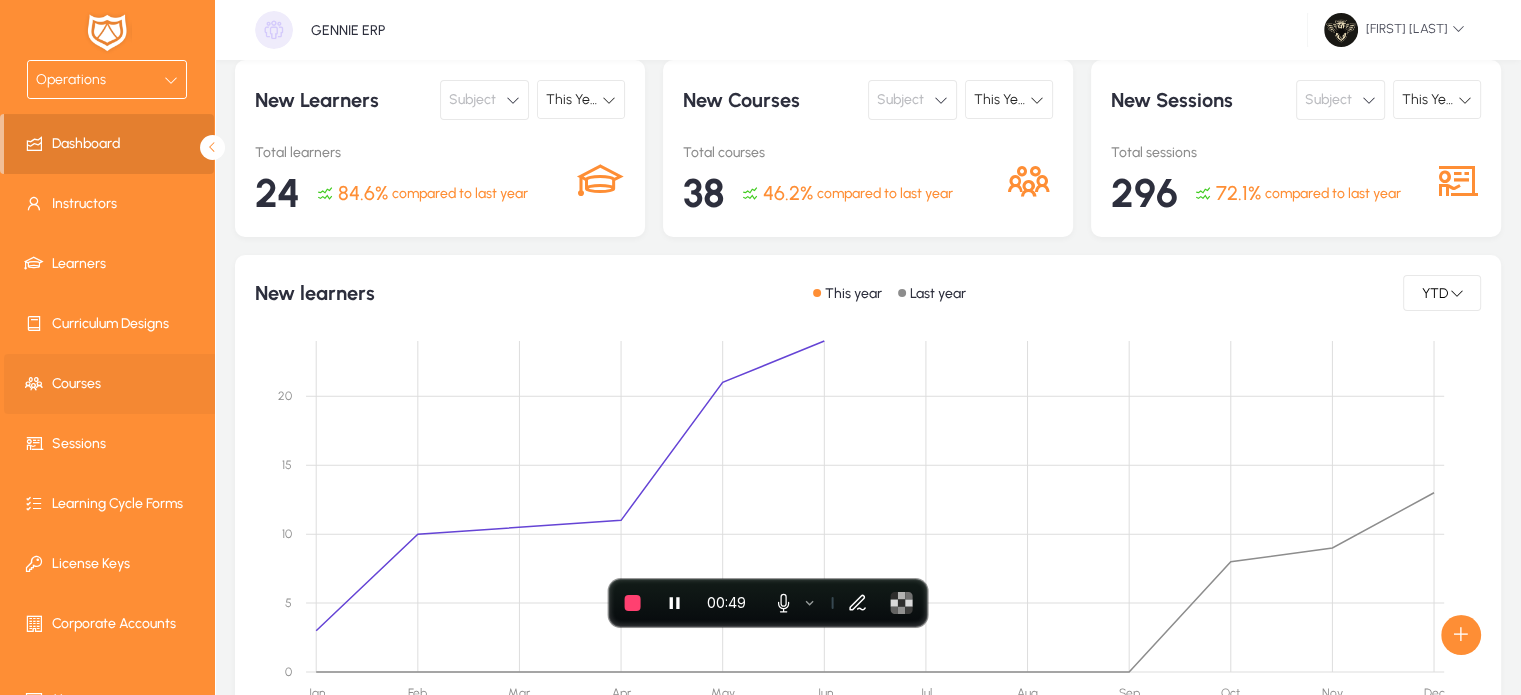 click 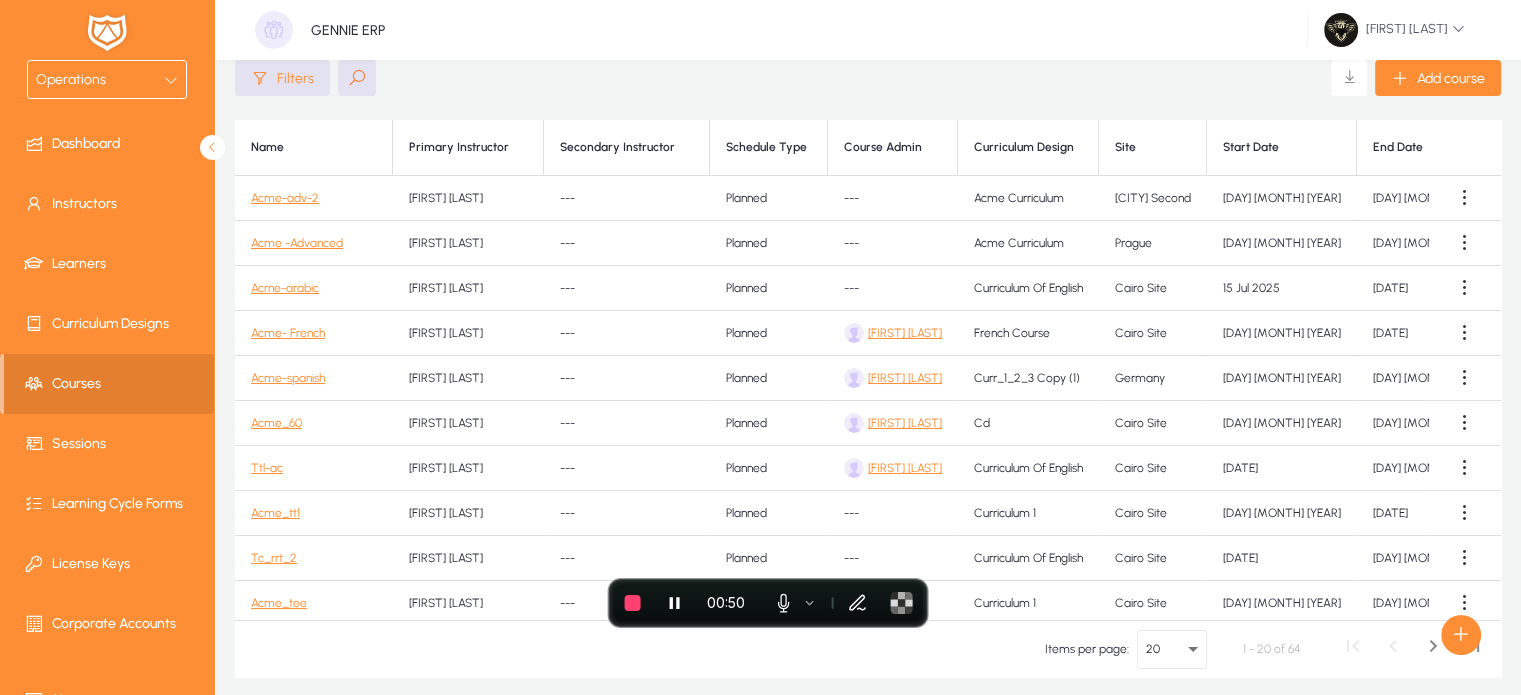 click on "Acme-adv-2" 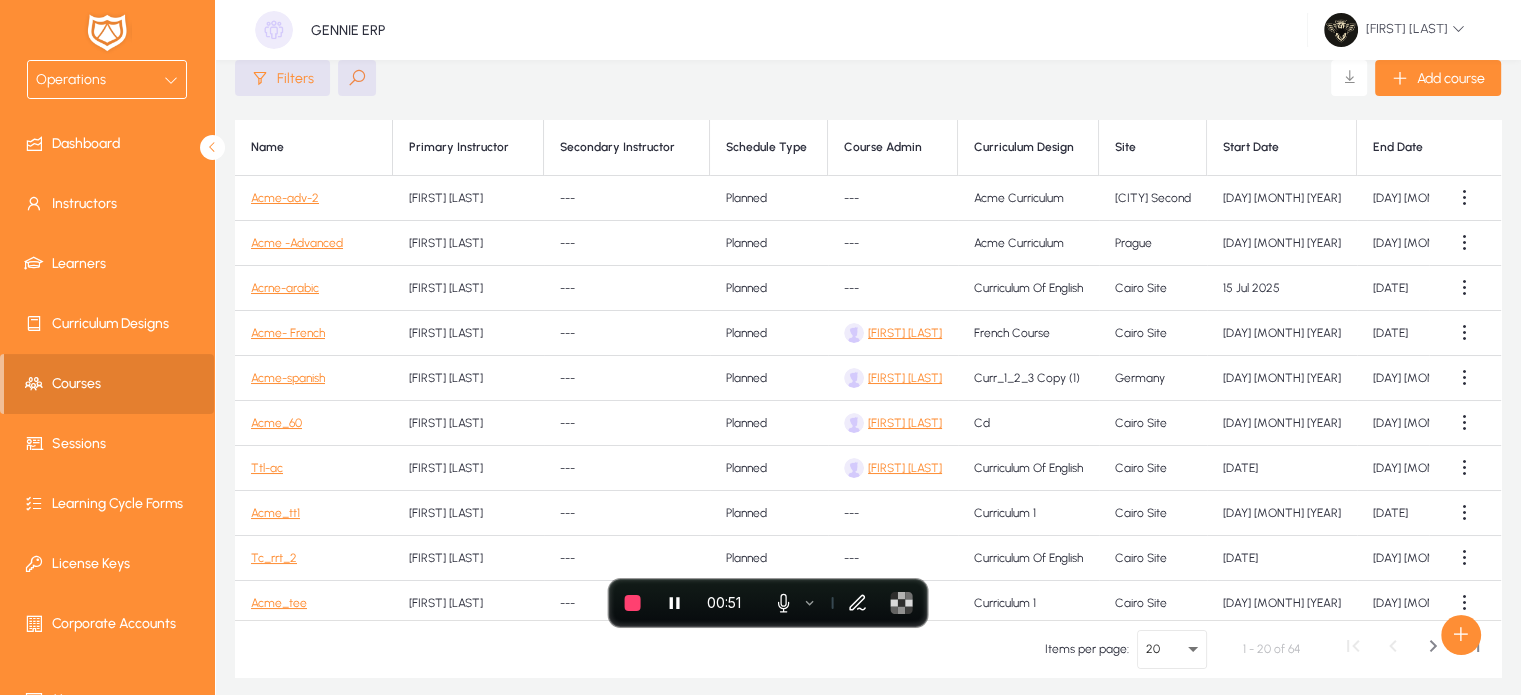 click on "Acme-adv-2" 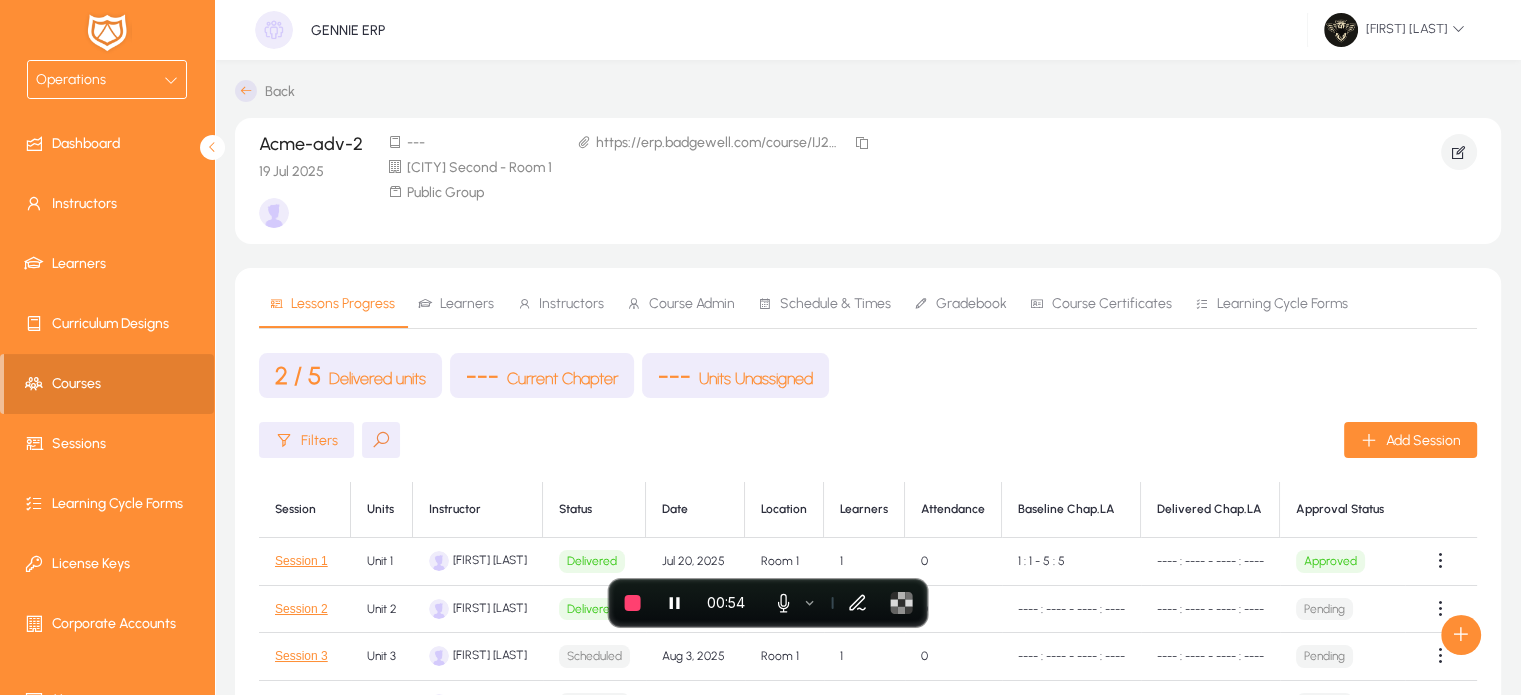 scroll, scrollTop: 216, scrollLeft: 0, axis: vertical 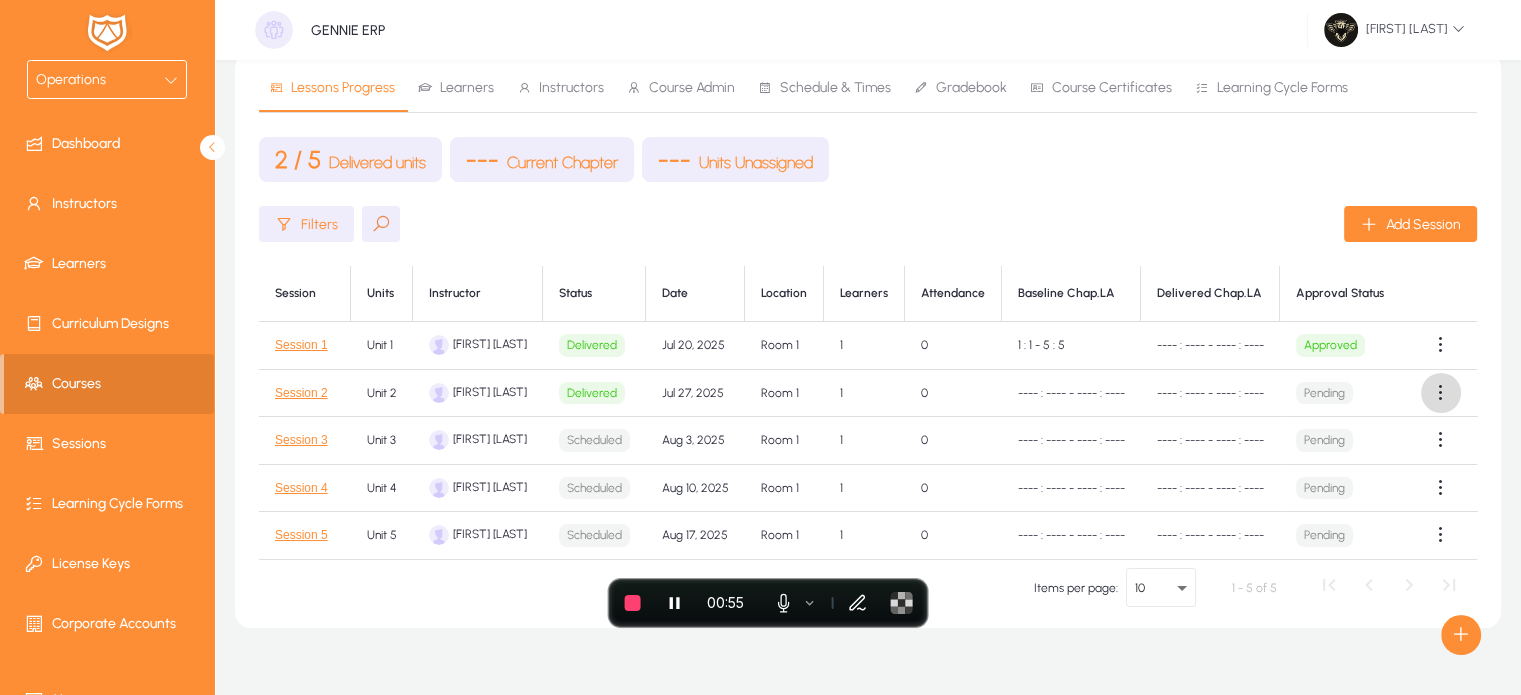 click 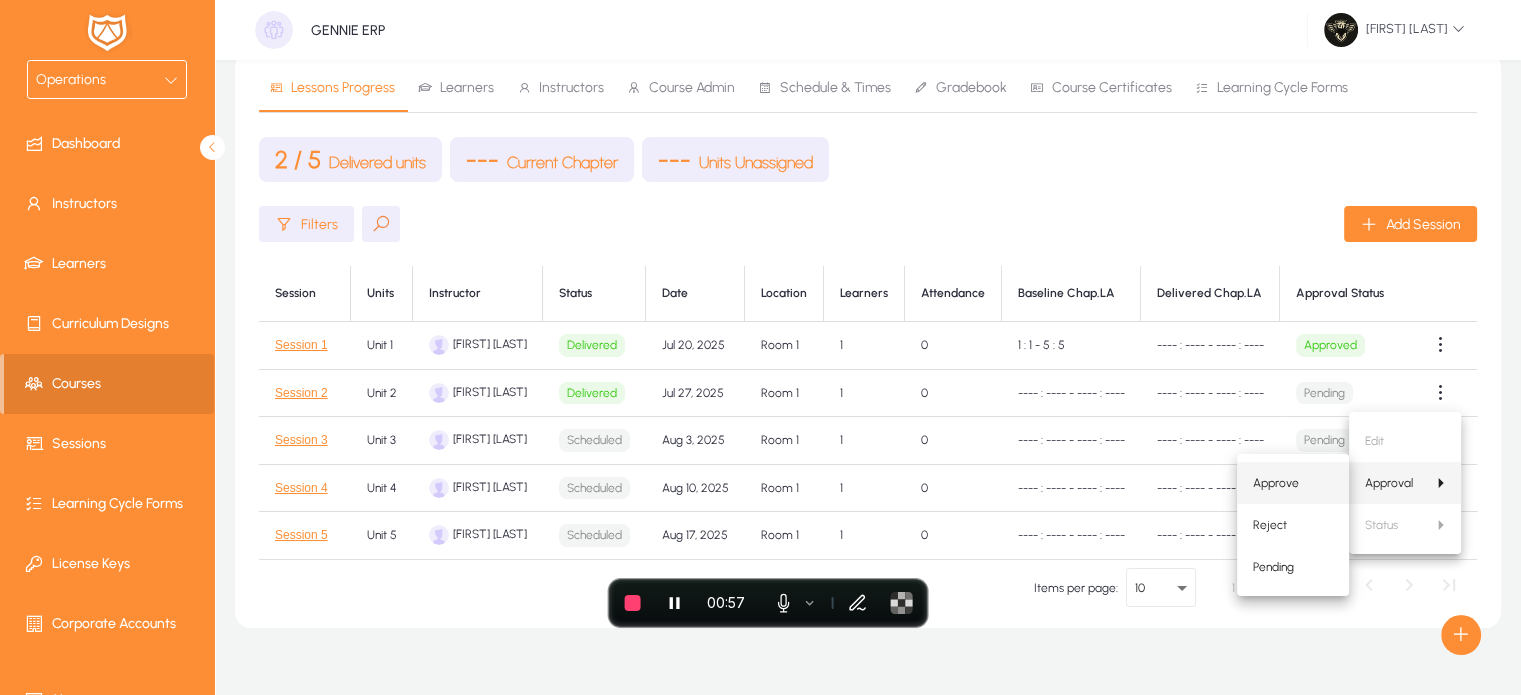 click on "Approve" at bounding box center [1293, 483] 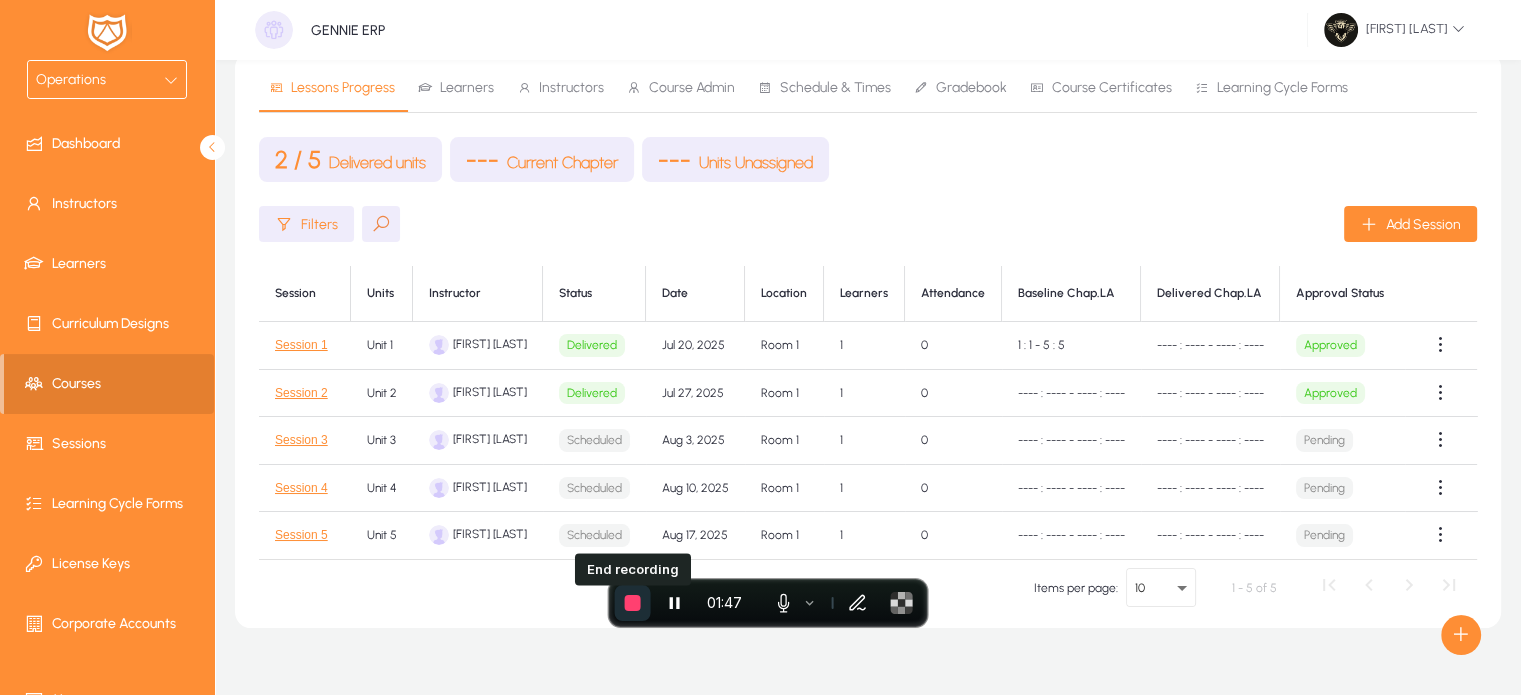 click at bounding box center (633, 603) 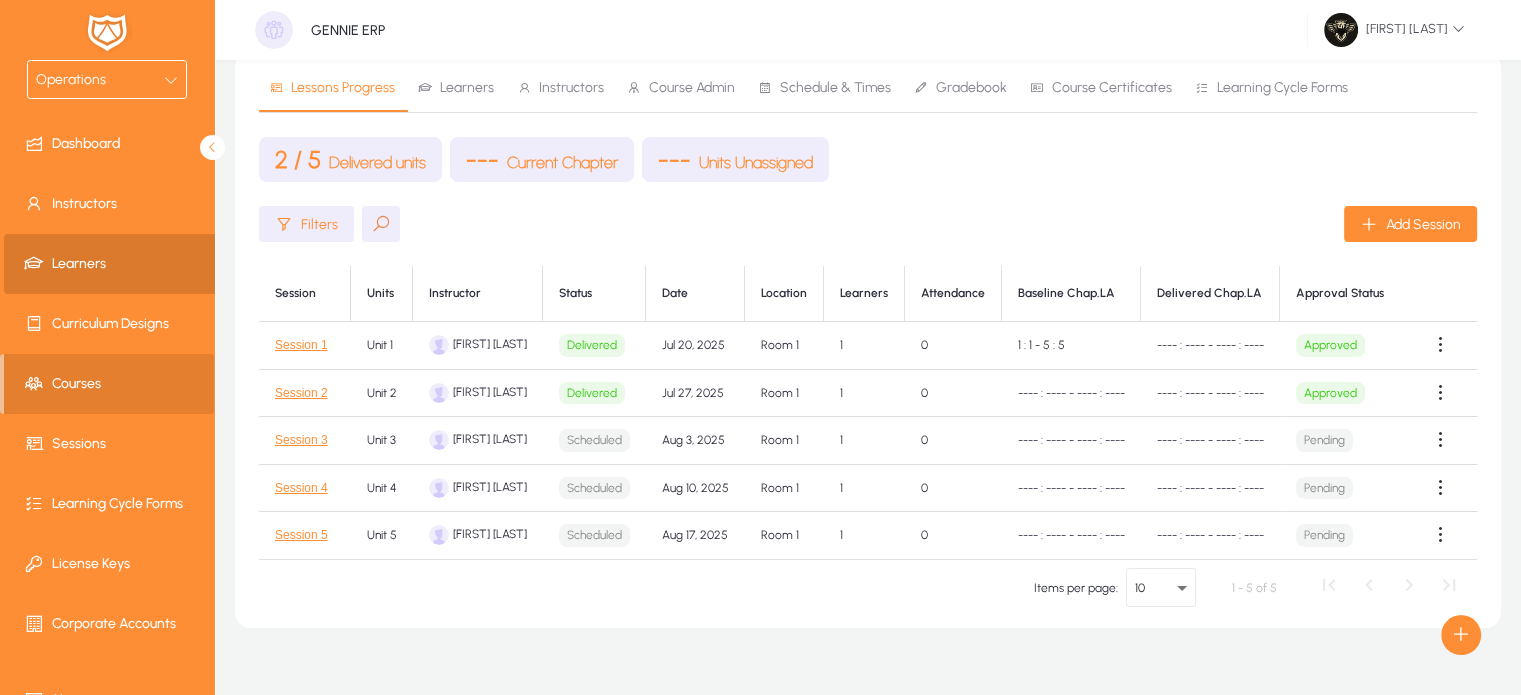 click 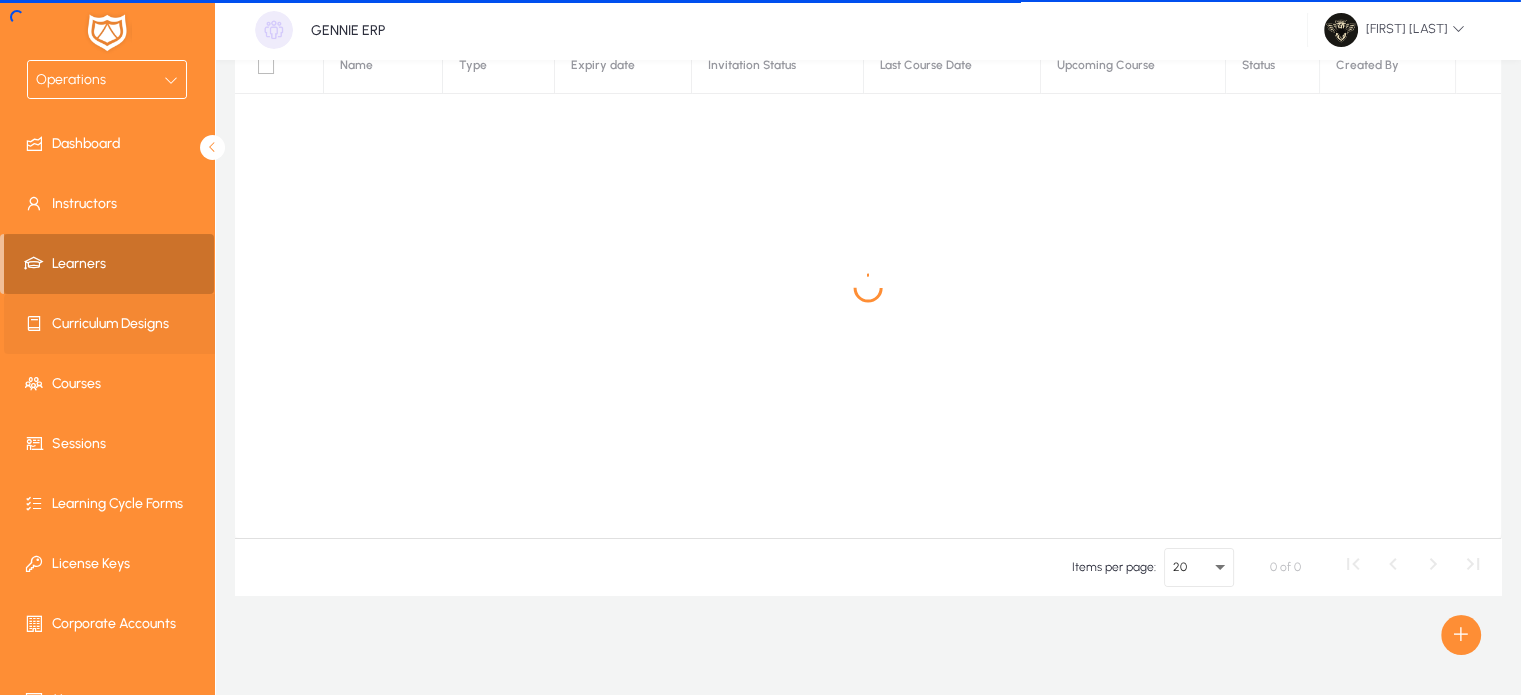 scroll, scrollTop: 161, scrollLeft: 0, axis: vertical 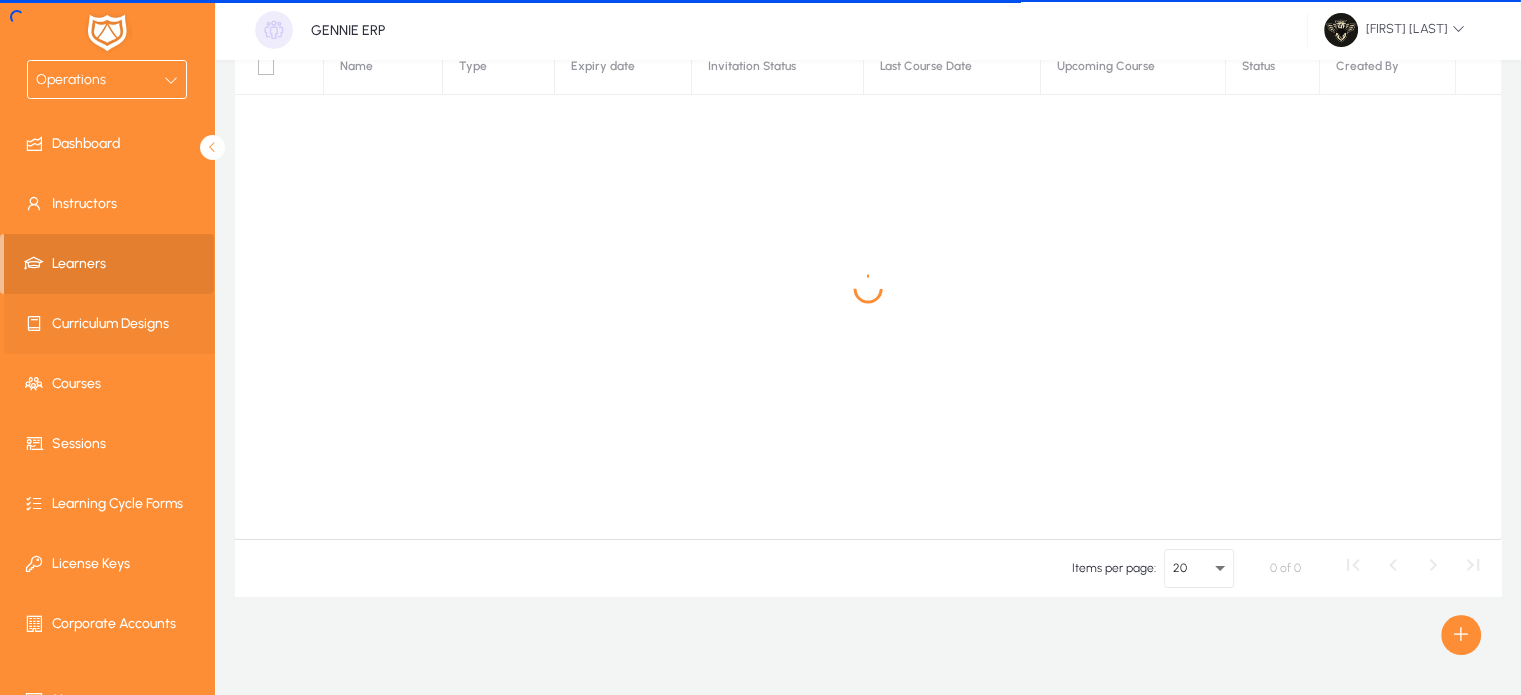 click on "Curriculum Designs" 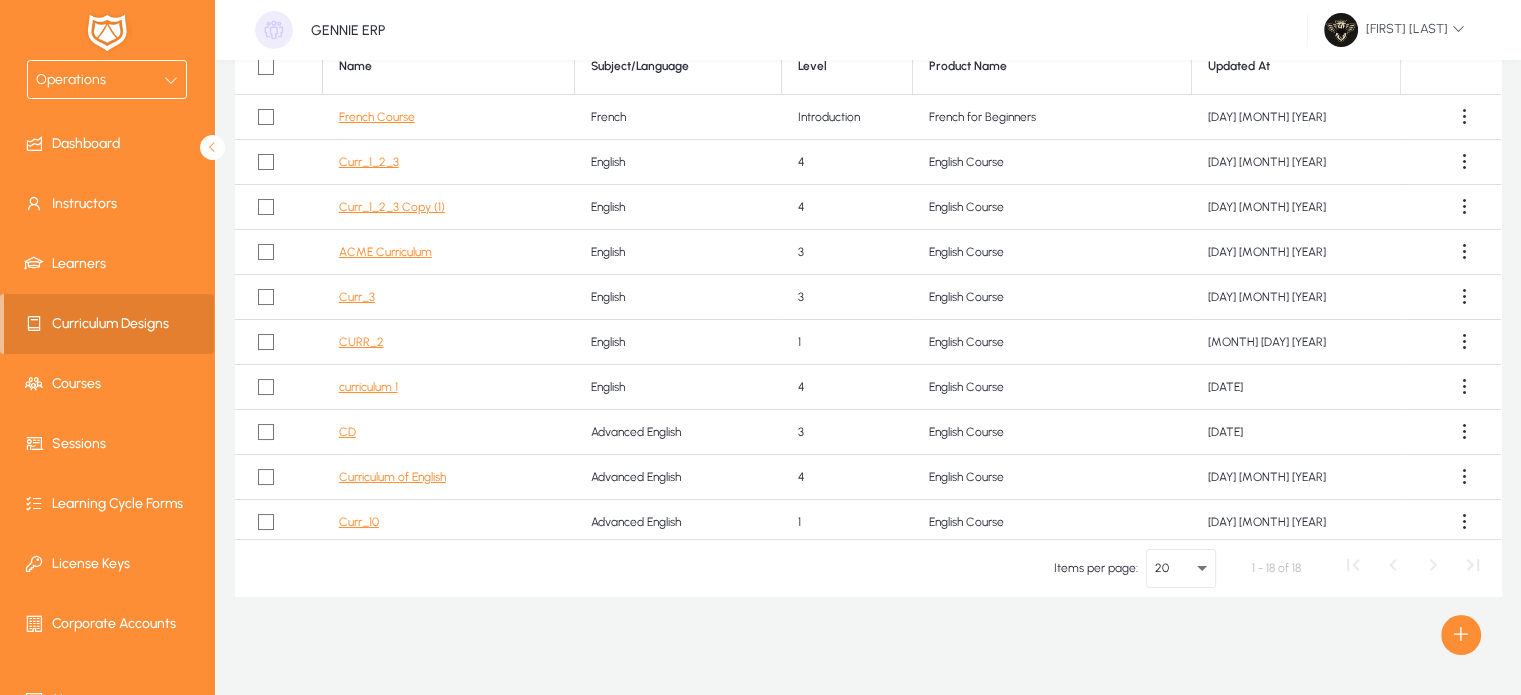 scroll, scrollTop: 113, scrollLeft: 0, axis: vertical 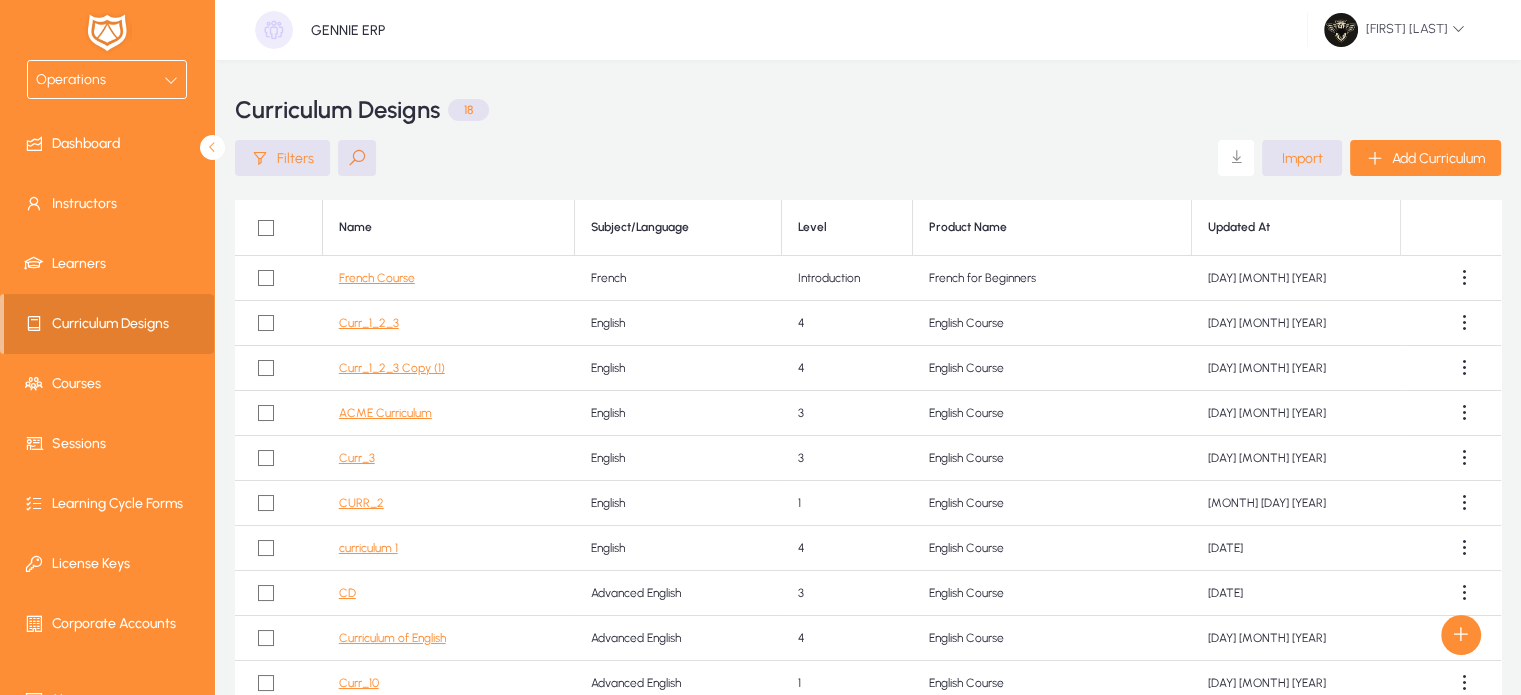 click 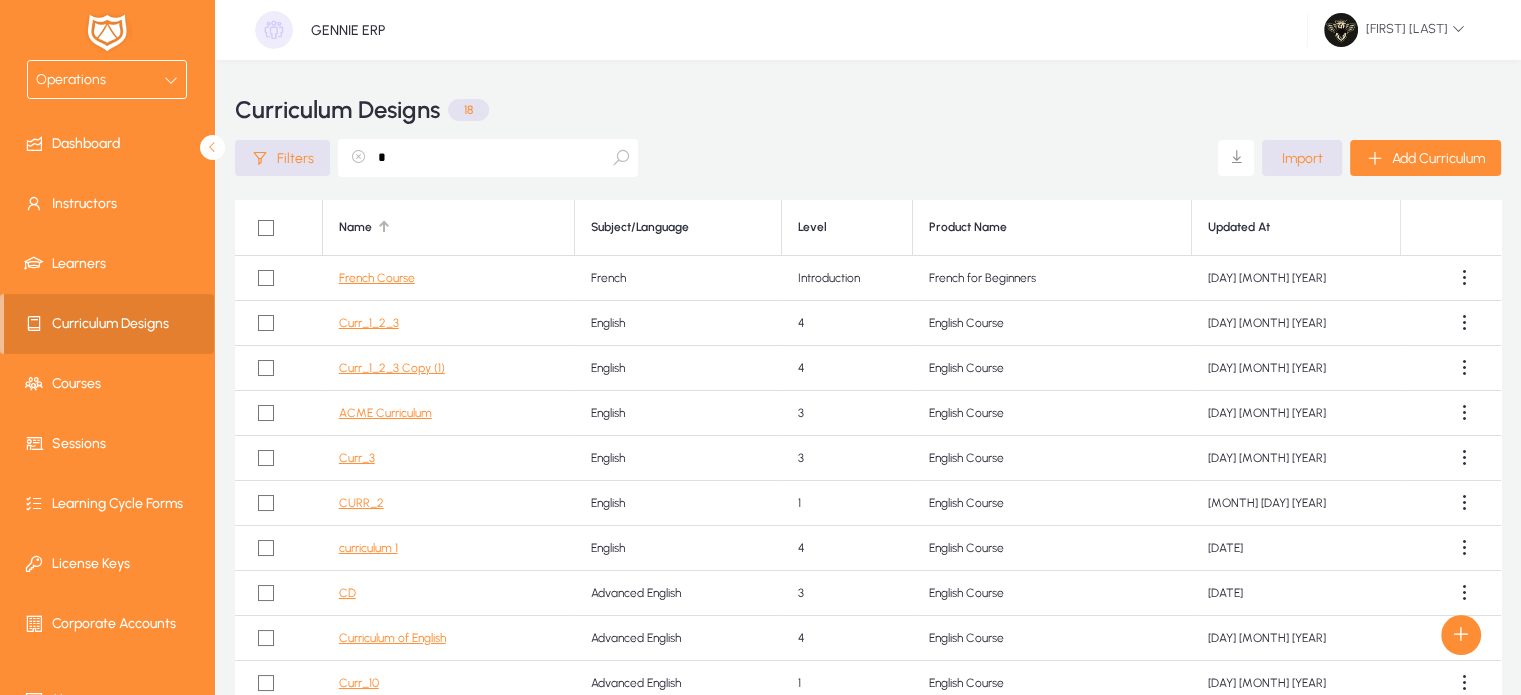 type on "*" 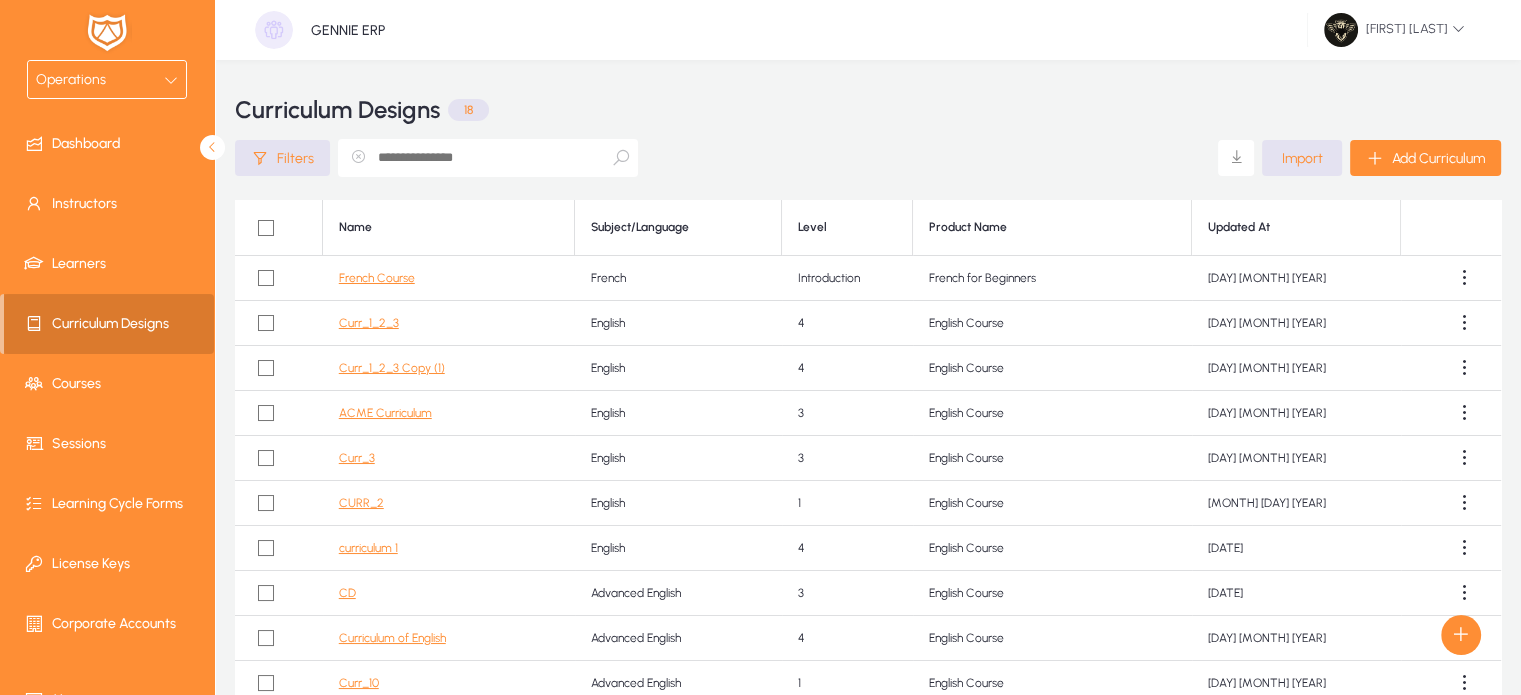 type 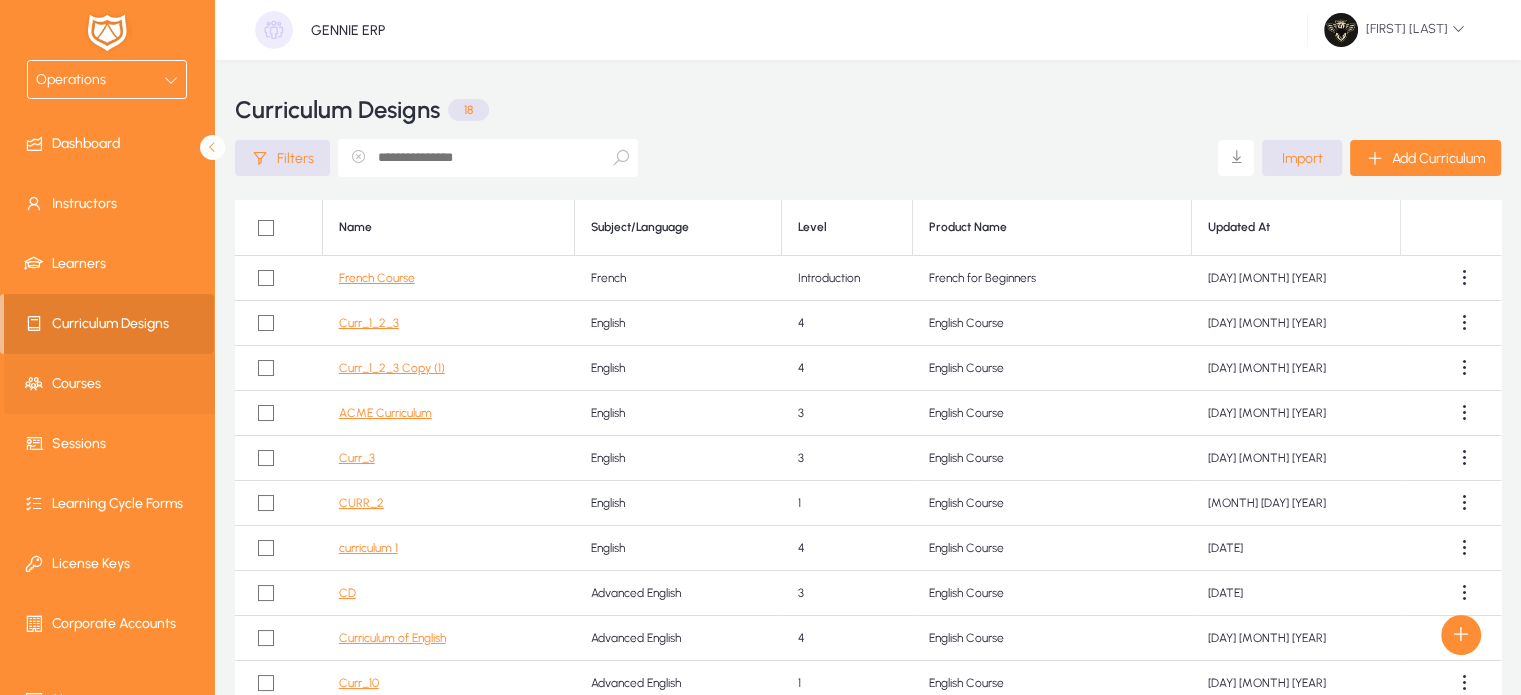 click on "Courses" 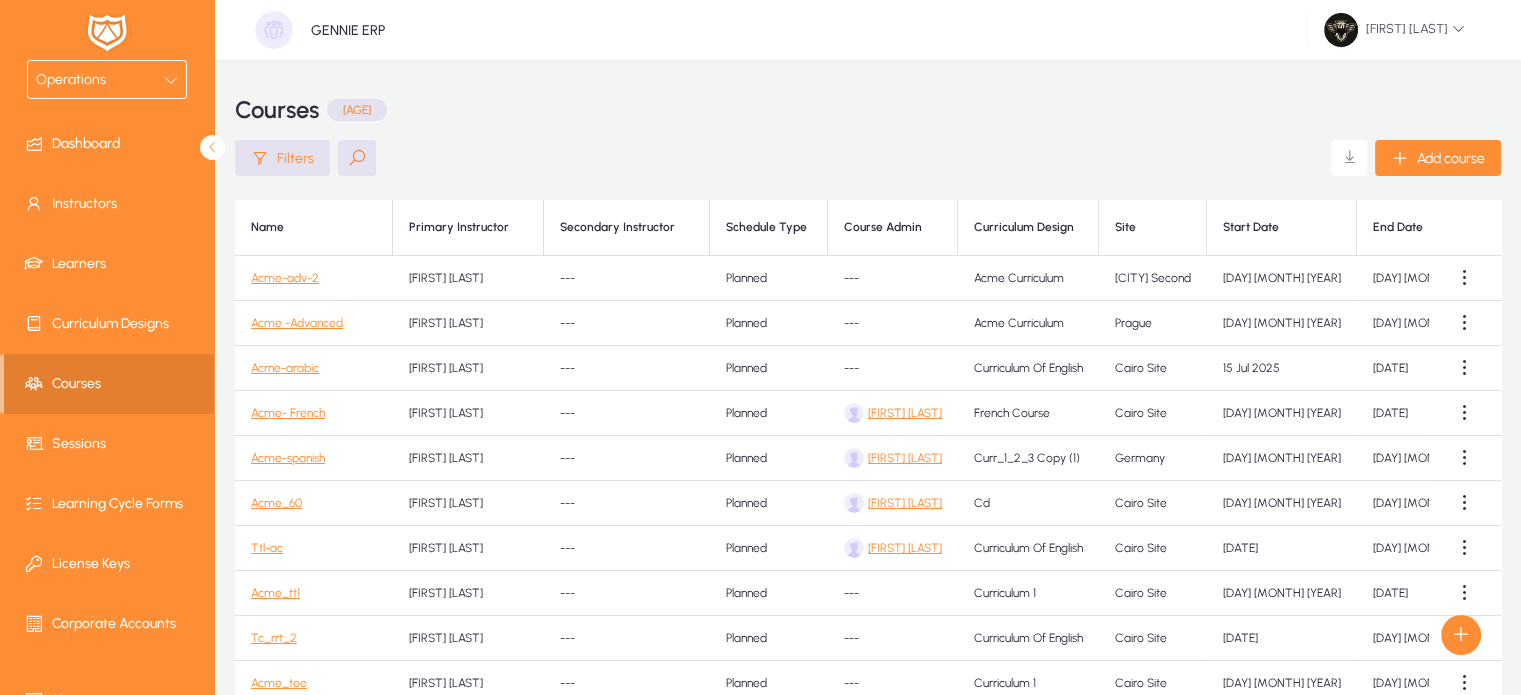 click on "Acme-adv-2" 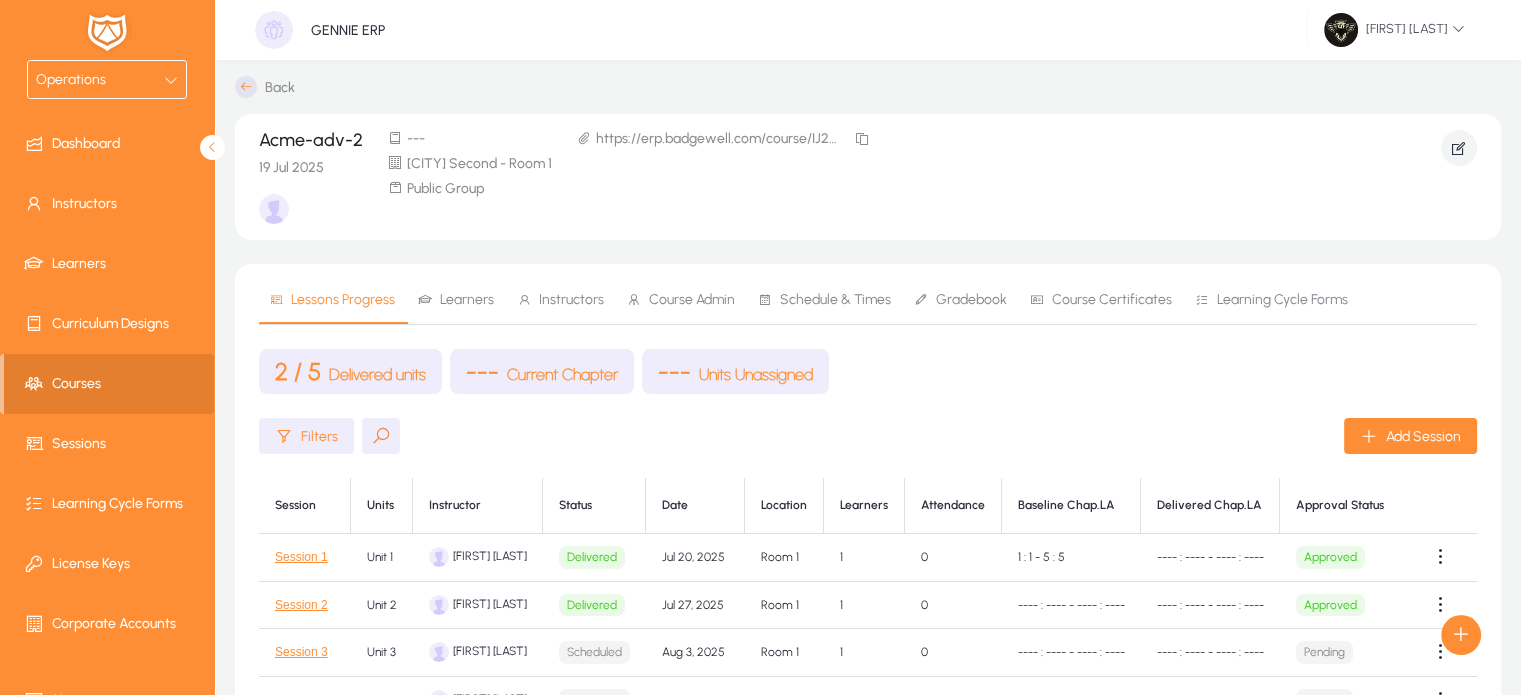 scroll, scrollTop: 0, scrollLeft: 0, axis: both 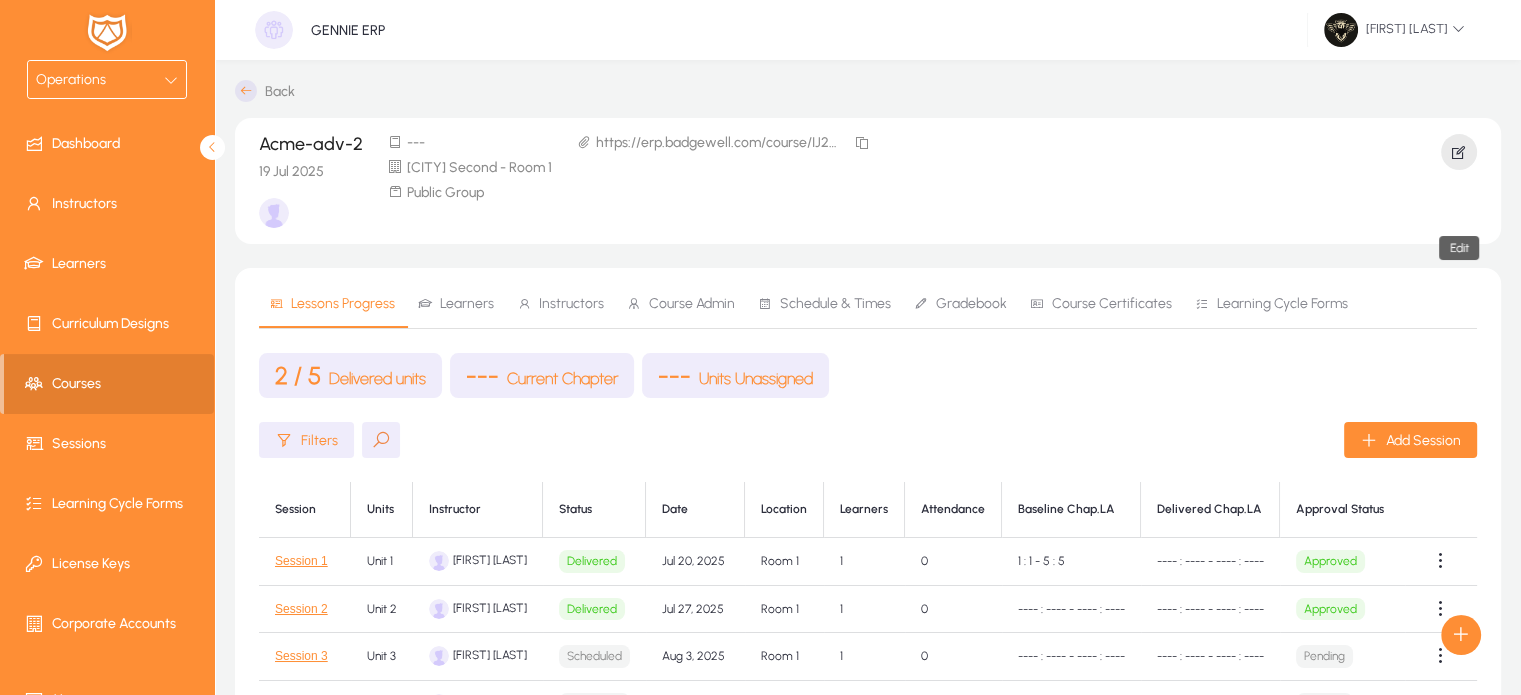 click 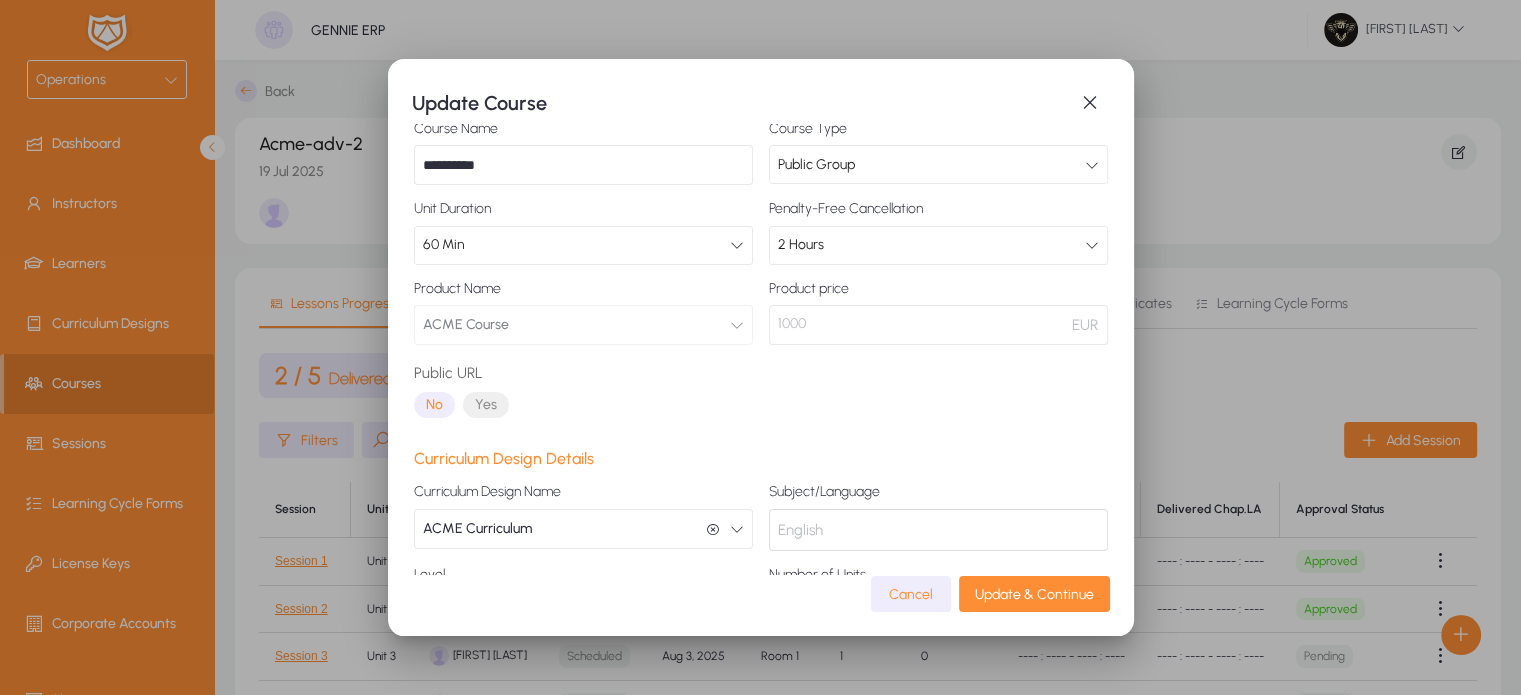 scroll, scrollTop: 164, scrollLeft: 0, axis: vertical 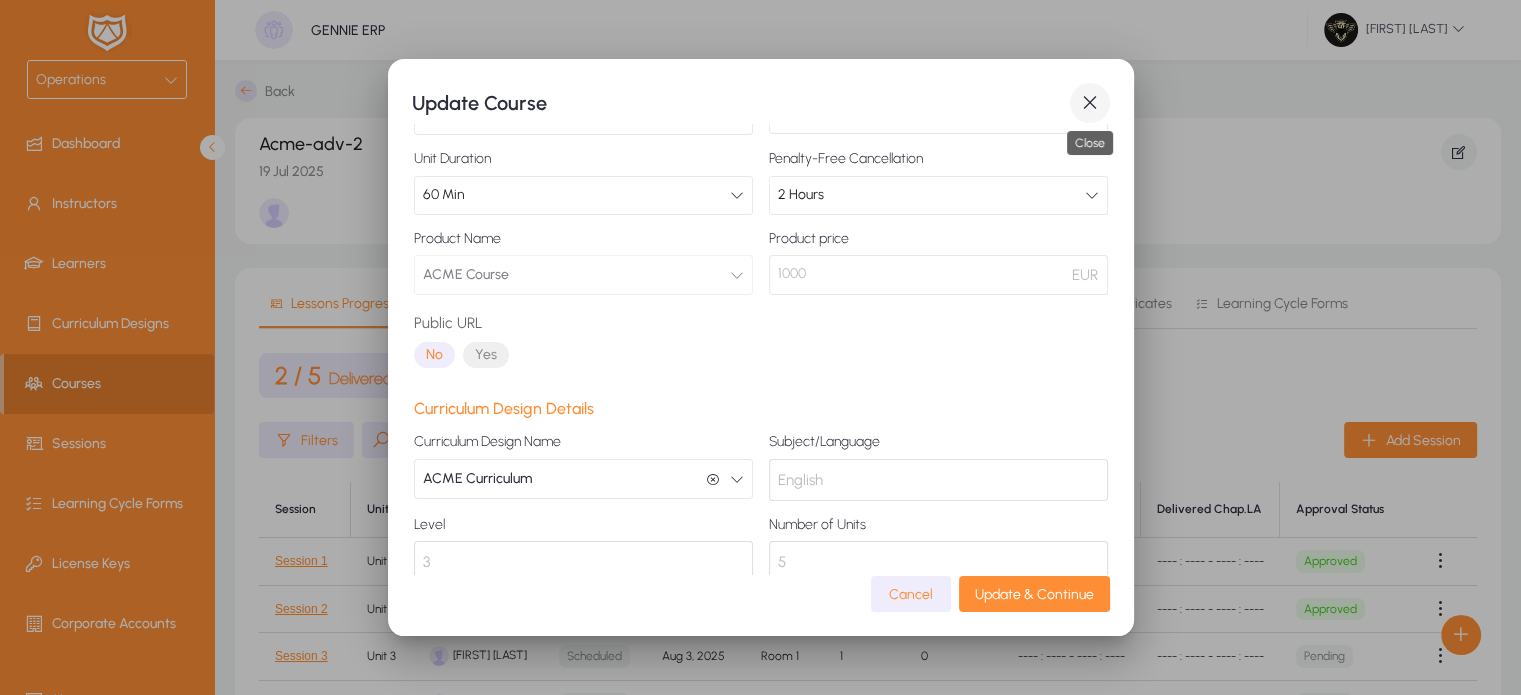 click at bounding box center (1090, 103) 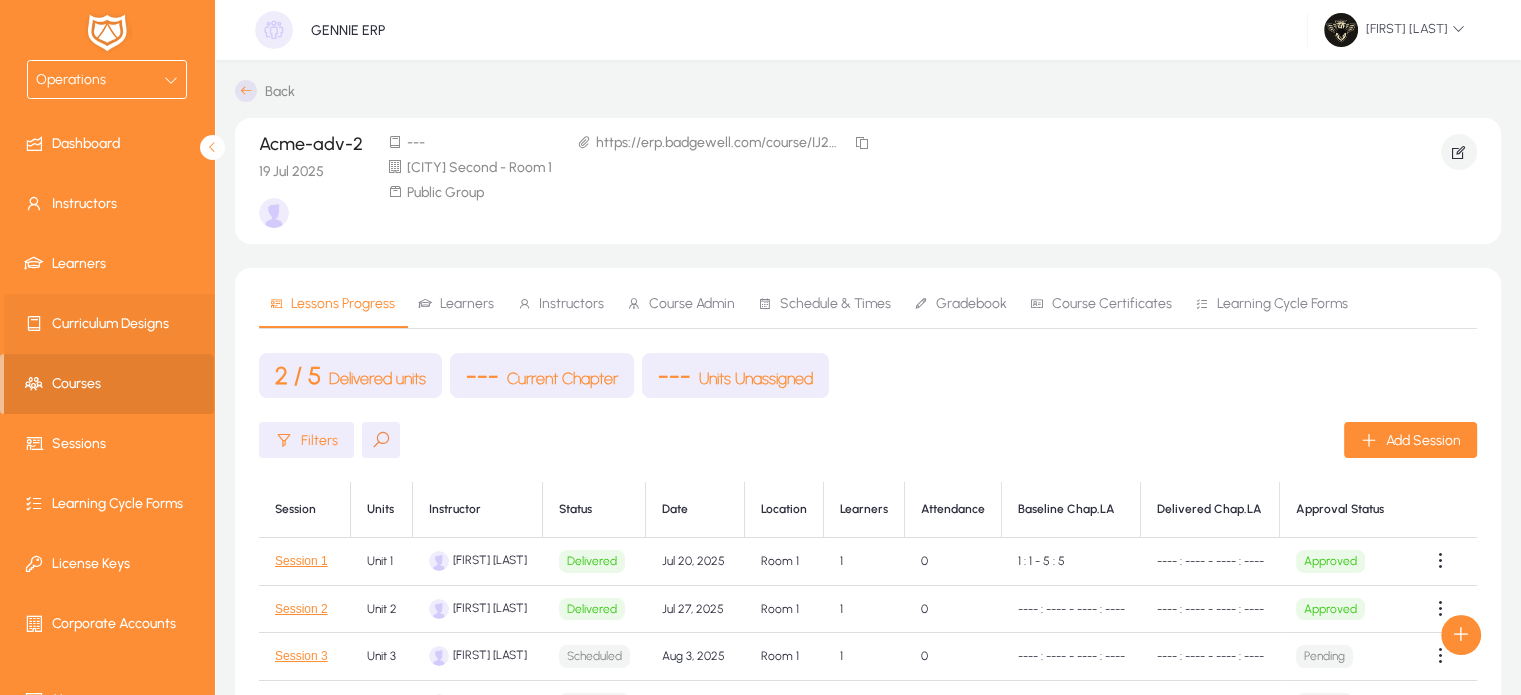 click on "Curriculum Designs" 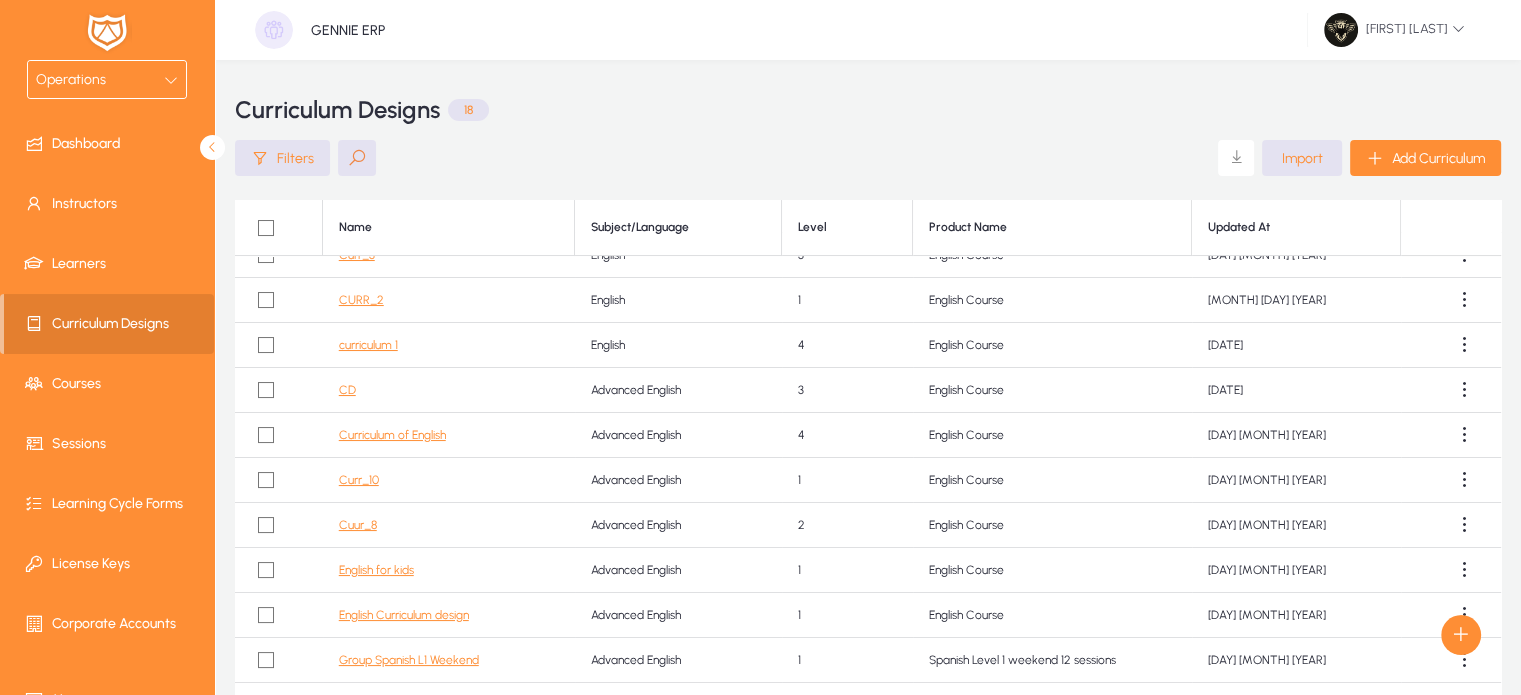 scroll, scrollTop: 366, scrollLeft: 0, axis: vertical 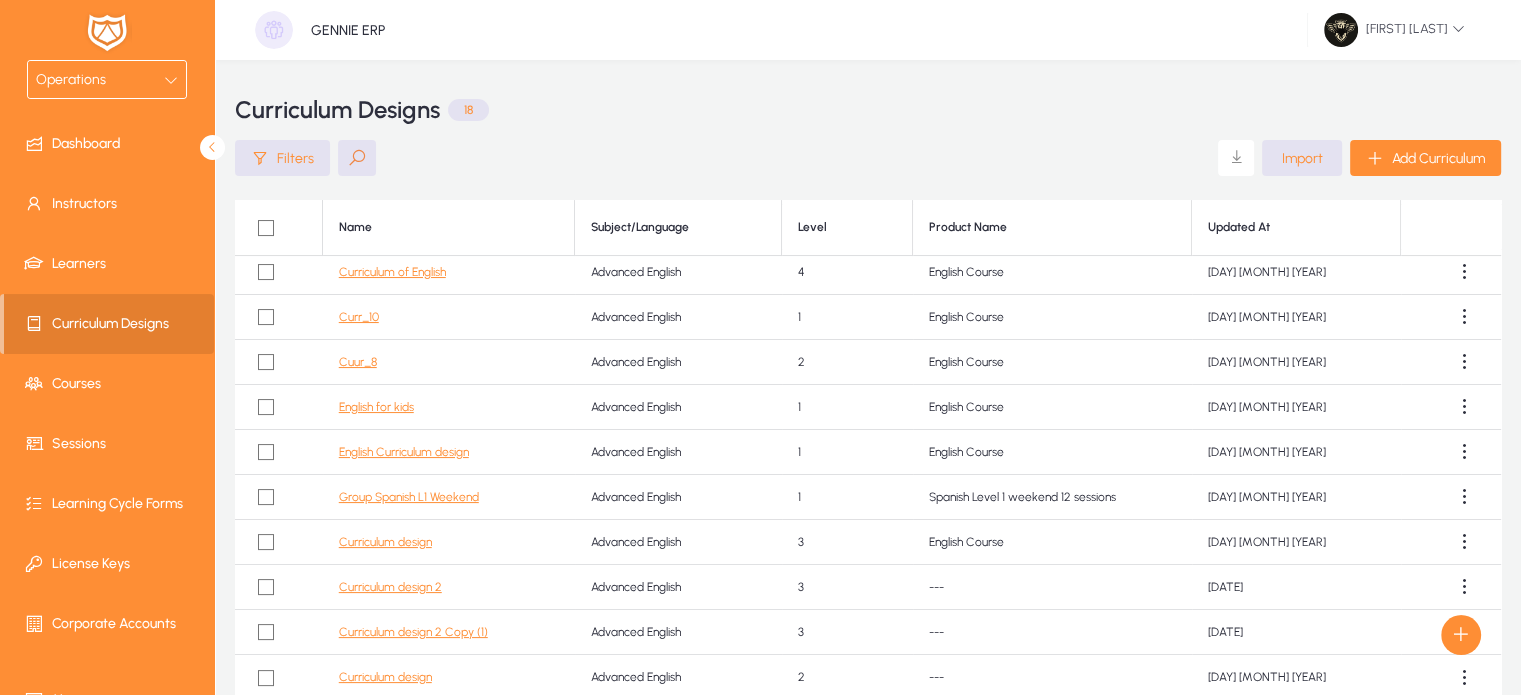 click on "Curriculum Designs   18" 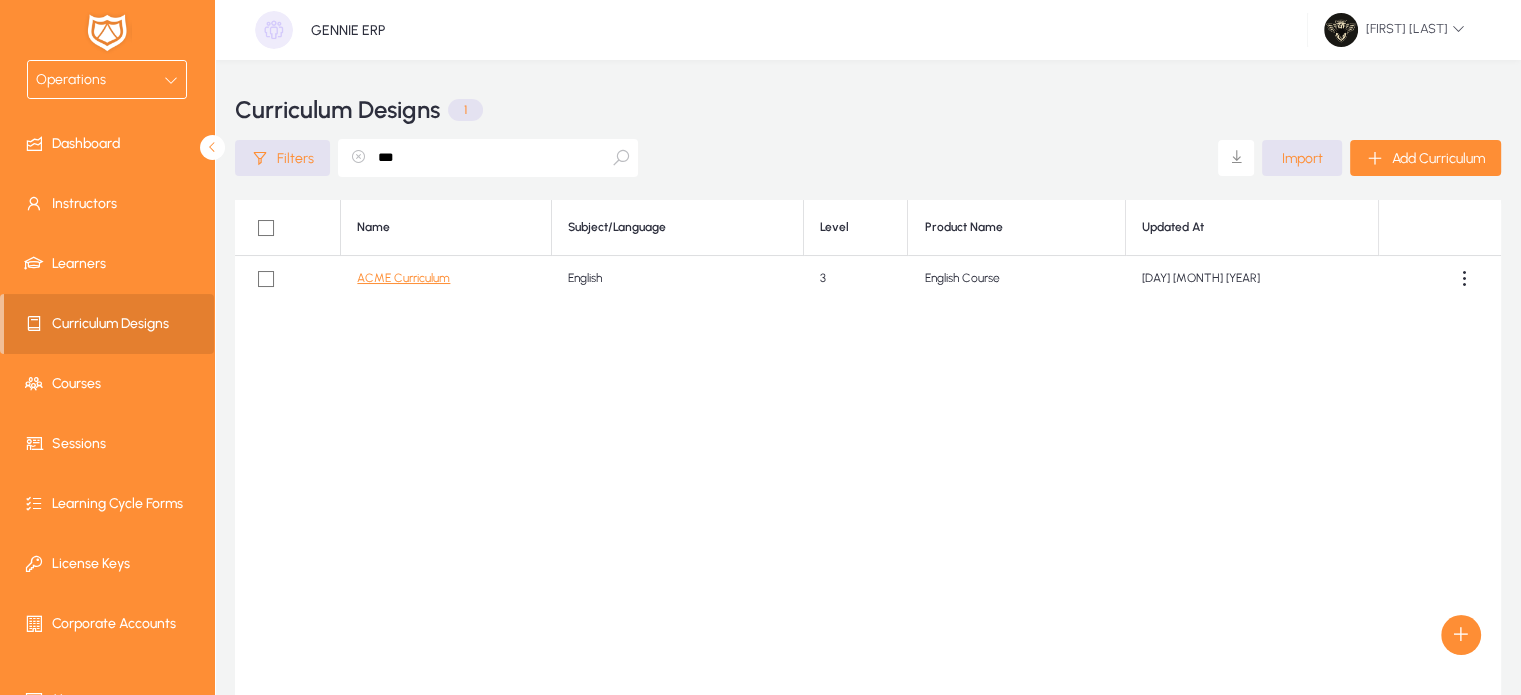 scroll, scrollTop: 0, scrollLeft: 0, axis: both 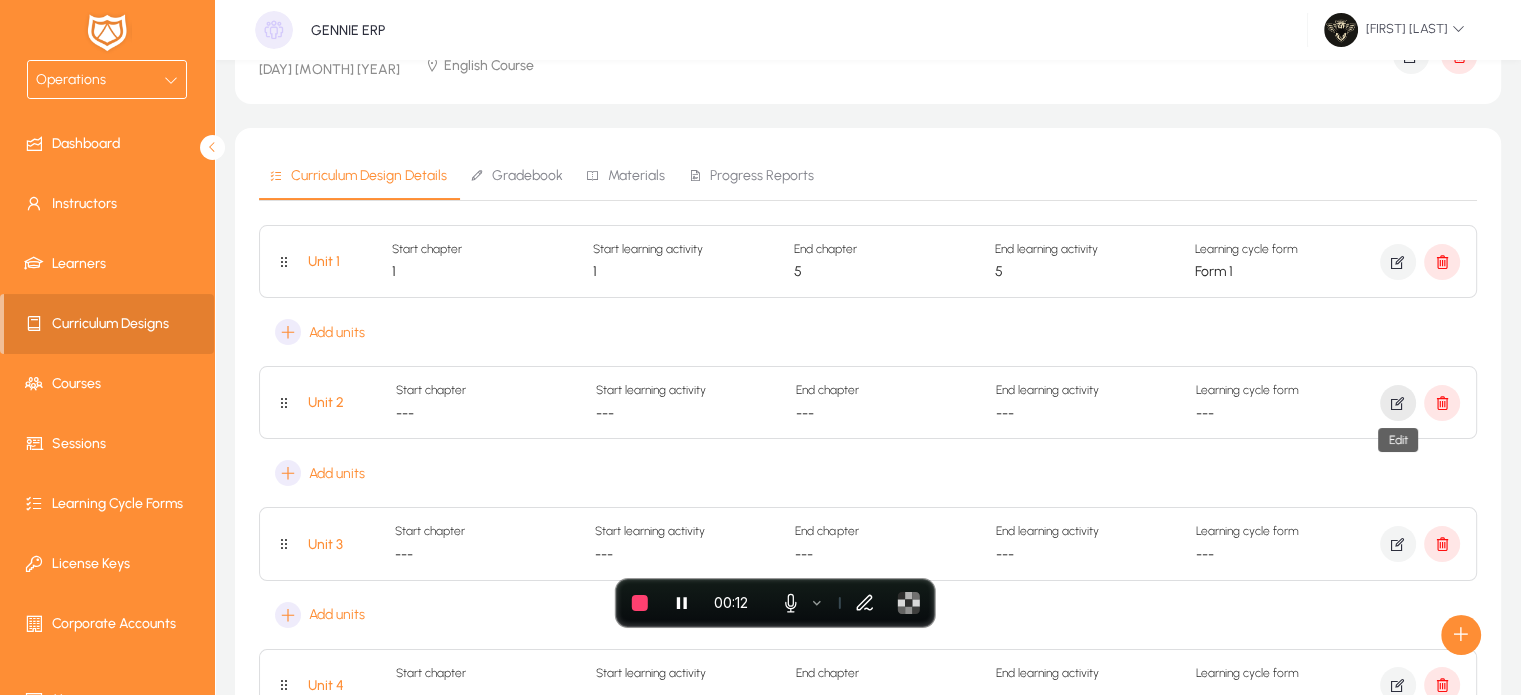 click at bounding box center (1398, 403) 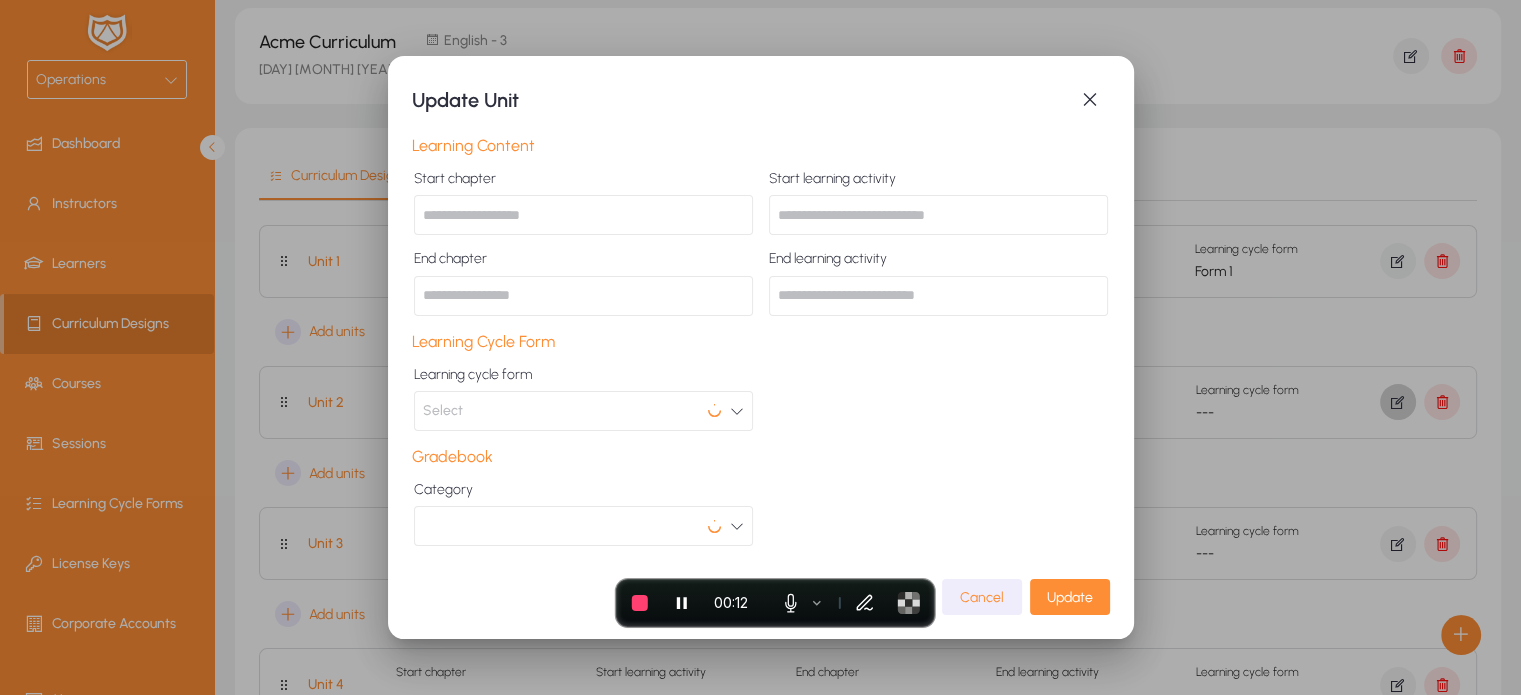 scroll, scrollTop: 0, scrollLeft: 0, axis: both 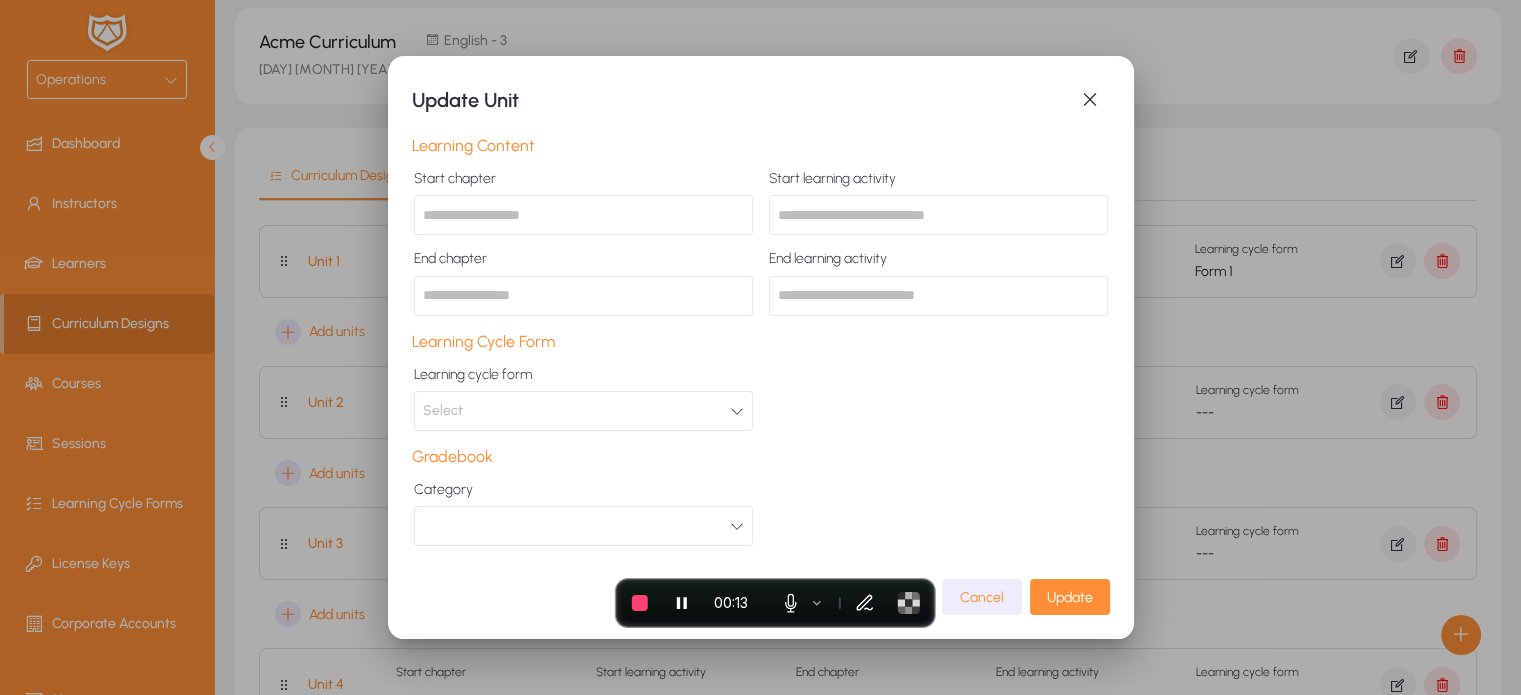 click on "Start chapter" at bounding box center (583, 179) 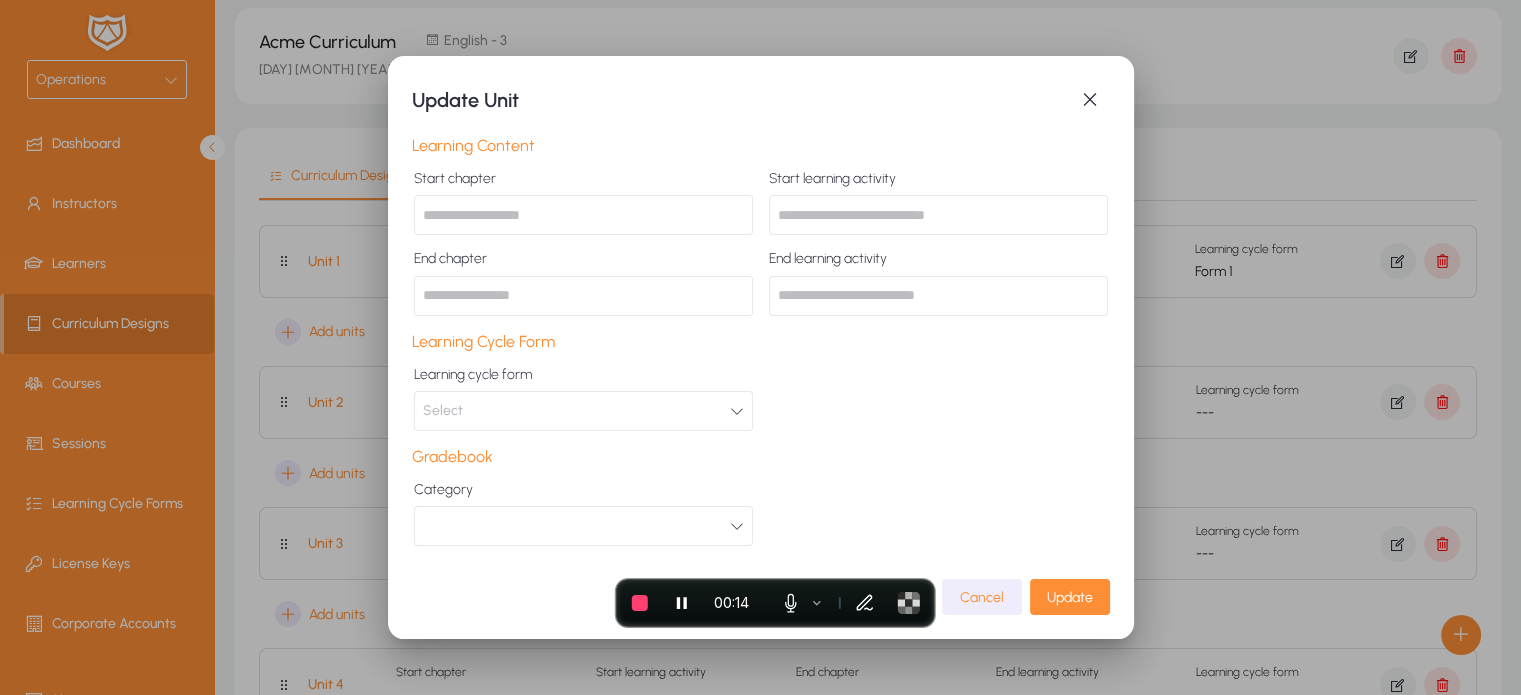 click at bounding box center (583, 215) 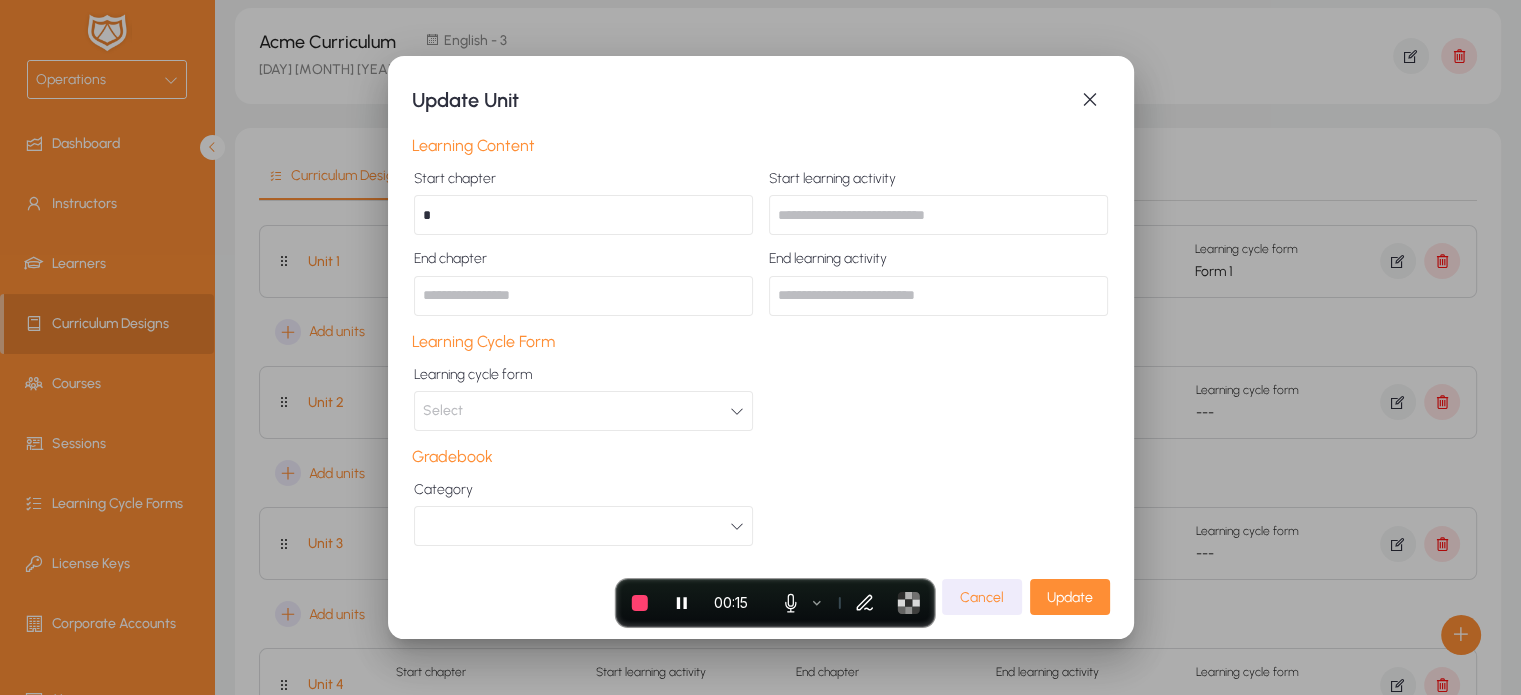 click on "*" at bounding box center [583, 215] 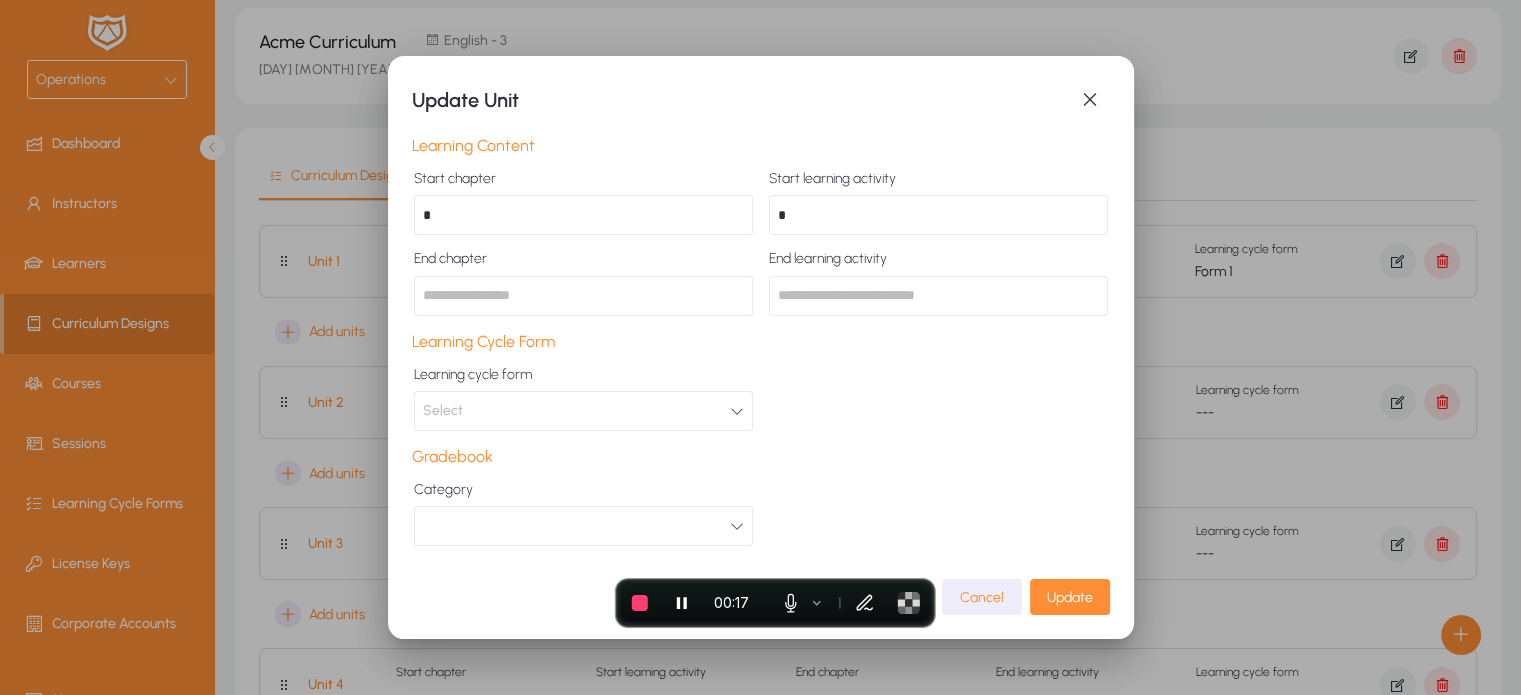 type on "*" 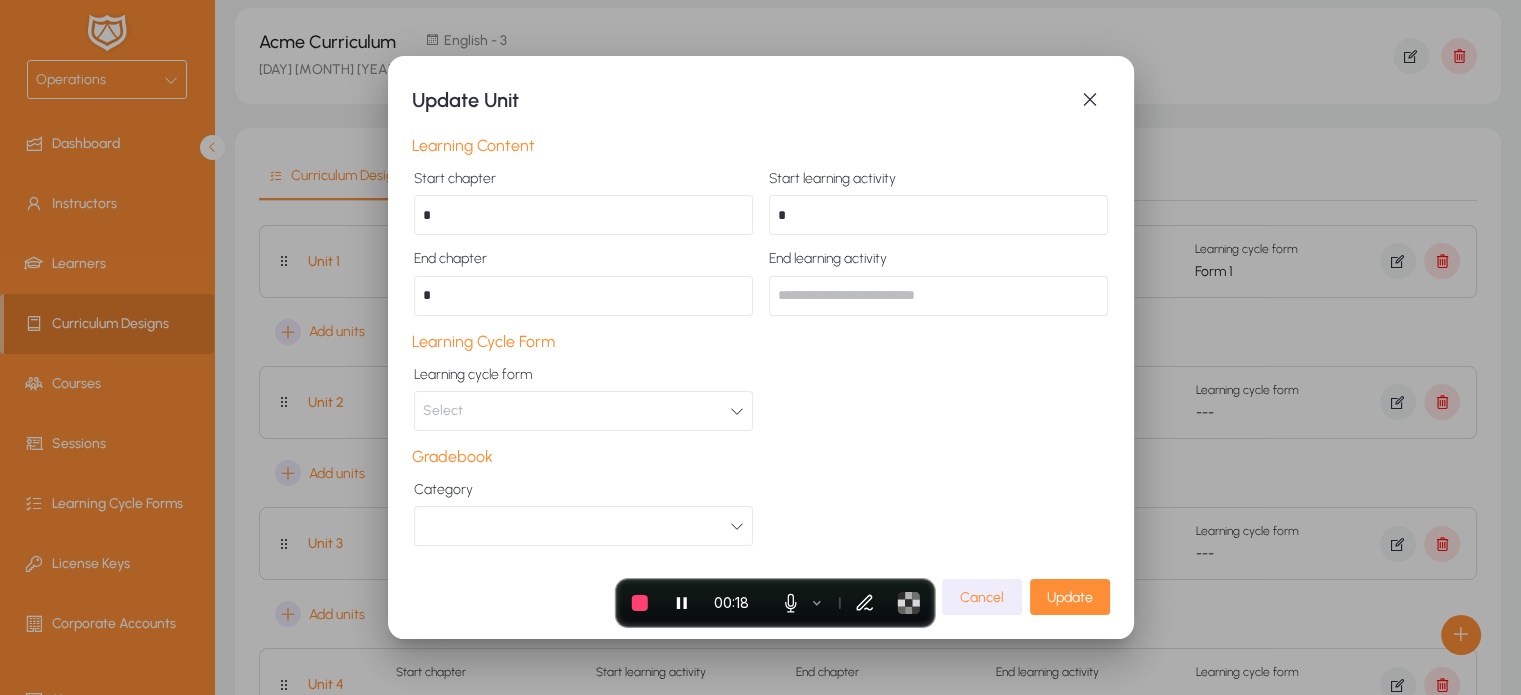type on "*" 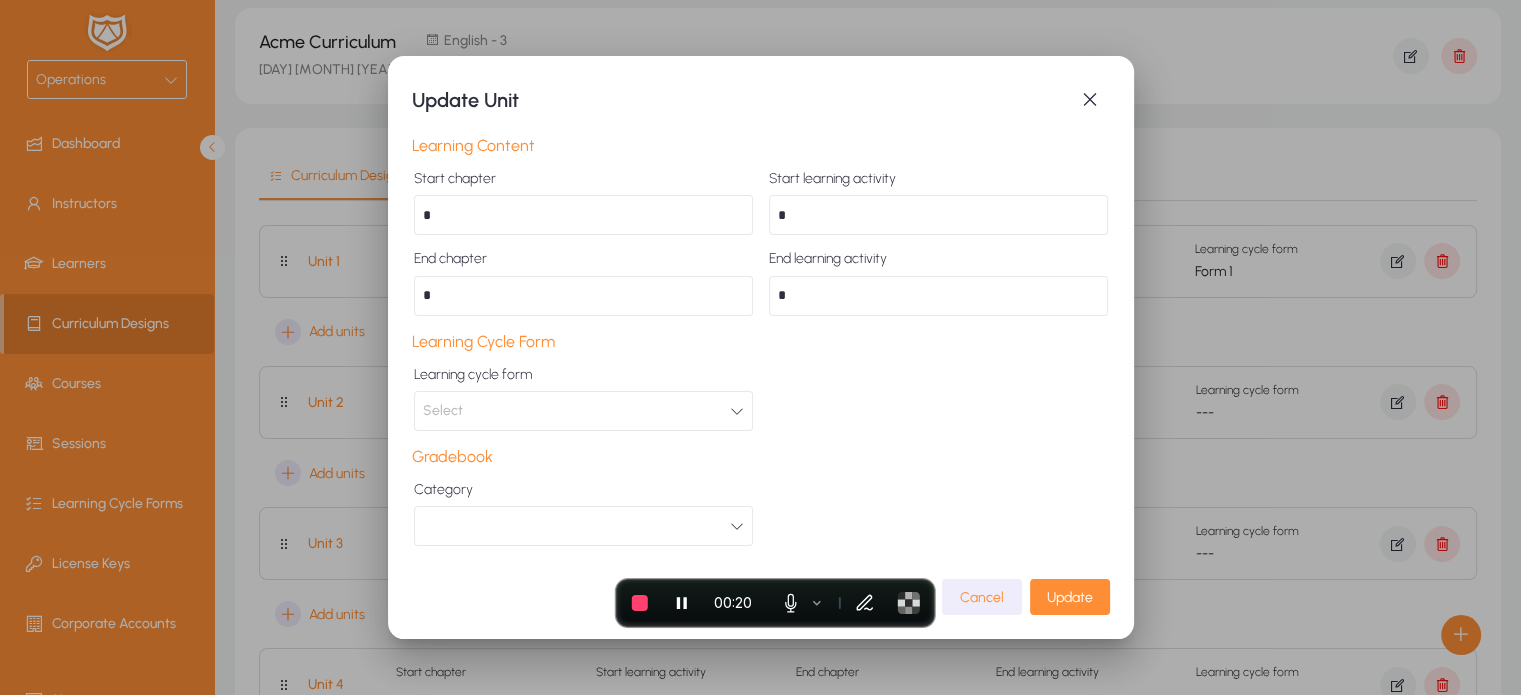 type on "*" 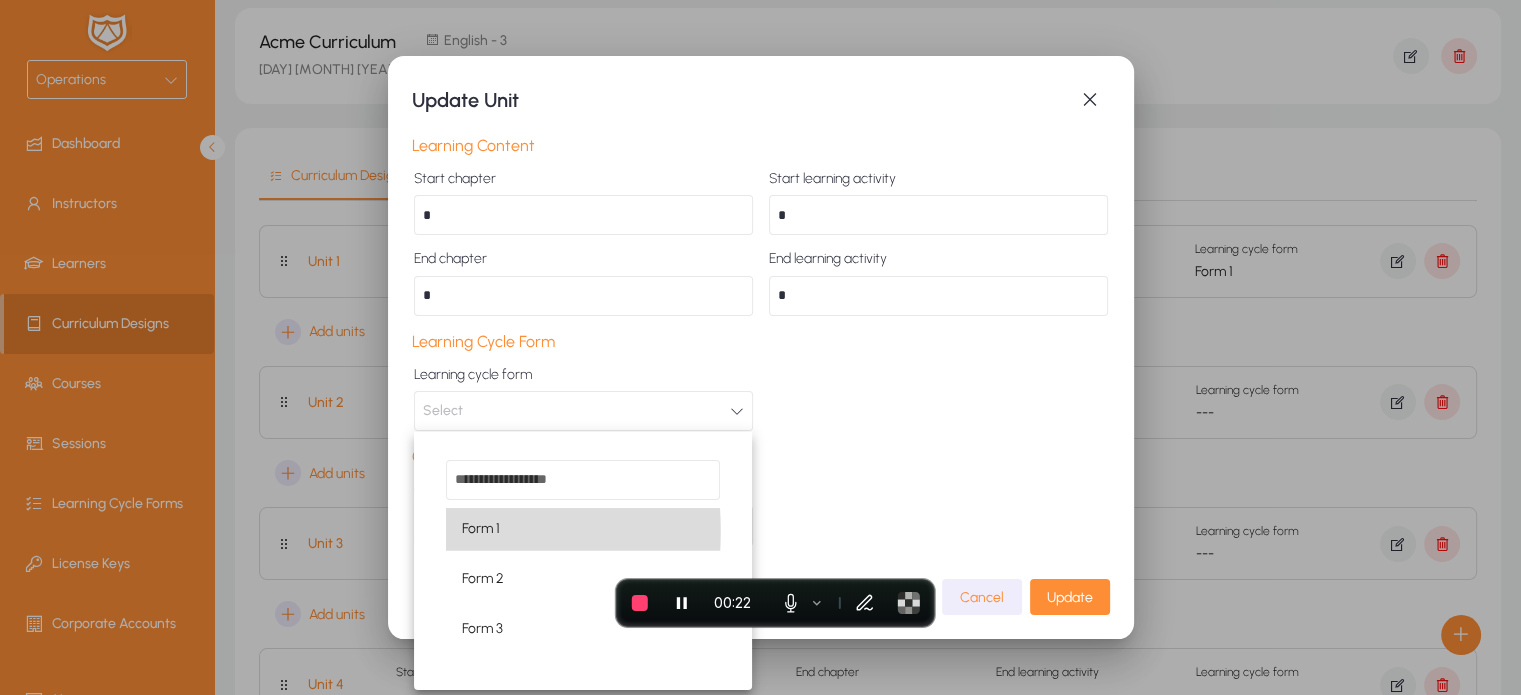 drag, startPoint x: 488, startPoint y: 522, endPoint x: 468, endPoint y: 532, distance: 22.36068 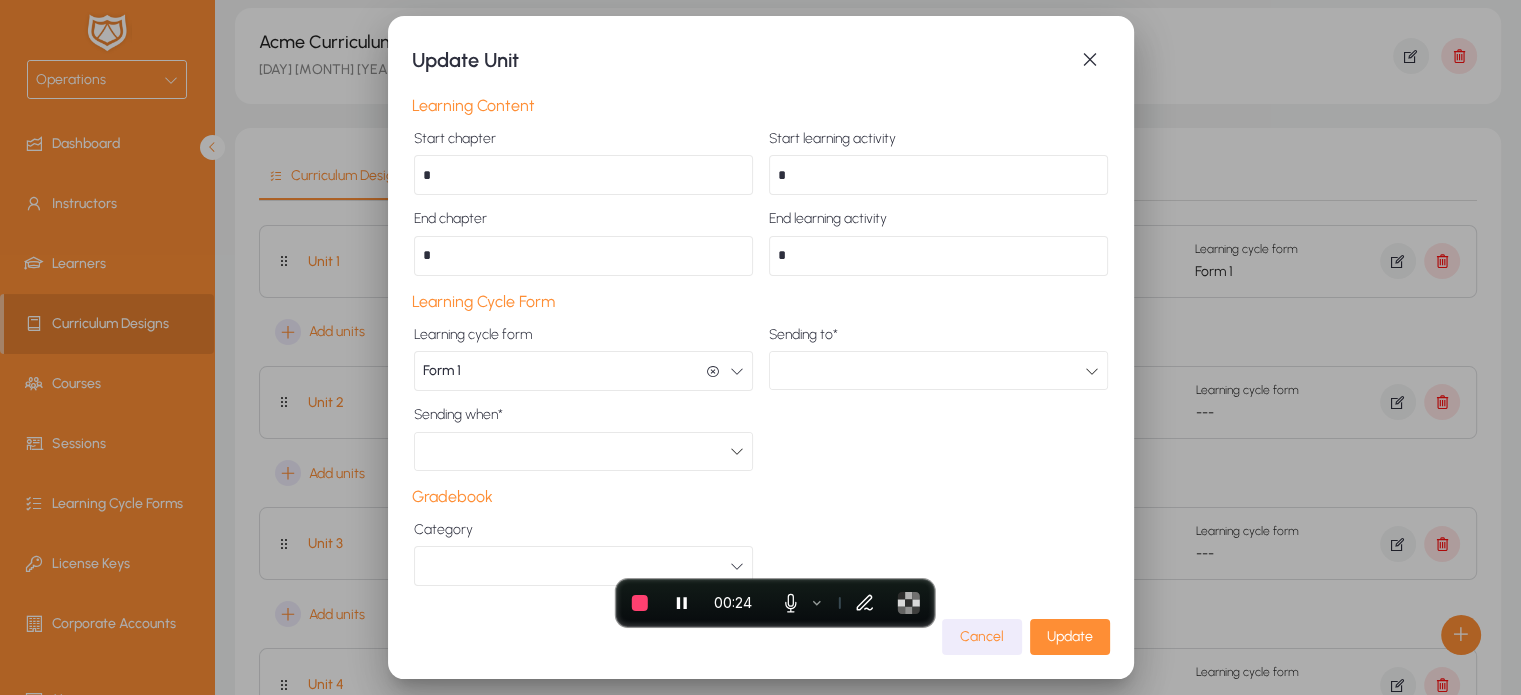 click at bounding box center (931, 371) 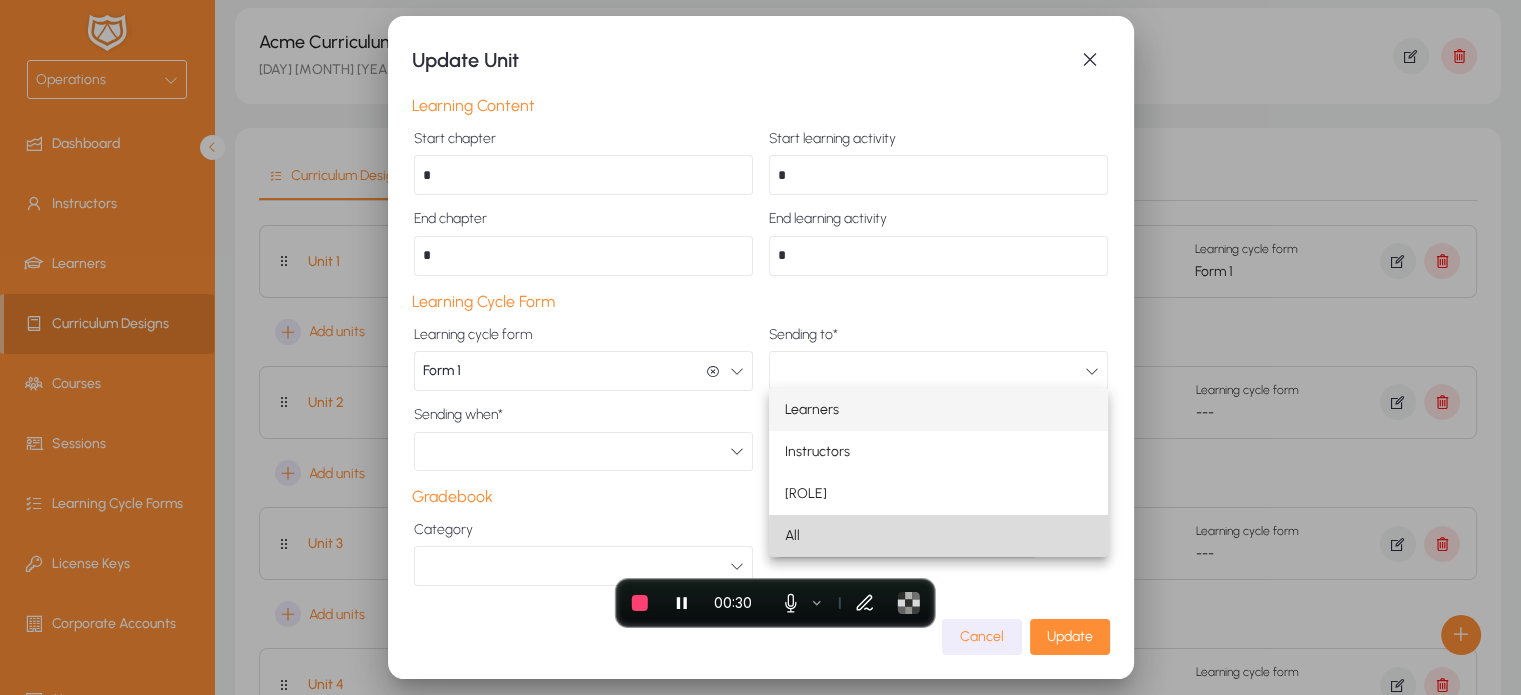 click on "All" at bounding box center (938, 536) 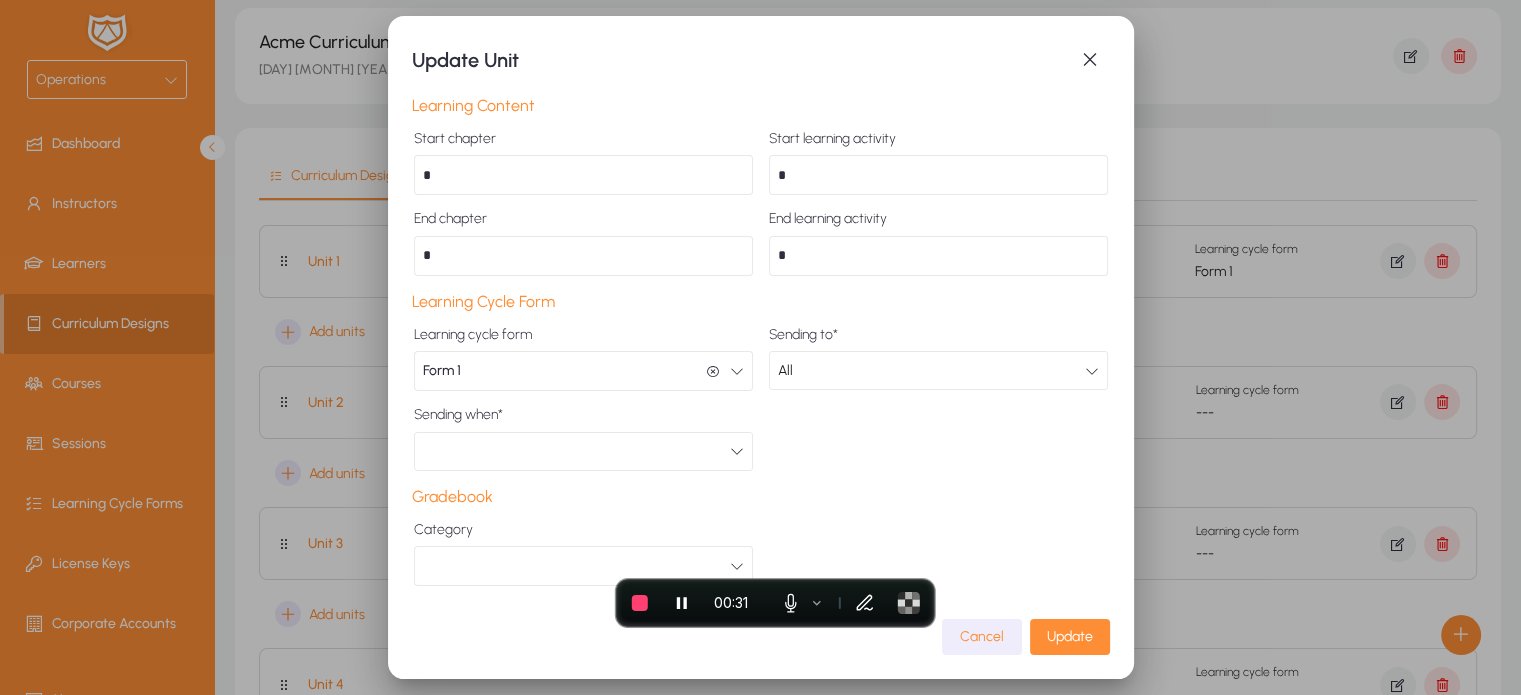 click at bounding box center (576, 451) 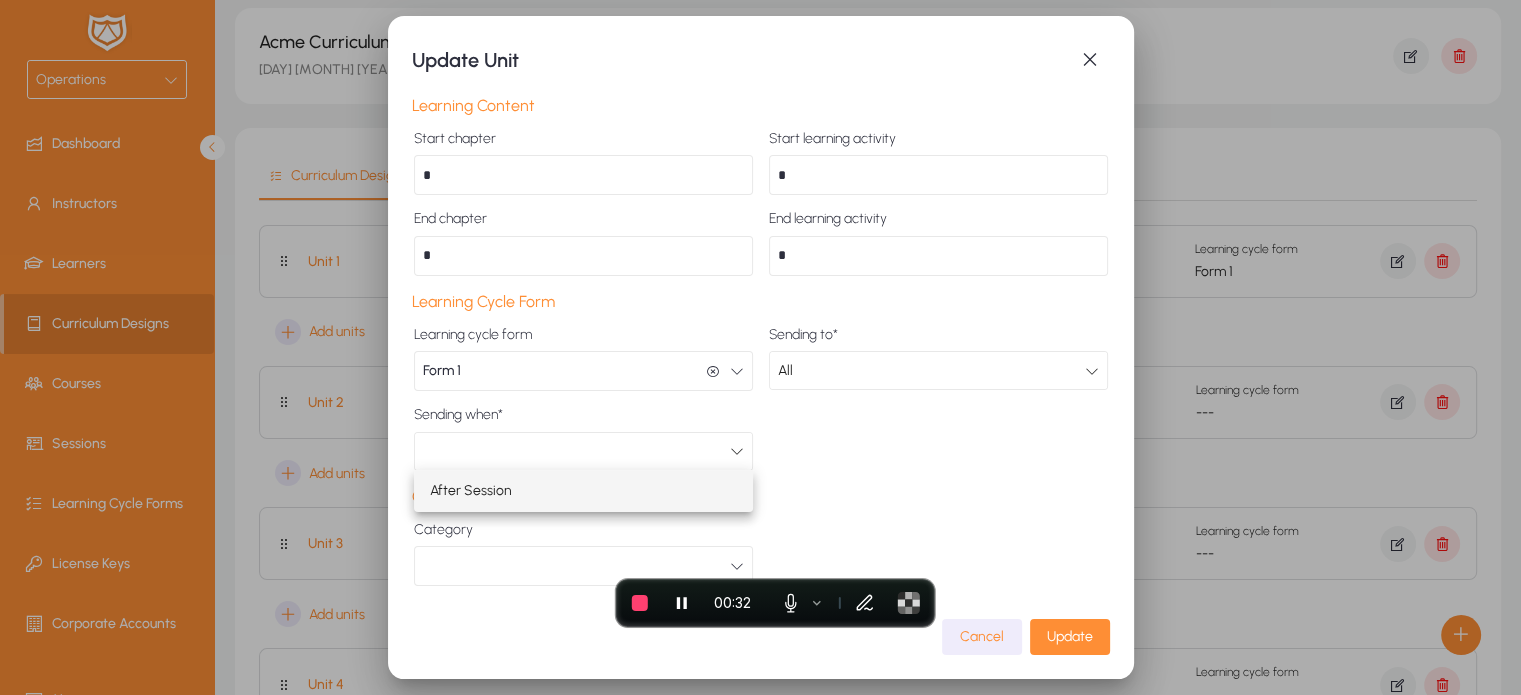 click on "After Session" at bounding box center (471, 491) 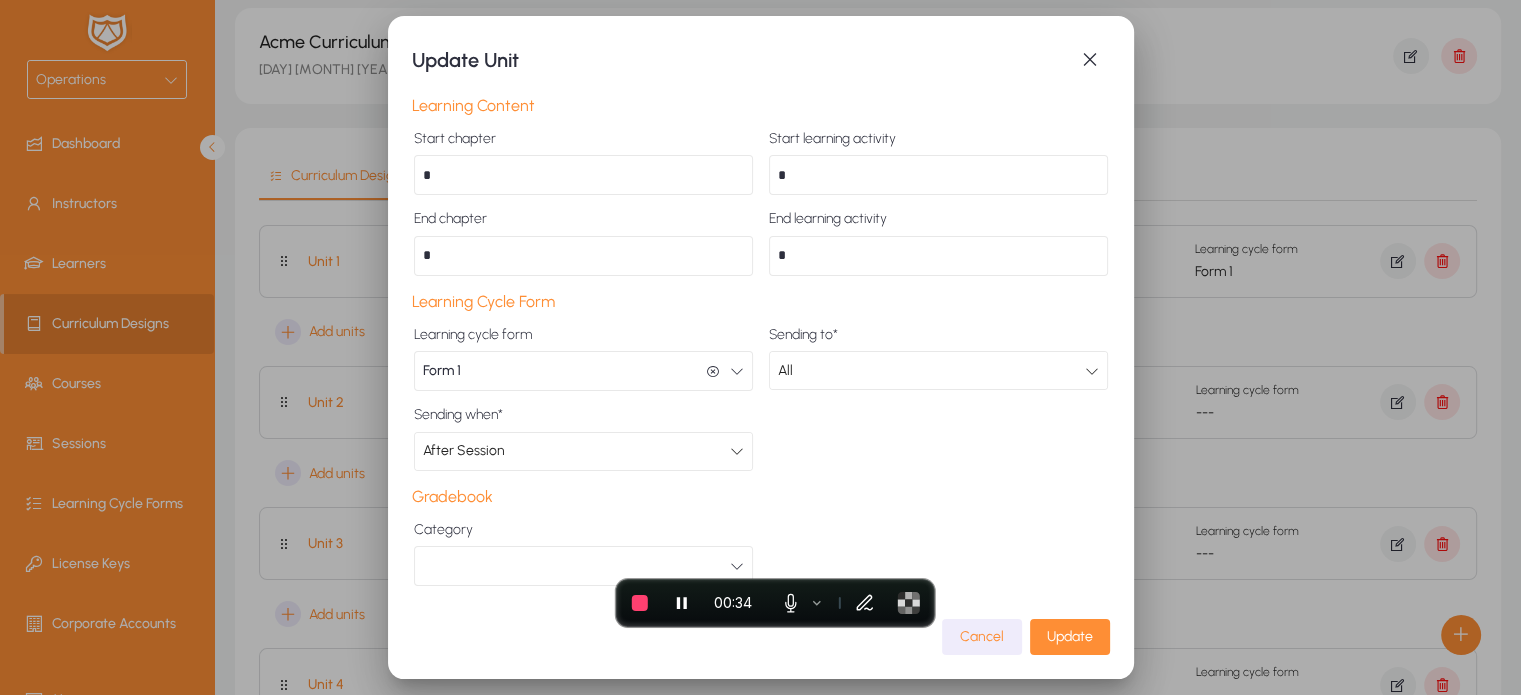 click on "Category" at bounding box center (583, 554) 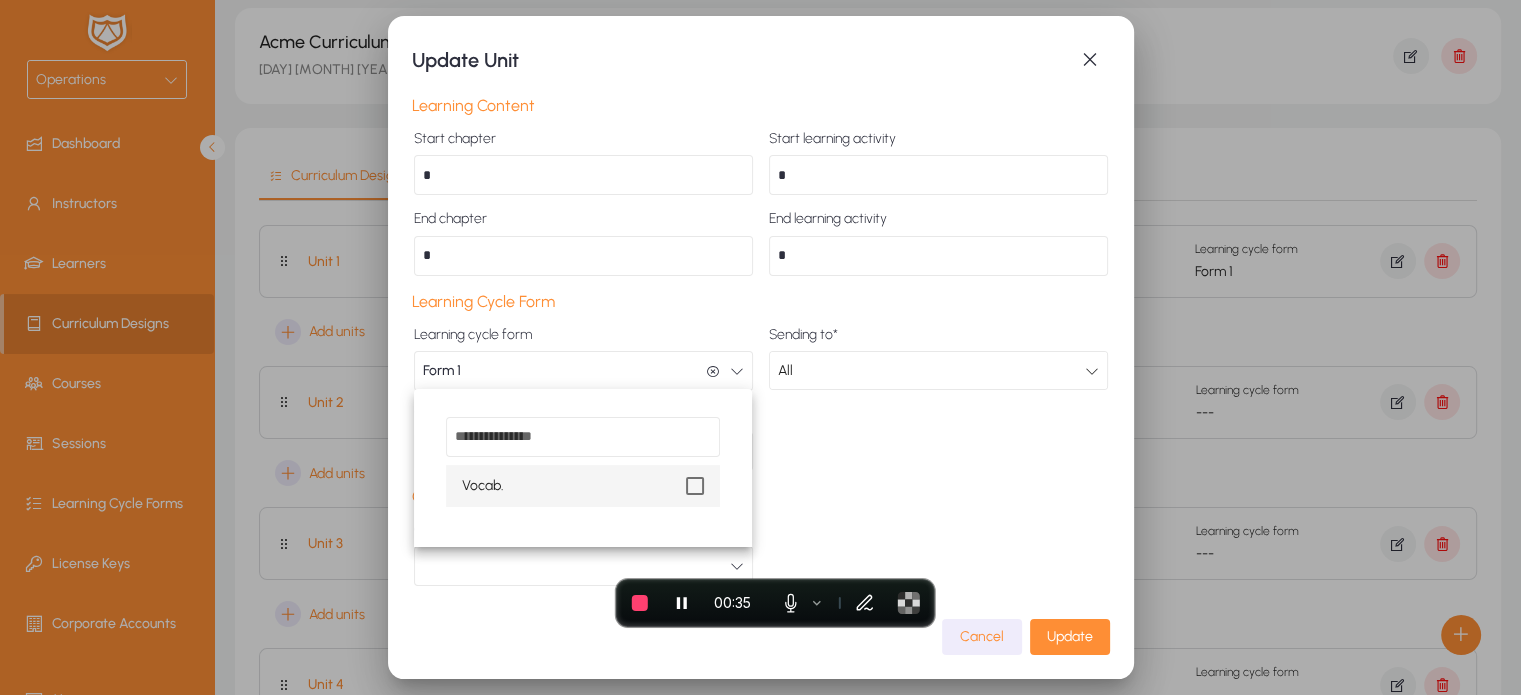 click on "Vocab." at bounding box center [582, 486] 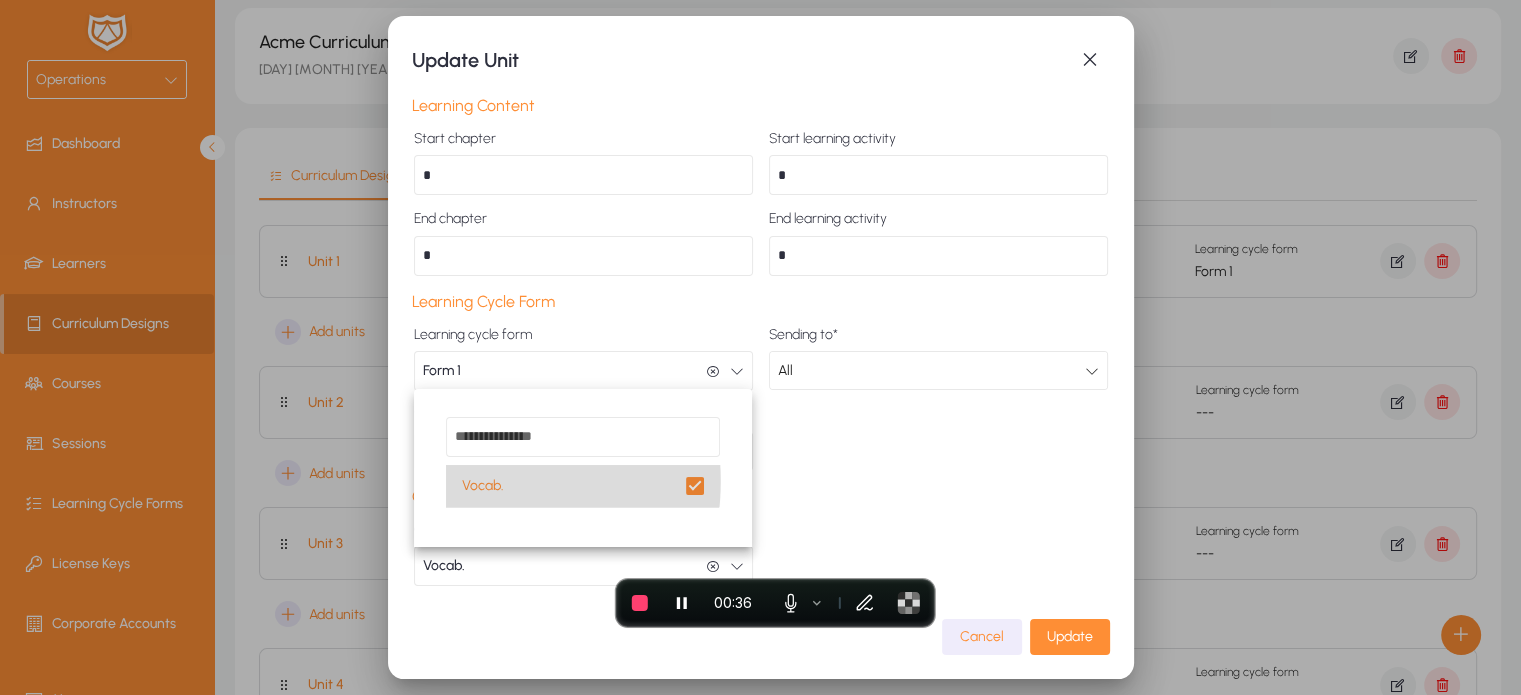 scroll, scrollTop: 0, scrollLeft: 0, axis: both 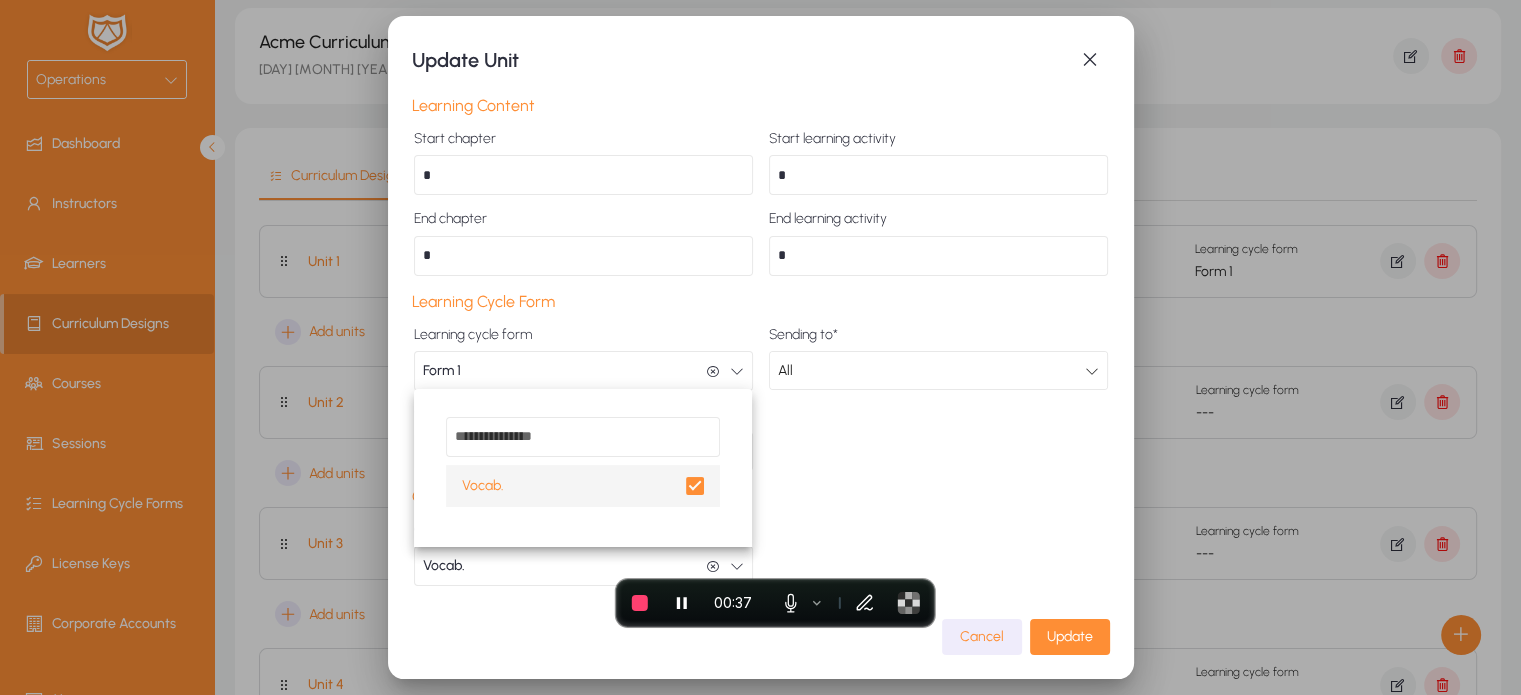 click at bounding box center (760, 347) 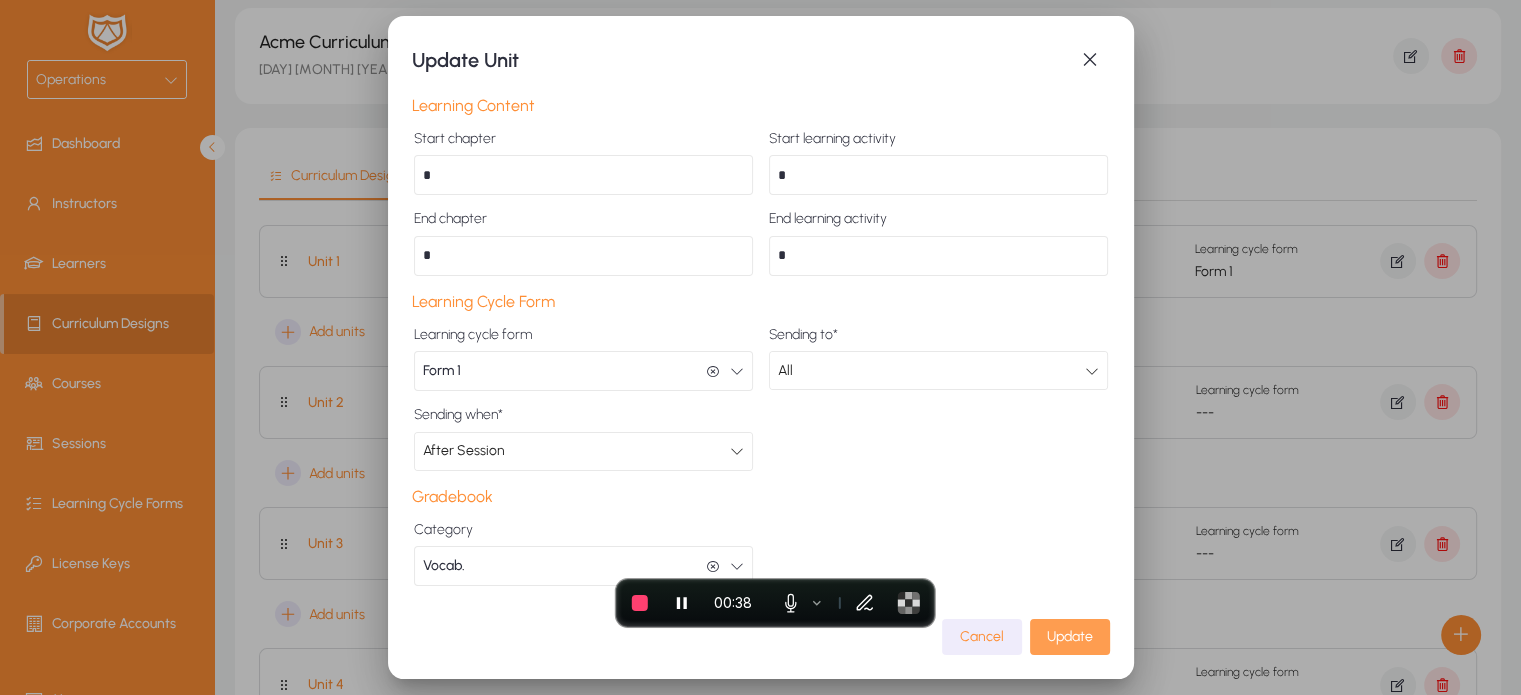 click on "Update" 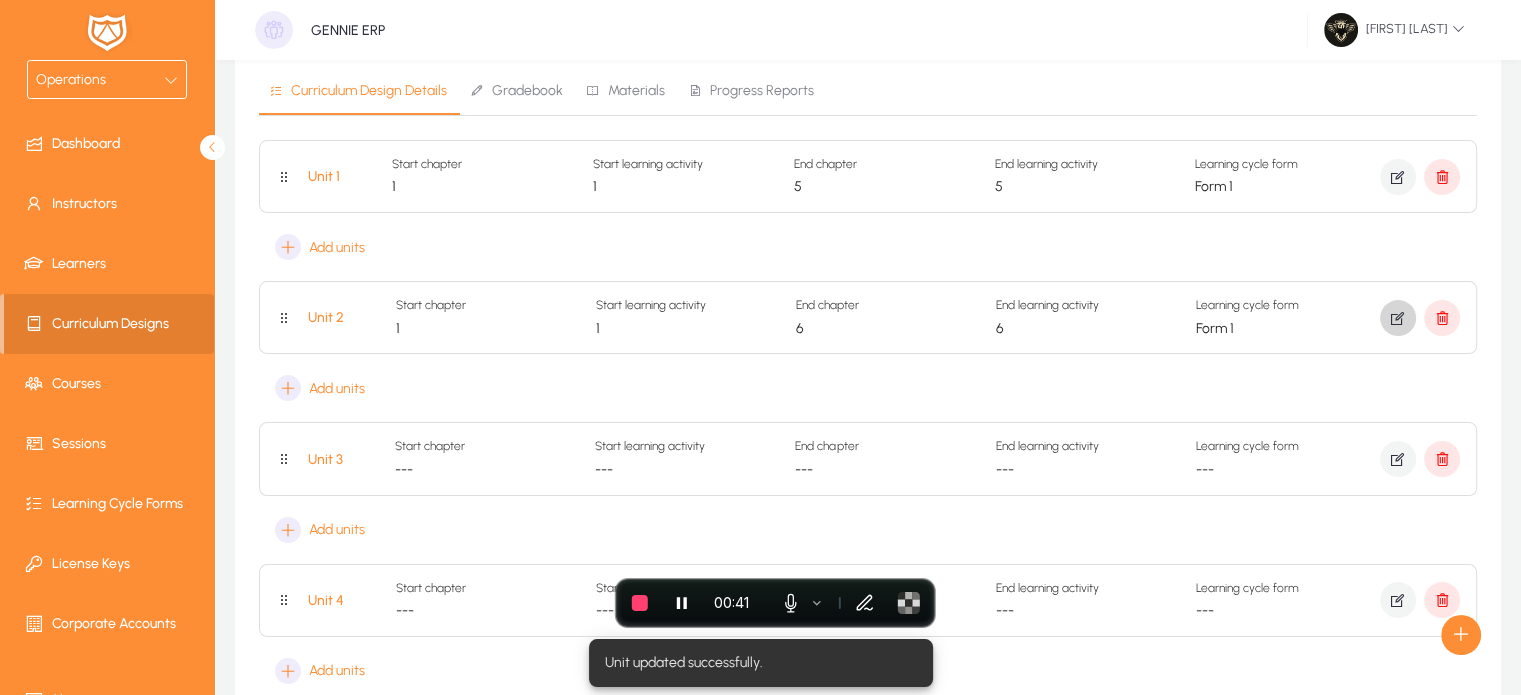 scroll, scrollTop: 198, scrollLeft: 0, axis: vertical 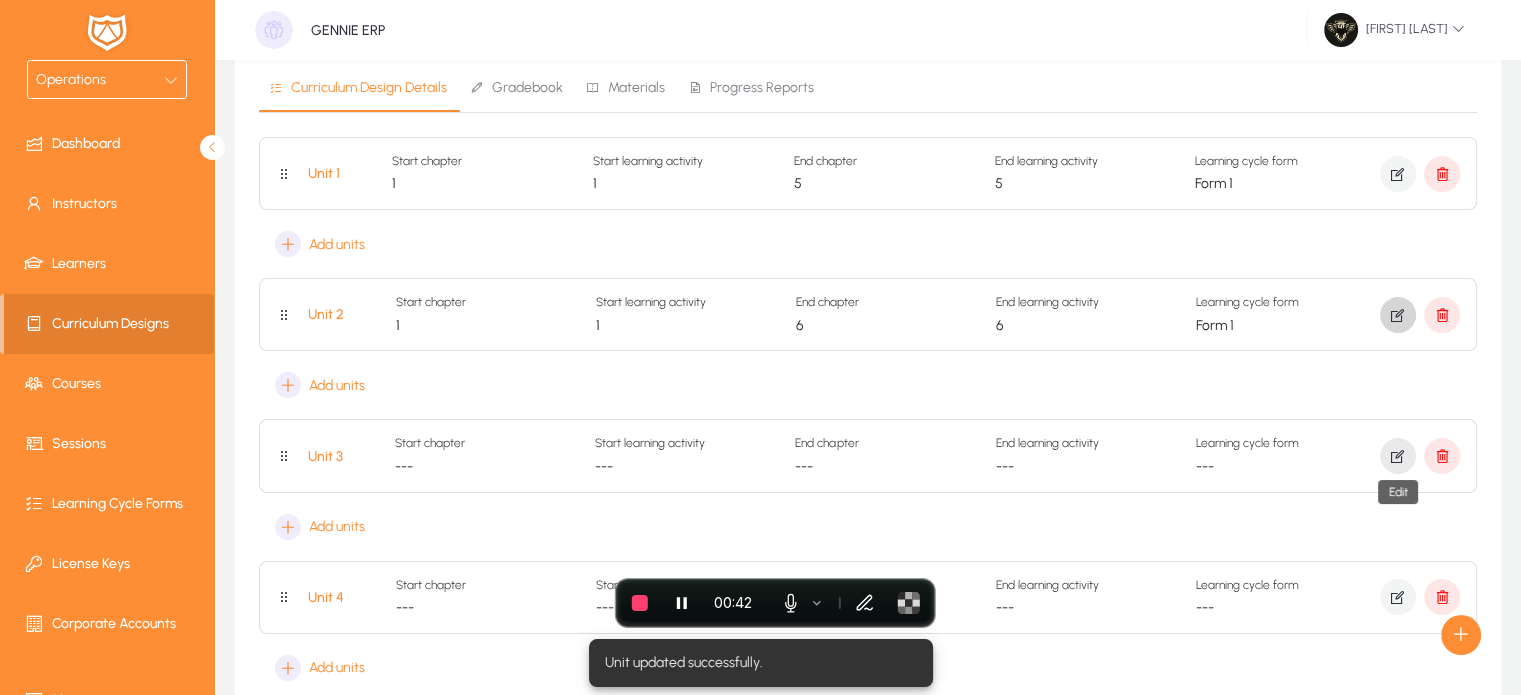 click at bounding box center [1398, 456] 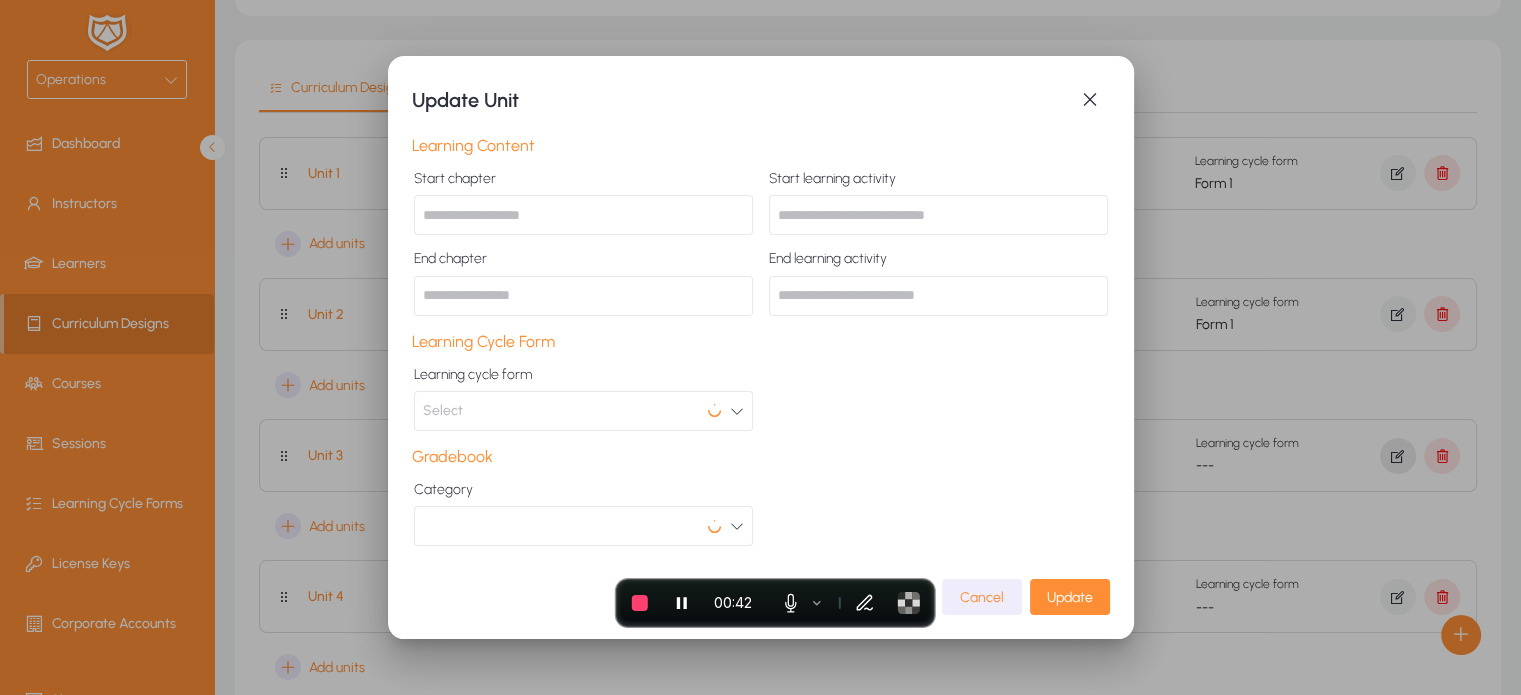 scroll, scrollTop: 0, scrollLeft: 0, axis: both 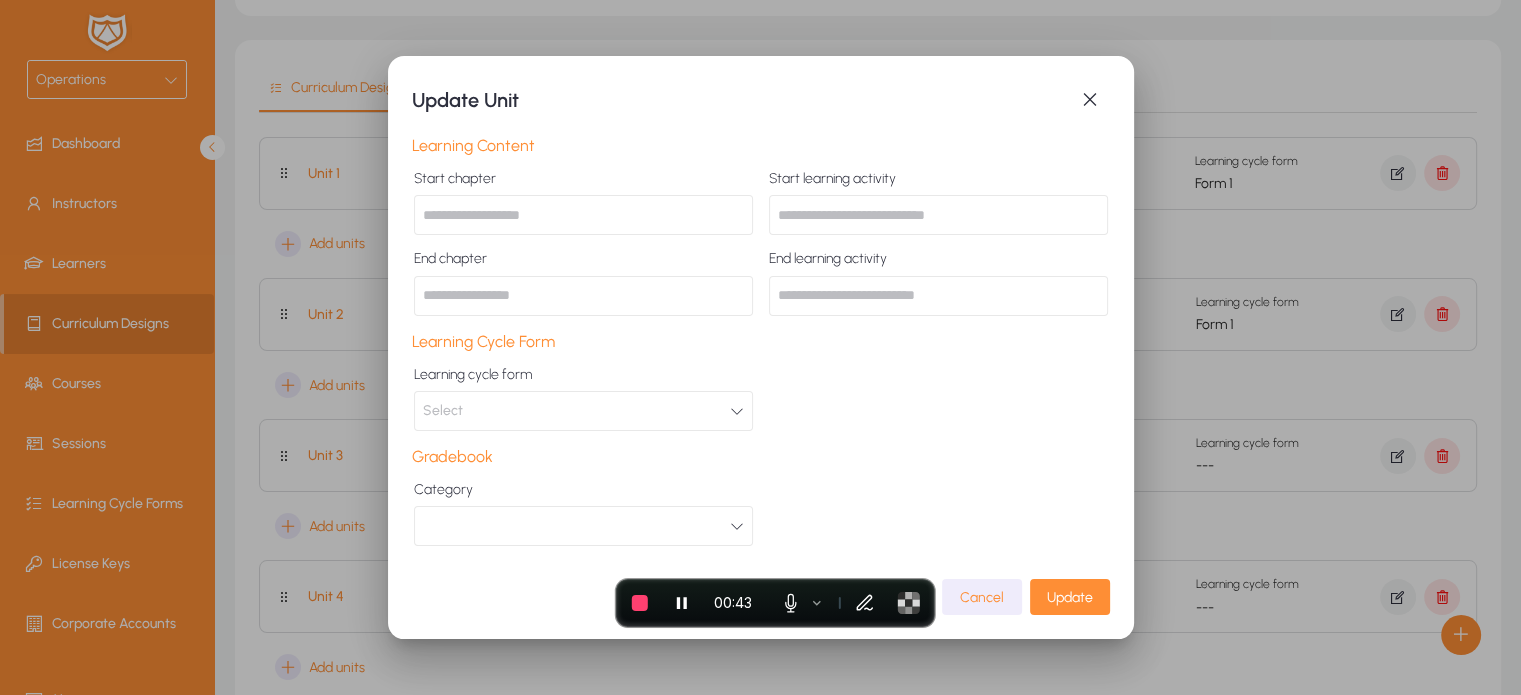 click at bounding box center [583, 215] 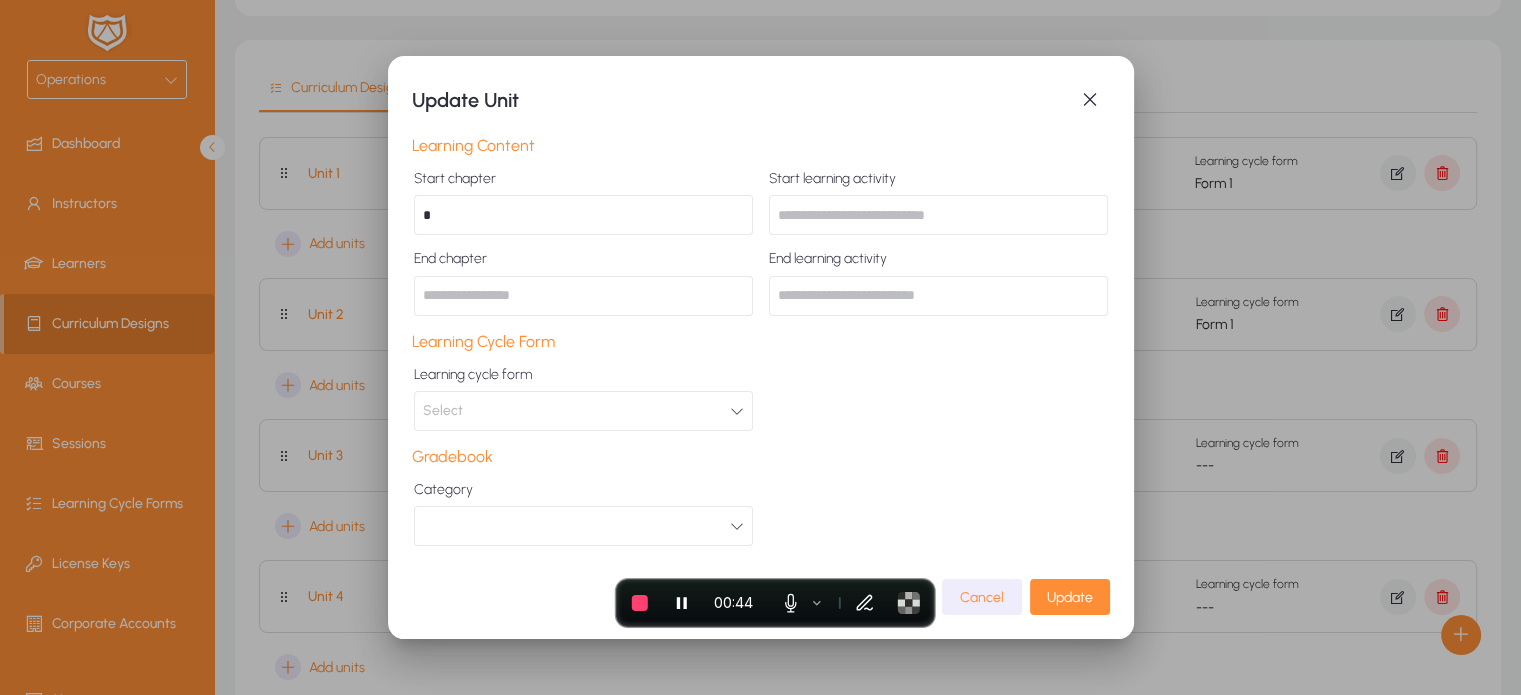 click on "*" at bounding box center (583, 215) 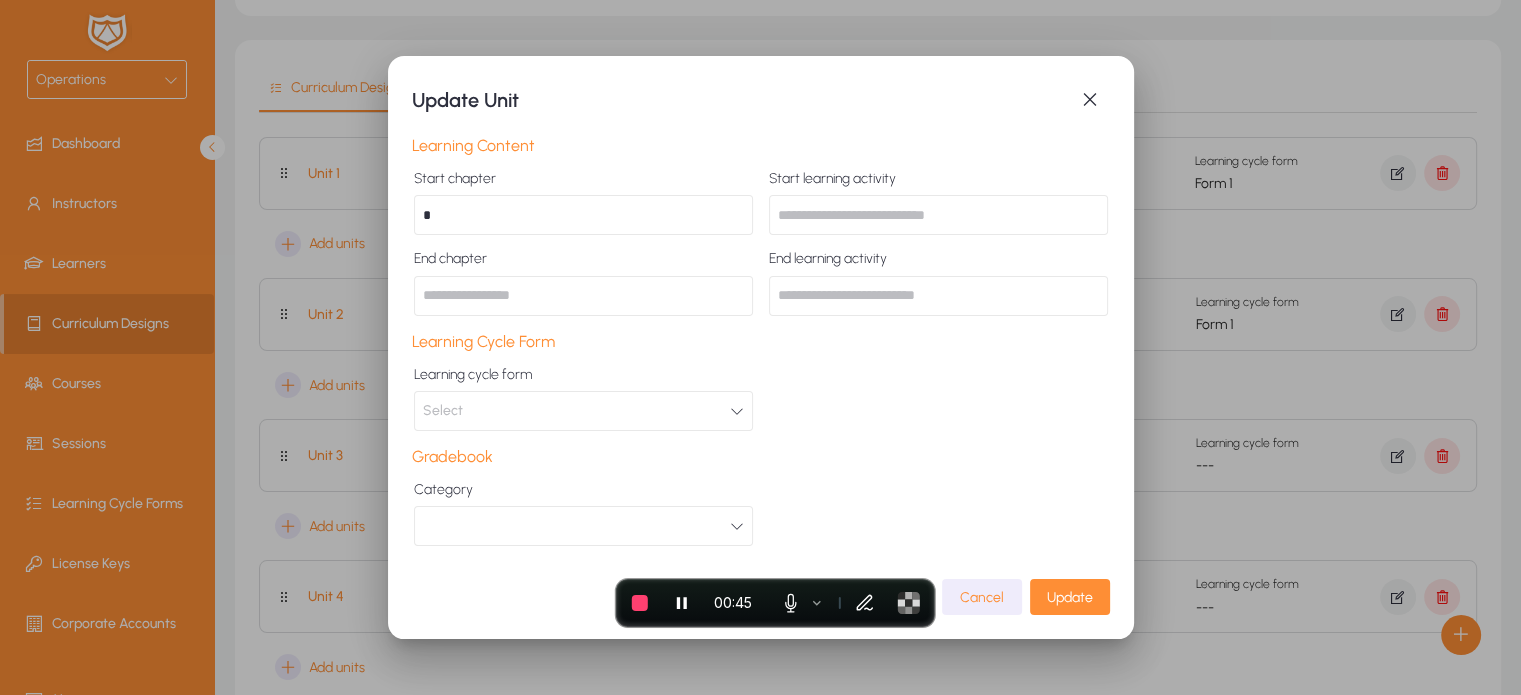 click at bounding box center (938, 215) 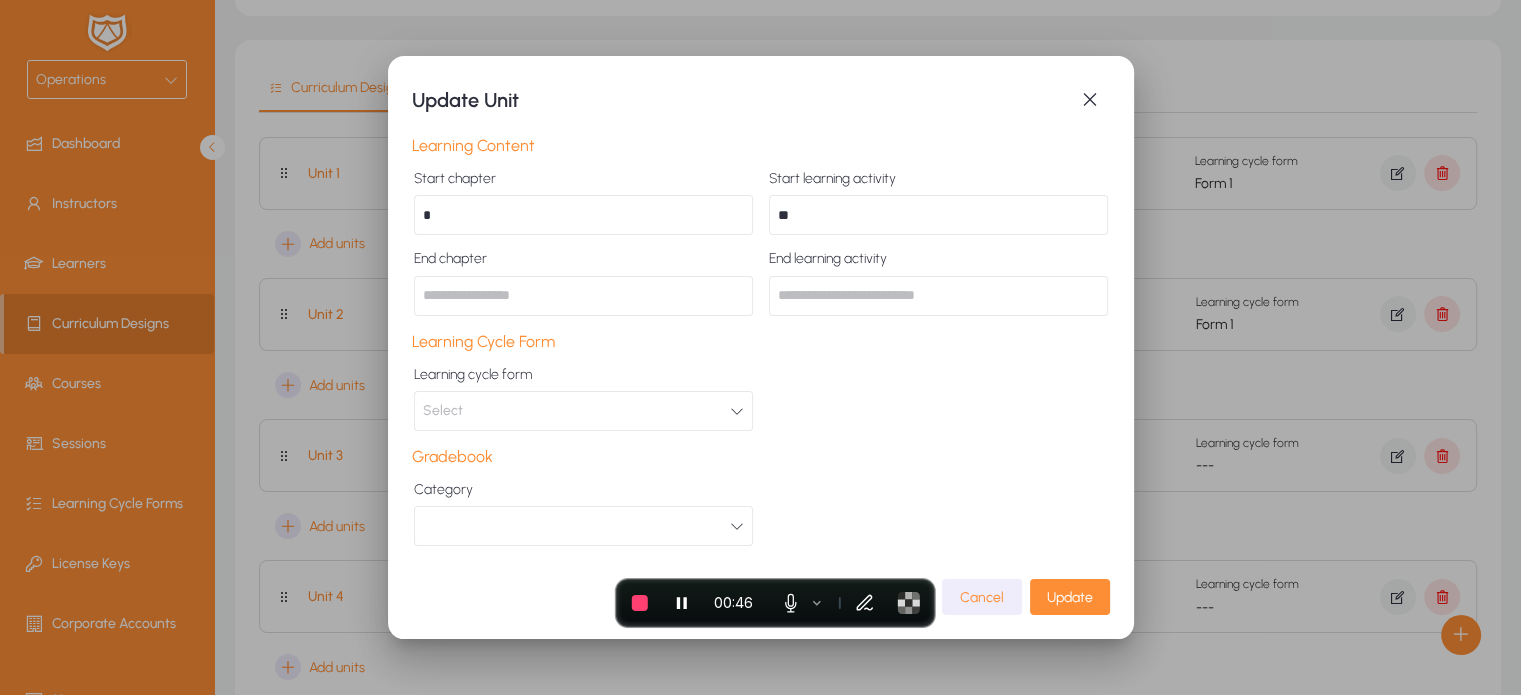 type on "*" 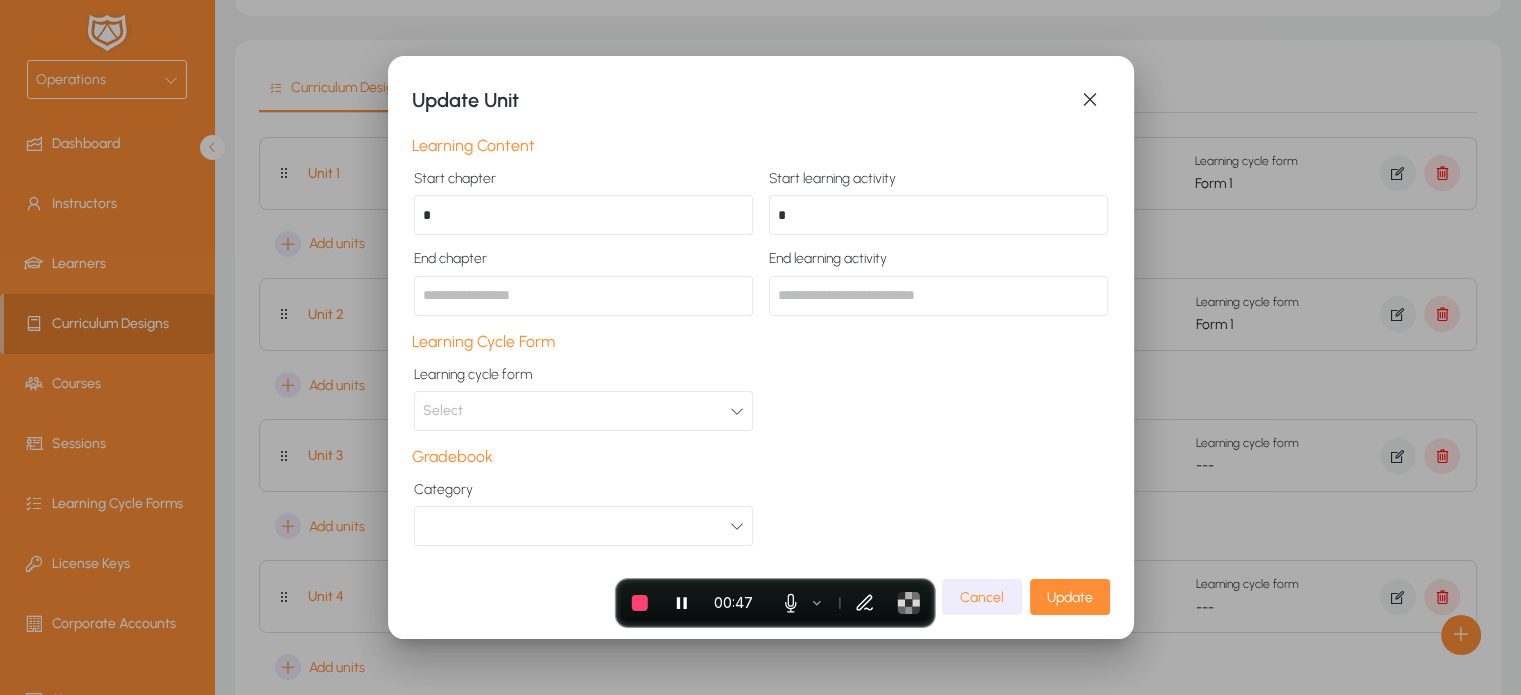 type on "*" 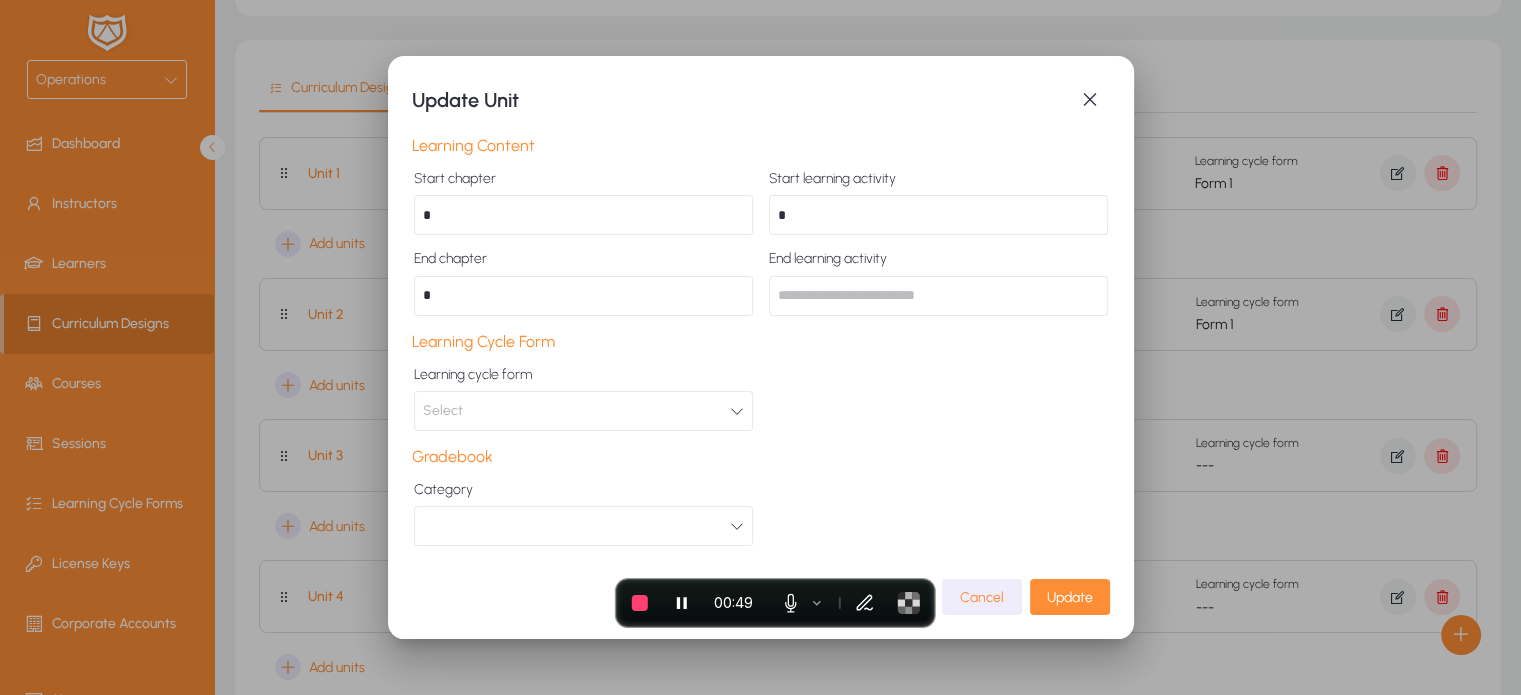 type on "*" 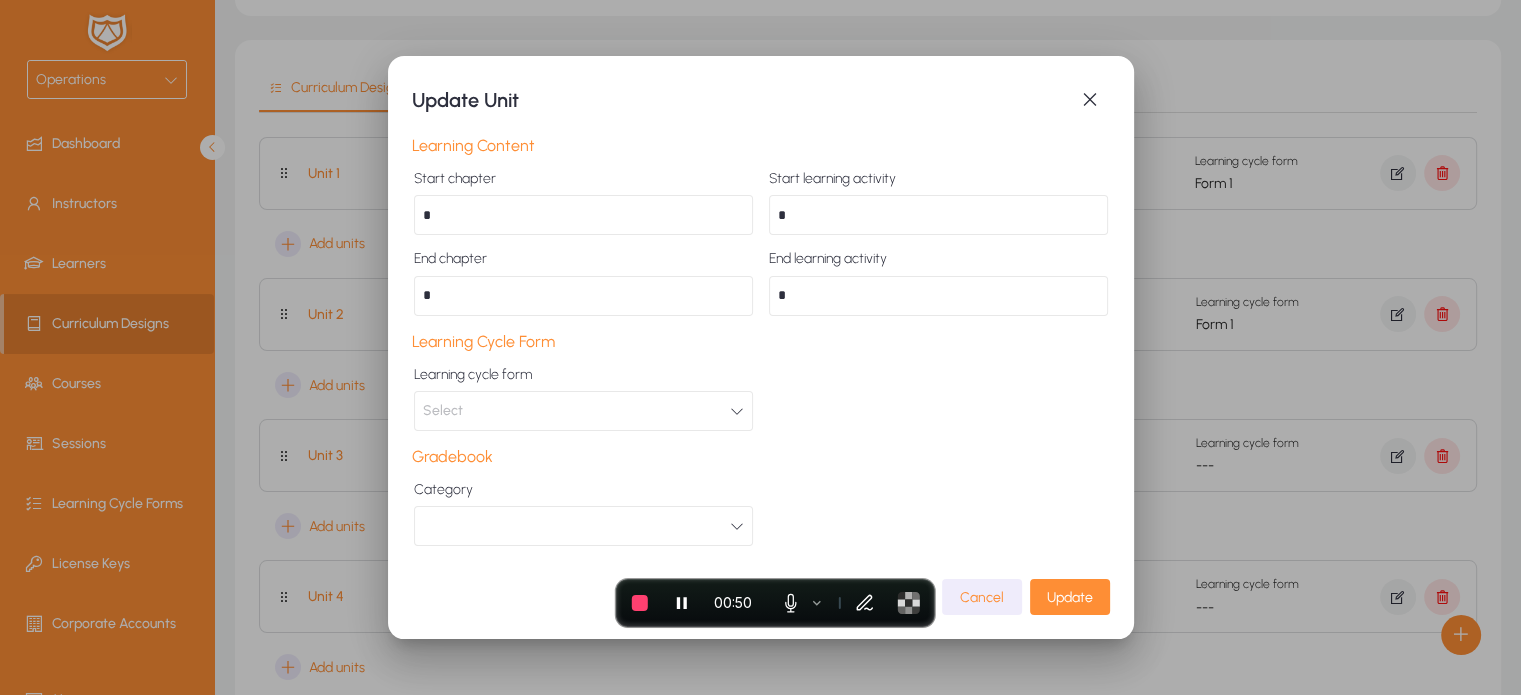 type on "*" 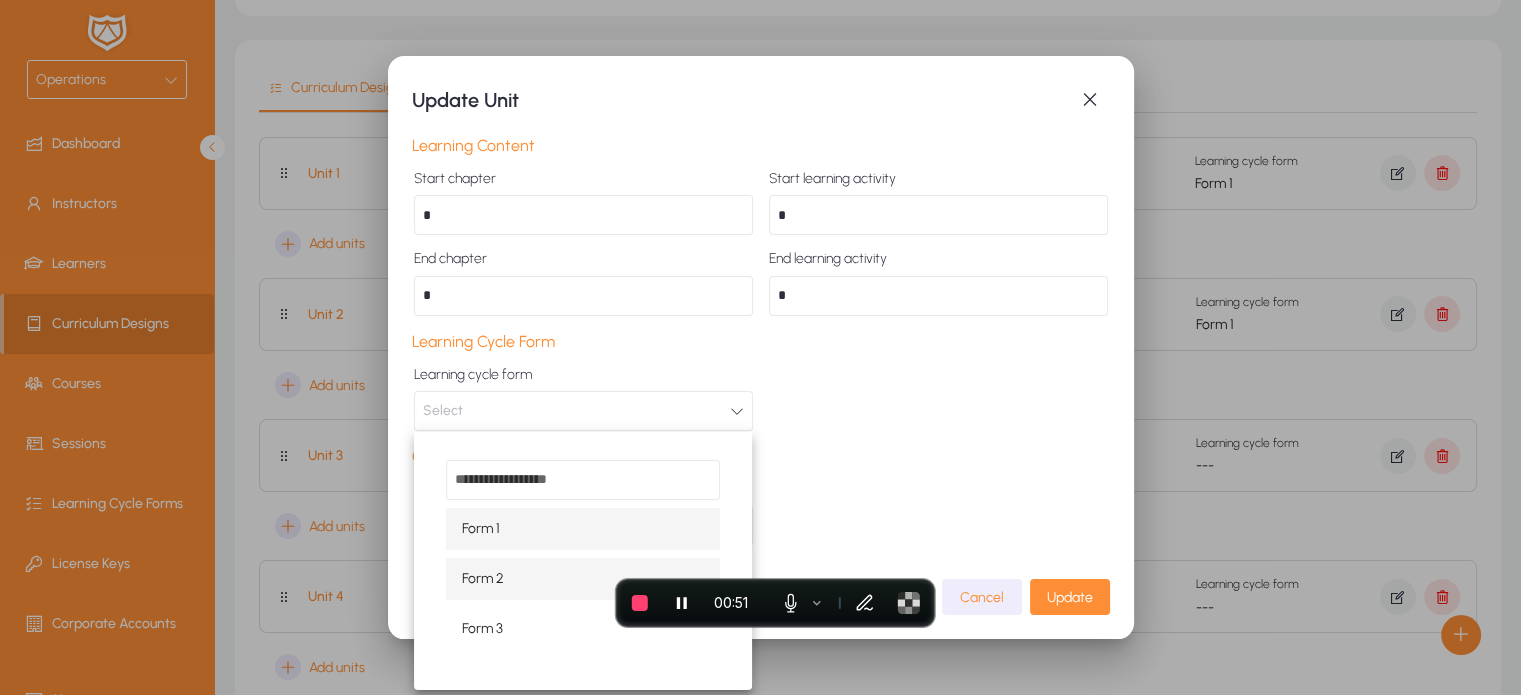 click on "Form 2" at bounding box center [483, 579] 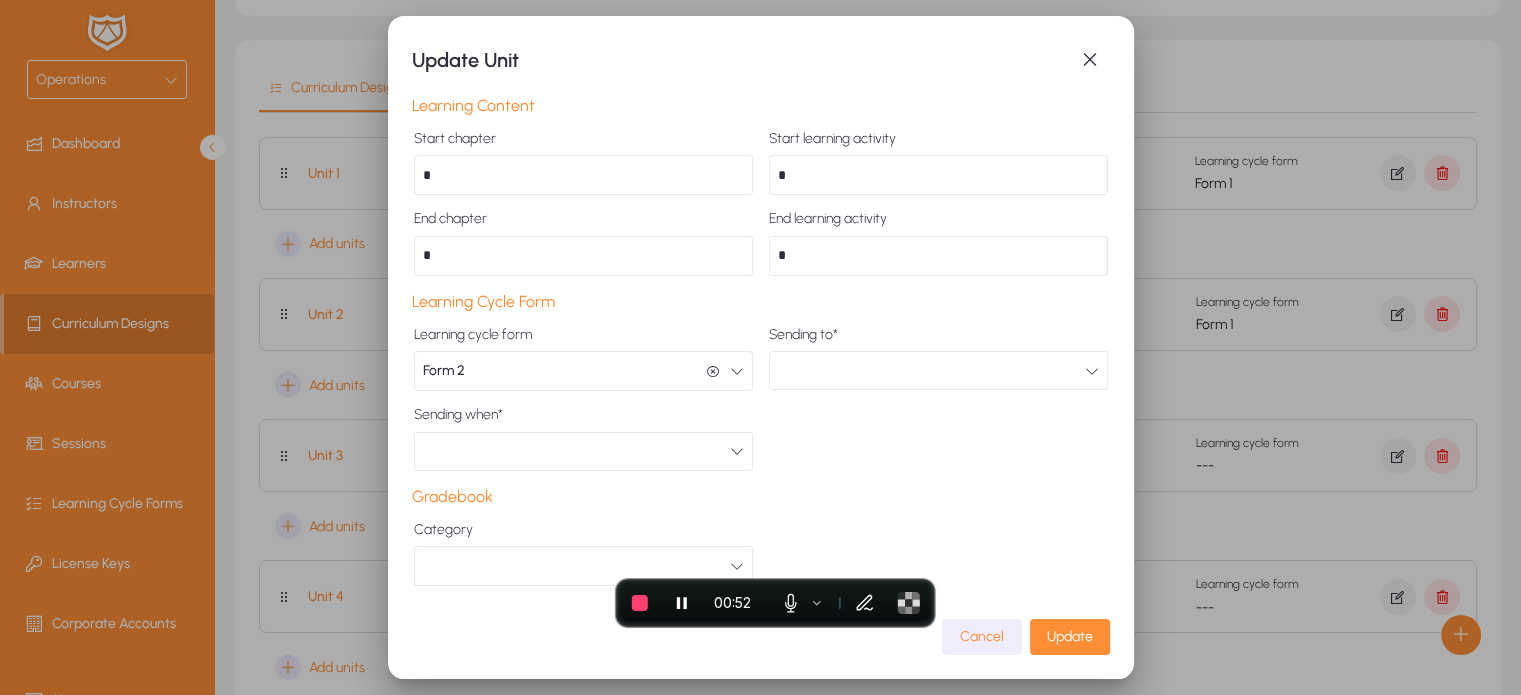 click at bounding box center [931, 371] 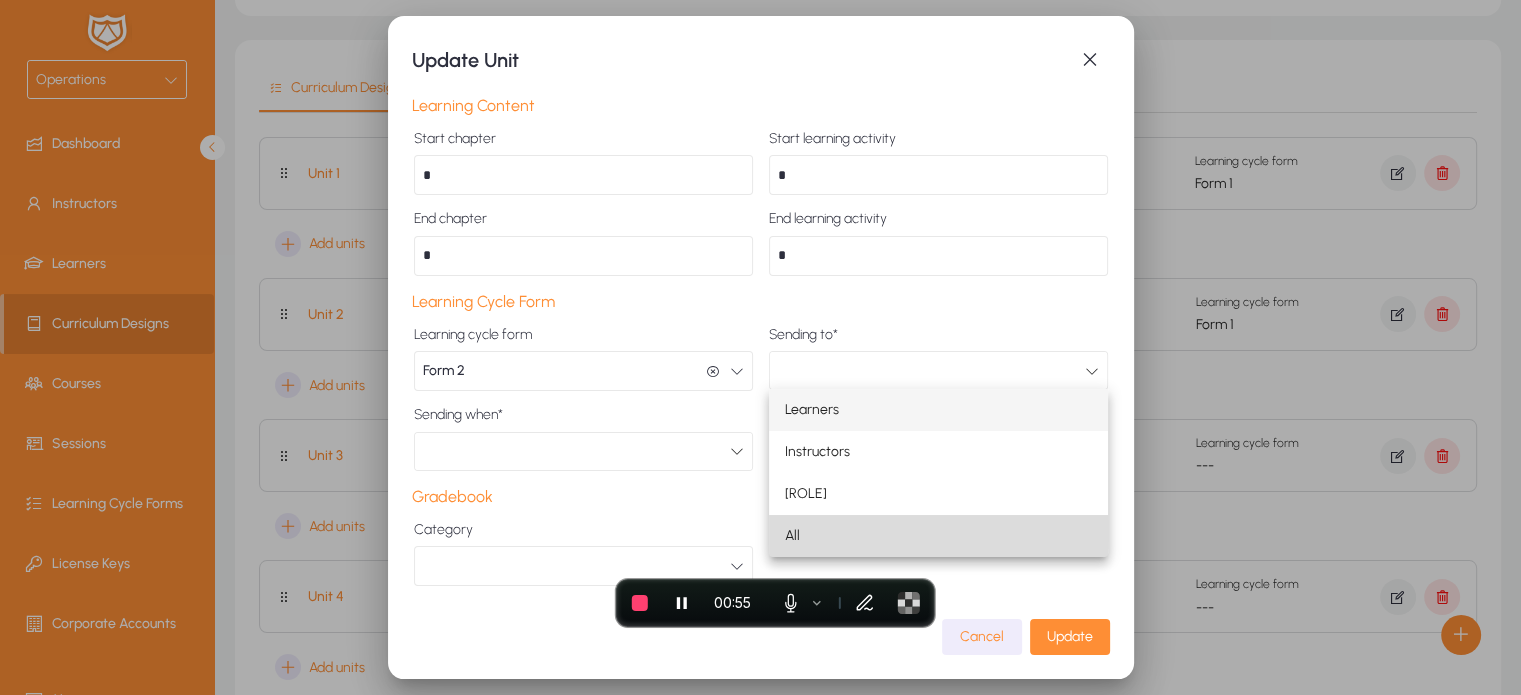 click on "All" at bounding box center [938, 536] 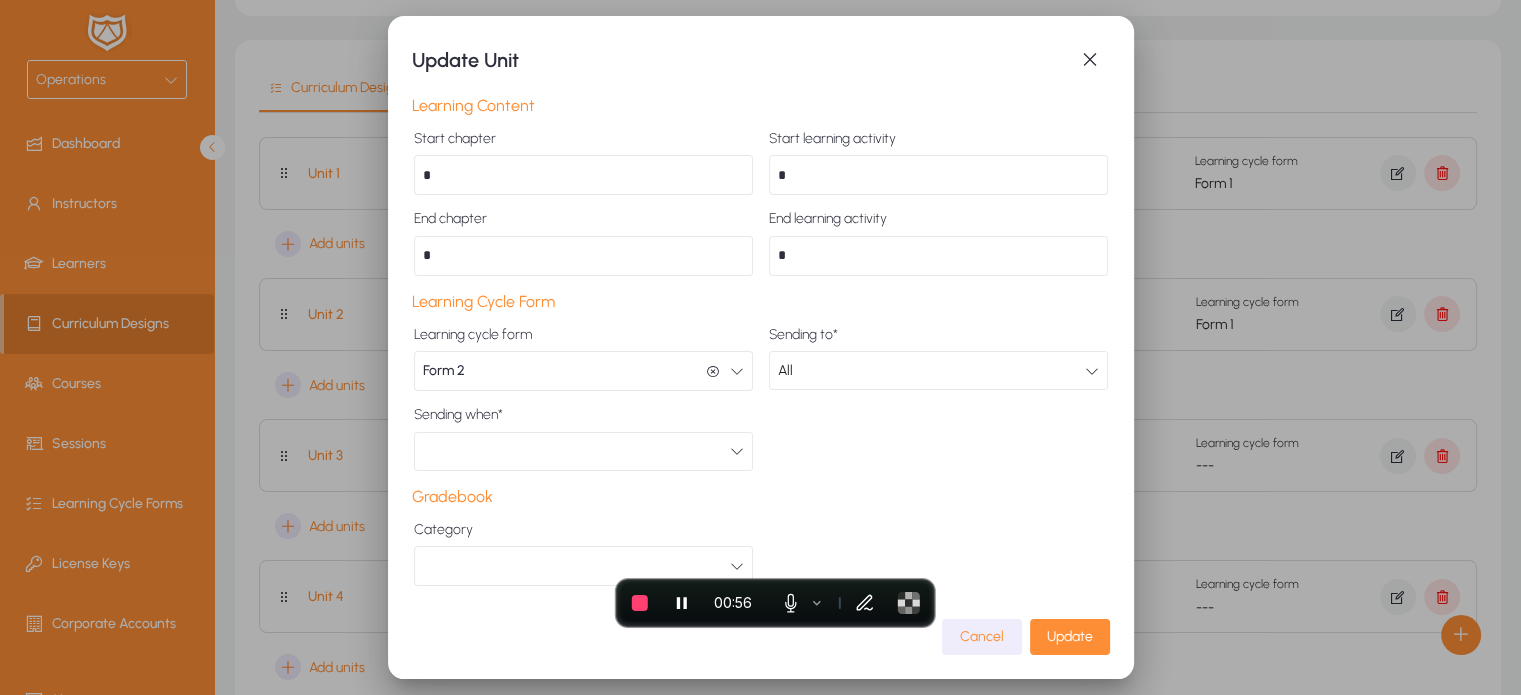 click at bounding box center (576, 451) 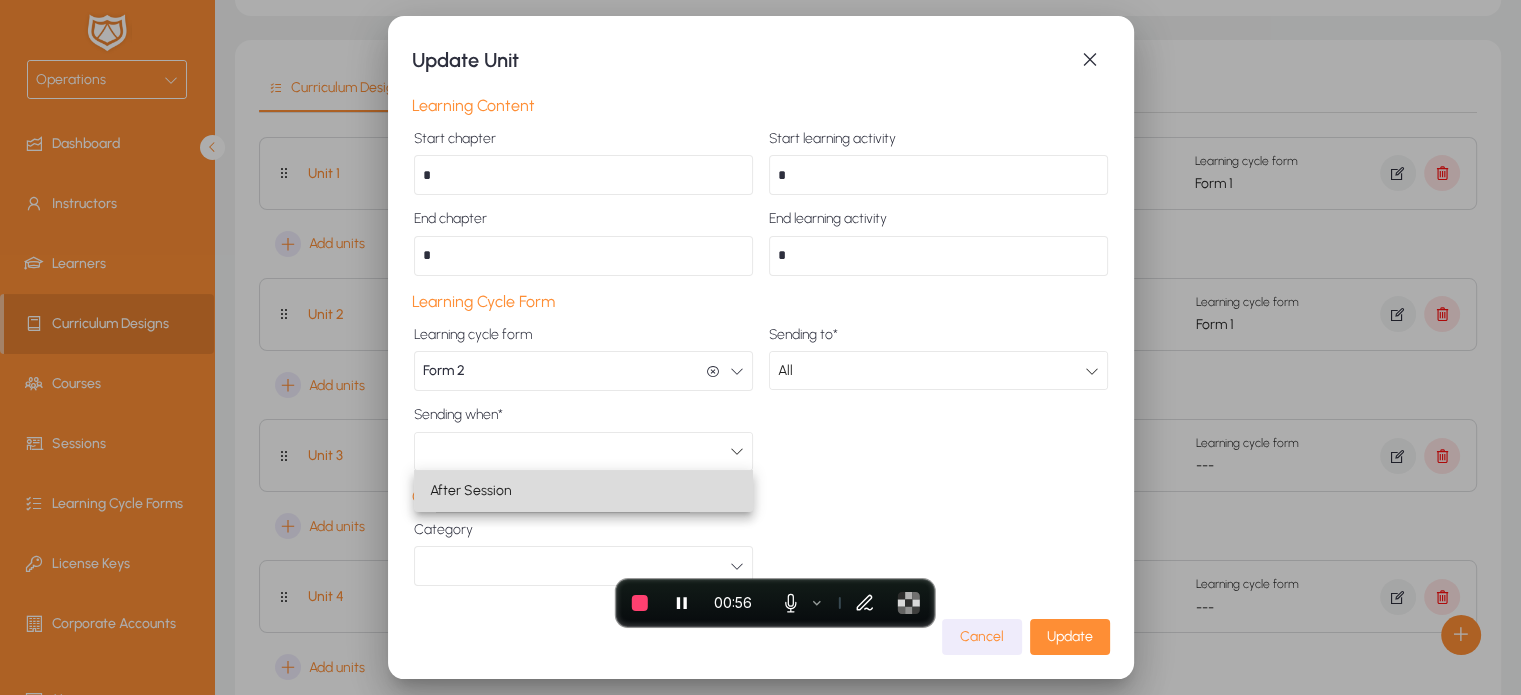 click on "After Session" at bounding box center (471, 491) 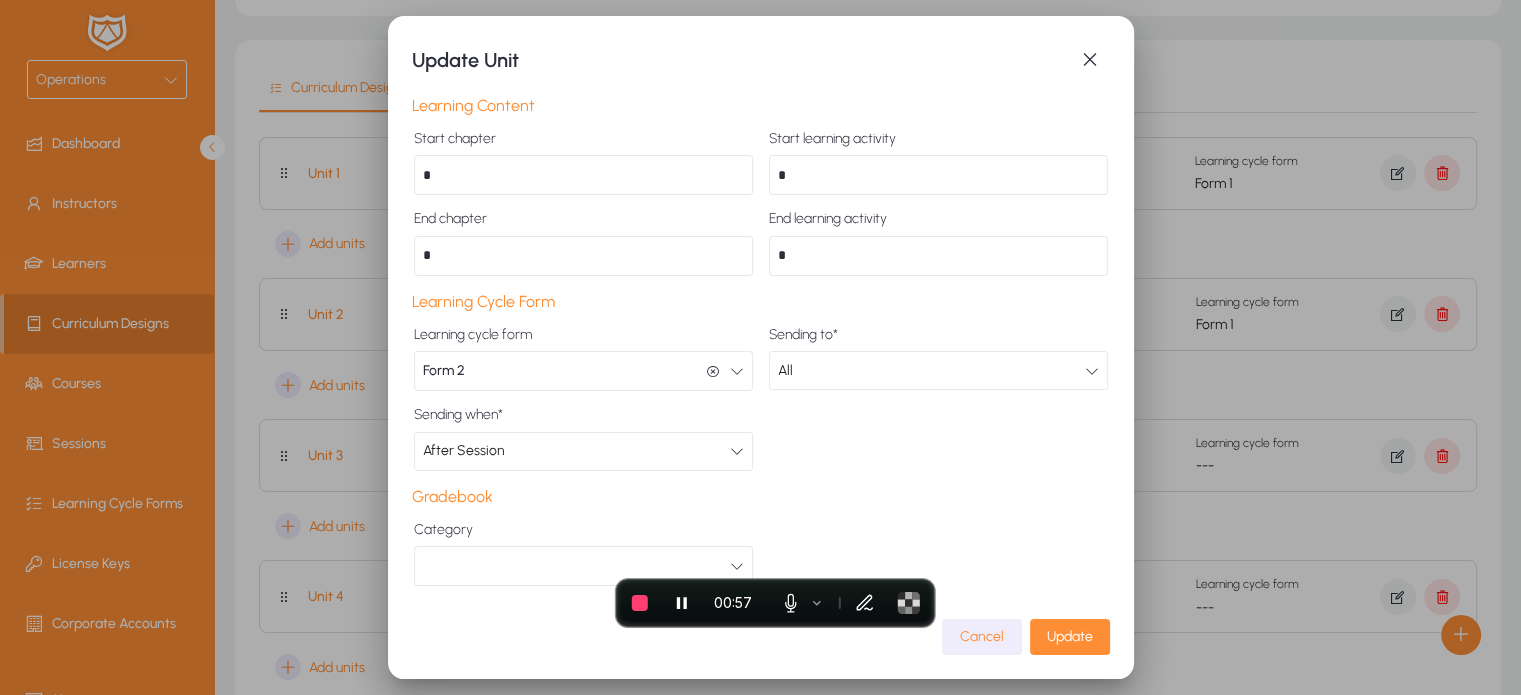 click on "Cancel   Update" 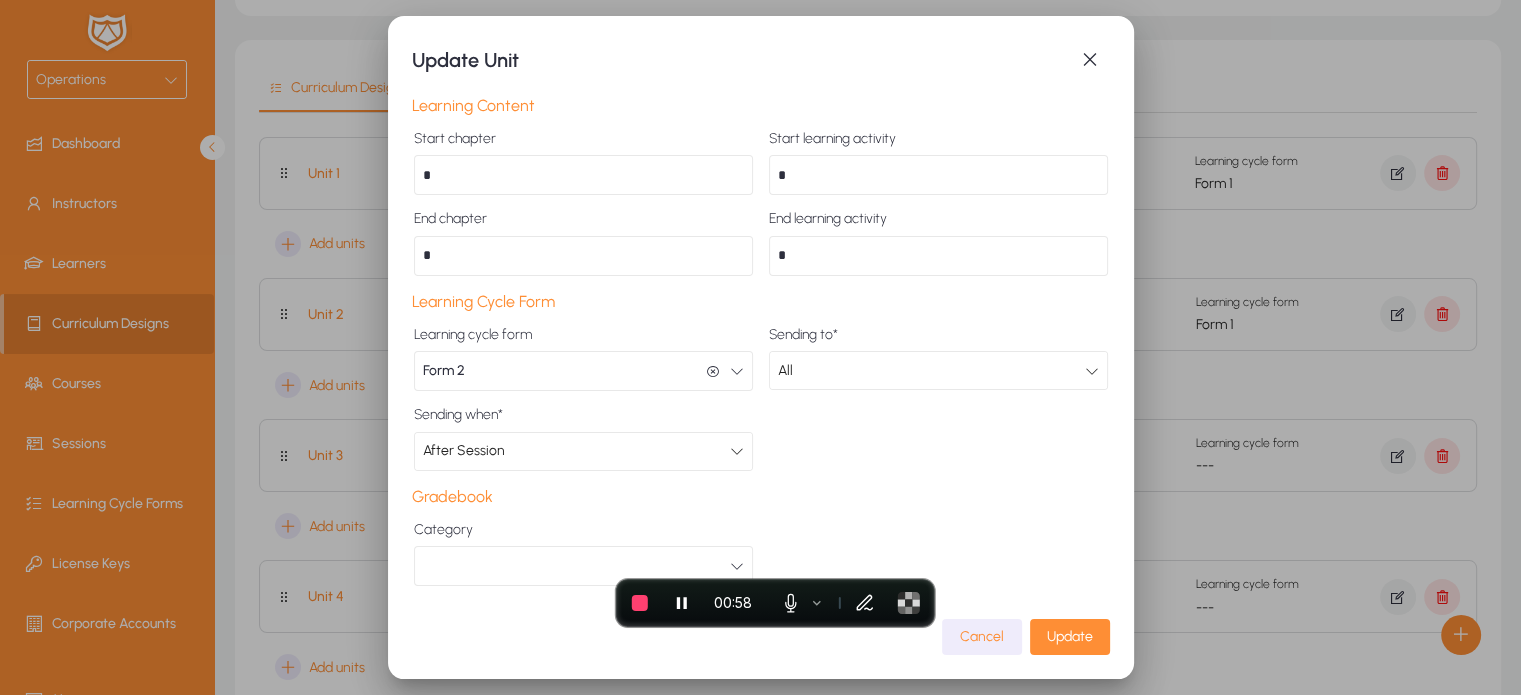 click on "Cancel   Update" 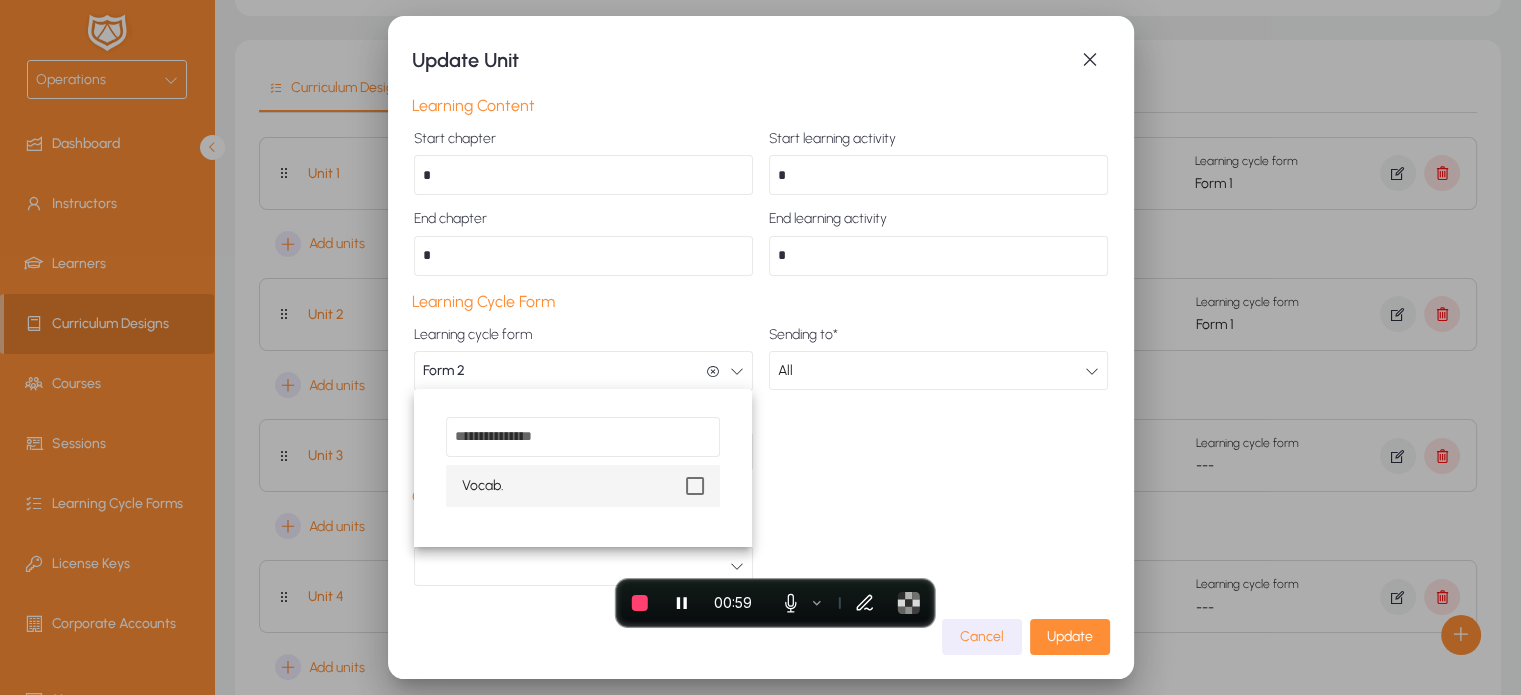 click on "Vocab." at bounding box center [582, 486] 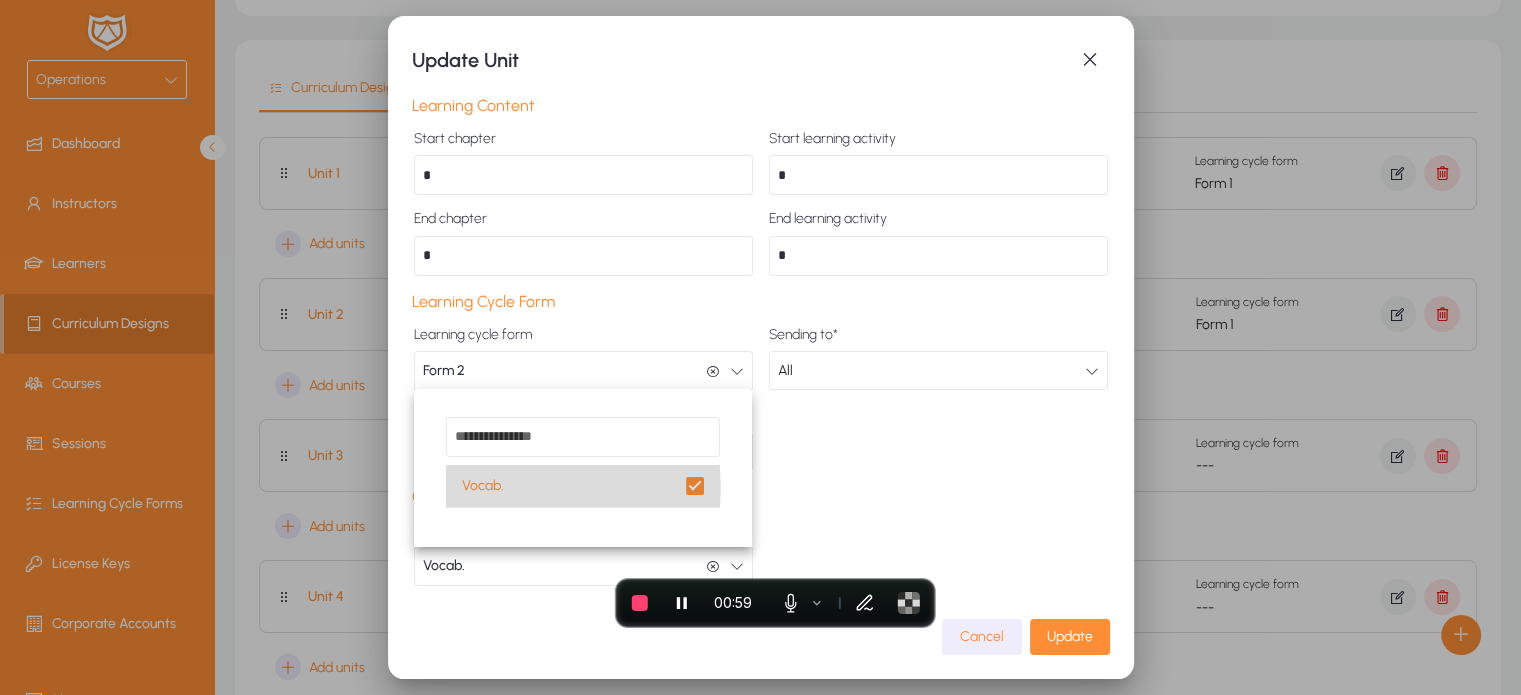 scroll, scrollTop: 0, scrollLeft: 0, axis: both 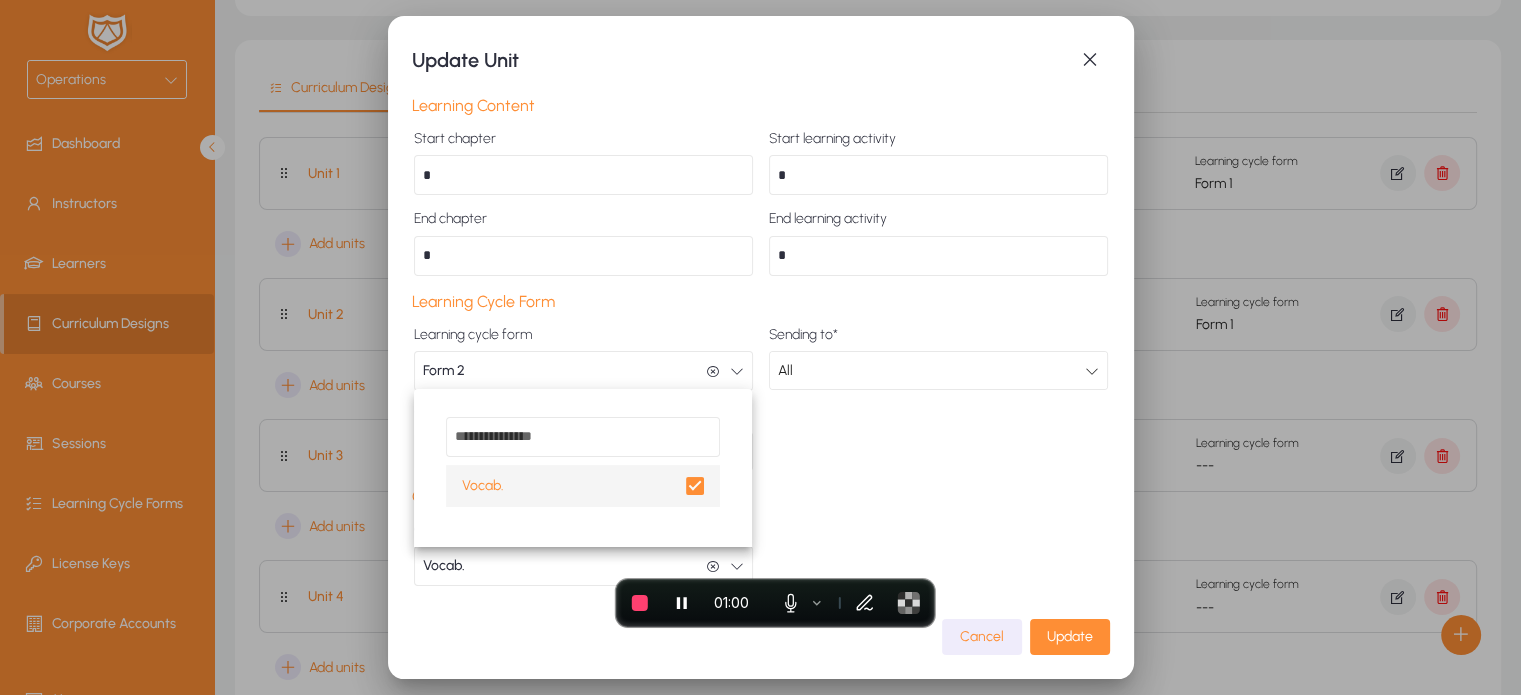 click at bounding box center [760, 347] 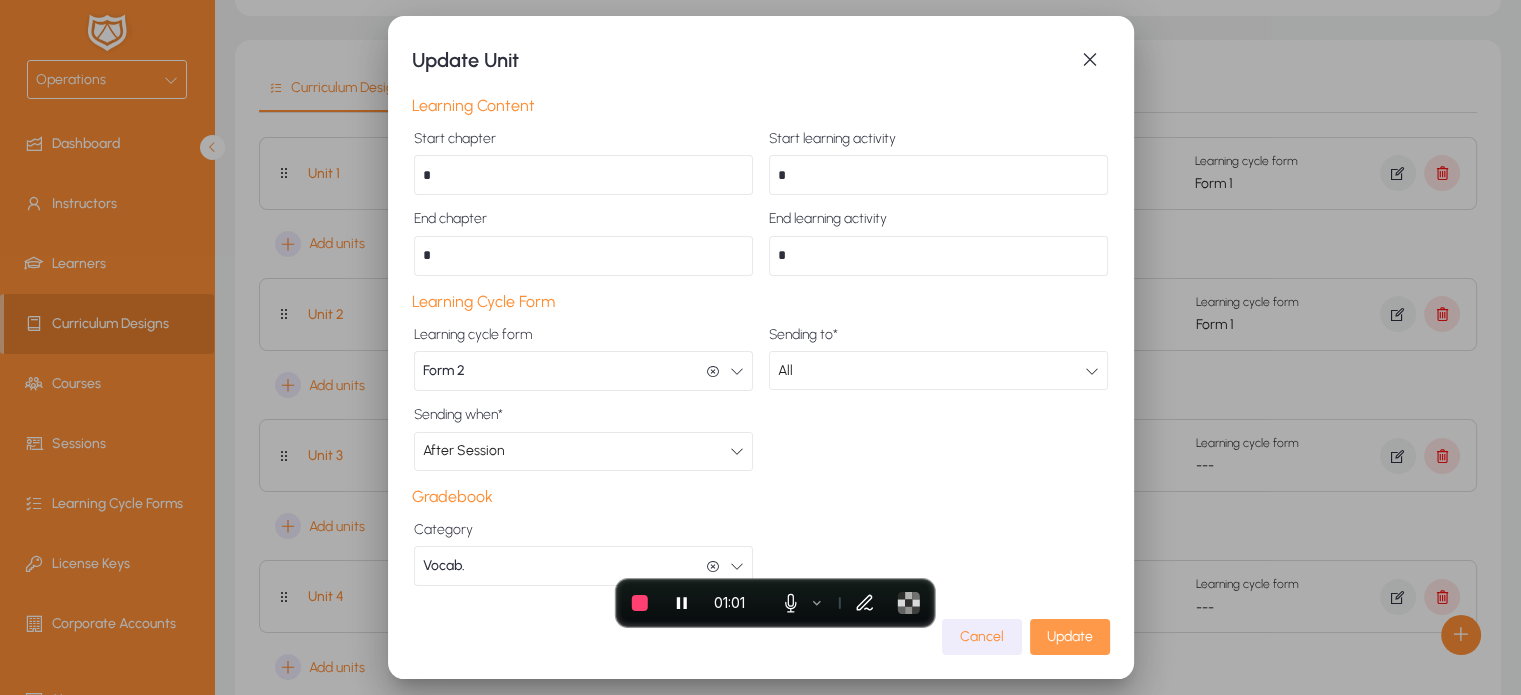 click 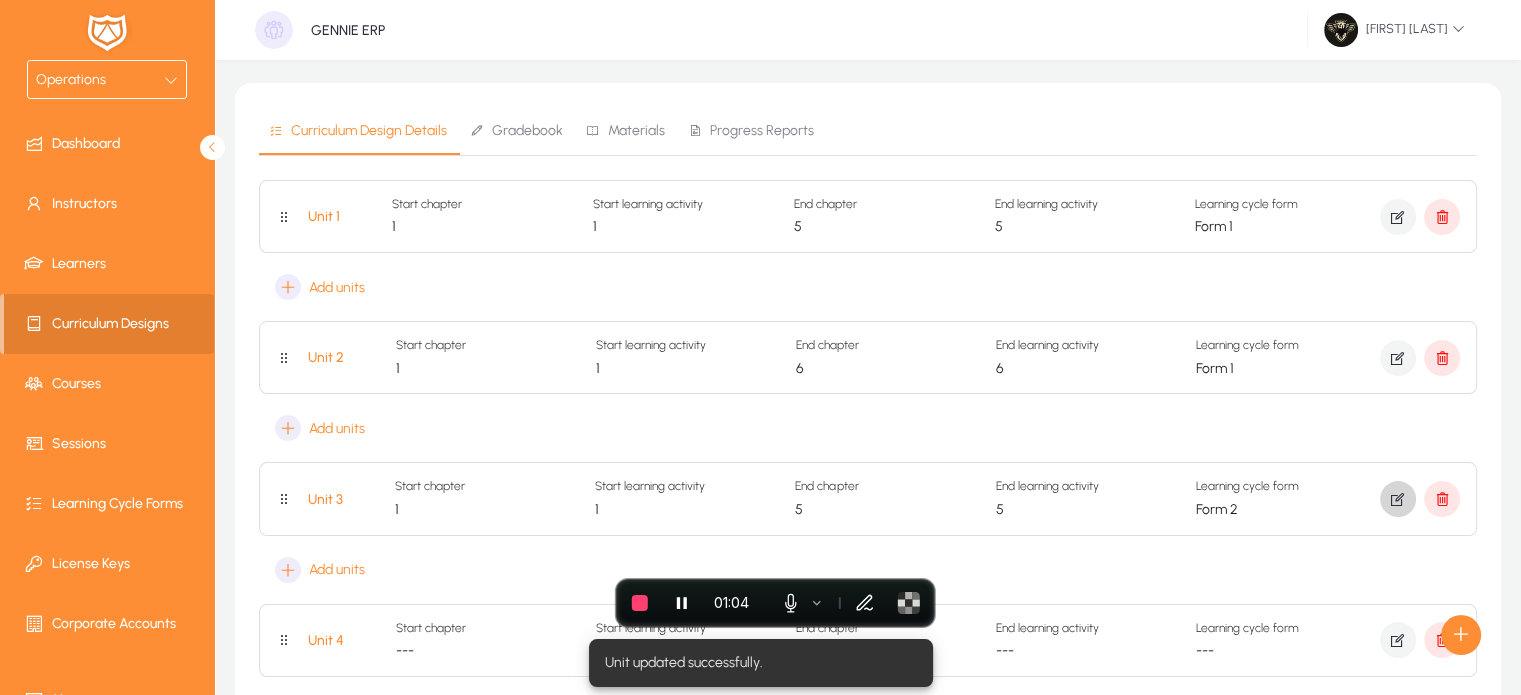 scroll, scrollTop: 151, scrollLeft: 0, axis: vertical 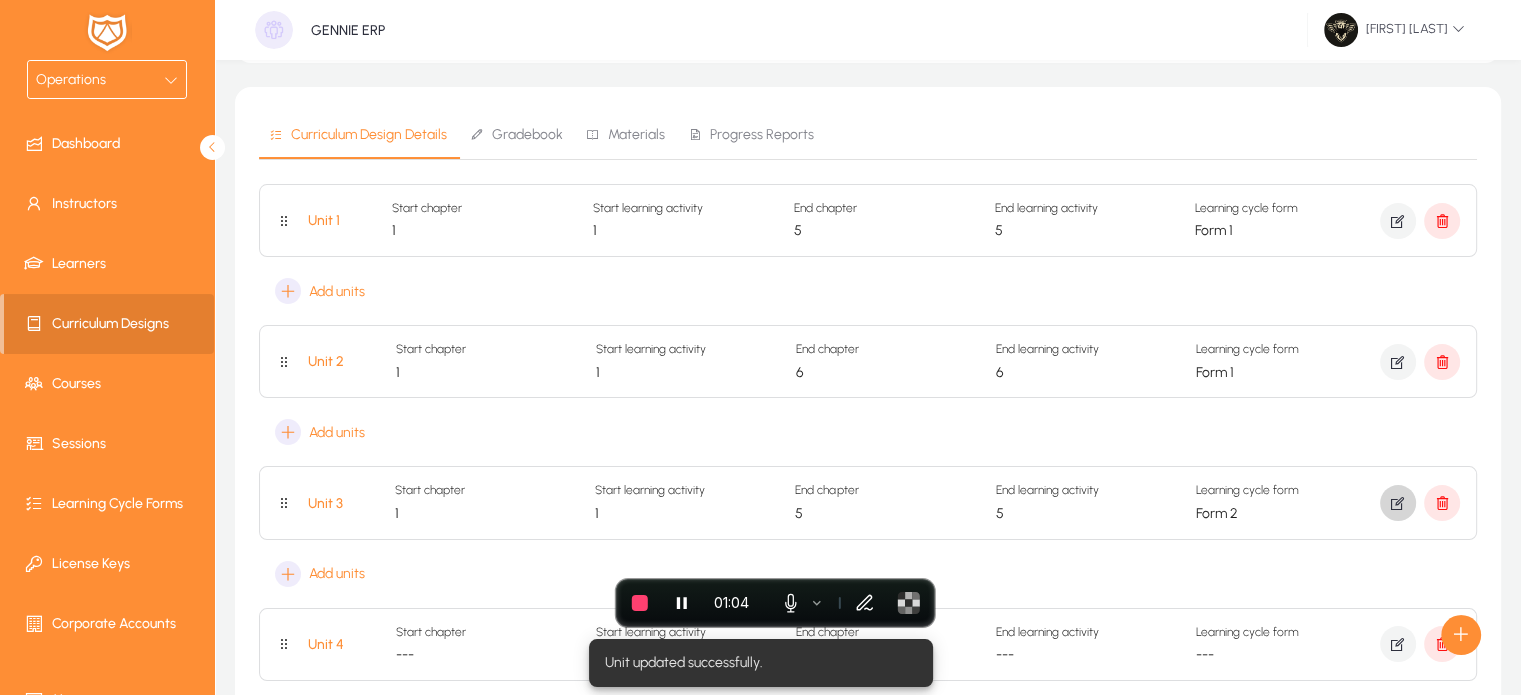 click on "Progress Reports" at bounding box center (751, 135) 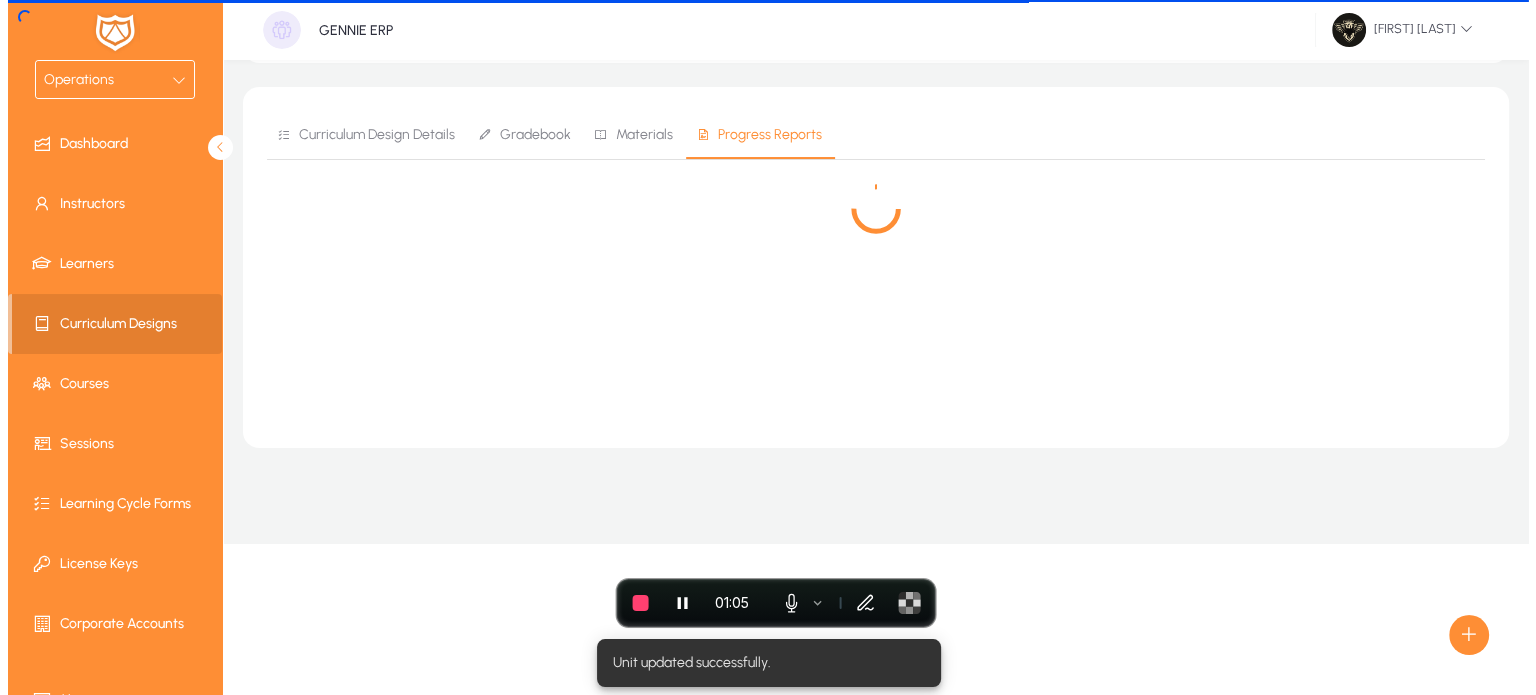 scroll, scrollTop: 0, scrollLeft: 0, axis: both 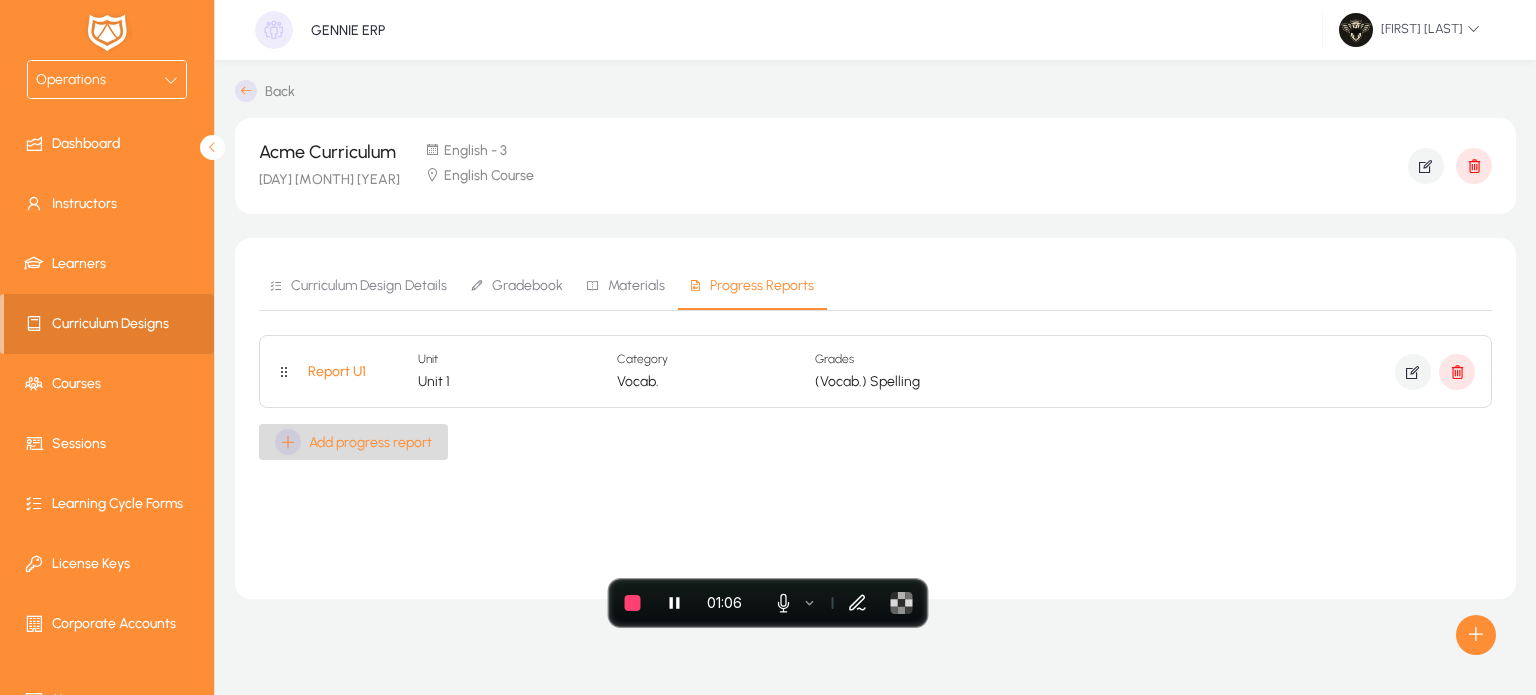 click on "Add progress report" at bounding box center (353, 442) 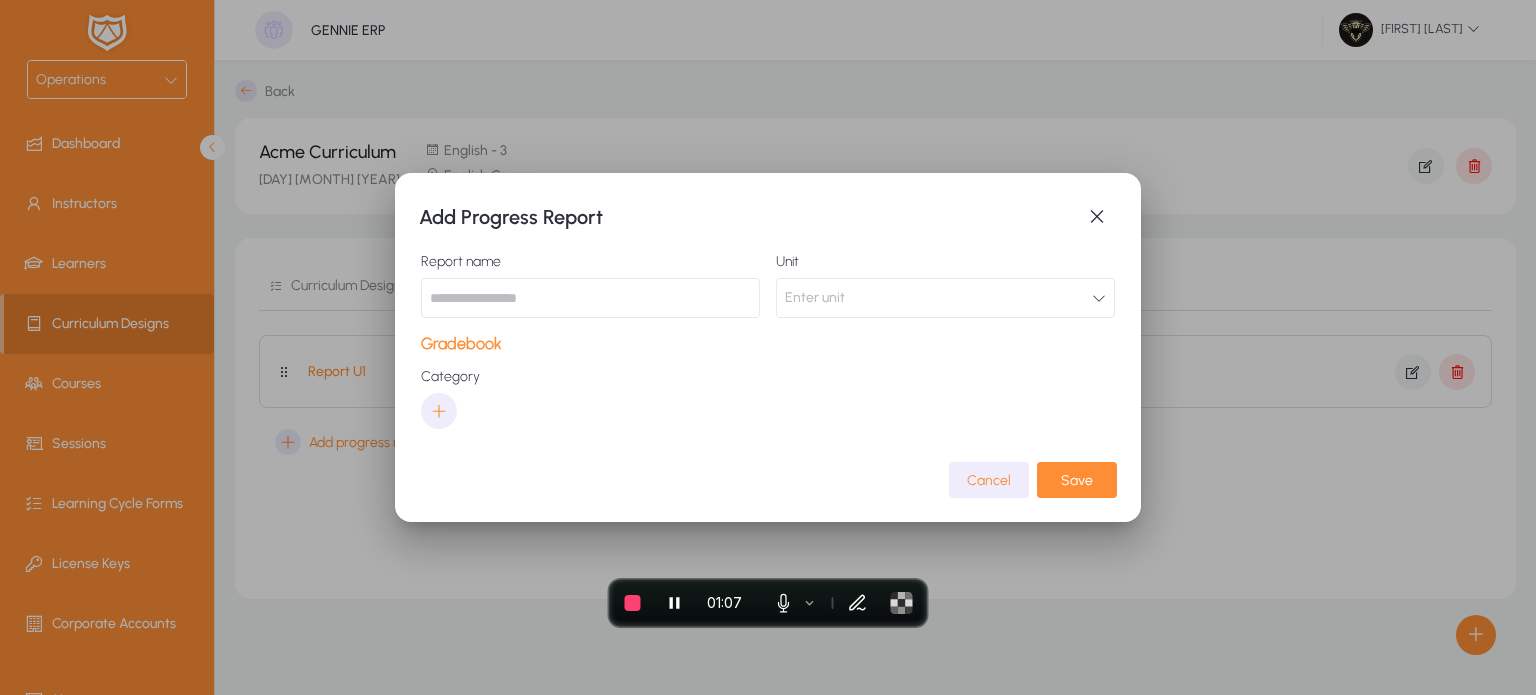 click at bounding box center [590, 298] 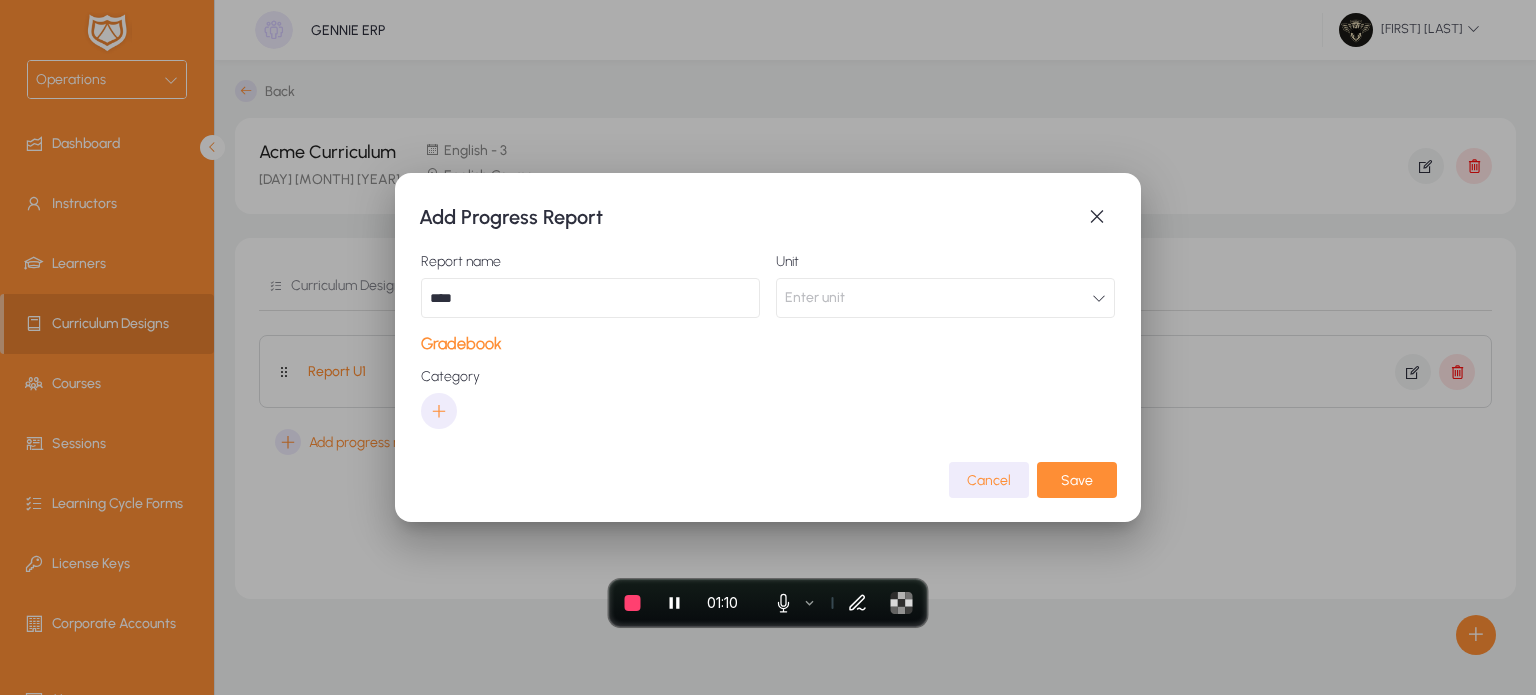 type on "****" 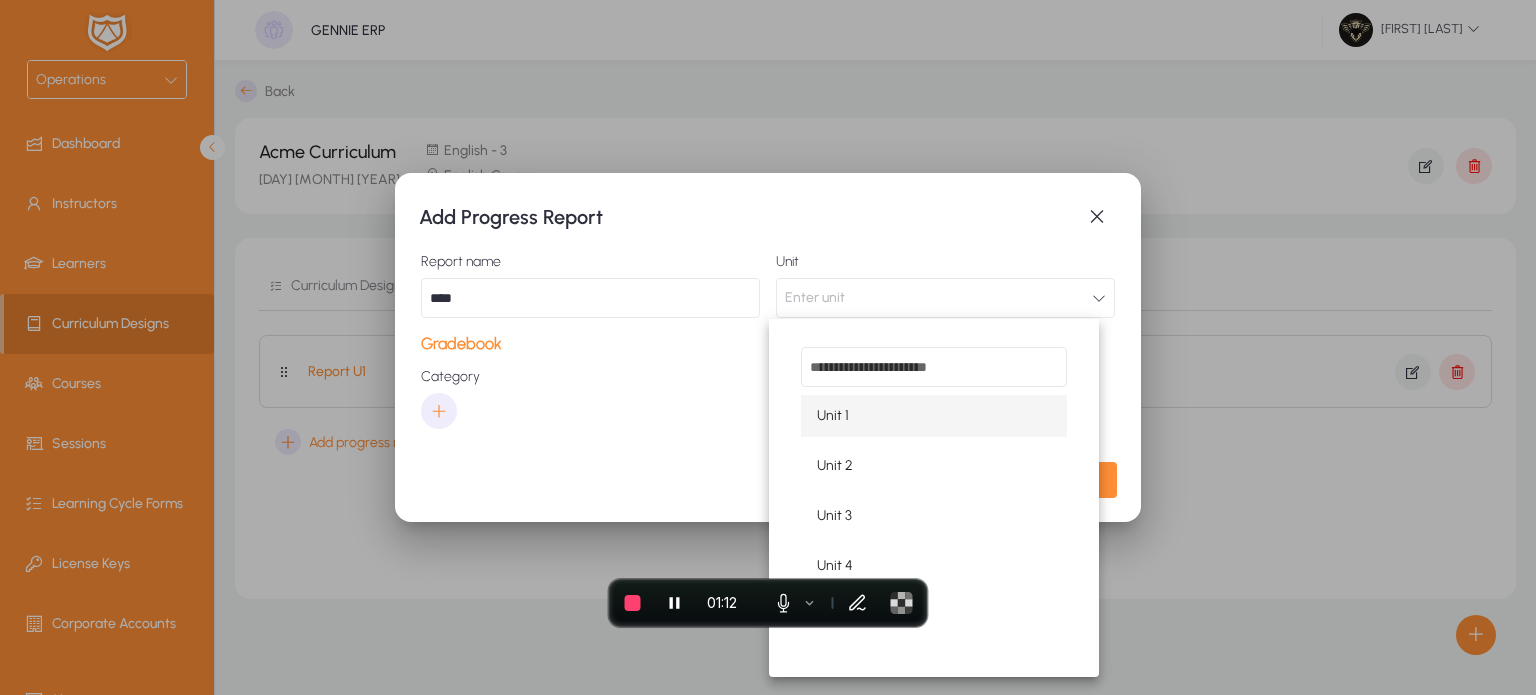 click on "Unit 1   Unit 2   Unit 3   Unit 4   Unit 5" at bounding box center [934, 498] 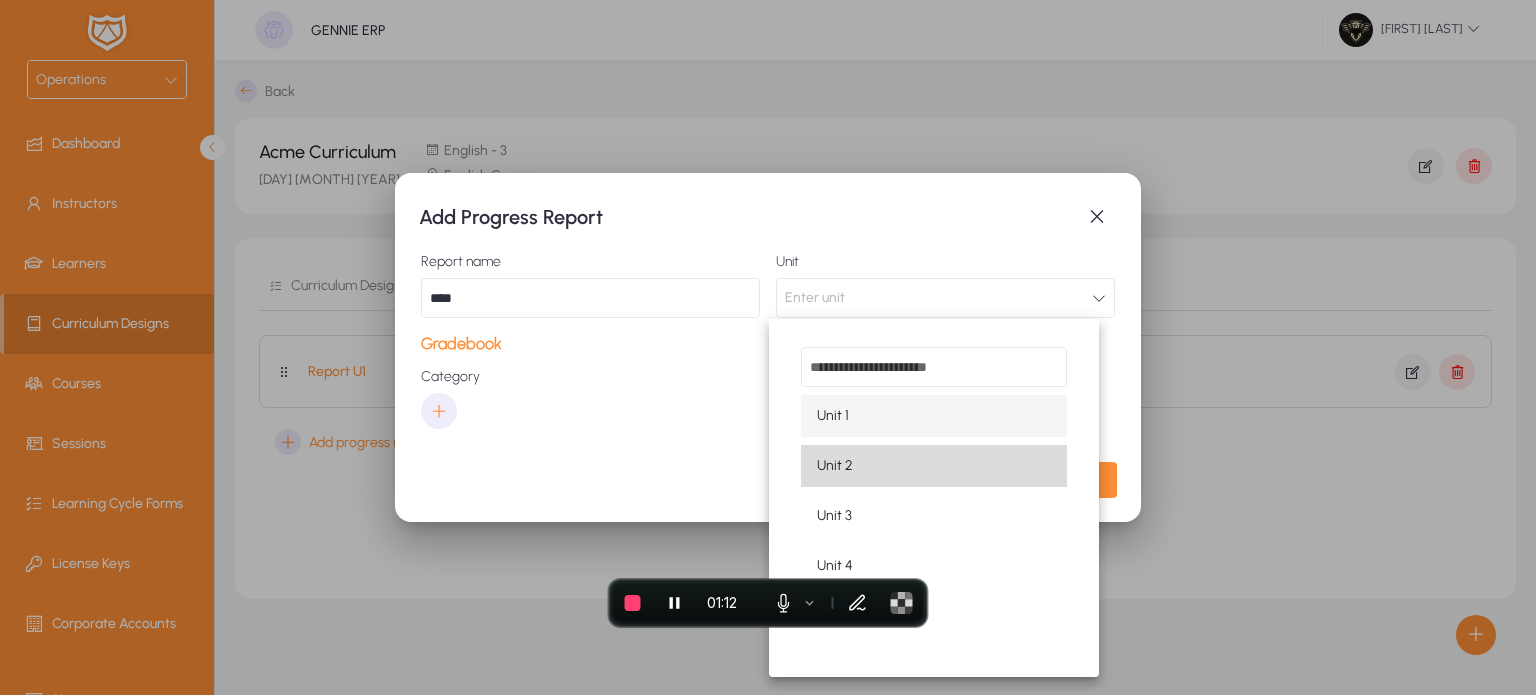 click on "Unit 2" at bounding box center (835, 466) 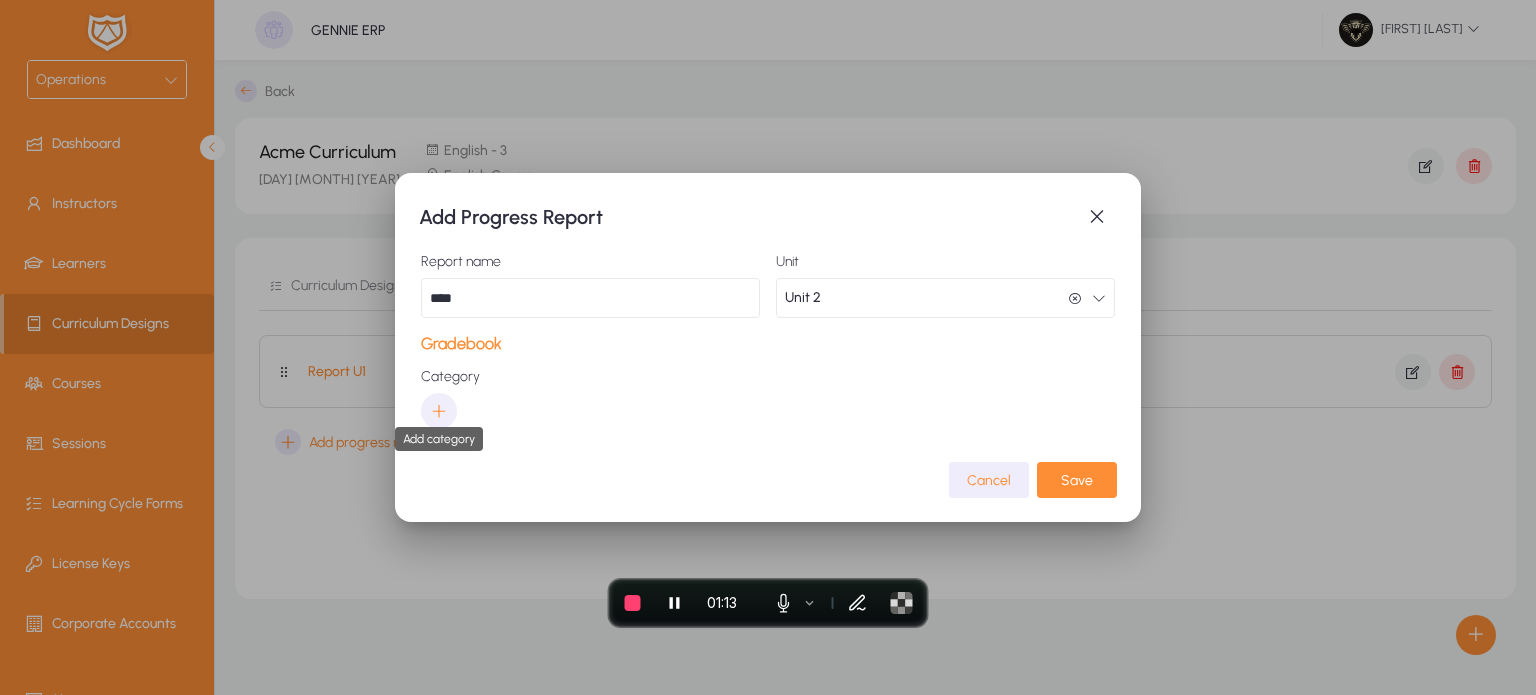 click at bounding box center (439, 411) 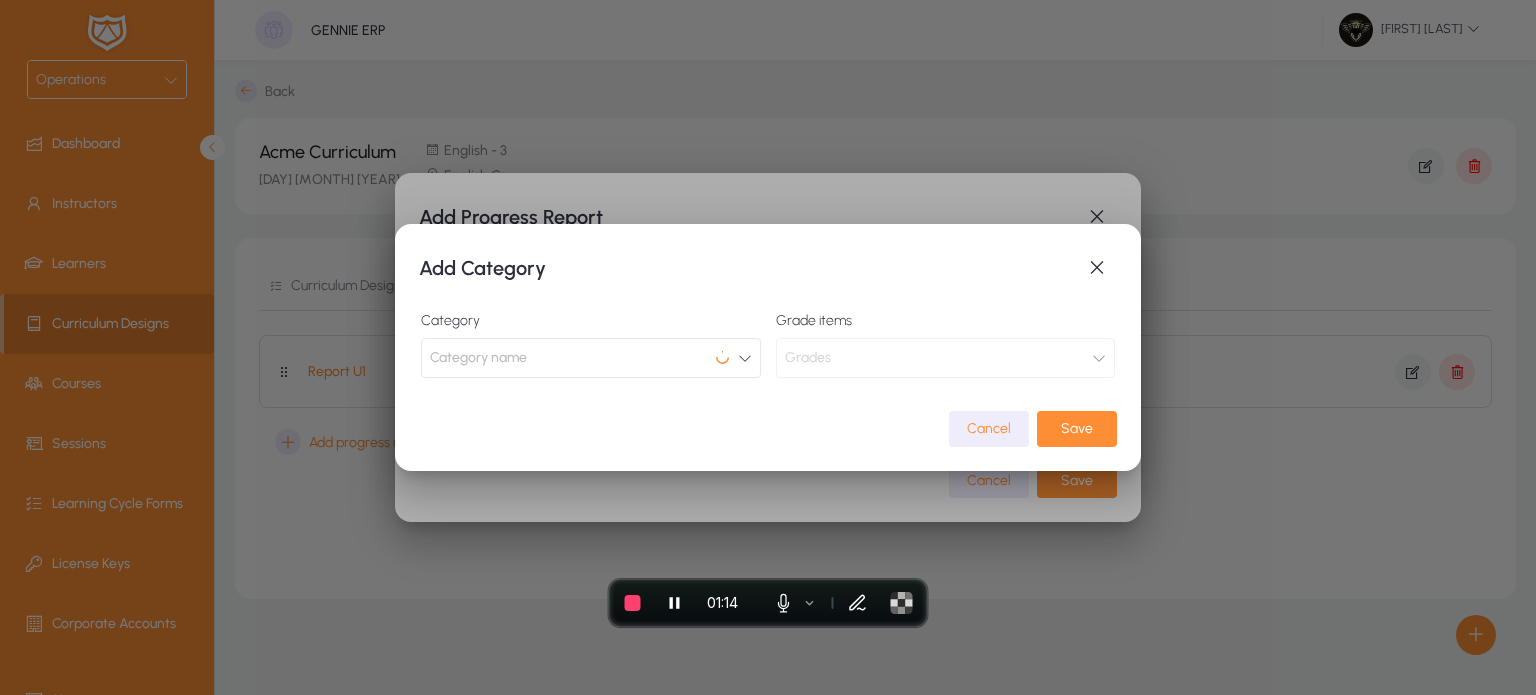 click on "Category name" at bounding box center (478, 358) 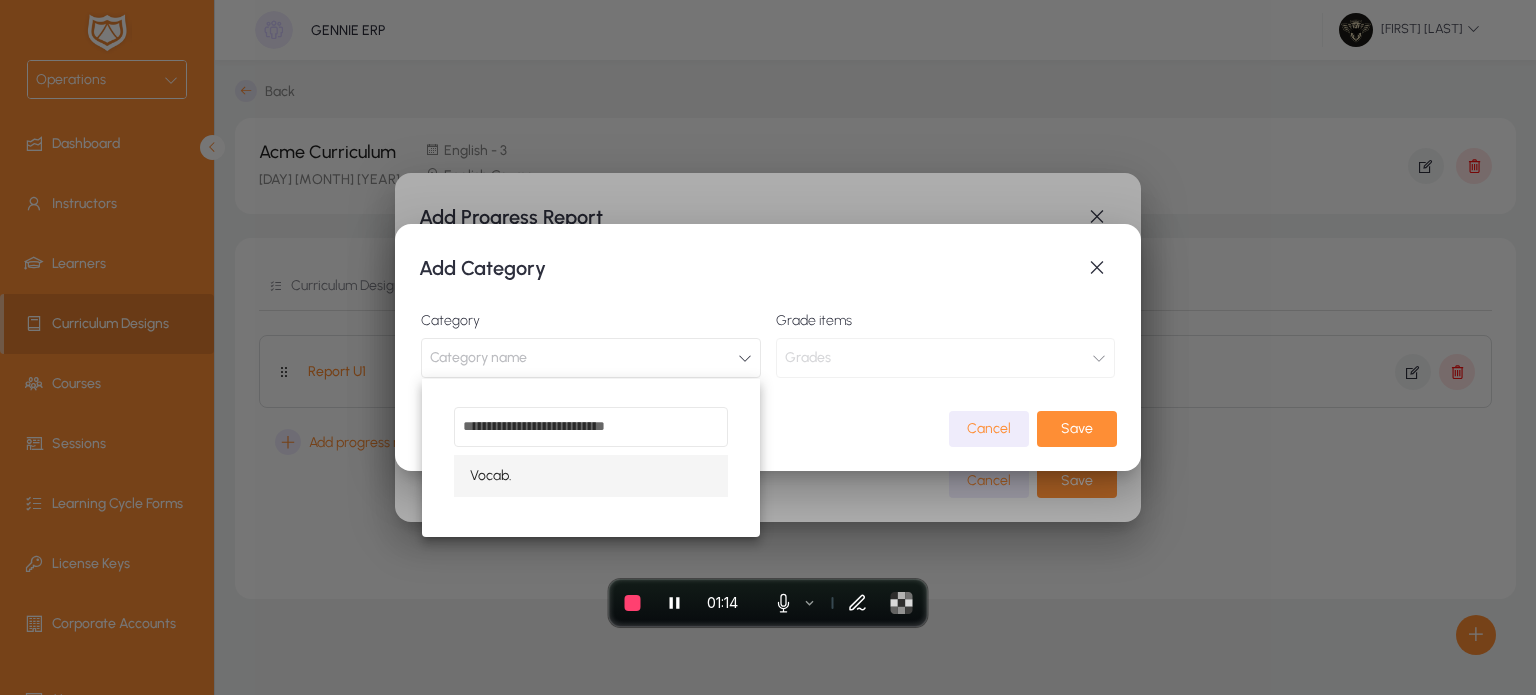 click on "Vocab." at bounding box center (591, 476) 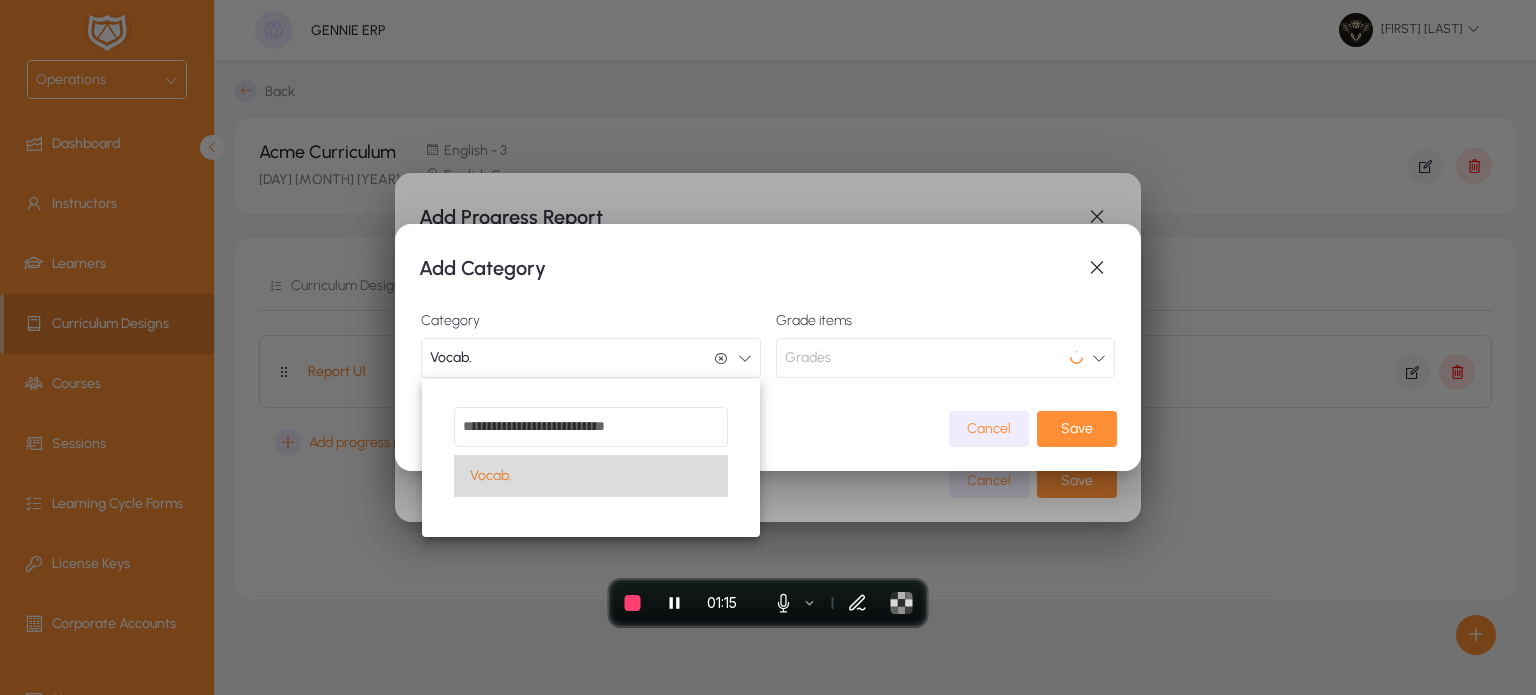 scroll, scrollTop: 0, scrollLeft: 0, axis: both 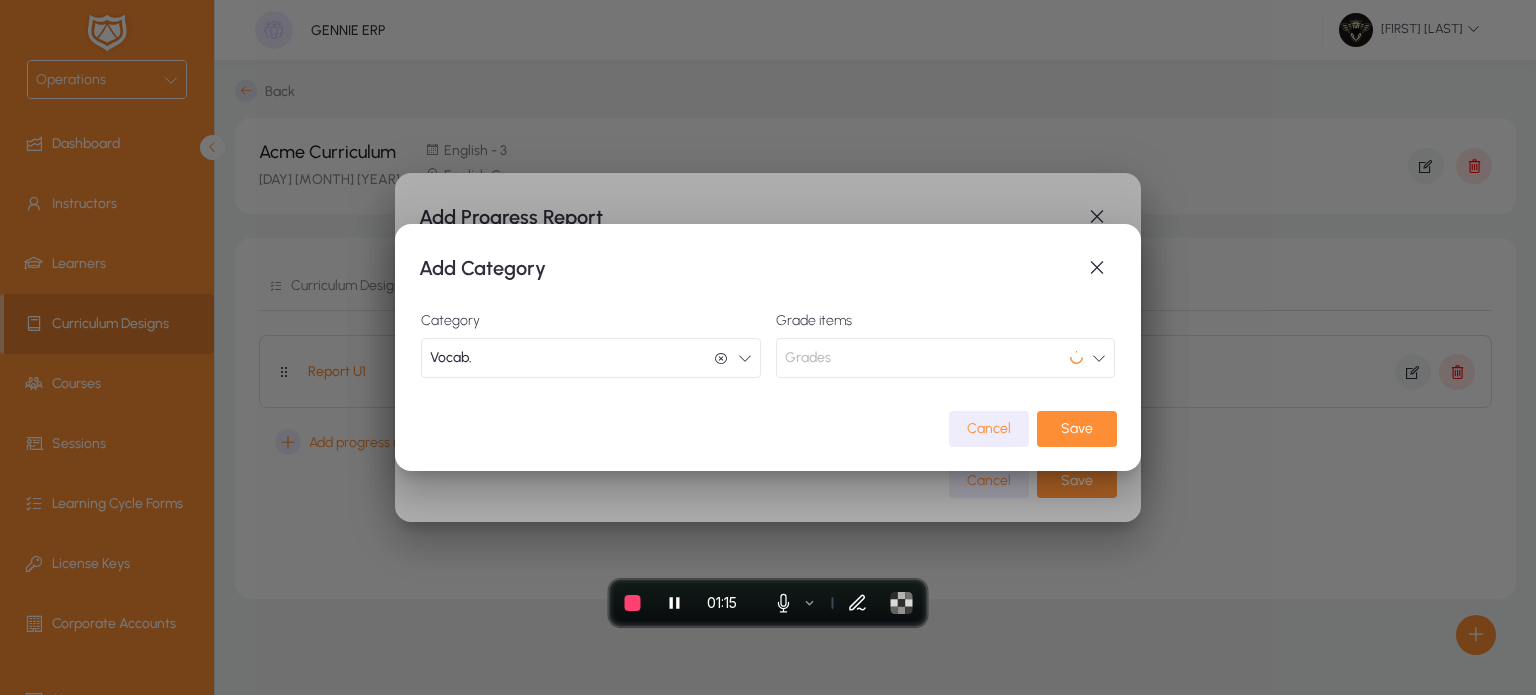 click on "Grades" at bounding box center [946, 358] 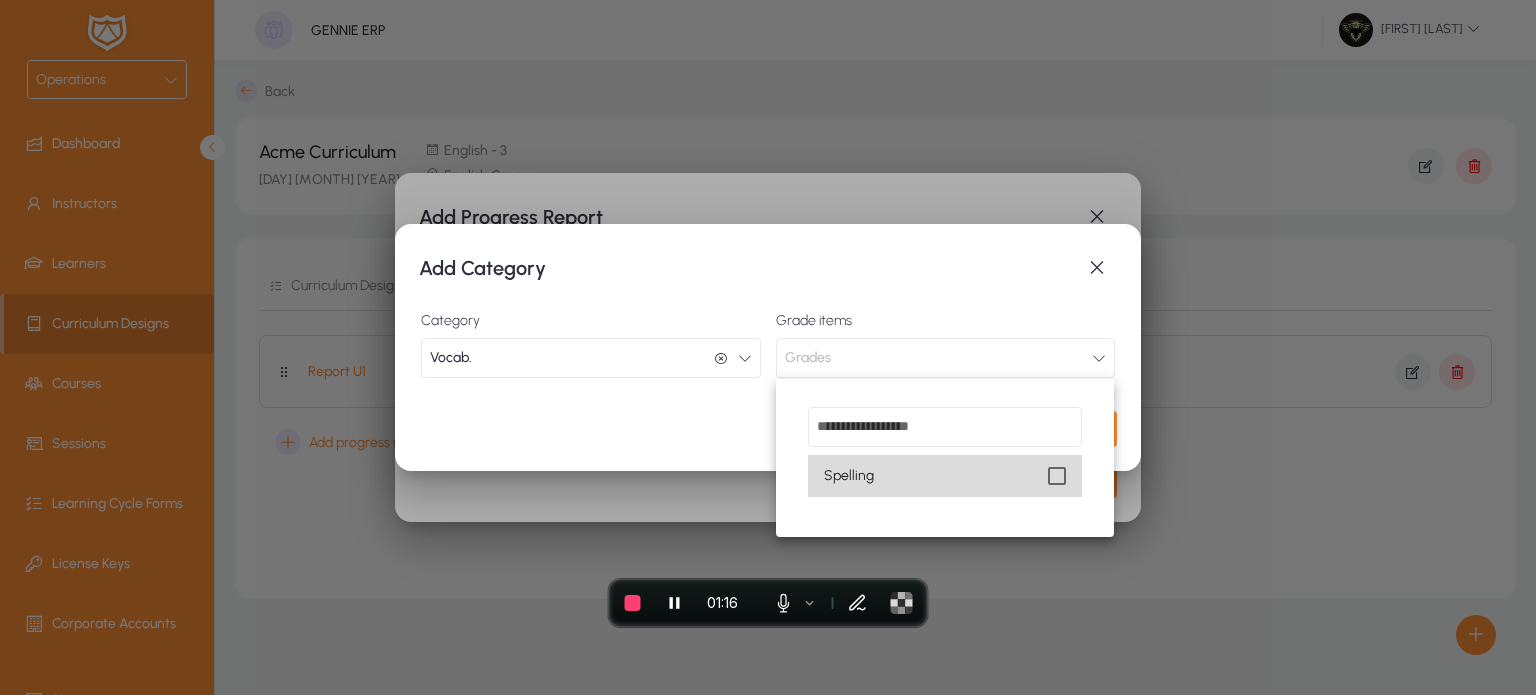 click on "Spelling" at bounding box center (945, 476) 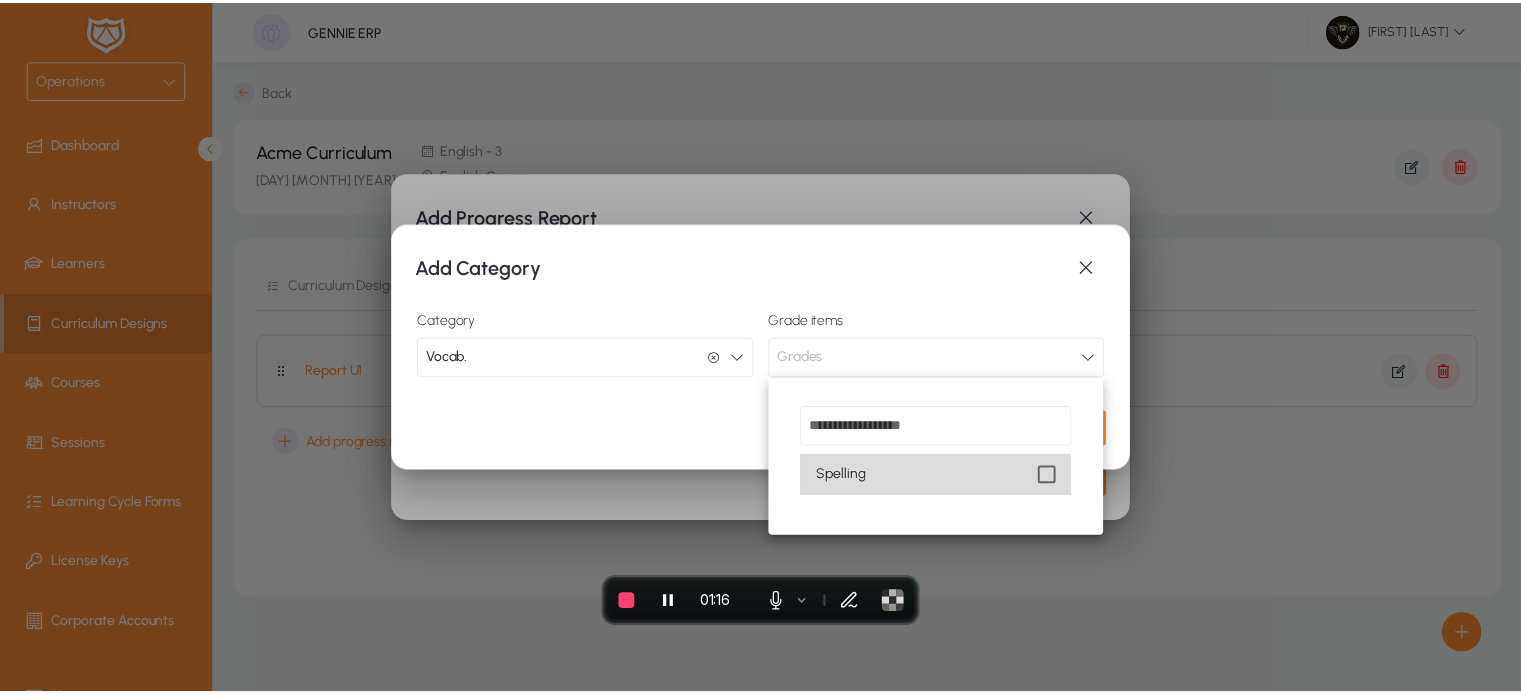 scroll, scrollTop: 0, scrollLeft: 0, axis: both 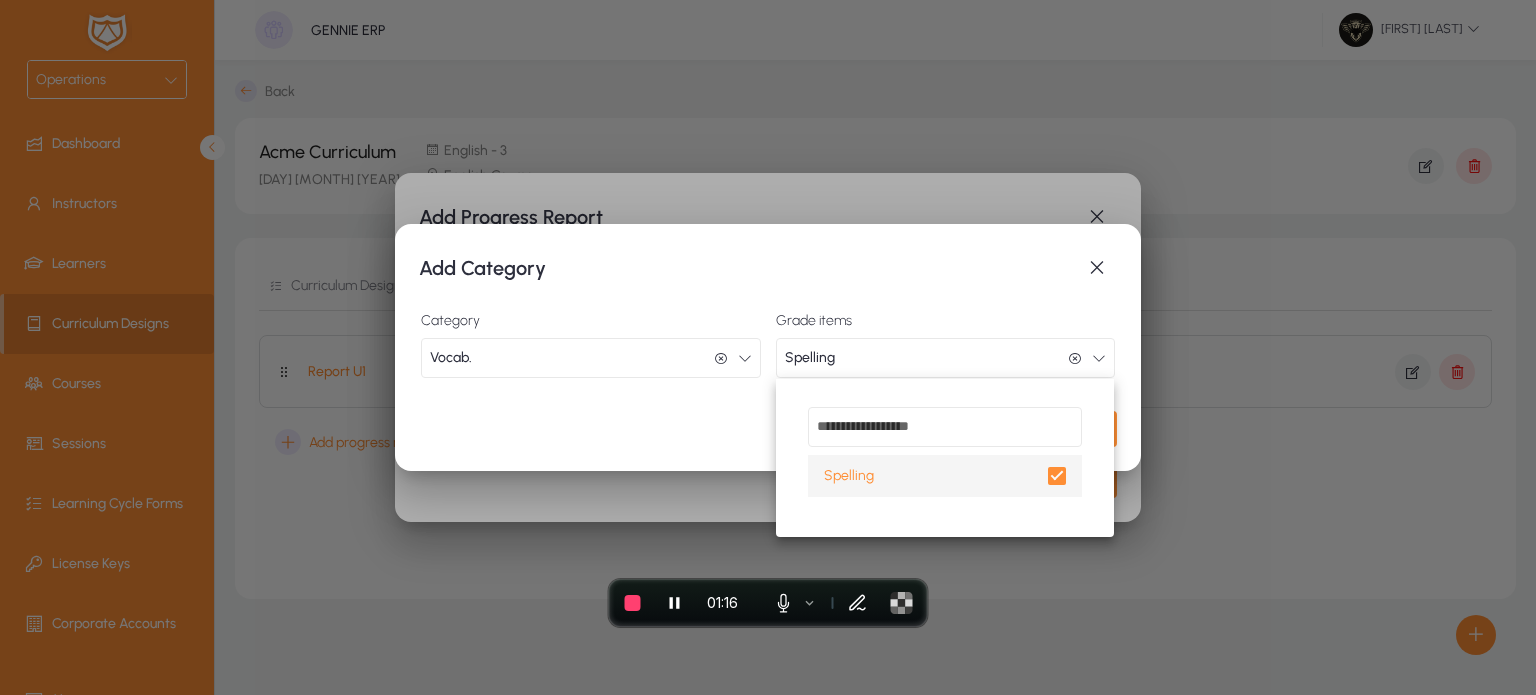 click at bounding box center [768, 347] 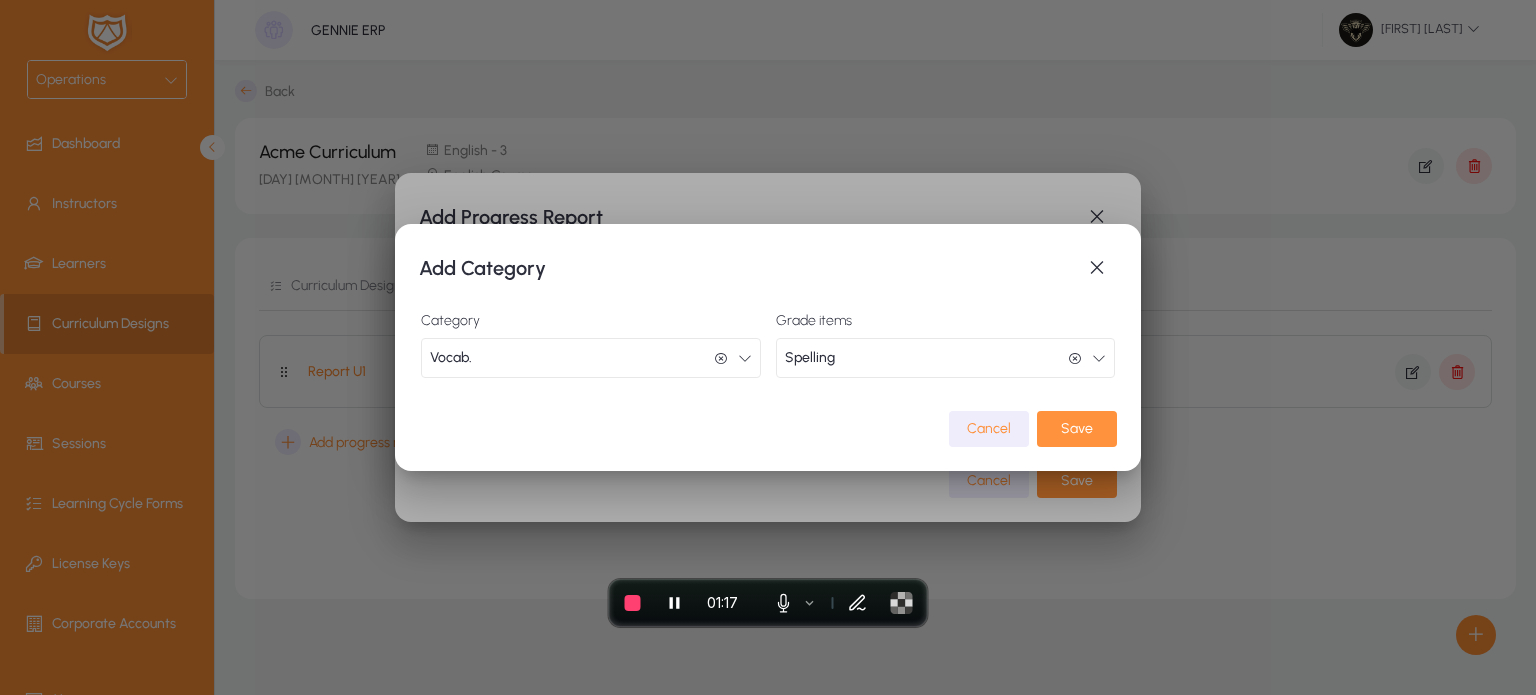 click 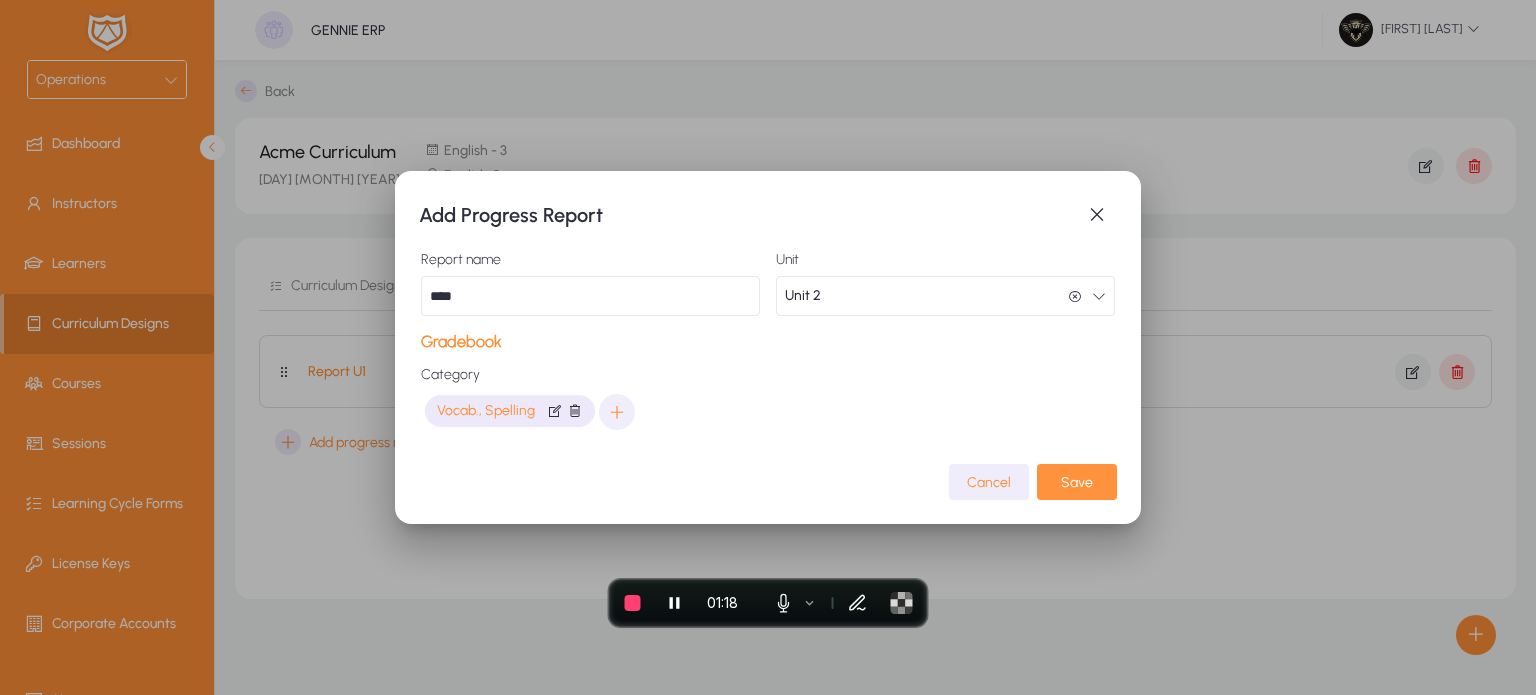 click on "Save" 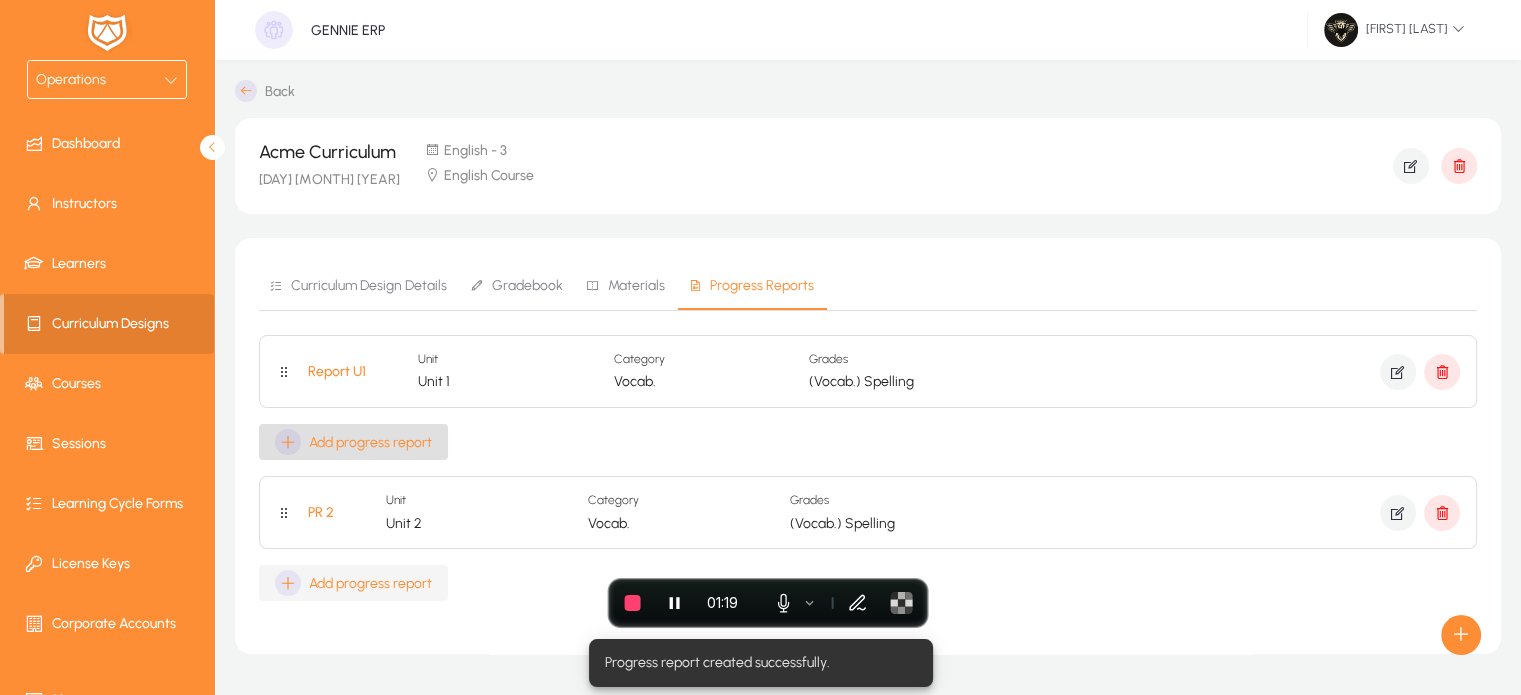 click on "Add progress report" at bounding box center (353, 583) 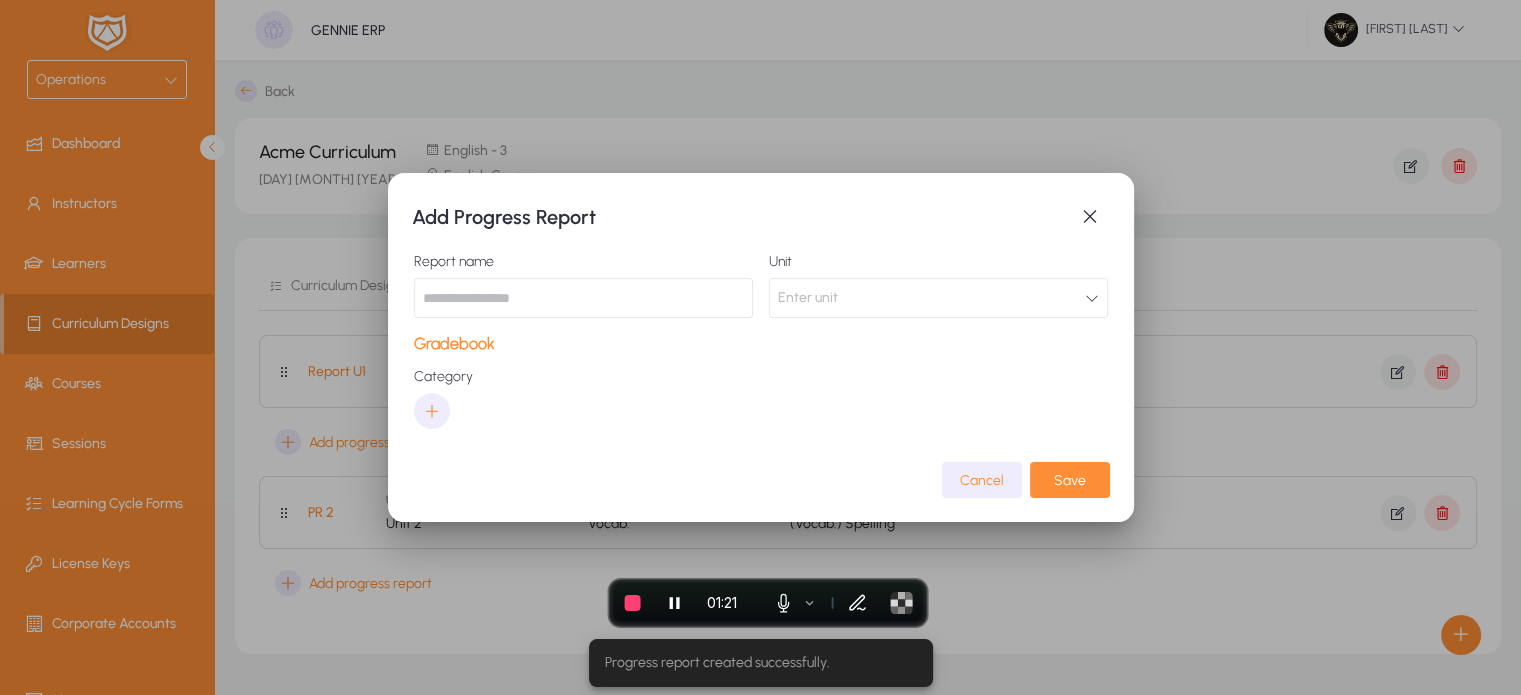 click at bounding box center [583, 298] 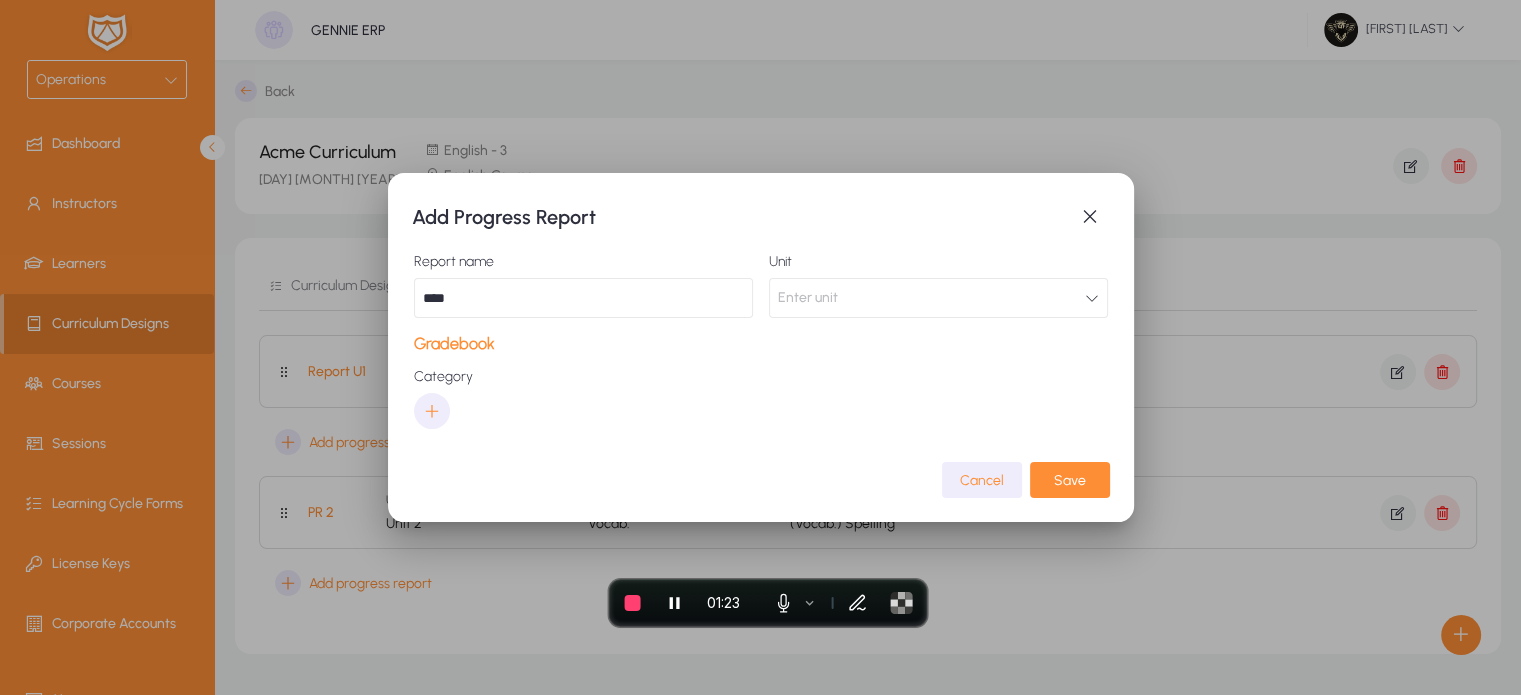 type on "****" 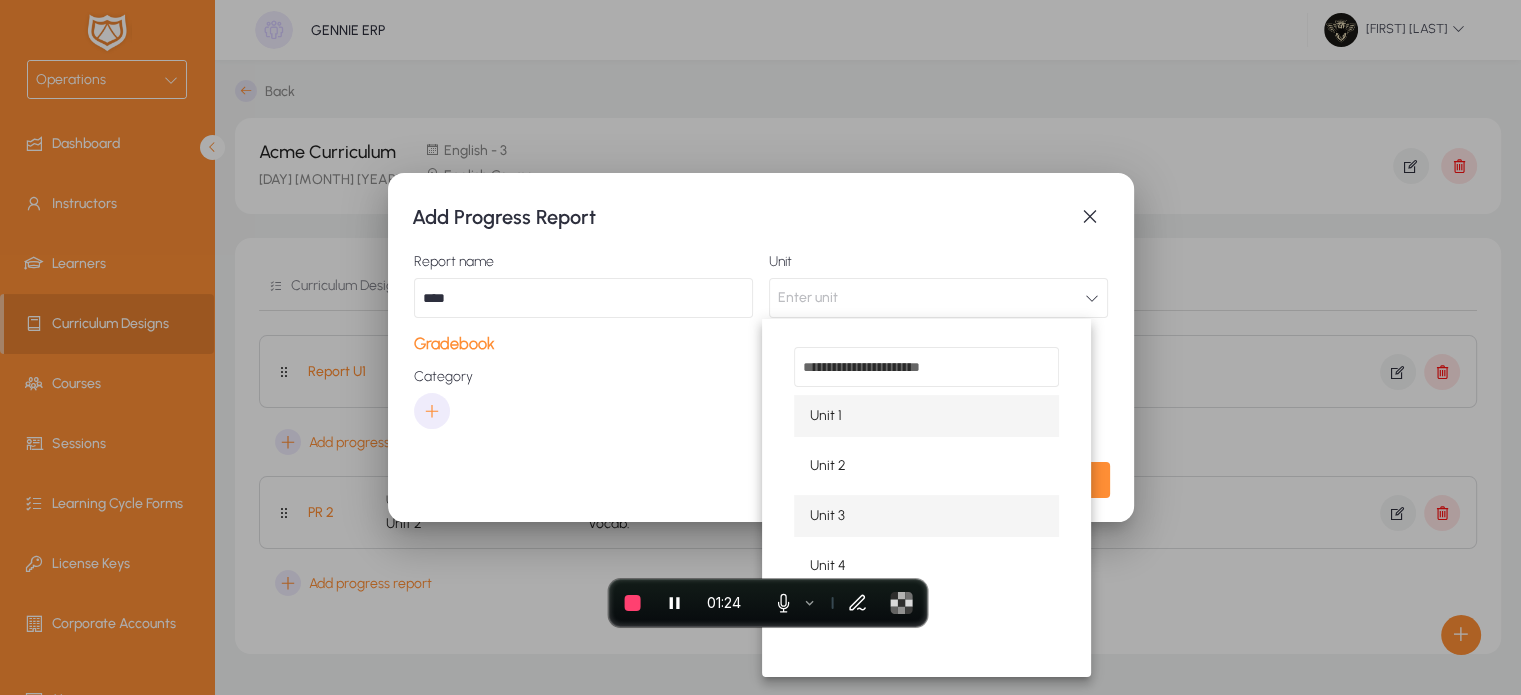 click on "Unit 3" at bounding box center (827, 516) 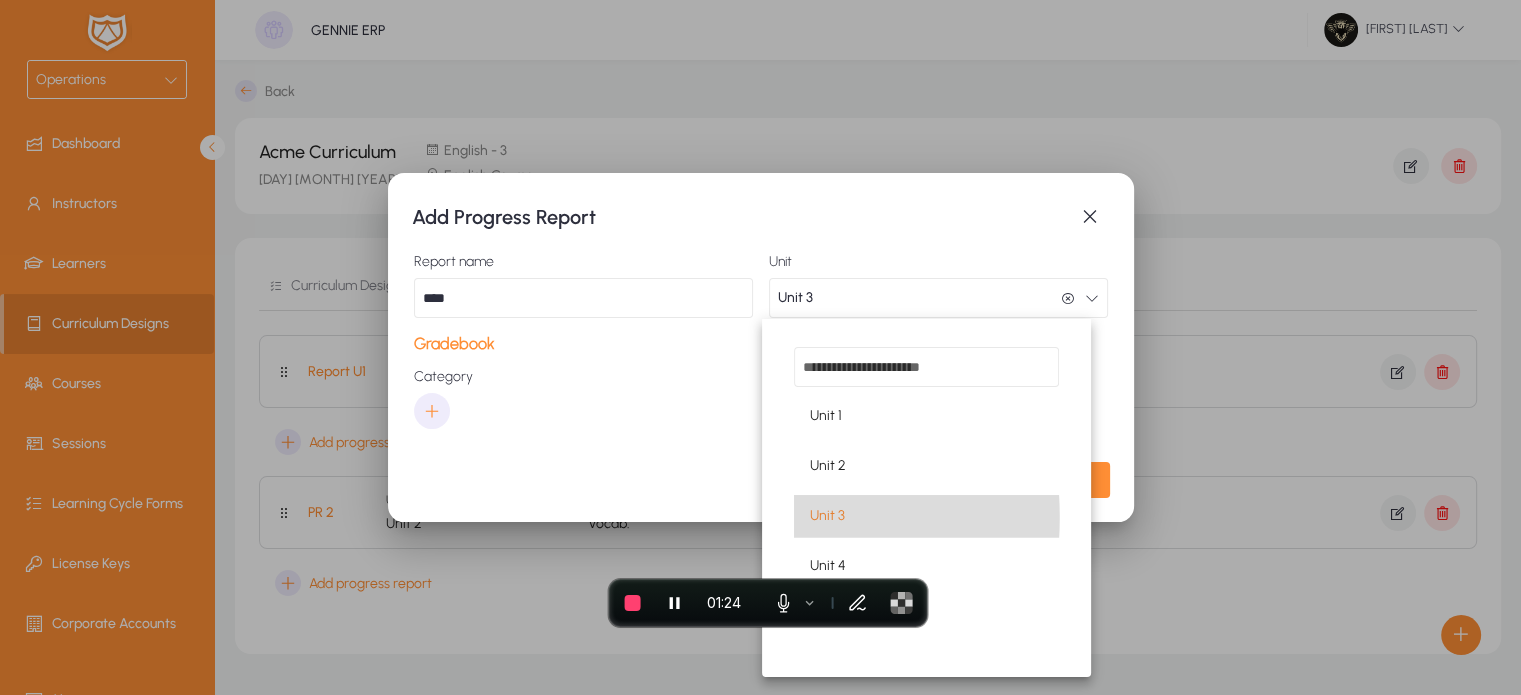 scroll, scrollTop: 0, scrollLeft: 0, axis: both 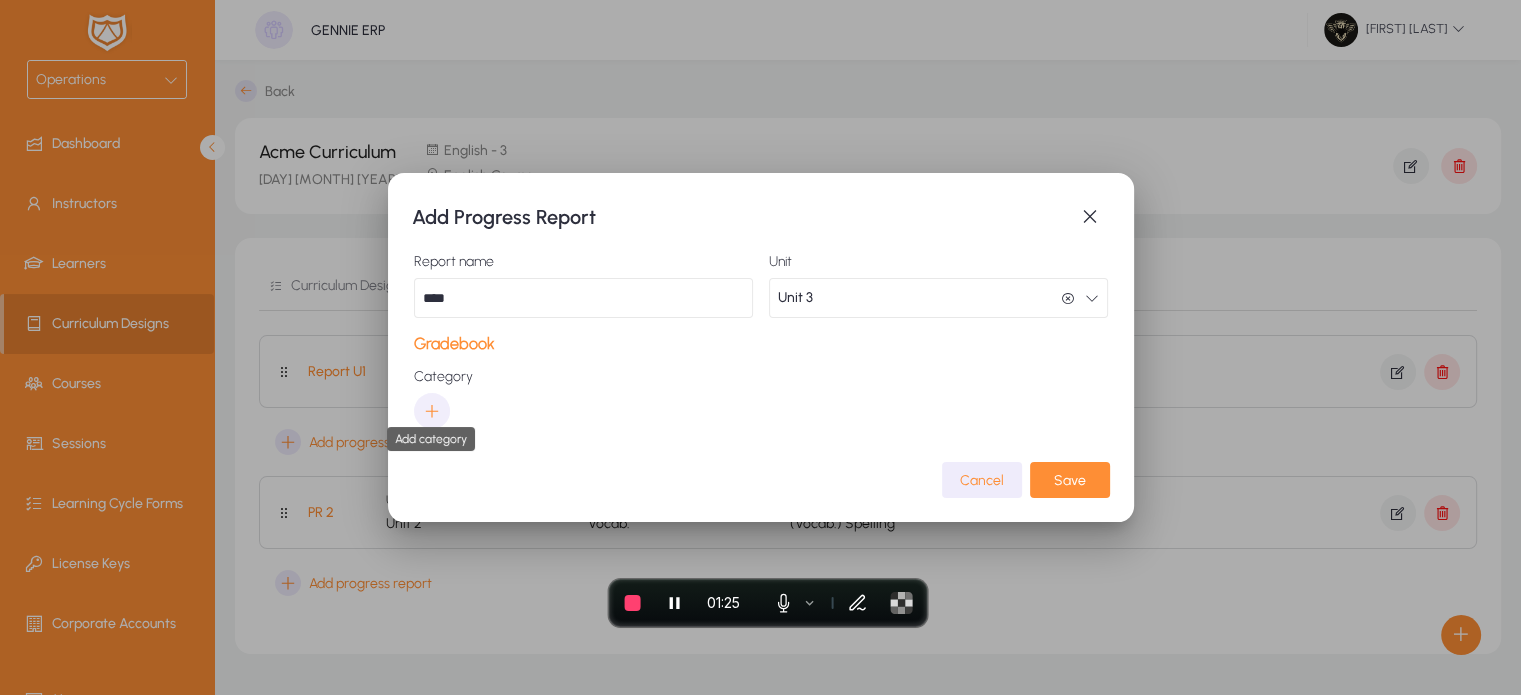 click at bounding box center (432, 411) 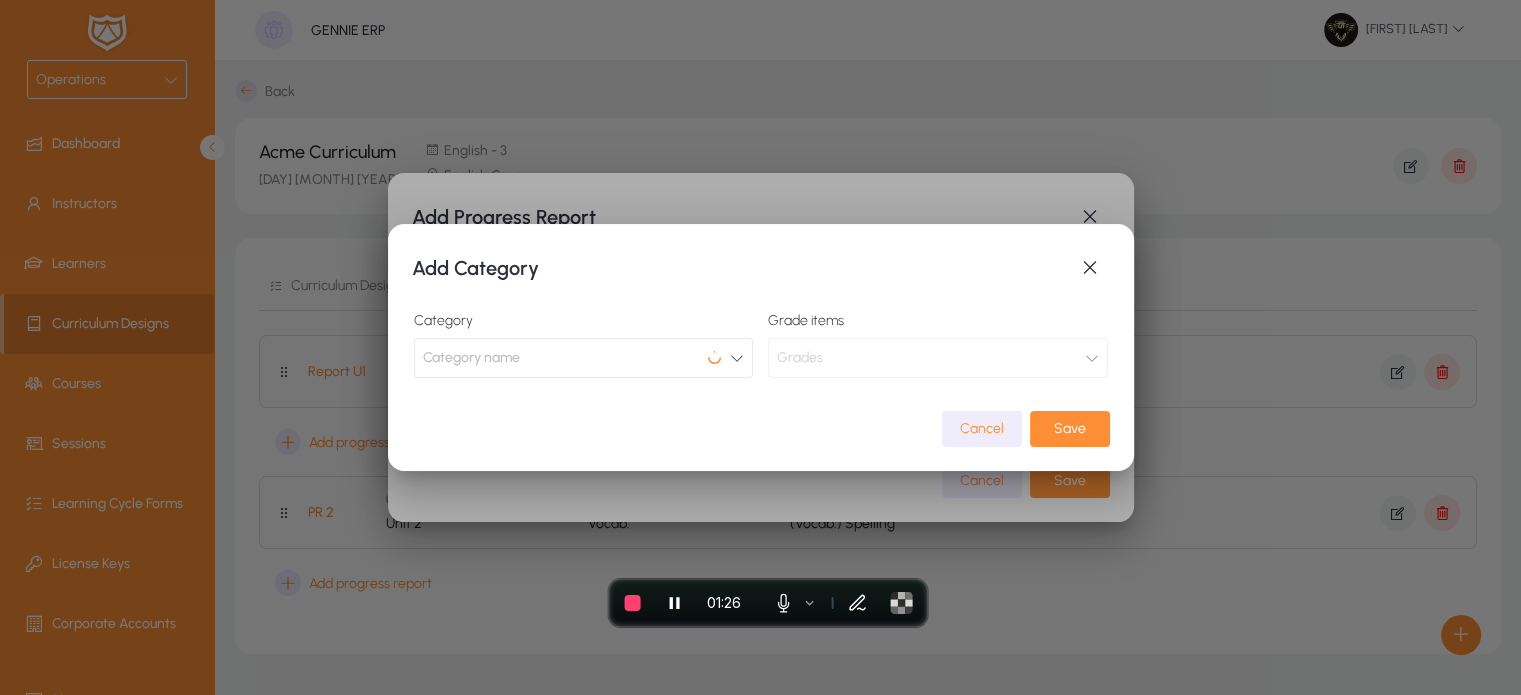 click on "Category name" at bounding box center [584, 358] 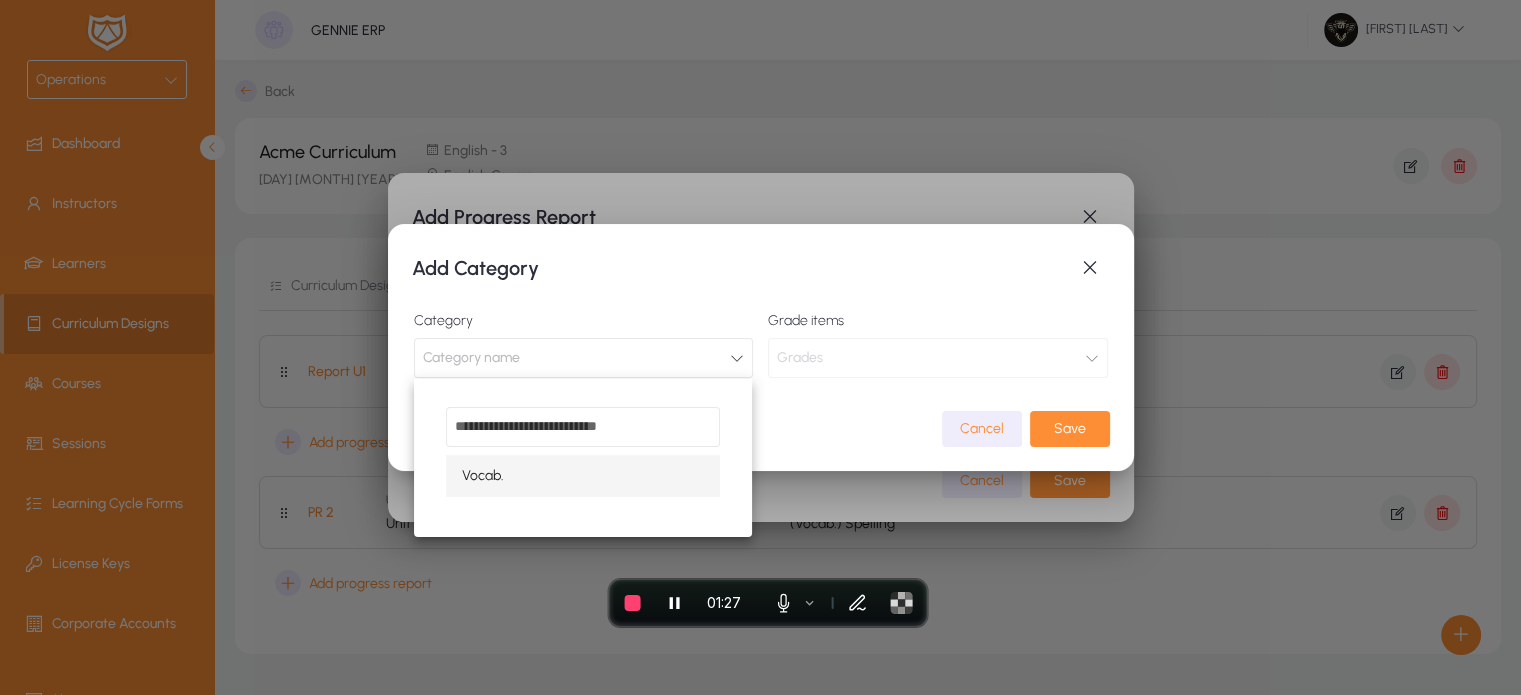 click on "Vocab." at bounding box center (583, 476) 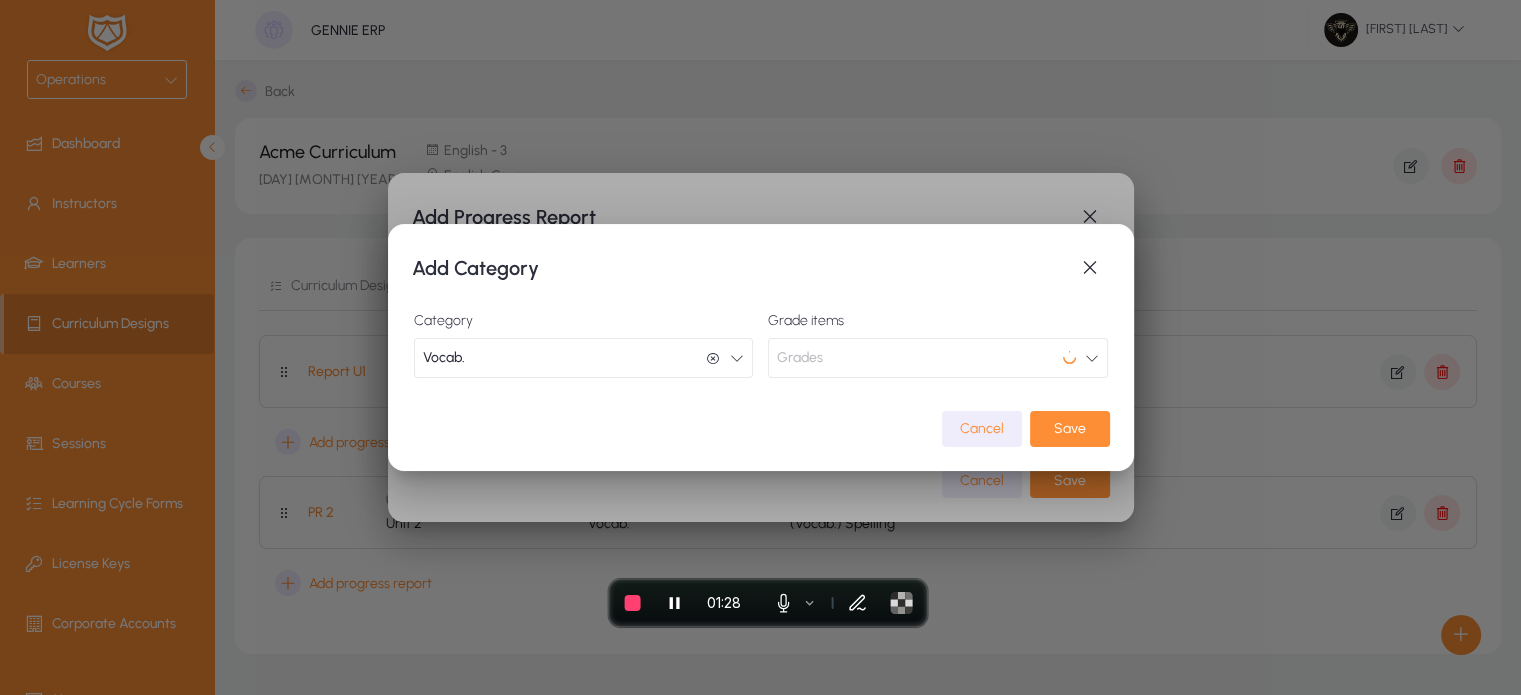 click on "Grades" at bounding box center (938, 358) 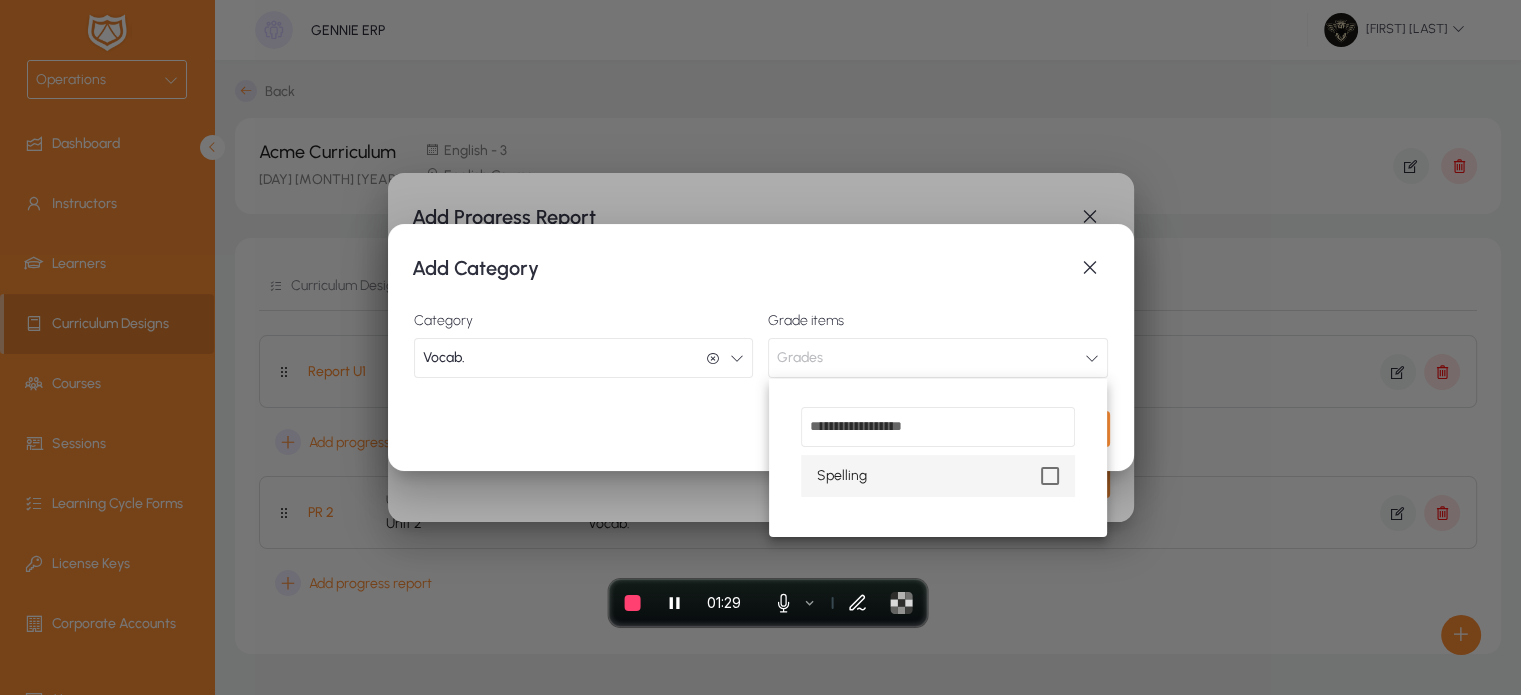 click on "Spelling" at bounding box center (842, 476) 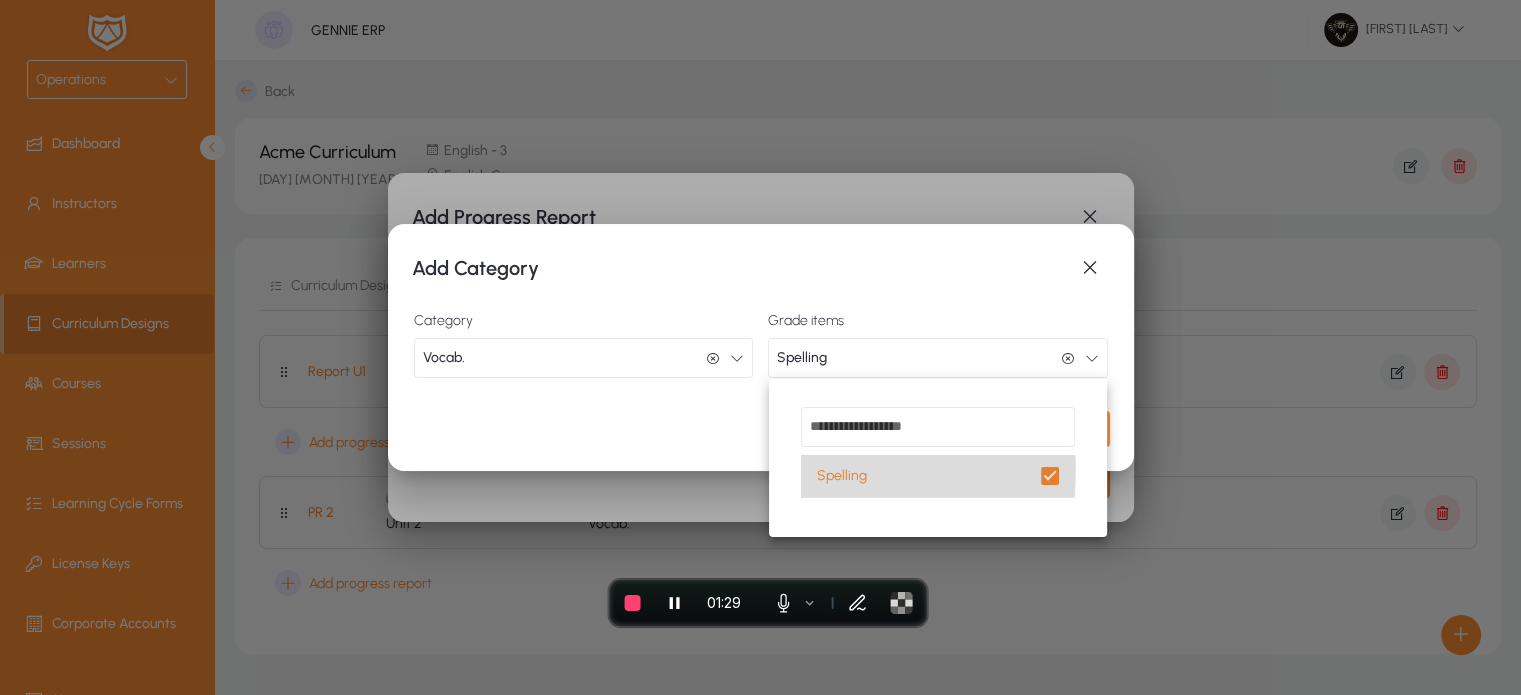 scroll, scrollTop: 0, scrollLeft: 0, axis: both 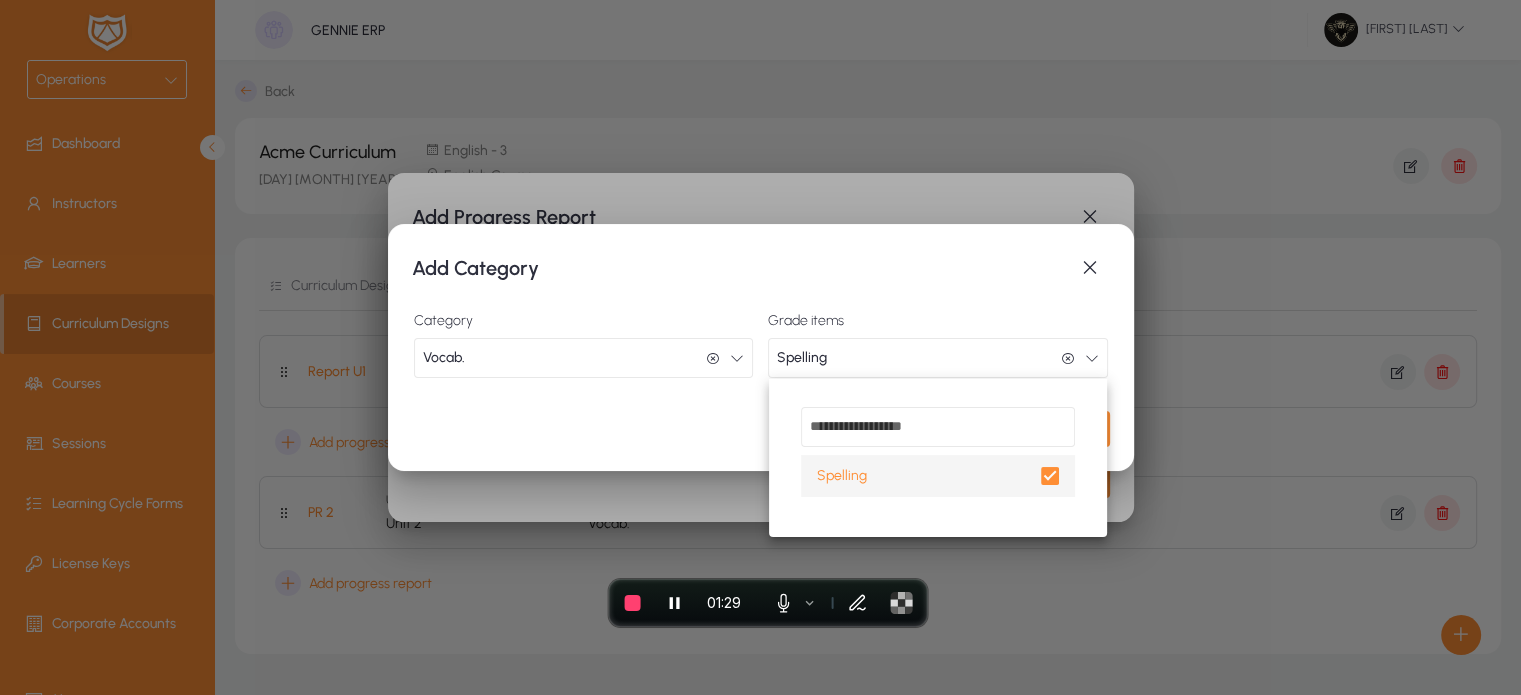 click at bounding box center [760, 347] 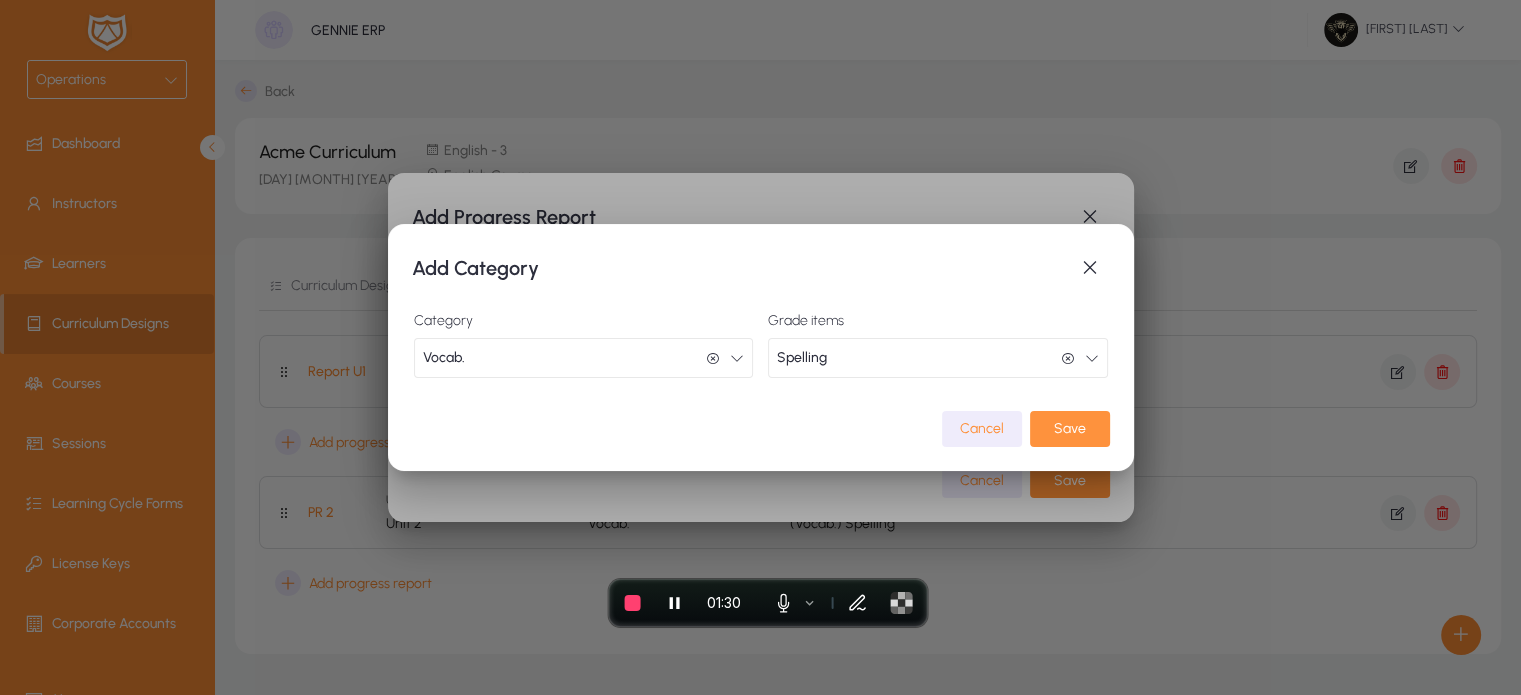 click on "Save" 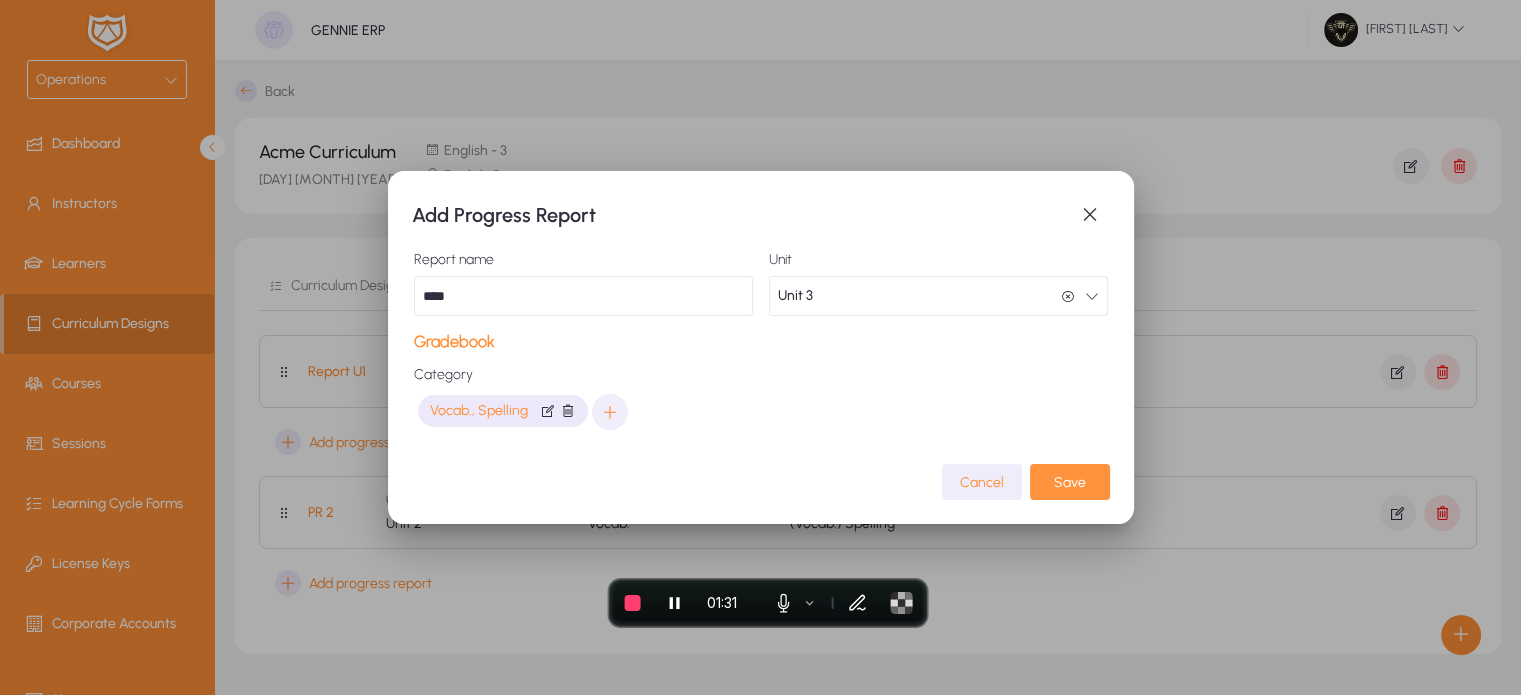 click on "Save" 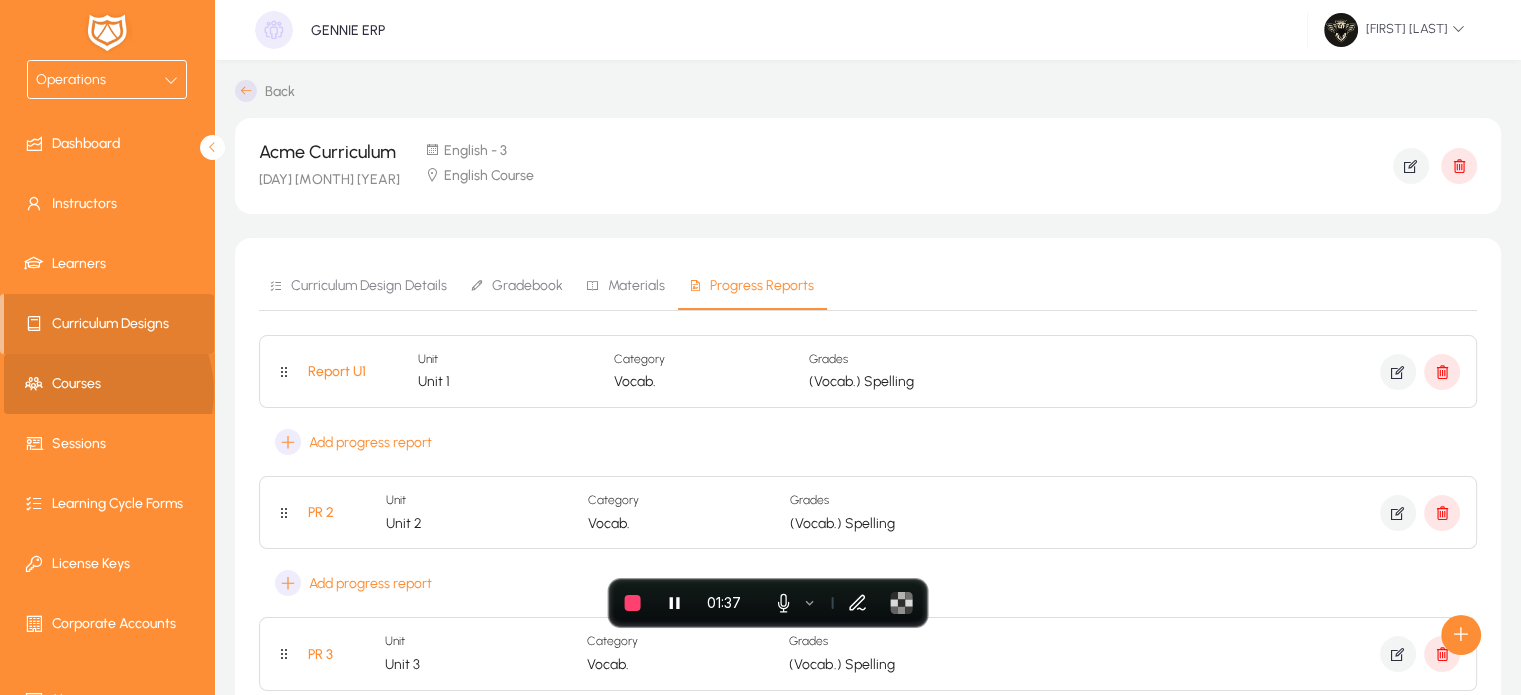click on "Courses" 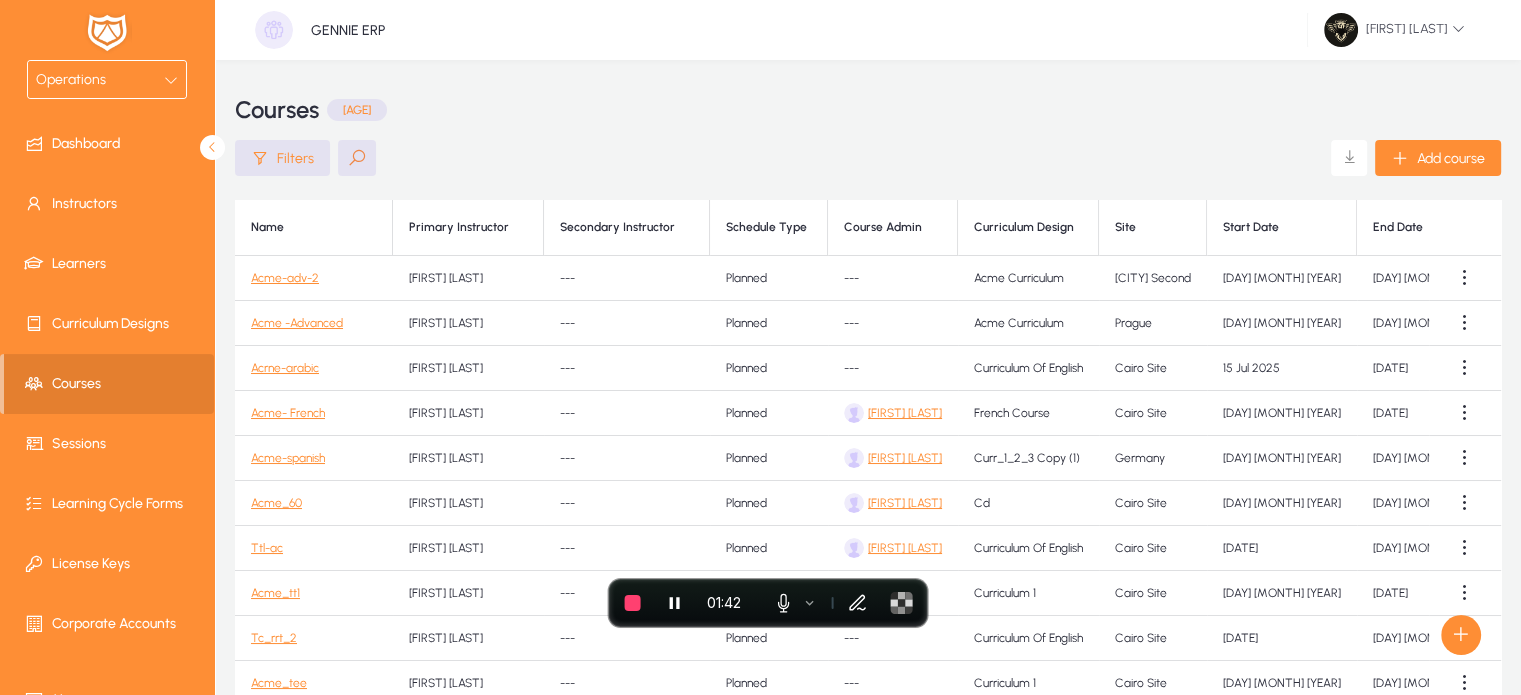click on "Acrne-arabic" 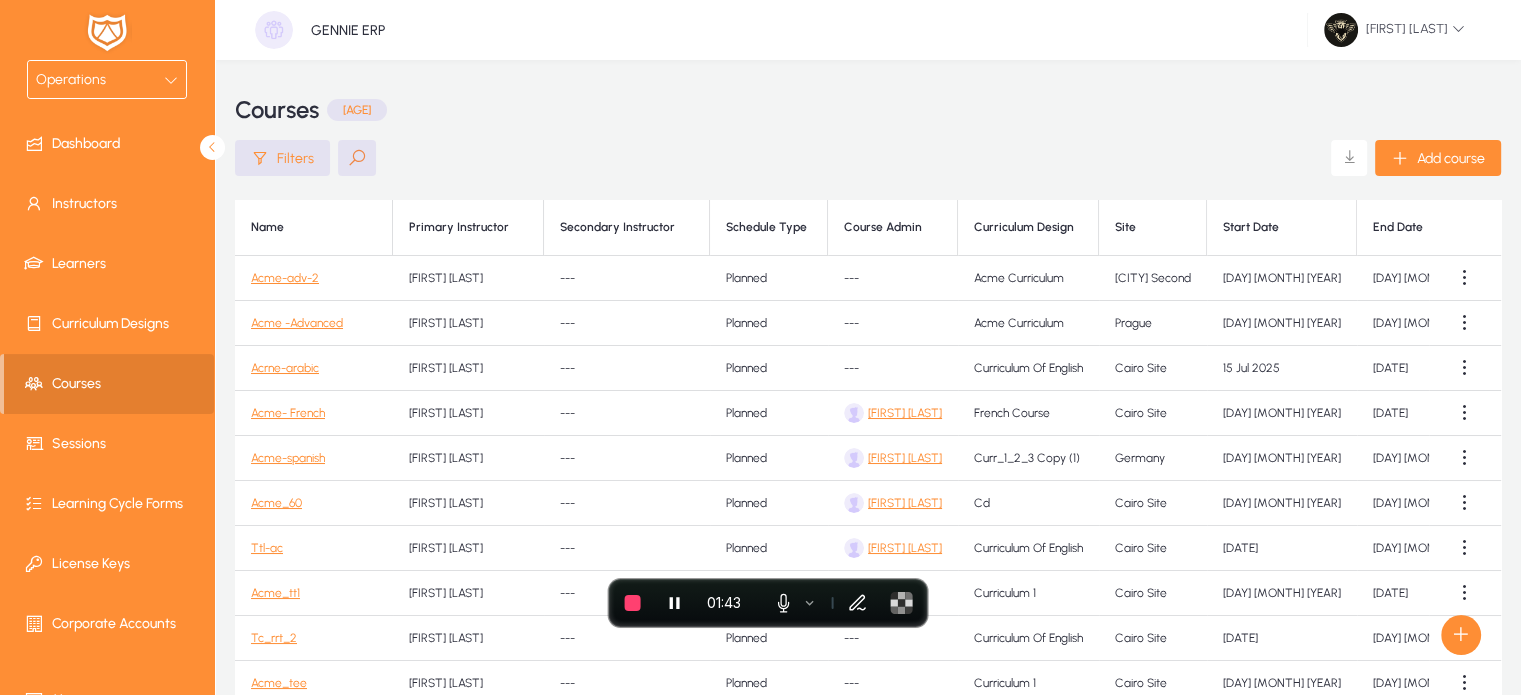 click on "Acrne-arabic" 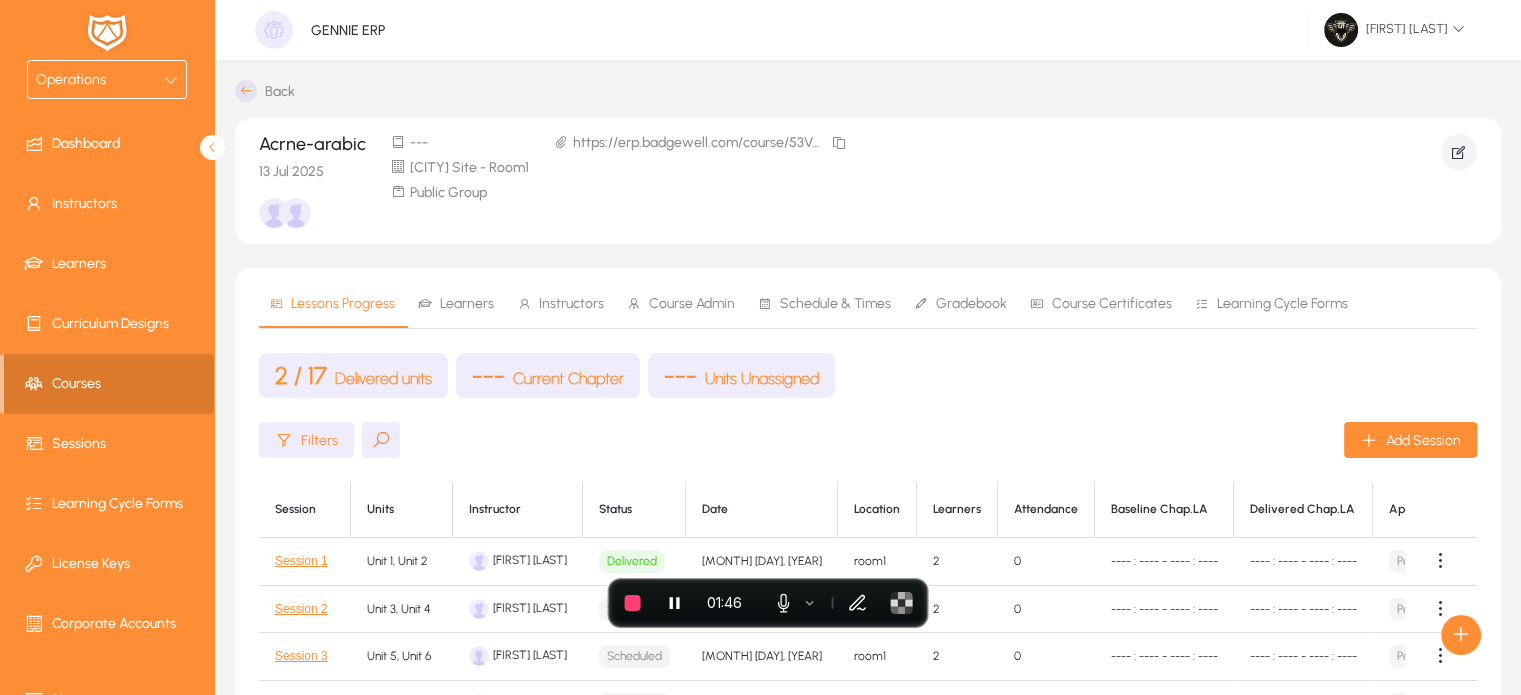 click 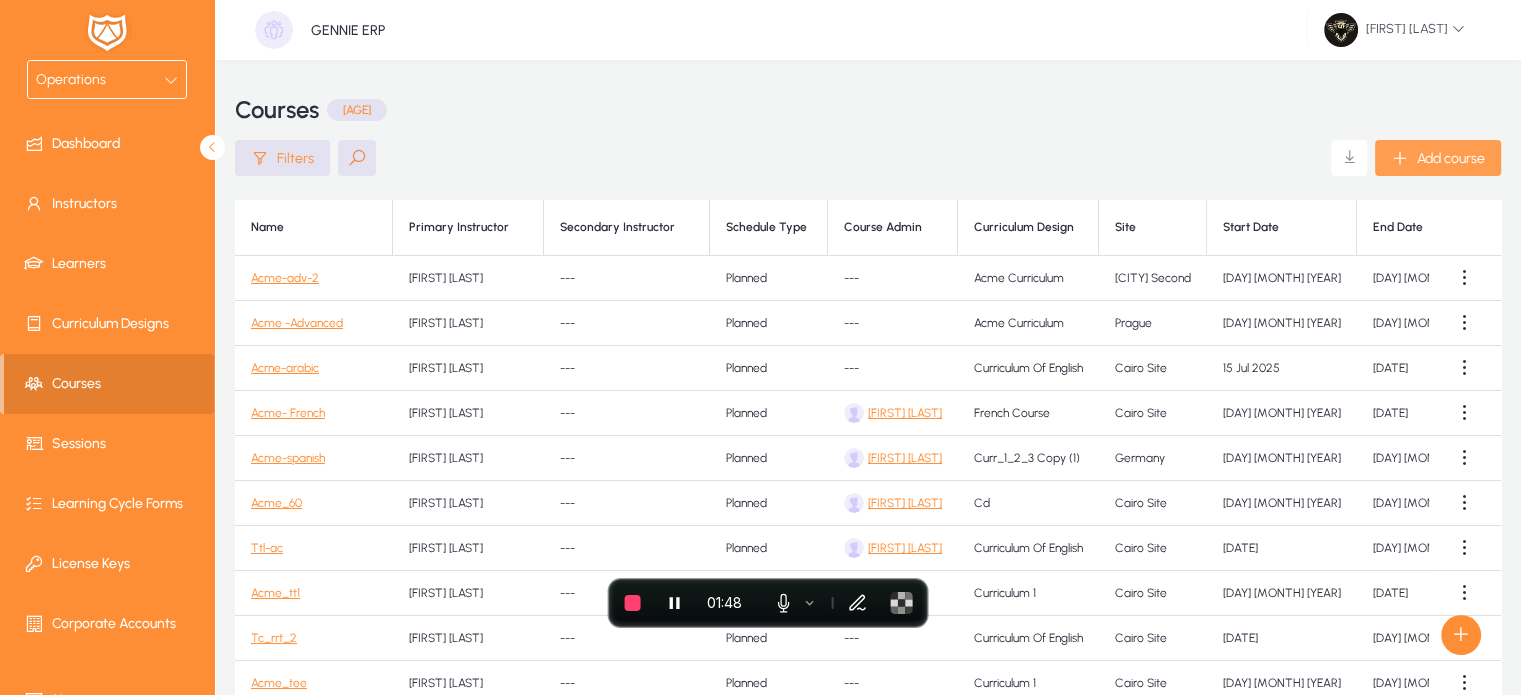 click on "Add course" 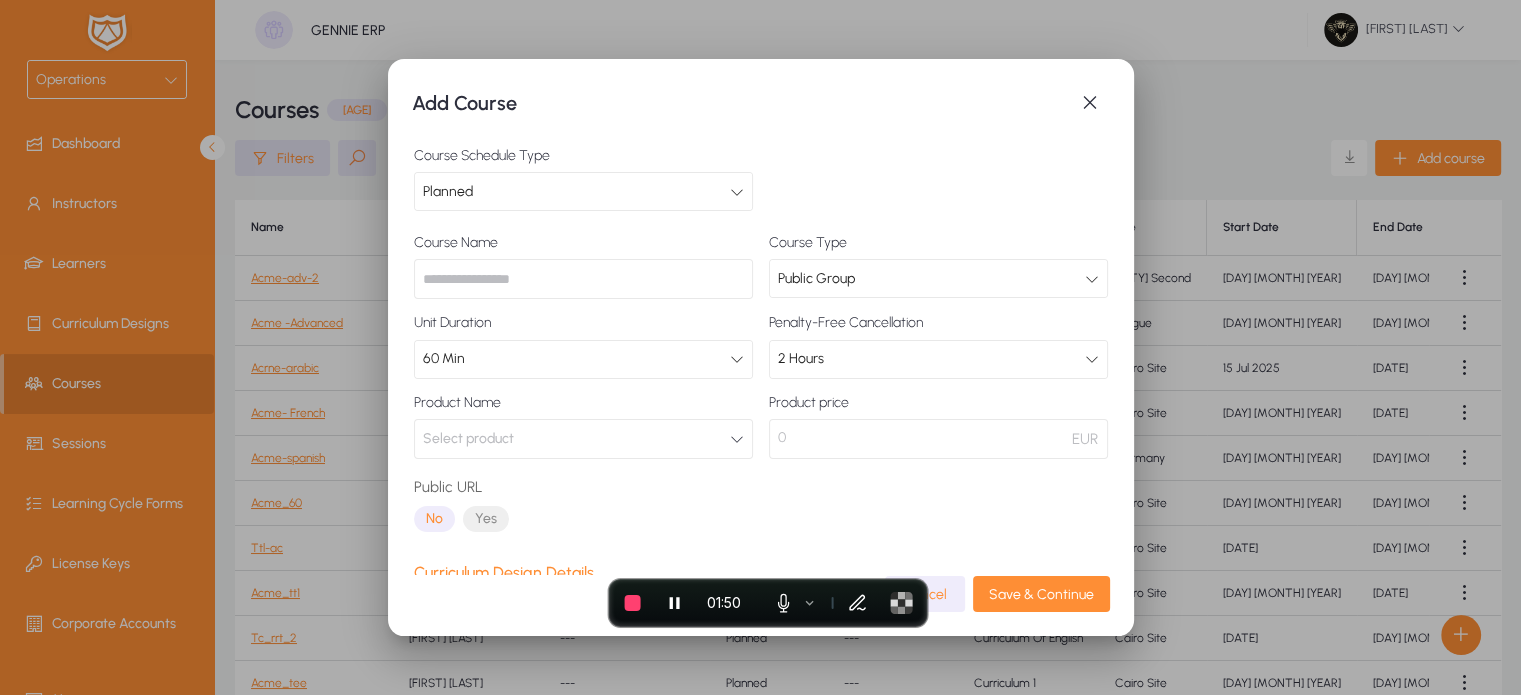 click at bounding box center (583, 279) 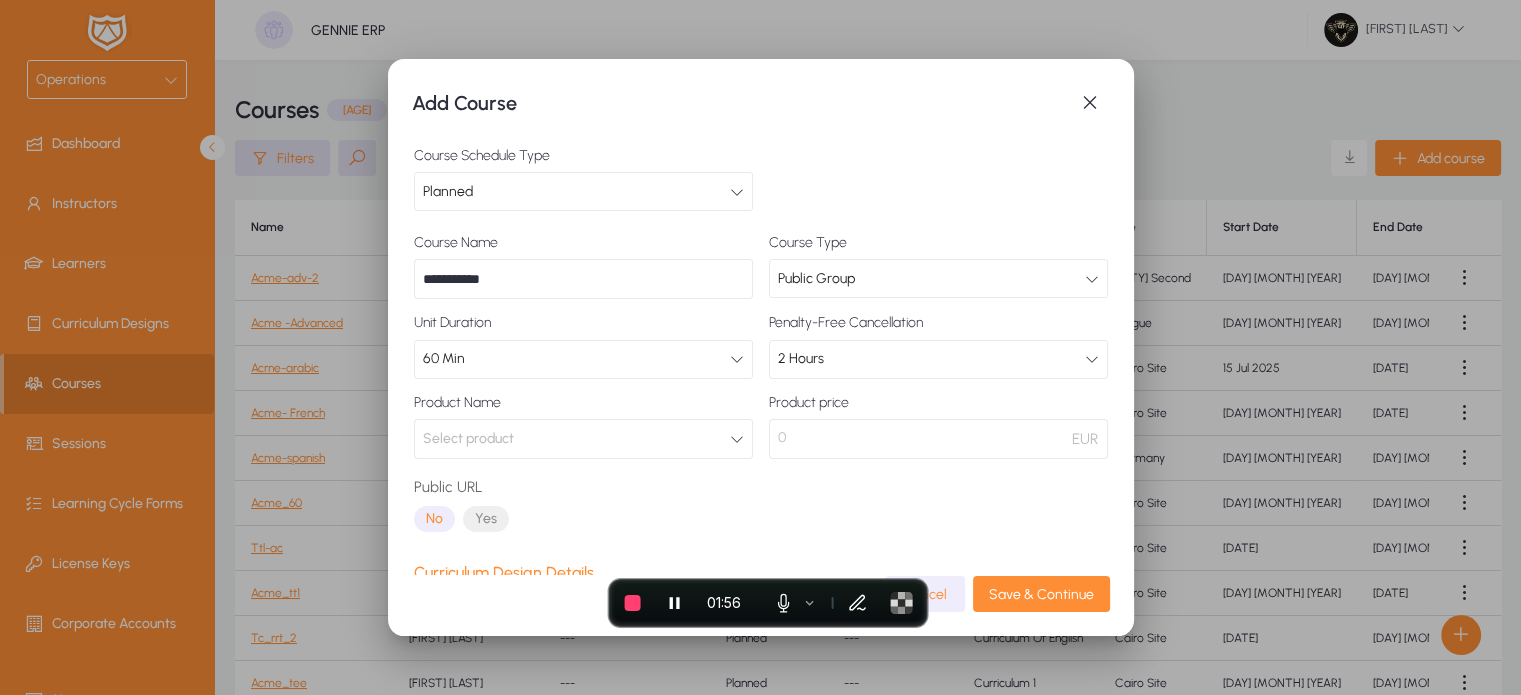 type on "**********" 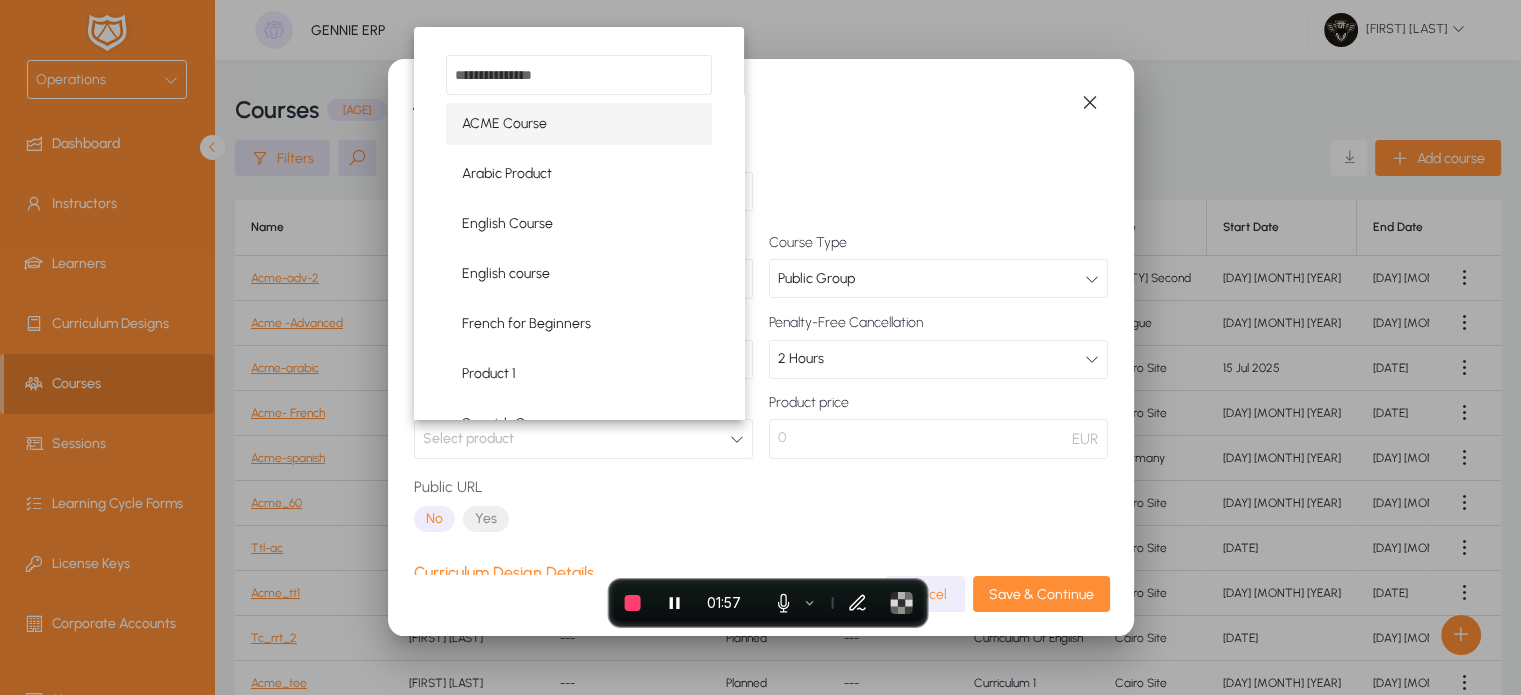 click on "ACME Course" at bounding box center (579, 124) 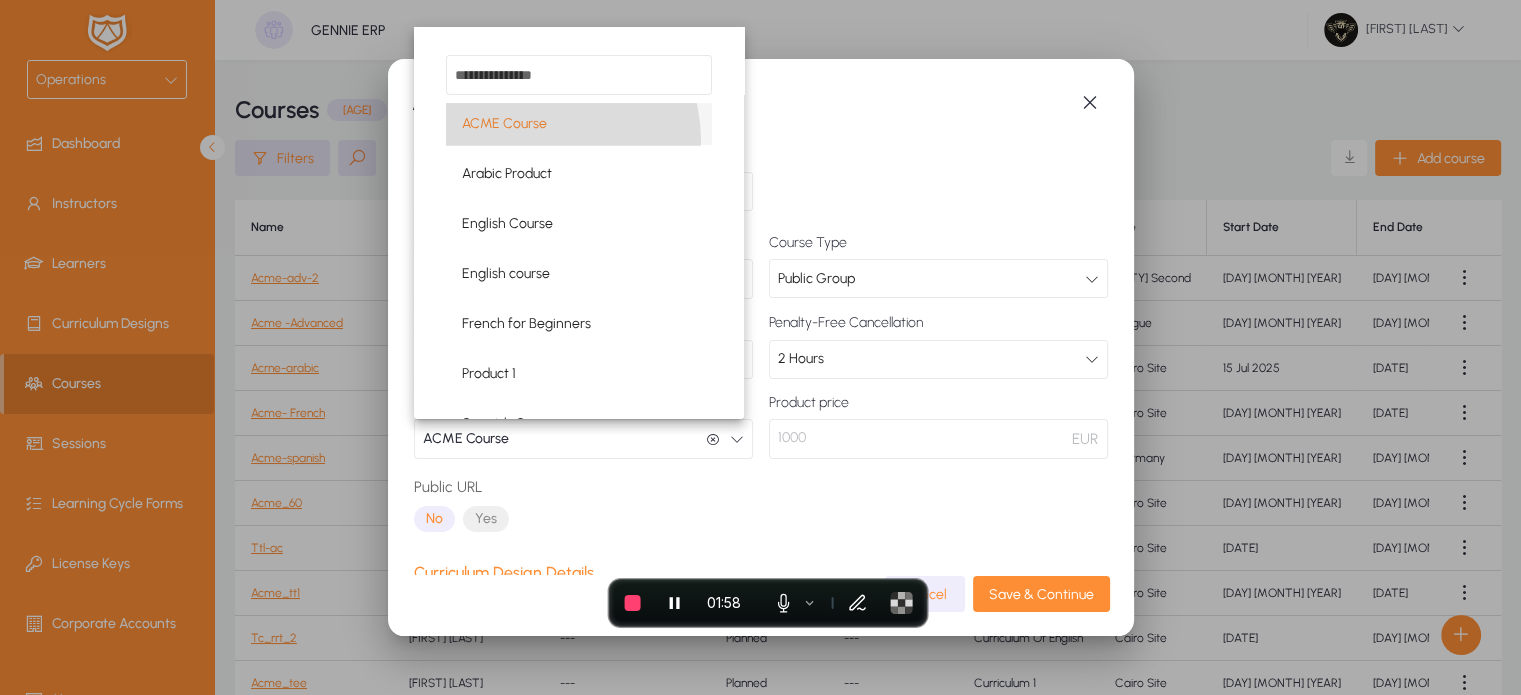 scroll, scrollTop: 0, scrollLeft: 0, axis: both 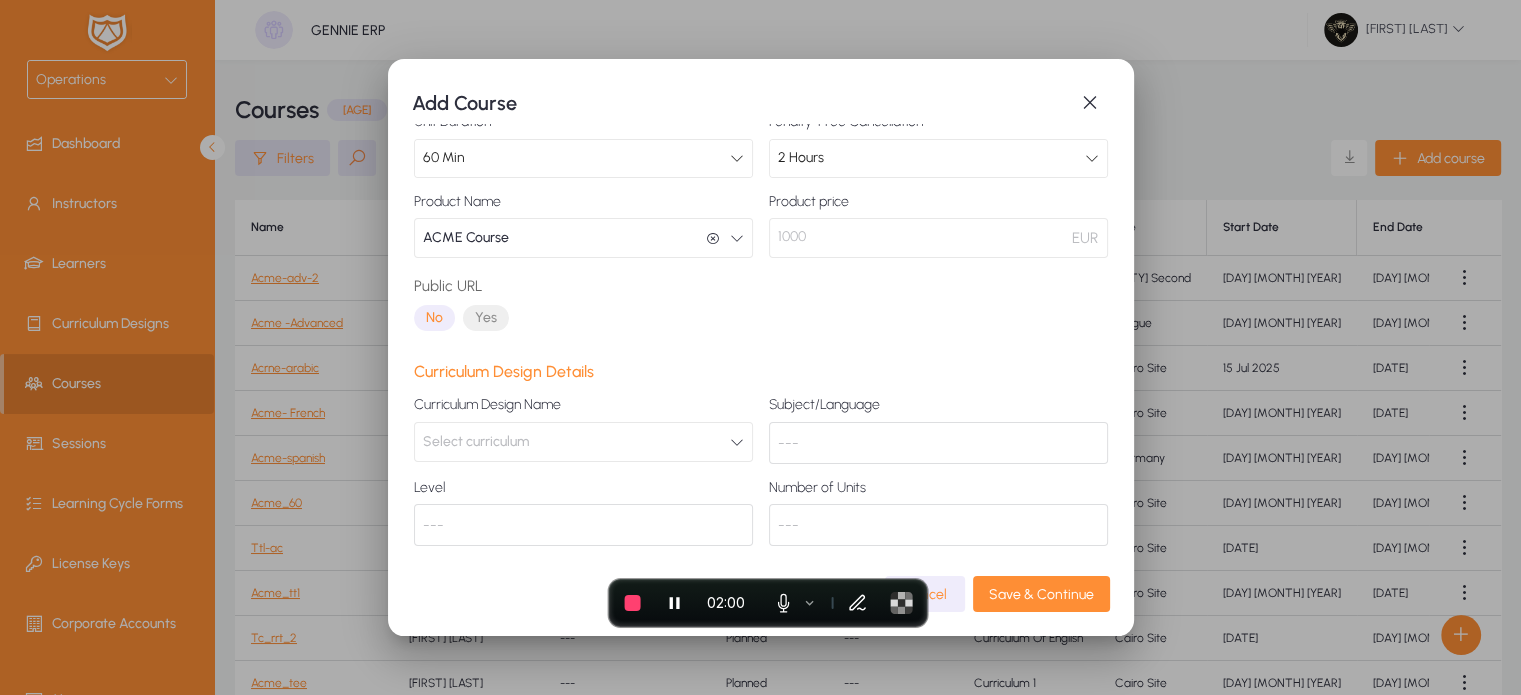 click on "Select curriculum" at bounding box center [476, 442] 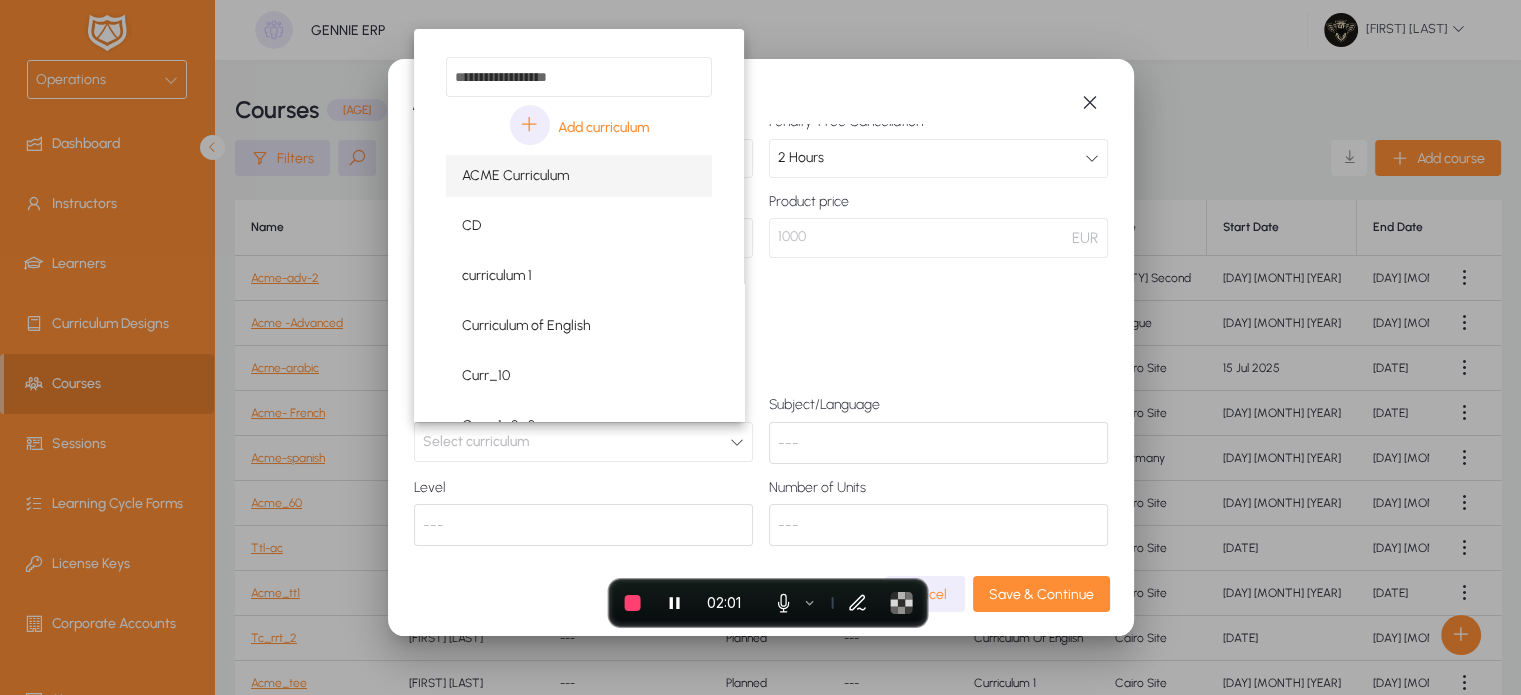 click on "ACME Curriculum" at bounding box center (579, 176) 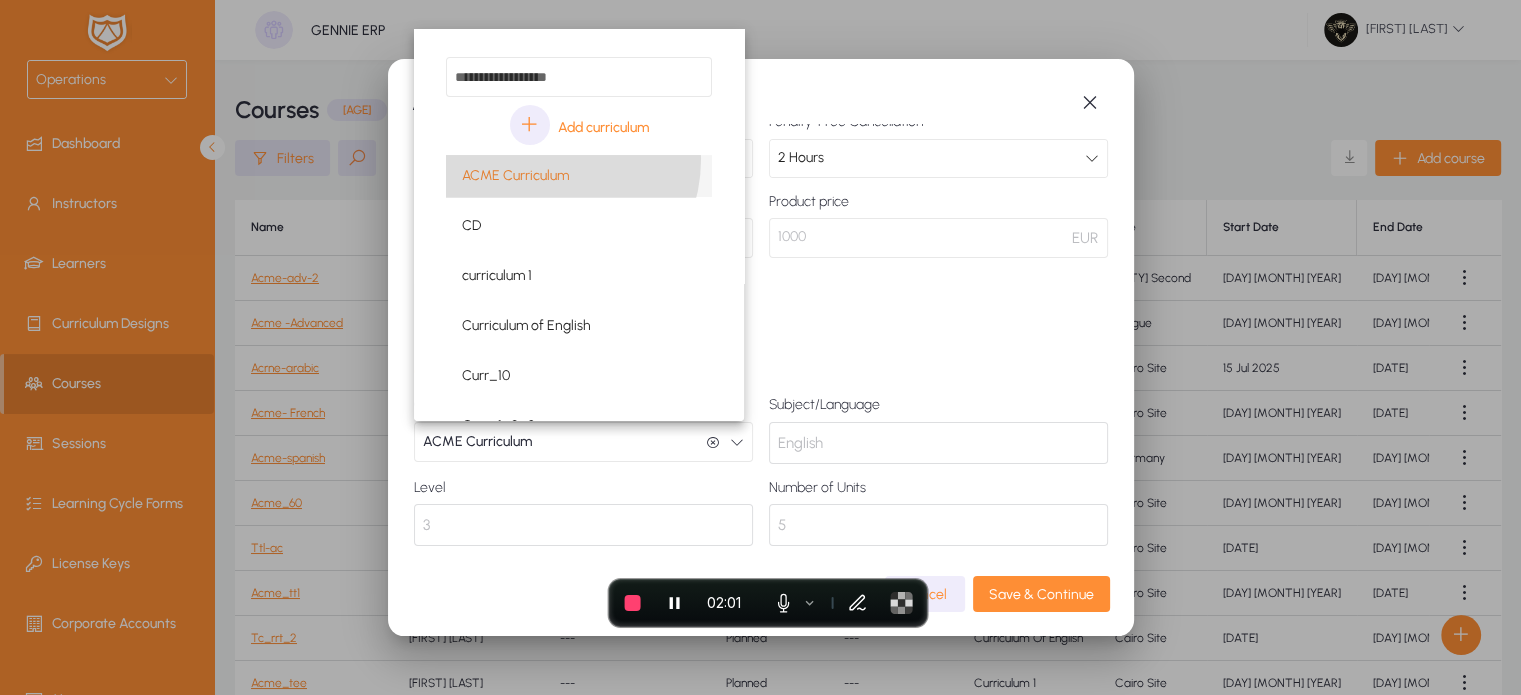 scroll, scrollTop: 0, scrollLeft: 0, axis: both 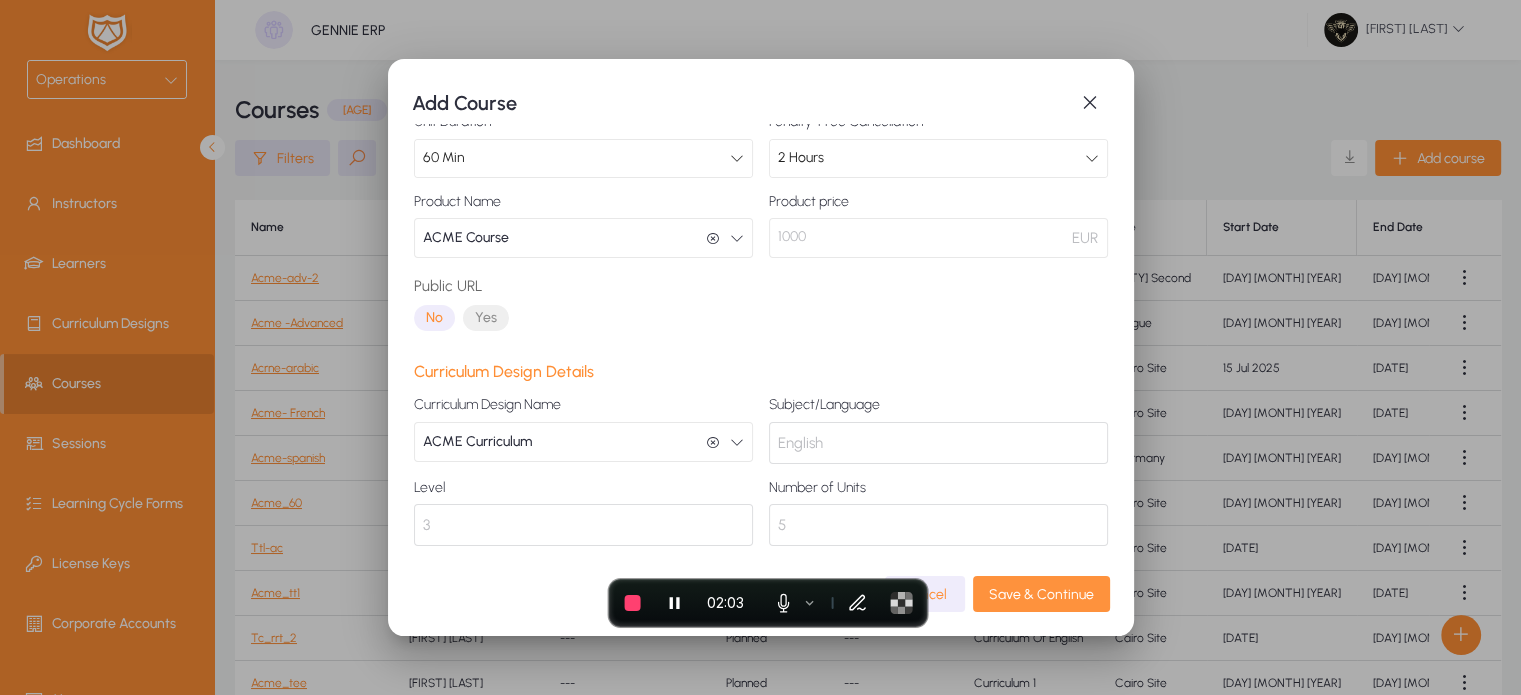 click on "Save & Continue" 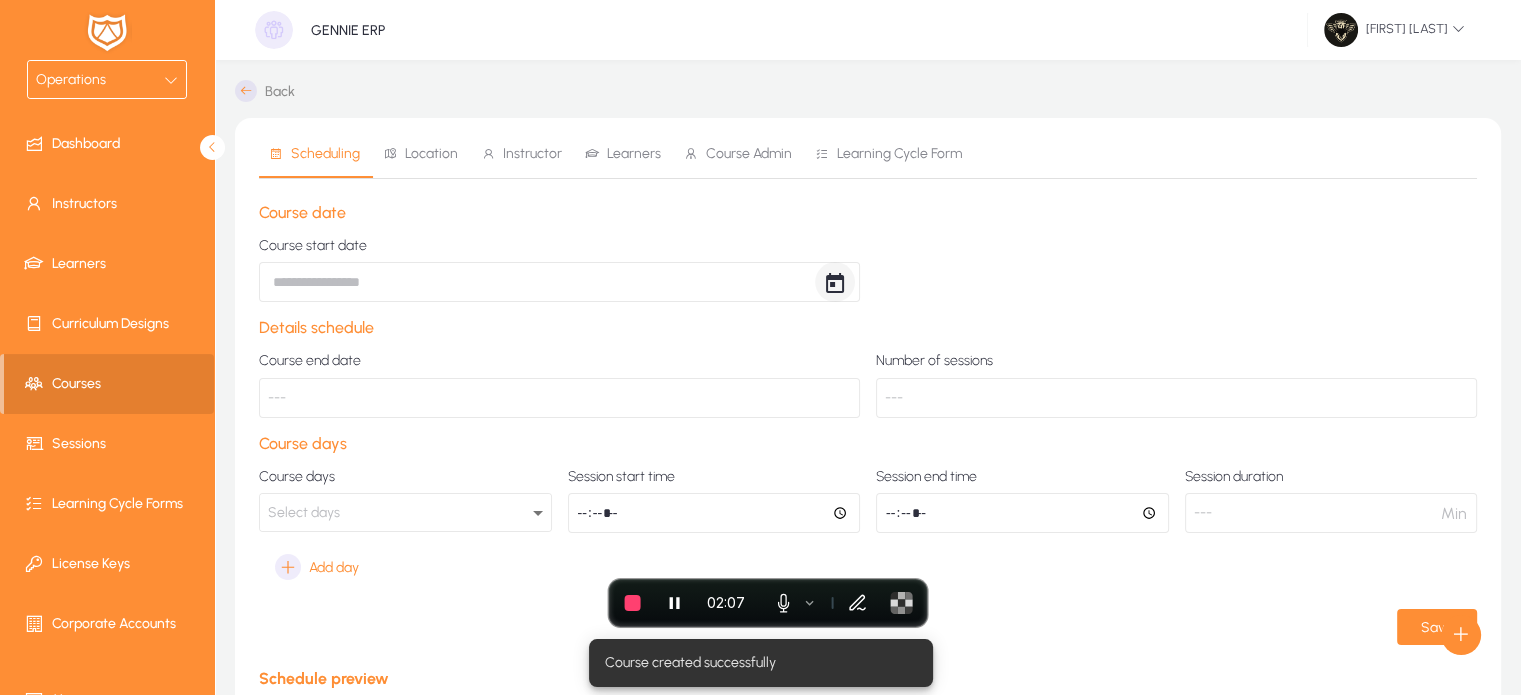click 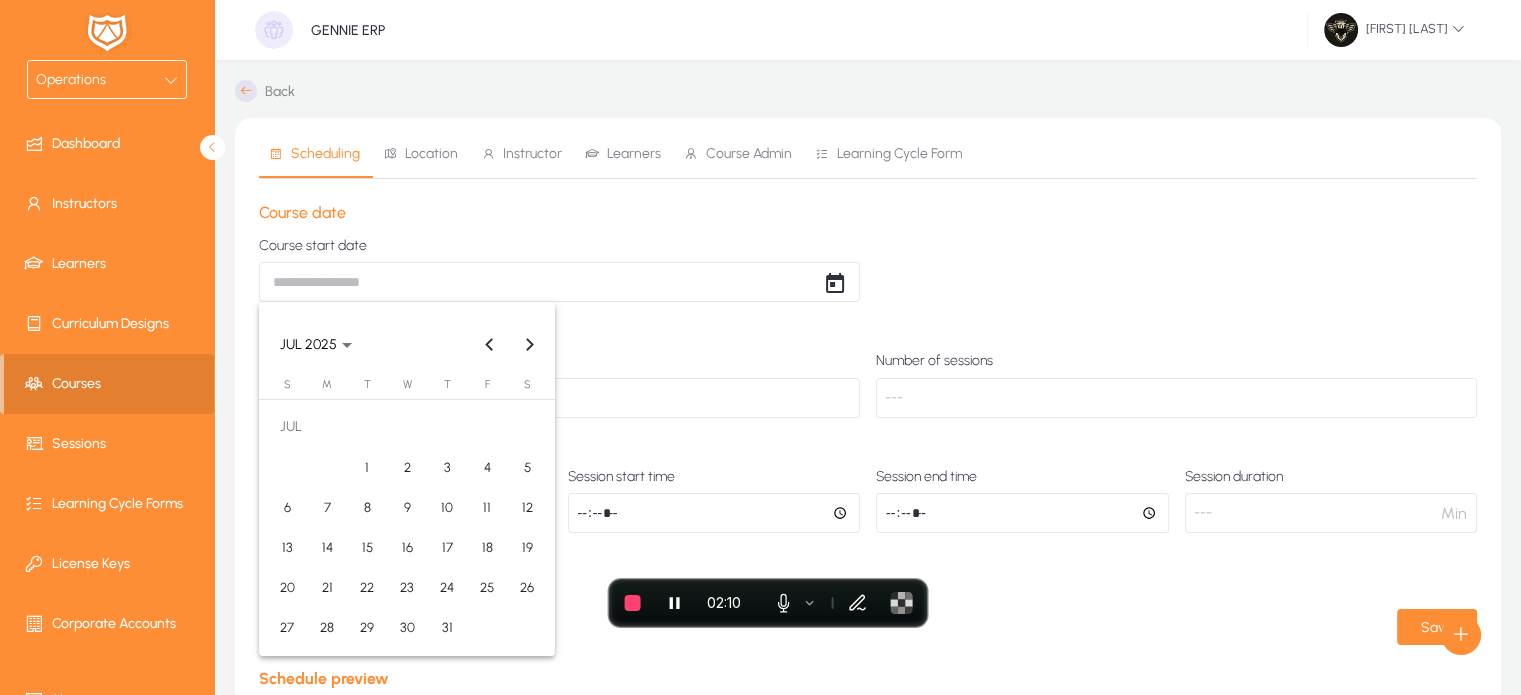 drag, startPoint x: 317, startPoint y: 587, endPoint x: 309, endPoint y: 595, distance: 11.313708 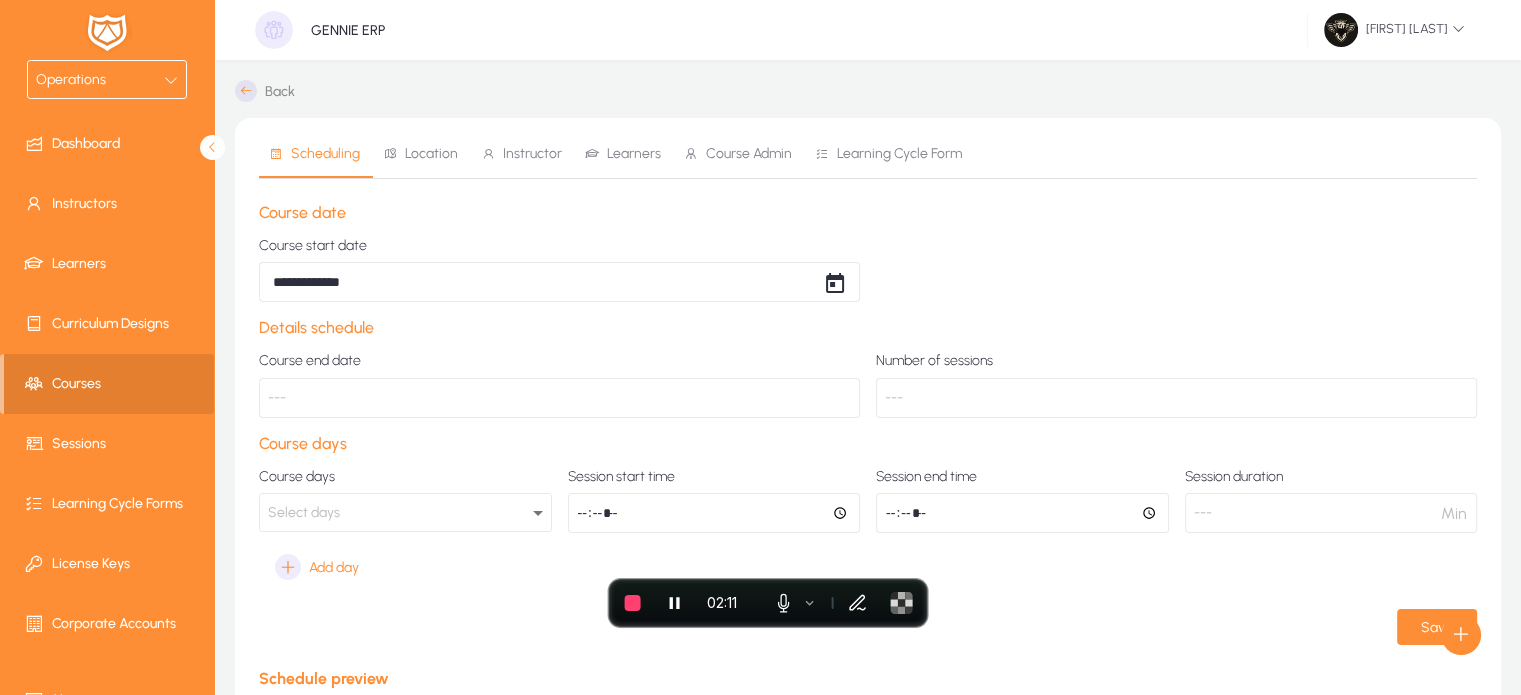 drag, startPoint x: 309, startPoint y: 595, endPoint x: 336, endPoint y: 371, distance: 225.62137 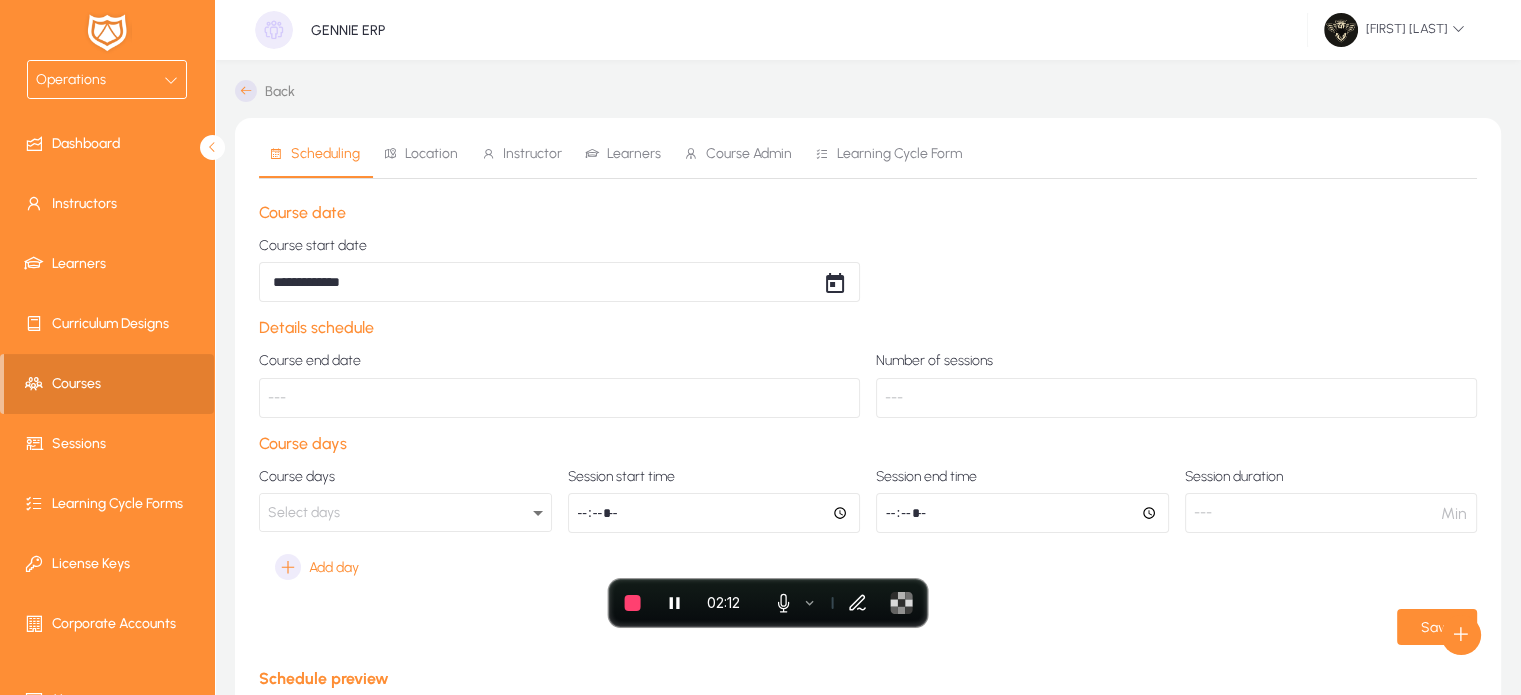 click on "Select days" at bounding box center (405, 512) 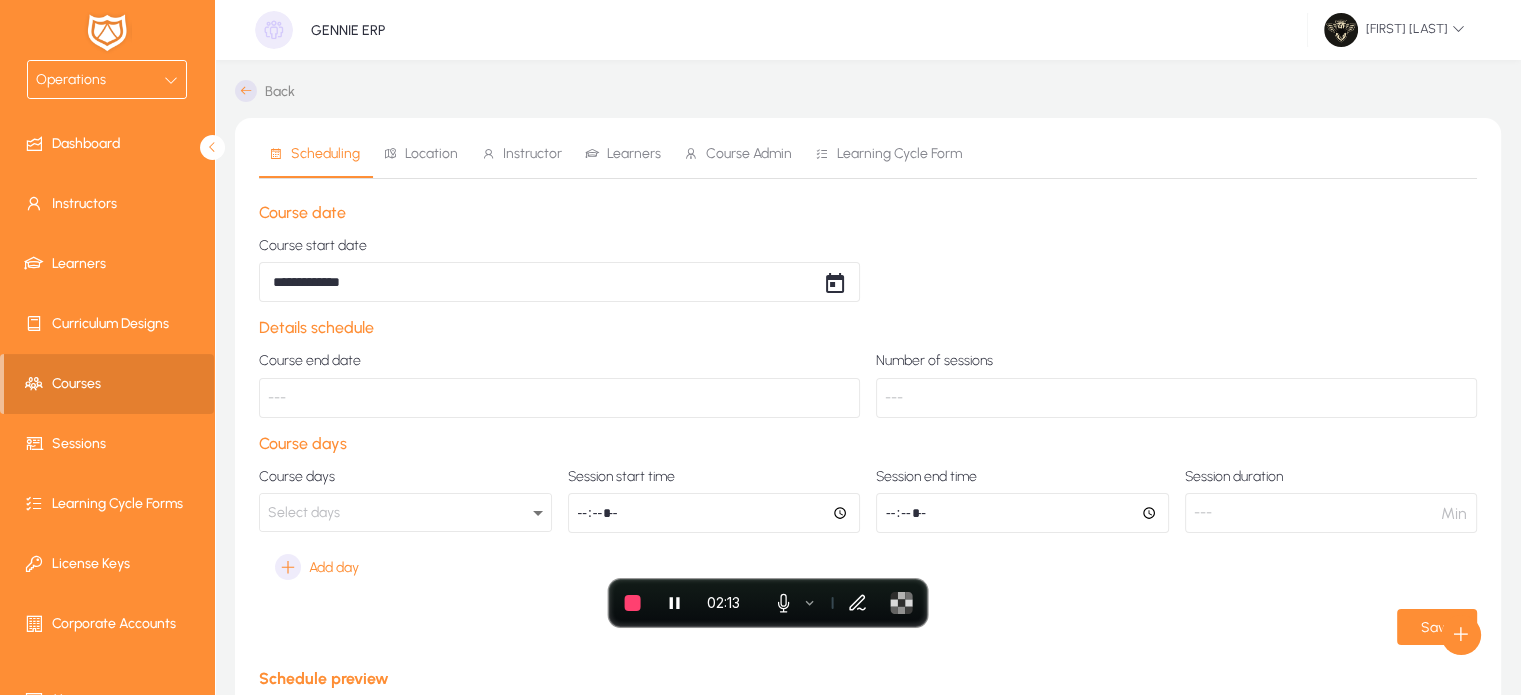 click on "Select days" at bounding box center (304, 512) 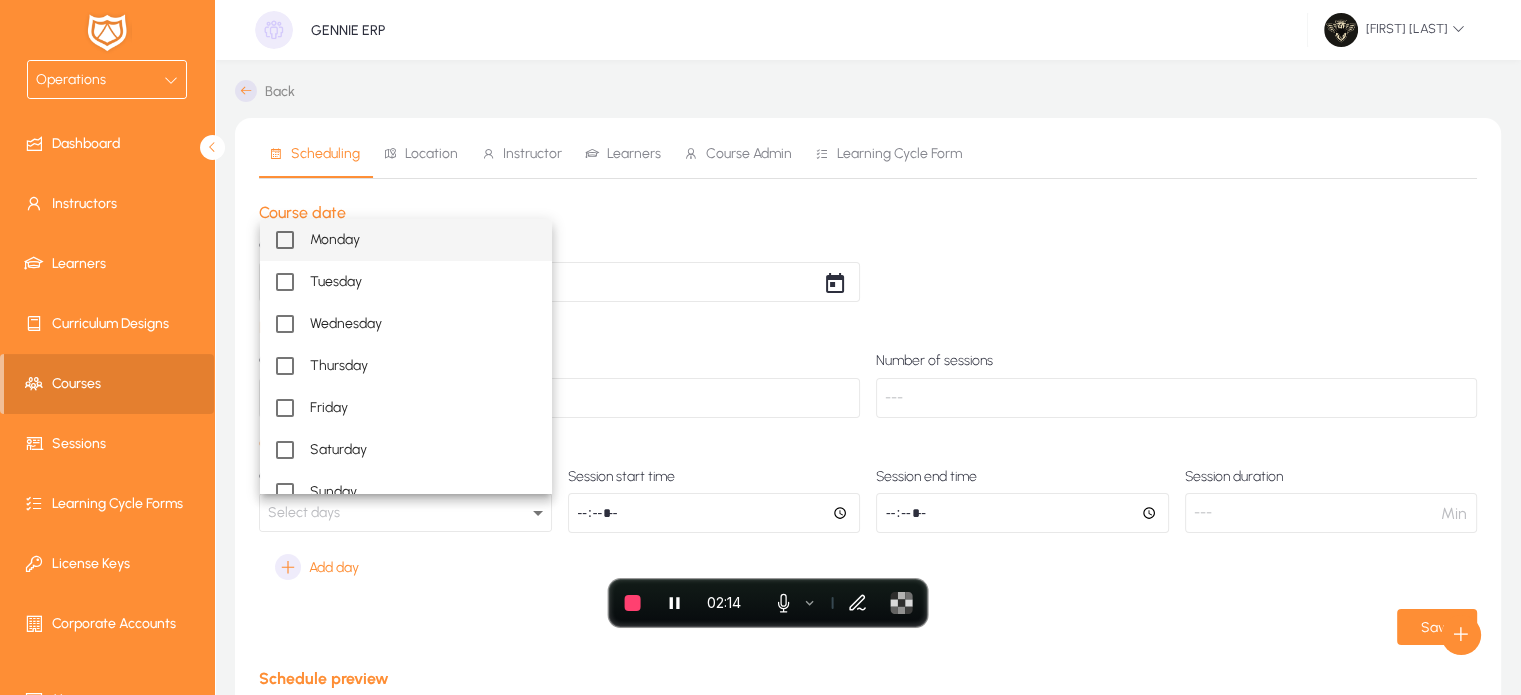 click on "Monday" at bounding box center [335, 240] 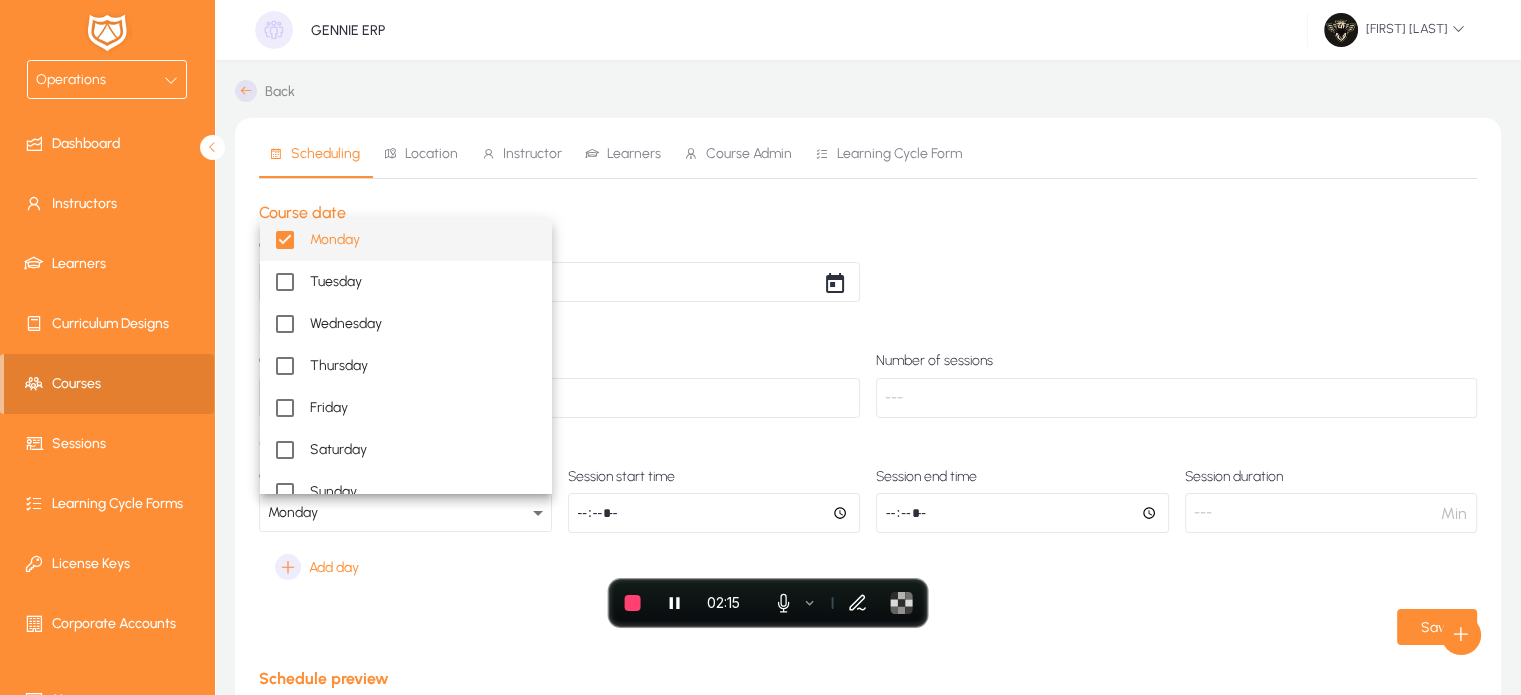 click at bounding box center [760, 347] 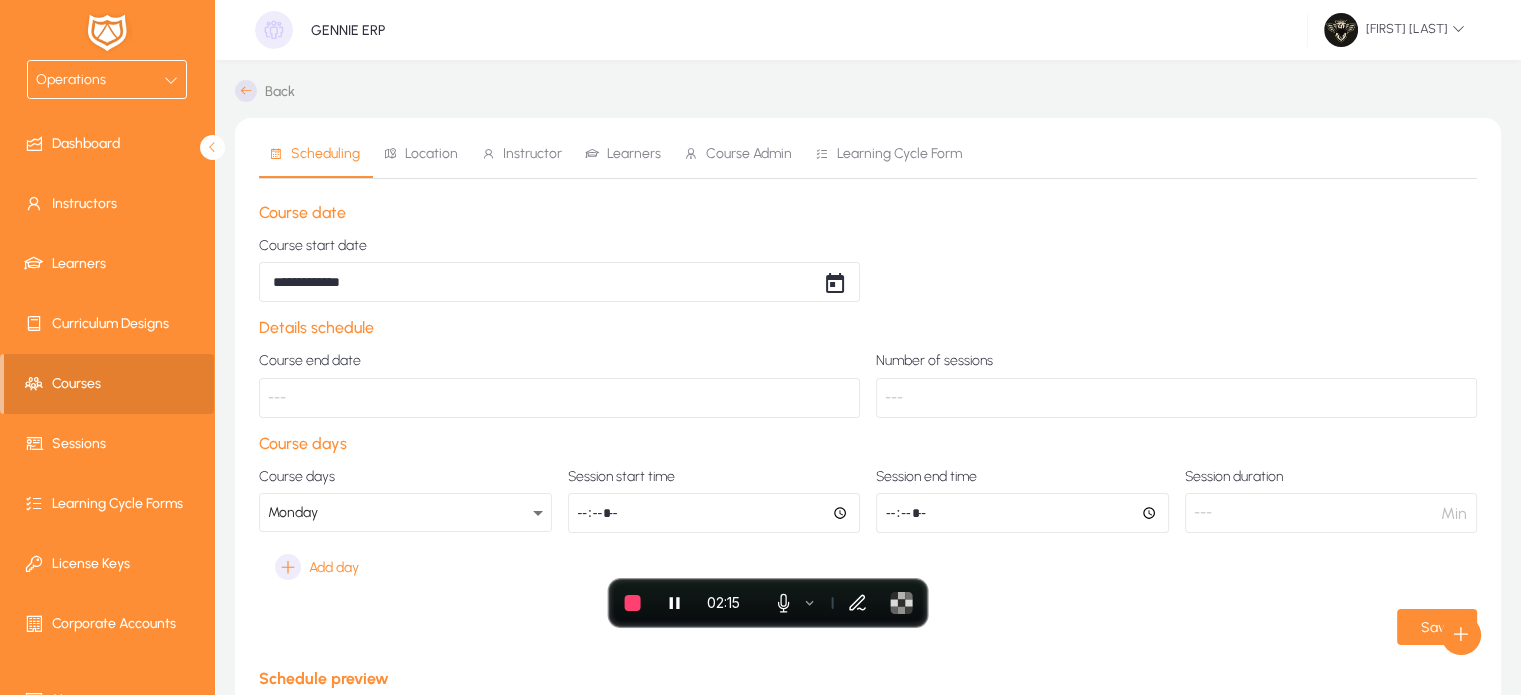 click 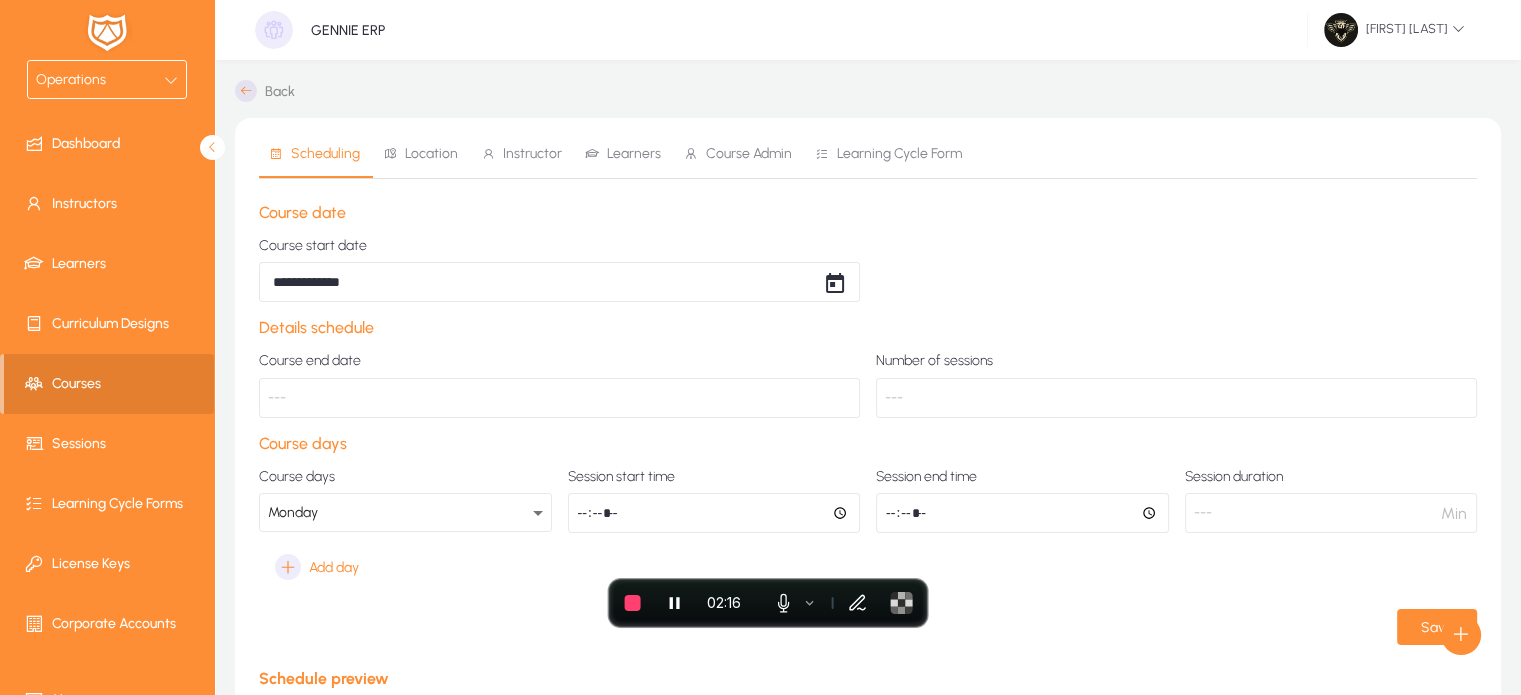 type on "*****" 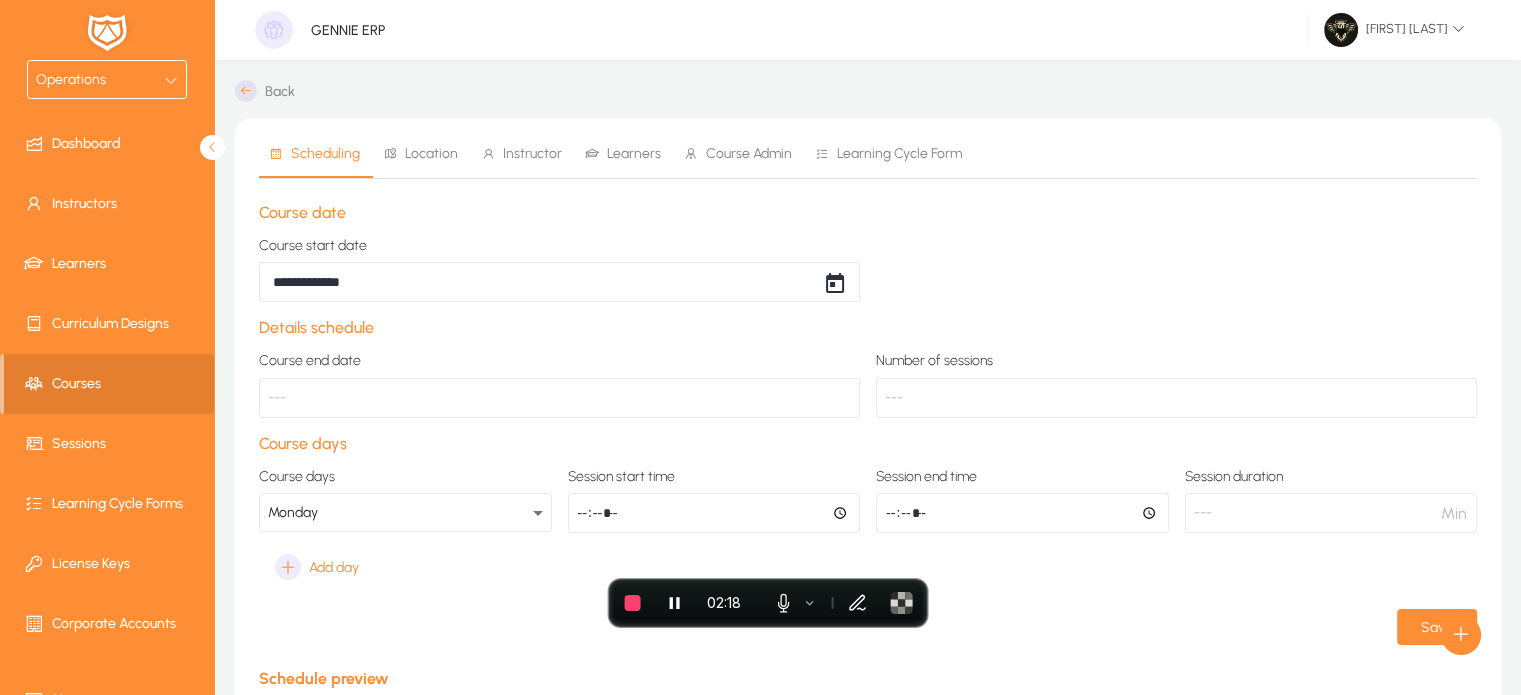 click 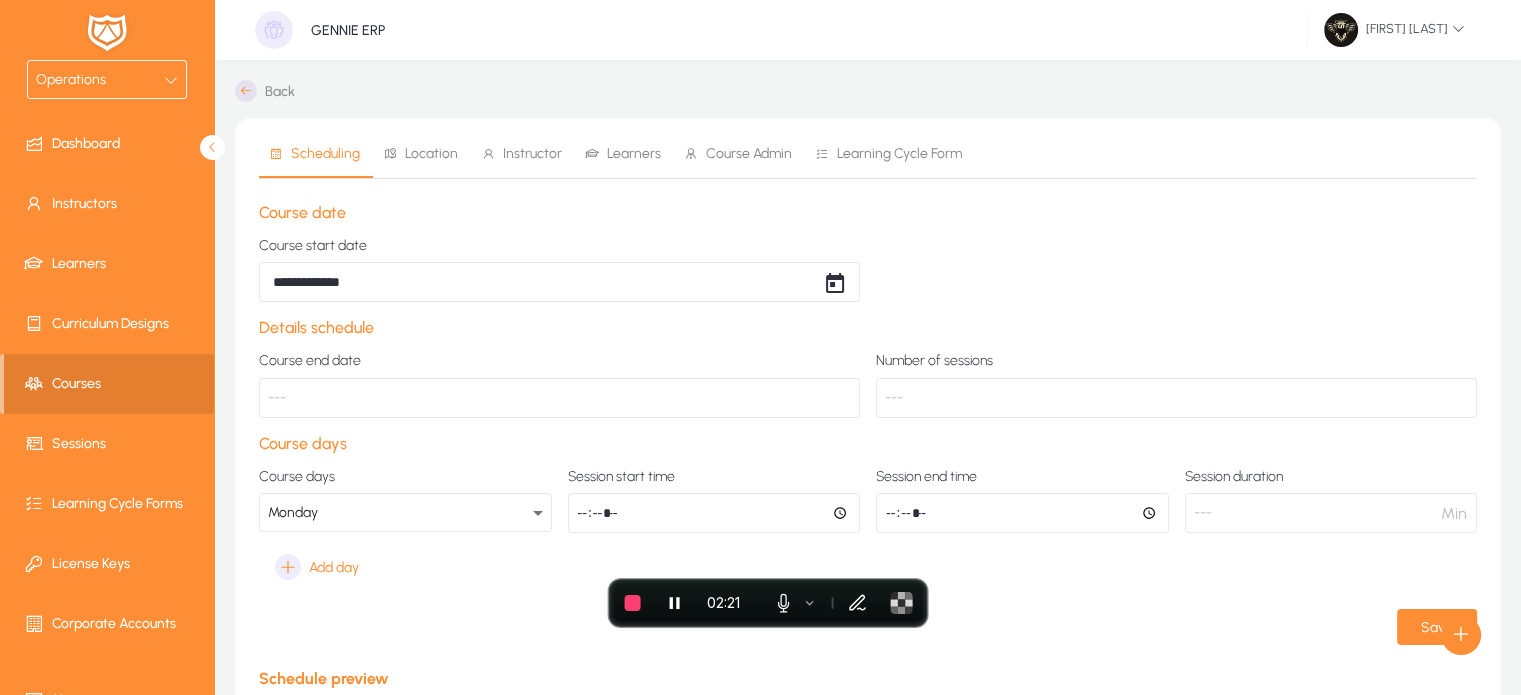 type on "*****" 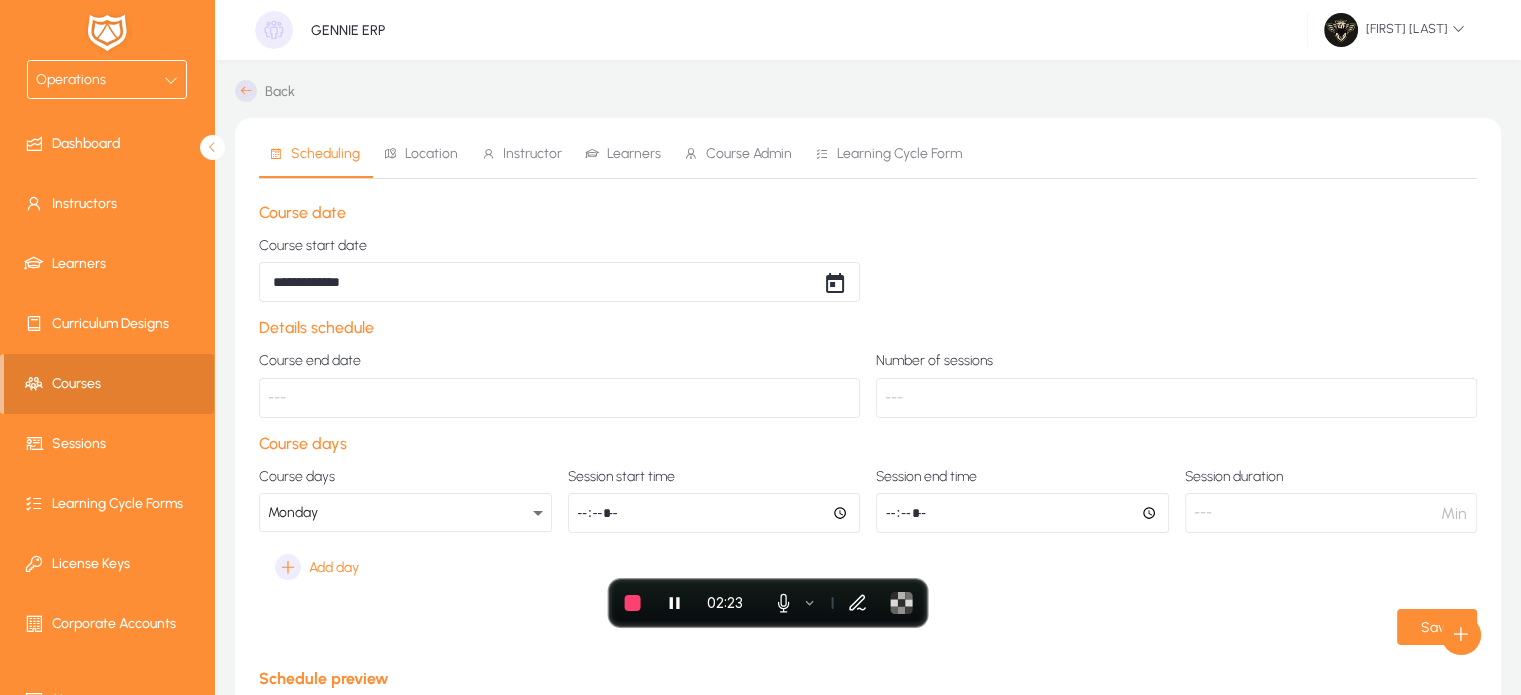 click on "*****" 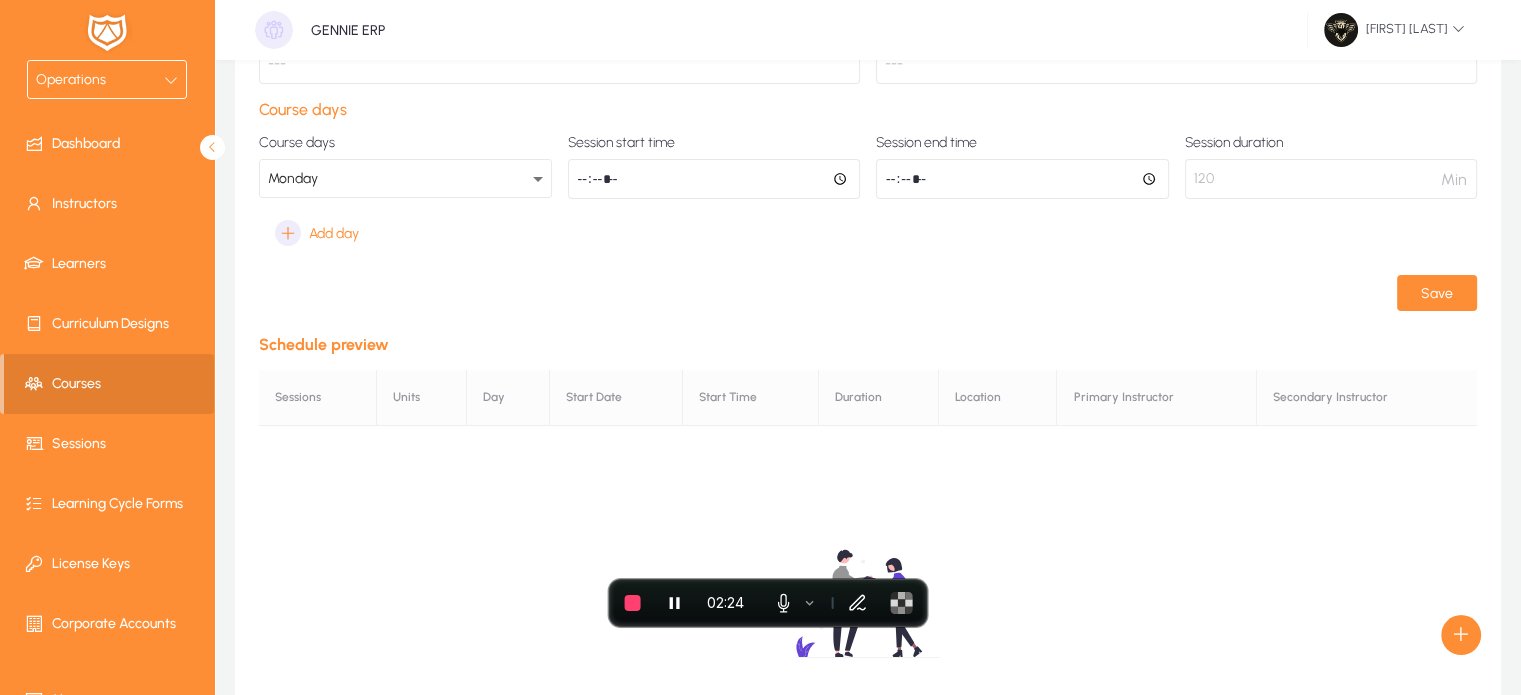 scroll, scrollTop: 344, scrollLeft: 0, axis: vertical 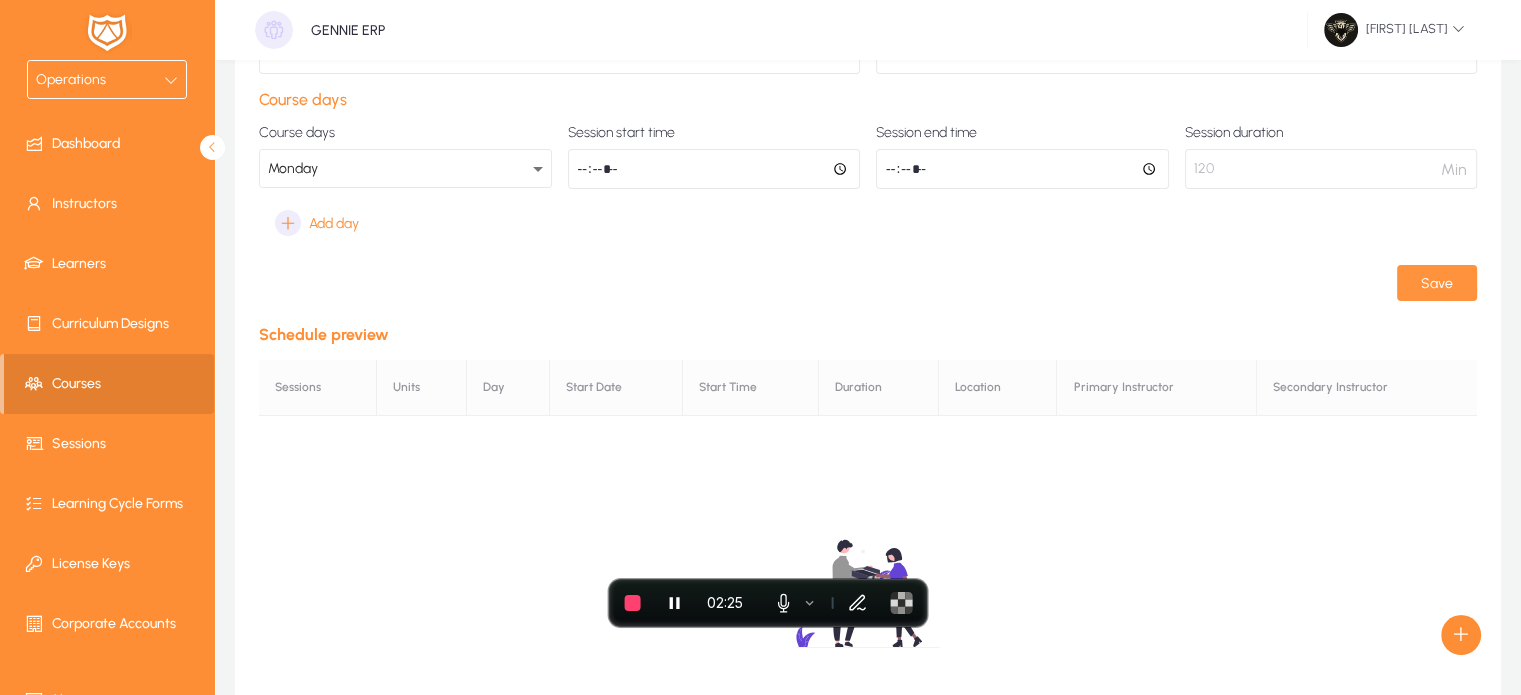 click on "Save" 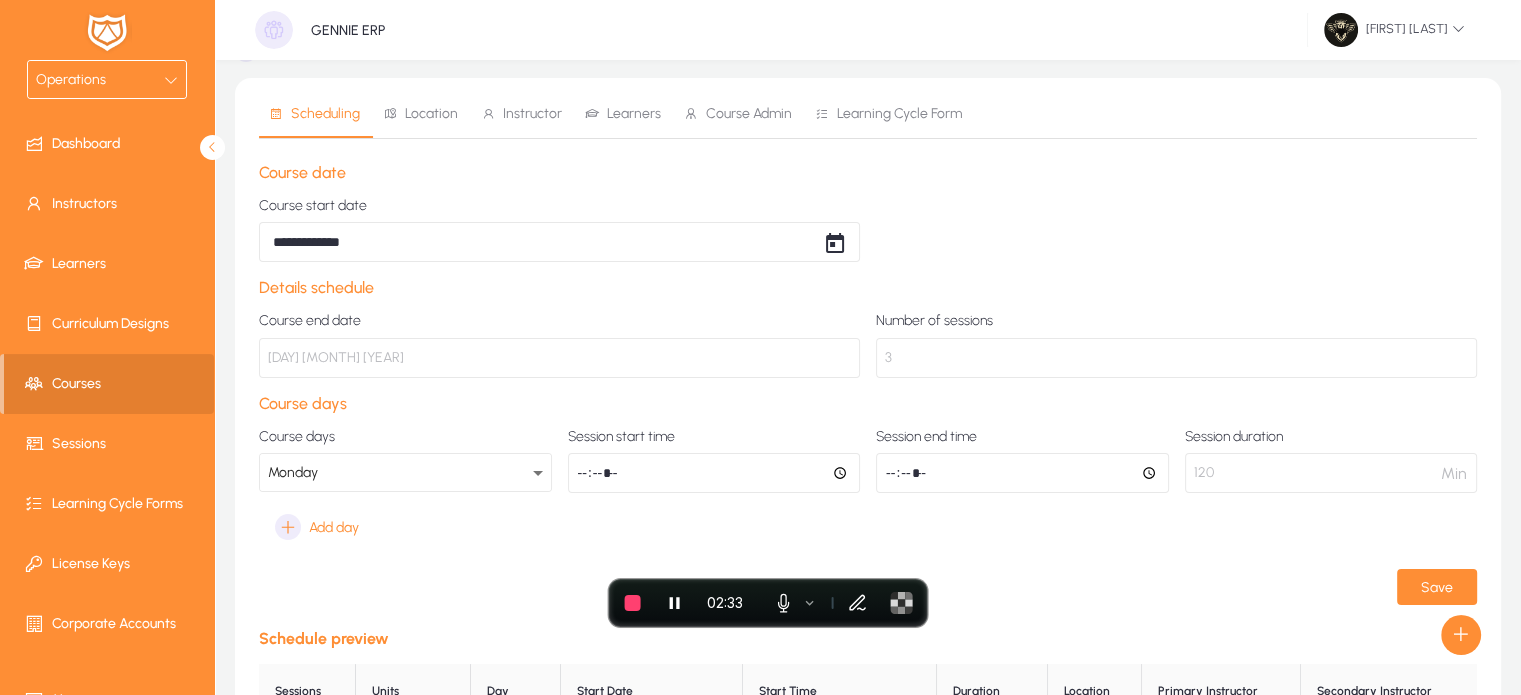 scroll, scrollTop: 0, scrollLeft: 0, axis: both 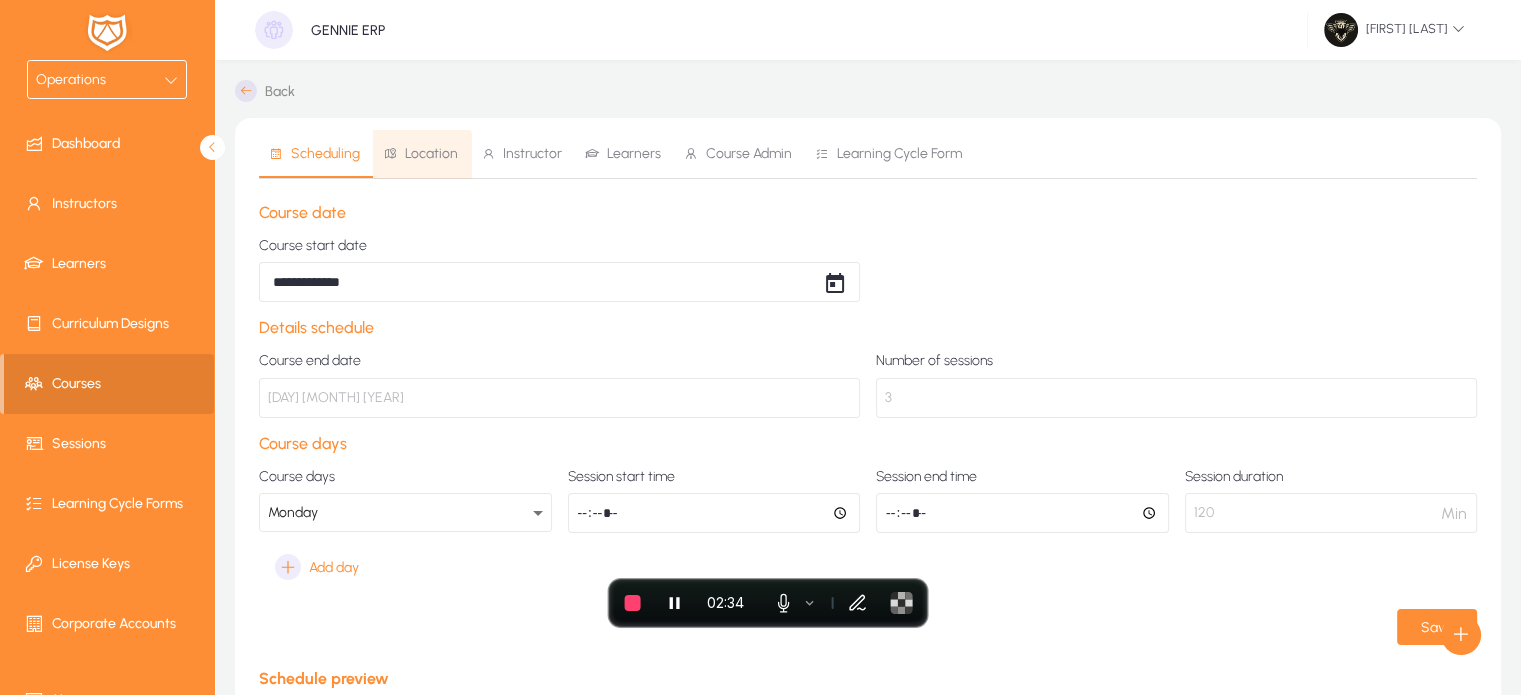 click on "Location" at bounding box center (420, 154) 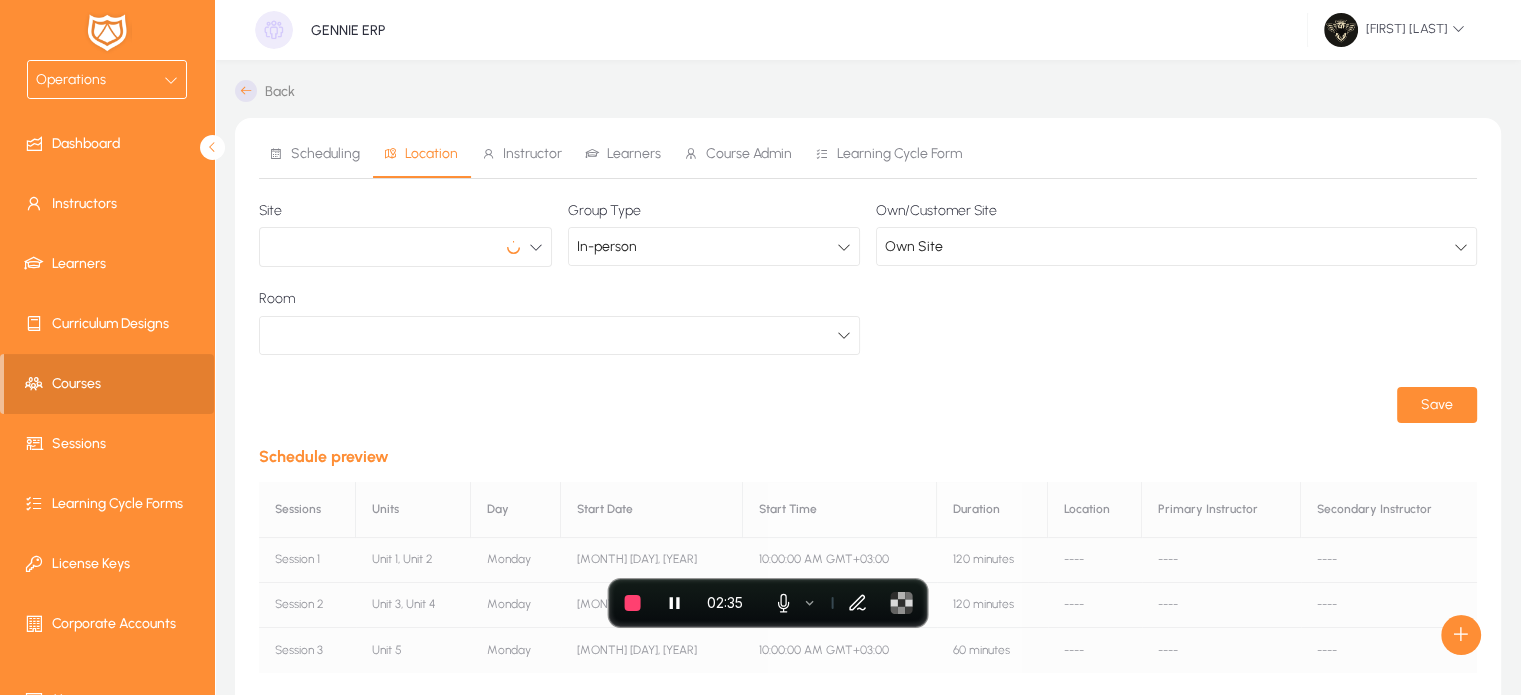 click 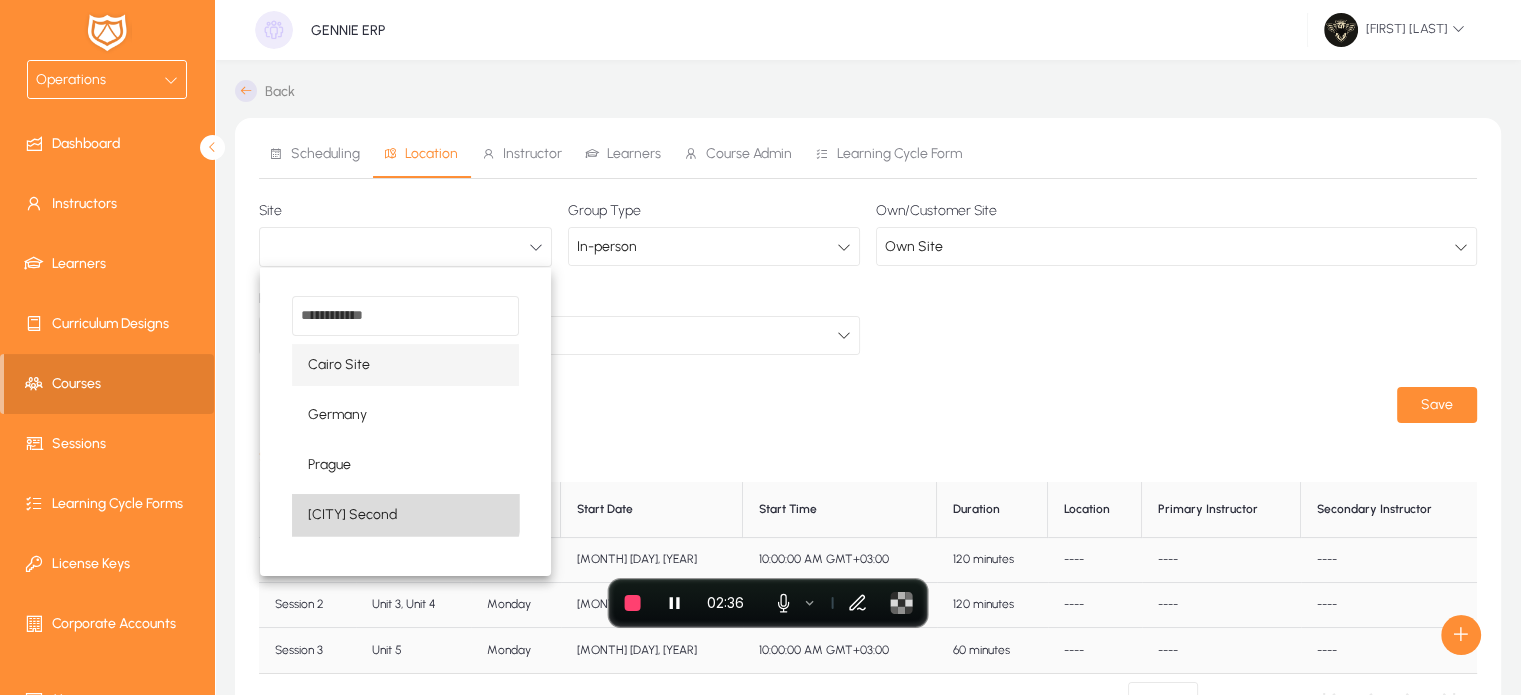 click on "Prague Second" at bounding box center [352, 515] 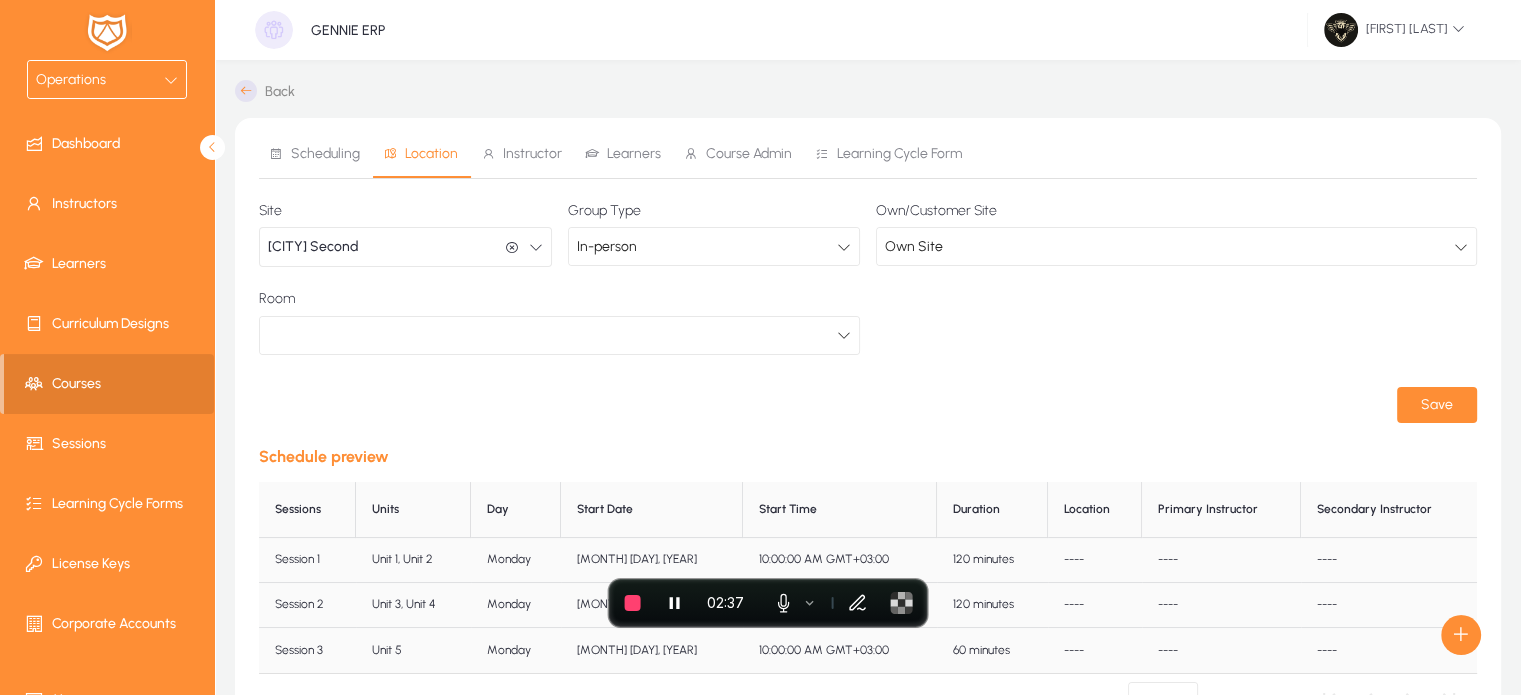 click at bounding box center [552, 335] 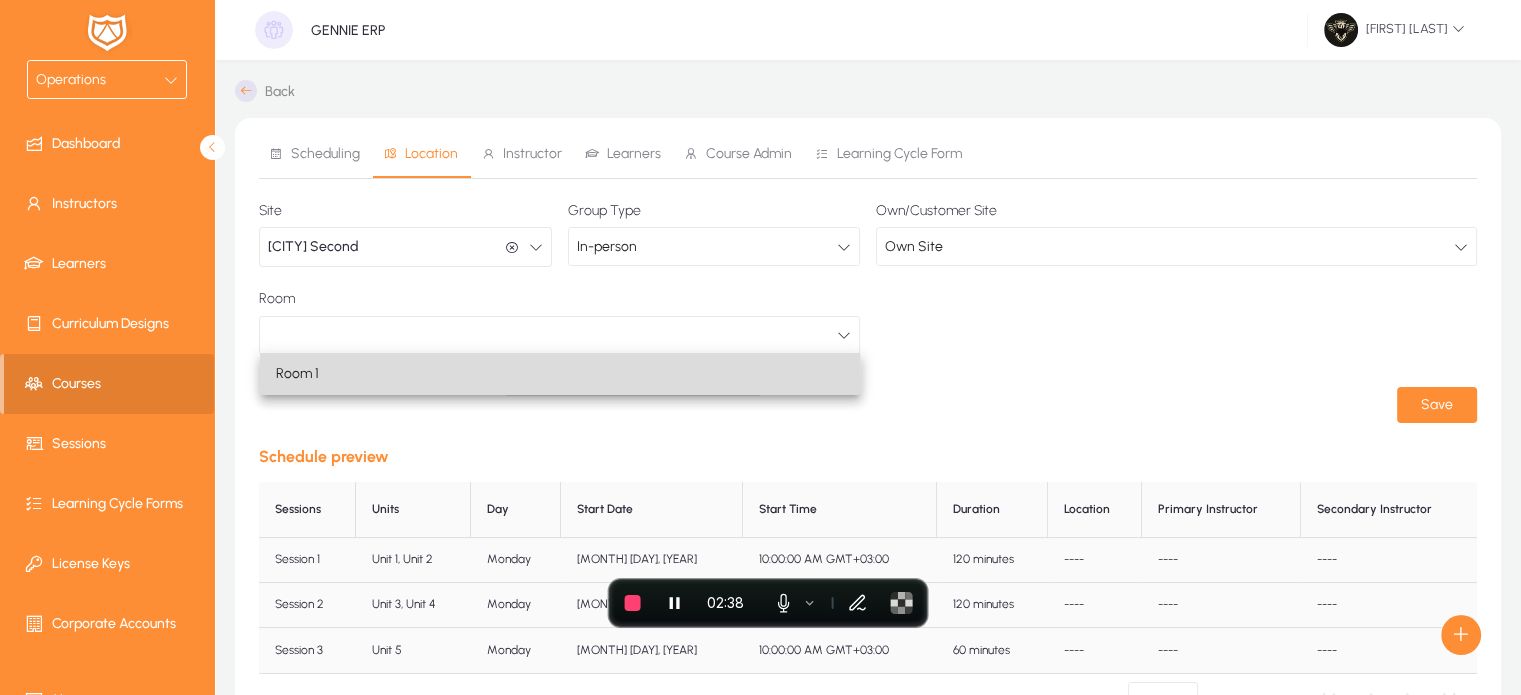 click on "Room 1" at bounding box center (297, 374) 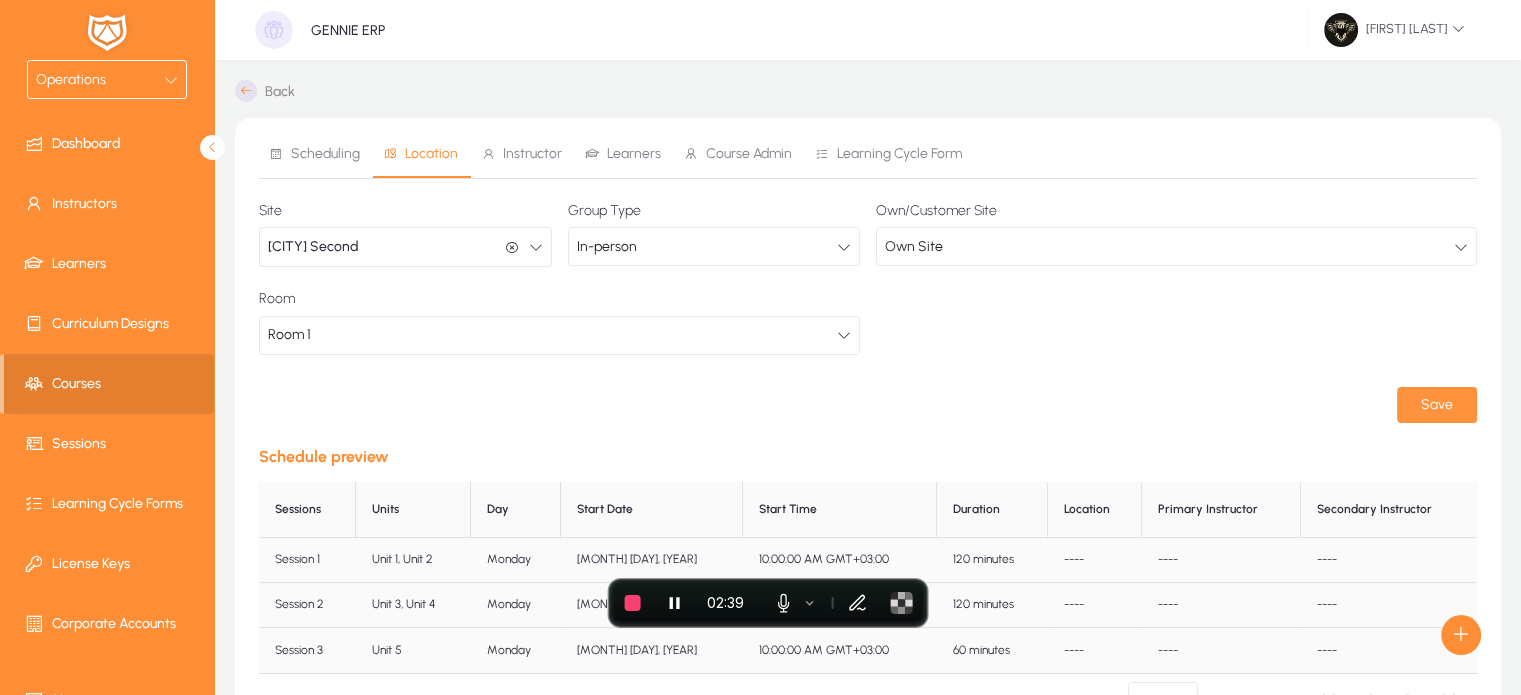 click 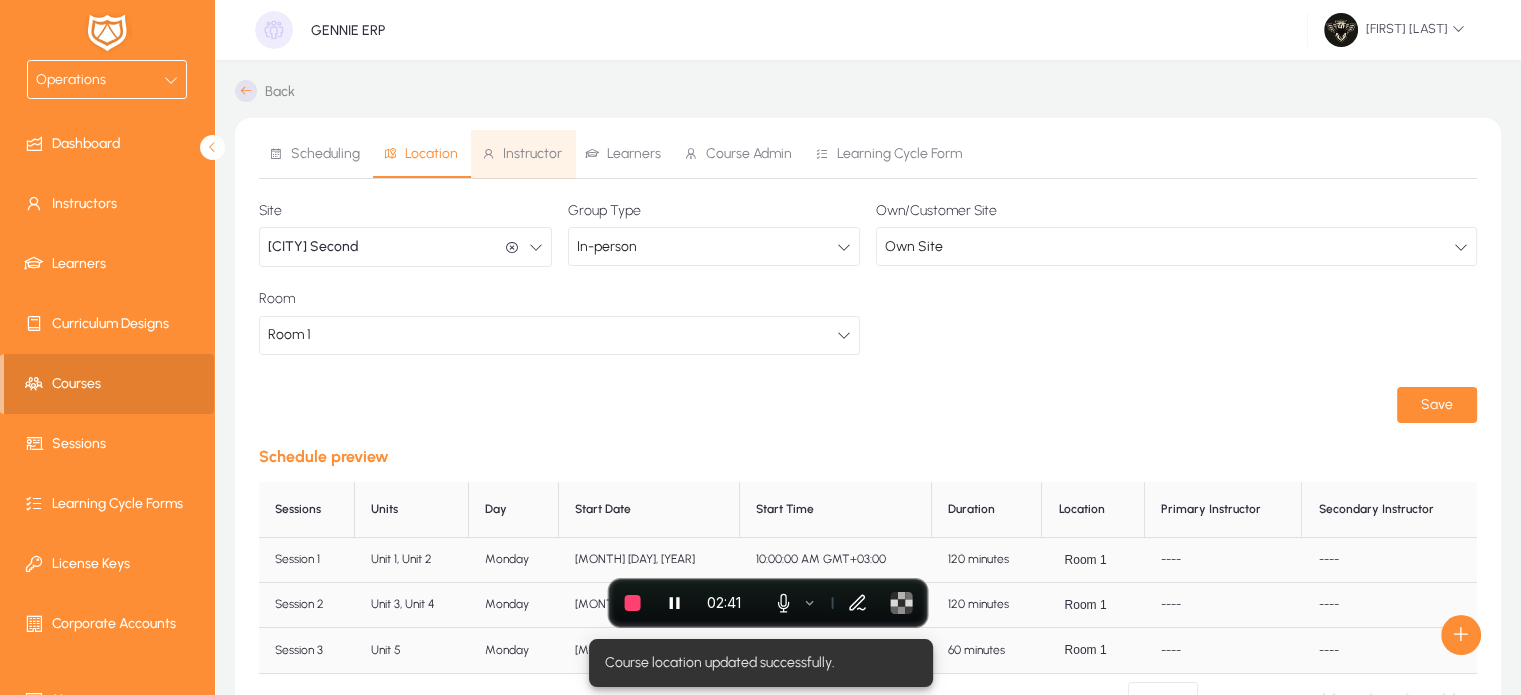 click on "Instructor" at bounding box center (532, 154) 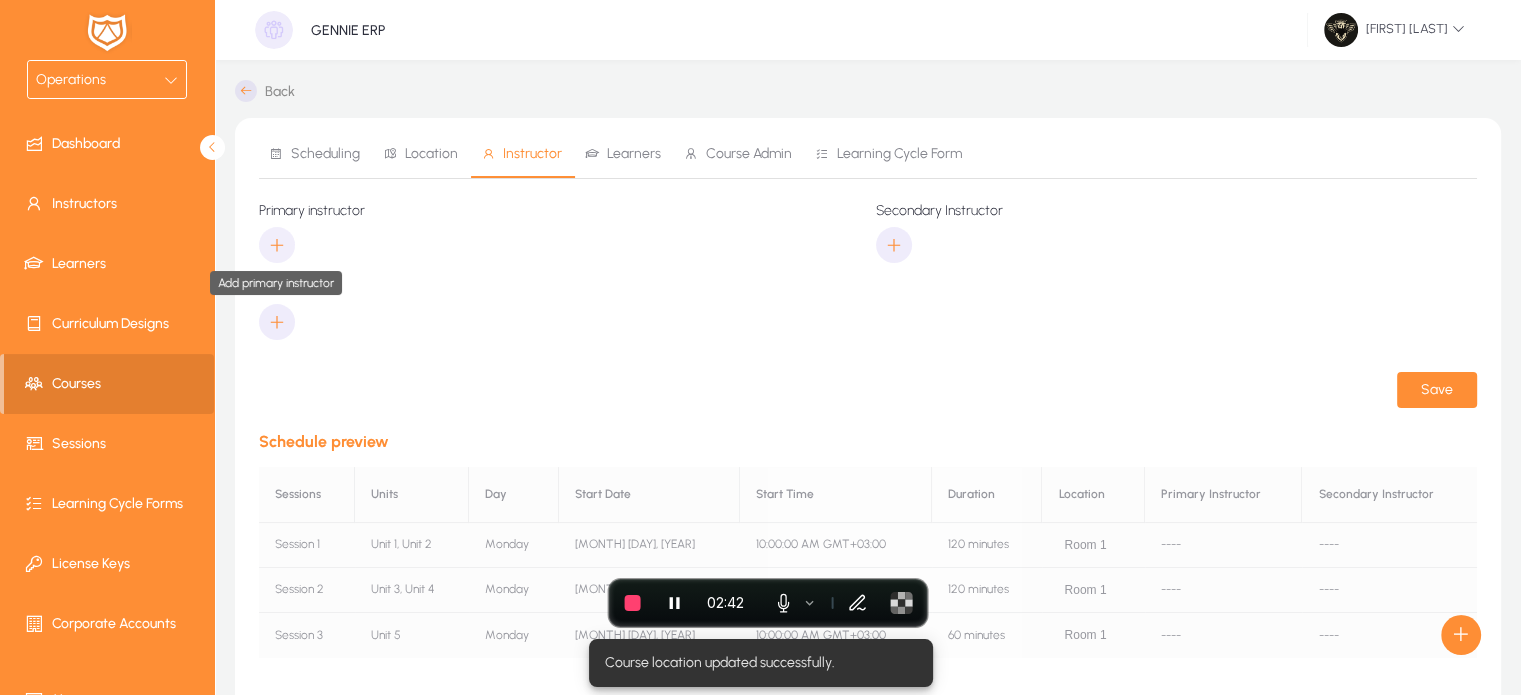 click 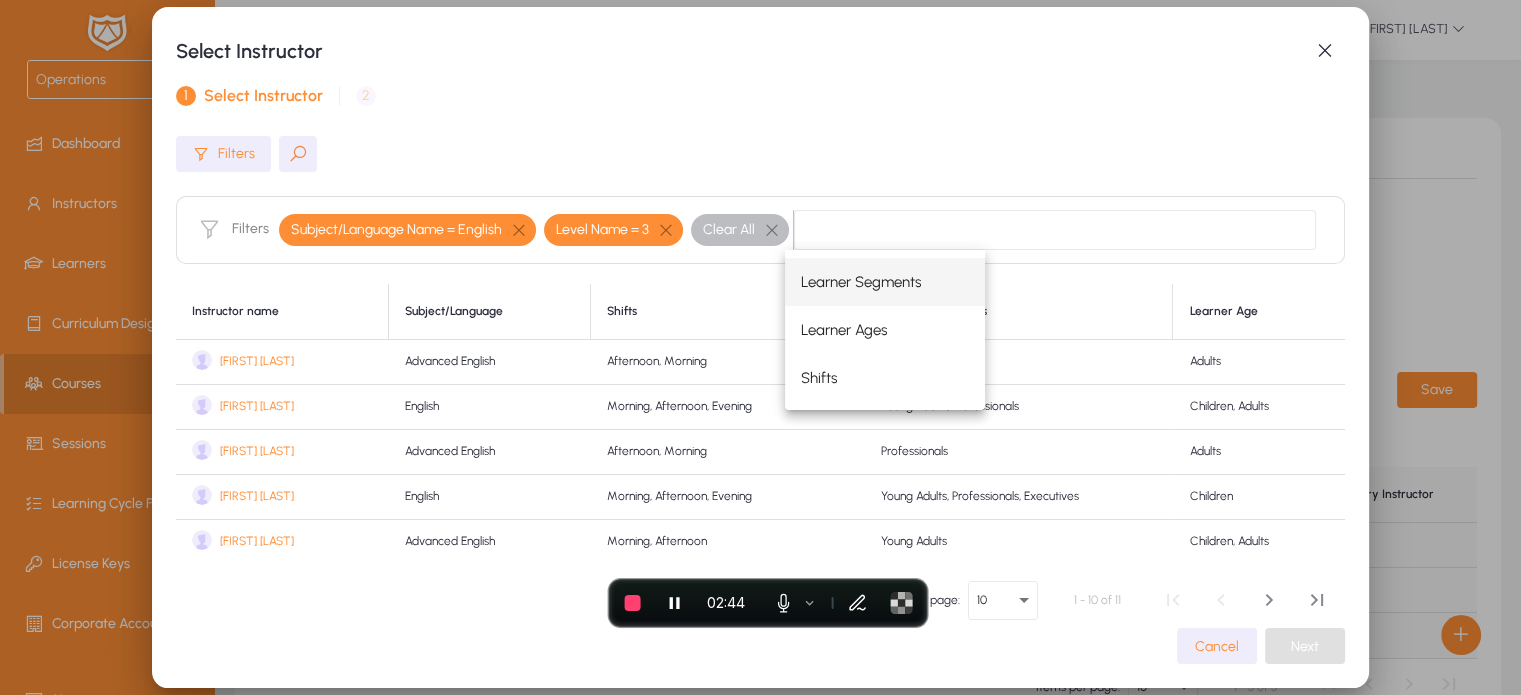 click on "John Doe" at bounding box center [257, 361] 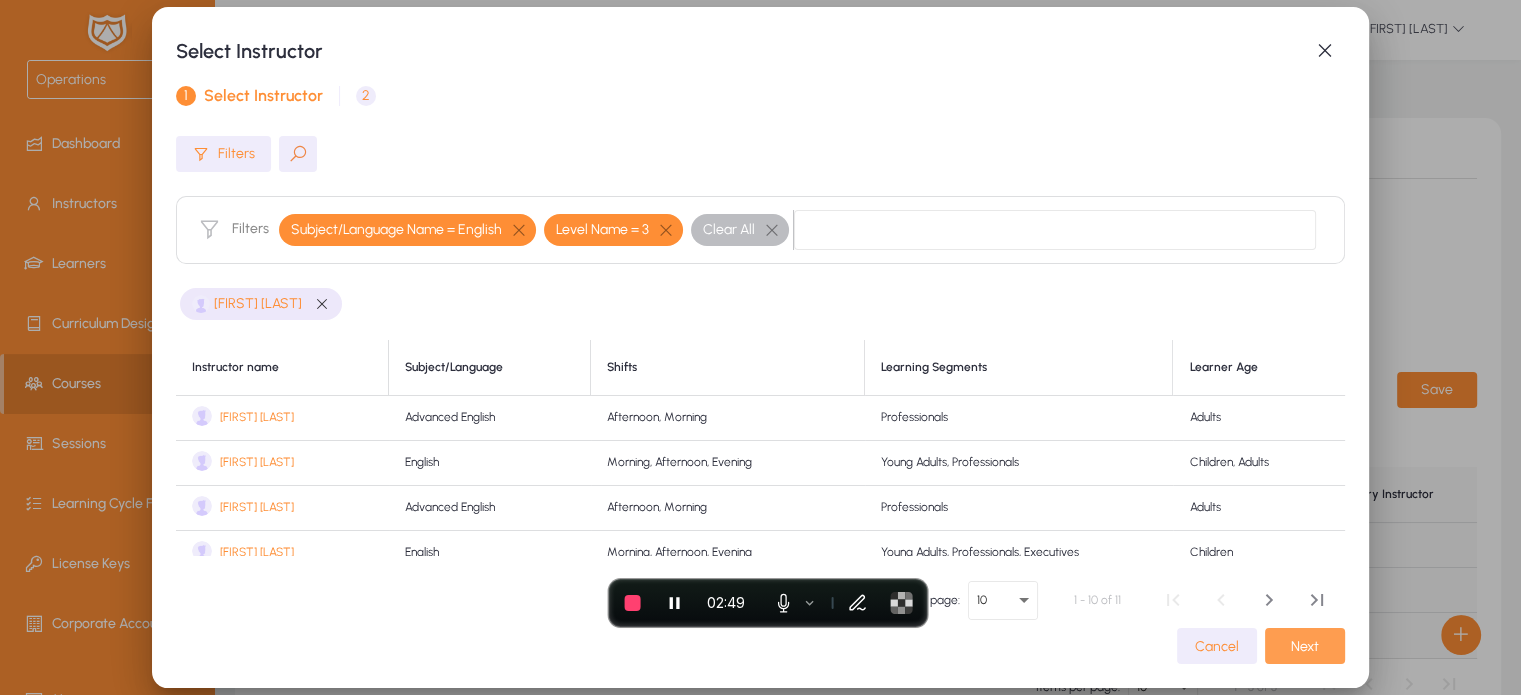 click 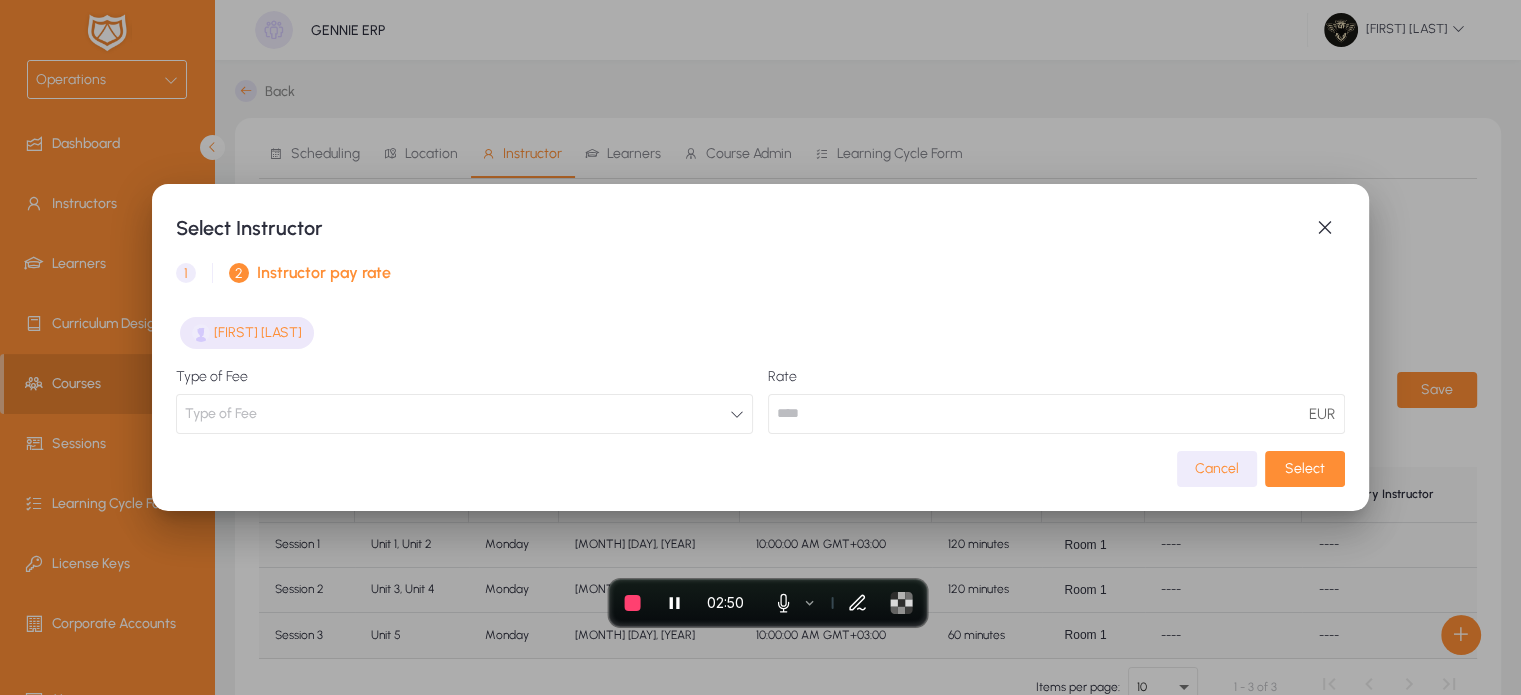 click on "Type of Fee" at bounding box center [464, 414] 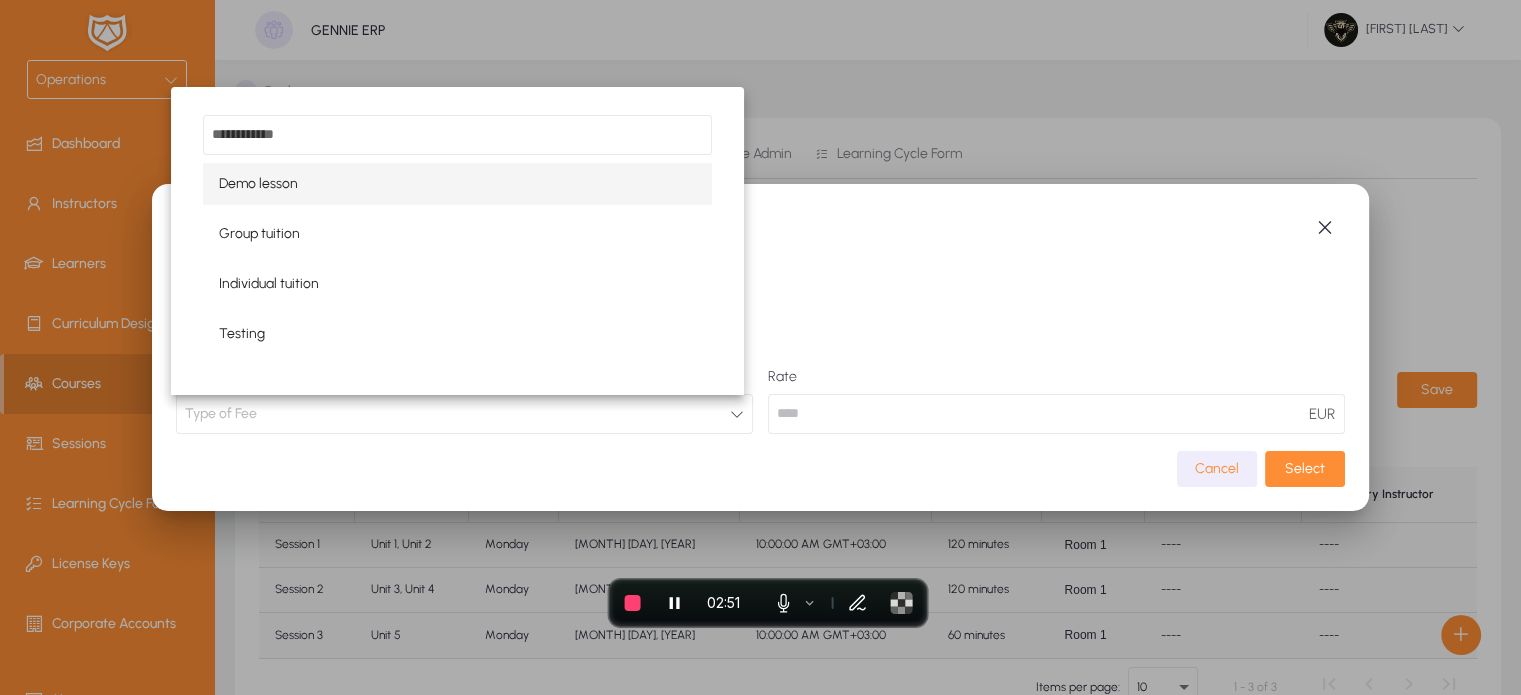 click on "Demo lesson" at bounding box center [458, 184] 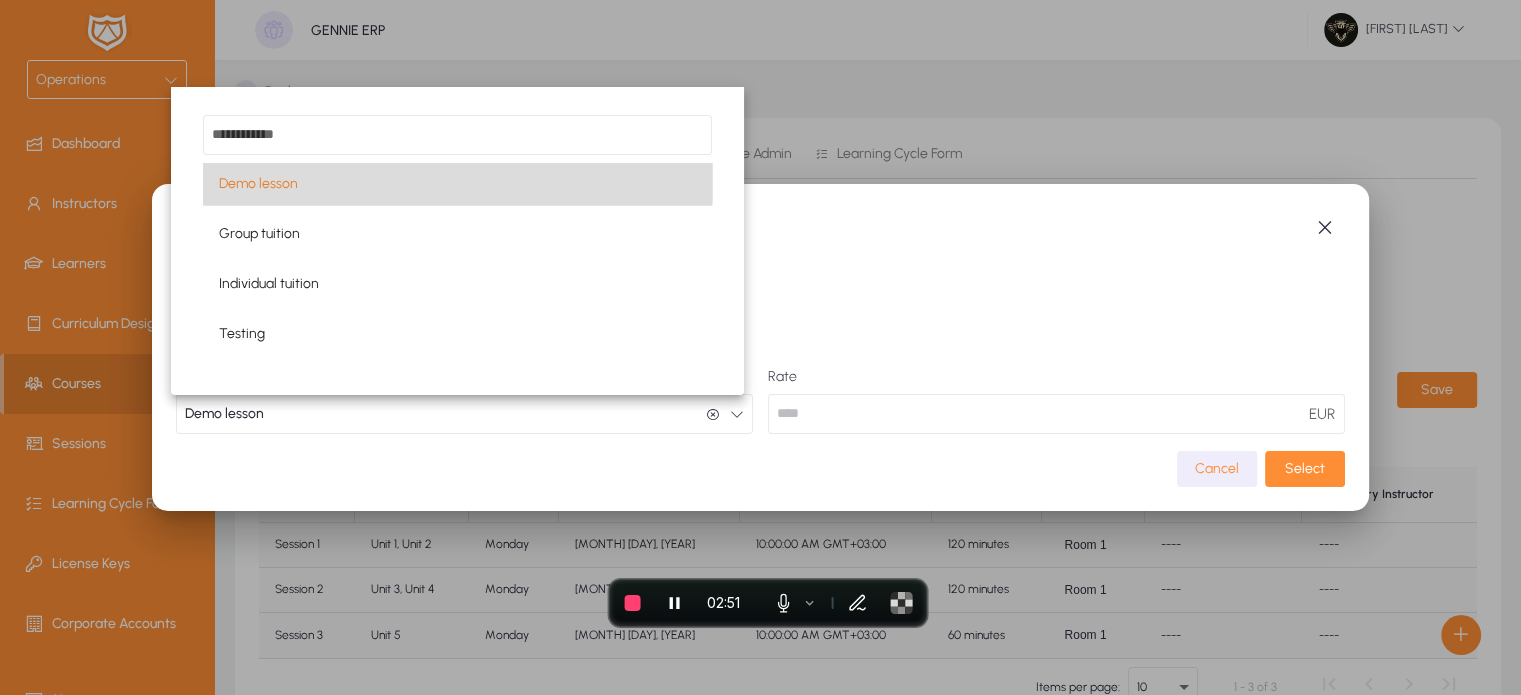 scroll, scrollTop: 0, scrollLeft: 0, axis: both 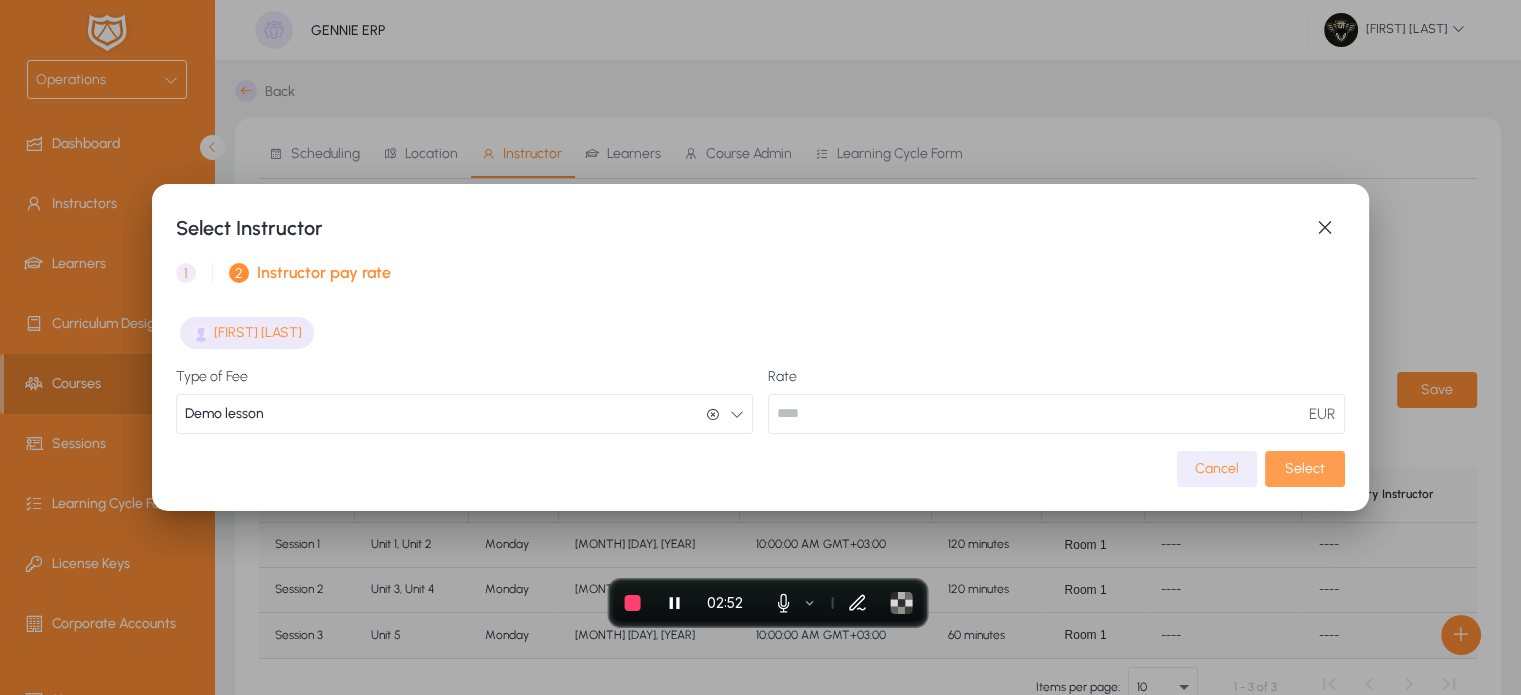 click 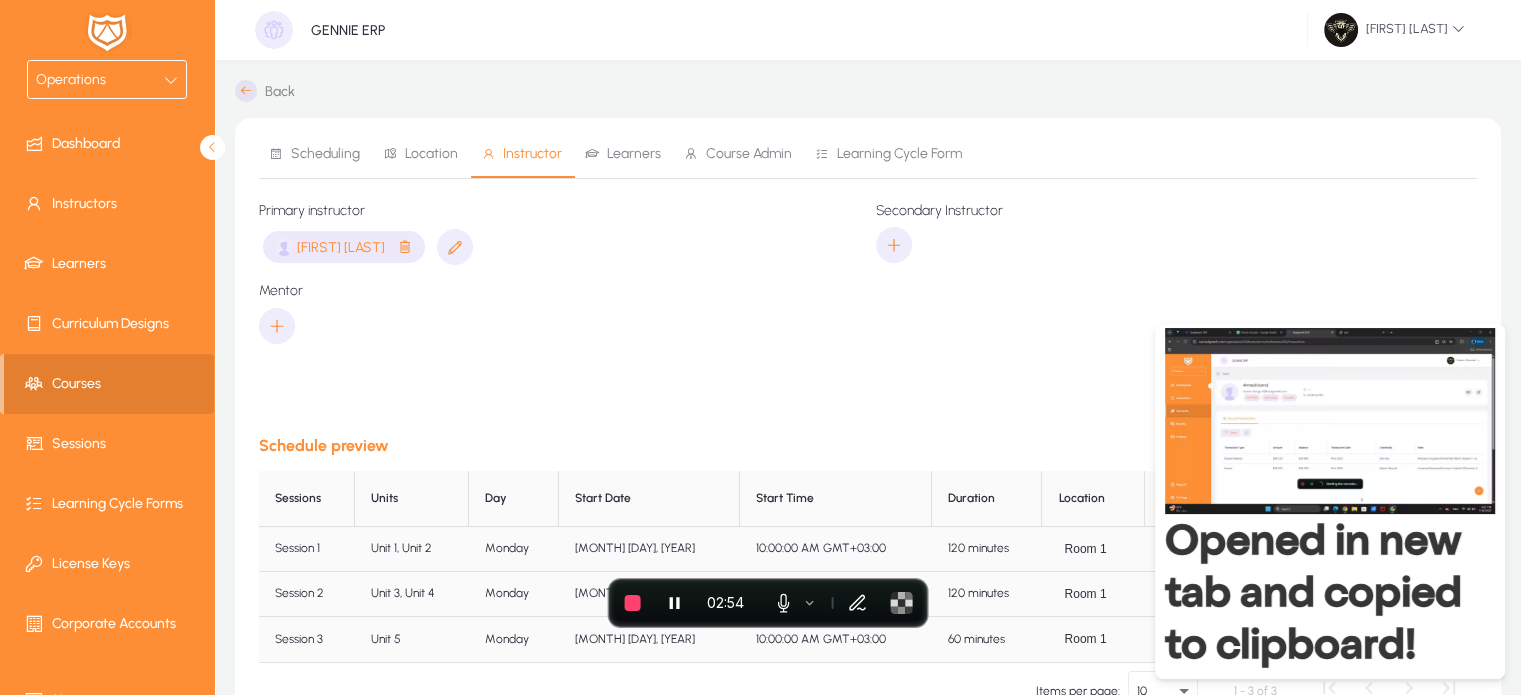 click on "Save" 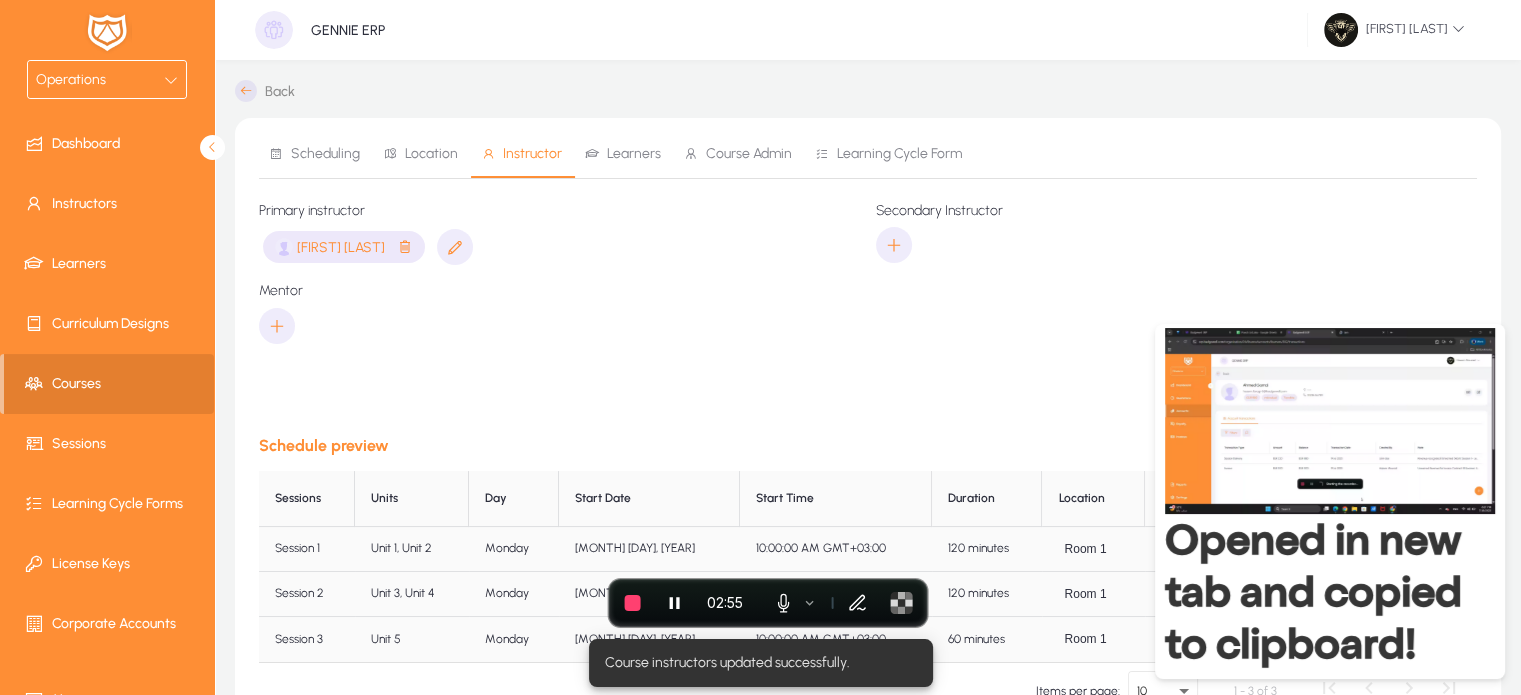 click on "Learners" at bounding box center [634, 154] 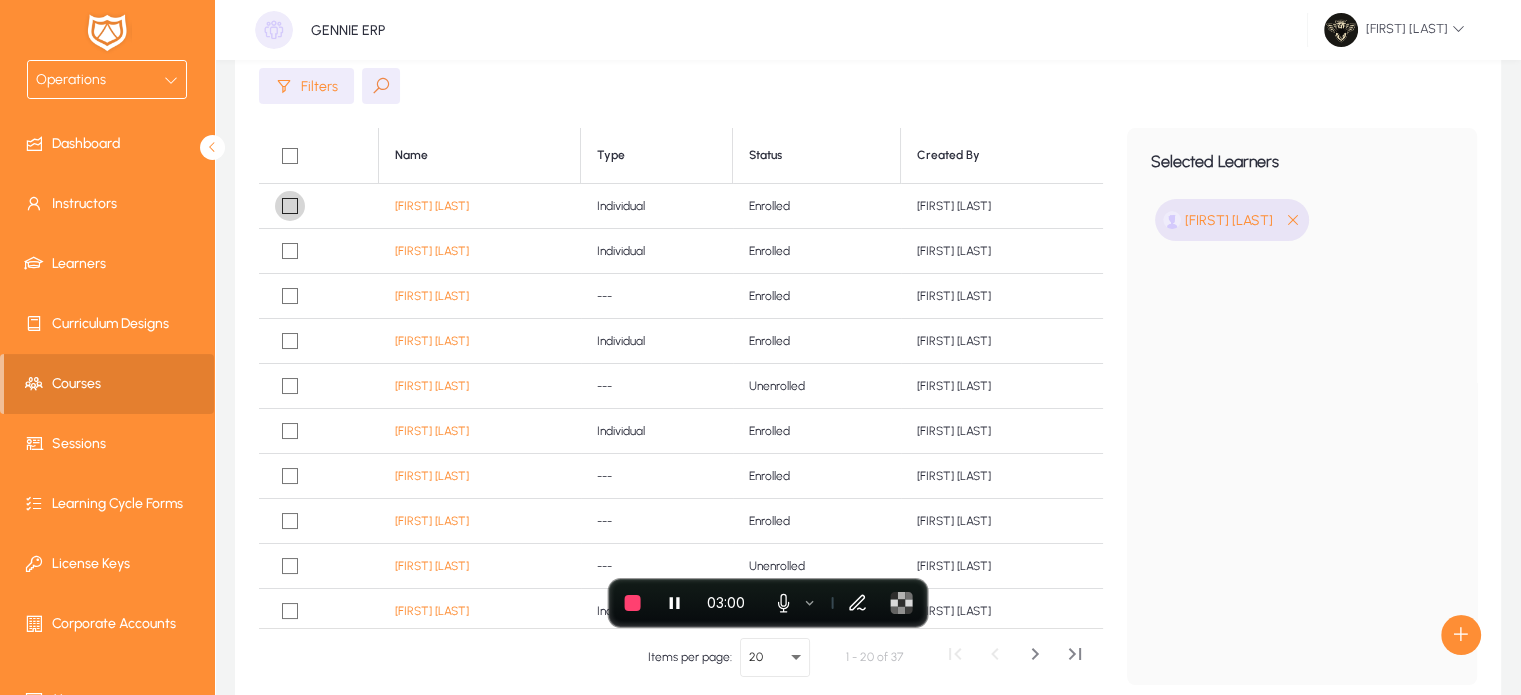 scroll, scrollTop: 352, scrollLeft: 0, axis: vertical 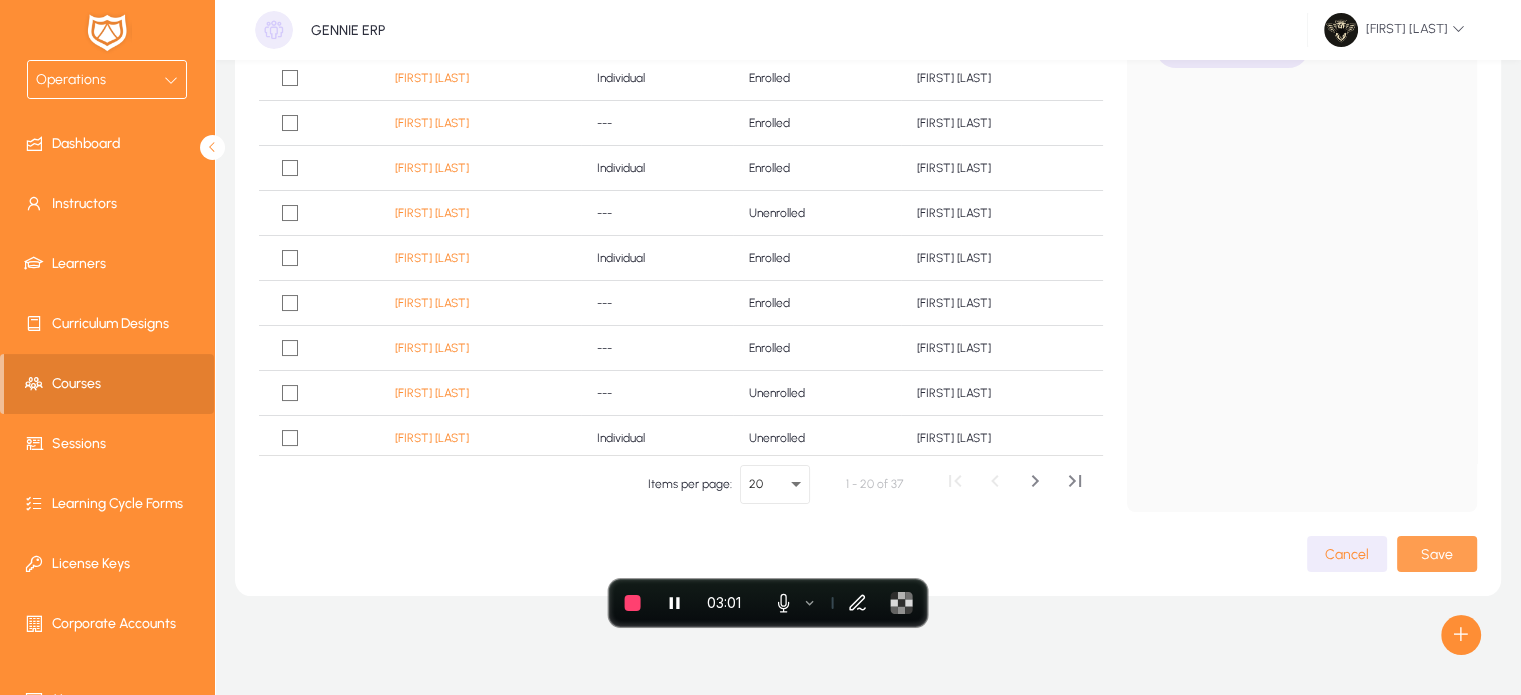 click 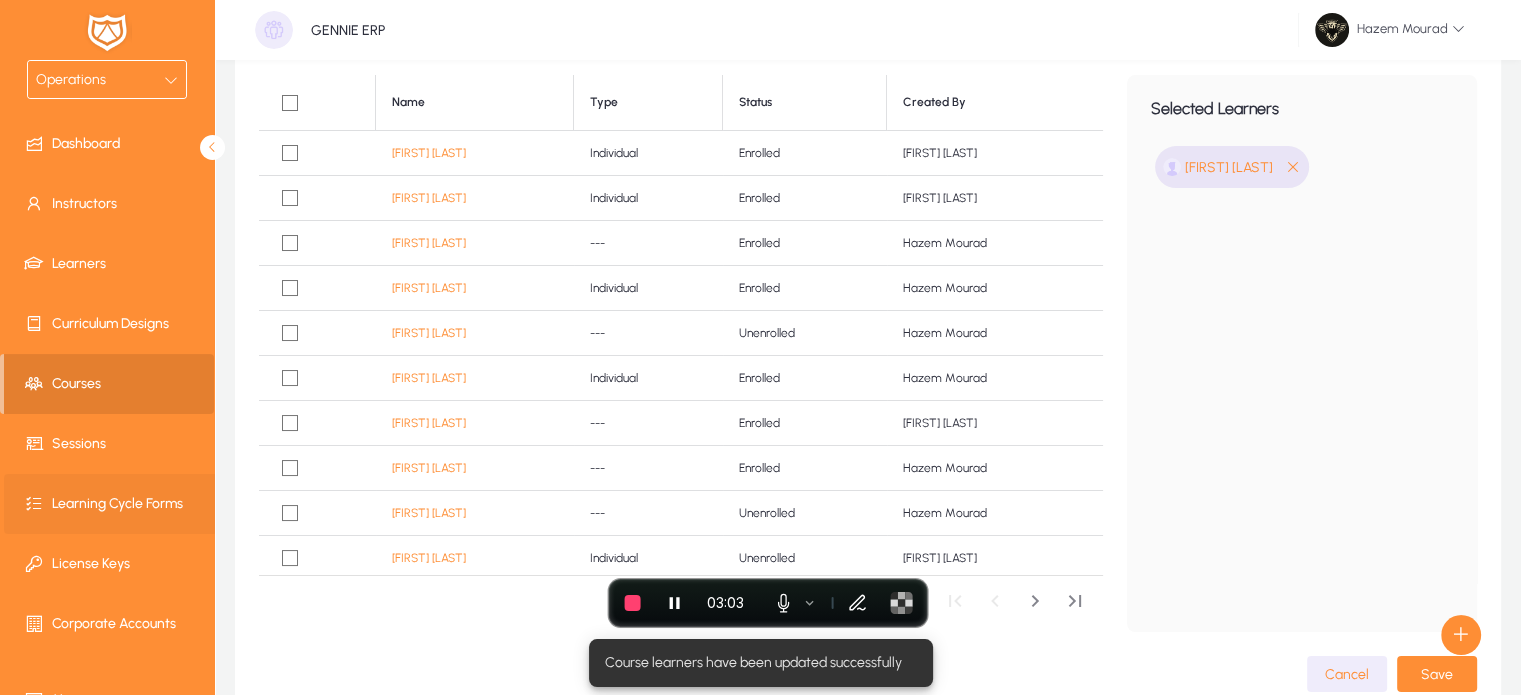 scroll, scrollTop: 232, scrollLeft: 0, axis: vertical 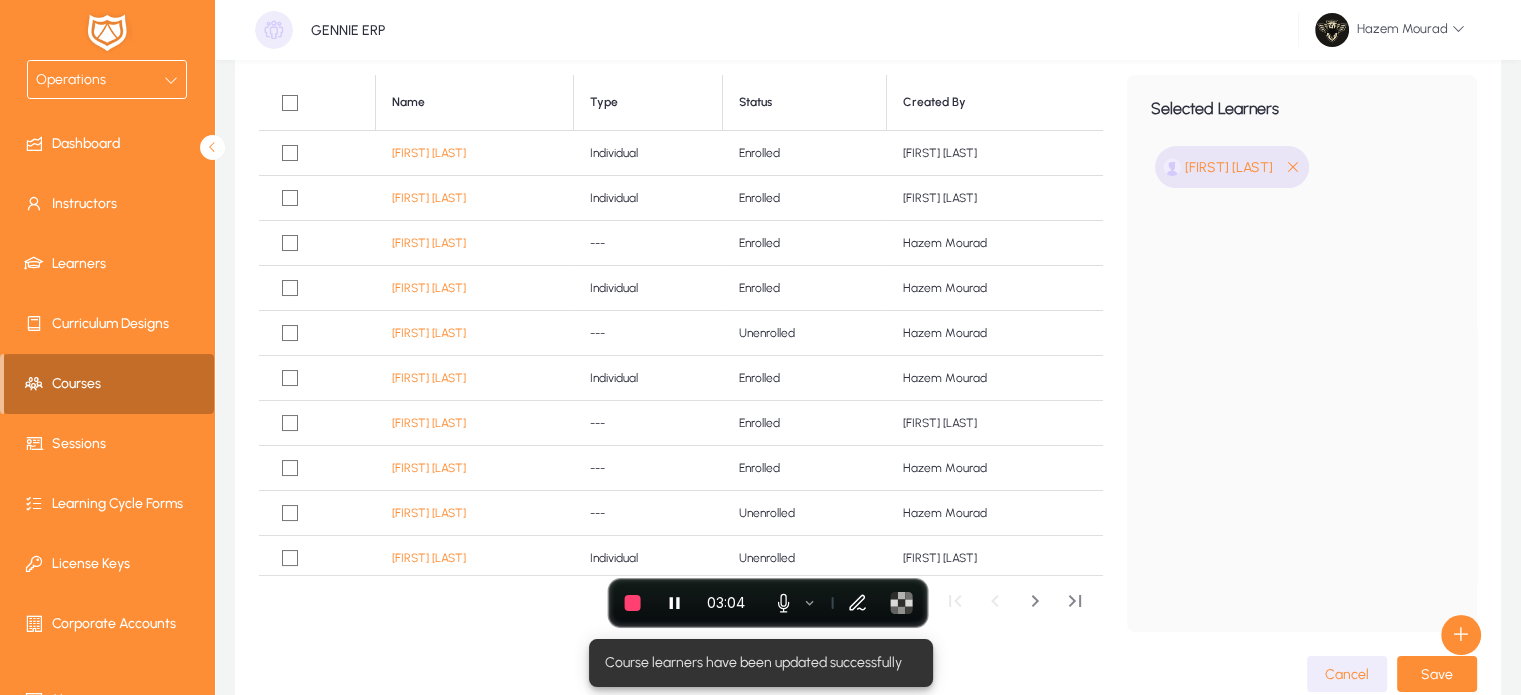 click on "Courses" 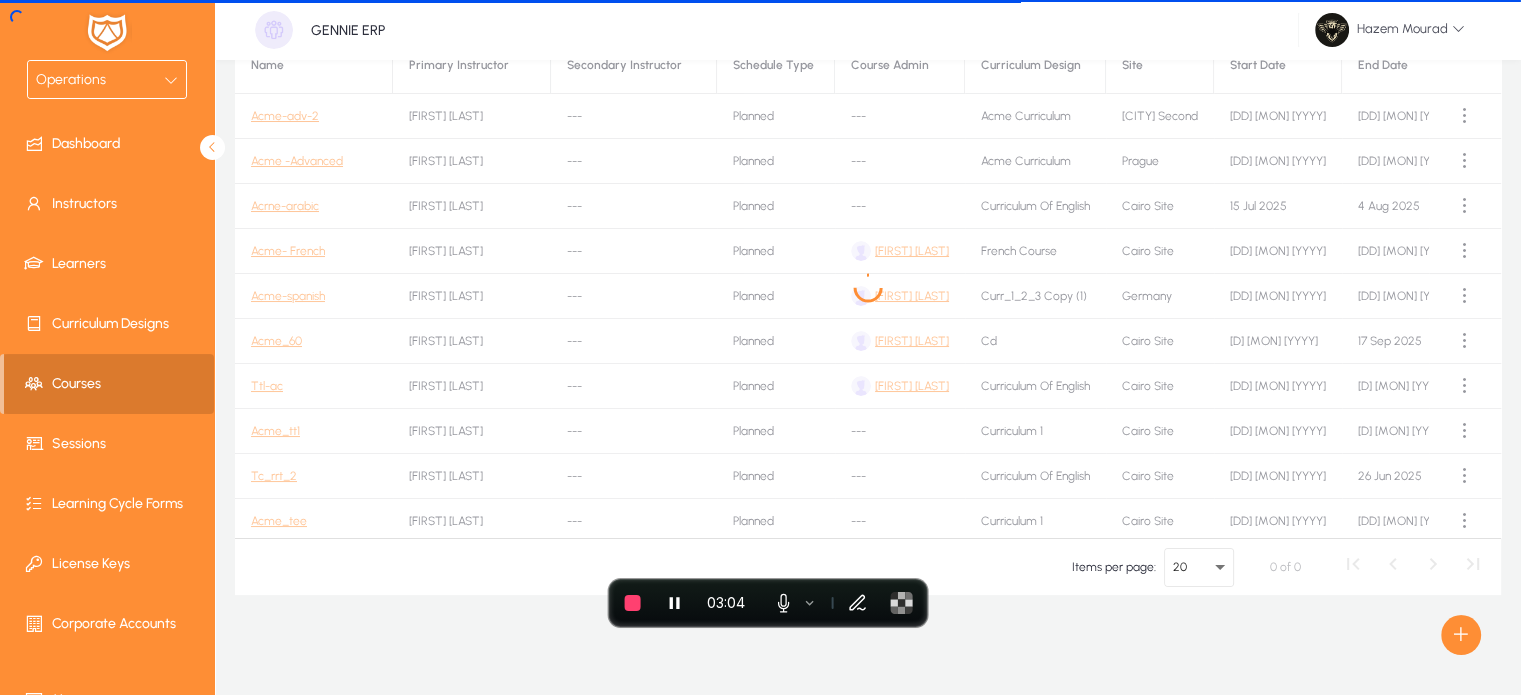 scroll, scrollTop: 161, scrollLeft: 0, axis: vertical 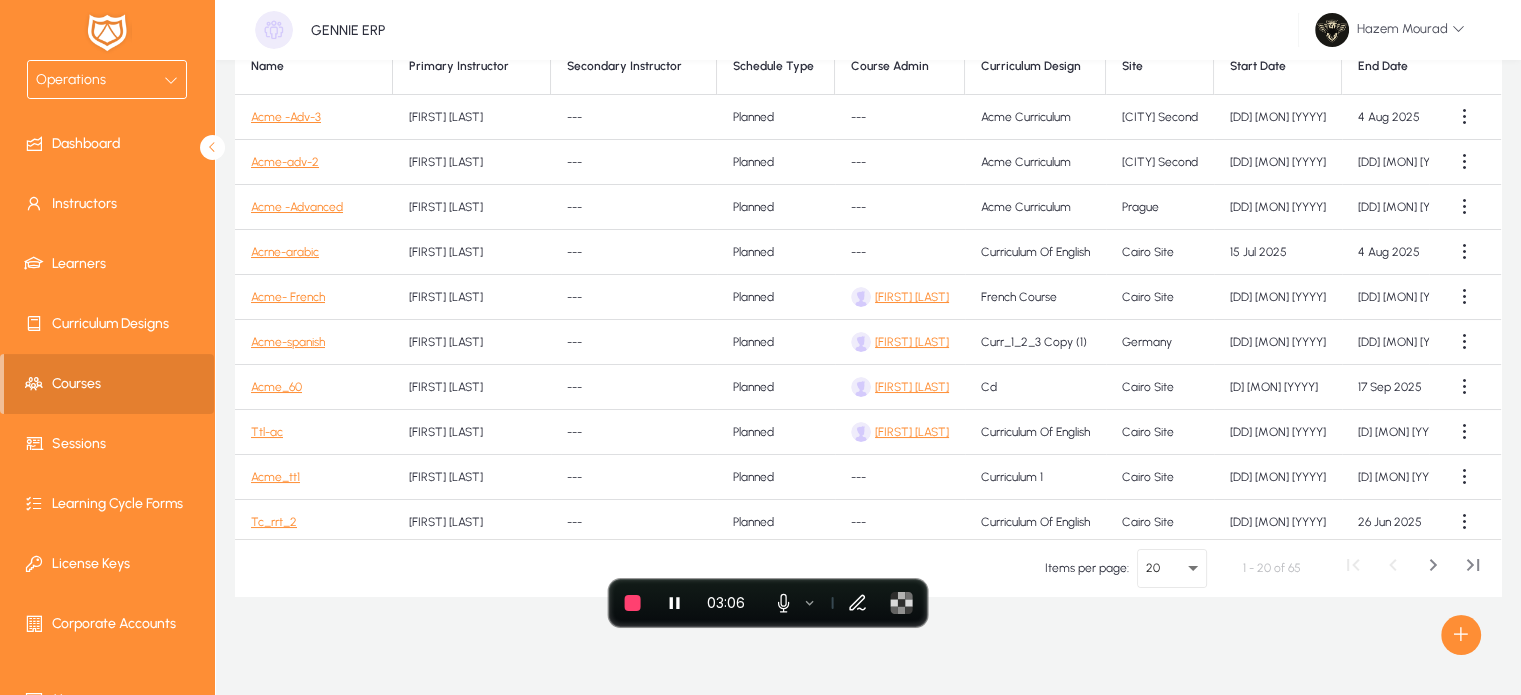 click on "Acme -Adv-3" 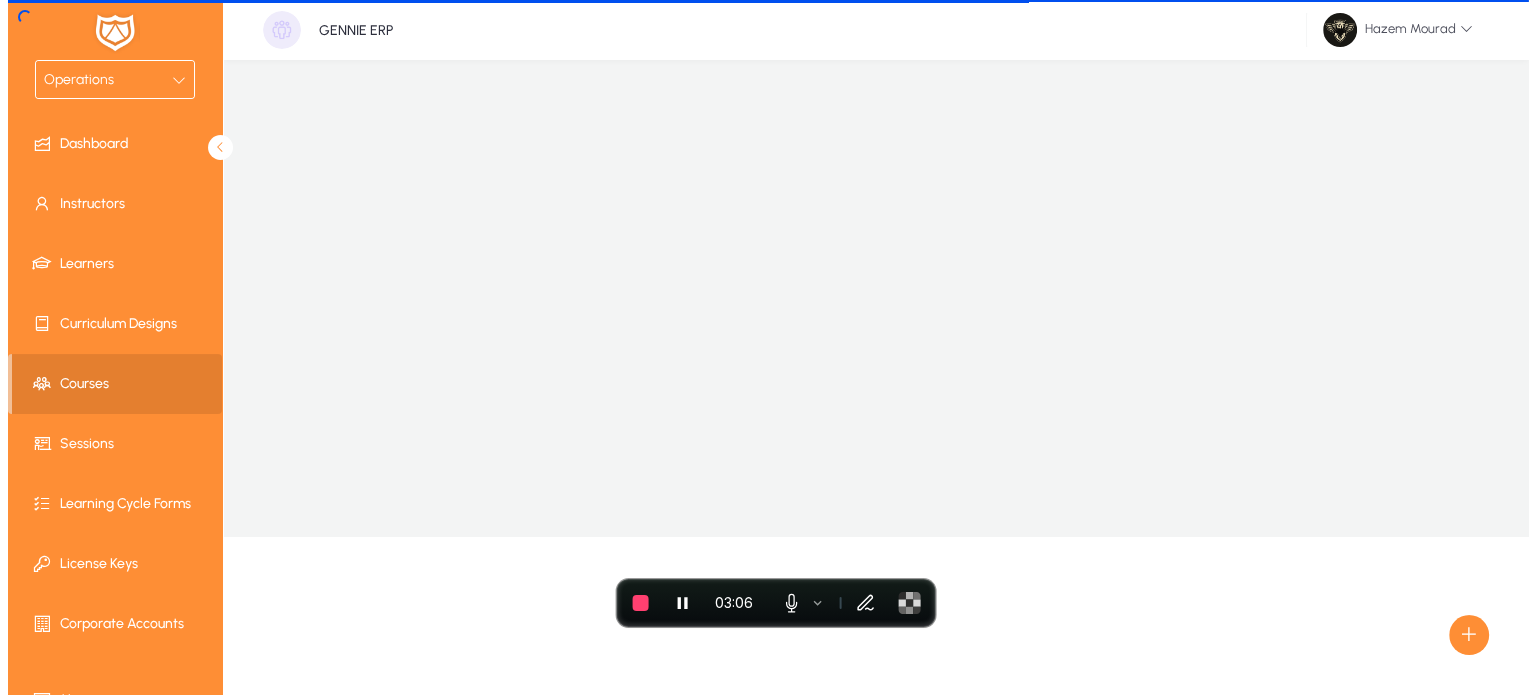 scroll, scrollTop: 0, scrollLeft: 0, axis: both 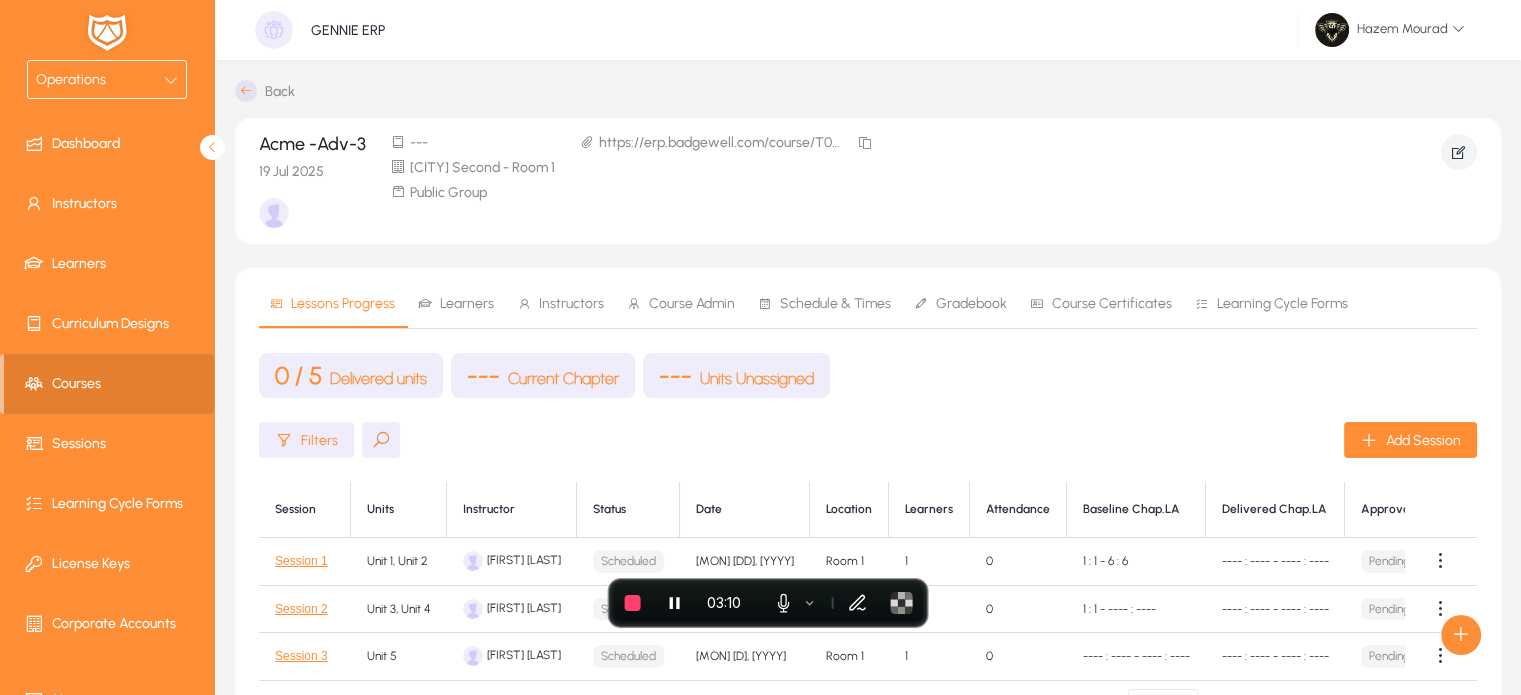 click on "Learners" at bounding box center [467, 304] 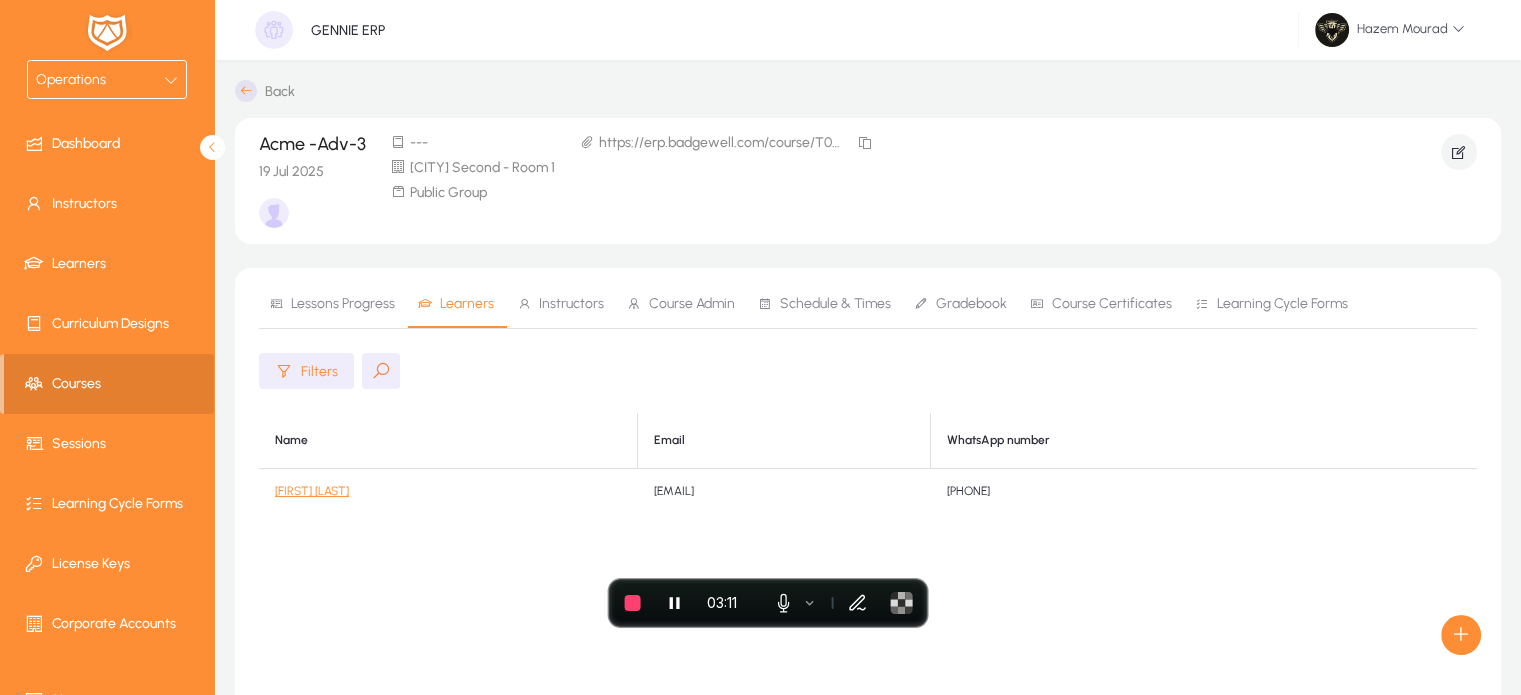 click on "[FIRST]  [LAST]" 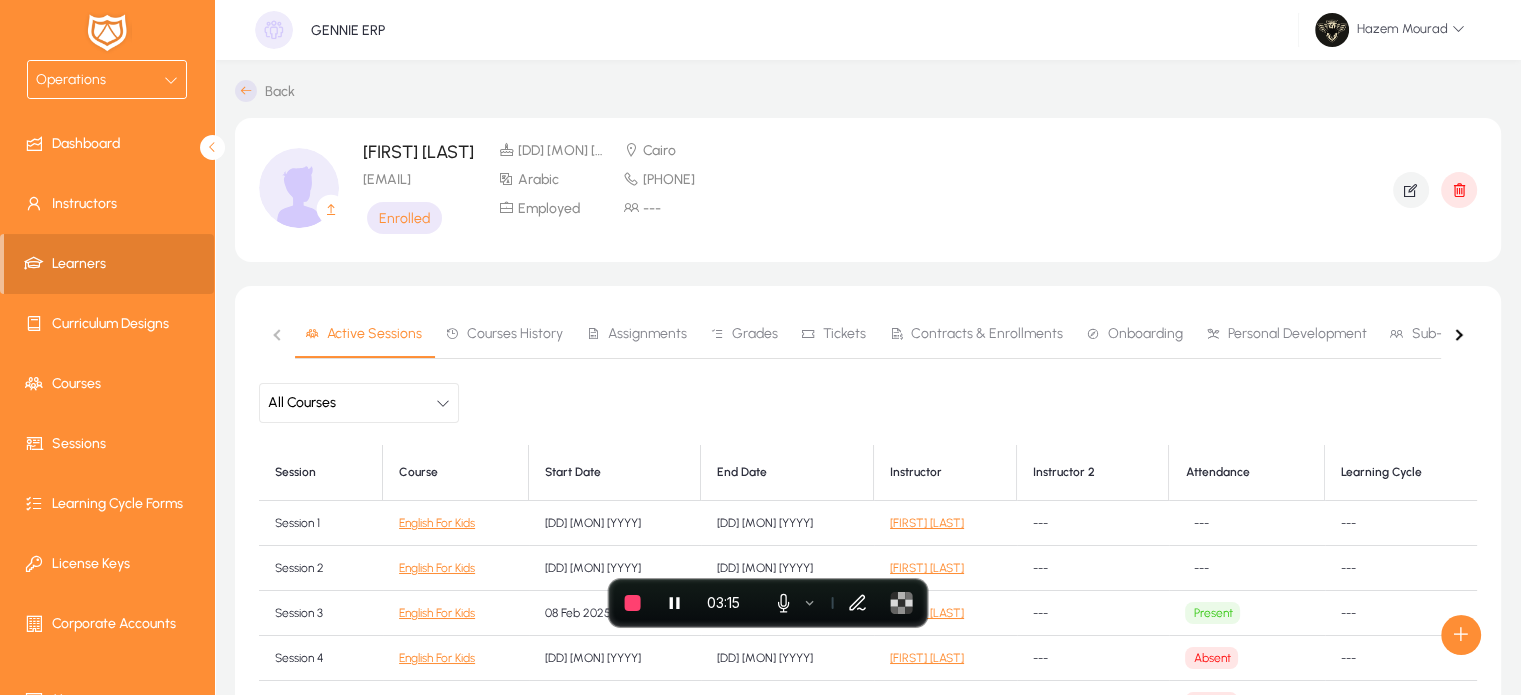 click on "Contracts & Enrollments" at bounding box center (987, 334) 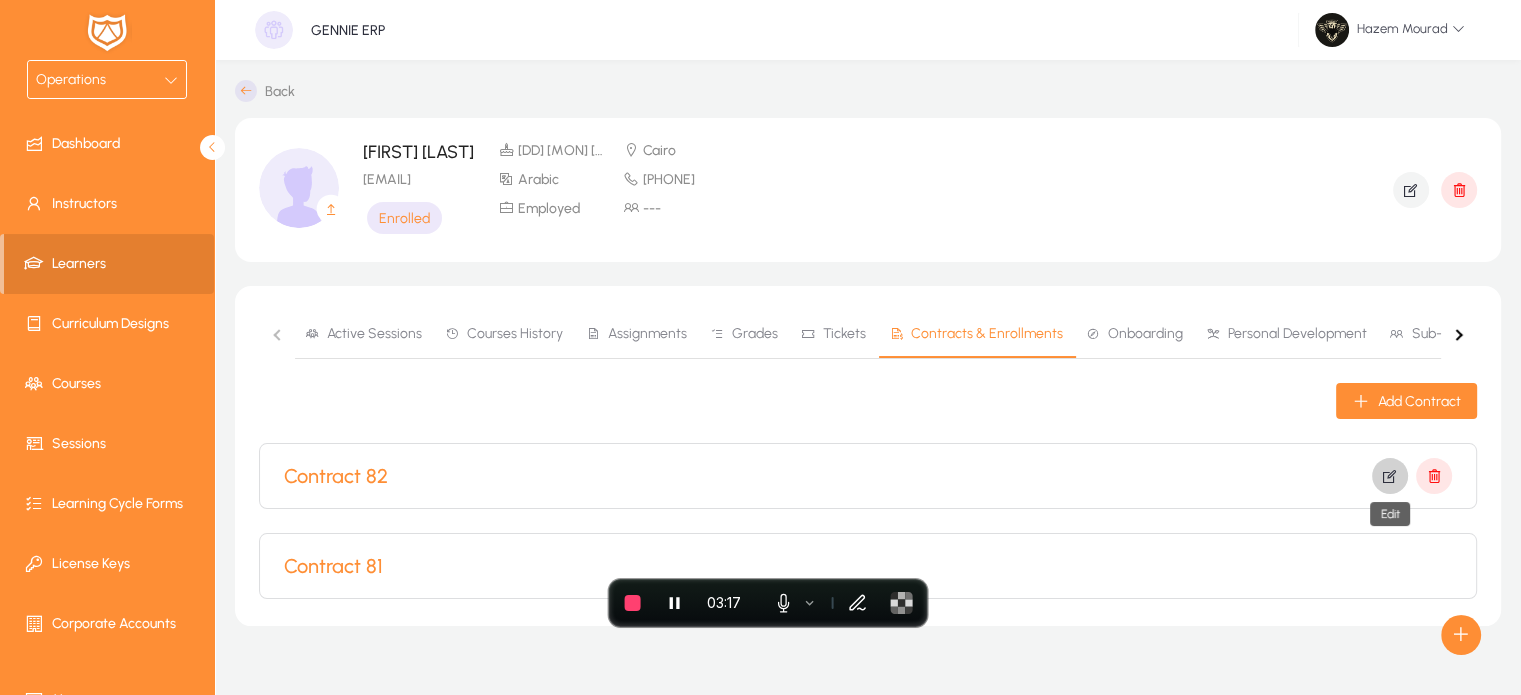 click 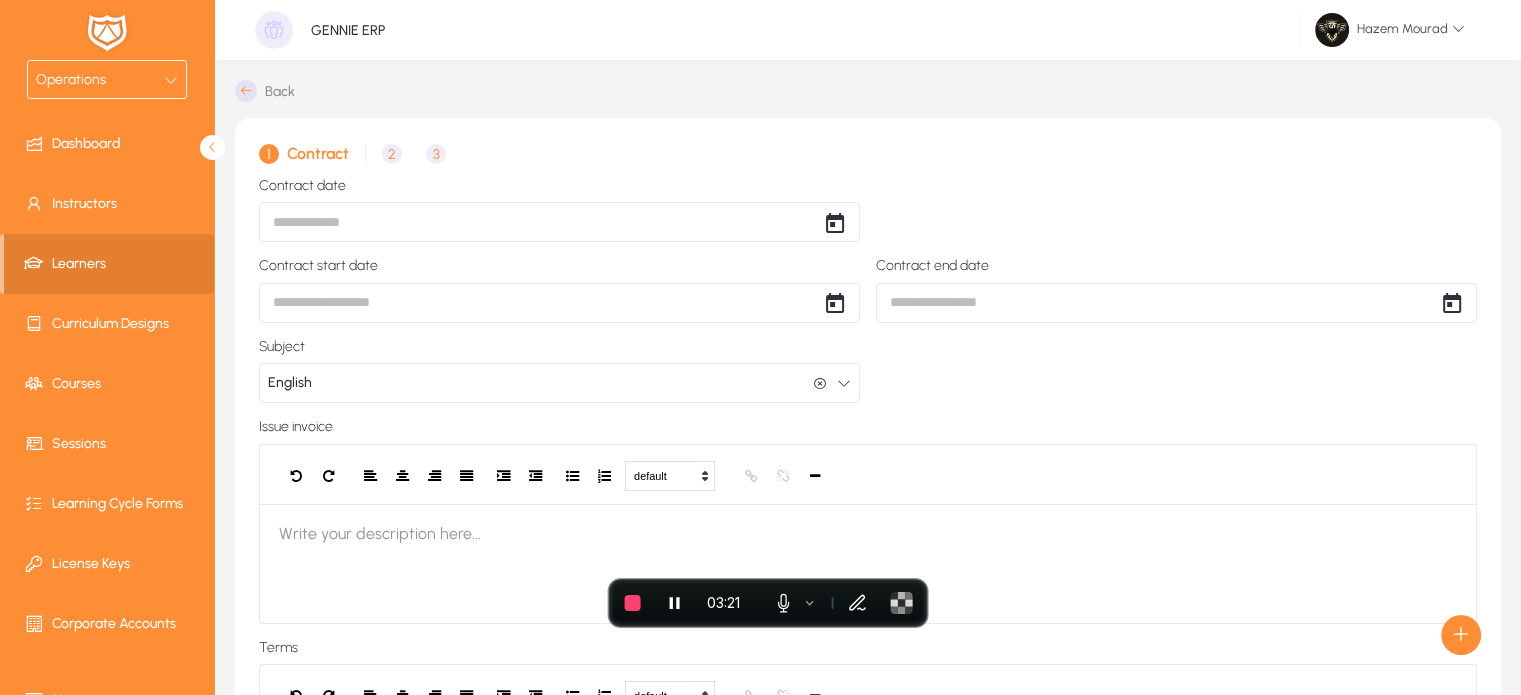 click on "2" at bounding box center [392, 154] 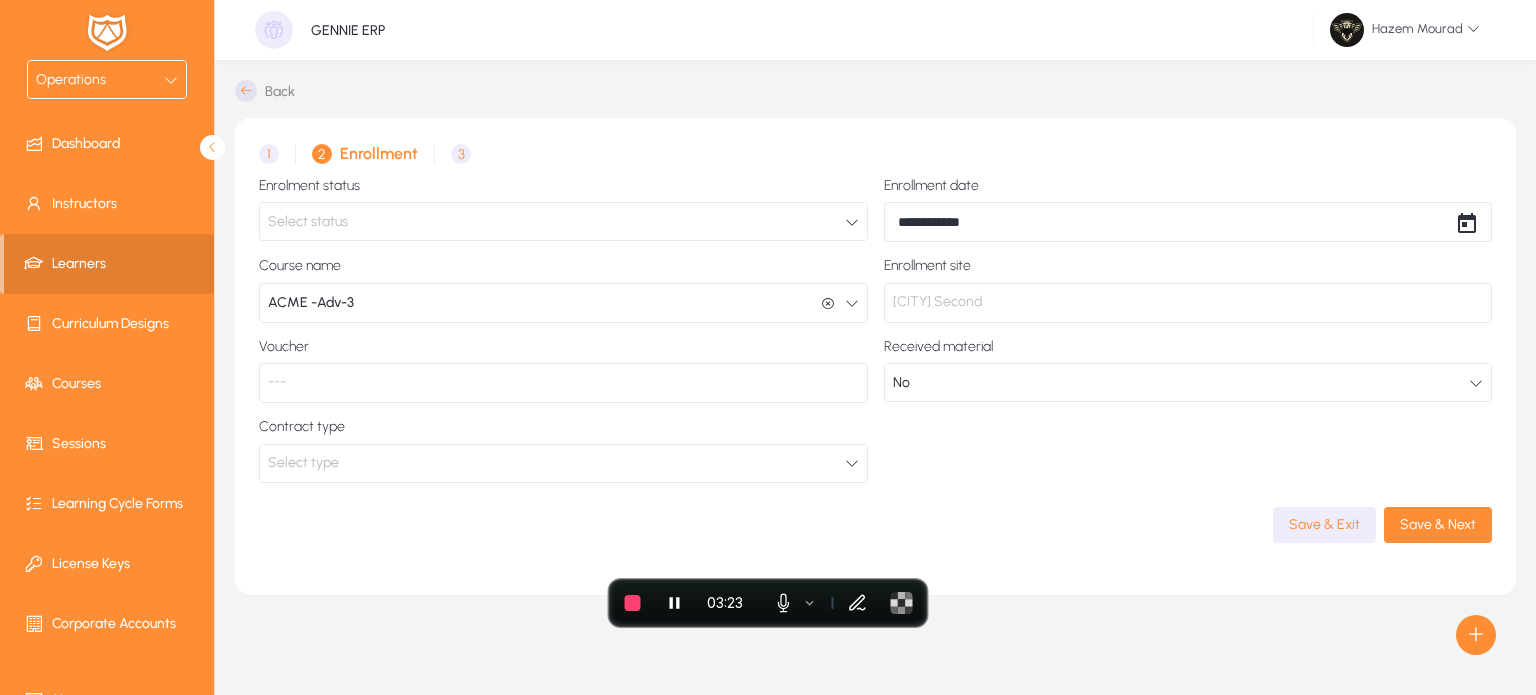click on "Select status" at bounding box center (556, 222) 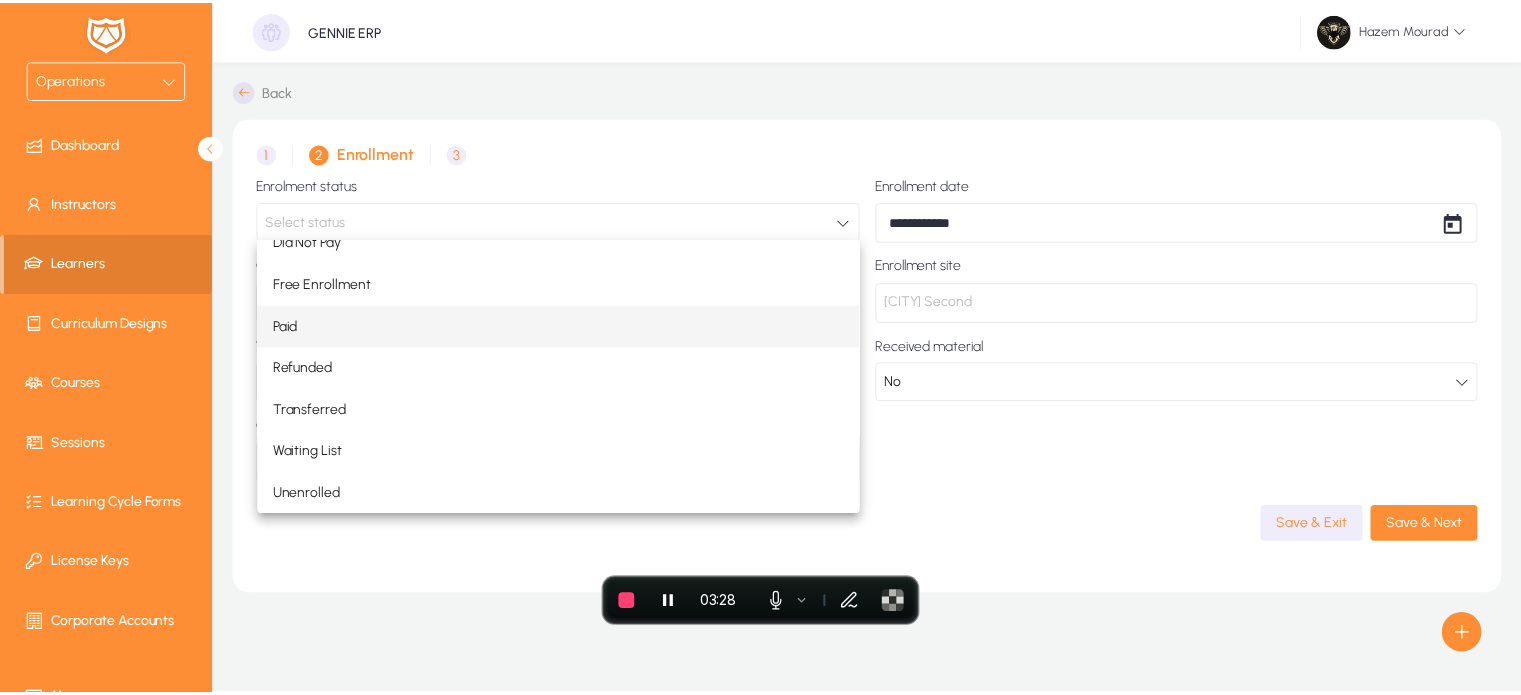 scroll, scrollTop: 0, scrollLeft: 0, axis: both 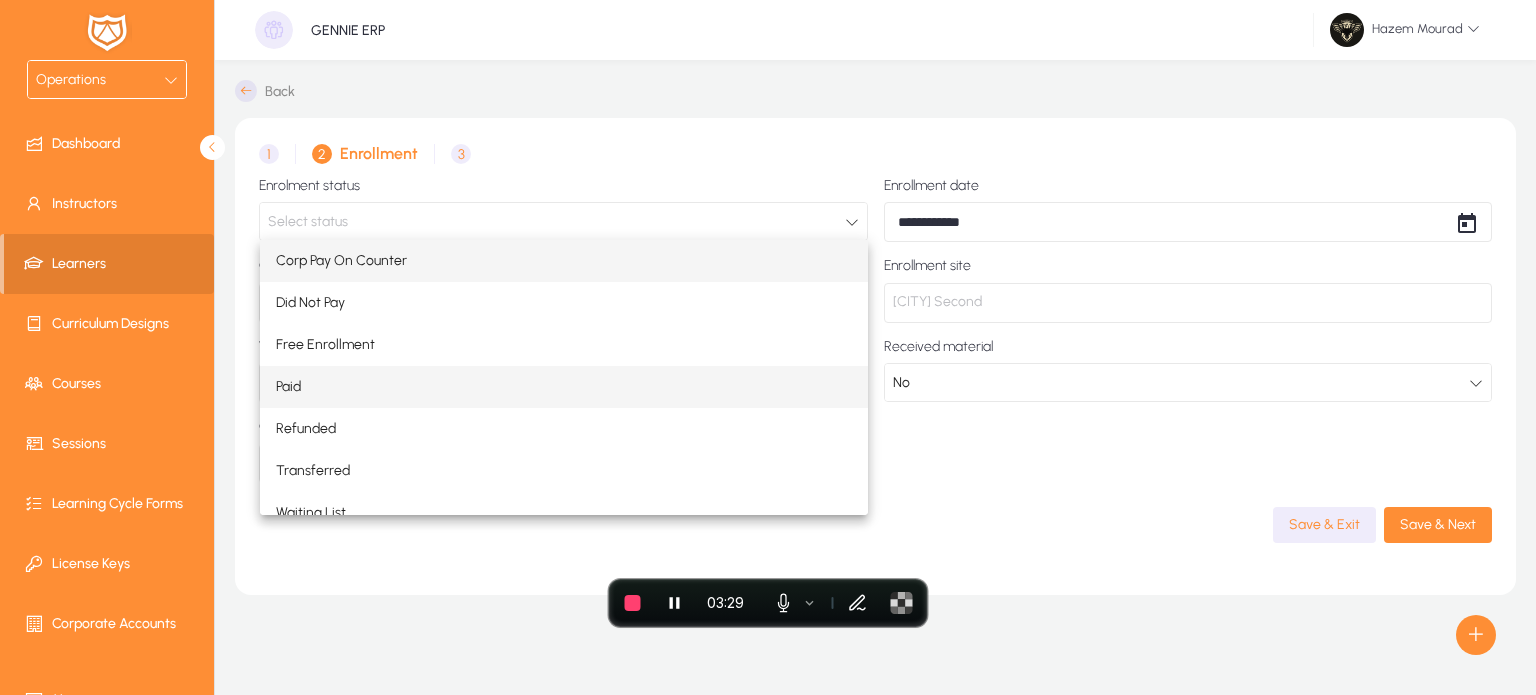 click on "Paid" at bounding box center [288, 387] 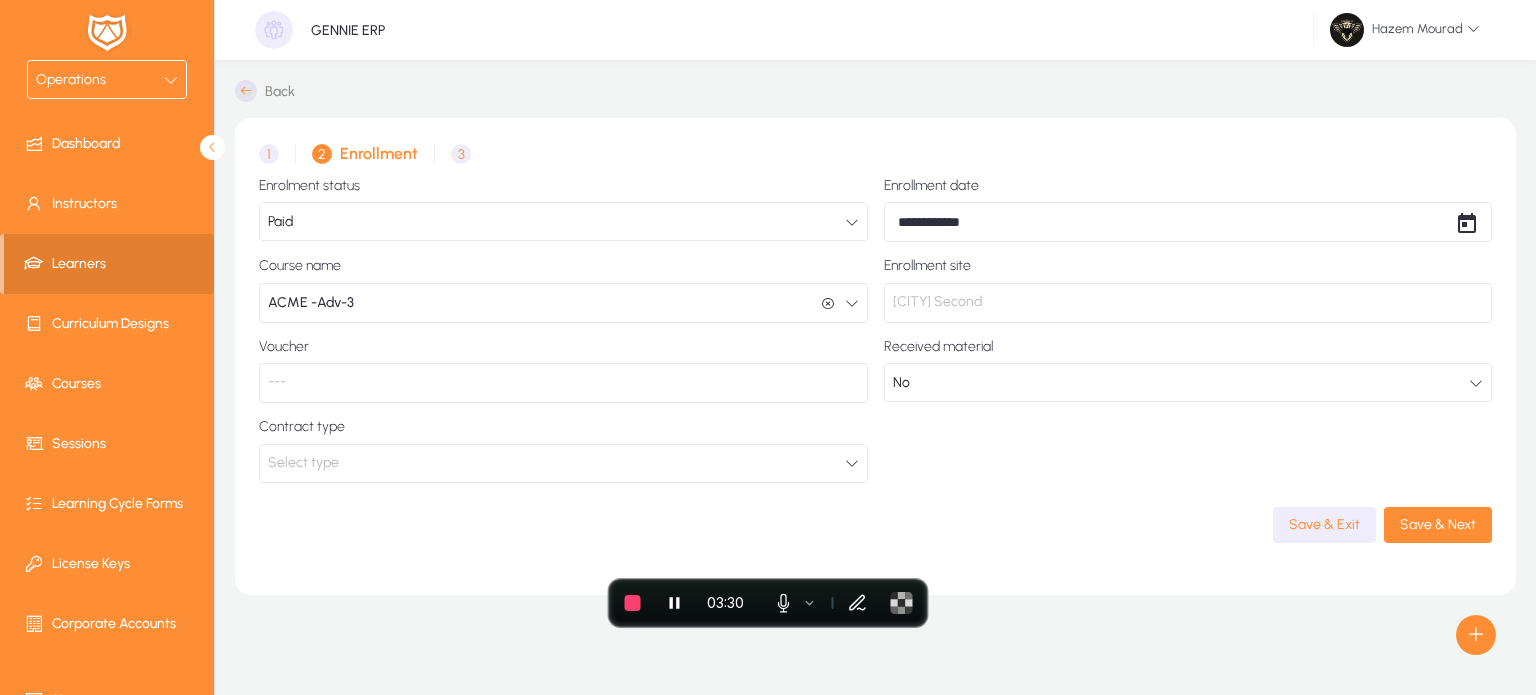 click on "Select type" at bounding box center (556, 463) 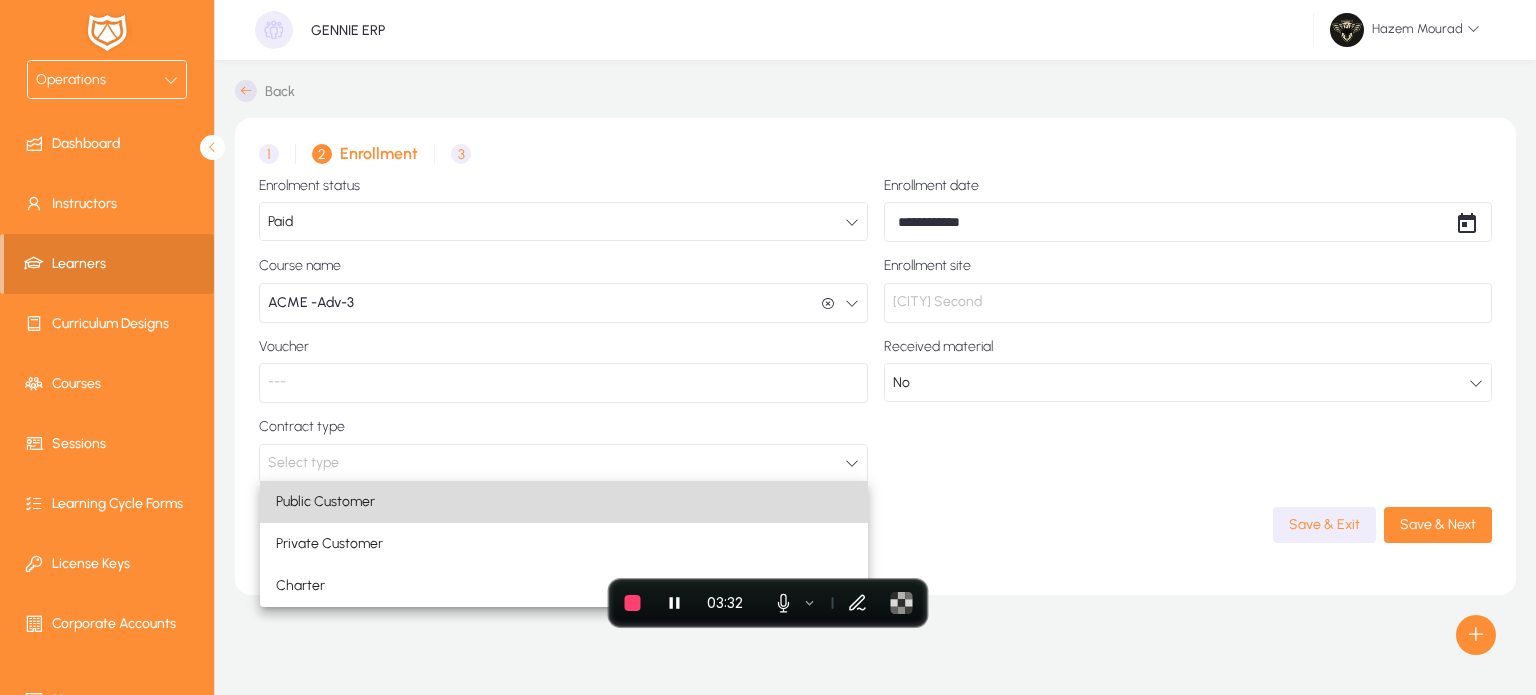click on "Public Customer" at bounding box center (564, 502) 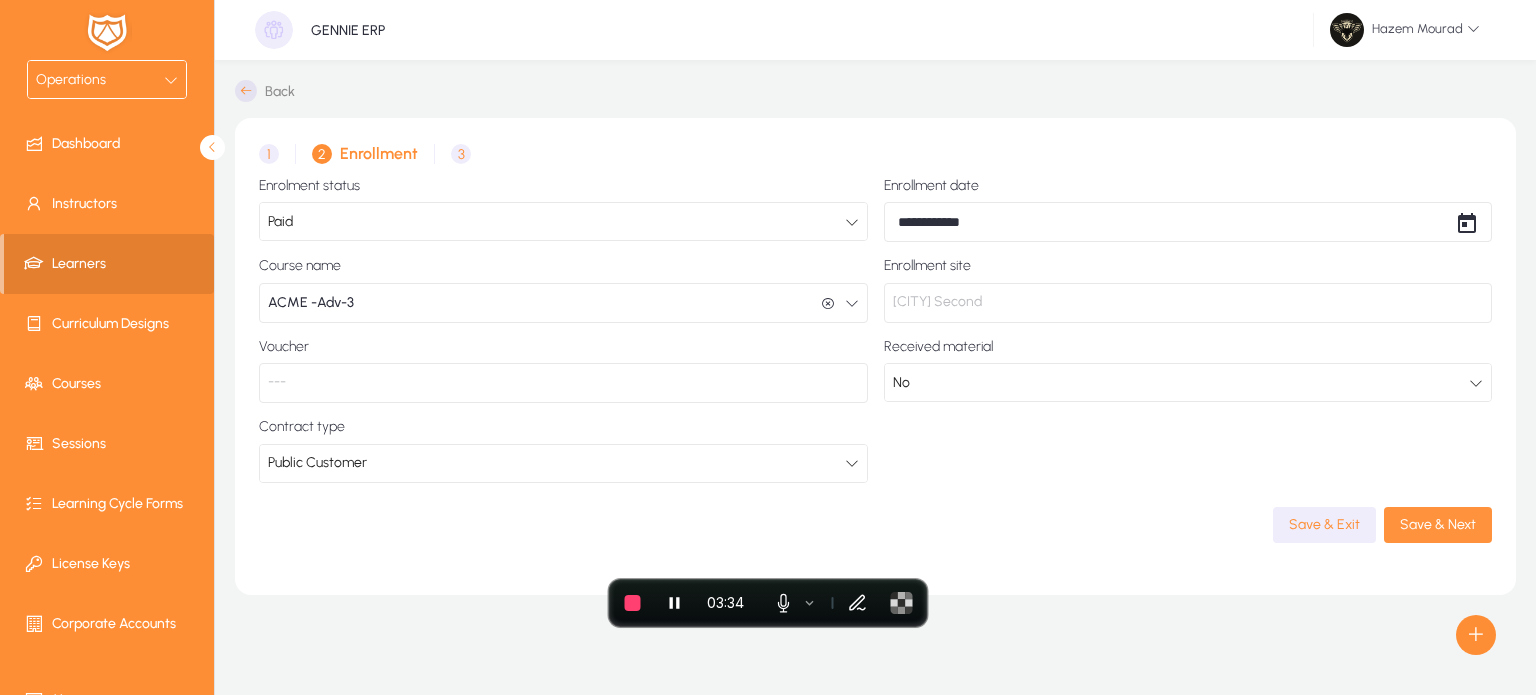 click 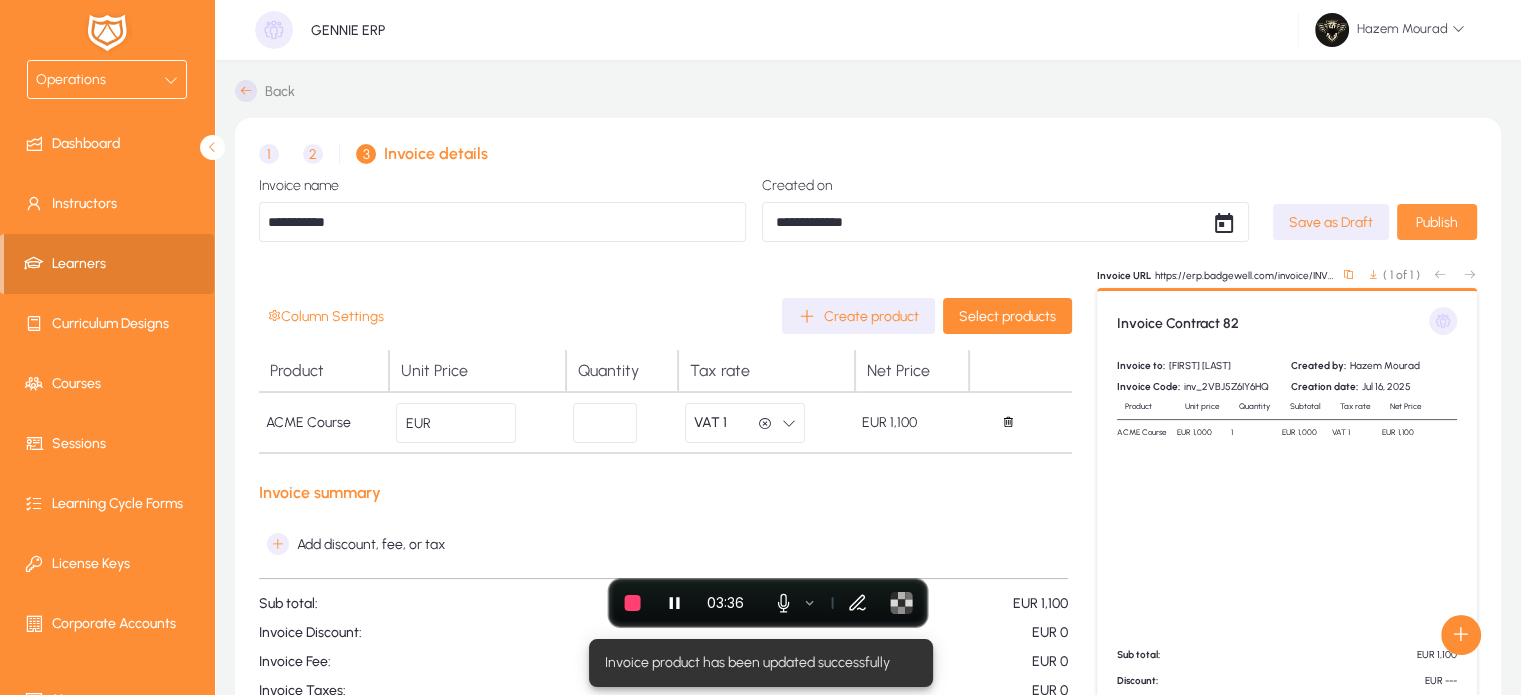 click 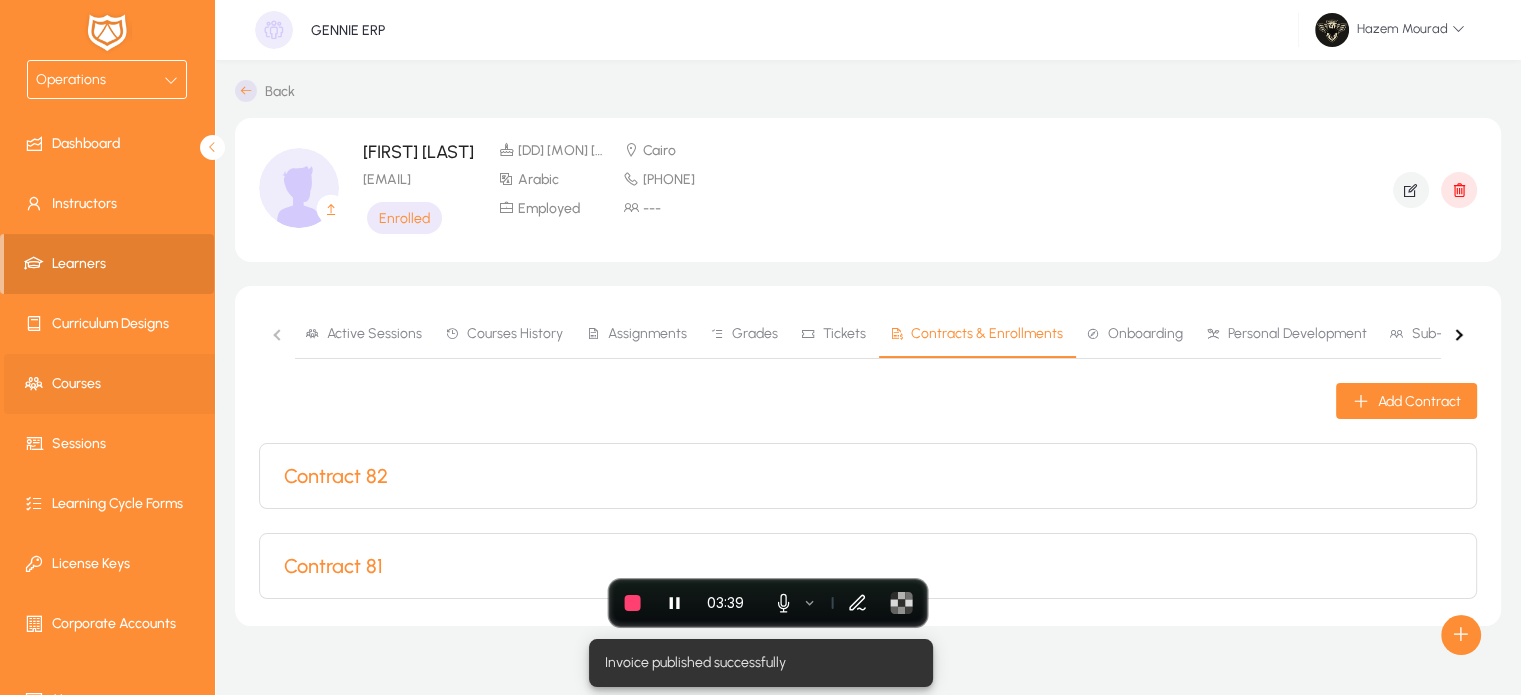 click 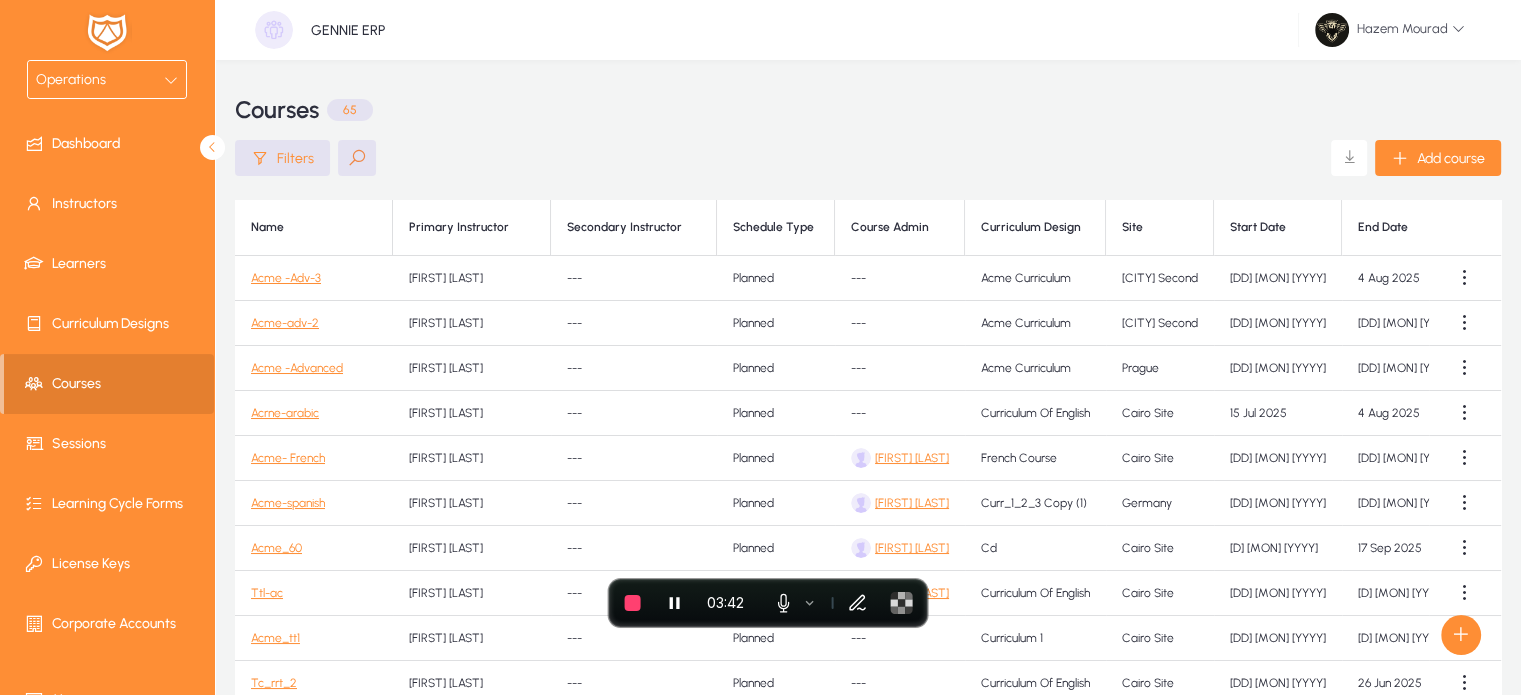click on "Acme -Adv-3" 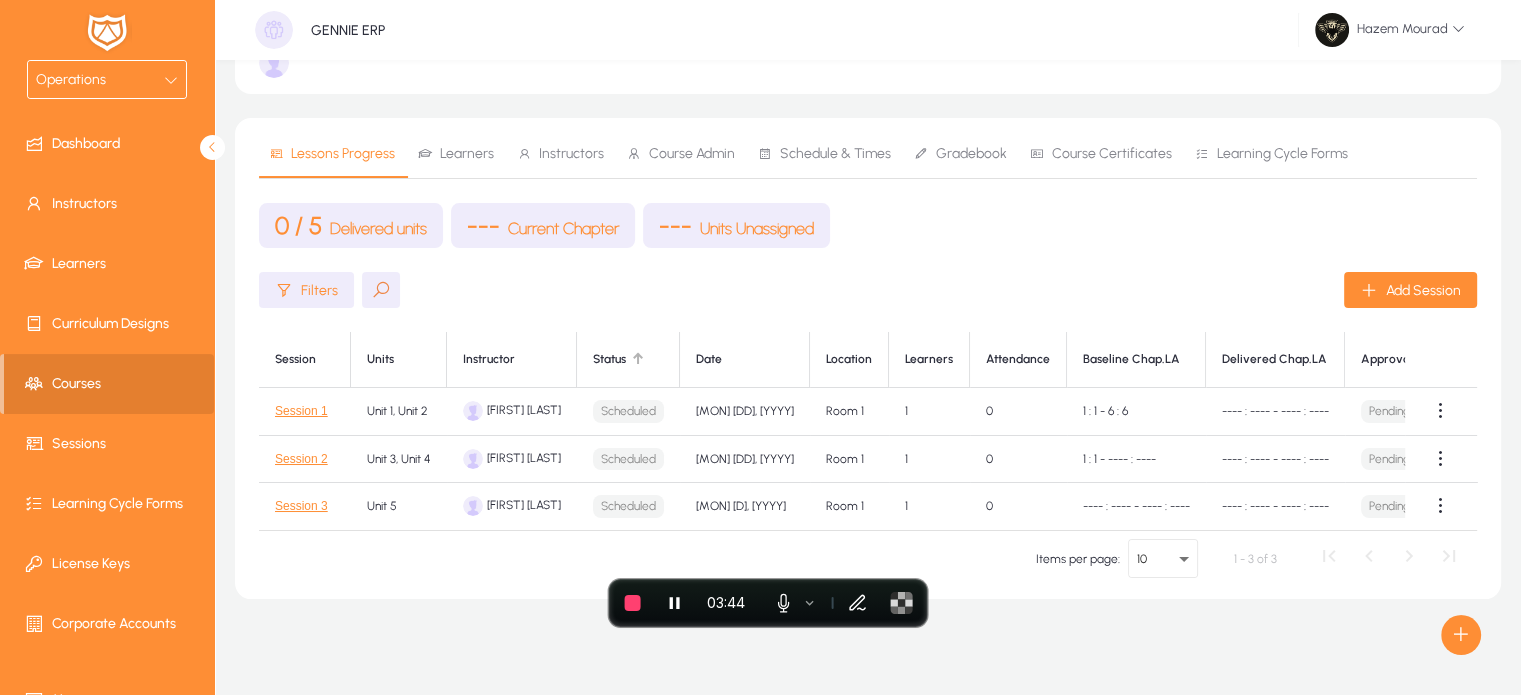 scroll, scrollTop: 168, scrollLeft: 0, axis: vertical 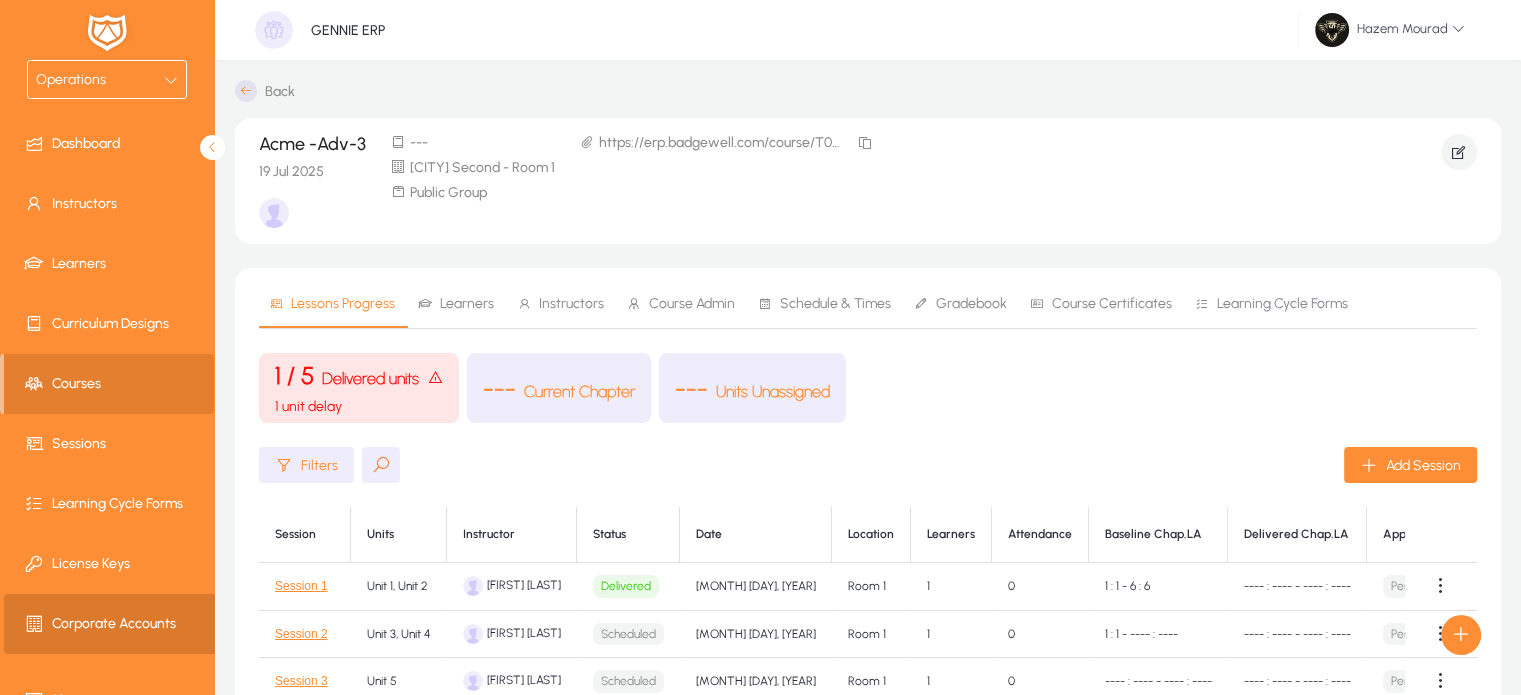 click 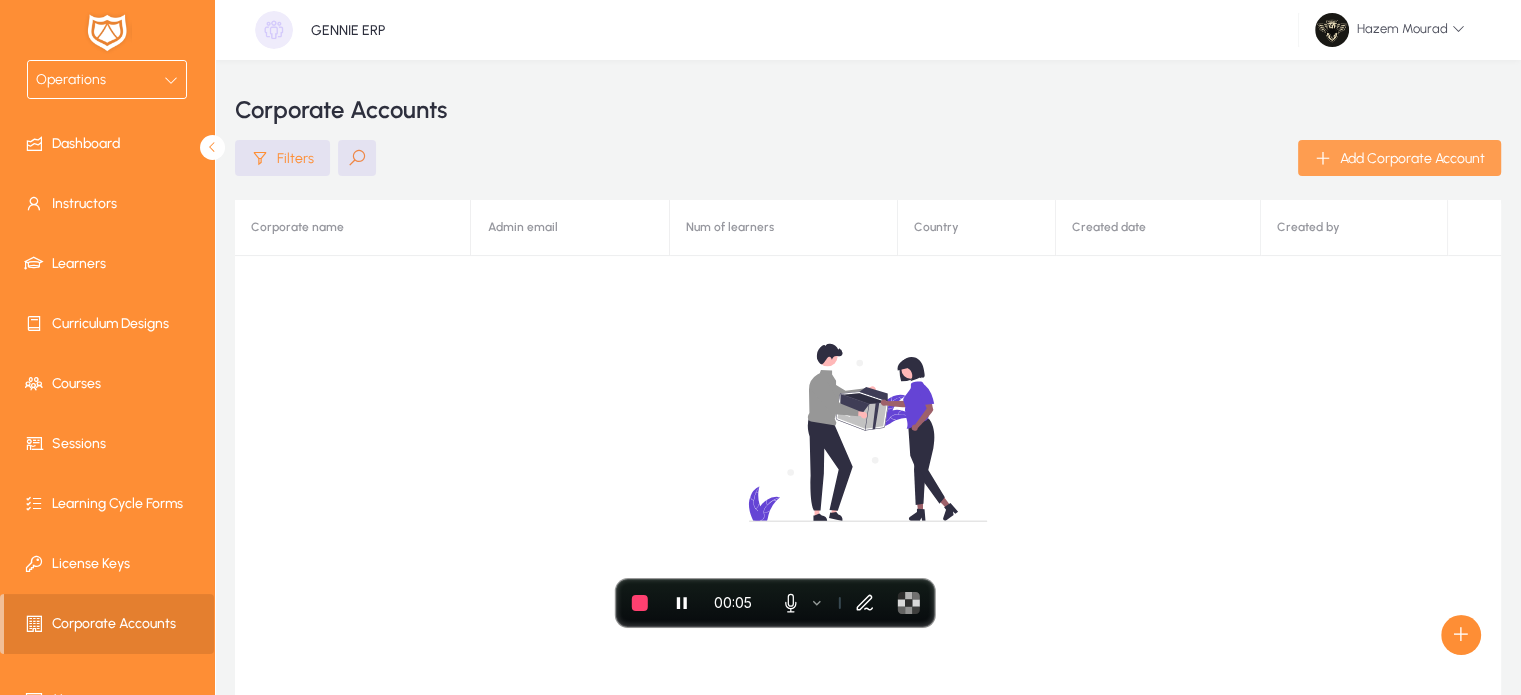 click on "Add Corporate Account" 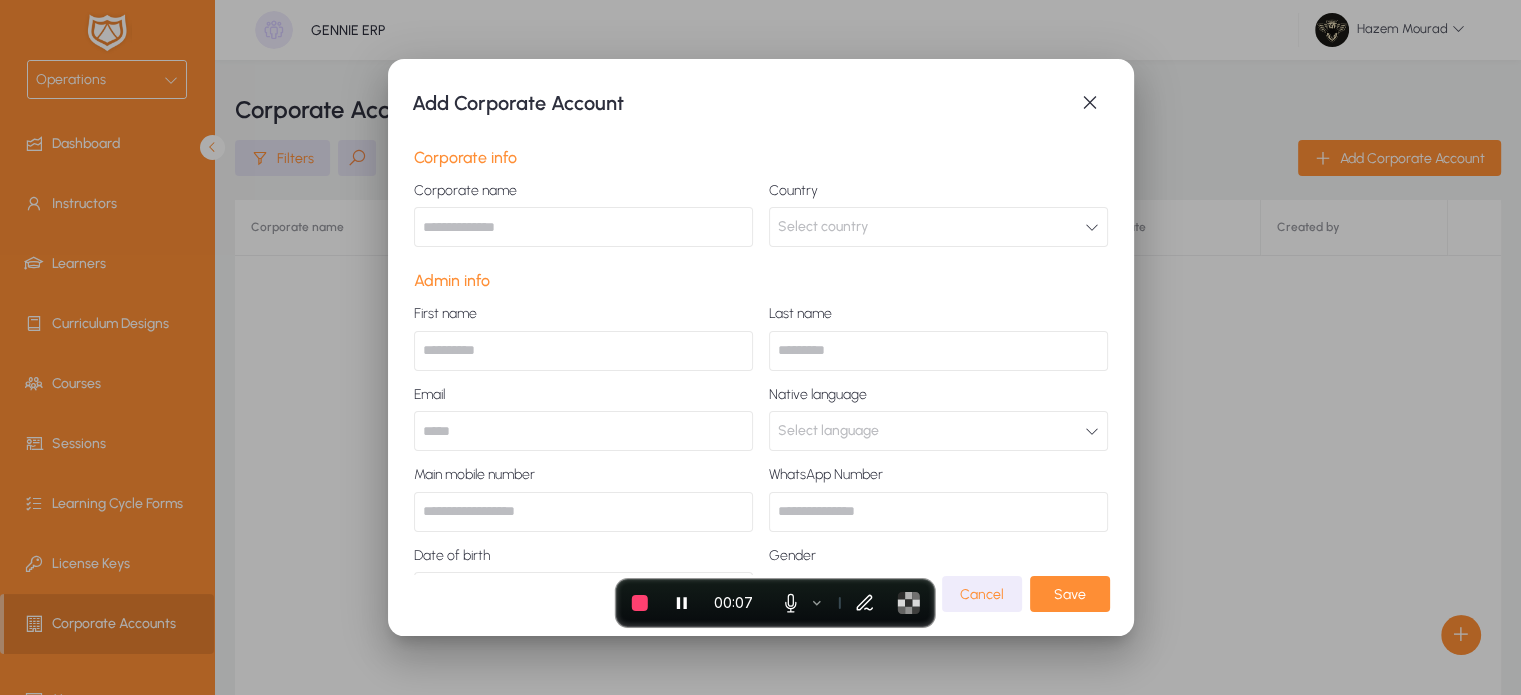 click at bounding box center [583, 227] 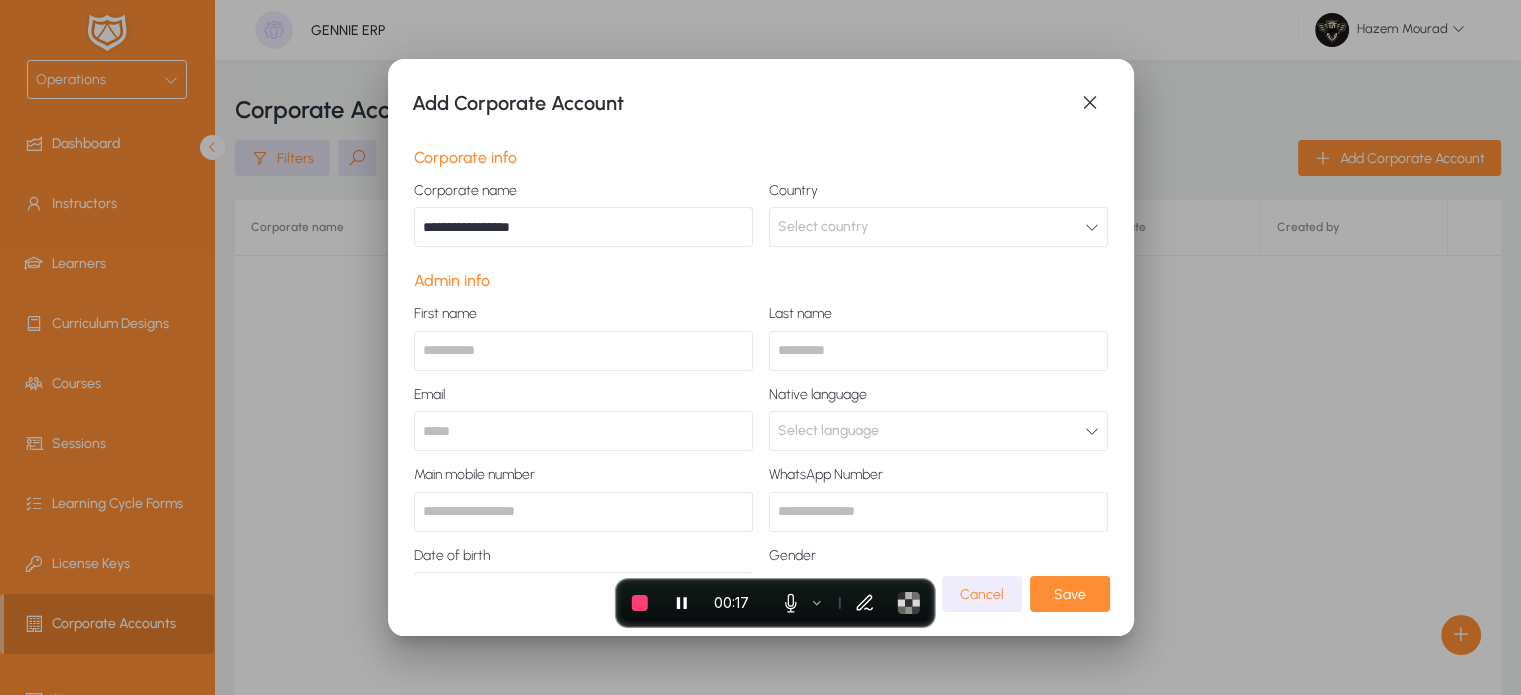 type on "**********" 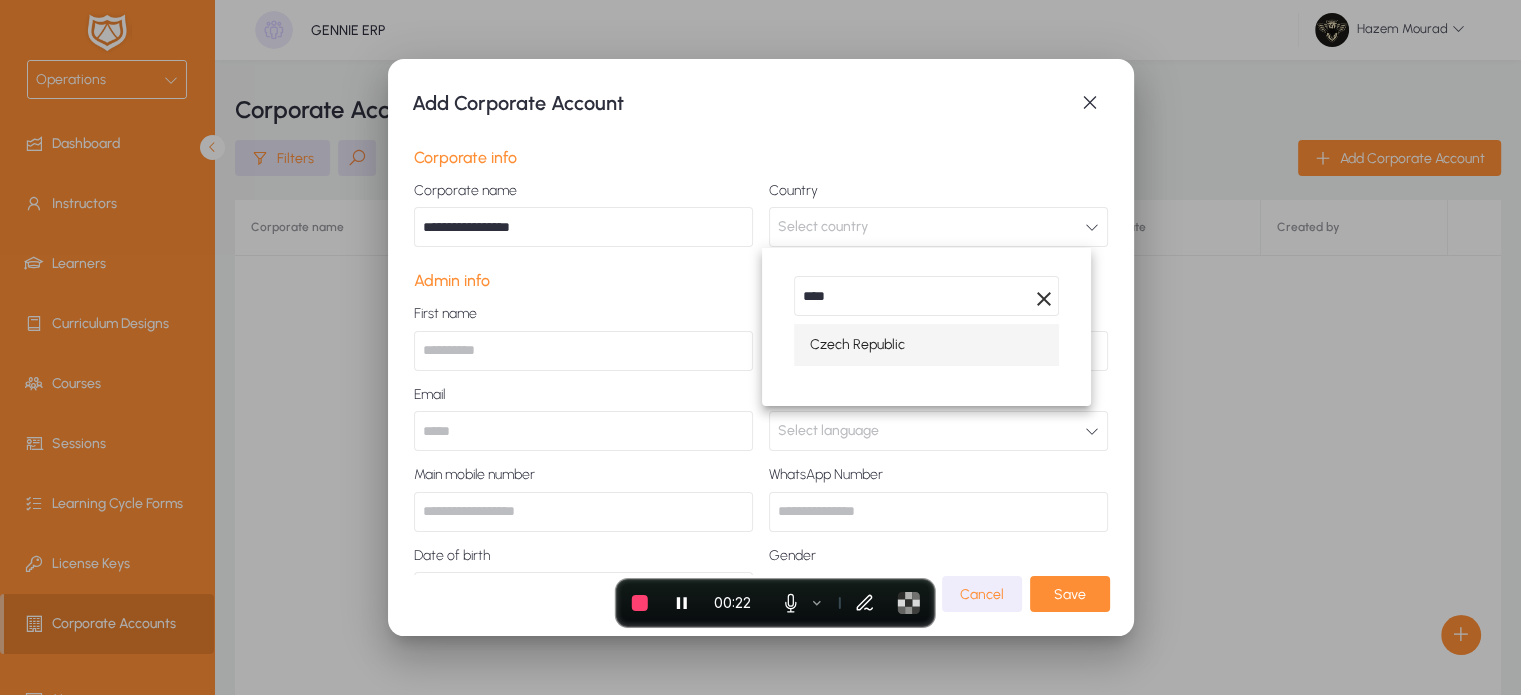 type on "****" 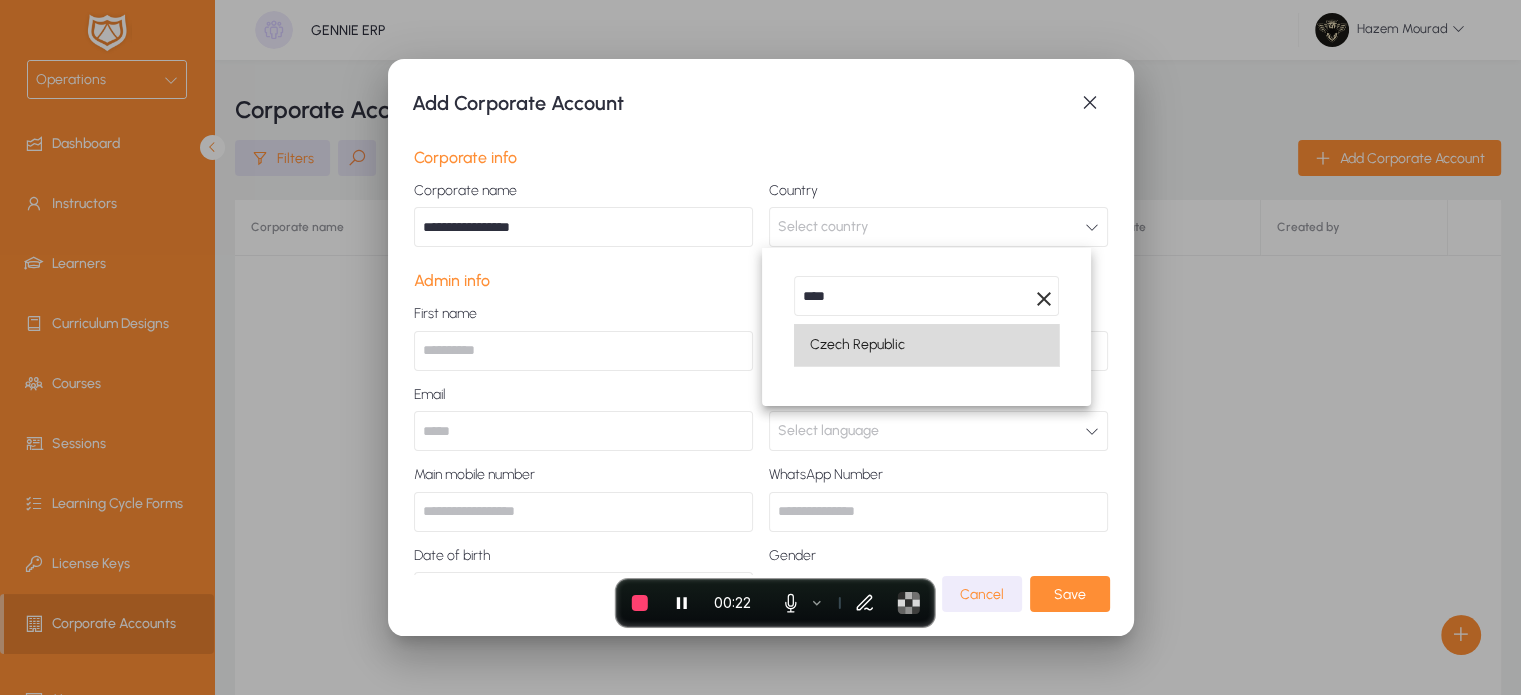 click on "Czech Republic" at bounding box center (857, 345) 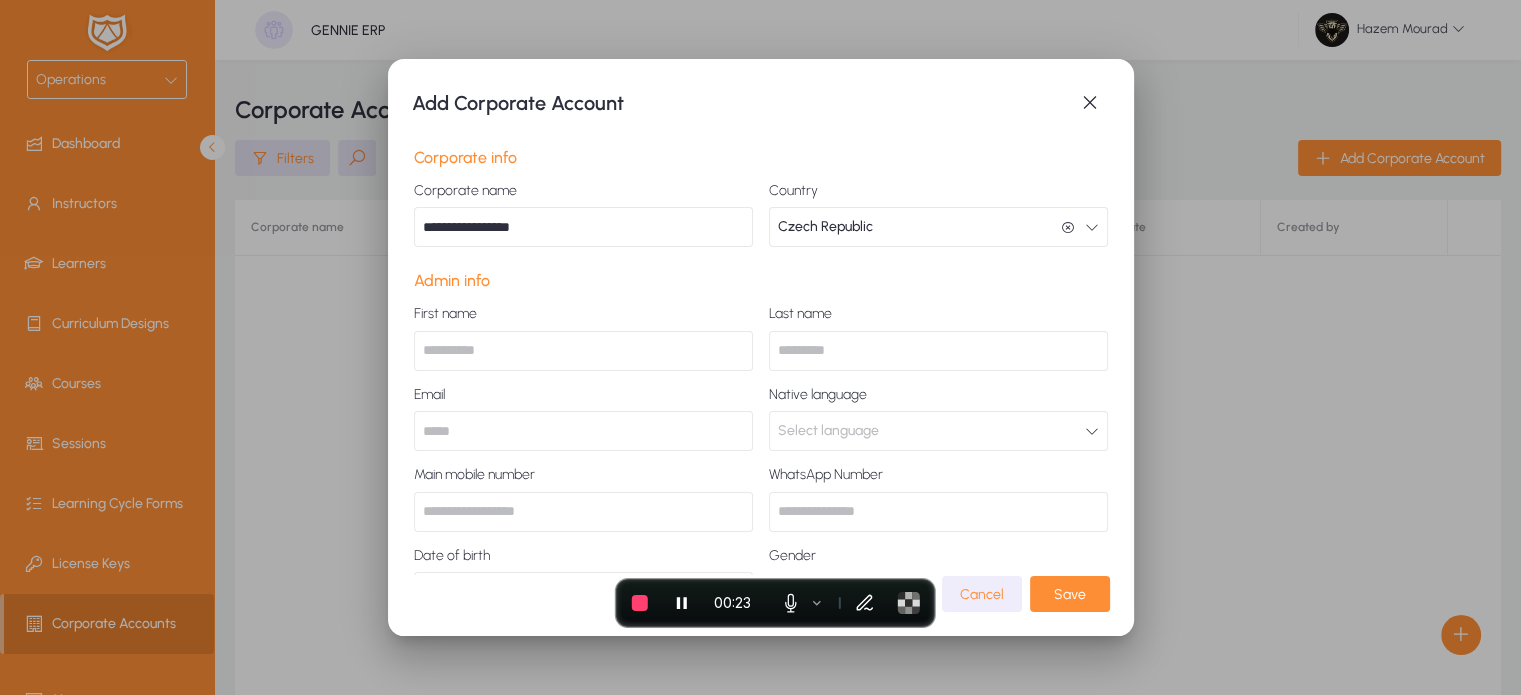 click at bounding box center (583, 351) 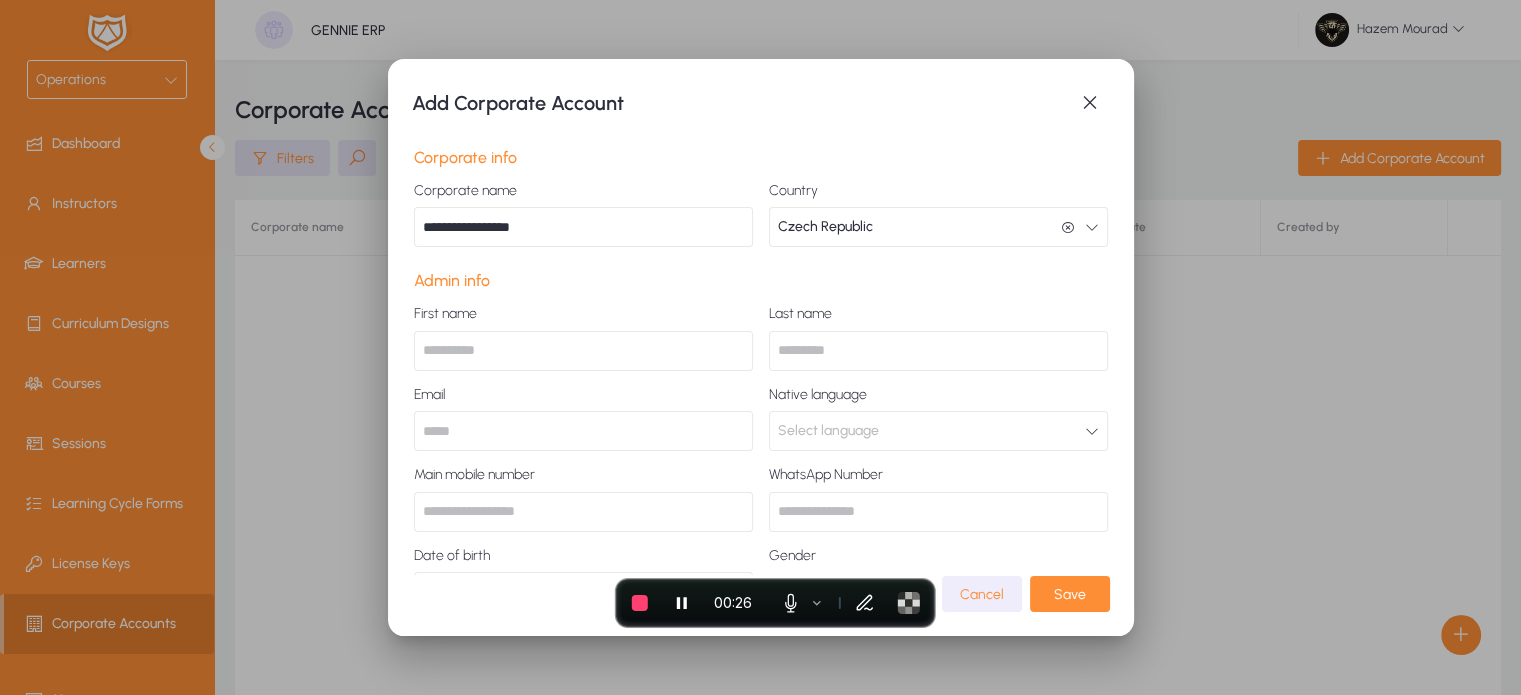 type on "*****" 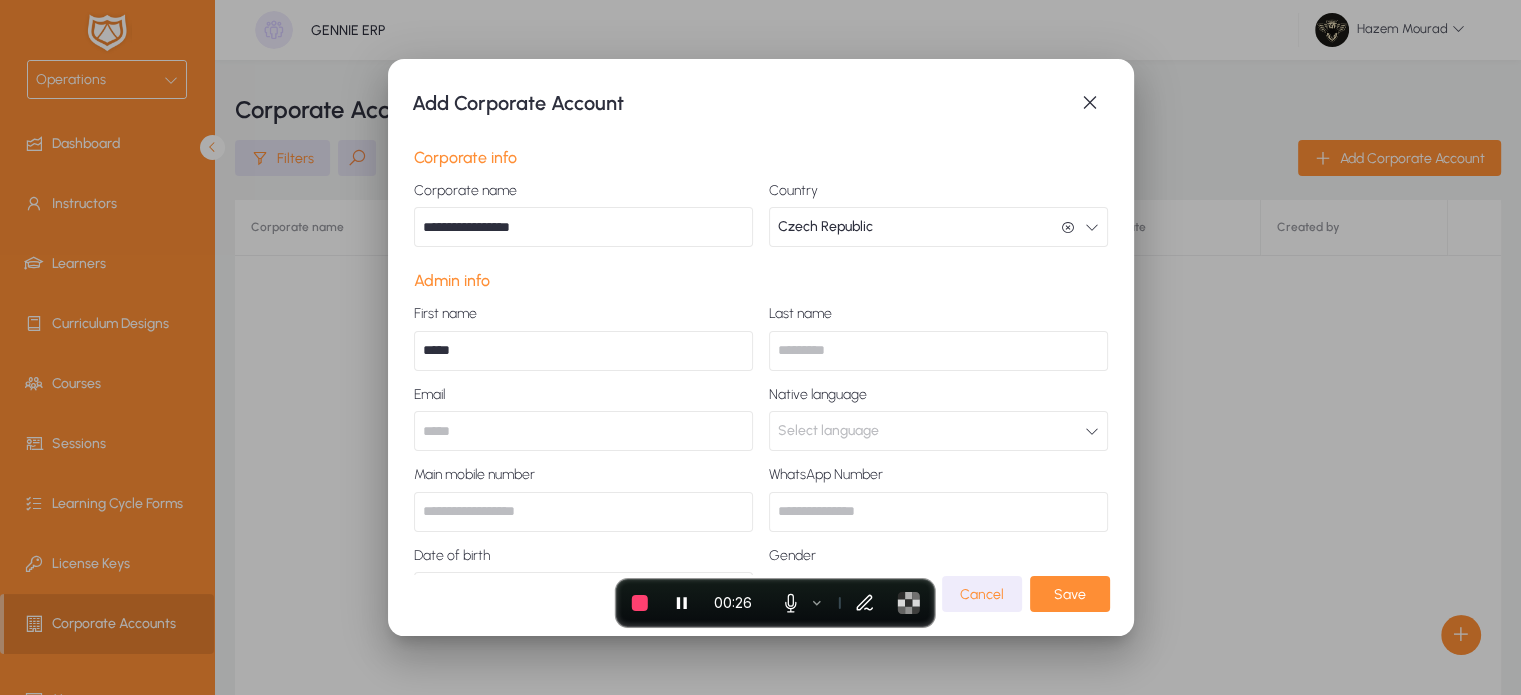 type on "******" 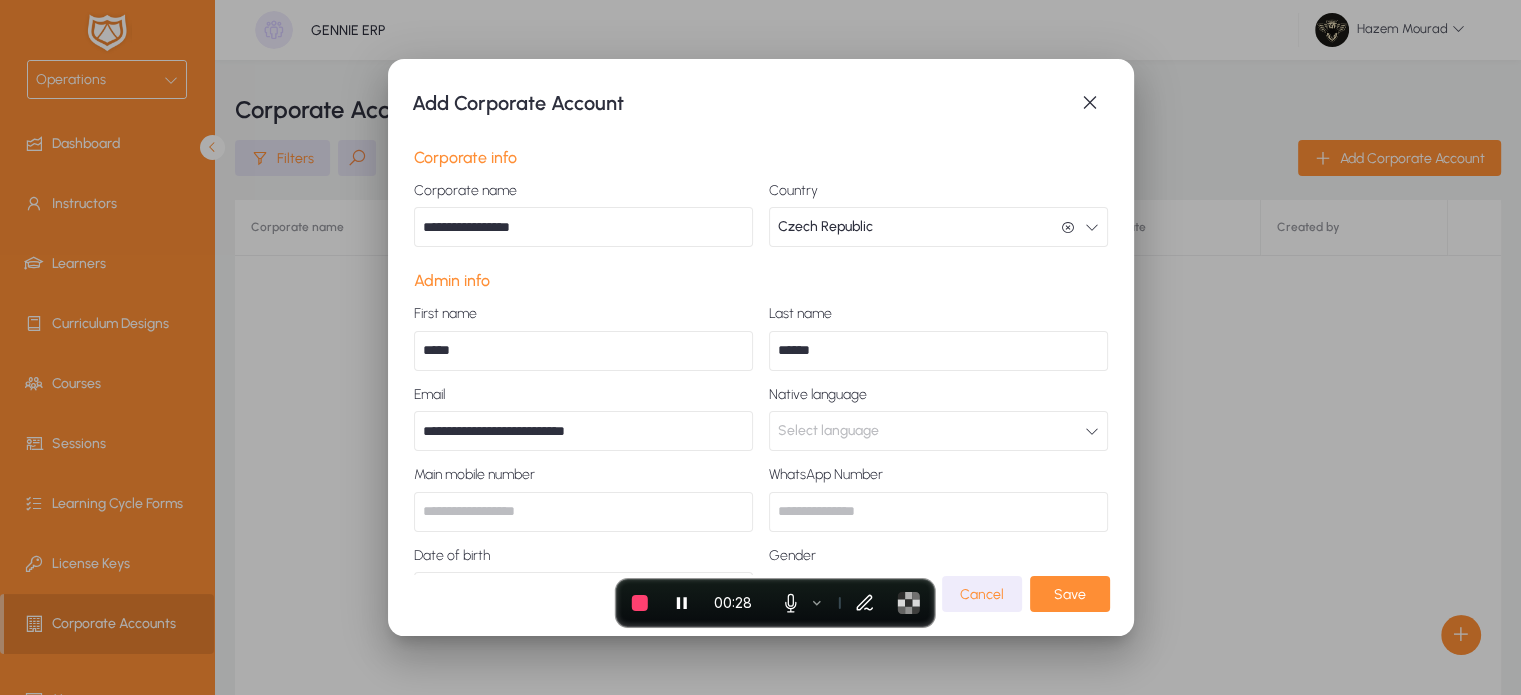click on "**********" at bounding box center [583, 431] 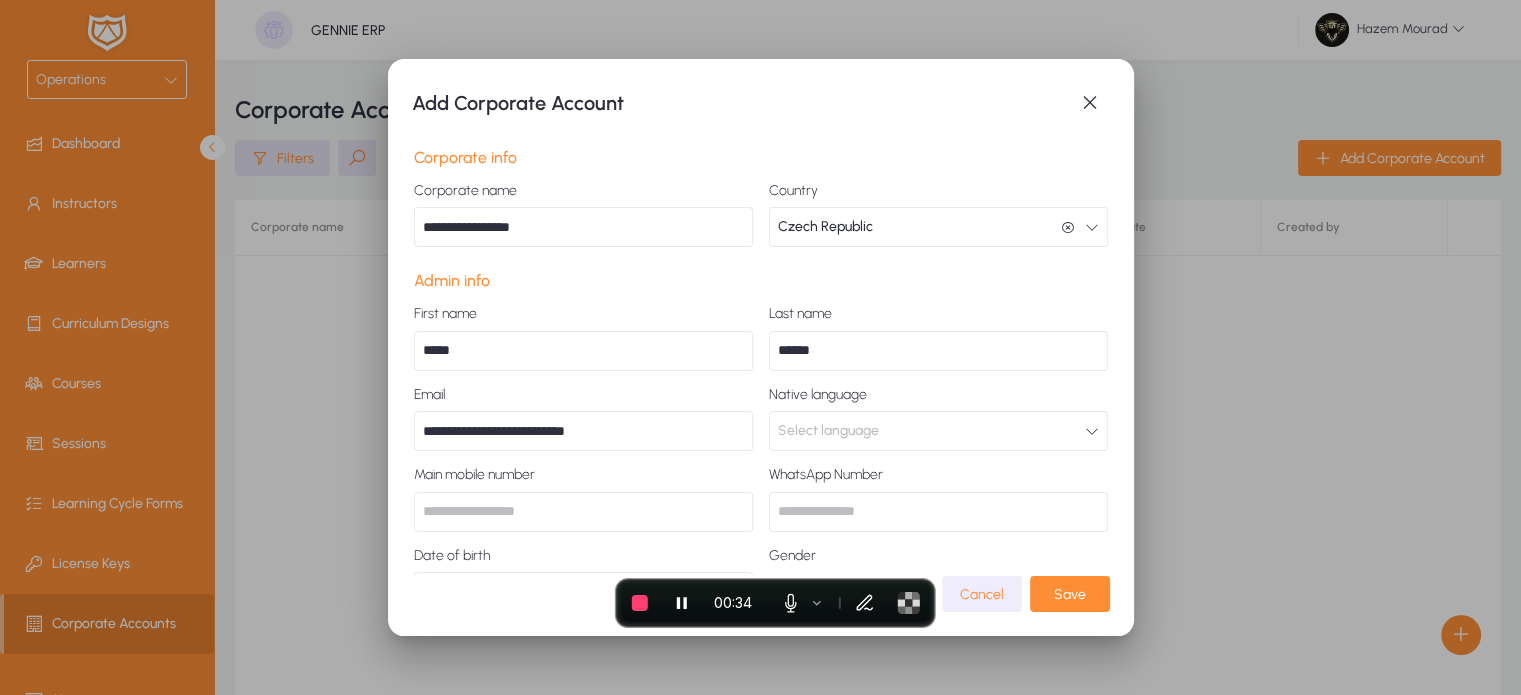 type on "**********" 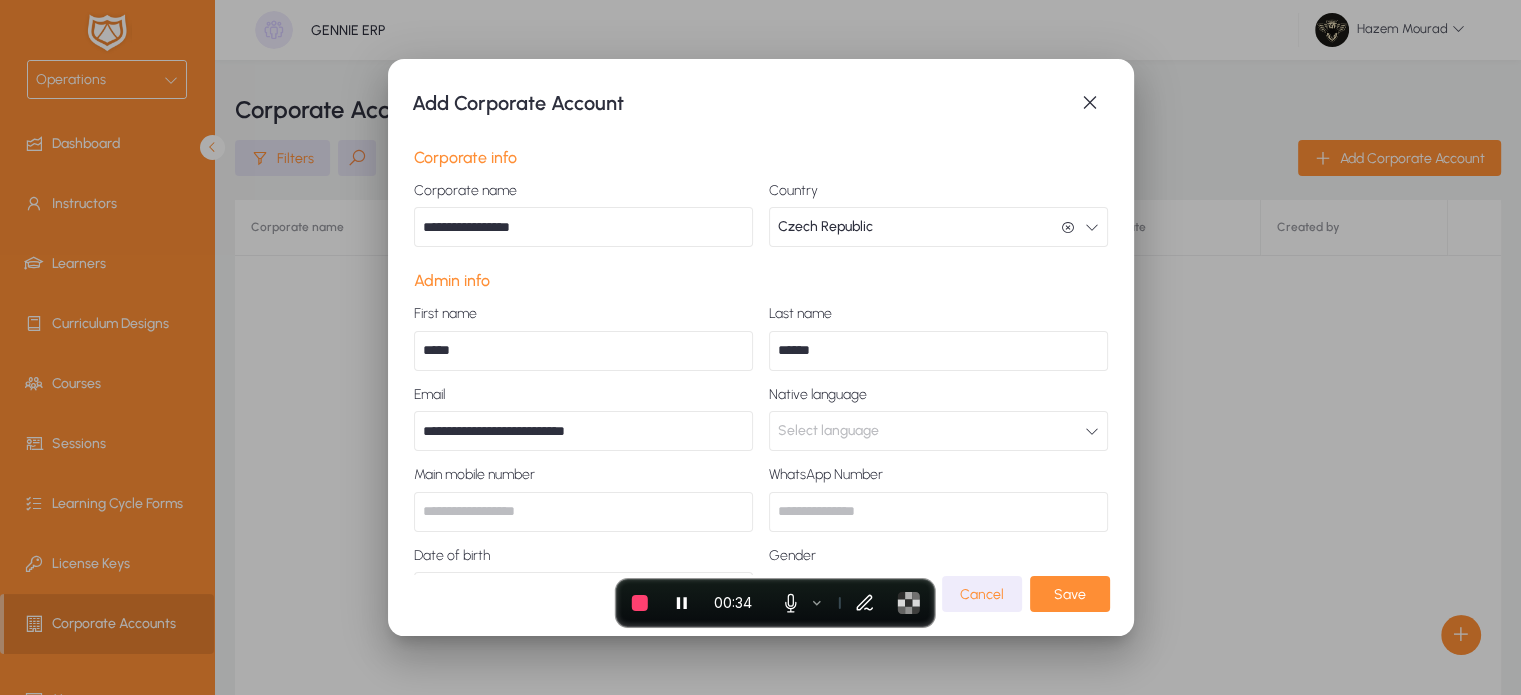 click on "Select language" 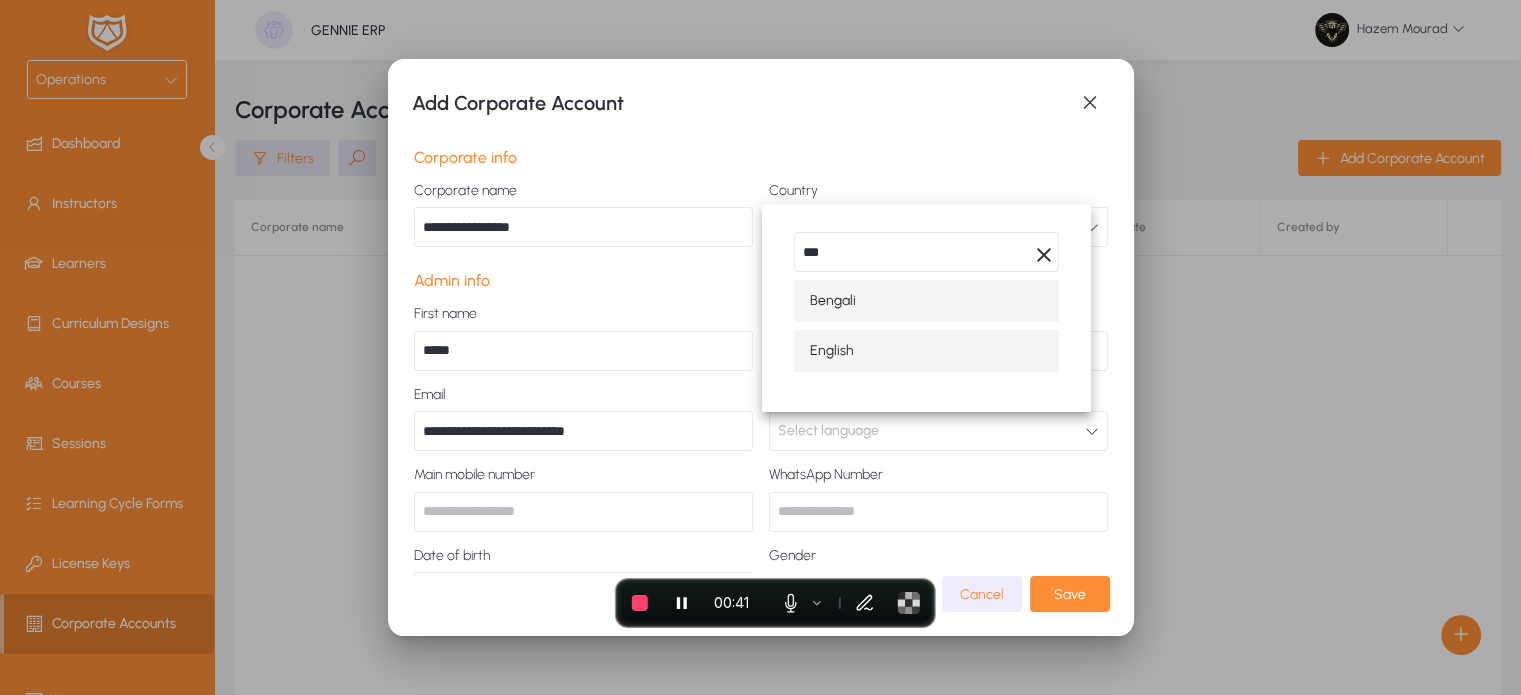 type on "***" 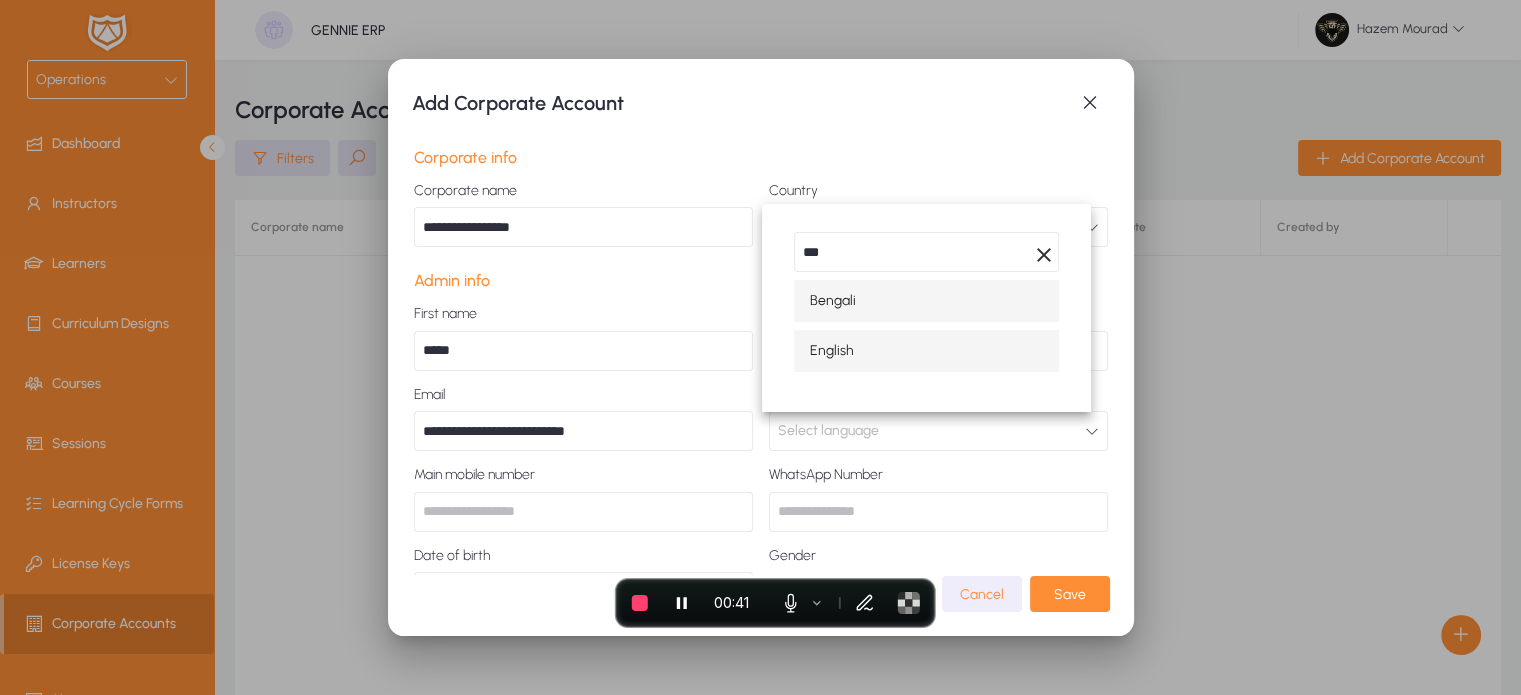 click on "English" at bounding box center (832, 351) 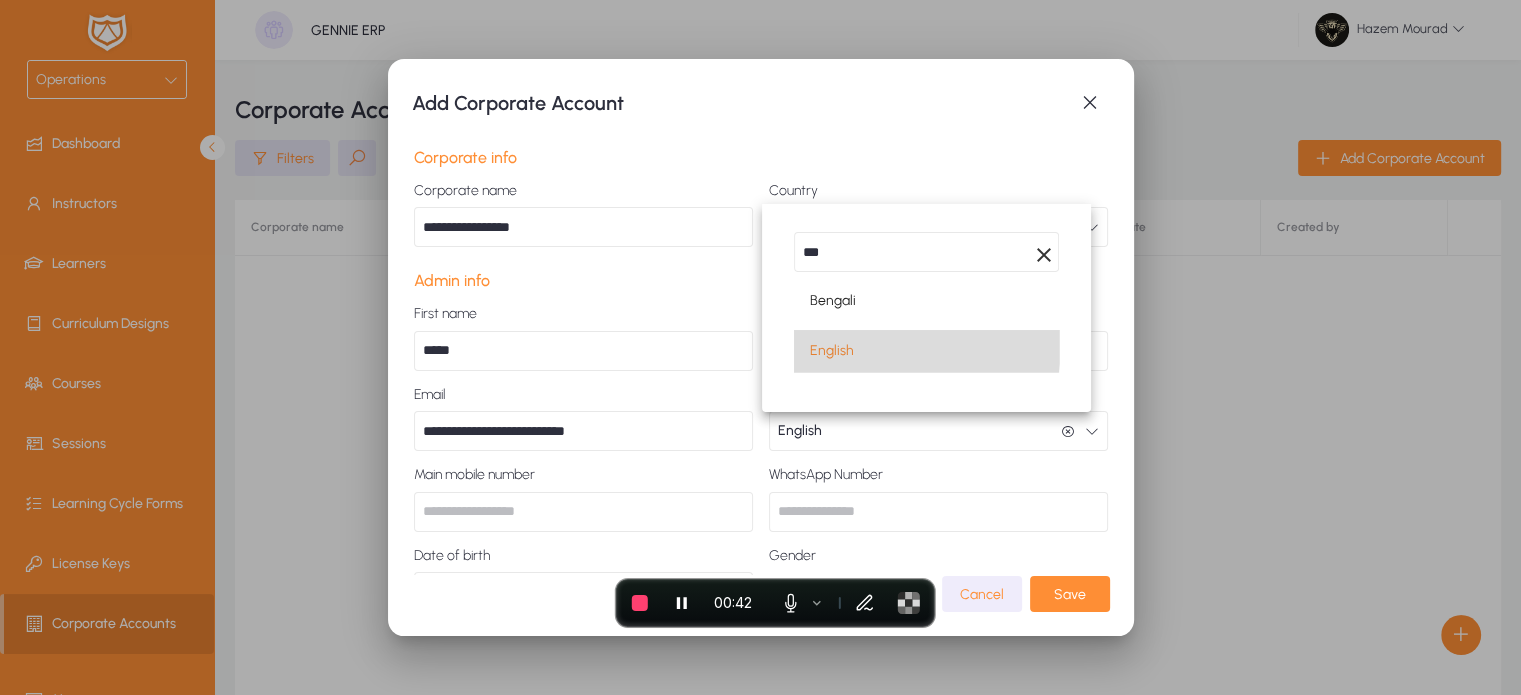 scroll, scrollTop: 0, scrollLeft: 0, axis: both 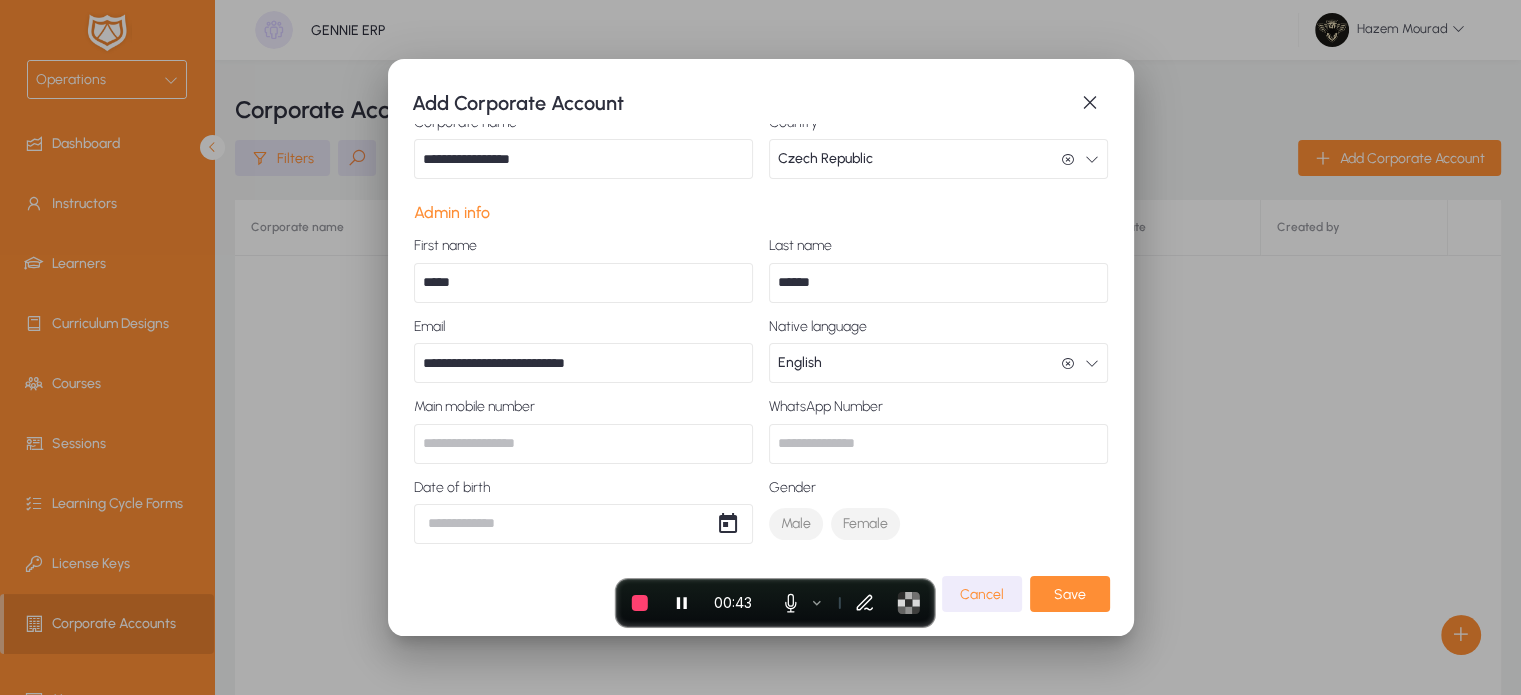 click at bounding box center [938, 444] 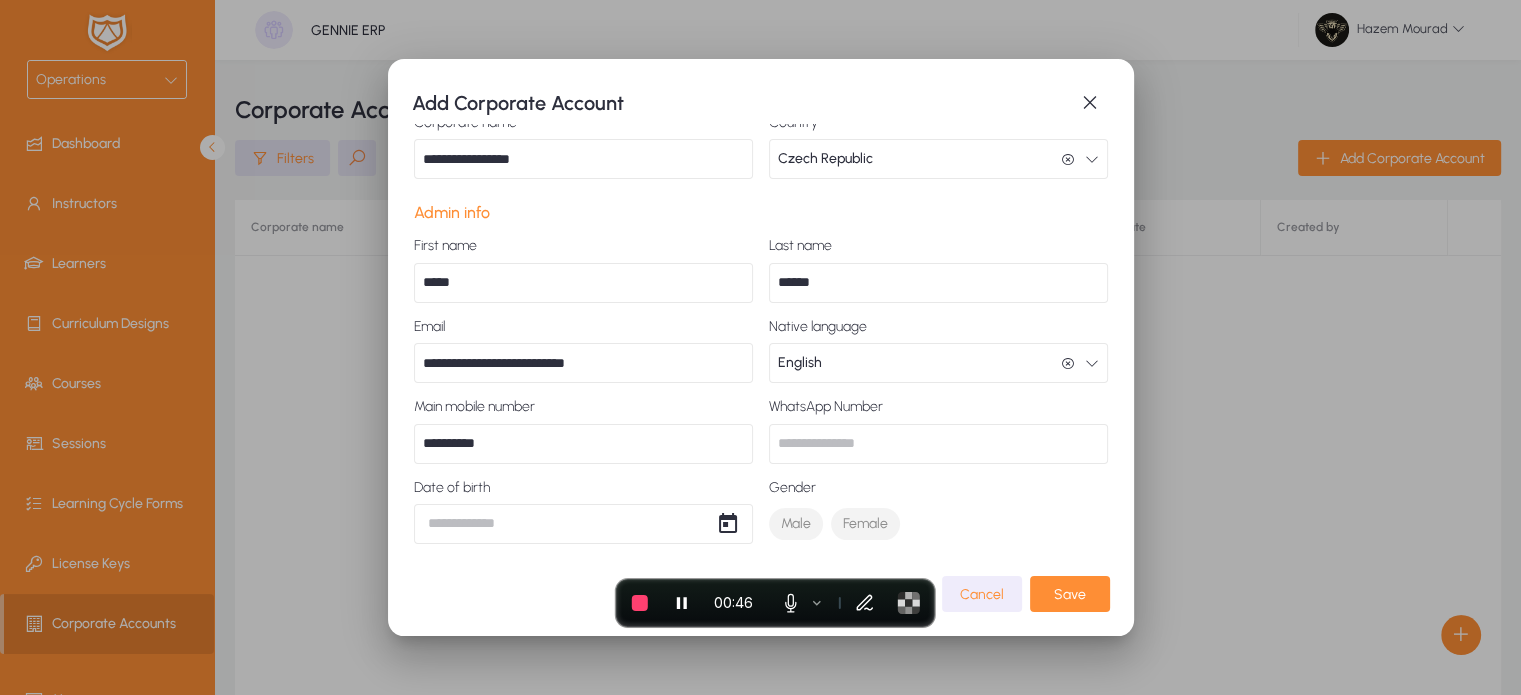 type on "**********" 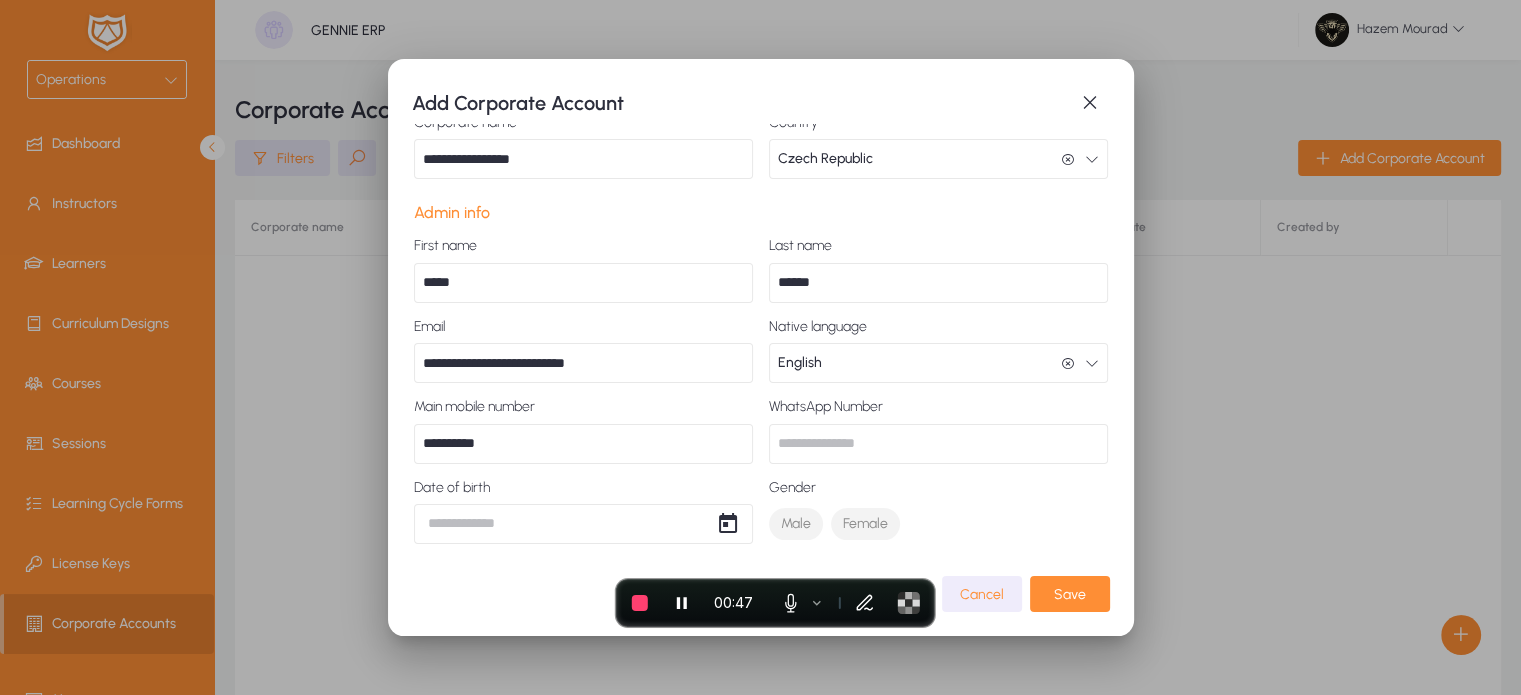 click 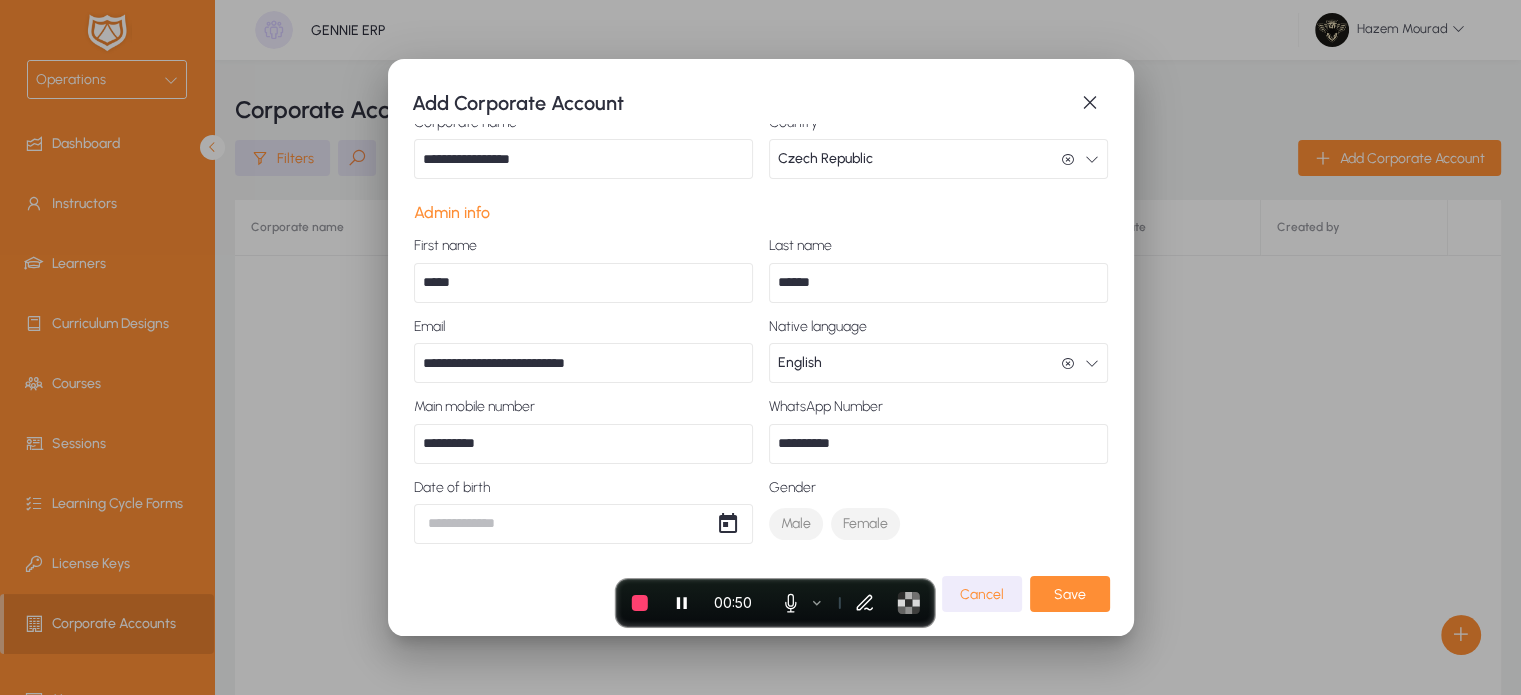 type on "**********" 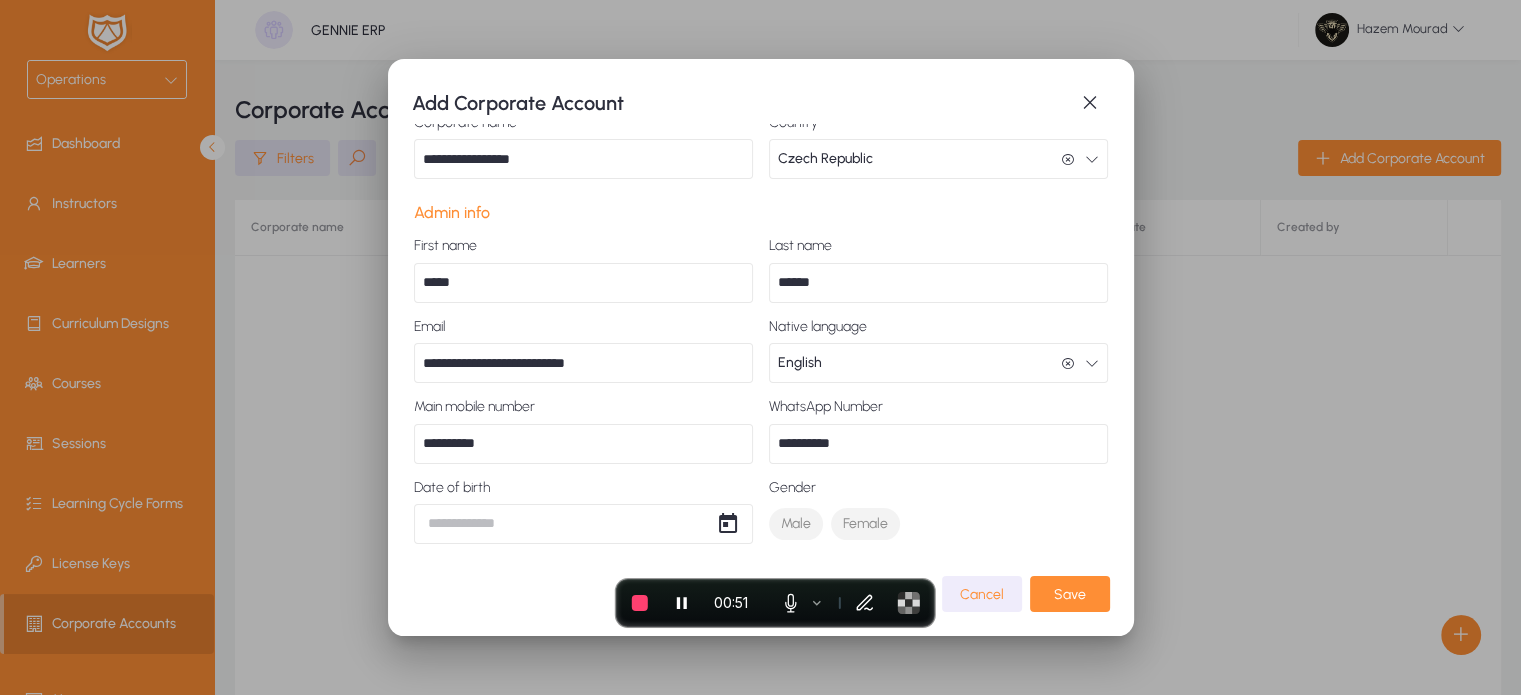 click on "**********" at bounding box center (760, 347) 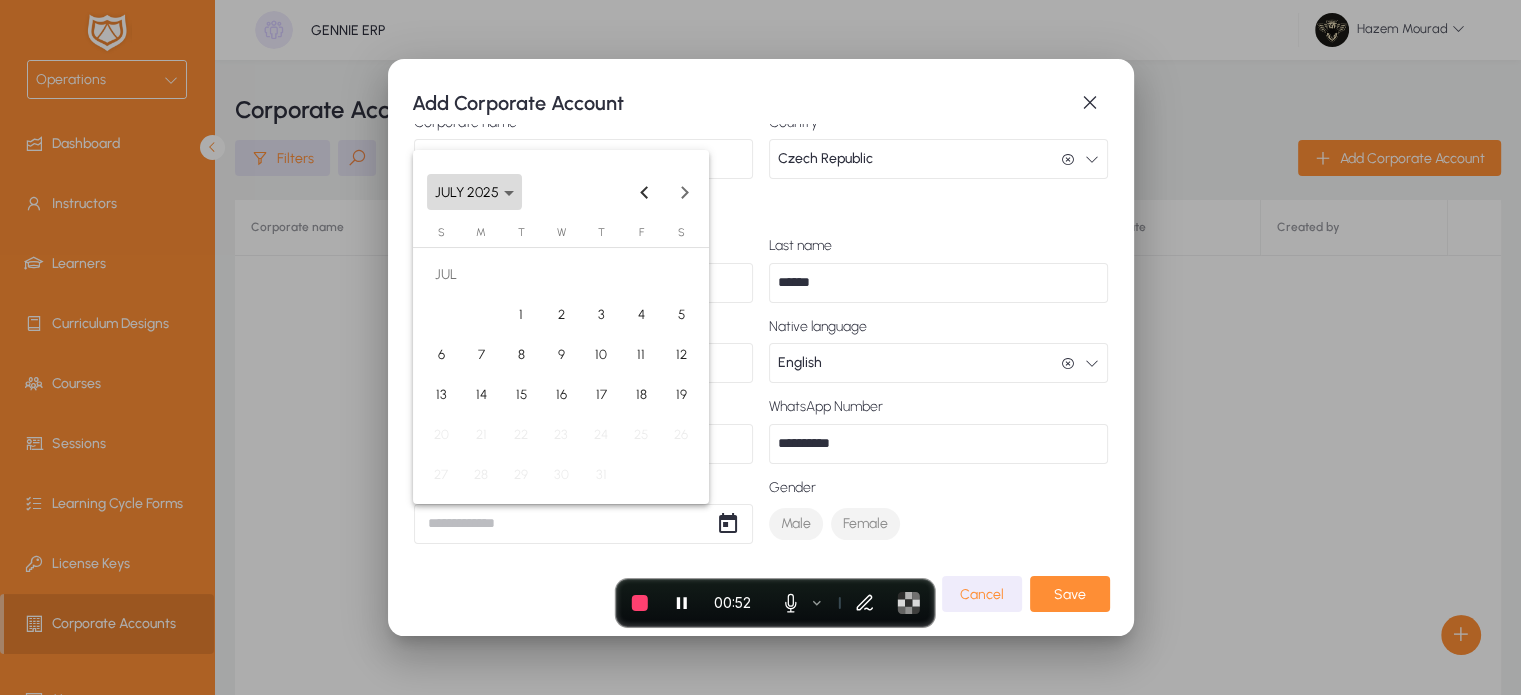 click on "JULY 2025" at bounding box center [467, 192] 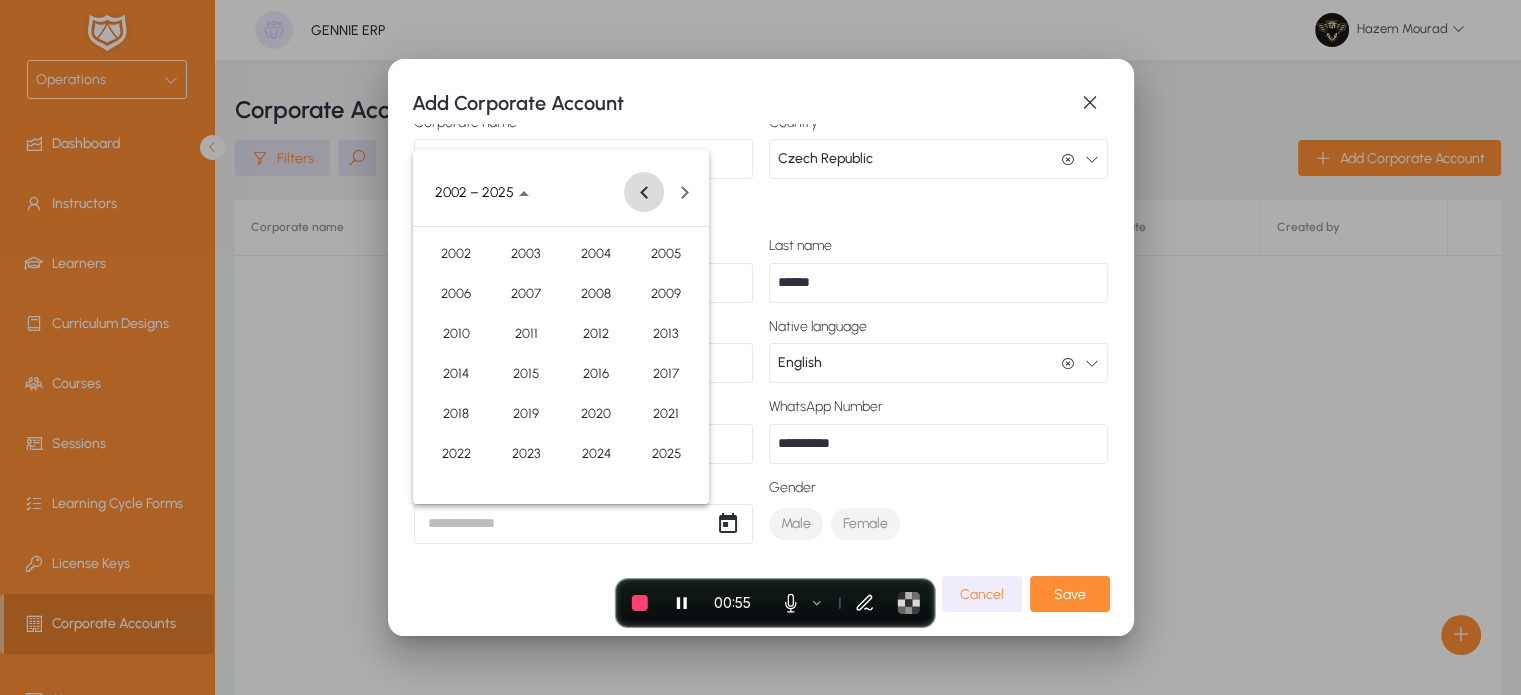 click at bounding box center [644, 192] 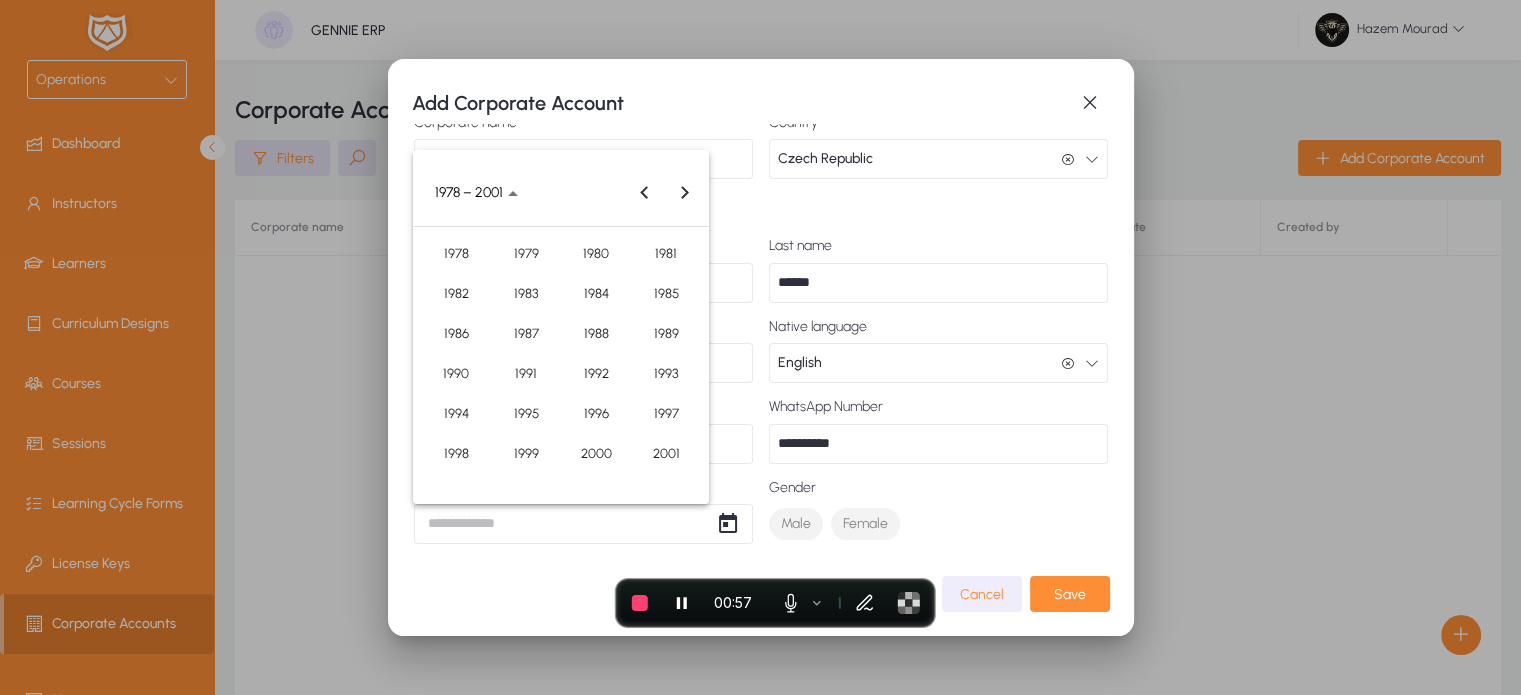 click on "1993" at bounding box center (666, 374) 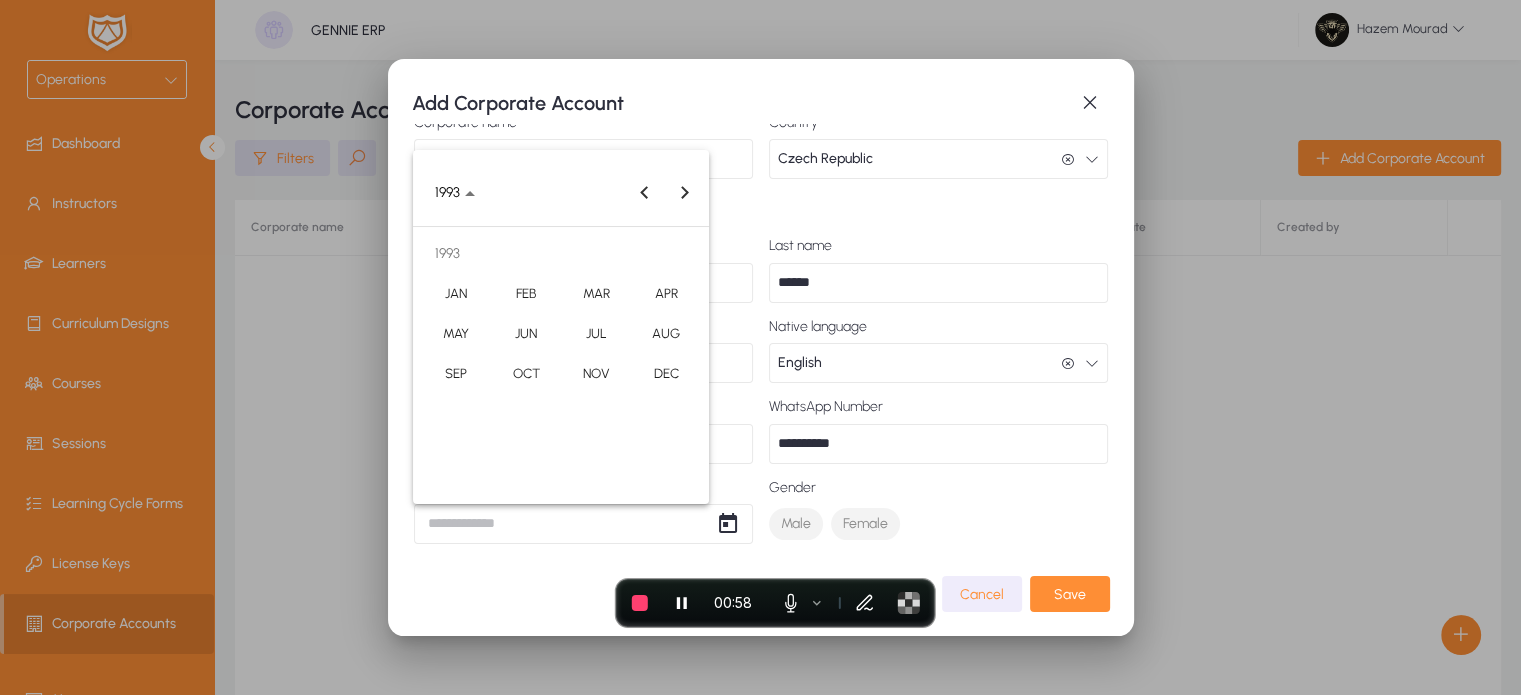 click on "OCT" at bounding box center (526, 374) 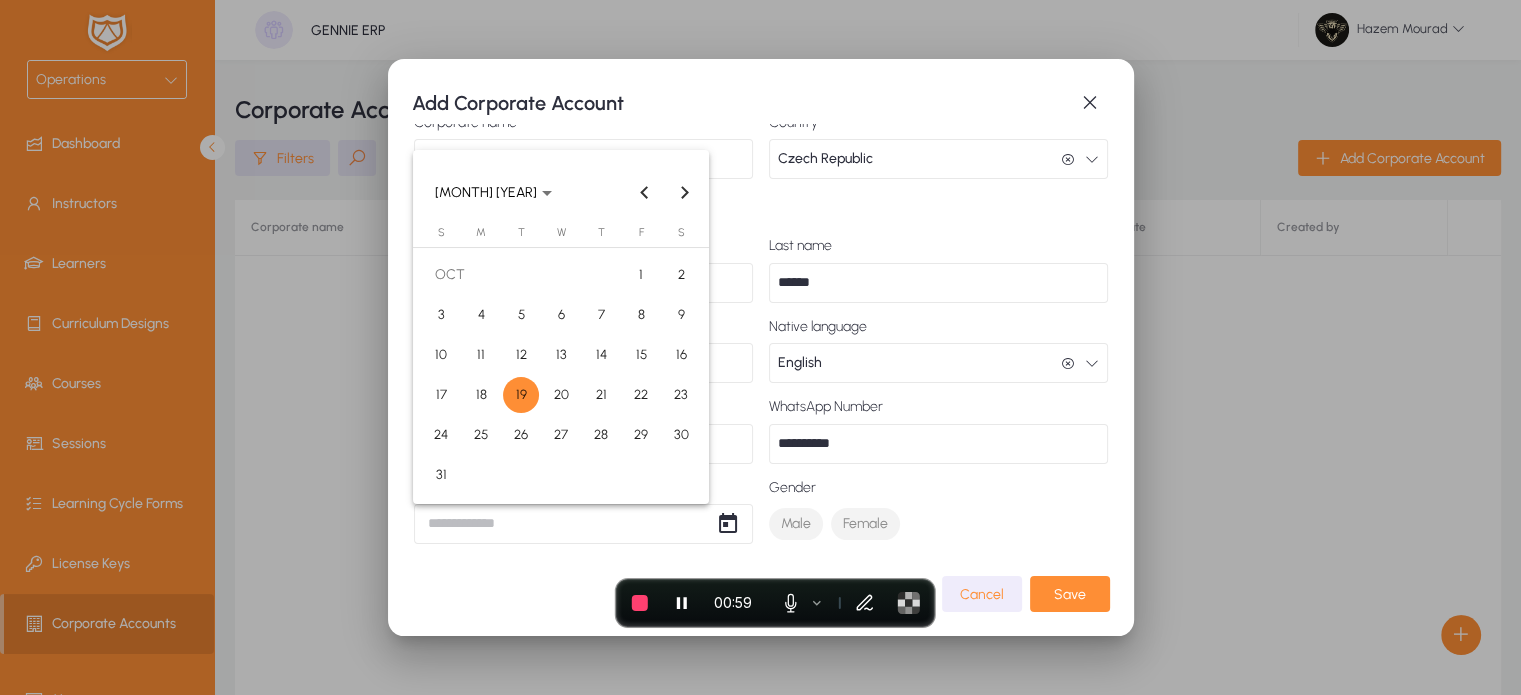 click on "31" at bounding box center (441, 475) 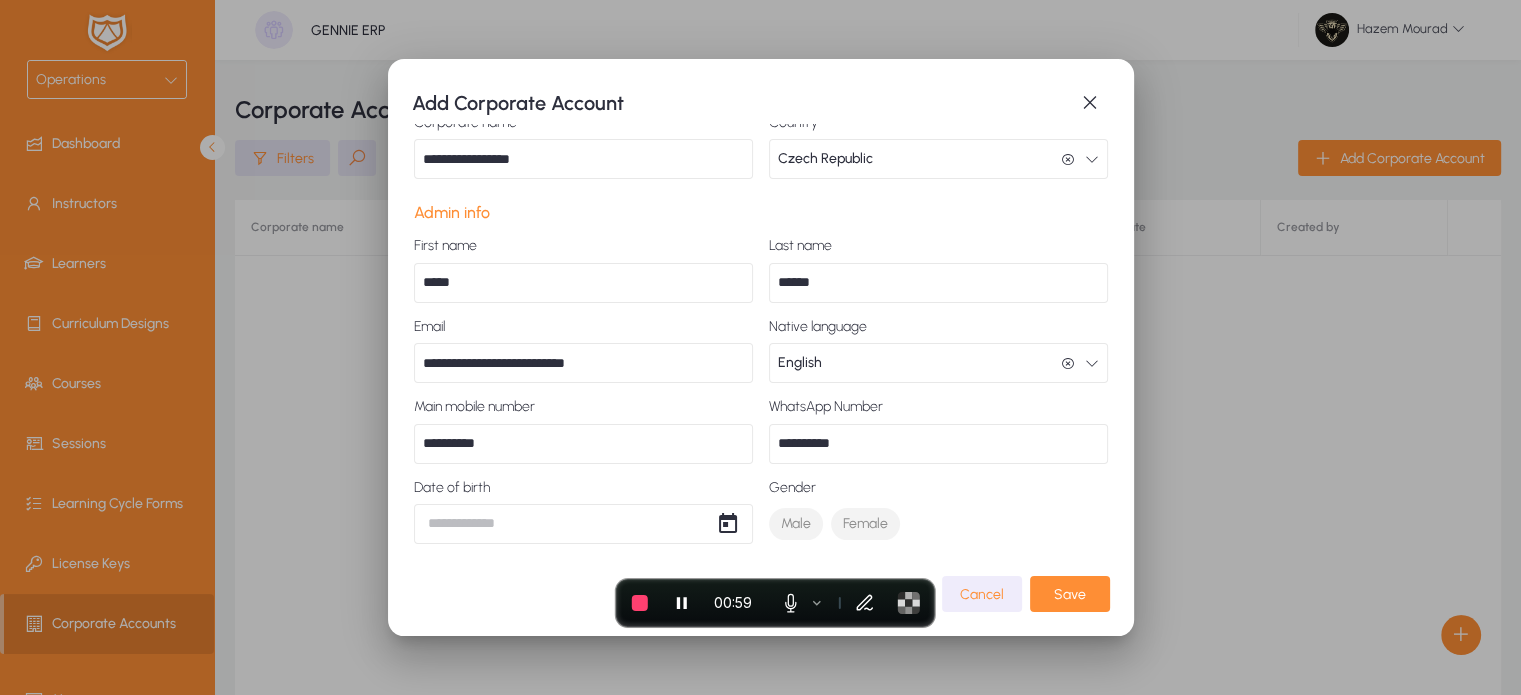 type on "**********" 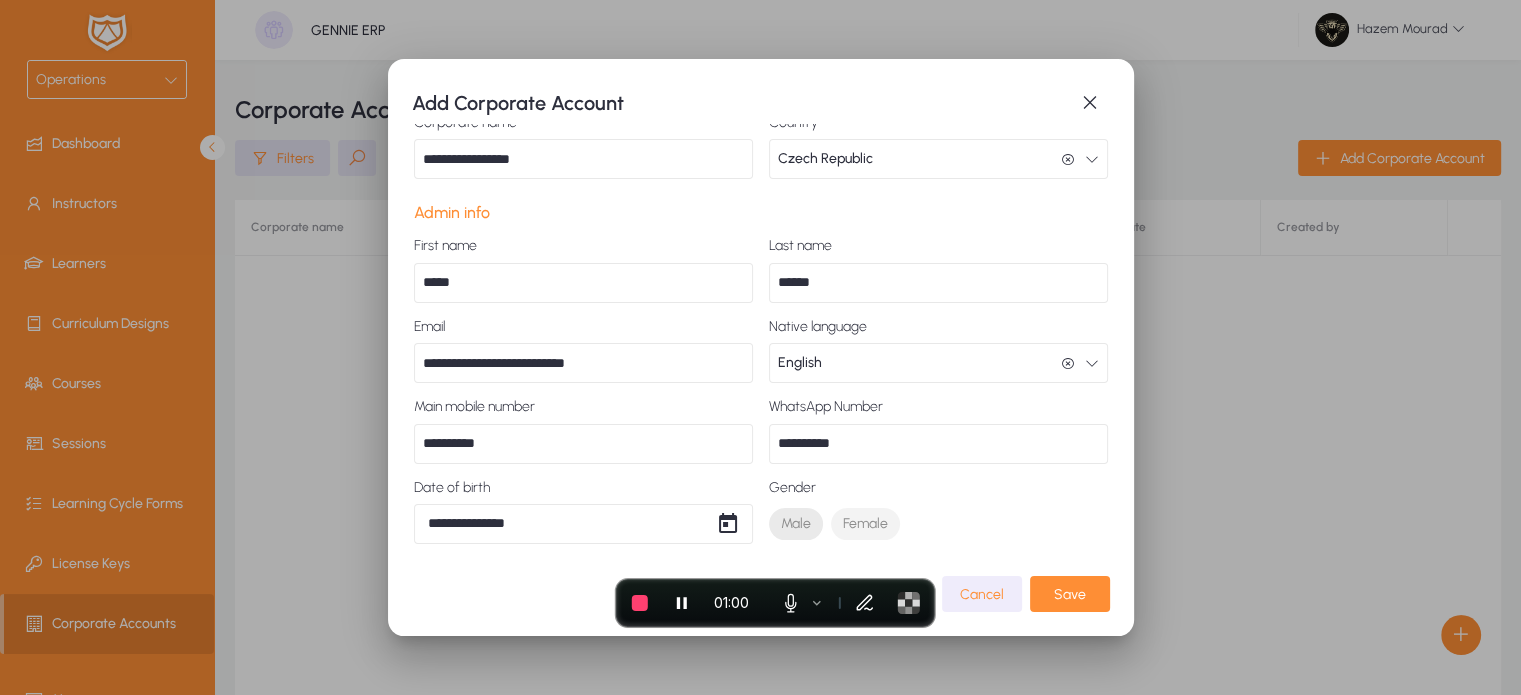 click on "Male" at bounding box center (796, 524) 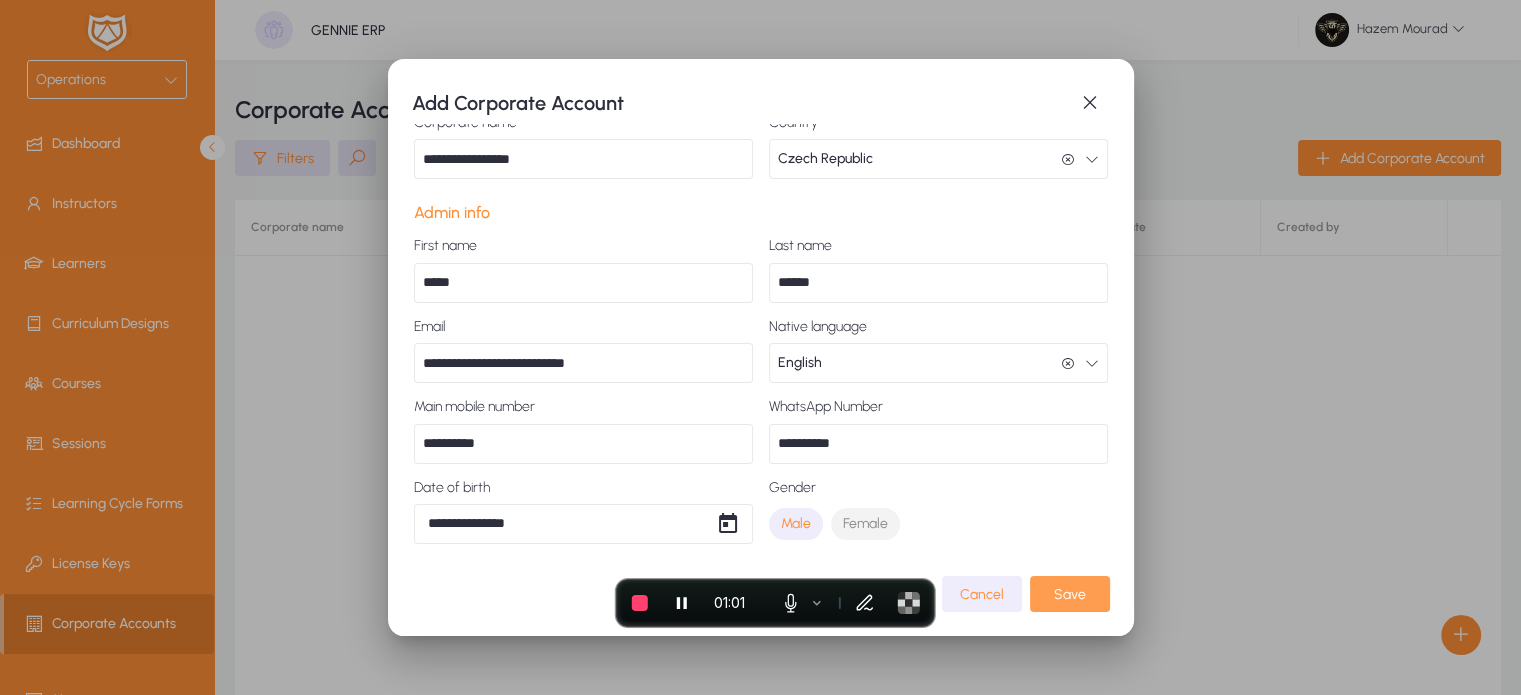 click on "Save" 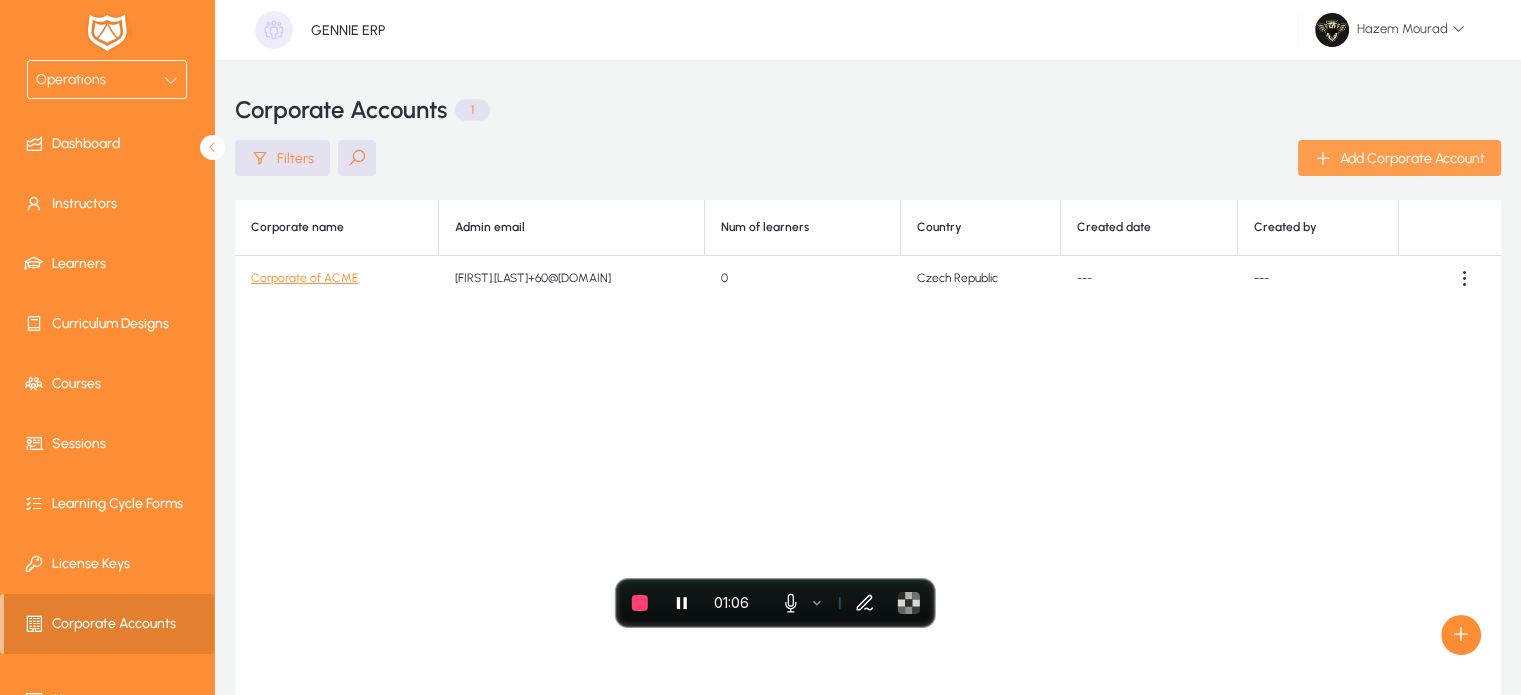 click on "Corporate of ACME" 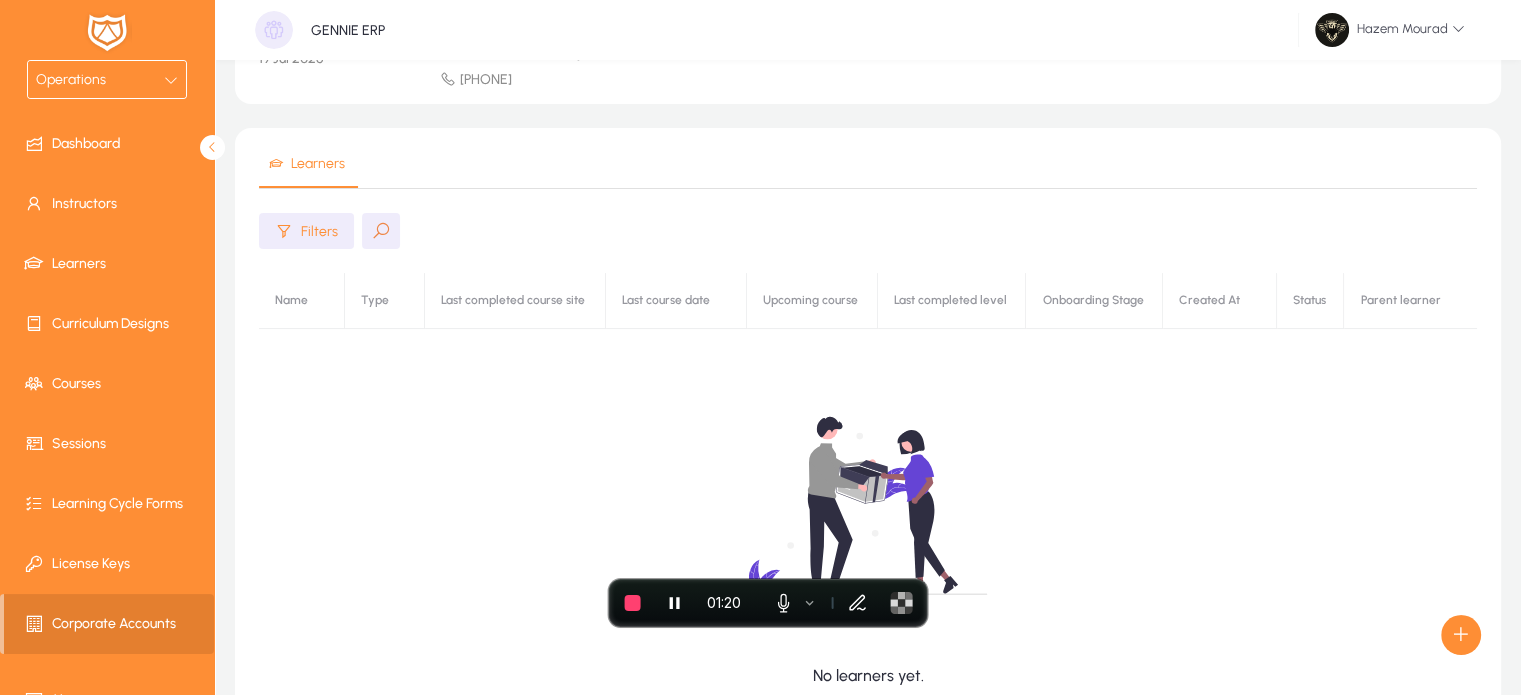 scroll, scrollTop: 0, scrollLeft: 0, axis: both 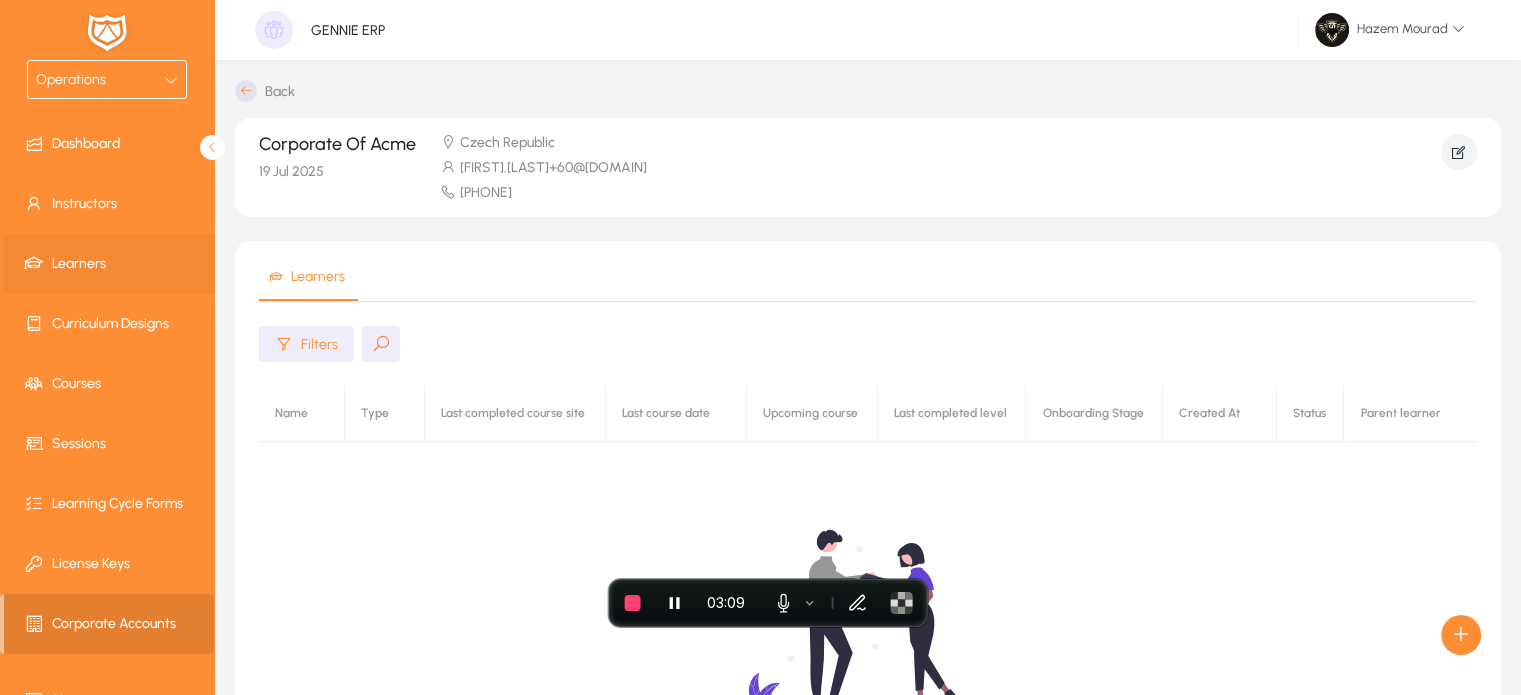 click on "Learners" 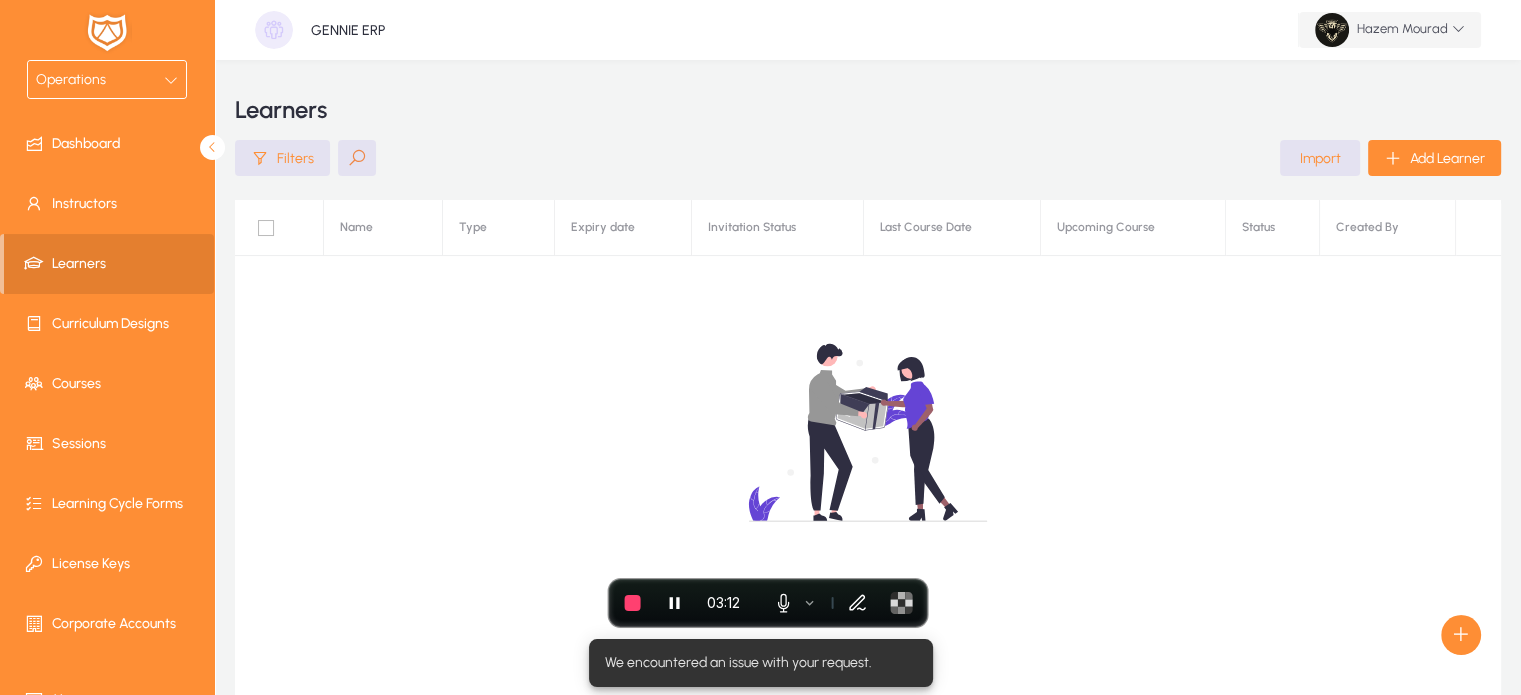 click on "Hazem  Mourad" 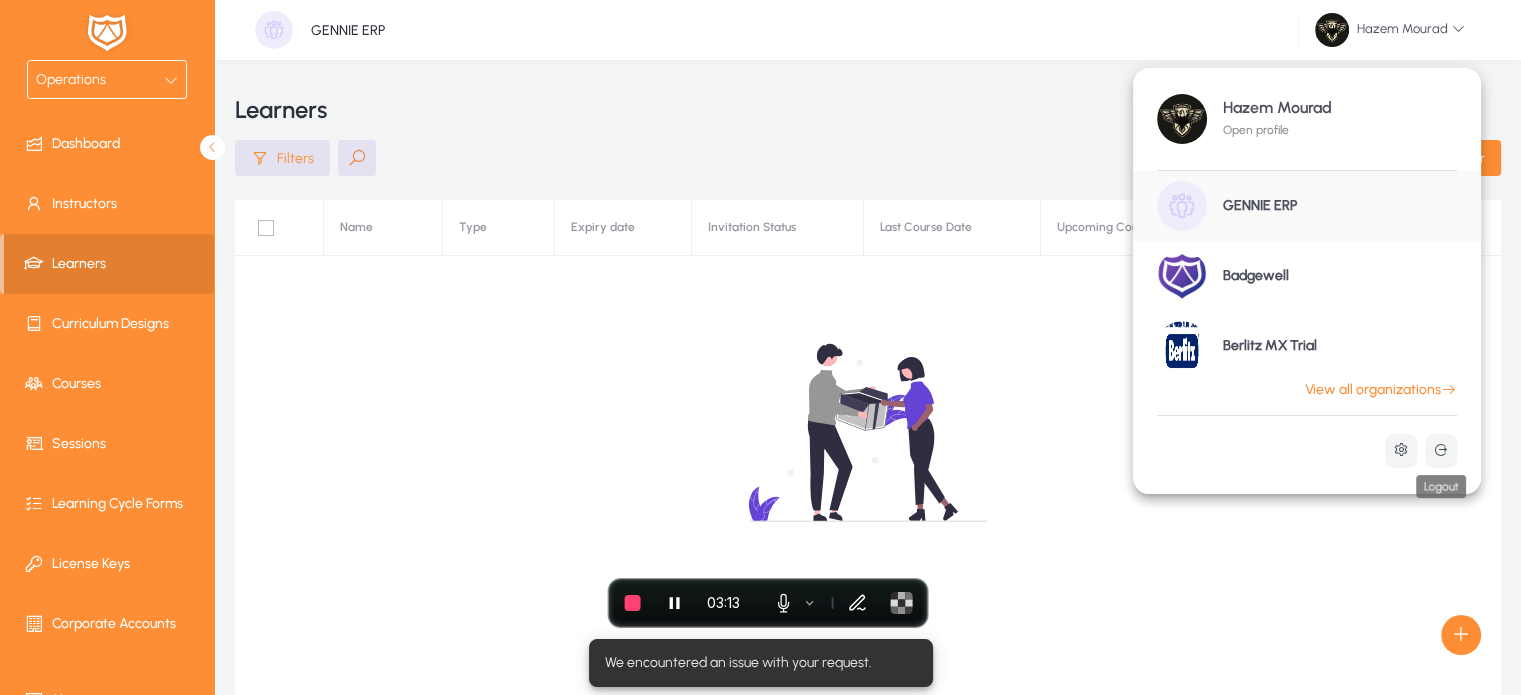 click at bounding box center [1441, 450] 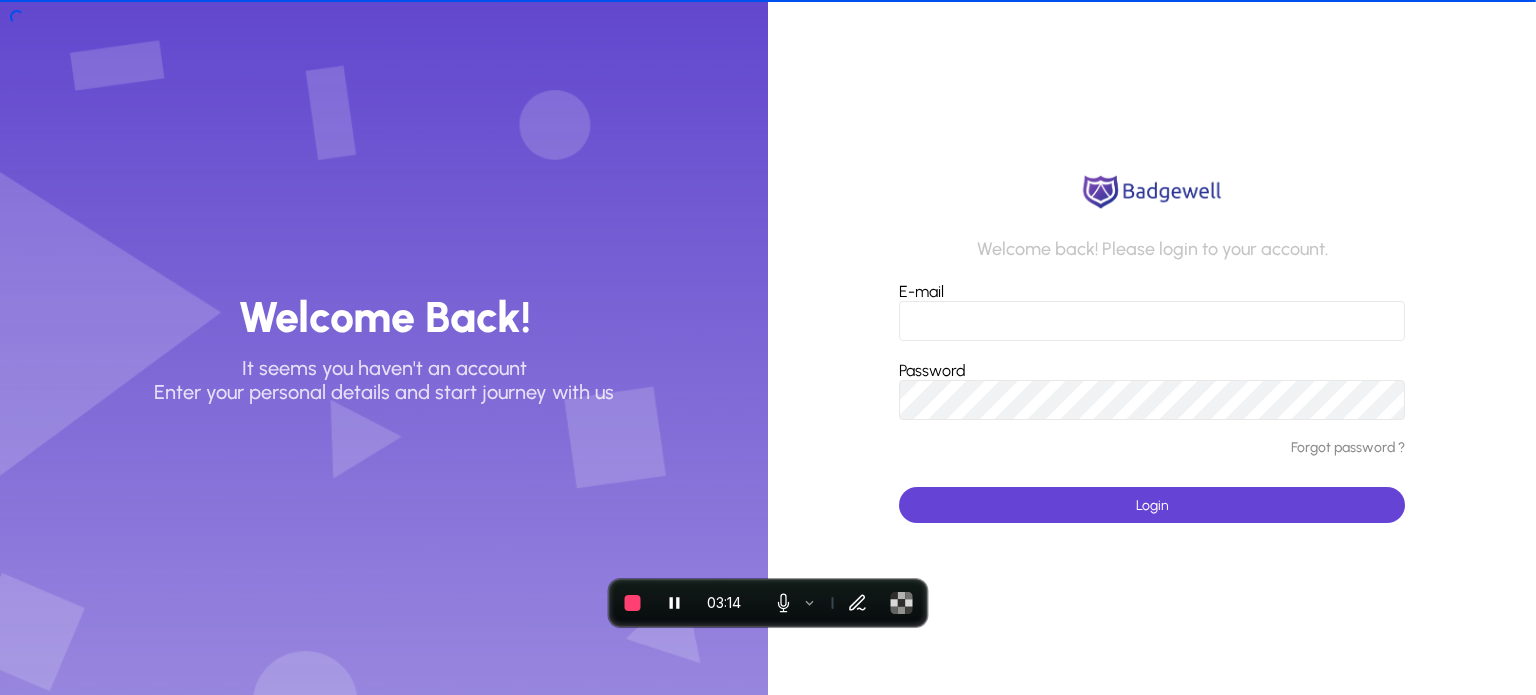 type on "**********" 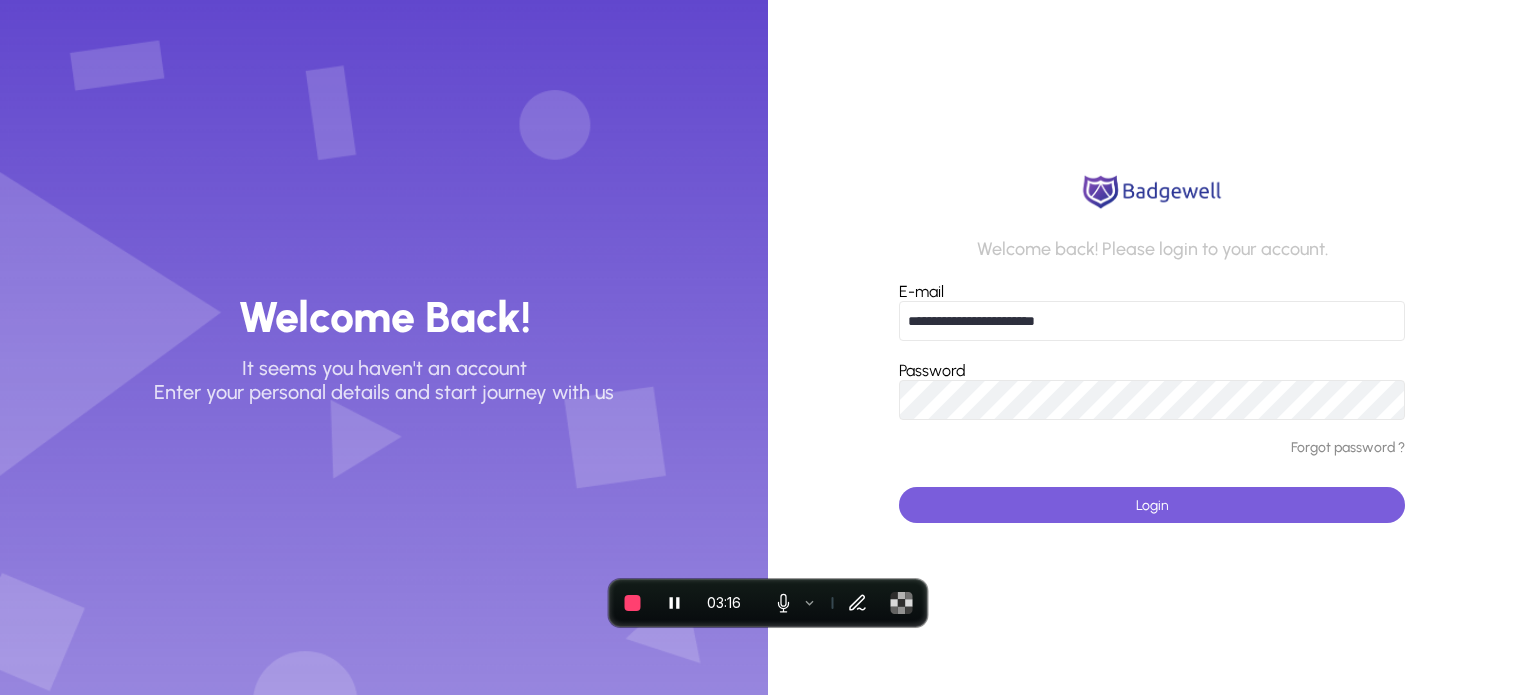 click 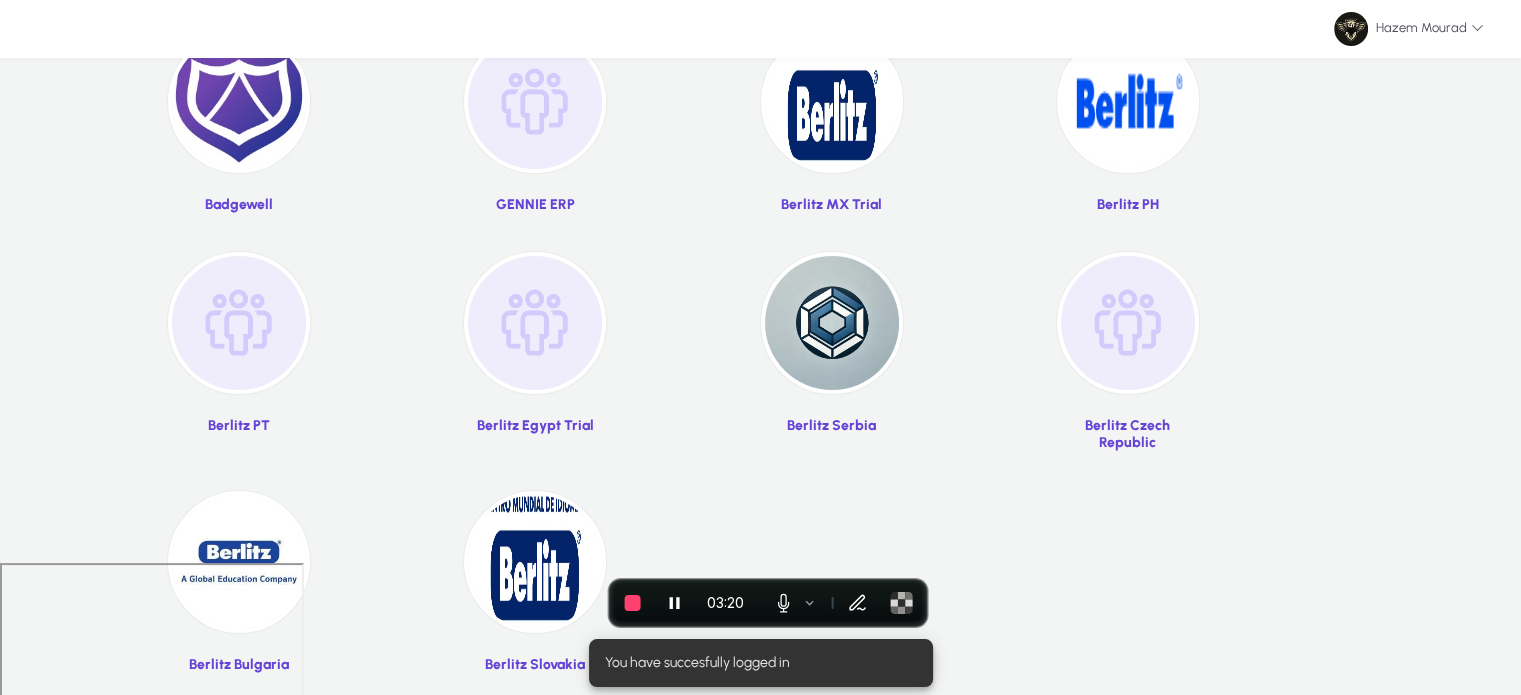 scroll, scrollTop: 0, scrollLeft: 0, axis: both 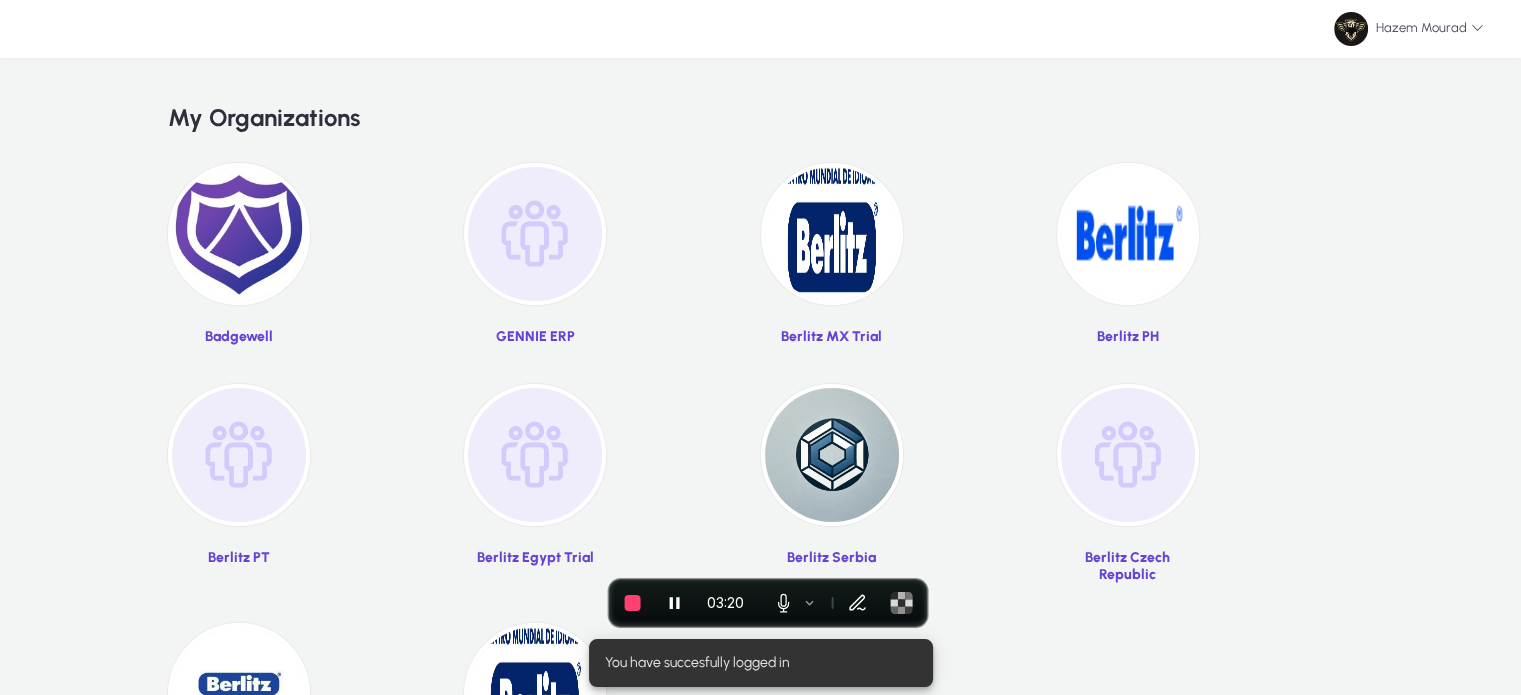 click 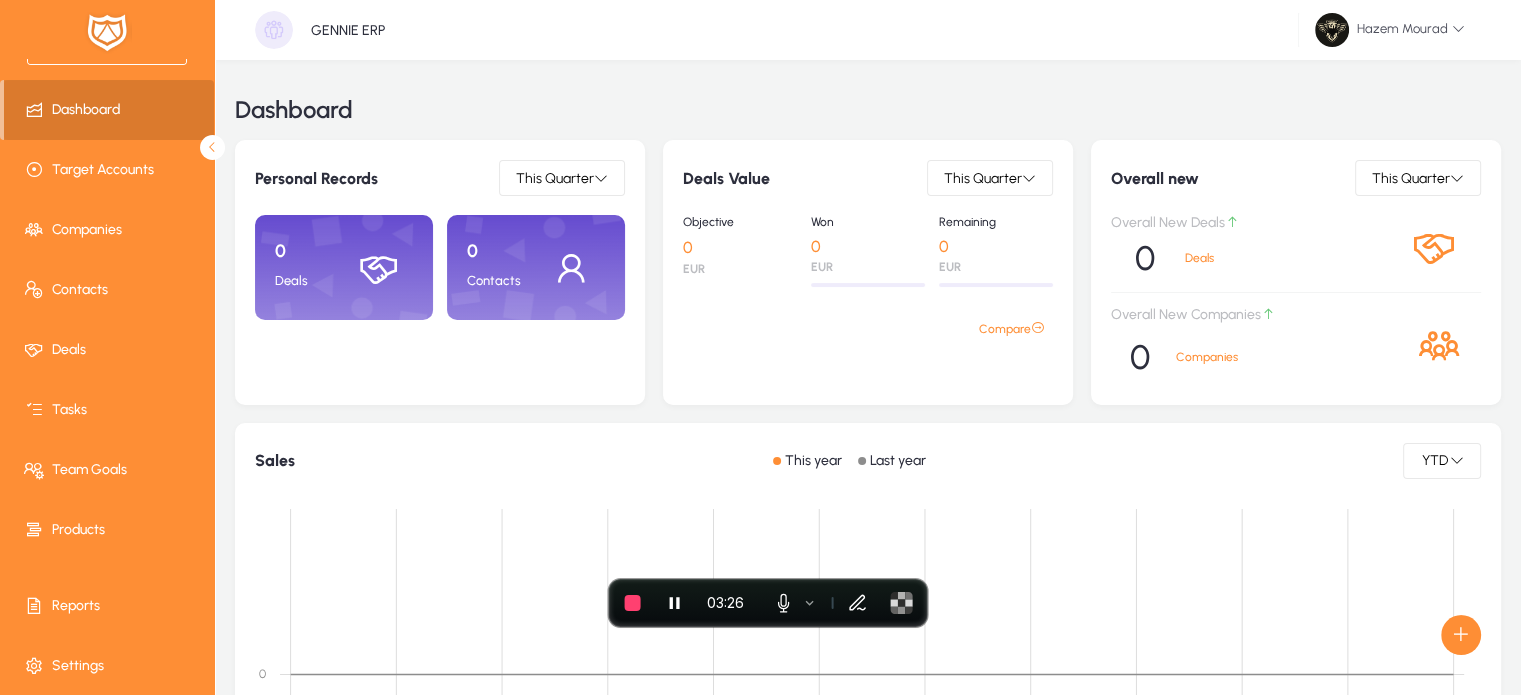 scroll, scrollTop: 0, scrollLeft: 0, axis: both 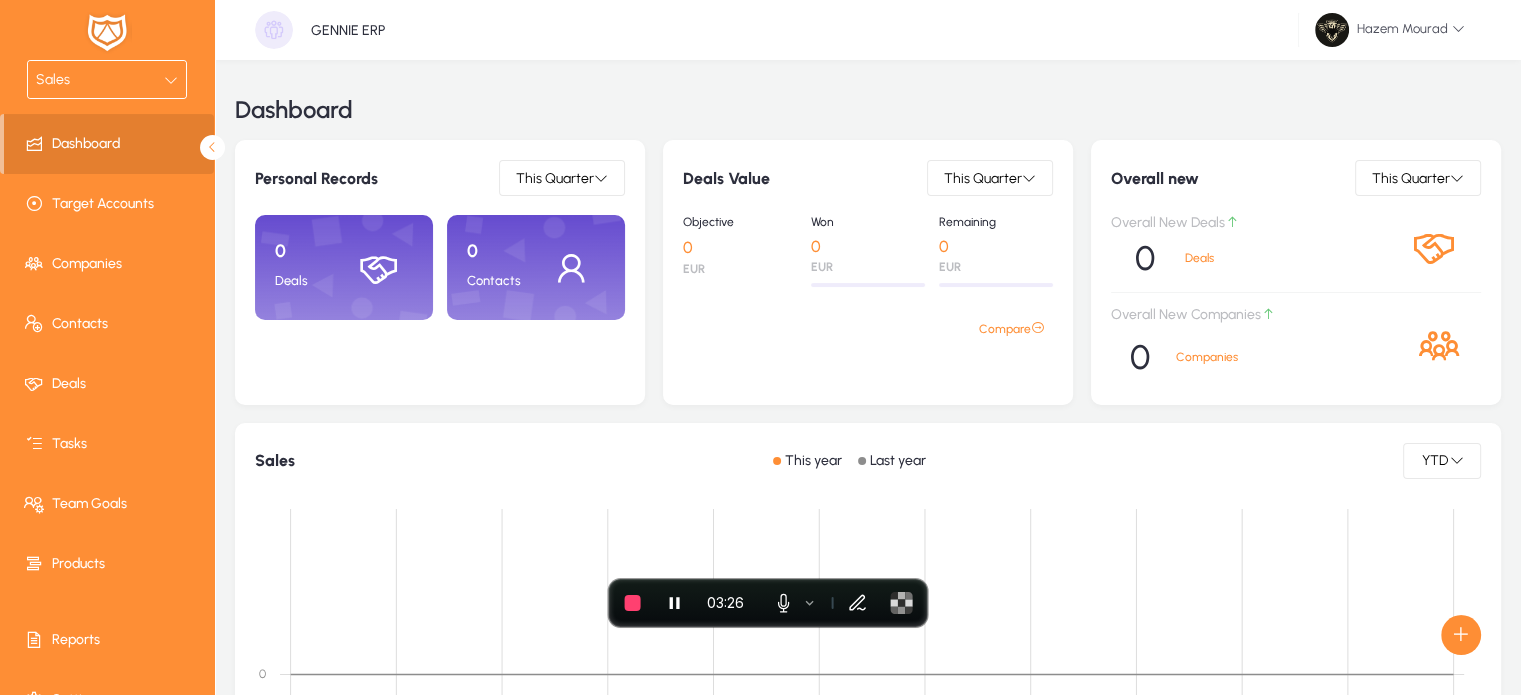 click on "Sales" at bounding box center (100, 80) 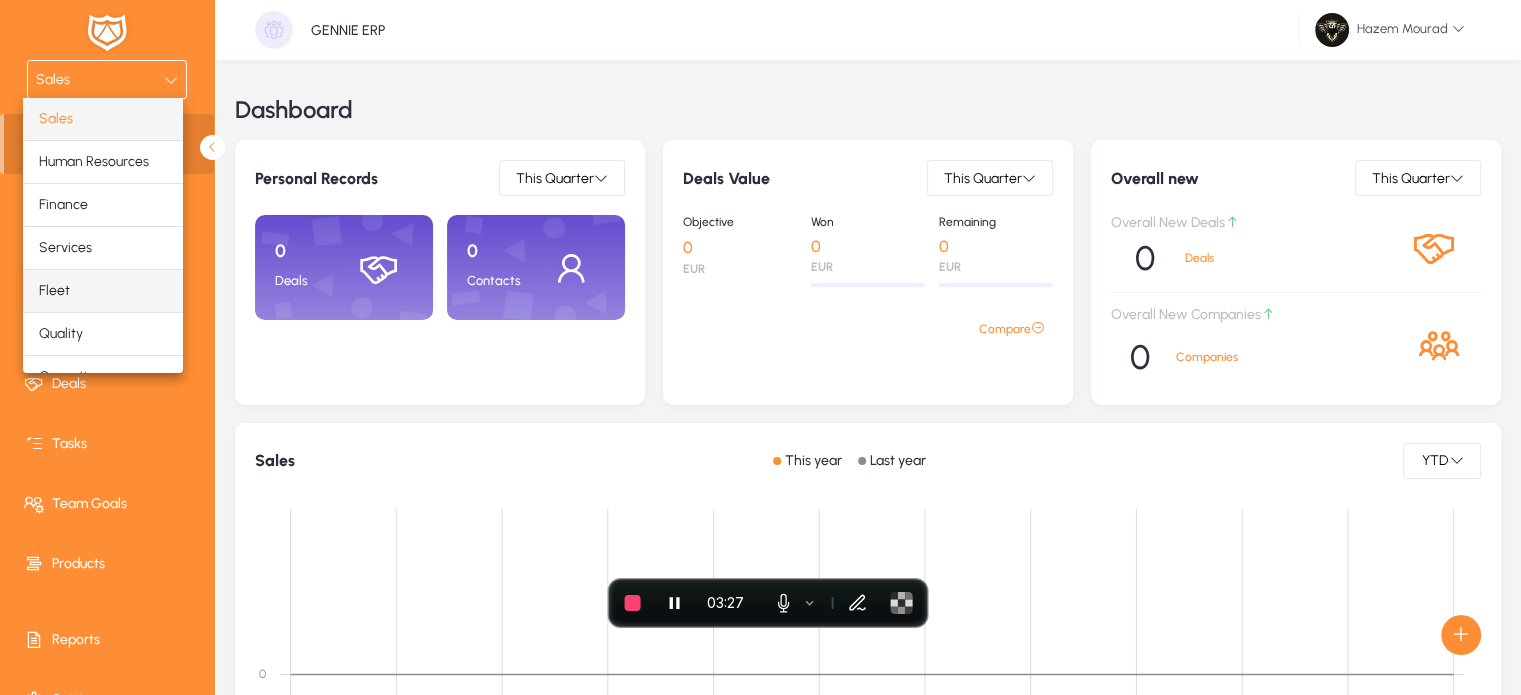 scroll, scrollTop: 66, scrollLeft: 0, axis: vertical 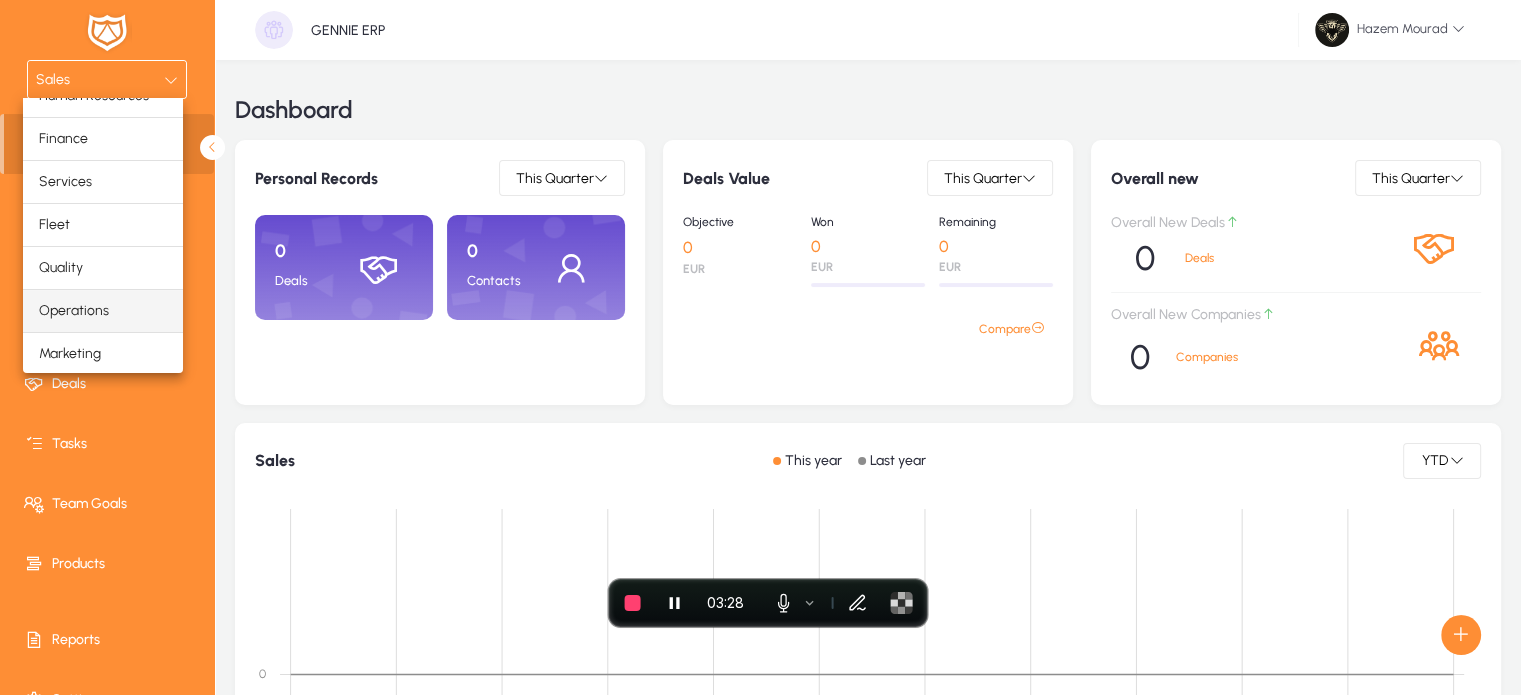 click on "Operations" at bounding box center (74, 311) 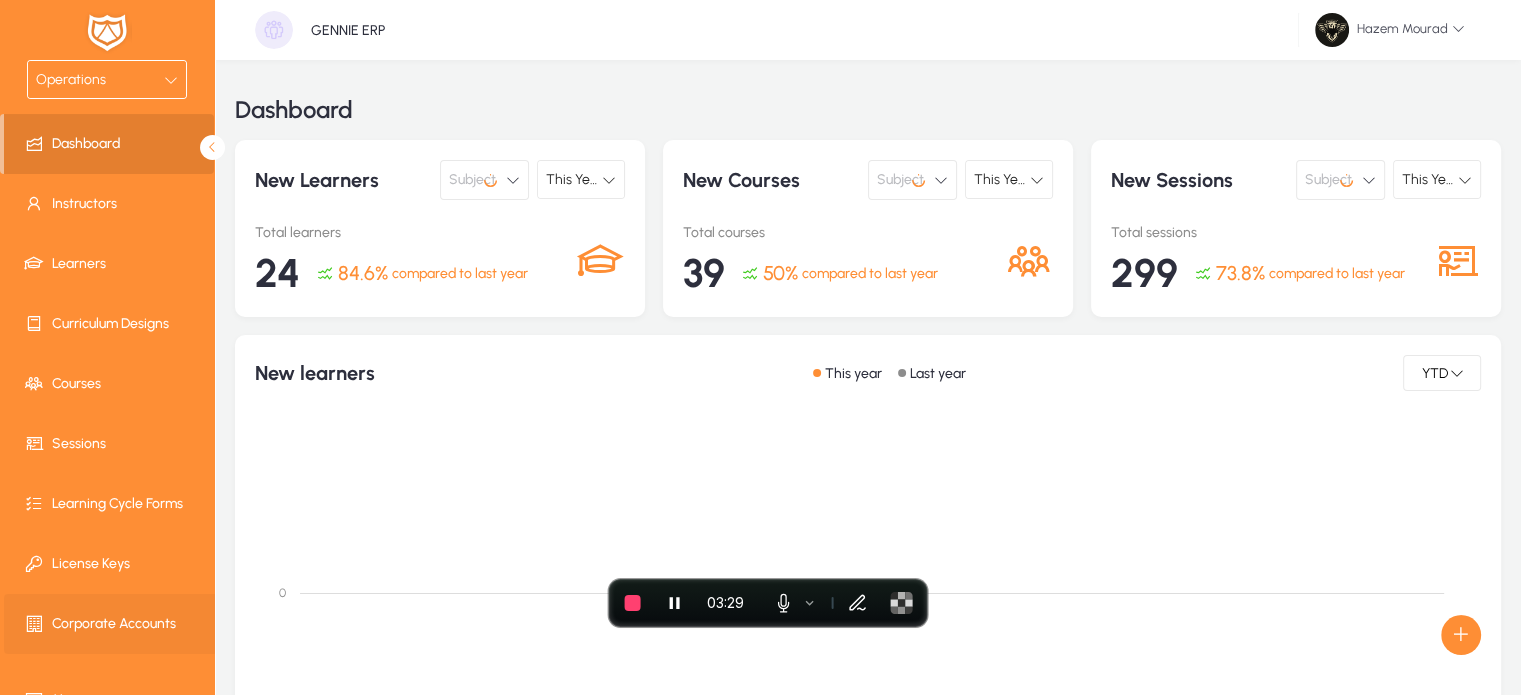 click 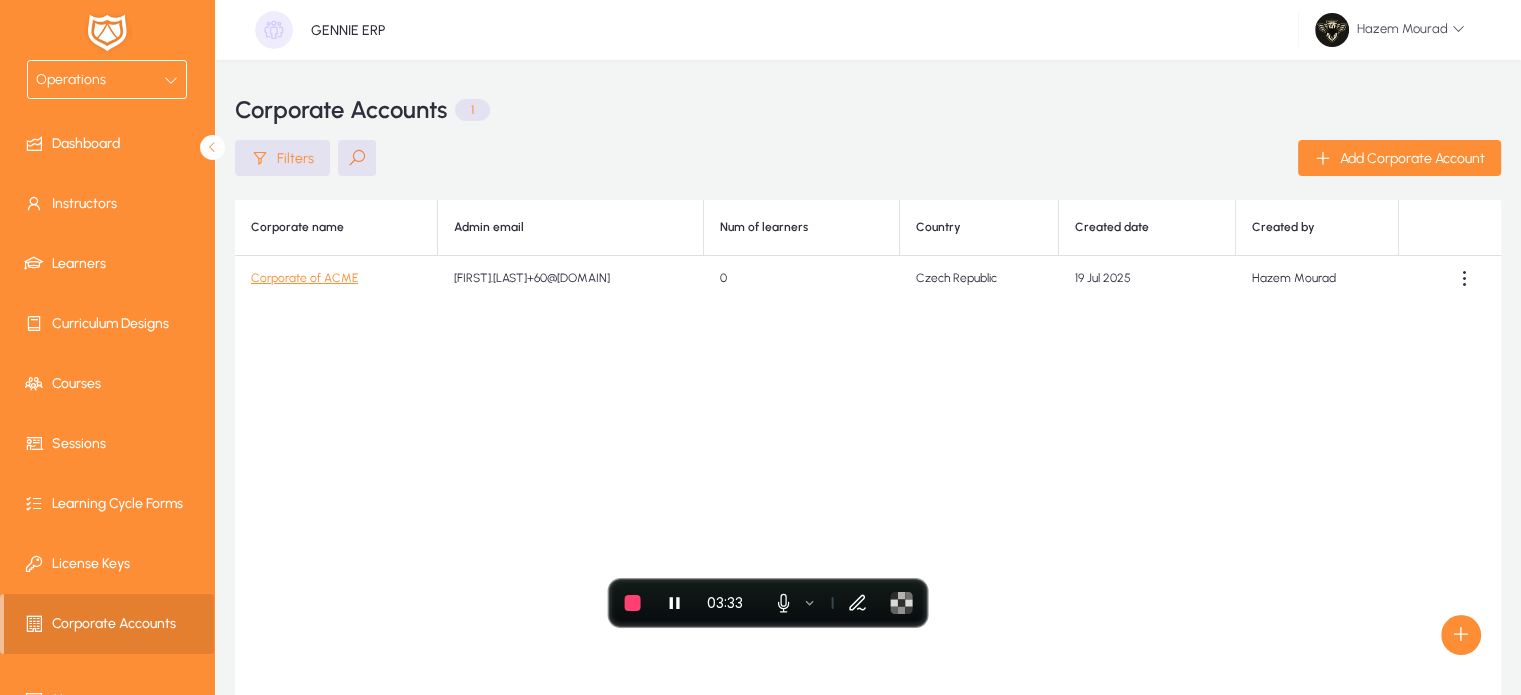 click on "Corporate of ACME" 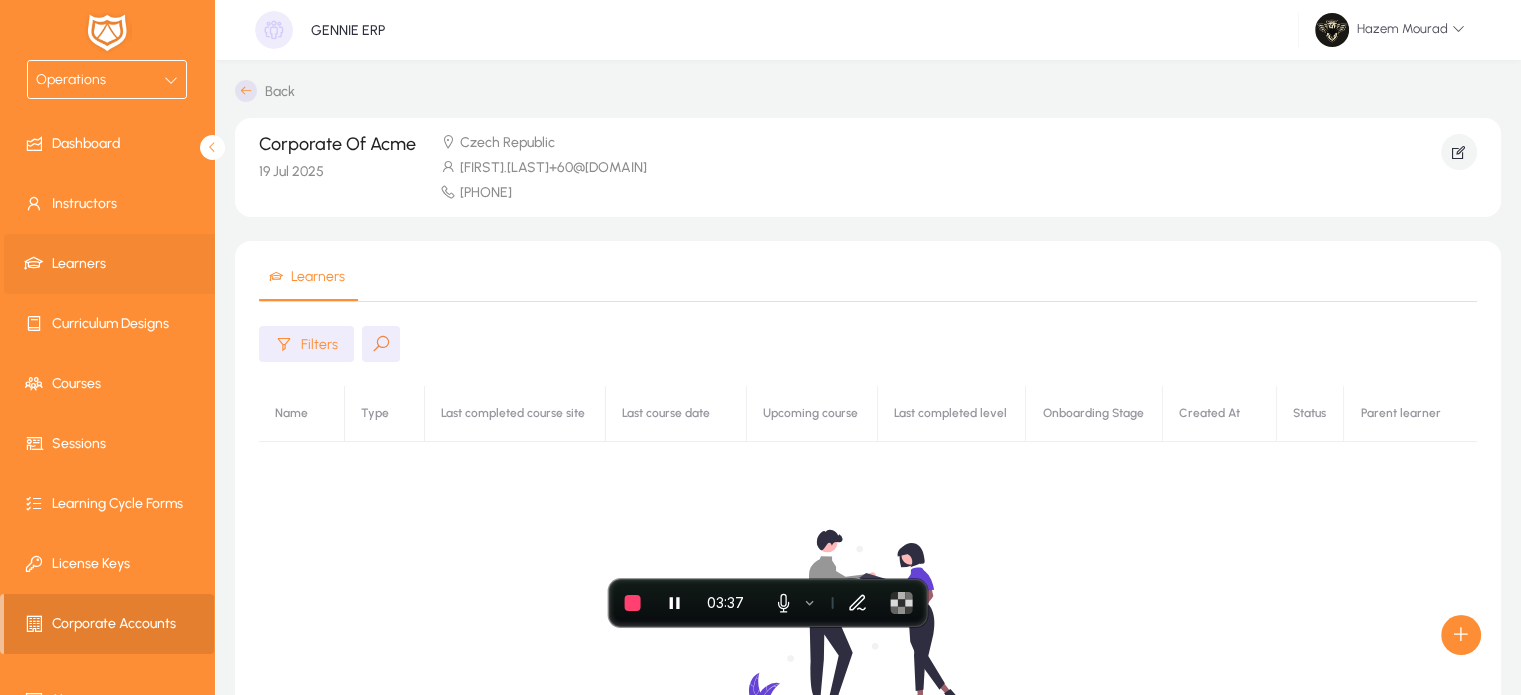 click on "Learners" 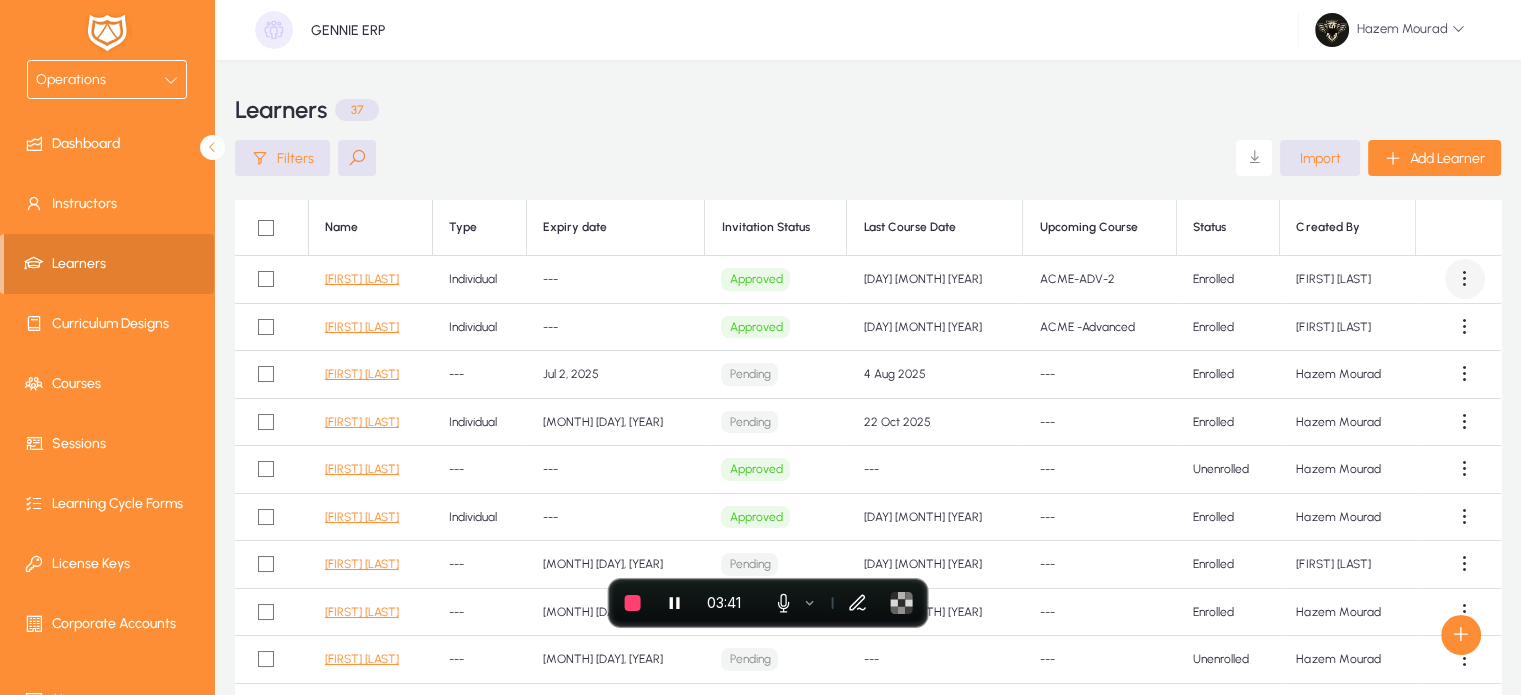 click 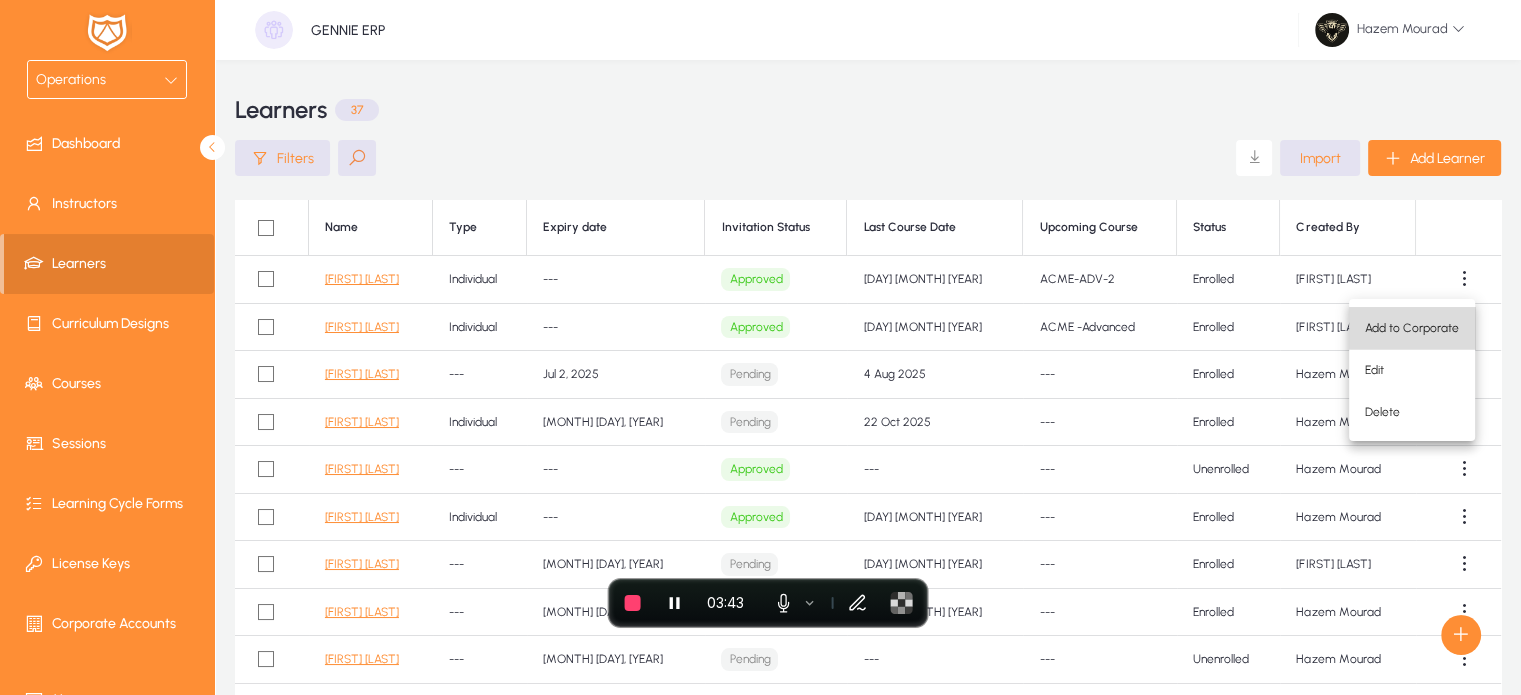 click on "Add to Corporate" at bounding box center (1412, 328) 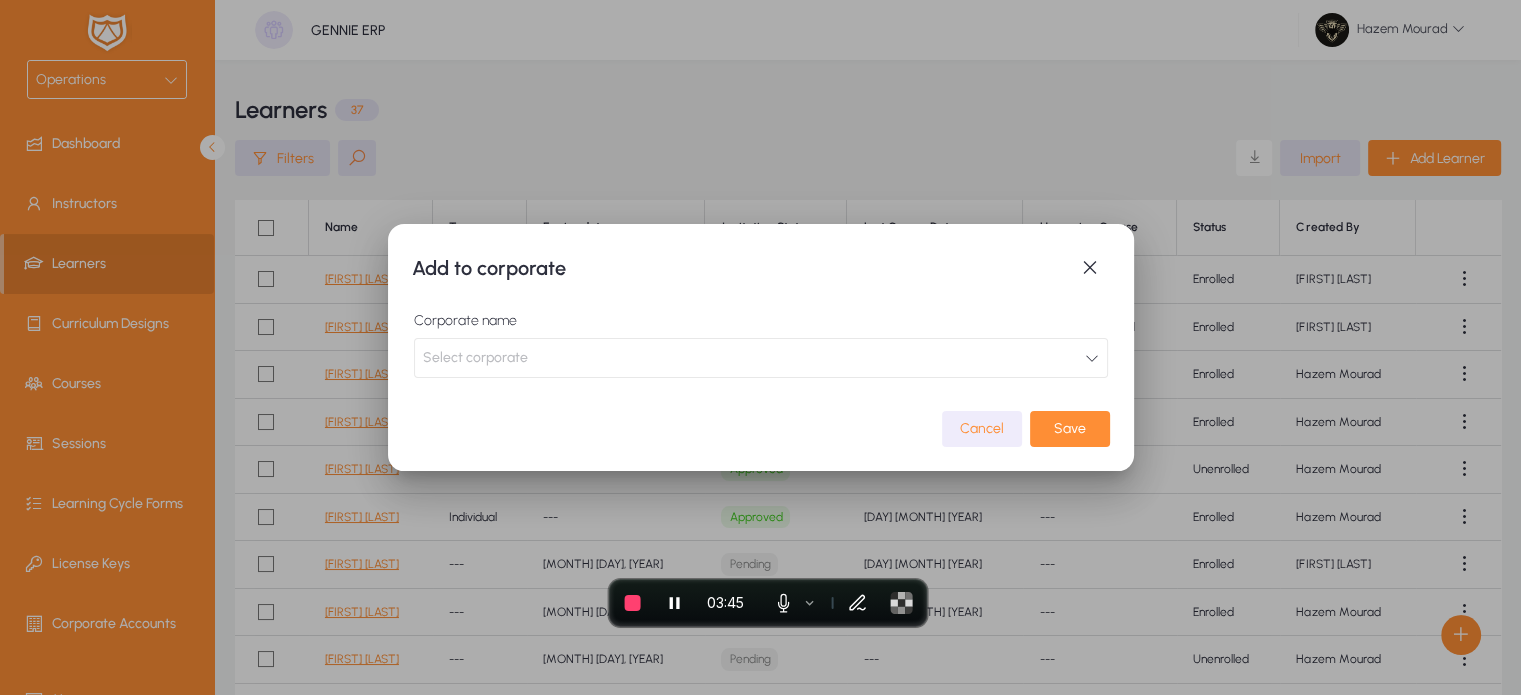 click on "Select corporate" at bounding box center [761, 358] 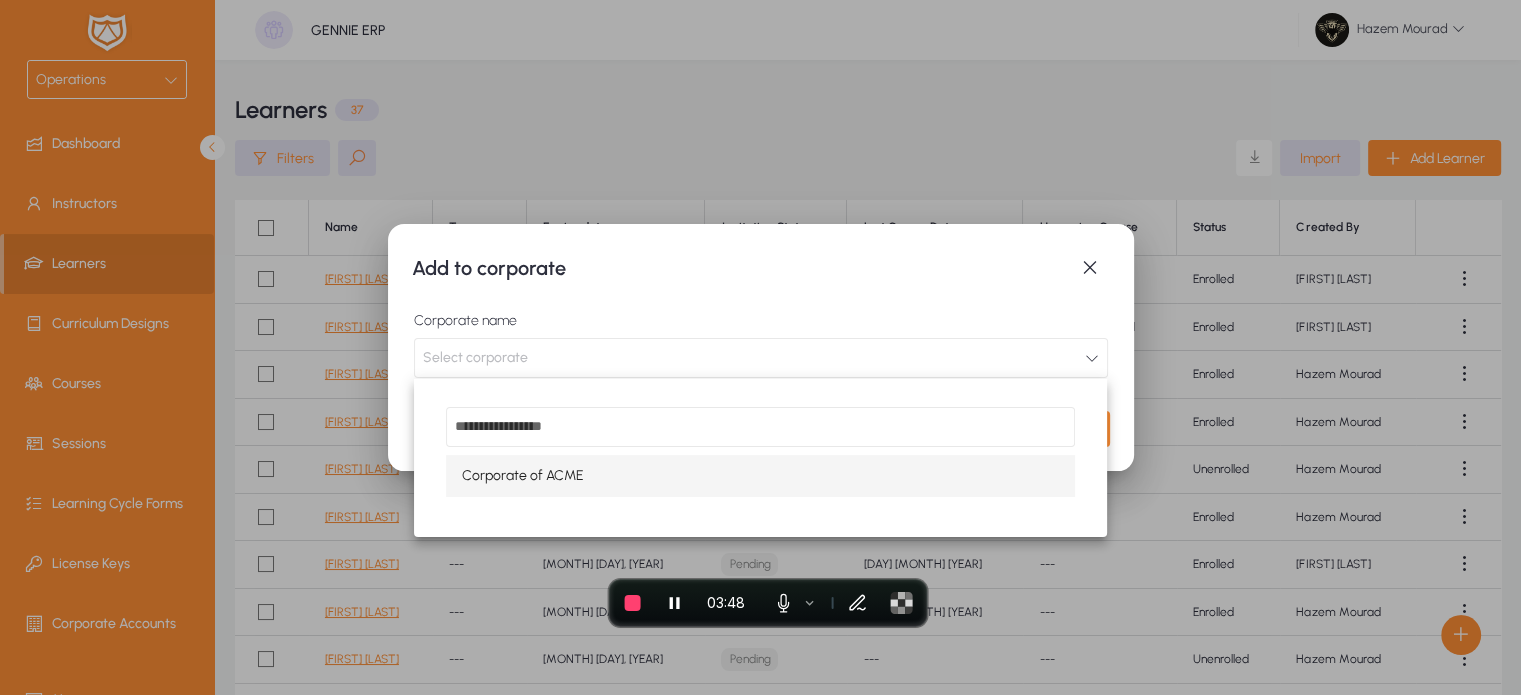 click on "Corporate of ACME" at bounding box center (523, 476) 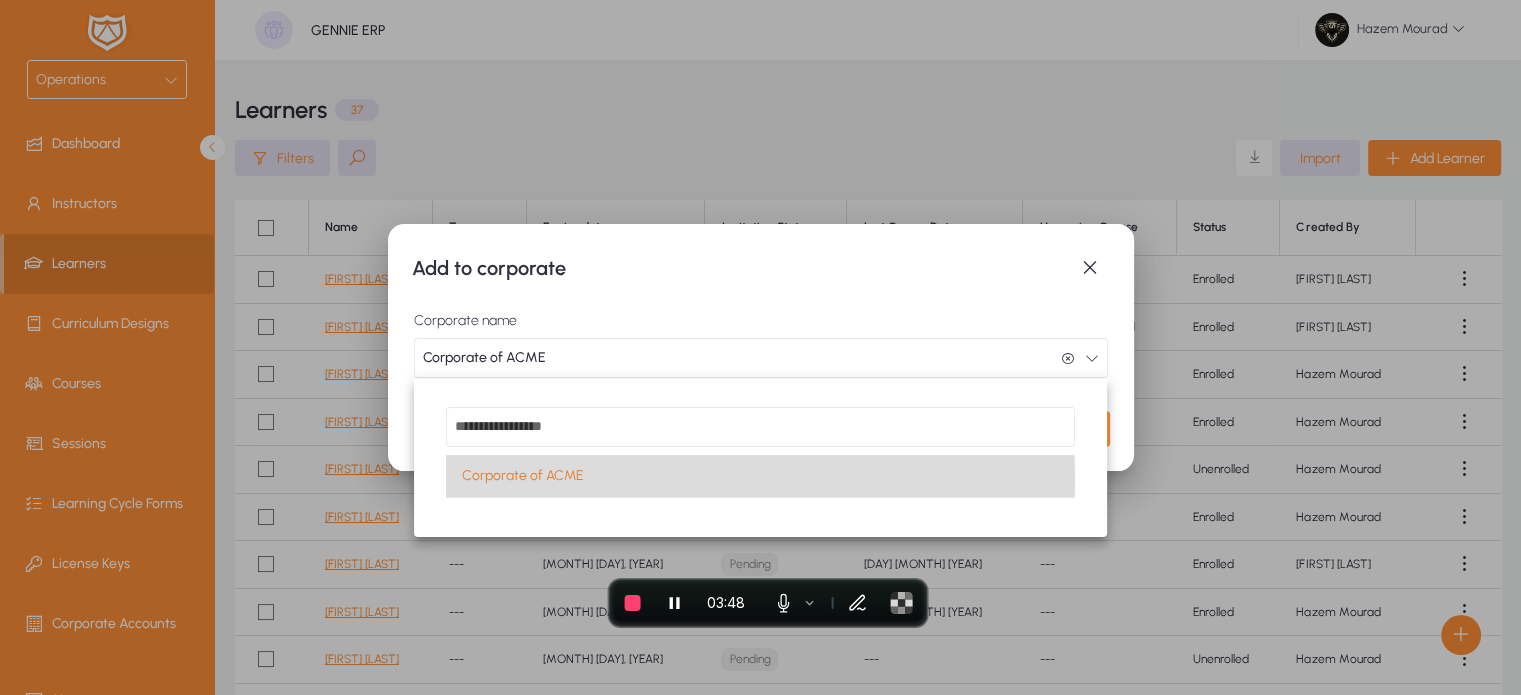 scroll, scrollTop: 0, scrollLeft: 0, axis: both 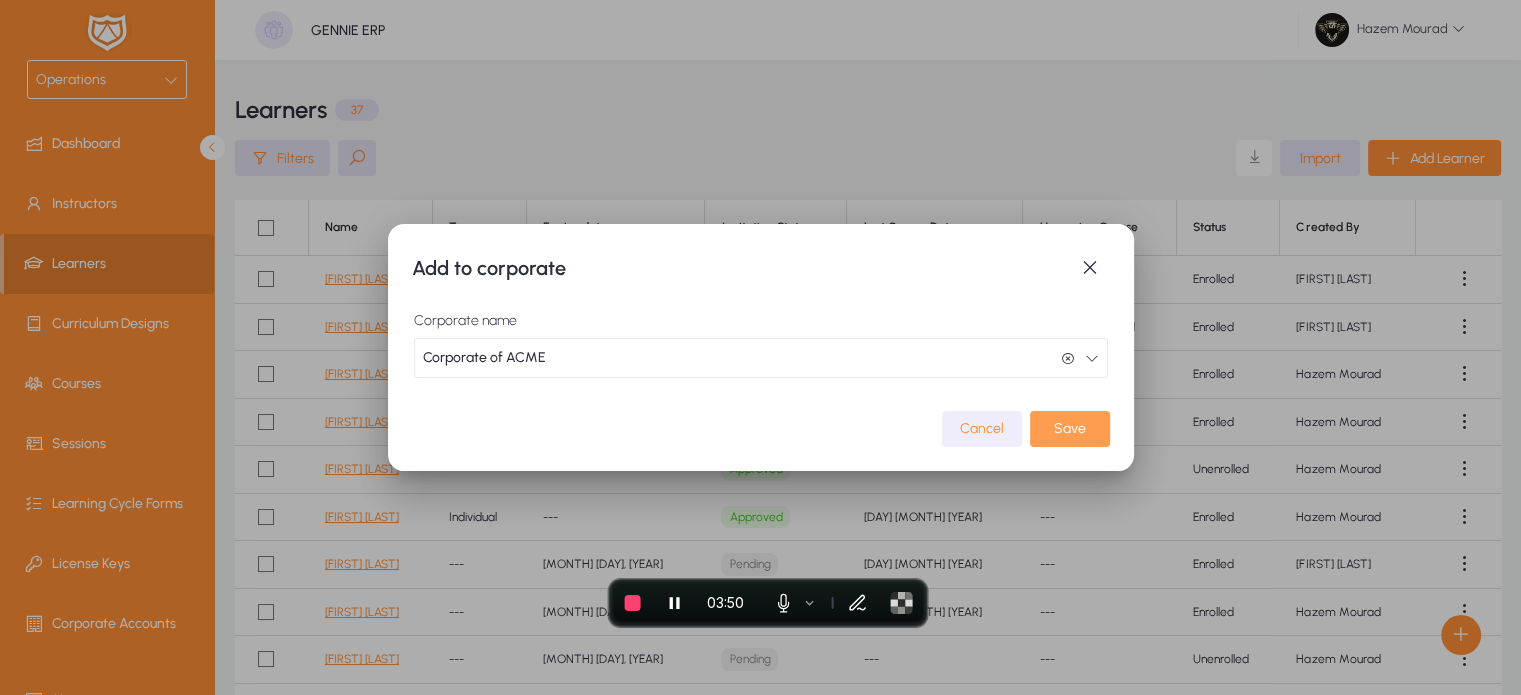 click on "Save" 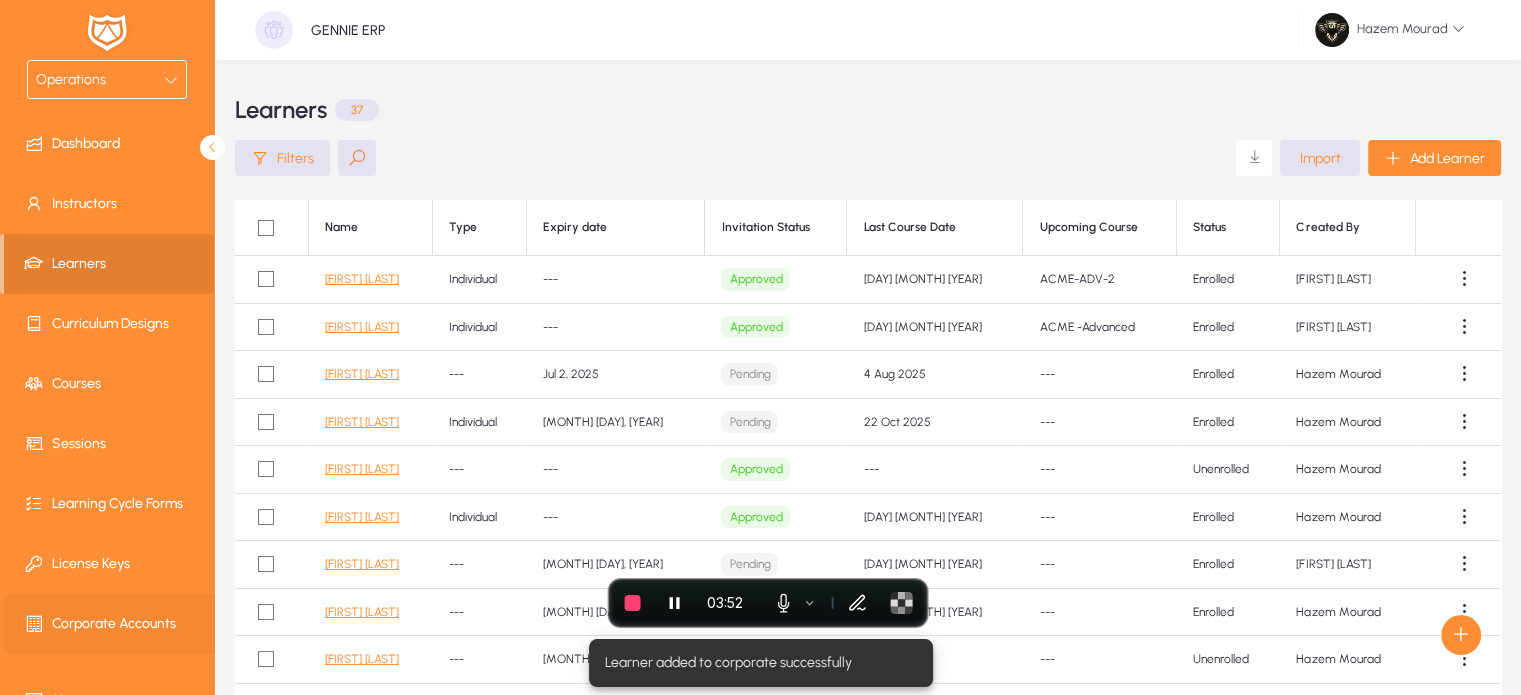 click 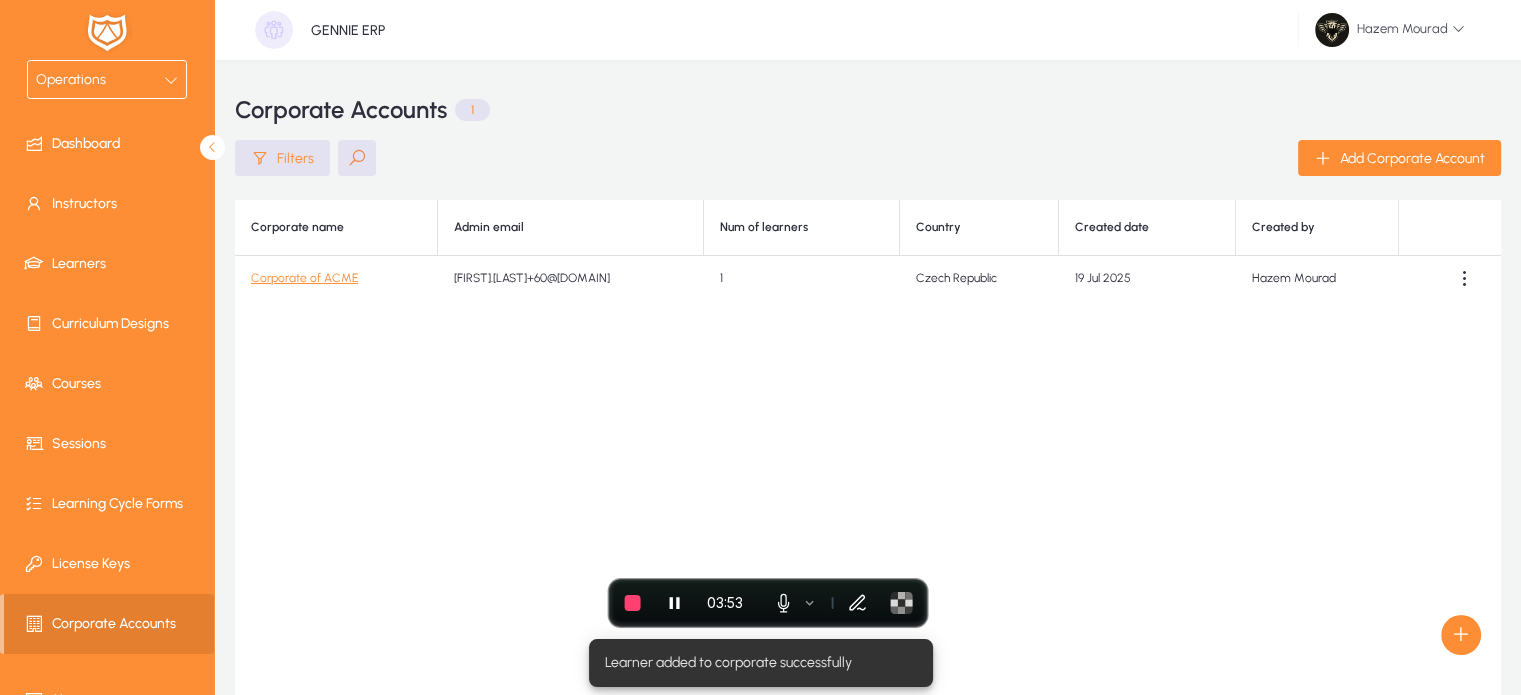 click on "Corporate of ACME" 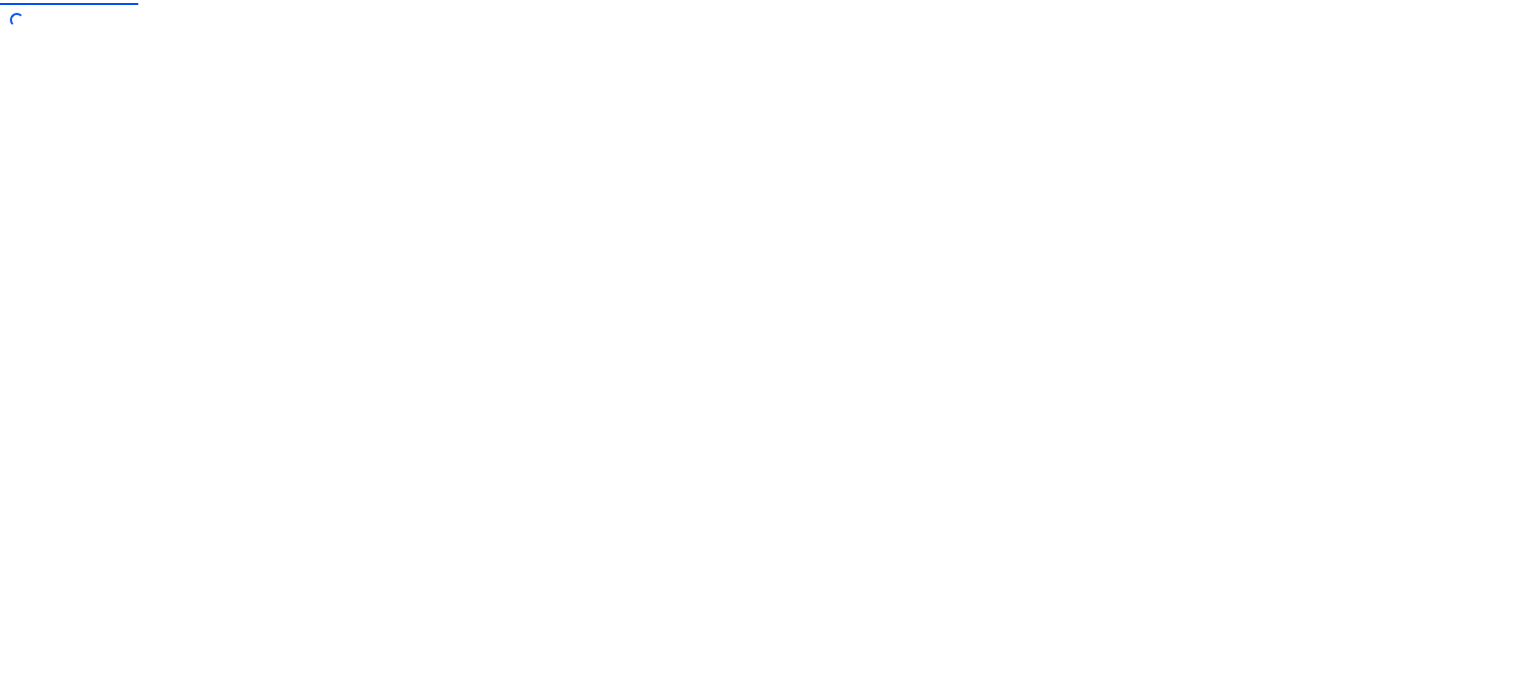 scroll, scrollTop: 0, scrollLeft: 0, axis: both 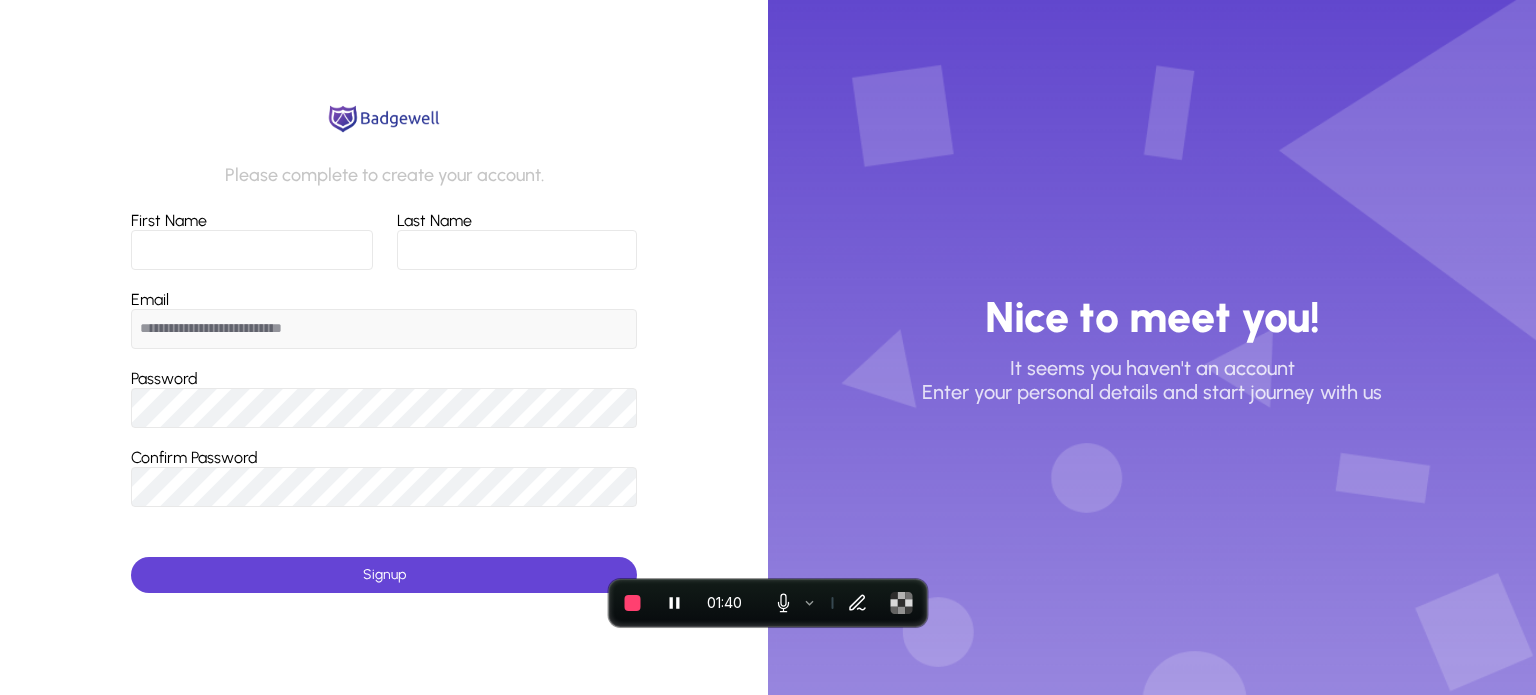 click on "First Name" at bounding box center [252, 250] 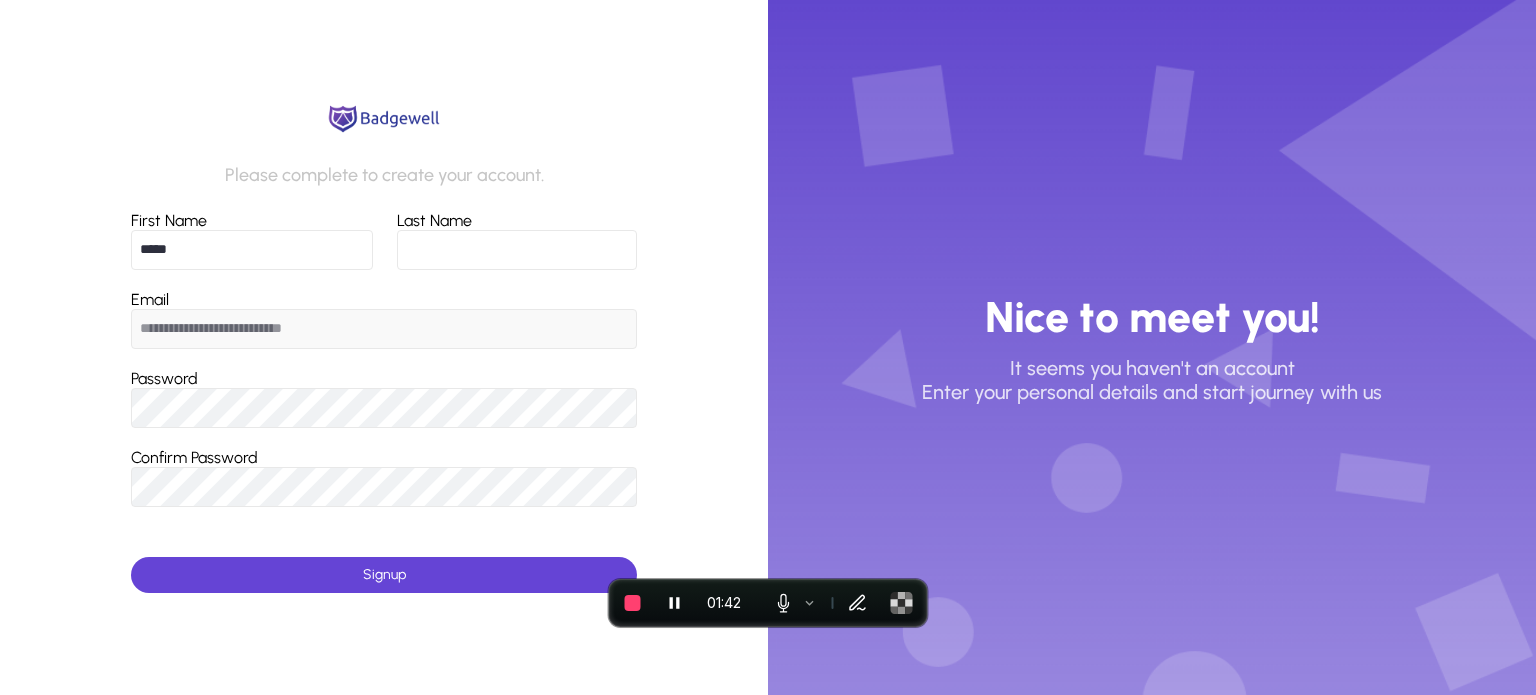 type on "*****" 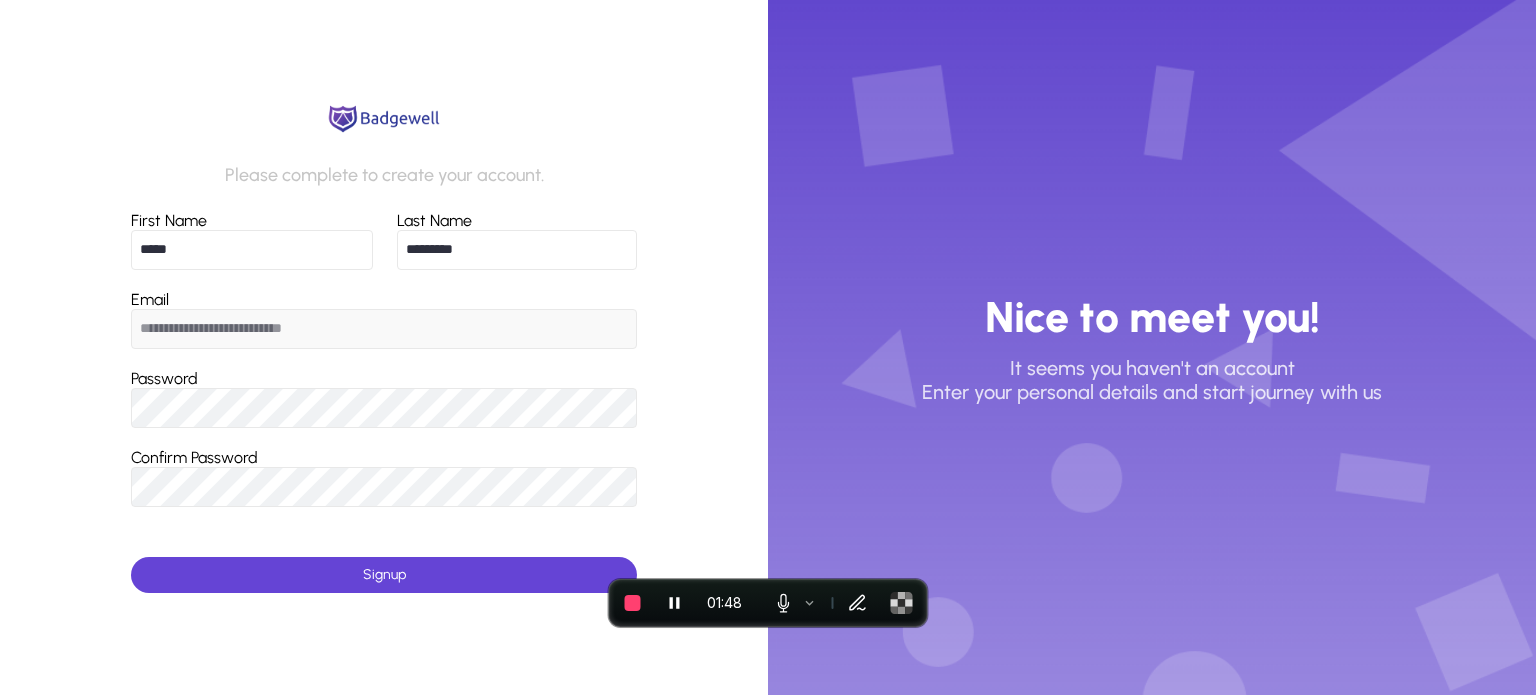 type on "*********" 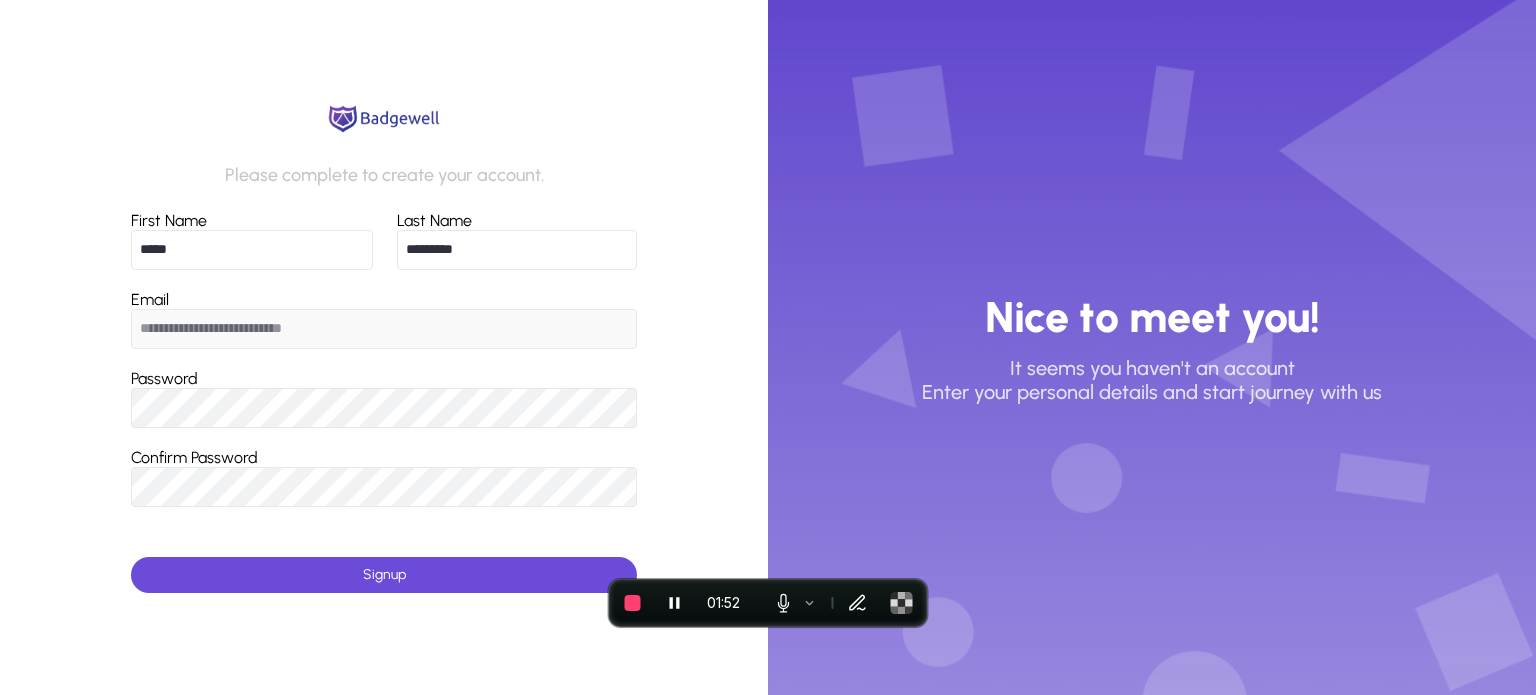 click 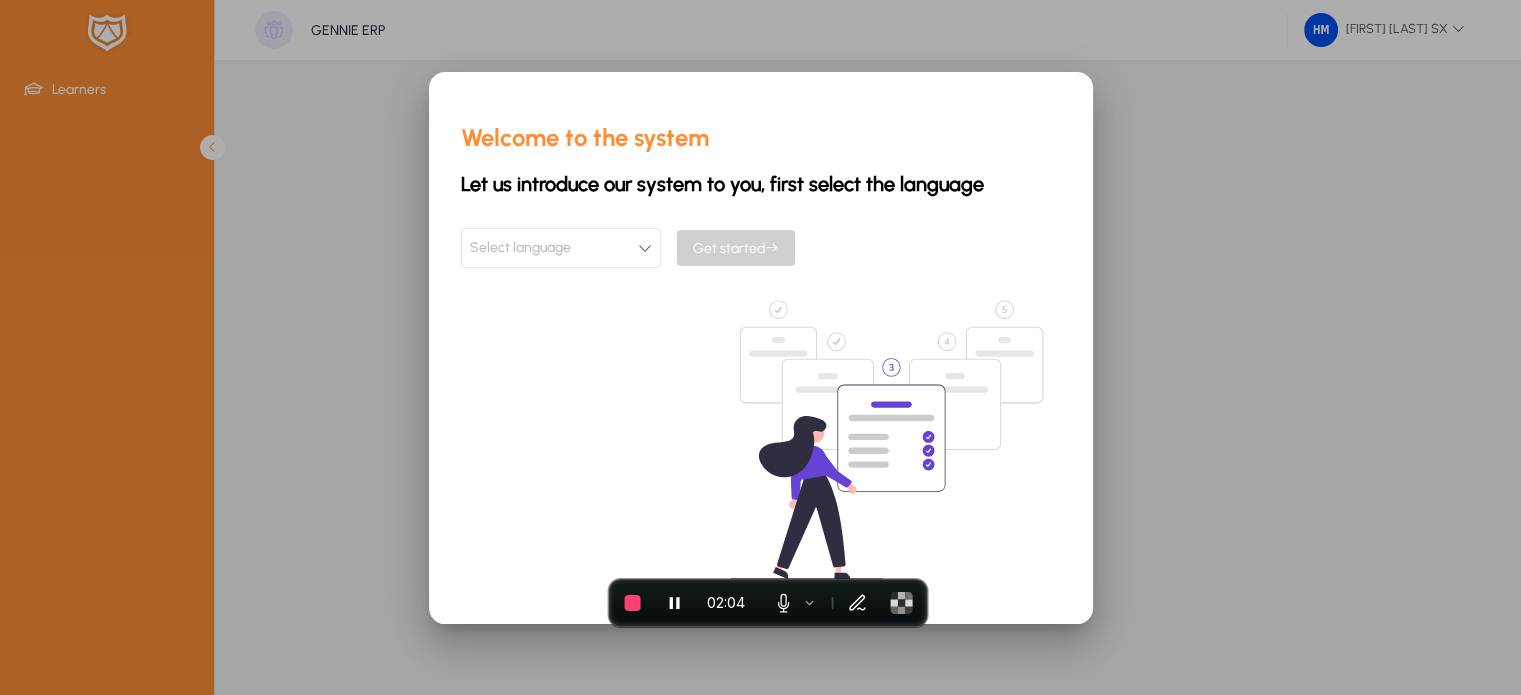 click at bounding box center (760, 347) 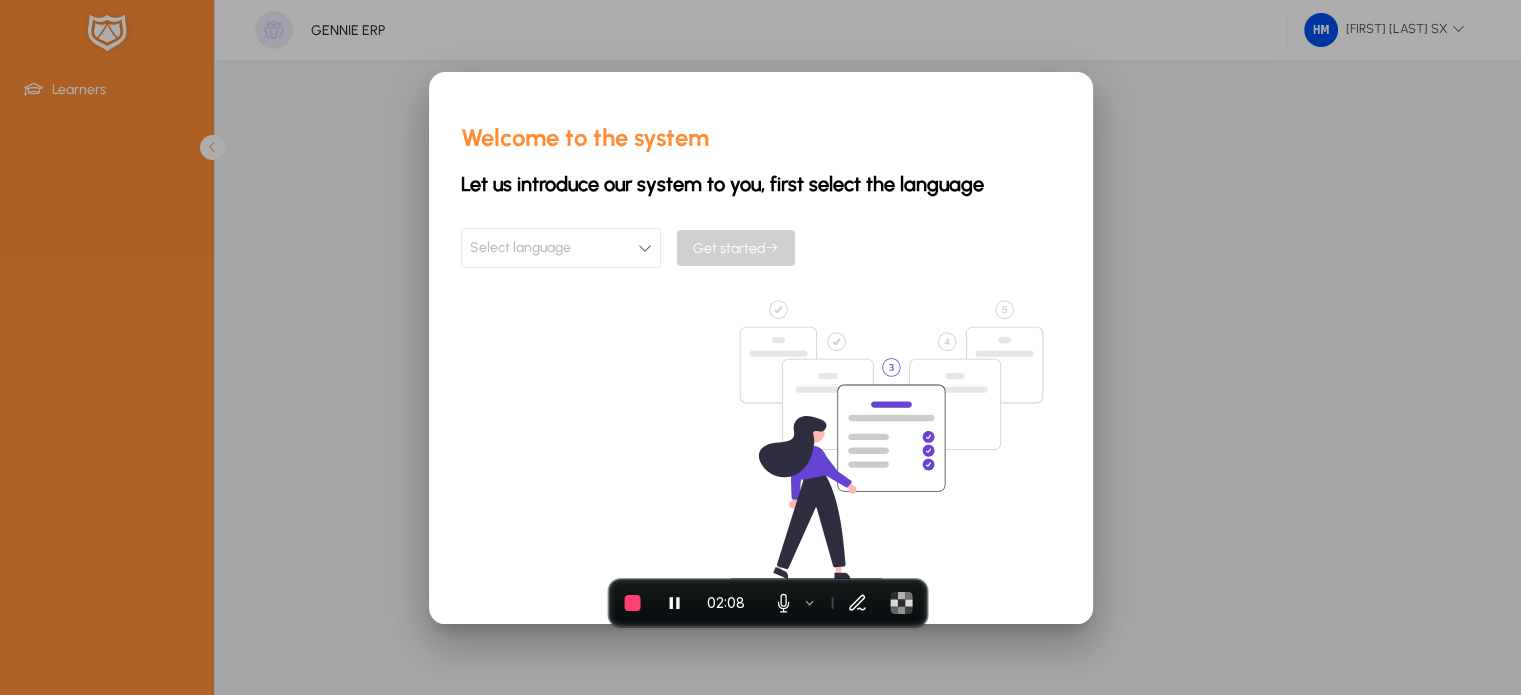 click on "Select language" at bounding box center (520, 248) 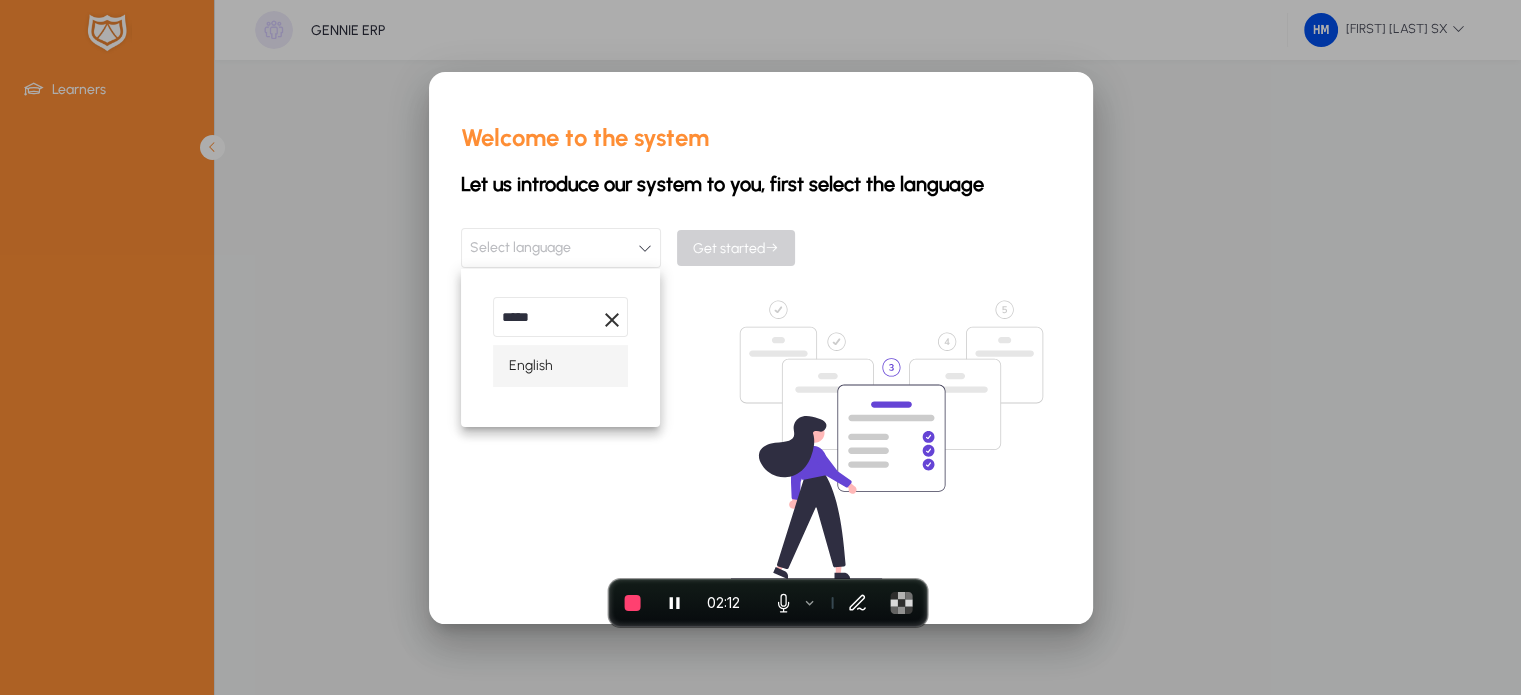 type on "*****" 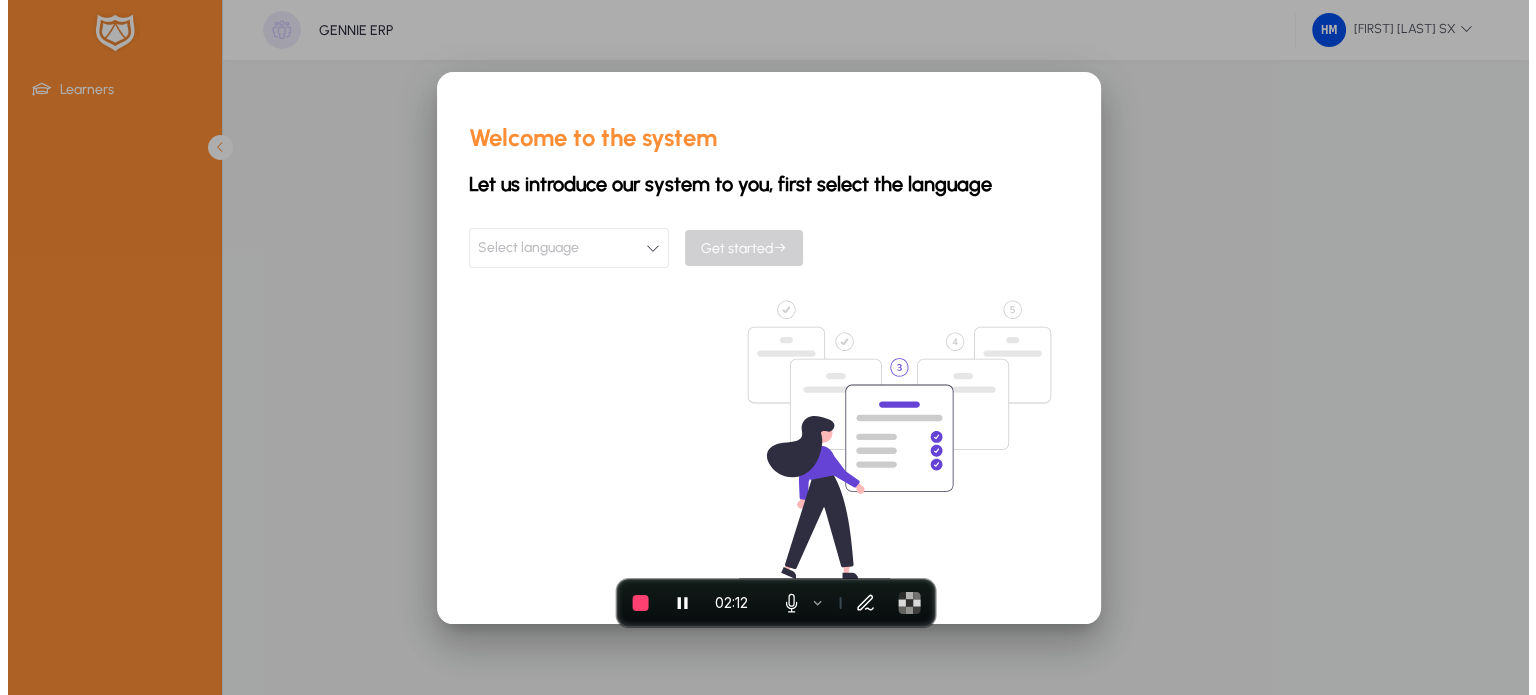 scroll, scrollTop: 0, scrollLeft: 0, axis: both 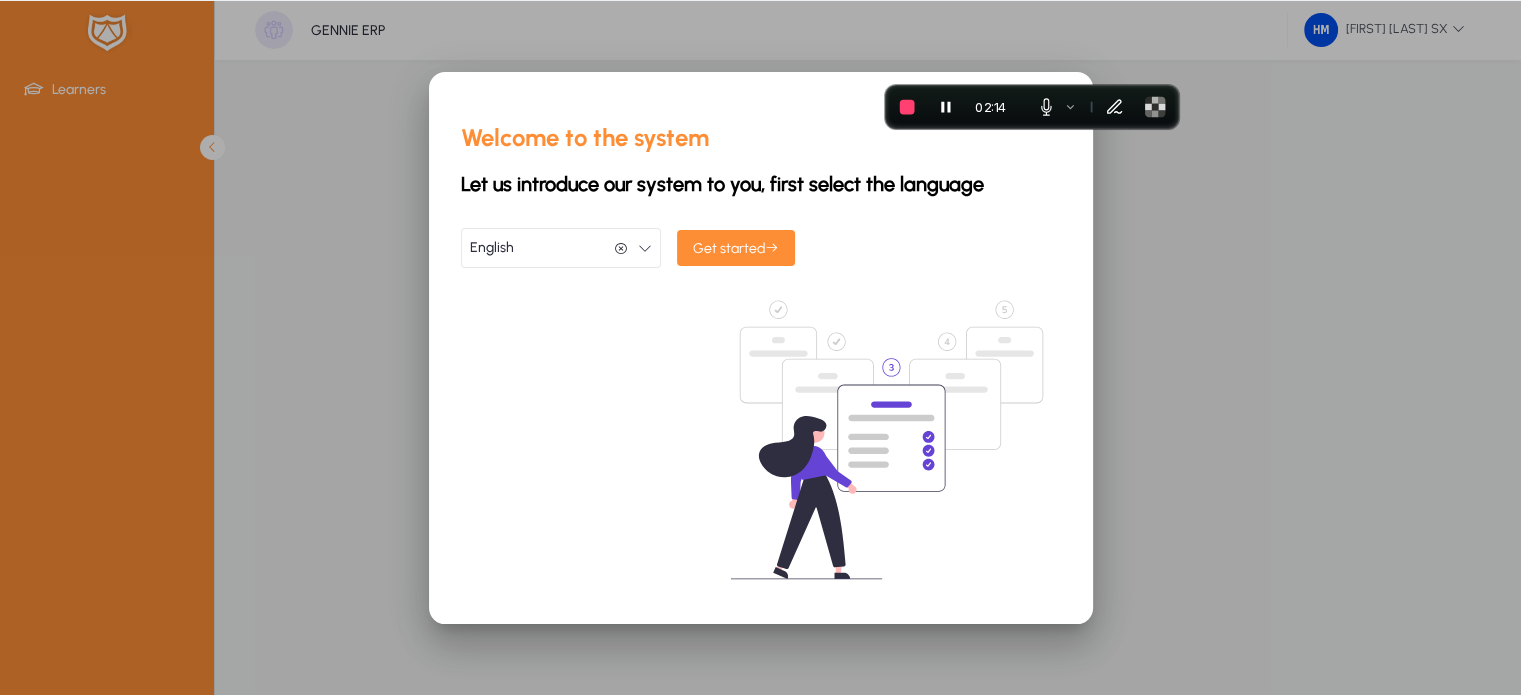 drag, startPoint x: 852, startPoint y: 583, endPoint x: 1169, endPoint y: 65, distance: 607.29974 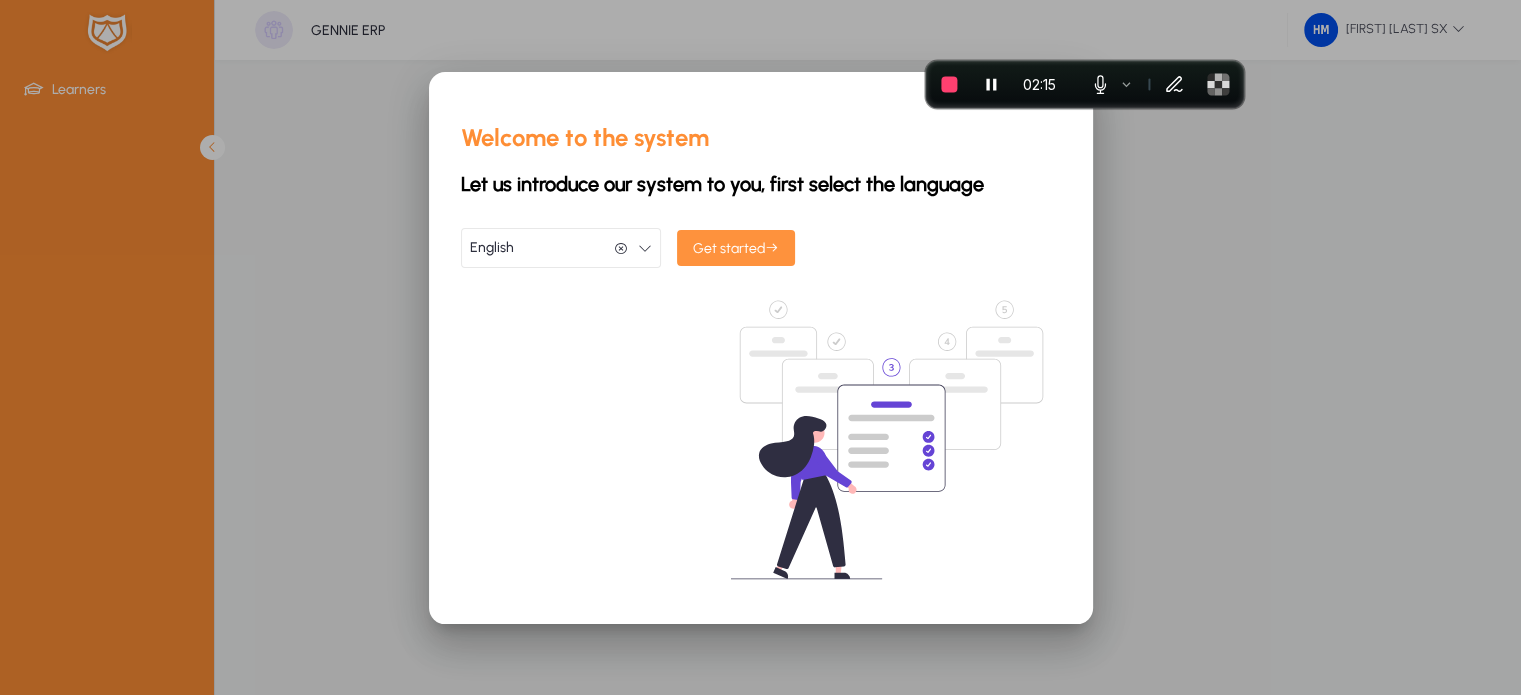 click at bounding box center (772, 248) 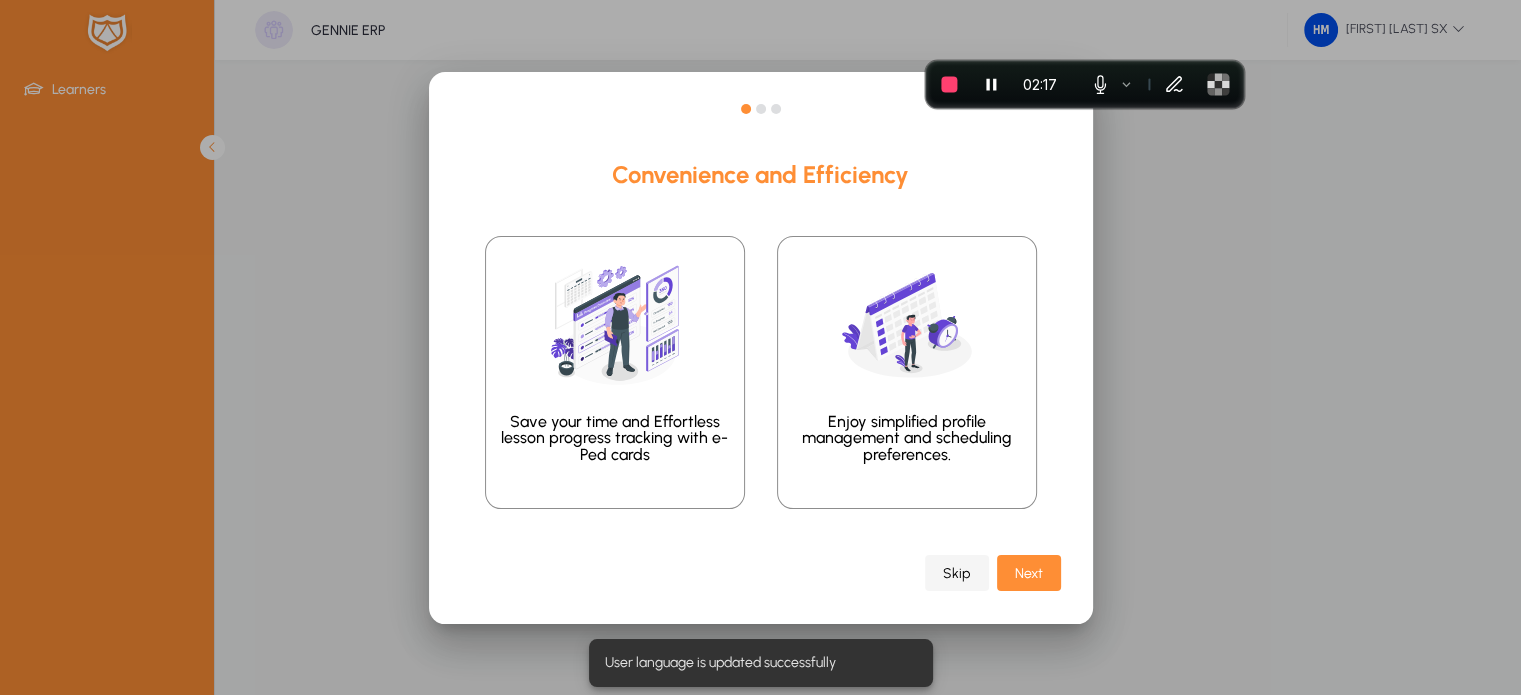 click on "Skip" at bounding box center [956, 573] 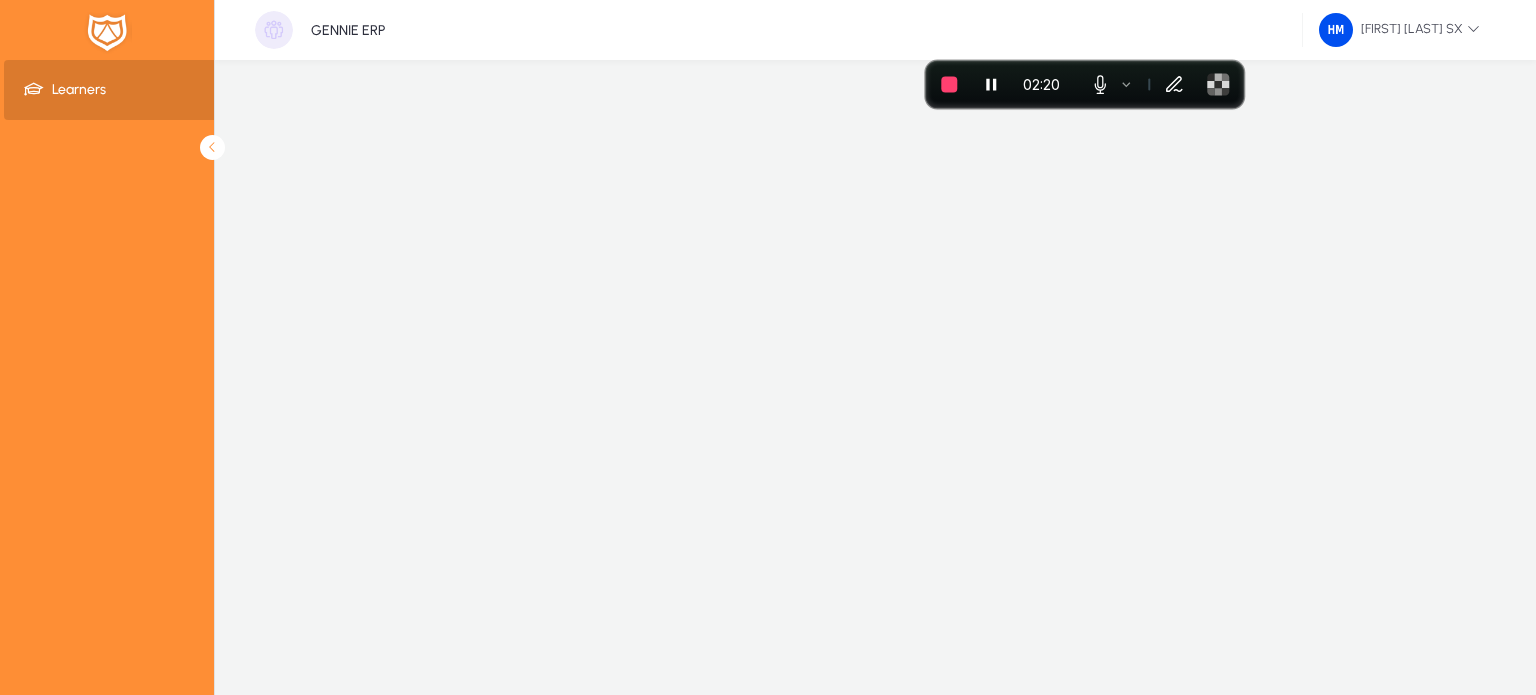 click on "Learners" 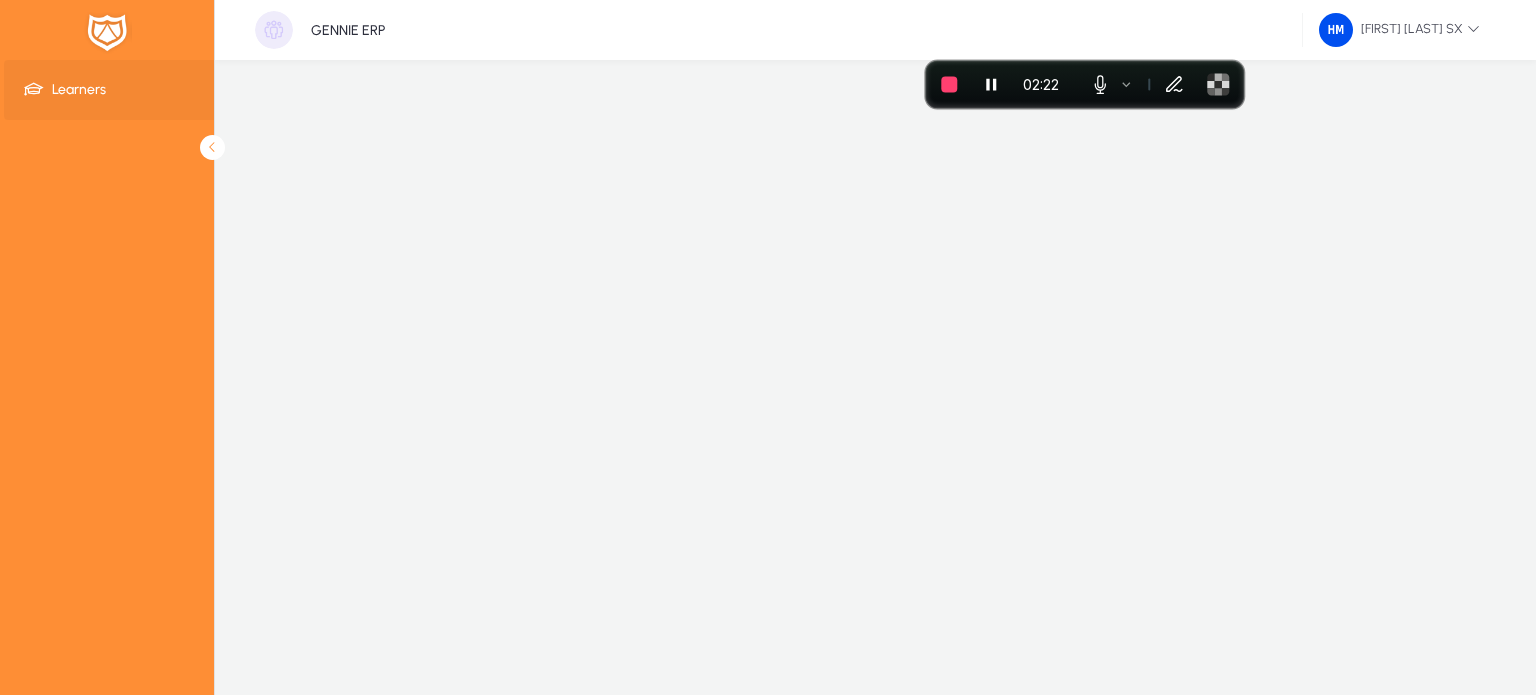 click on "Learners" 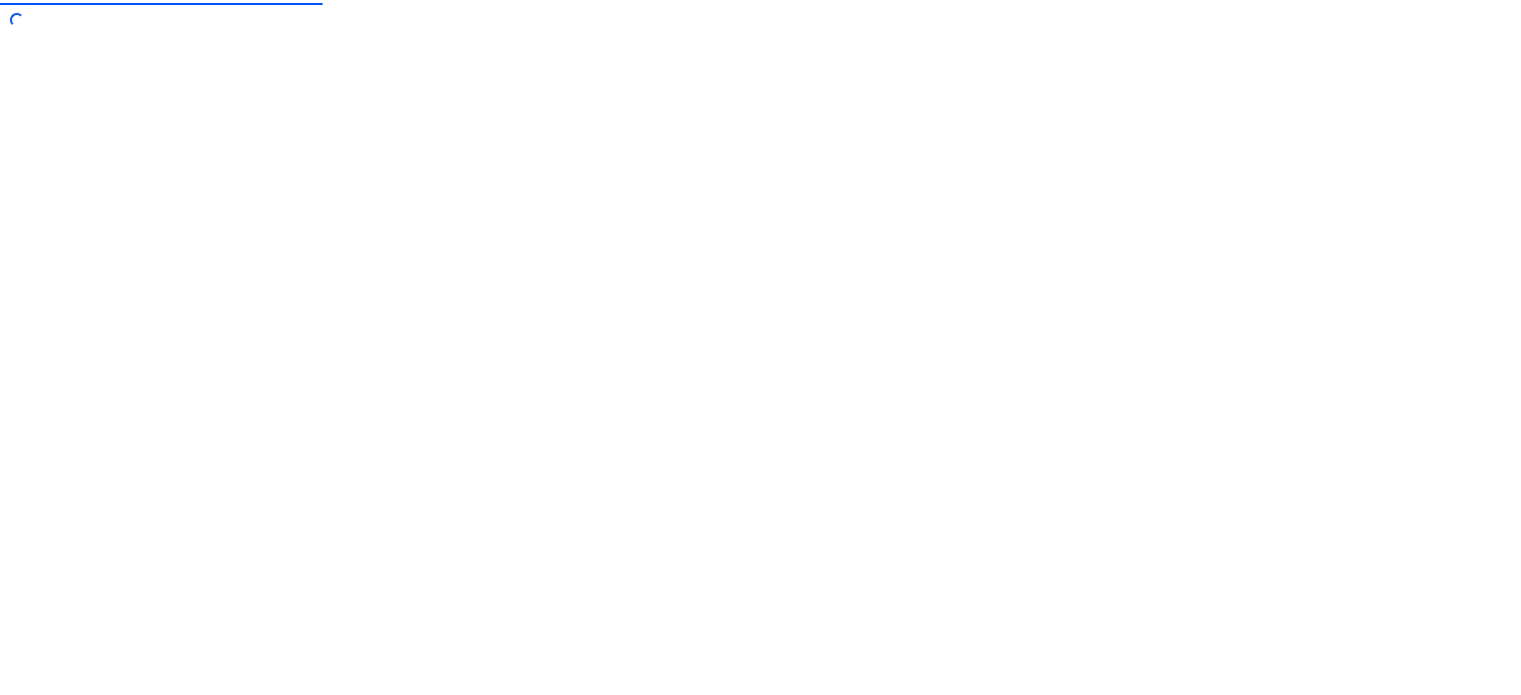 scroll, scrollTop: 0, scrollLeft: 0, axis: both 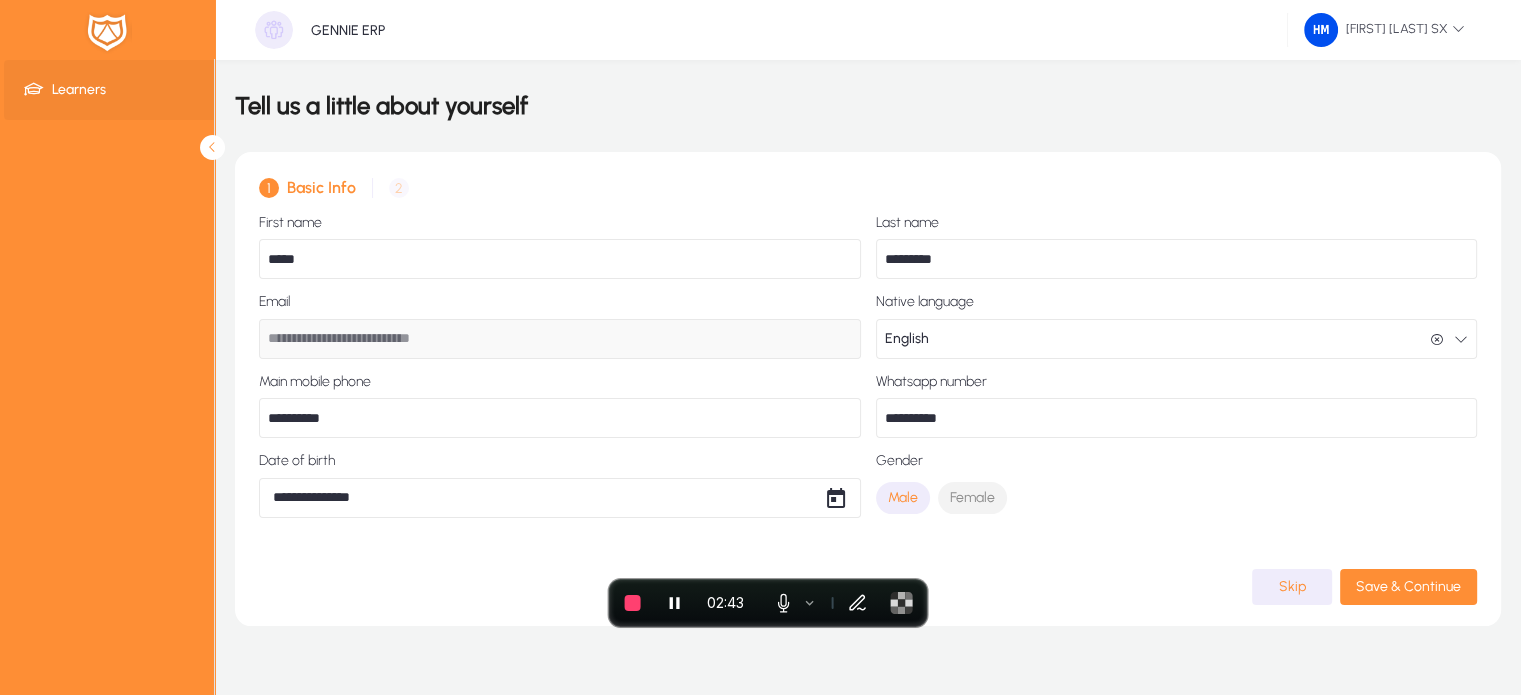click 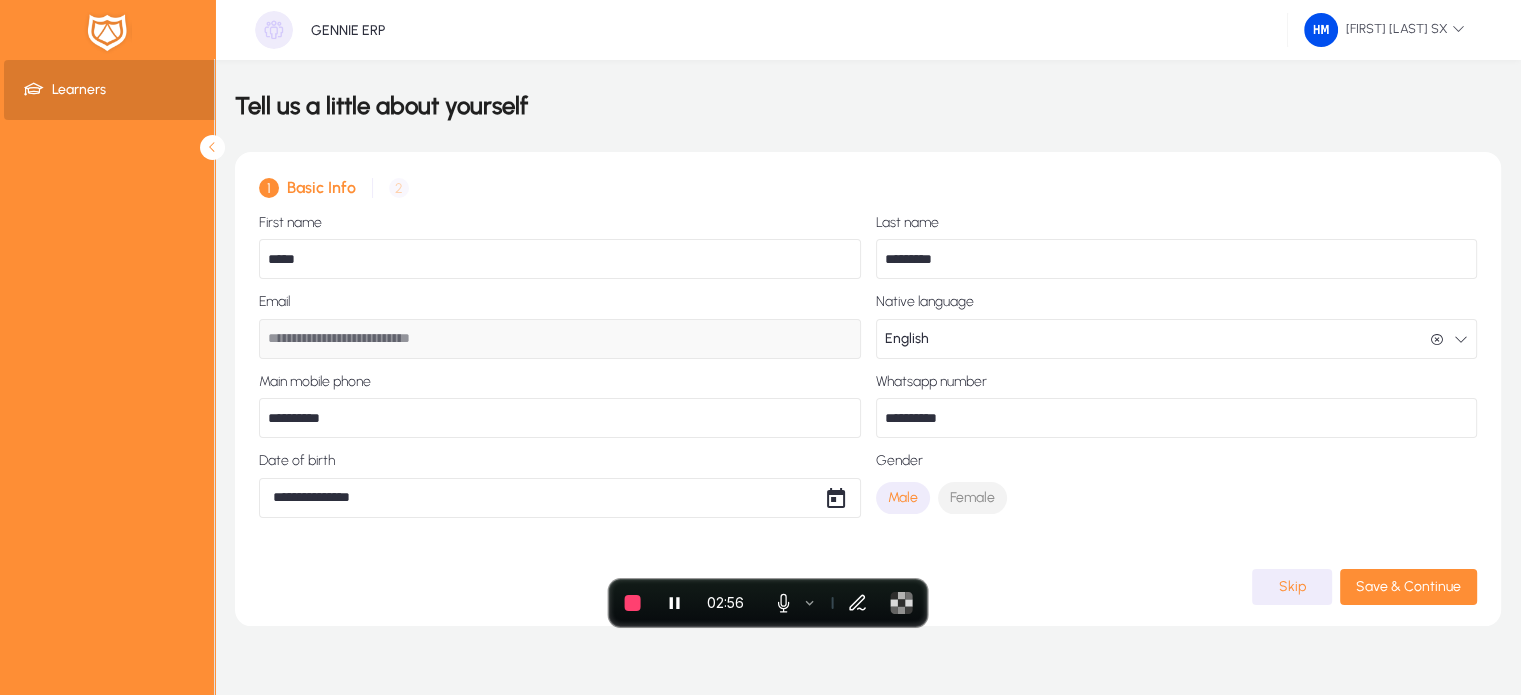 click 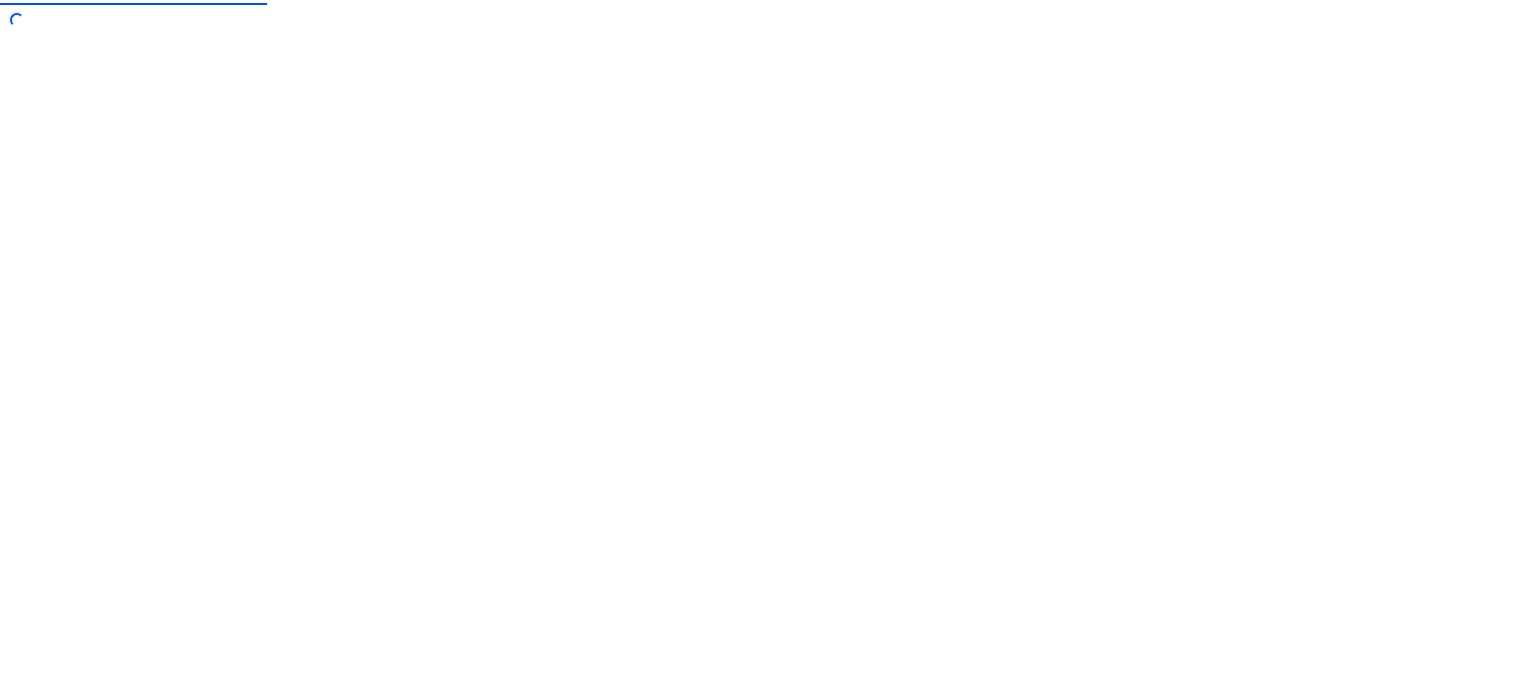 scroll, scrollTop: 0, scrollLeft: 0, axis: both 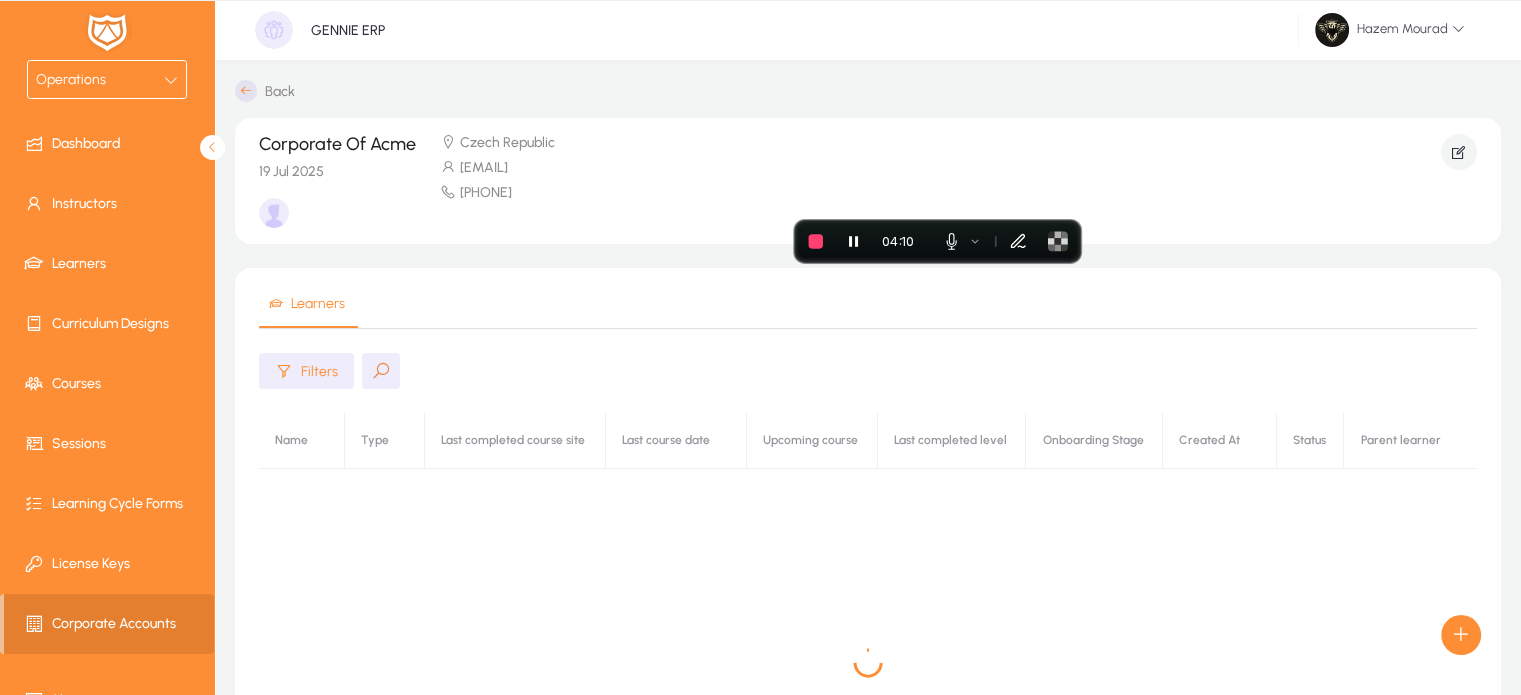 drag, startPoint x: 758, startPoint y: 590, endPoint x: 931, endPoint y: 226, distance: 403.01984 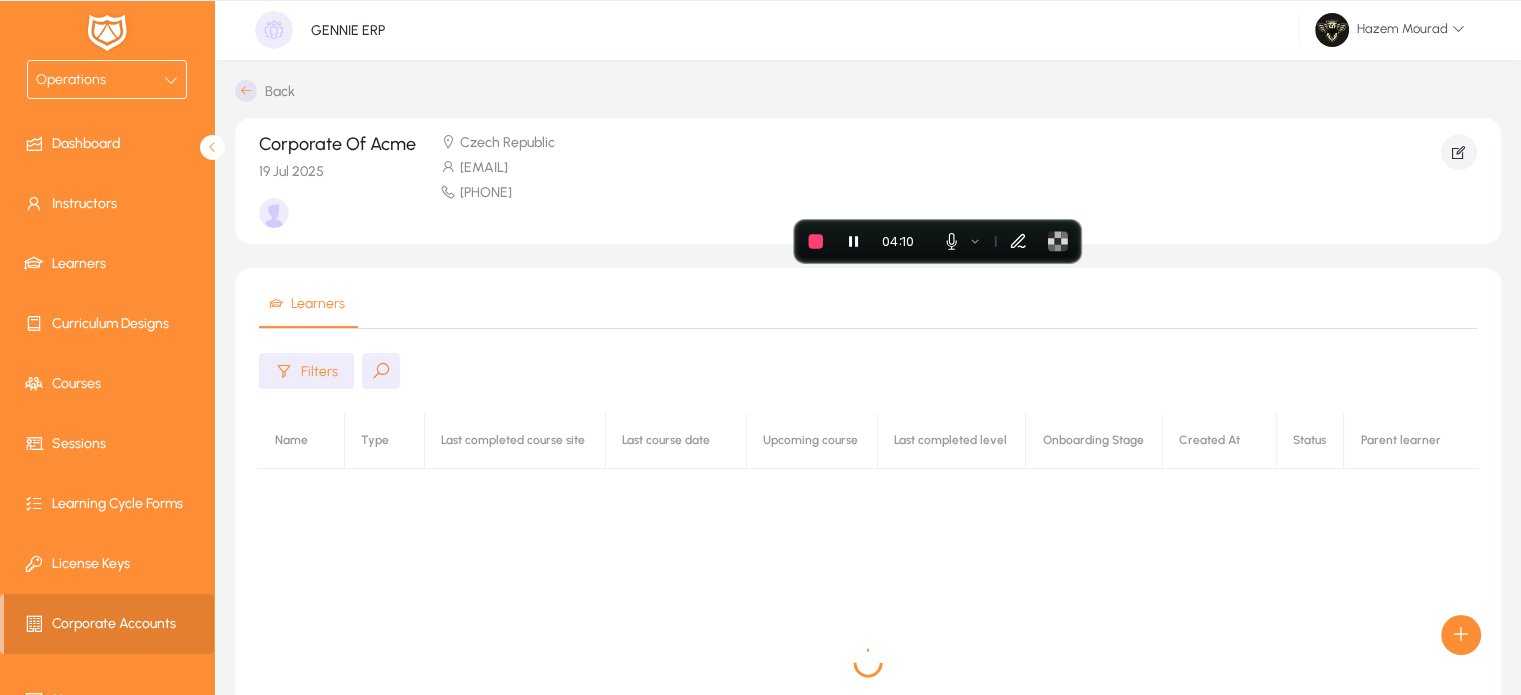 click on "Operations  Dashboard   Instructors   Learners   Curriculum Designs   Courses   Sessions   Learning Cycle Forms   License Keys   Corporate Accounts   Messages   Settings  GENNIE ERP  [FIRST]  [LAST]   Back   Corporate Of Acme   [DATE]   [COUNTRY] [EMAIL] [PHONE]  Learners   Filters  Name Type Last completed course site  Last course date  Upcoming course Last completed level Onboarding Stage Created At Status Parent learner  Items per page:  20  0 of 0
Settings Logout Create Meeting Log Create Call Log Create Target Account Create Deal Create Company Create Contact Sort [COUNTRY] [EMAIL] [PHONE] Edit [FIRST]  [LAST]" at bounding box center [760, 347] 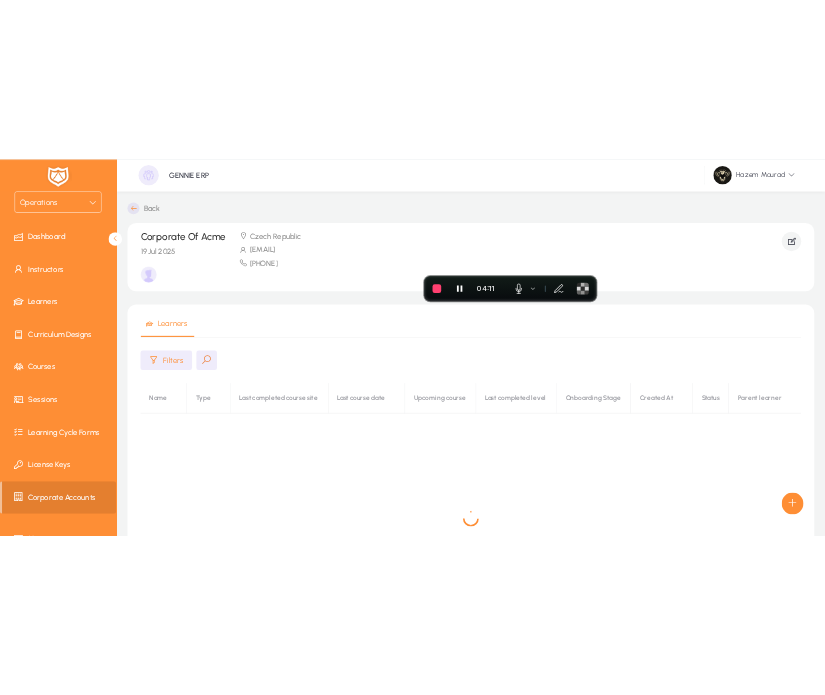 scroll, scrollTop: 180, scrollLeft: 0, axis: vertical 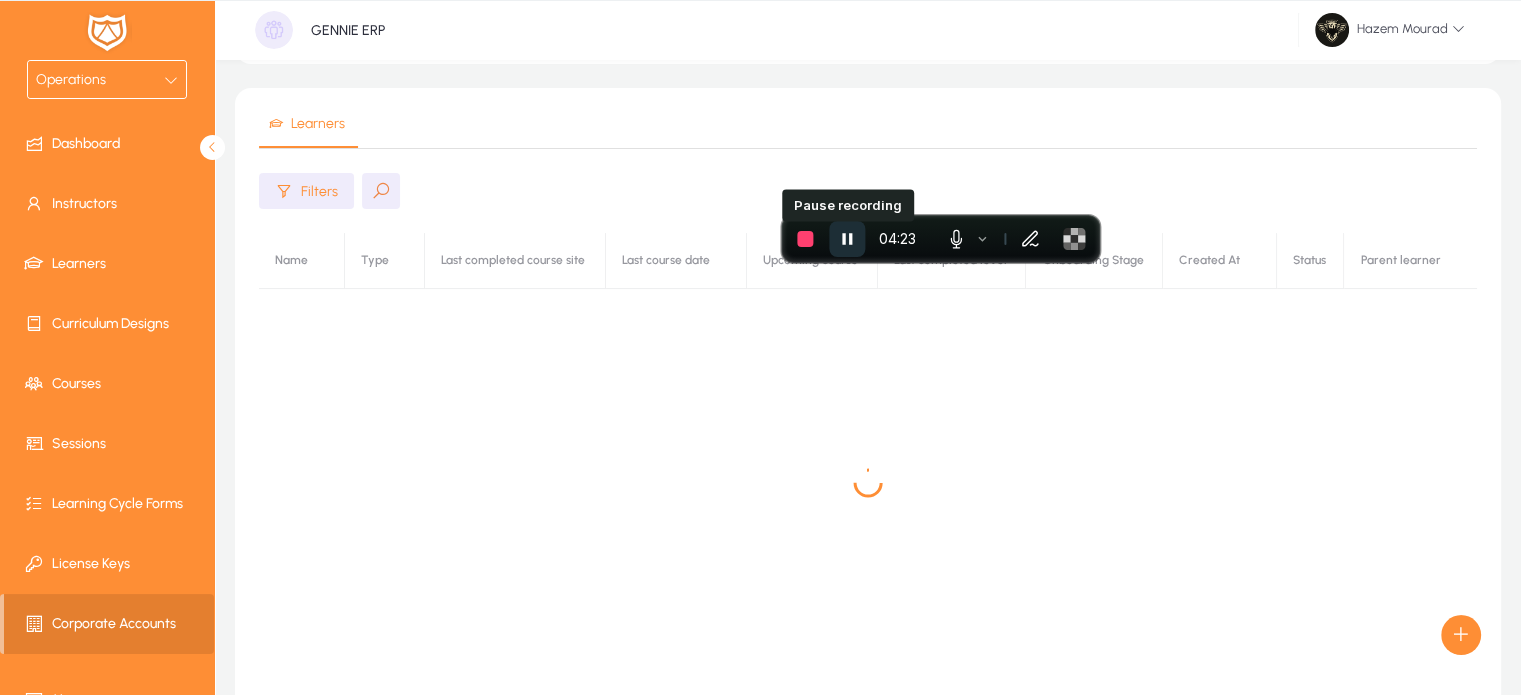 click 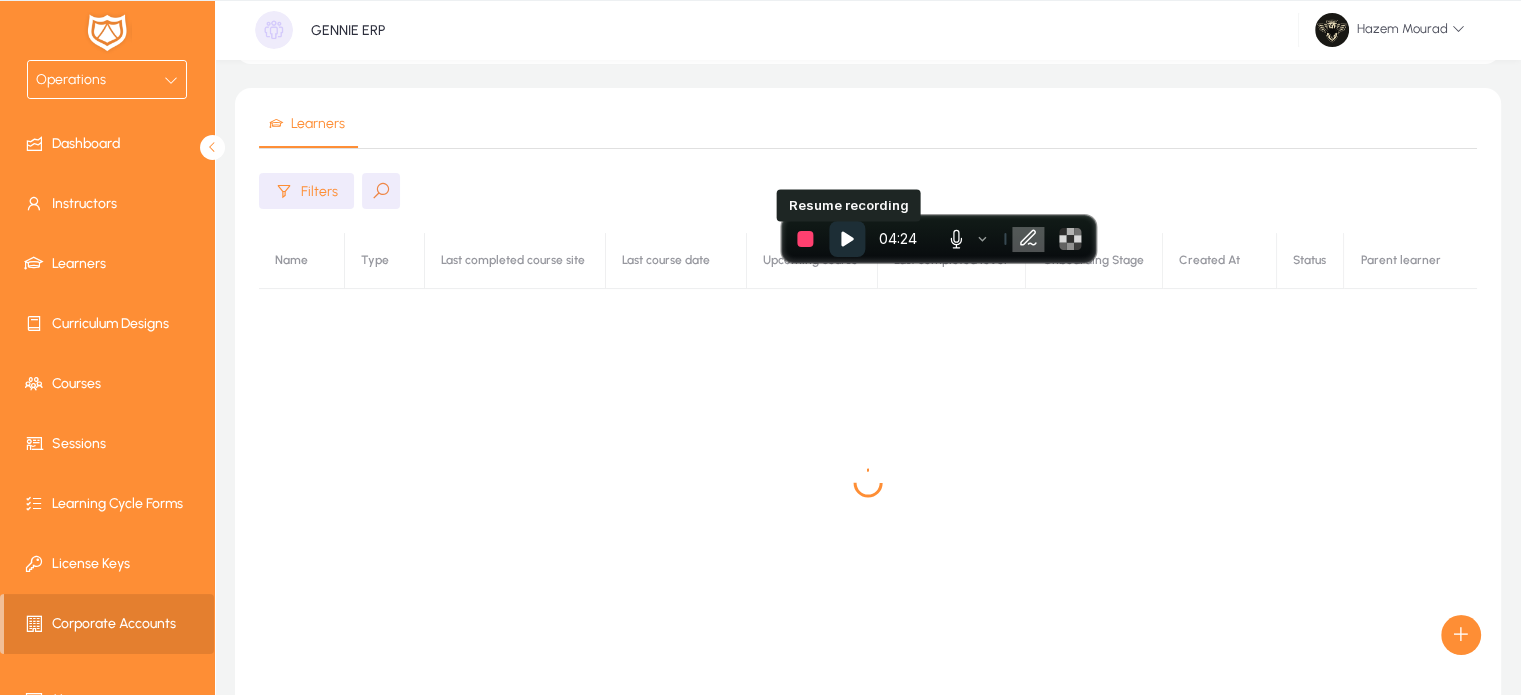 type 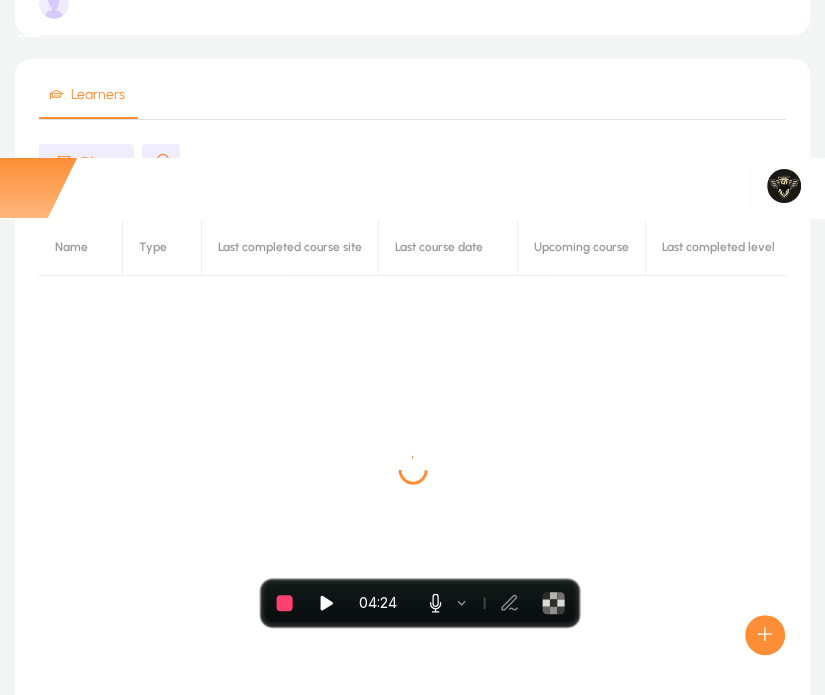 scroll, scrollTop: 0, scrollLeft: 0, axis: both 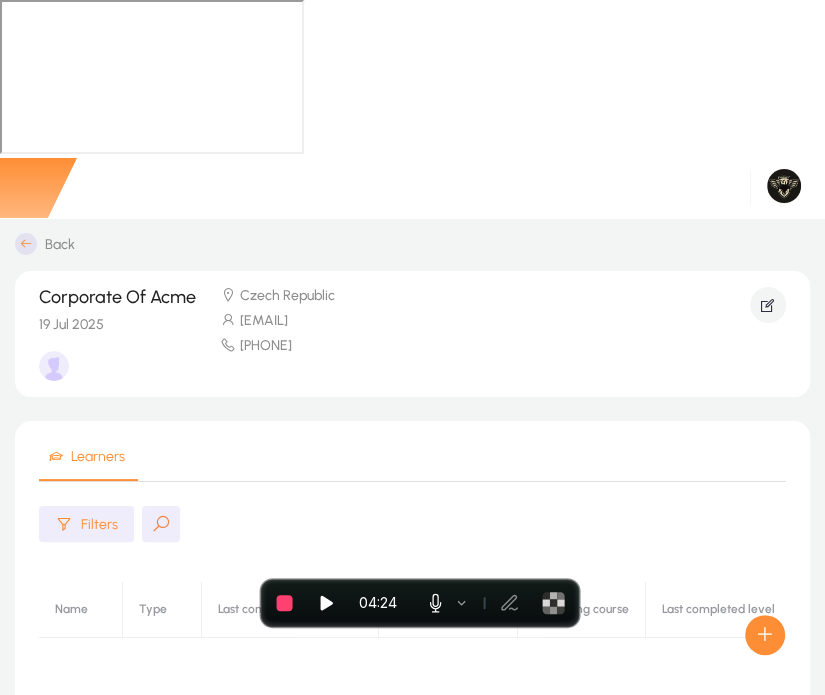 click on "Back   Corporate Of Acme   19 [MONTH] [YEAR]   [COUNTRY] [EMAIL] [PHONE]  Learners   Filters  Name Type Last completed course site  Last course date  Upcoming course Last completed level Onboarding Stage Created At Status Parent learner  Items per page:  20  0 of 0" 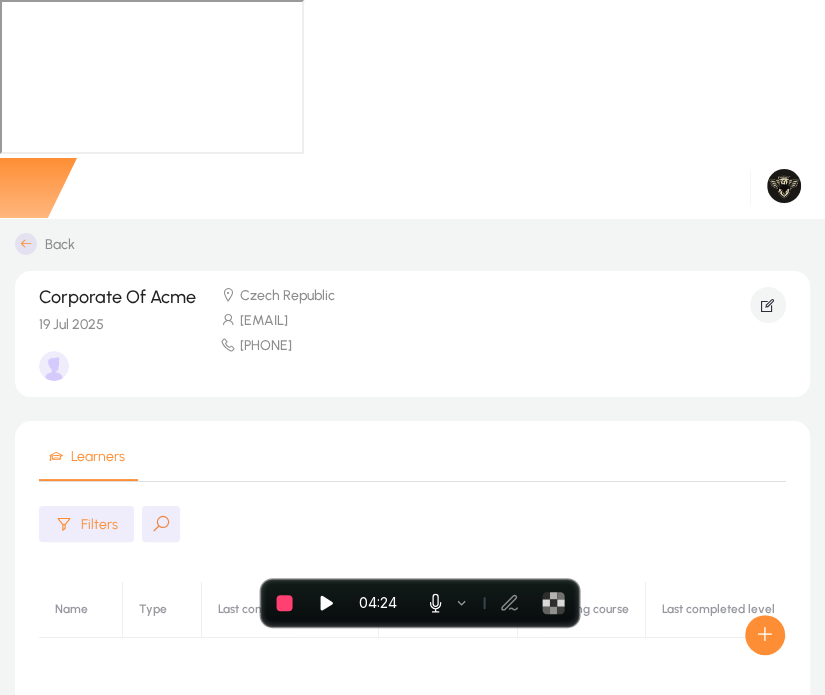 click 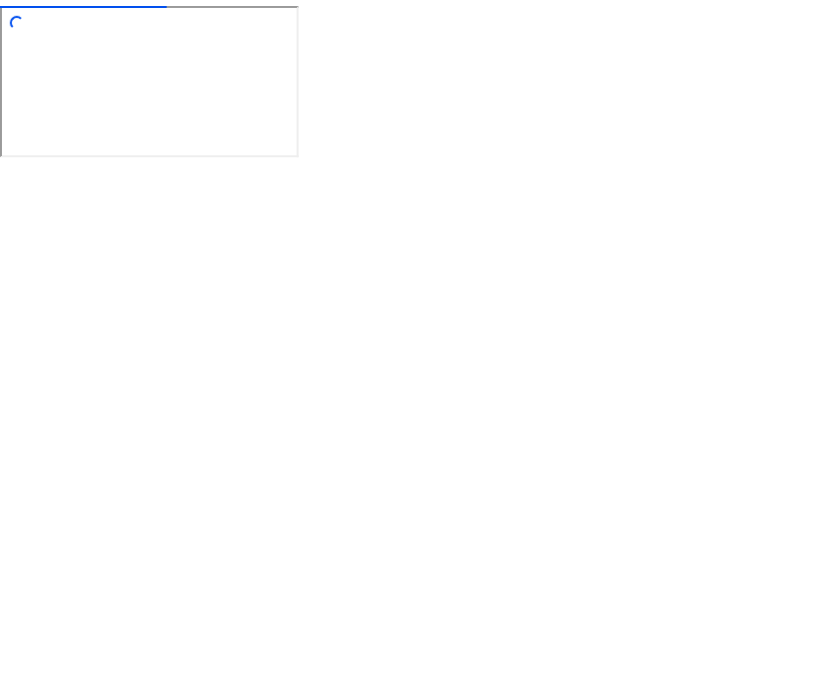 scroll, scrollTop: 0, scrollLeft: 0, axis: both 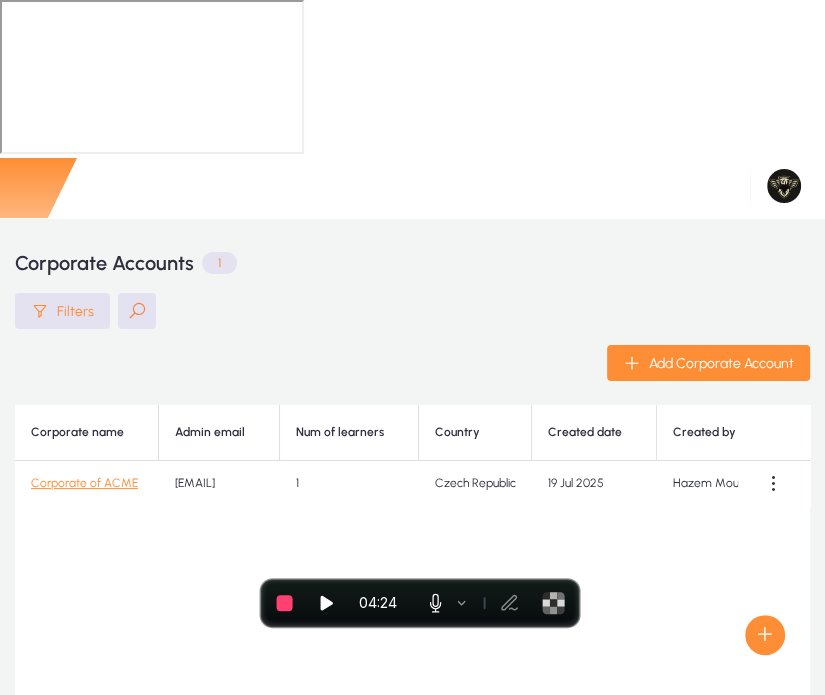 click on "Corporate of ACME" 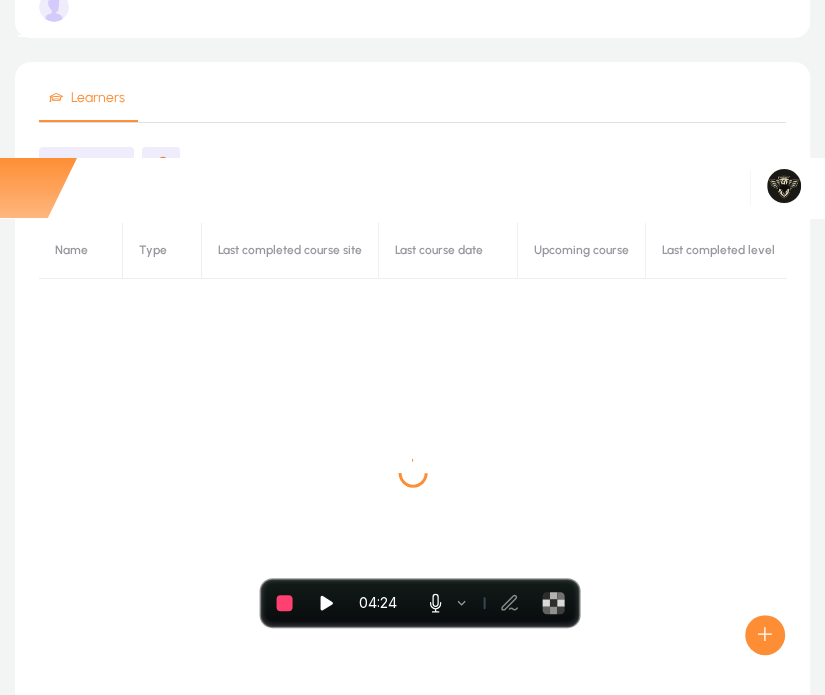 scroll, scrollTop: 360, scrollLeft: 0, axis: vertical 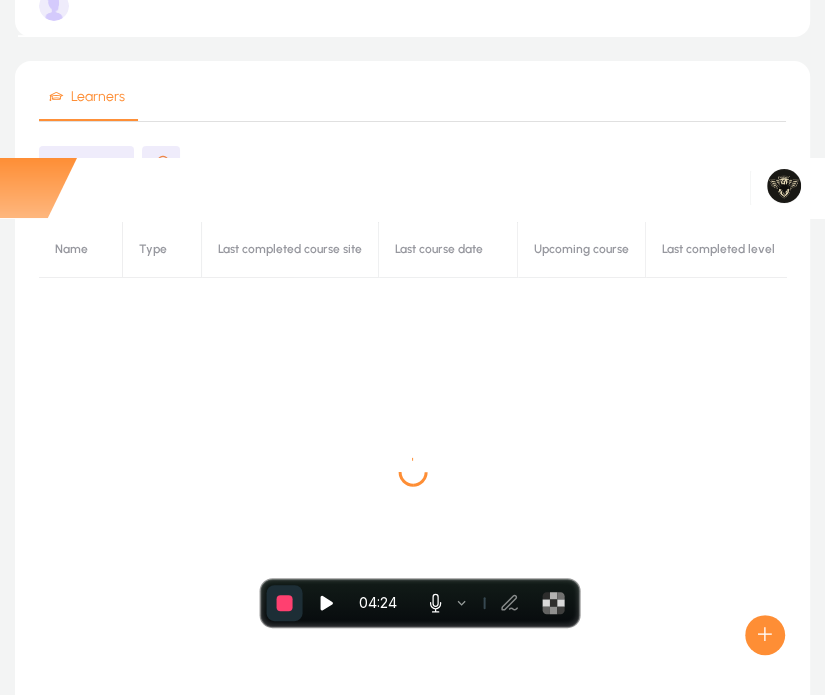 click at bounding box center [285, 603] 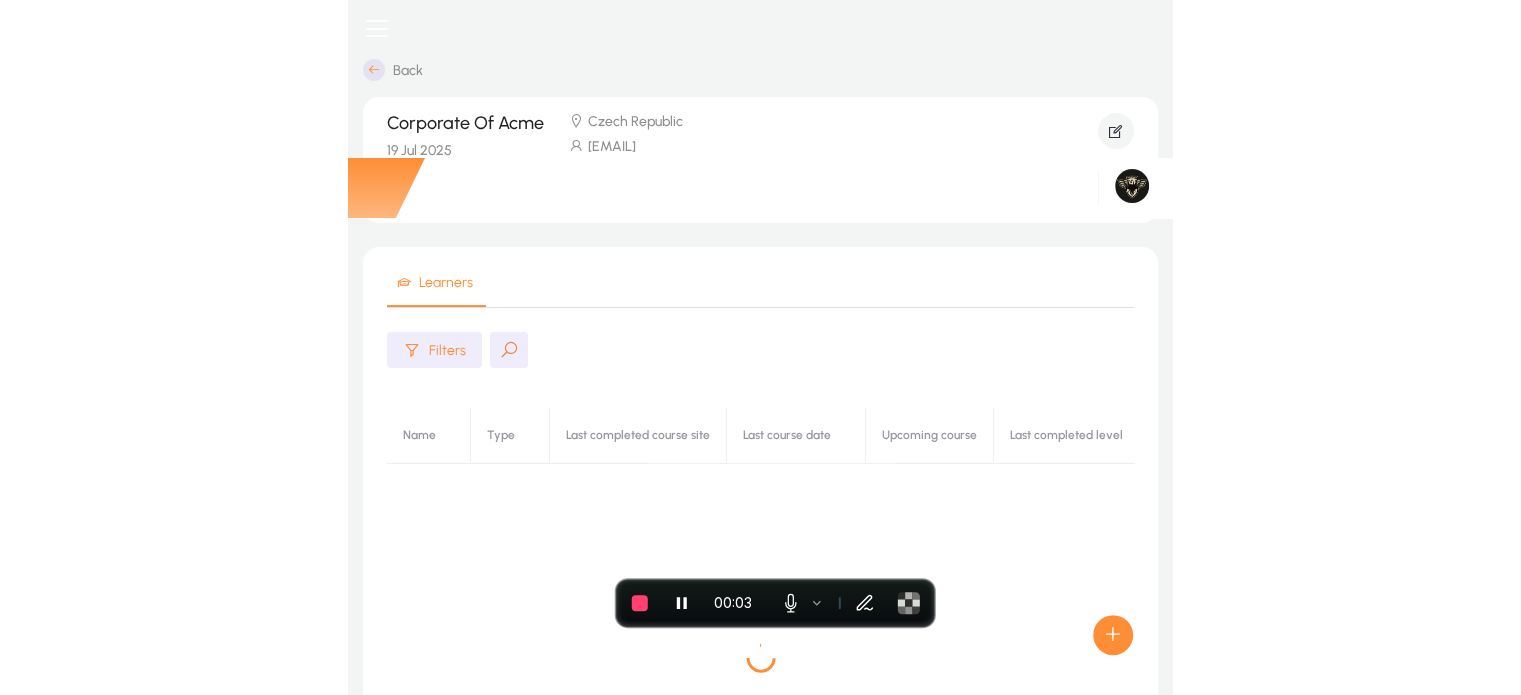 scroll, scrollTop: 0, scrollLeft: 0, axis: both 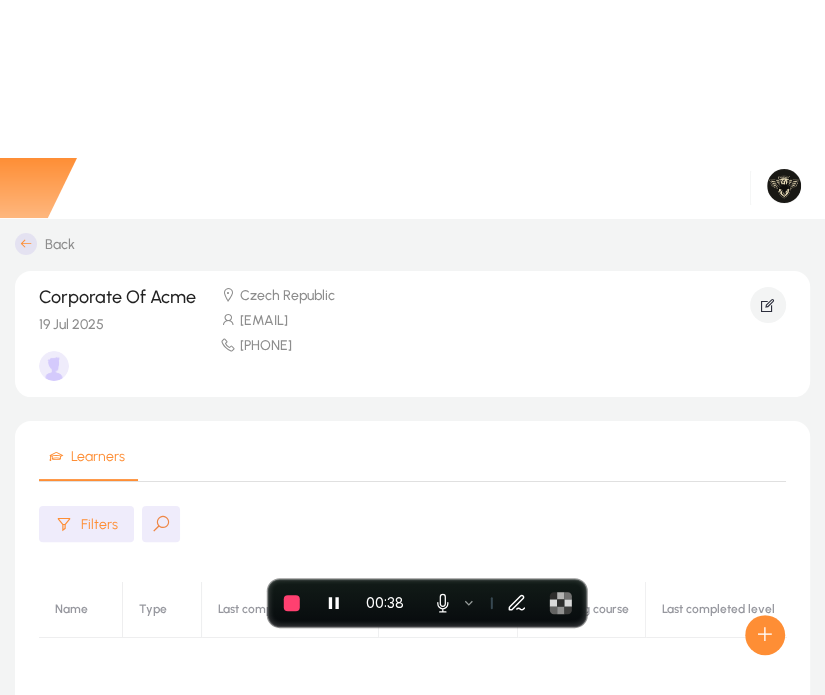click 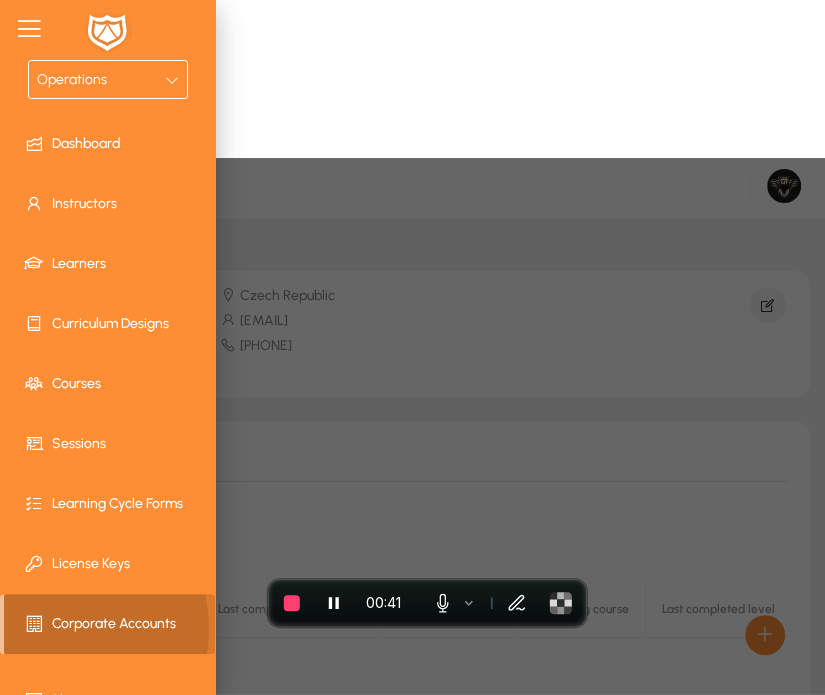 drag, startPoint x: 96, startPoint y: 622, endPoint x: 52, endPoint y: 630, distance: 44.72136 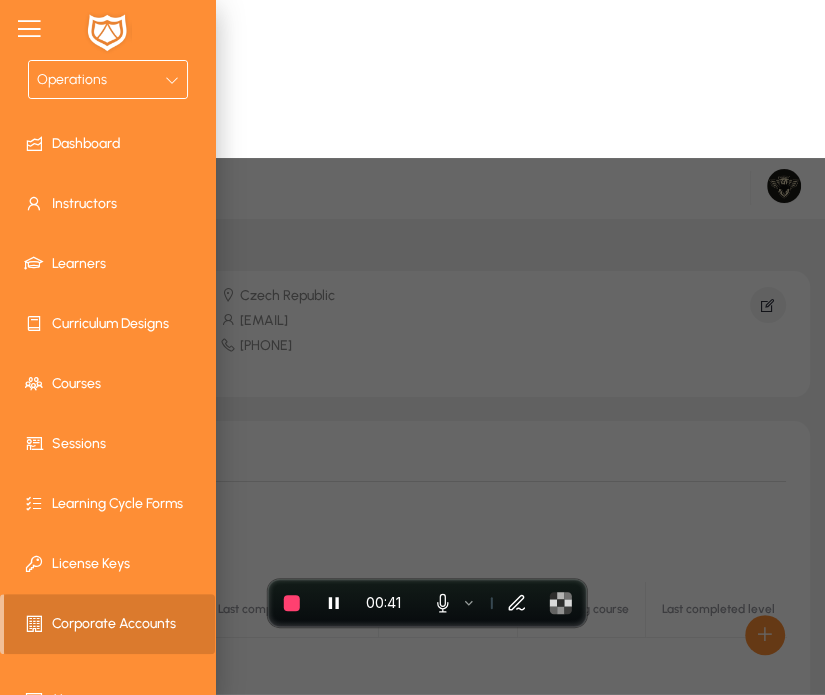 click on "Corporate Accounts" 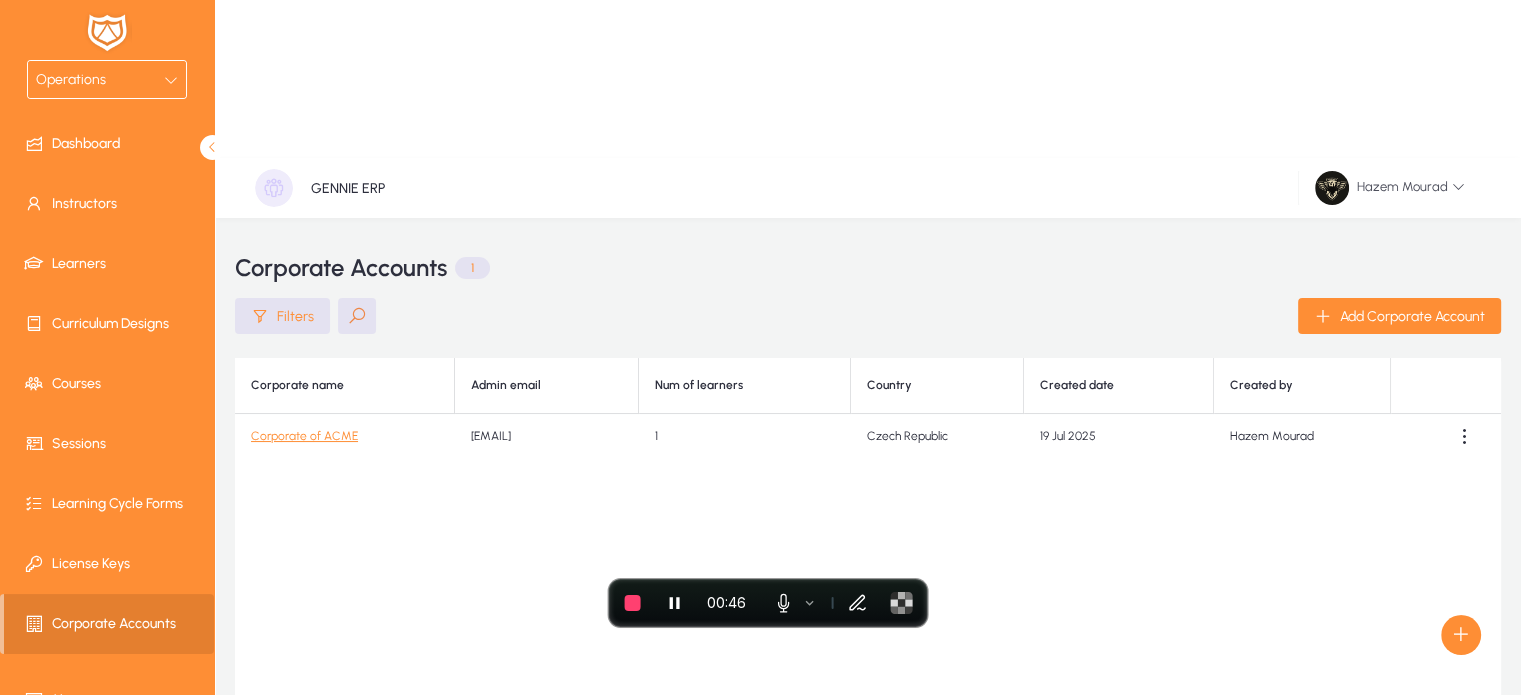 click on "Corporate of ACME" 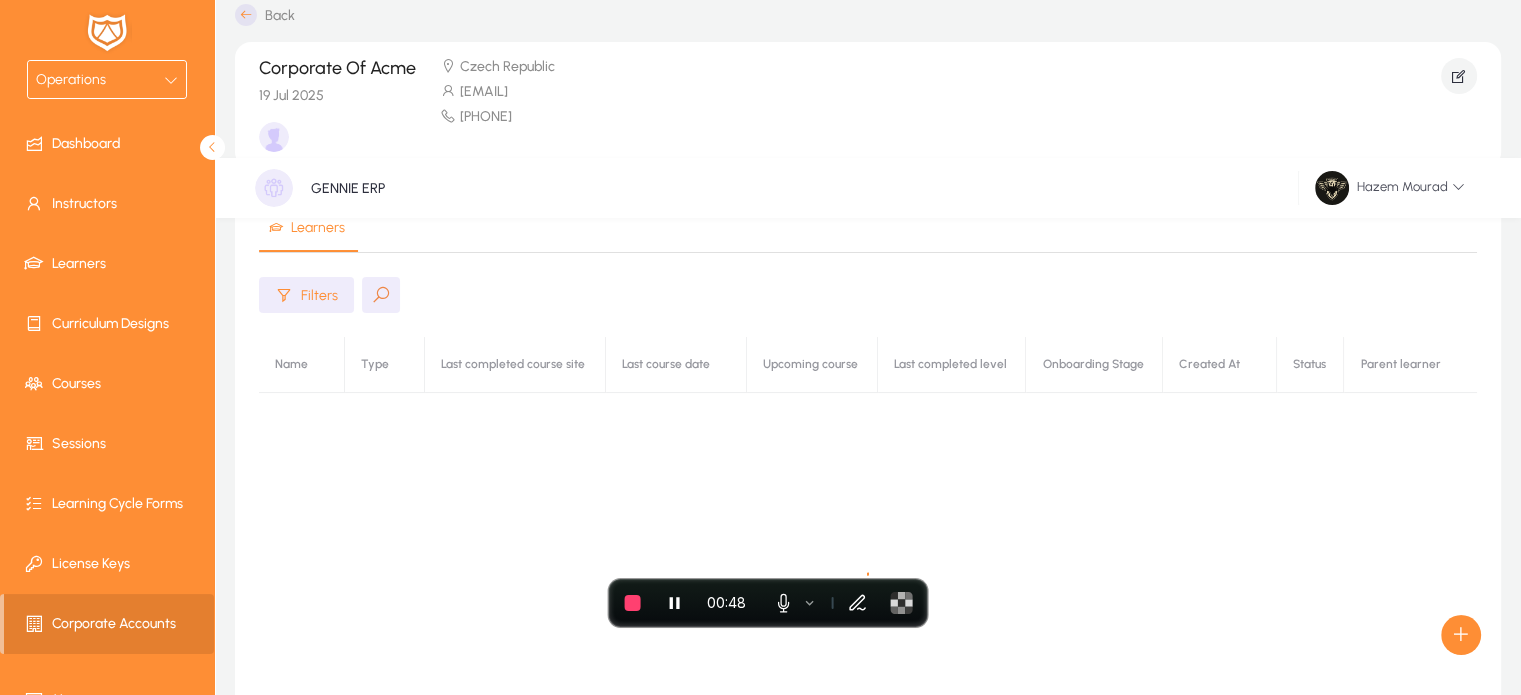 scroll, scrollTop: 242, scrollLeft: 0, axis: vertical 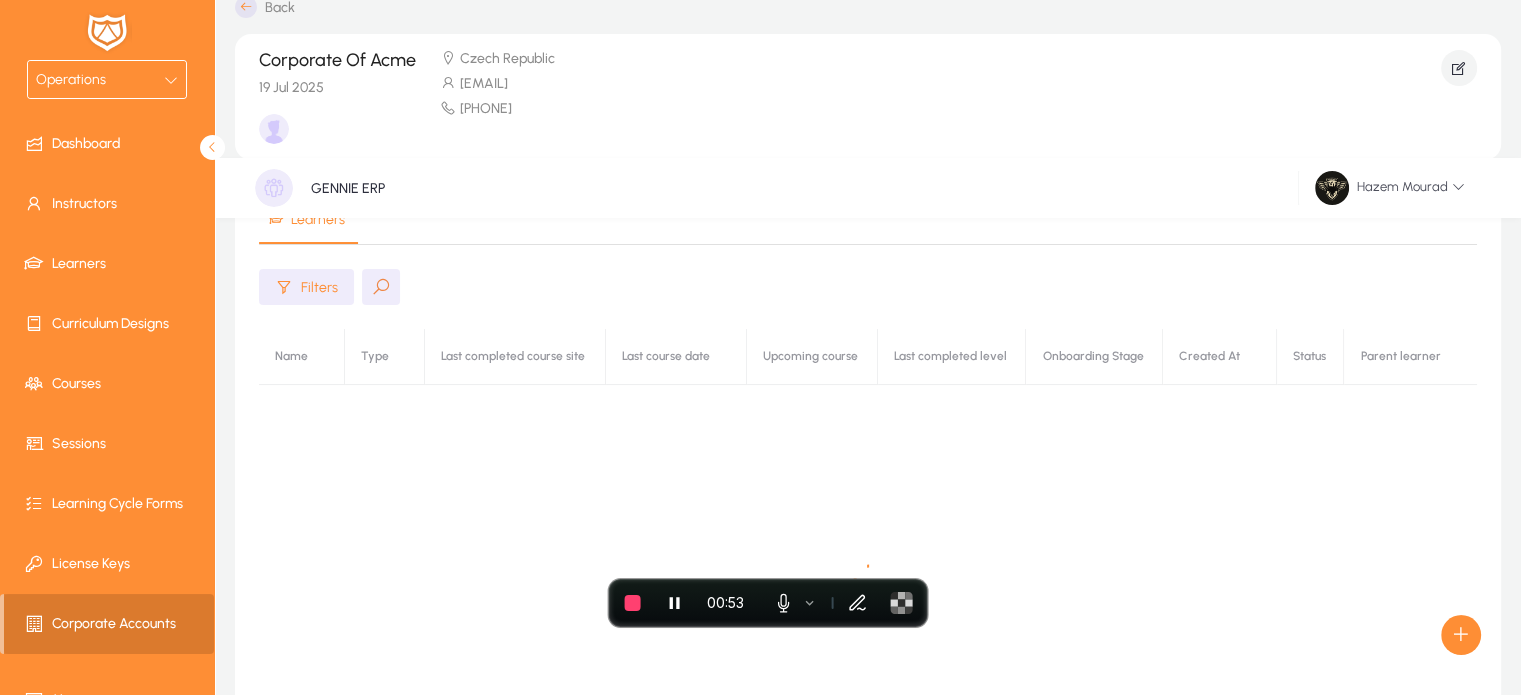 click 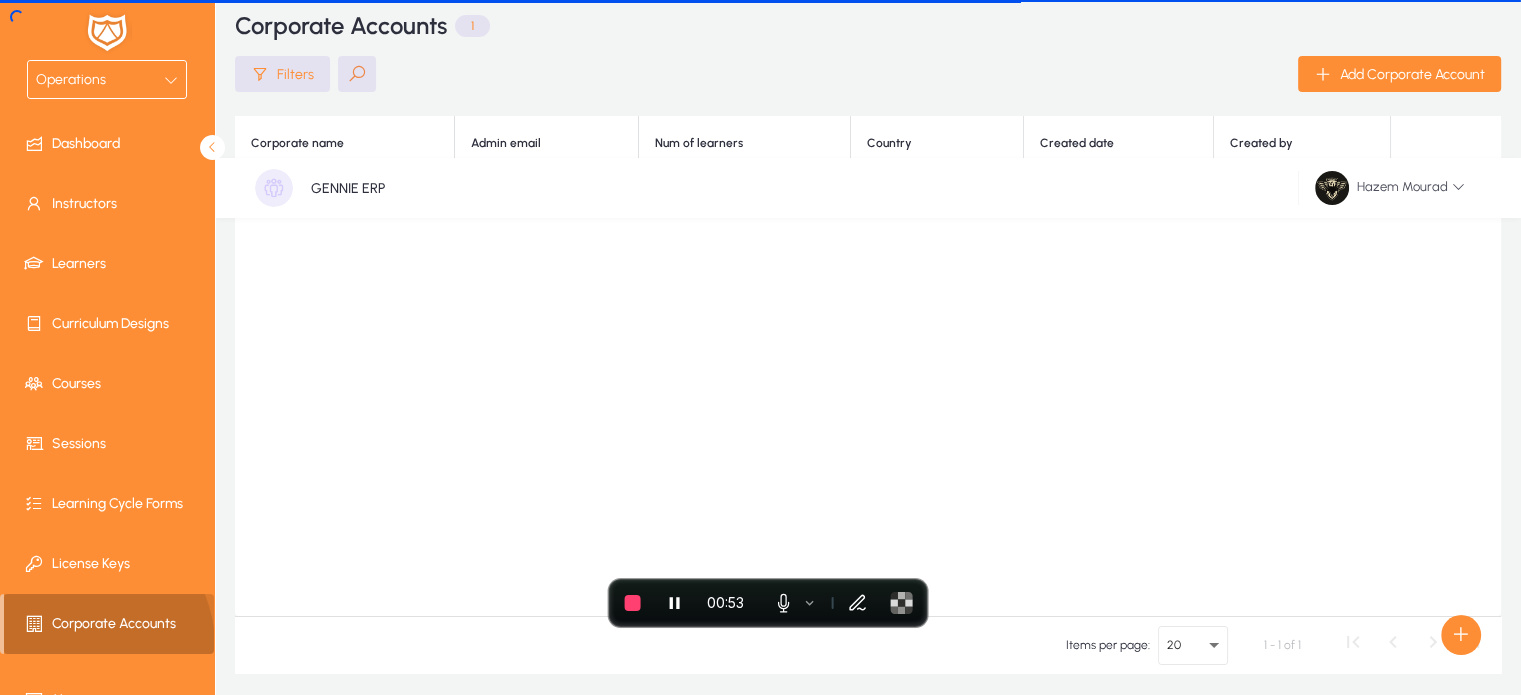 scroll, scrollTop: 161, scrollLeft: 0, axis: vertical 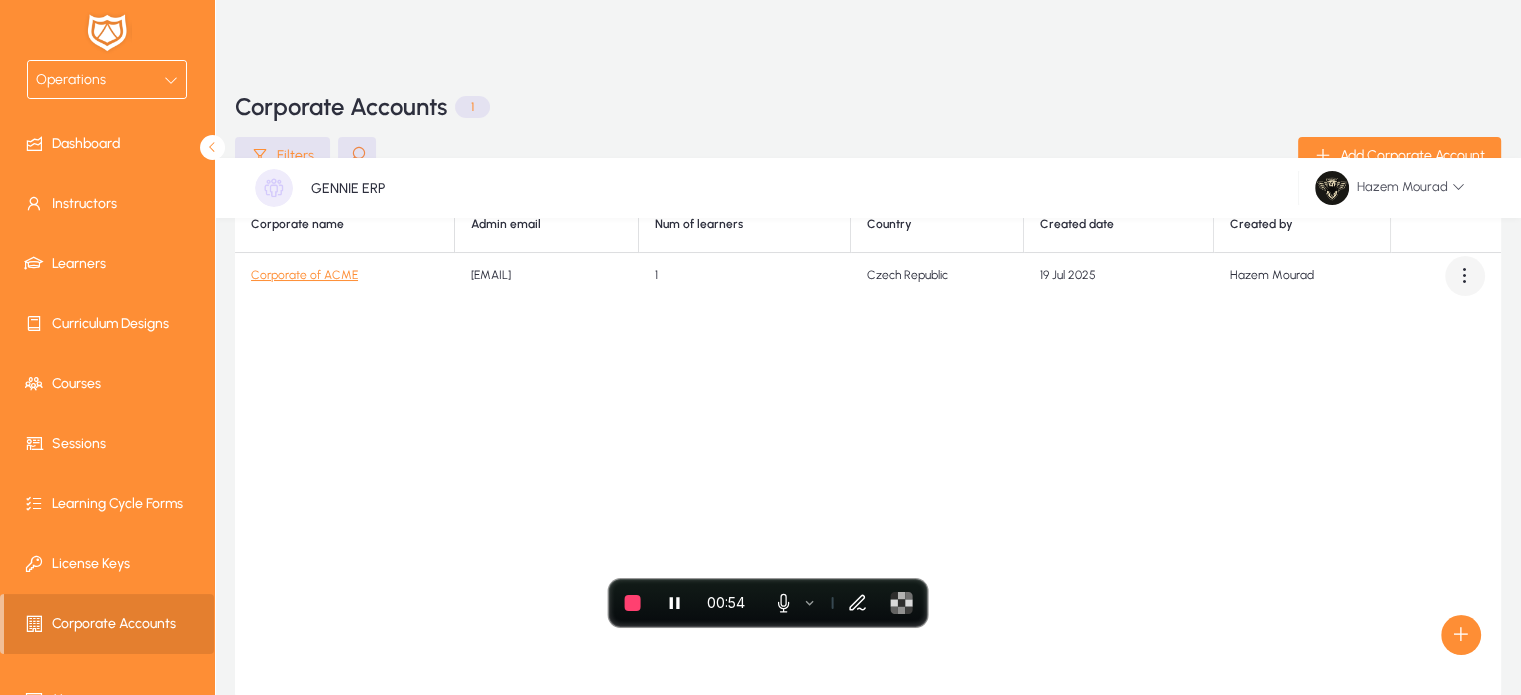 click 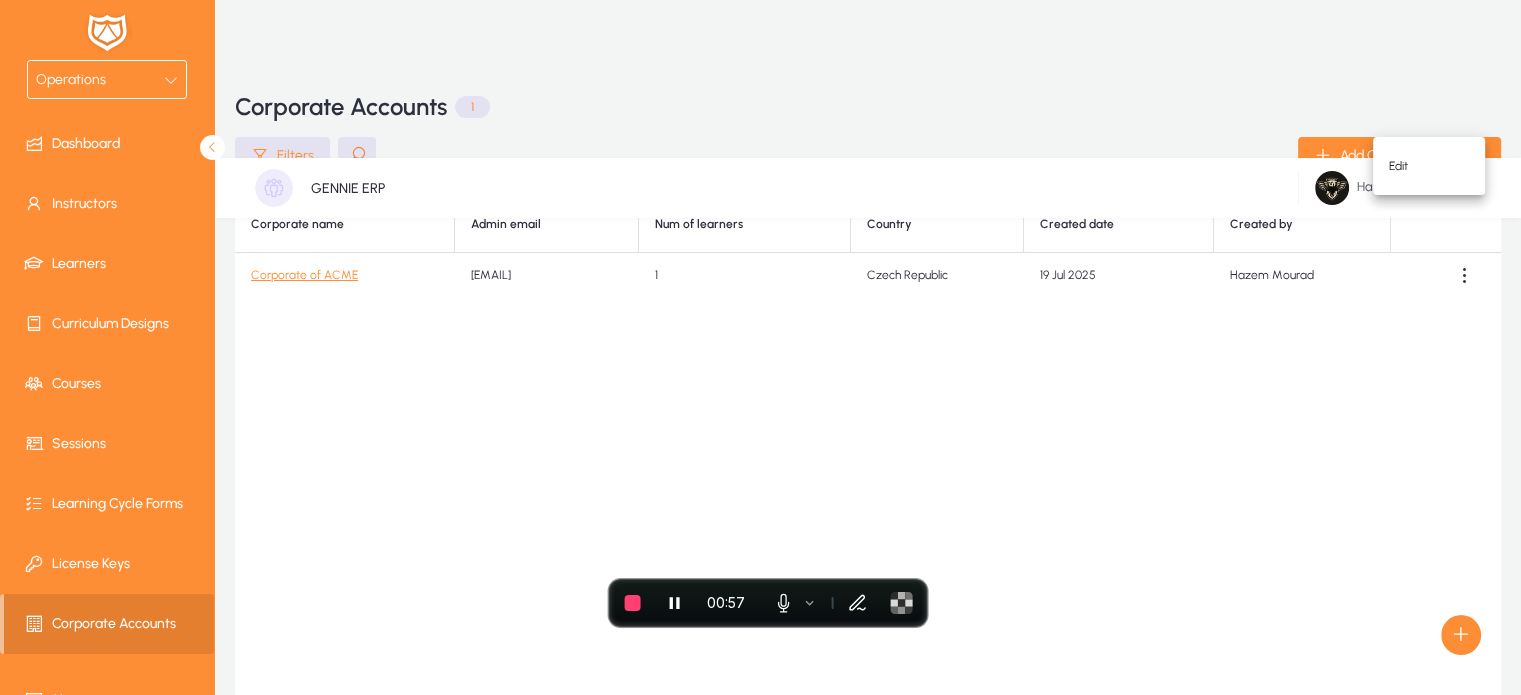 click at bounding box center [760, 347] 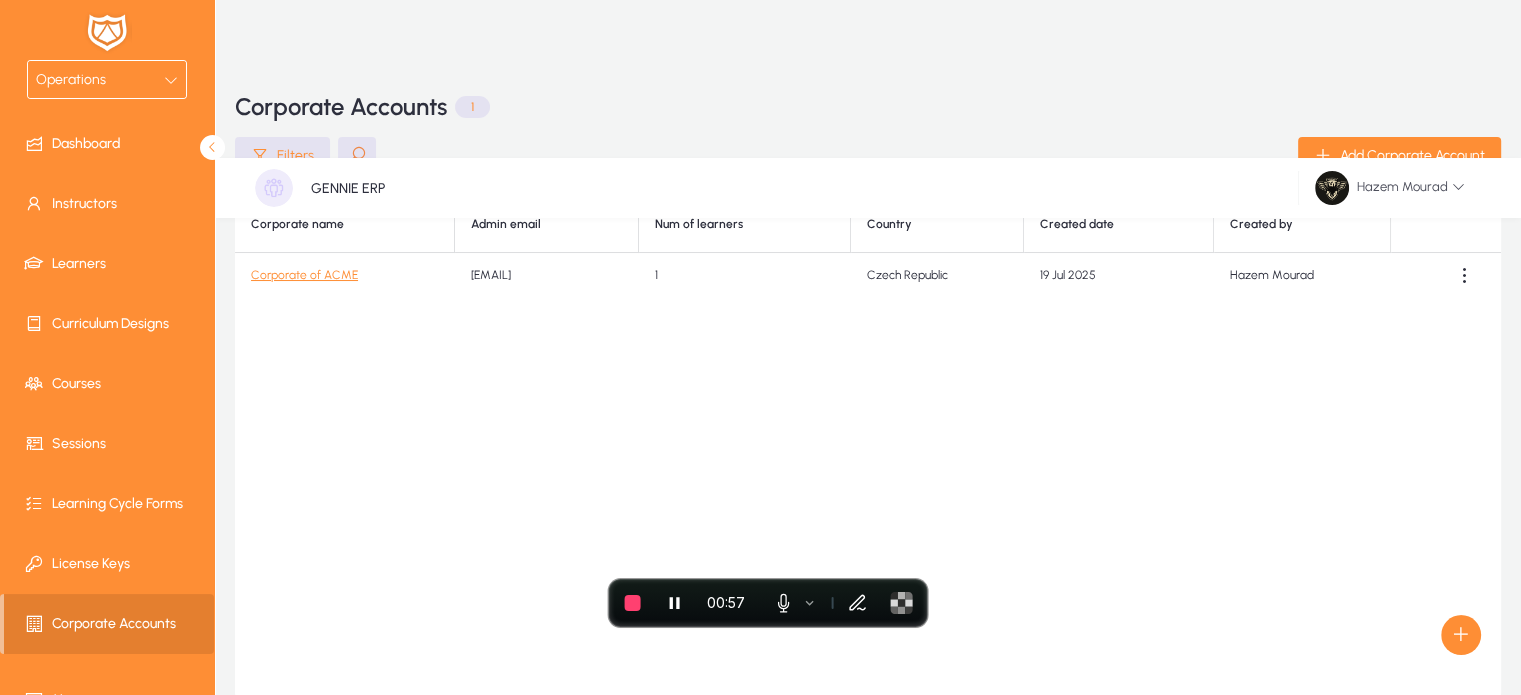 click on "Learners" 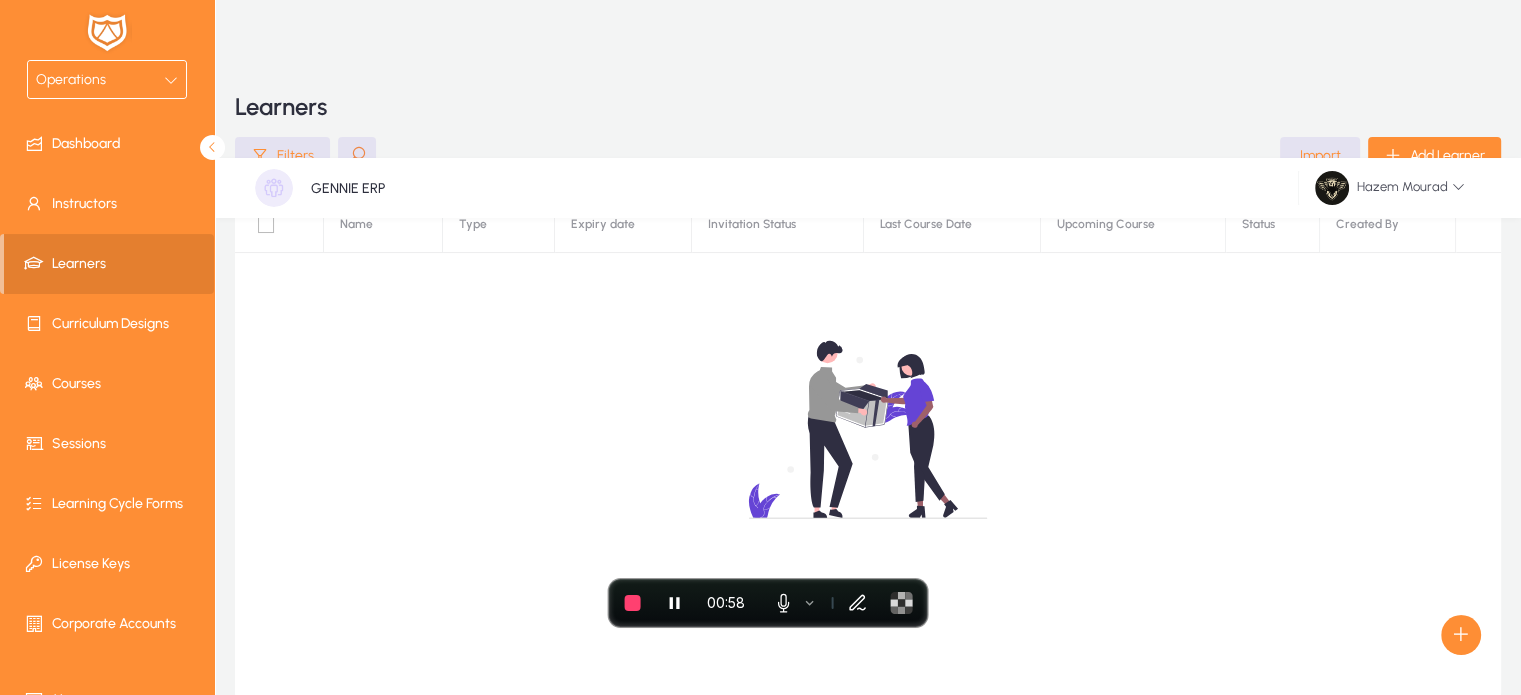 scroll, scrollTop: 0, scrollLeft: 0, axis: both 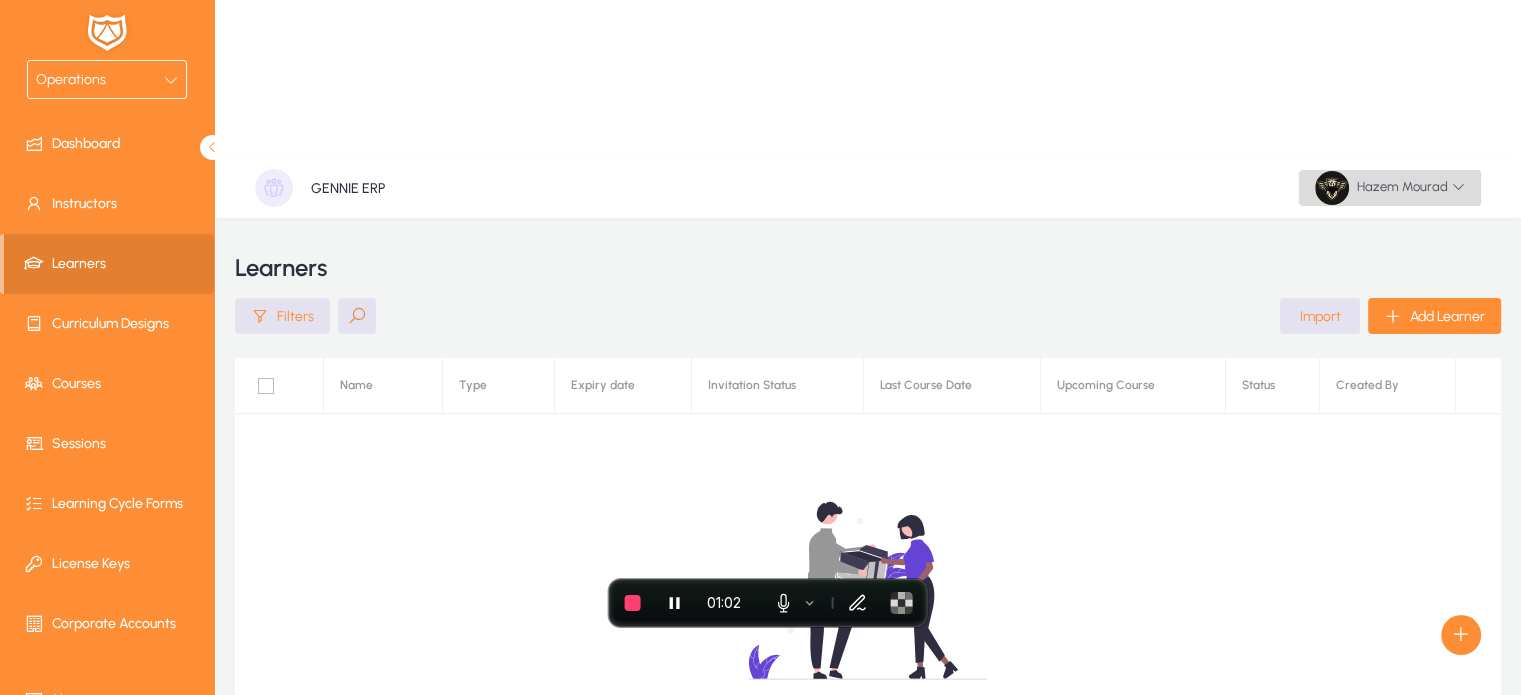click on "Hazem  Mourad" 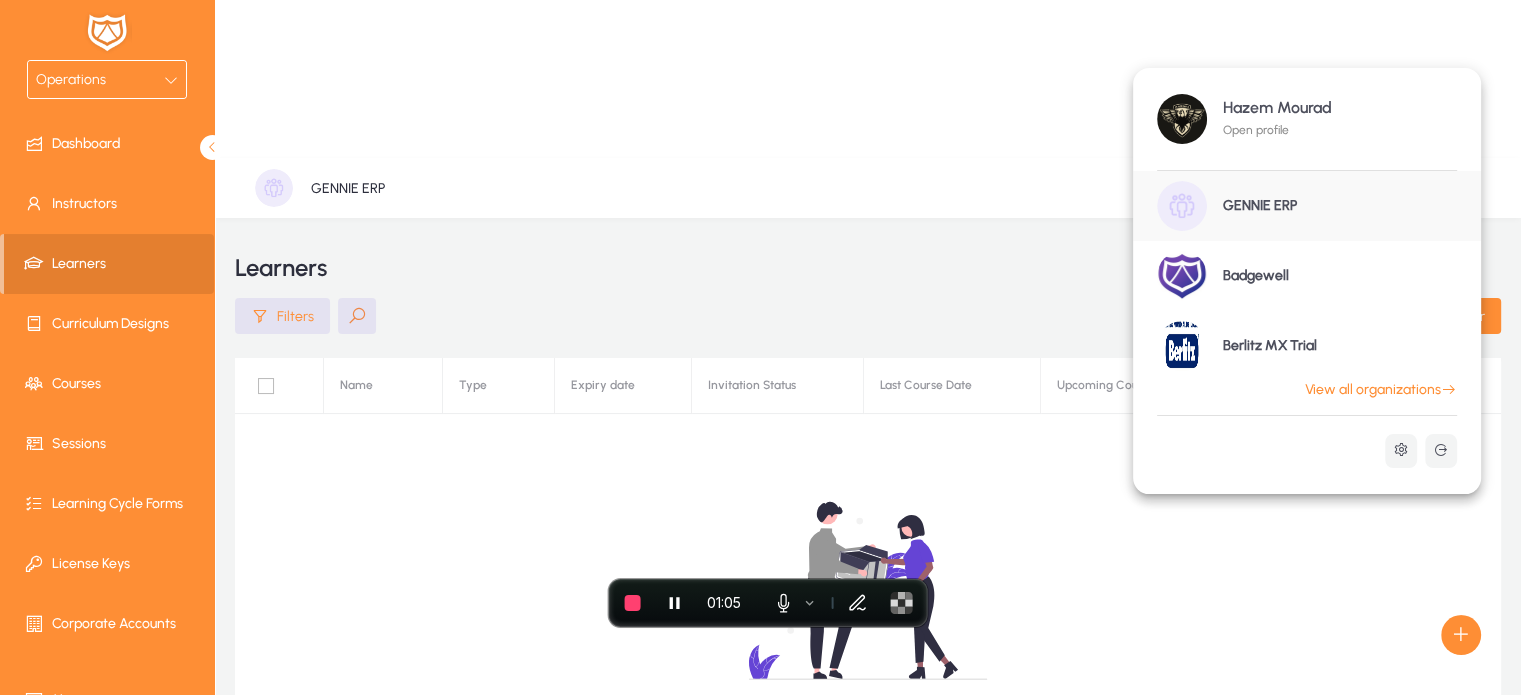 click at bounding box center [760, 347] 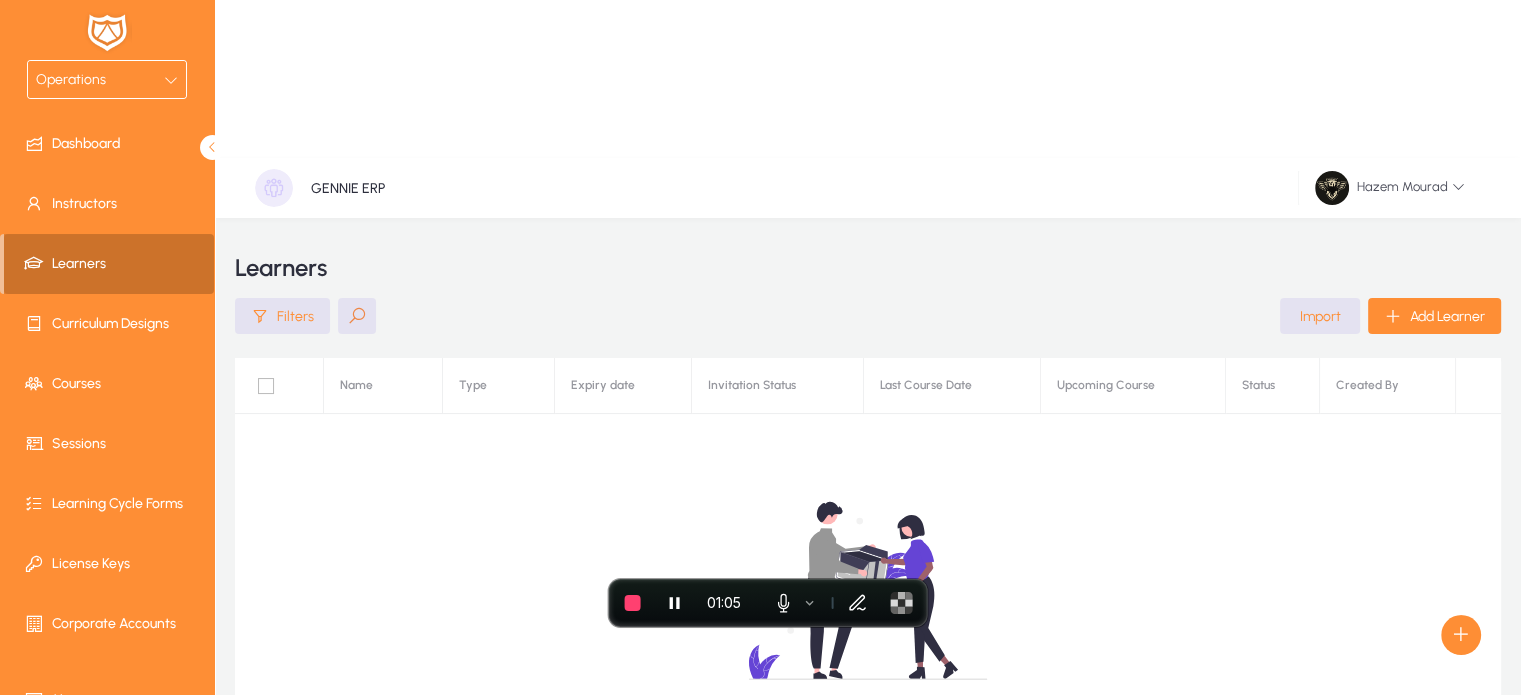 click 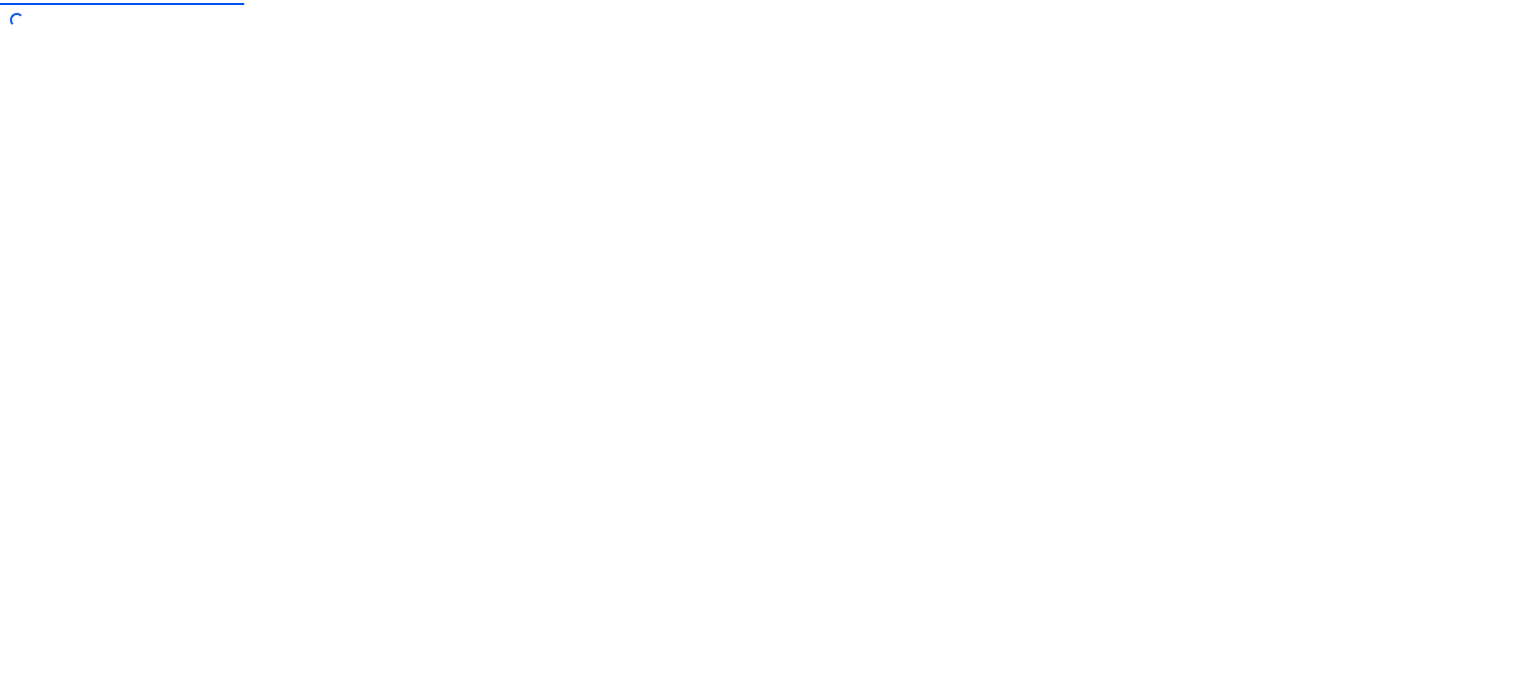 scroll, scrollTop: 0, scrollLeft: 0, axis: both 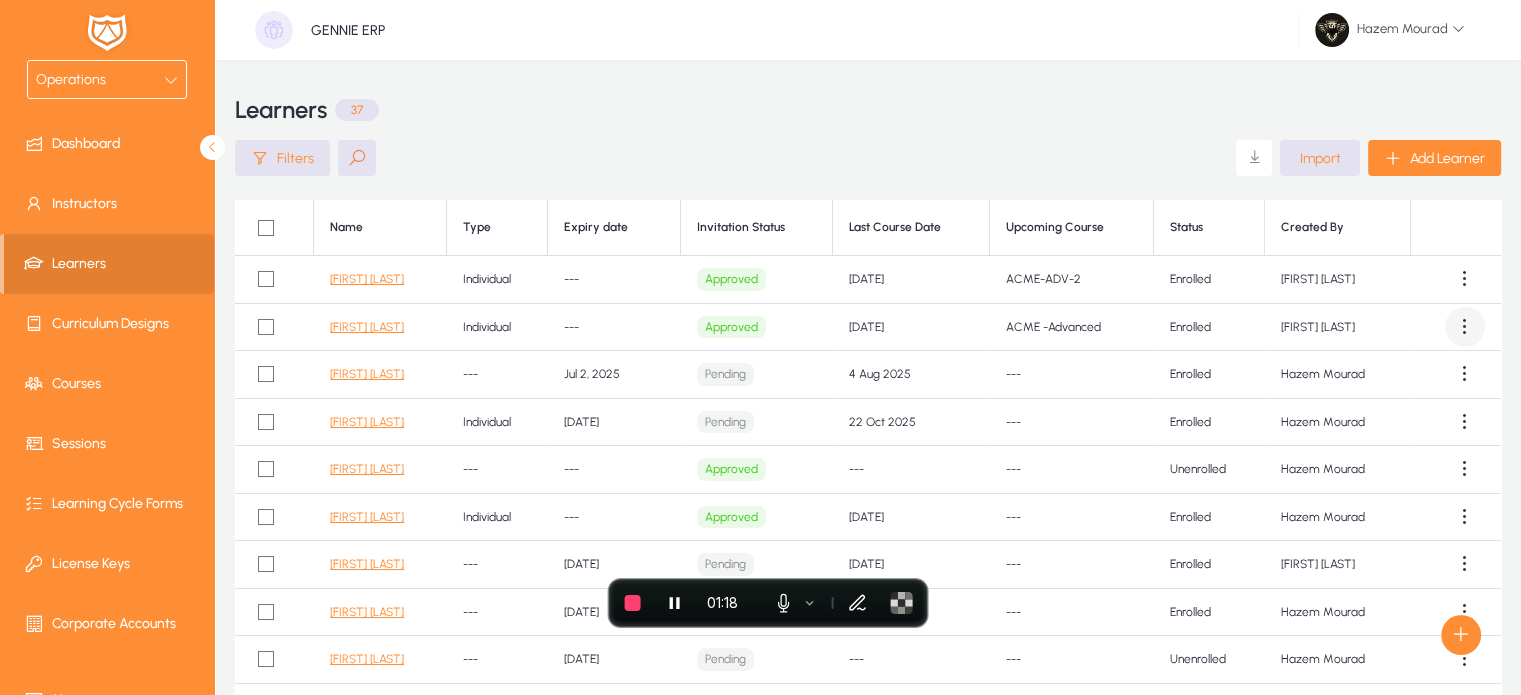 click 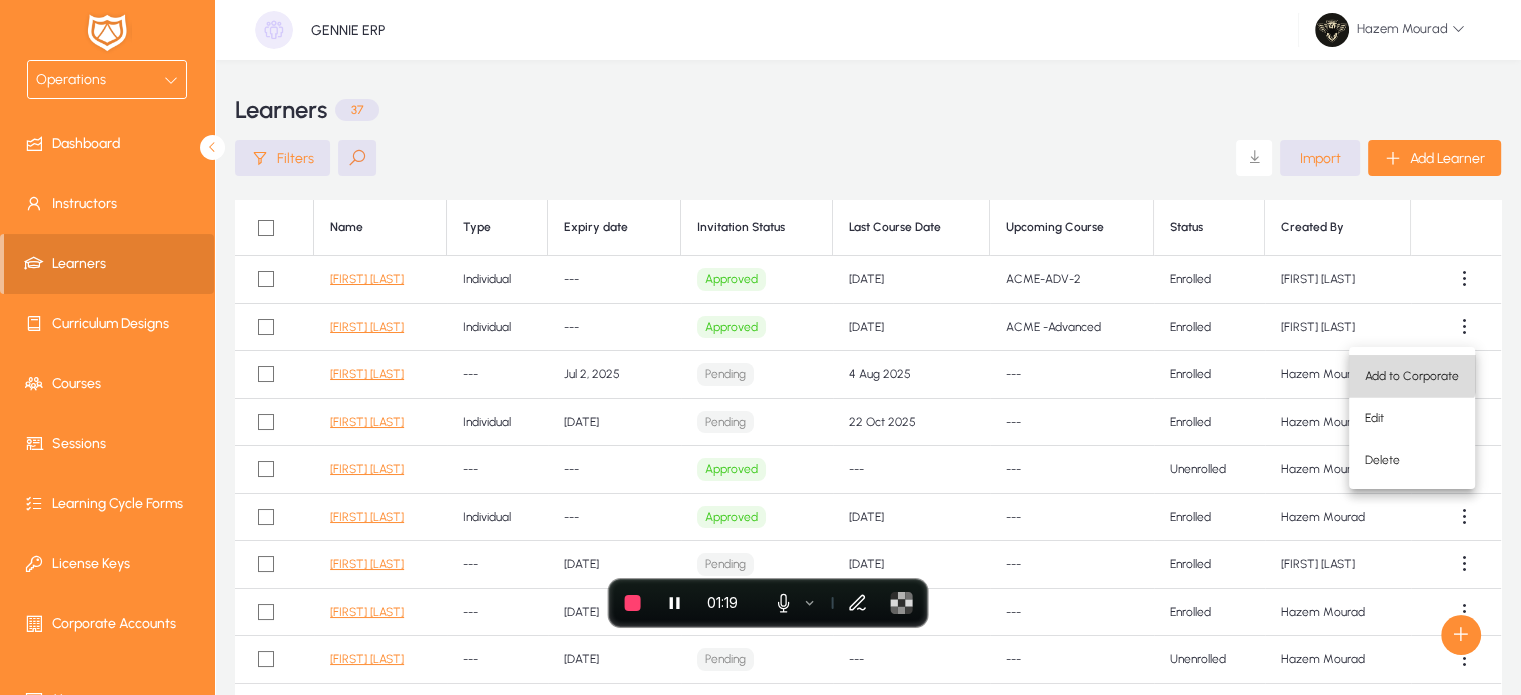 click on "Add to Corporate" at bounding box center [1412, 376] 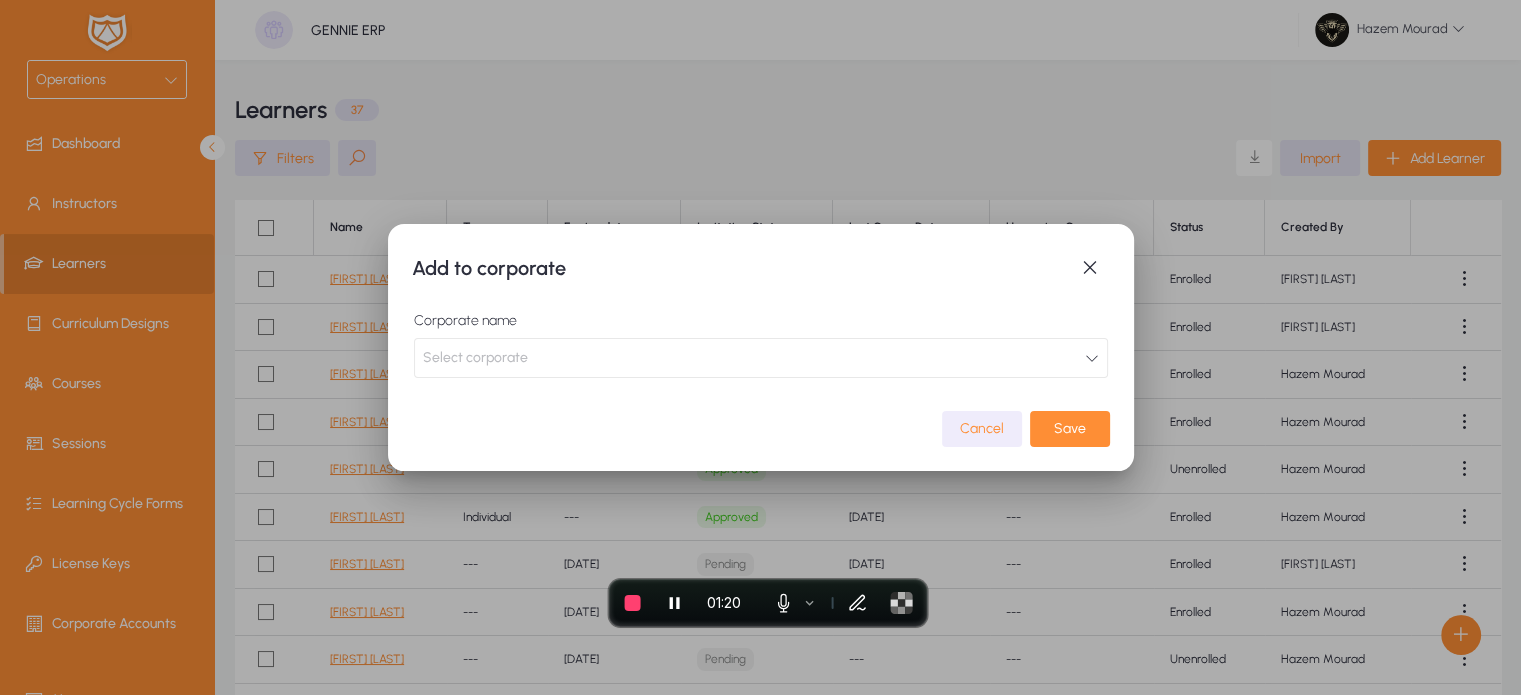 click on "Corporate name  Select corporate" at bounding box center [761, 345] 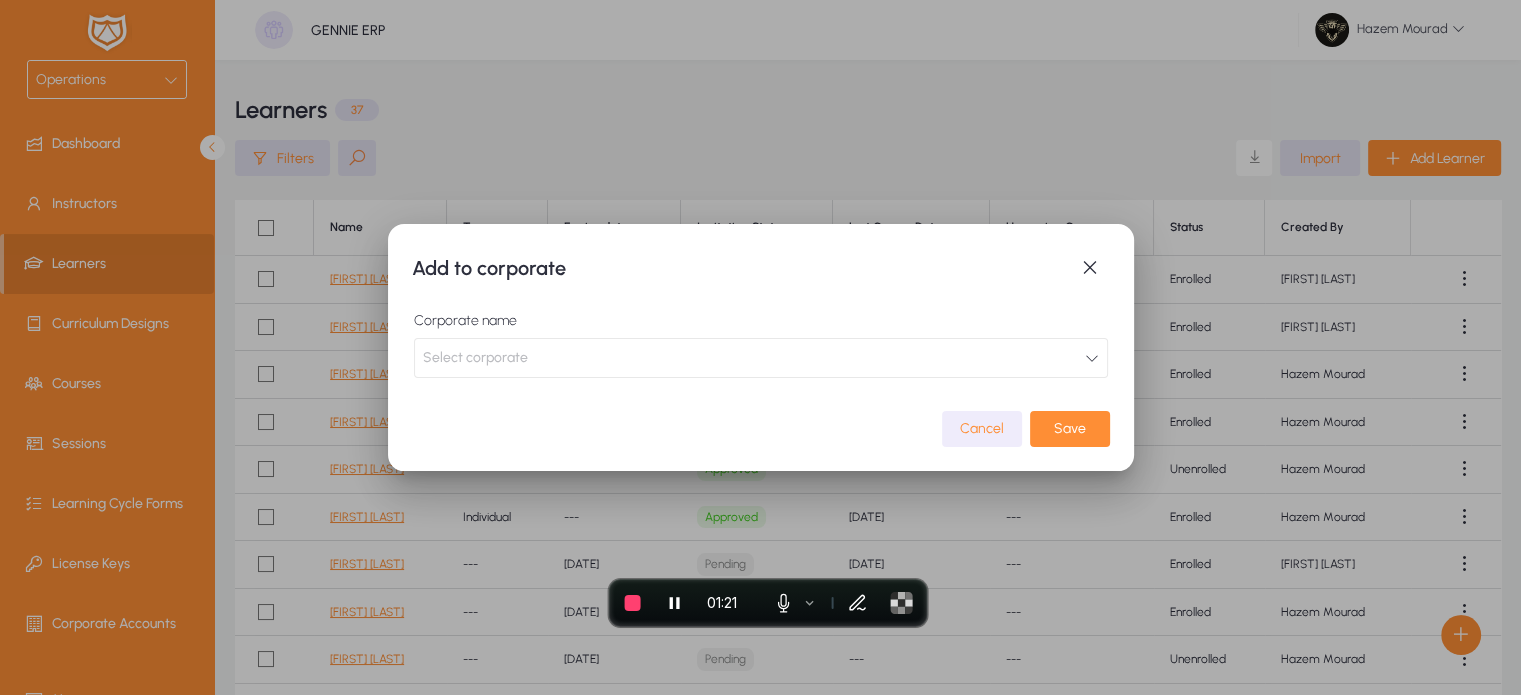 click on "Select corporate" at bounding box center (761, 358) 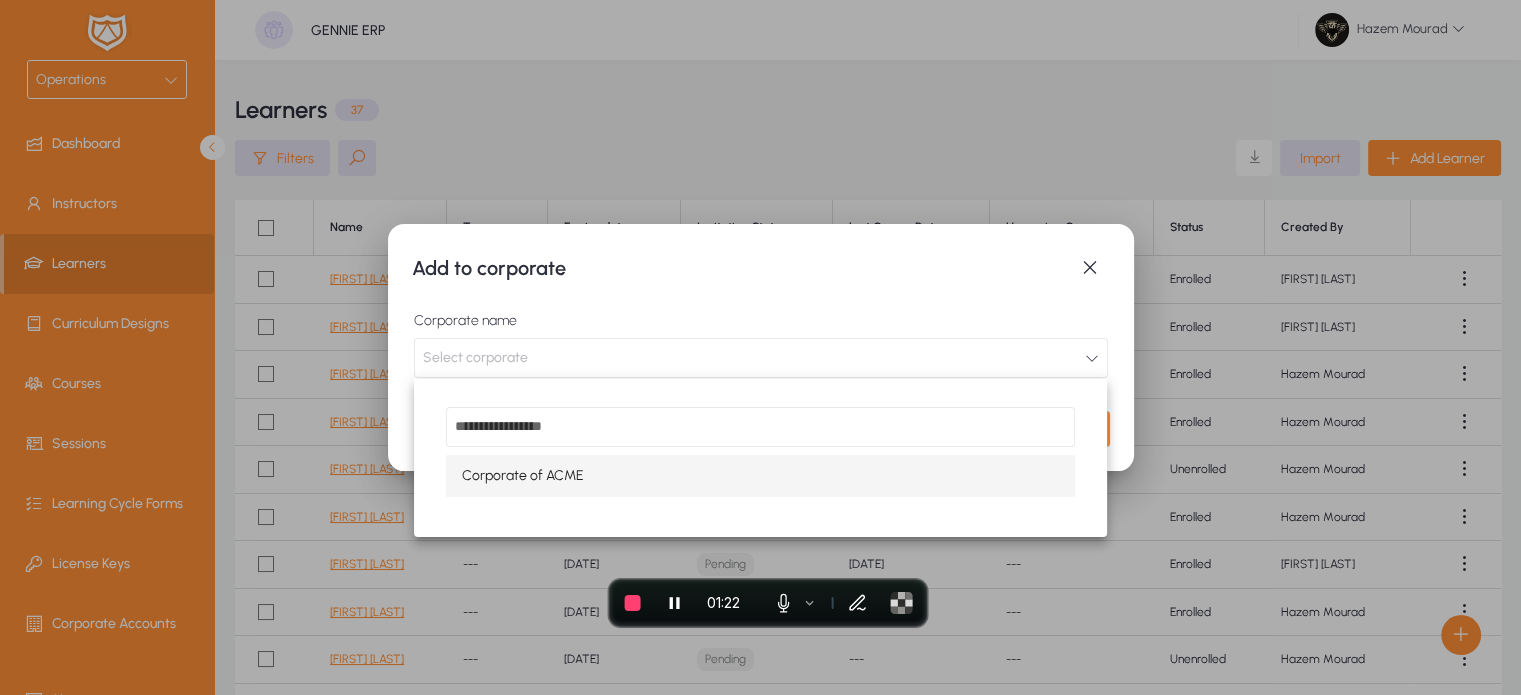 click on "Corporate of ACME" at bounding box center (523, 476) 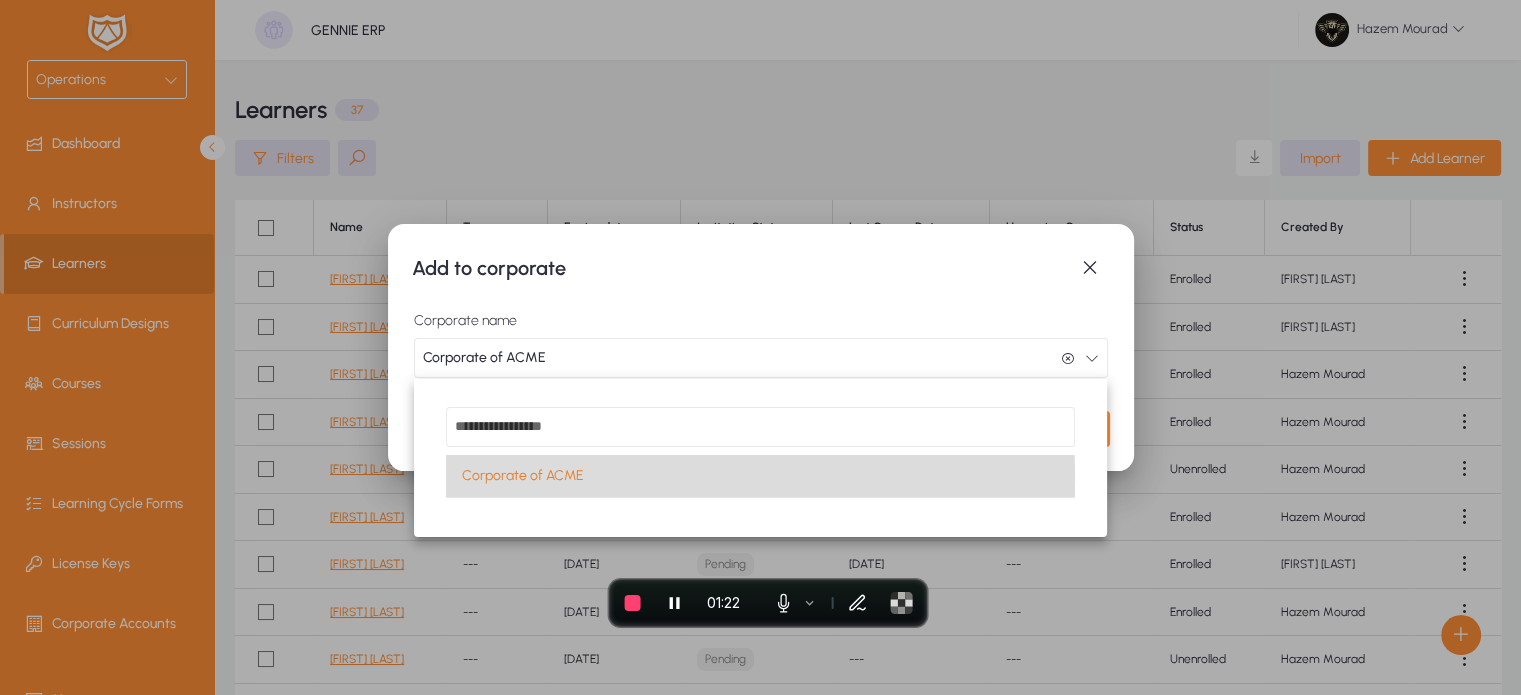 scroll, scrollTop: 0, scrollLeft: 0, axis: both 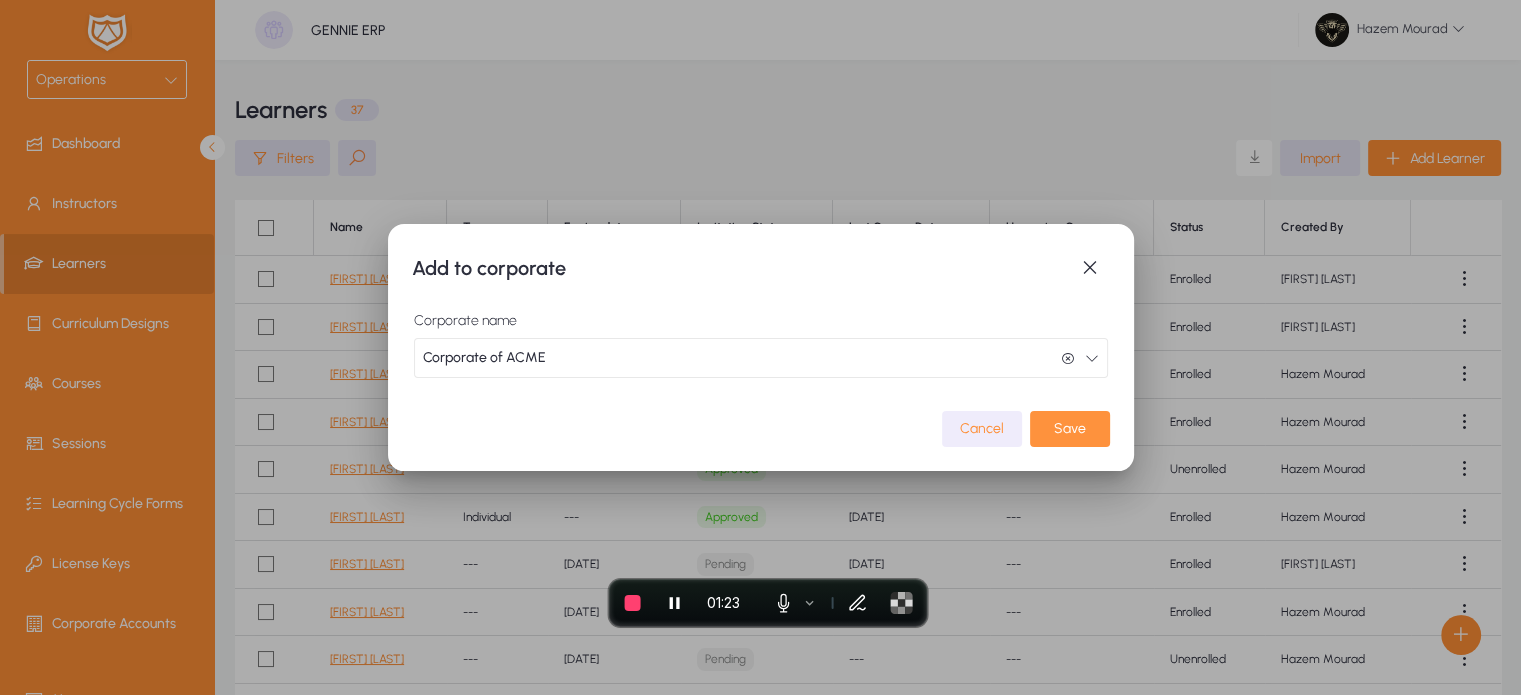 click on "Save" 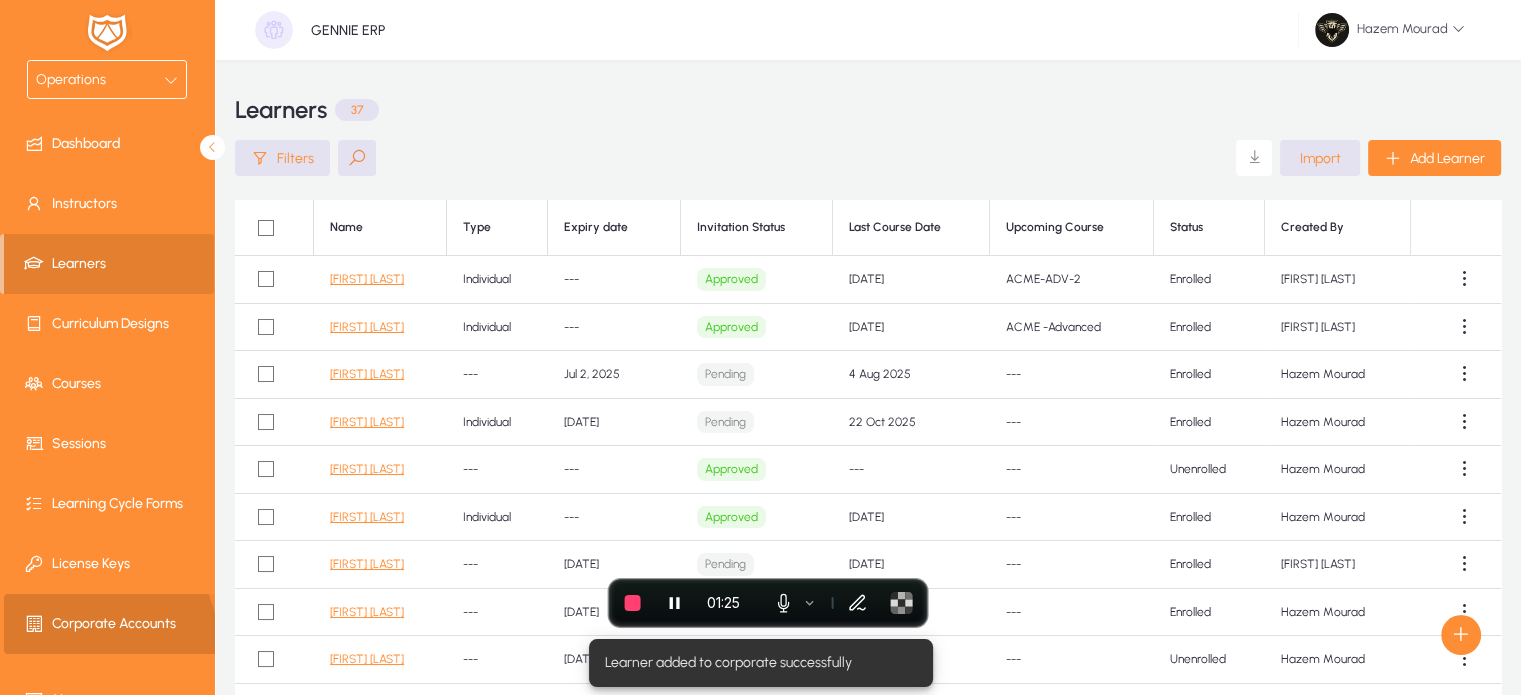 click 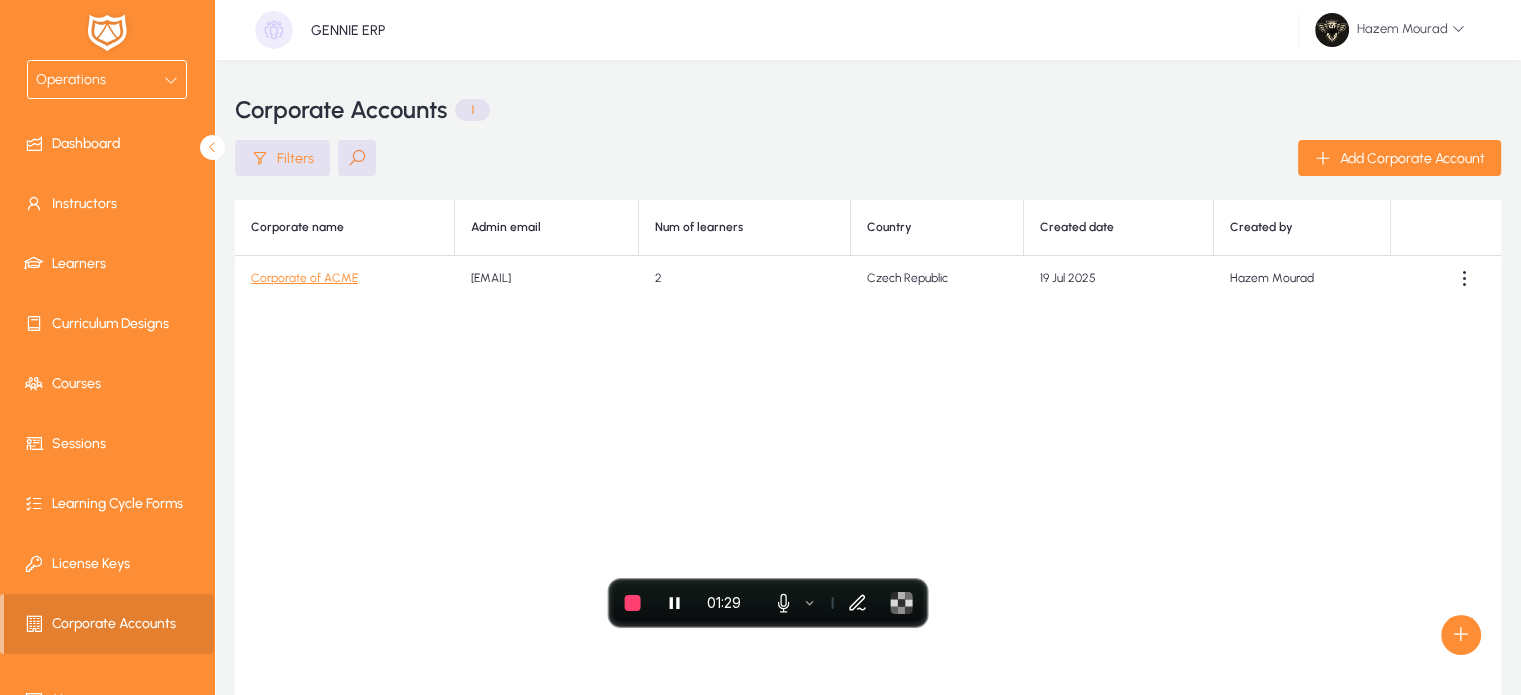 drag, startPoint x: 743, startPoint y: 283, endPoint x: 710, endPoint y: 271, distance: 35.1141 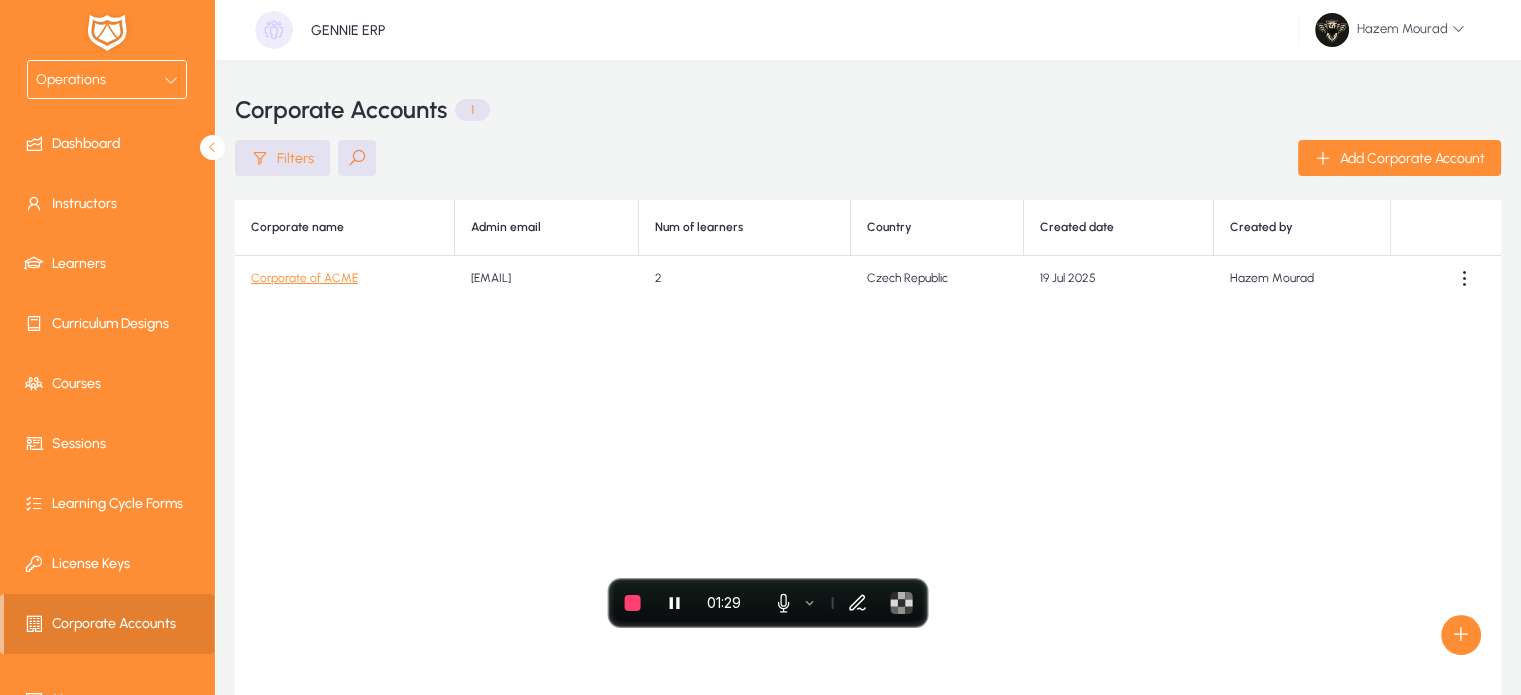 click on "Corporate of ACME   hazem.farag+60@badgewell.com   2   Czech Republic   19 Jul 2025   Hazem  Mourad" 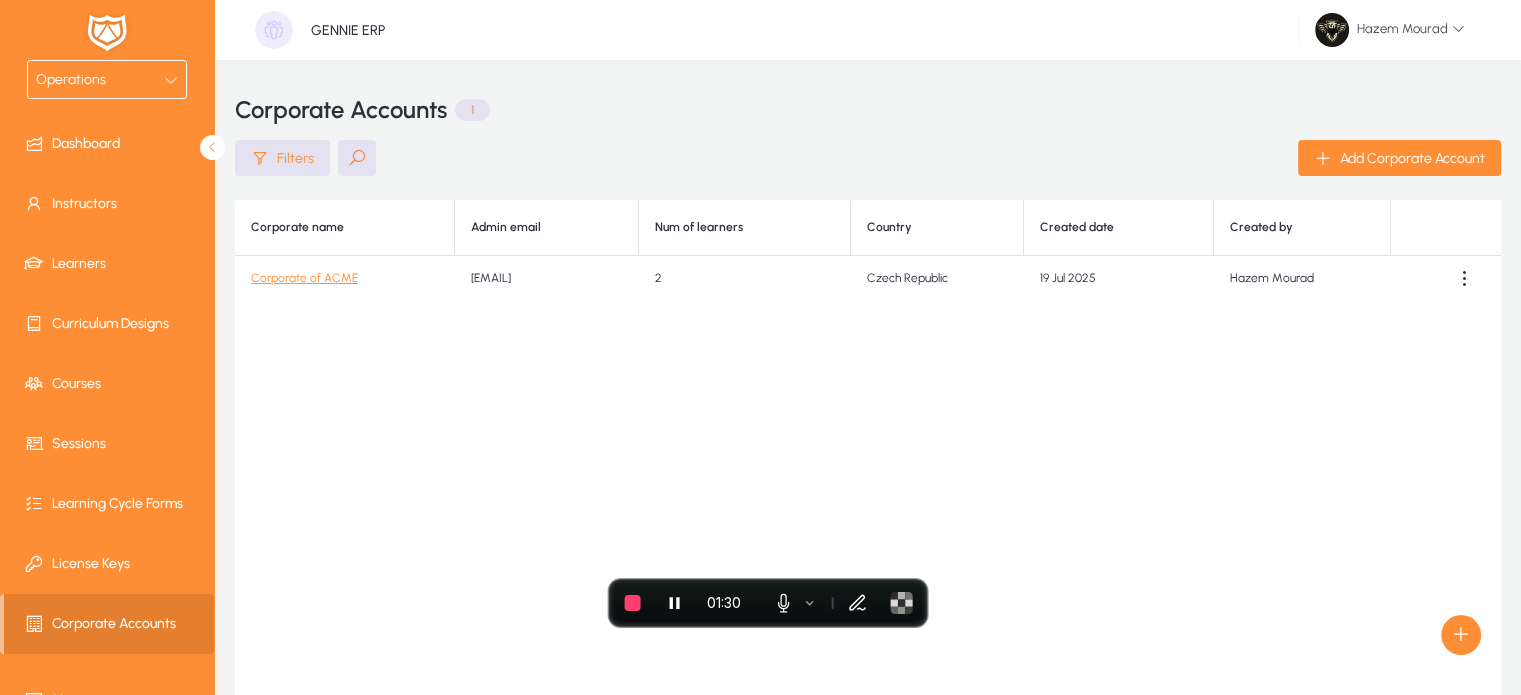 click on "Corporate of ACME" 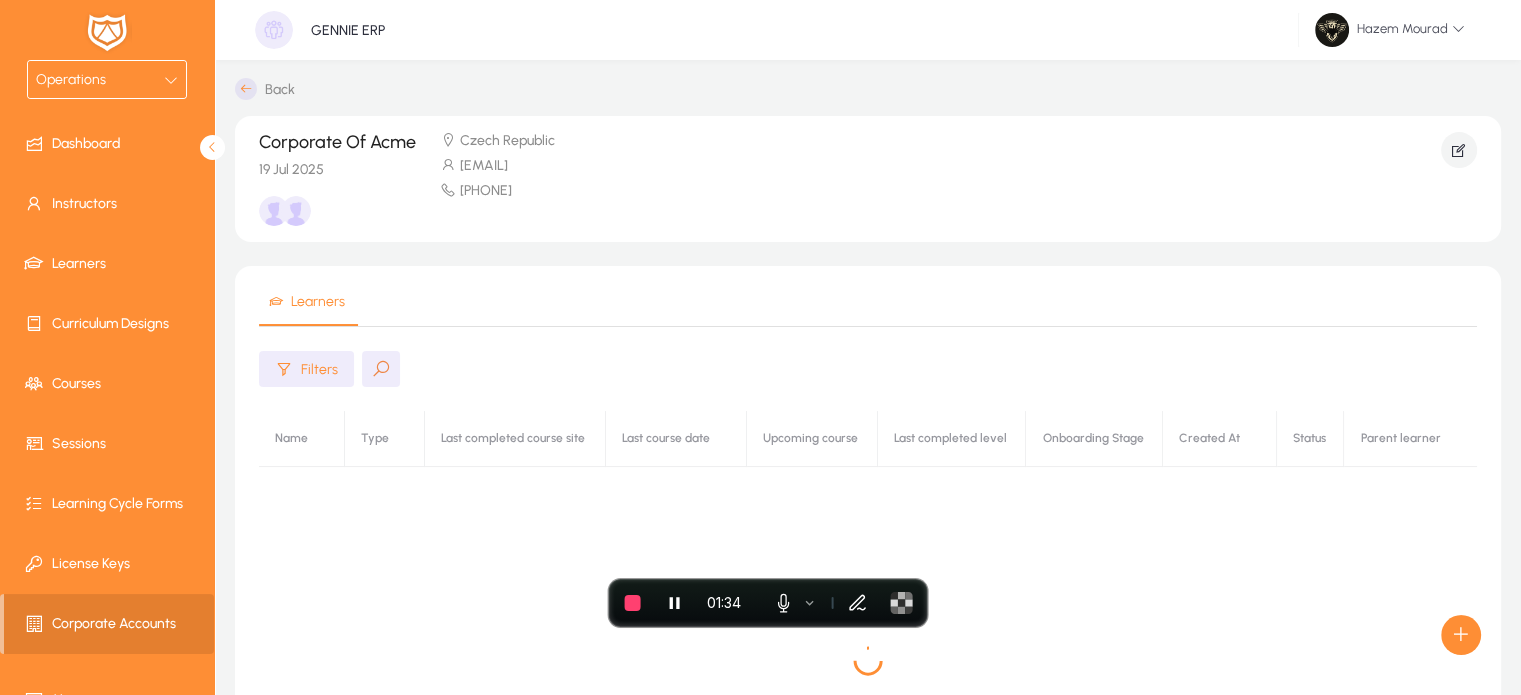 scroll, scrollTop: 0, scrollLeft: 0, axis: both 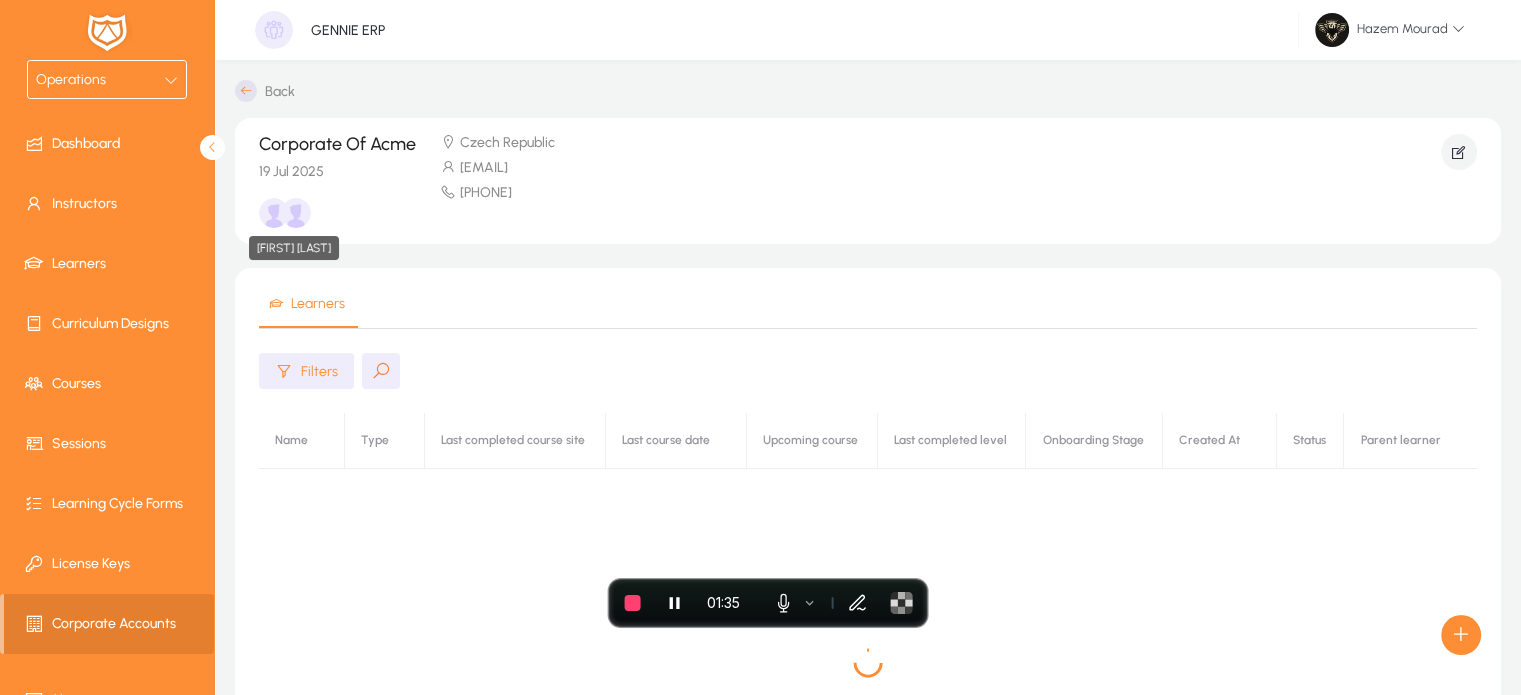 click 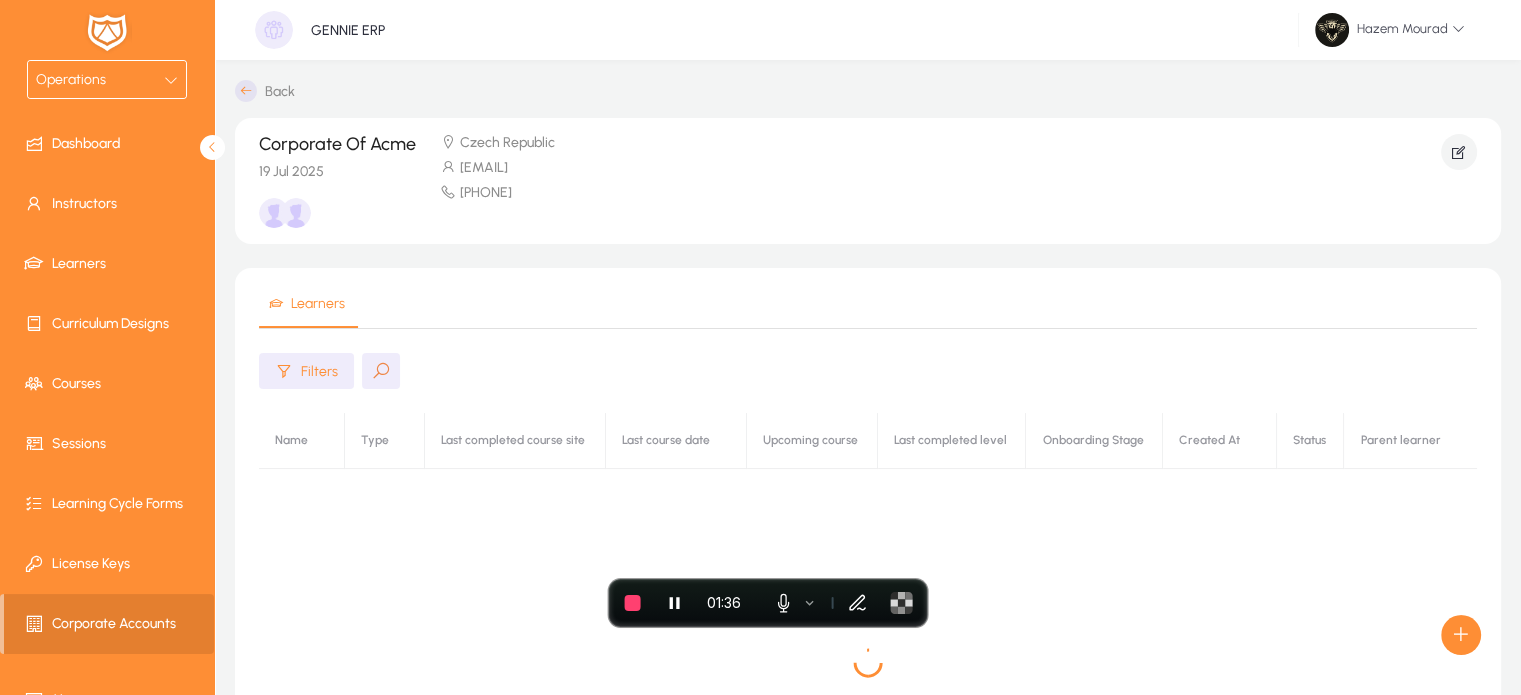 click 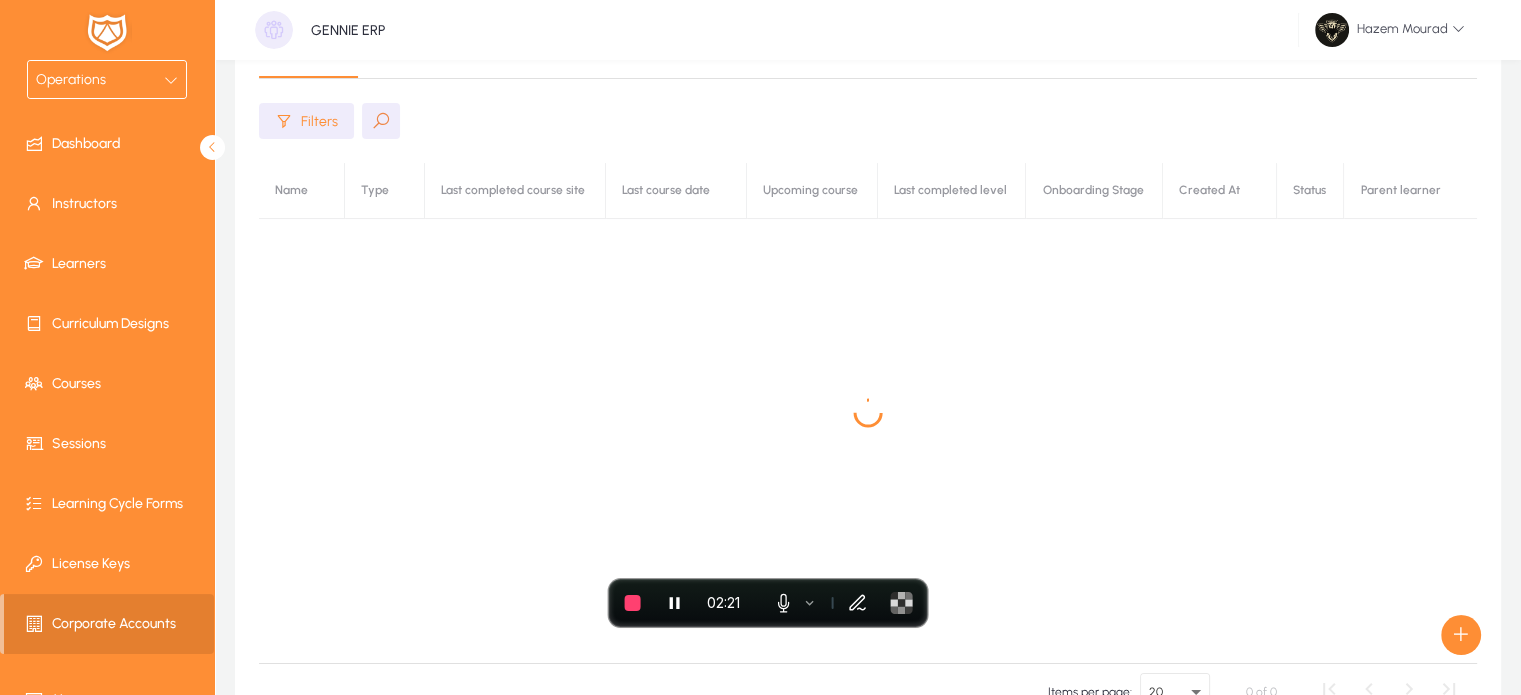 scroll, scrollTop: 248, scrollLeft: 0, axis: vertical 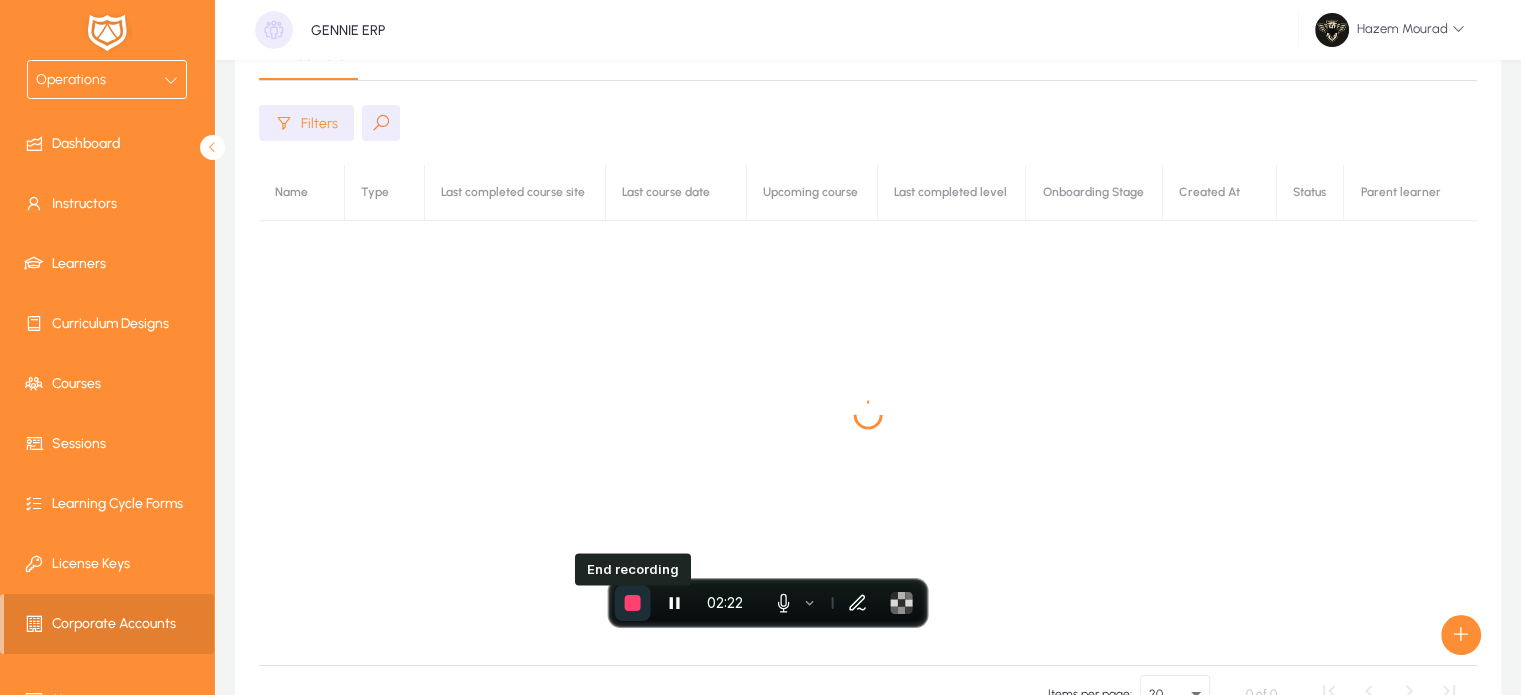 click at bounding box center [633, 603] 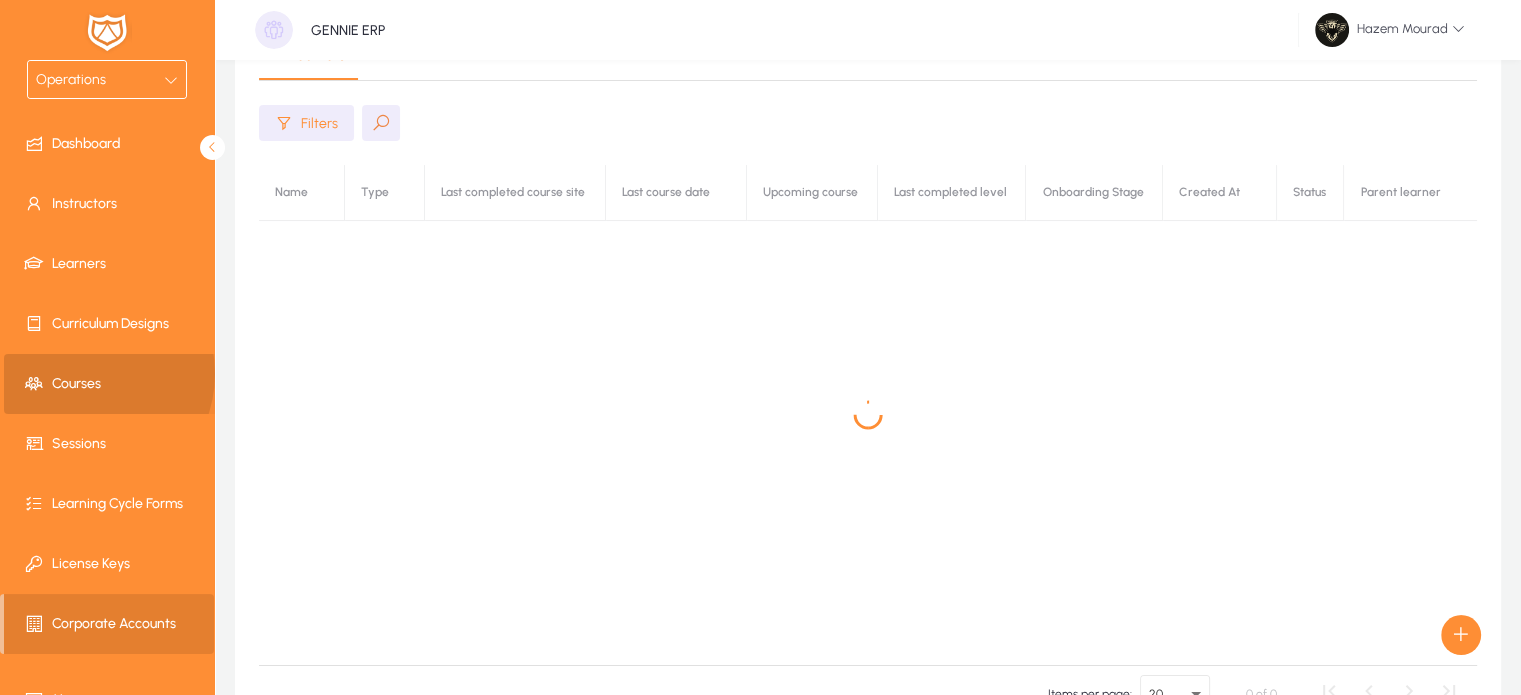 click on "Courses" 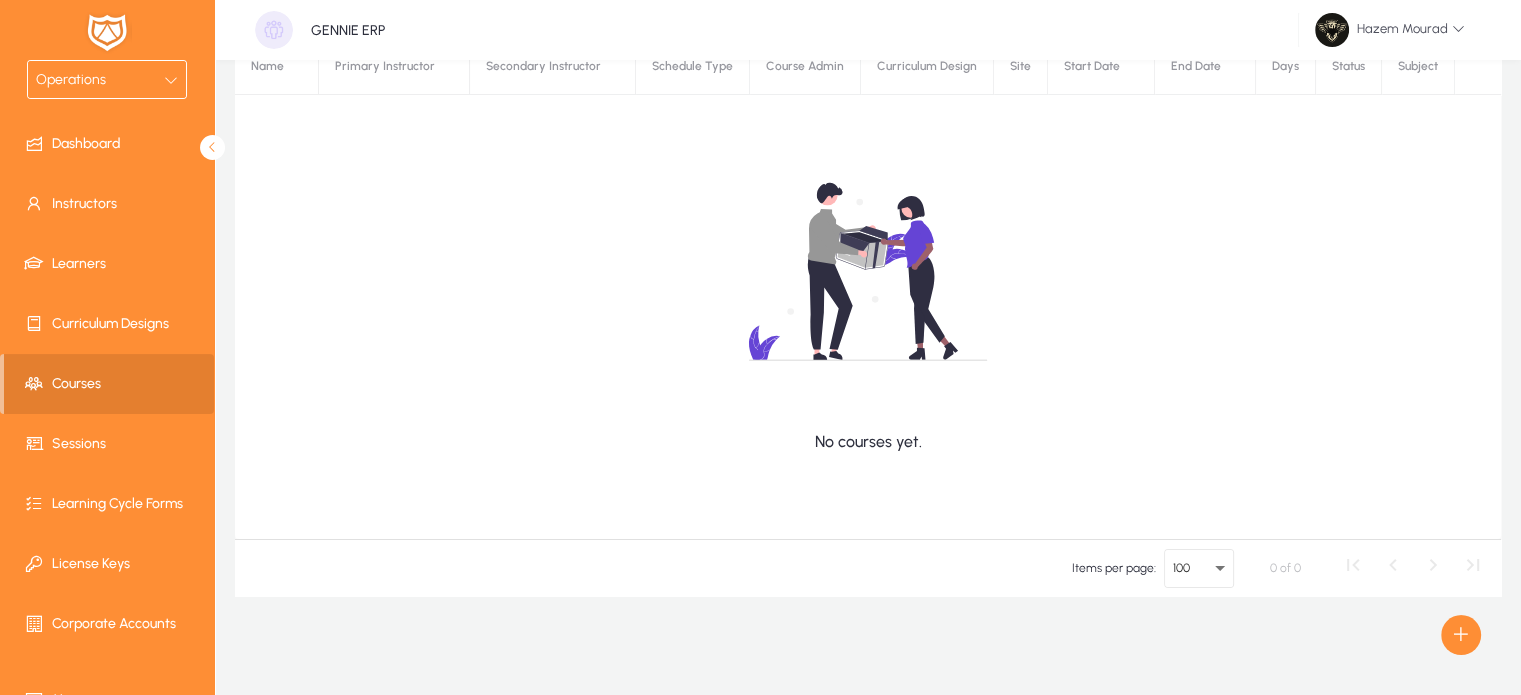scroll, scrollTop: 0, scrollLeft: 0, axis: both 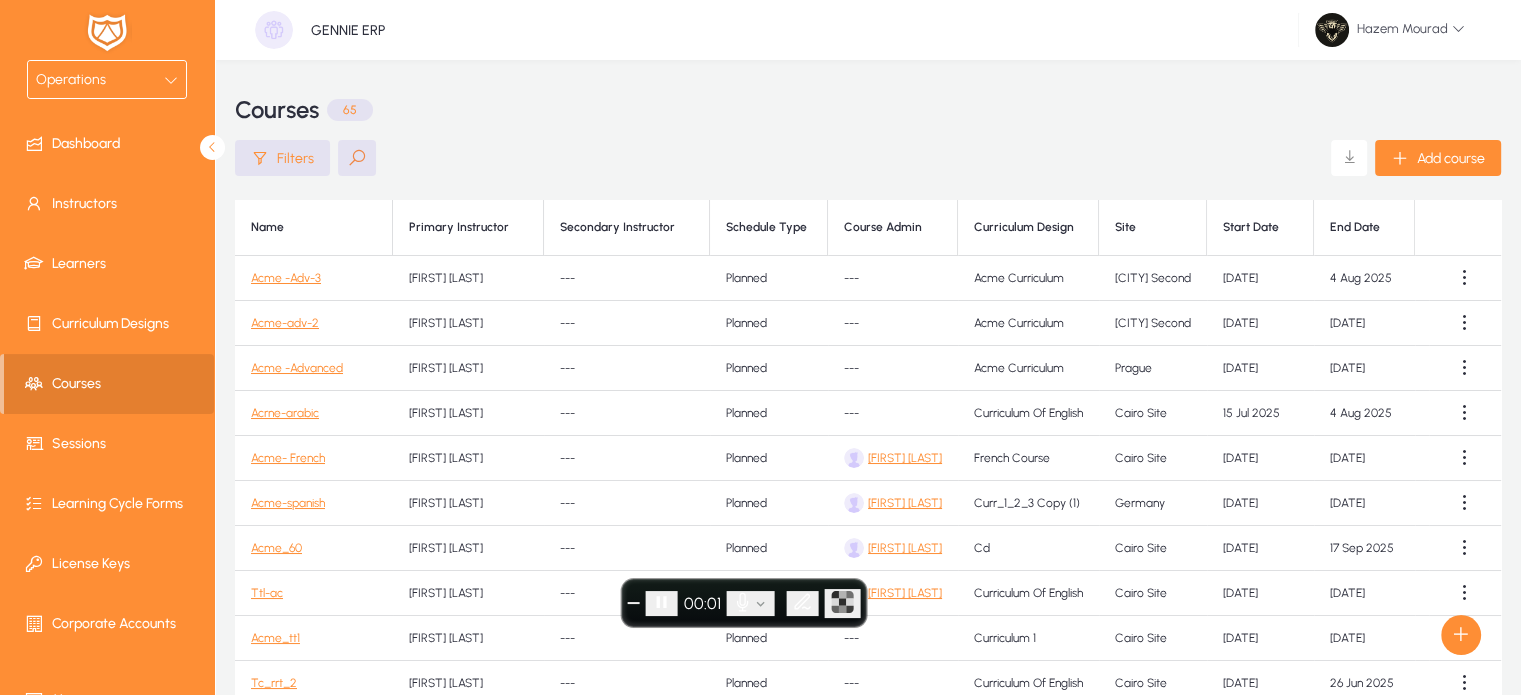 click on "Planned" 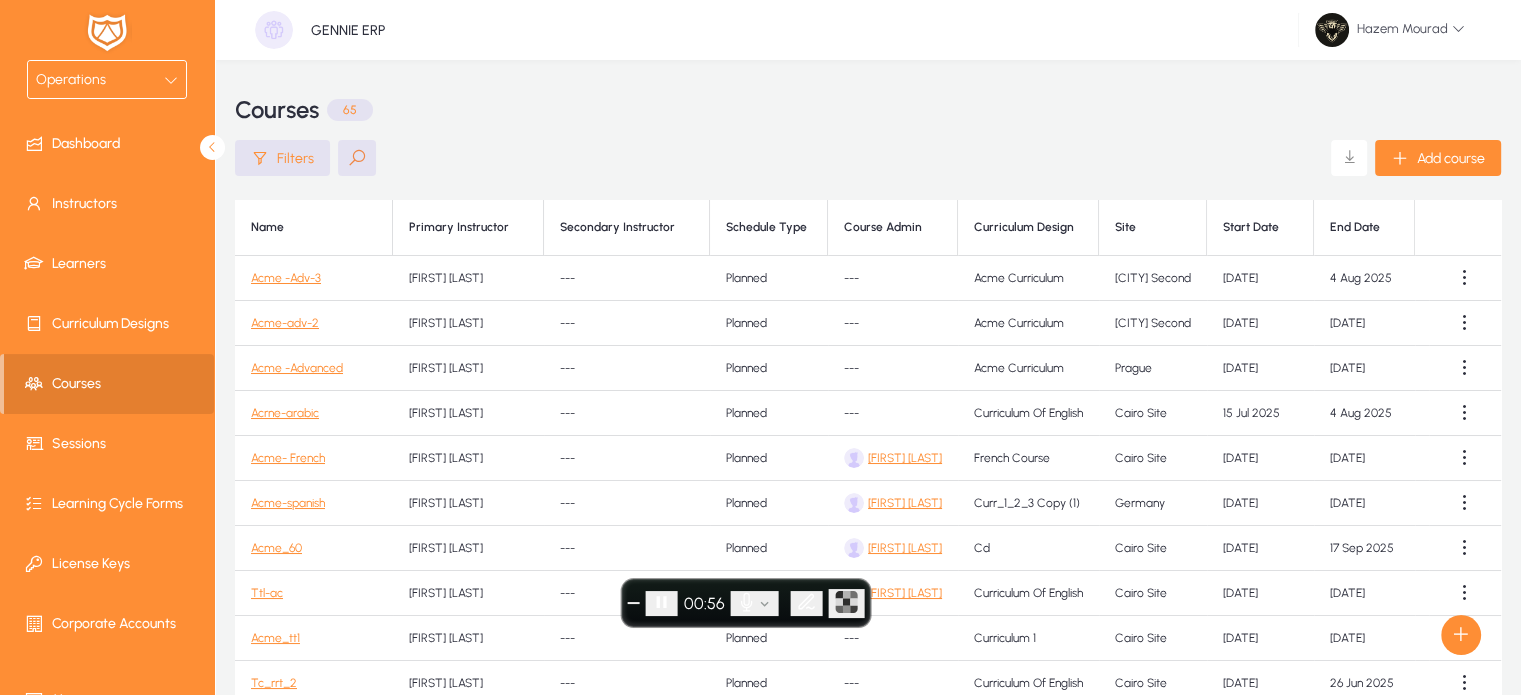 click on "Acme -Adv-3" 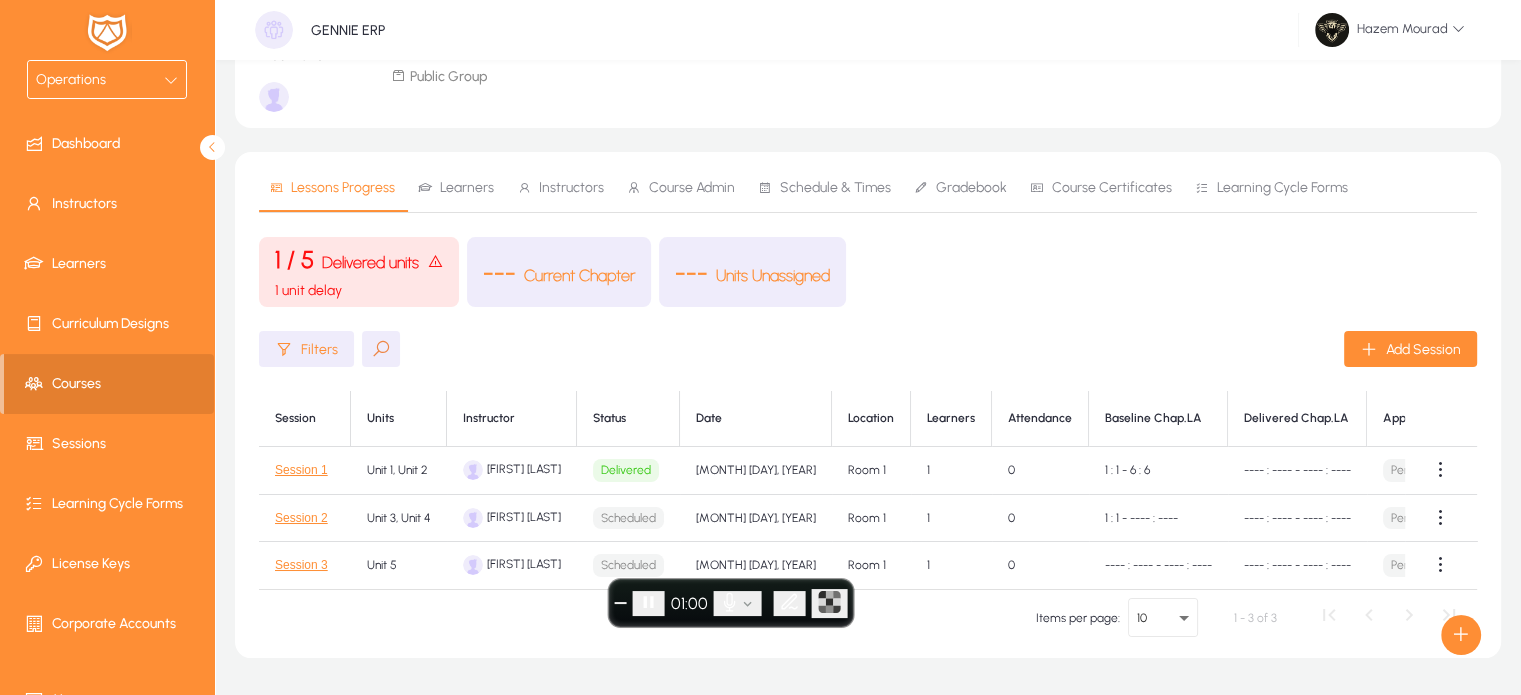 scroll, scrollTop: 115, scrollLeft: 0, axis: vertical 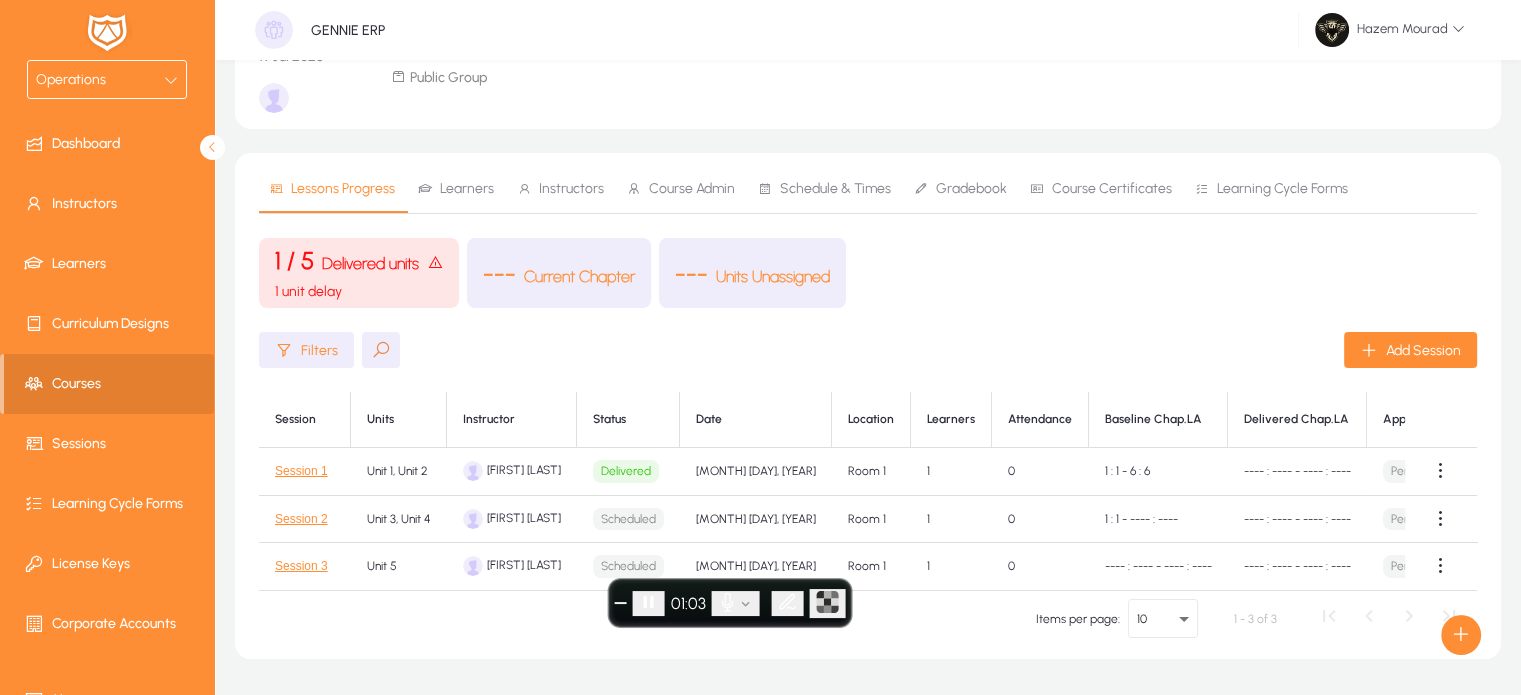click on "Gradebook" at bounding box center (960, 189) 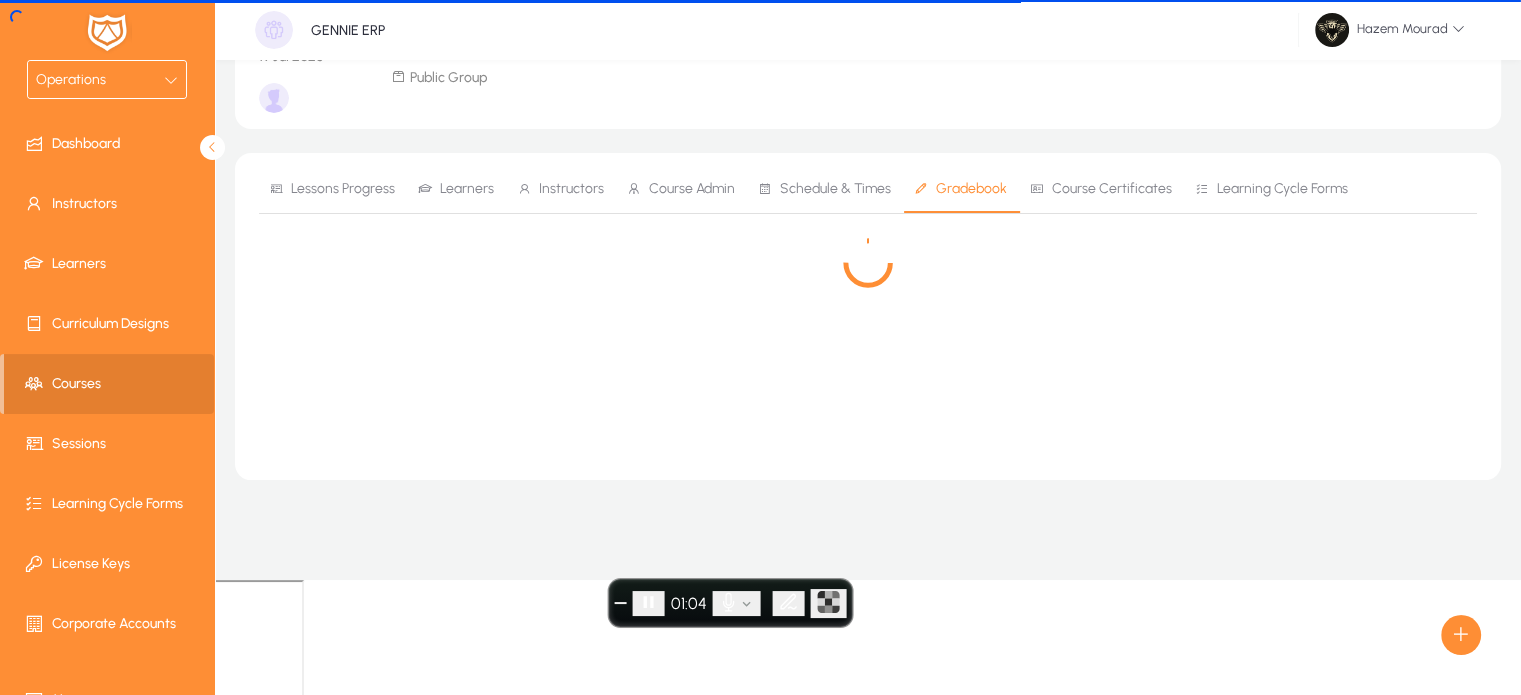 scroll, scrollTop: 0, scrollLeft: 0, axis: both 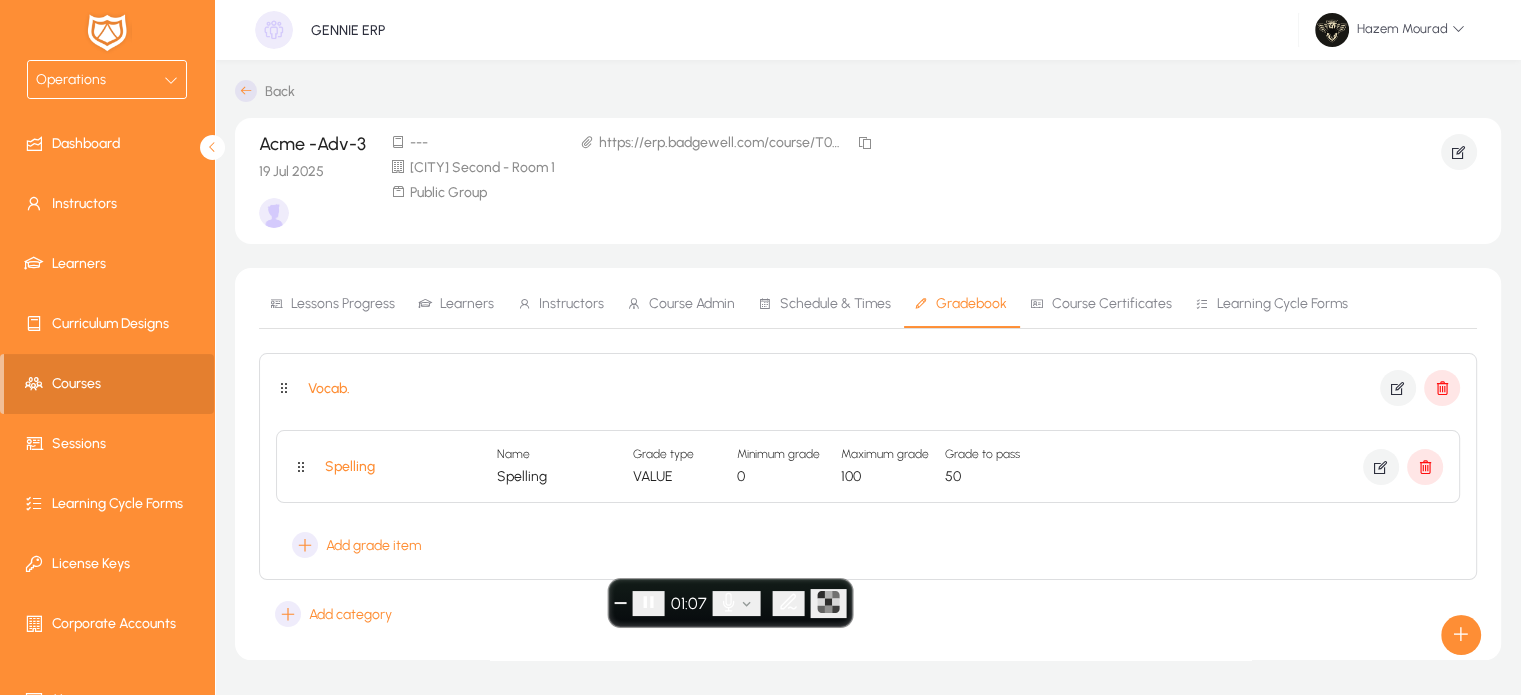 click on "Learners" at bounding box center [456, 304] 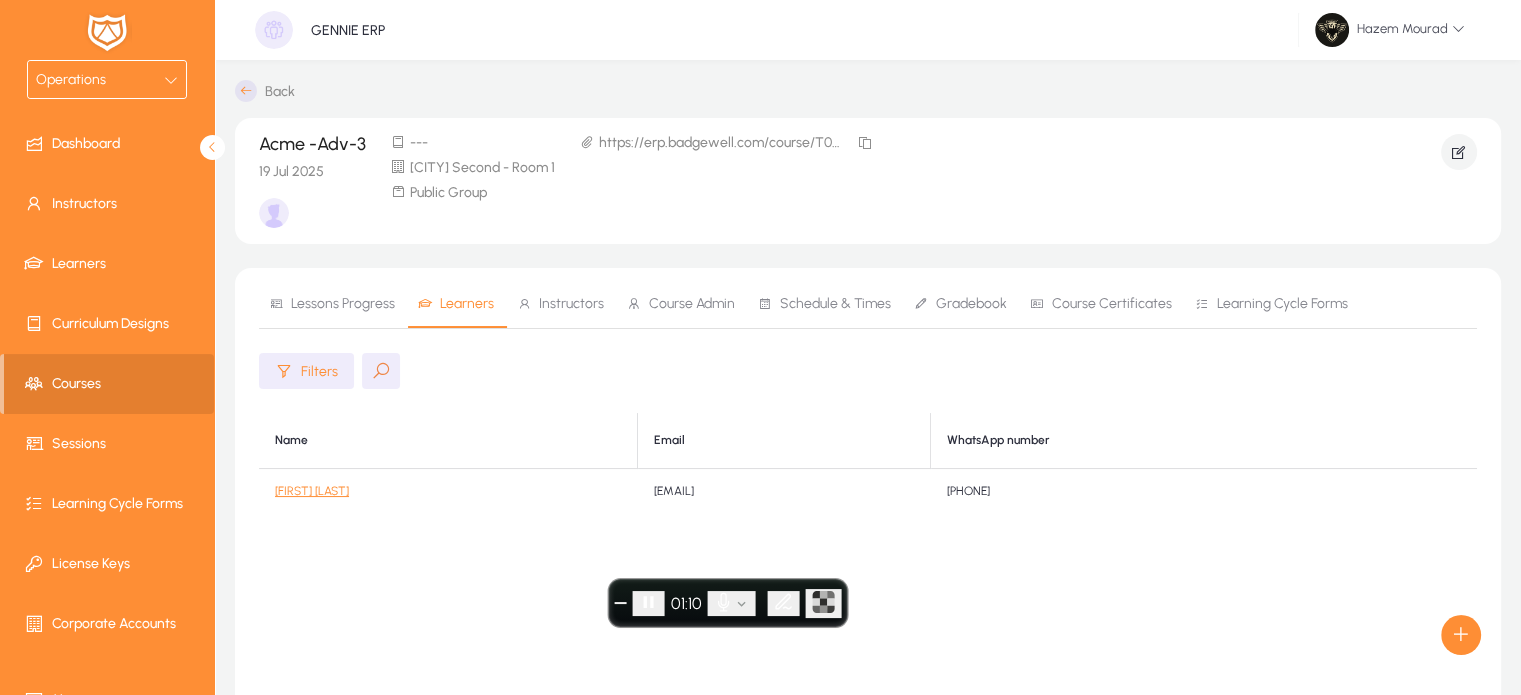 click on "[FIRST] [LAST]" 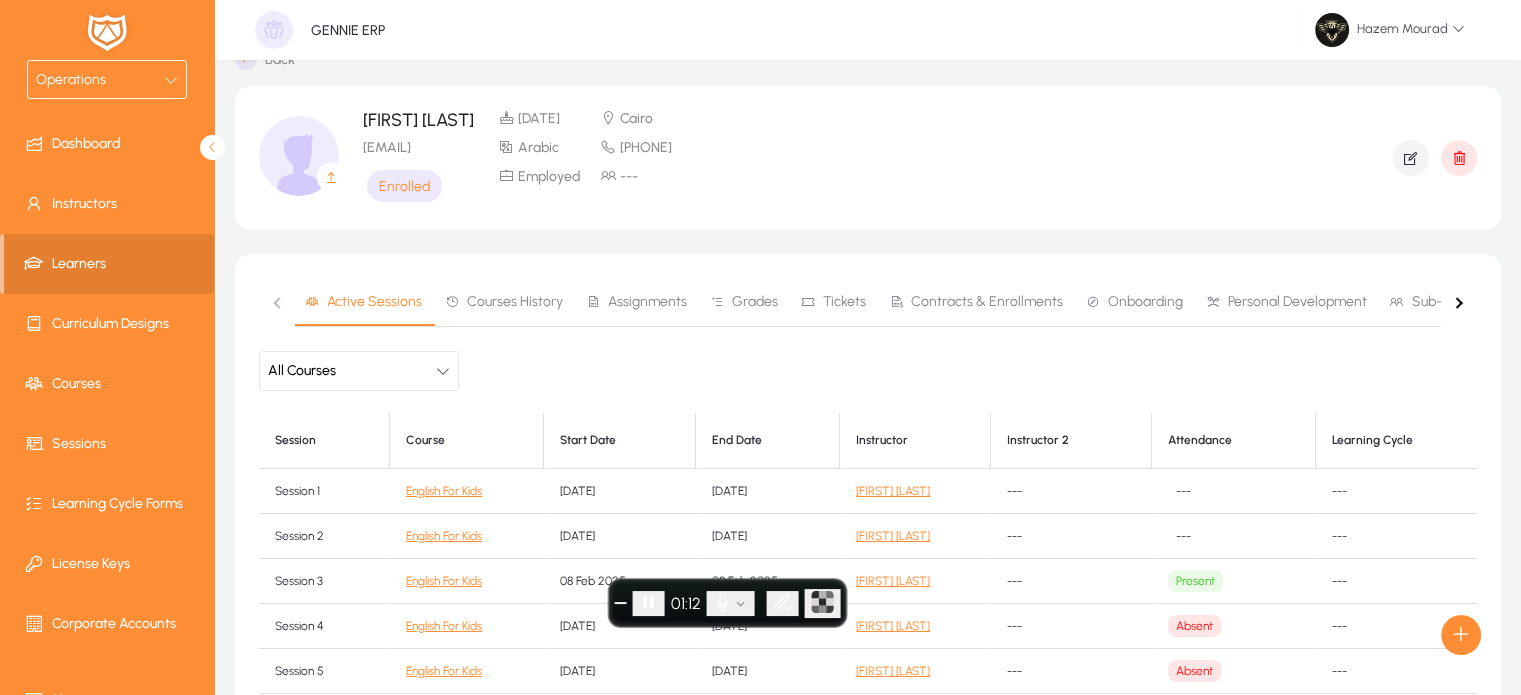 scroll, scrollTop: 35, scrollLeft: 0, axis: vertical 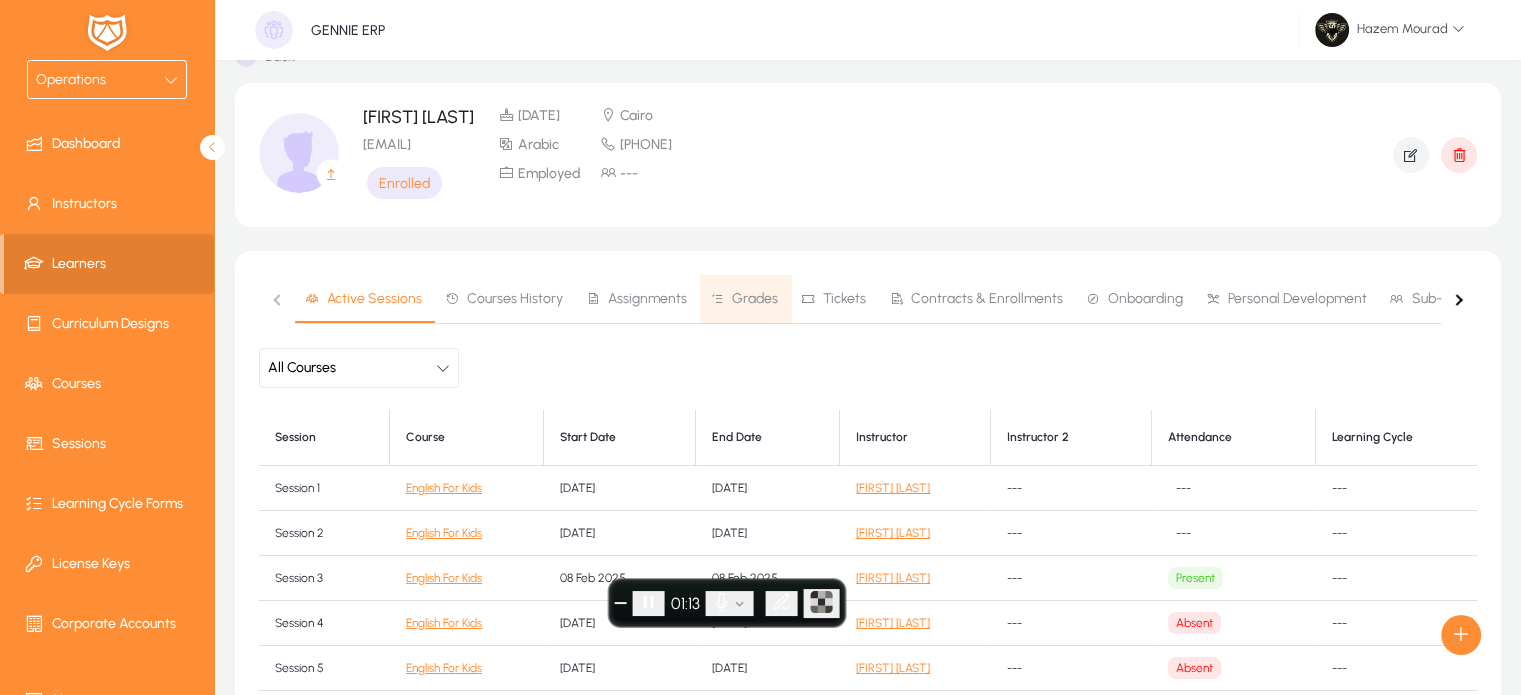 click on "Grades" at bounding box center [745, 299] 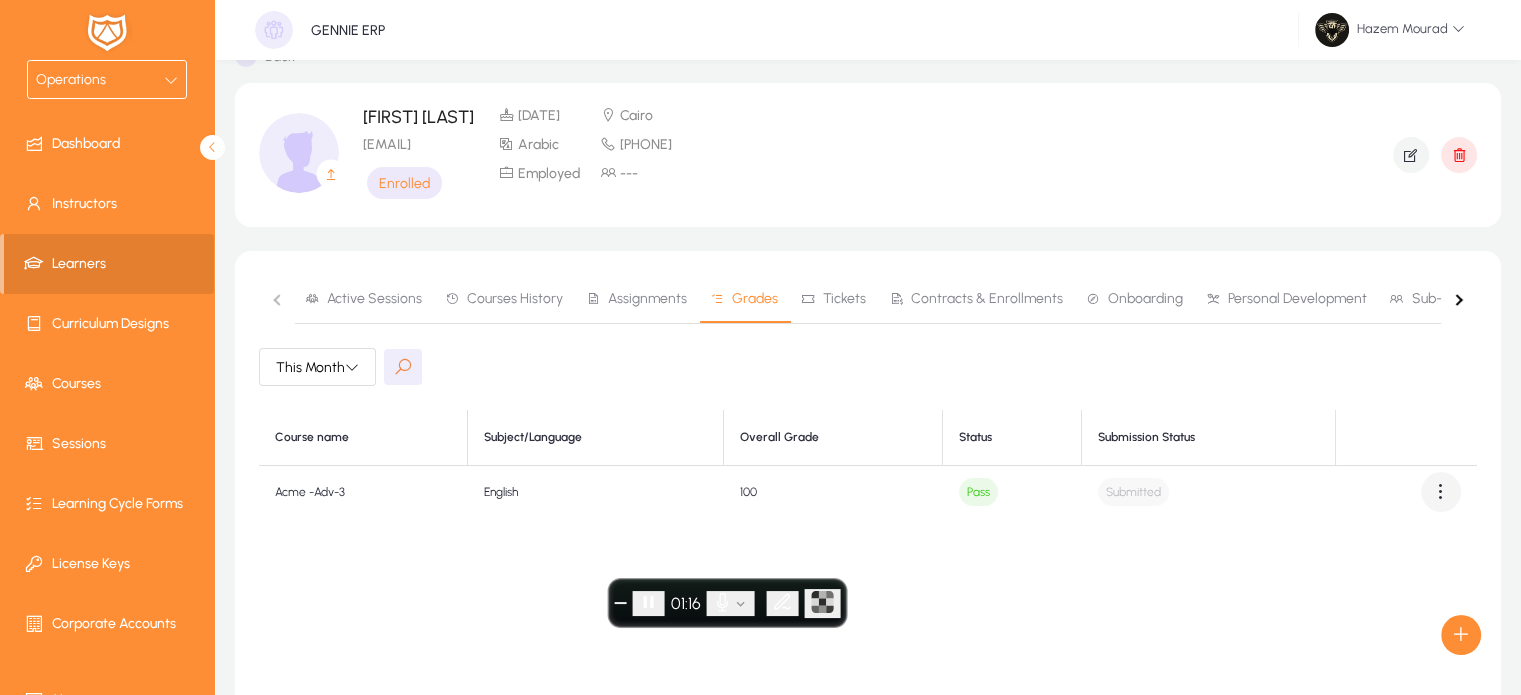 click 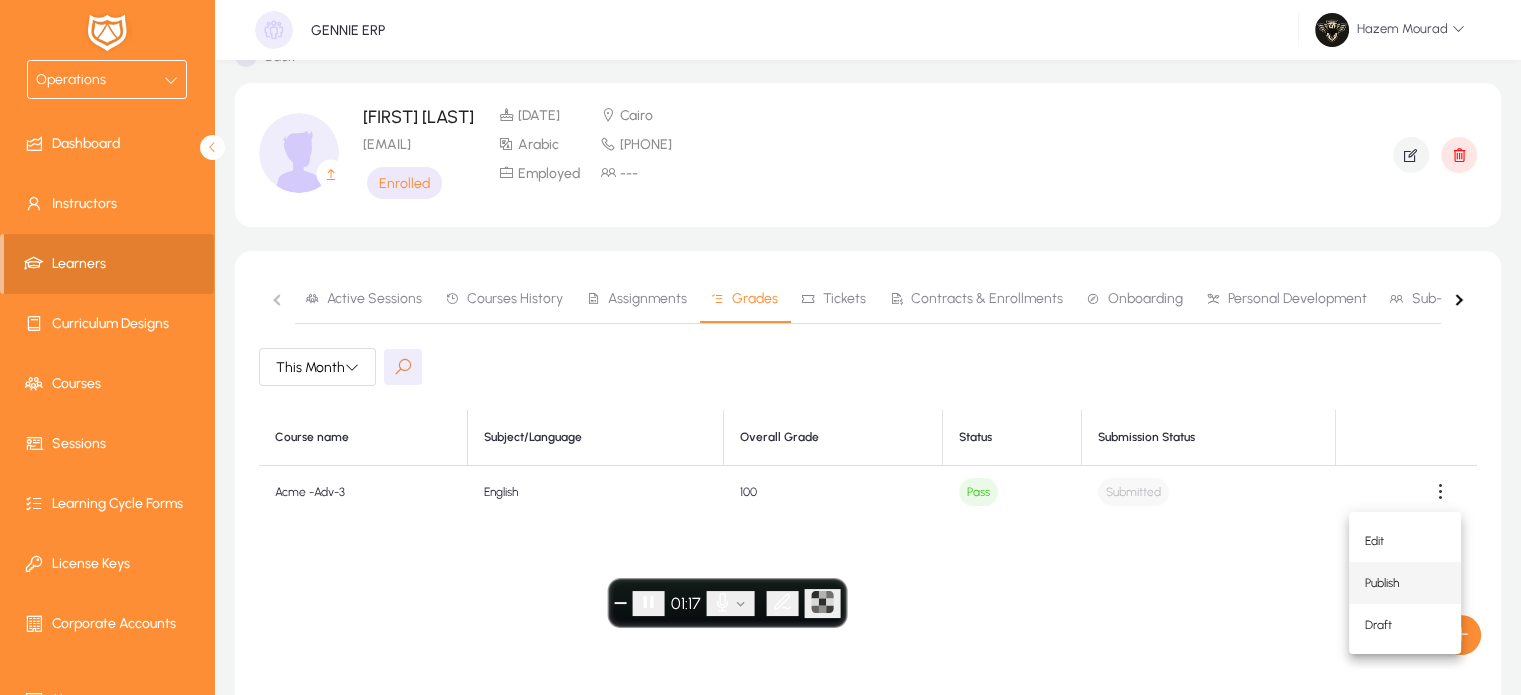 click on "Publish" at bounding box center [1405, 583] 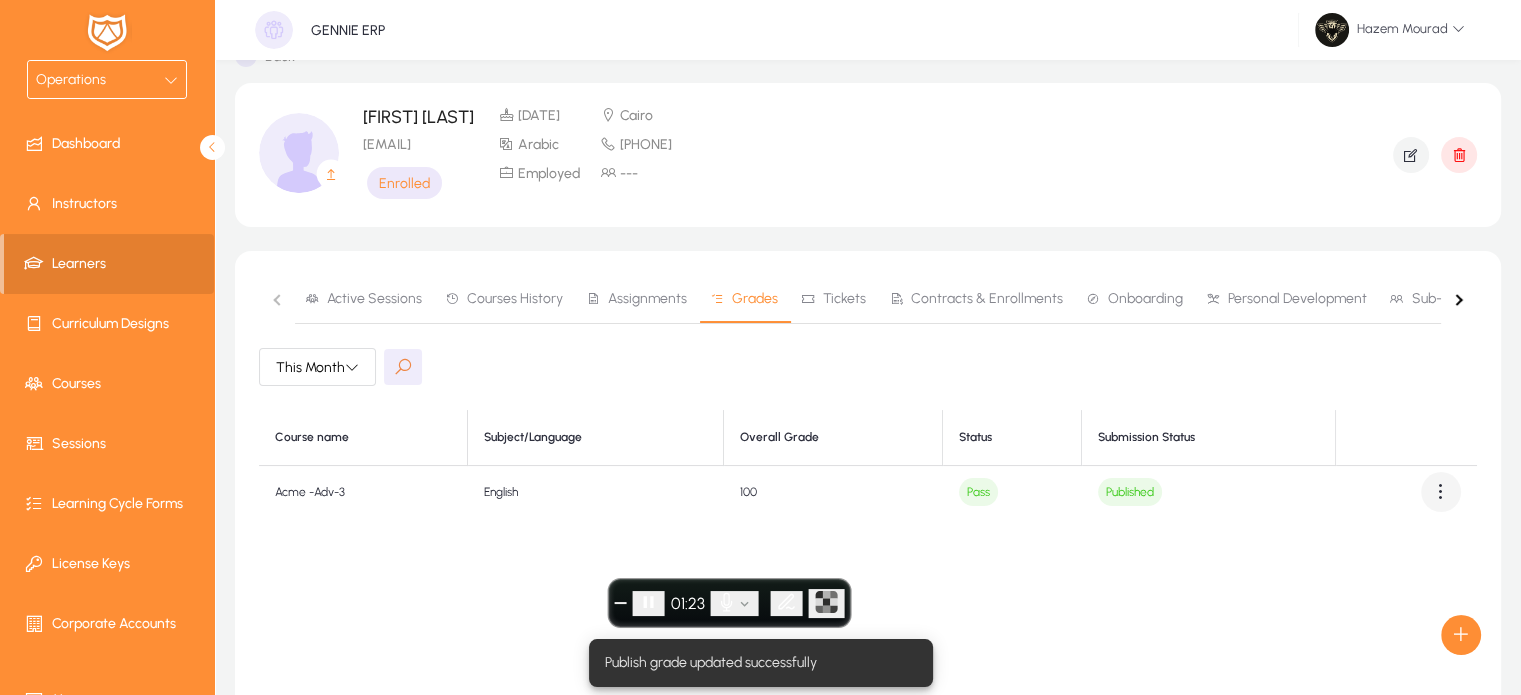 click 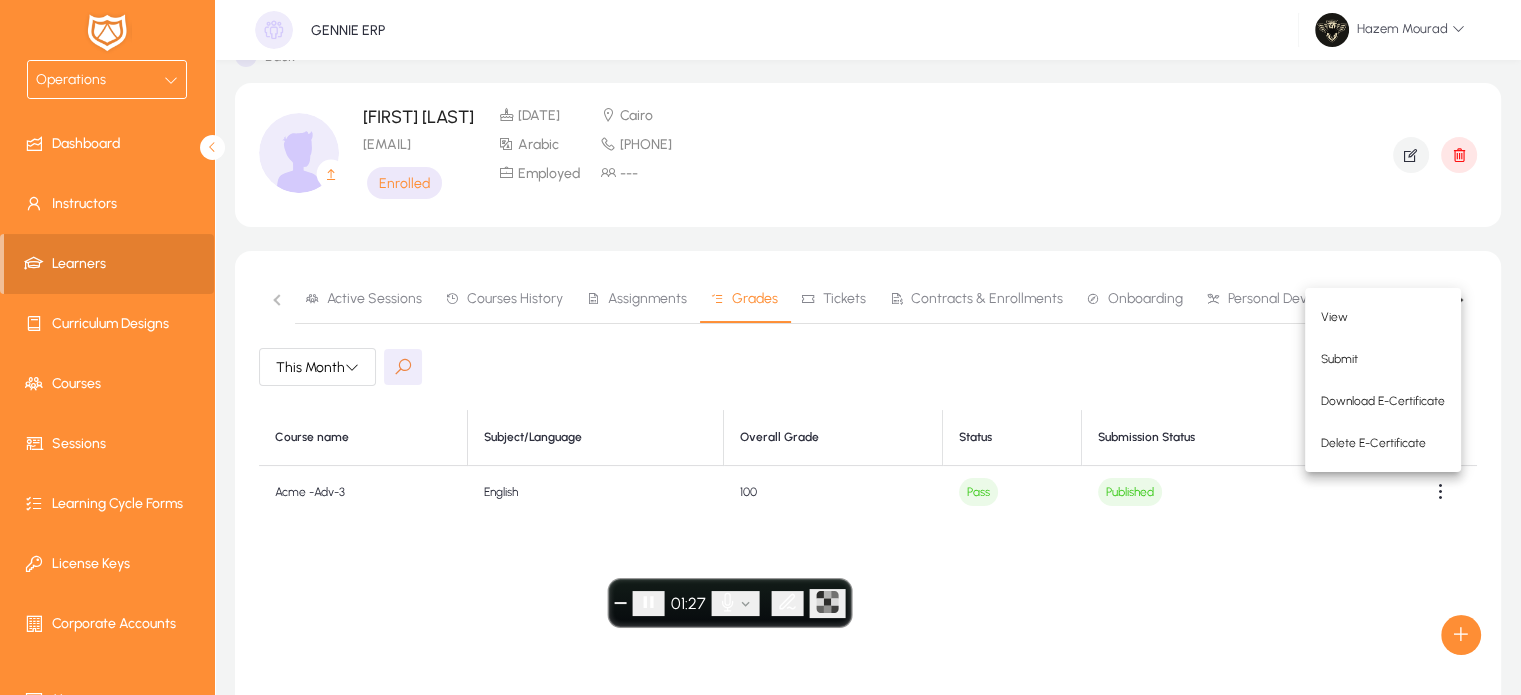 click at bounding box center [760, 347] 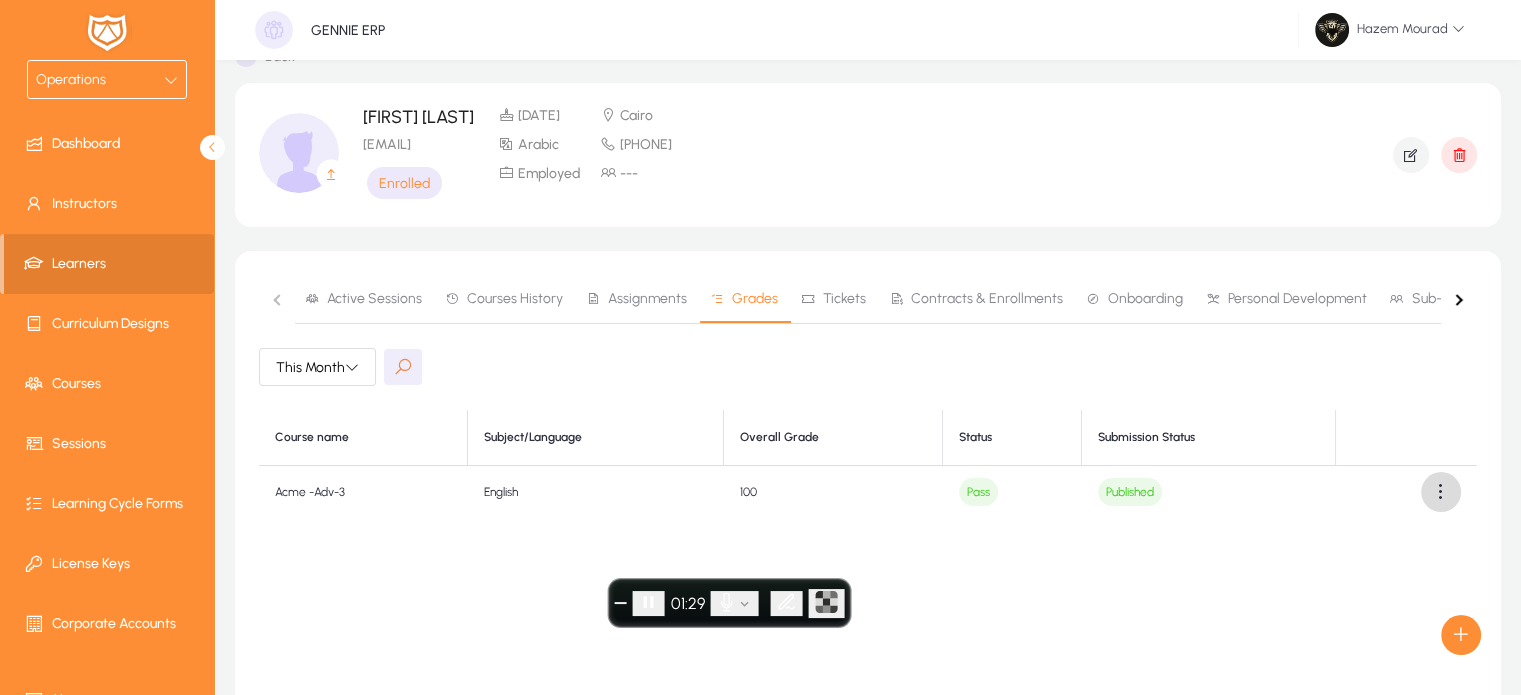 click 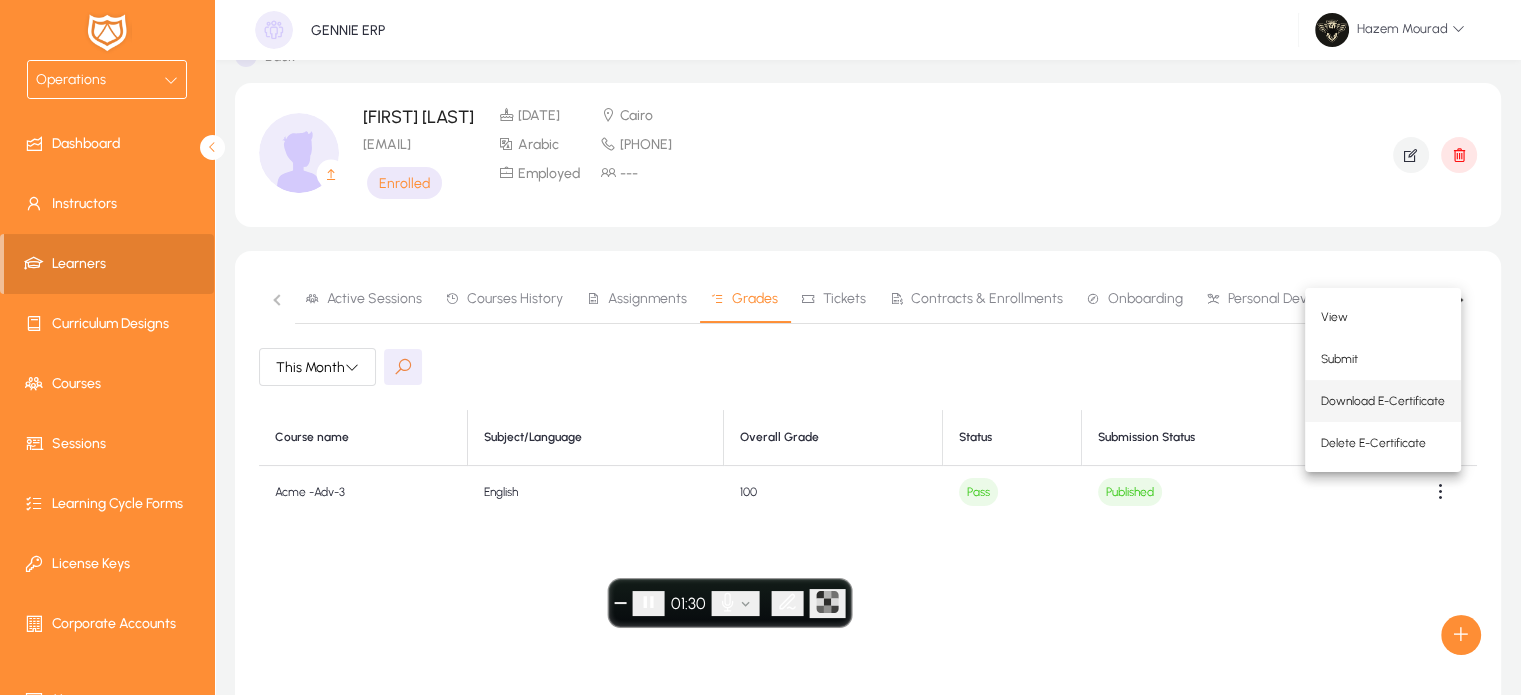 click on "Download E-Certificate" at bounding box center [1383, 401] 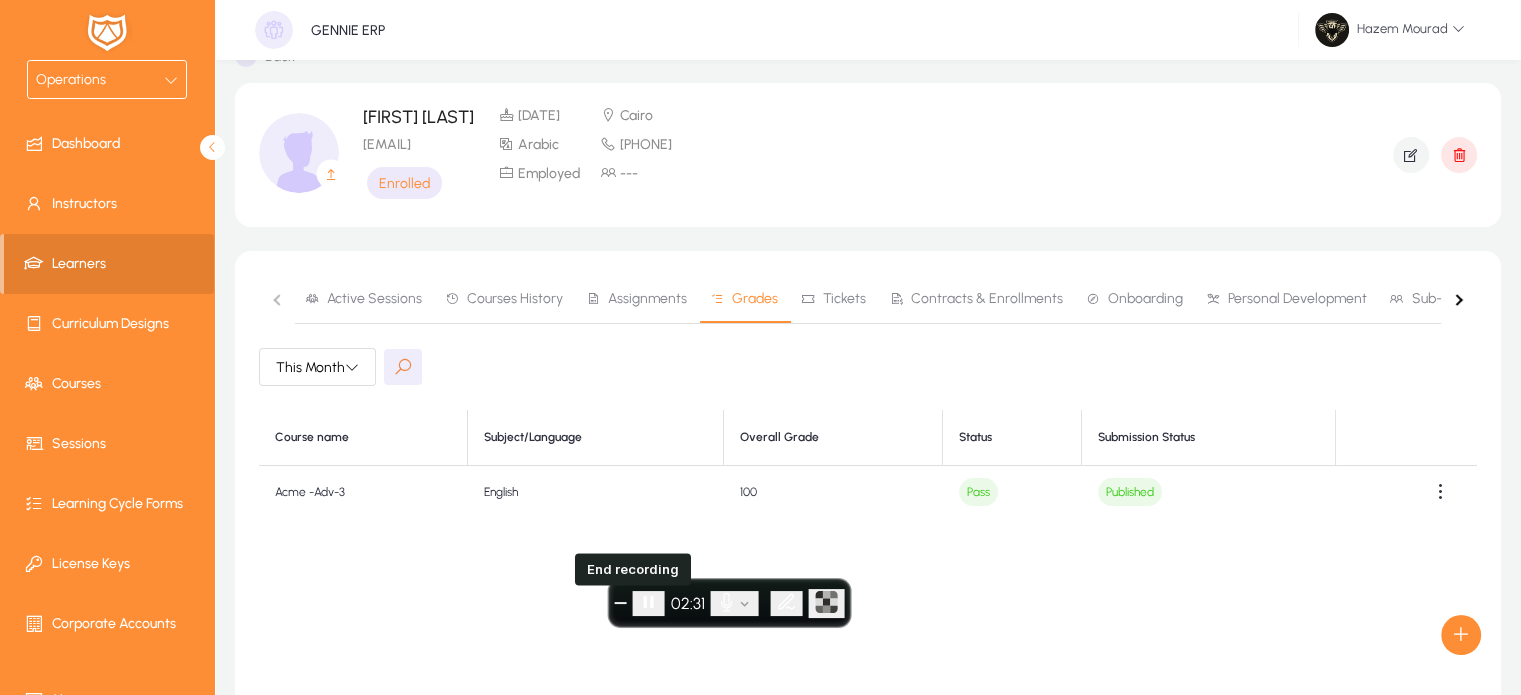 click at bounding box center [621, 603] 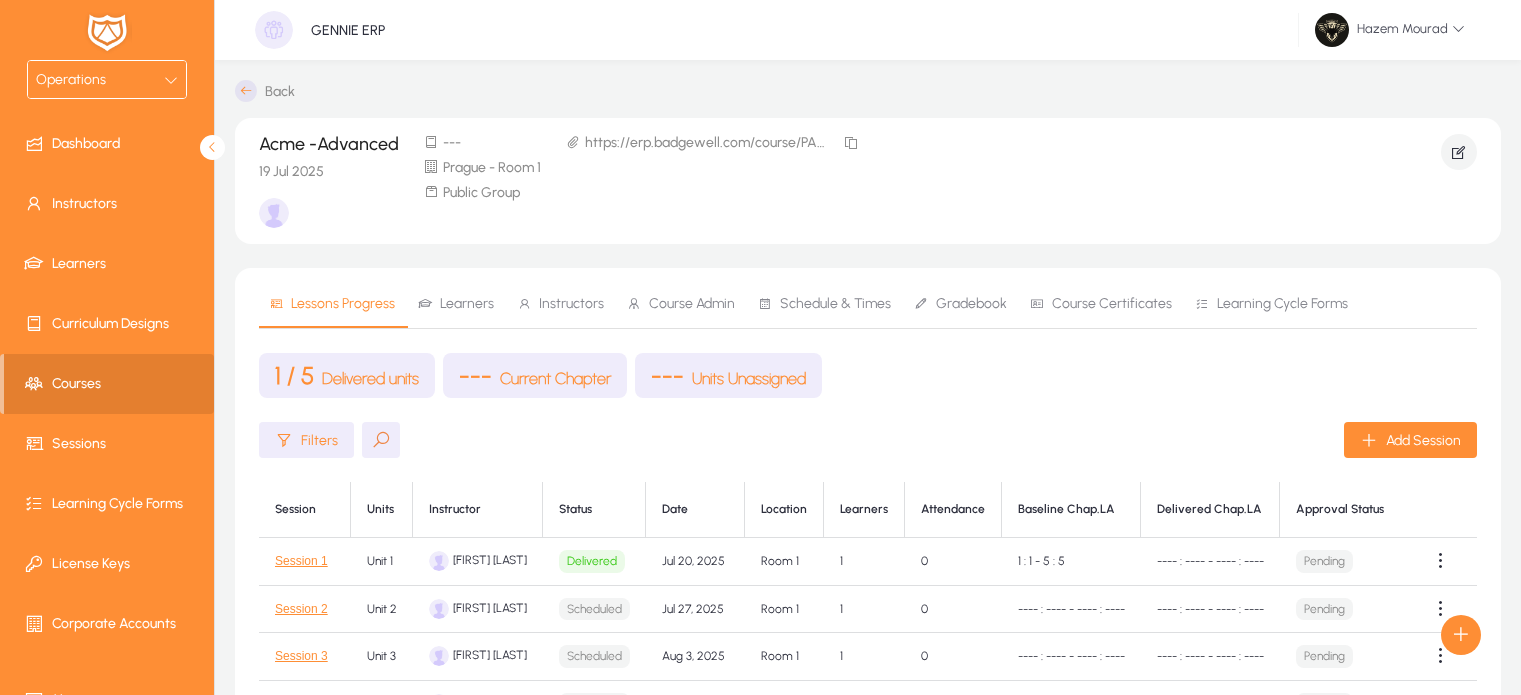 scroll, scrollTop: 0, scrollLeft: 0, axis: both 